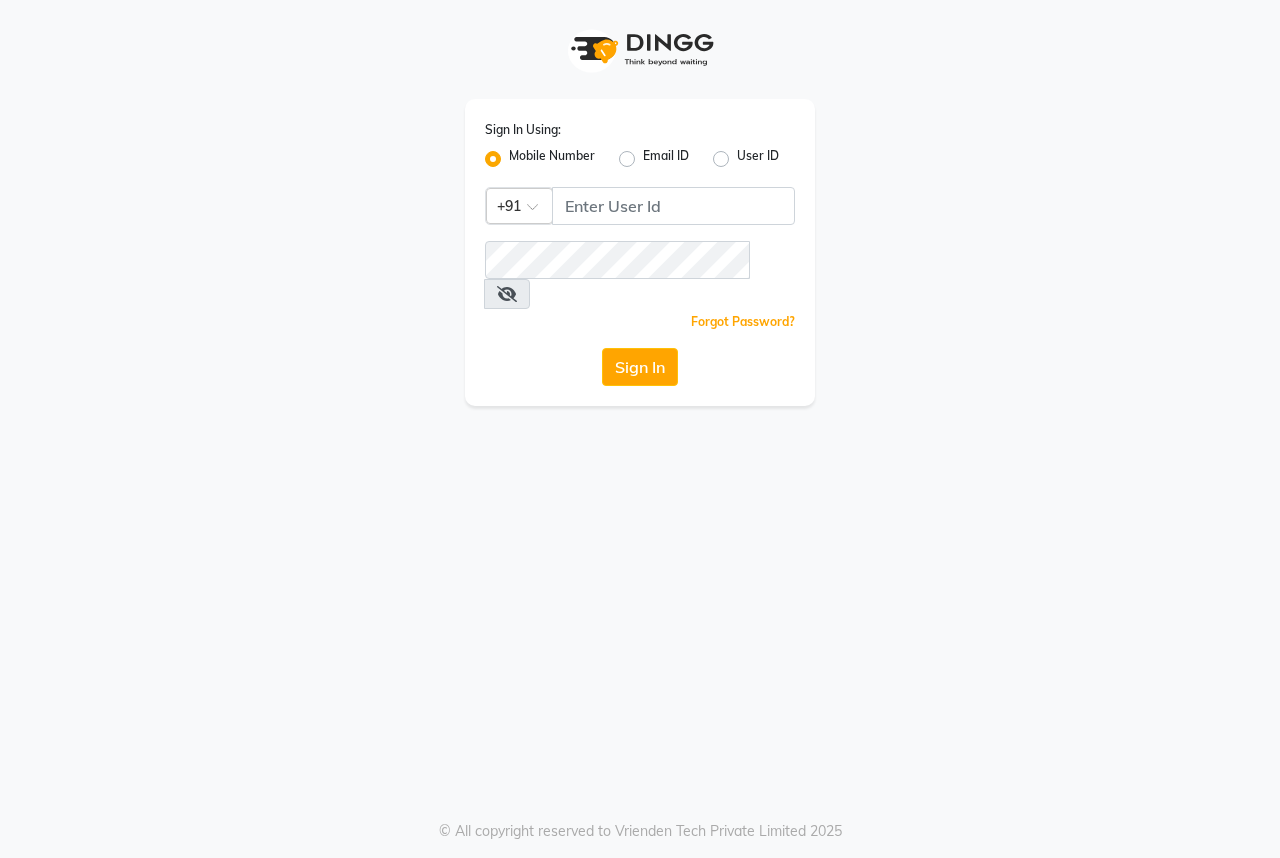 scroll, scrollTop: 0, scrollLeft: 0, axis: both 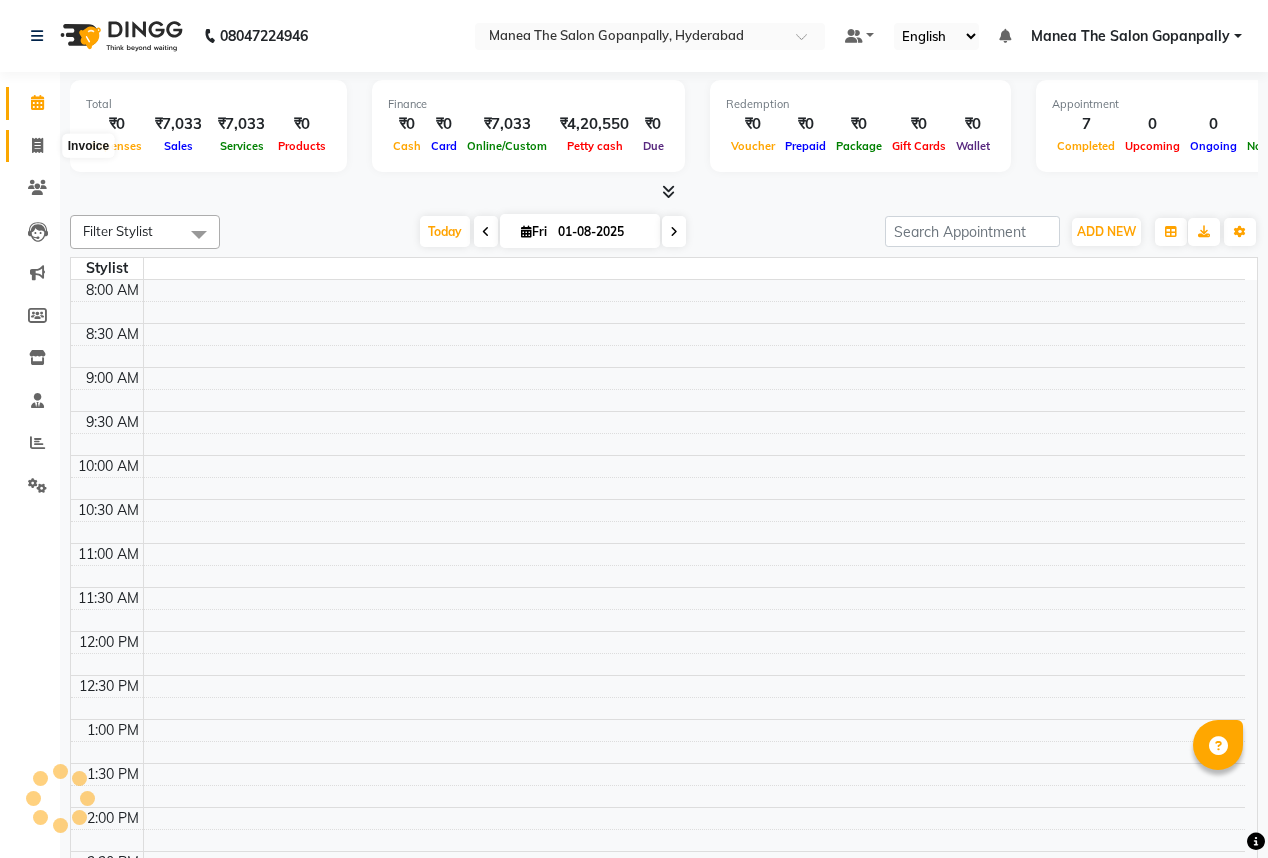 click 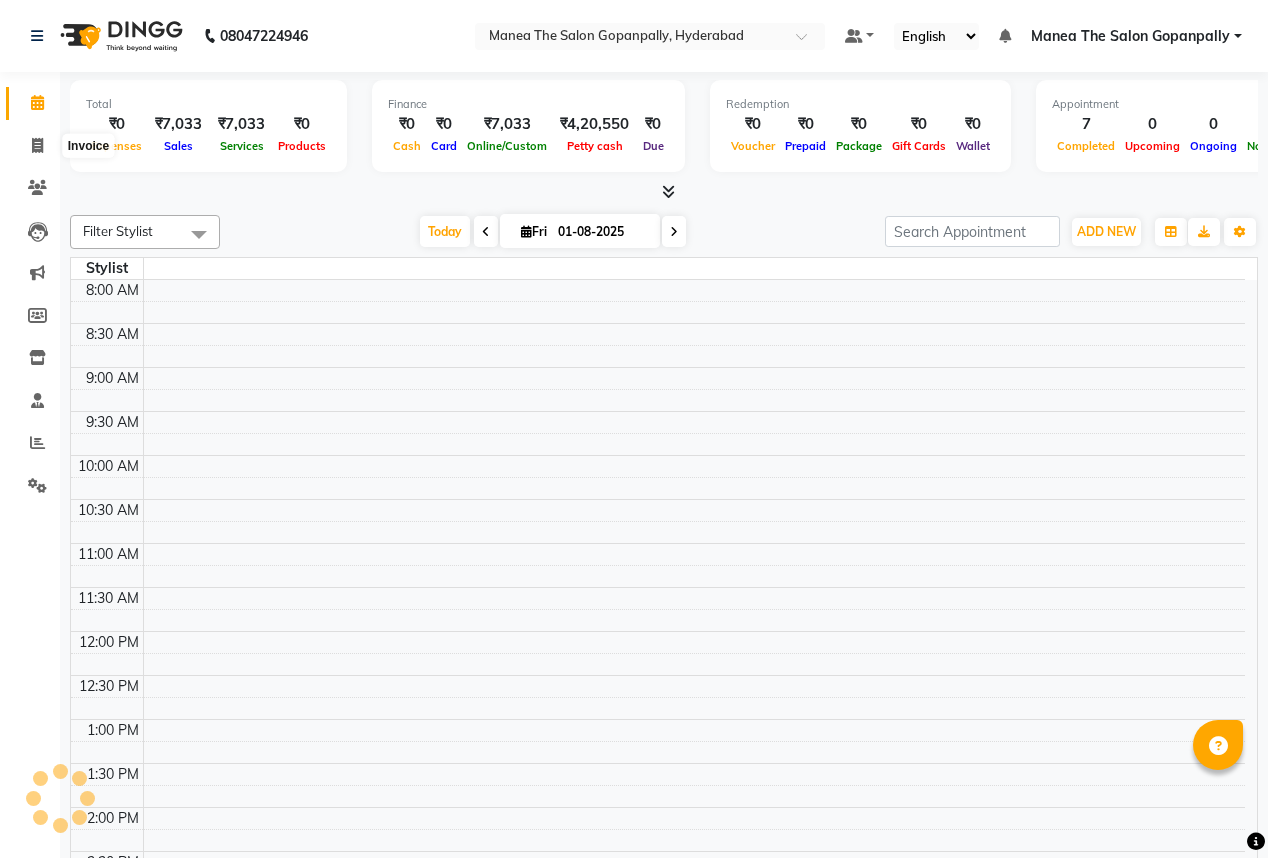 select on "7027" 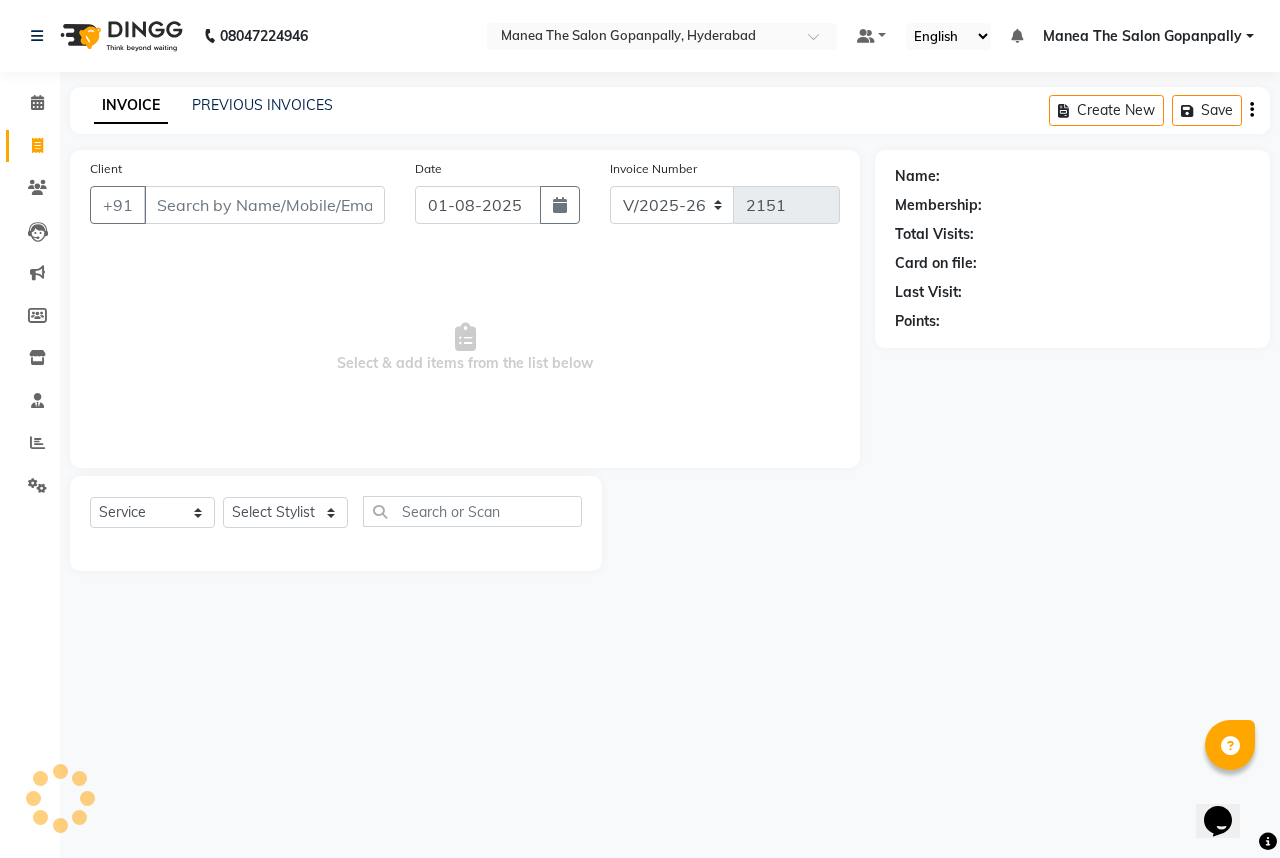 scroll, scrollTop: 0, scrollLeft: 0, axis: both 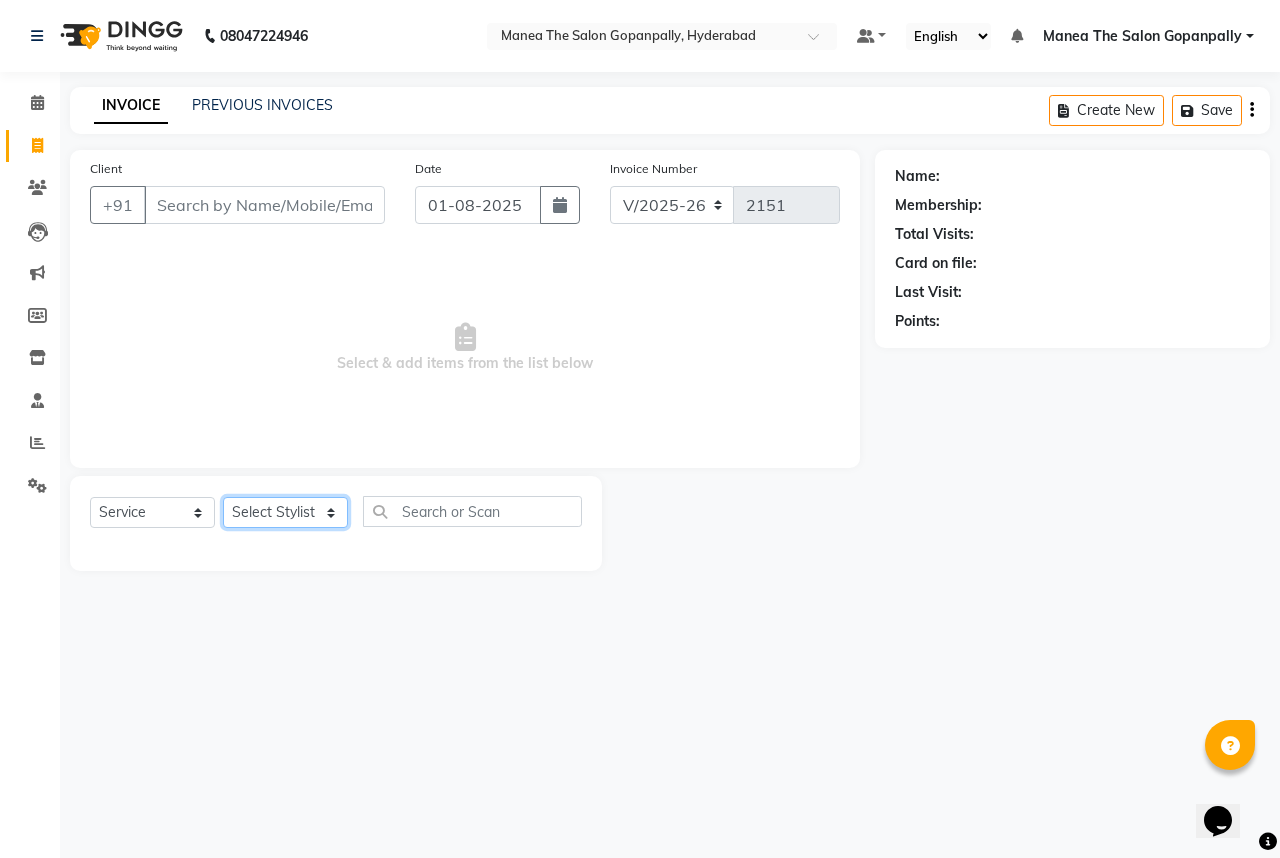 click on "Select Stylist Anand AVANTHI Haider  indu IRFAN keerthi rehan sameer saritha zubair" 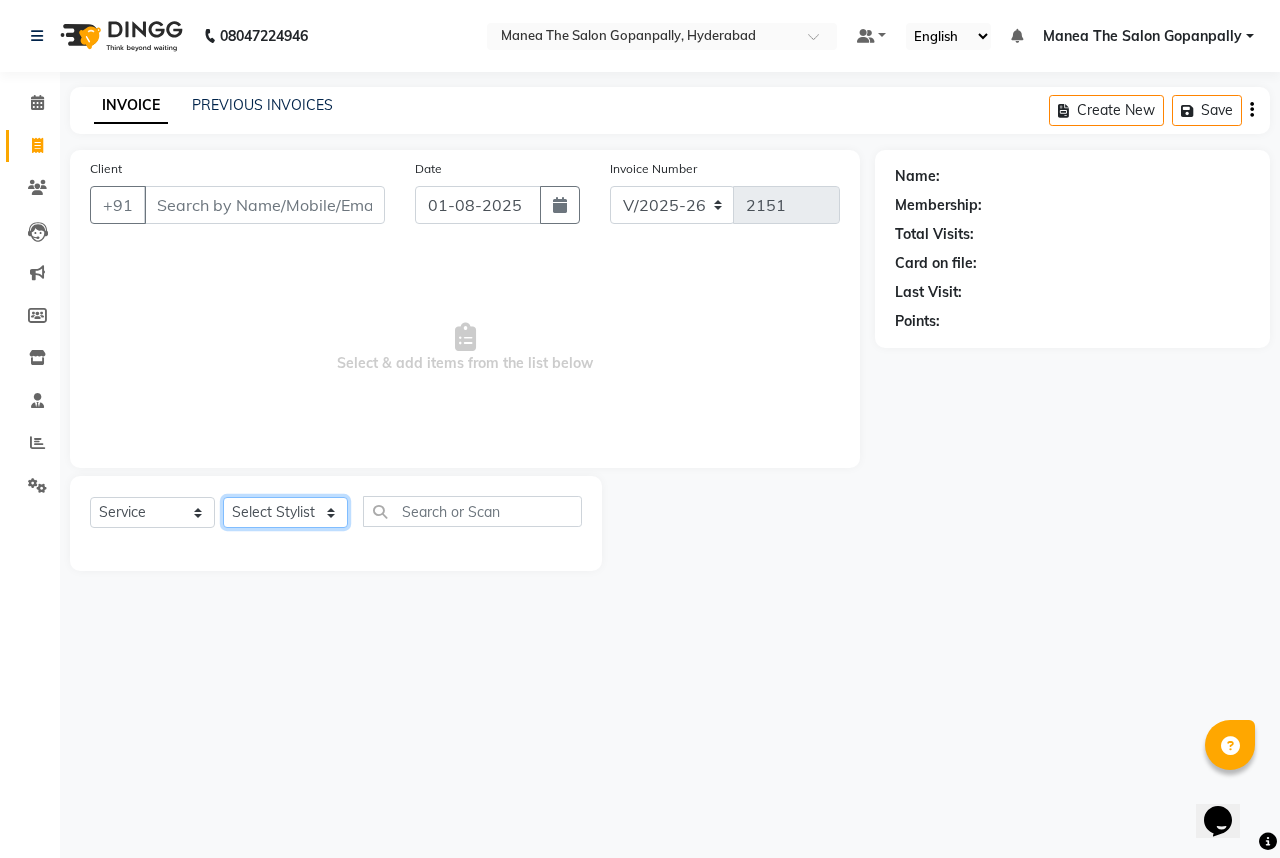 select on "83768" 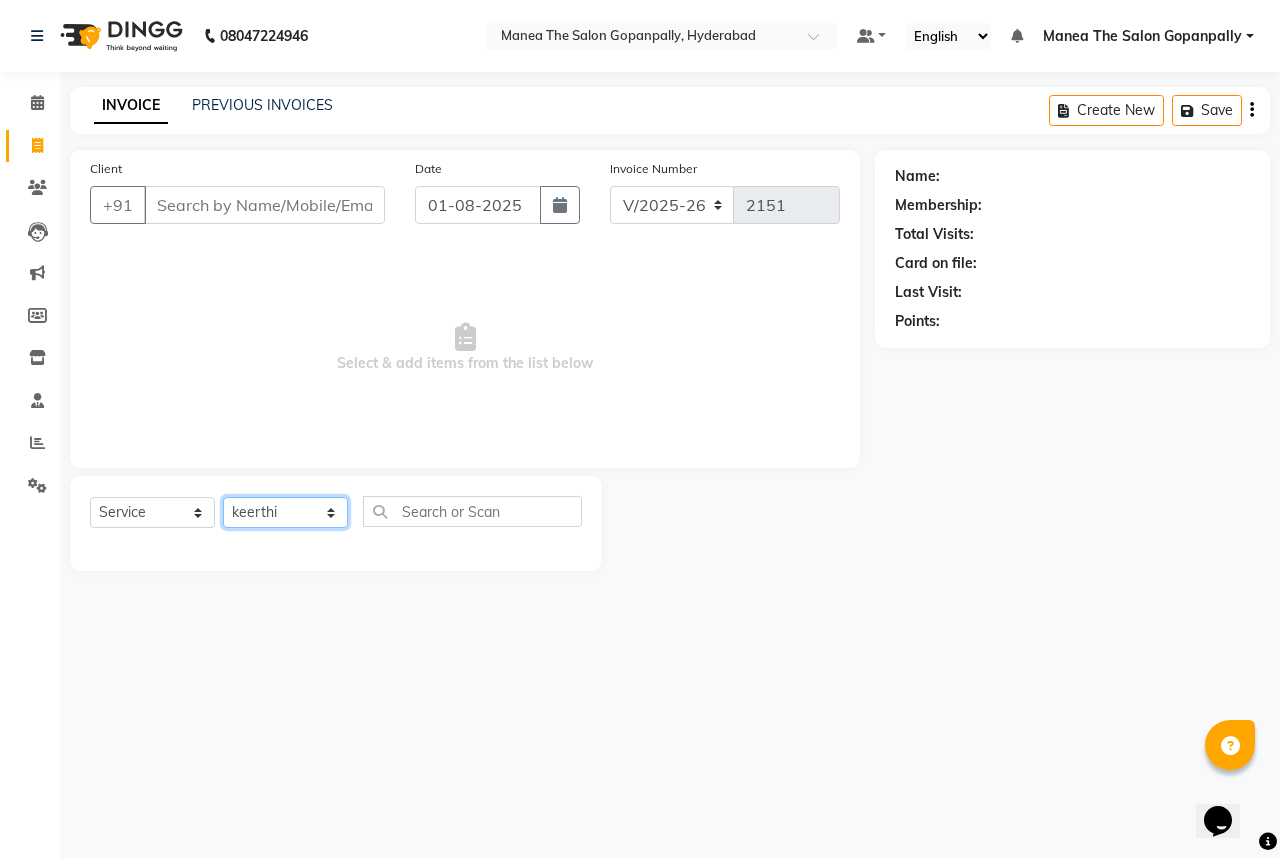 click on "Select Stylist Anand AVANTHI Haider  indu IRFAN keerthi rehan sameer saritha zubair" 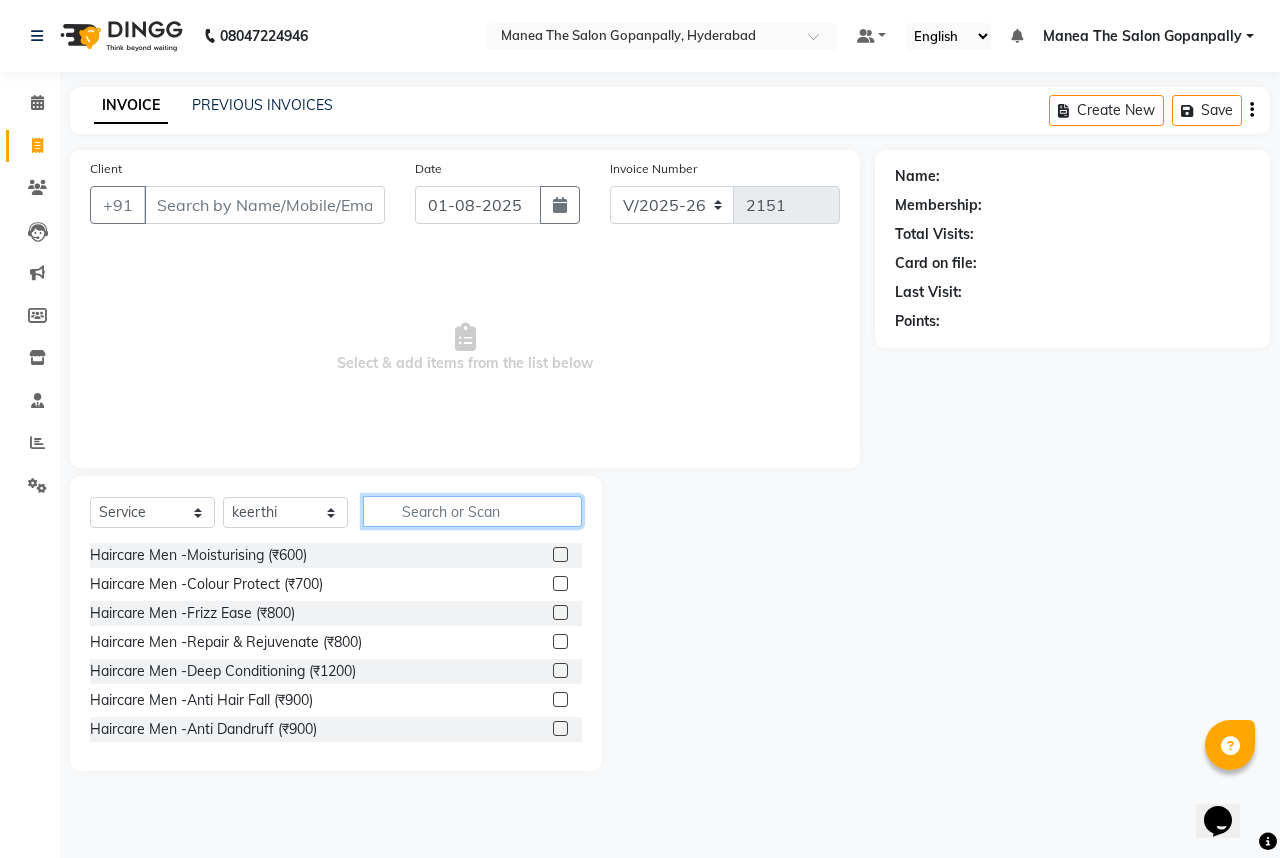 click 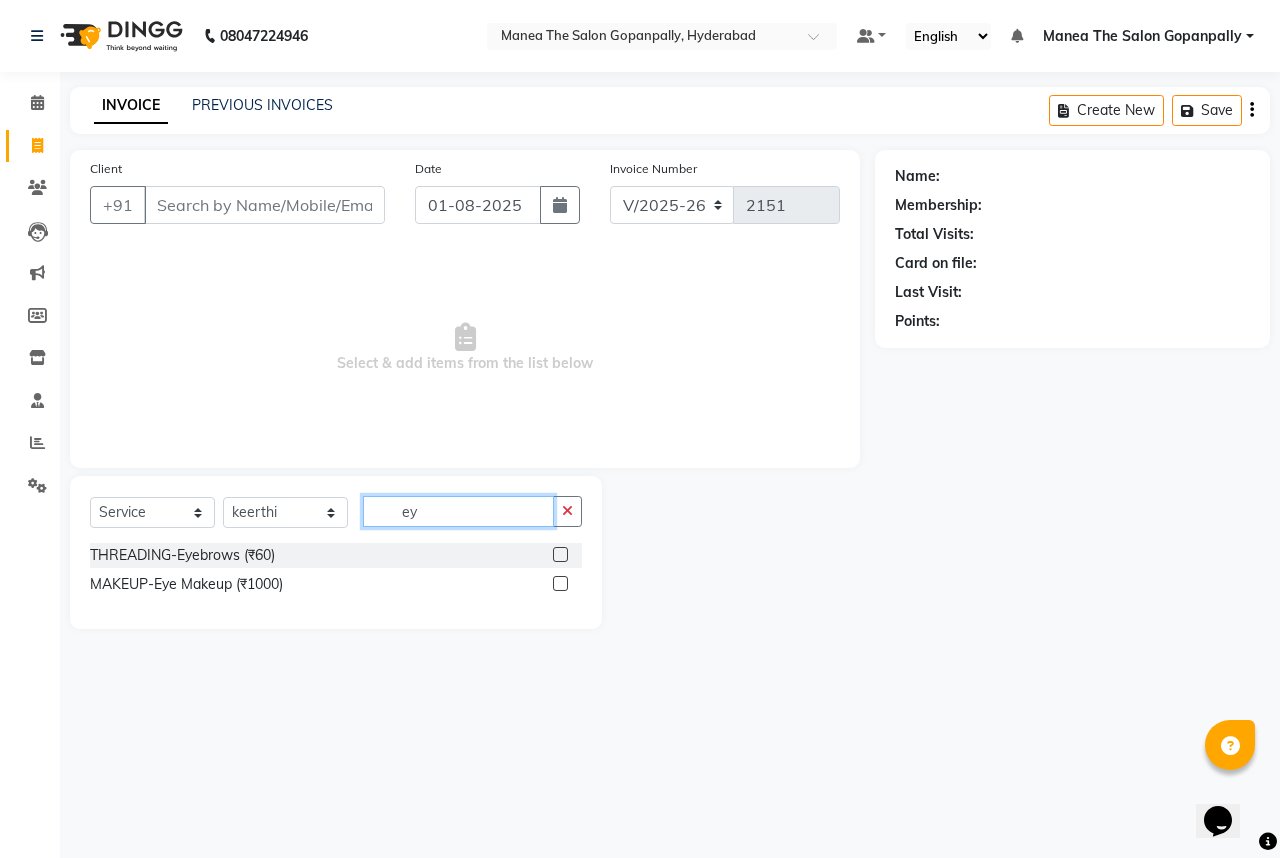 type on "ey" 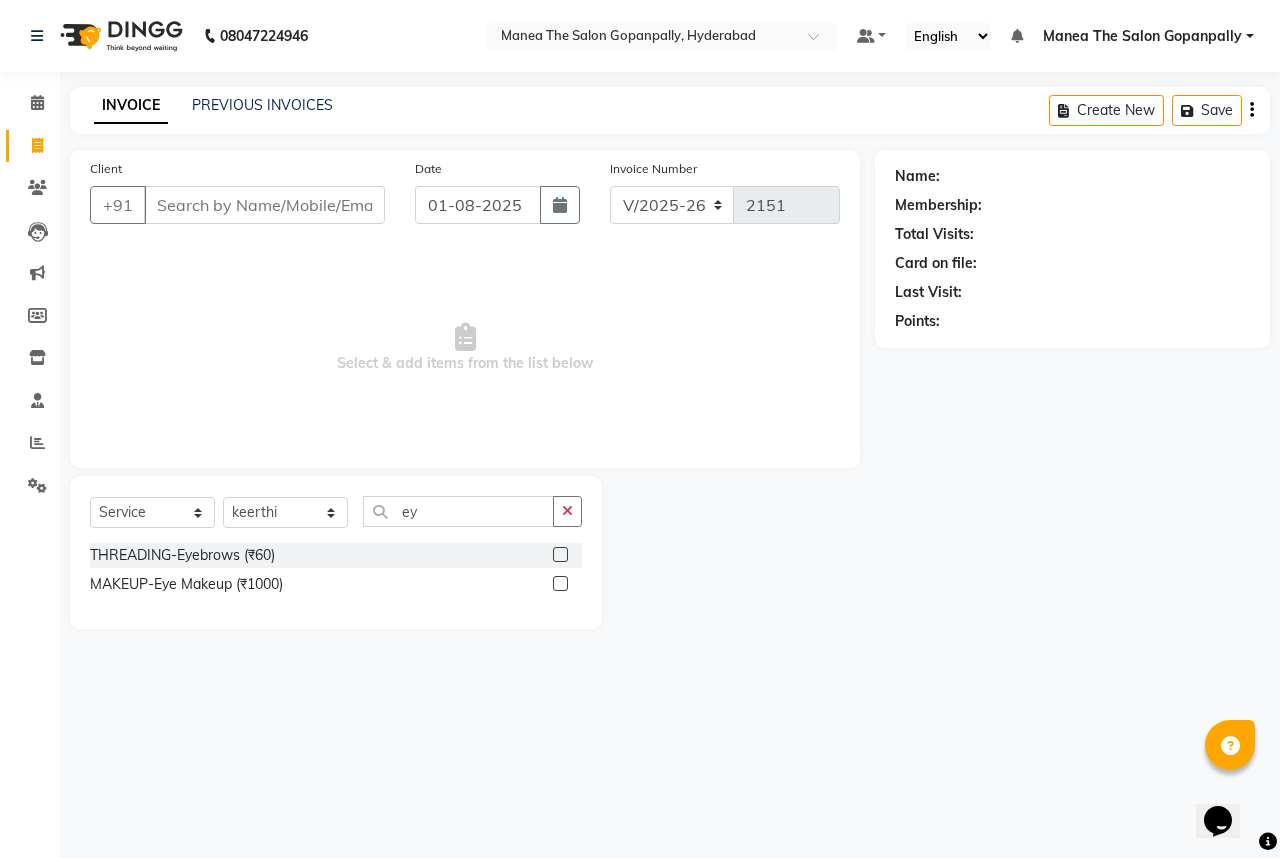 click 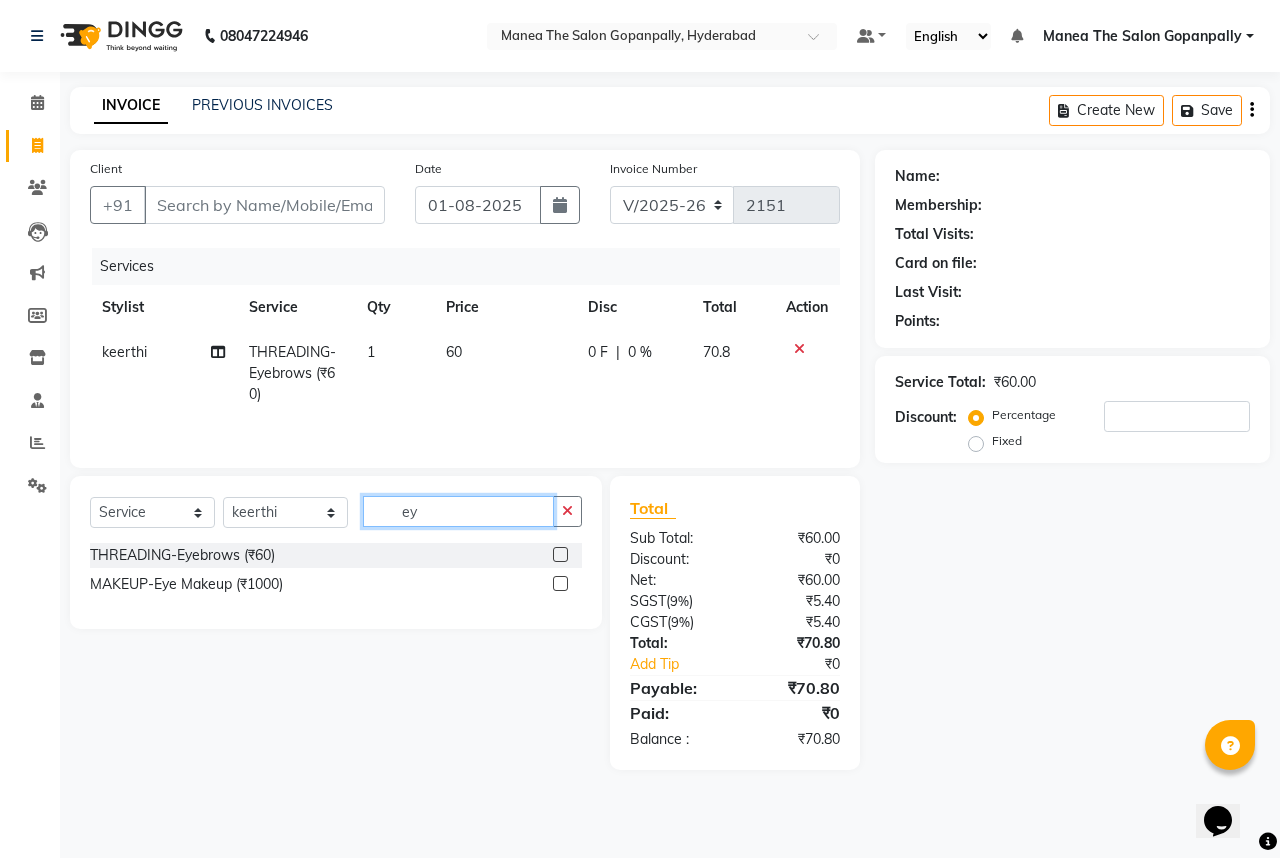 checkbox on "false" 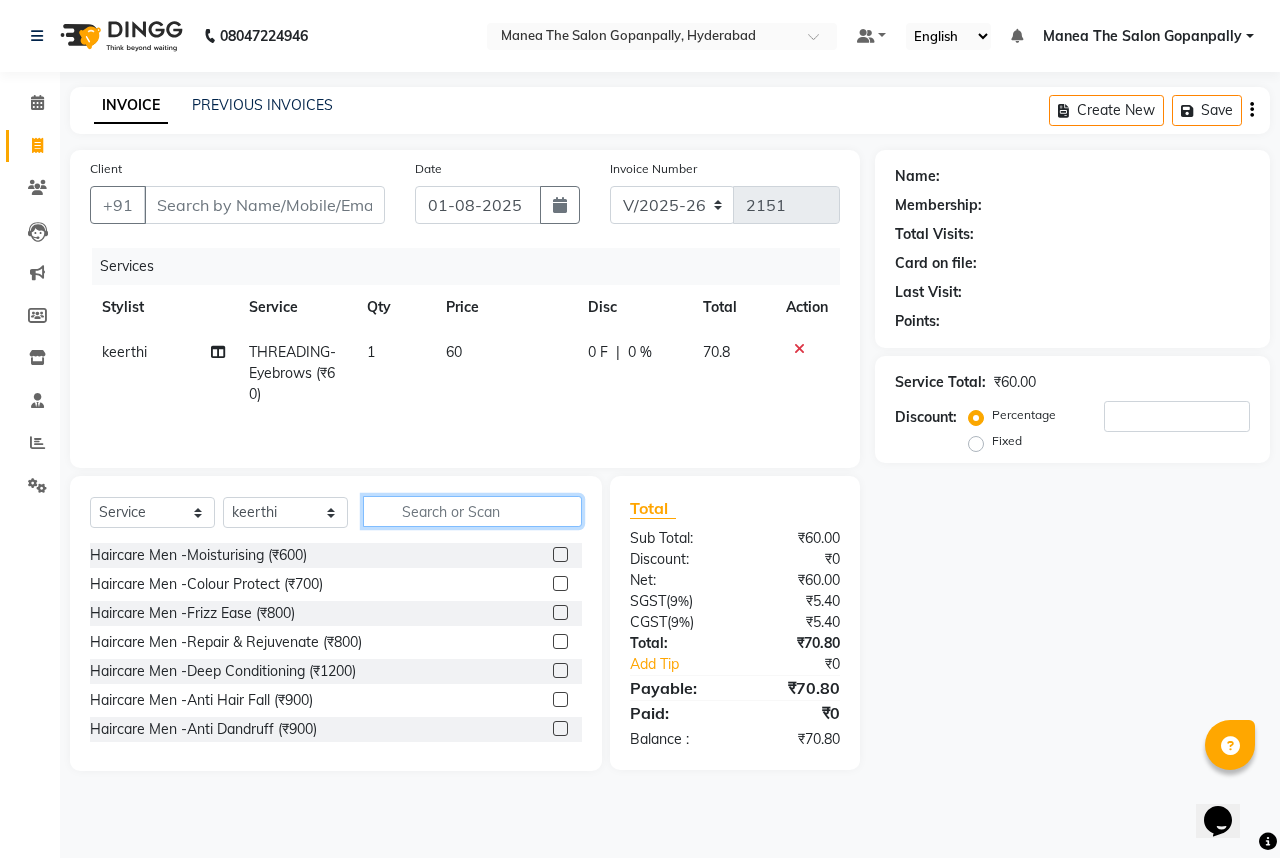 type 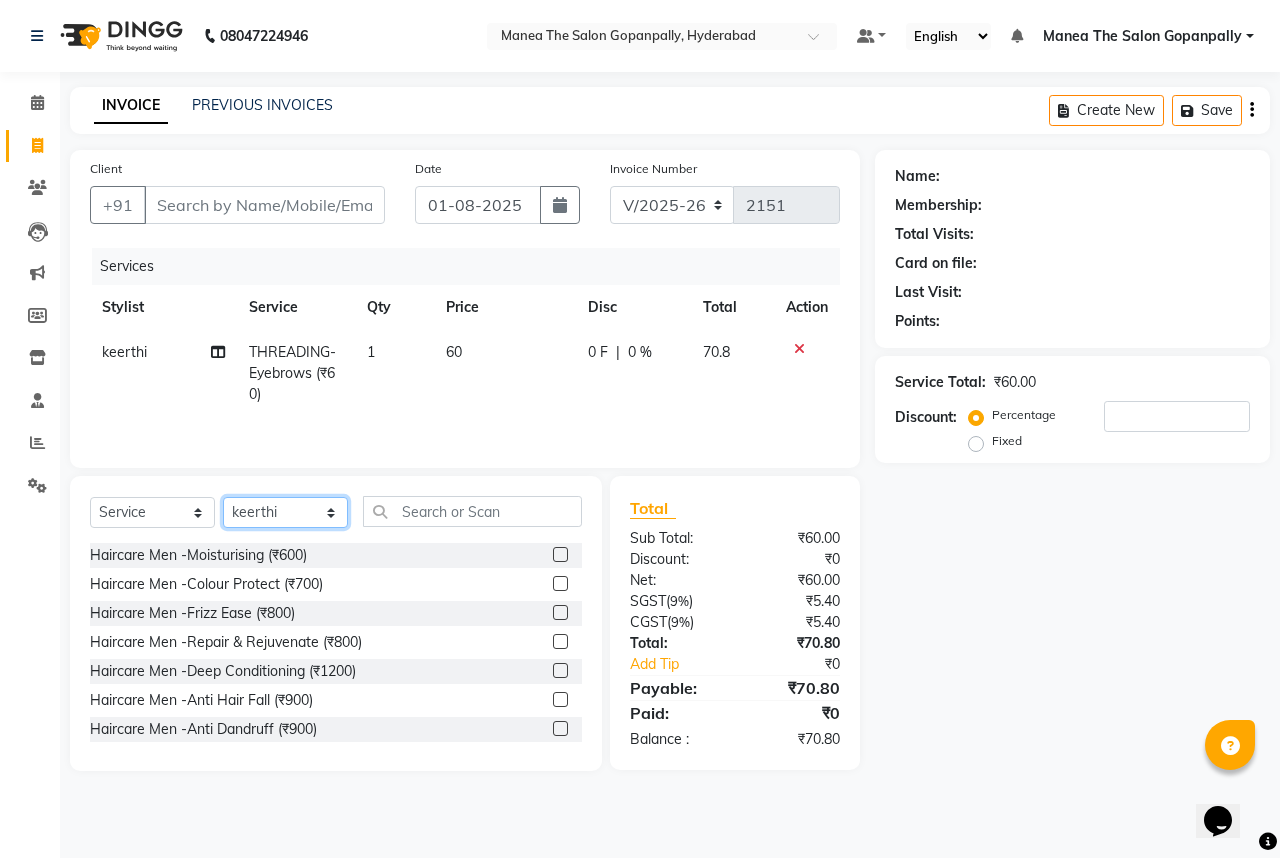 click on "Select Stylist Anand AVANTHI Haider  indu IRFAN keerthi rehan sameer saritha zubair" 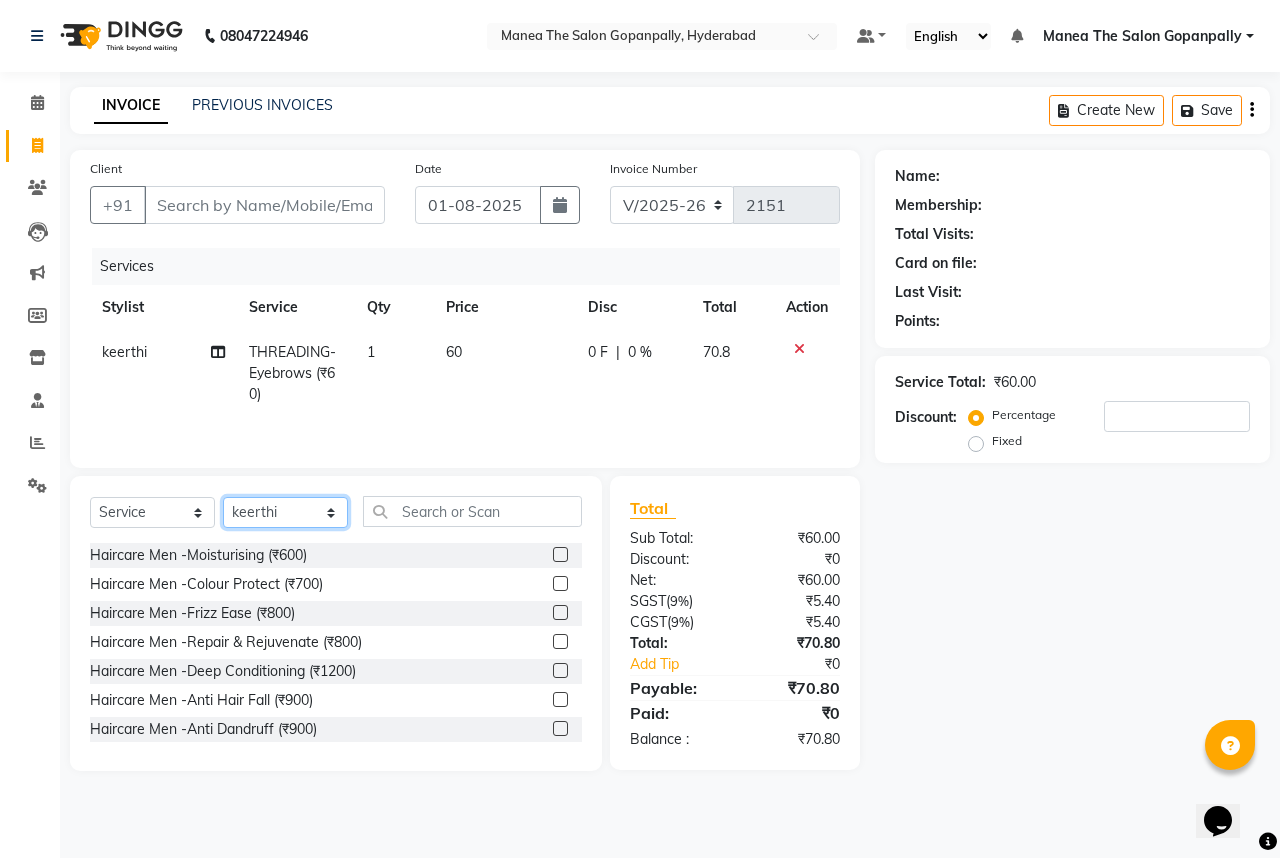 select on "83346" 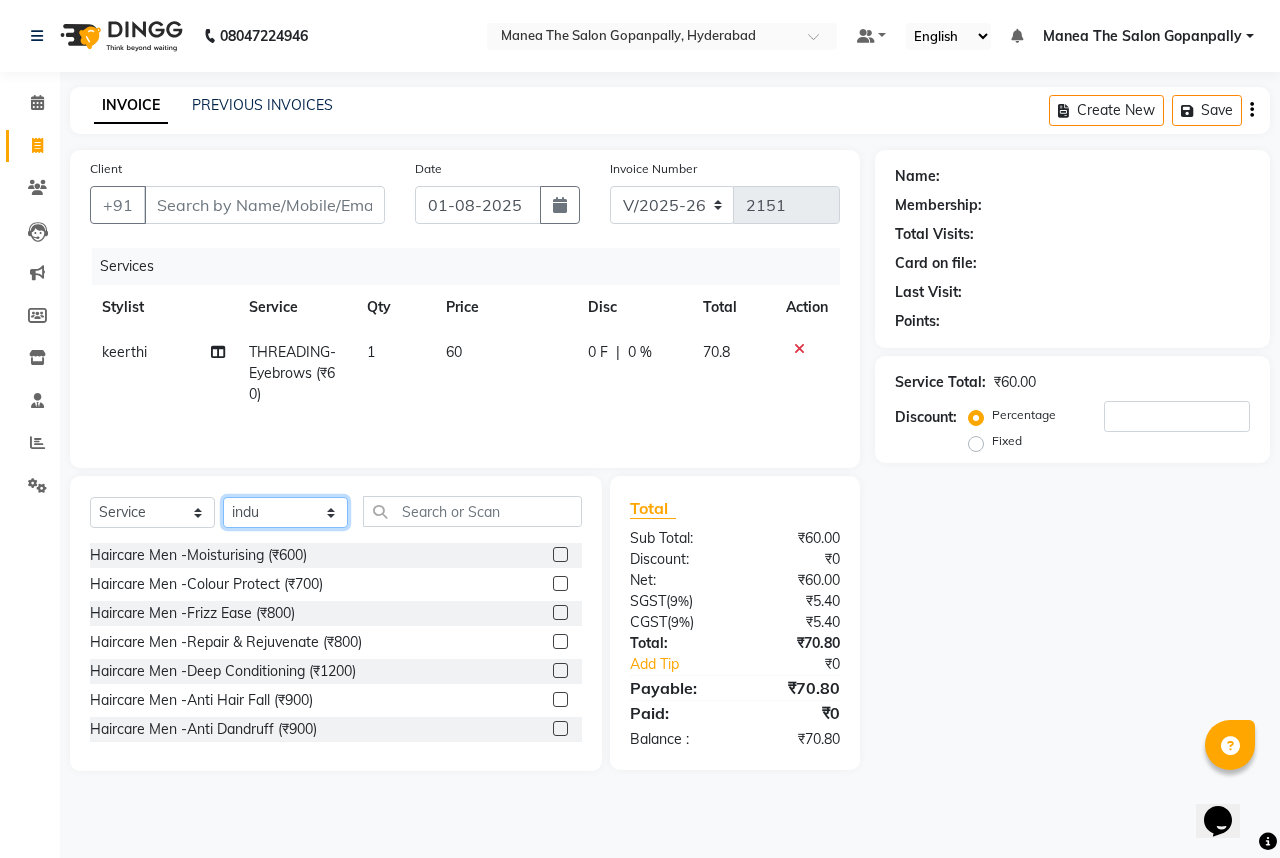 click on "Select Stylist Anand AVANTHI Haider  indu IRFAN keerthi rehan sameer saritha zubair" 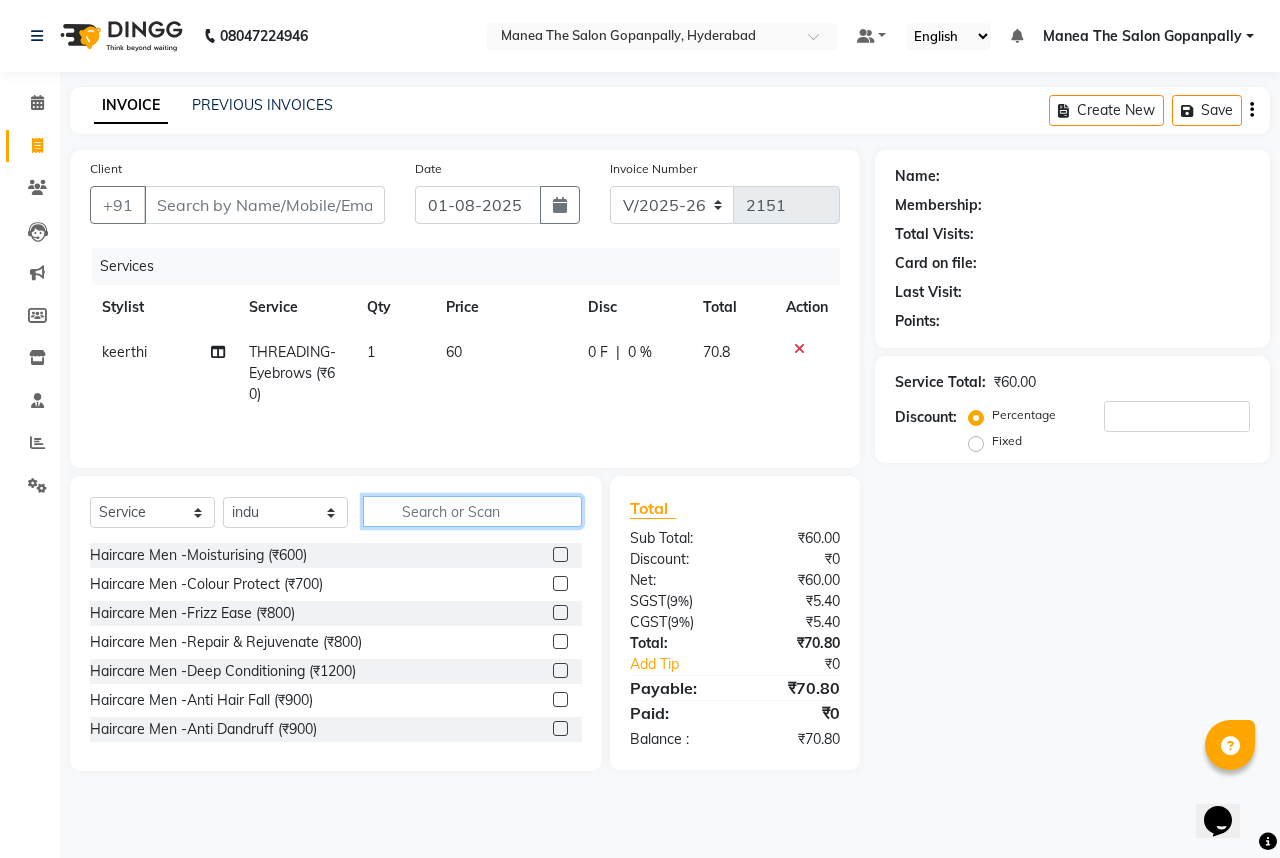 click 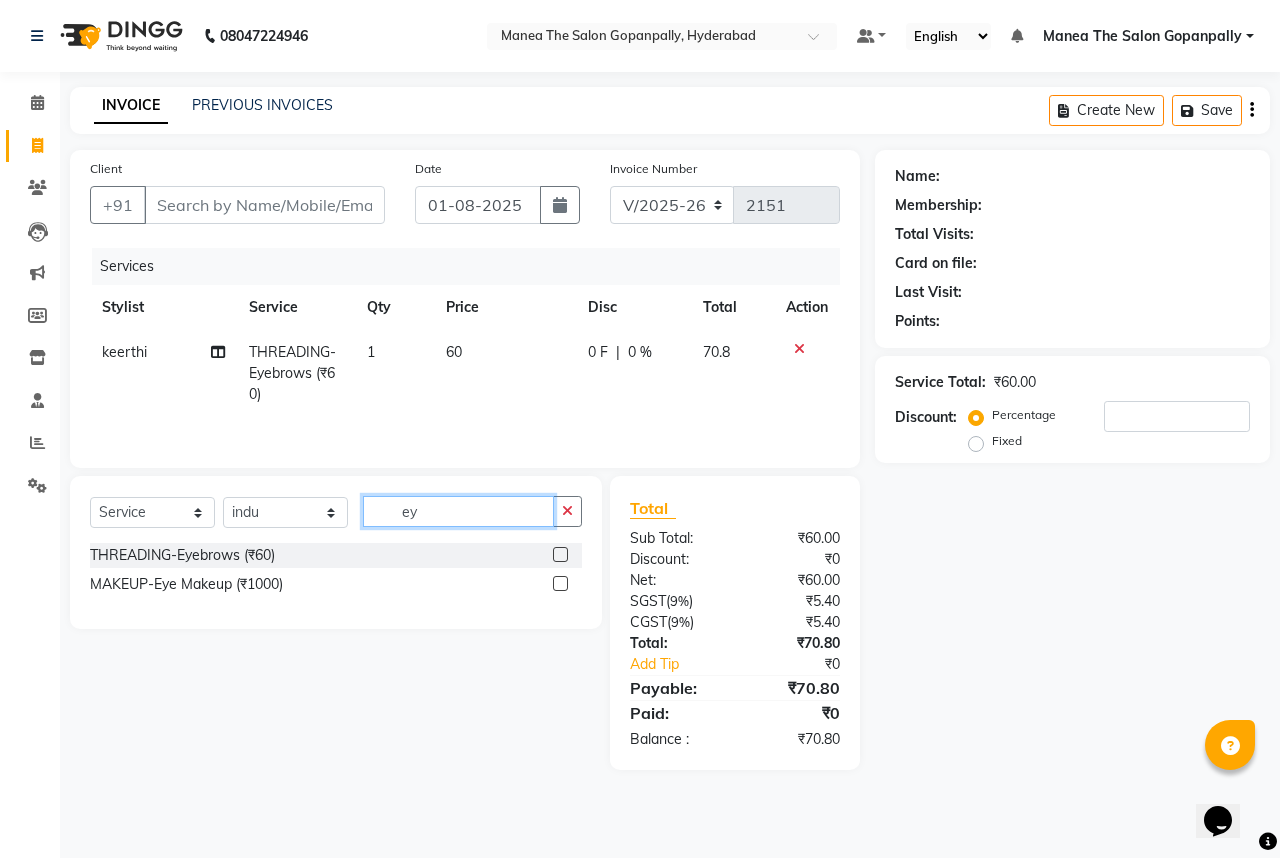 type on "ey" 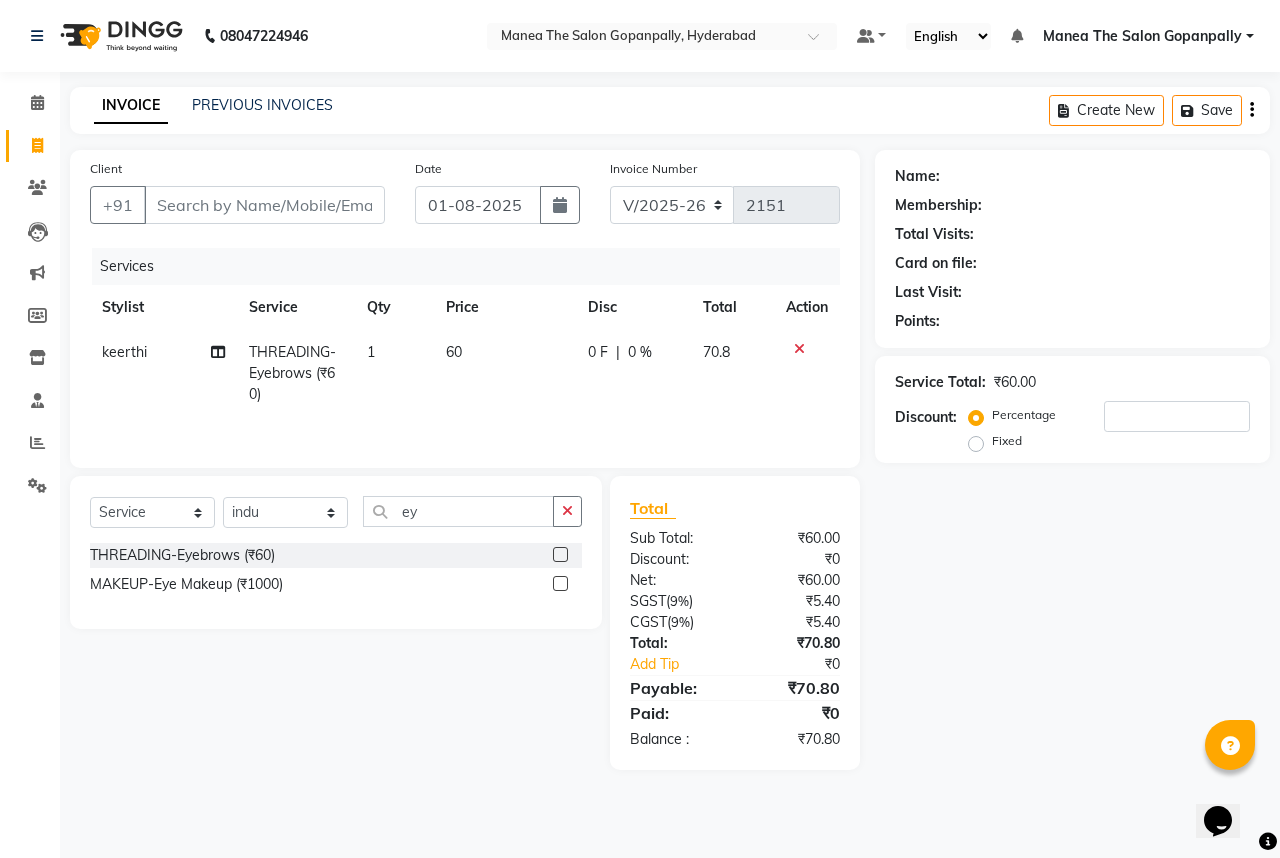 click 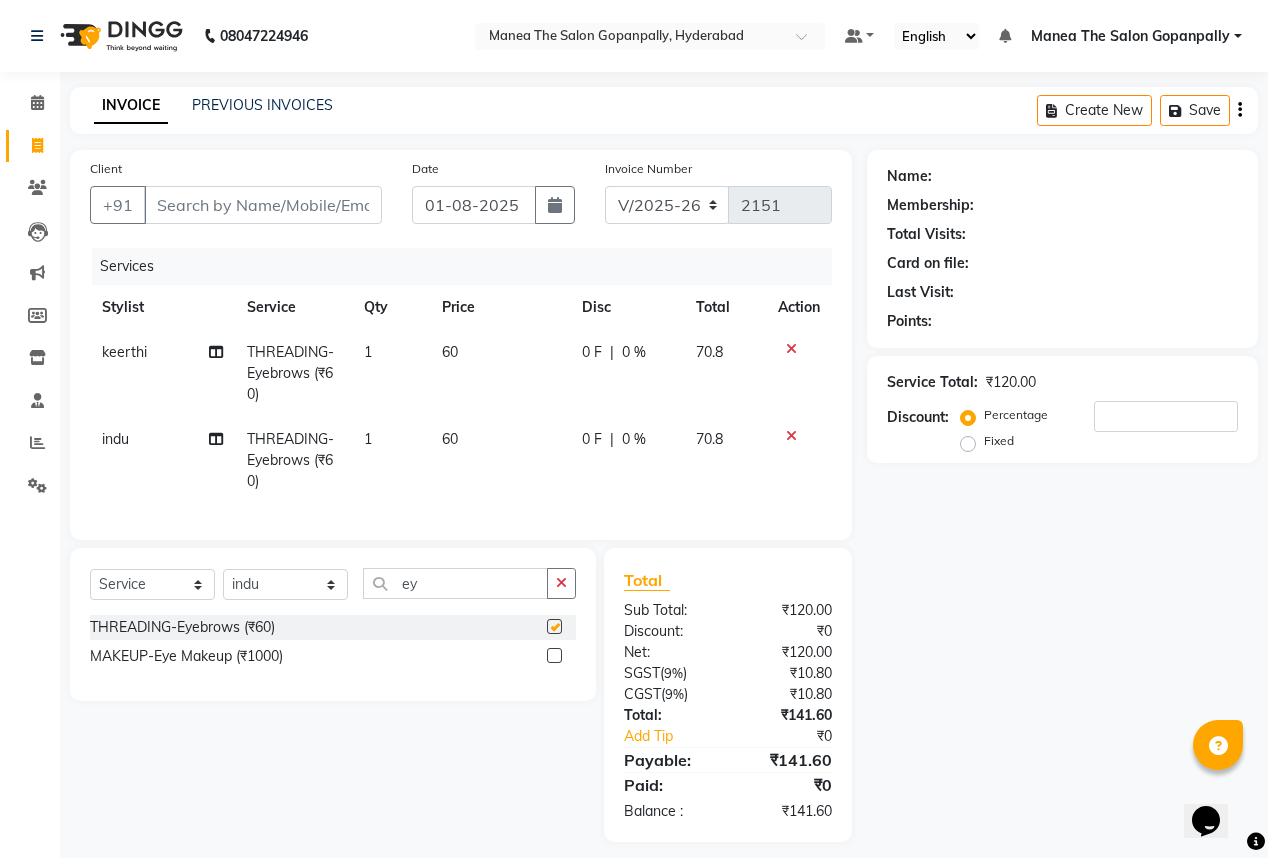checkbox on "false" 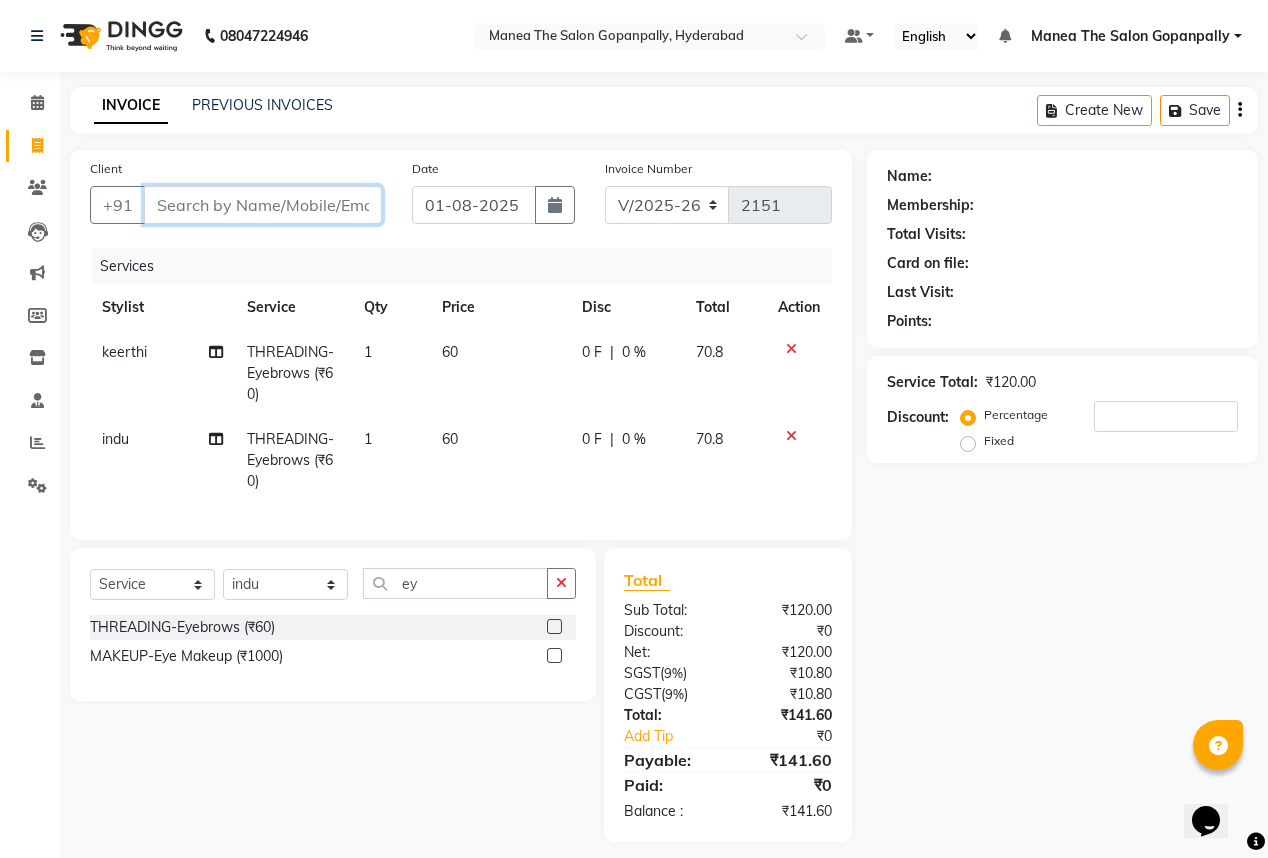 click on "Client" at bounding box center (263, 205) 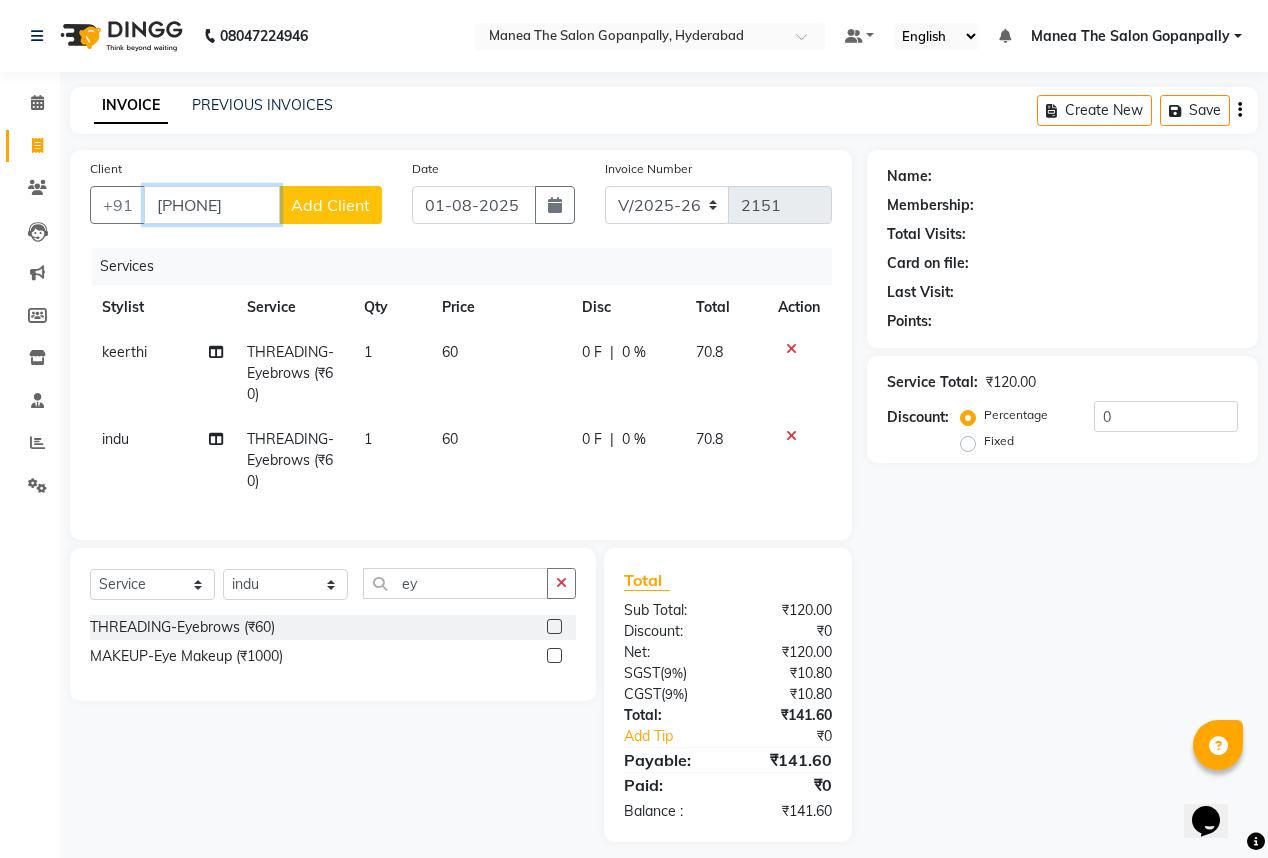 type on "[PHONE]" 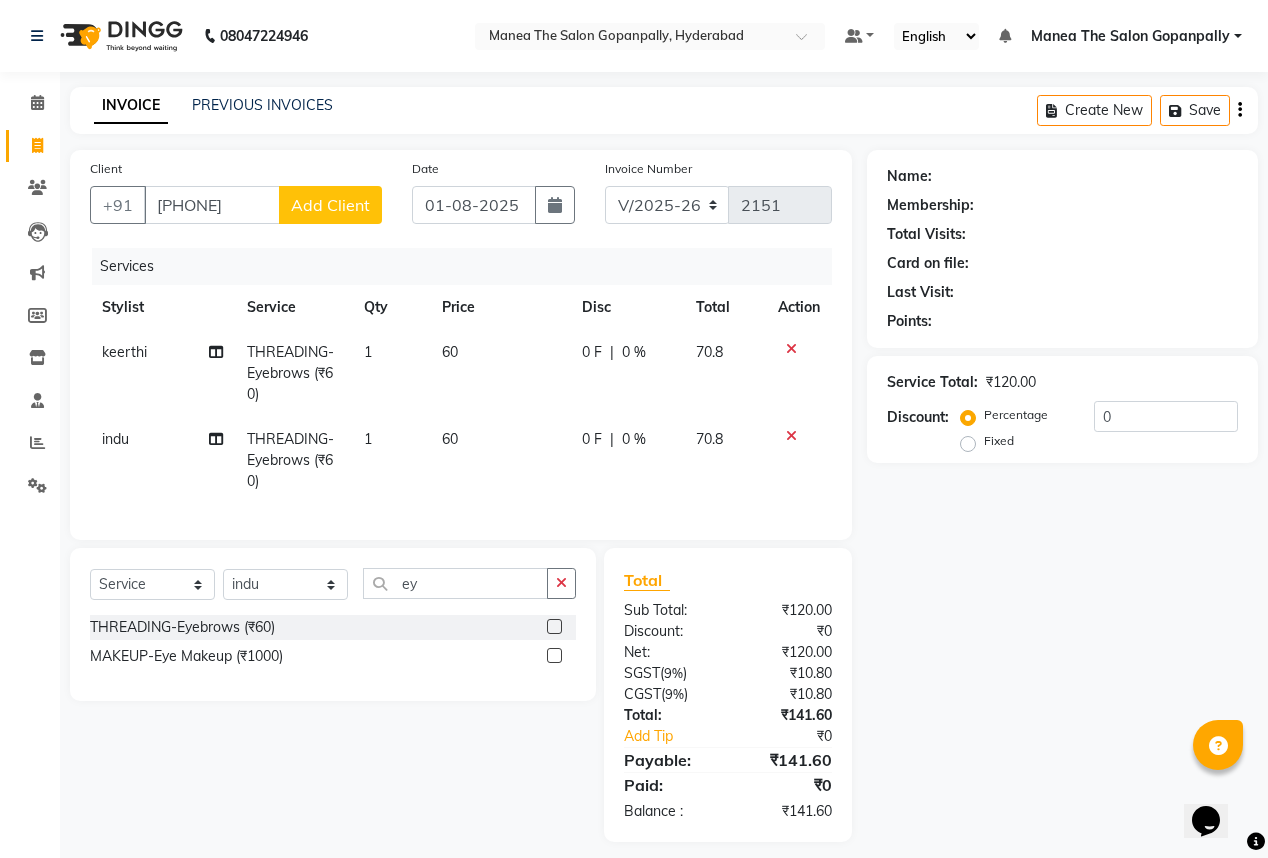 click on "Add Client" 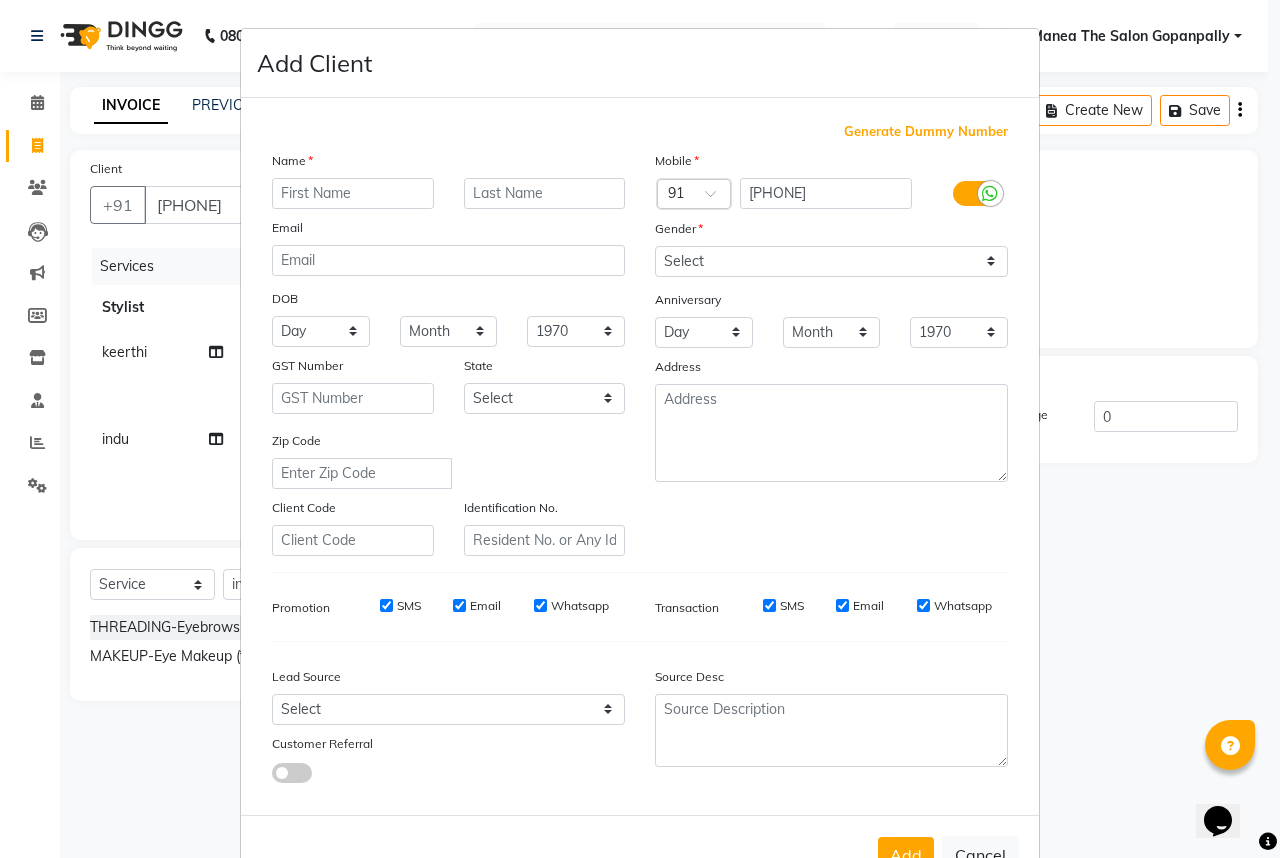click at bounding box center (353, 193) 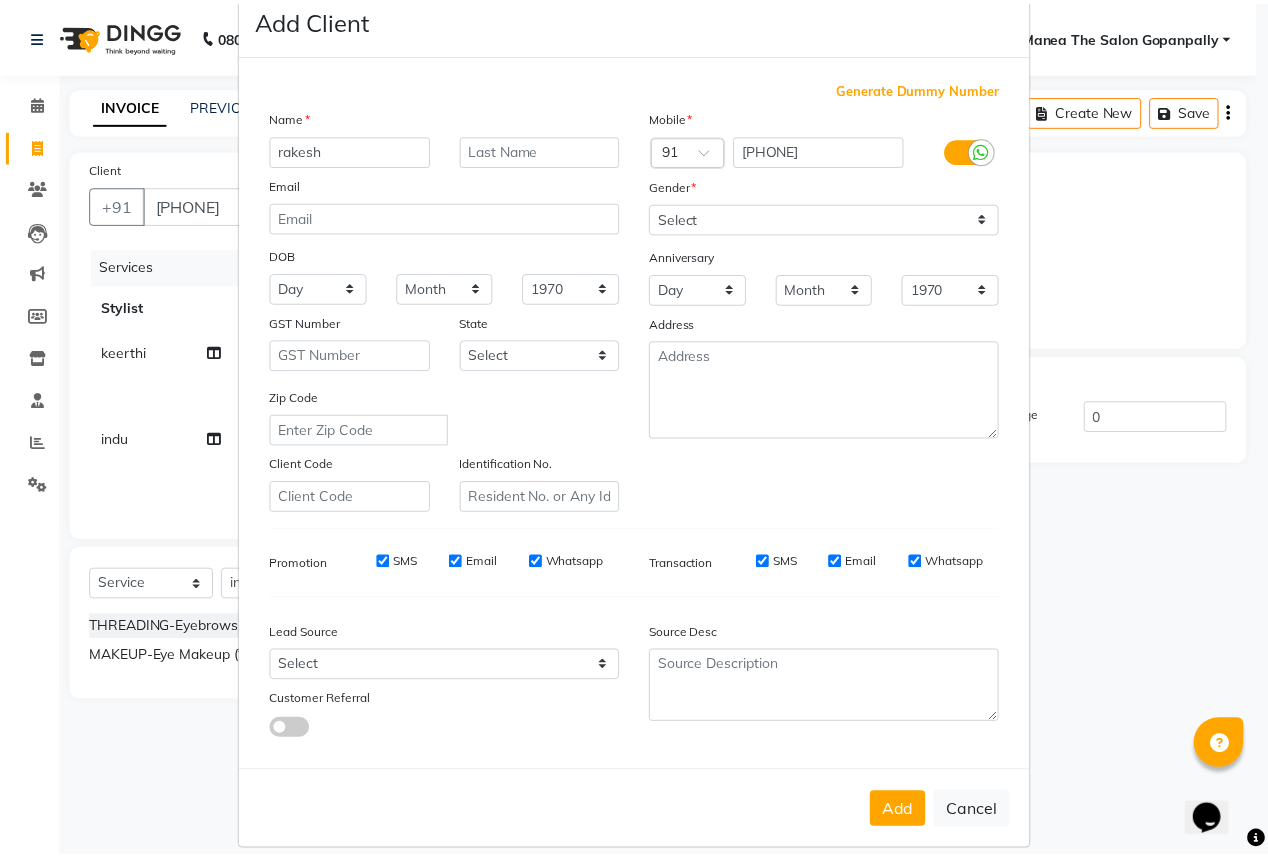 scroll, scrollTop: 74, scrollLeft: 0, axis: vertical 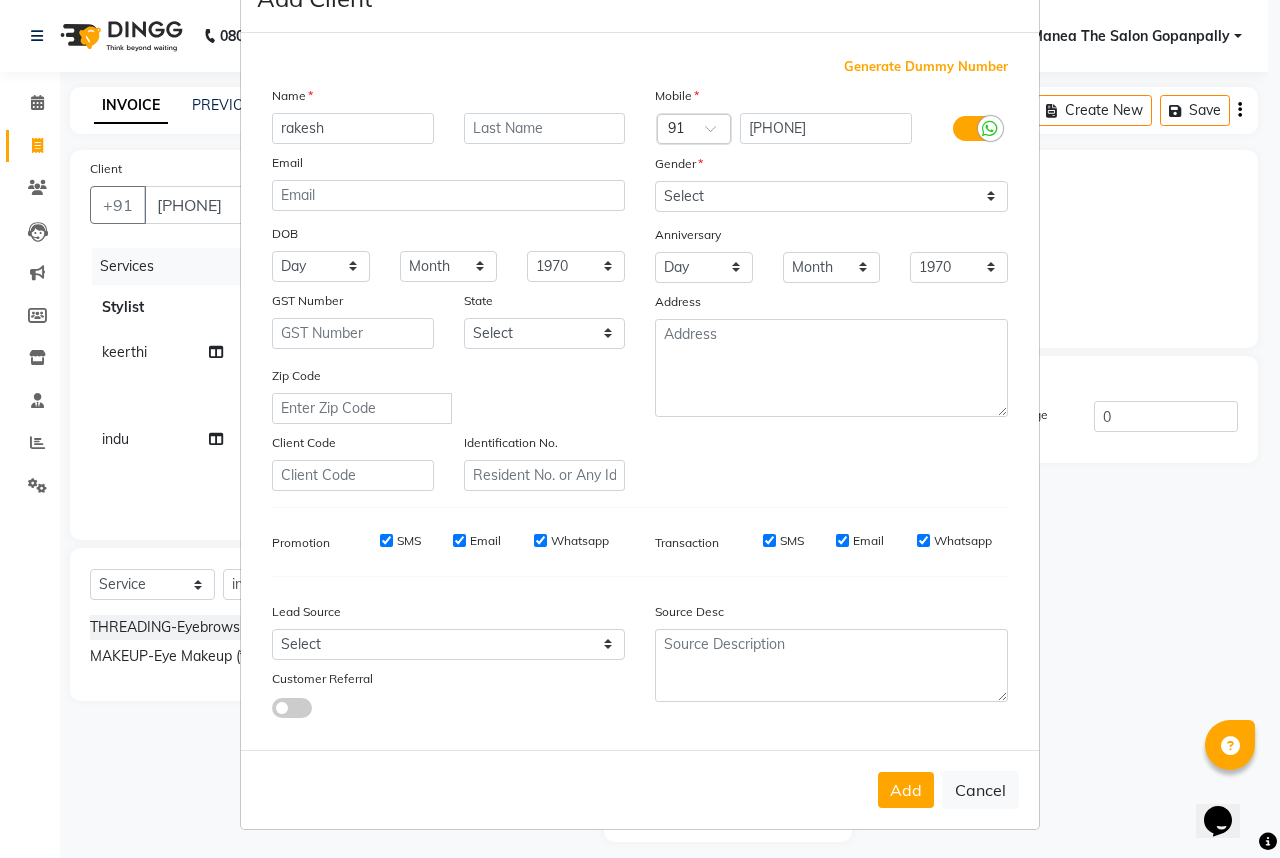type on "rakesh" 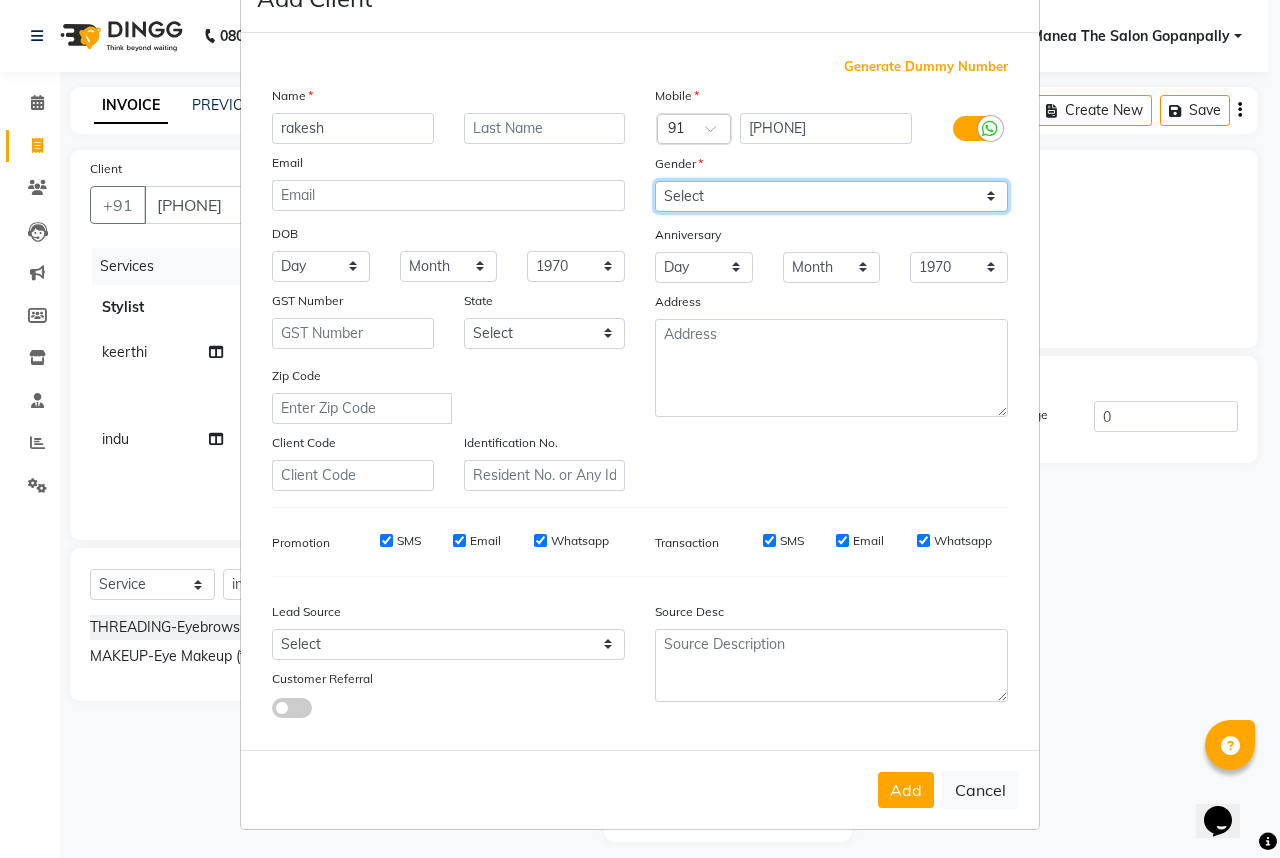 click on "Select Male Female Other Prefer Not To Say" at bounding box center (831, 196) 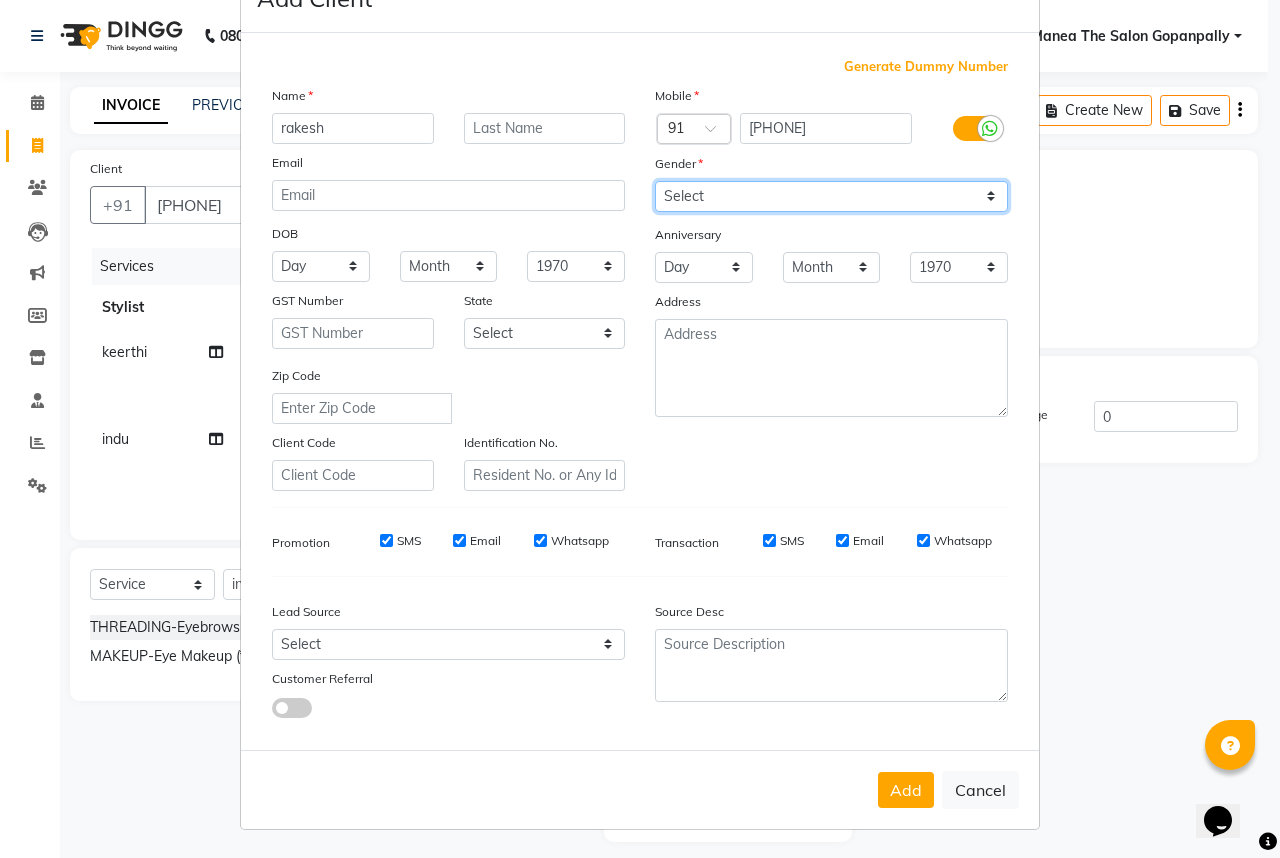 select on "female" 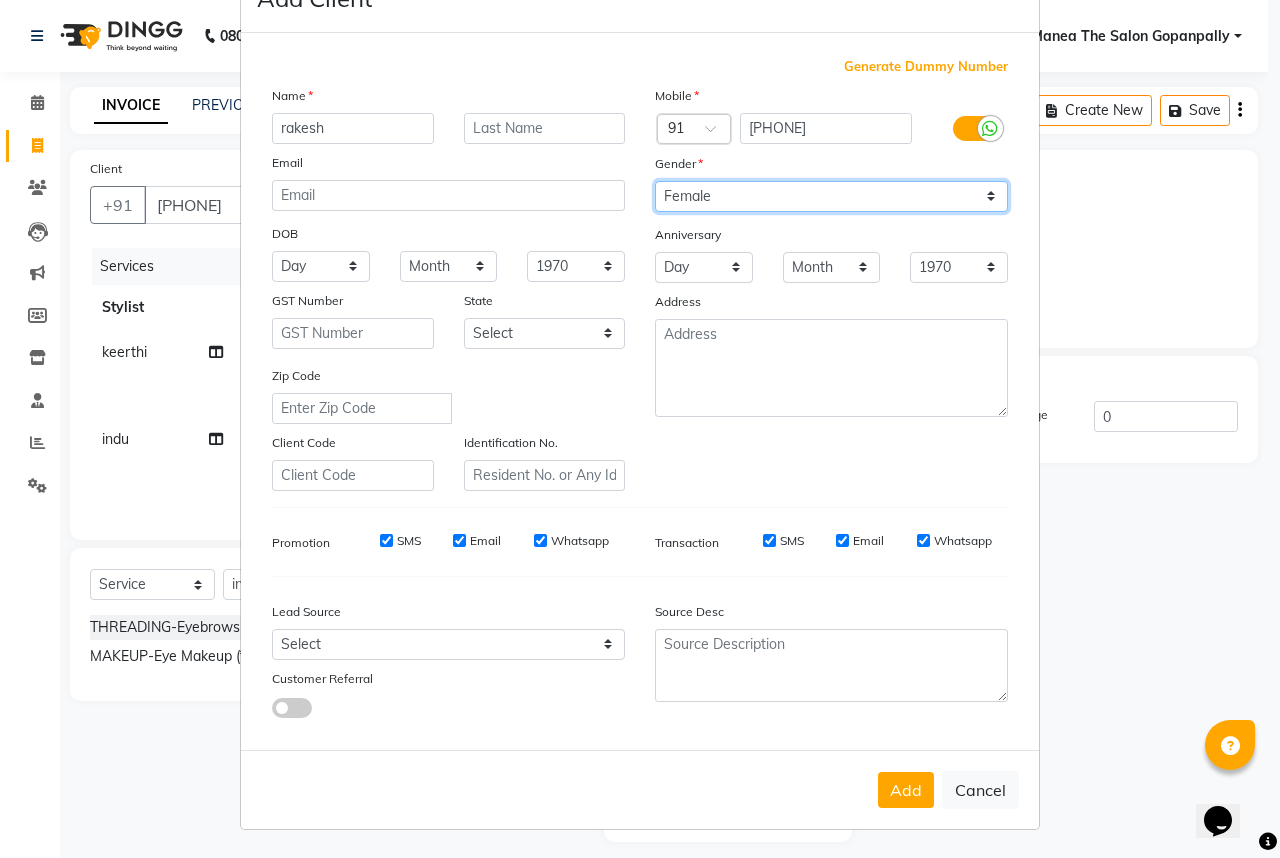 click on "Select Male Female Other Prefer Not To Say" at bounding box center (831, 196) 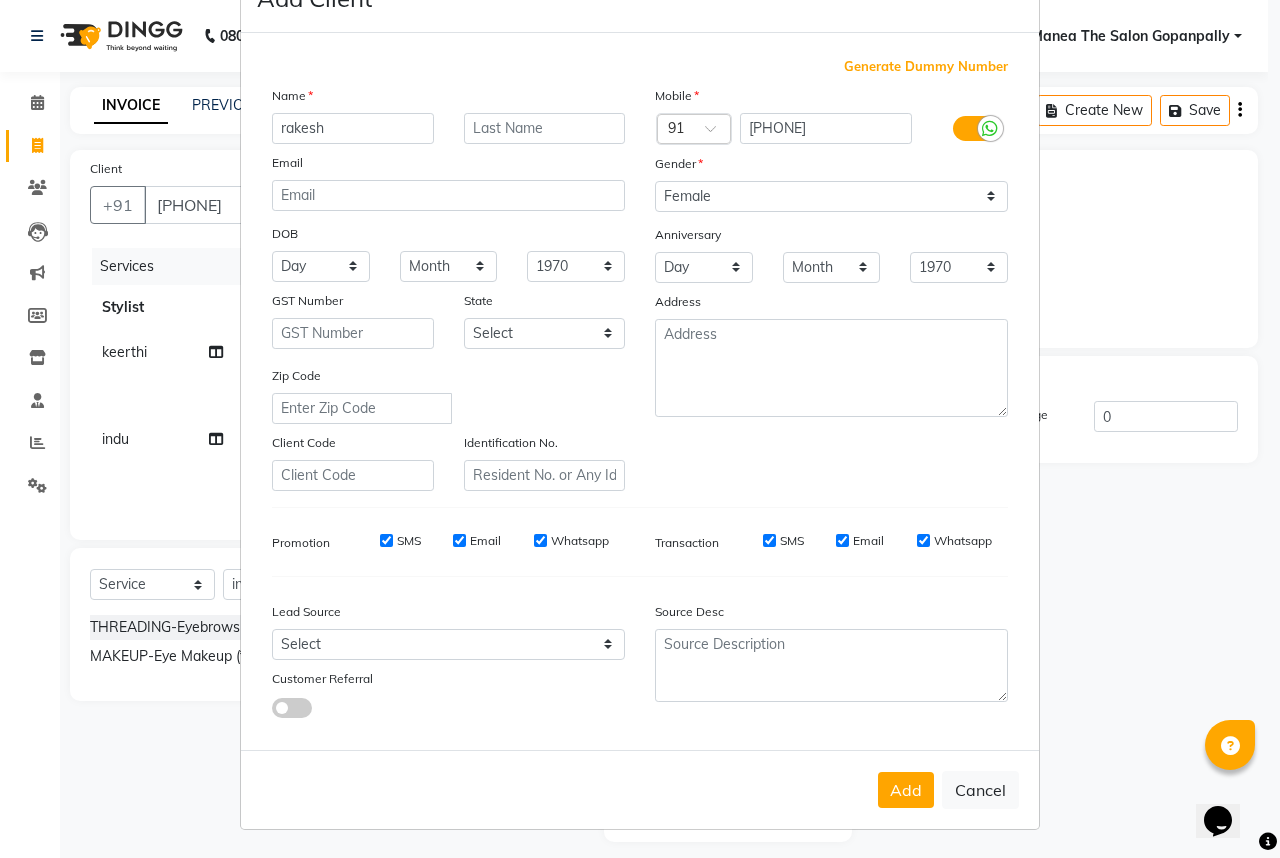 click on "Email" at bounding box center [842, 540] 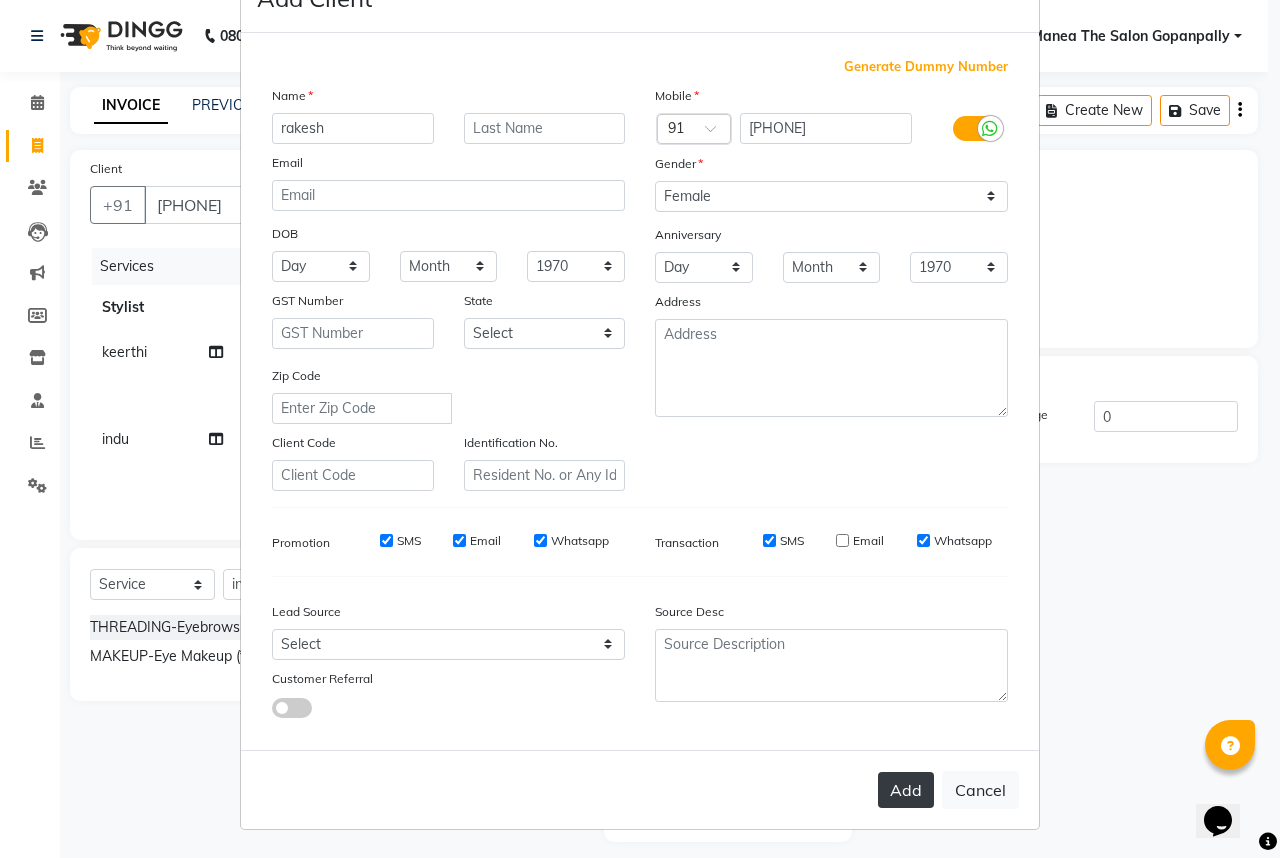 click on "Add" at bounding box center [906, 790] 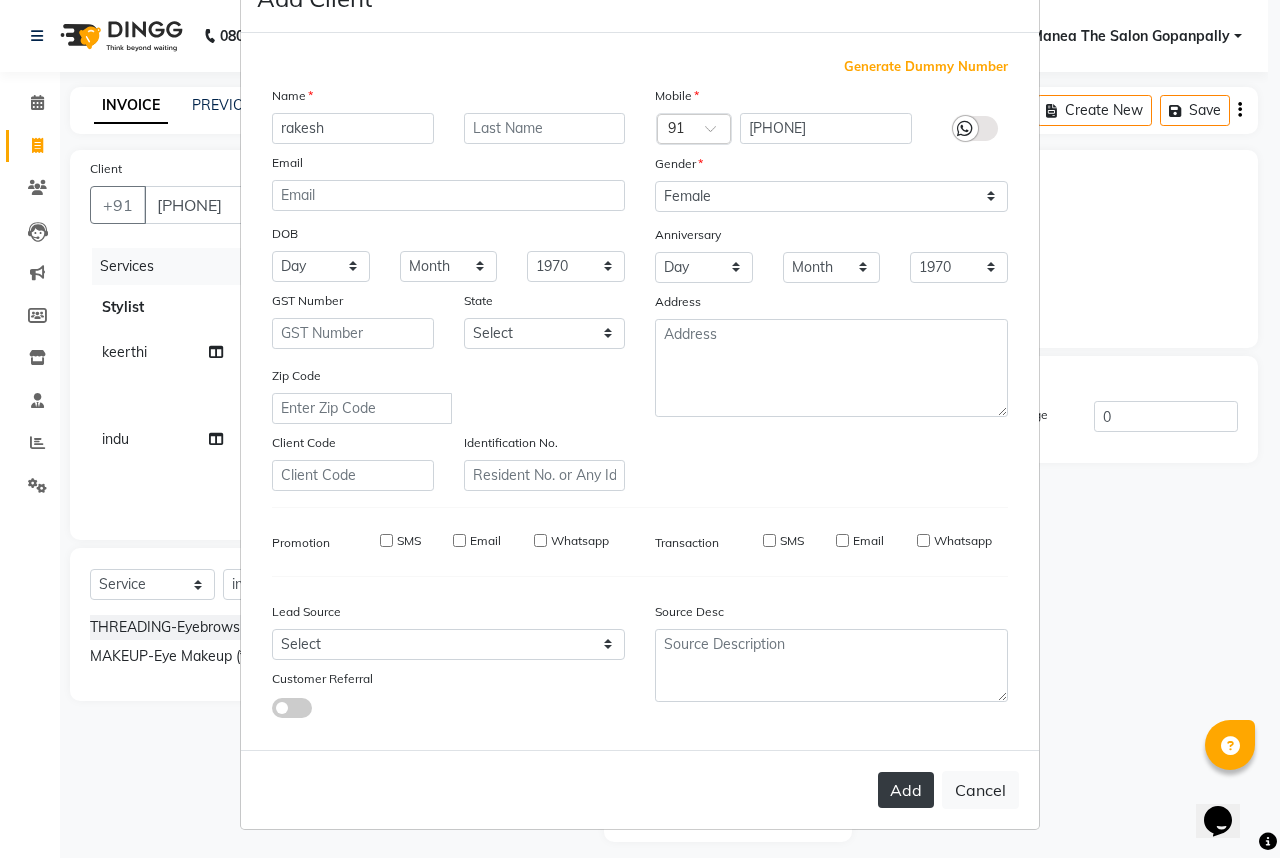 type 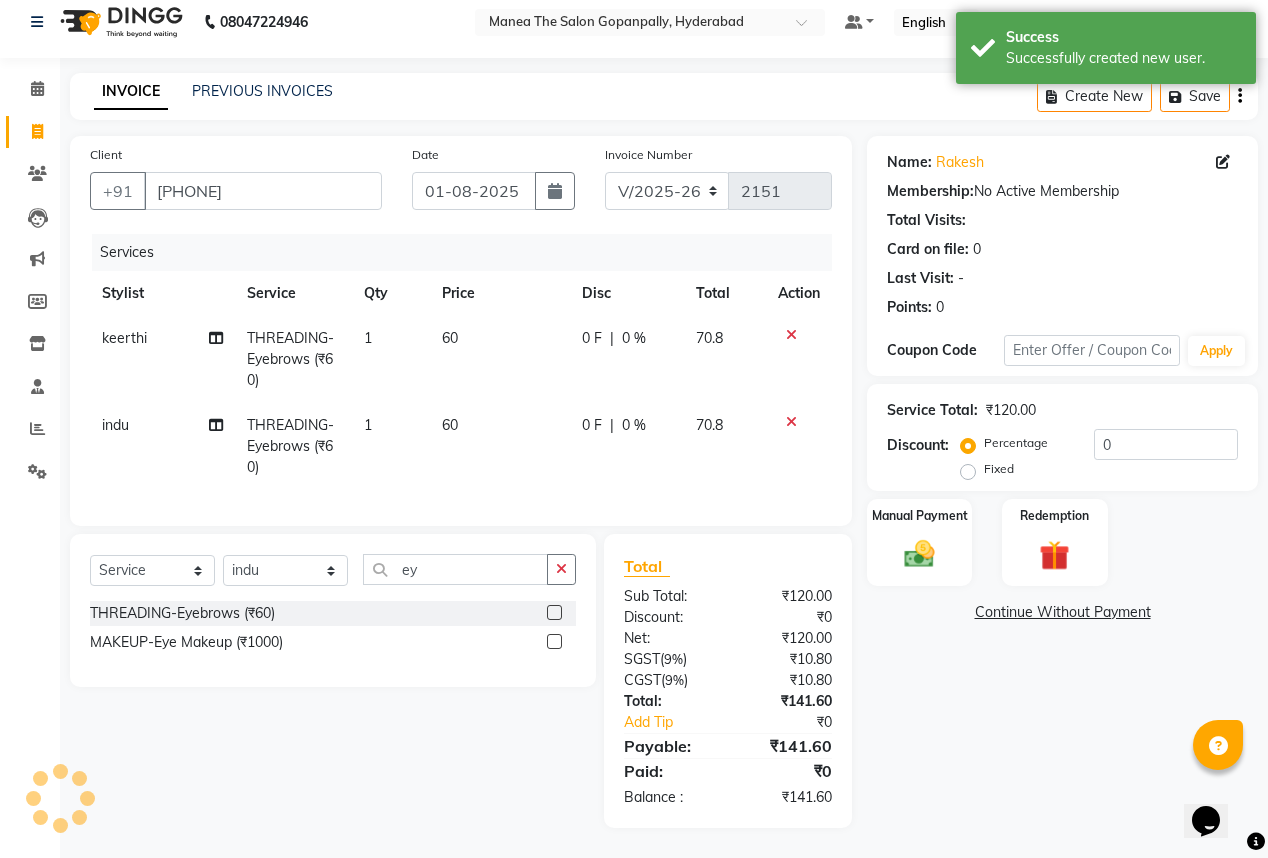 scroll, scrollTop: 26, scrollLeft: 0, axis: vertical 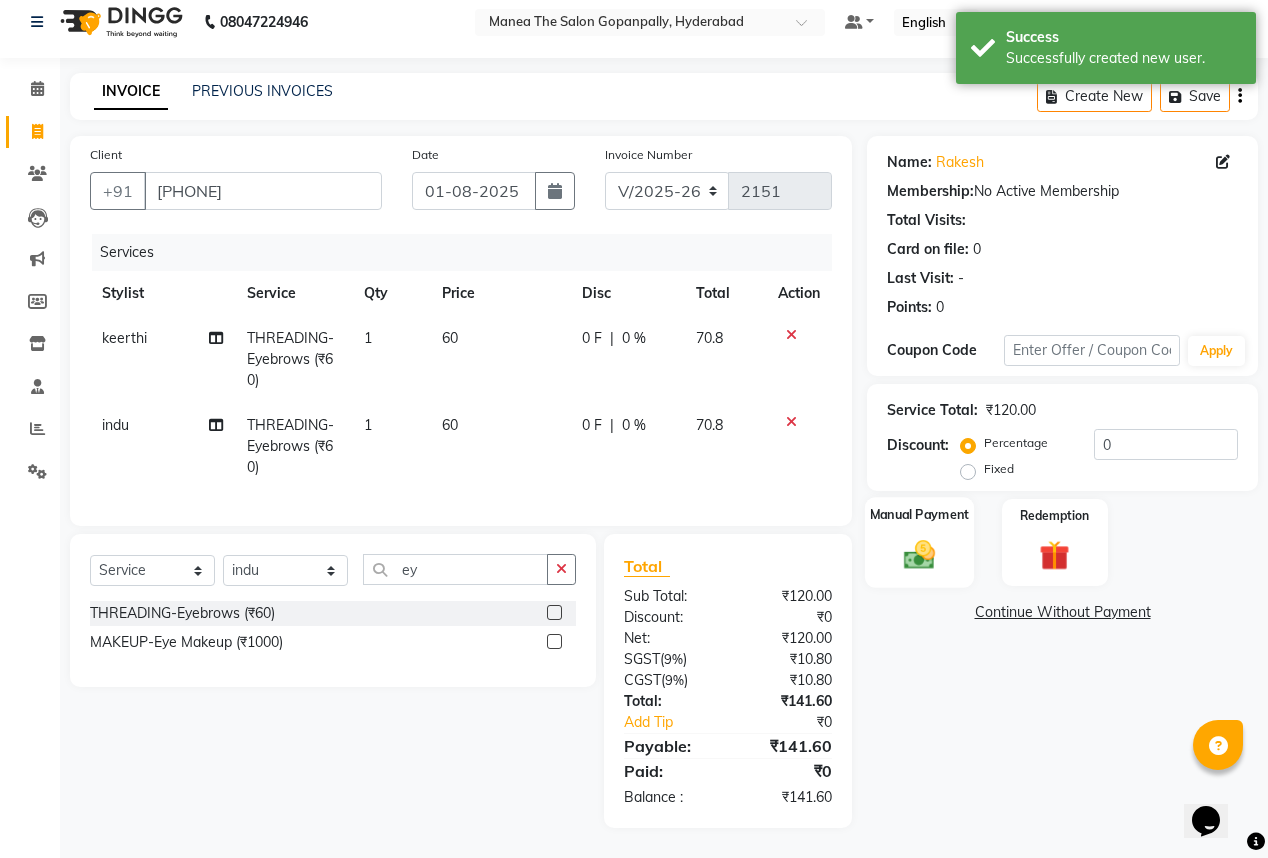 click on "Manual Payment" 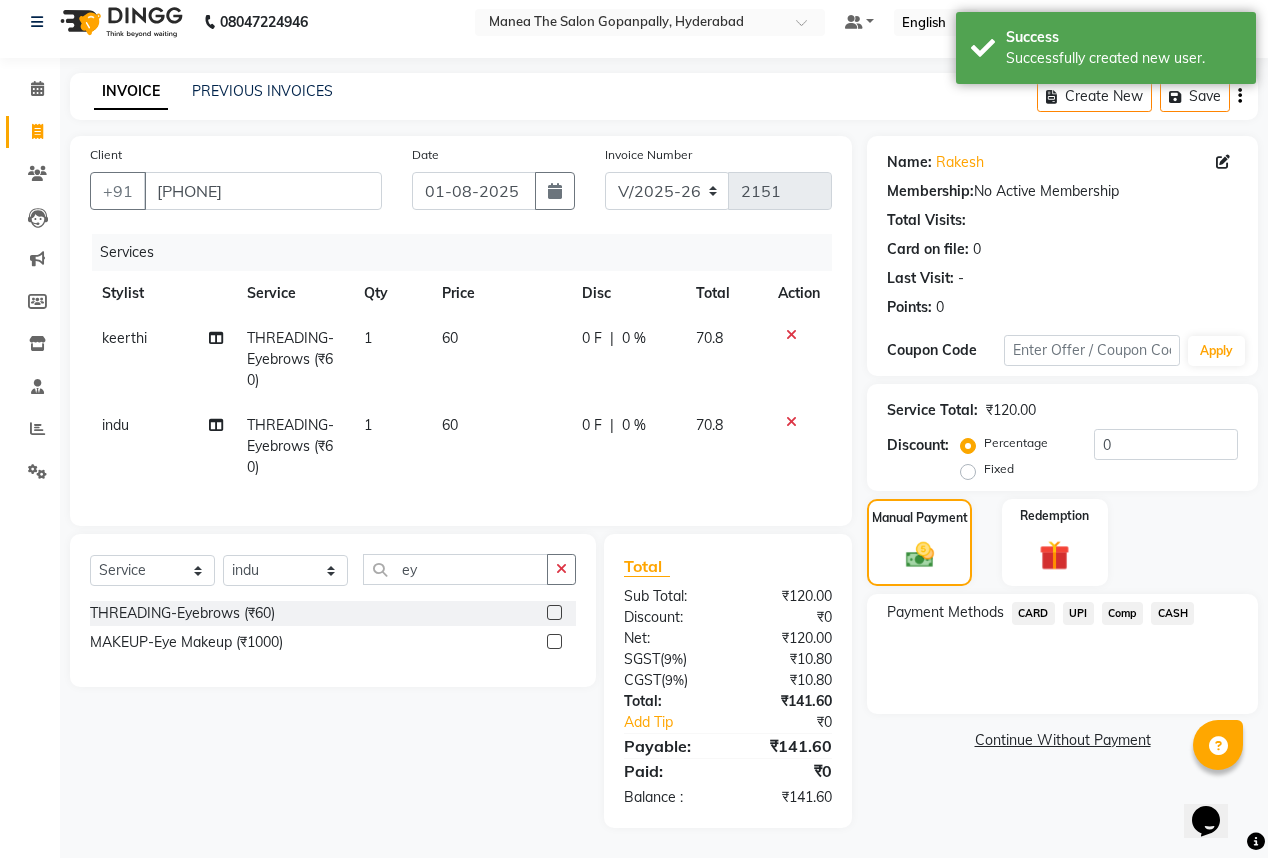 click on "UPI" 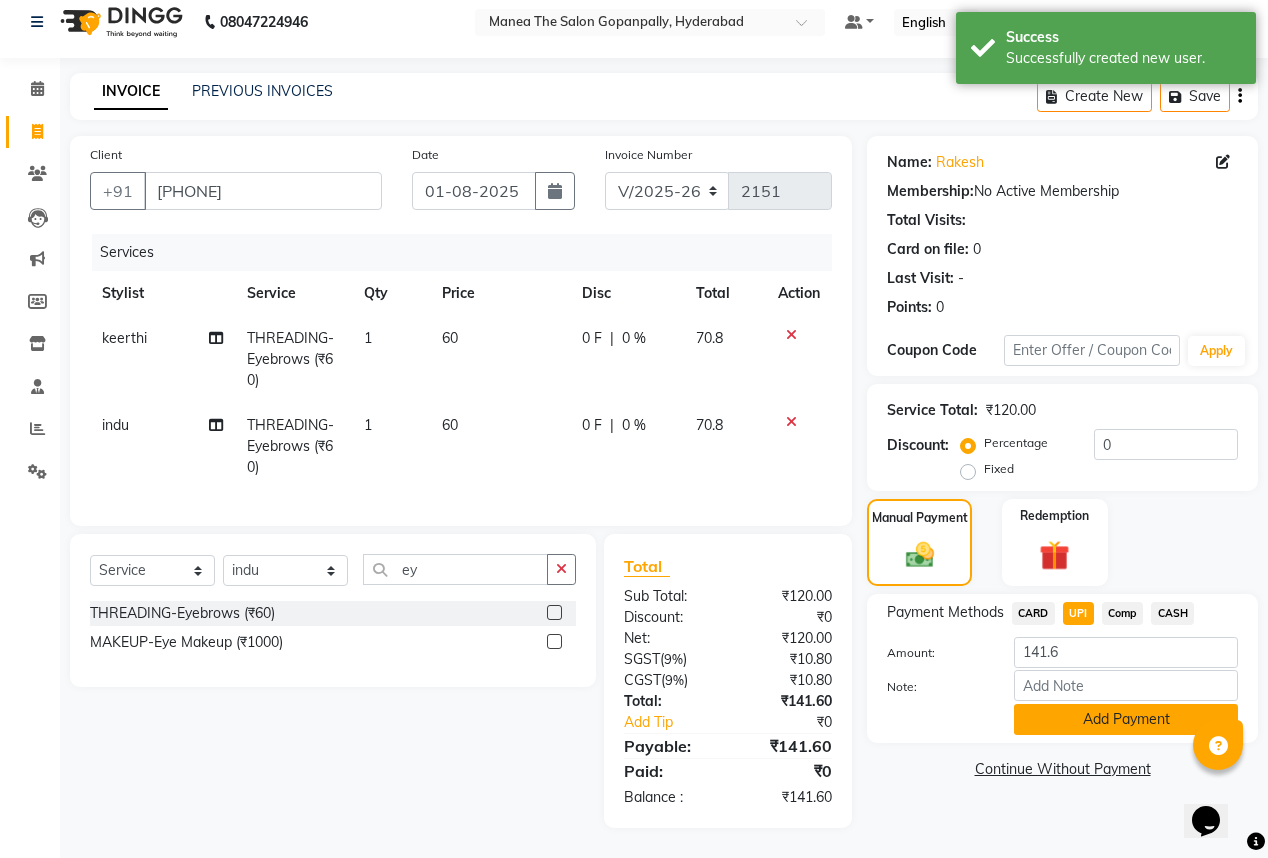 click on "Add Payment" 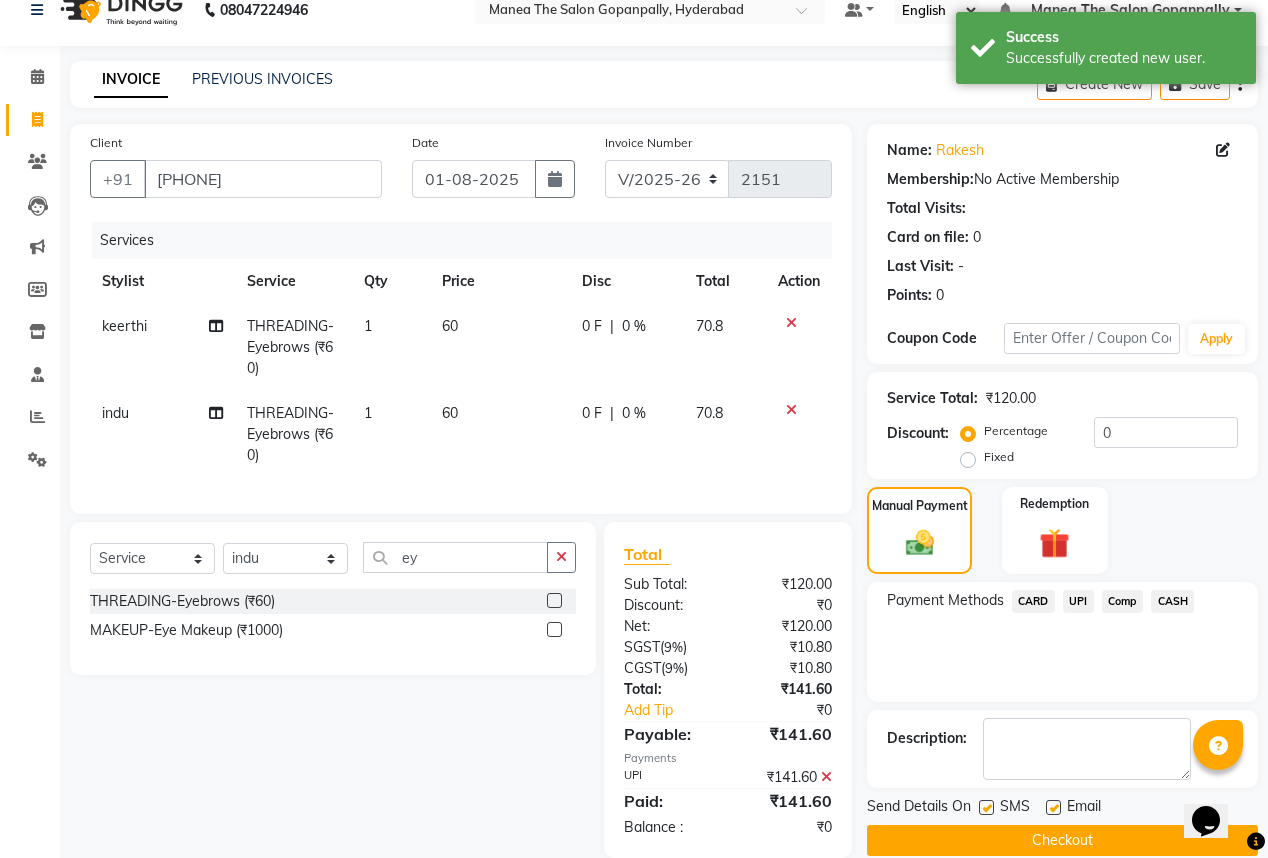 click 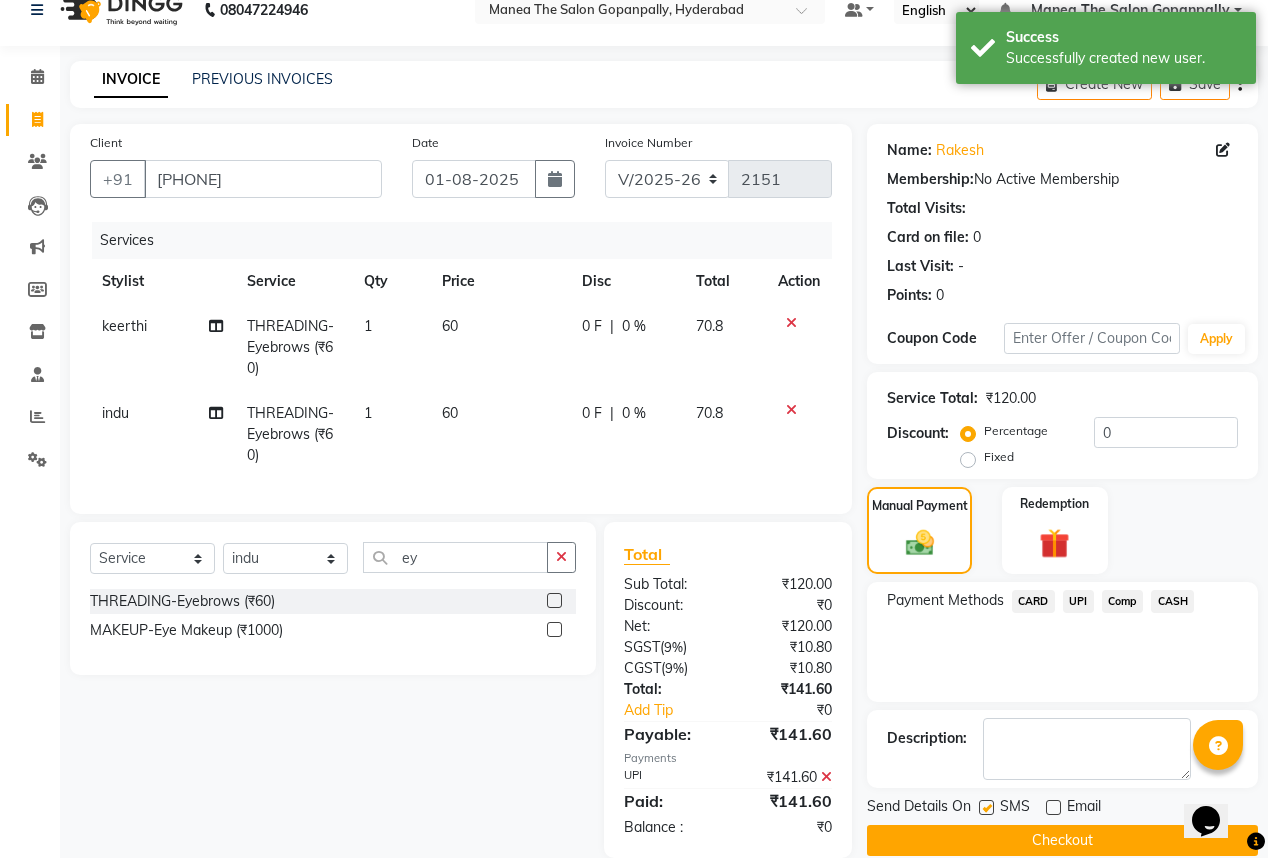 click on "Checkout" 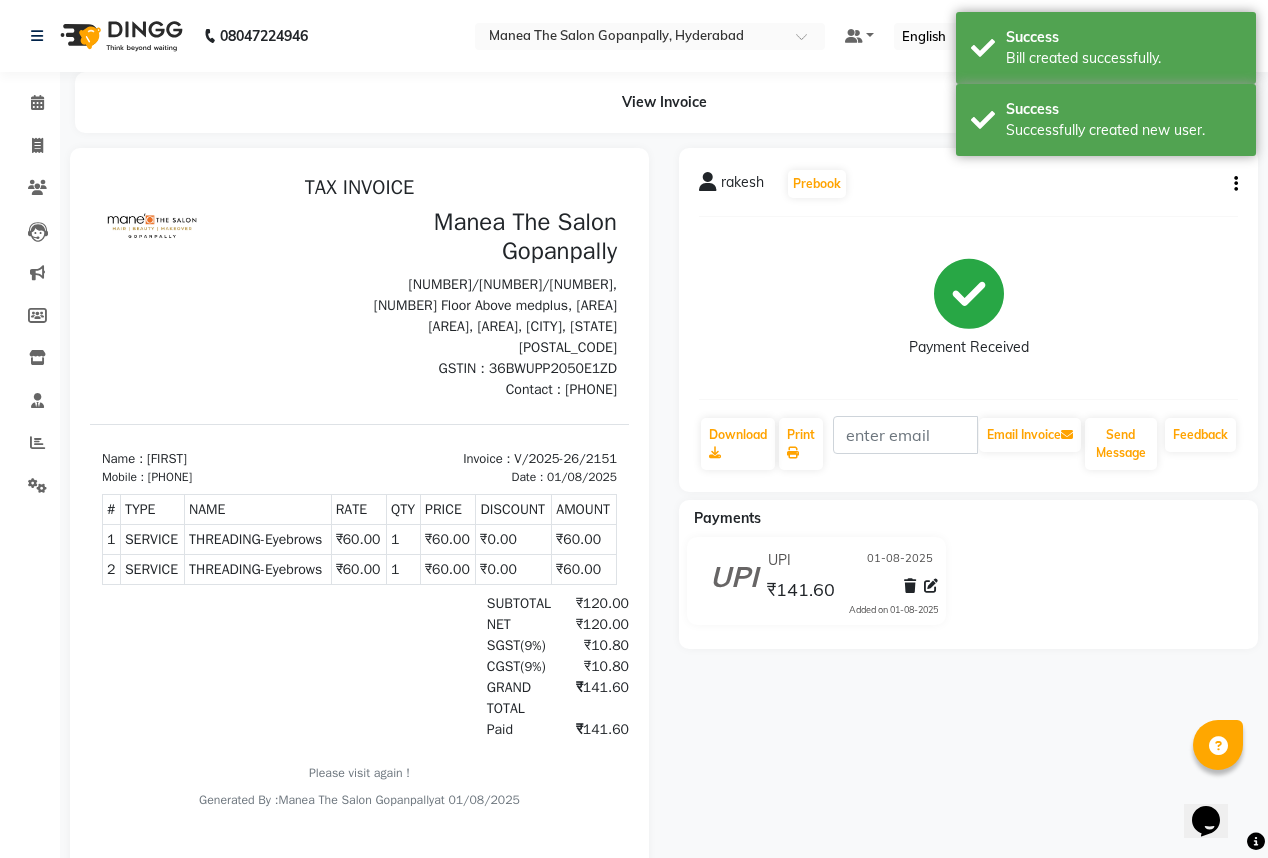 scroll, scrollTop: 0, scrollLeft: 0, axis: both 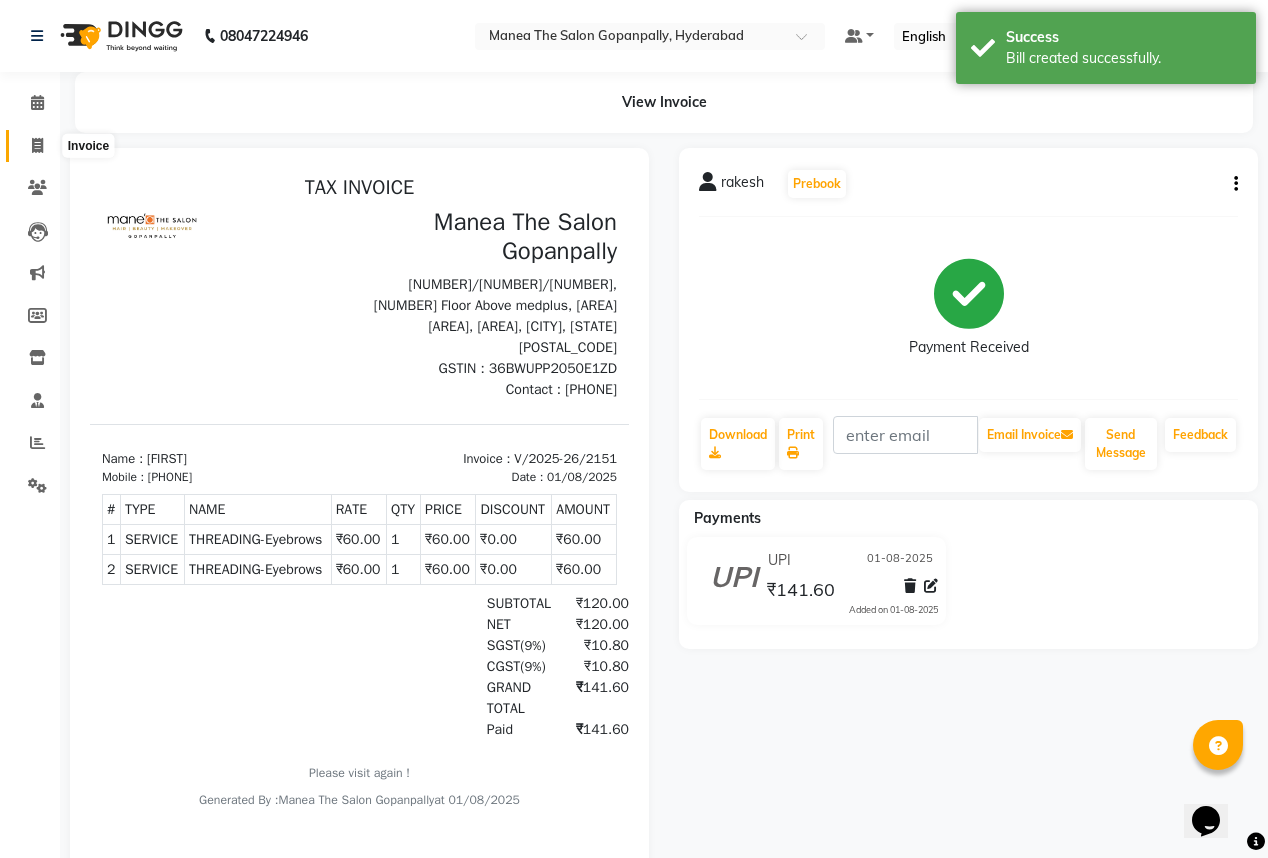 click 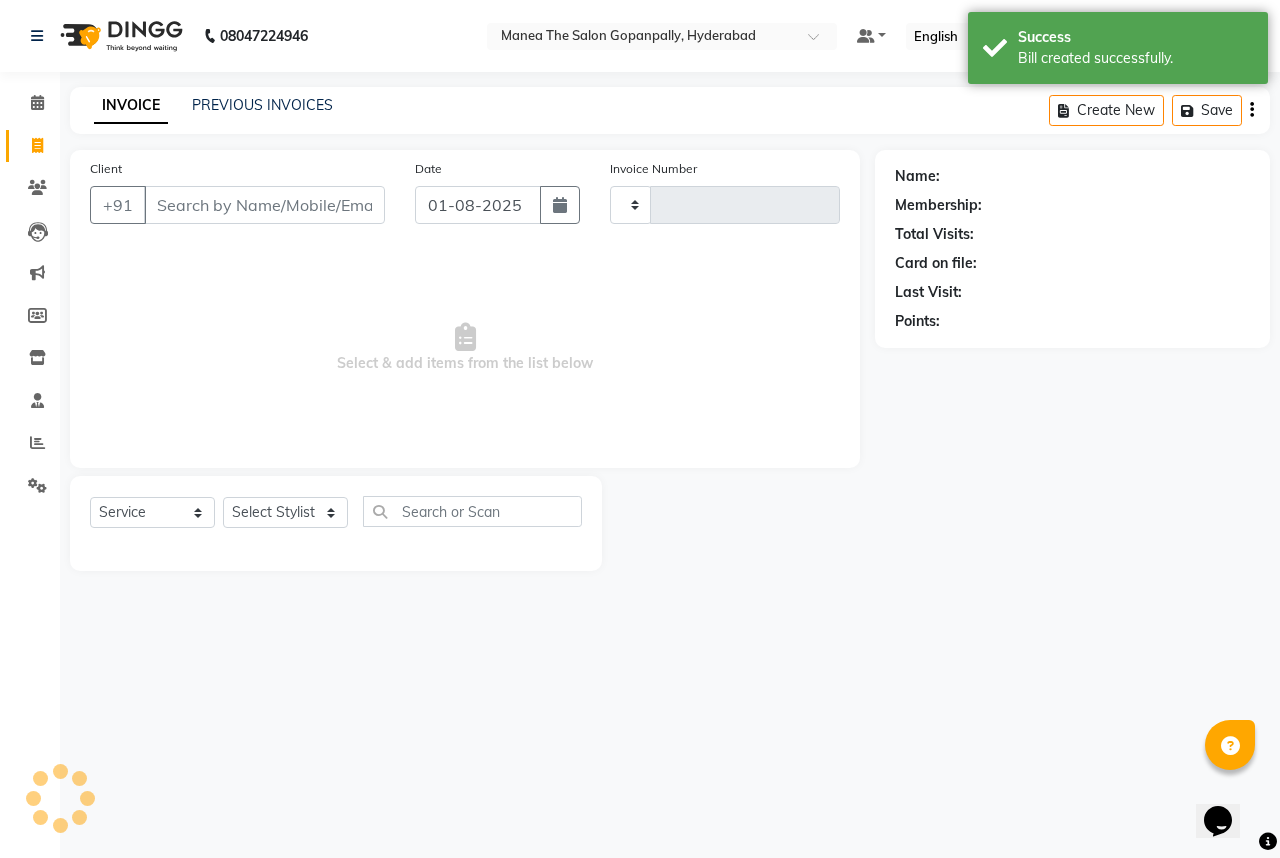 type on "2152" 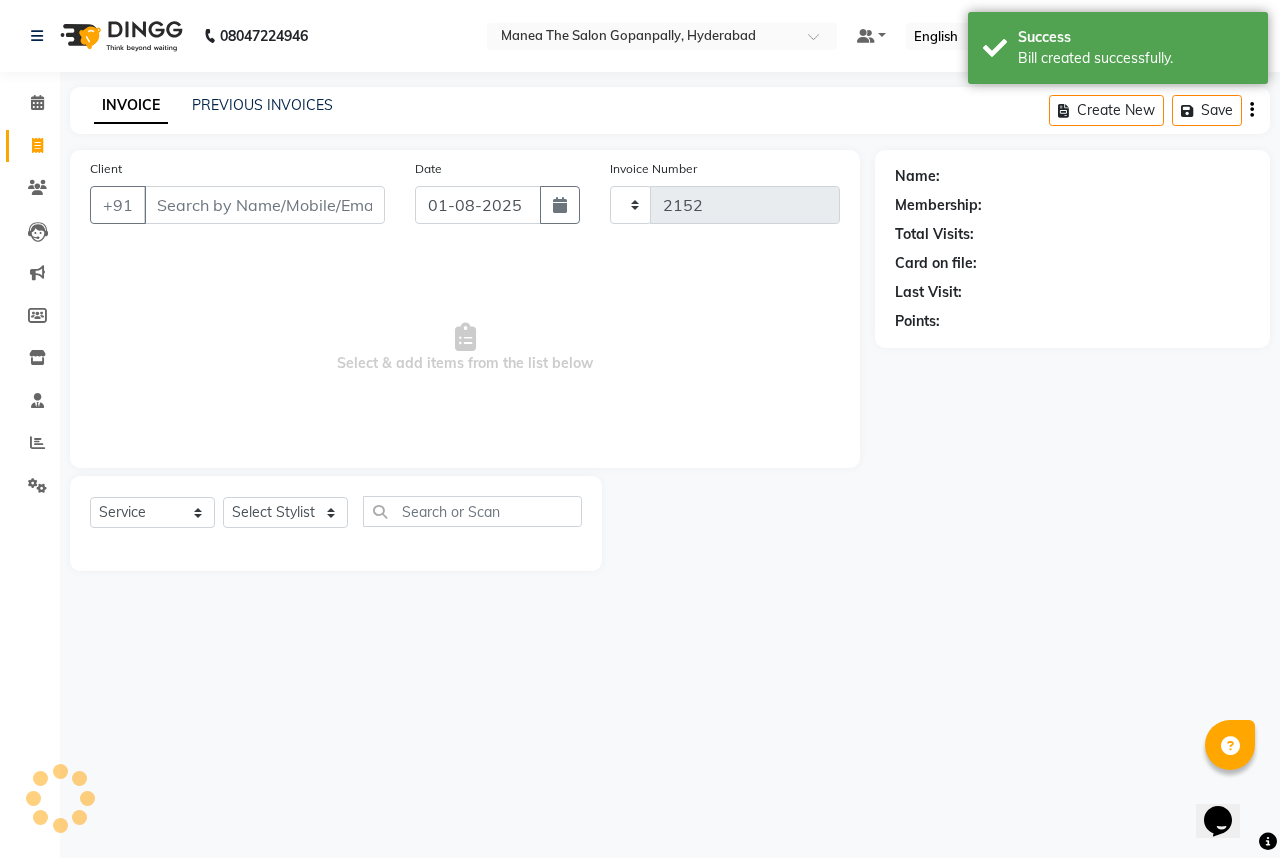 select on "7027" 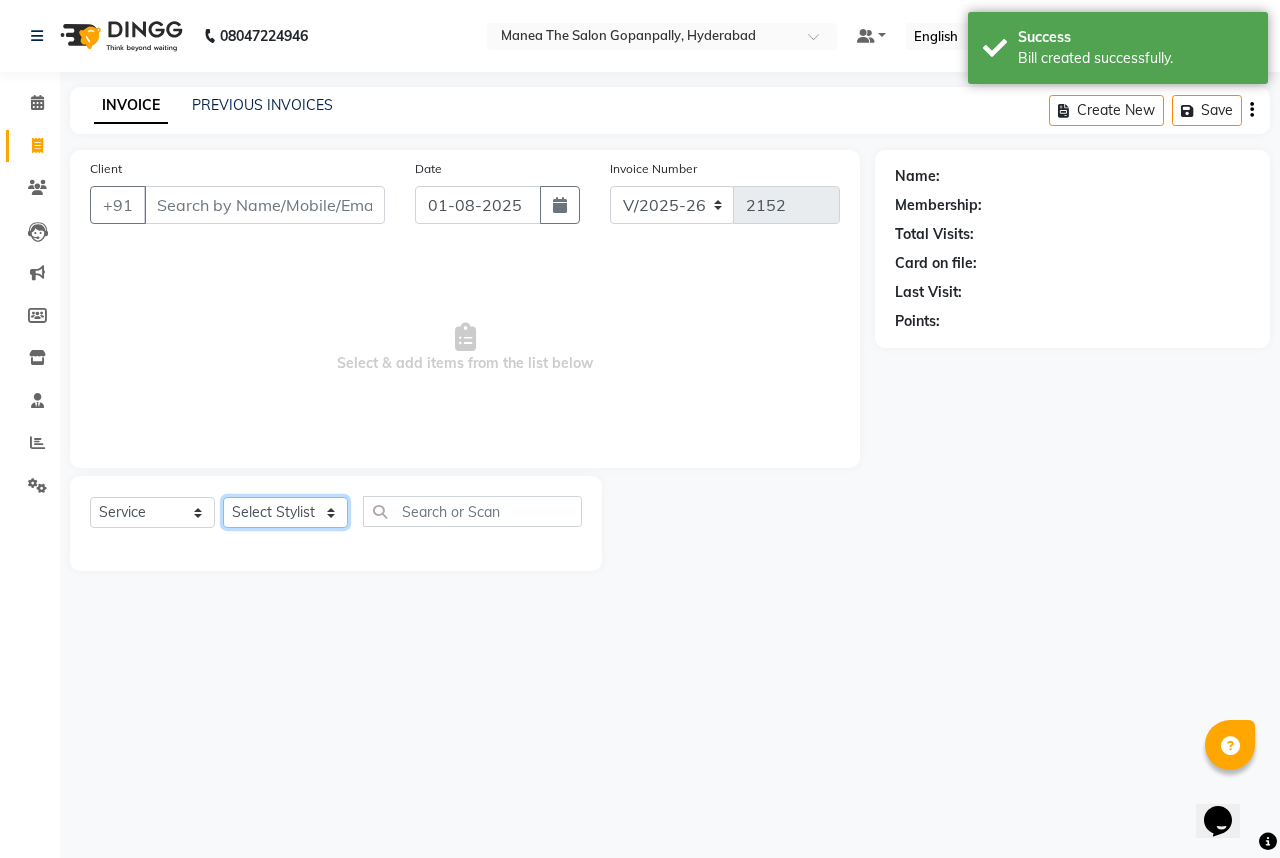 click on "Select Stylist Anand AVANTHI Haider  indu IRFAN keerthi rehan sameer saritha zubair" 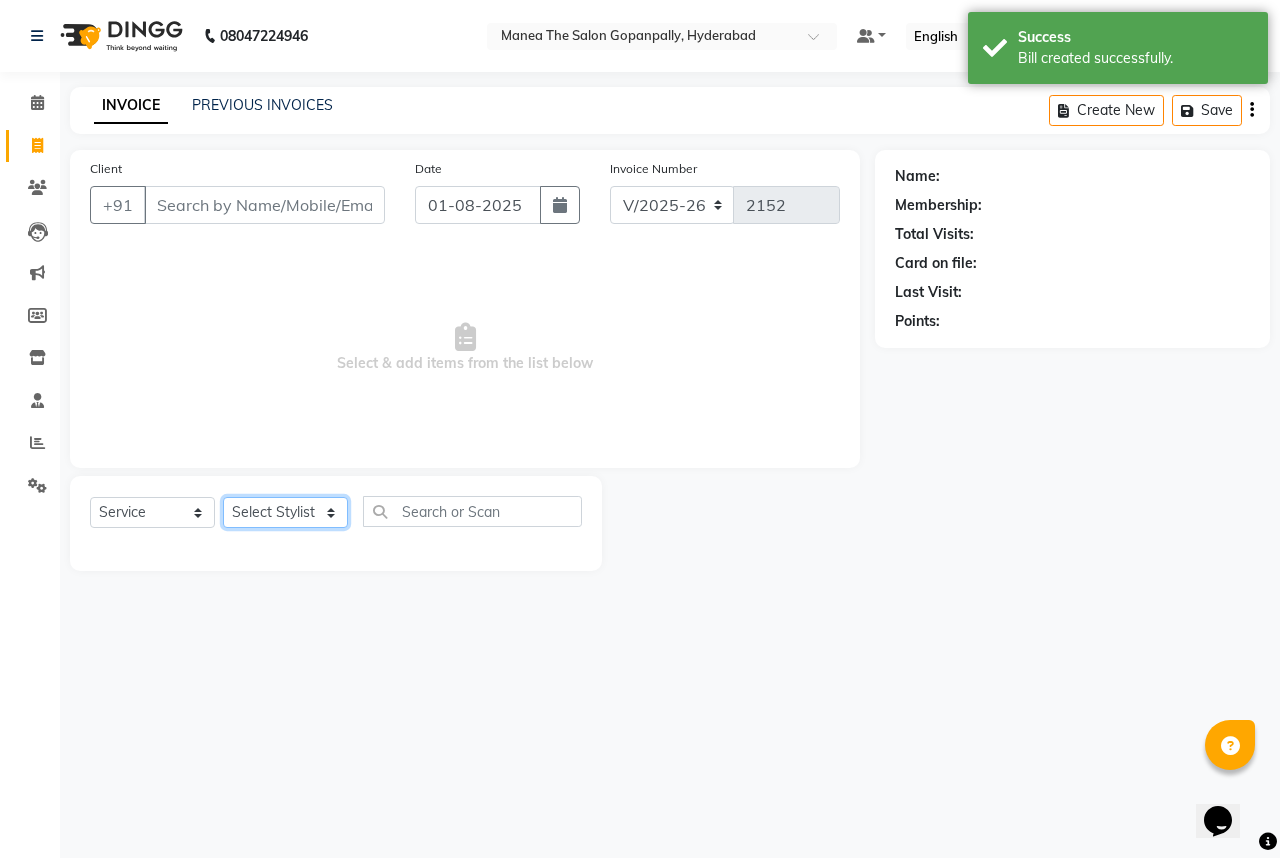 select on "83768" 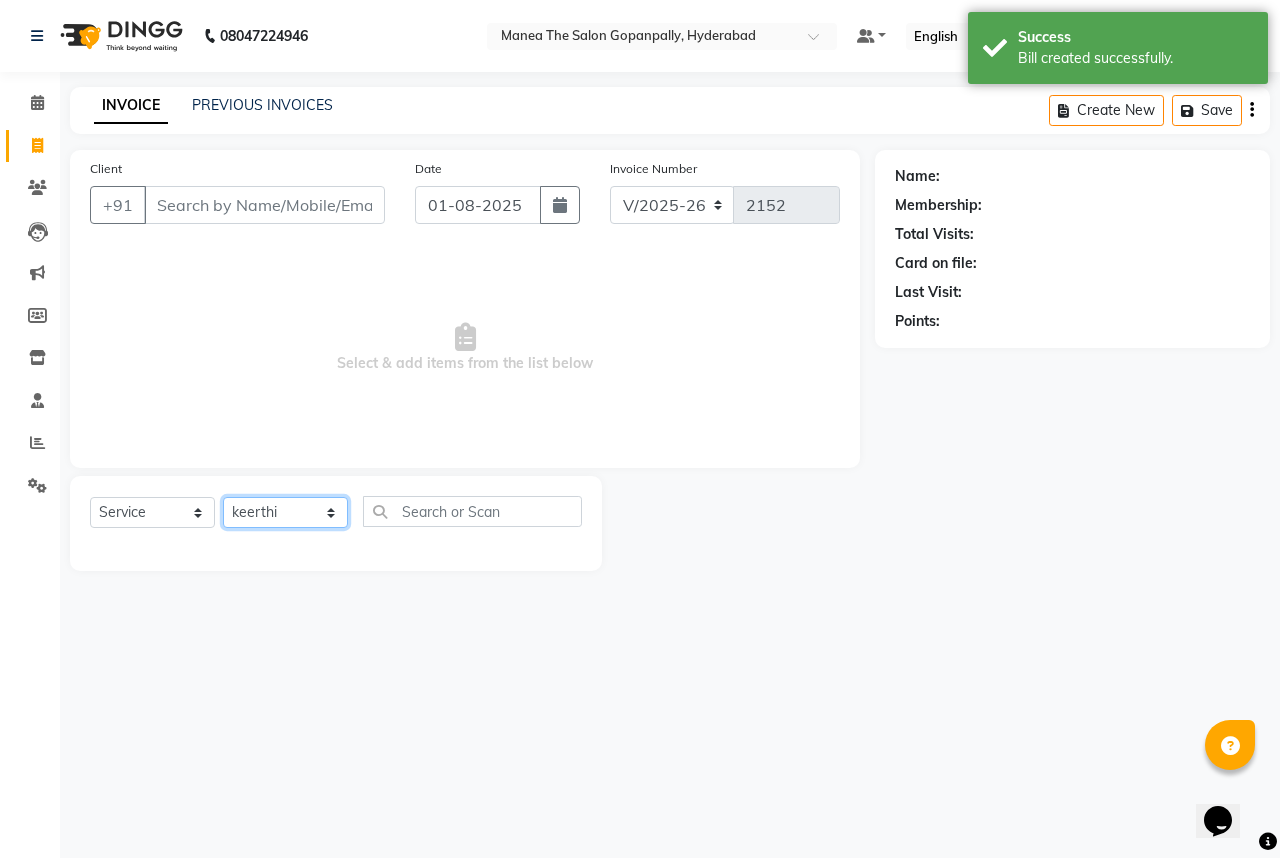 click on "Select Stylist Anand AVANTHI Haider  indu IRFAN keerthi rehan sameer saritha zubair" 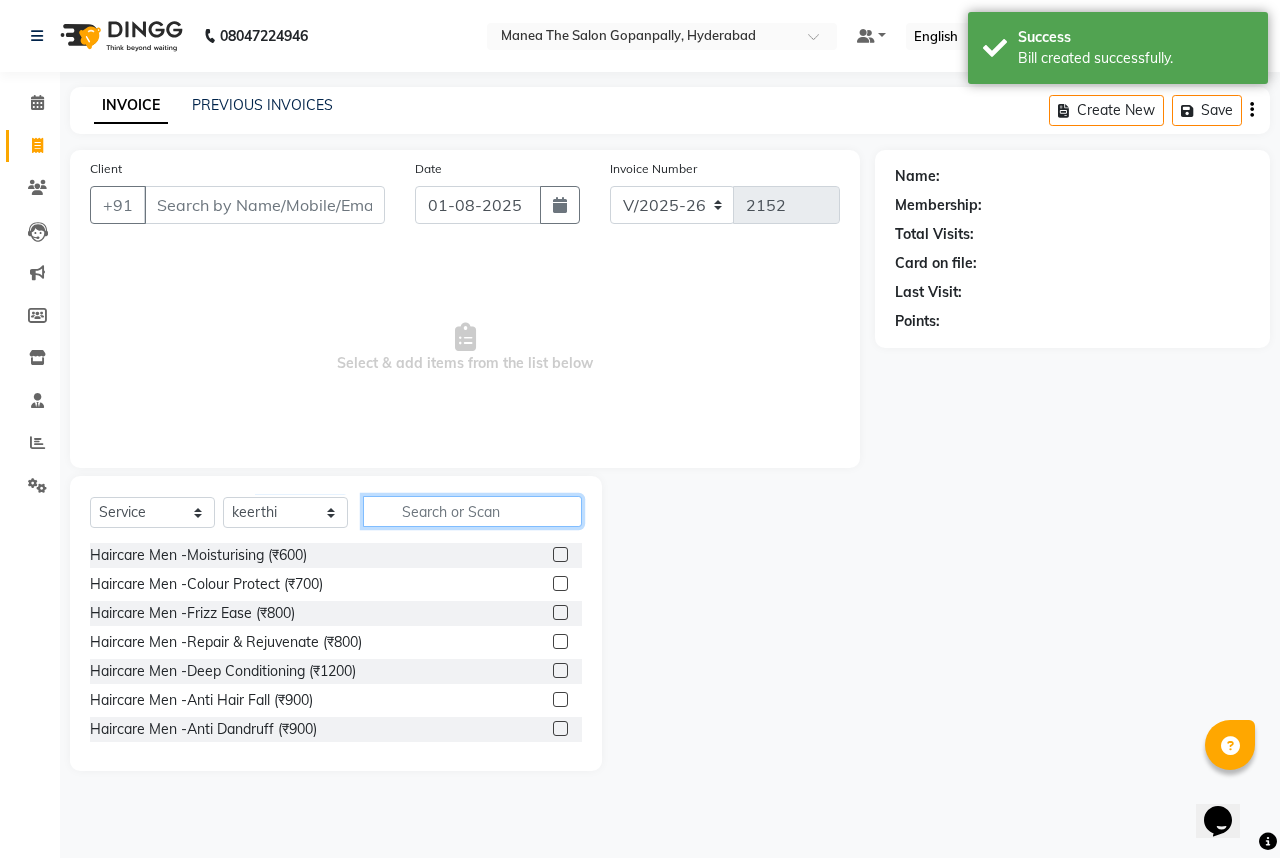 click 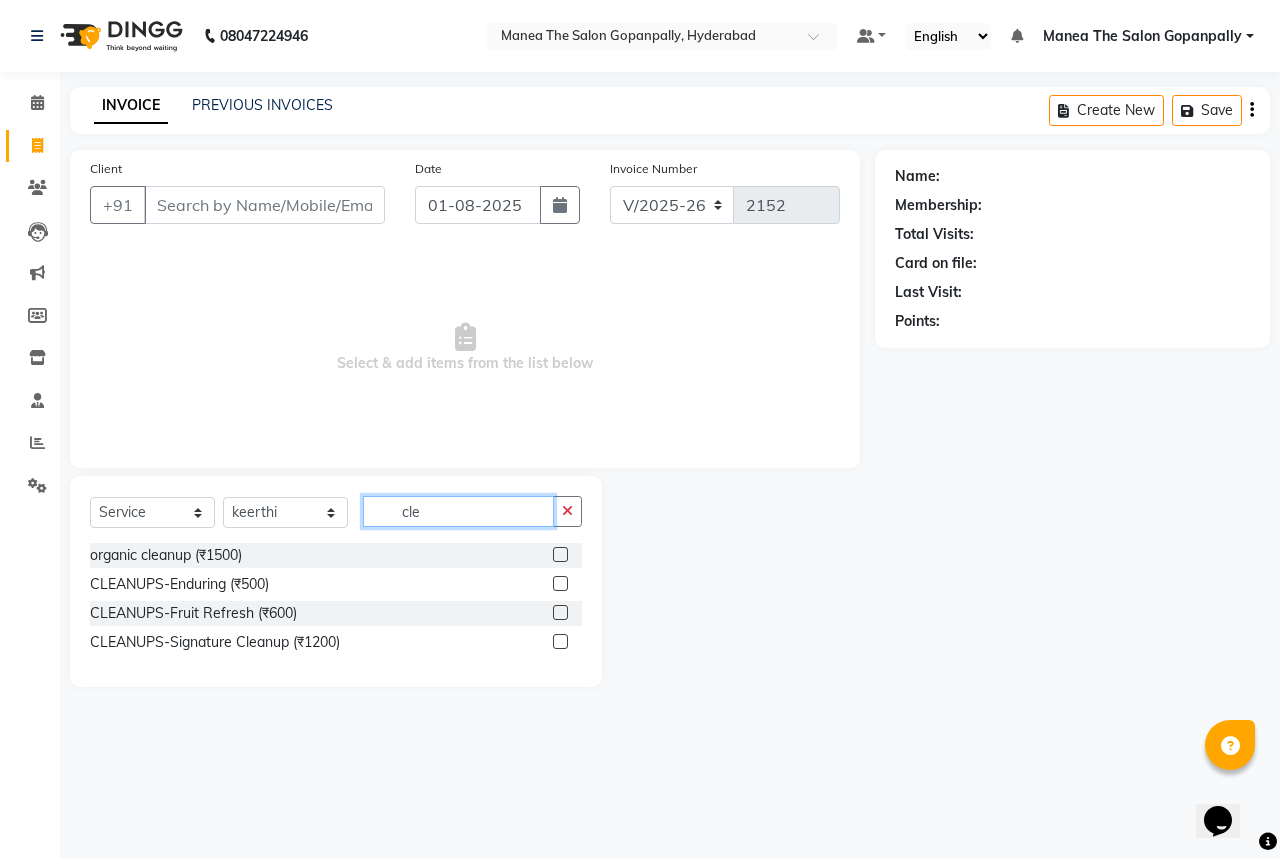 type on "cle" 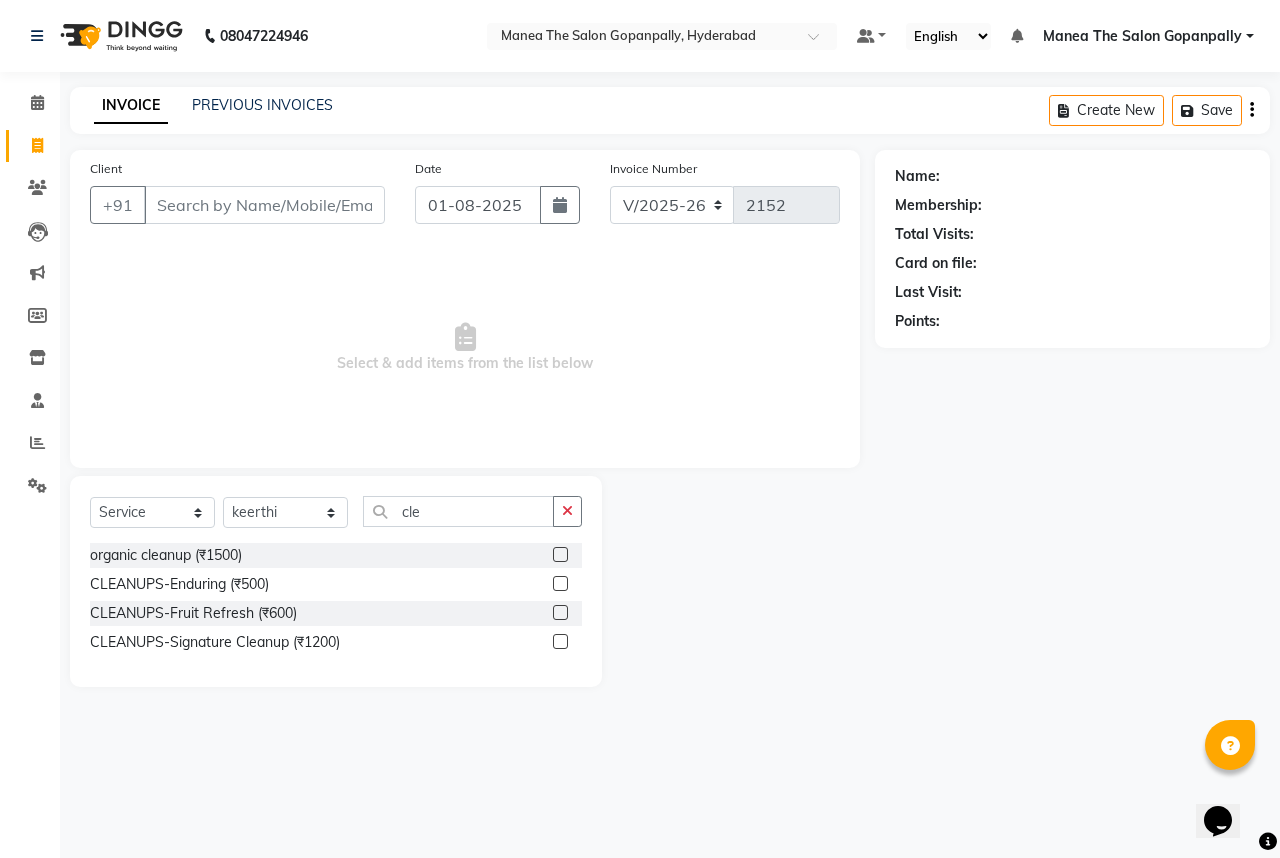 click 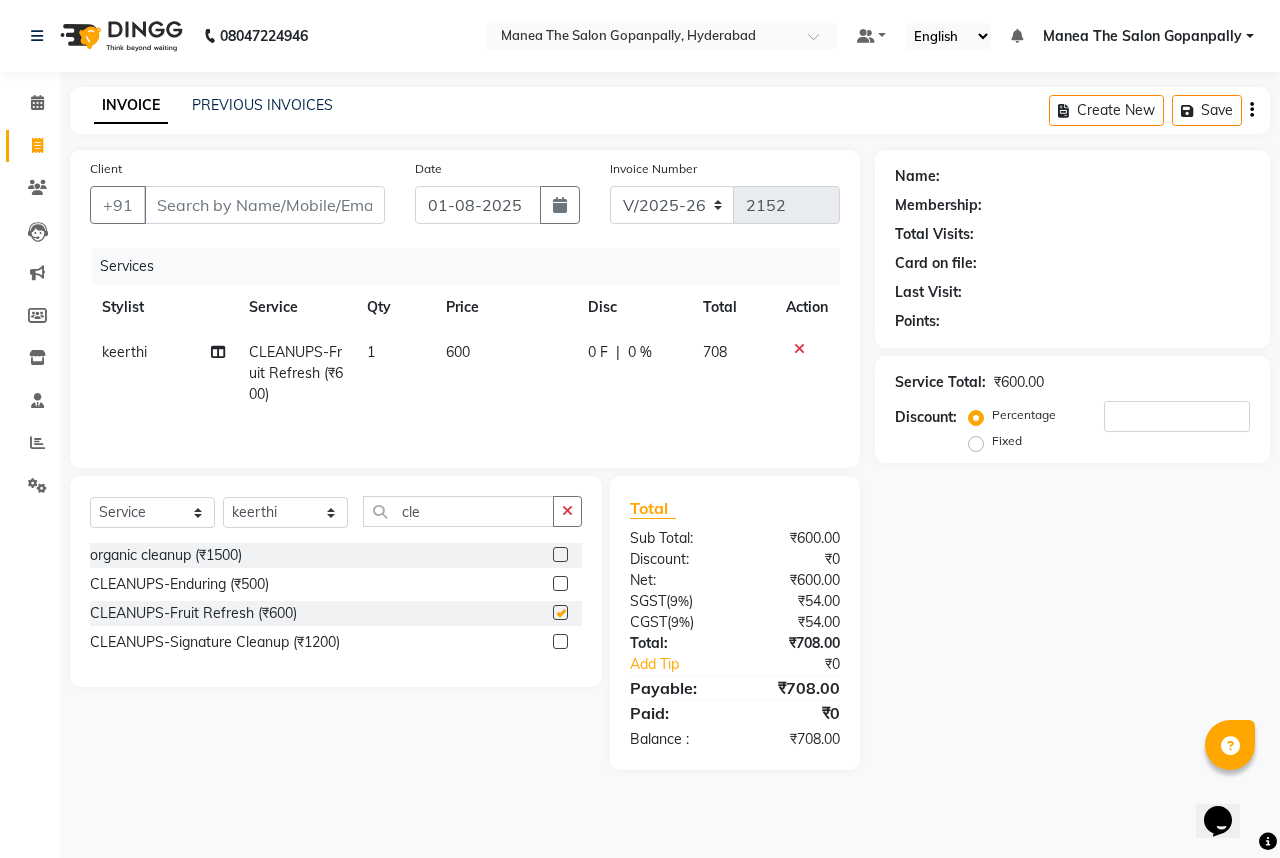 checkbox on "false" 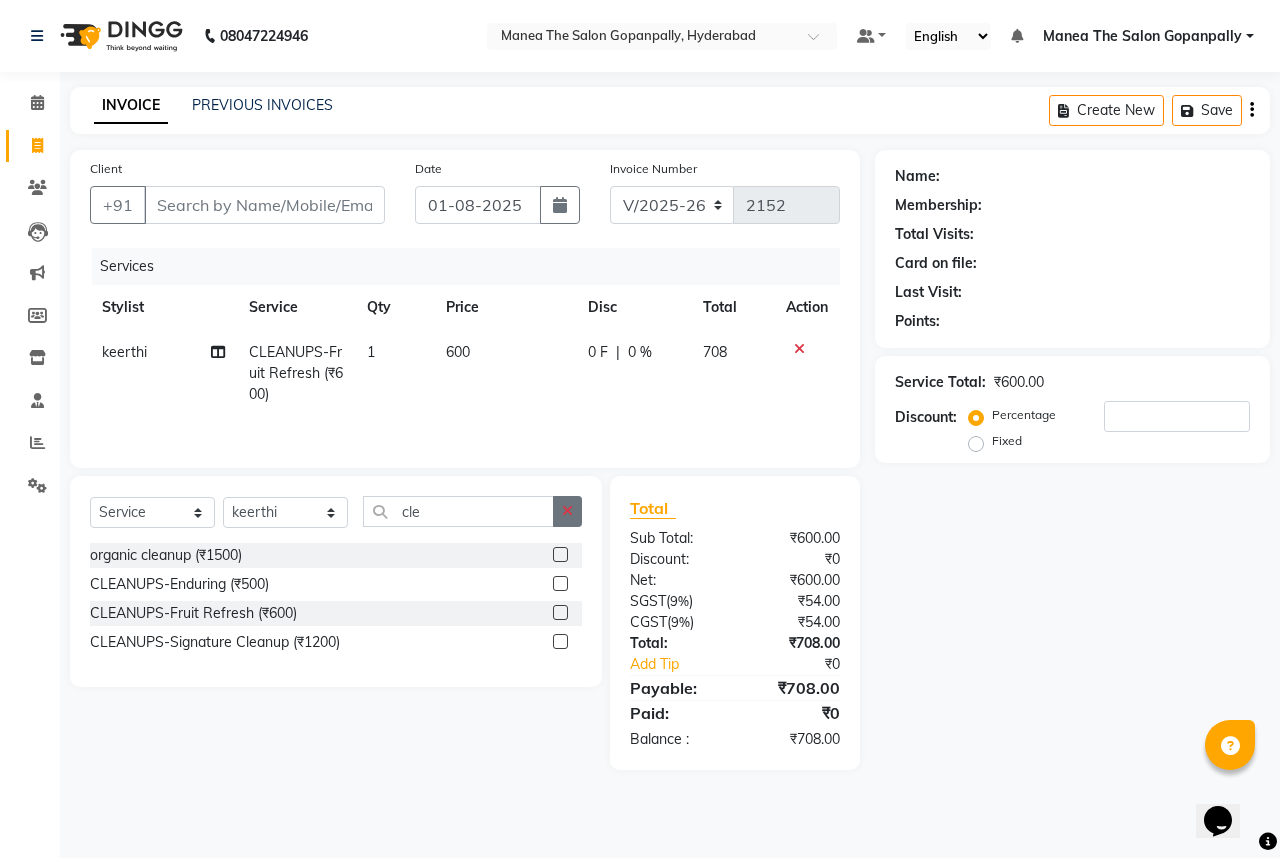 click 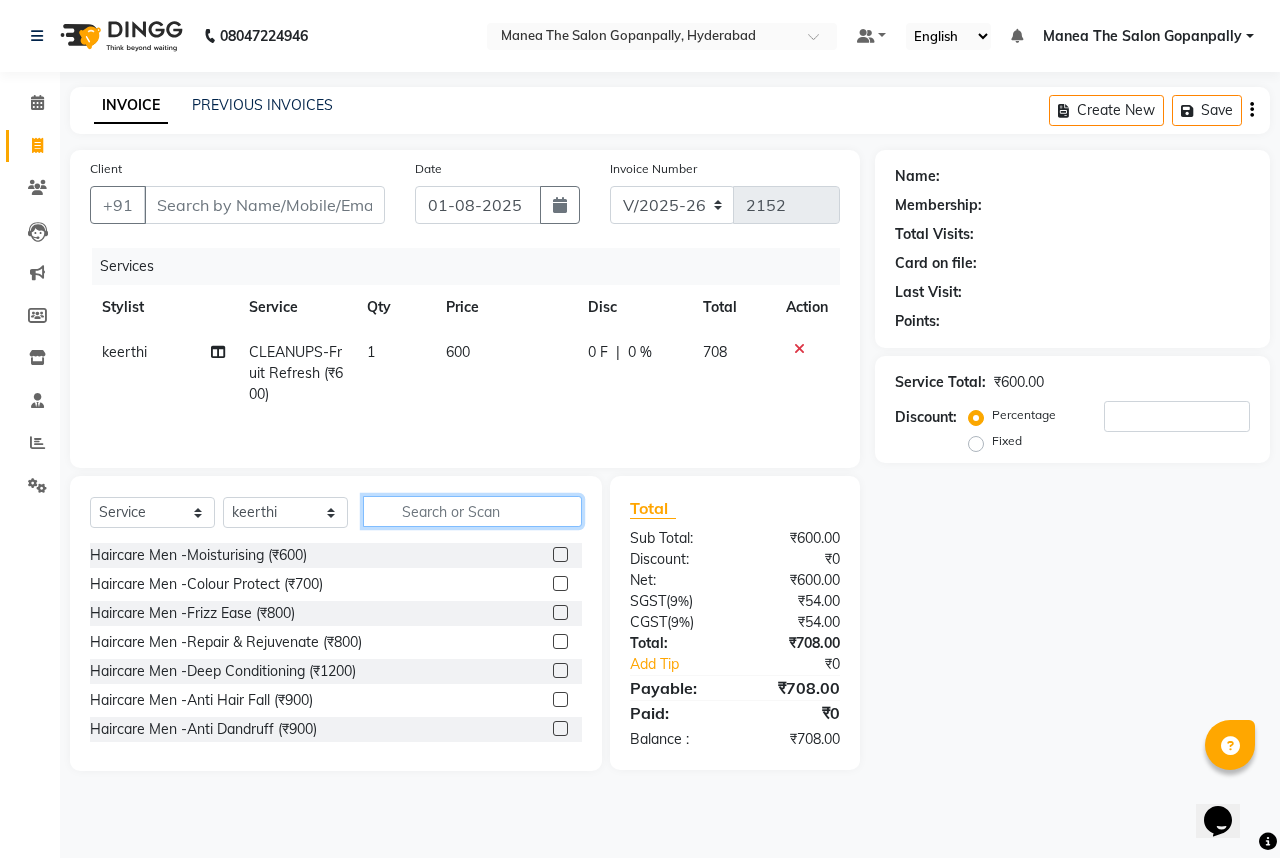 click 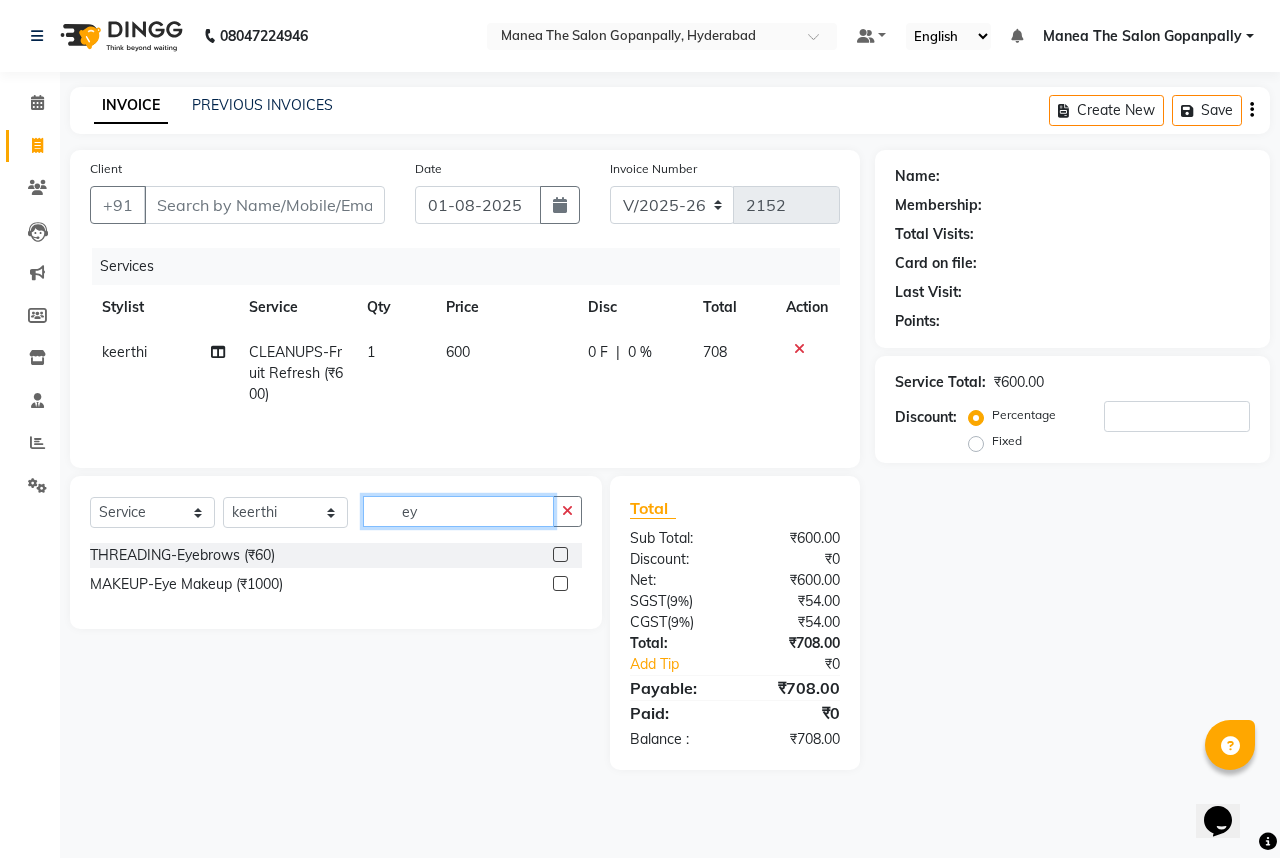 type on "ey" 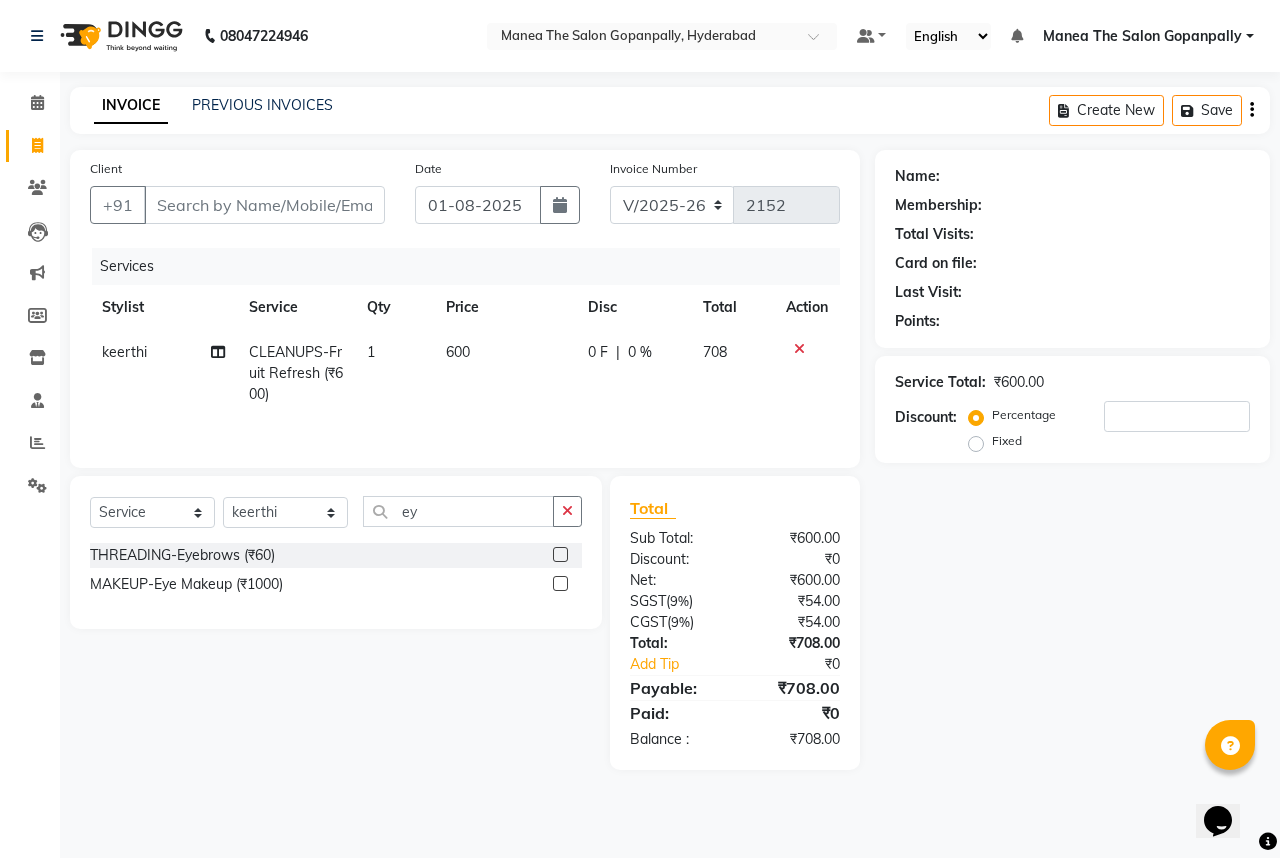 click 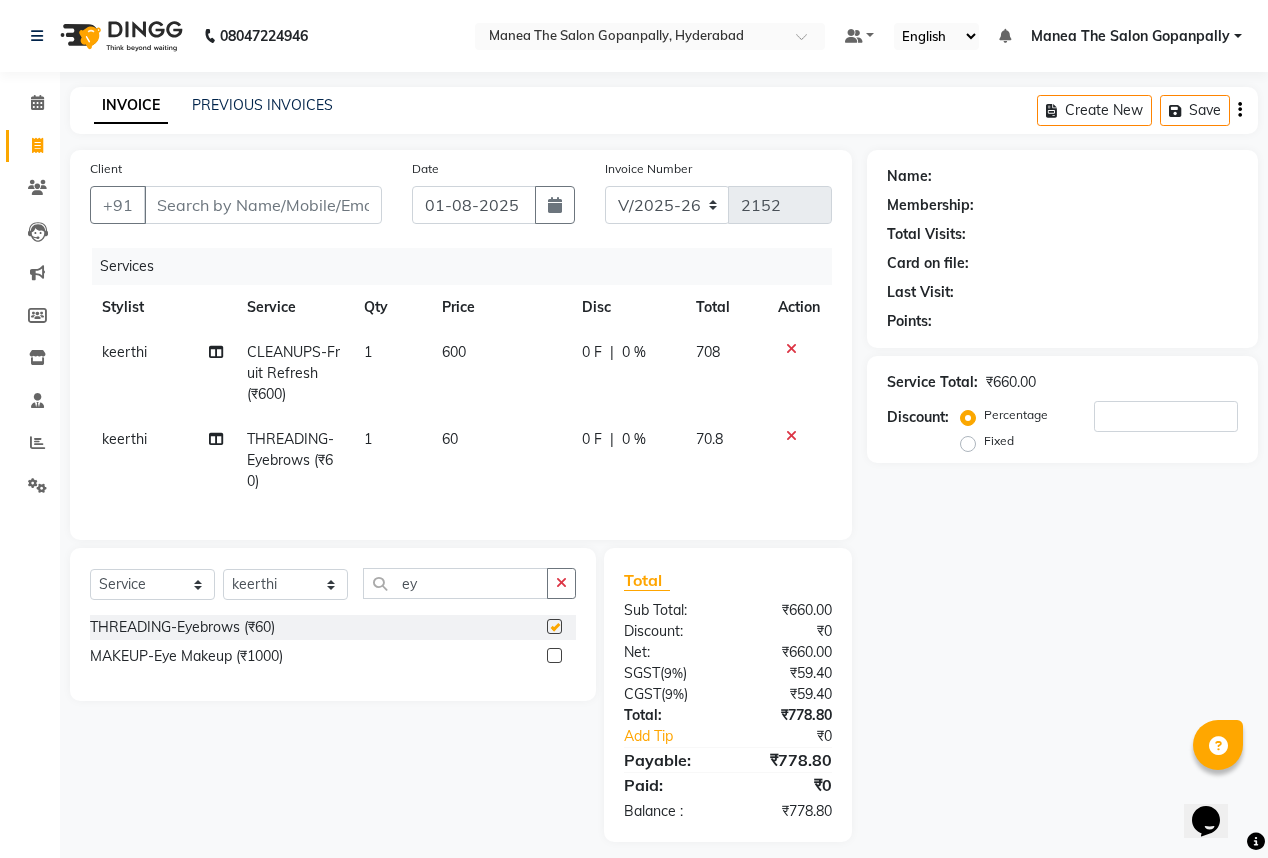 checkbox on "false" 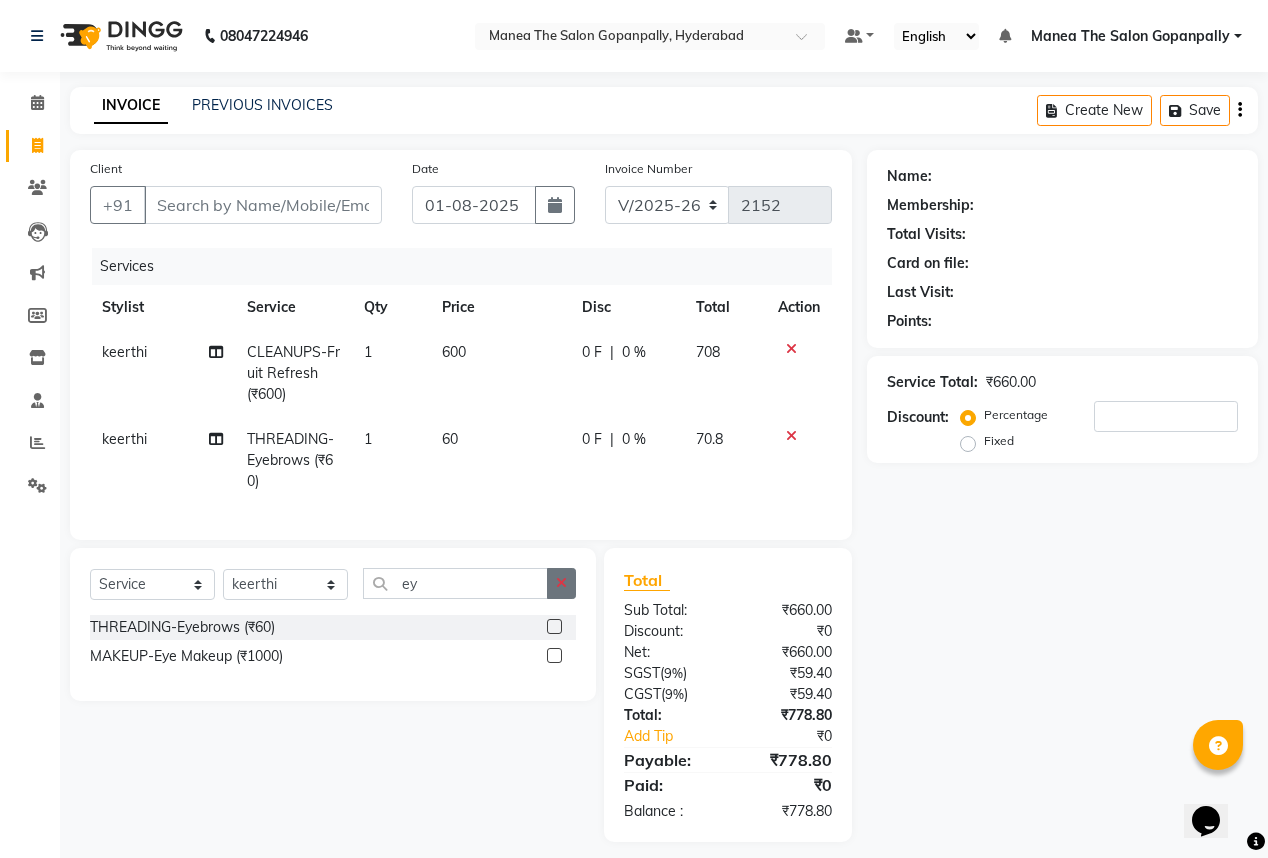 click 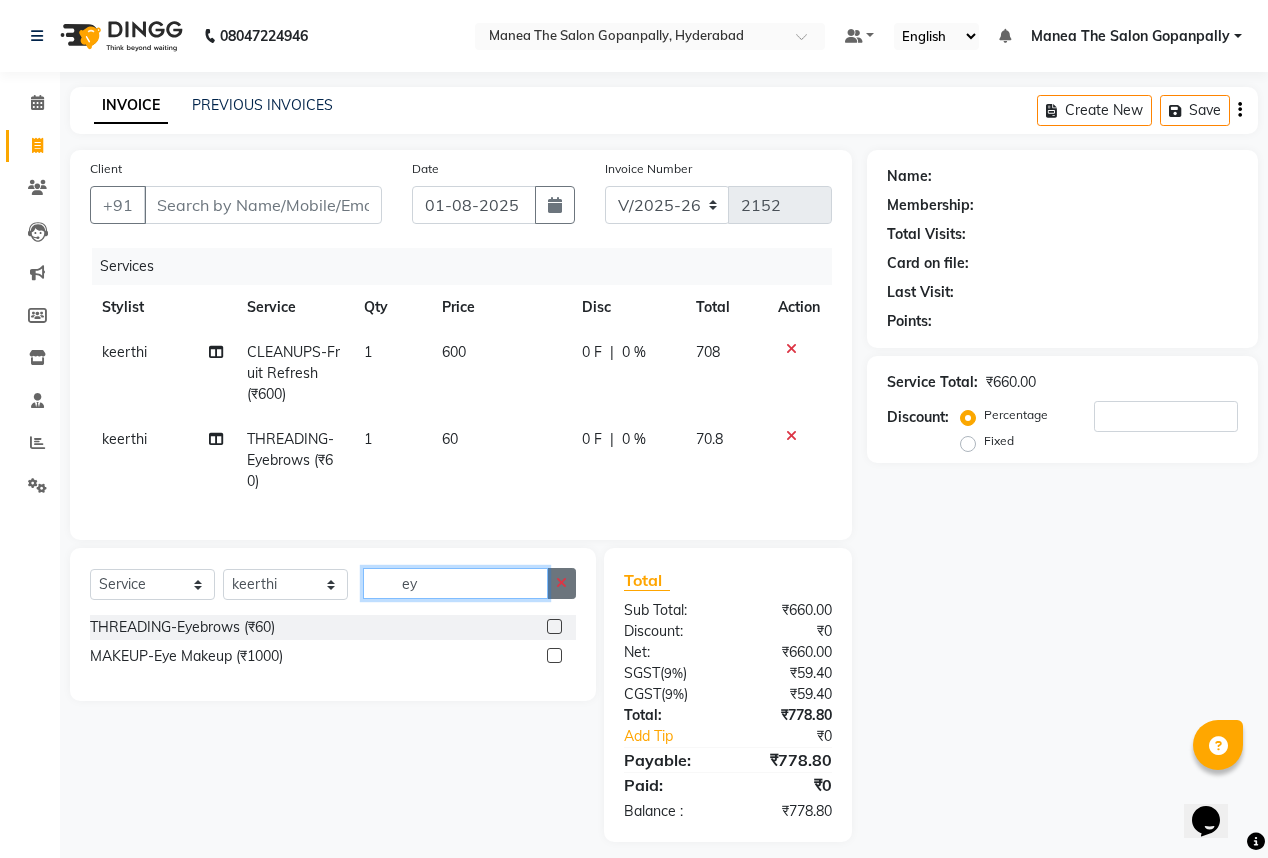 type 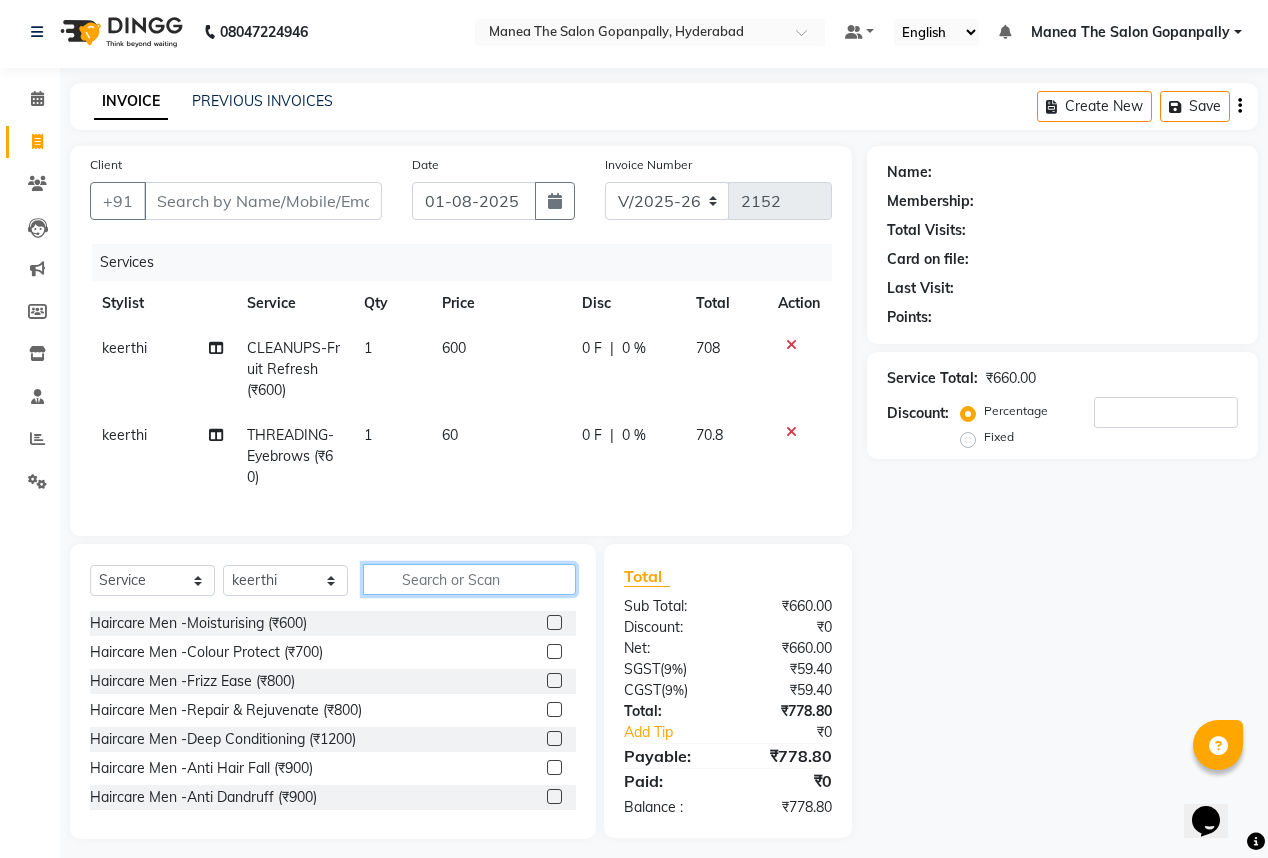 scroll, scrollTop: 0, scrollLeft: 0, axis: both 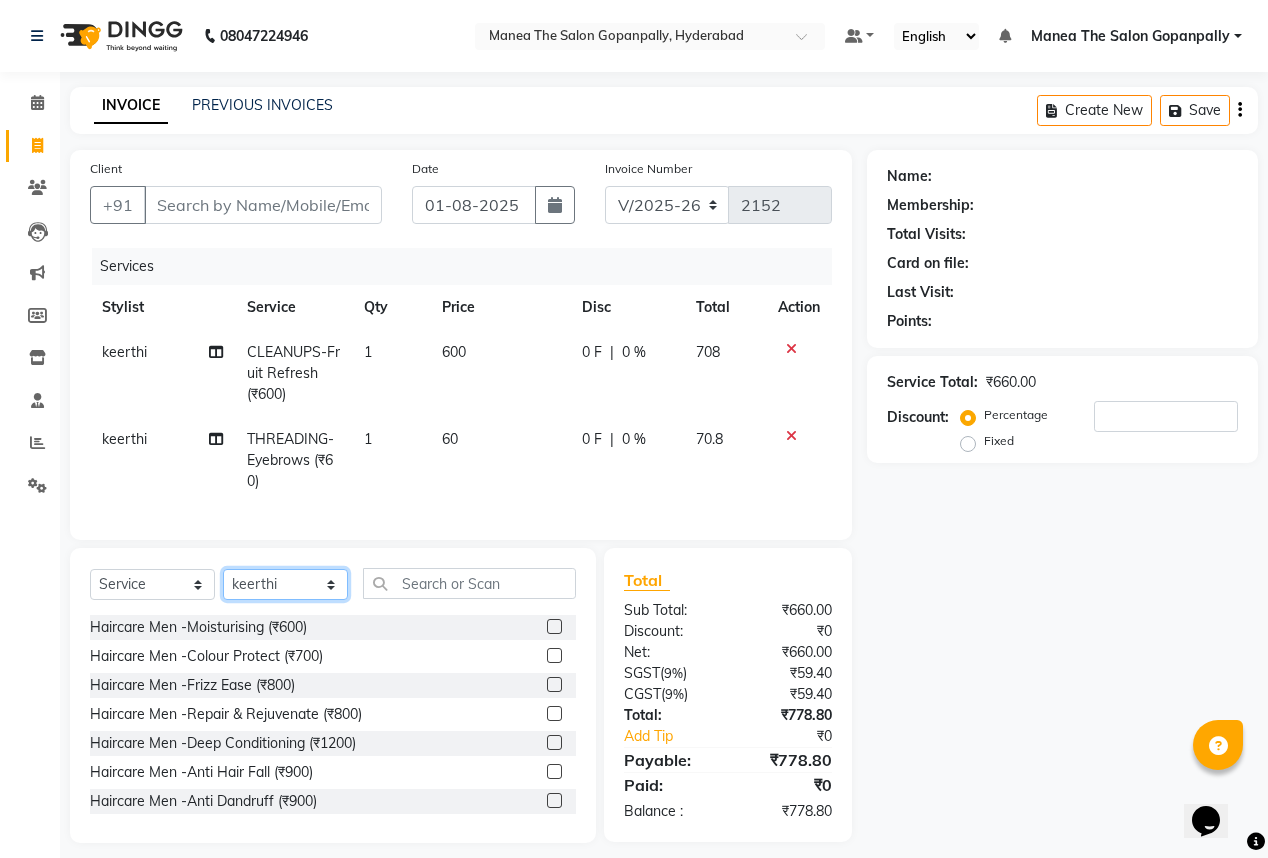 click on "Select Stylist Anand AVANTHI Haider  indu IRFAN keerthi rehan sameer saritha zubair" 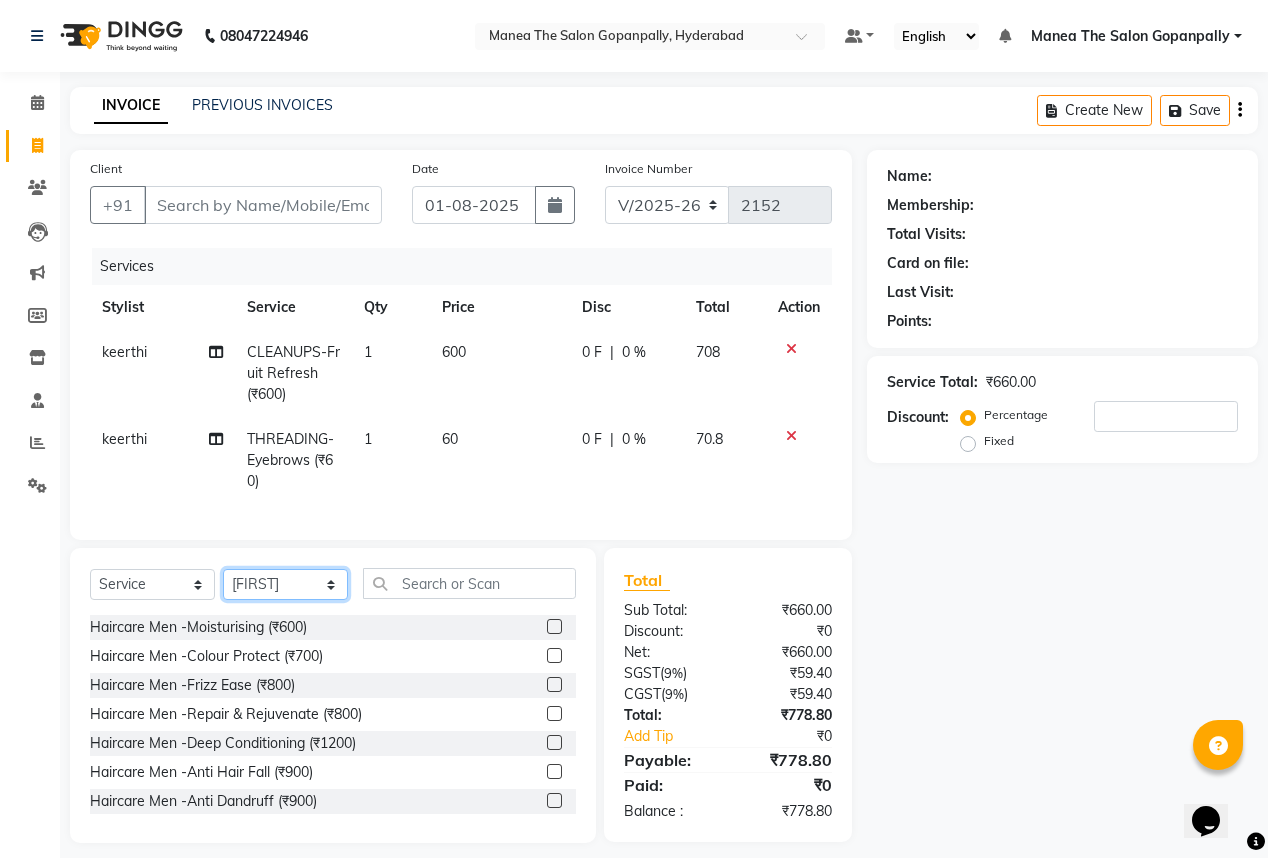 click on "Select Stylist Anand AVANTHI Haider  indu IRFAN keerthi rehan sameer saritha zubair" 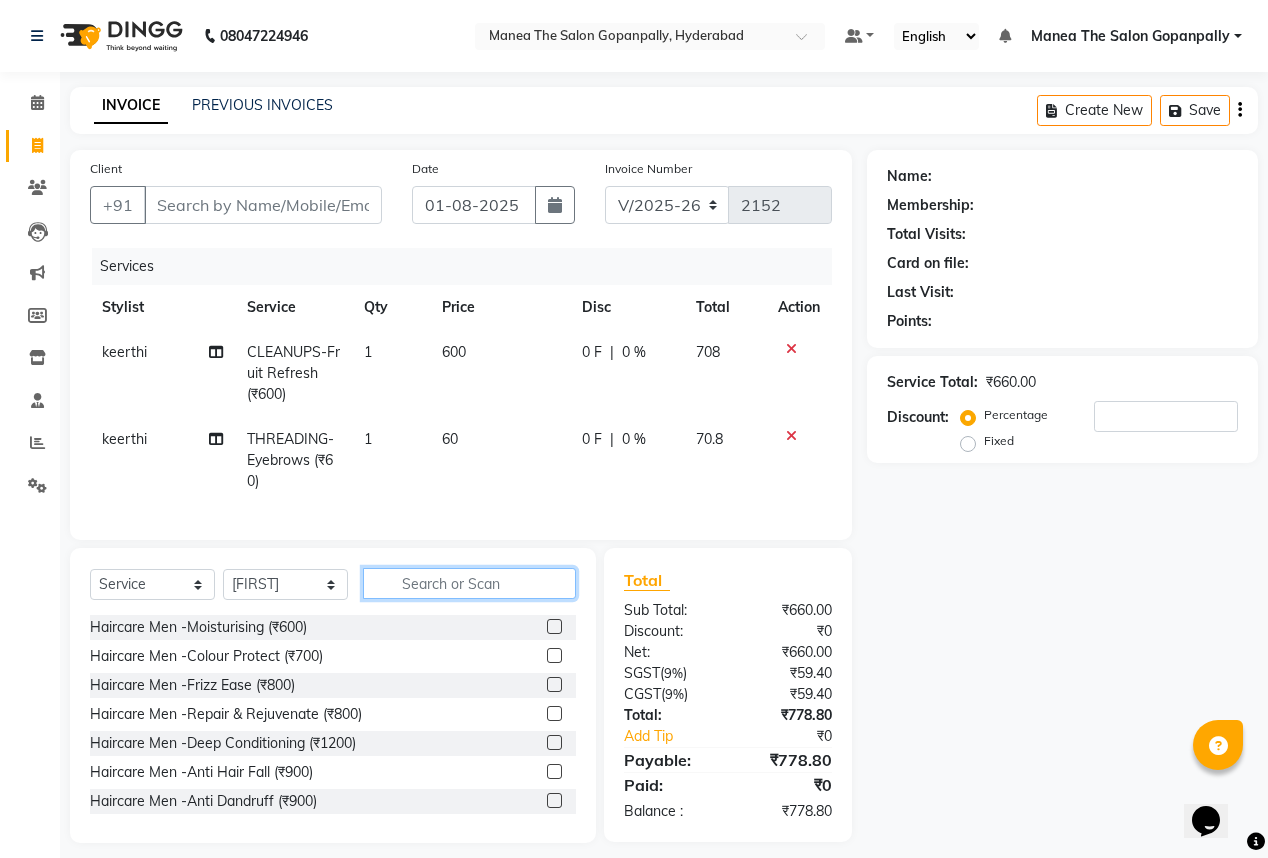 click 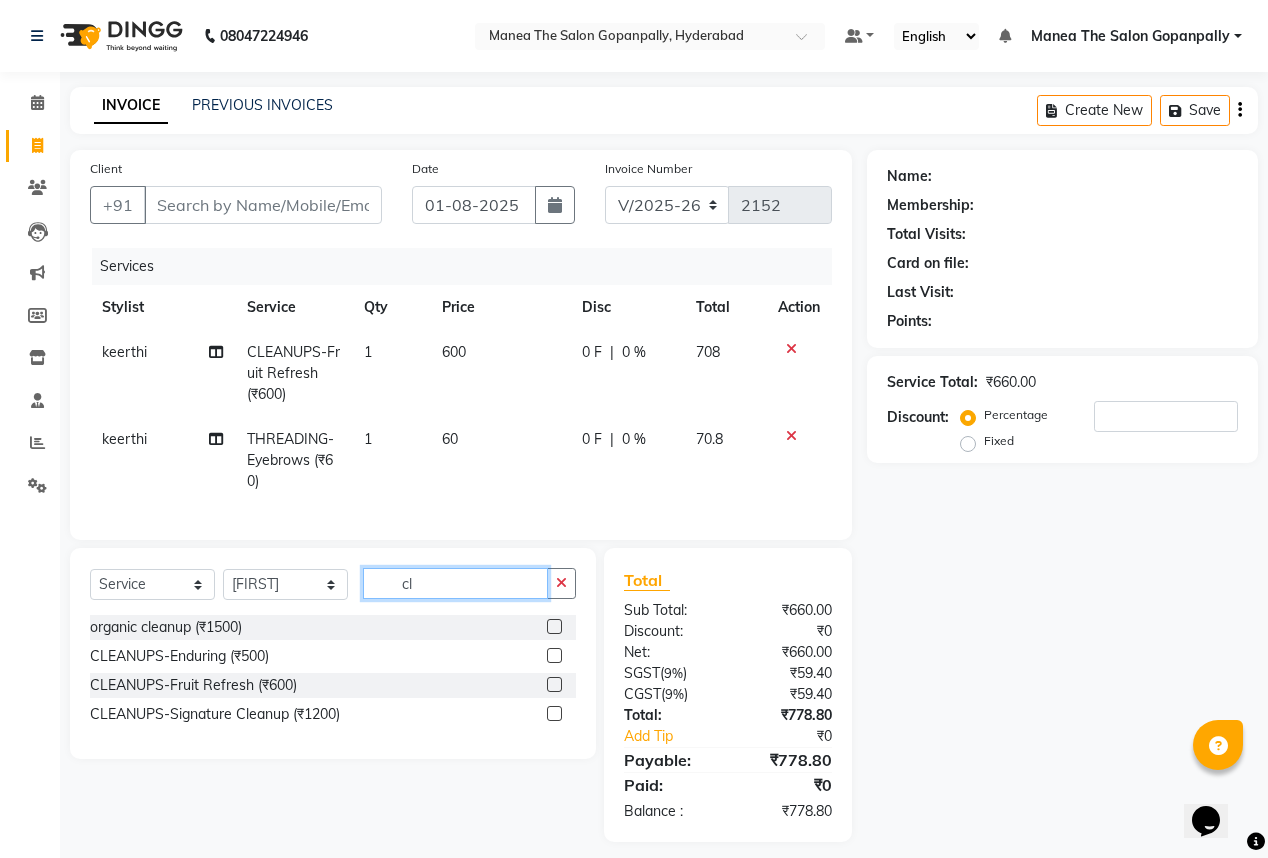 type on "cl" 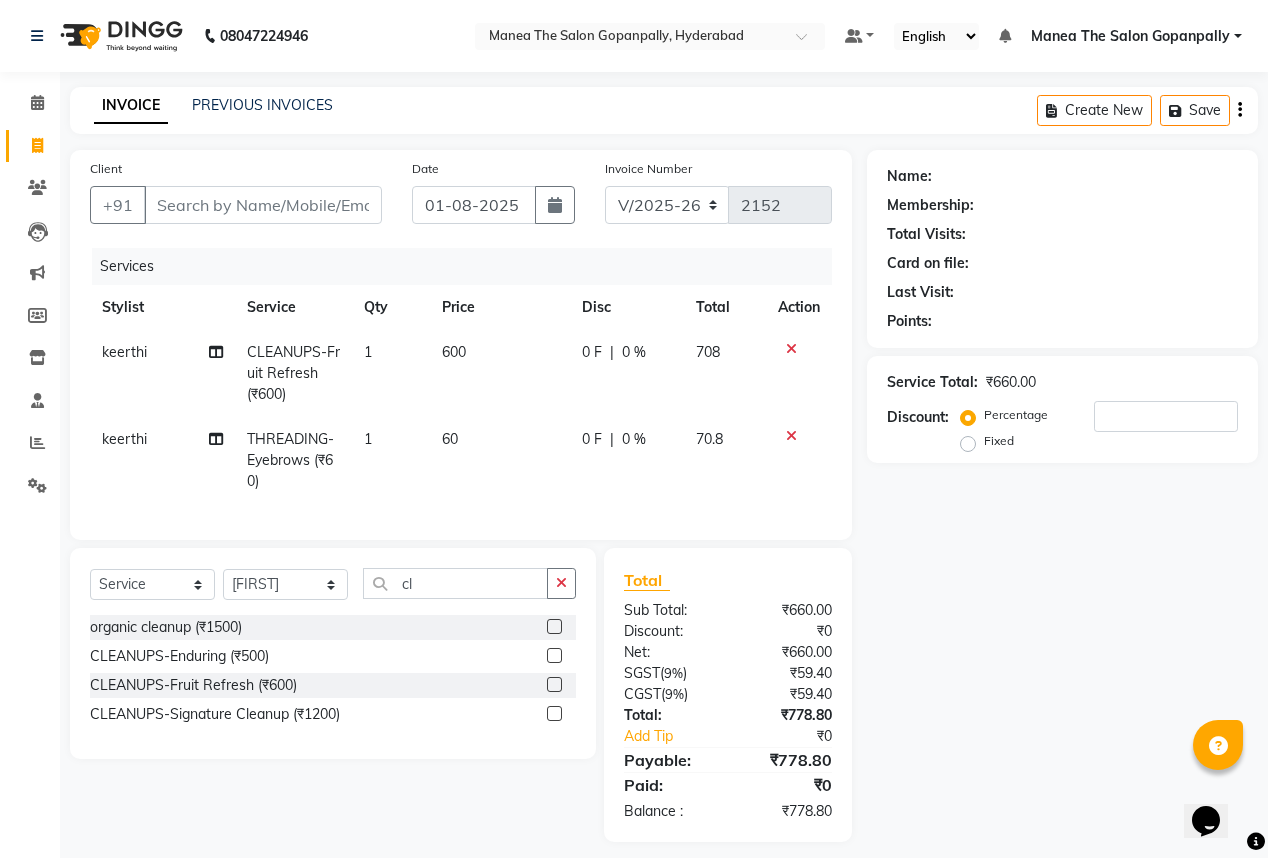 click 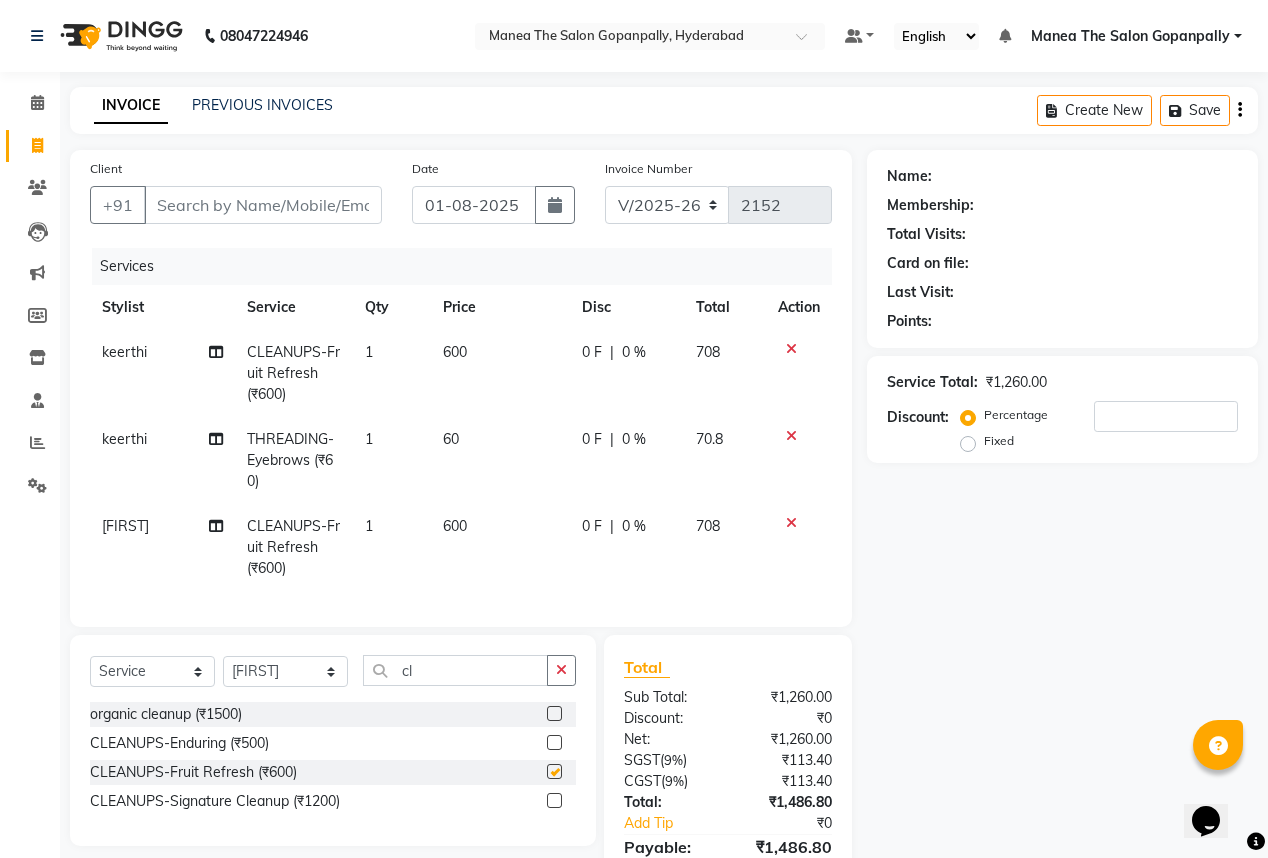 checkbox on "false" 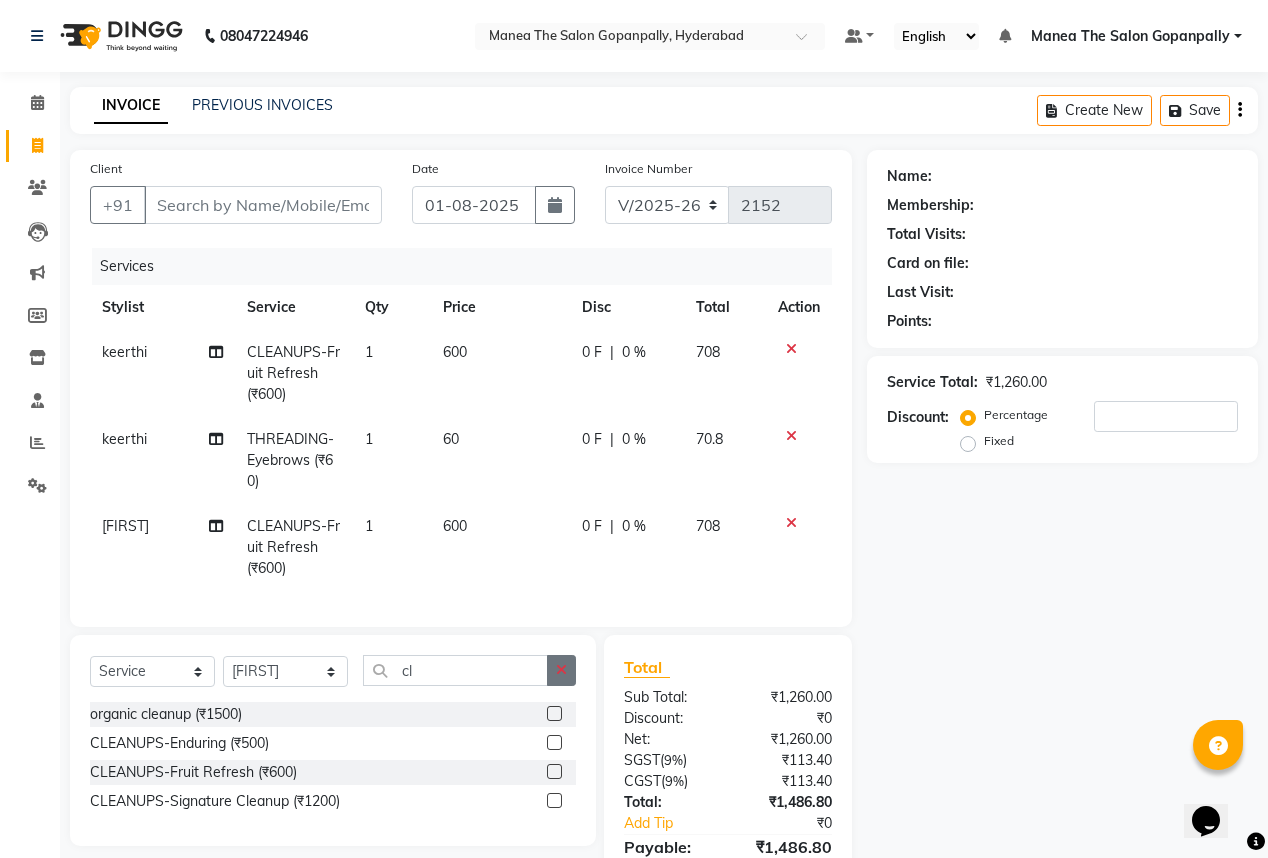 click 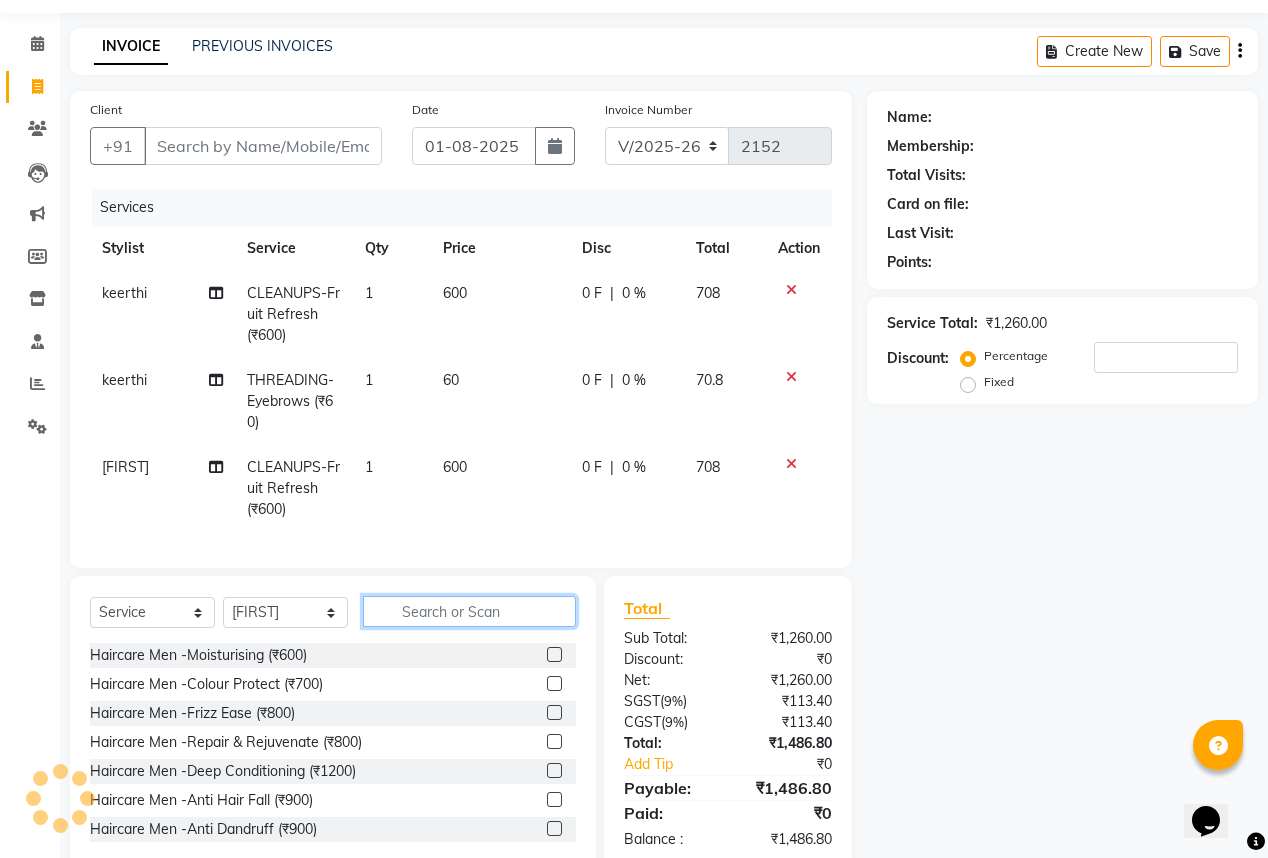 scroll, scrollTop: 80, scrollLeft: 0, axis: vertical 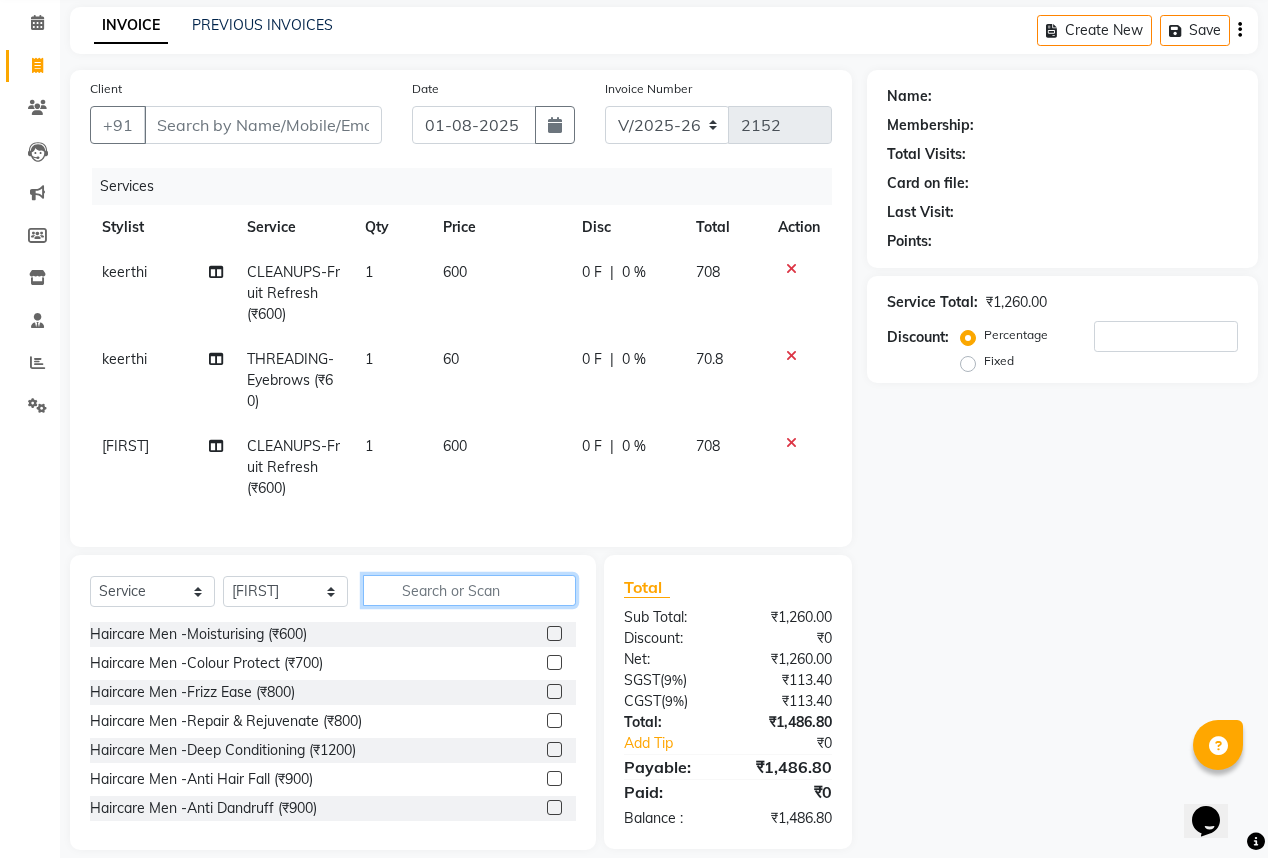 click 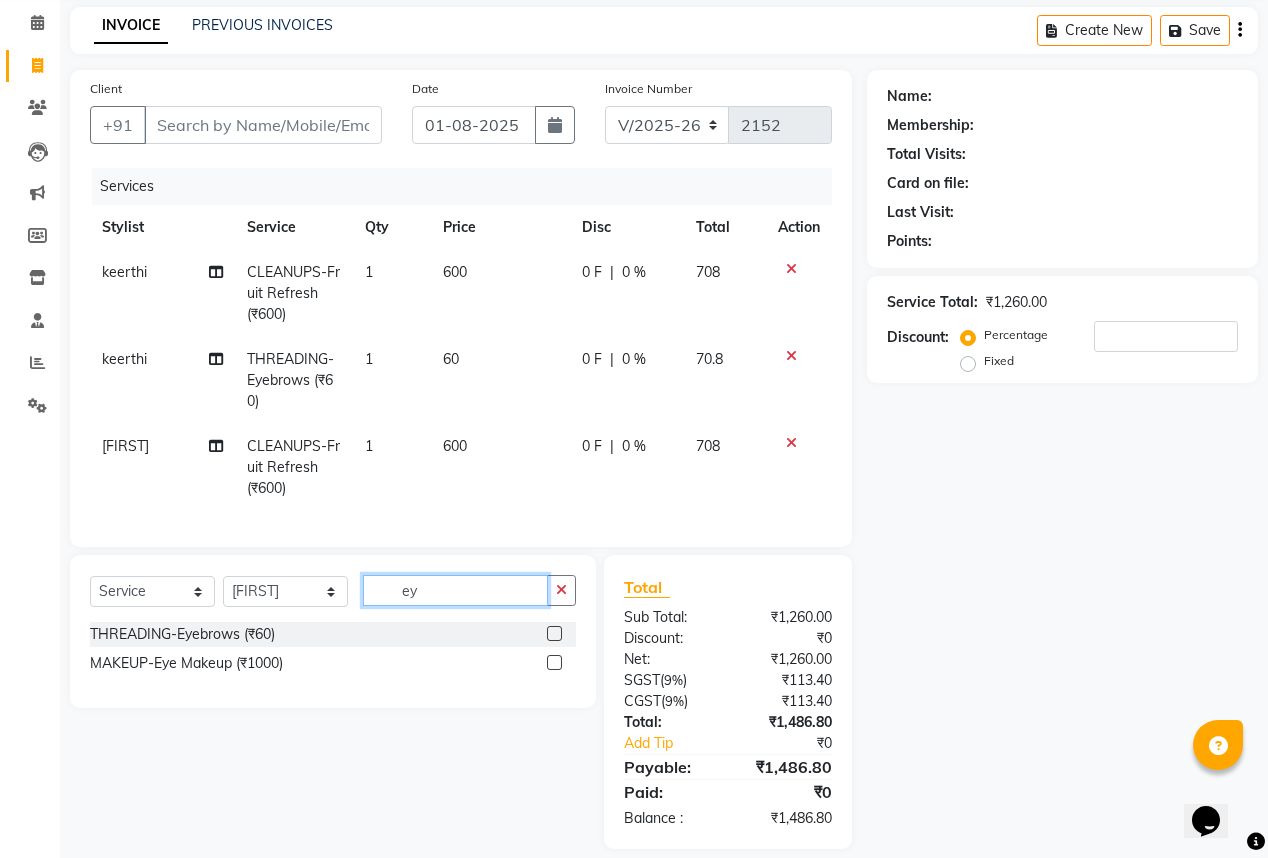 type on "ey" 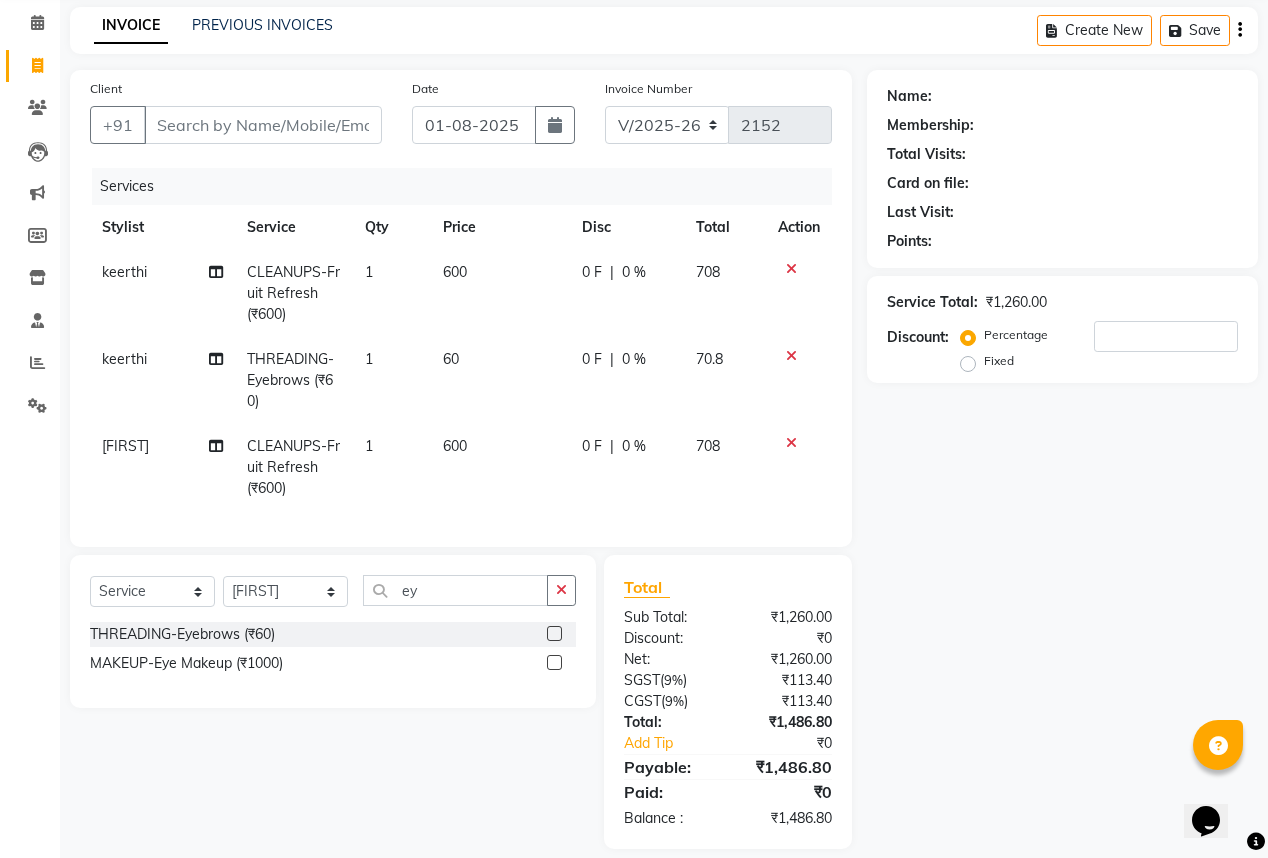 click 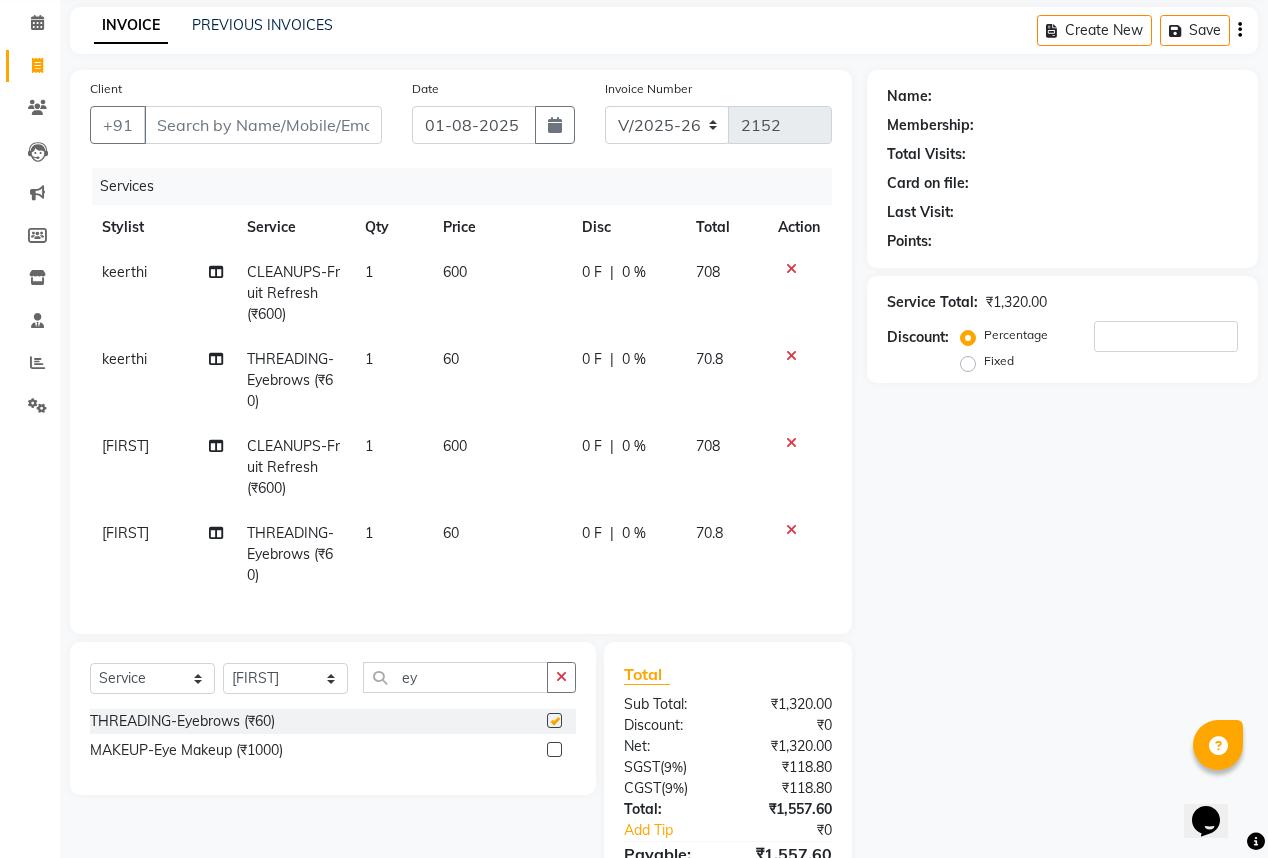 checkbox on "false" 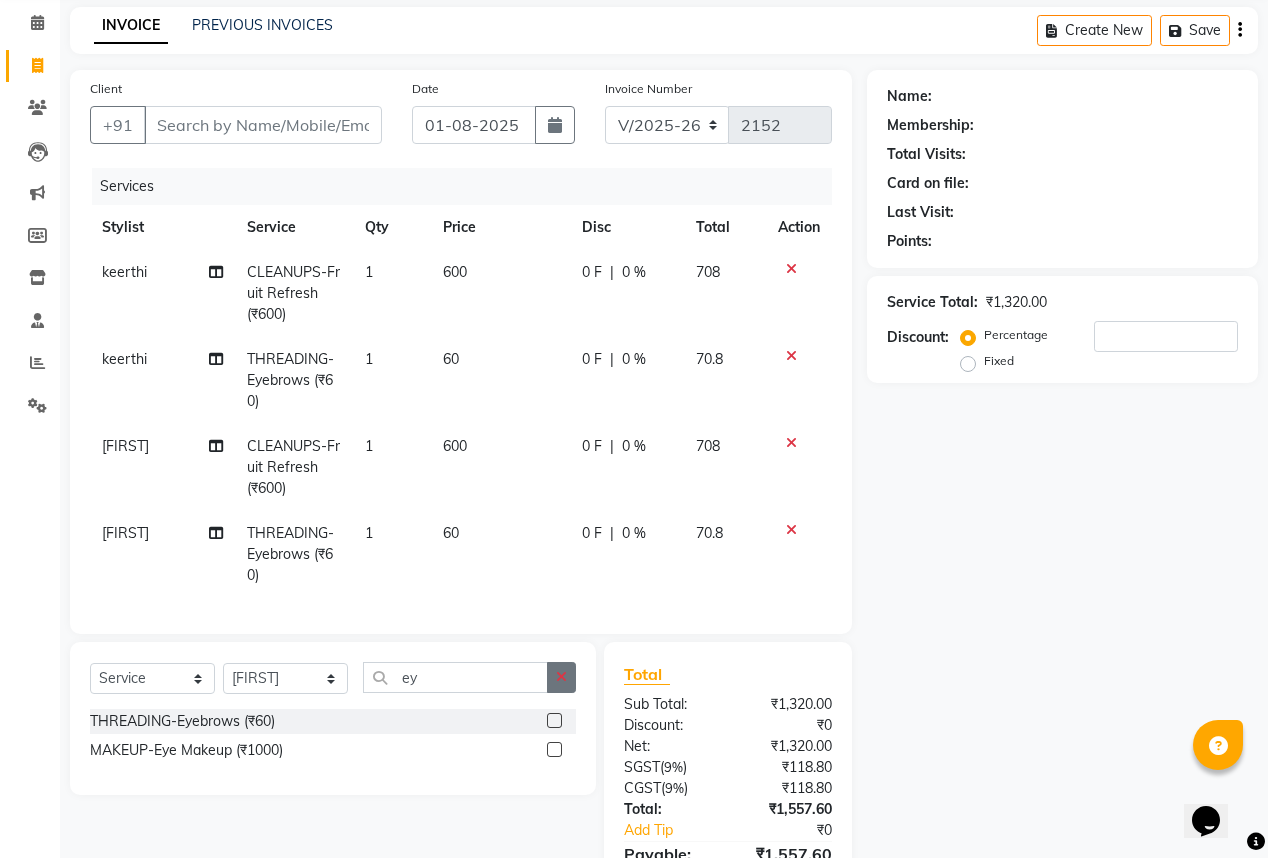click 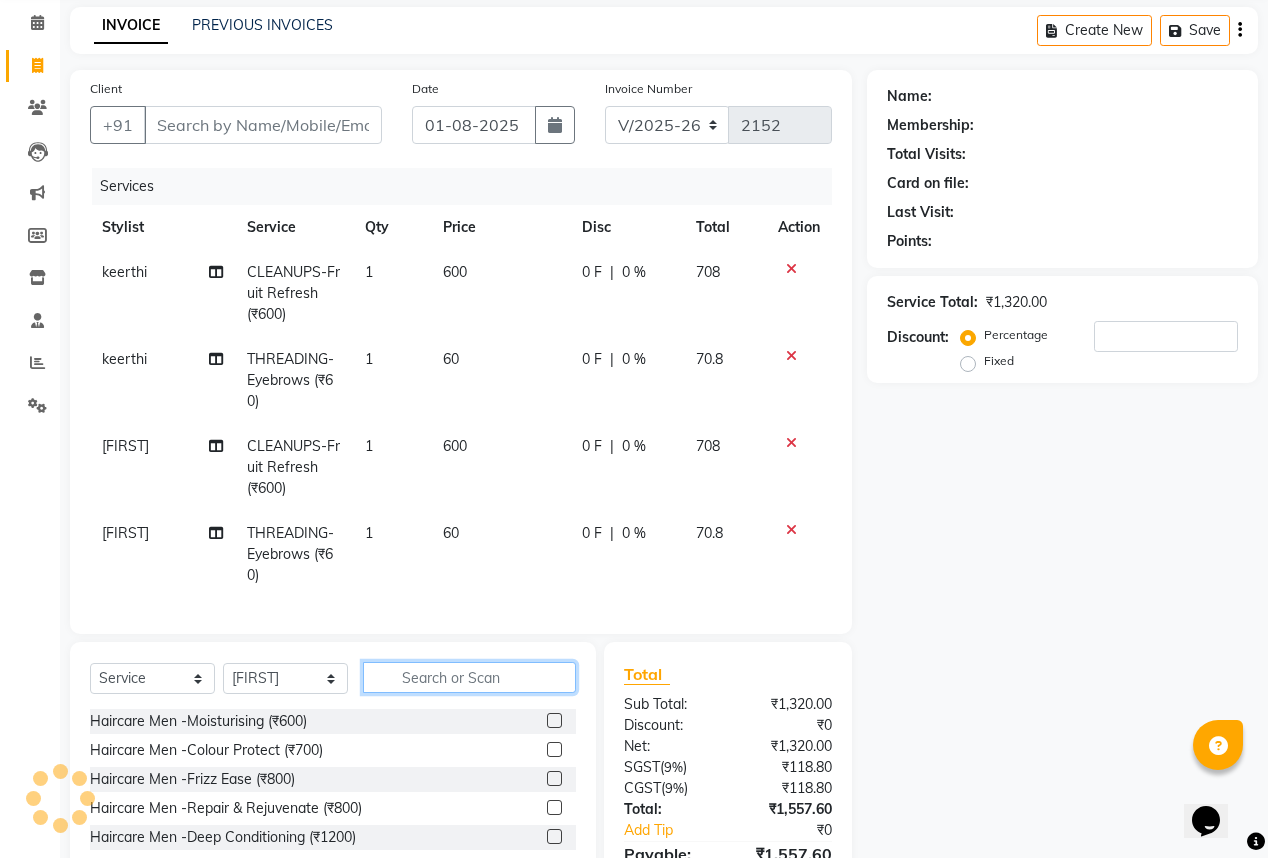 click 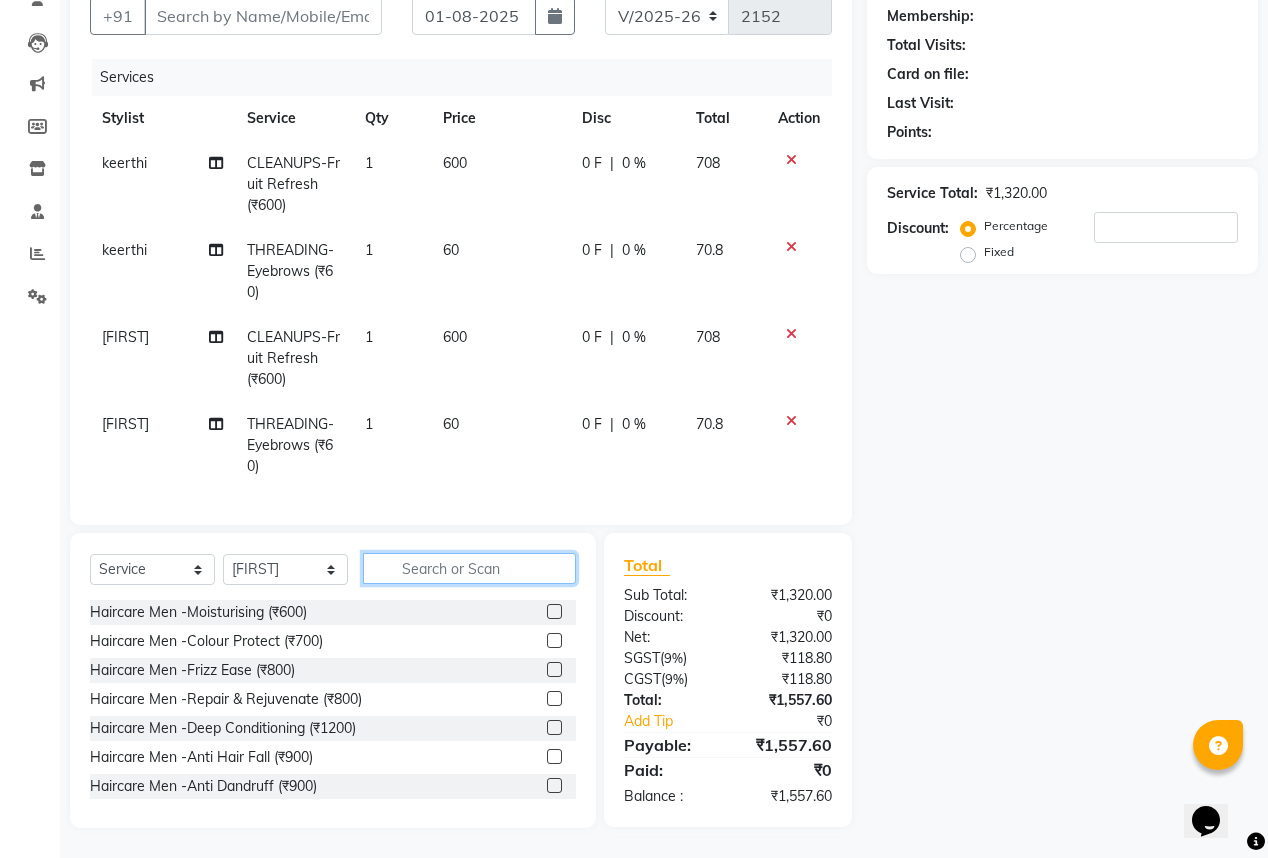 scroll, scrollTop: 201, scrollLeft: 0, axis: vertical 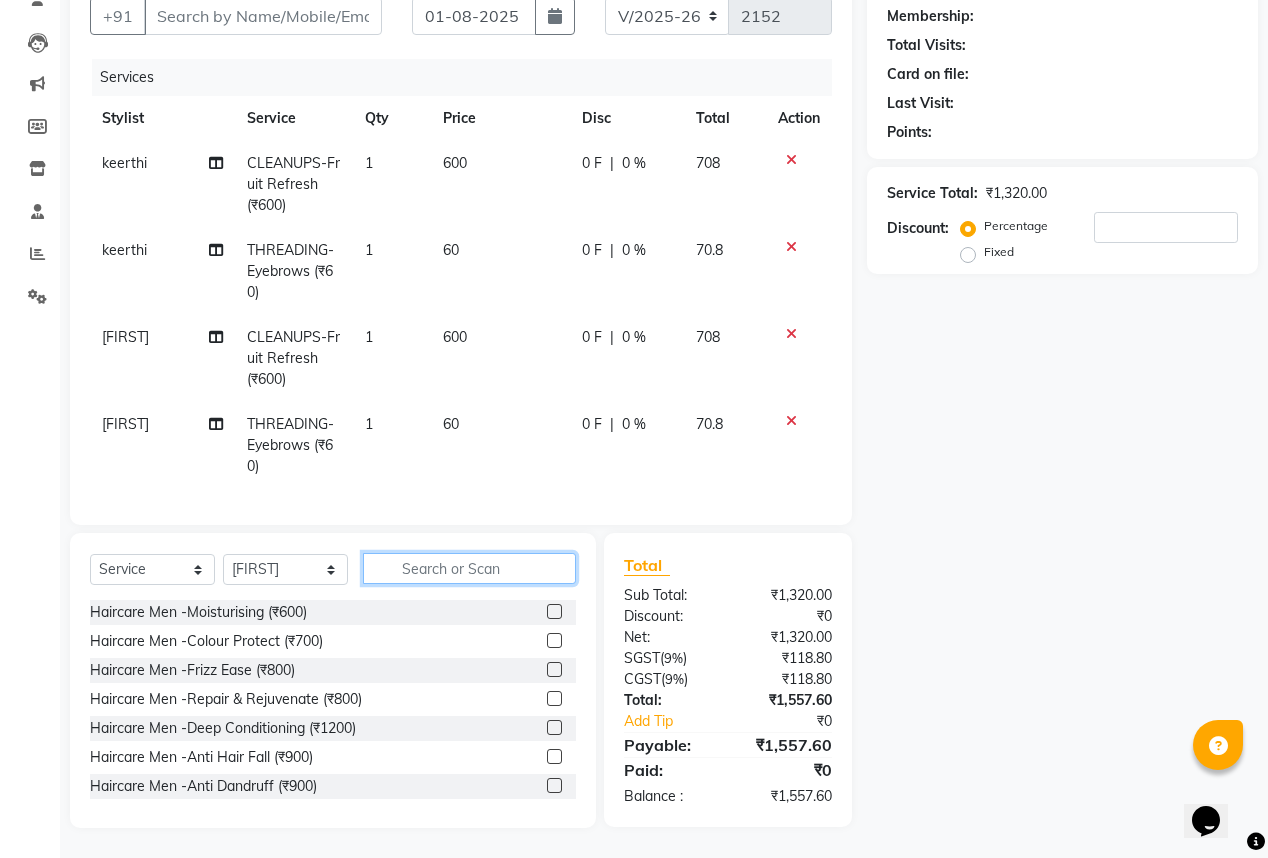 click 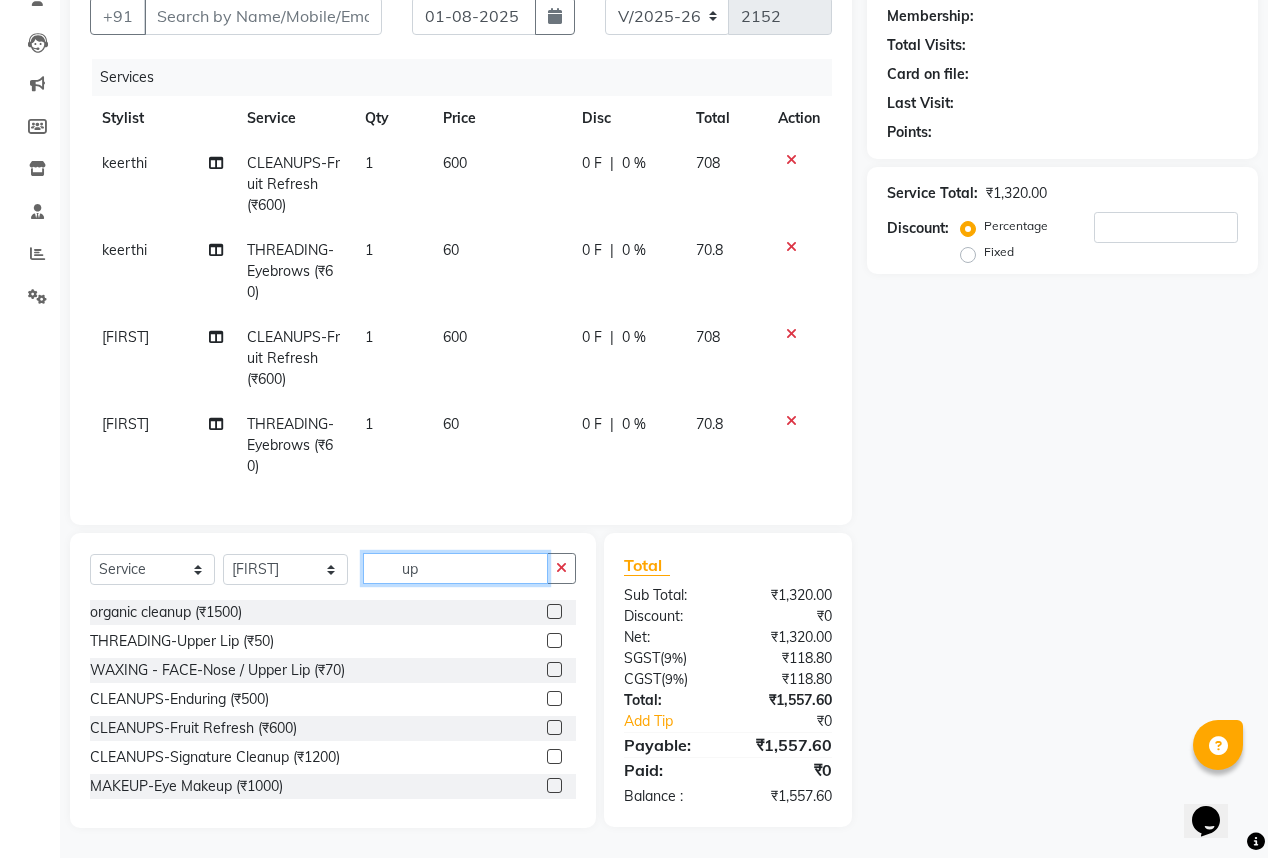 type on "up" 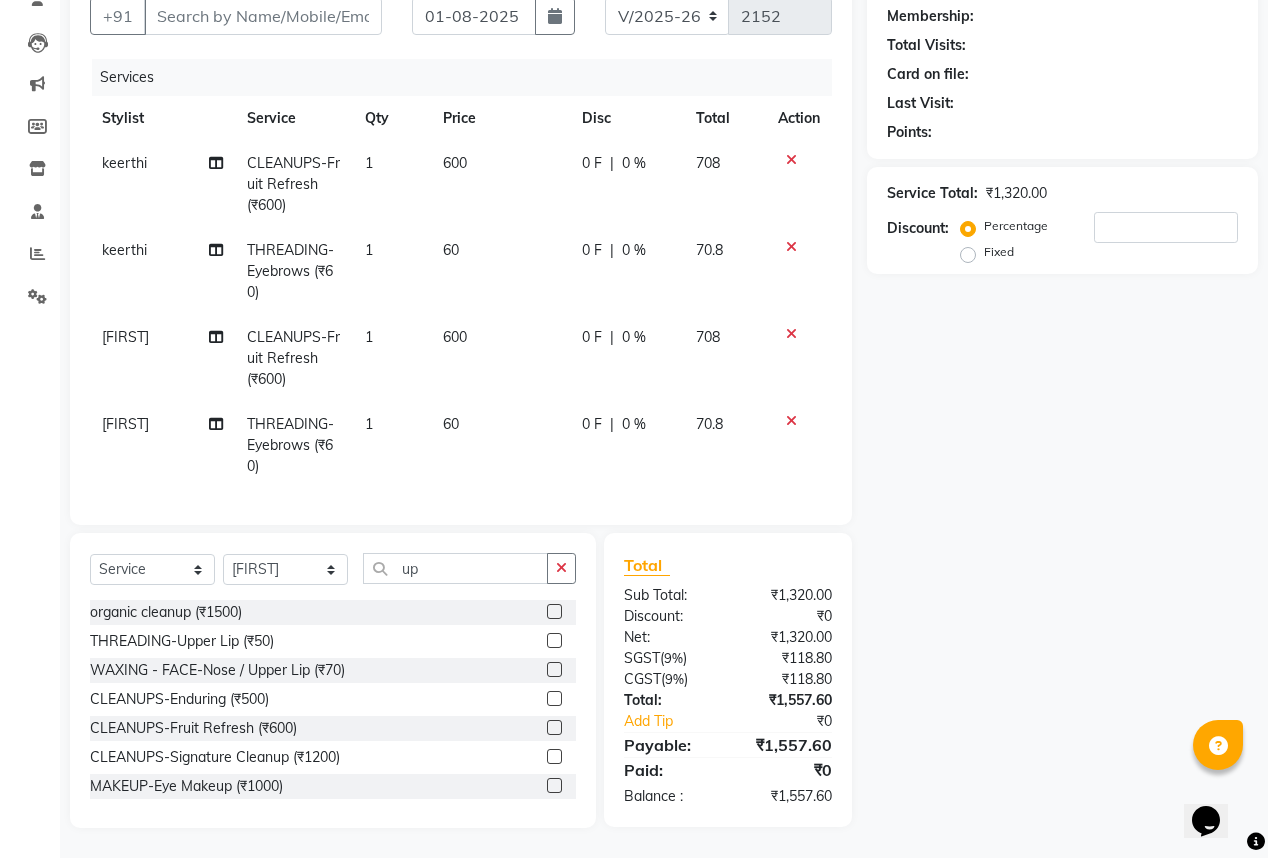 click 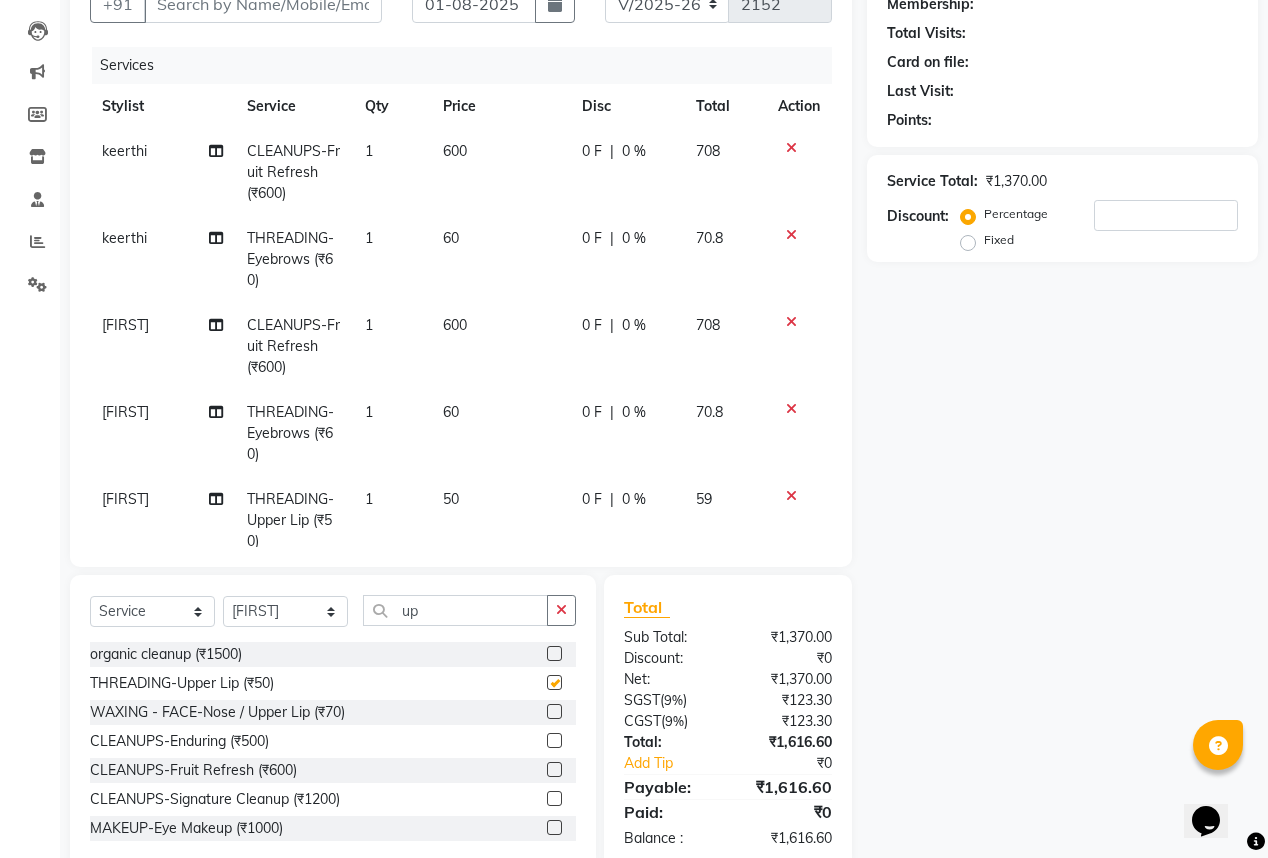 checkbox on "false" 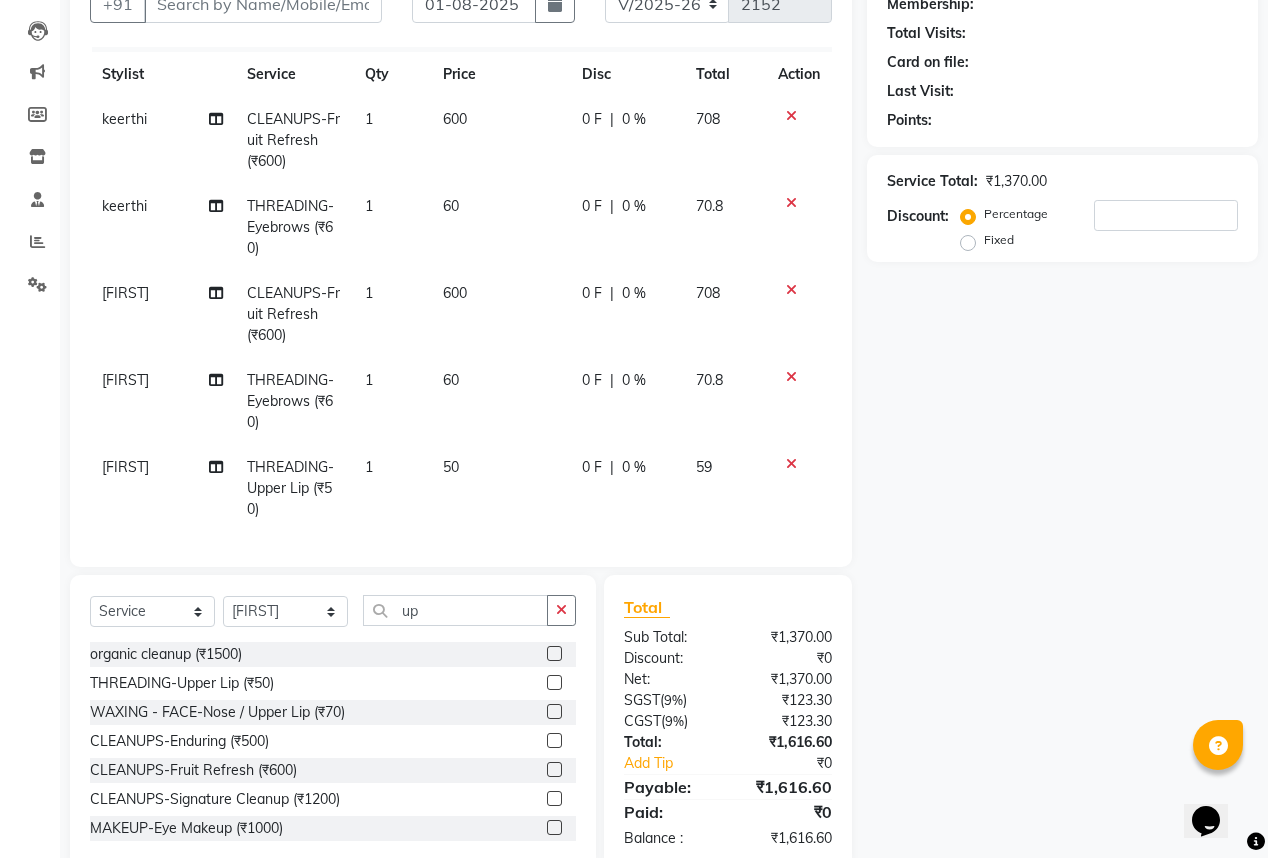 scroll, scrollTop: 44, scrollLeft: 0, axis: vertical 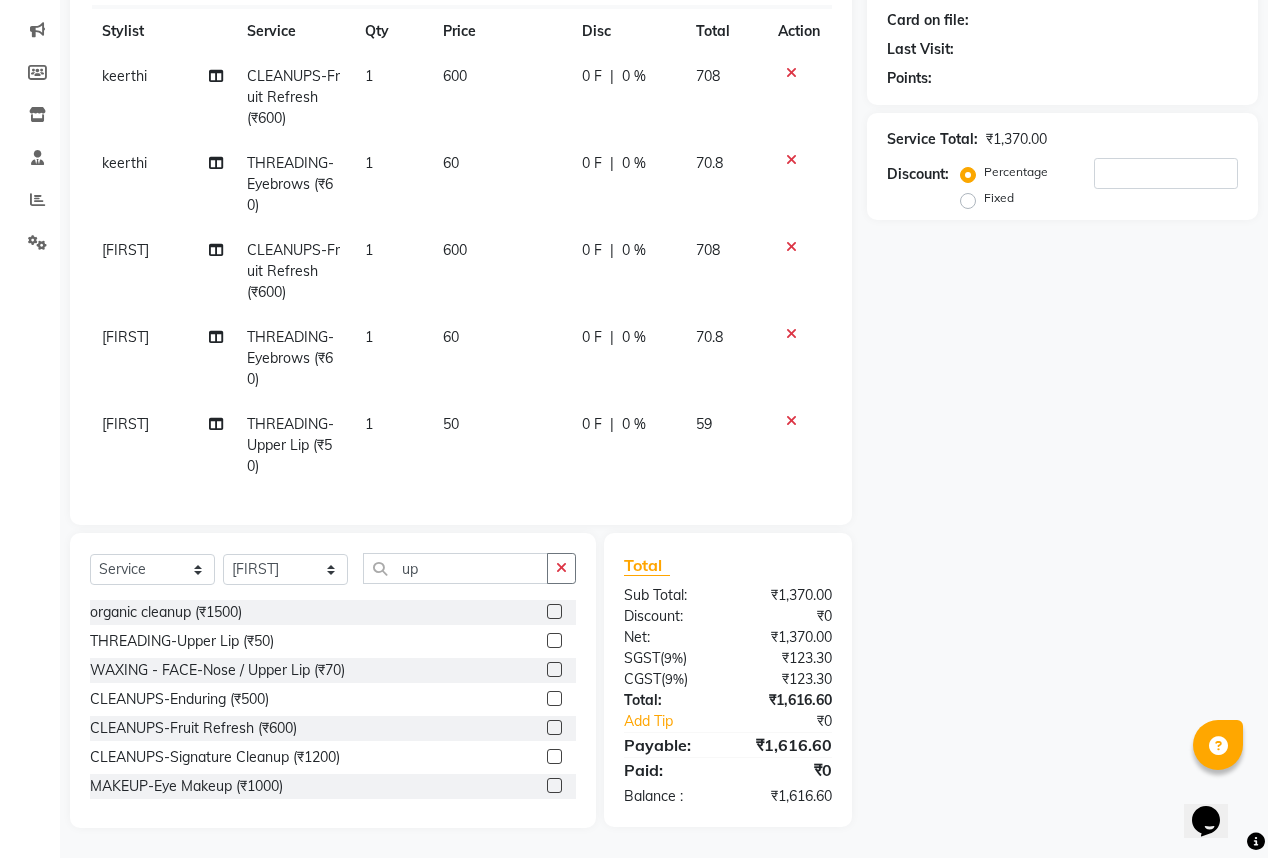 click 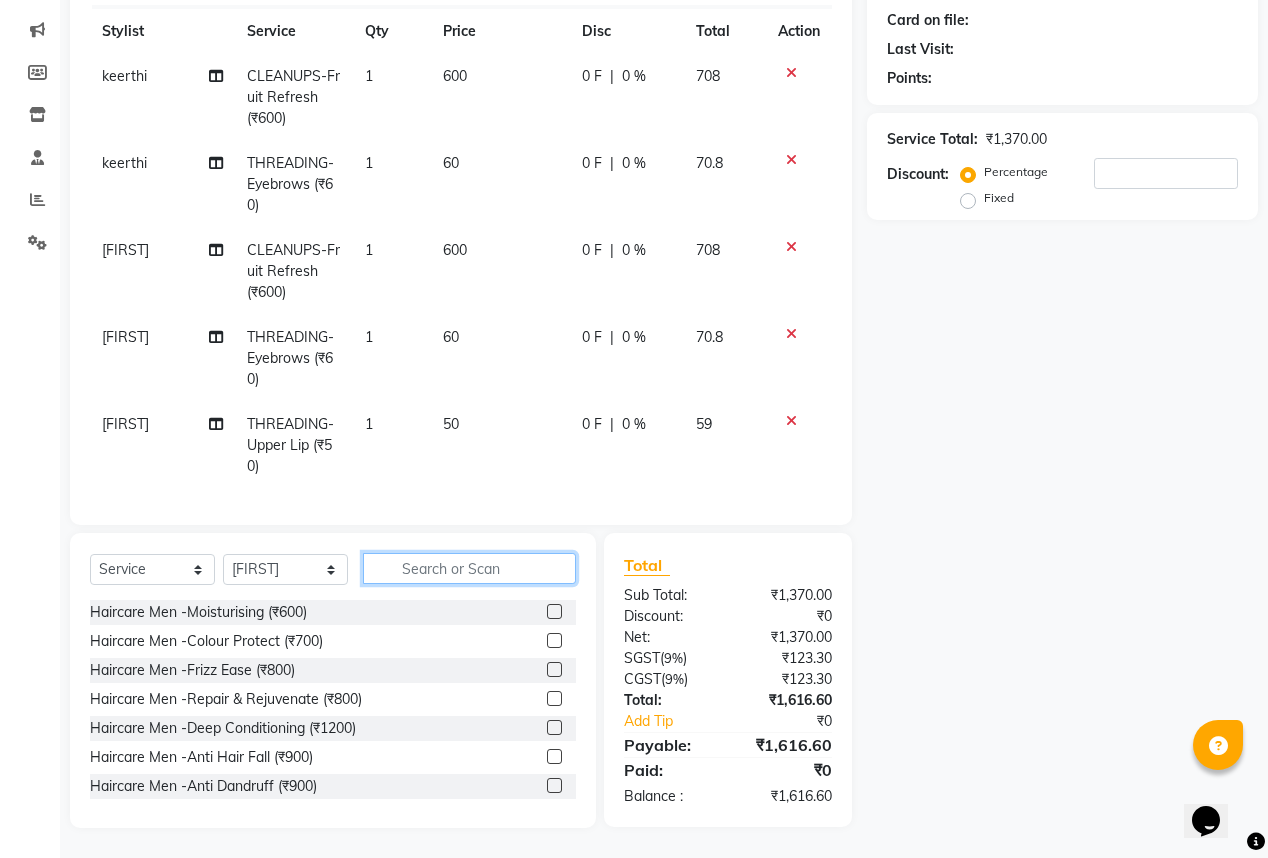 click 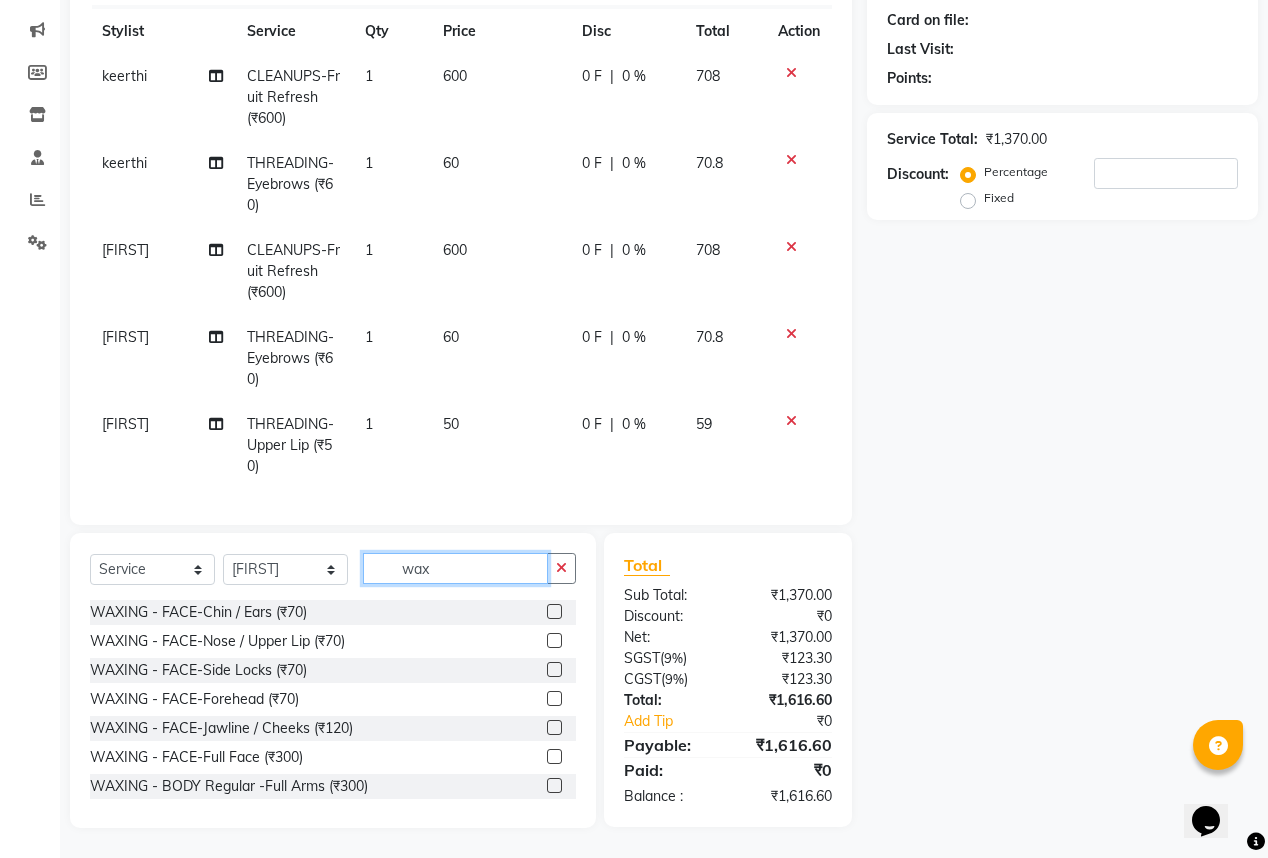 click on "wax" 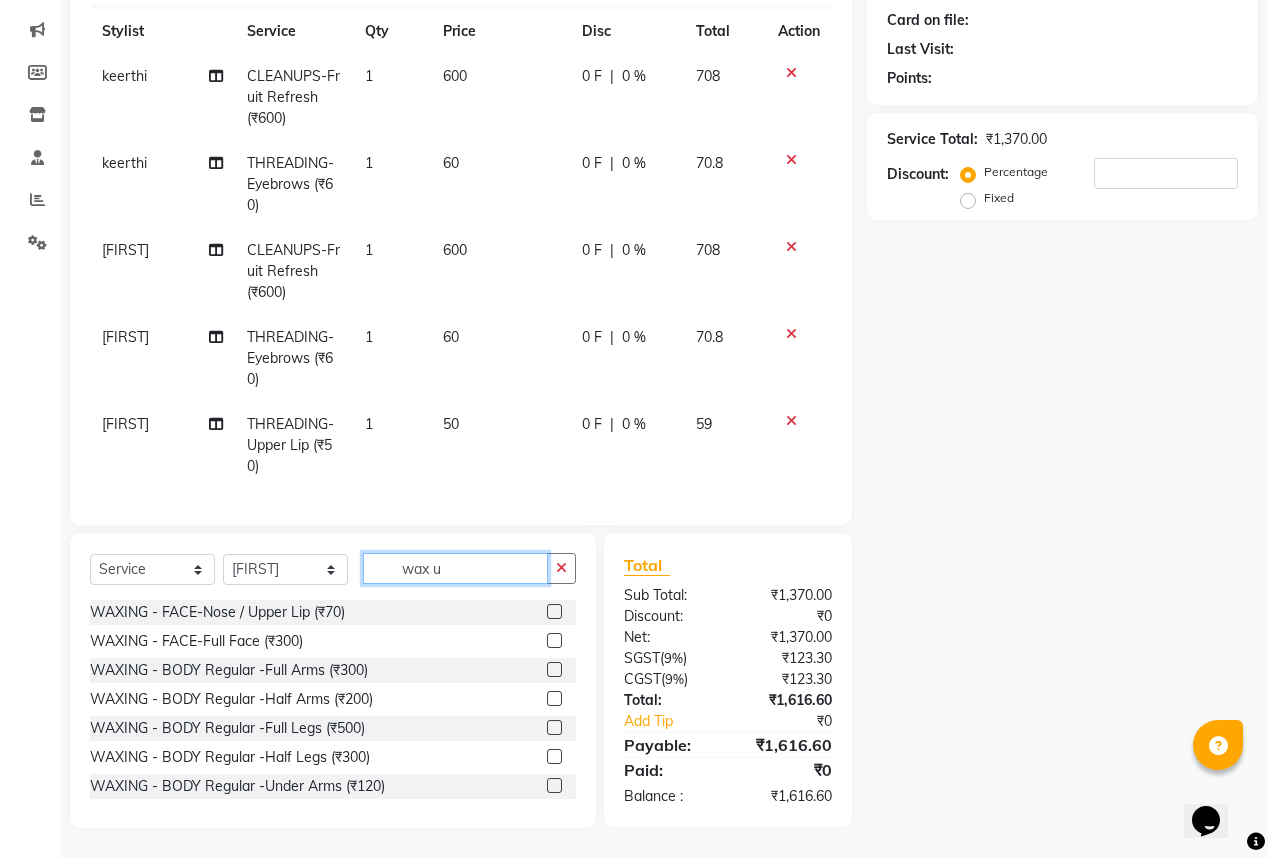 click on "wax u" 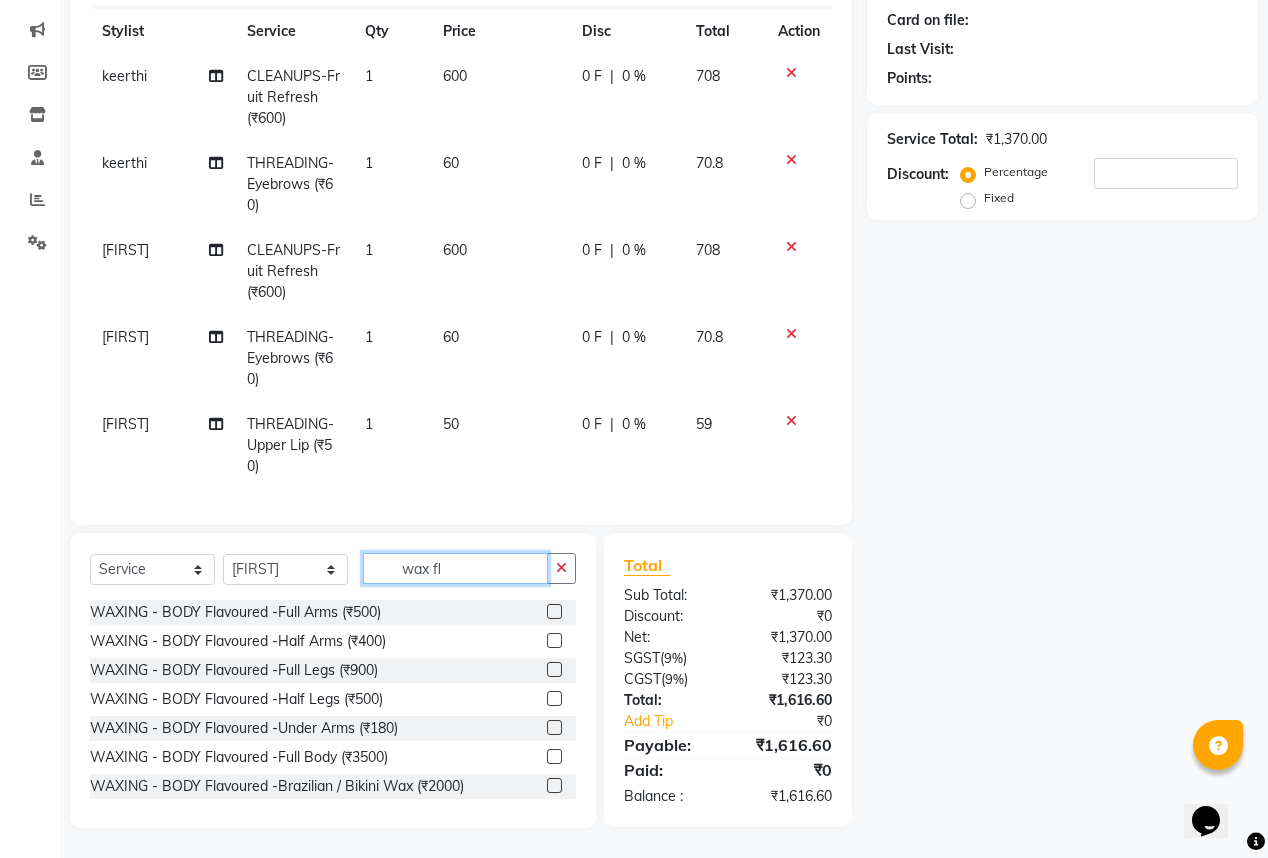type on "wax fl" 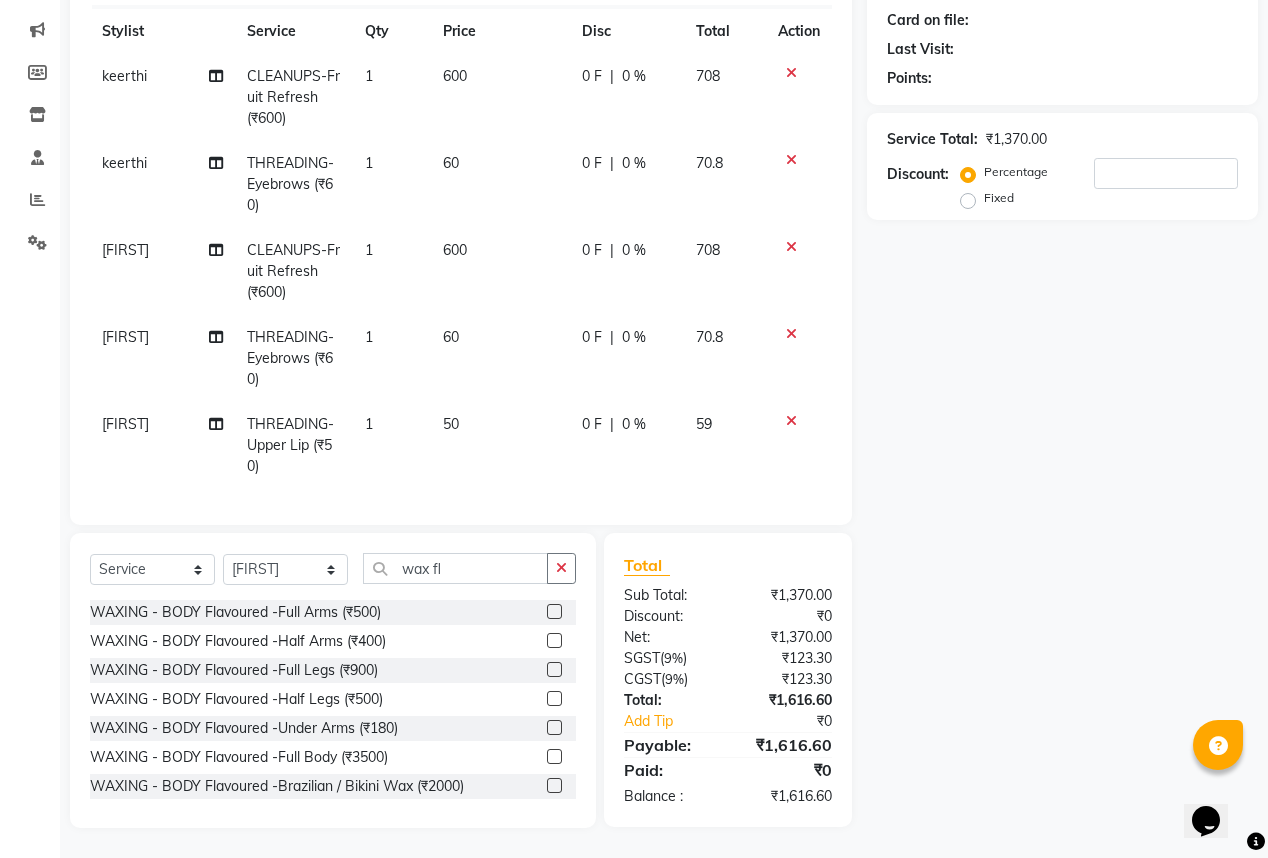 click 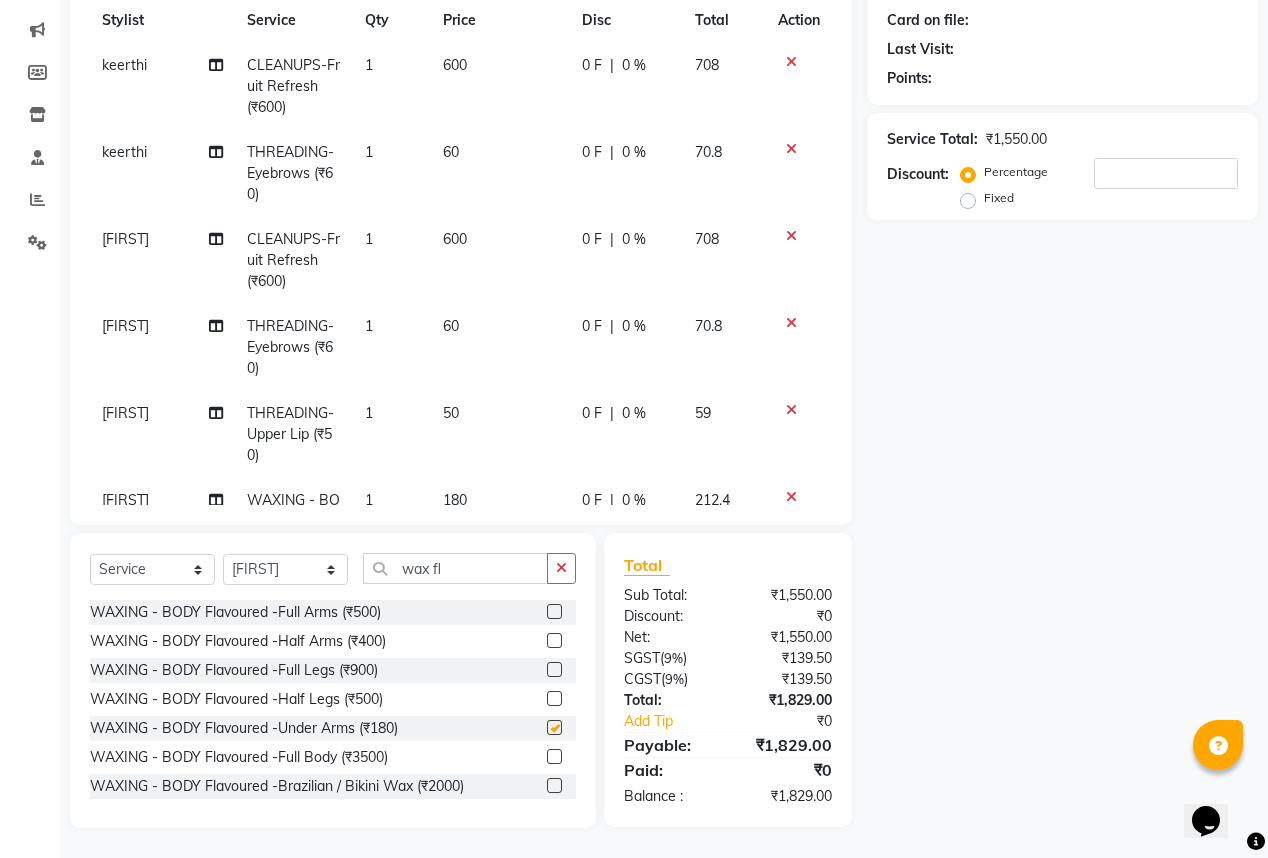 checkbox on "false" 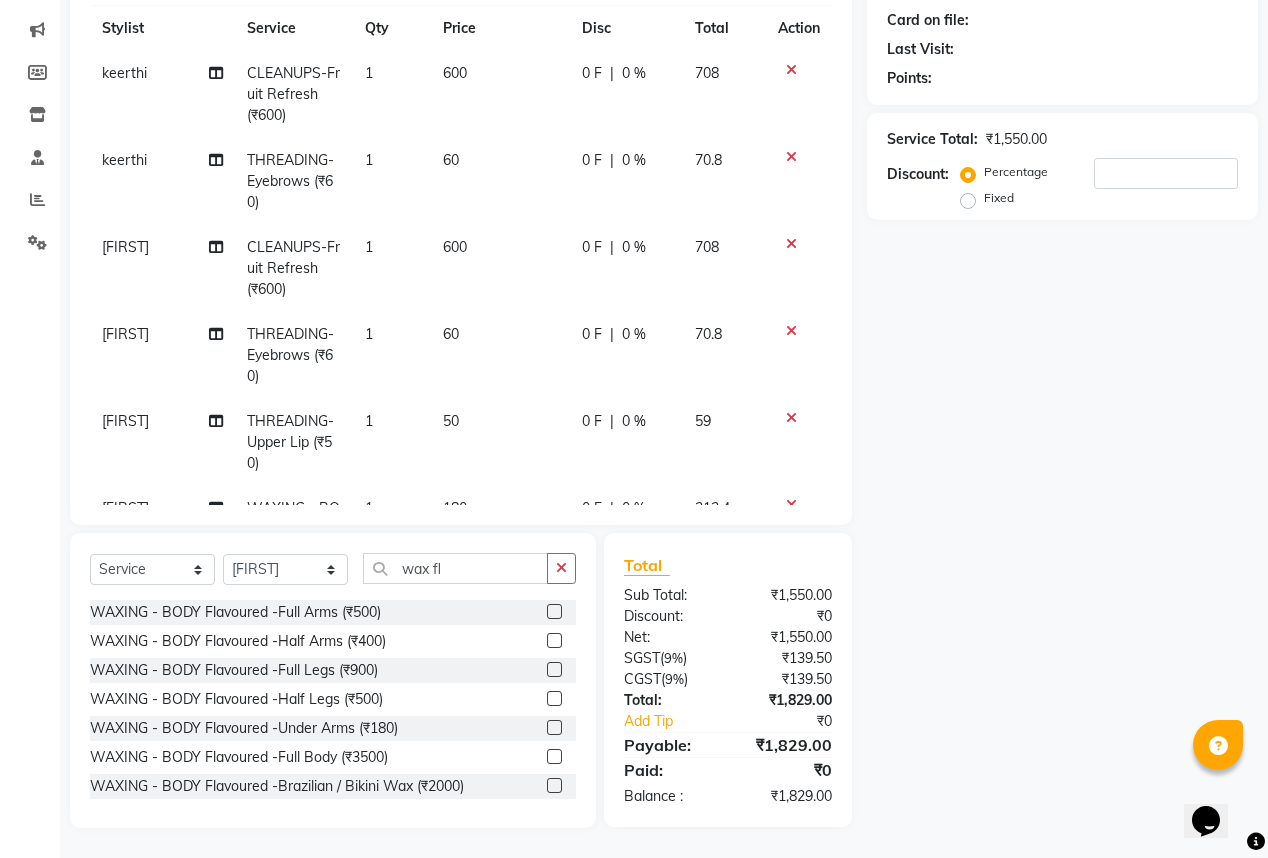 scroll, scrollTop: 0, scrollLeft: 0, axis: both 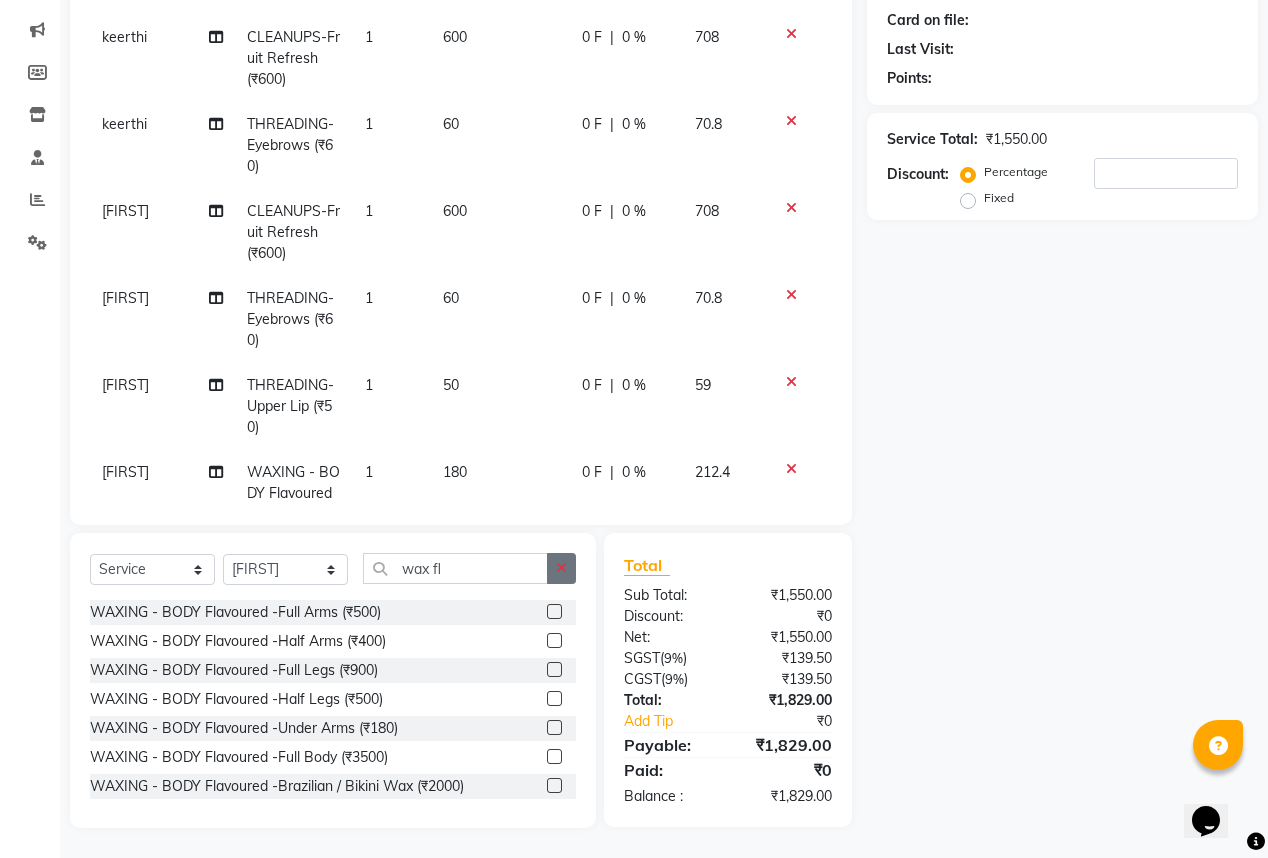 click 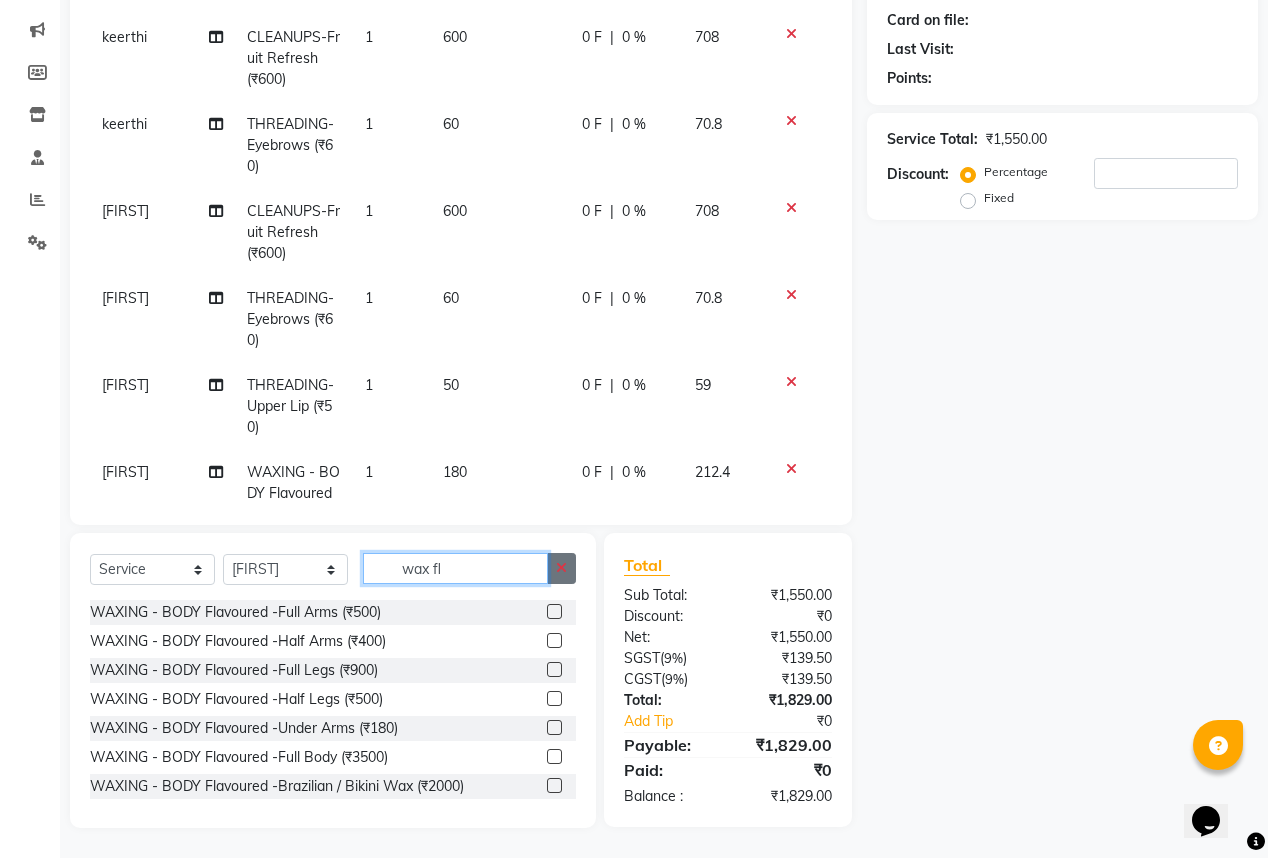 type 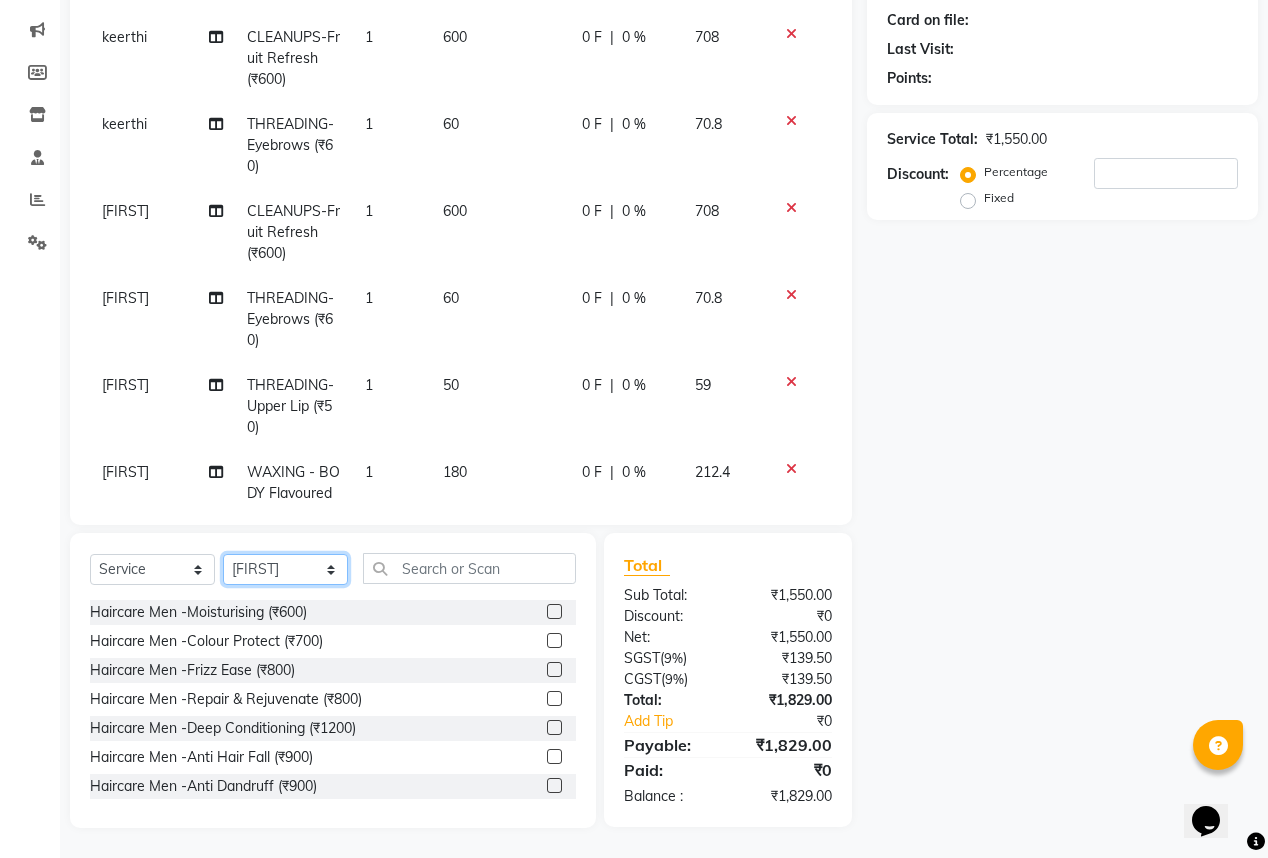 click on "Select Stylist Anand AVANTHI Haider  indu IRFAN keerthi rehan sameer saritha zubair" 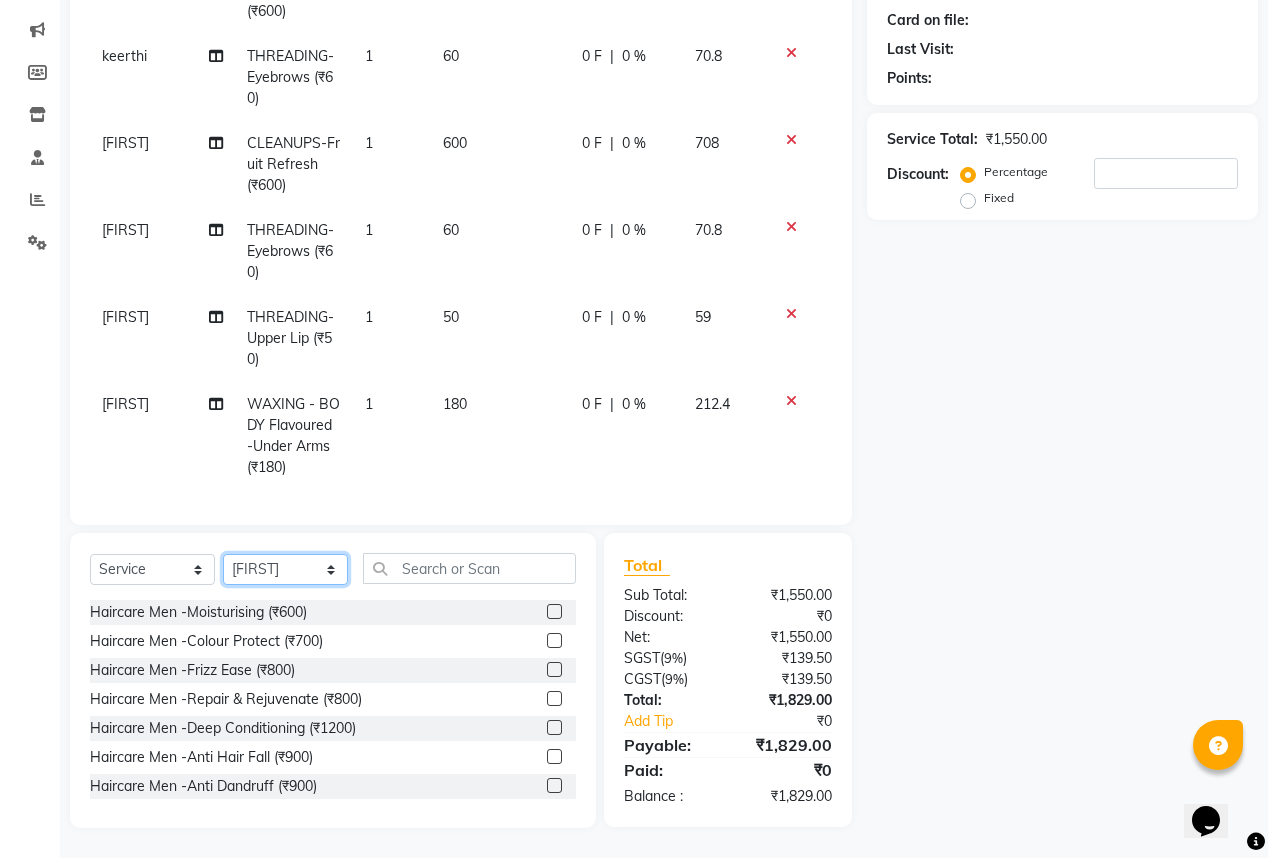 scroll, scrollTop: 152, scrollLeft: 0, axis: vertical 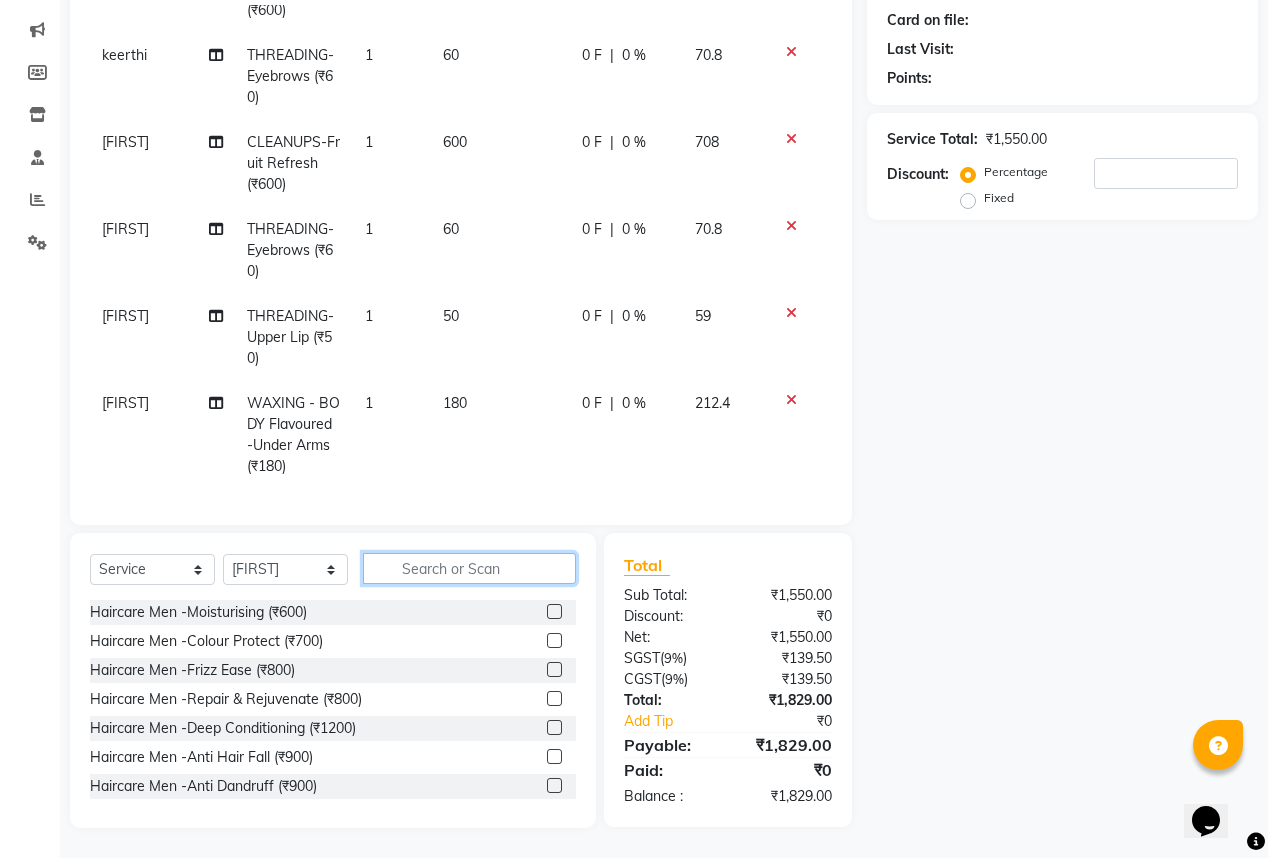 click 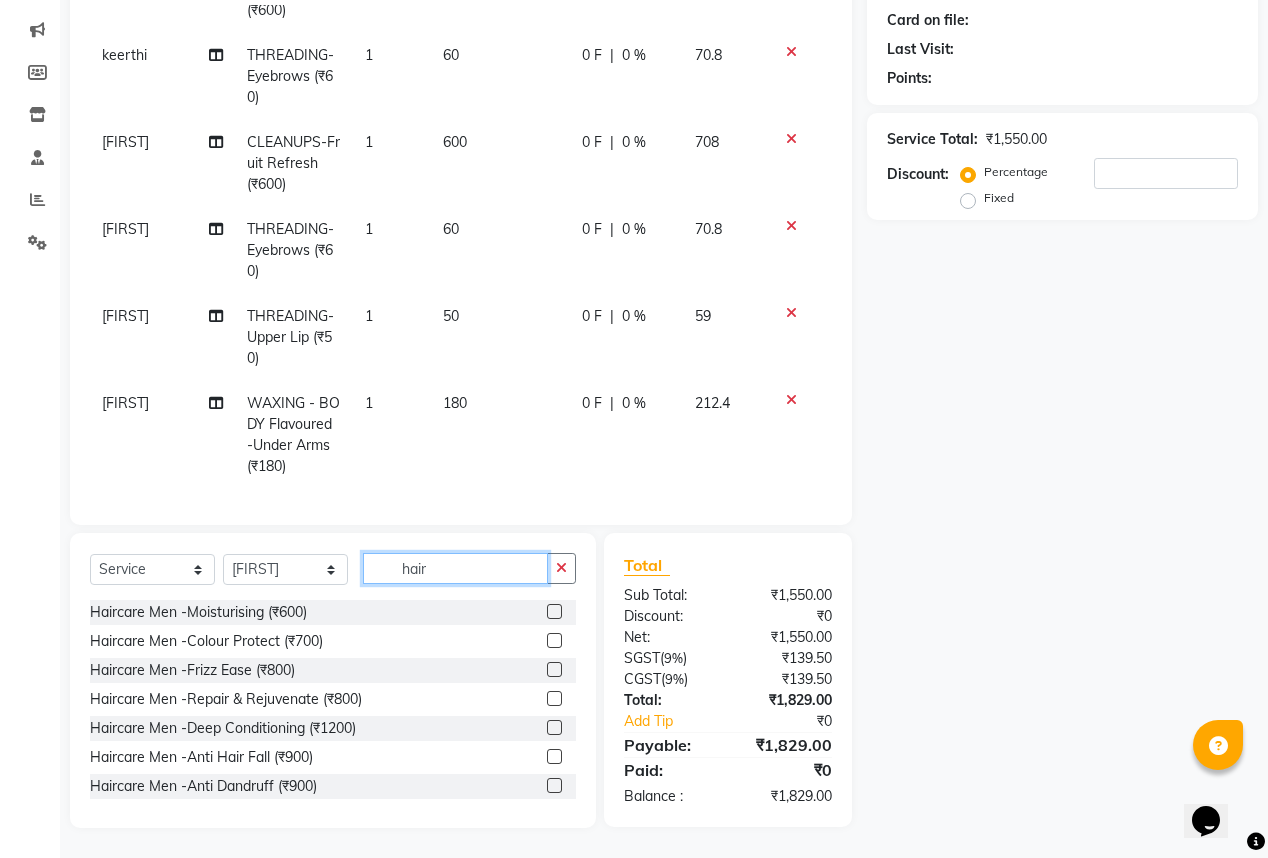 click on "hair" 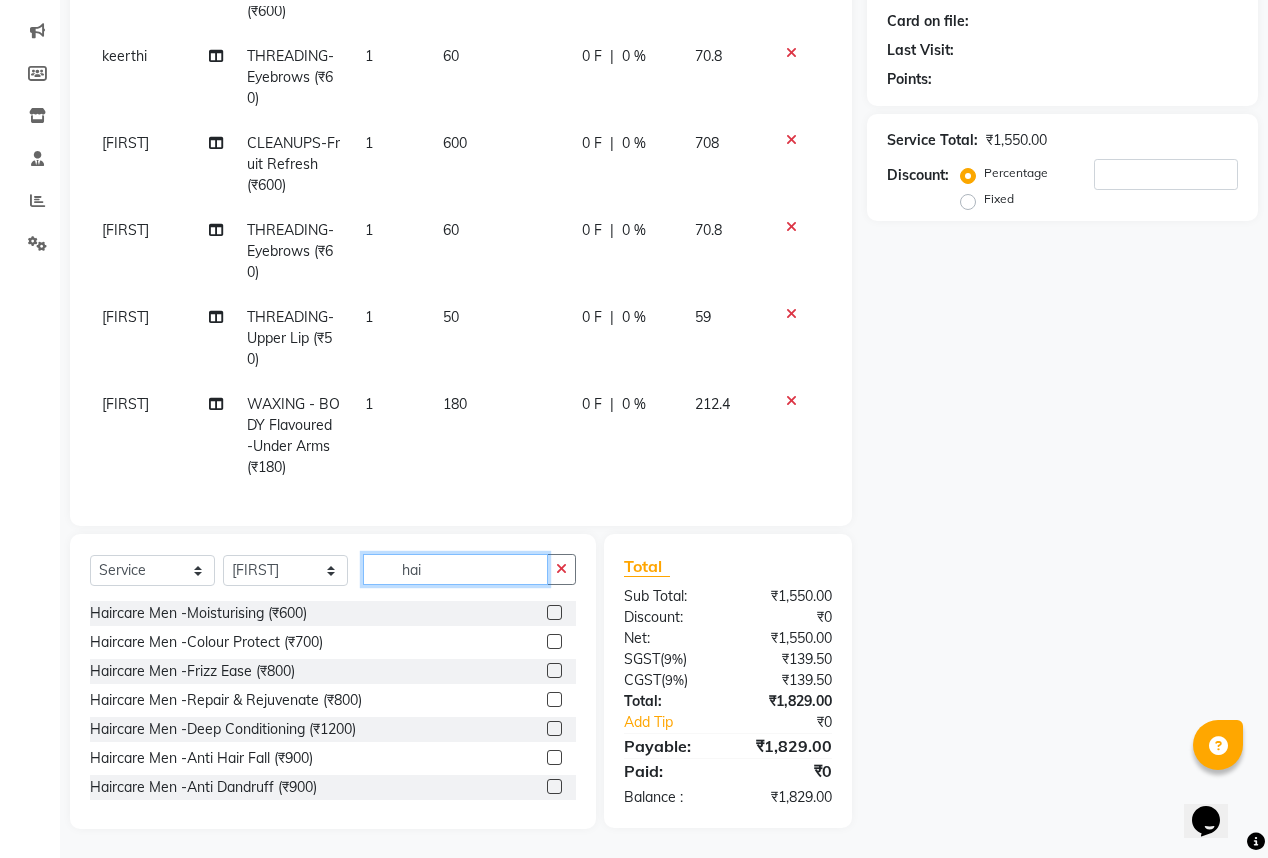 scroll, scrollTop: 243, scrollLeft: 0, axis: vertical 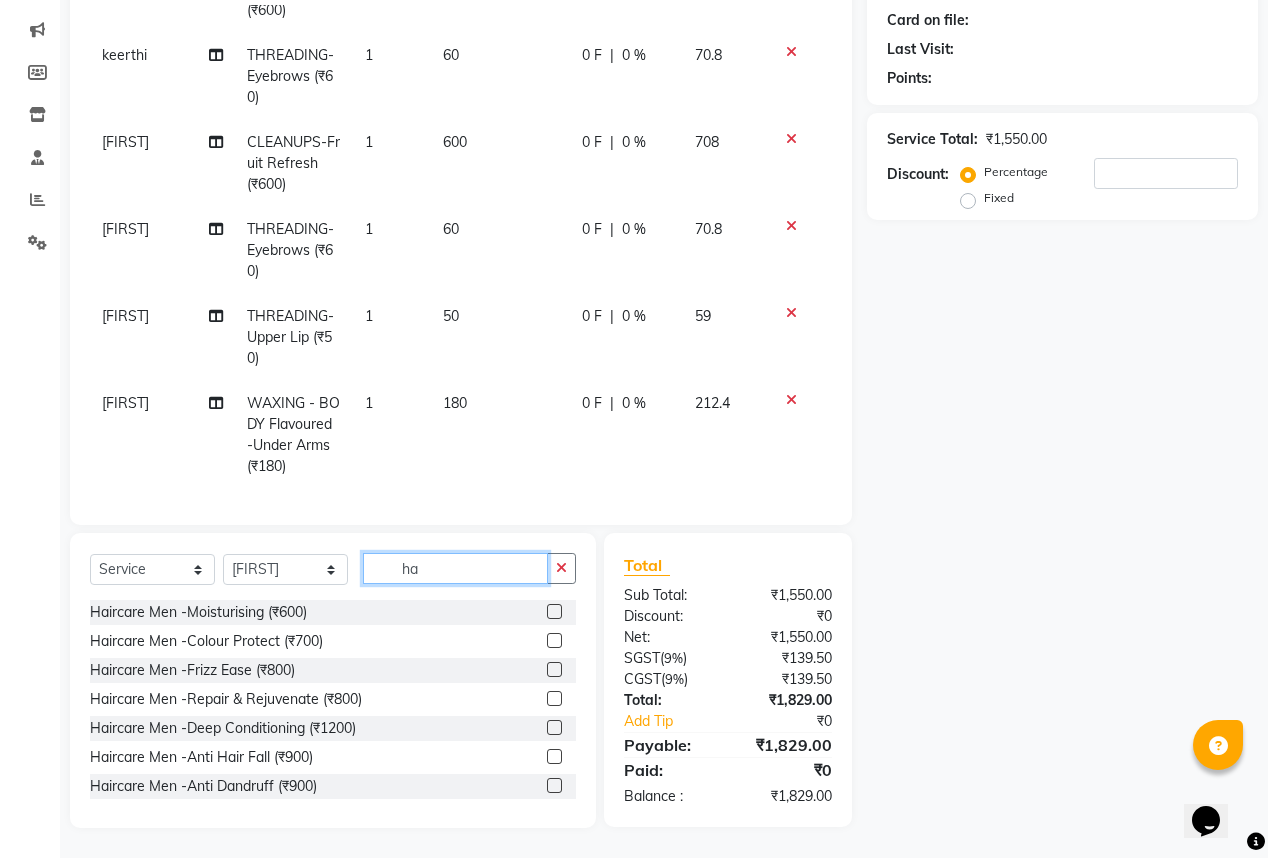 type on "h" 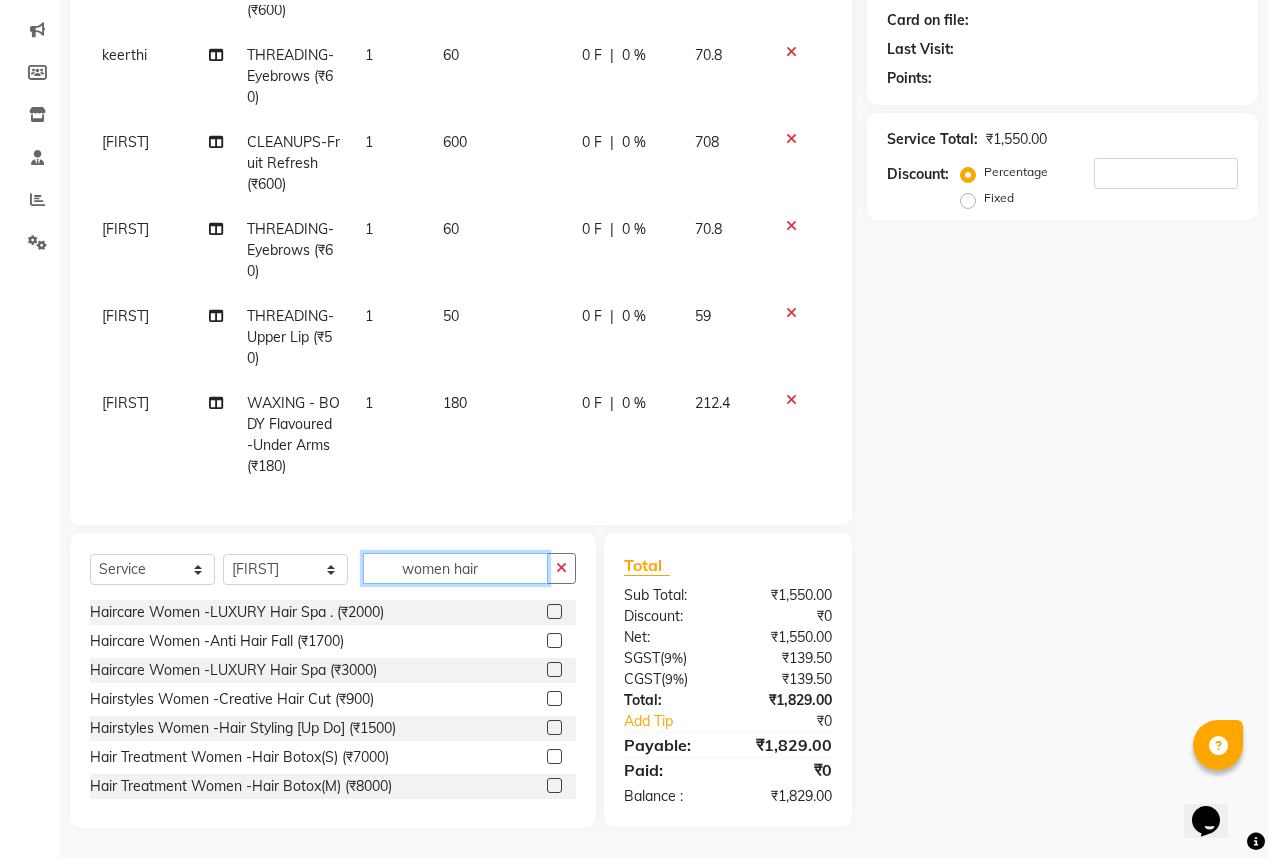 click on "women hair" 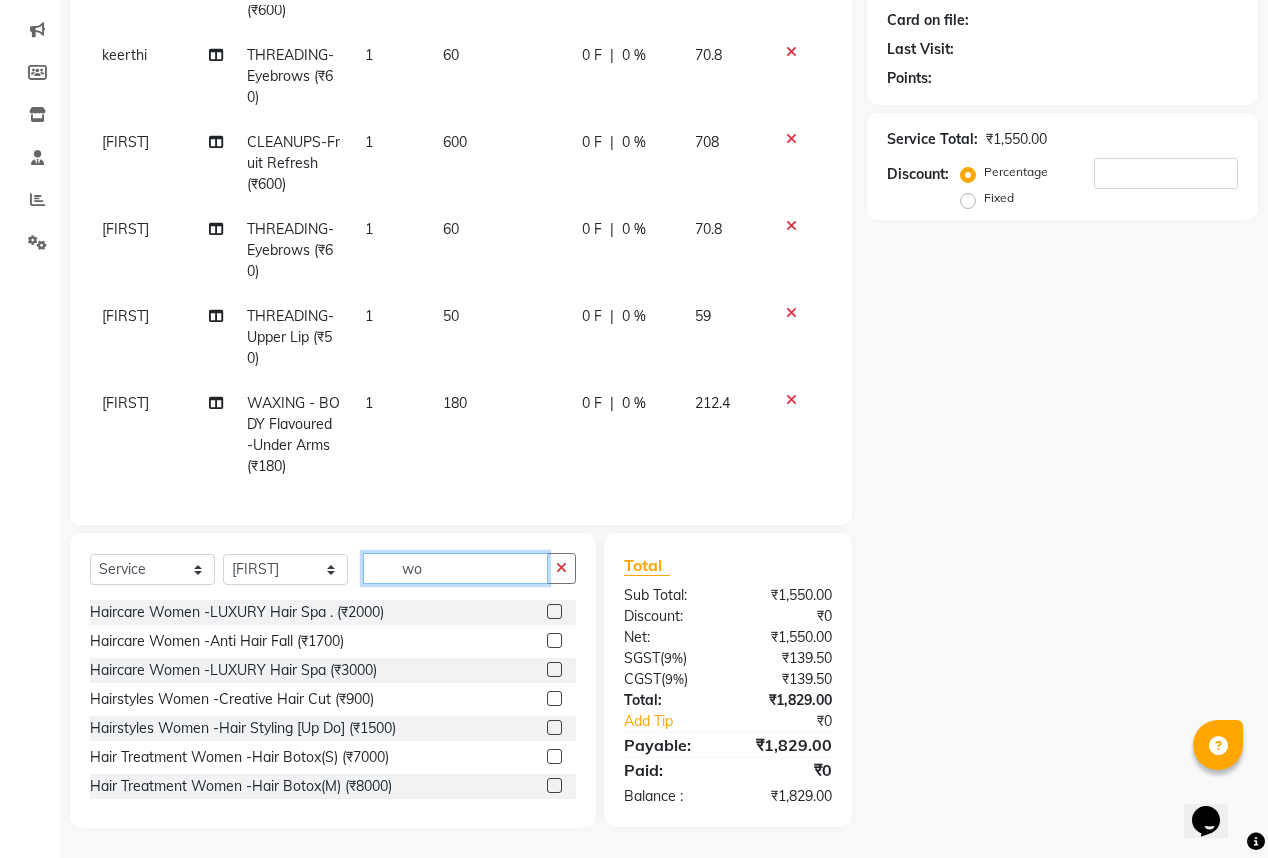 type on "w" 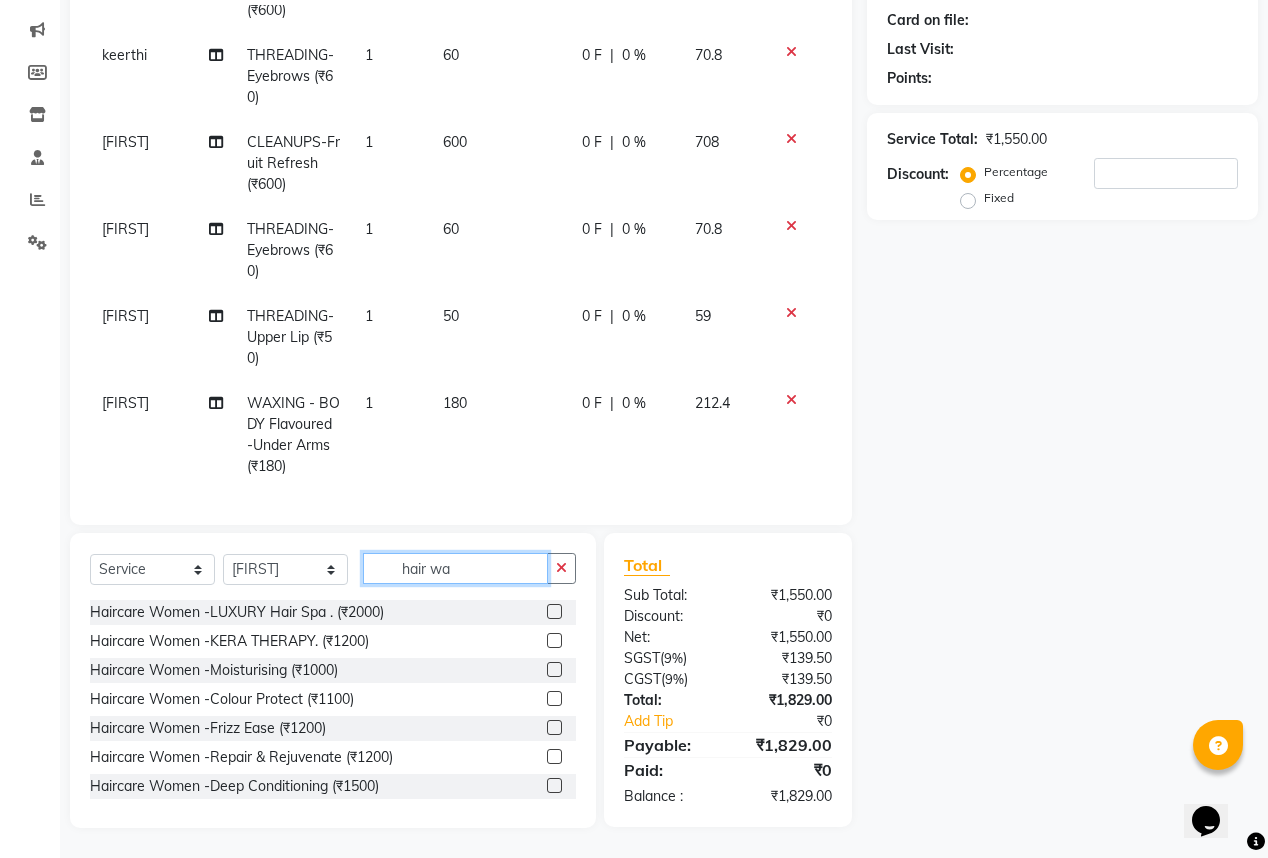 scroll, scrollTop: 242, scrollLeft: 0, axis: vertical 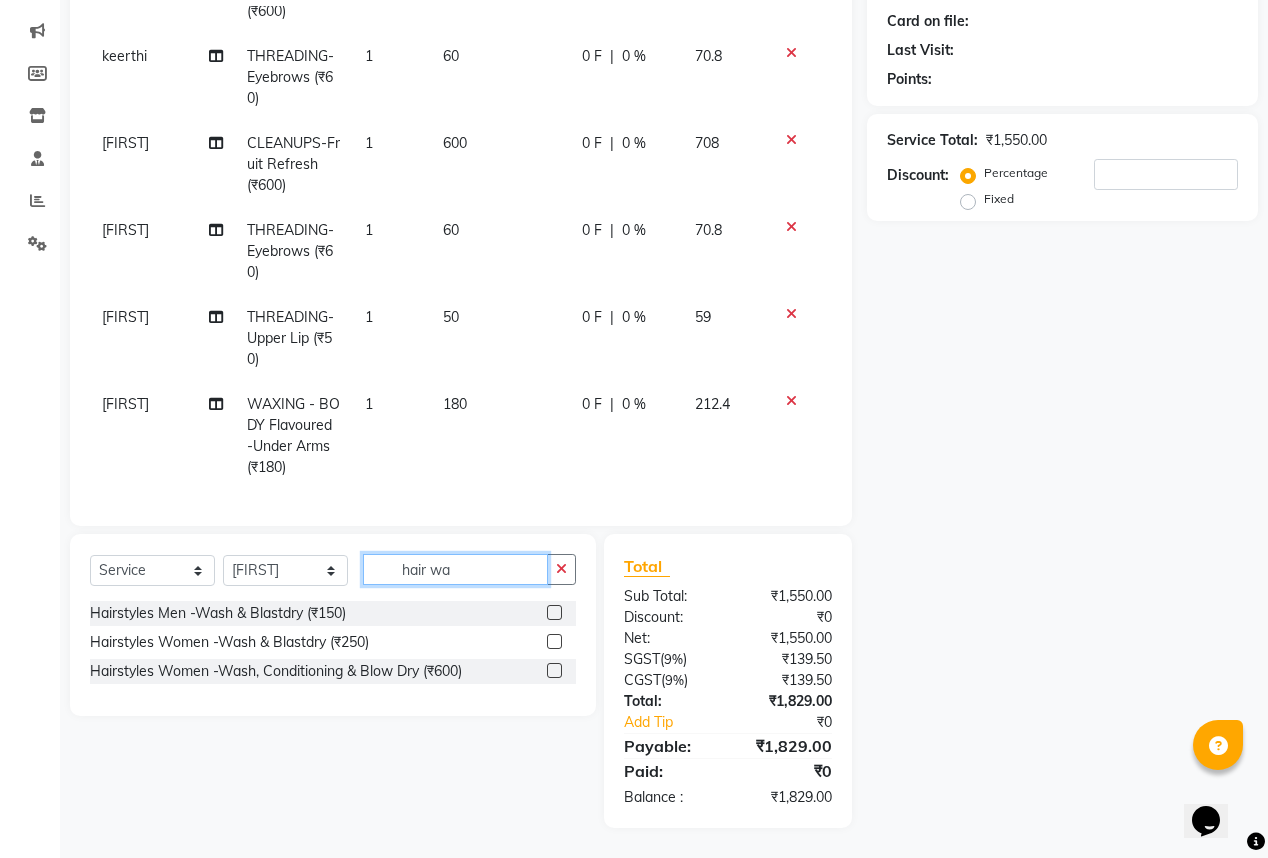 type on "hair wa" 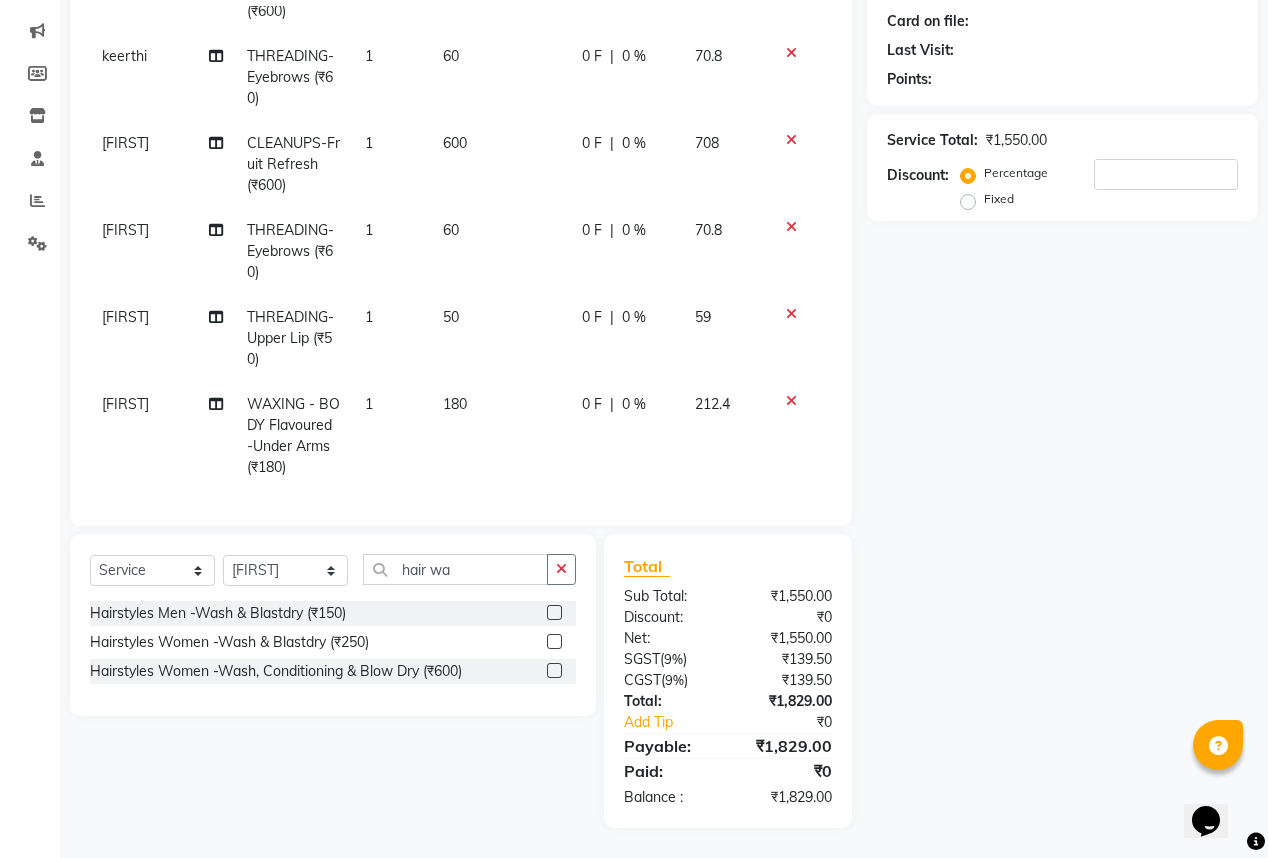 click 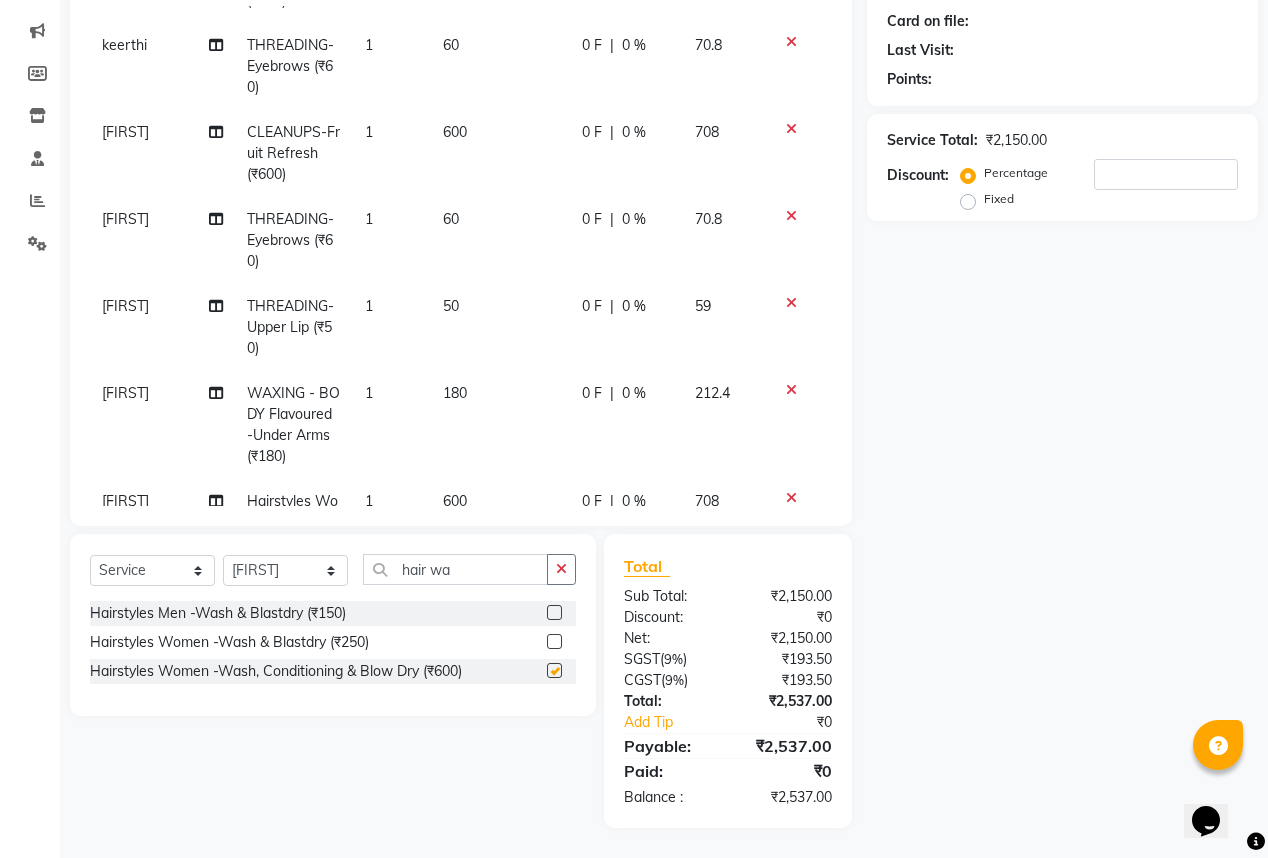 checkbox on "false" 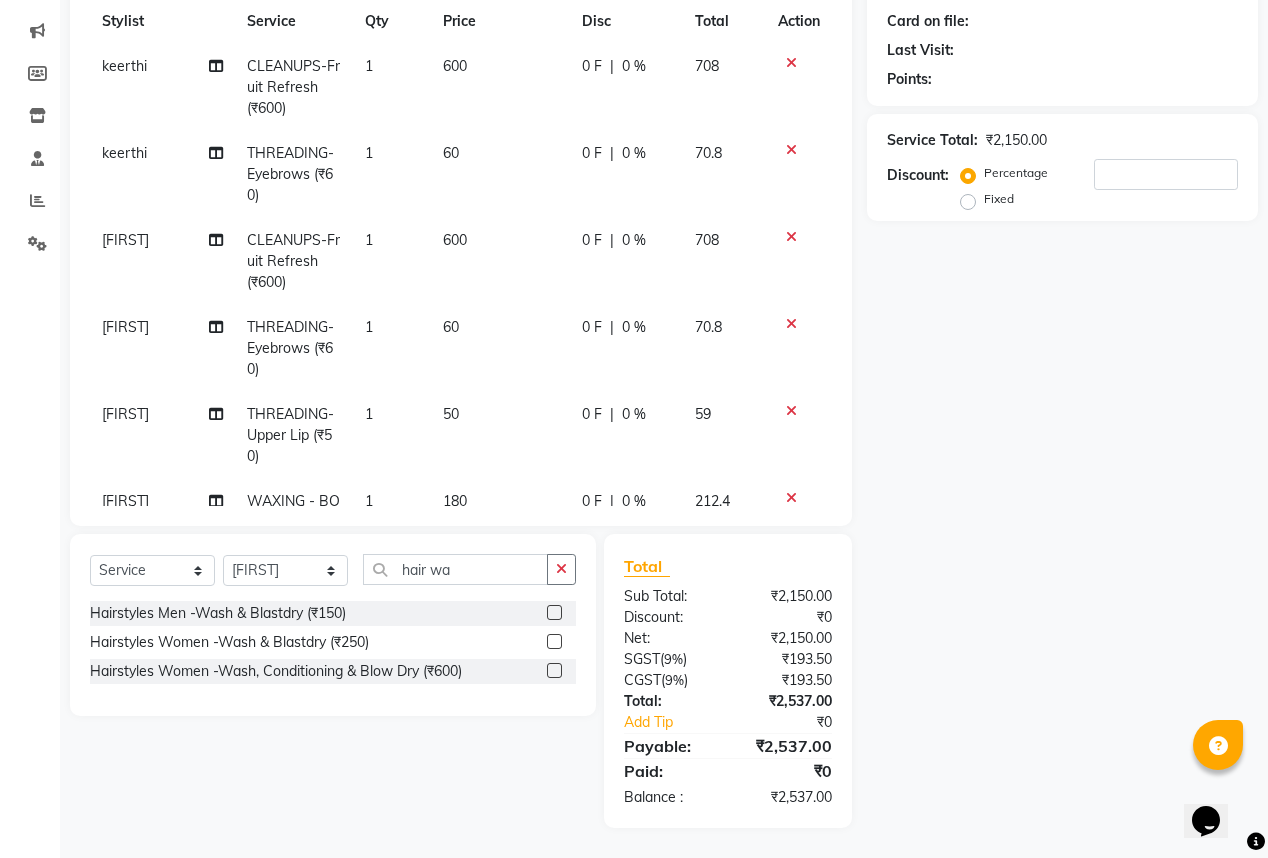 scroll, scrollTop: 0, scrollLeft: 0, axis: both 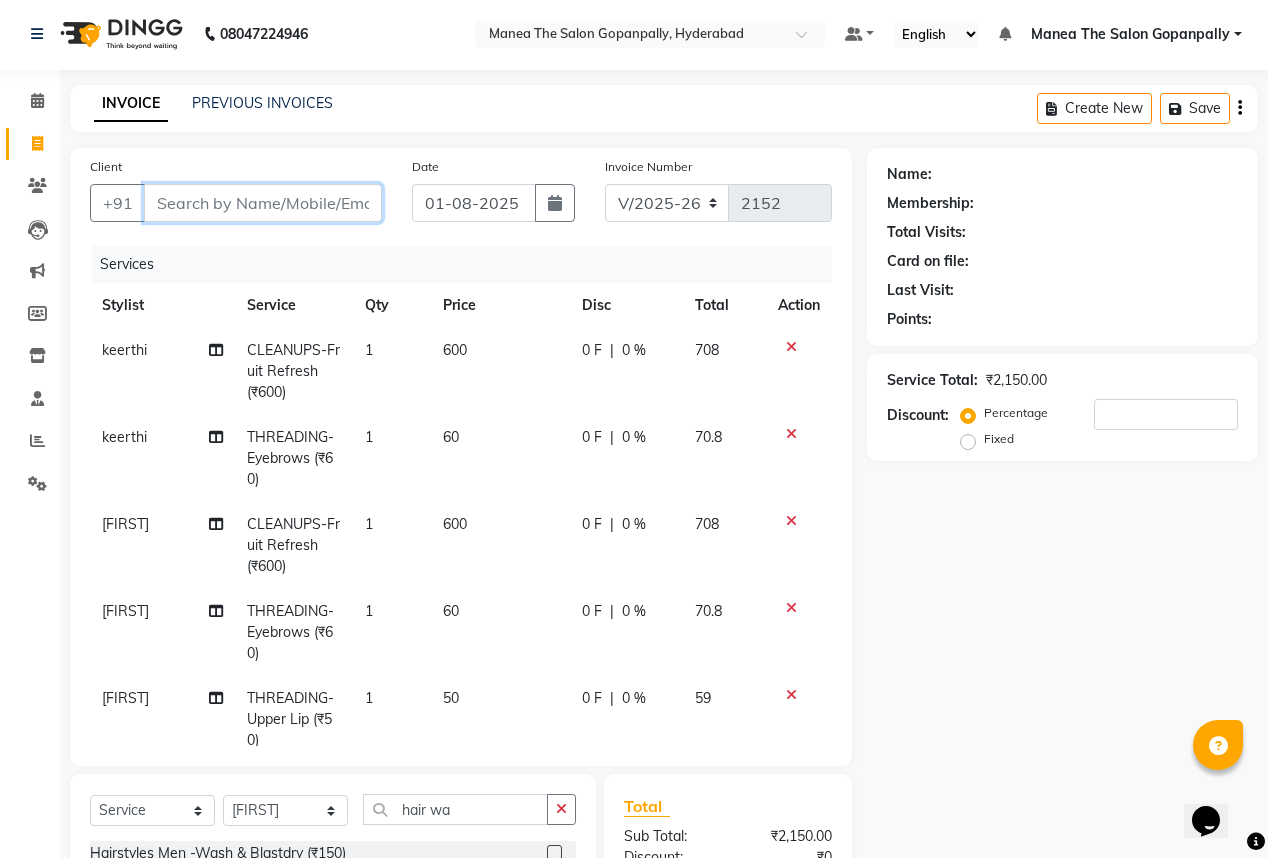 click on "Client" at bounding box center (263, 203) 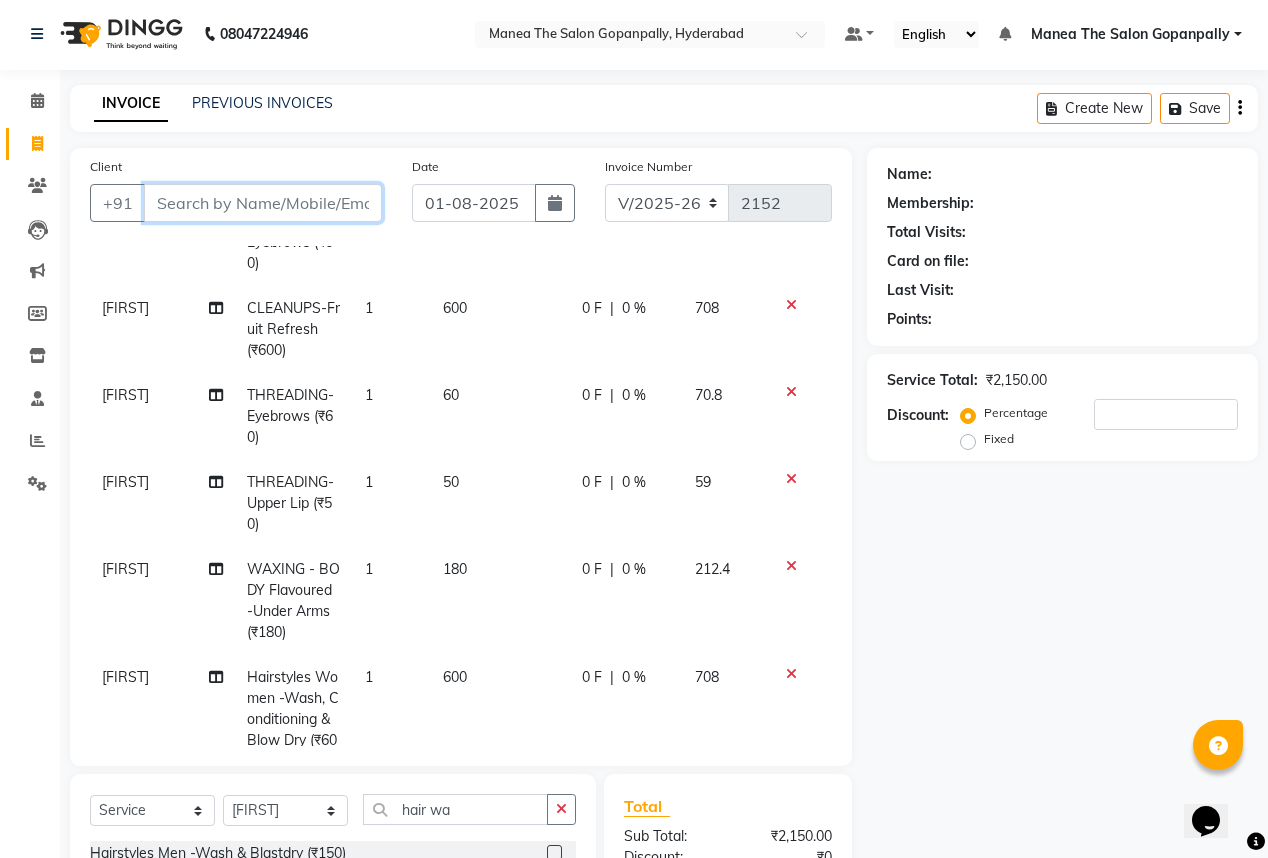 scroll, scrollTop: 282, scrollLeft: 0, axis: vertical 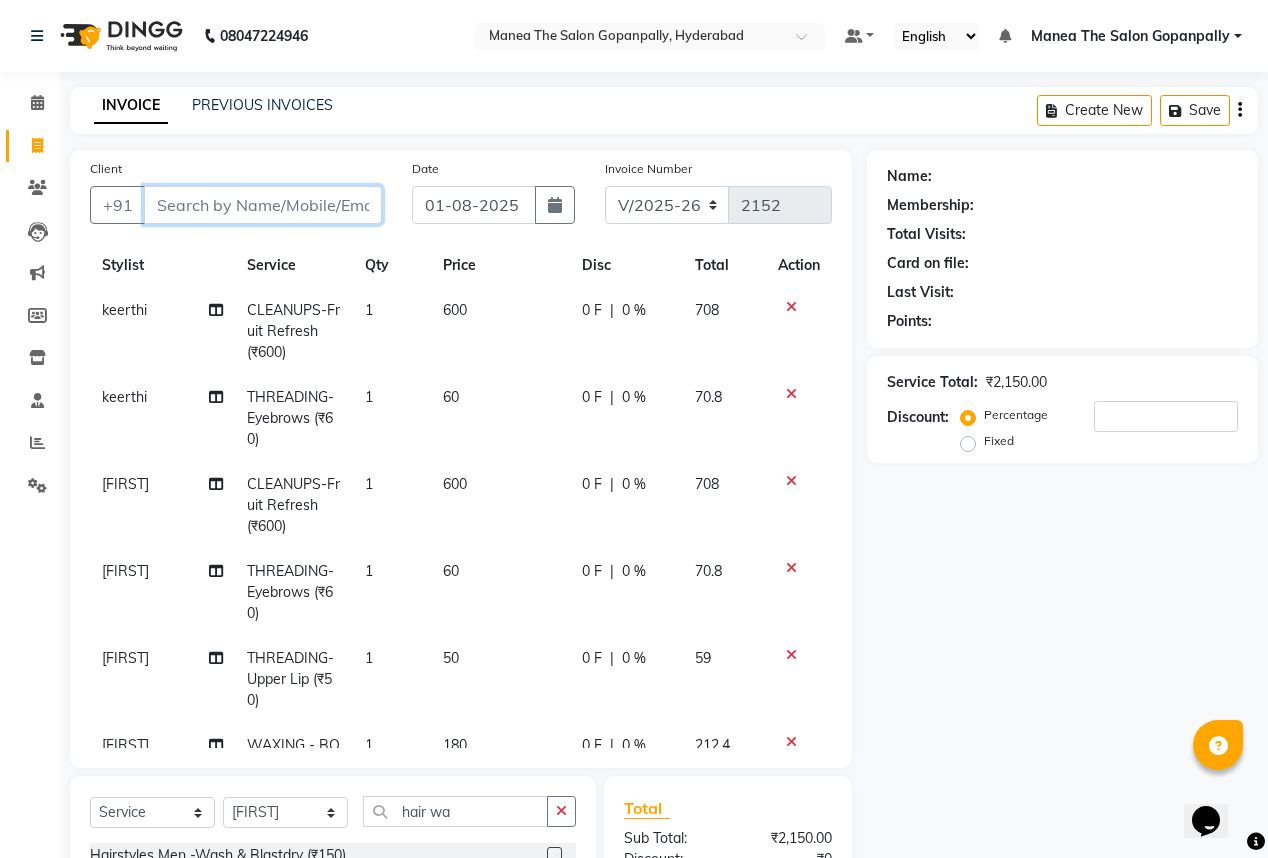 click on "Client" at bounding box center (263, 205) 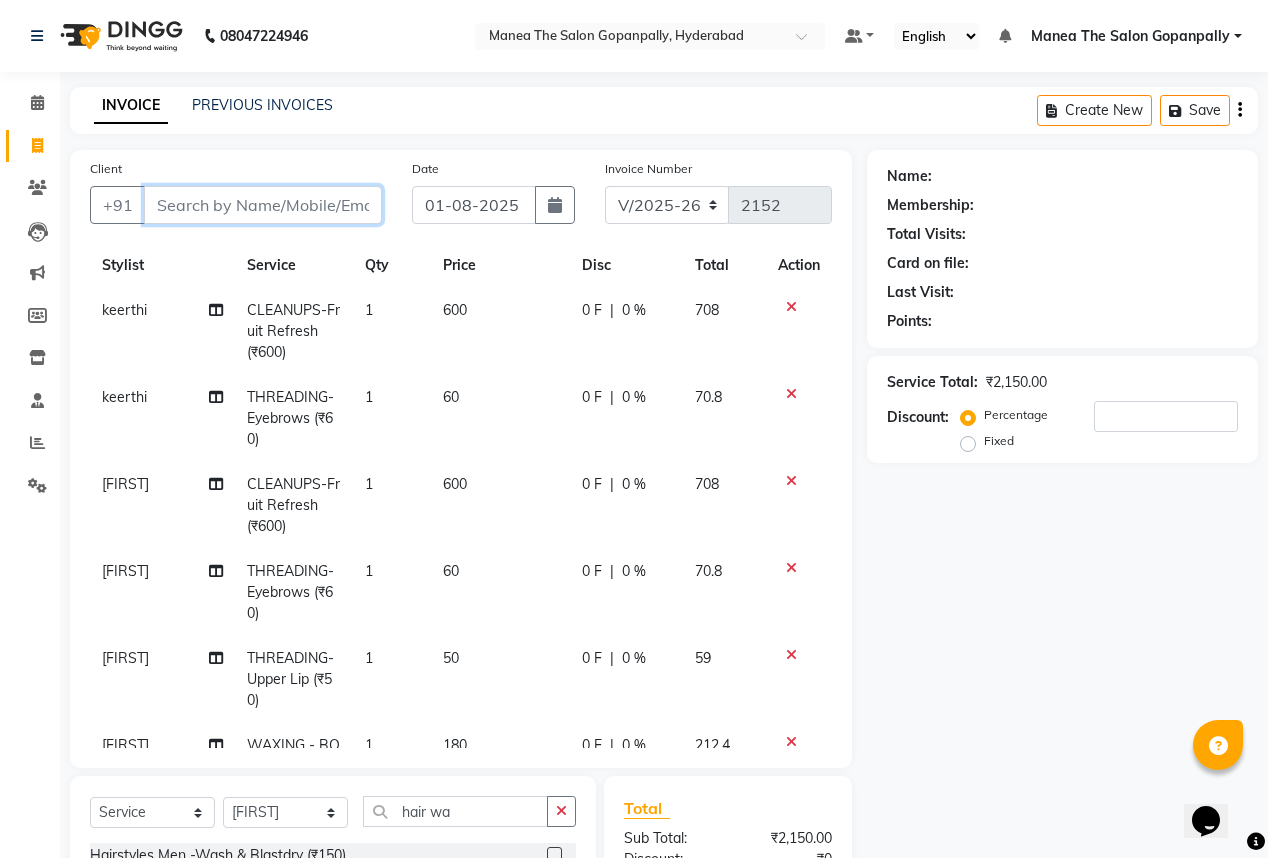 type on "7" 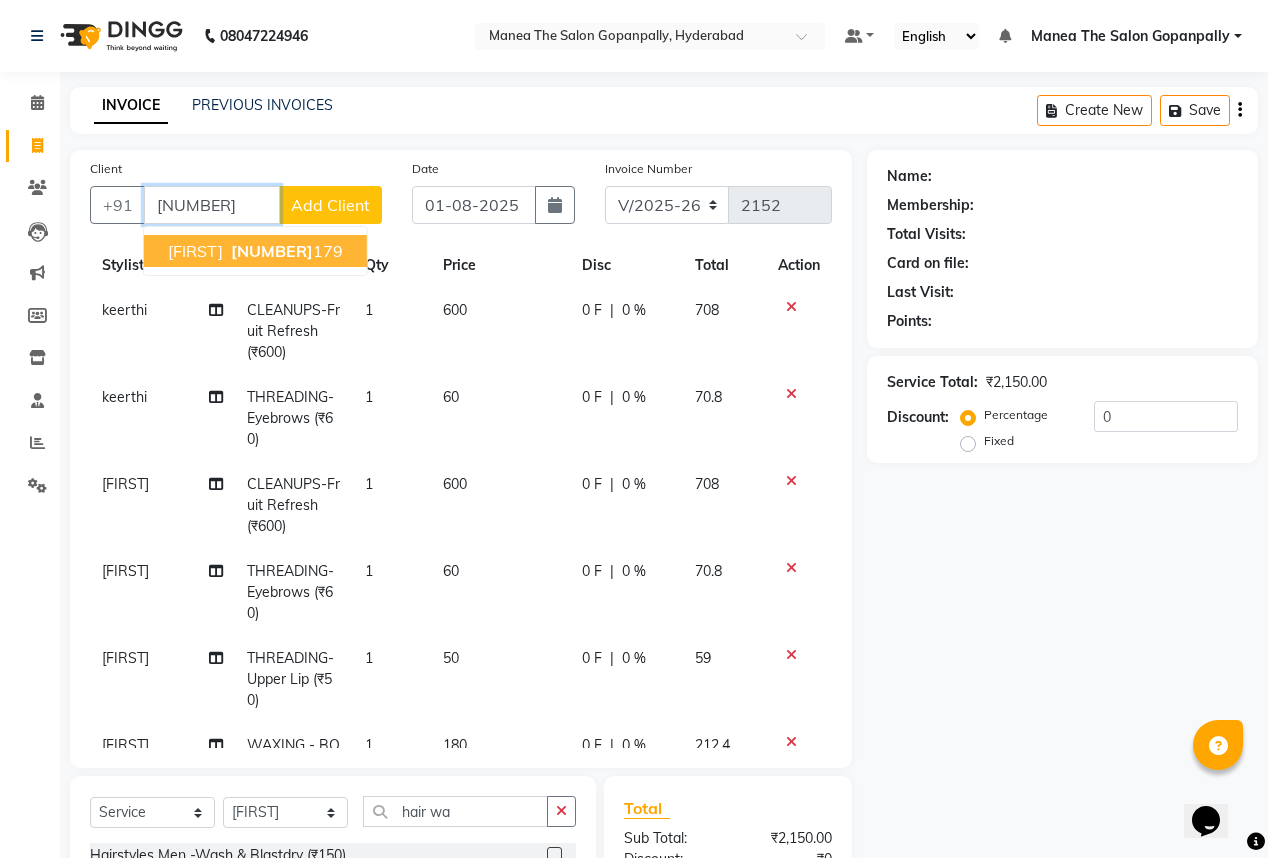 click on "7003696" at bounding box center [272, 251] 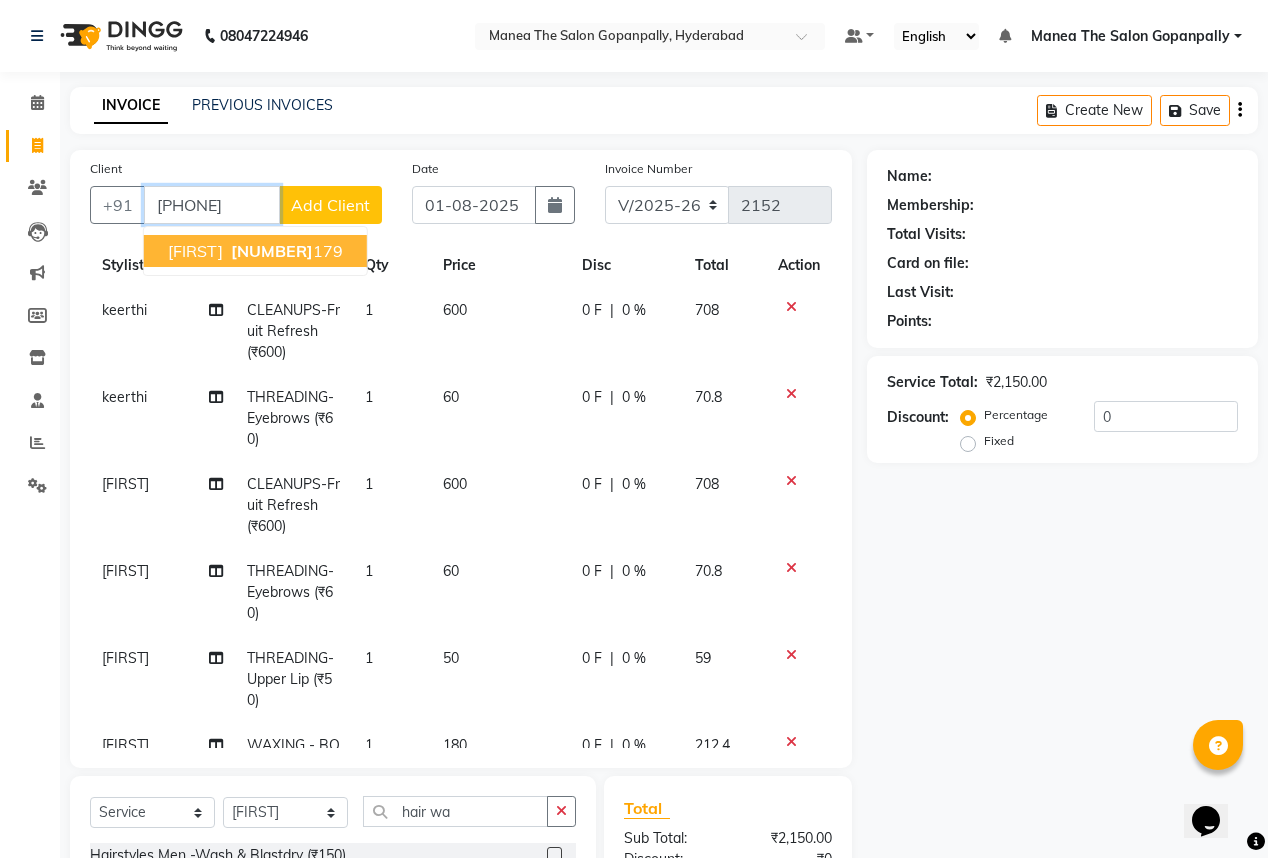 type on "[PHONE]" 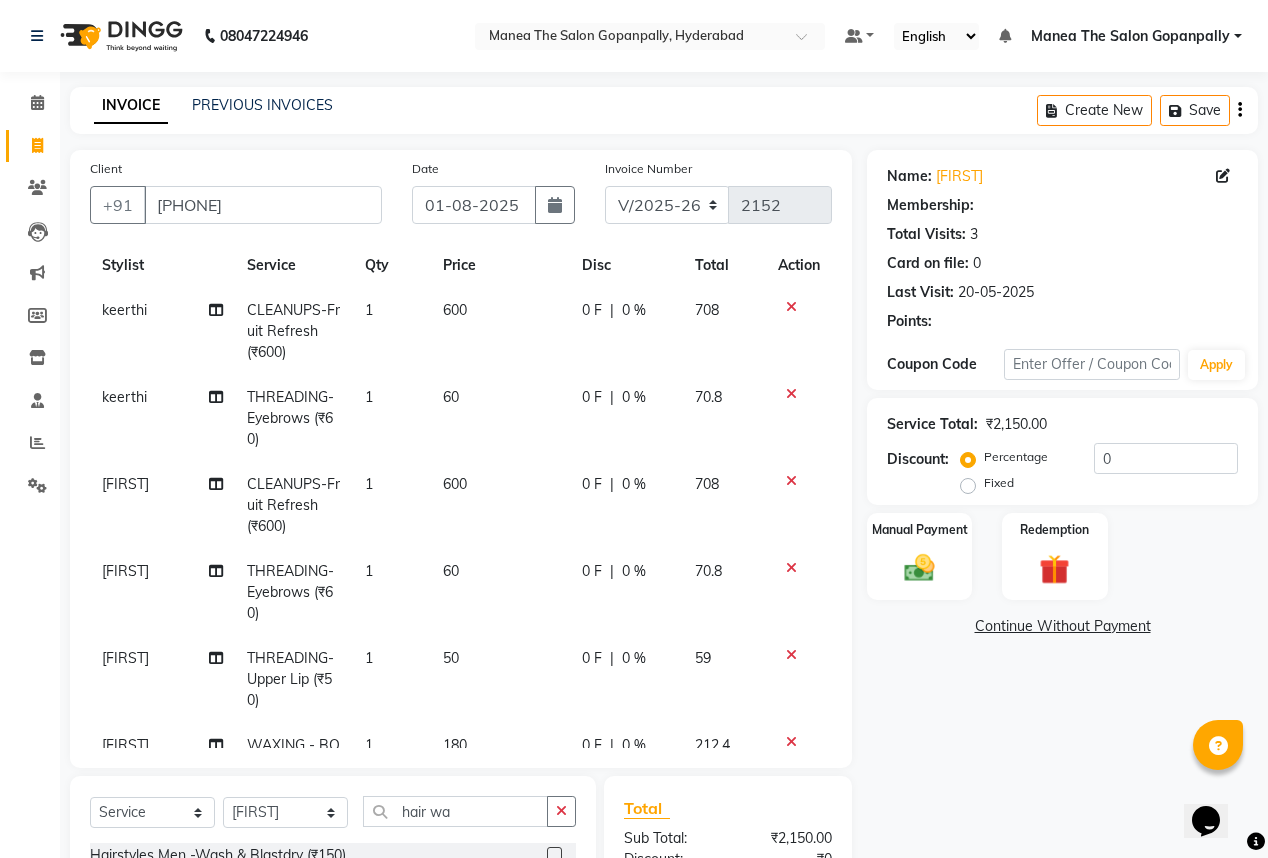 type on "20" 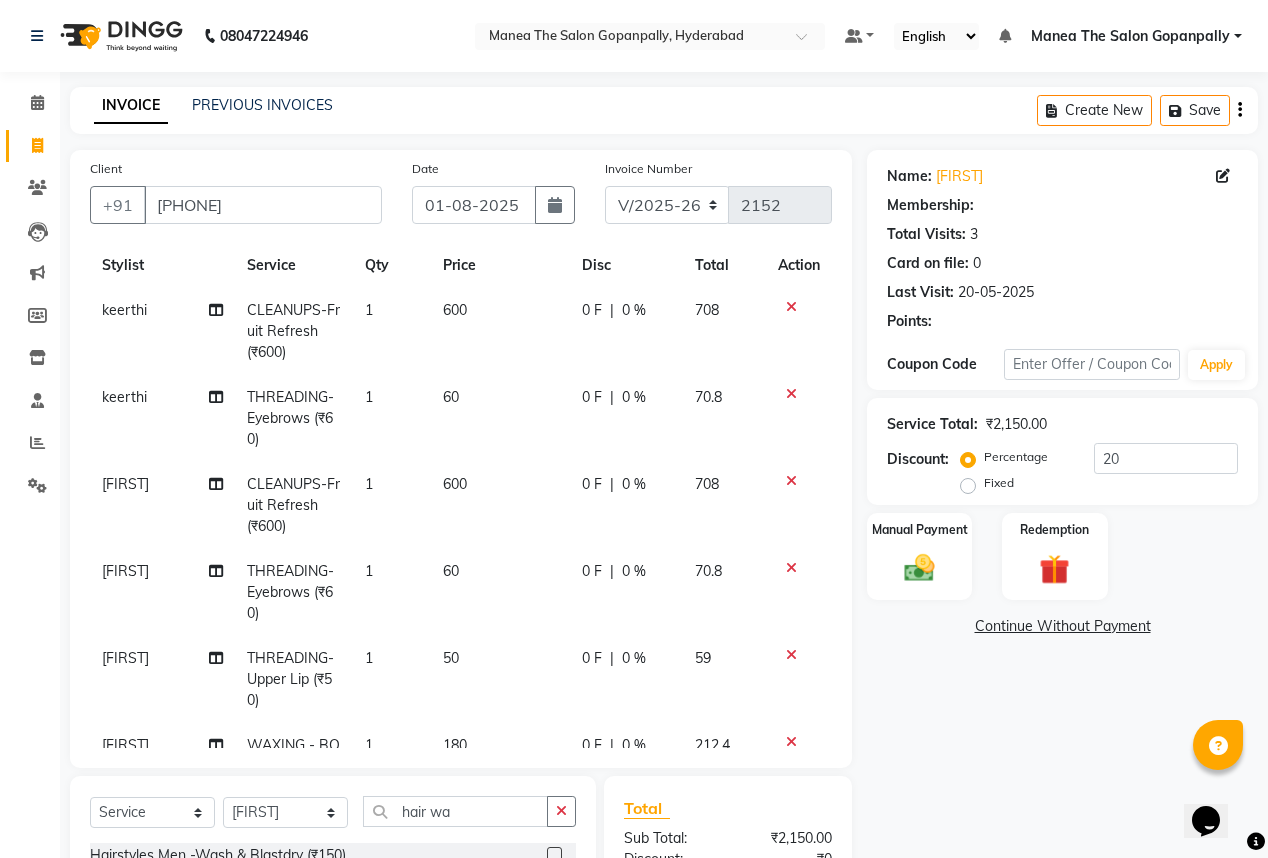 select on "1: Object" 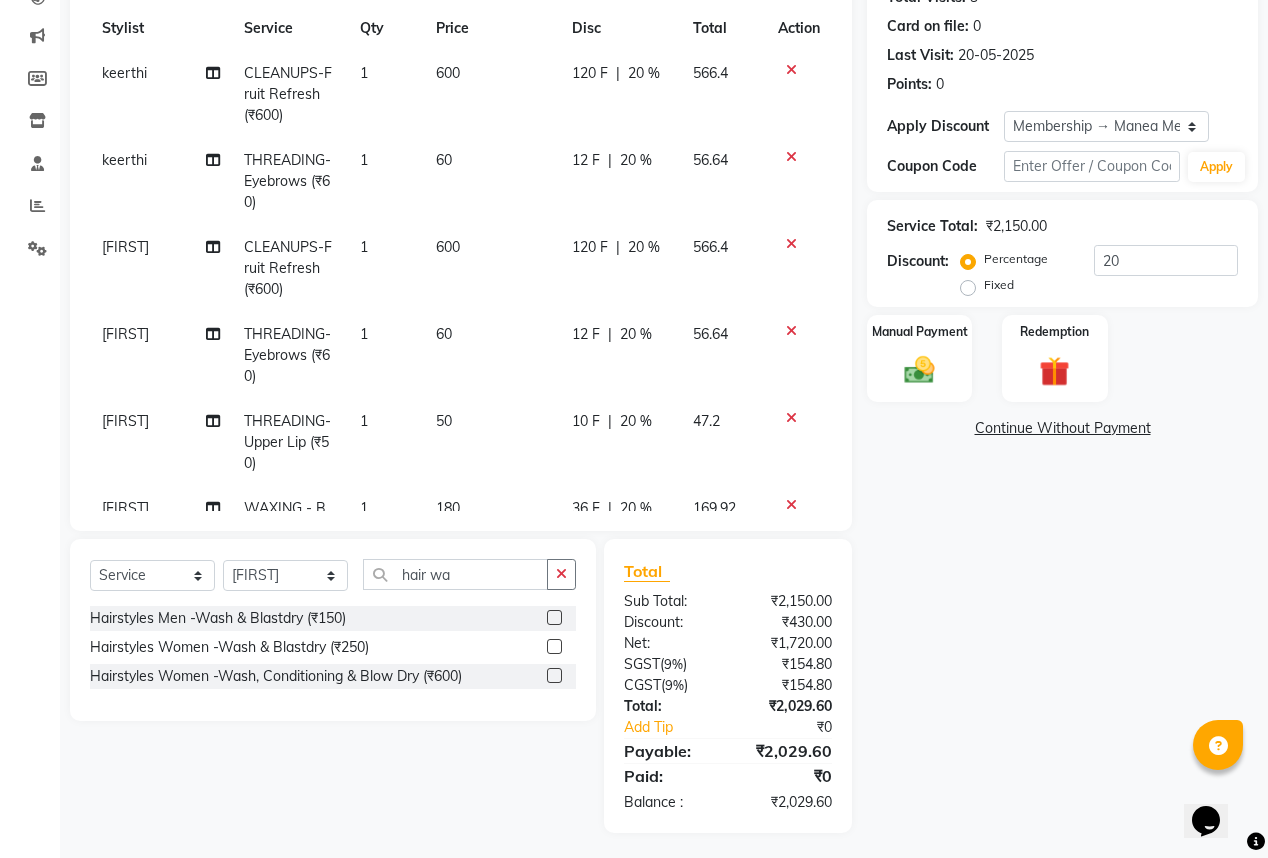 scroll, scrollTop: 242, scrollLeft: 0, axis: vertical 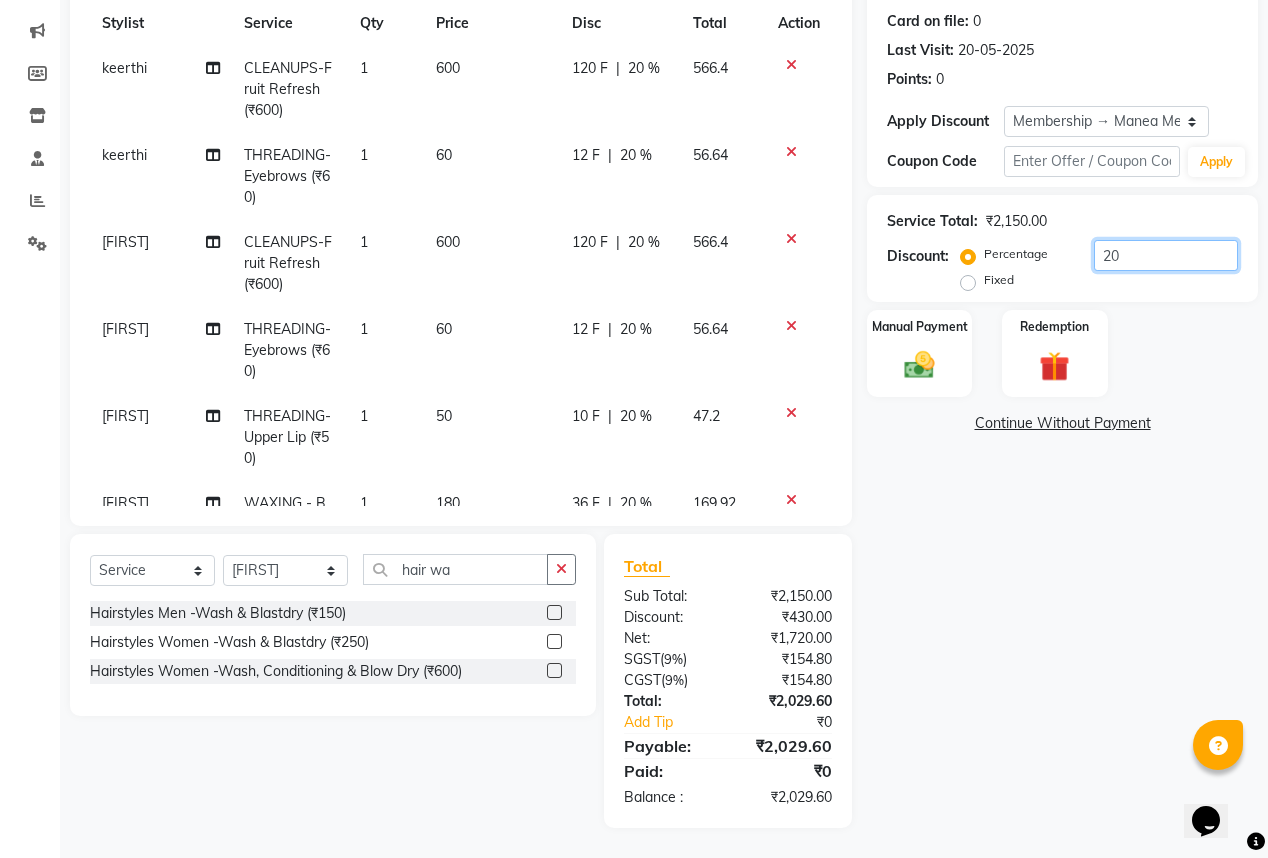 click on "20" 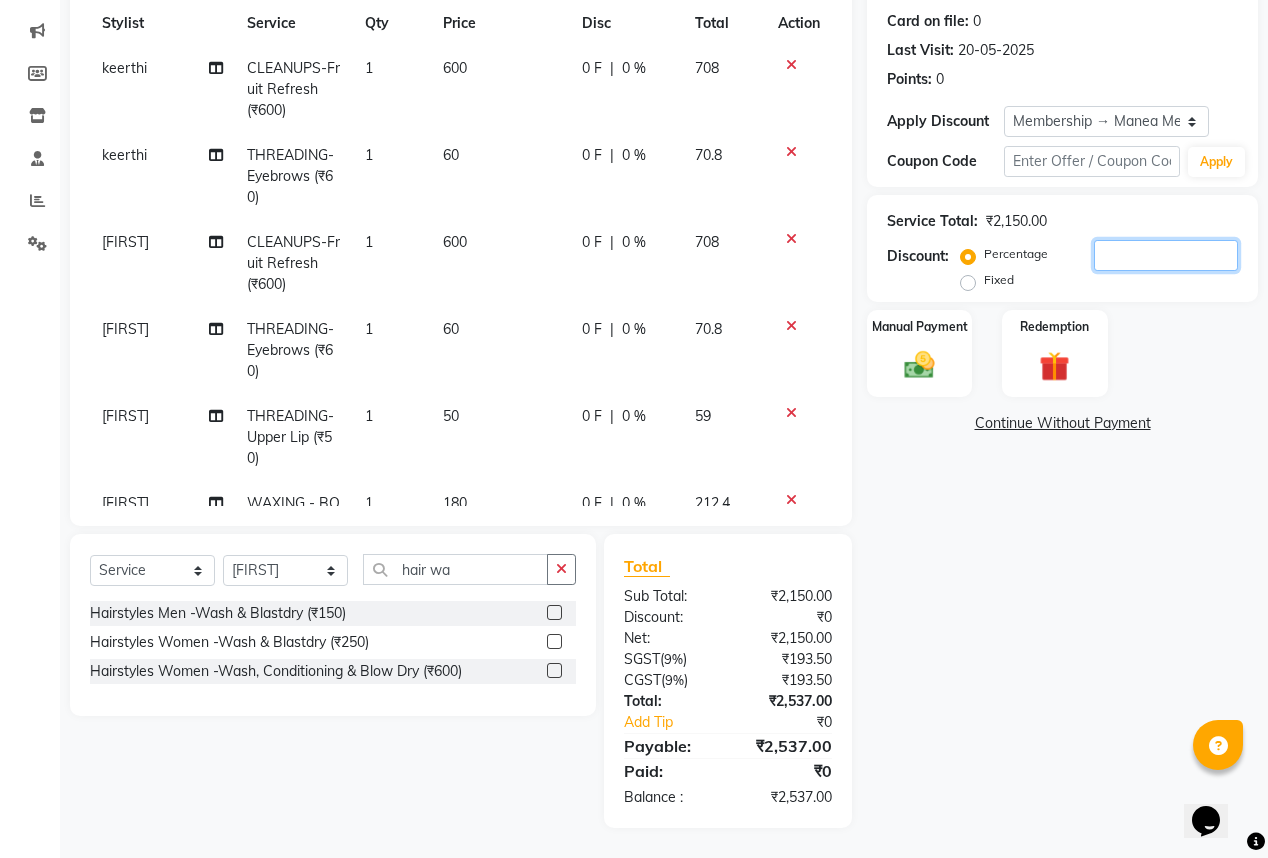 click 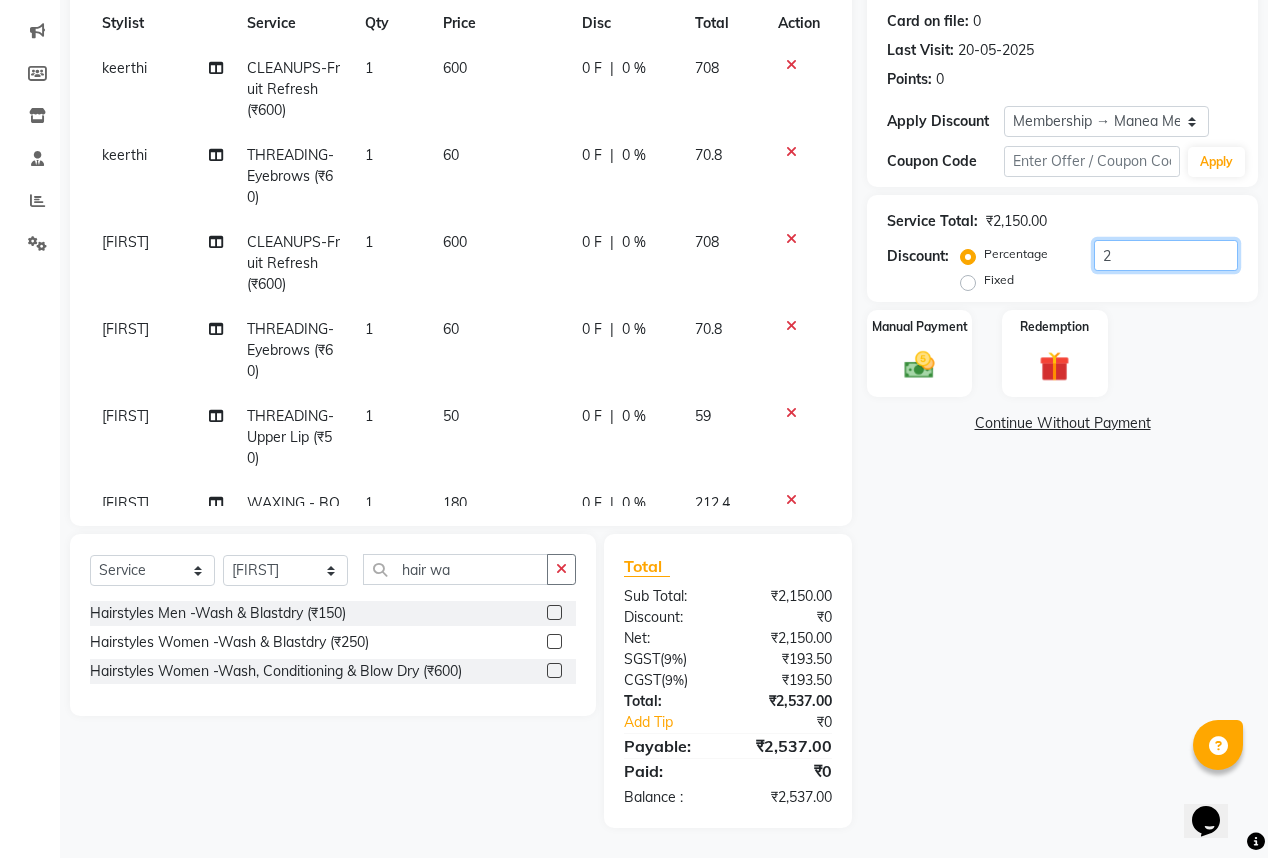 type on "20" 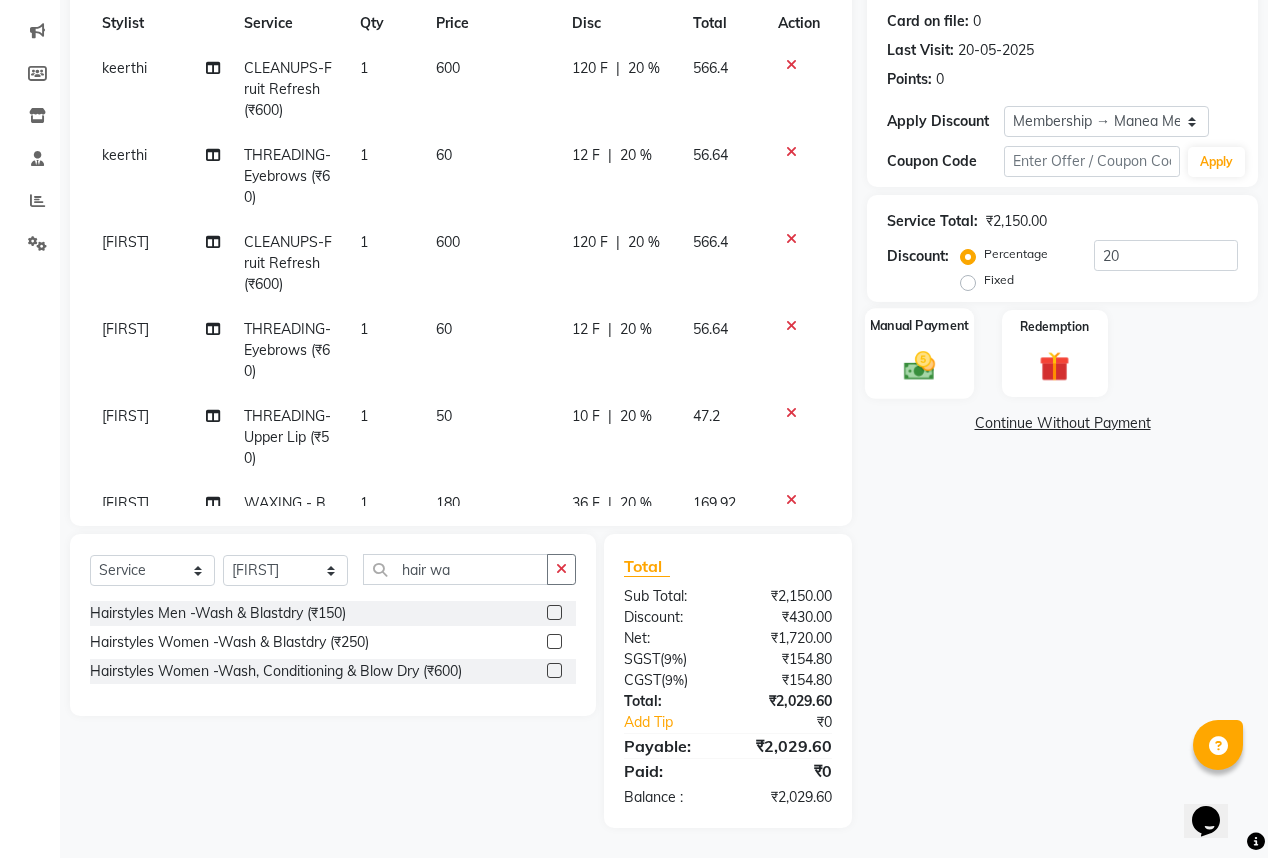 click 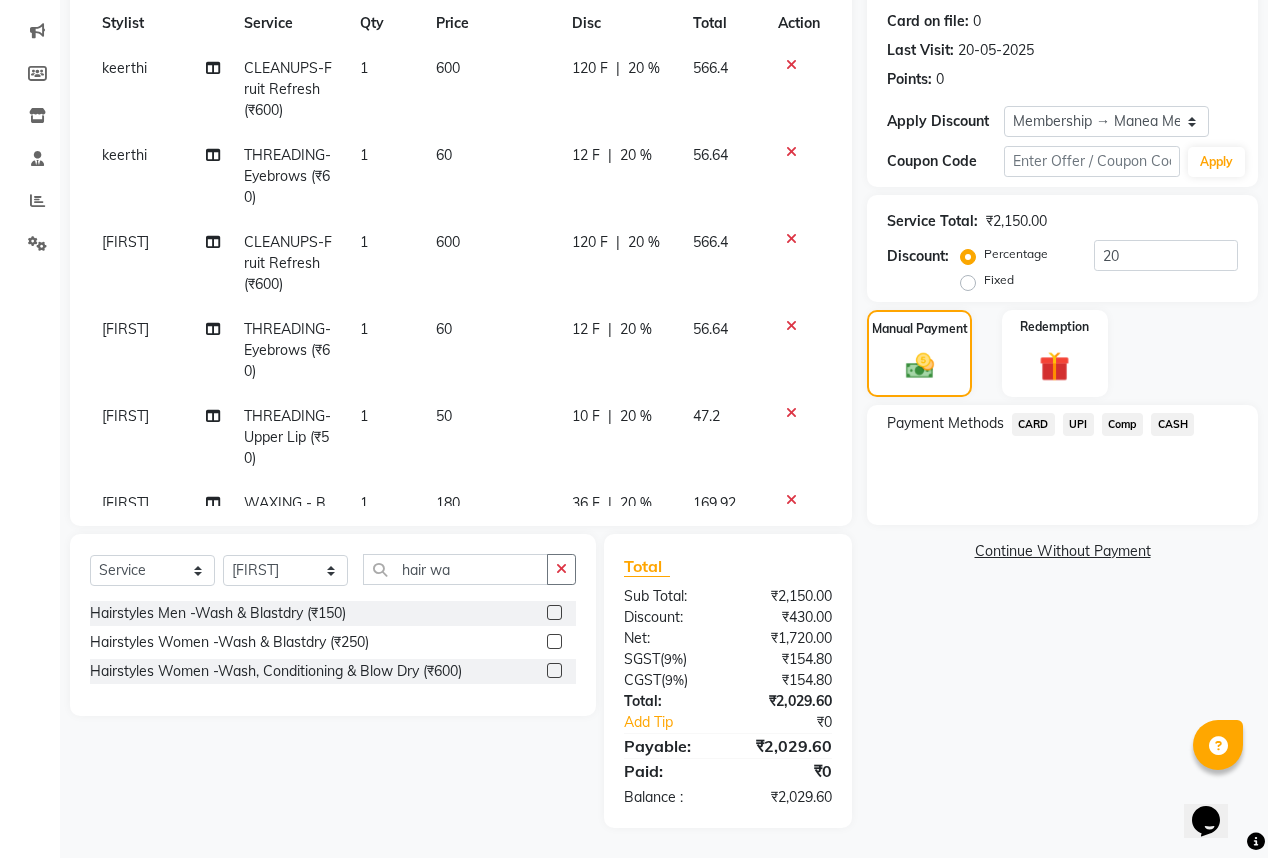 click on "UPI" 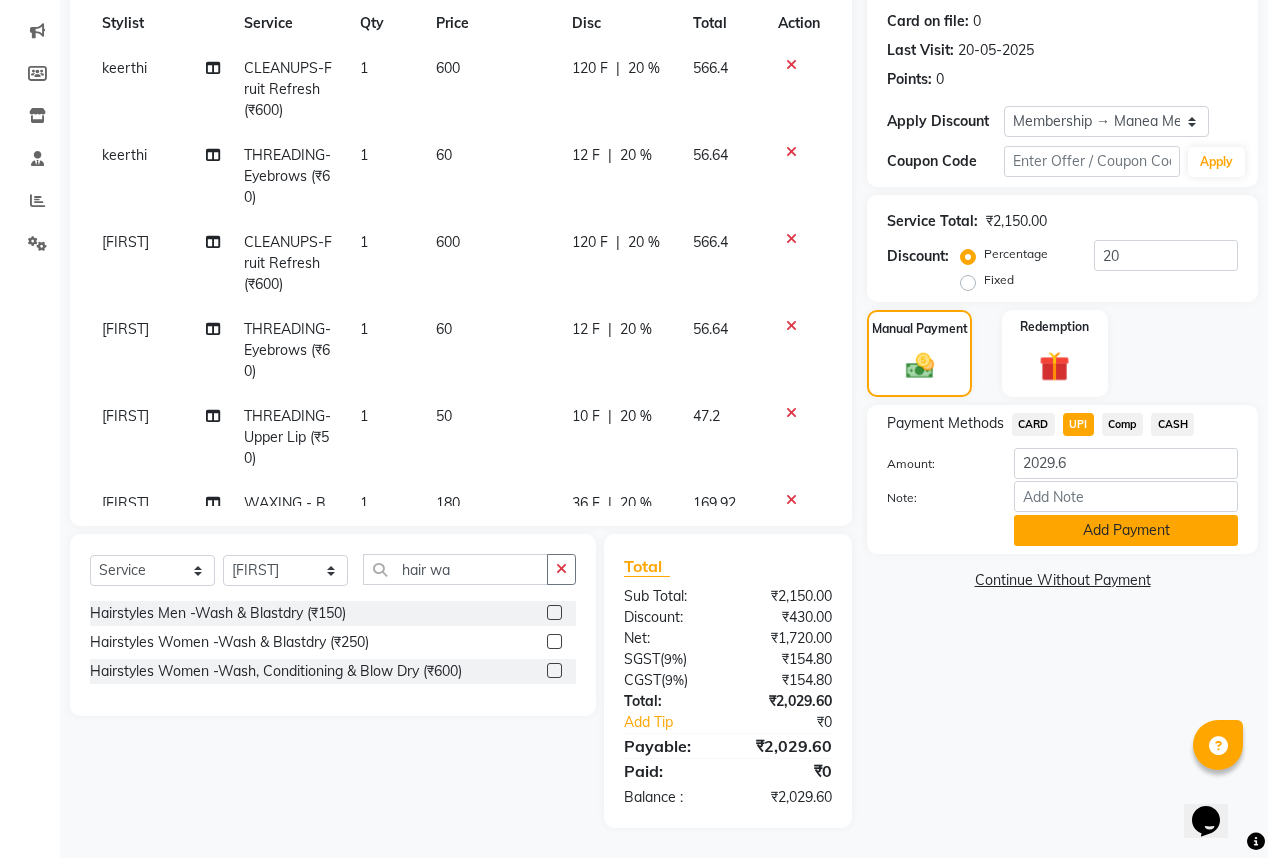 click on "Add Payment" 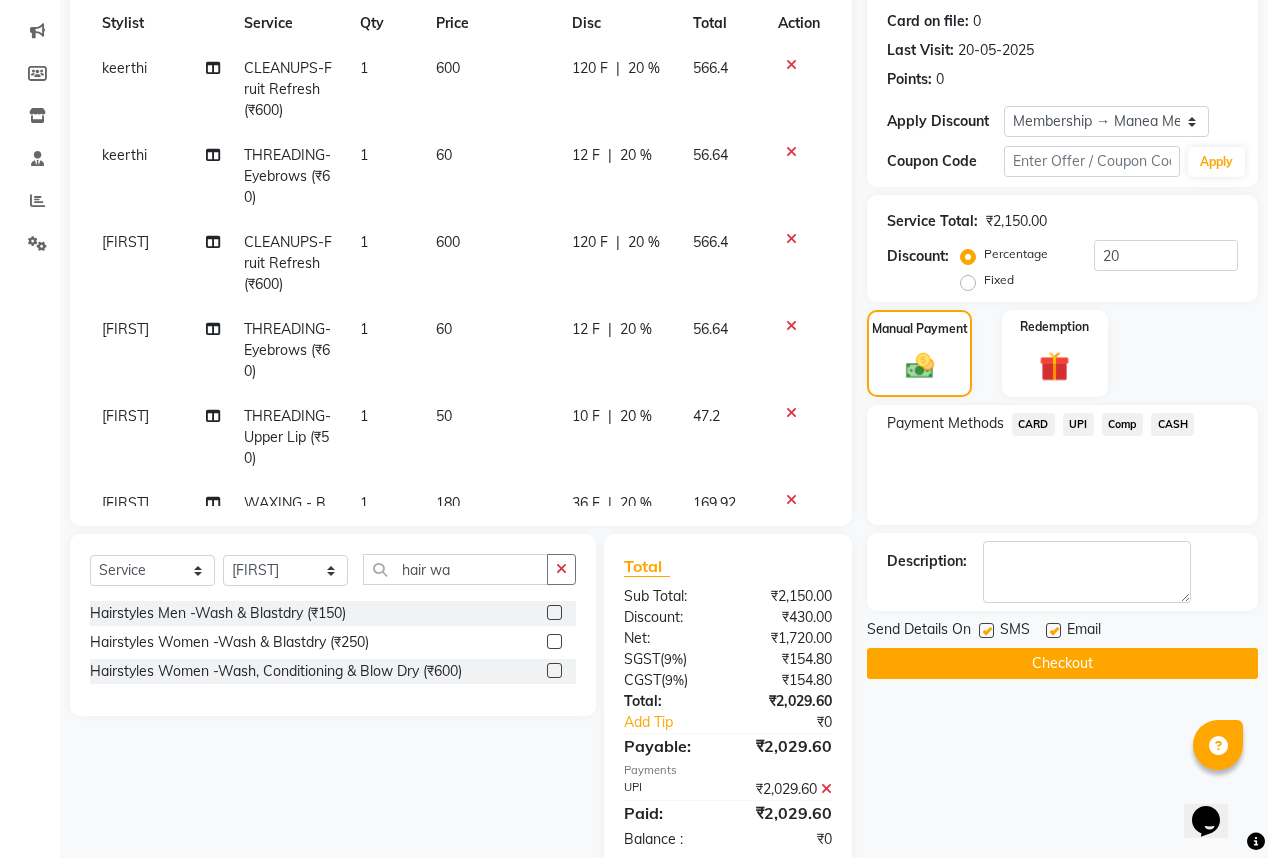 click 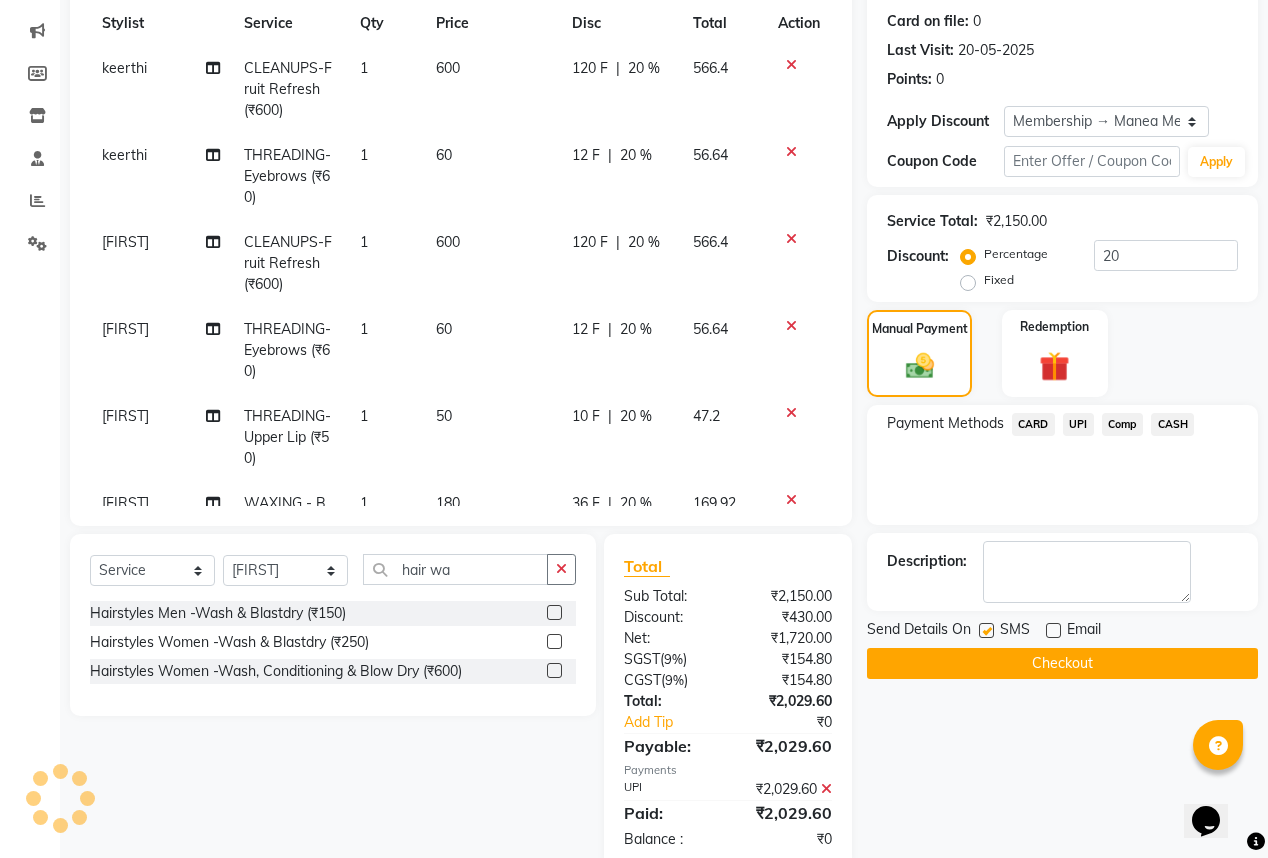 click on "Checkout" 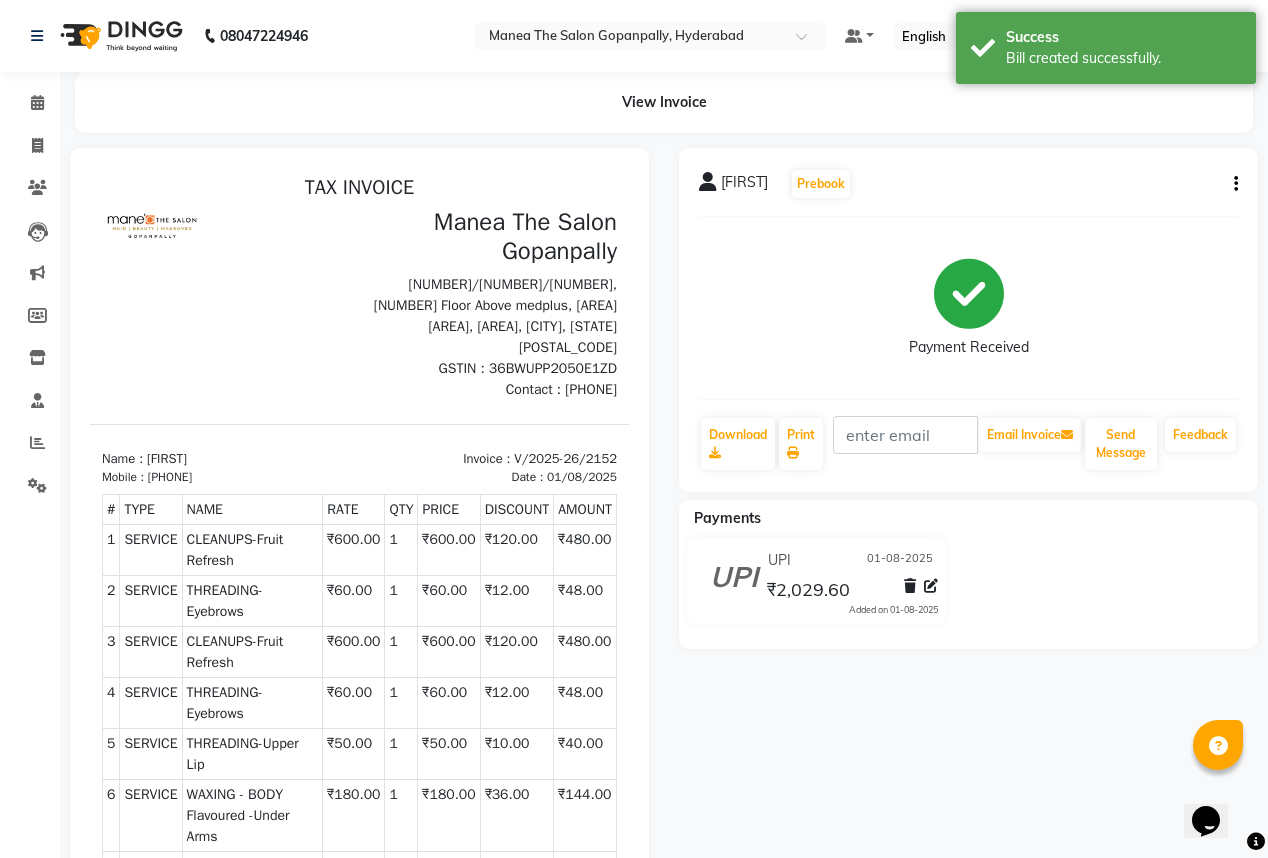 scroll, scrollTop: 0, scrollLeft: 0, axis: both 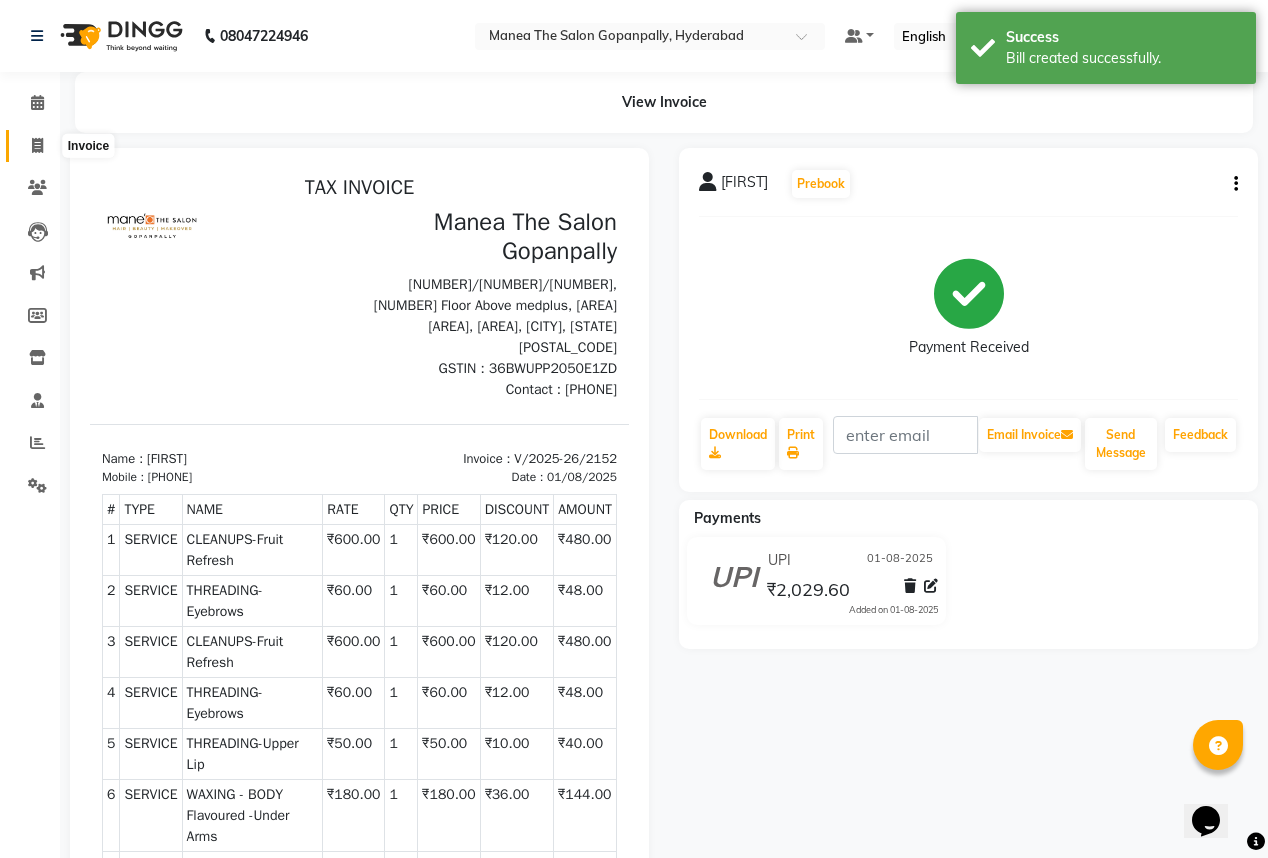 click 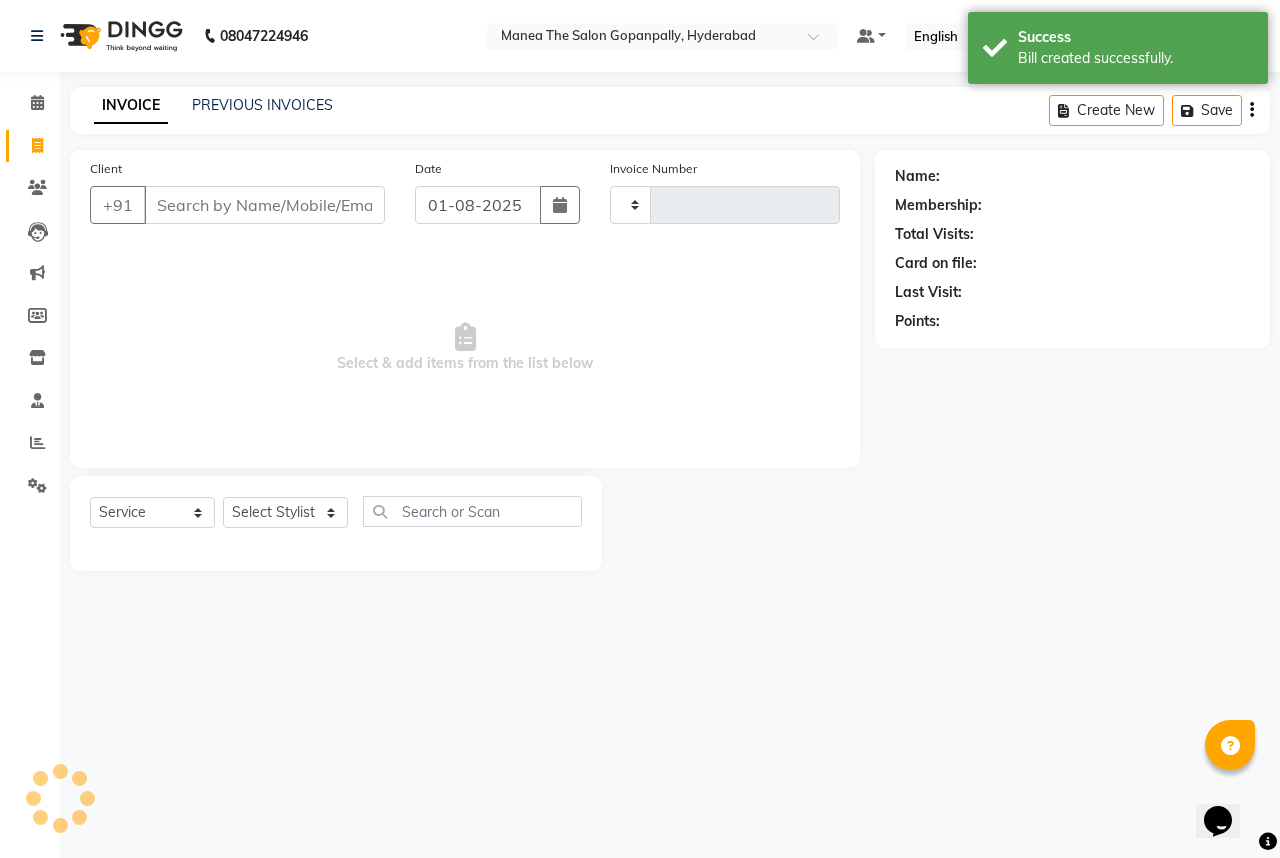type on "2153" 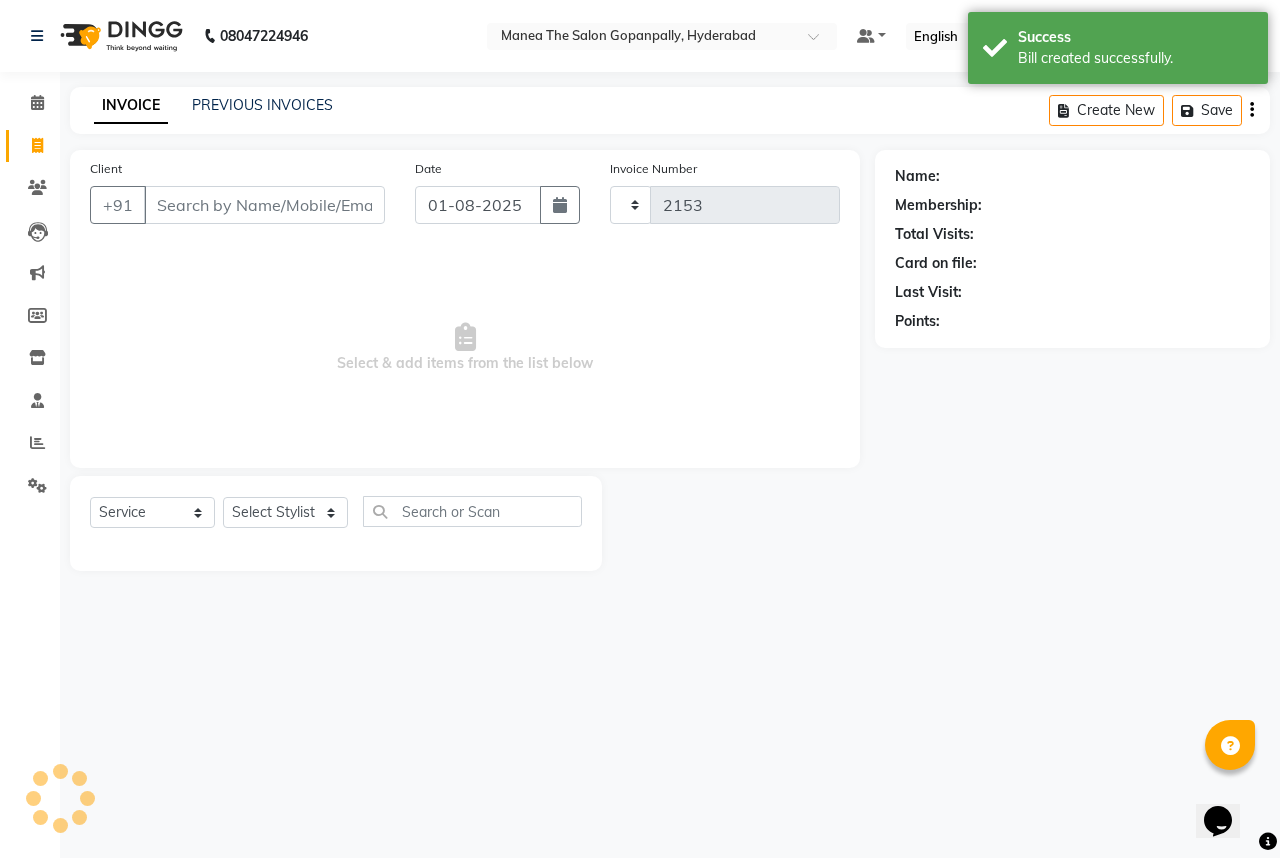 select on "7027" 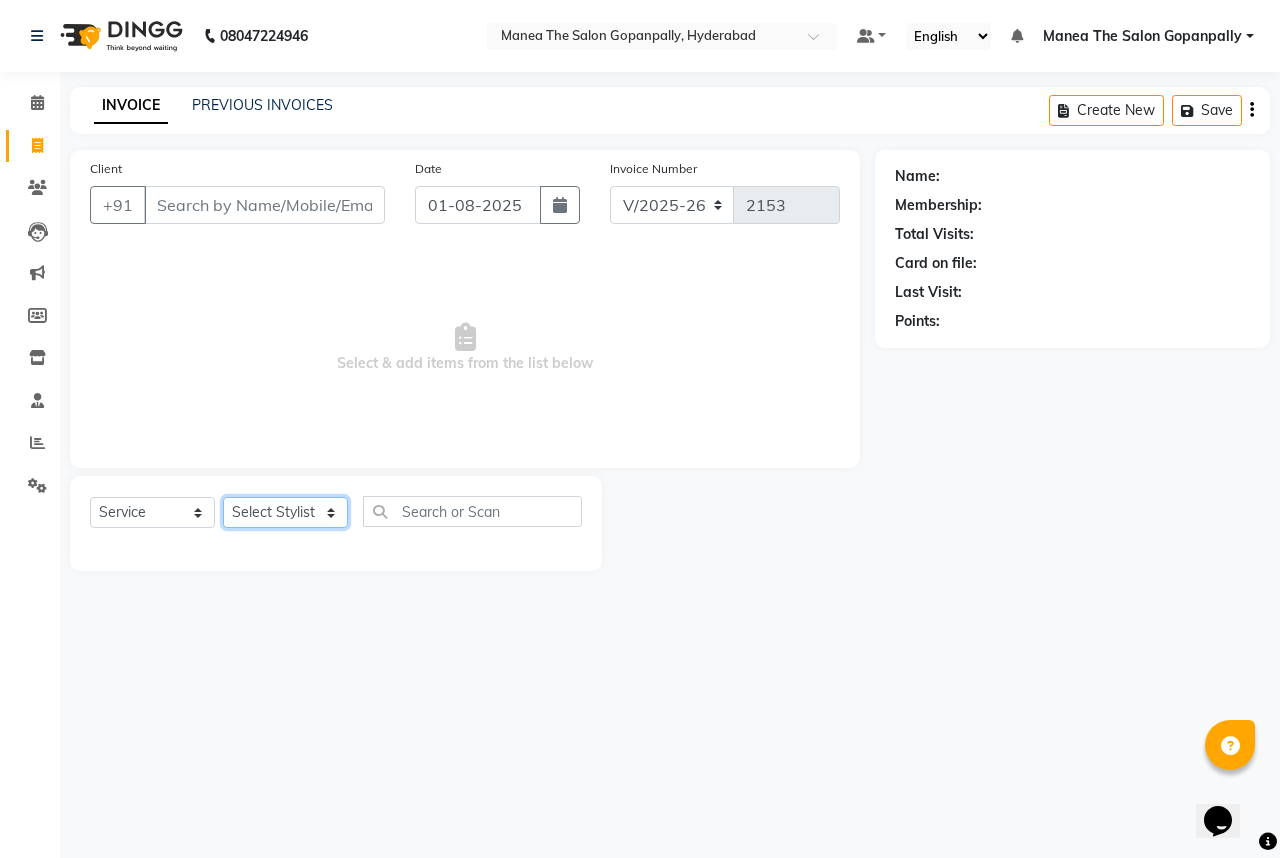 click on "Select Stylist Anand AVANTHI Haider  indu IRFAN keerthi rehan sameer saritha zubair" 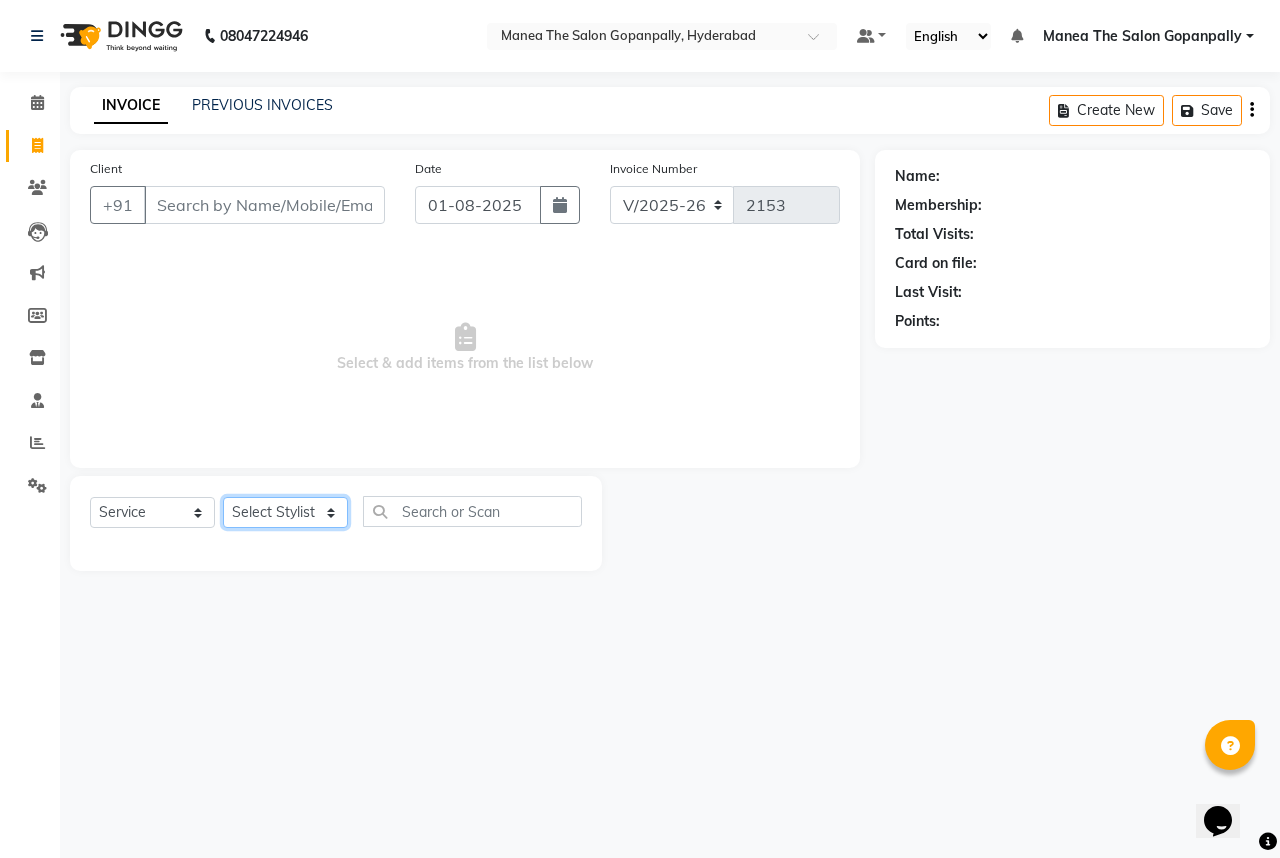 select on "86049" 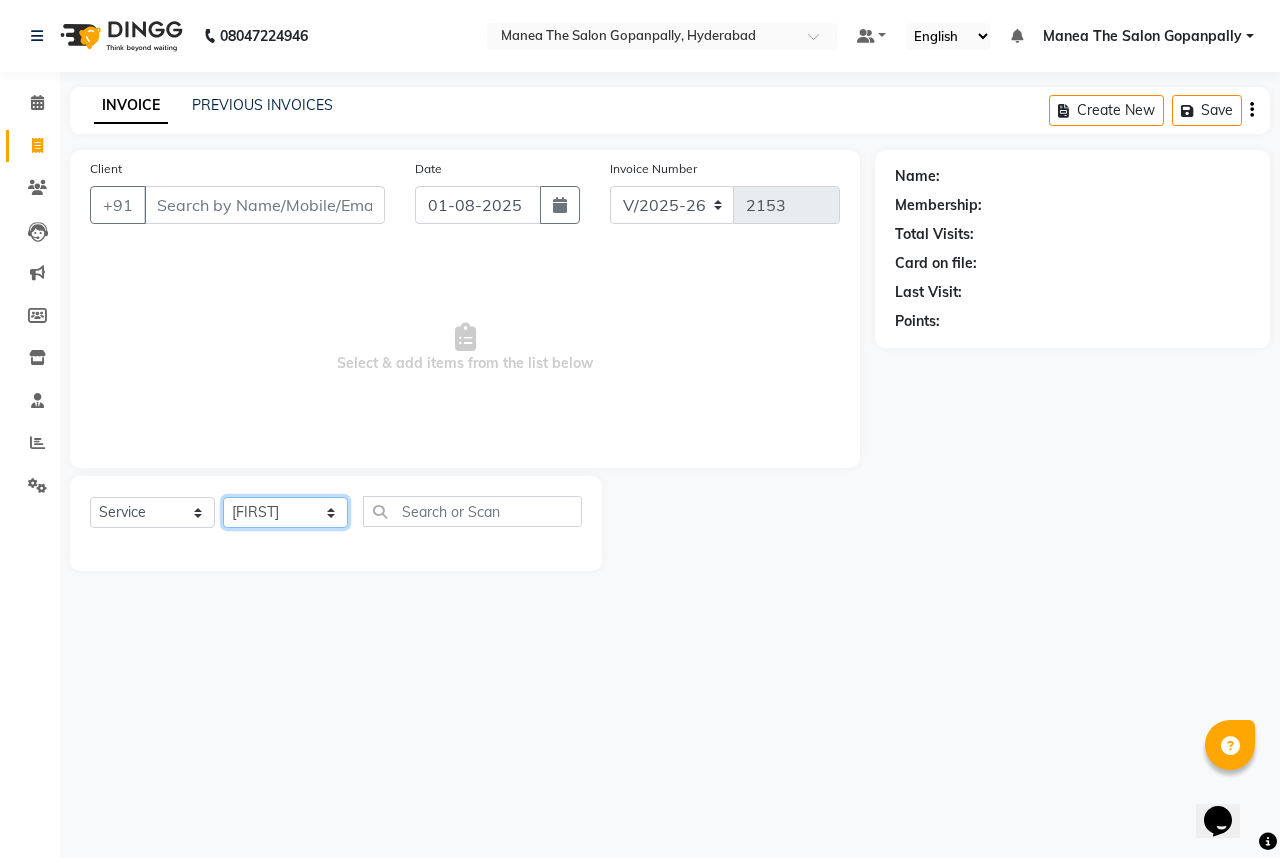click on "Select Stylist Anand AVANTHI Haider  indu IRFAN keerthi rehan sameer saritha zubair" 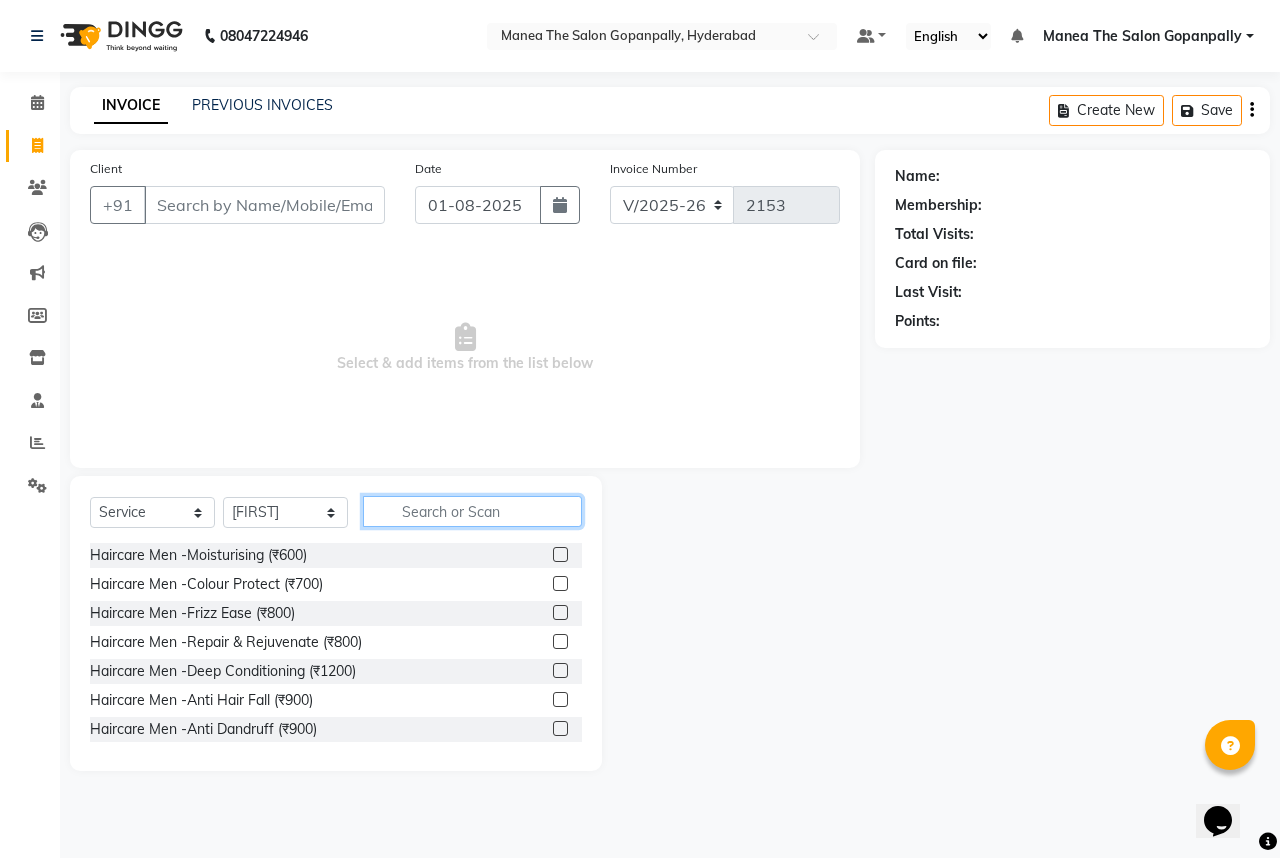 click 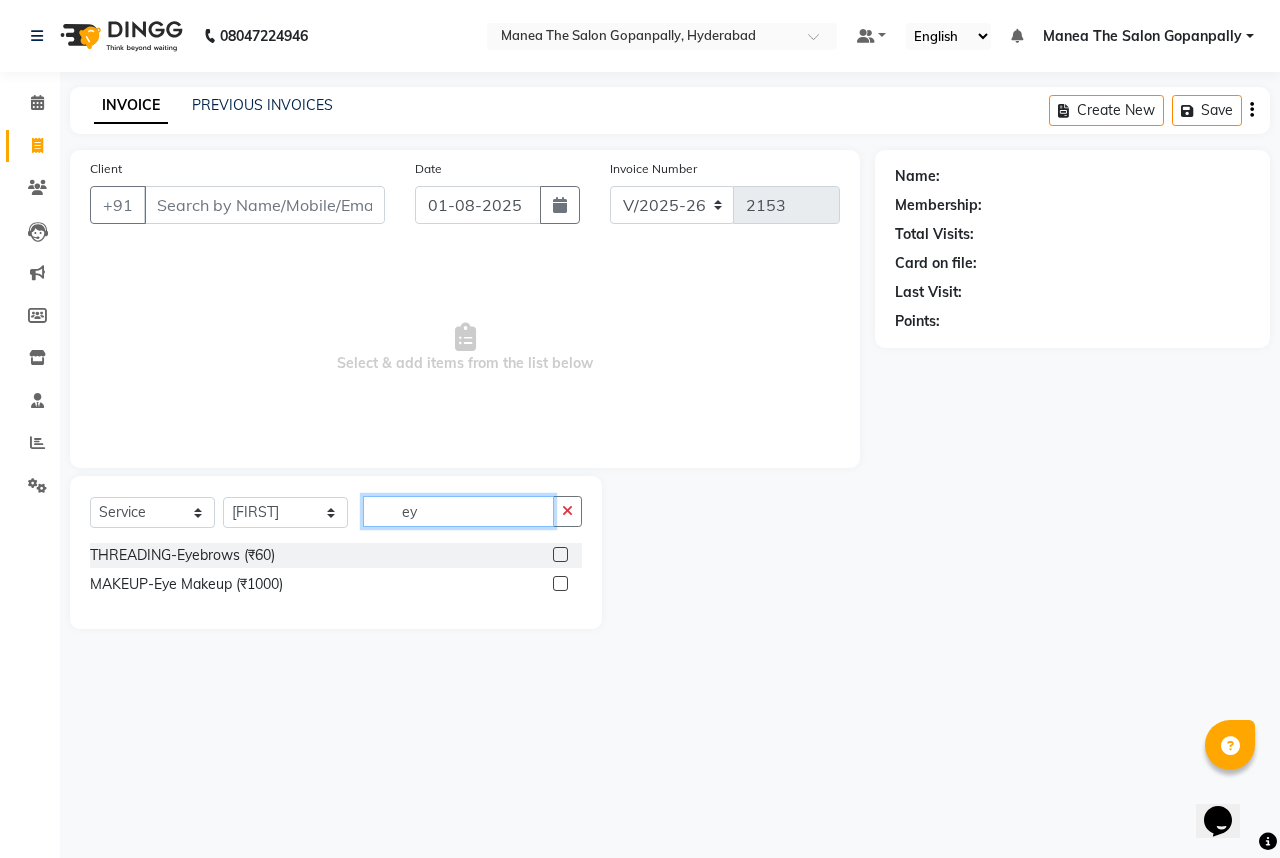 type on "ey" 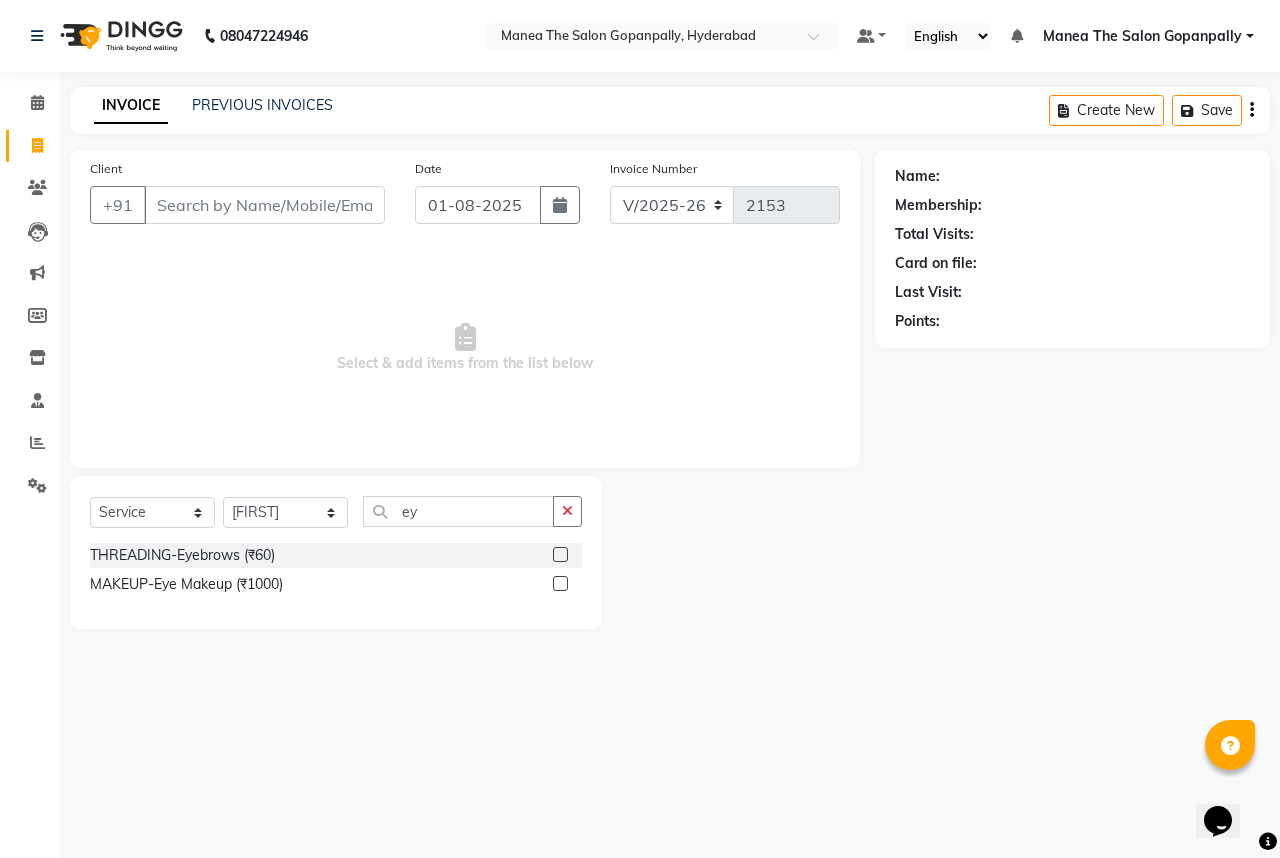 click 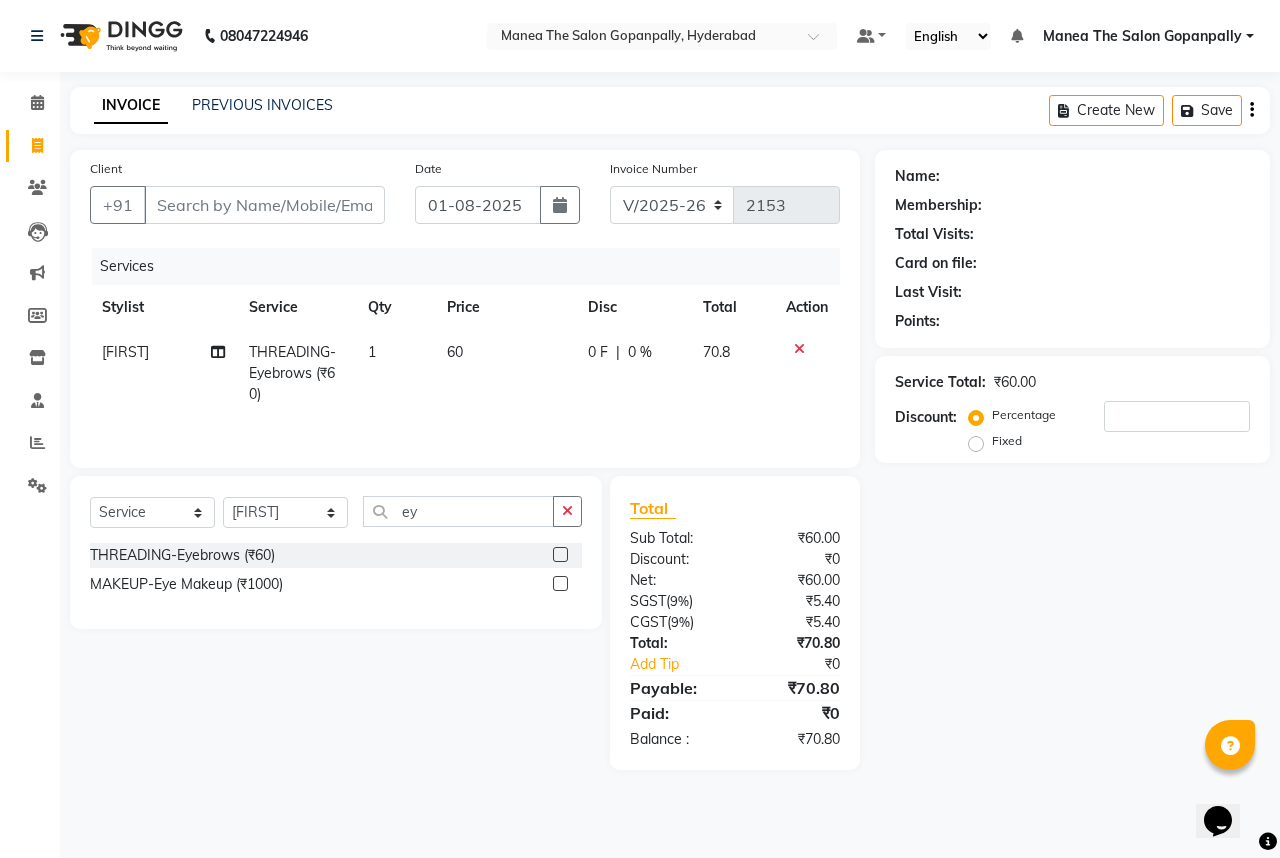 click 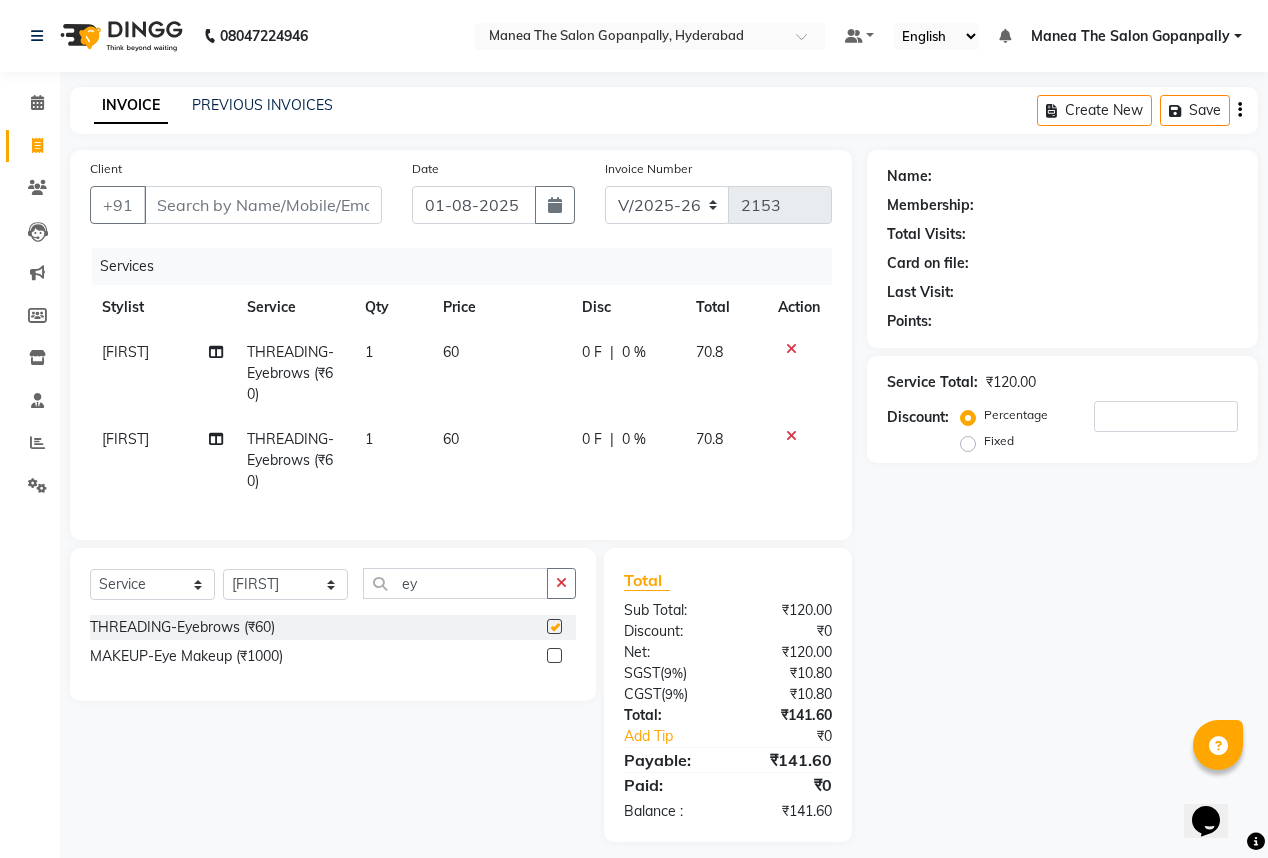 checkbox on "false" 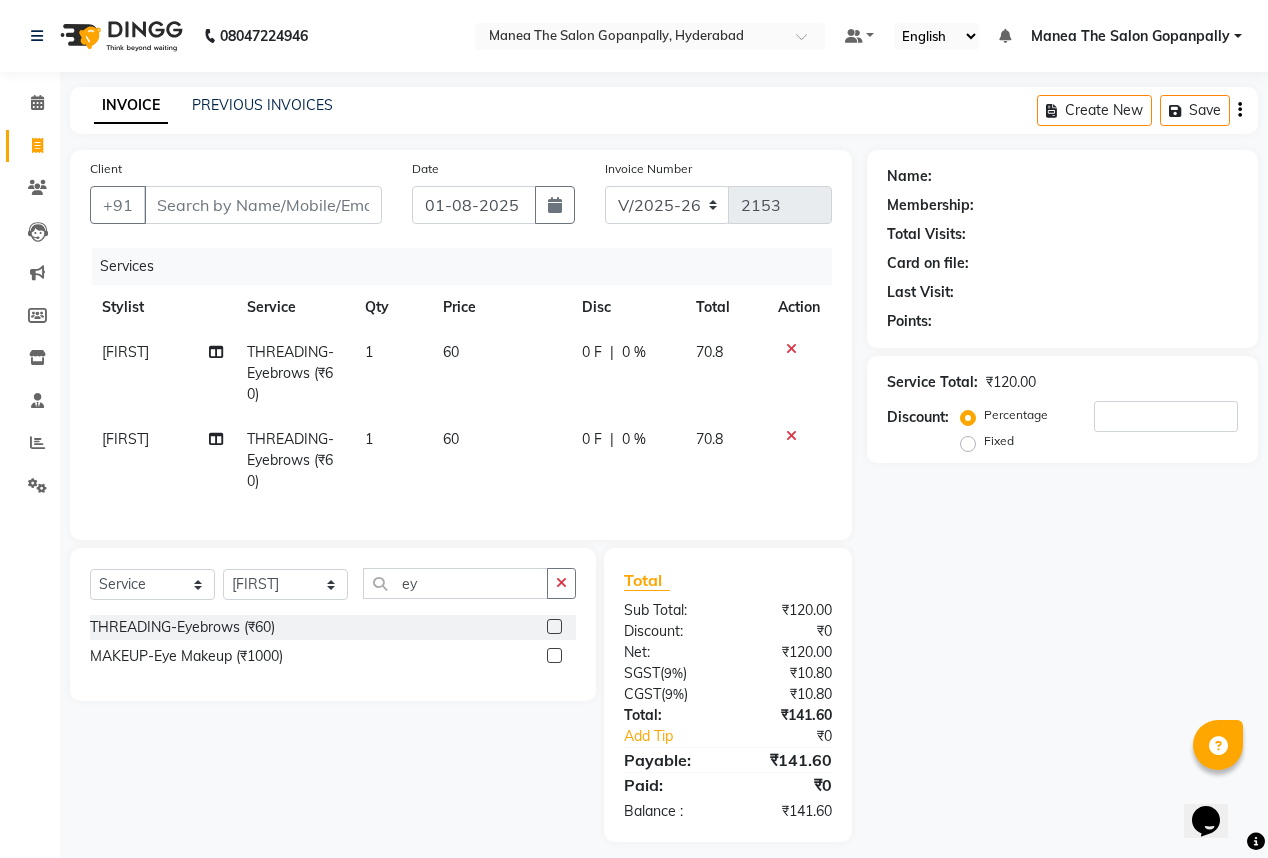 click 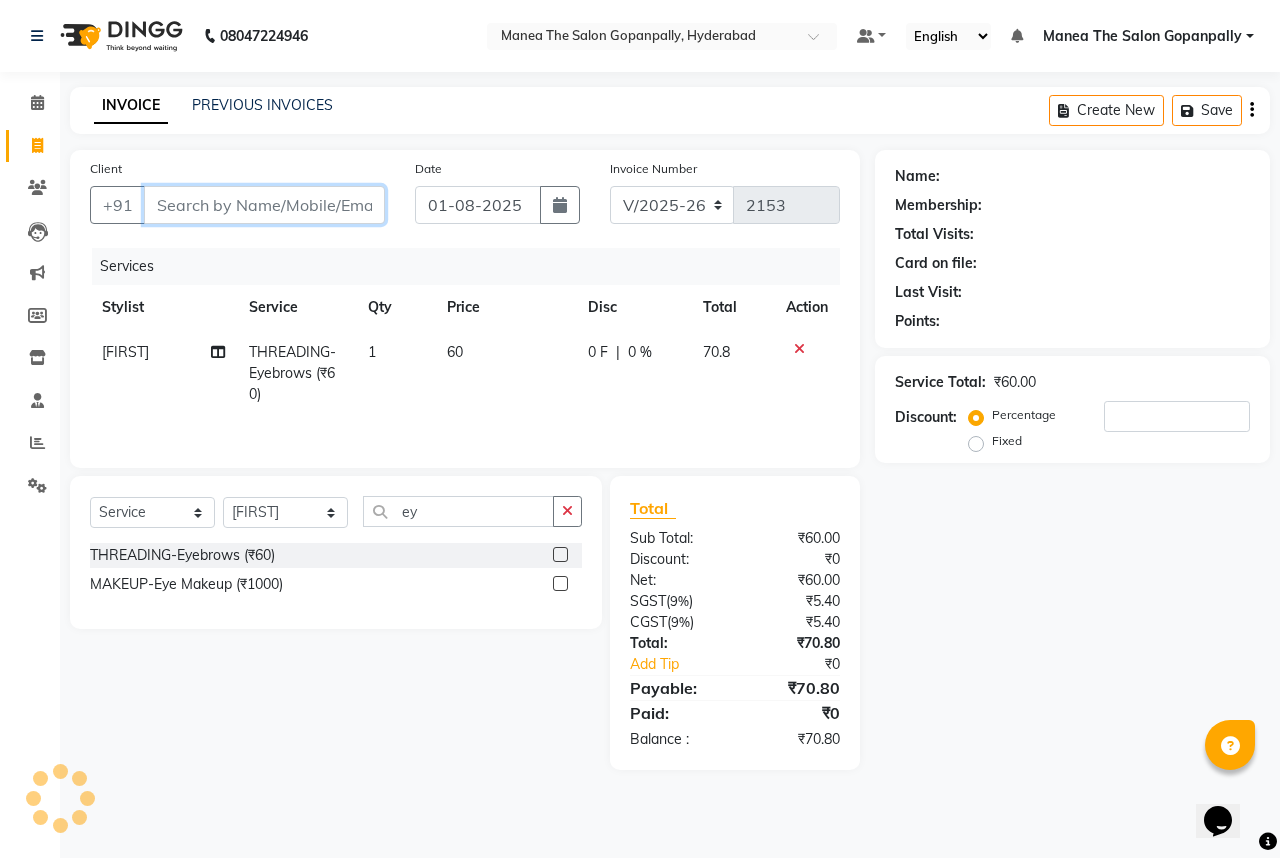 click on "Client" at bounding box center (264, 205) 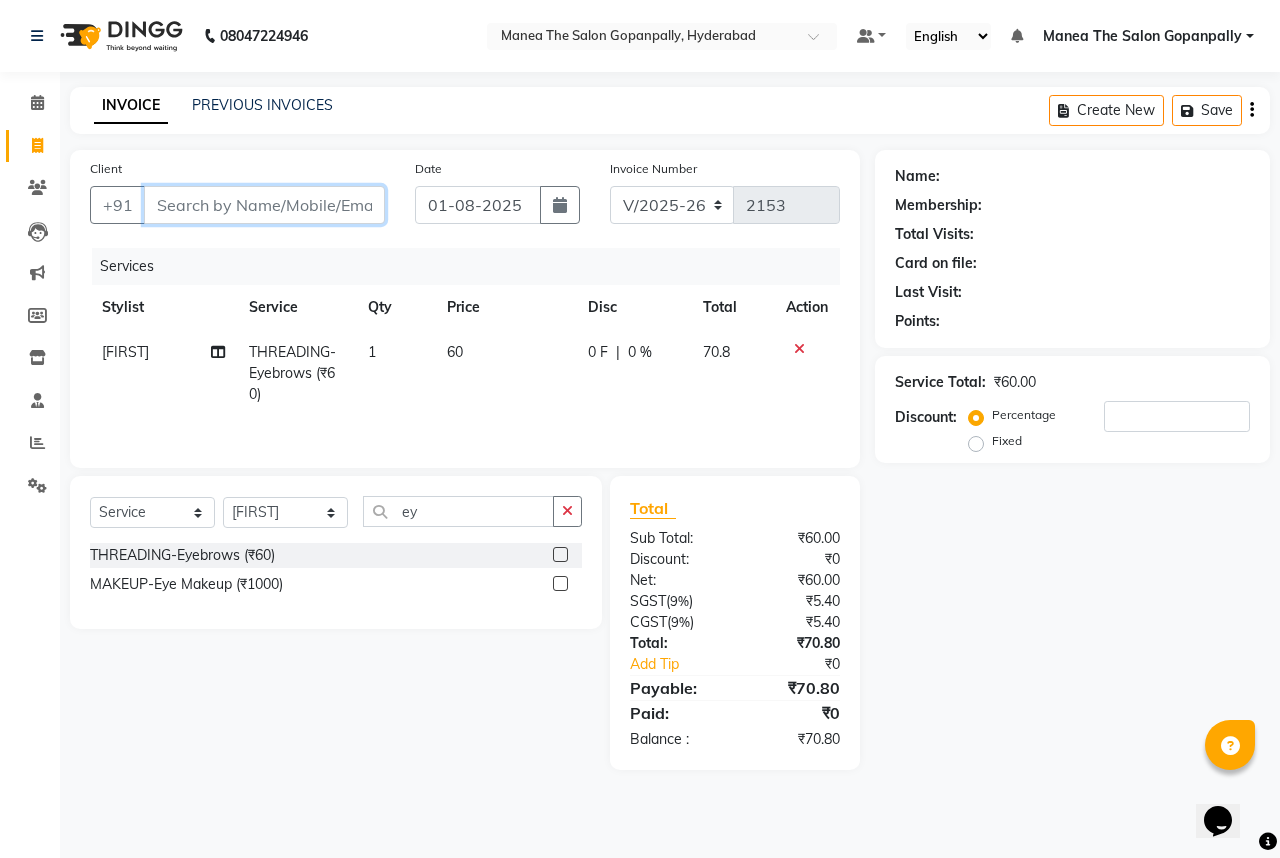 type on "7" 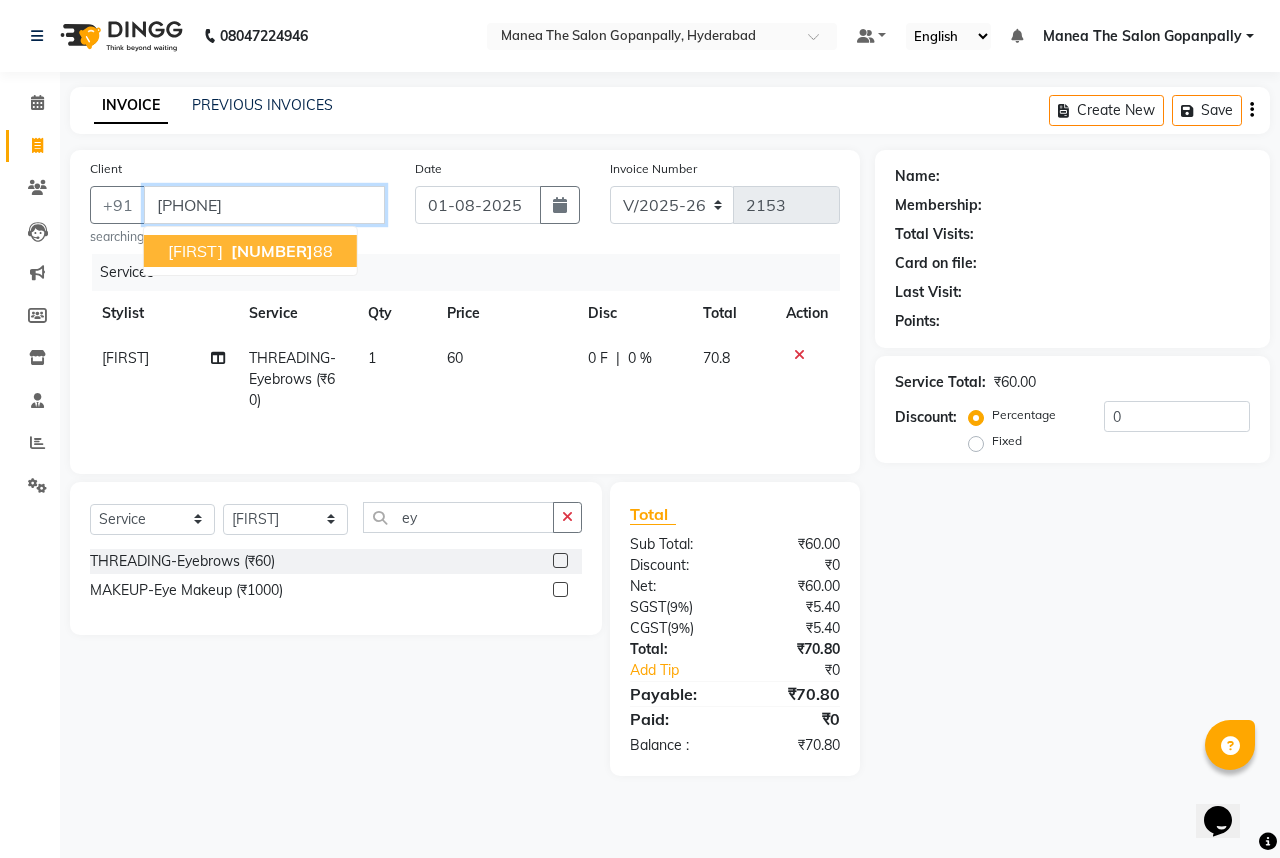 type on "[PHONE]" 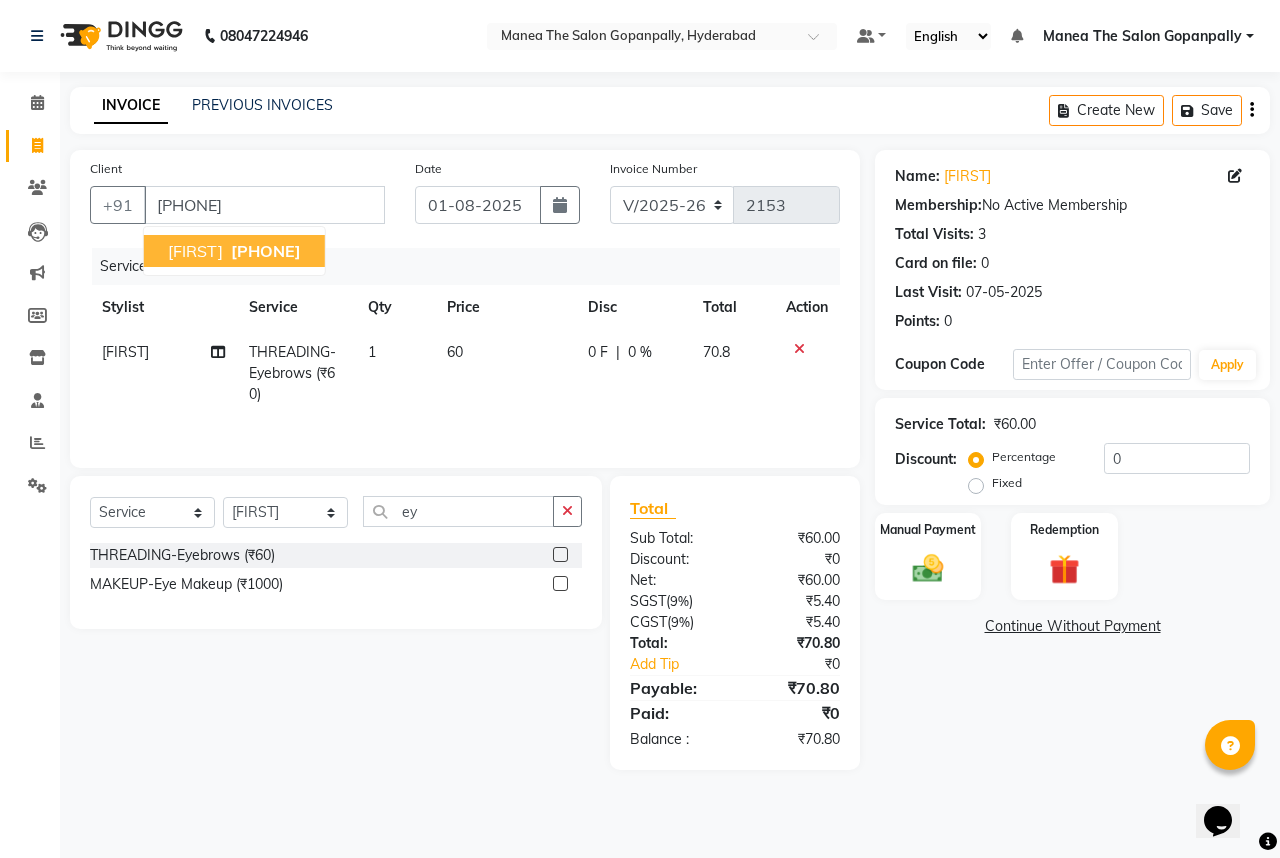 click on "[PHONE]" at bounding box center (266, 251) 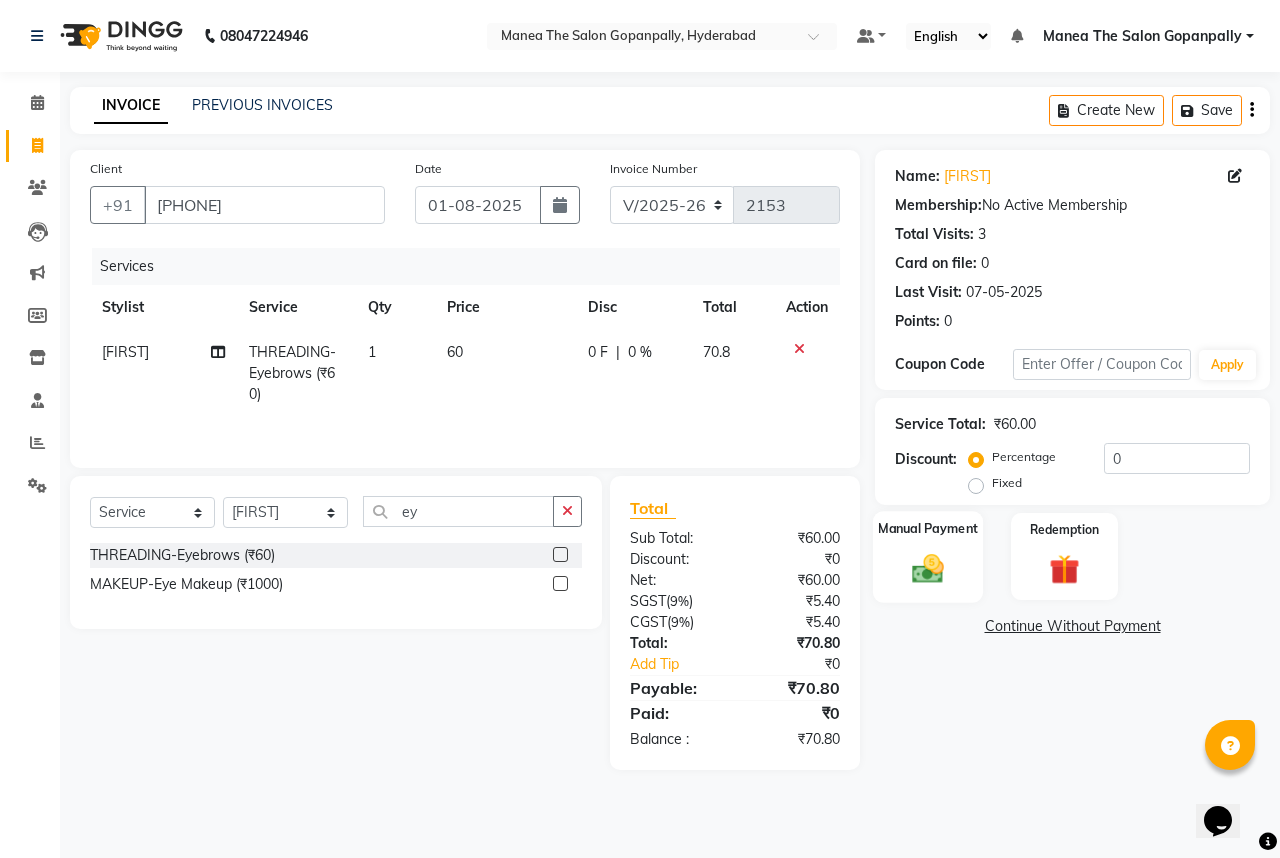 click 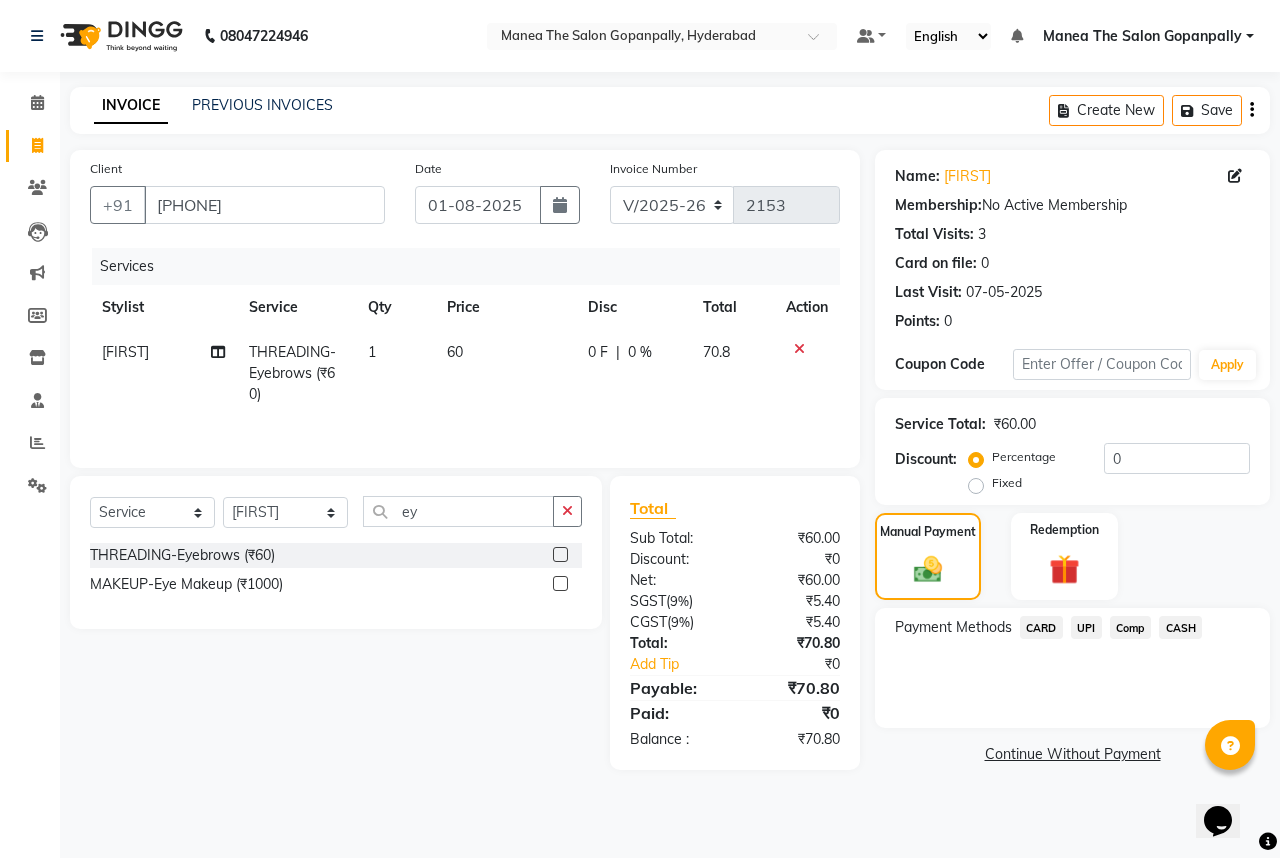 click on "UPI" 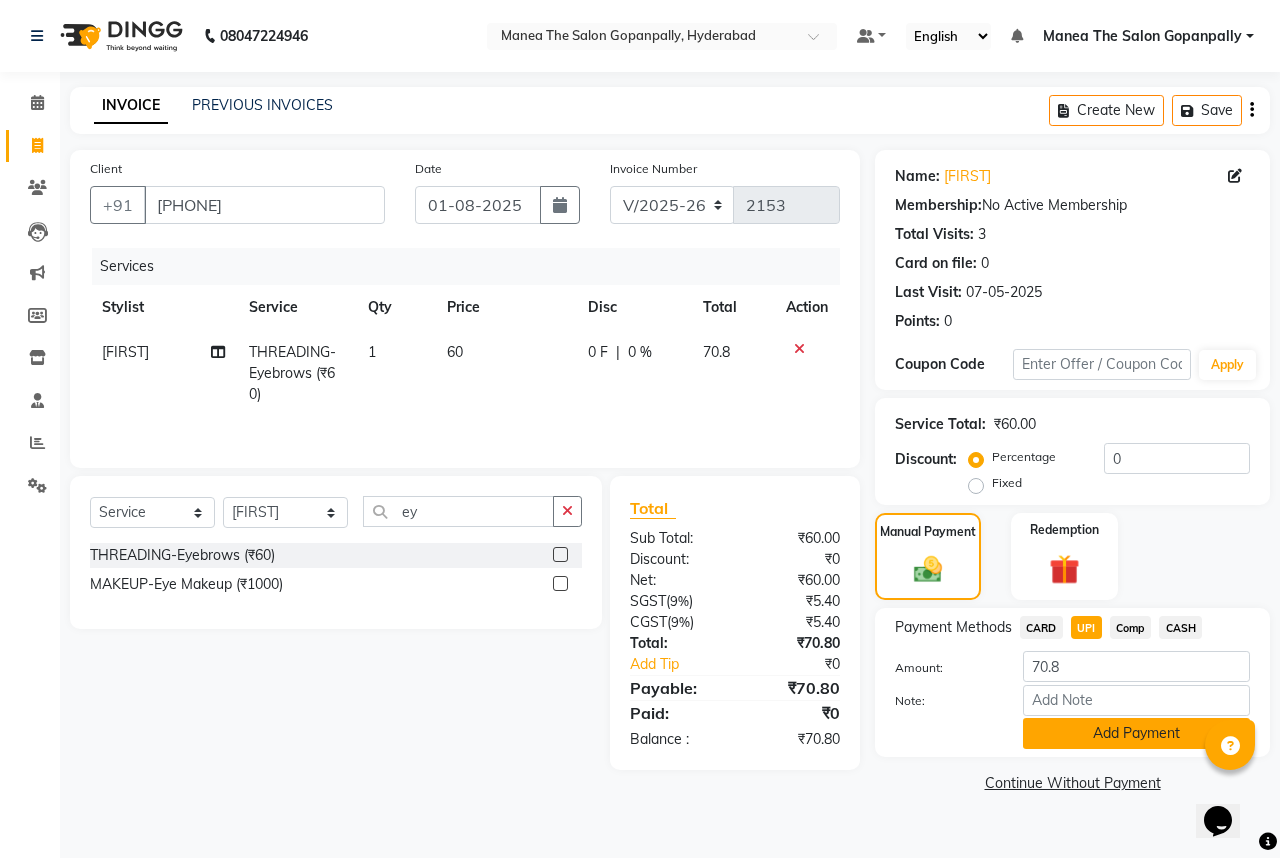 click on "Add Payment" 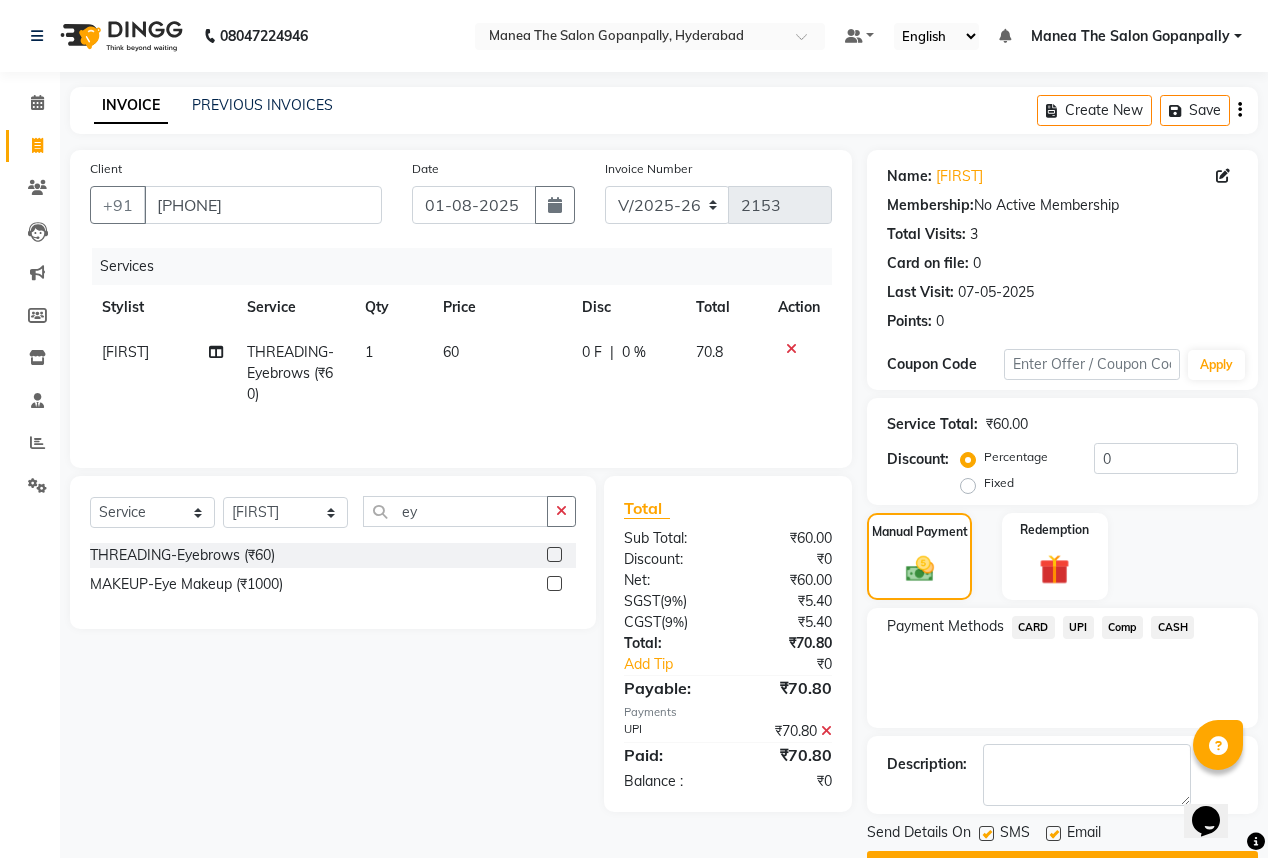 click 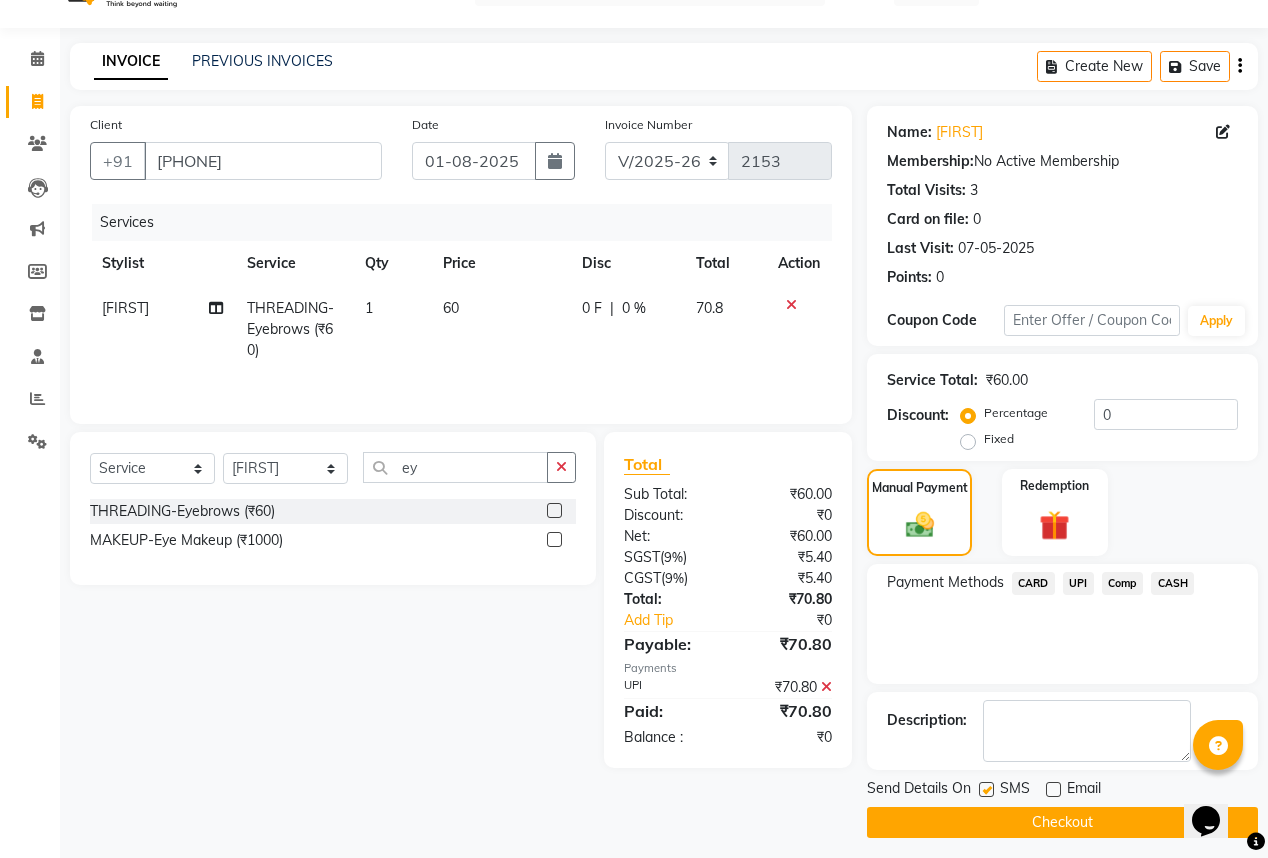 scroll, scrollTop: 53, scrollLeft: 0, axis: vertical 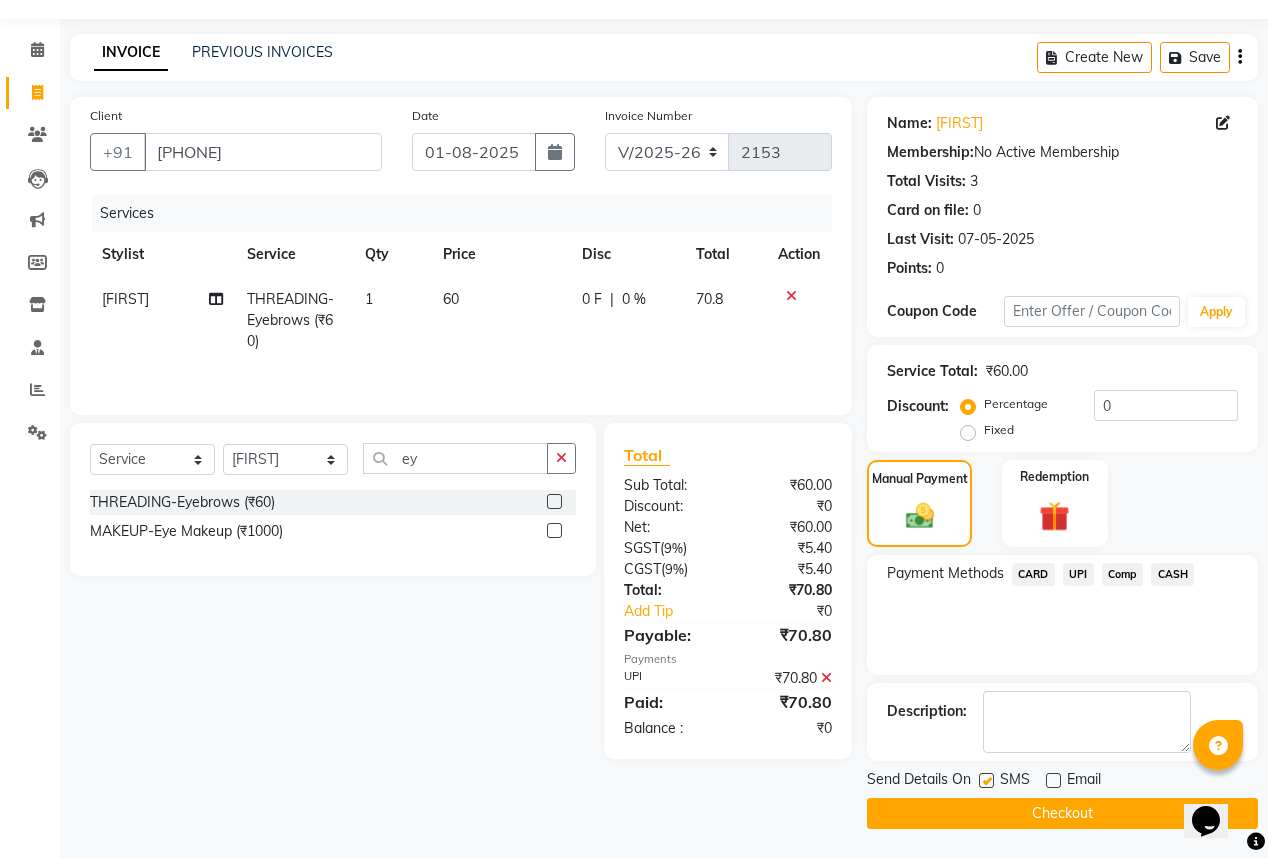 click on "Checkout" 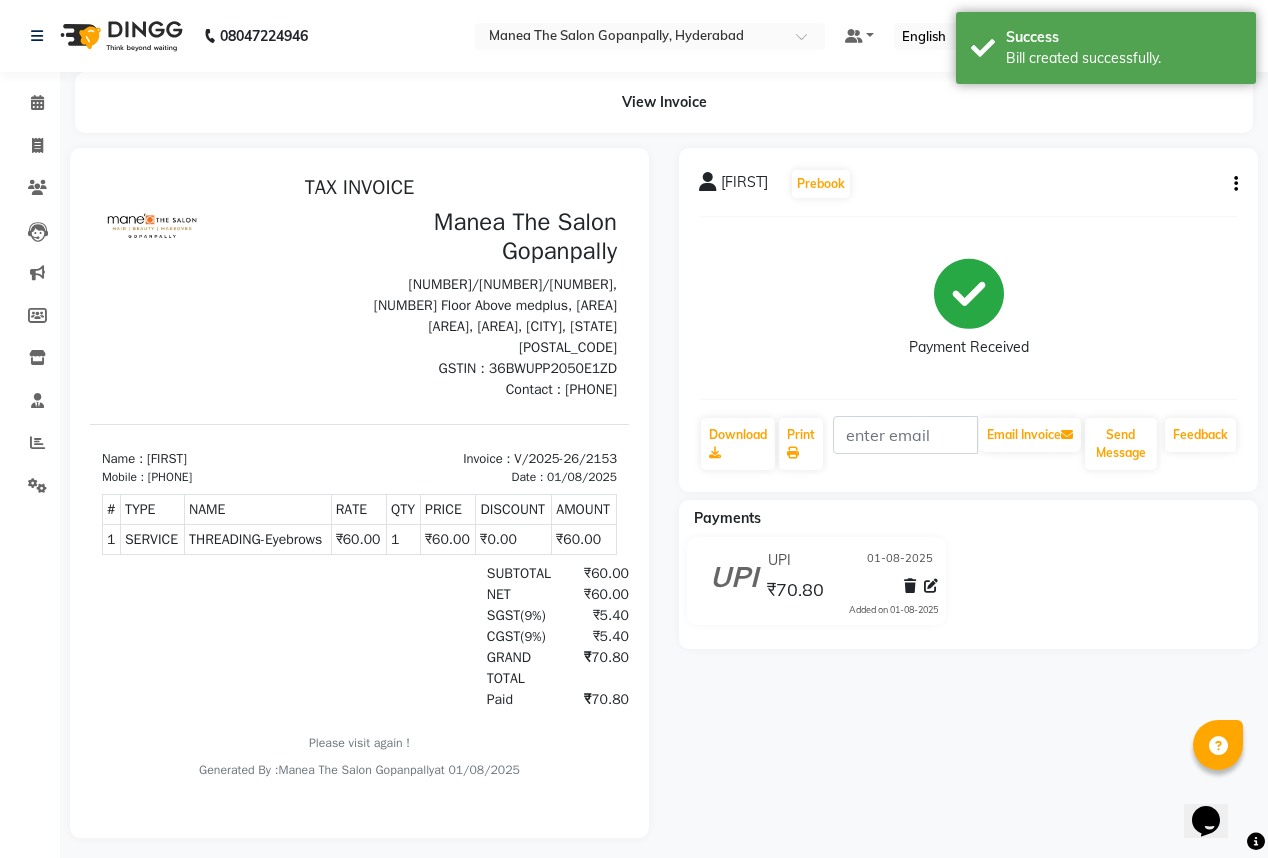 scroll, scrollTop: 0, scrollLeft: 0, axis: both 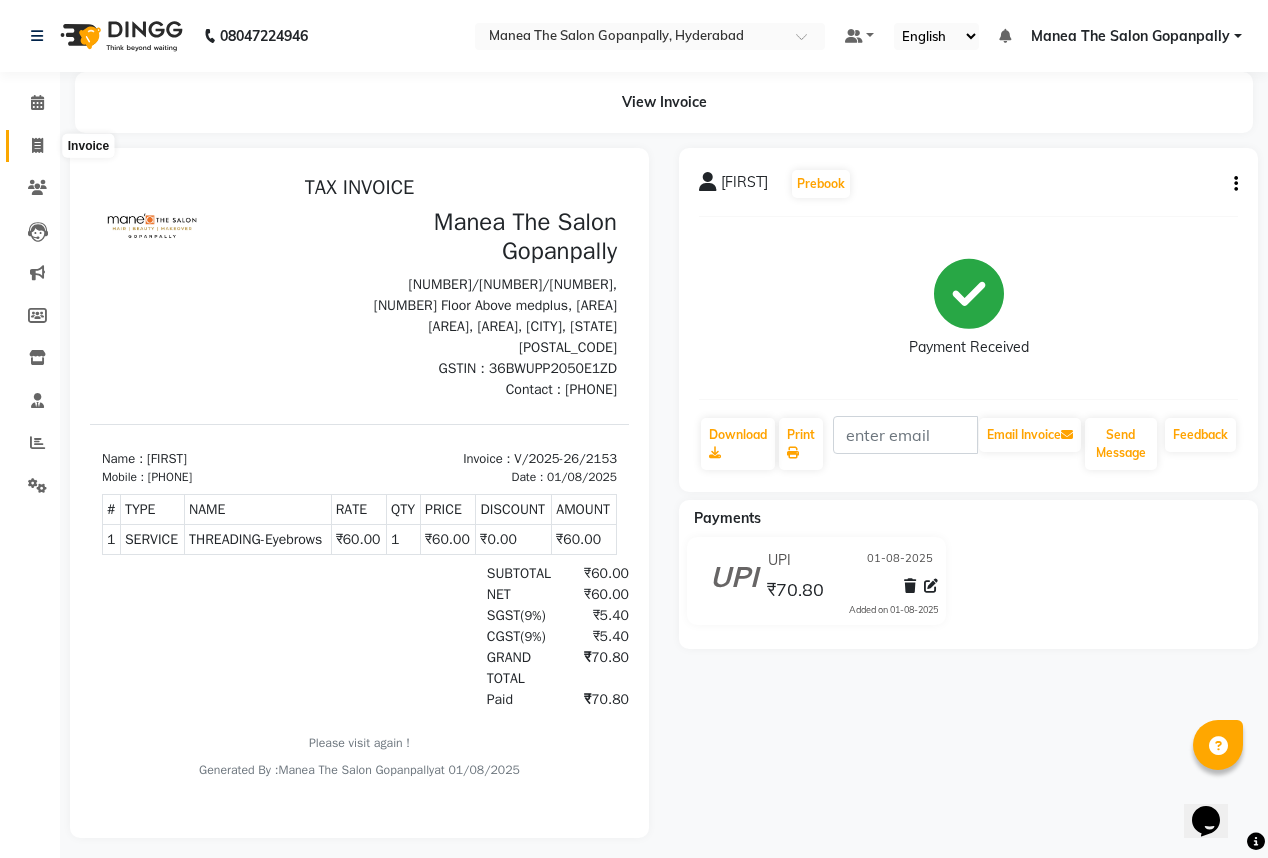 click 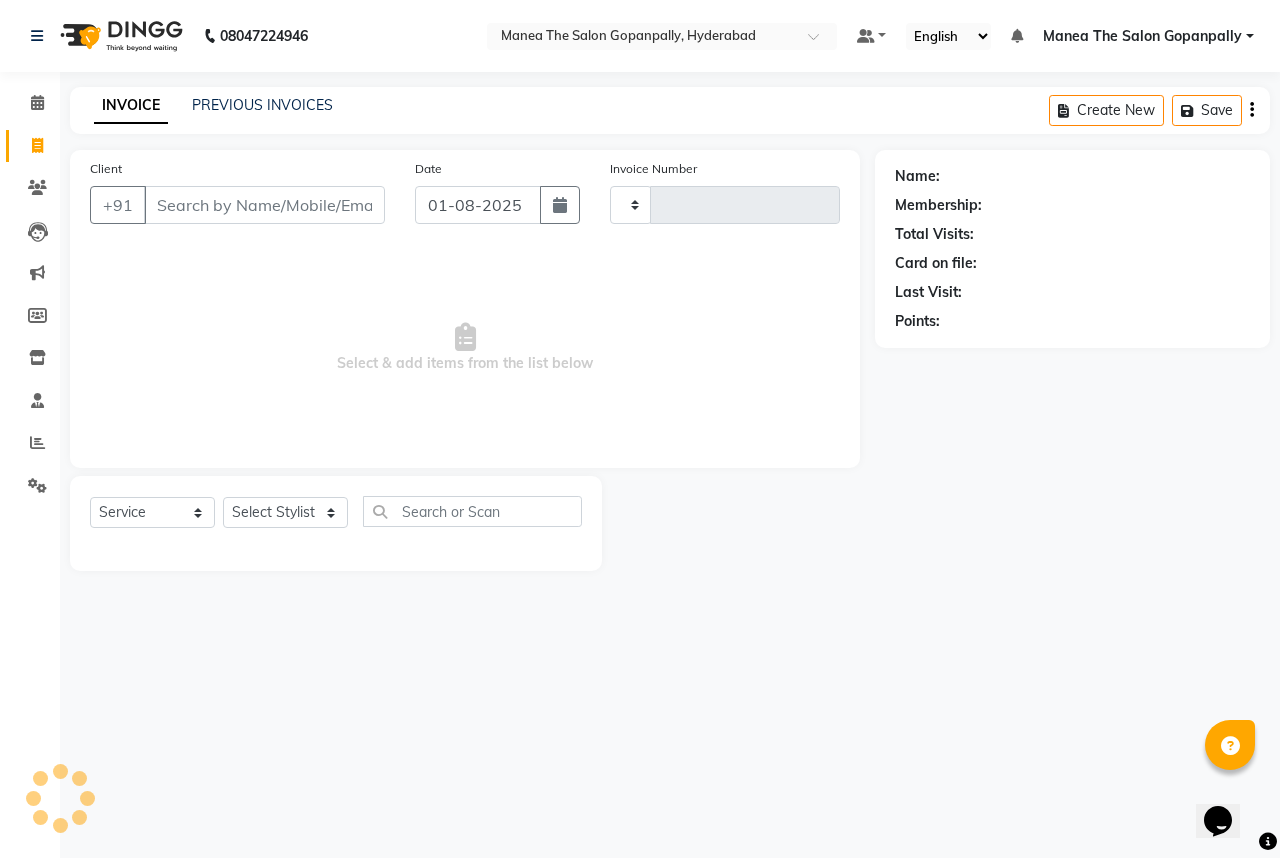 type on "2154" 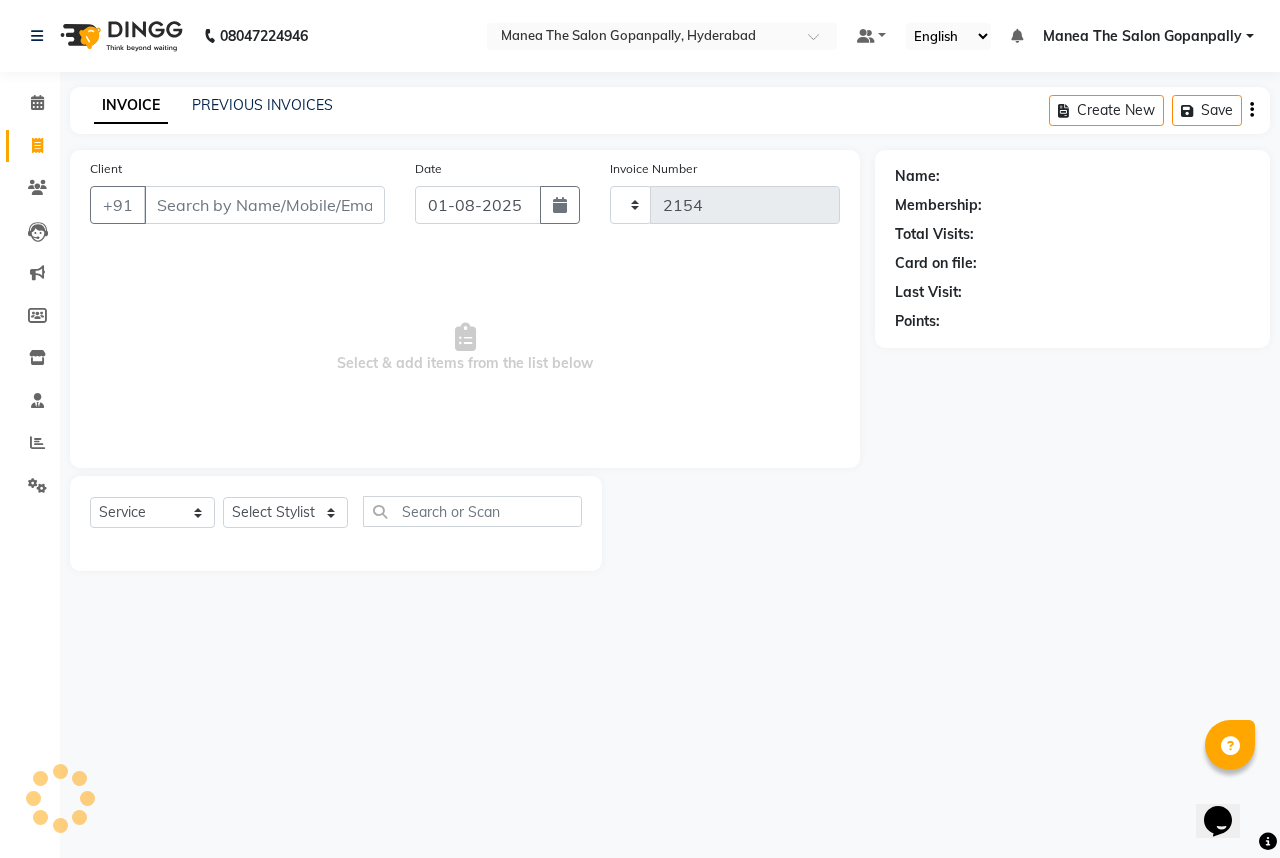 select on "7027" 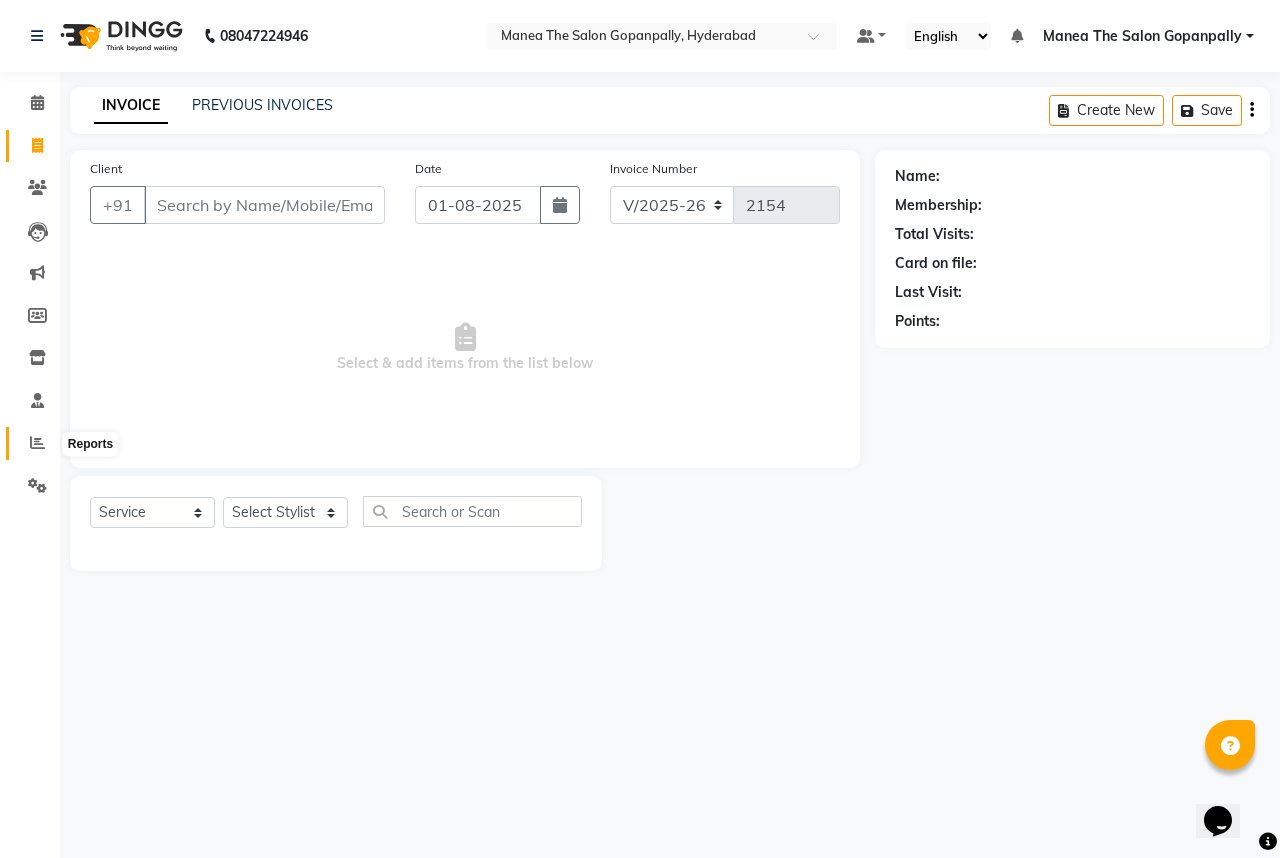 click 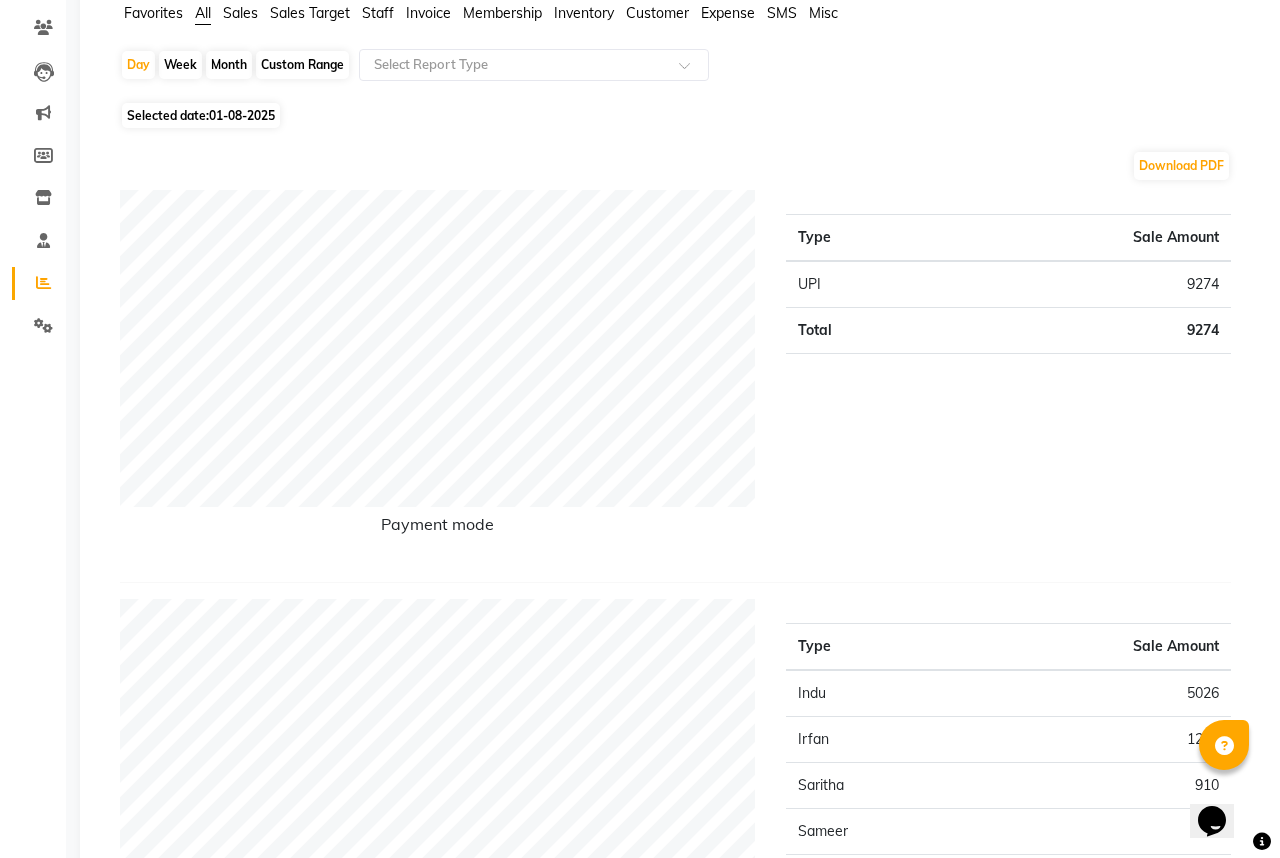 scroll, scrollTop: 0, scrollLeft: 0, axis: both 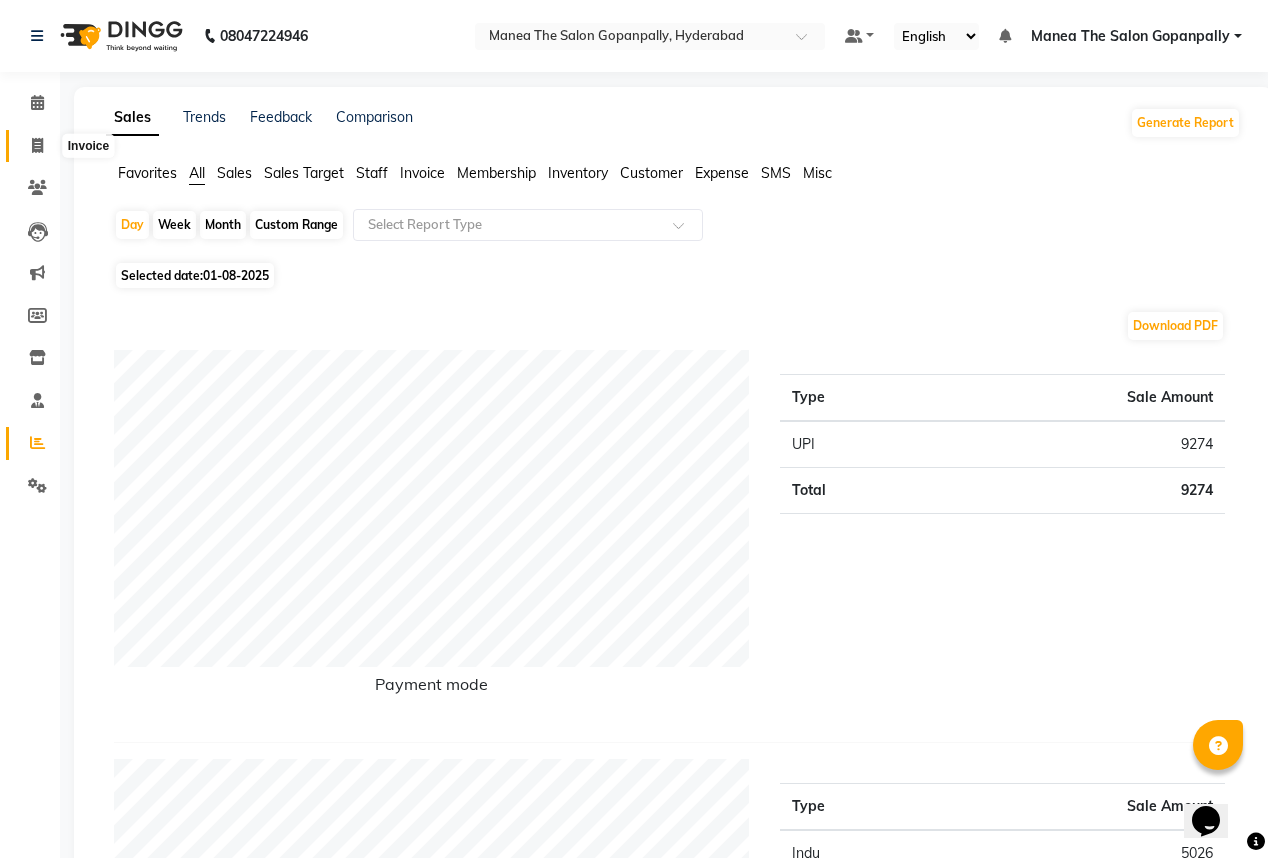 click 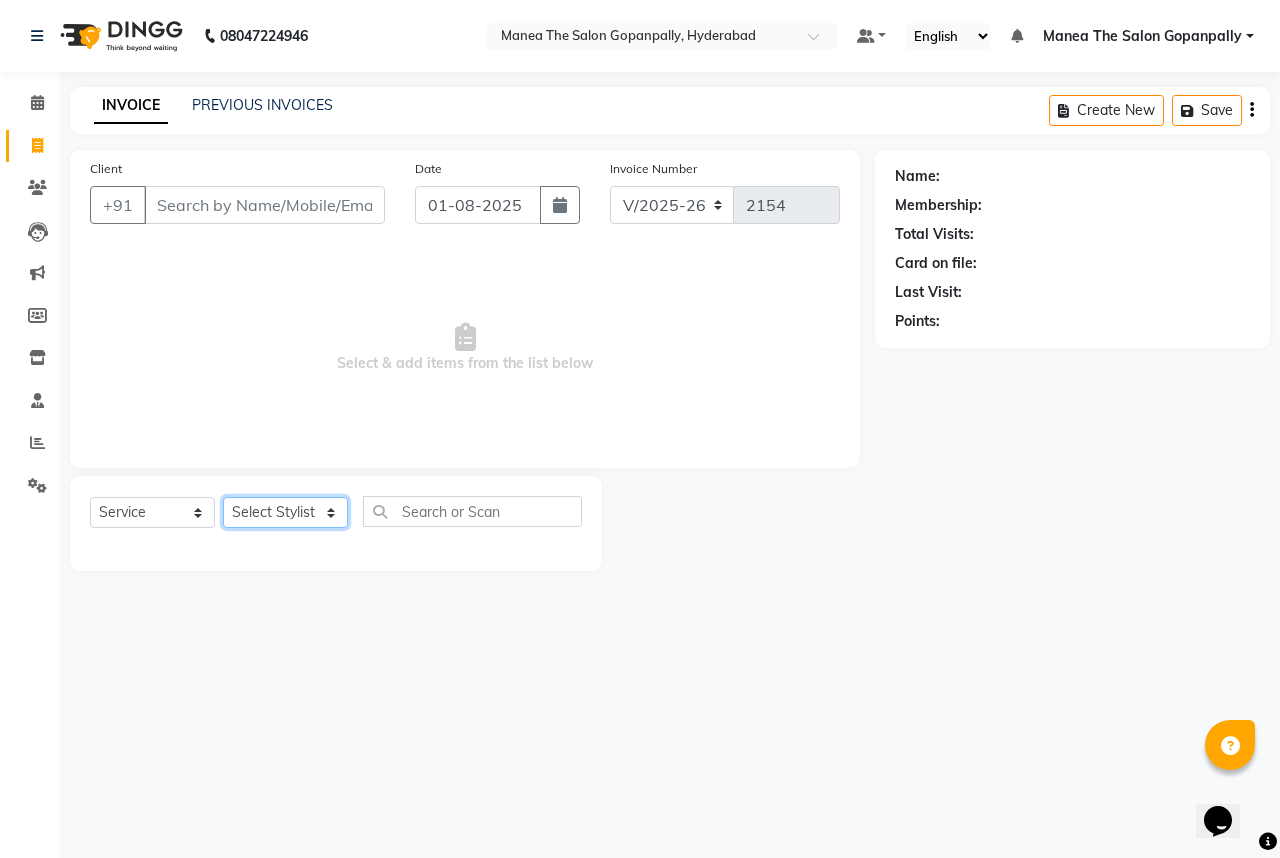 click on "Select Stylist Anand AVANTHI Haider  indu IRFAN keerthi rehan sameer saritha zubair" 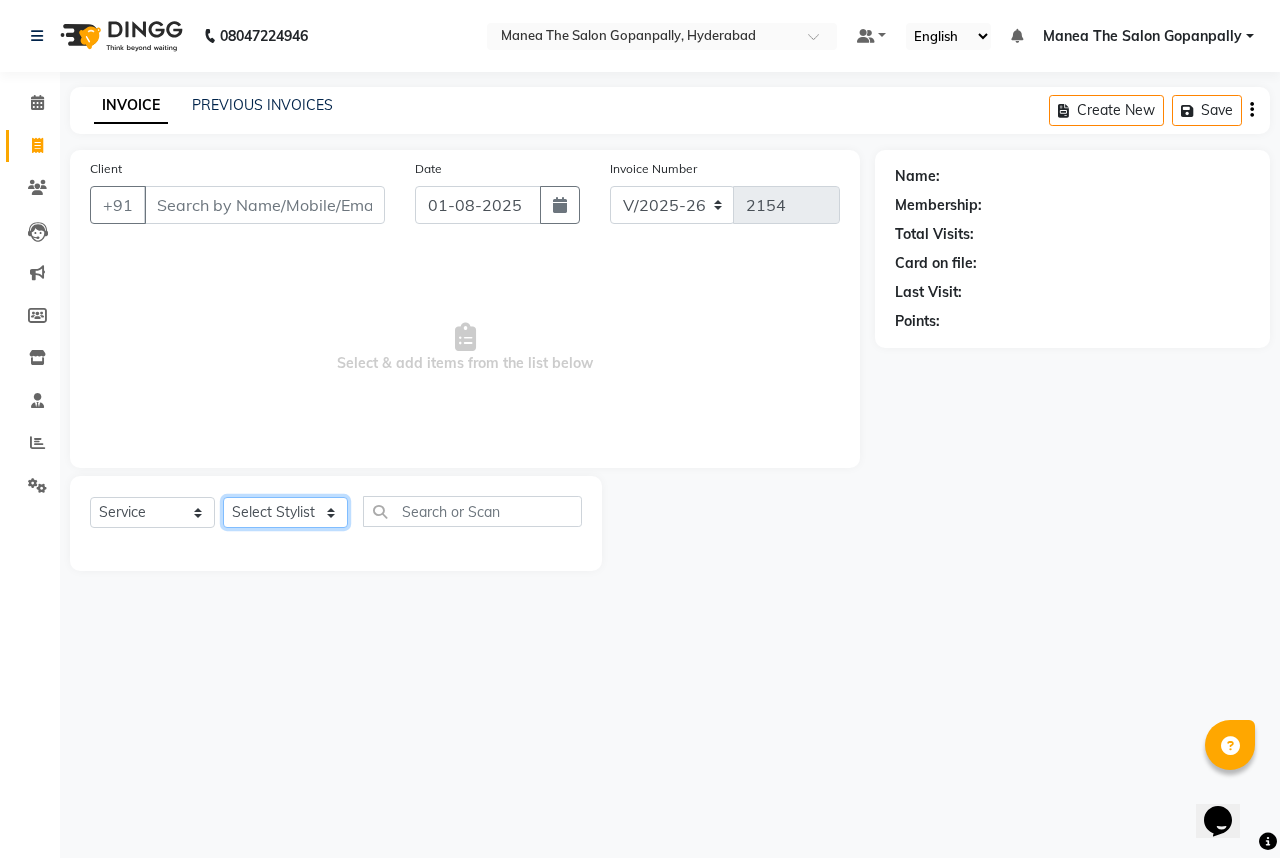 select on "83768" 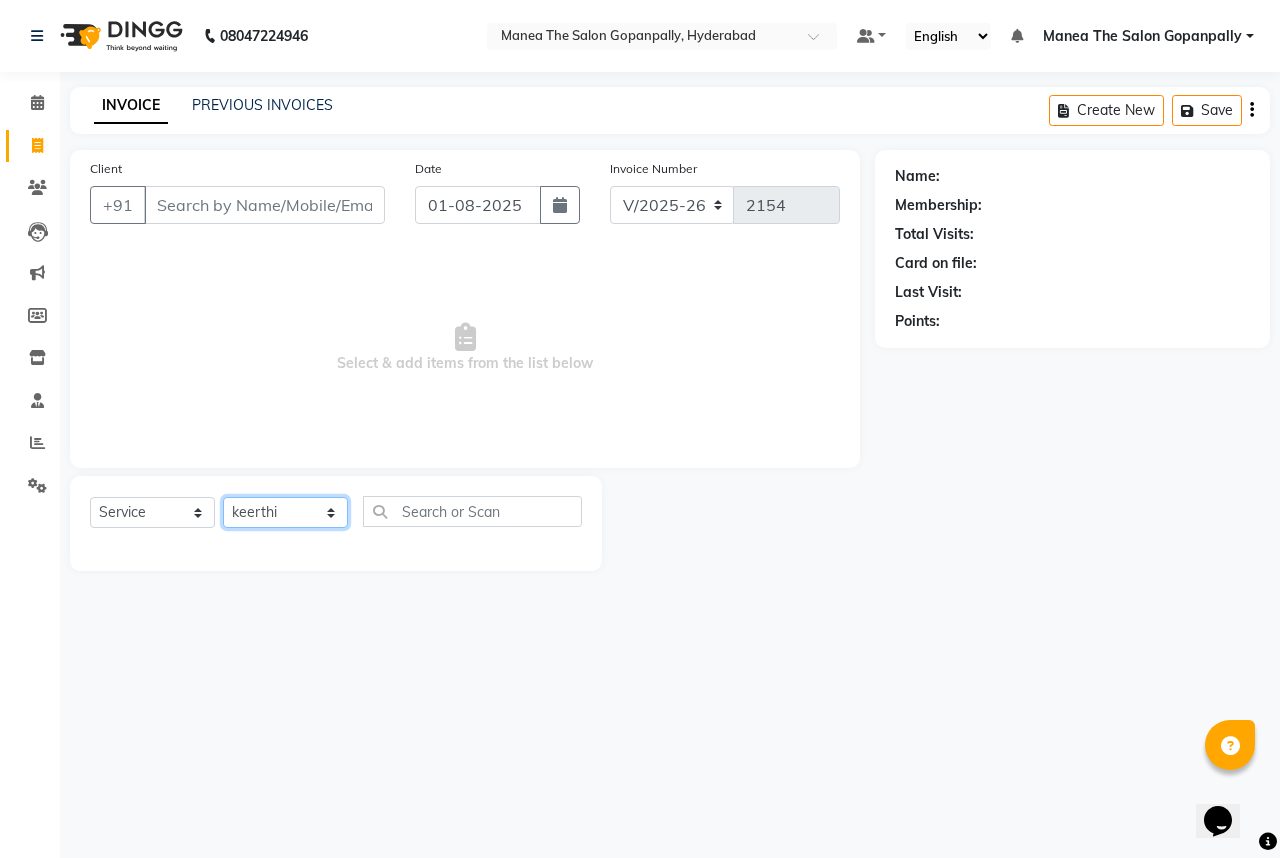click on "Select Stylist Anand AVANTHI Haider  indu IRFAN keerthi rehan sameer saritha zubair" 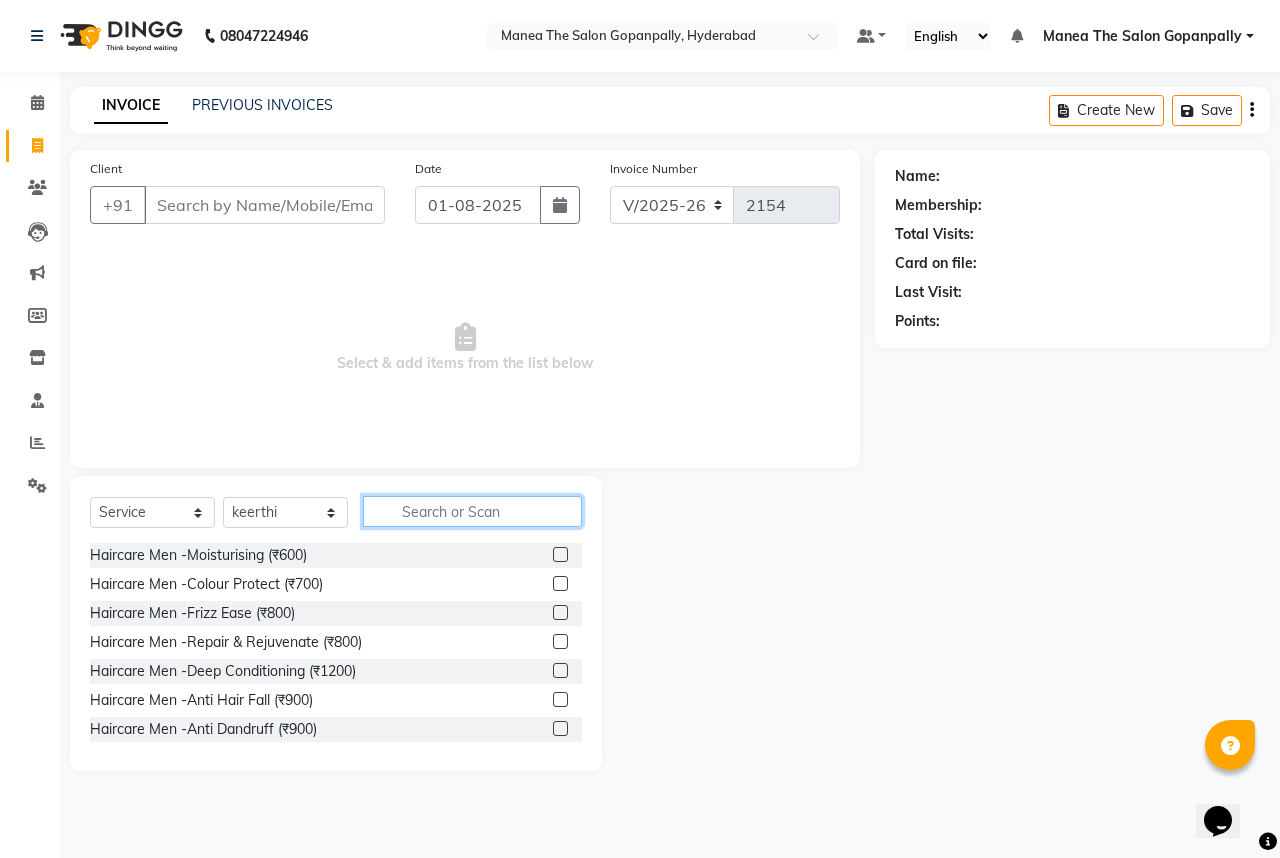 click 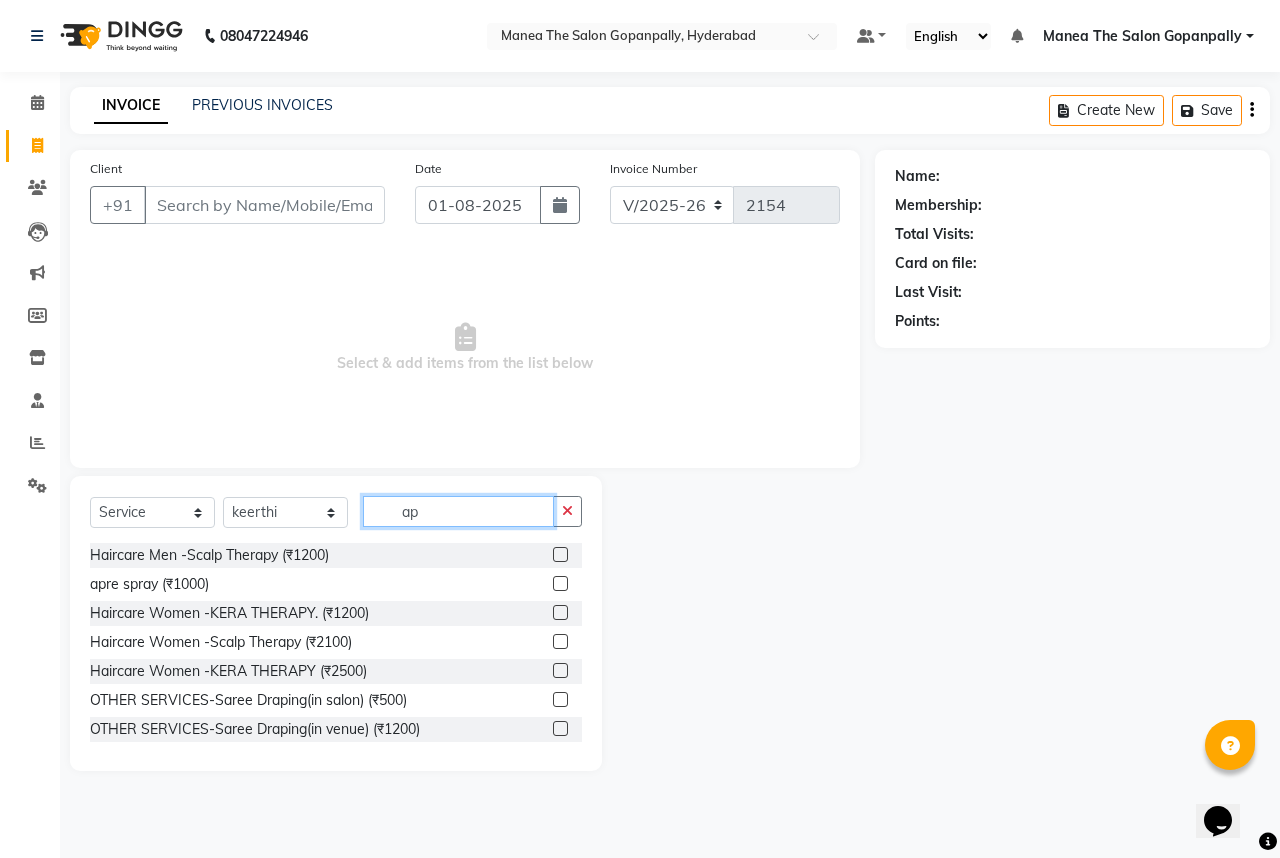 type on "a" 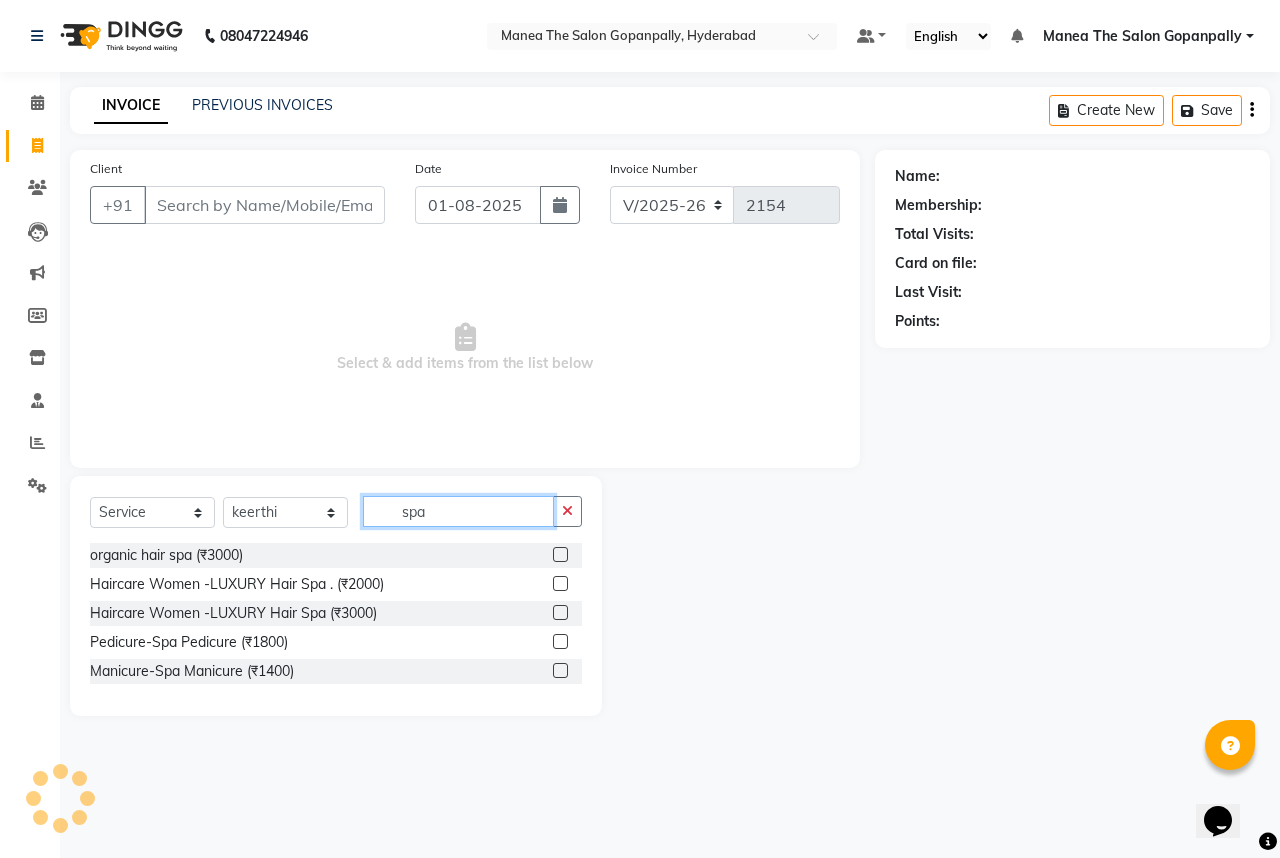 click on "spa" 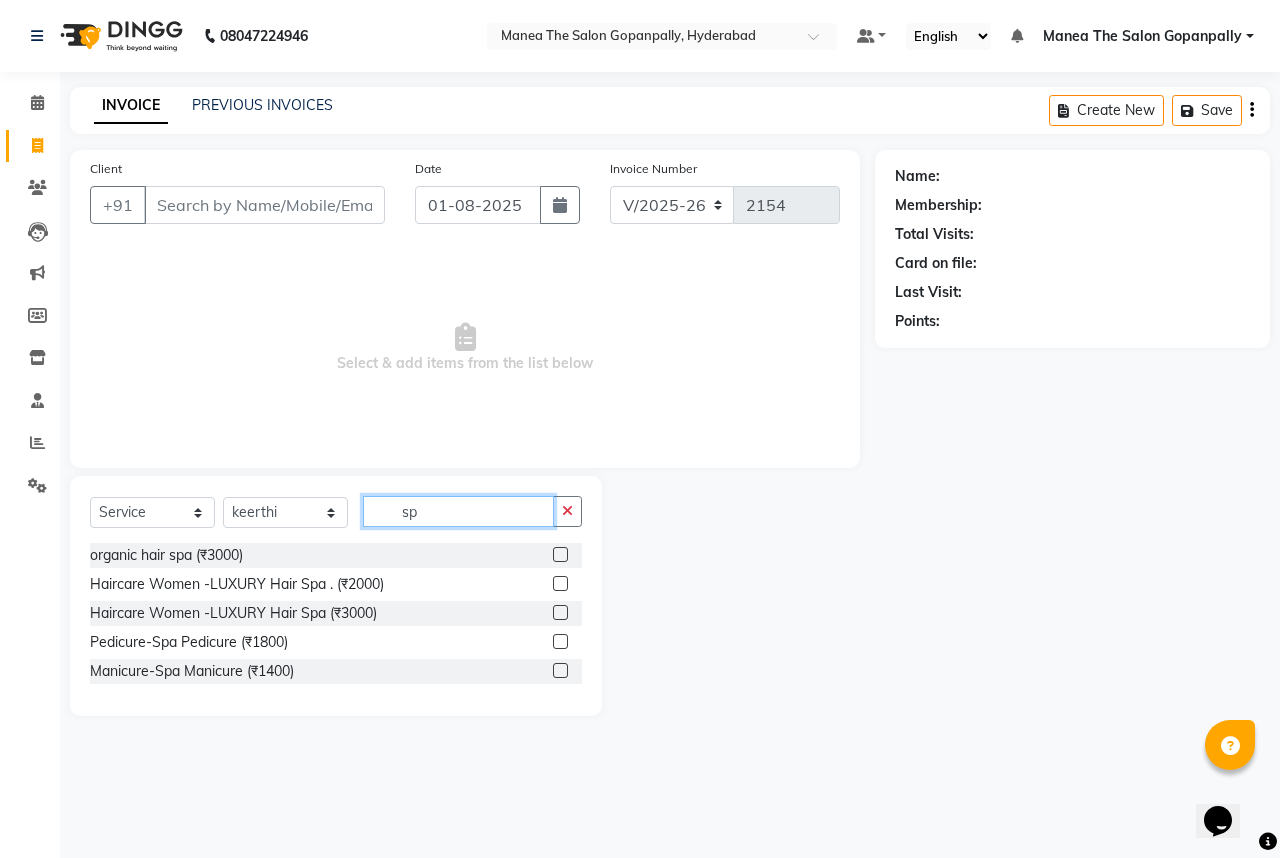 type on "s" 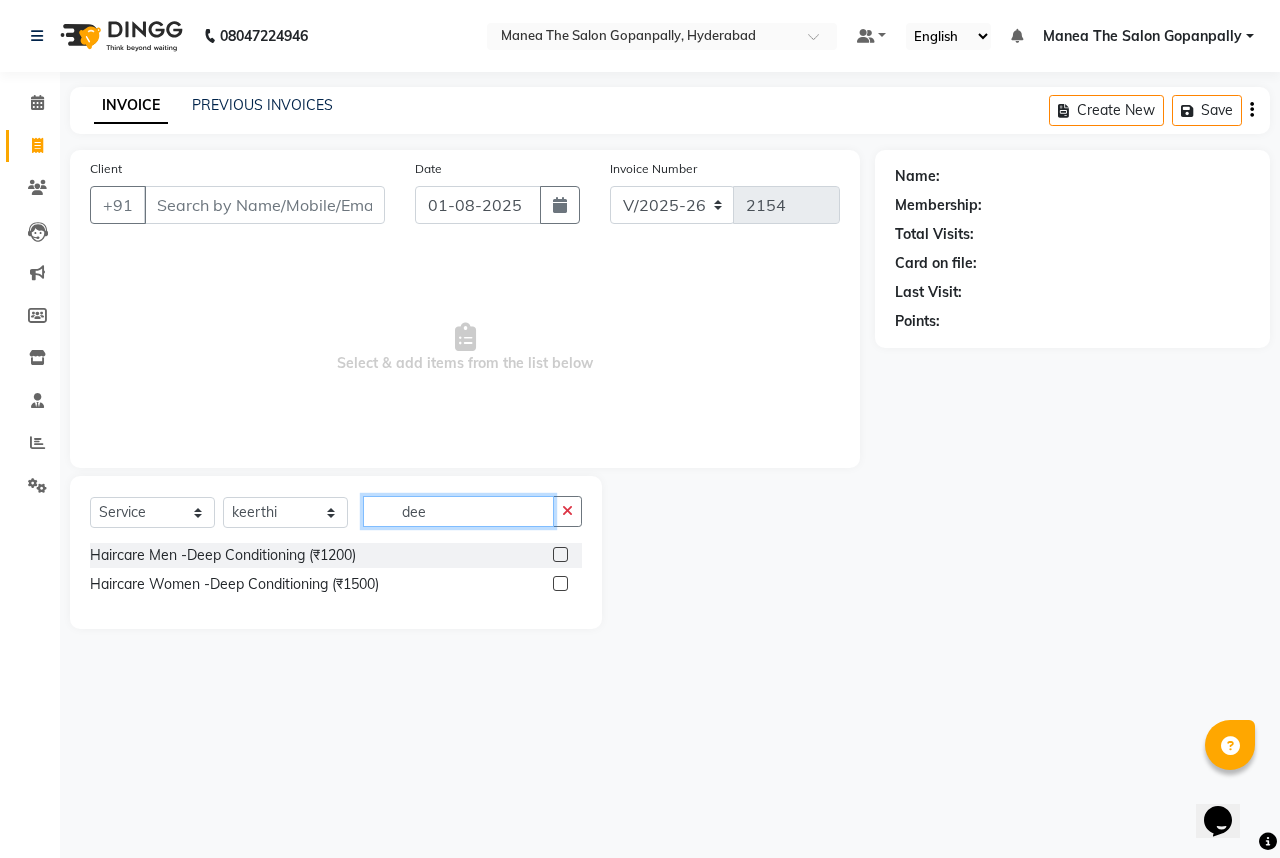 type on "dee" 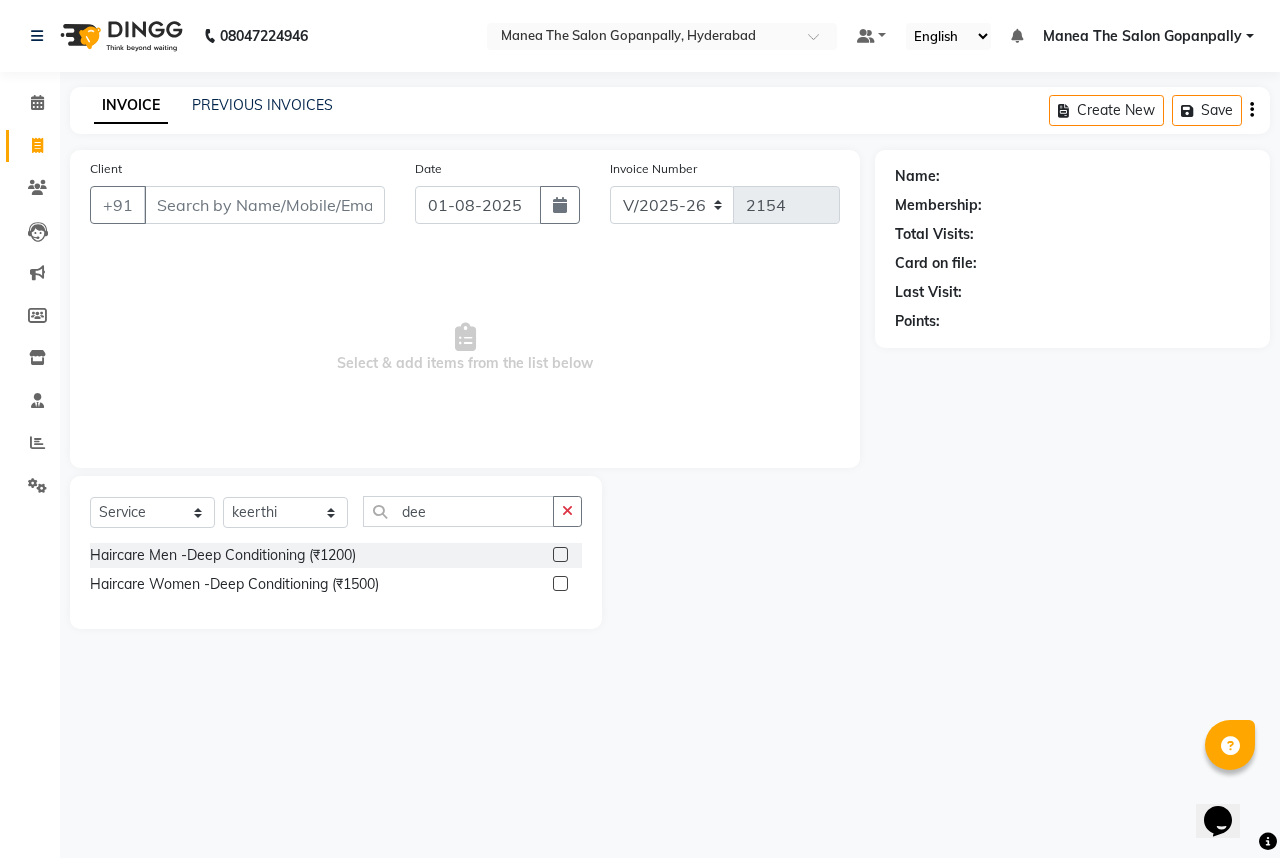 click 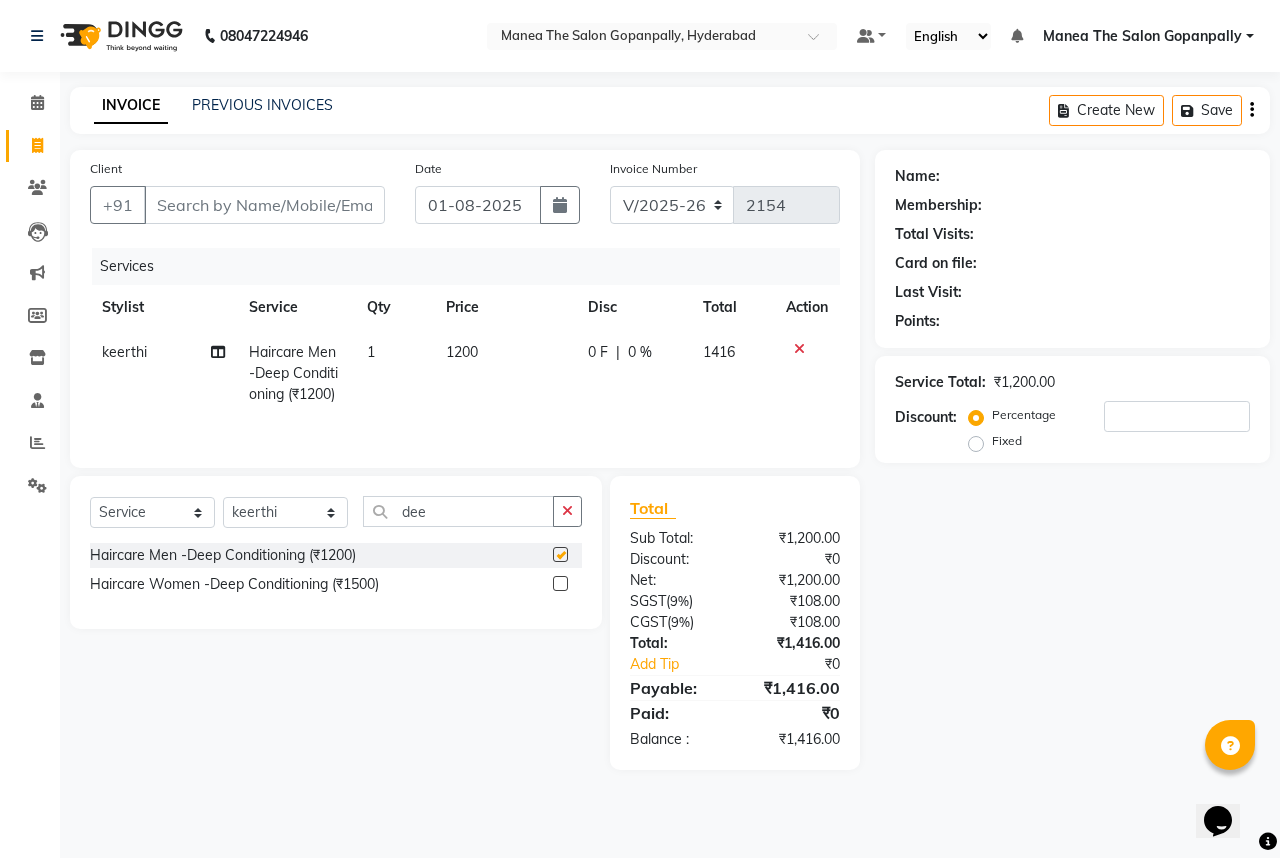 checkbox on "false" 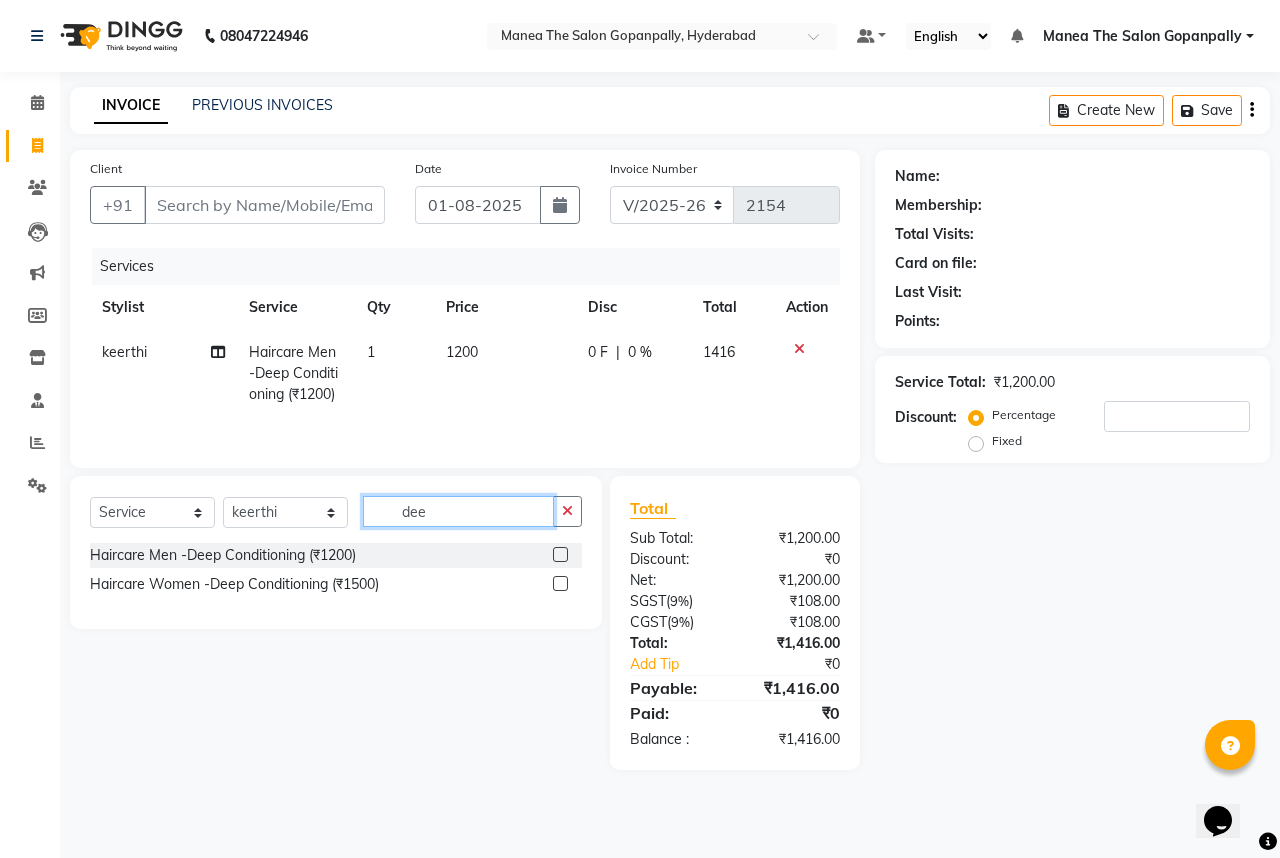 click on "dee" 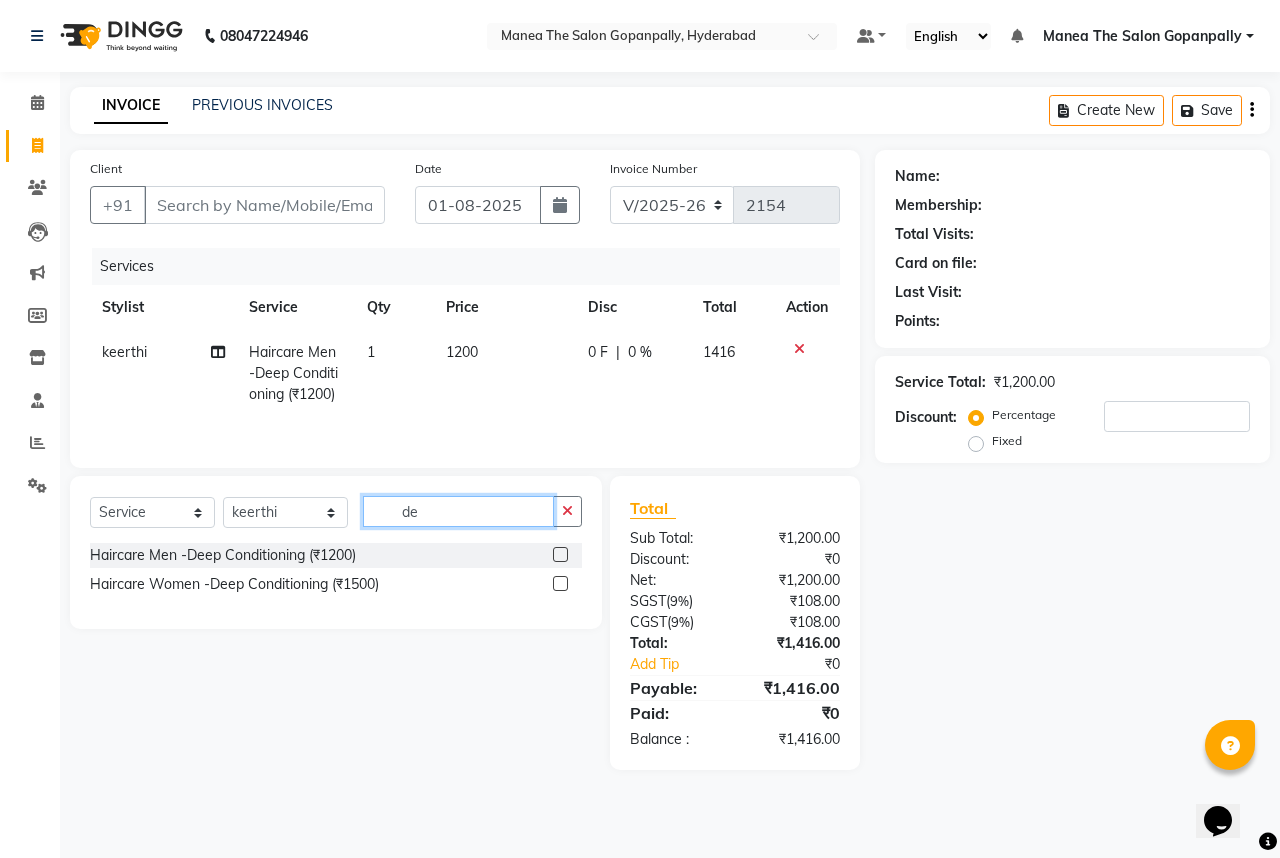 type on "d" 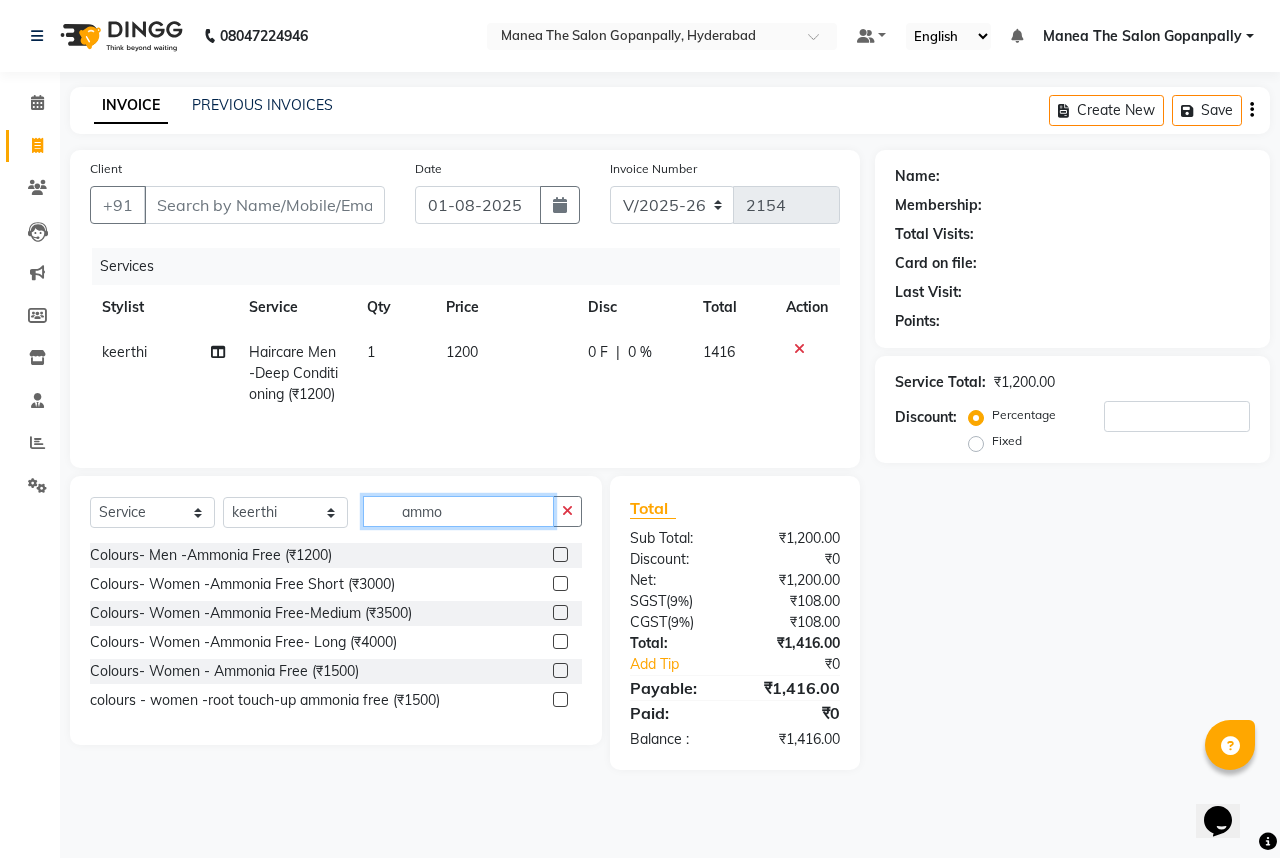 type on "ammo" 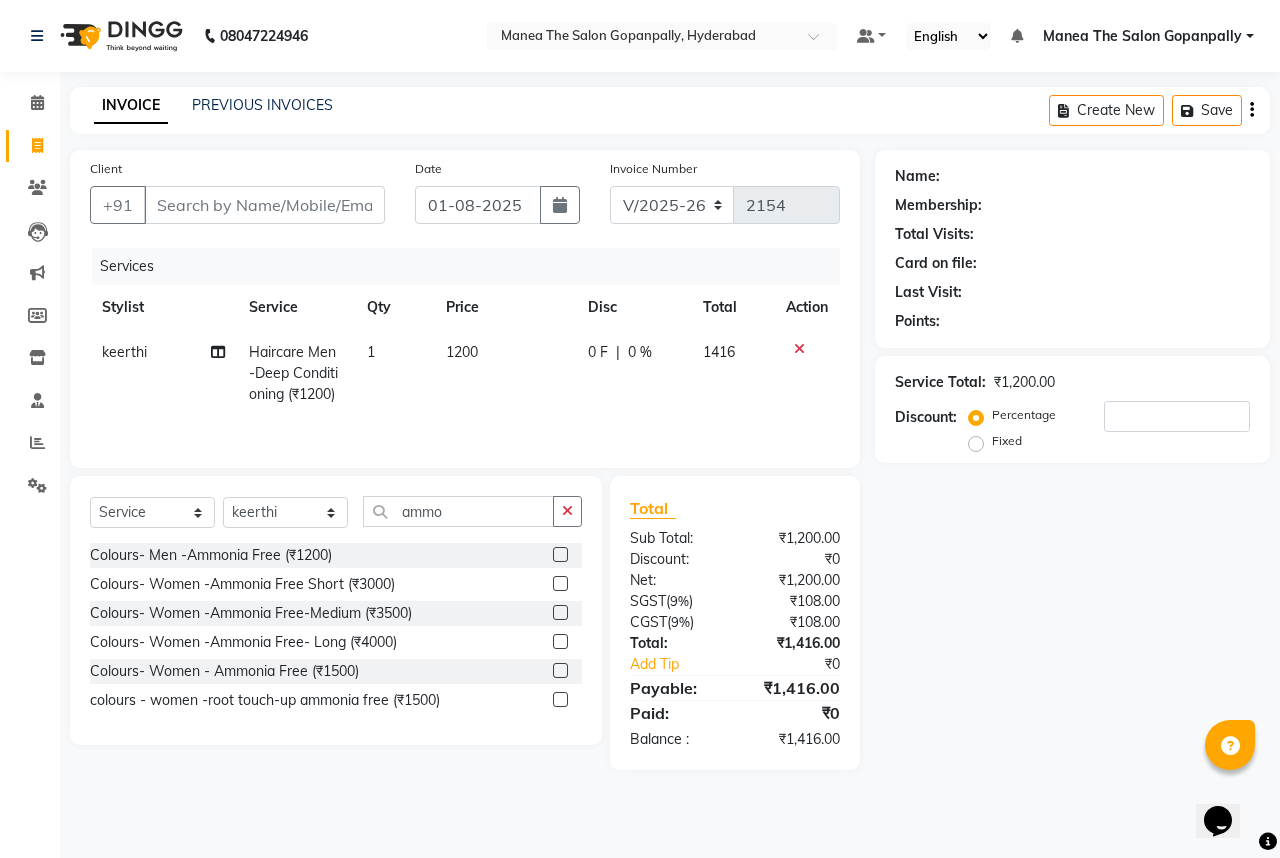 click 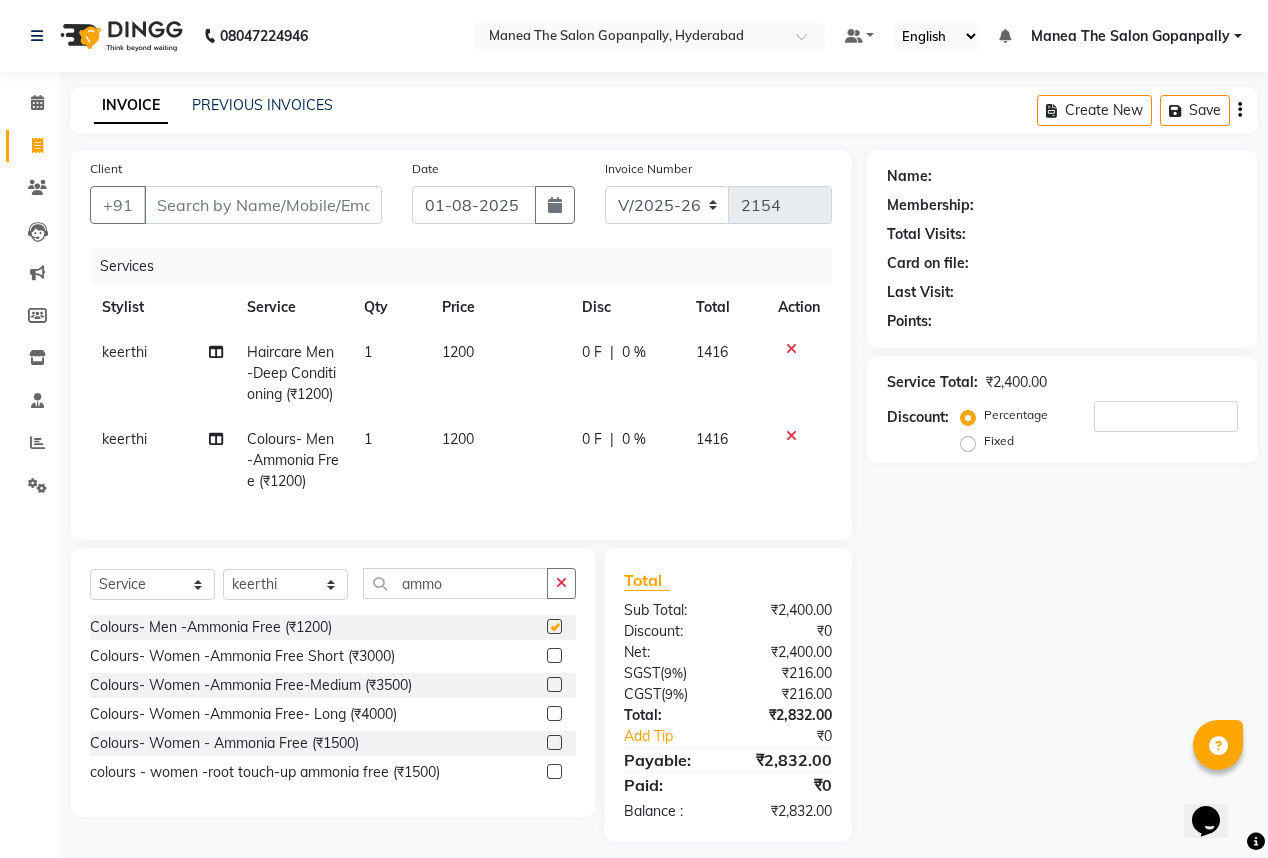checkbox on "false" 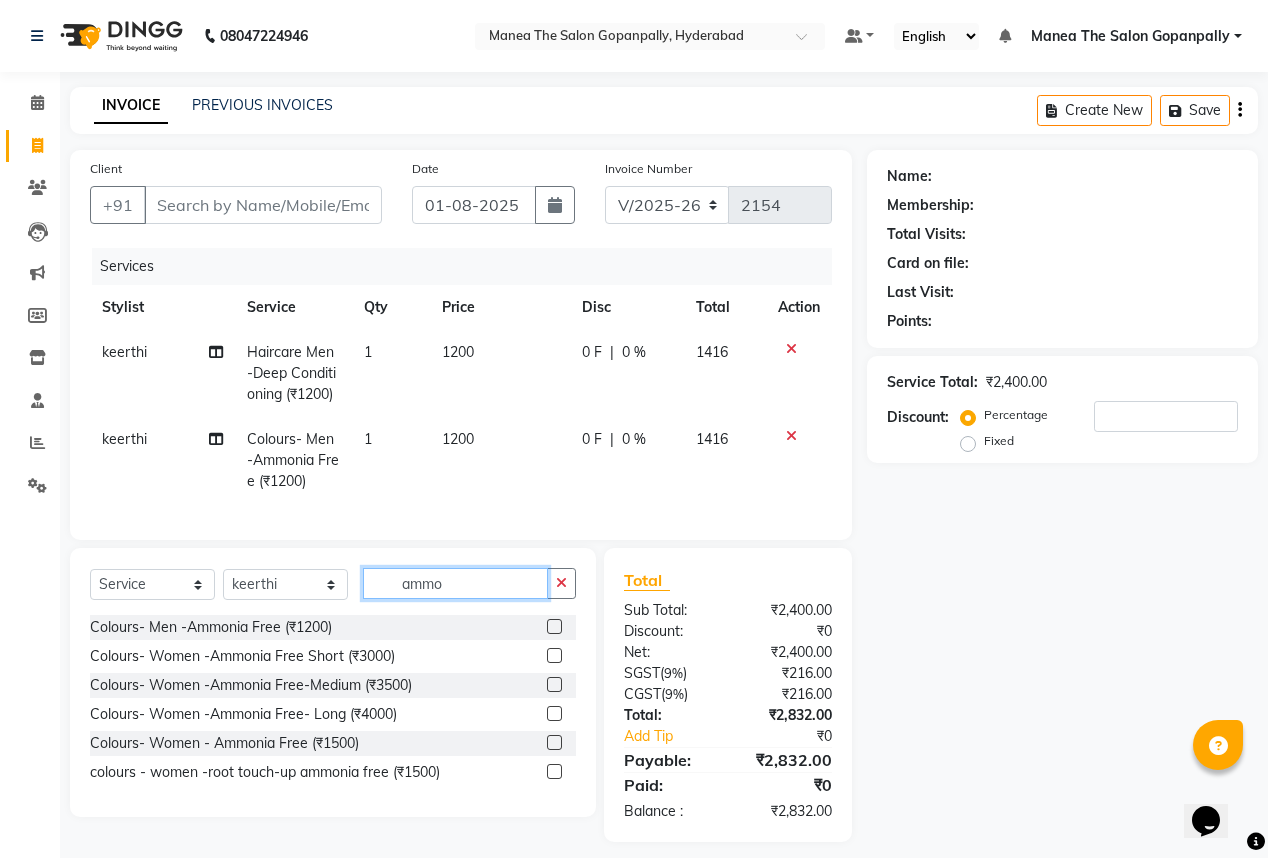 click on "ammo" 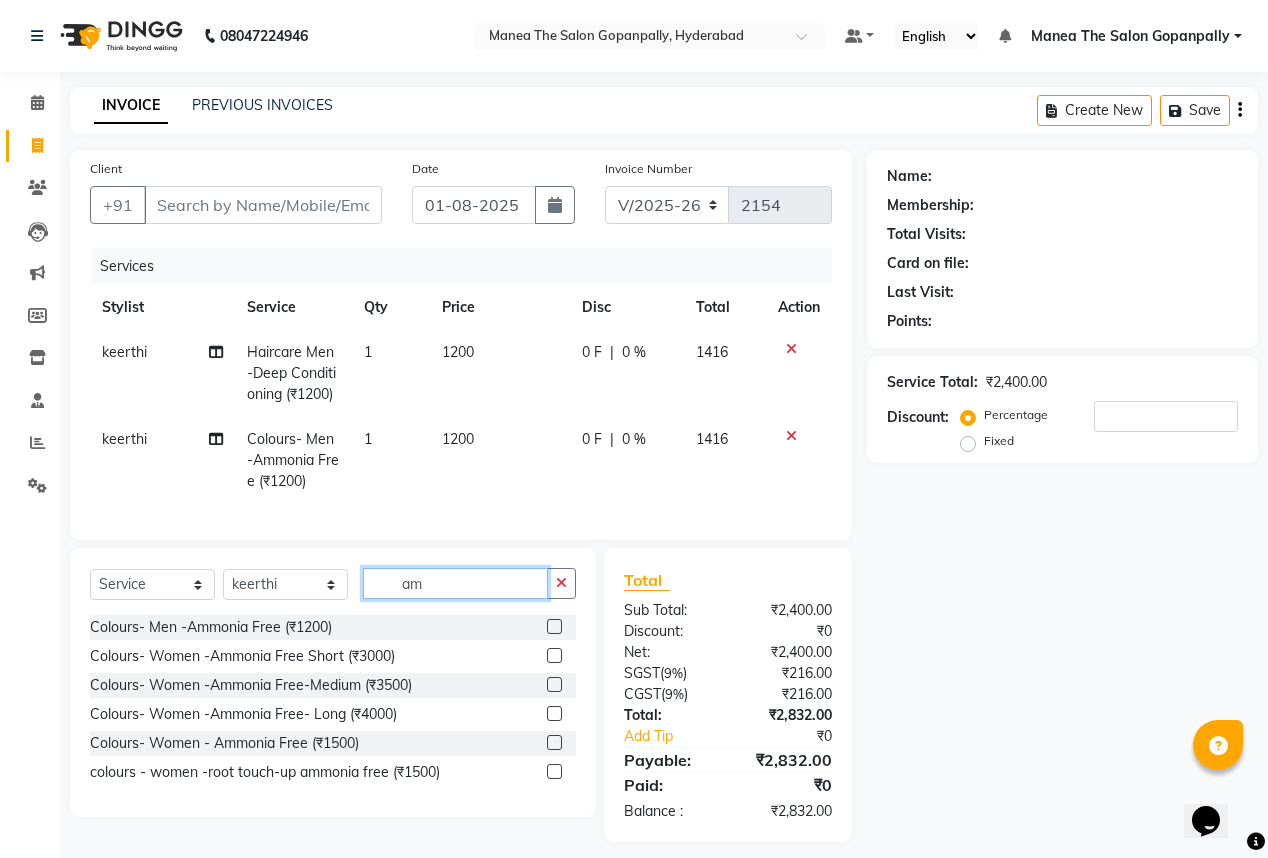 type on "a" 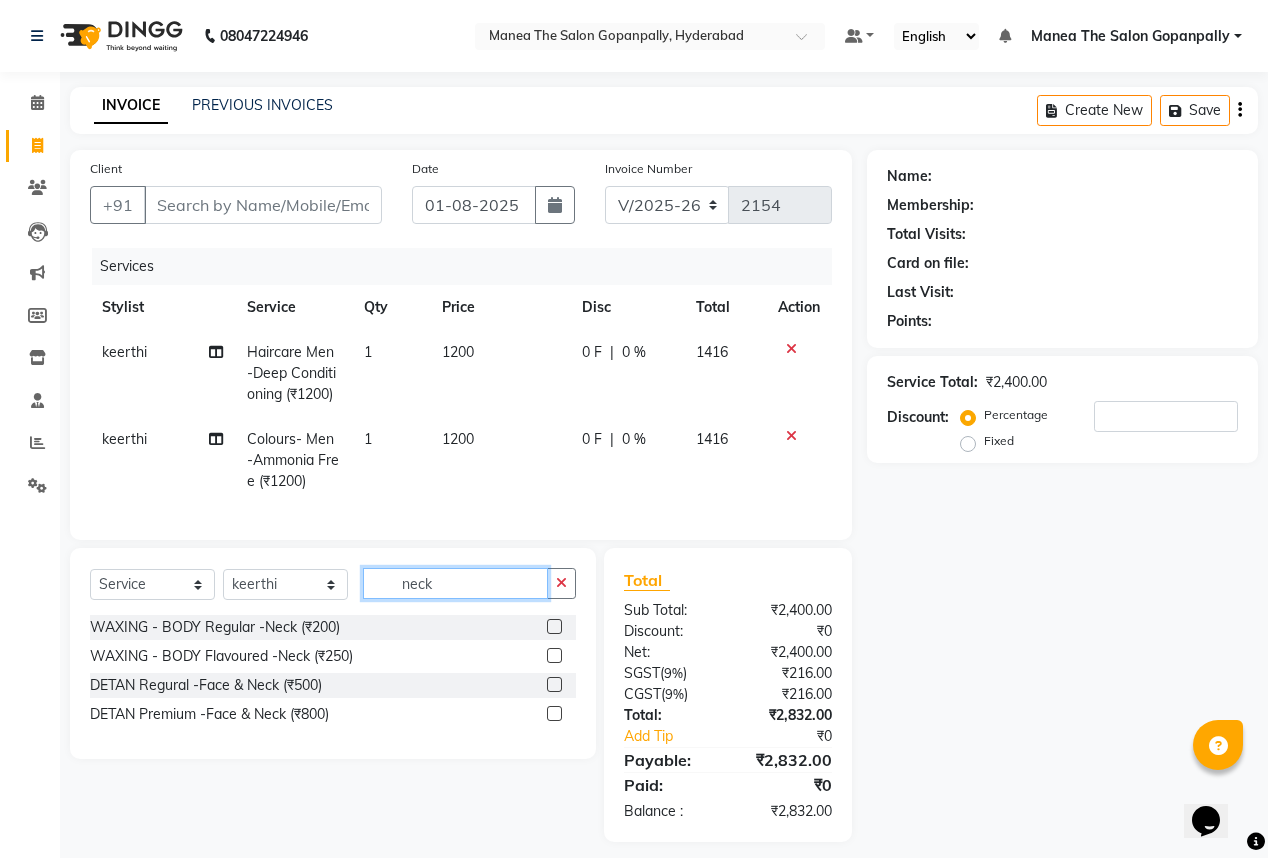 type on "neck" 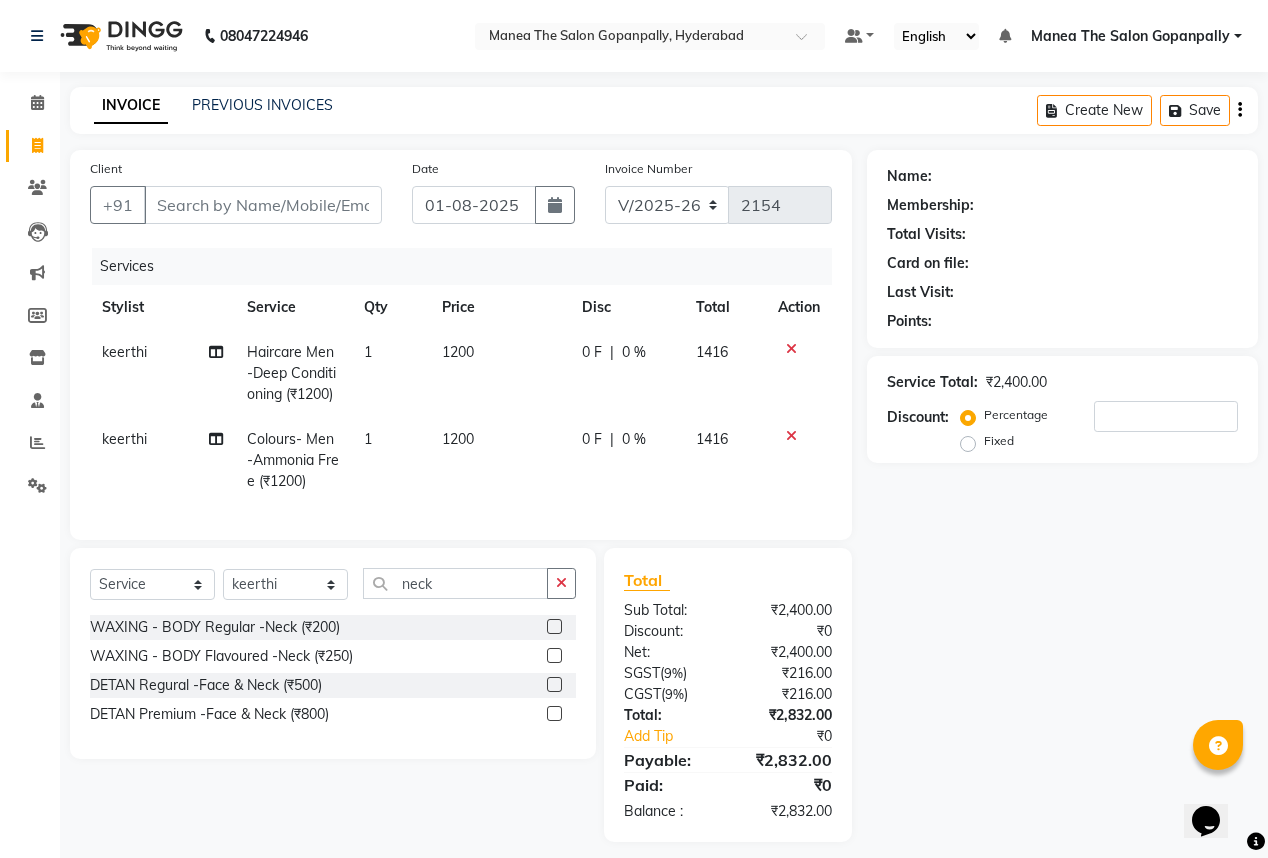 click 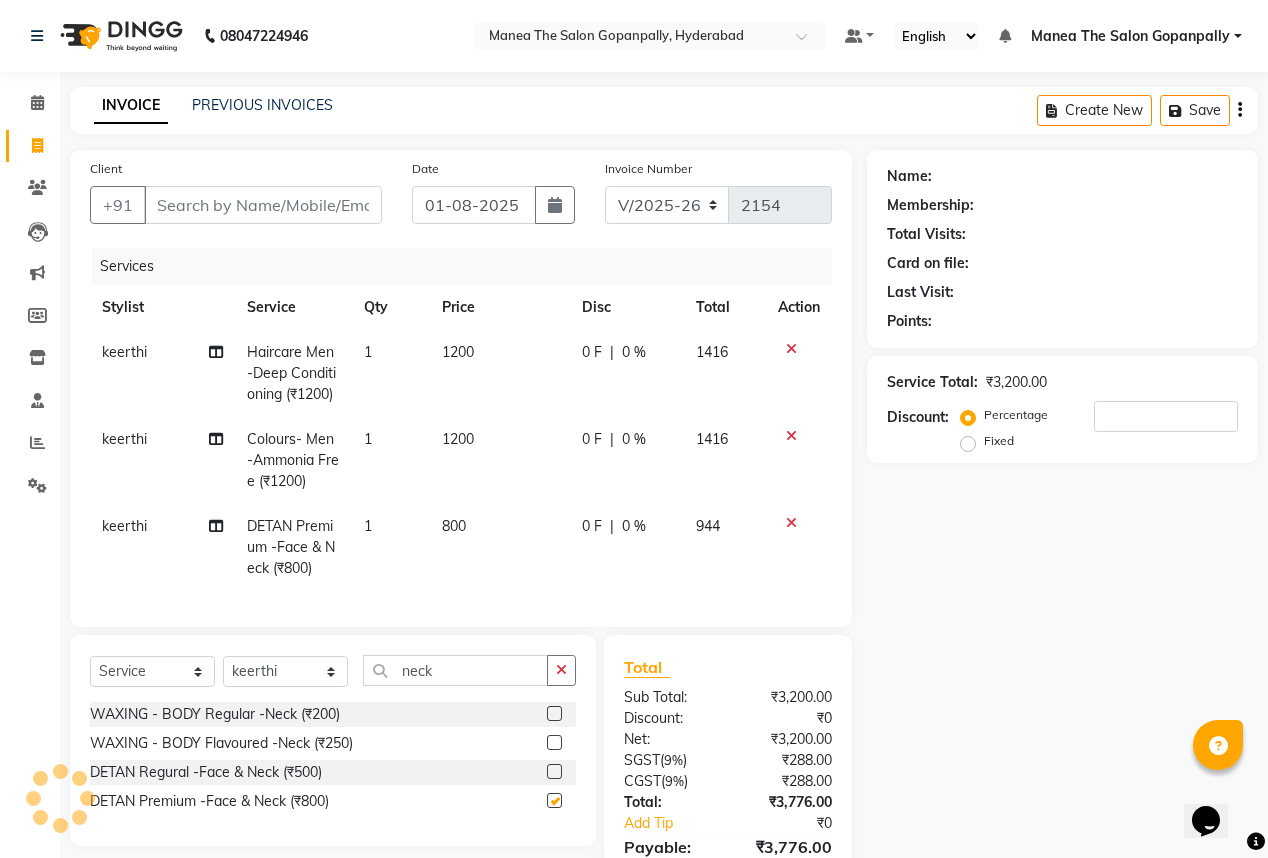 checkbox on "false" 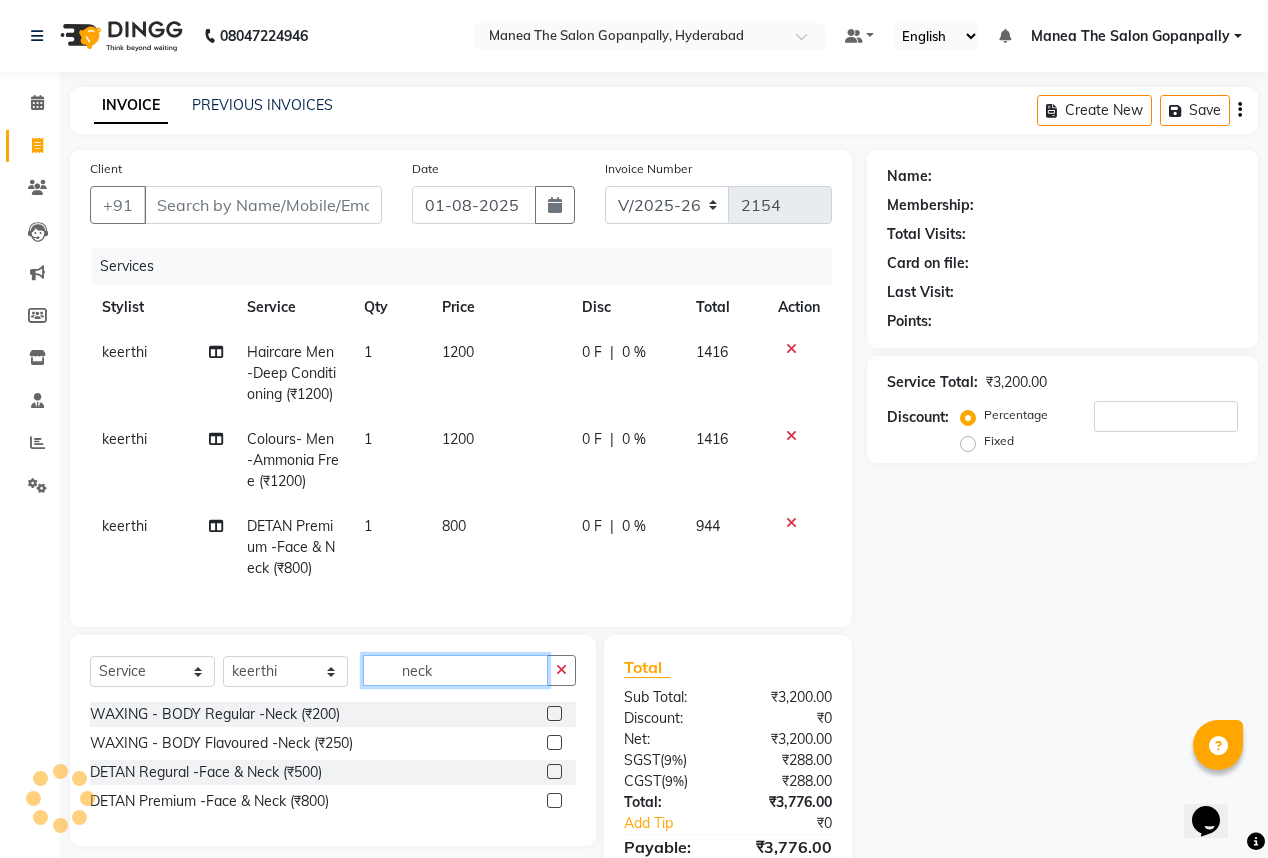 click on "neck" 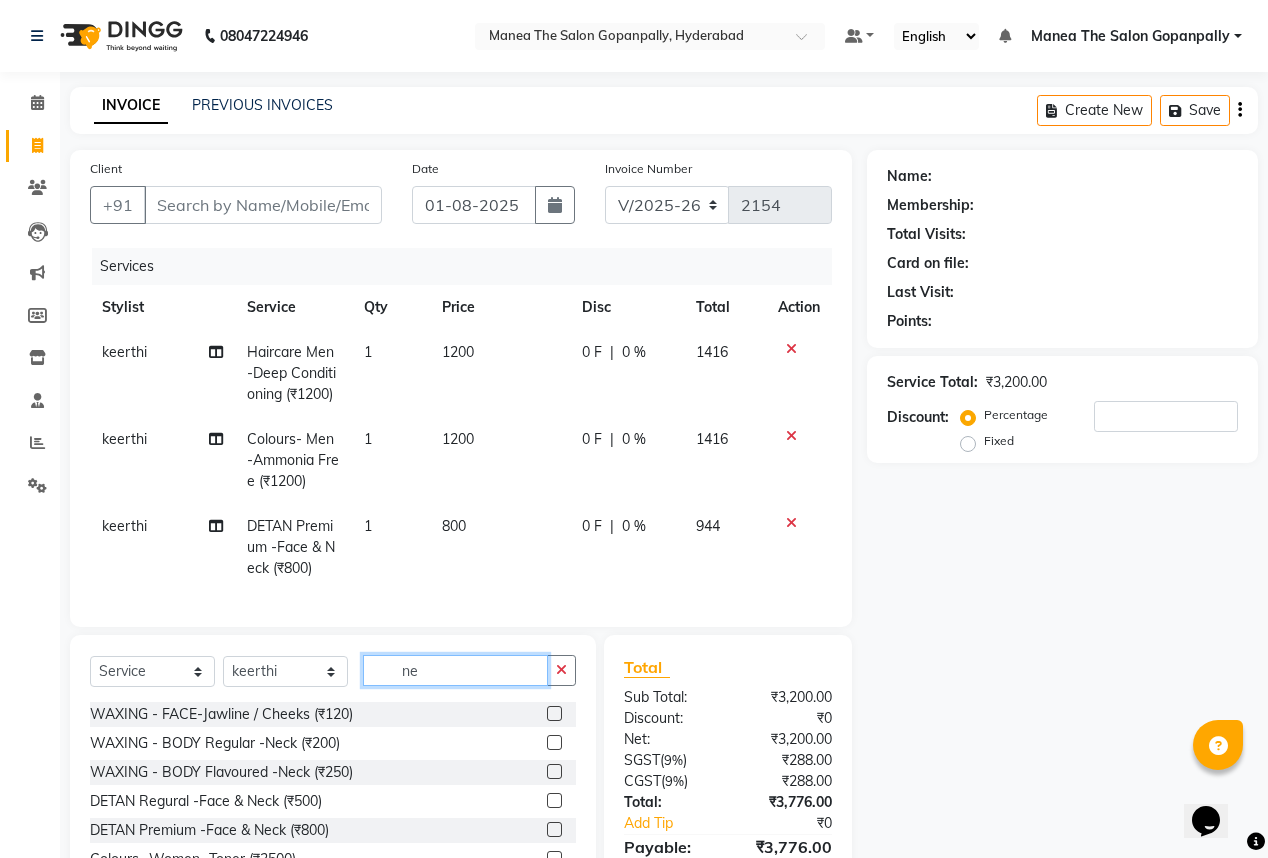 type on "n" 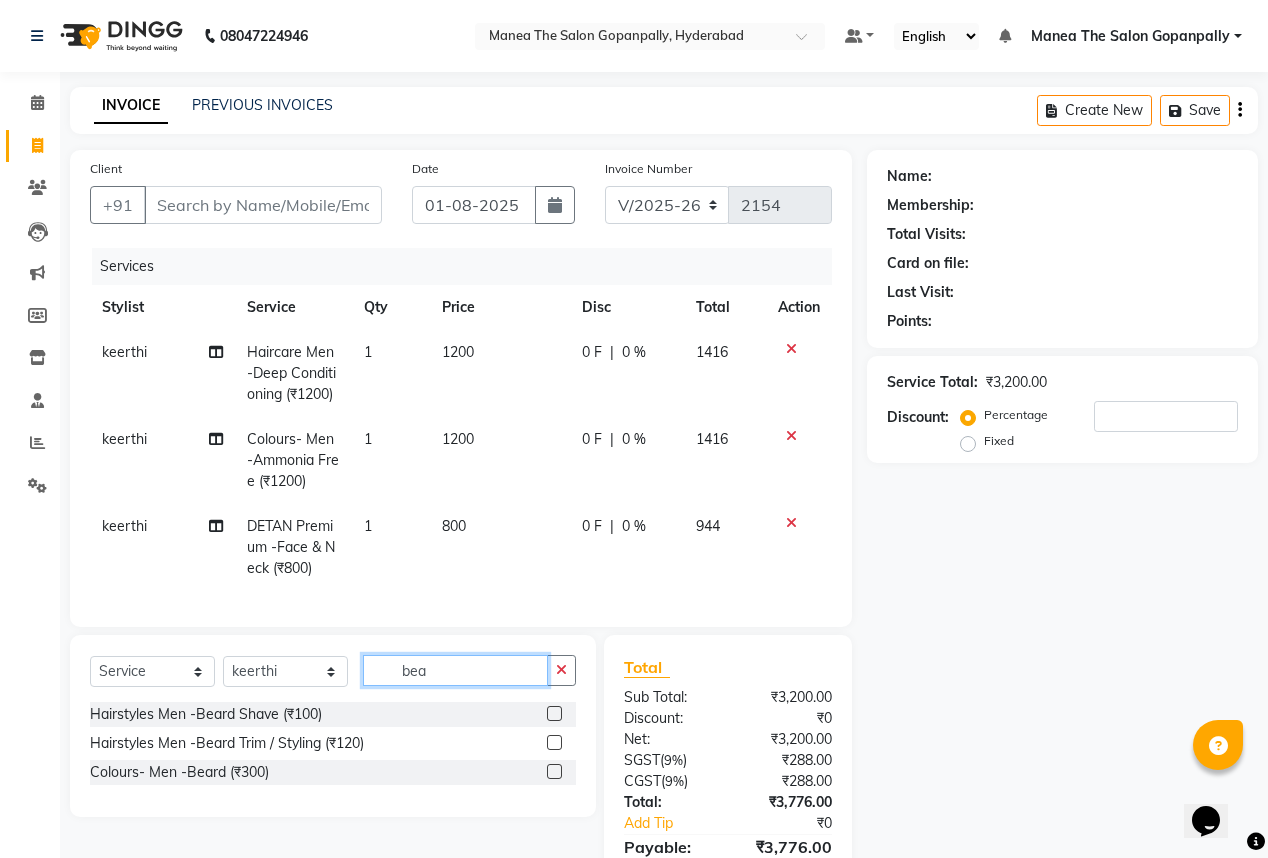 type on "bea" 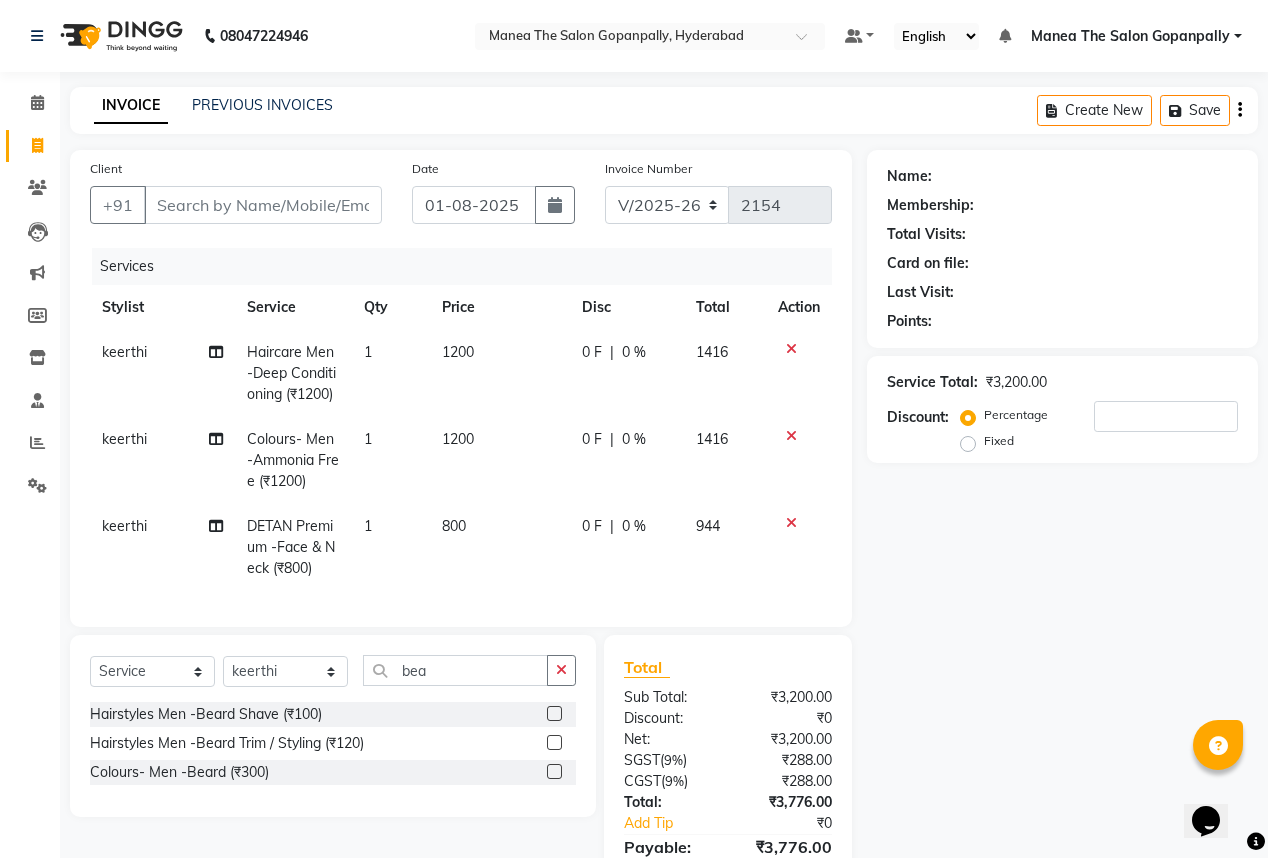 click 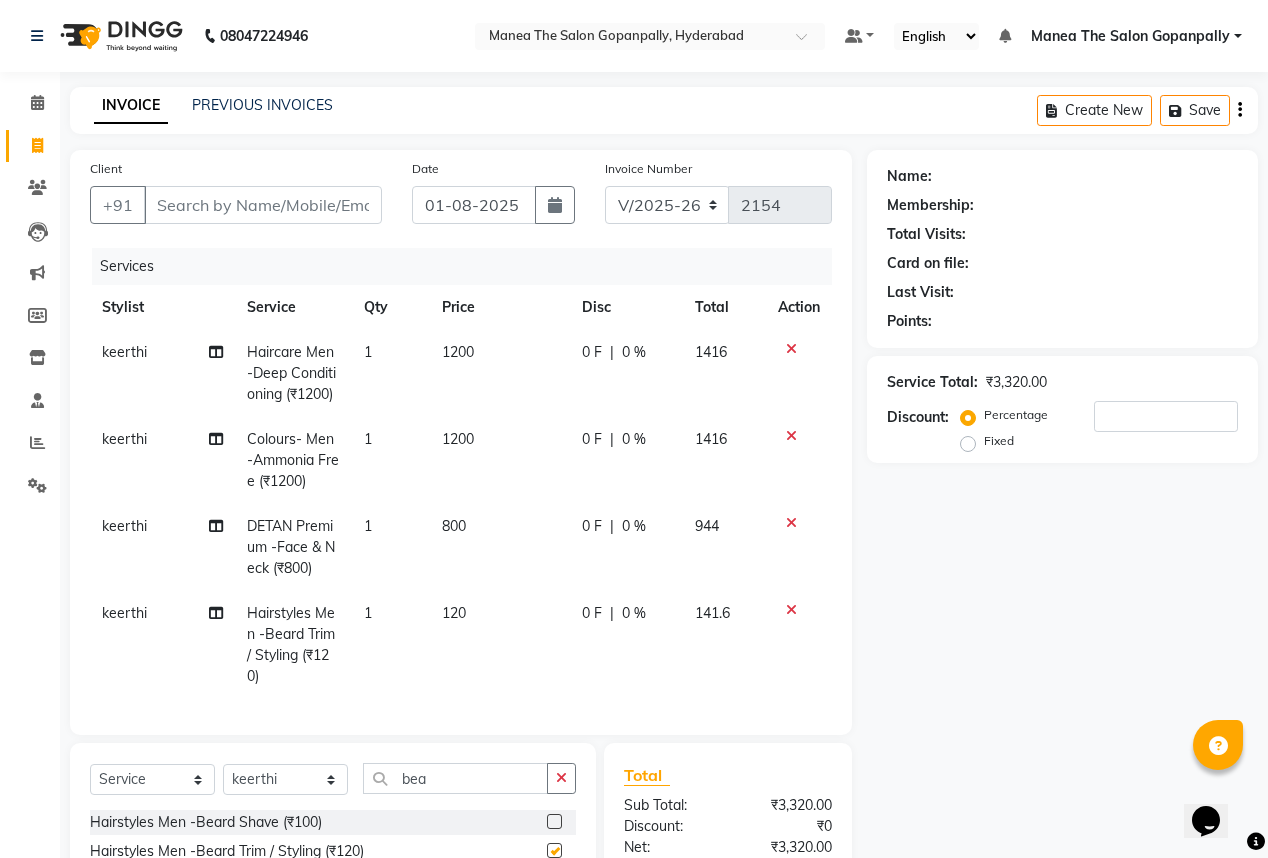 checkbox on "false" 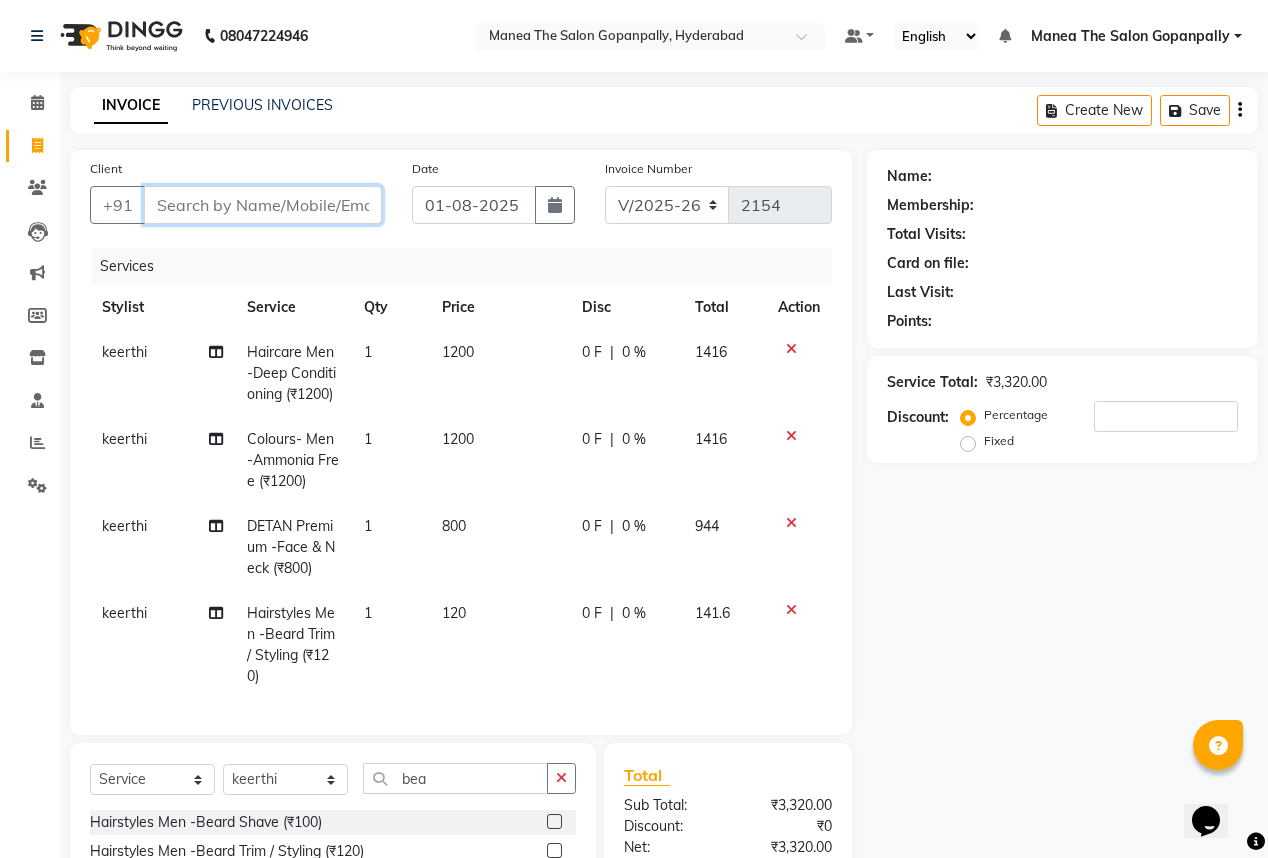 click on "Client" at bounding box center (263, 205) 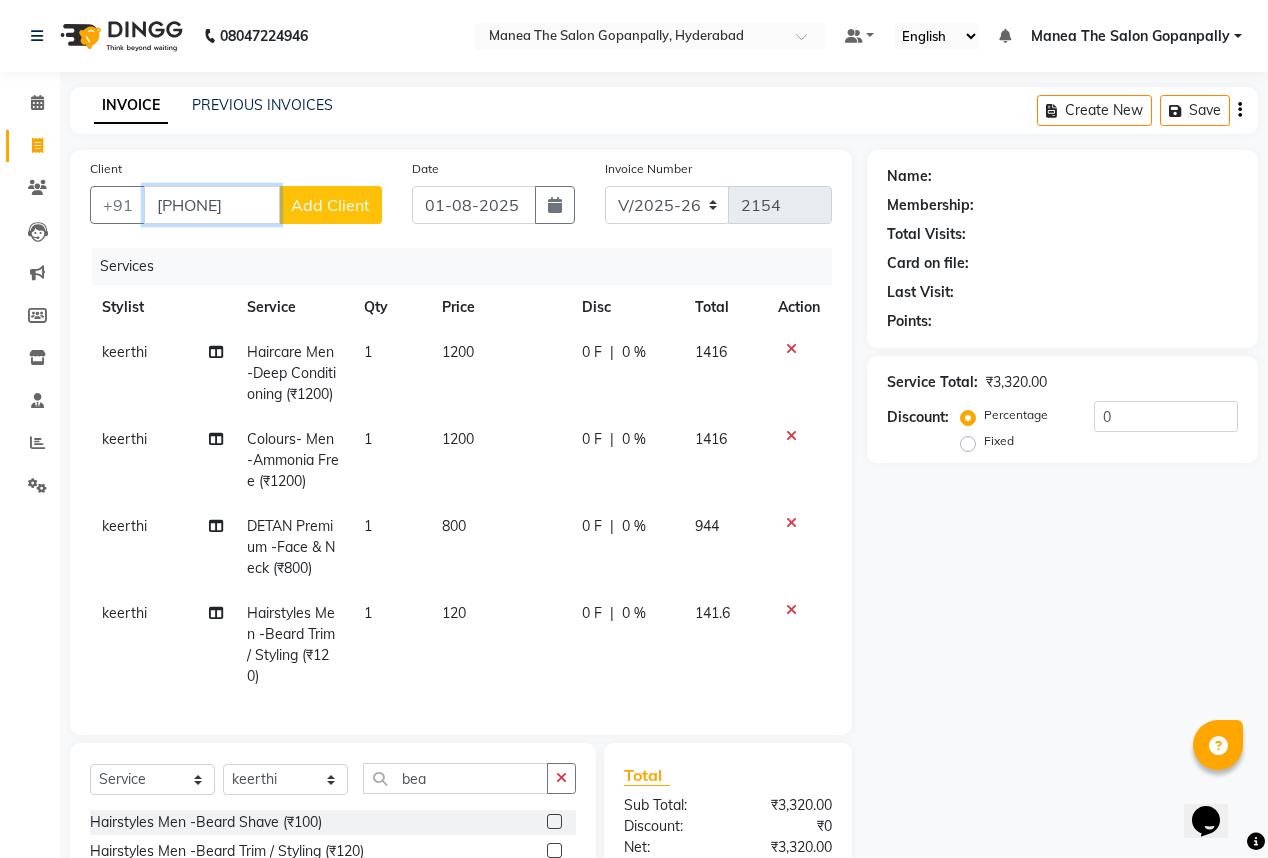 type on "[PHONE]" 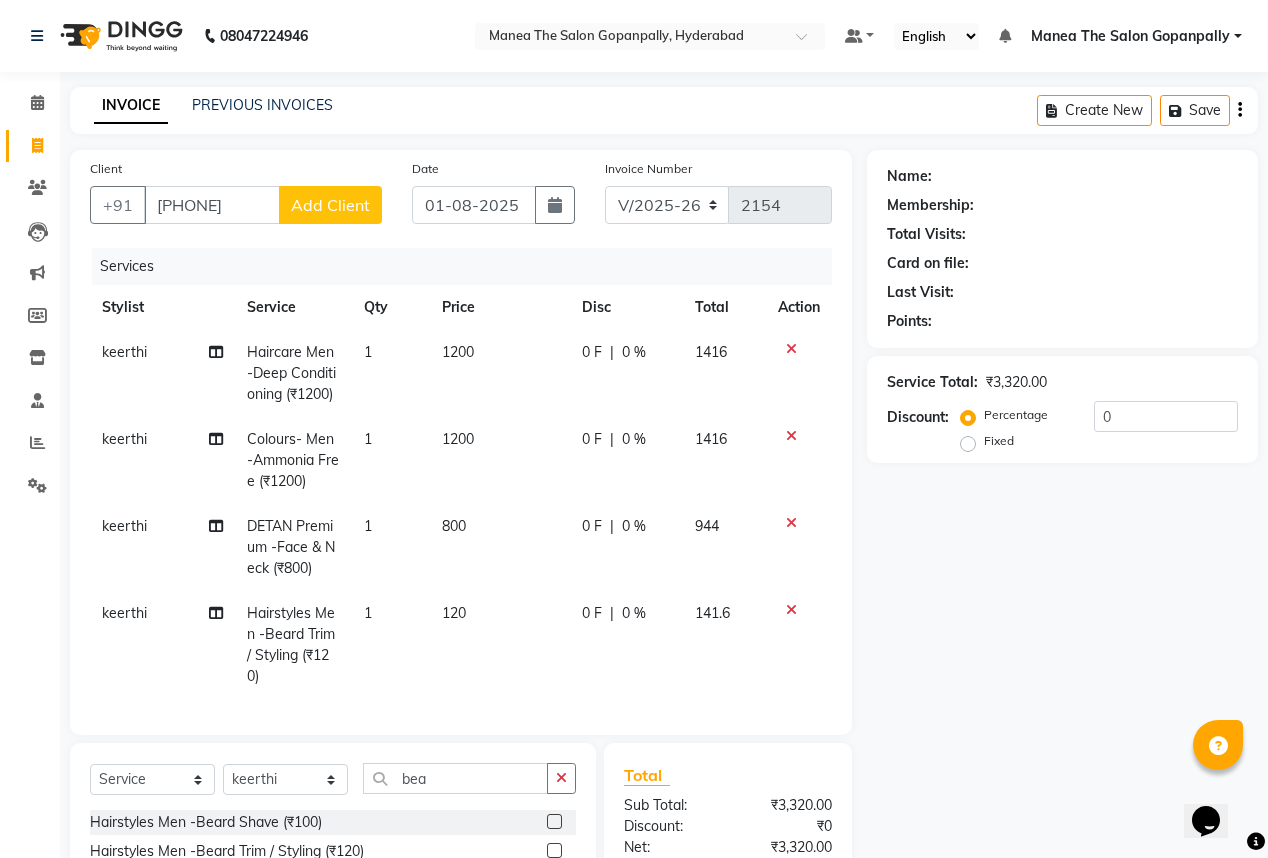 click on "Add Client" 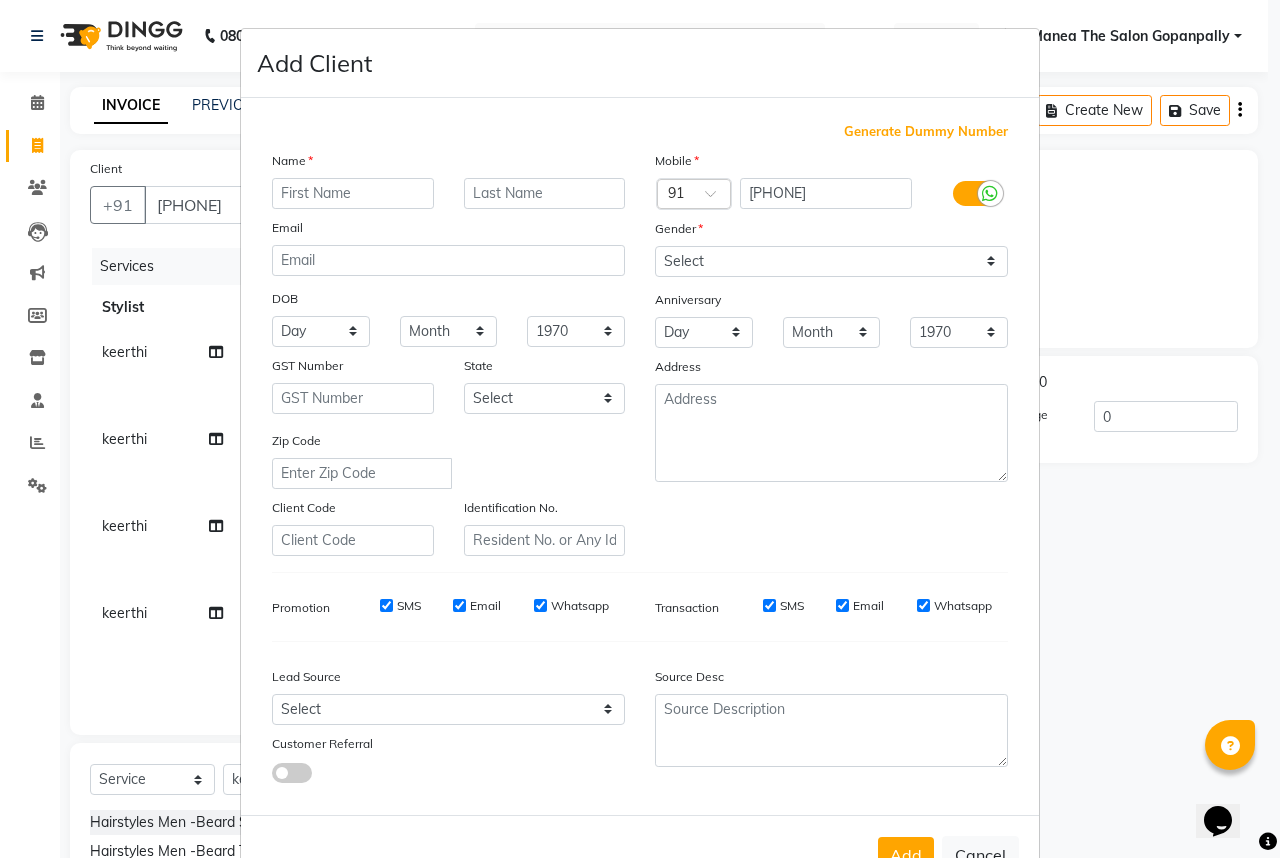 click at bounding box center (353, 193) 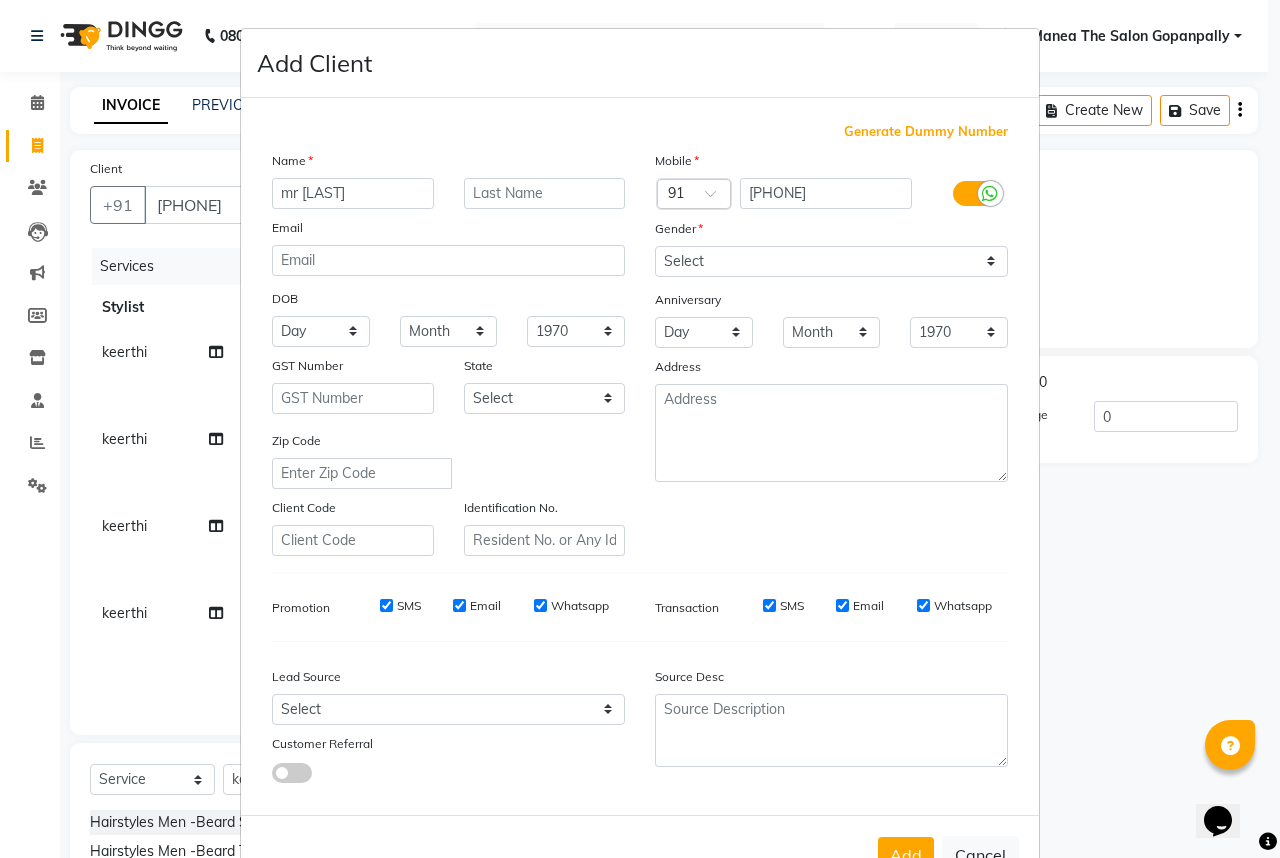 type on "mr [FIRST]" 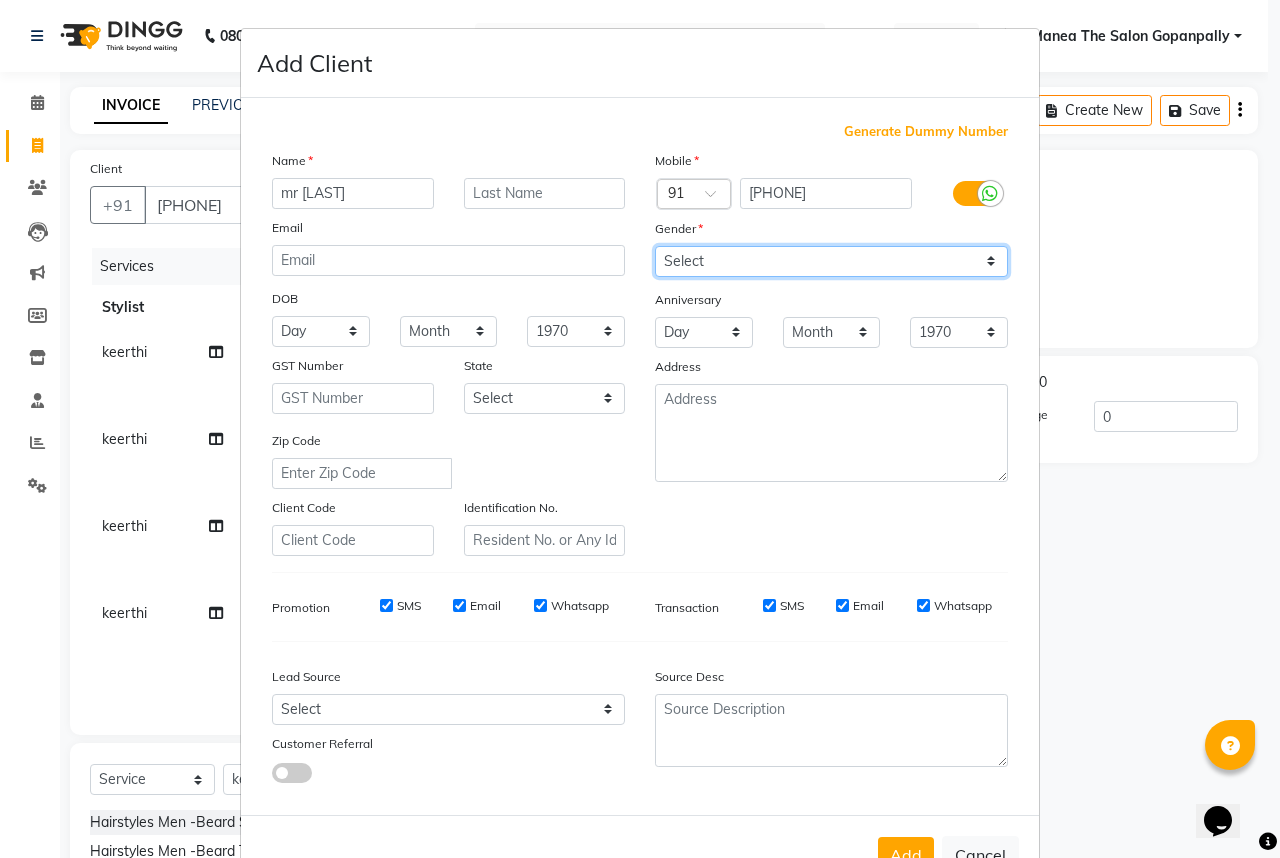 click on "Select Male Female Other Prefer Not To Say" at bounding box center [831, 261] 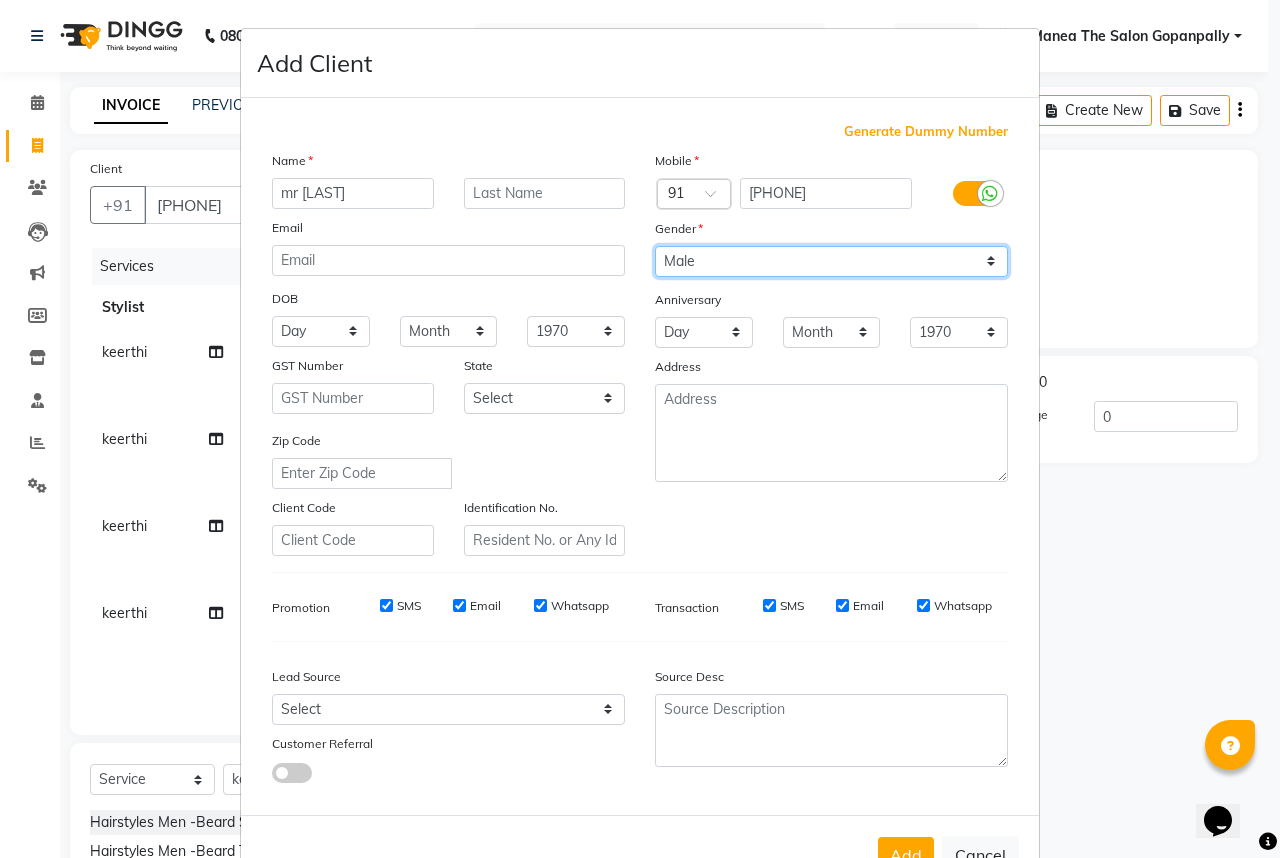 click on "Select Male Female Other Prefer Not To Say" at bounding box center (831, 261) 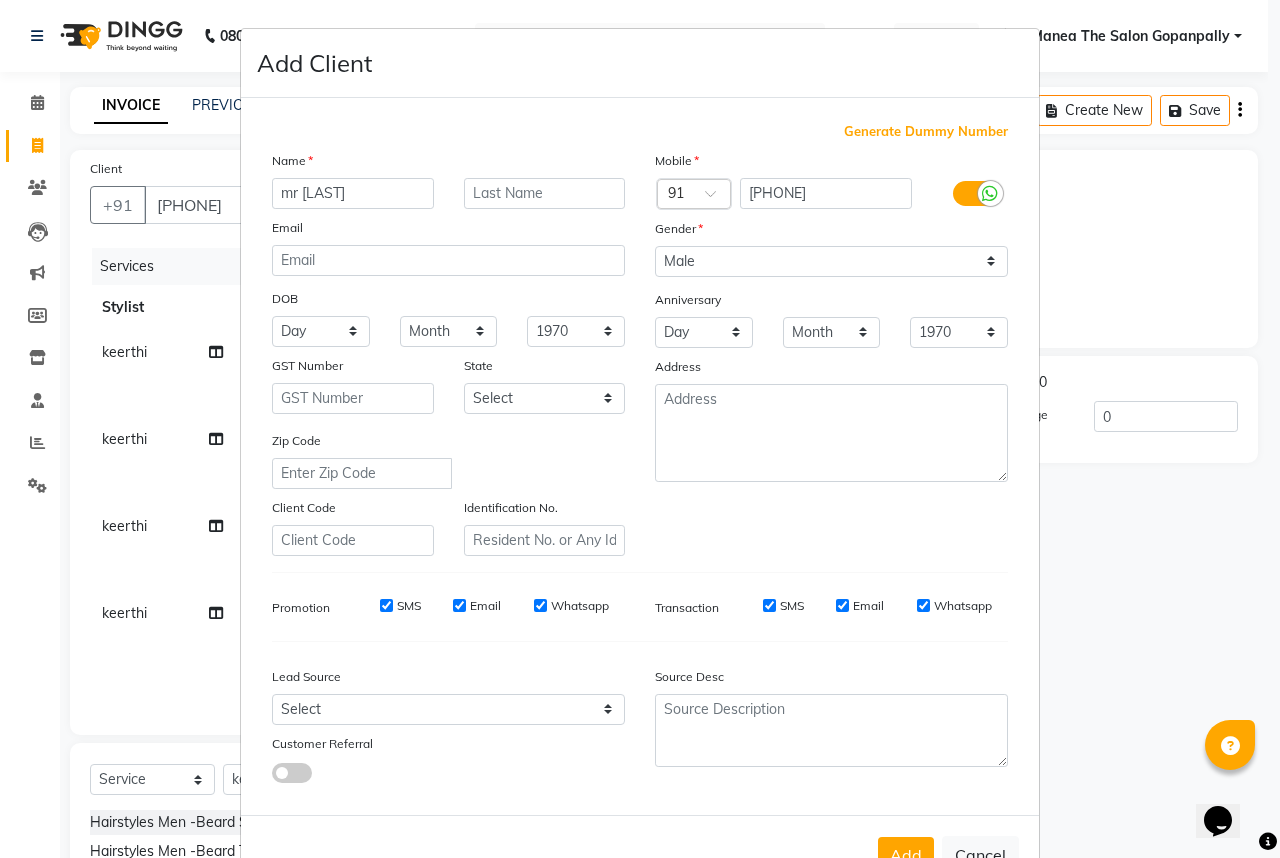 click on "Whatsapp" at bounding box center [923, 605] 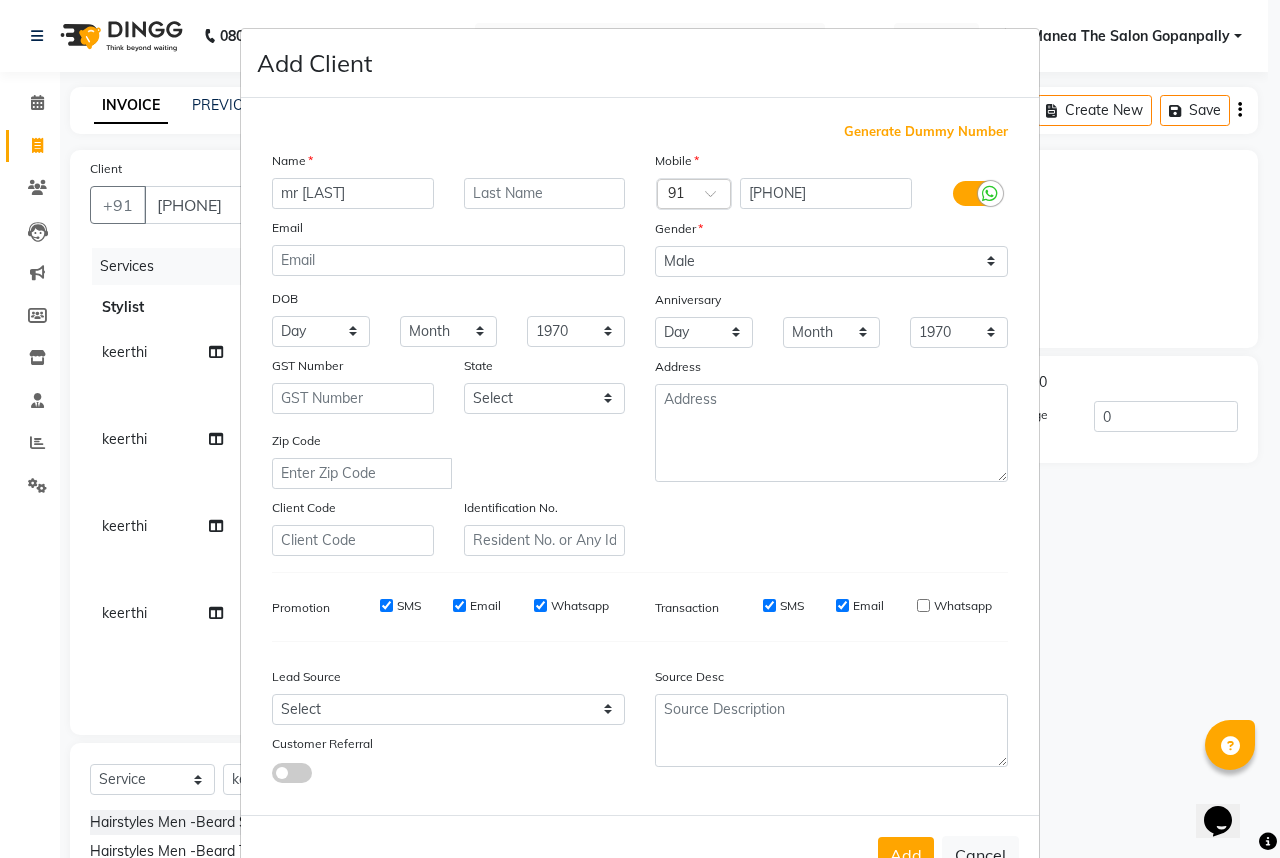 click on "Email" at bounding box center (842, 605) 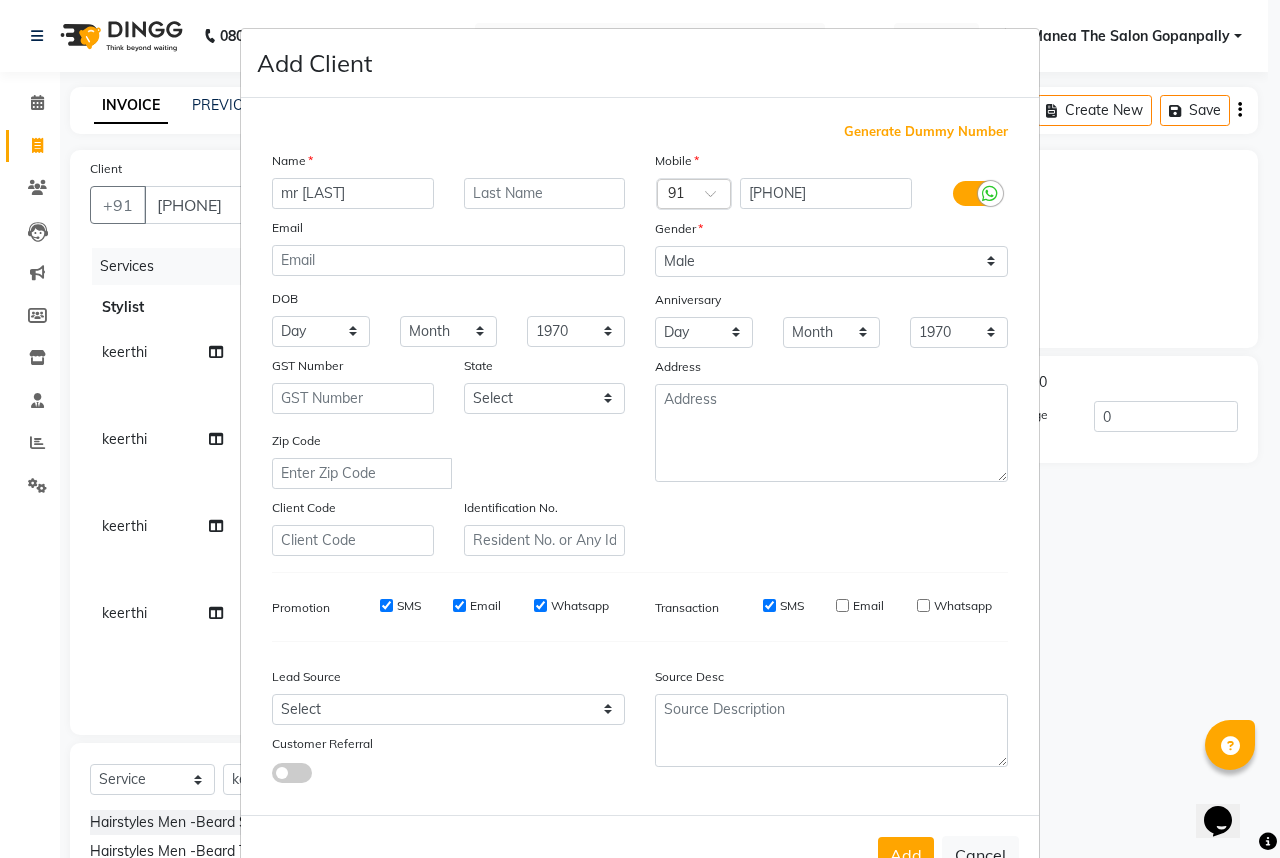 click on "Whatsapp" at bounding box center (540, 605) 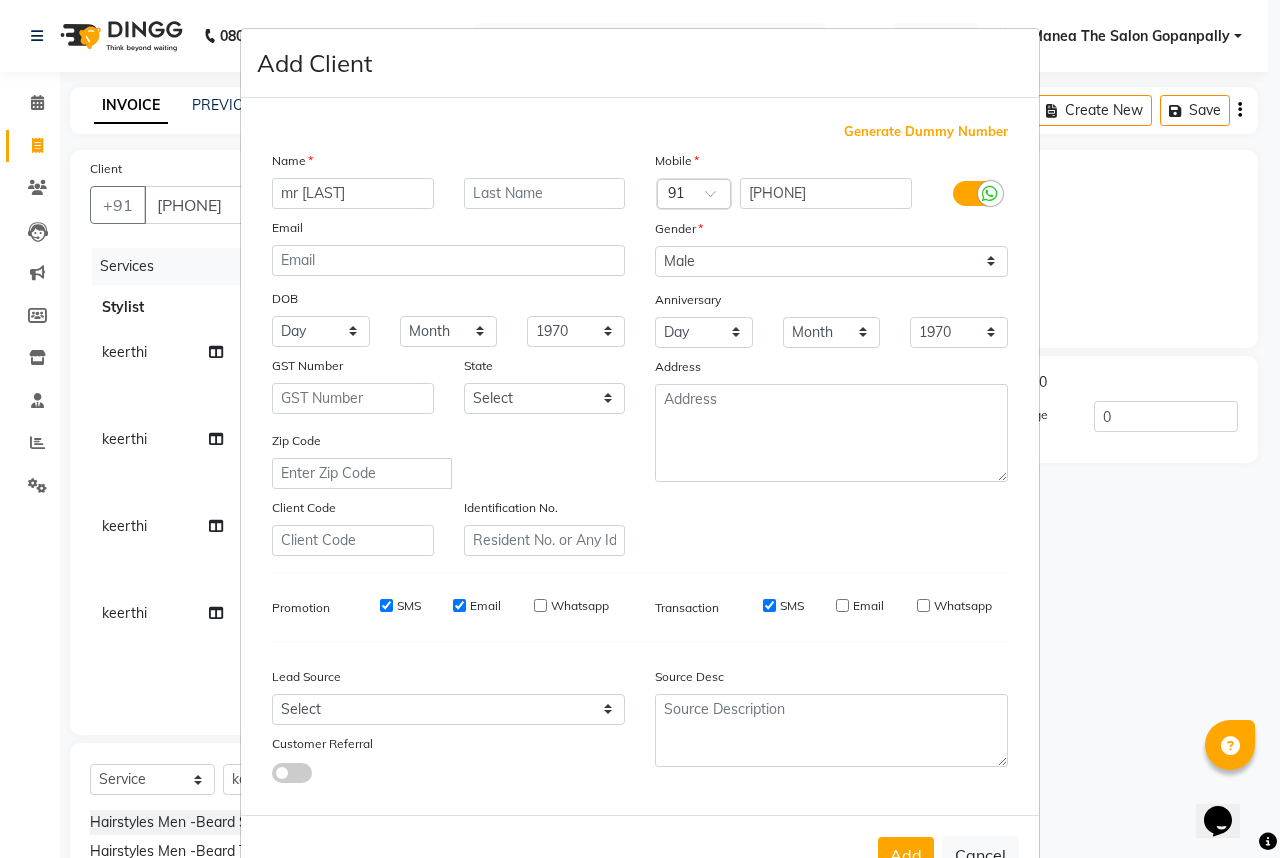 click on "Email" at bounding box center (459, 605) 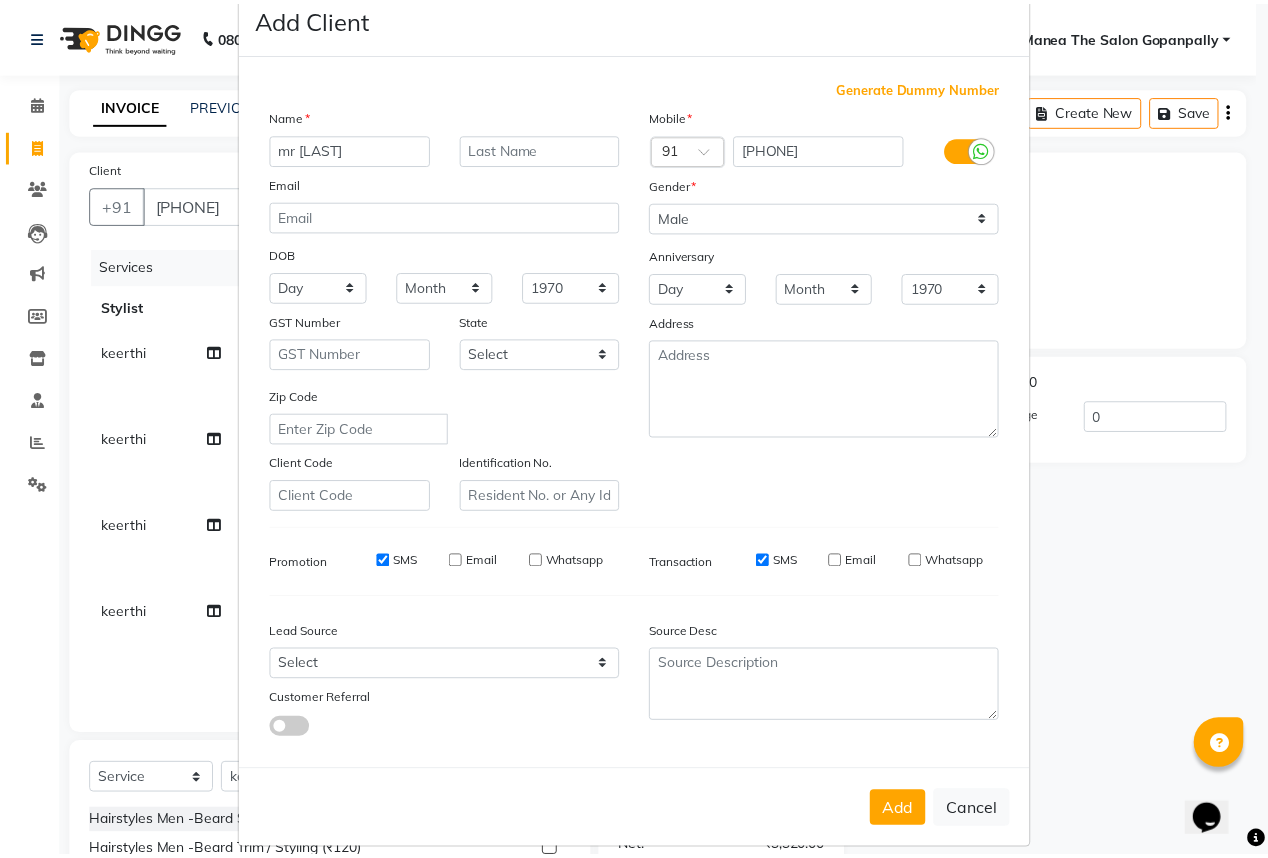 scroll, scrollTop: 74, scrollLeft: 0, axis: vertical 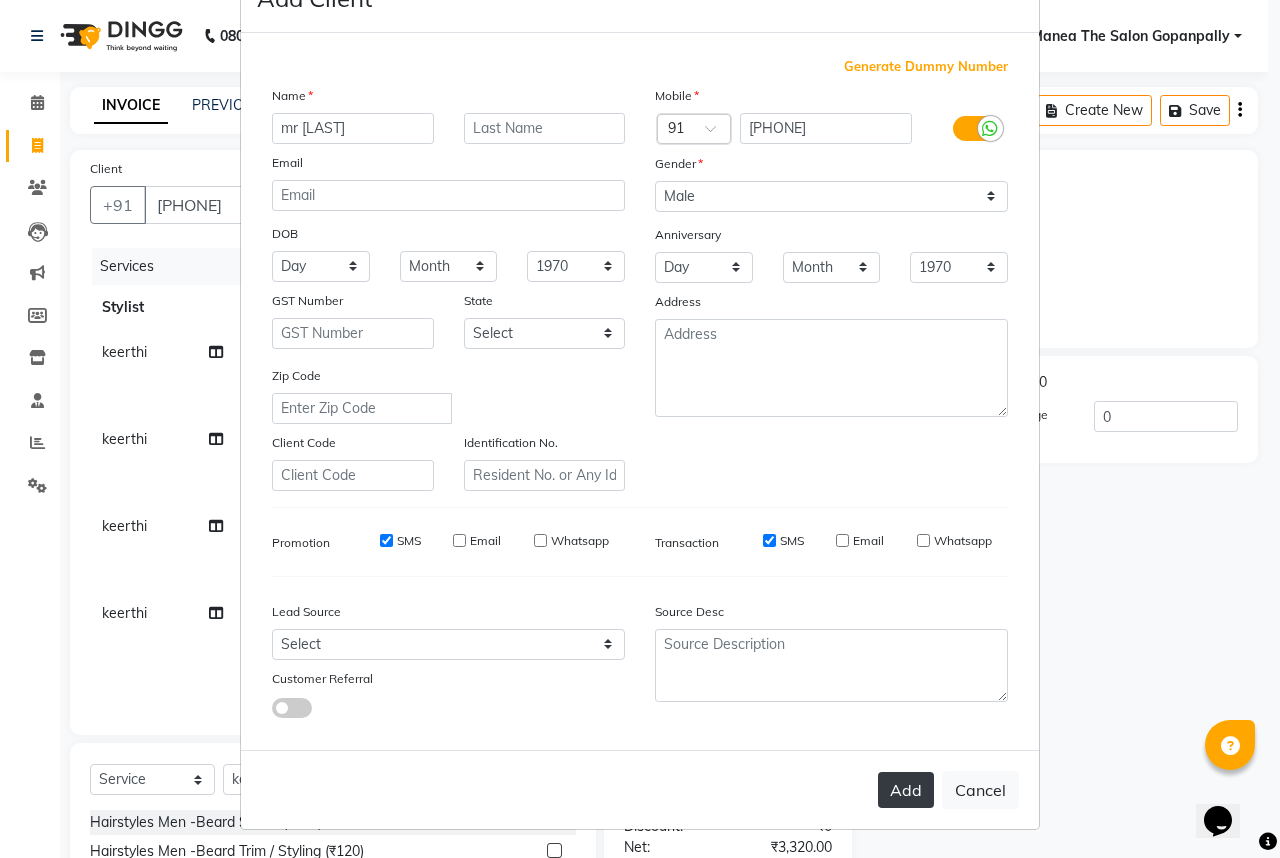 click on "Add" at bounding box center (906, 790) 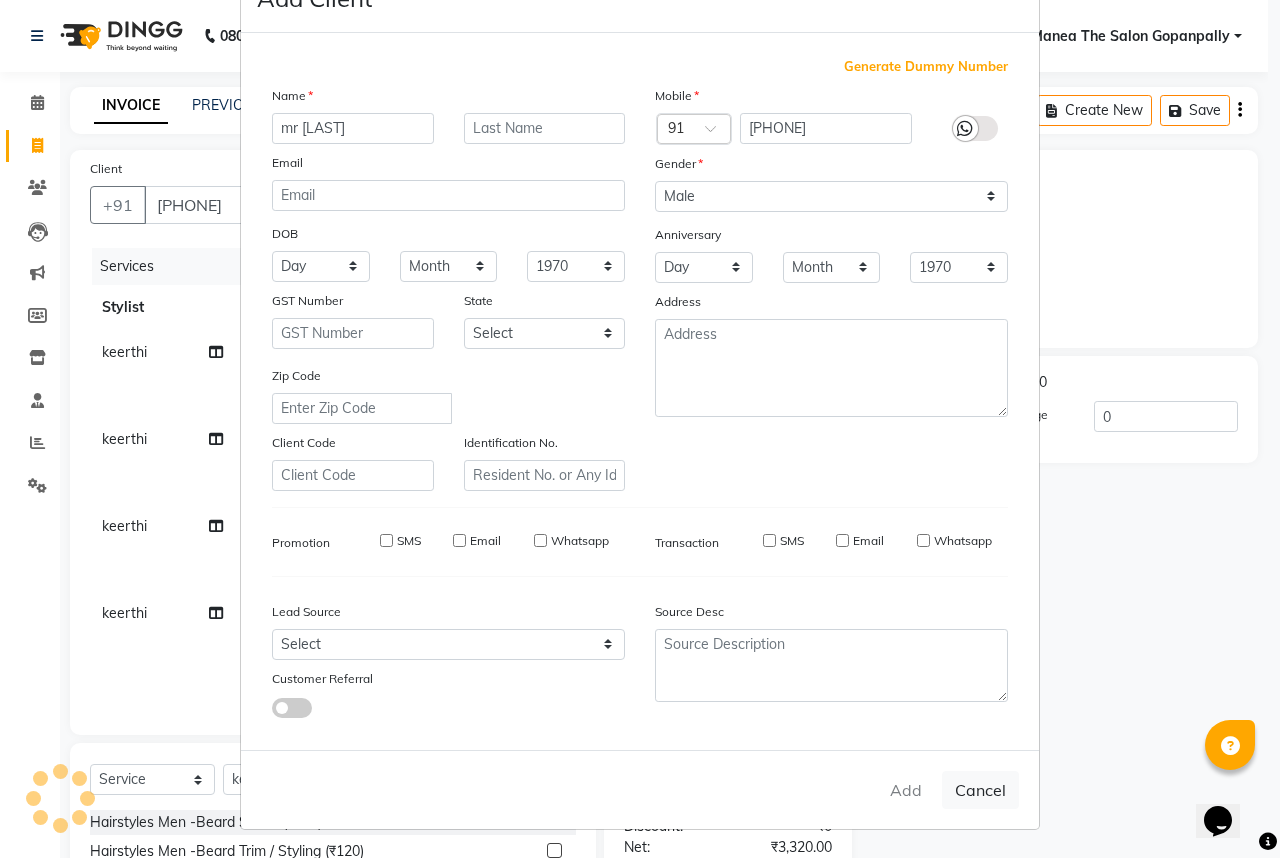 type 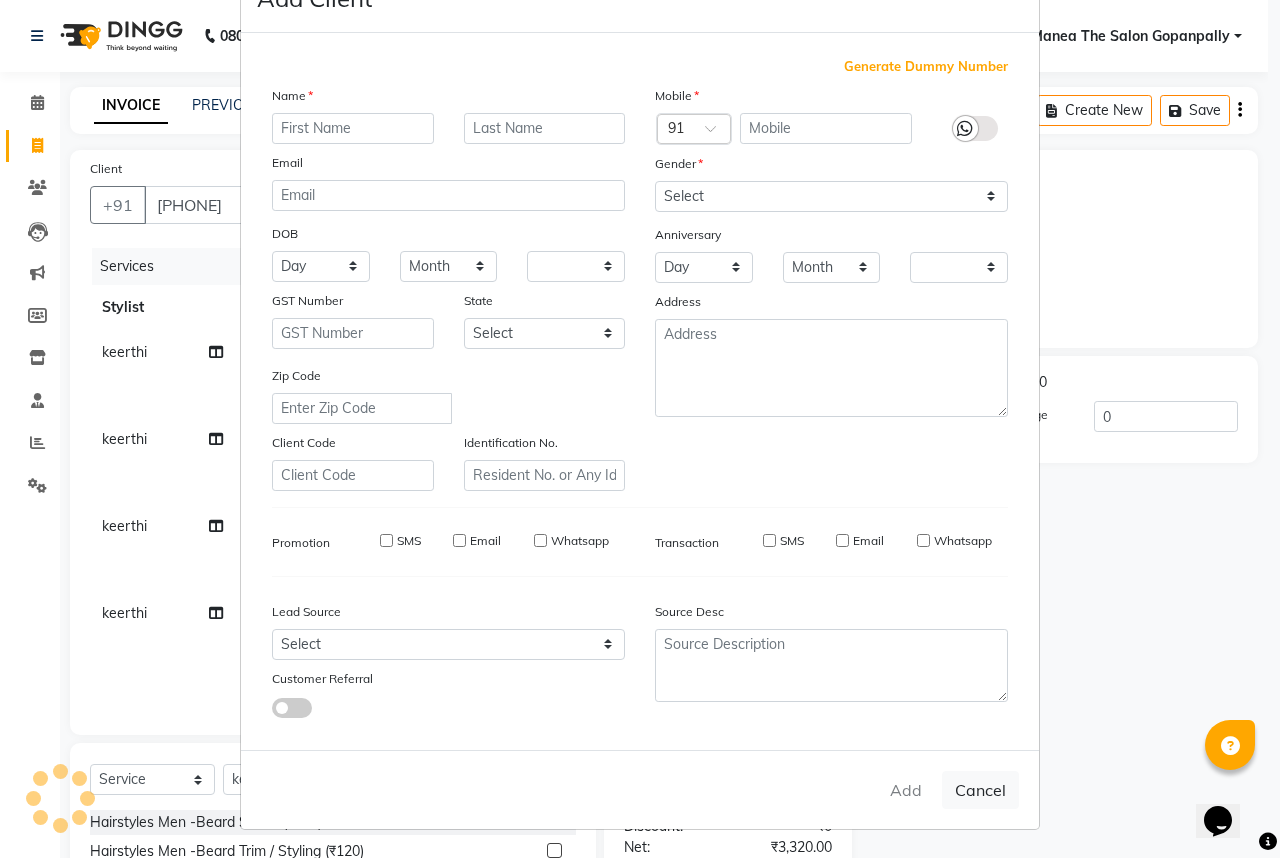 checkbox on "false" 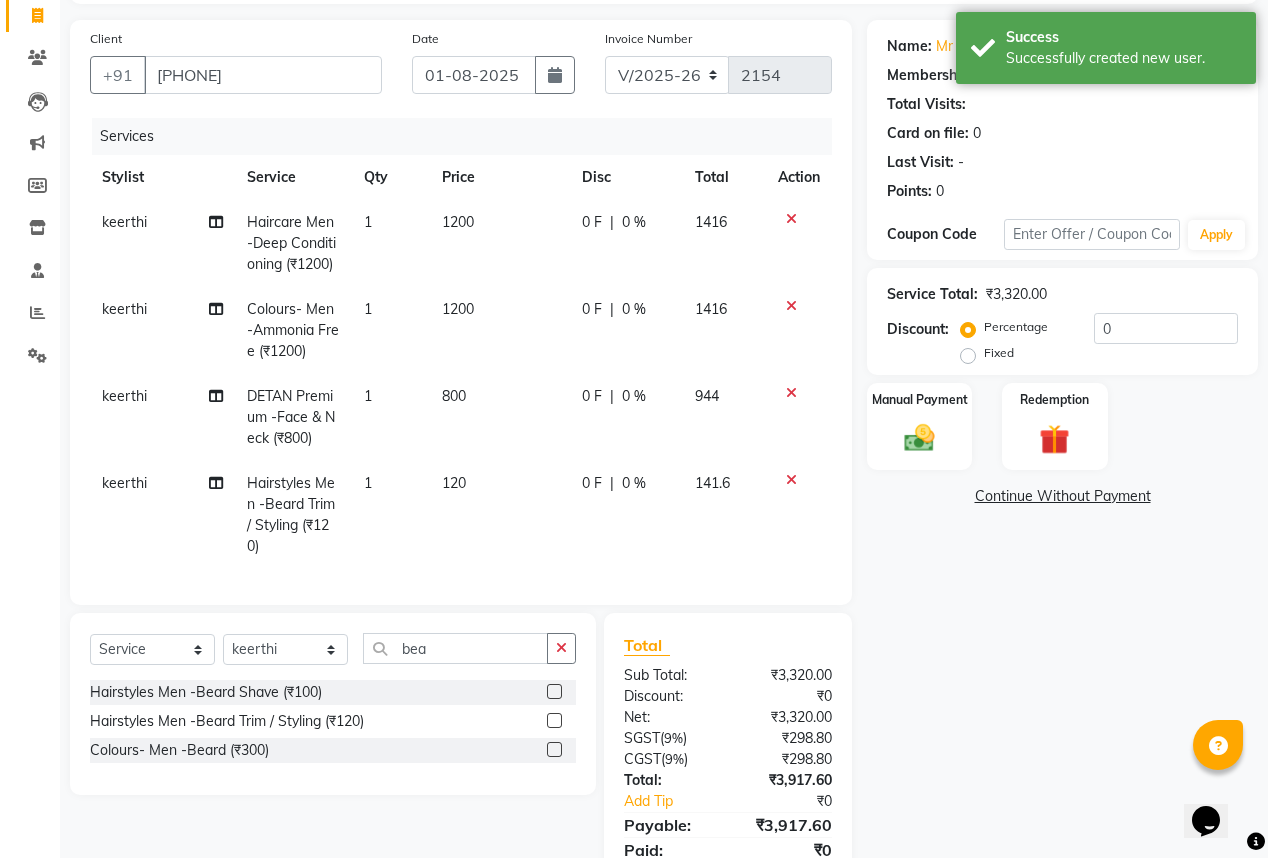 scroll, scrollTop: 221, scrollLeft: 0, axis: vertical 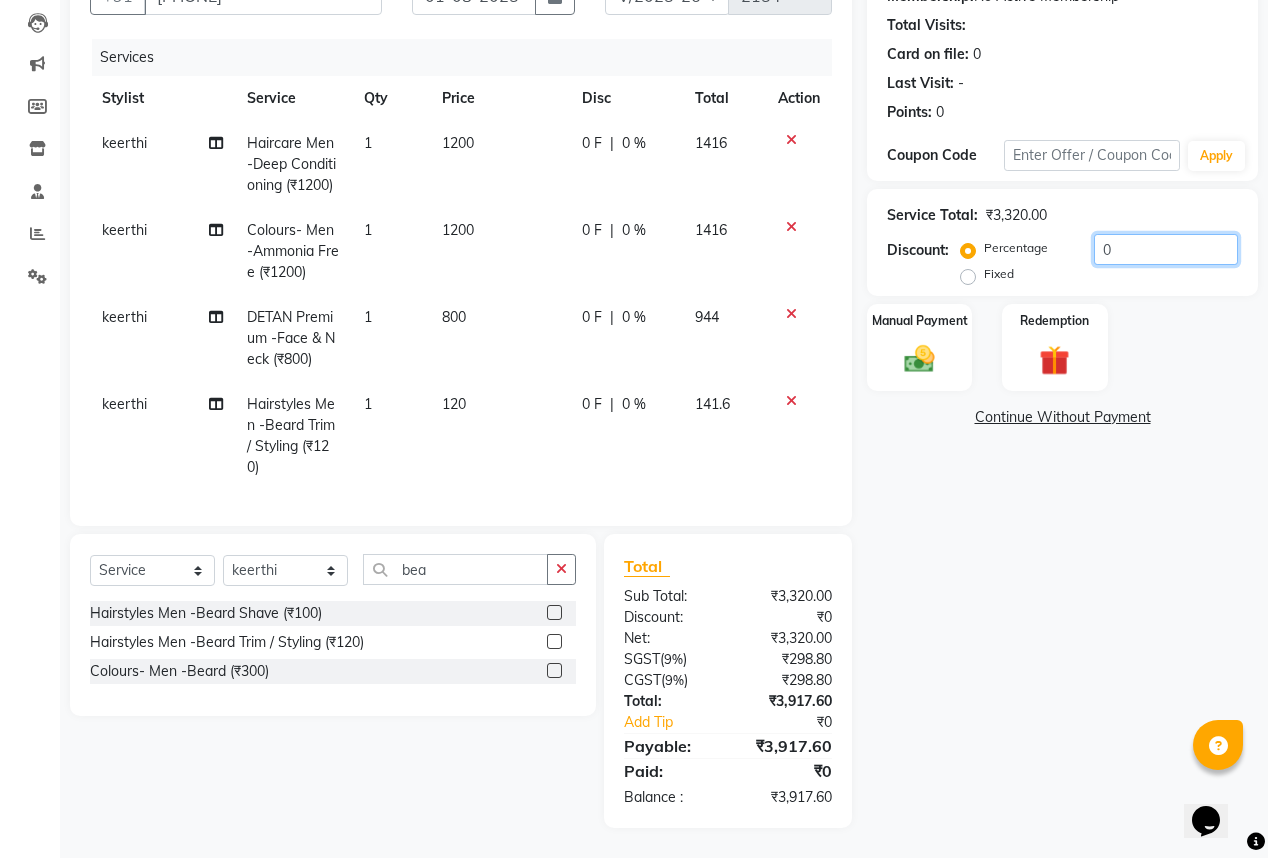 click on "0" 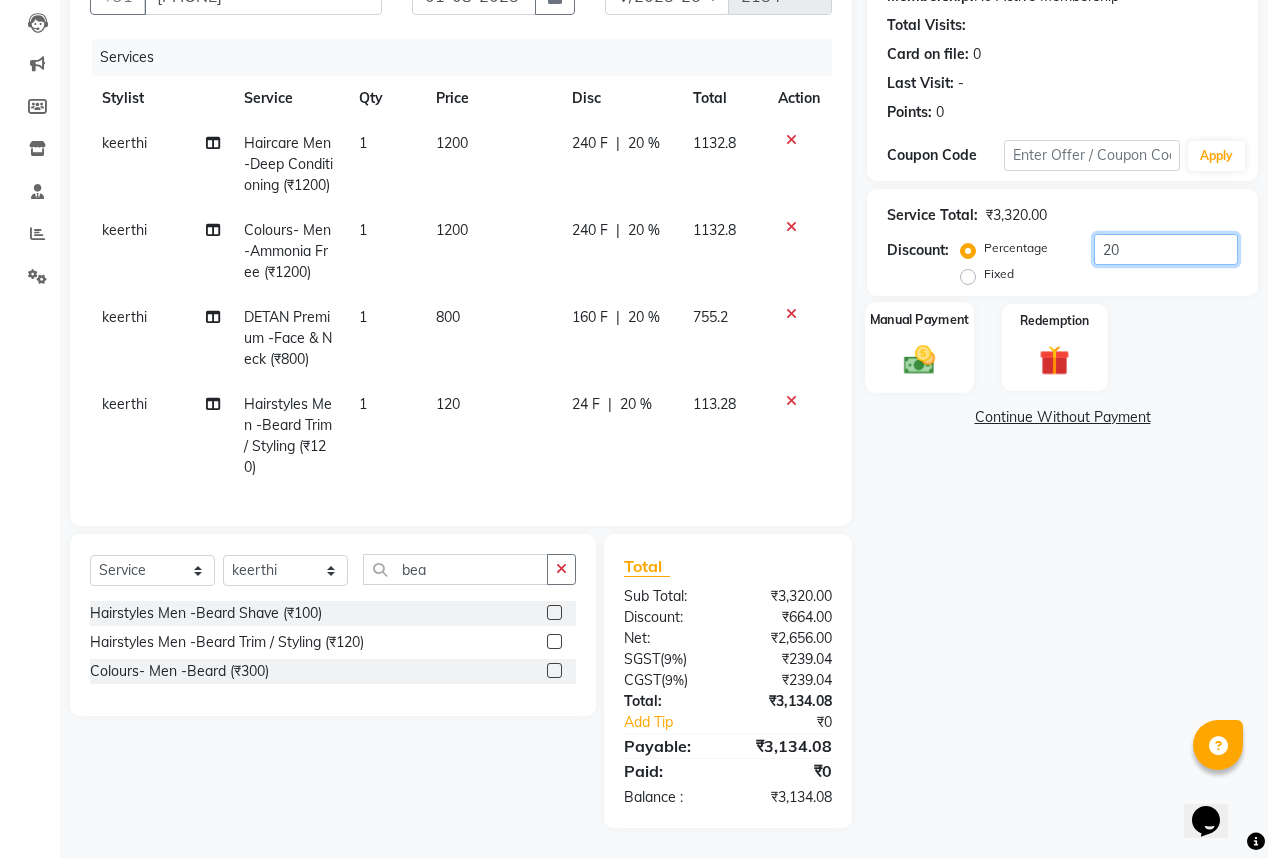 type on "20" 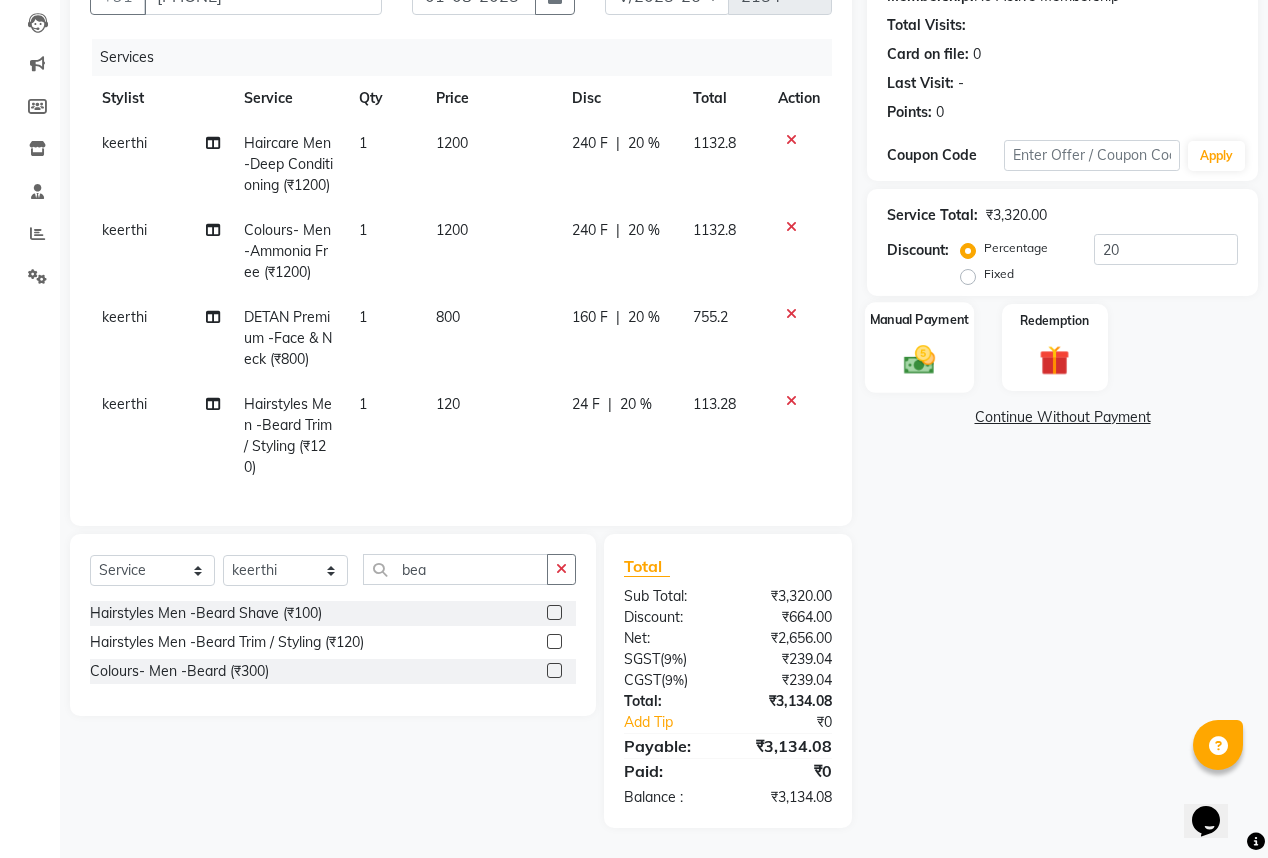 click on "Manual Payment" 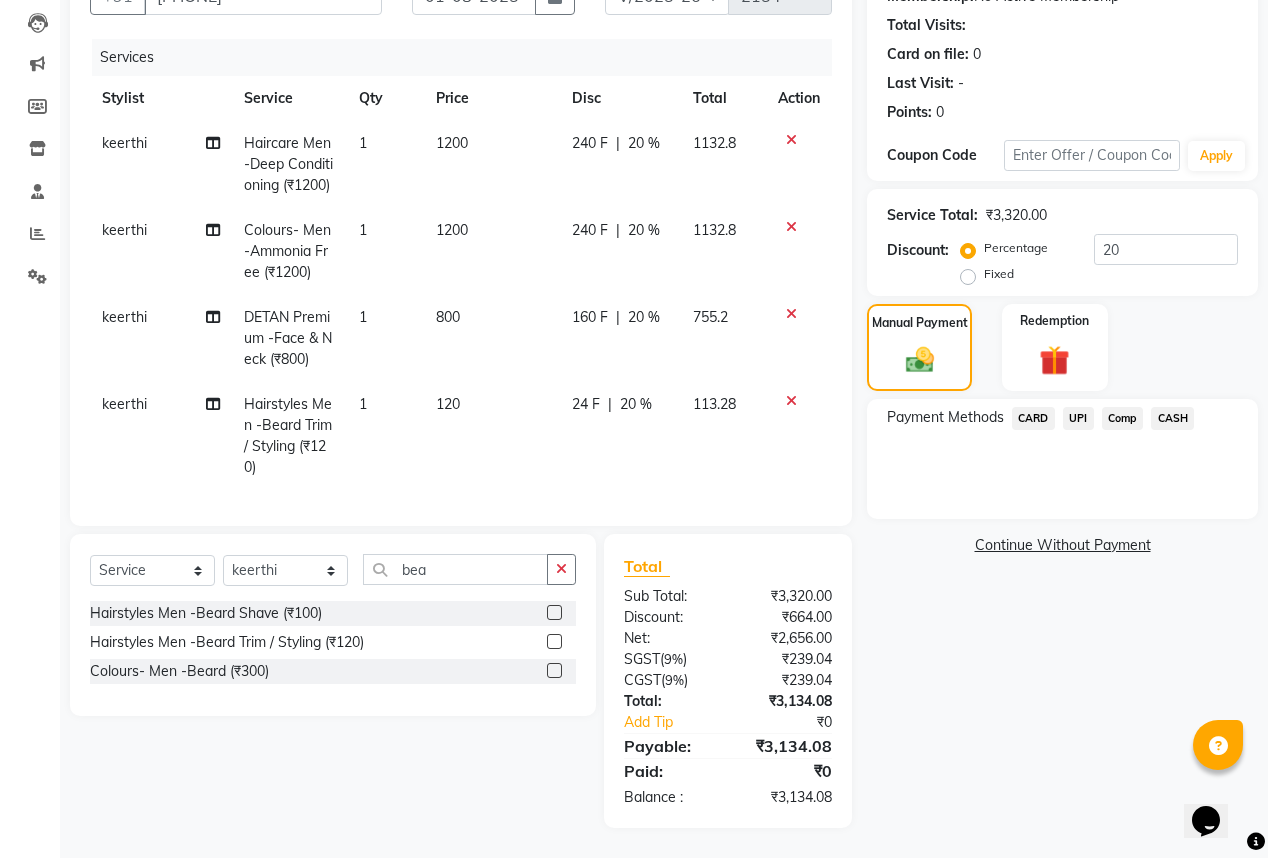 click on "UPI" 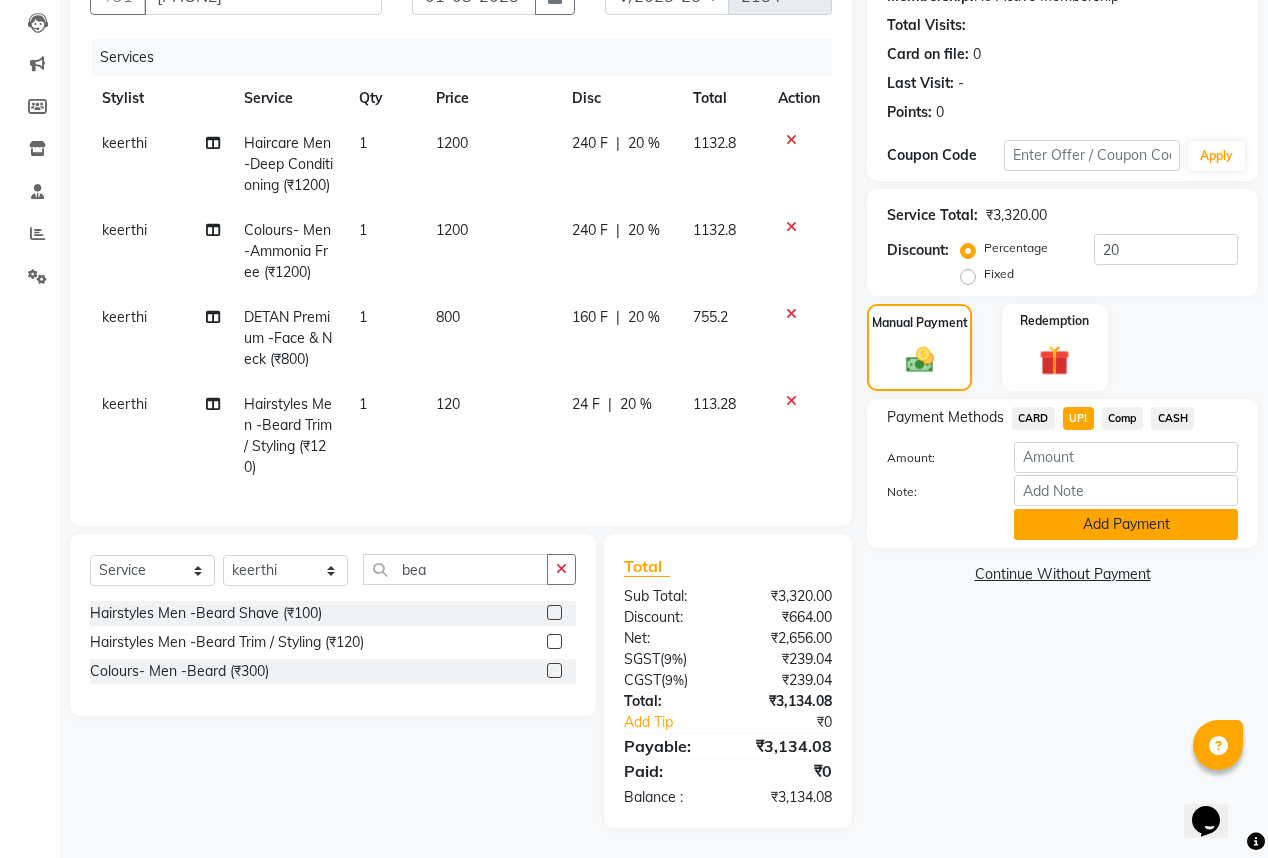 click on "Add Payment" 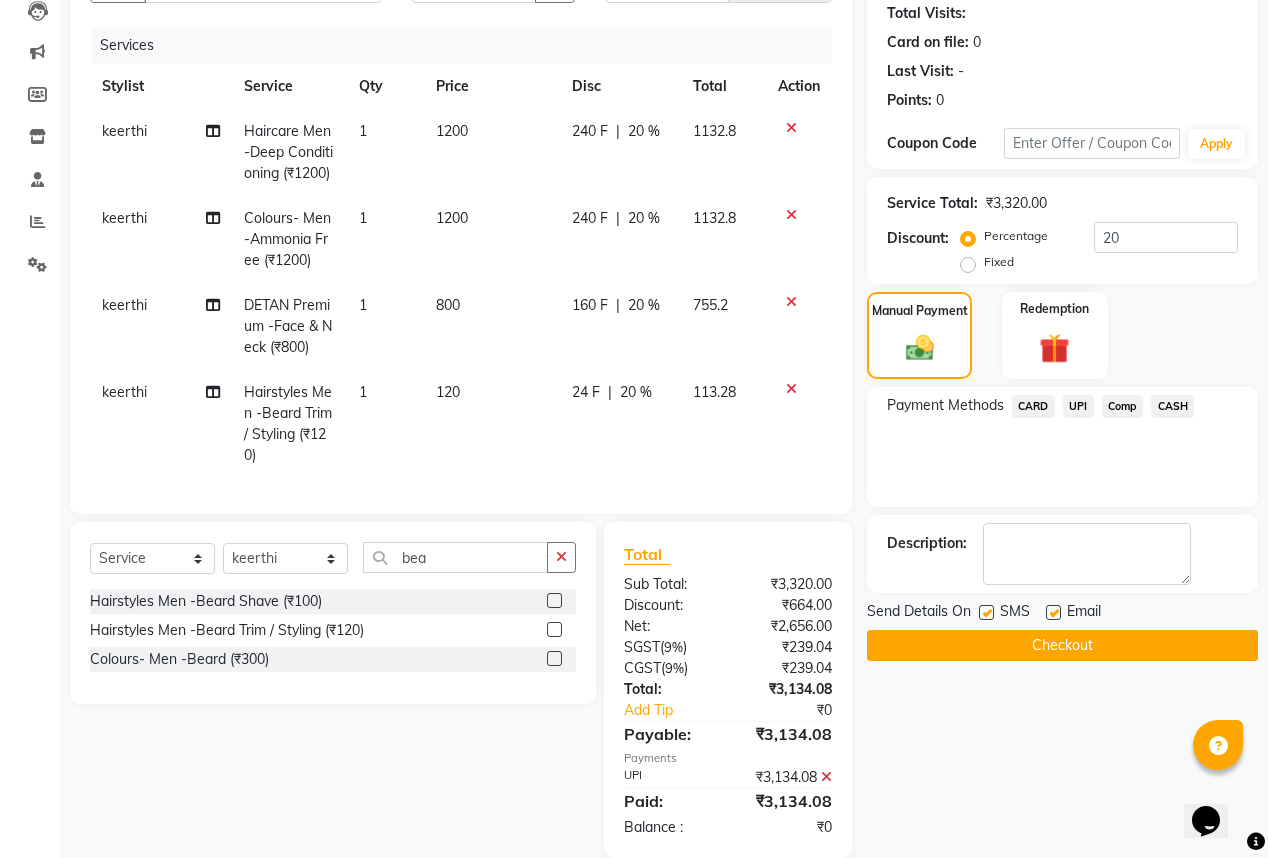 click 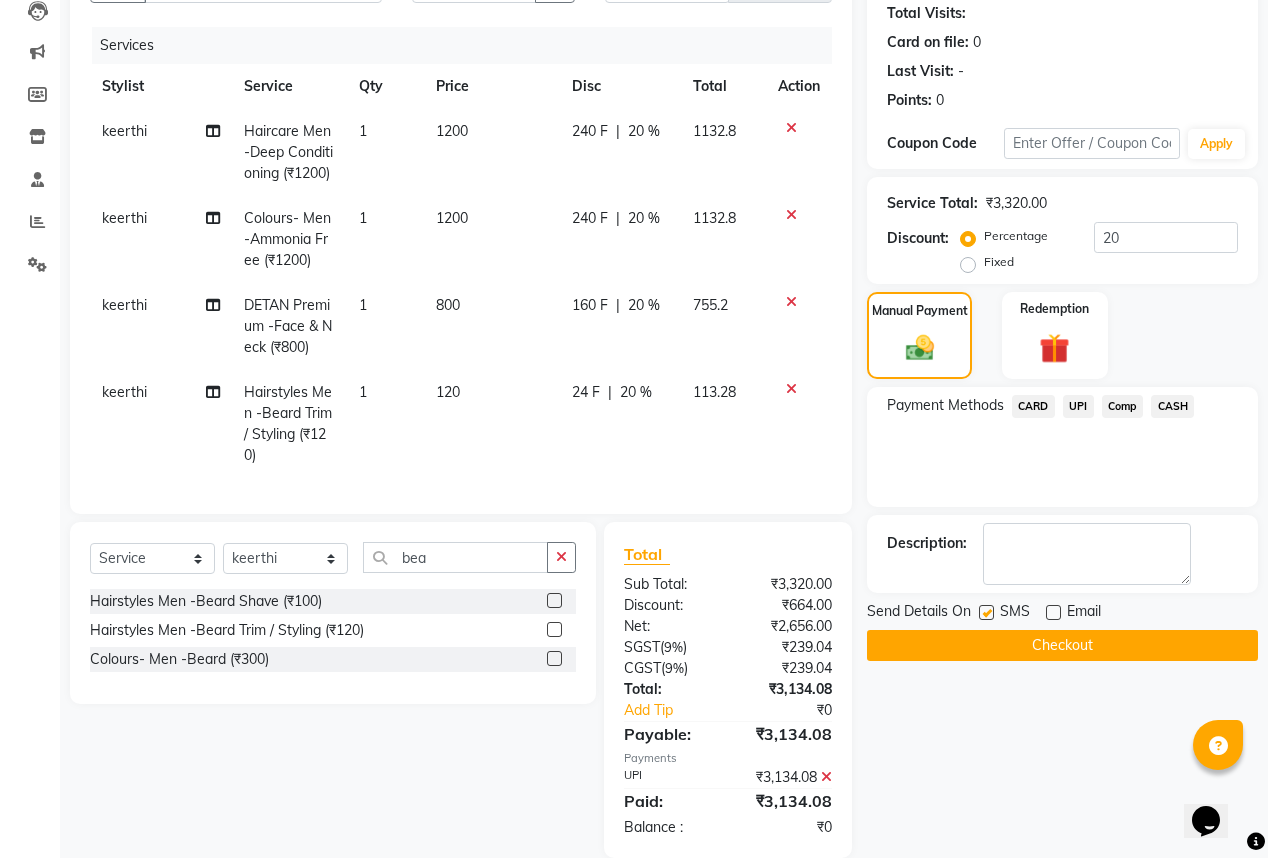scroll, scrollTop: 263, scrollLeft: 0, axis: vertical 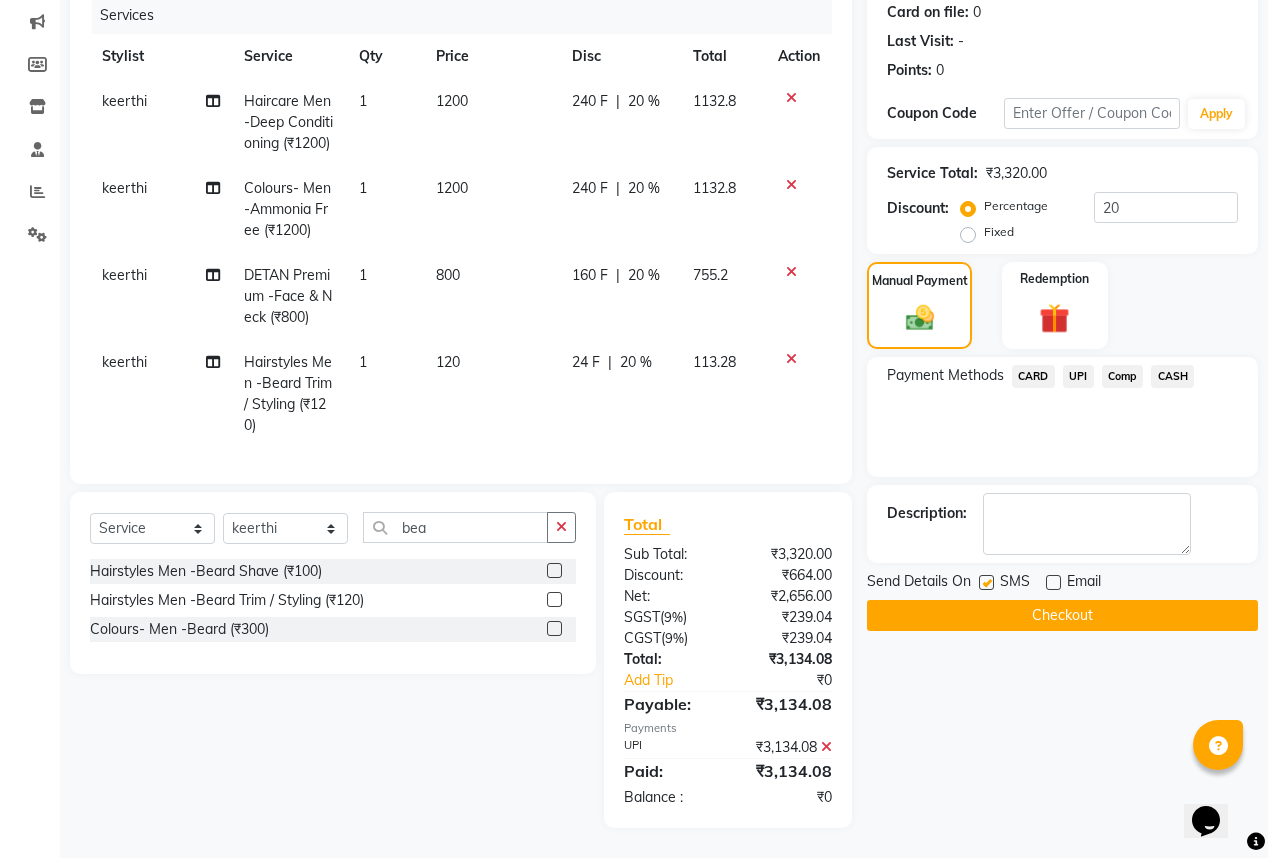 click 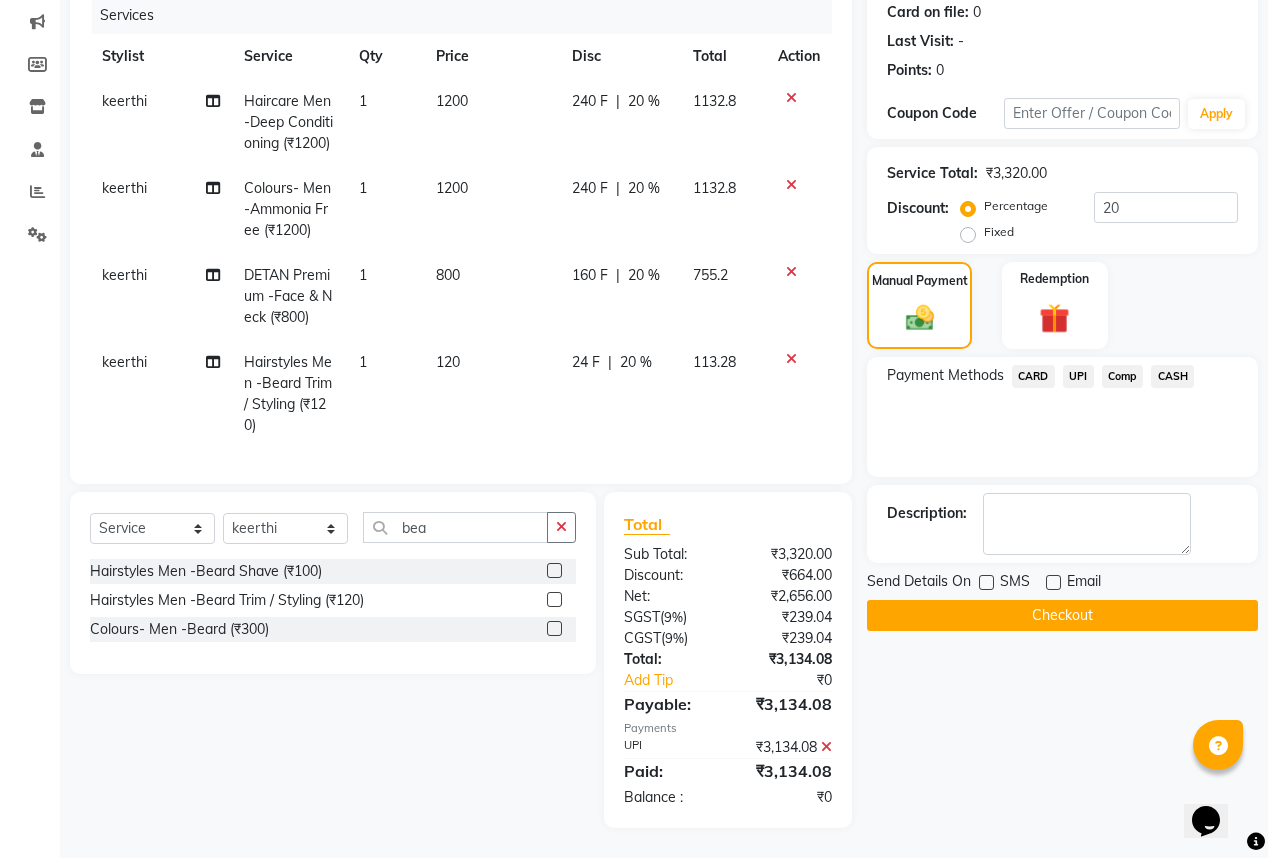 click 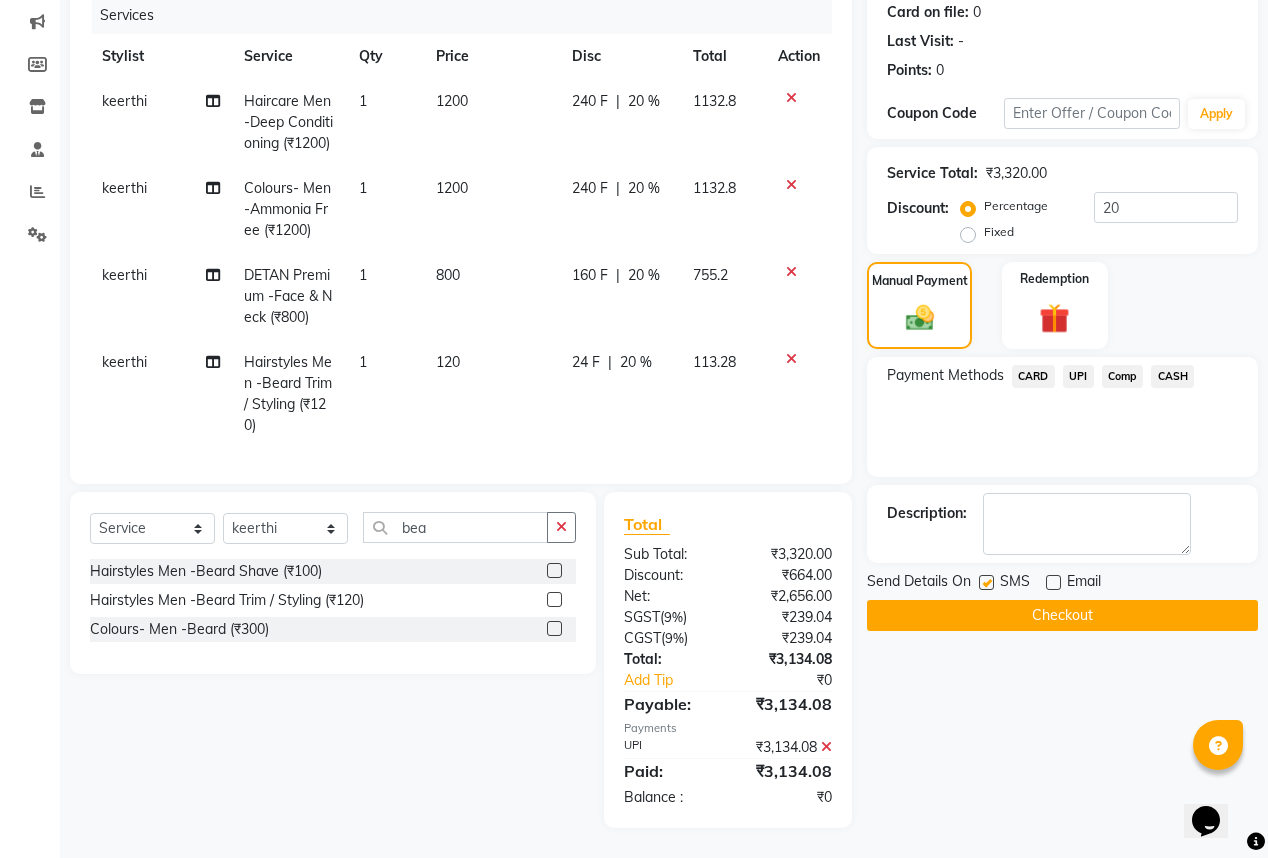 click on "Checkout" 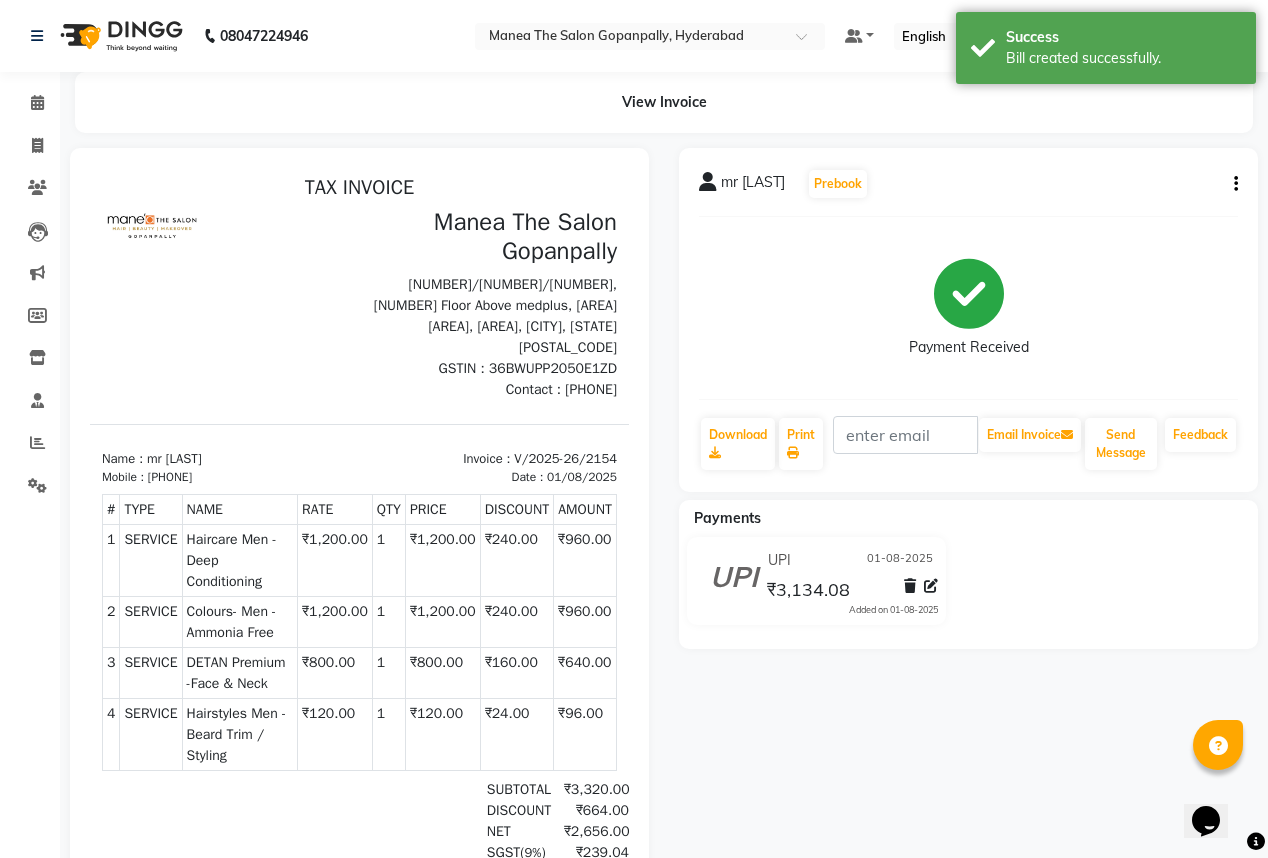 scroll, scrollTop: 0, scrollLeft: 0, axis: both 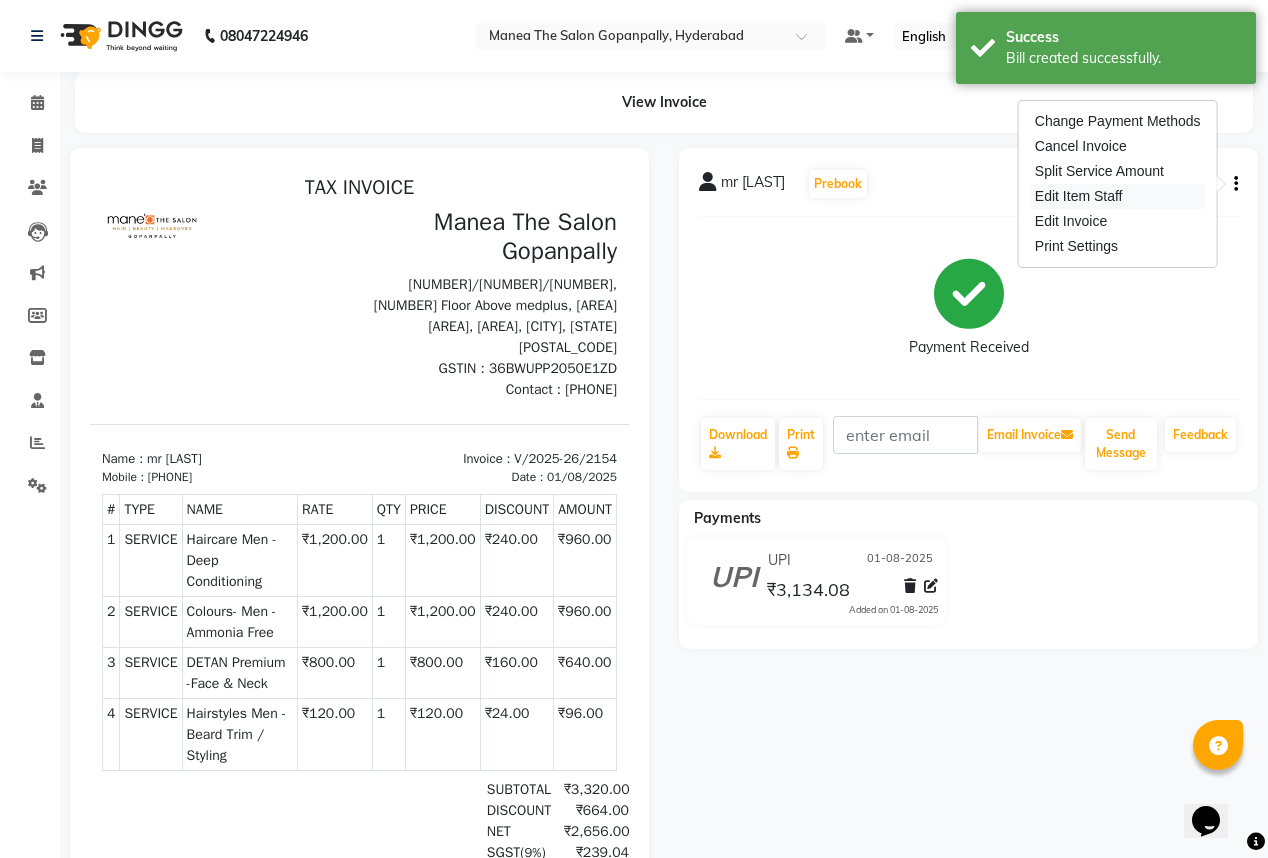 click on "Edit Item Staff" at bounding box center [1118, 196] 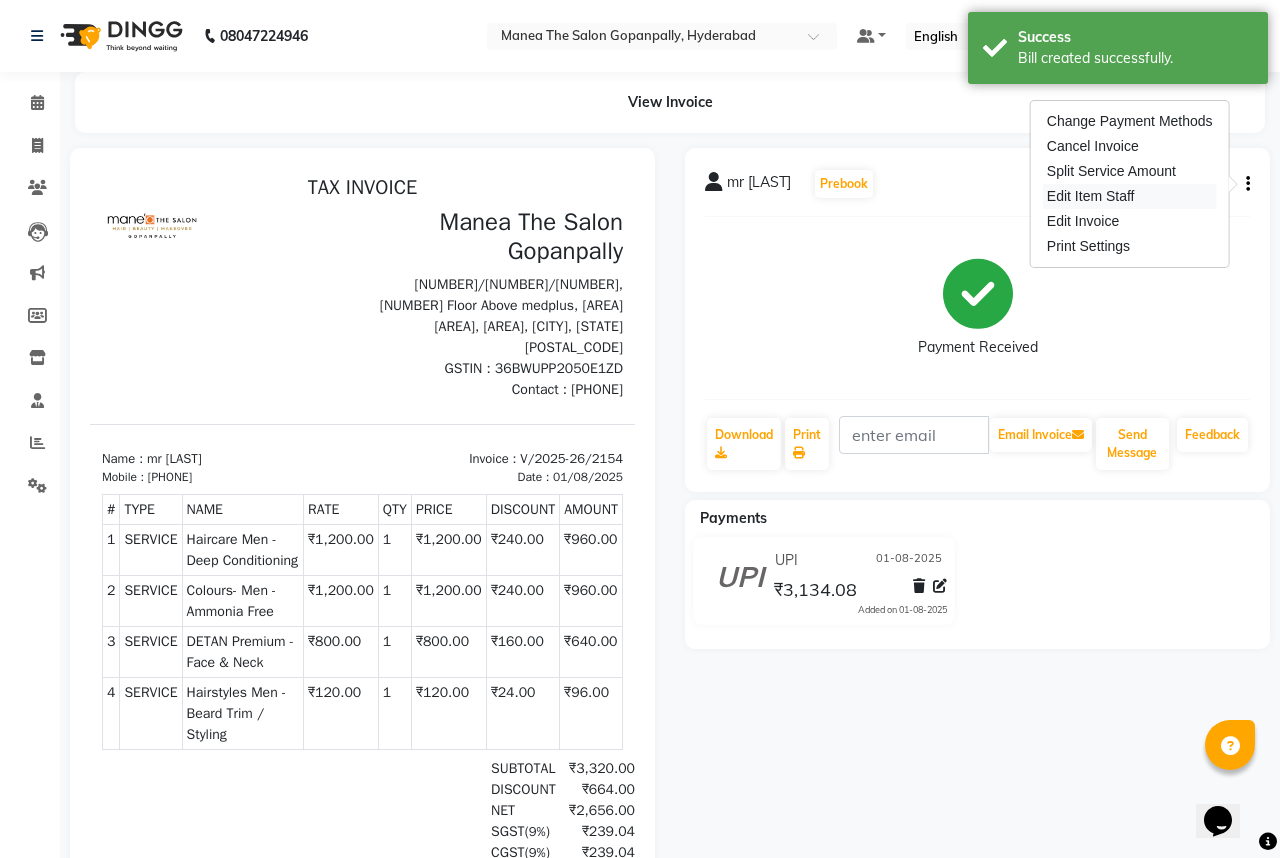 select 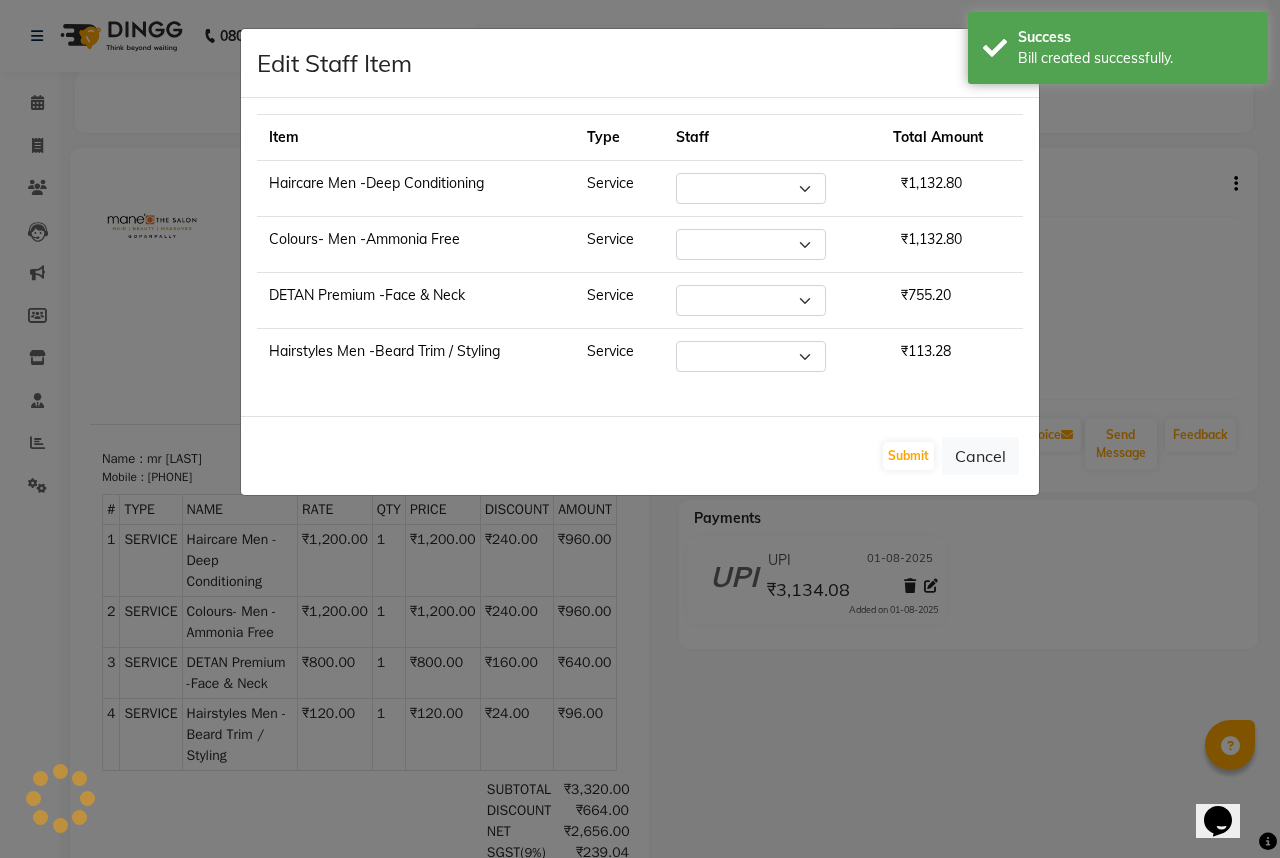 select on "83768" 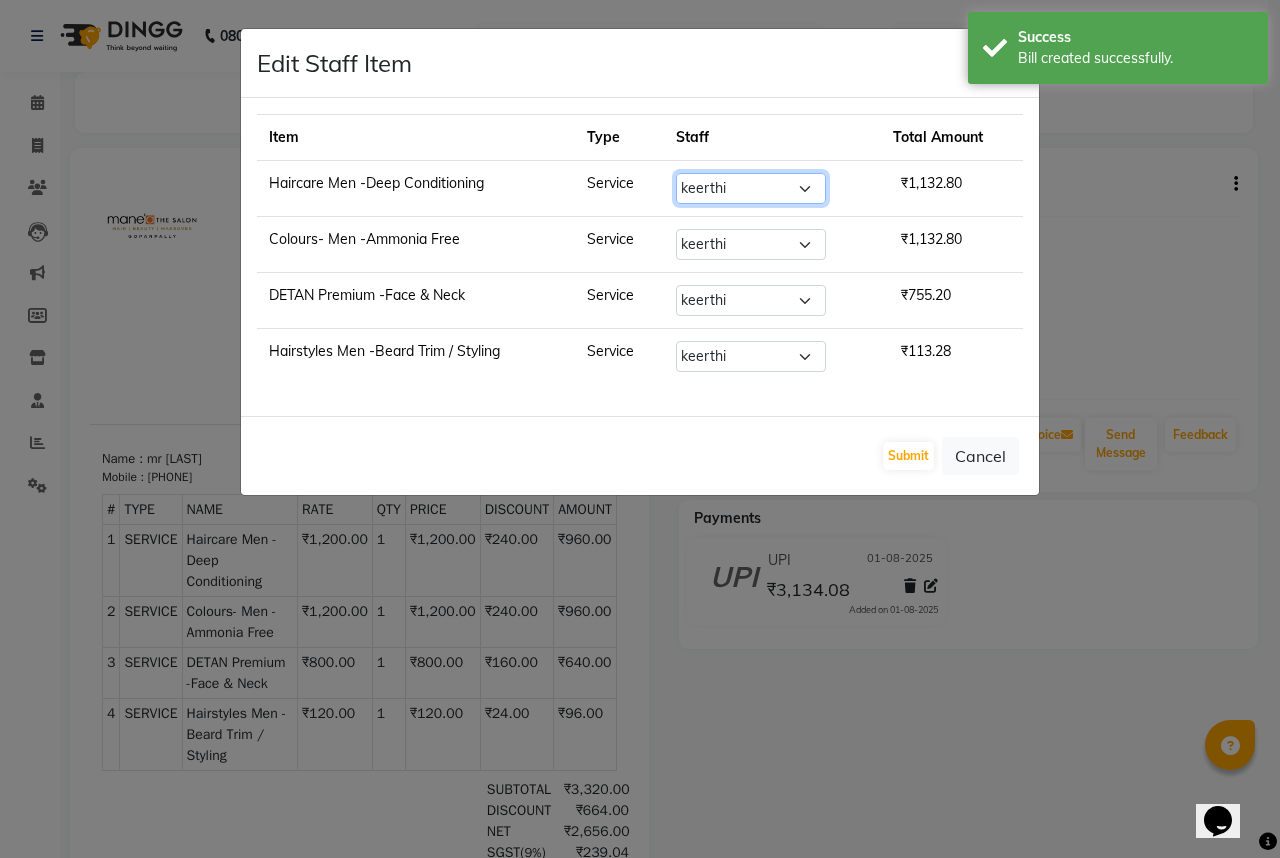 click on "Select  Anand   AVANTHI   Haider    indu   IRFAN   keerthi   rehan   sameer   saritha   zubair" 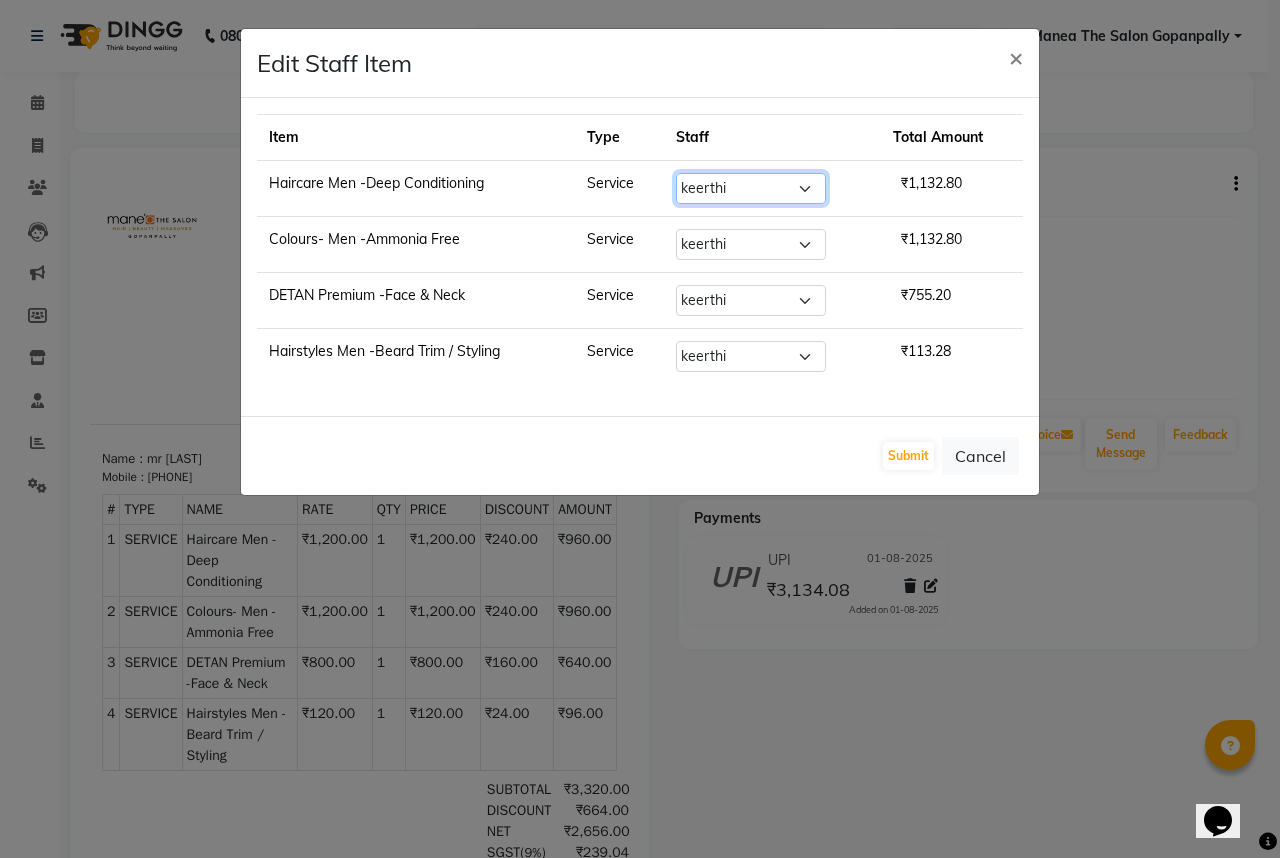 select on "83653" 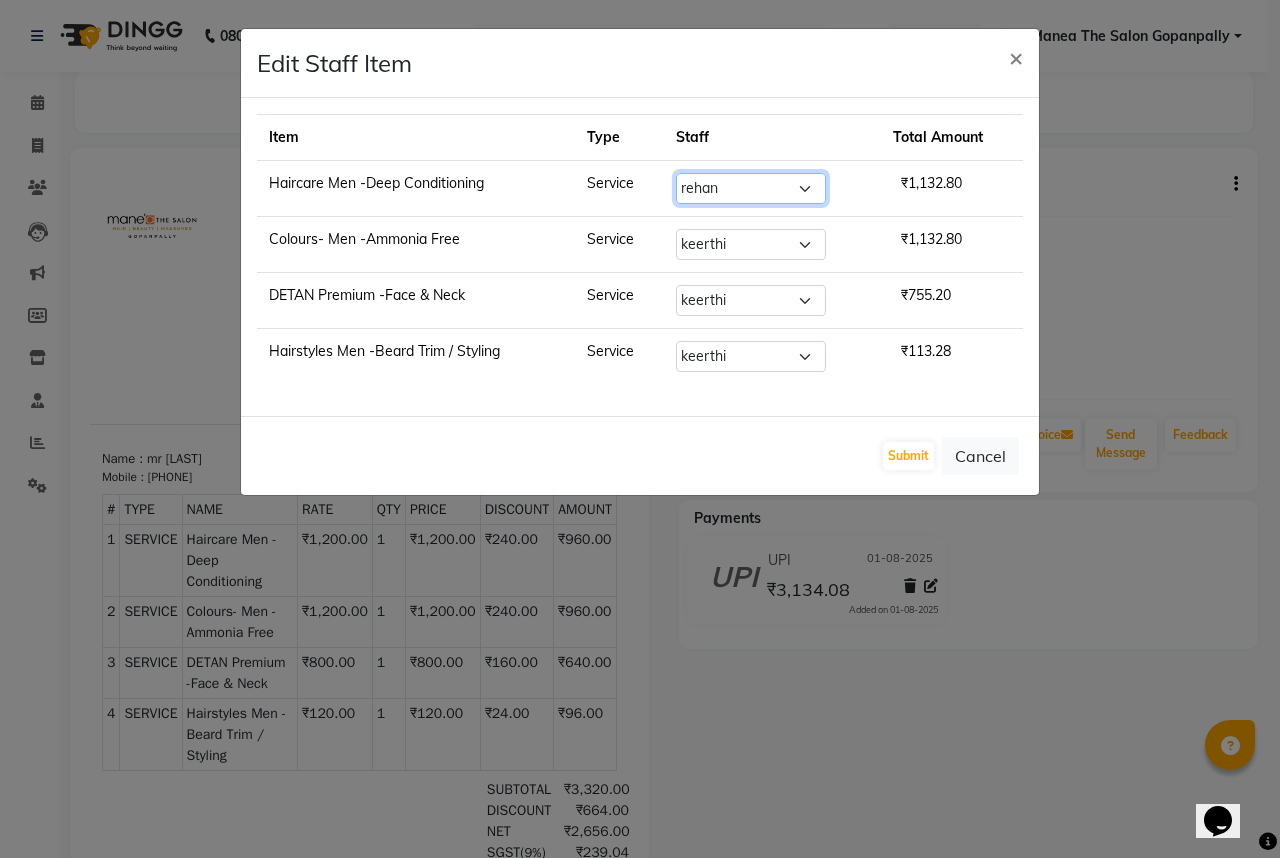 click on "Select  Anand   AVANTHI   Haider    indu   IRFAN   keerthi   rehan   sameer   saritha   zubair" 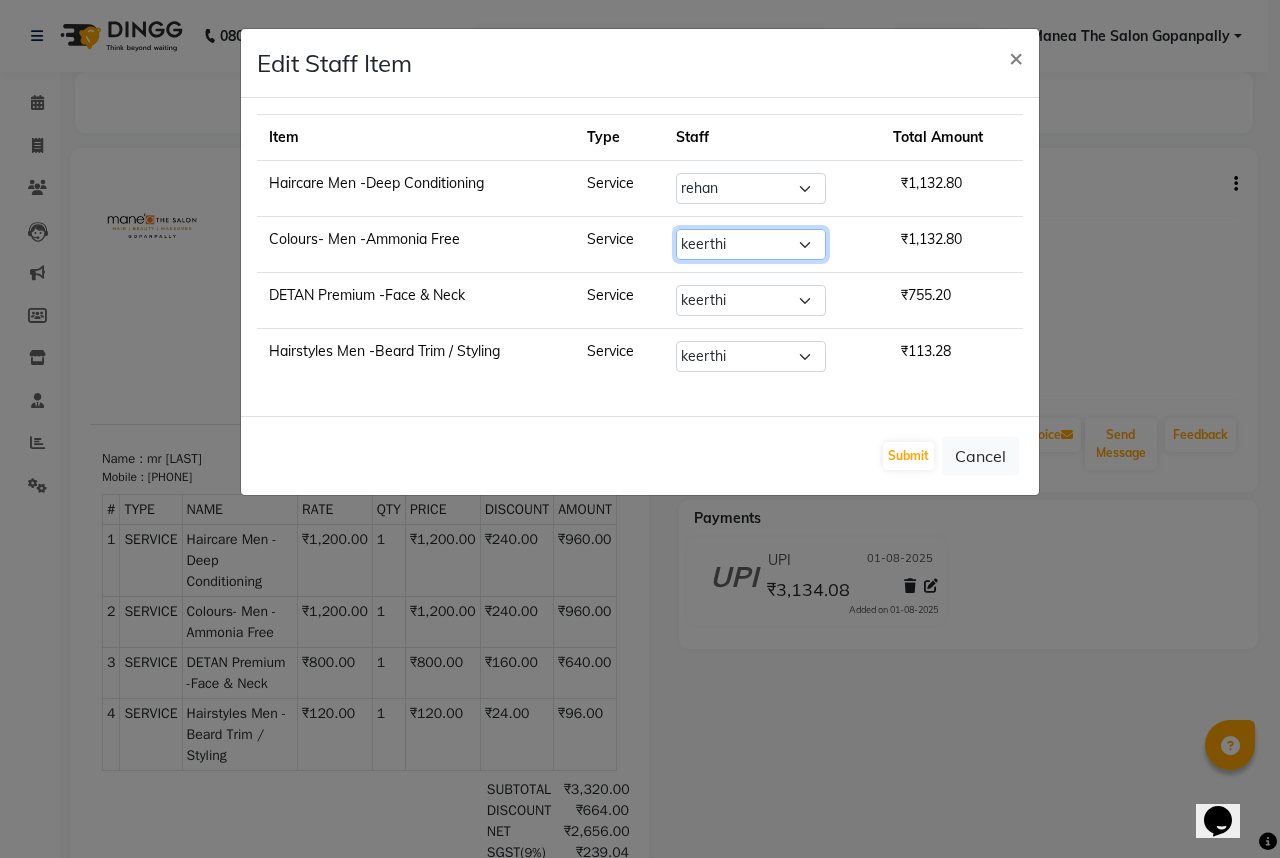 click on "Select  Anand   AVANTHI   Haider    indu   IRFAN   keerthi   rehan   sameer   saritha   zubair" 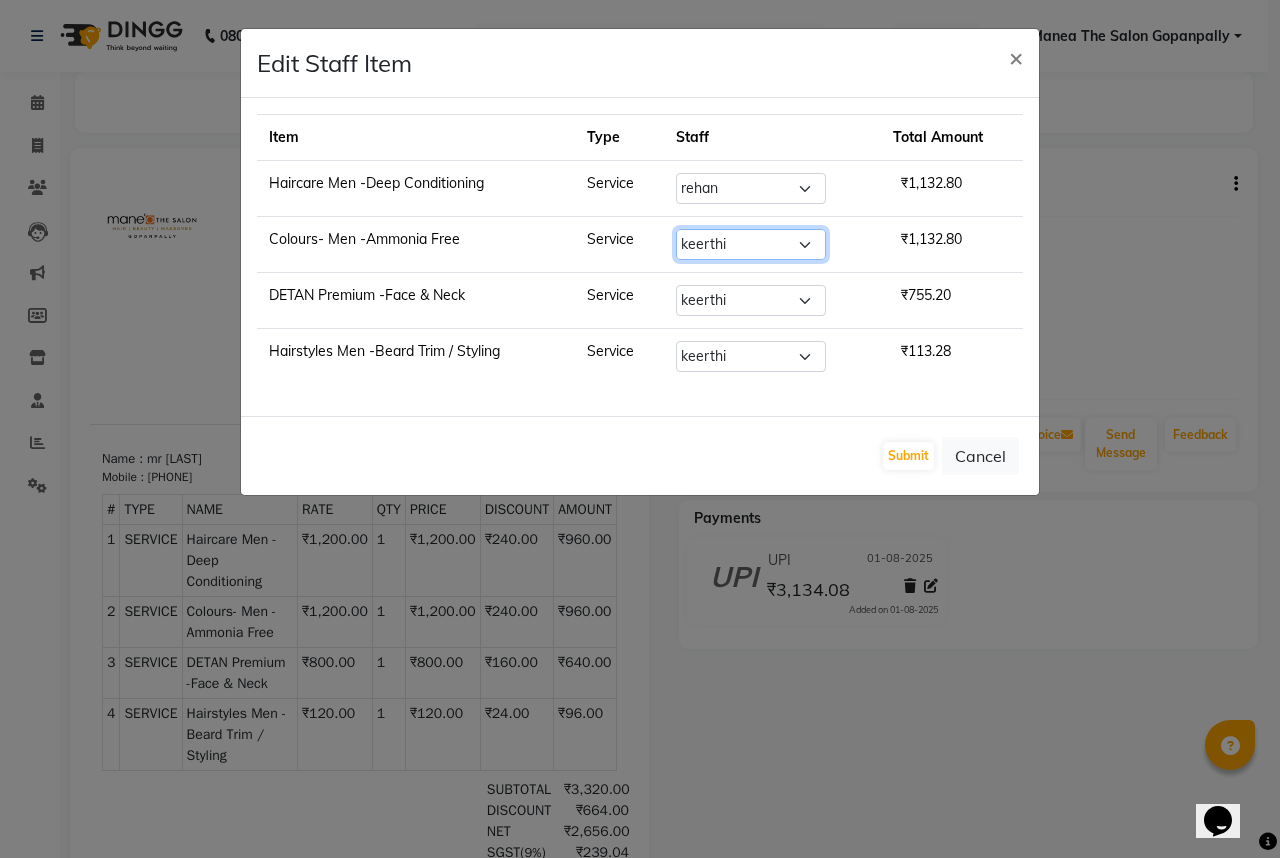 select on "83653" 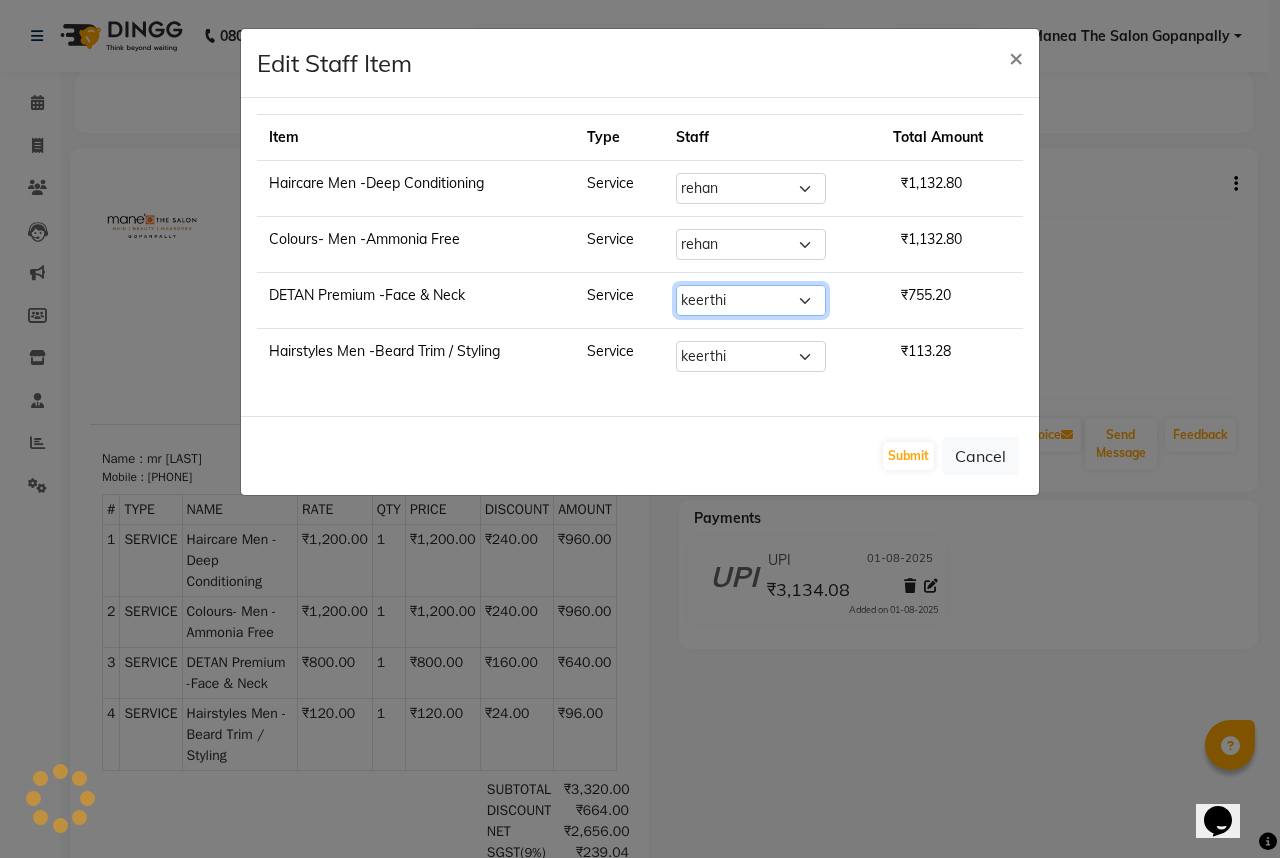 click on "Select  Anand   AVANTHI   Haider    indu   IRFAN   keerthi   rehan   sameer   saritha   zubair" 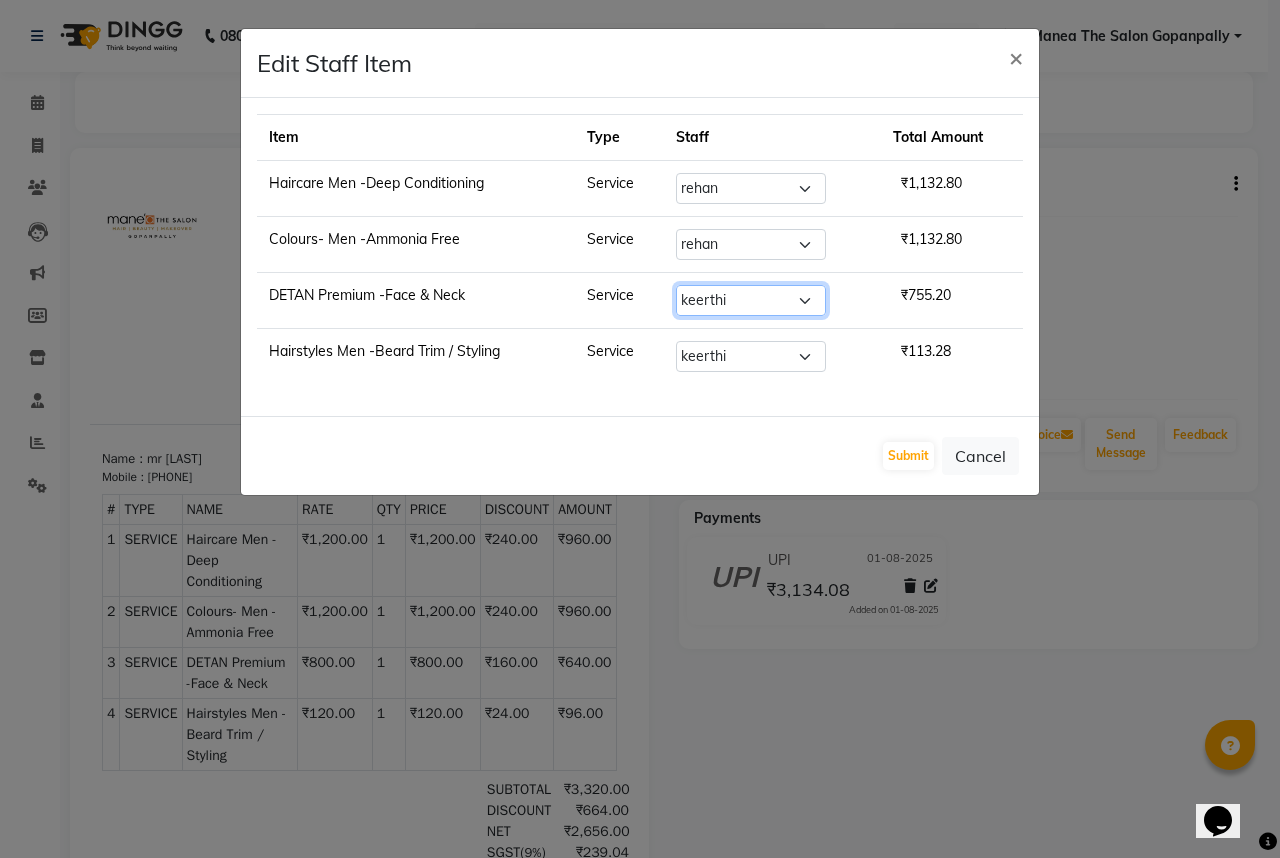 select on "83653" 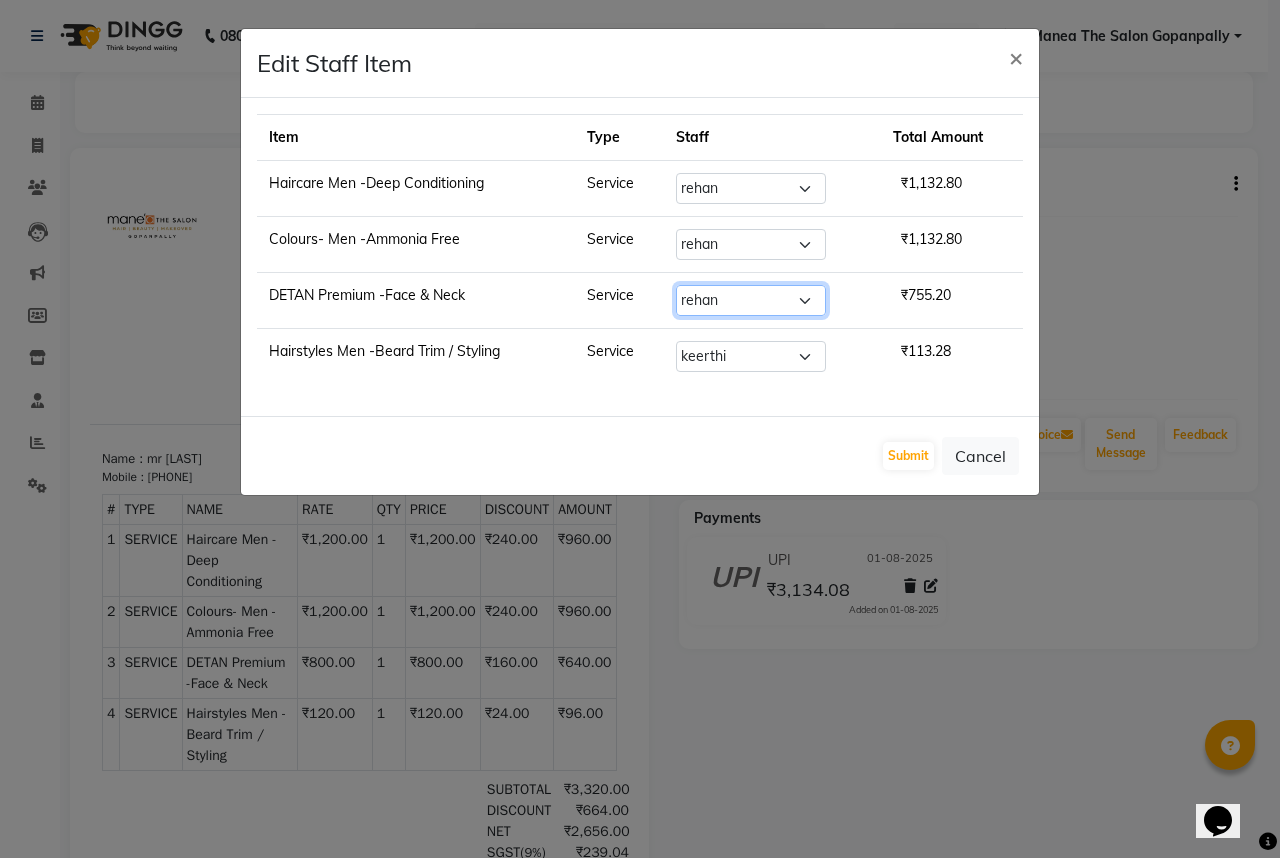 click on "Select  Anand   AVANTHI   Haider    indu   IRFAN   keerthi   rehan   sameer   saritha   zubair" 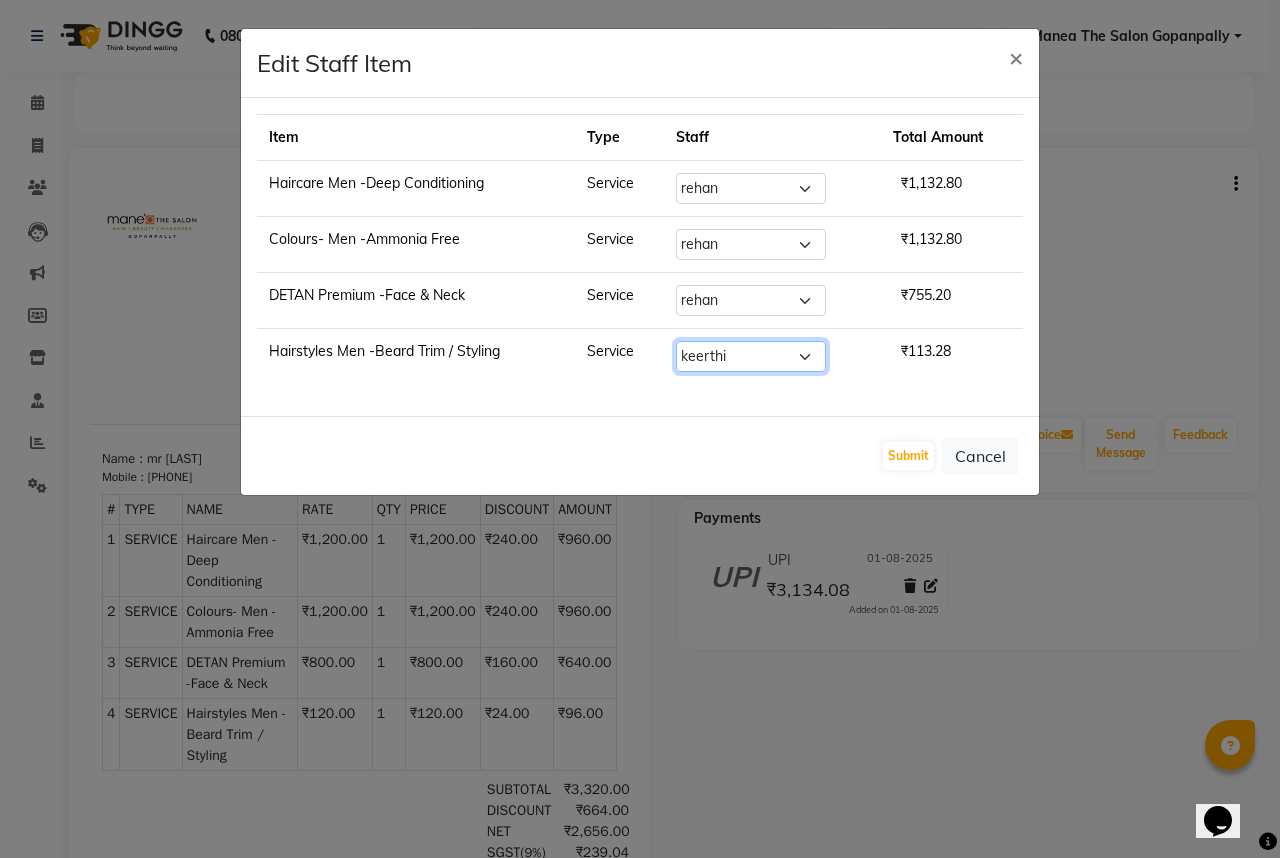 click on "Select  Anand   AVANTHI   Haider    indu   IRFAN   keerthi   rehan   sameer   saritha   zubair" 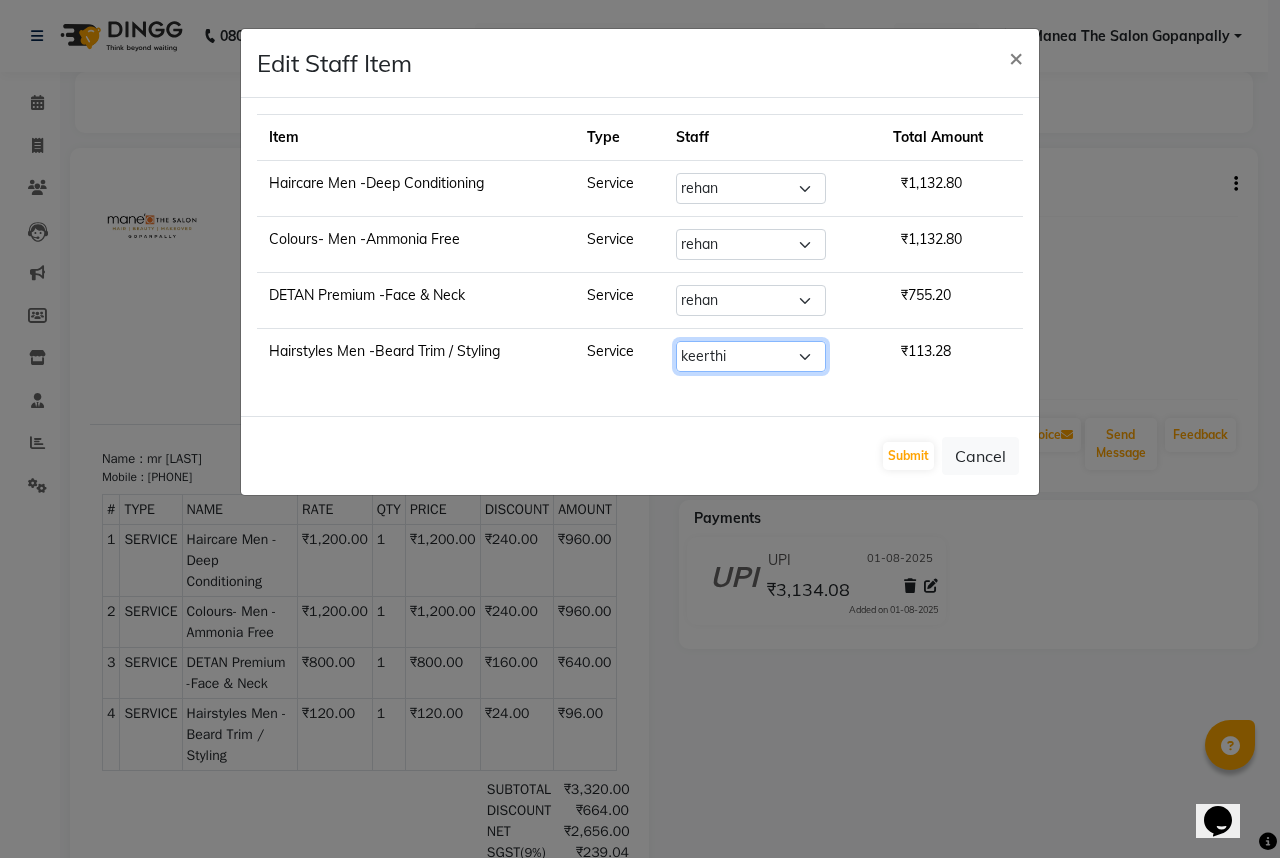 select on "83653" 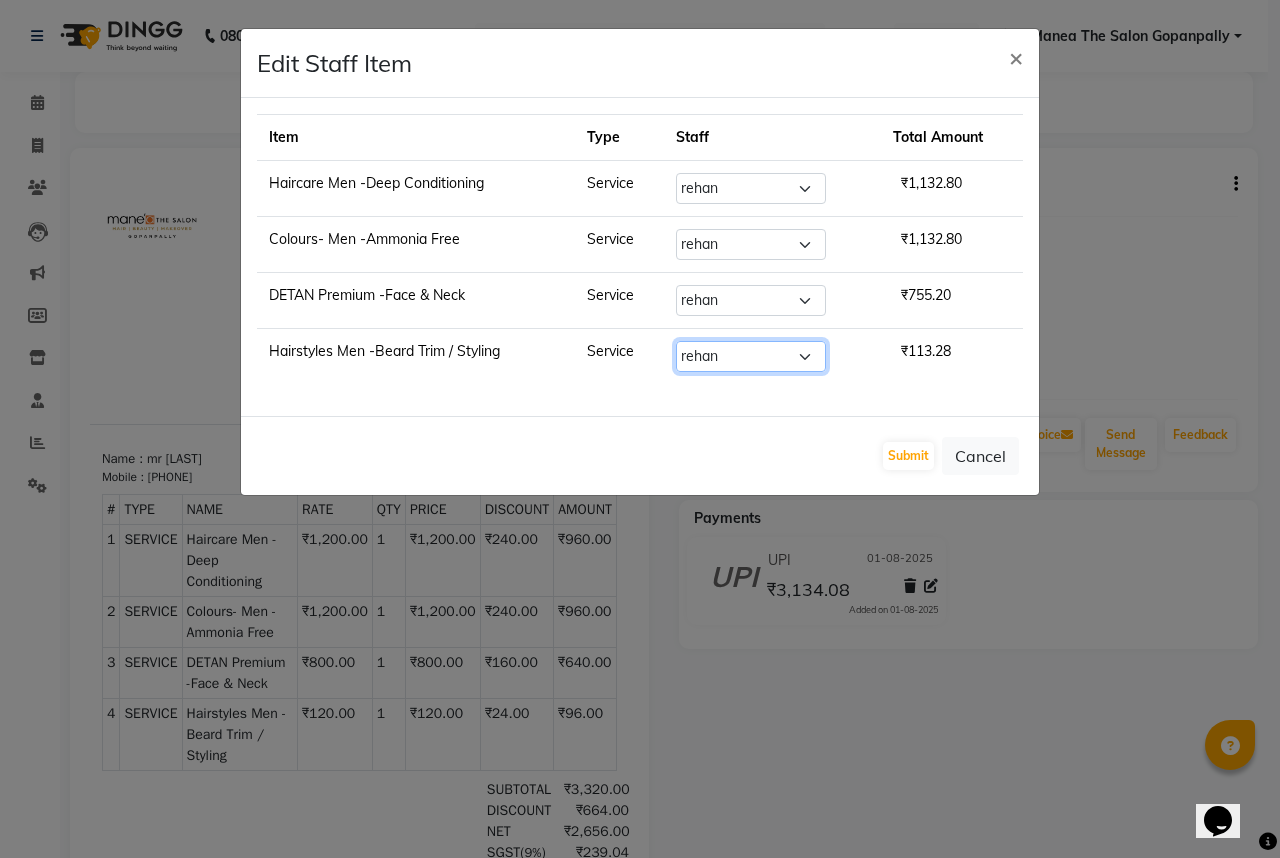 click on "Select  Anand   AVANTHI   Haider    indu   IRFAN   keerthi   rehan   sameer   saritha   zubair" 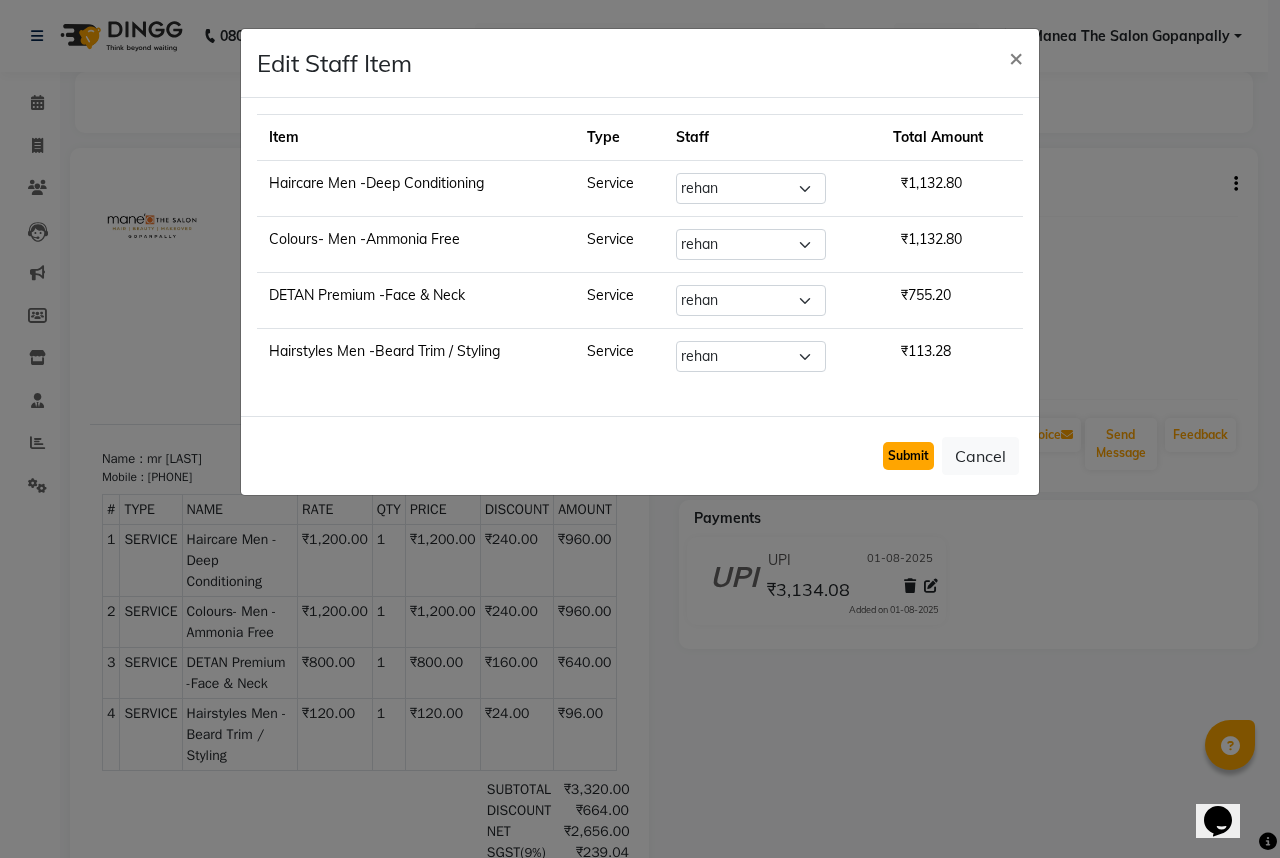 click on "Submit" 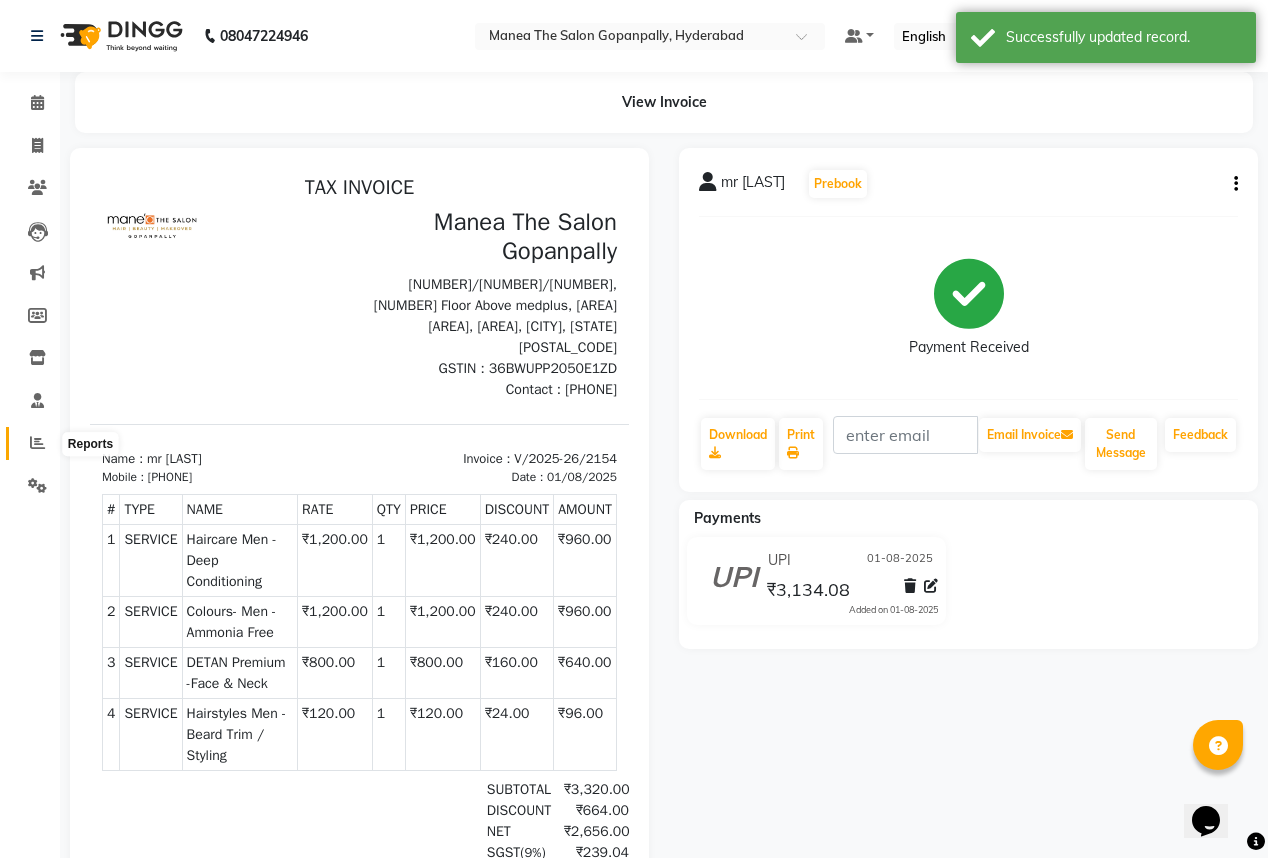 click 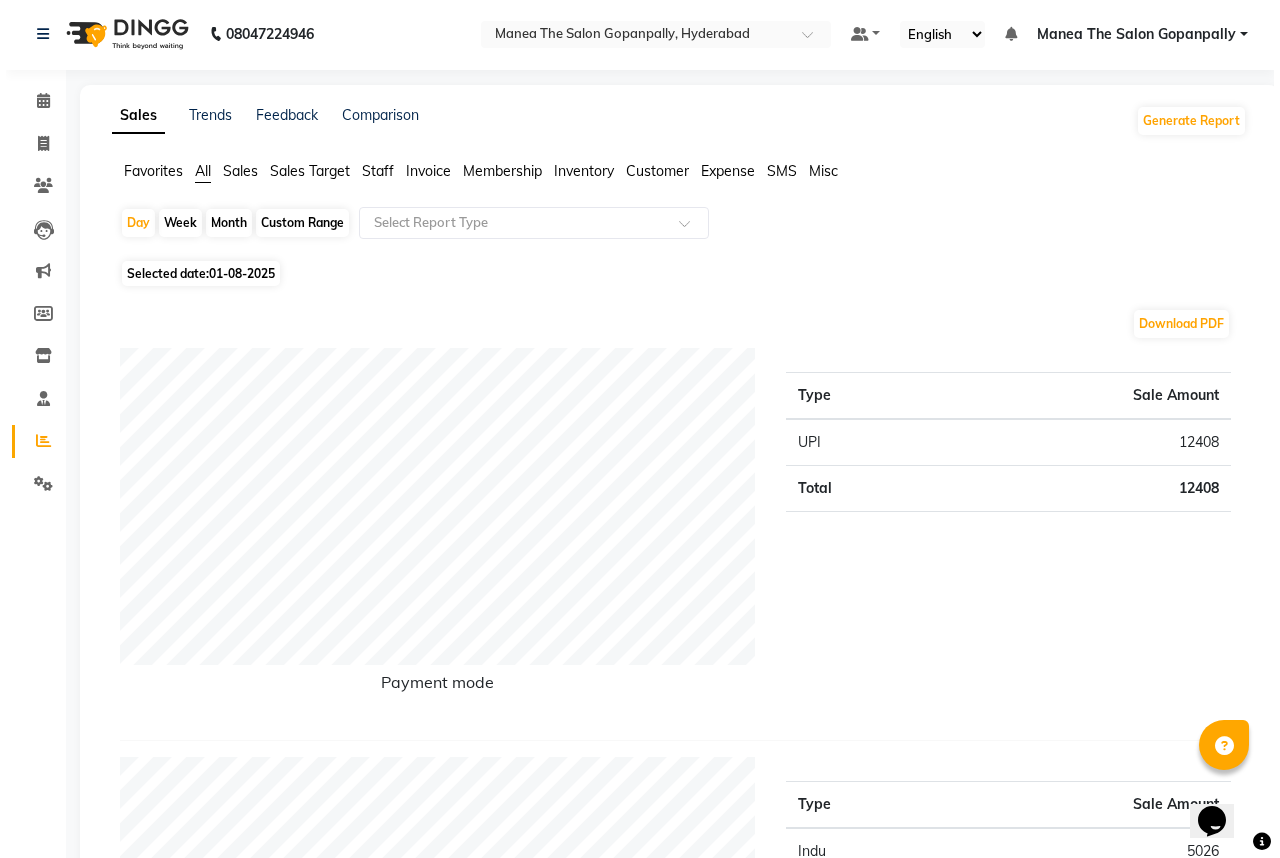scroll, scrollTop: 0, scrollLeft: 0, axis: both 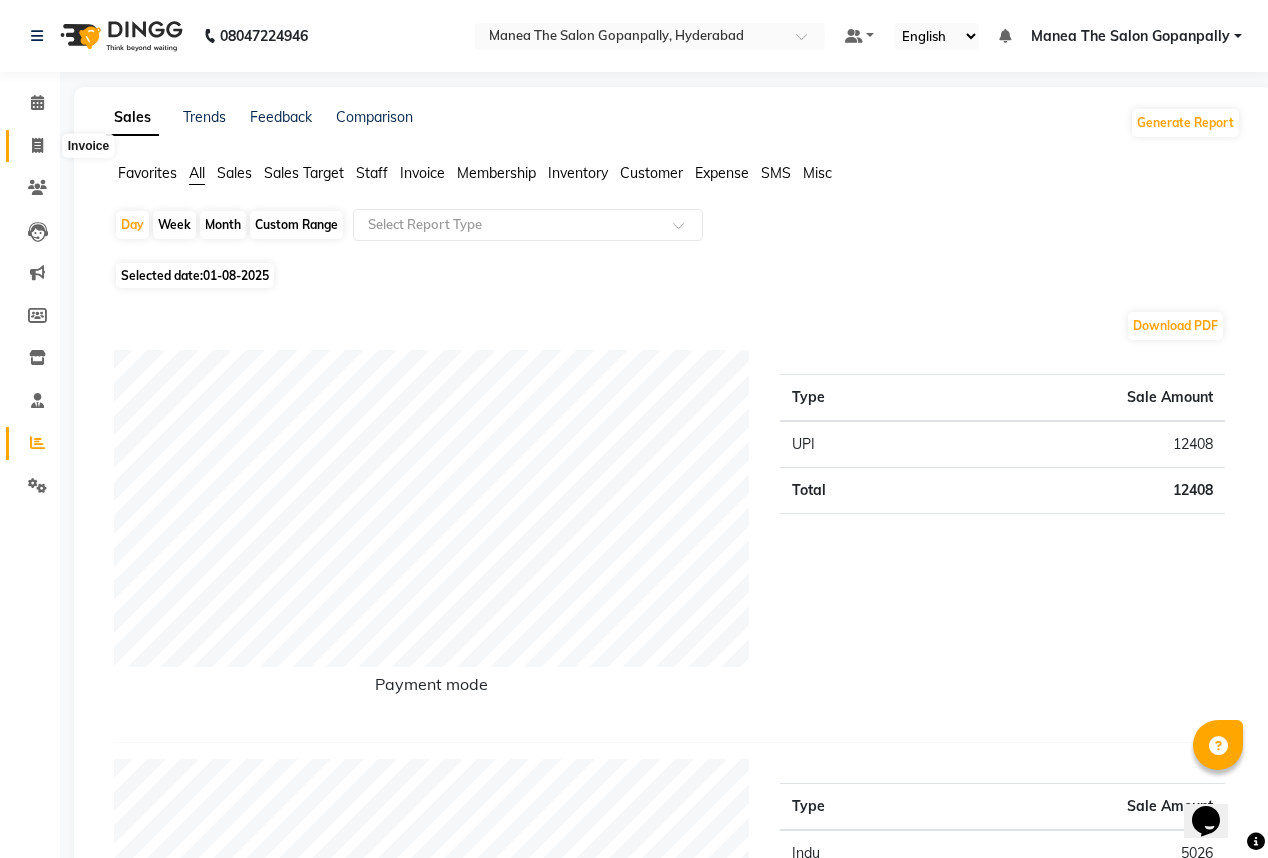 click 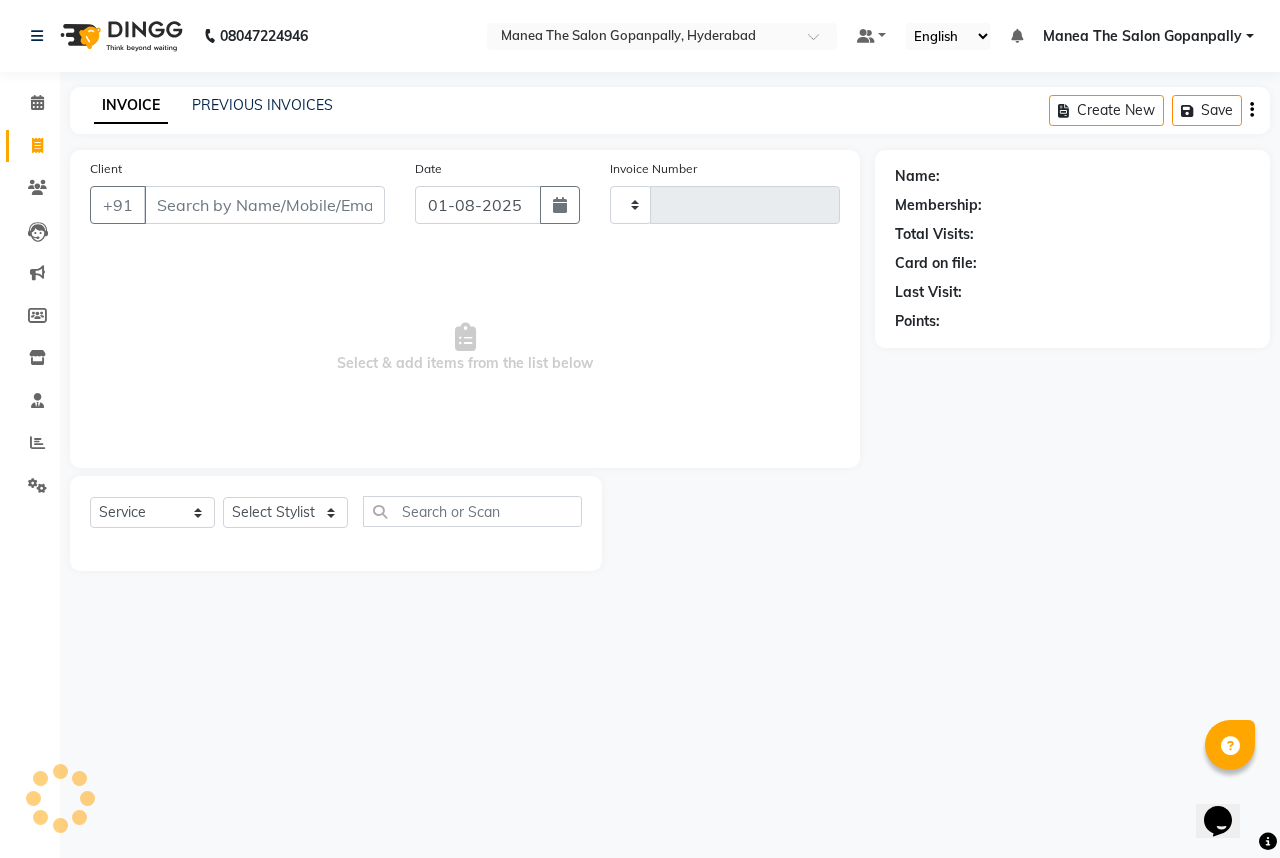 type on "2155" 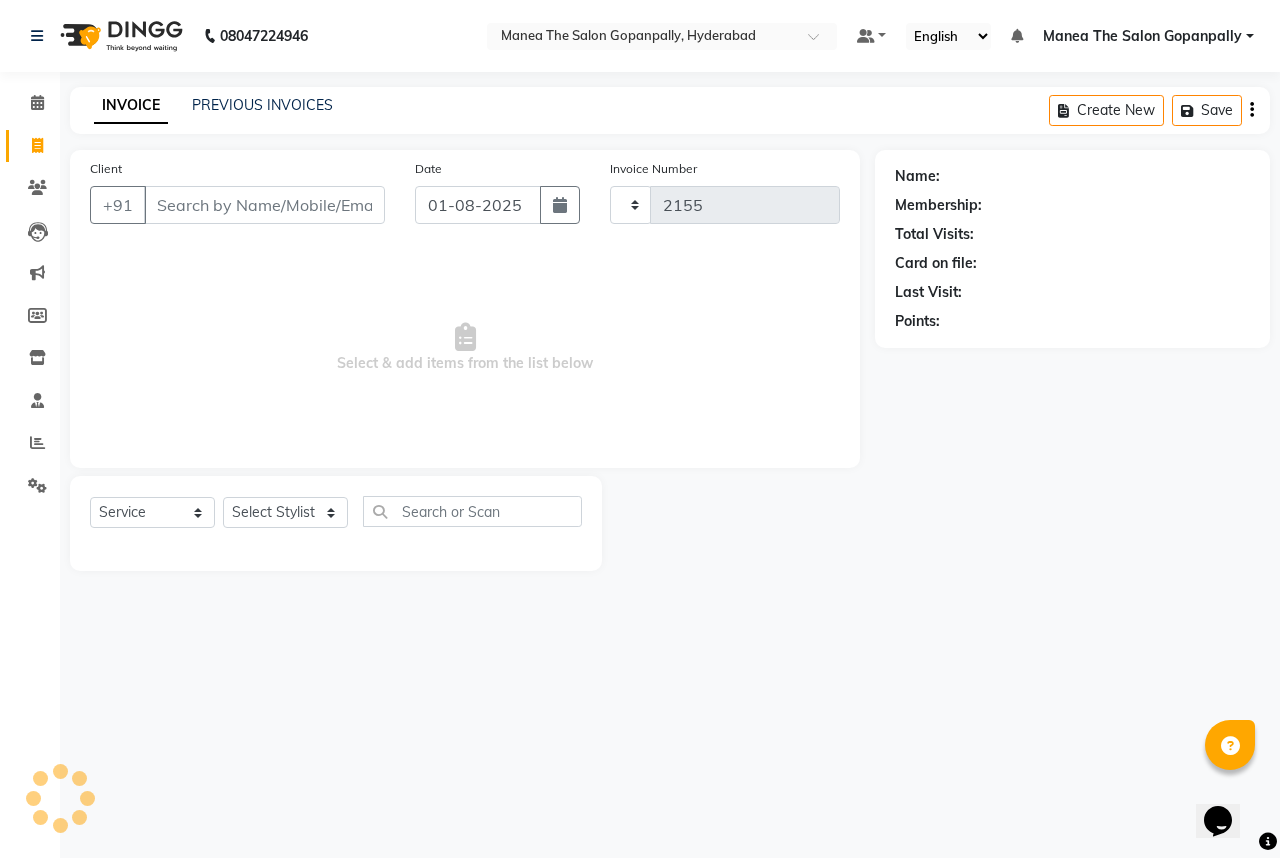 select on "7027" 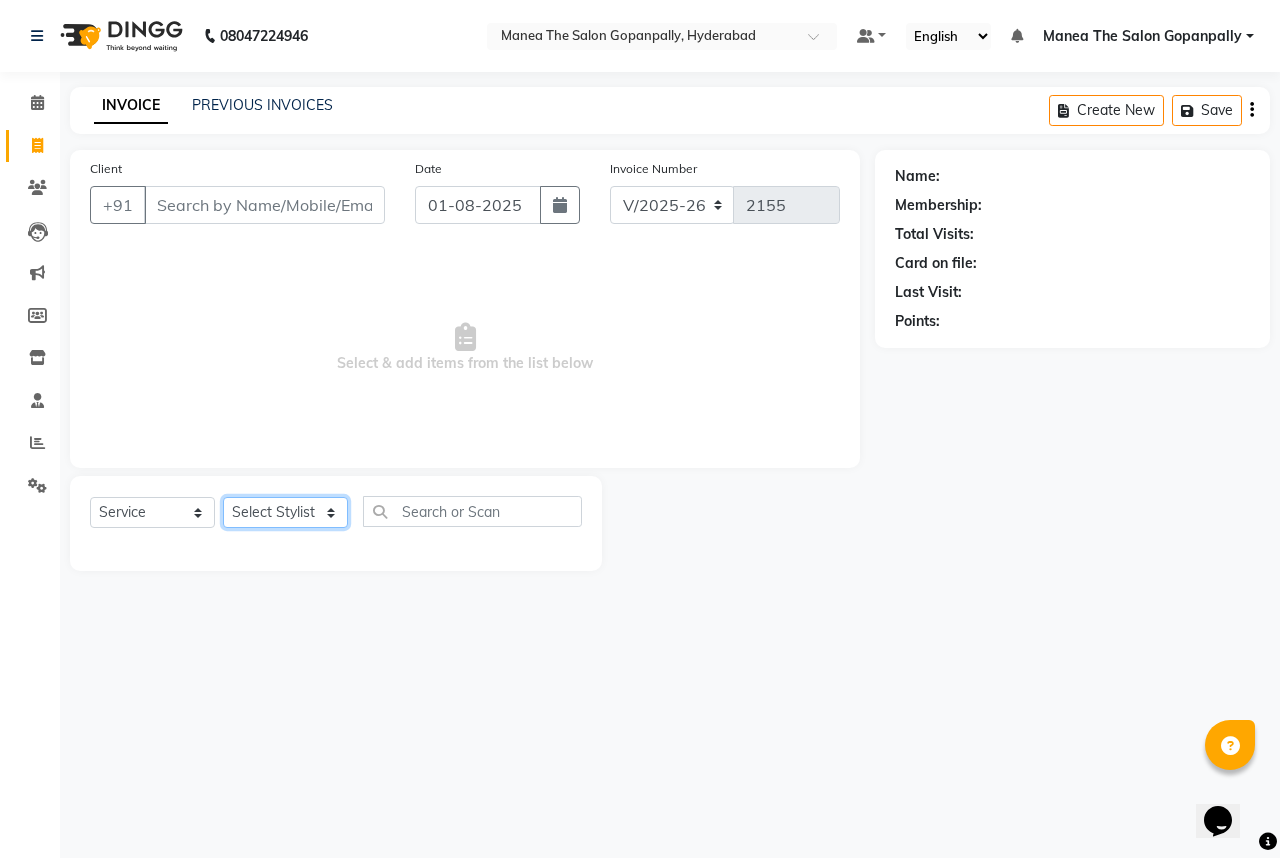 click on "Select Stylist Anand AVANTHI Haider  indu IRFAN keerthi rehan sameer saritha zubair" 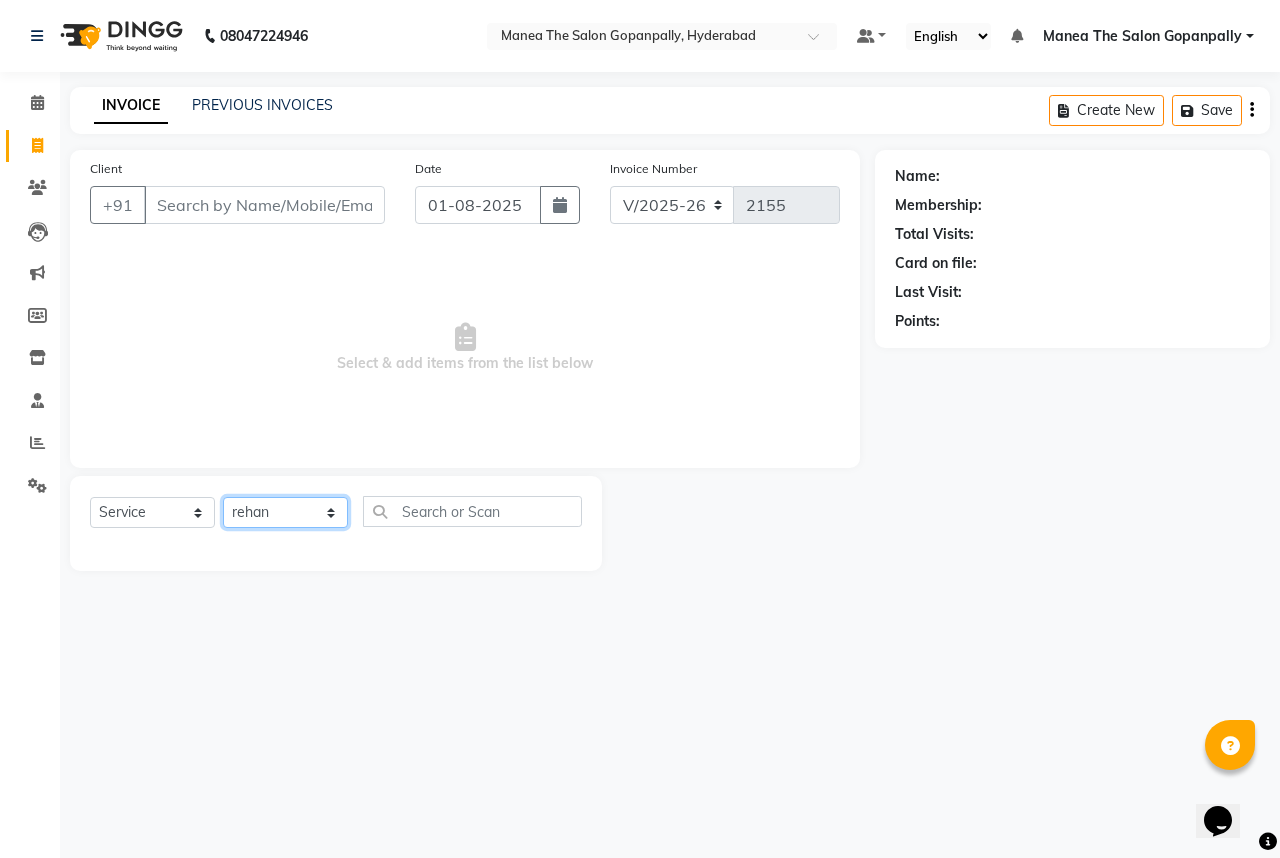 click on "Select Stylist Anand AVANTHI Haider  indu IRFAN keerthi rehan sameer saritha zubair" 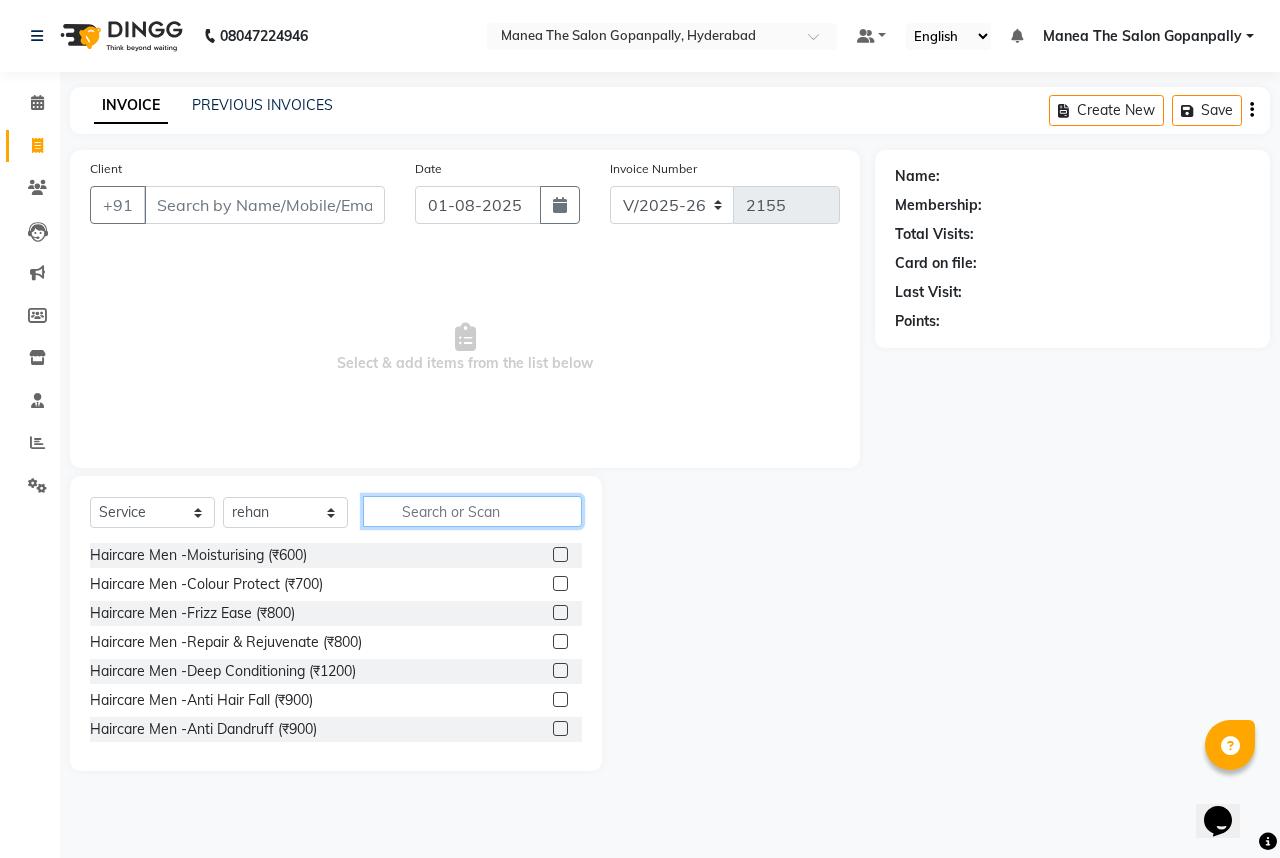 click 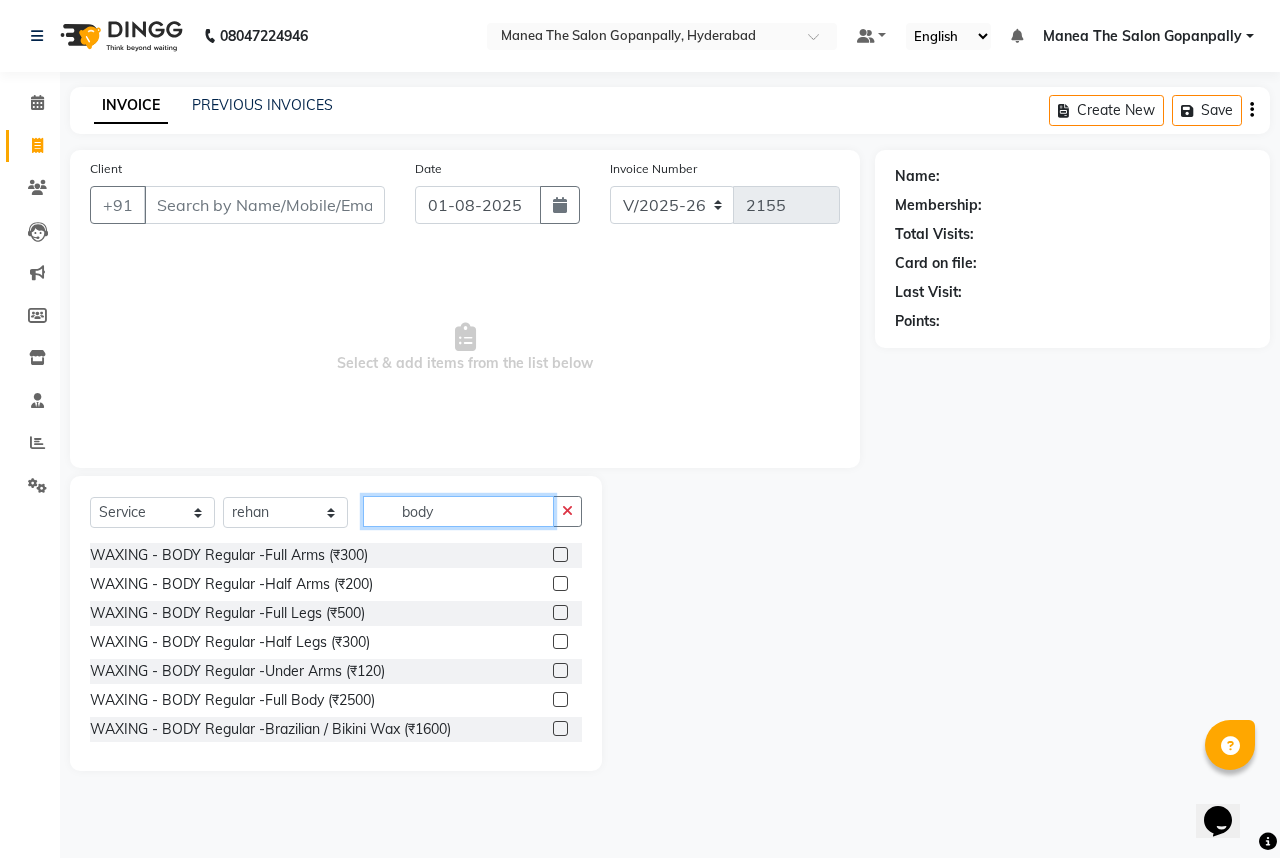 click on "body" 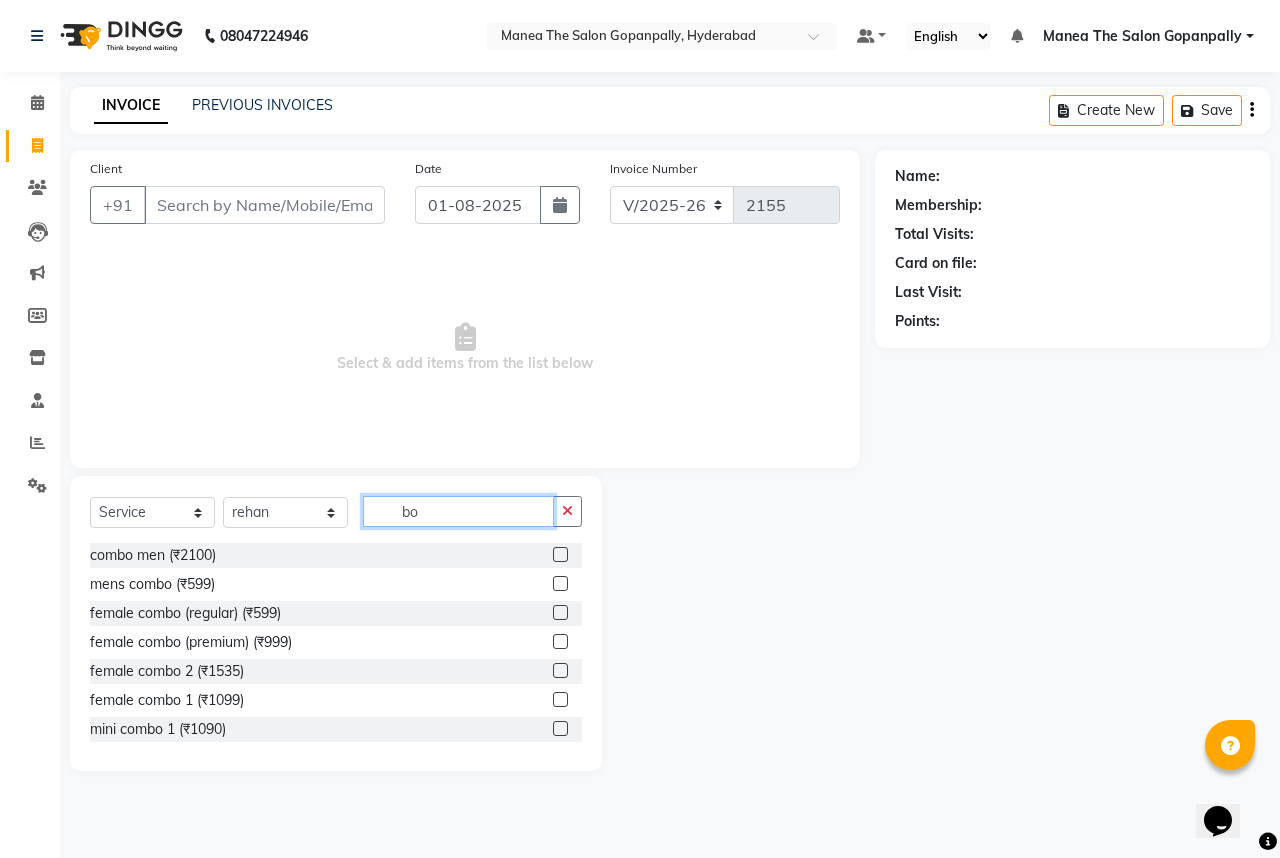 type on "b" 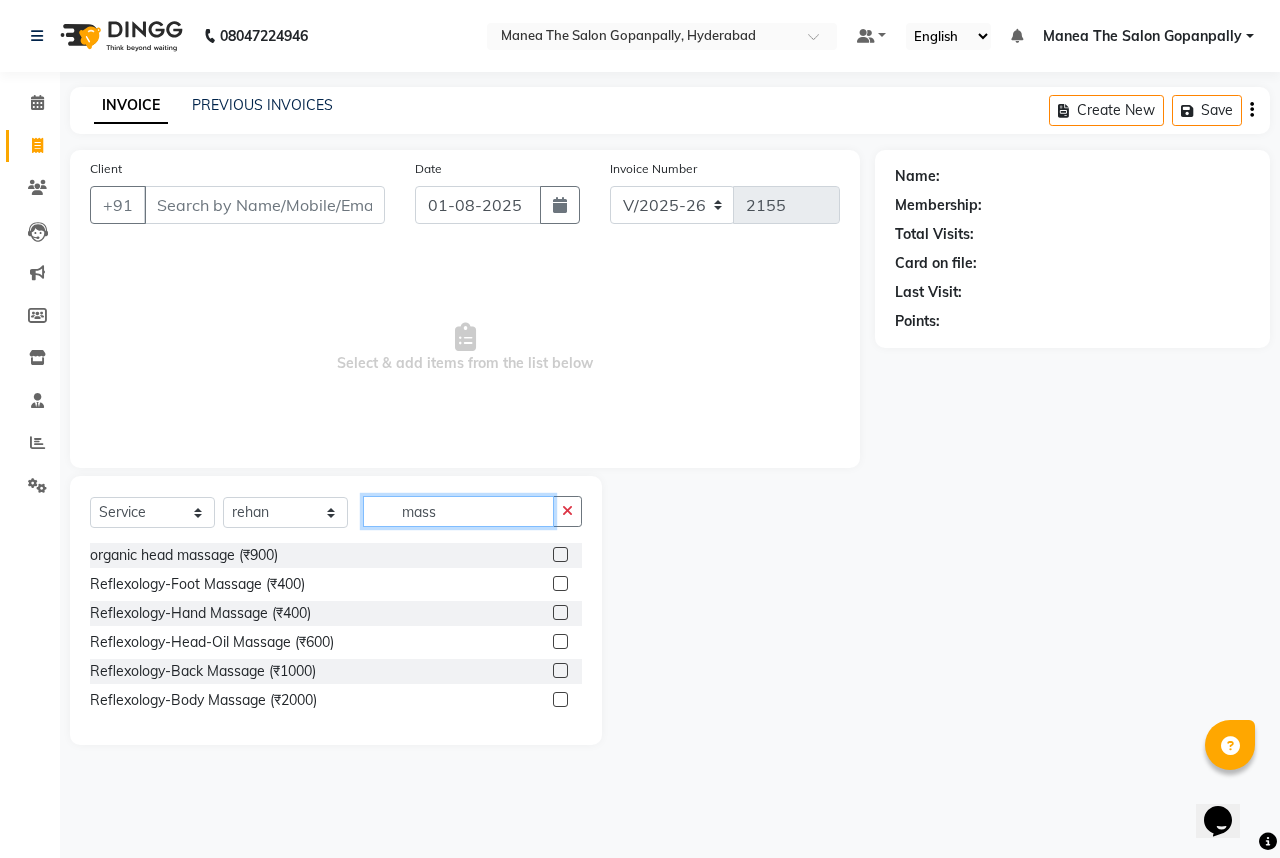 type on "mass" 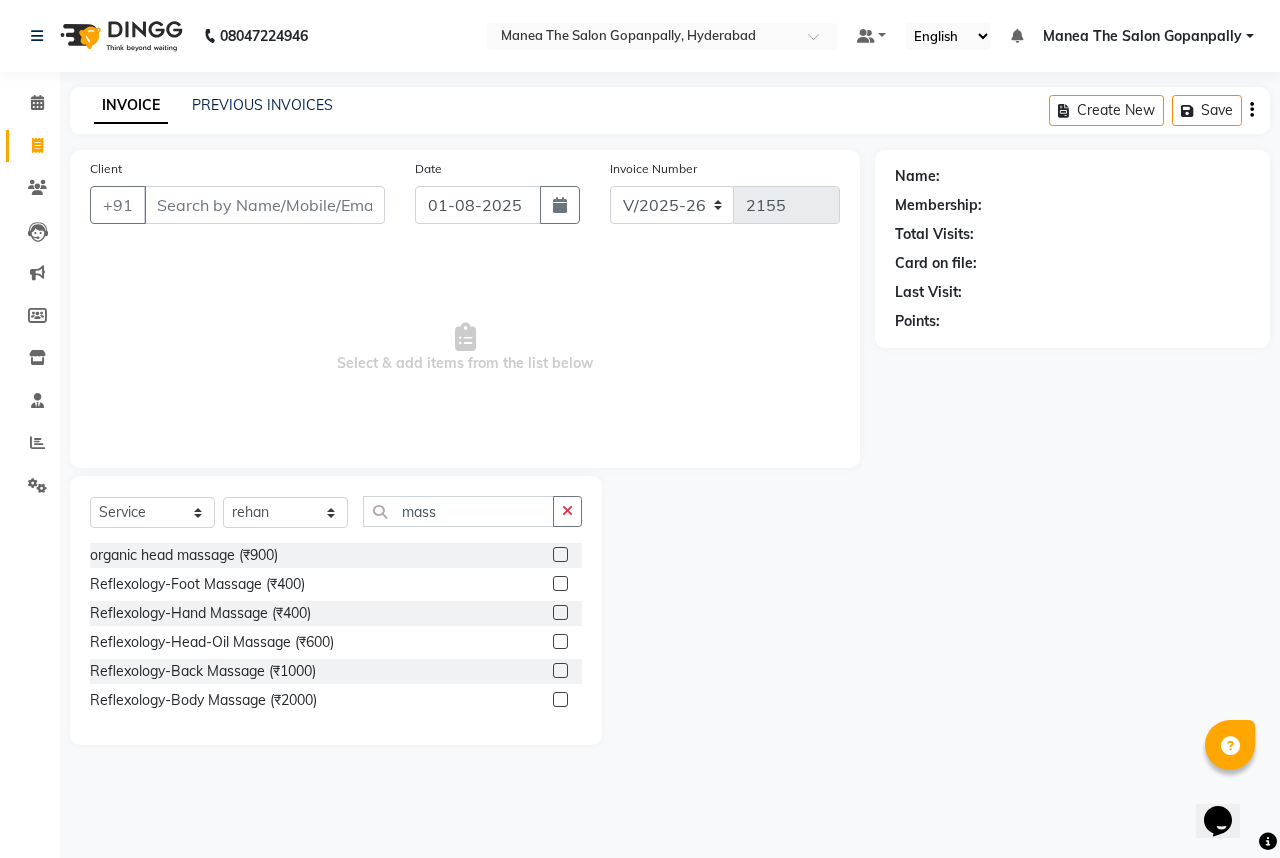 click 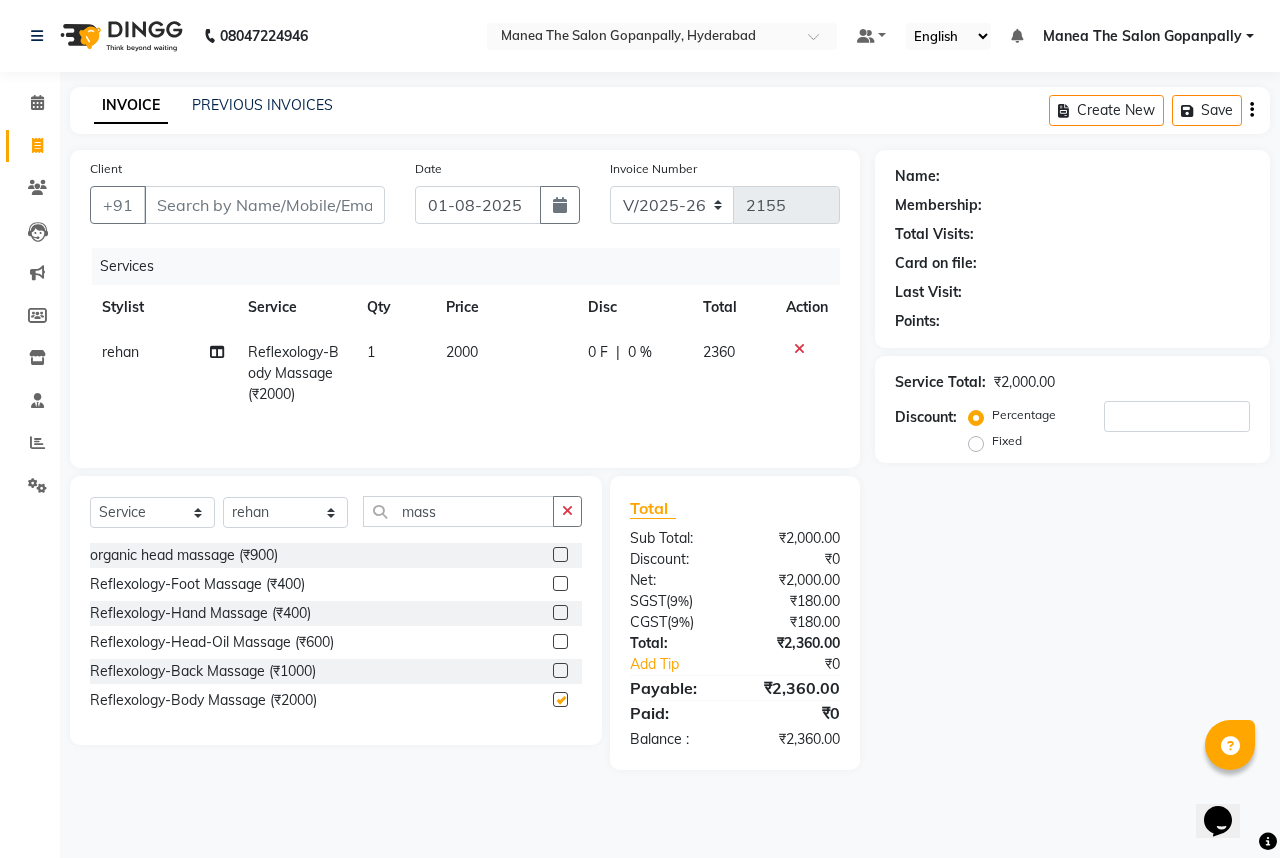 checkbox on "false" 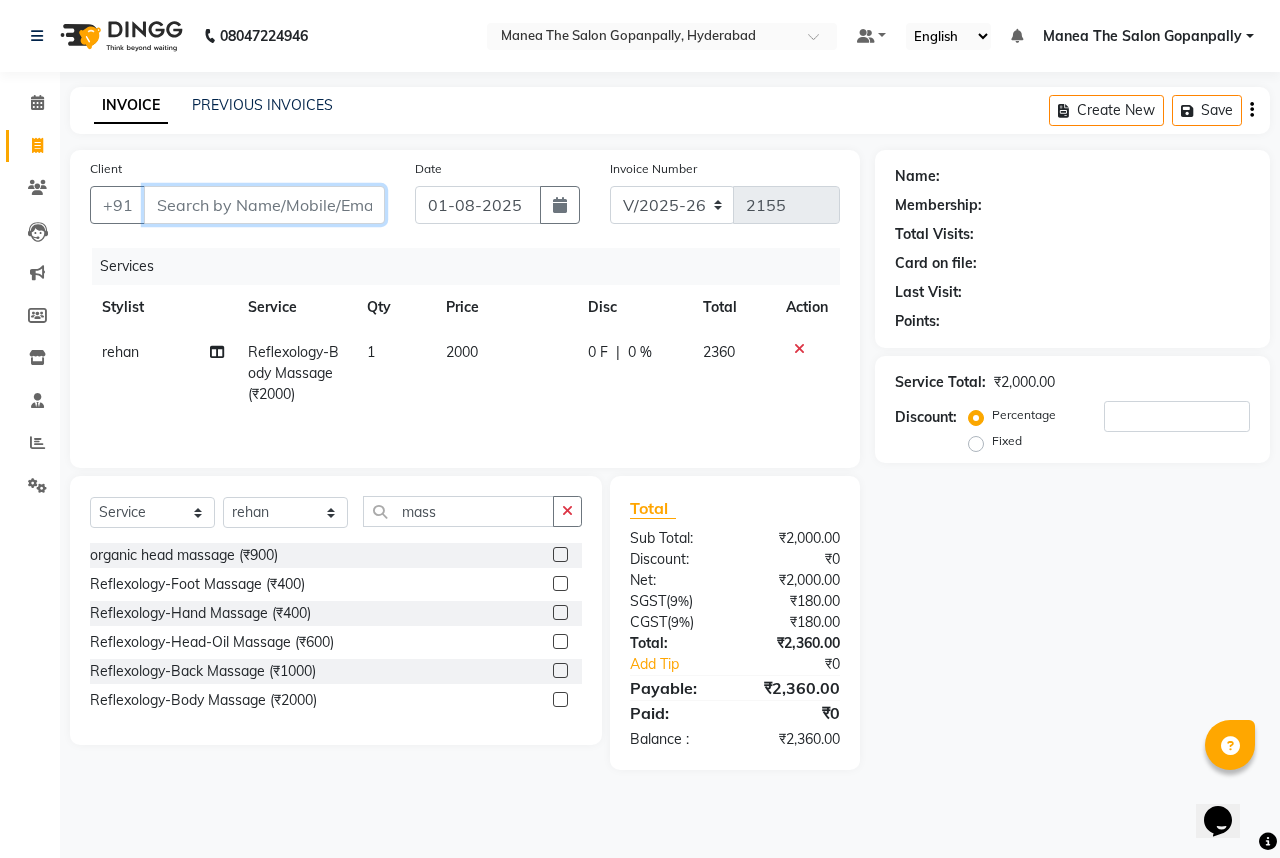 click on "Client" at bounding box center [264, 205] 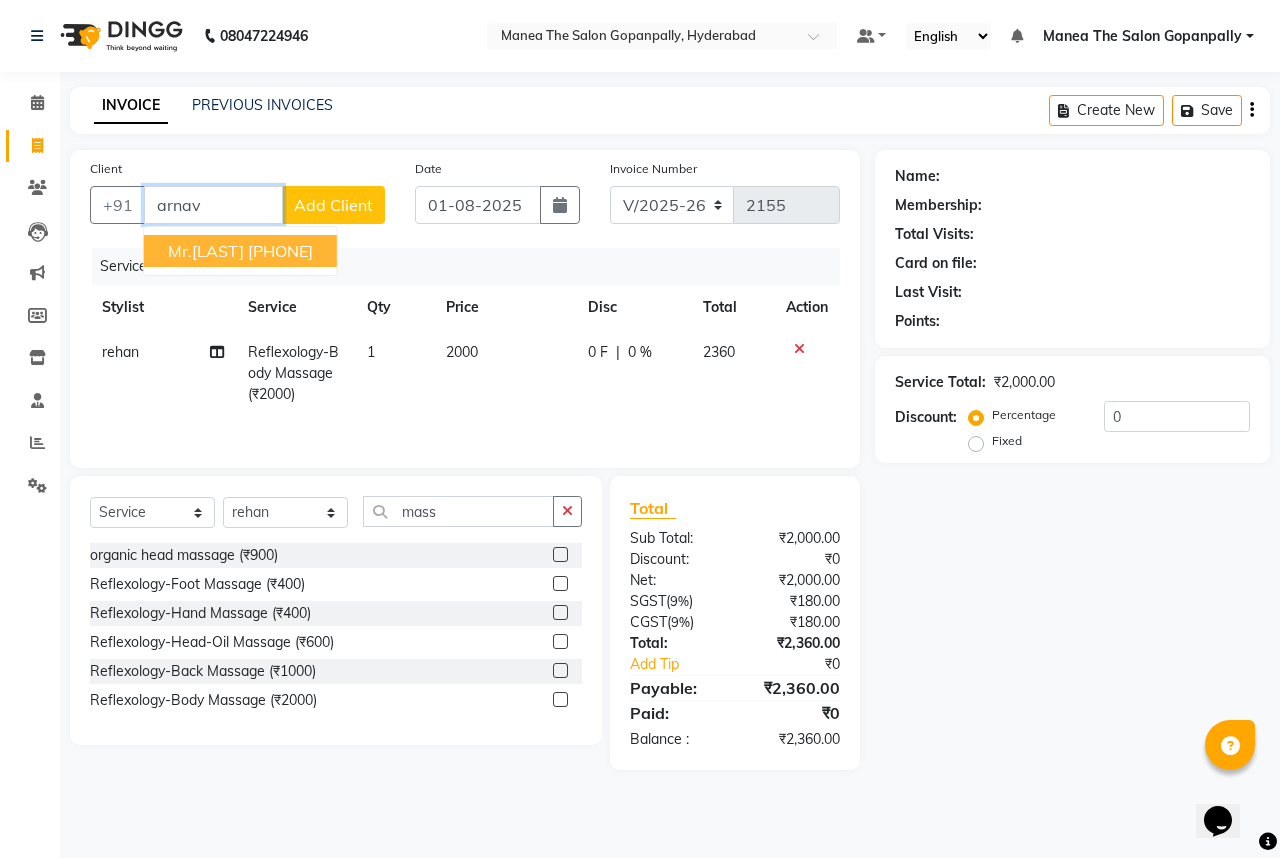 click on "[PHONE]" at bounding box center [280, 251] 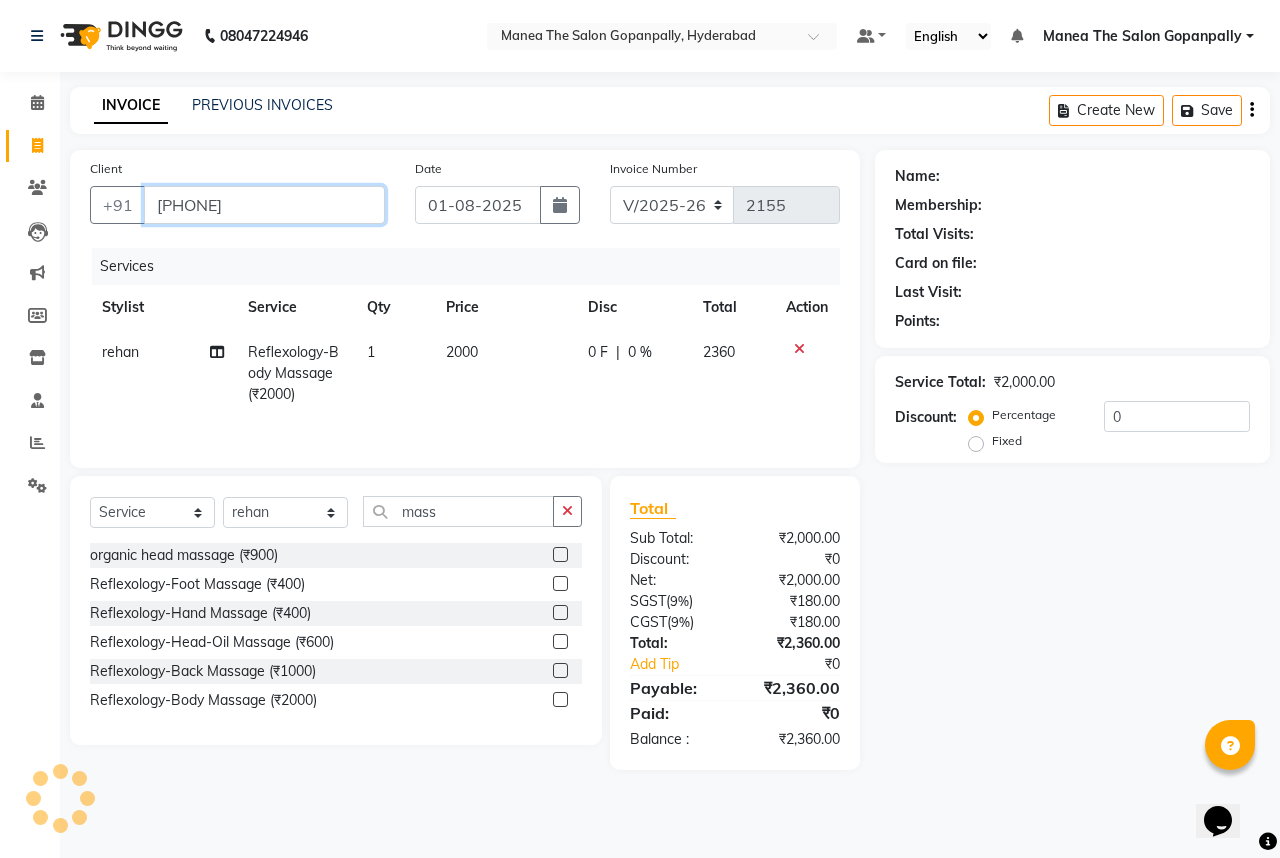 type on "[PHONE]" 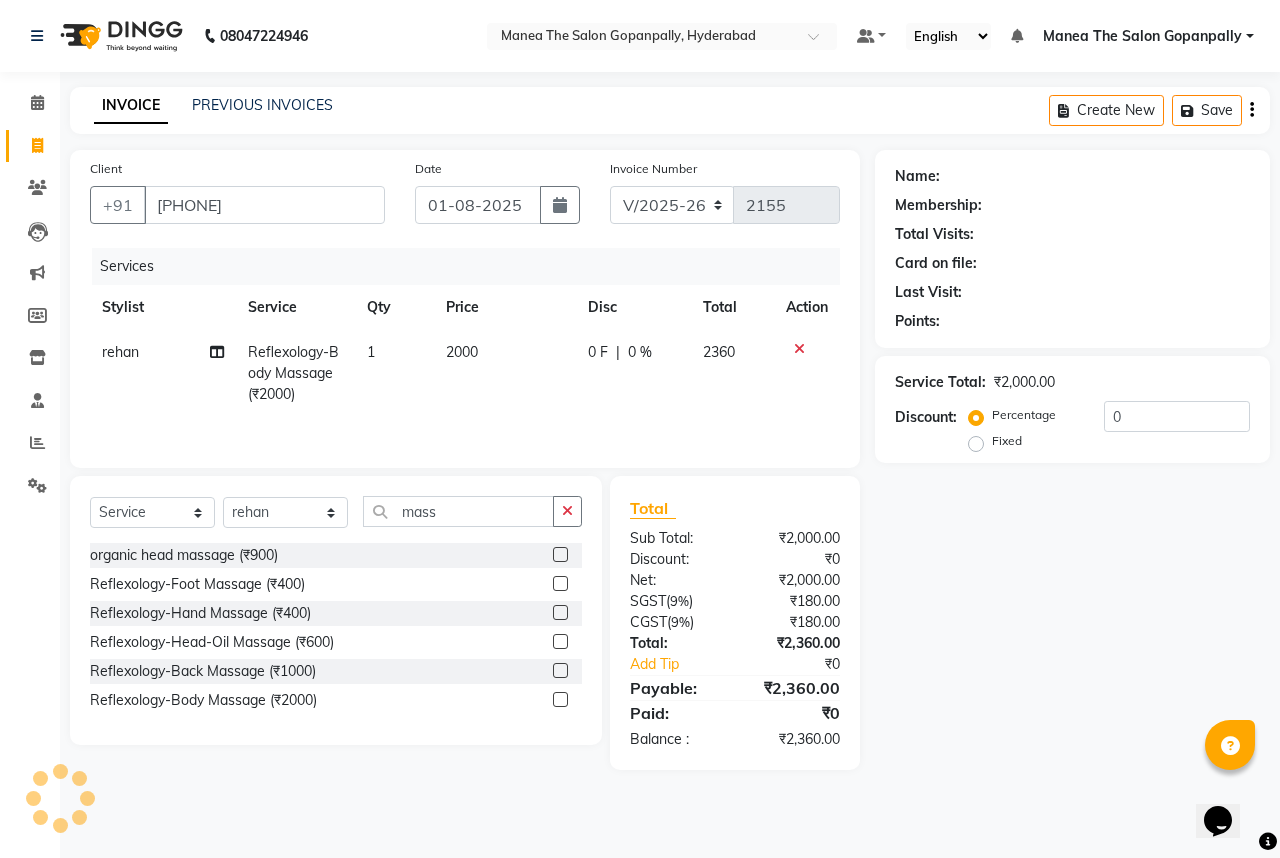 select on "1: Object" 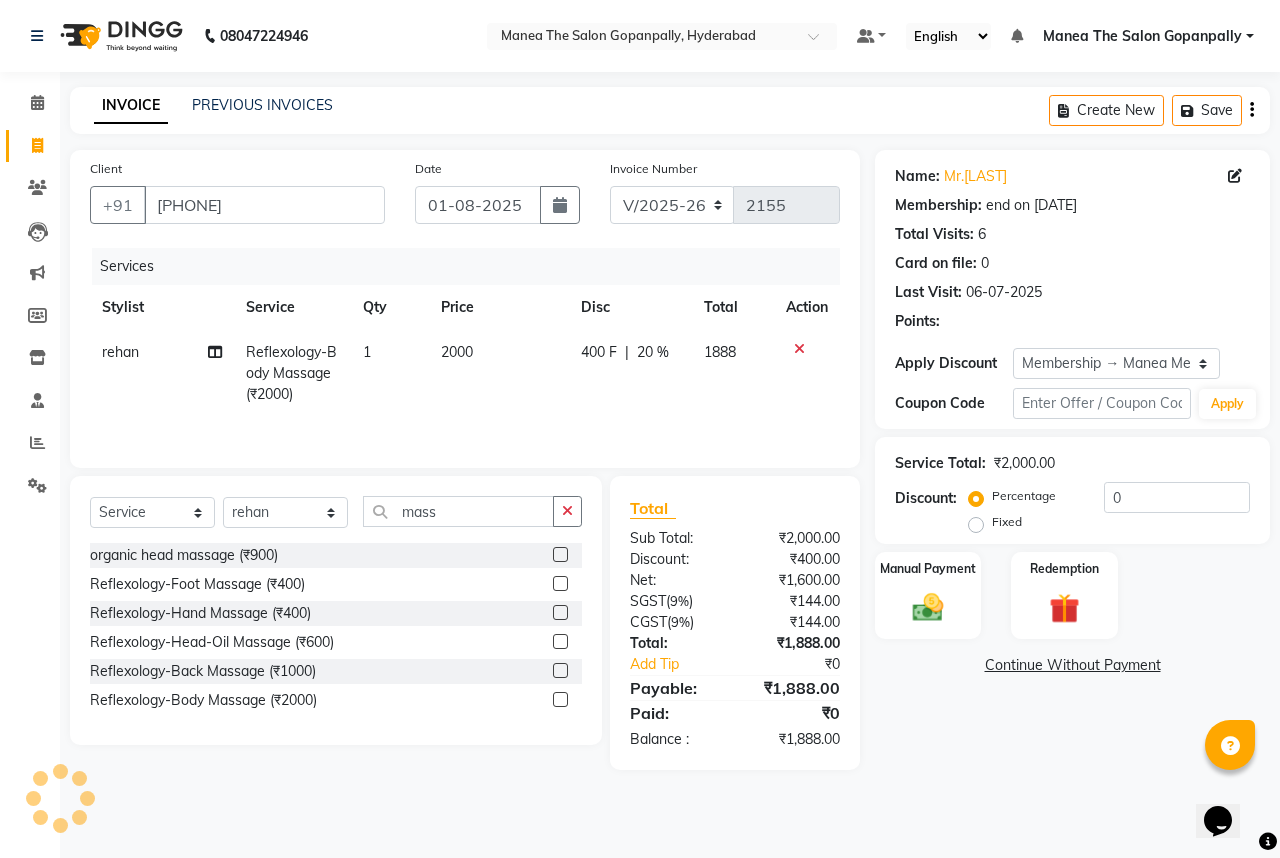 type on "20" 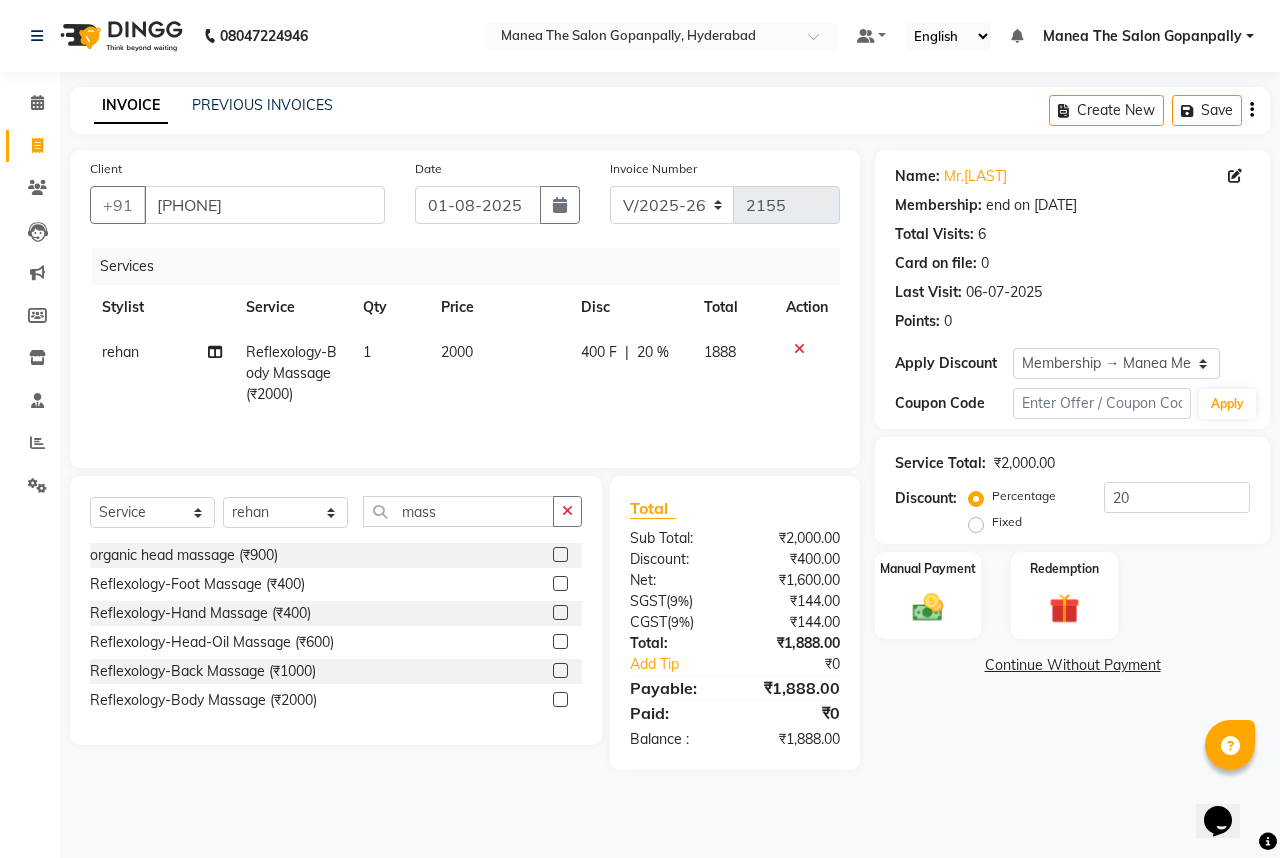 click on "2000" 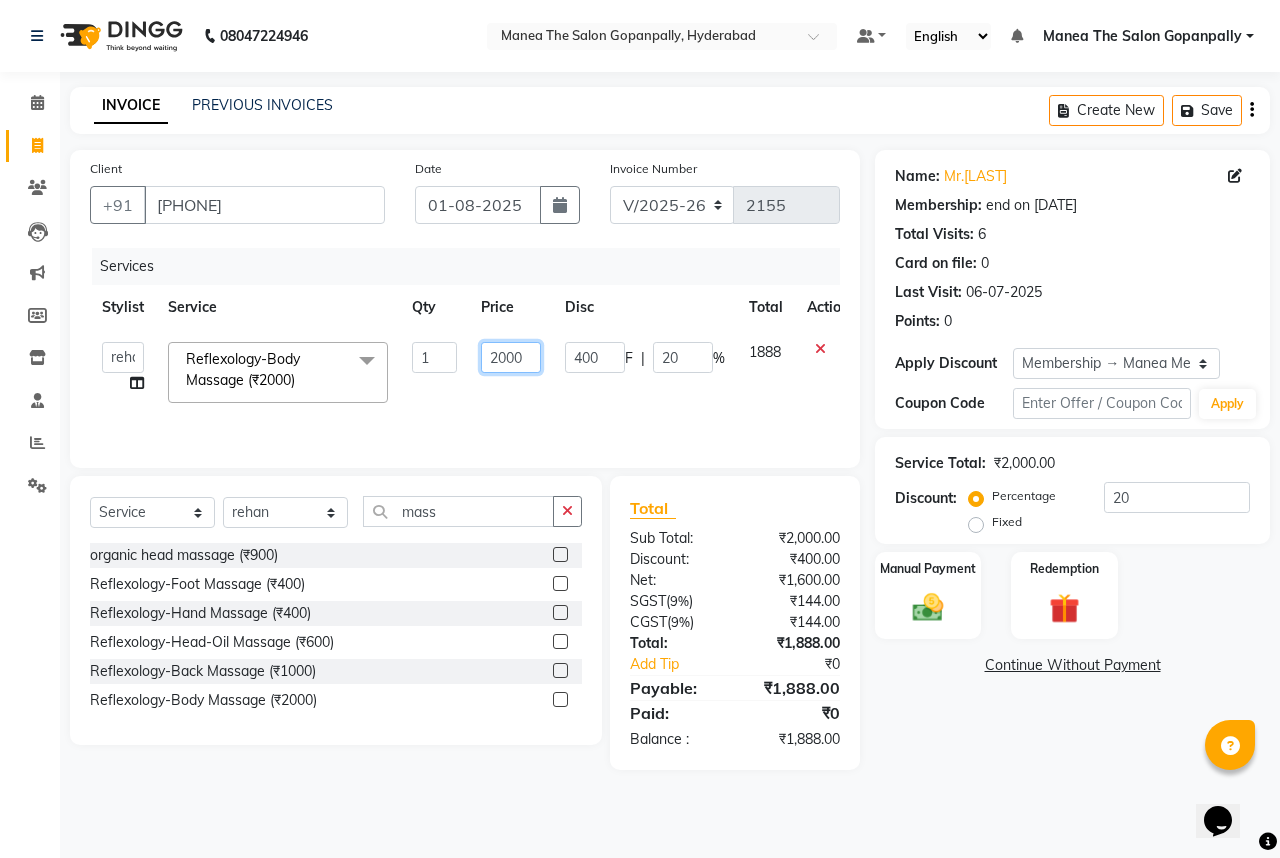 click on "2000" 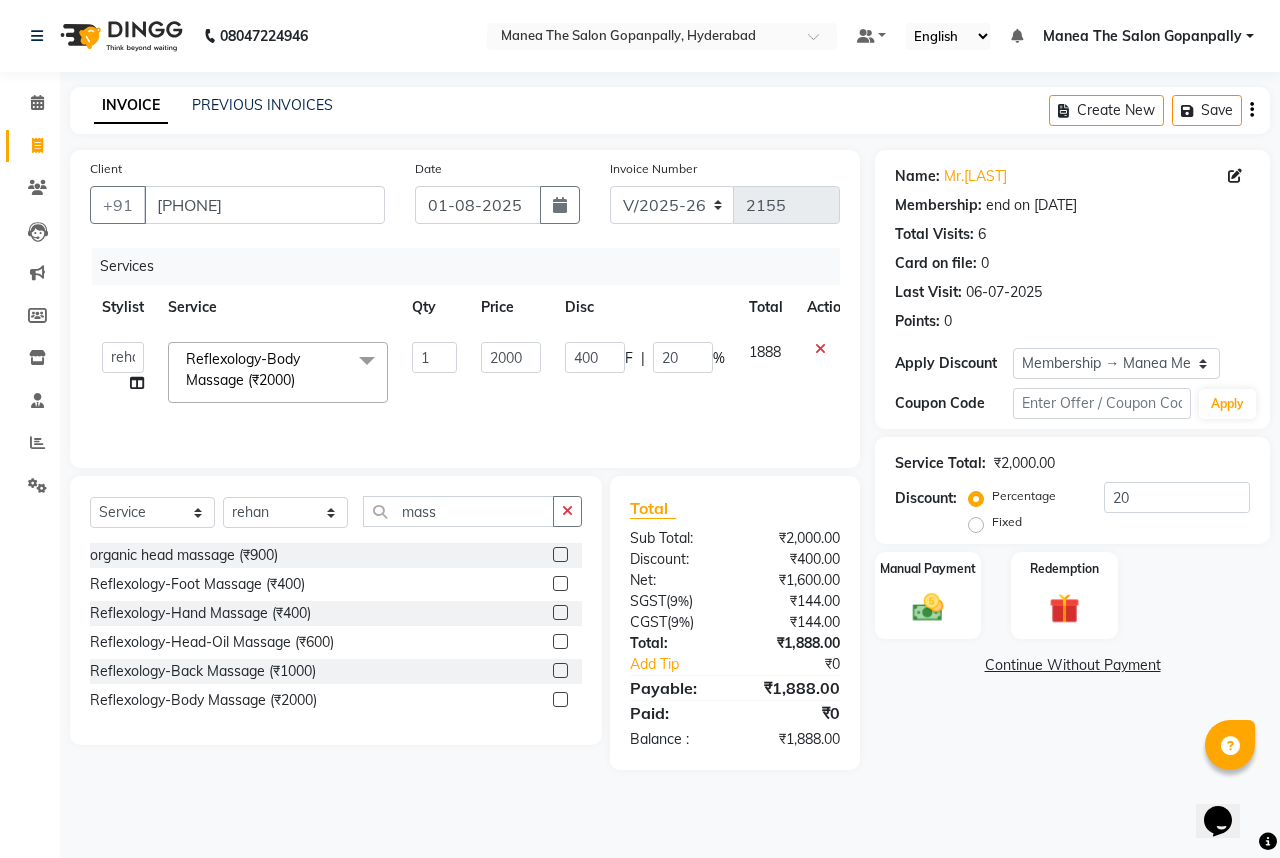 click on "Services Stylist Service Qty Price Disc Total Action  Anand   AVANTHI   Haider    indu   IRFAN   keerthi   rehan   sameer   saritha   zubair  Reflexology-Body Massage (₹2000)  x Haircare Men -Moisturising (₹600) Haircare Men -Colour Protect (₹700) Haircare Men -Frizz Ease (₹800) Haircare Men -Repair & Rejuvenate (₹800) Haircare Men -Deep Conditioning (₹1200) Haircare Men -Anti Hair Fall (₹900) Haircare Men -Anti Dandruff (₹900) Haircare Men -Scalp Therapy (₹1200) gel nail polish hands (₹400) gel nail polish legs (₹400) extensions hands (₹2100) gel nail polish removal (₹400) extension removal (₹600) henna (organic ) (₹800) organic facial (₹3800) organic cleanup (₹1500) organic anti dandruff (₹2500) organic anti hairfall (₹2500) organic hair spa (₹3000) organic head massage (₹900) organic hair pack (₹900) mehandi 2 hands full (₹2000) mehandi simple (₹500) warts removal big (₹100) warts removal small (₹50) combo men (₹2100) splits (₹500) nail art (₹250)" 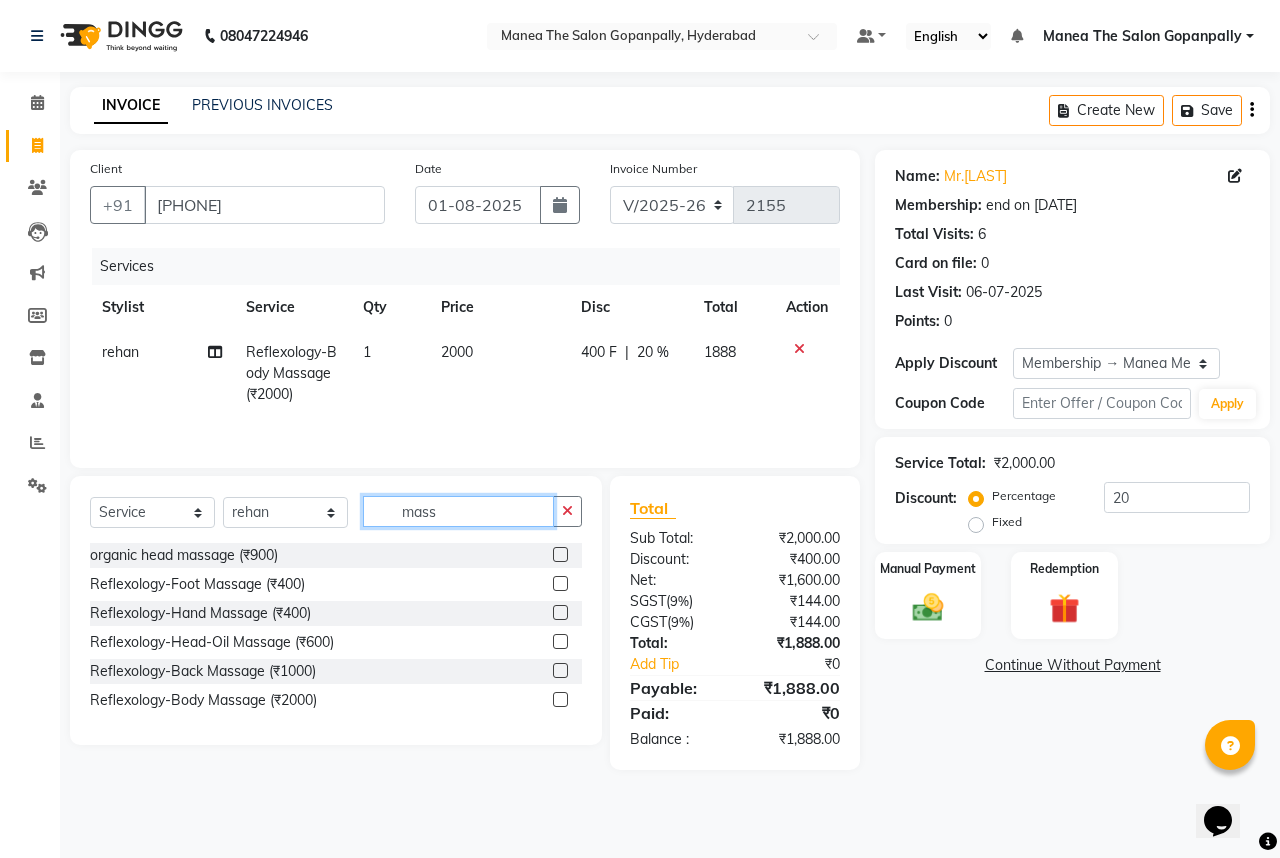 click on "mass" 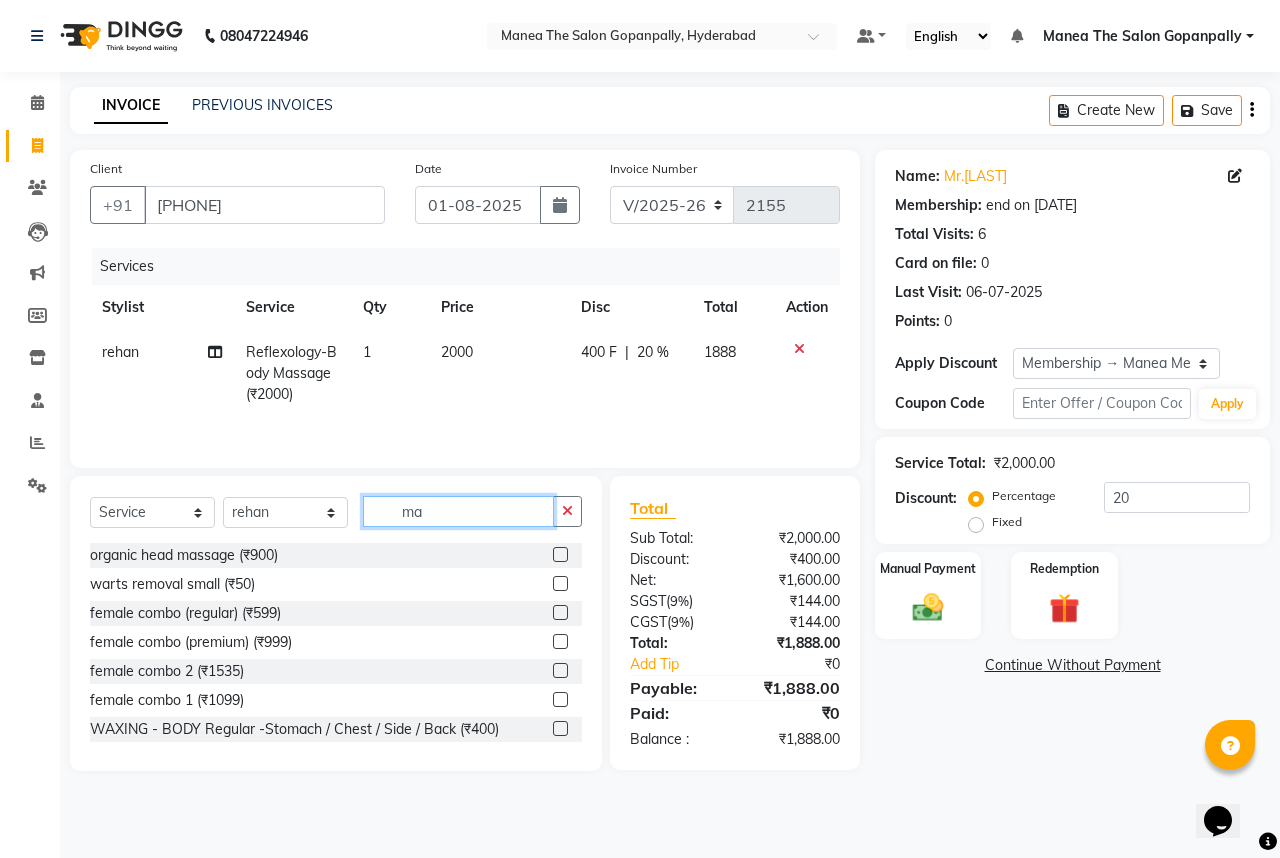 type on "m" 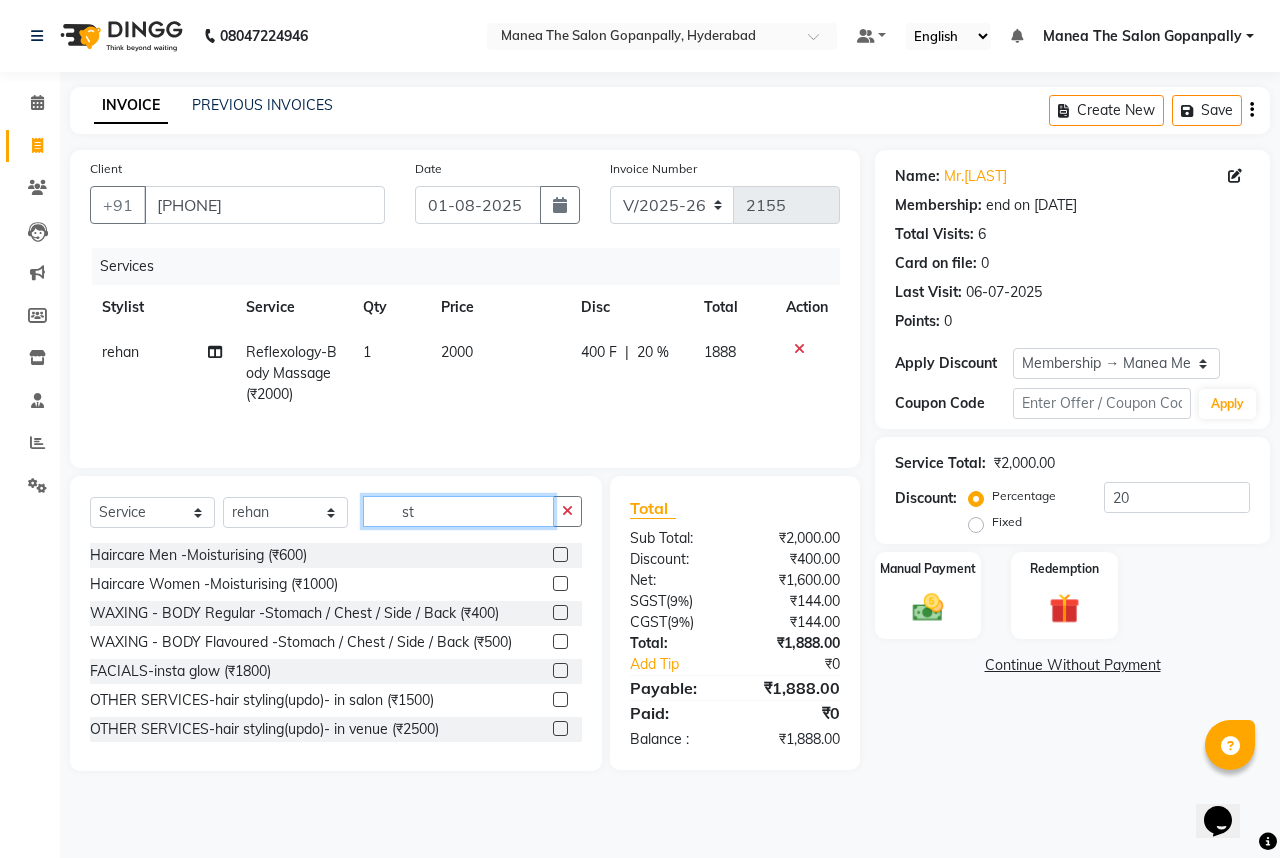 type on "s" 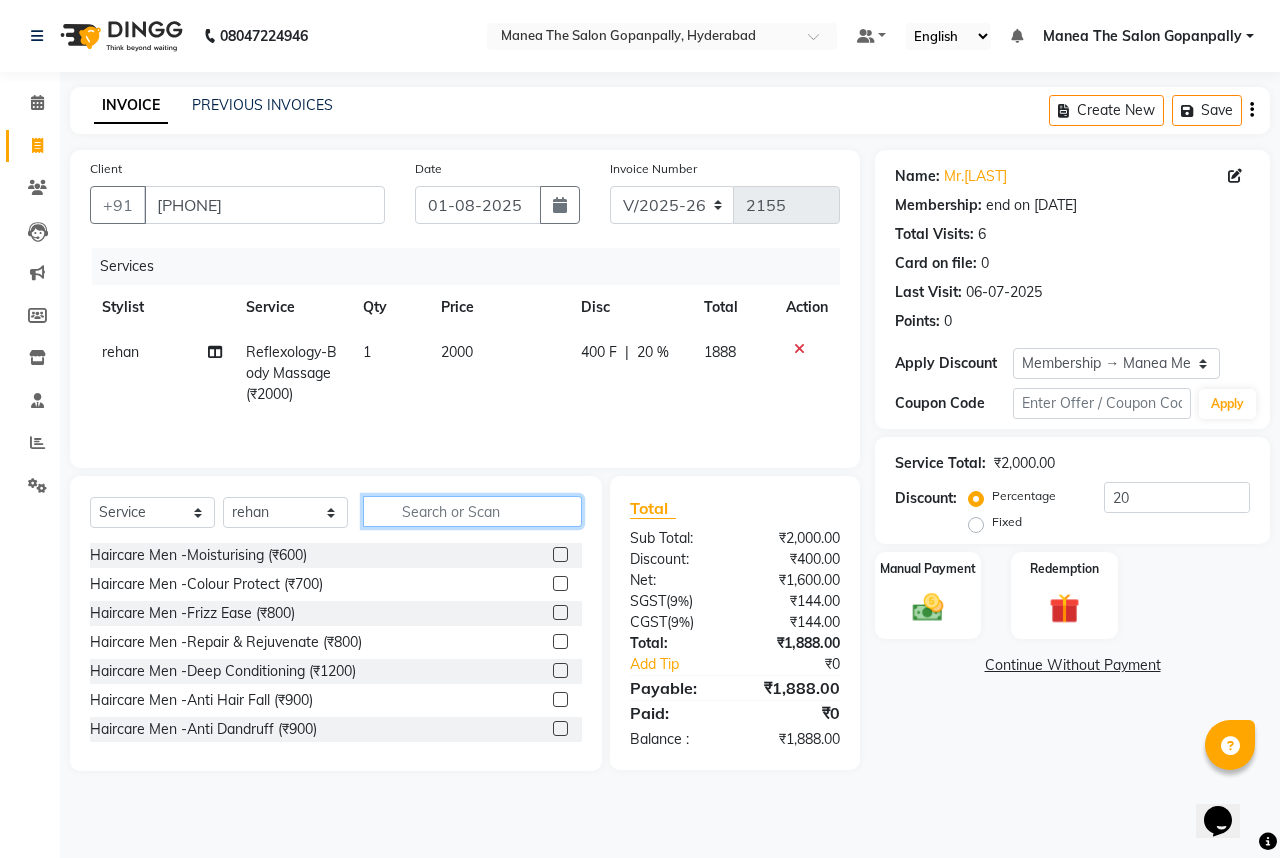 type 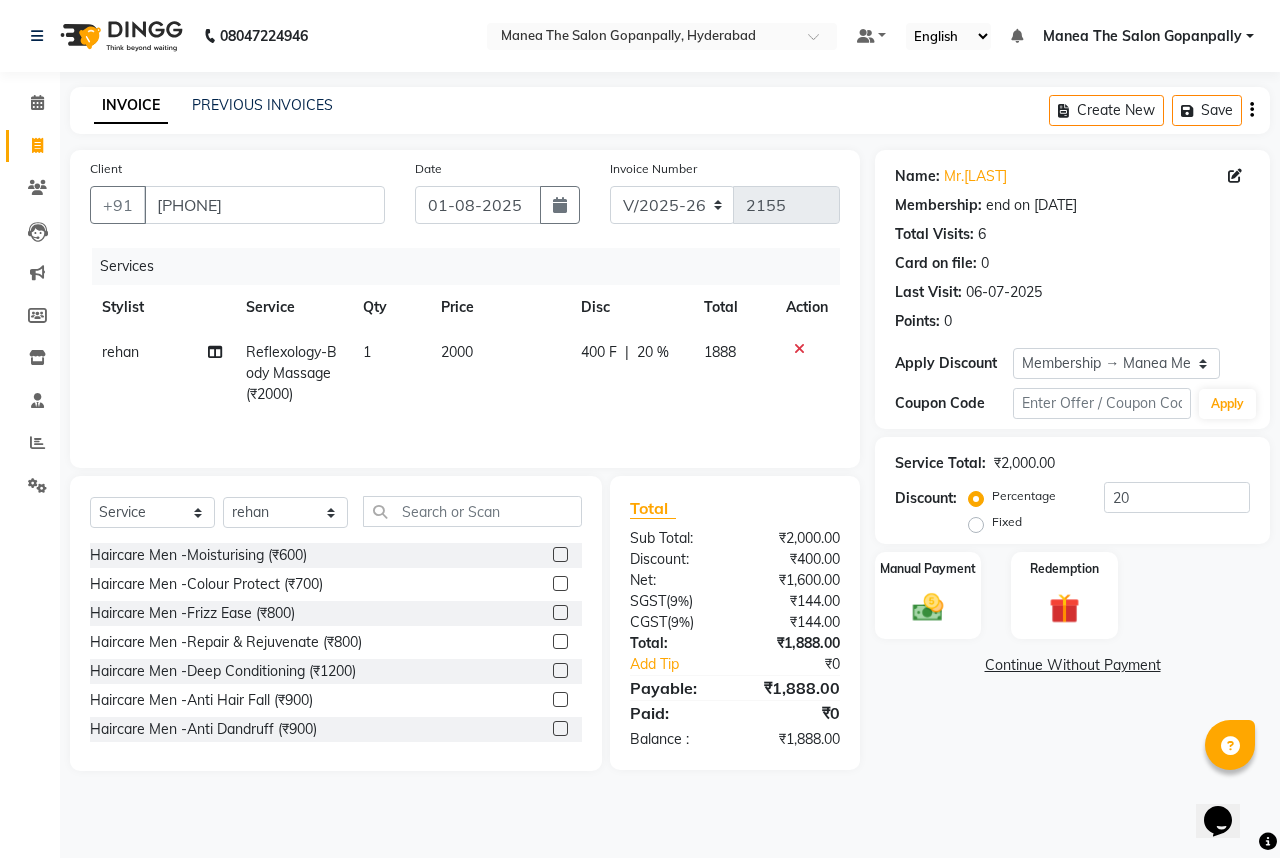 click on "2000" 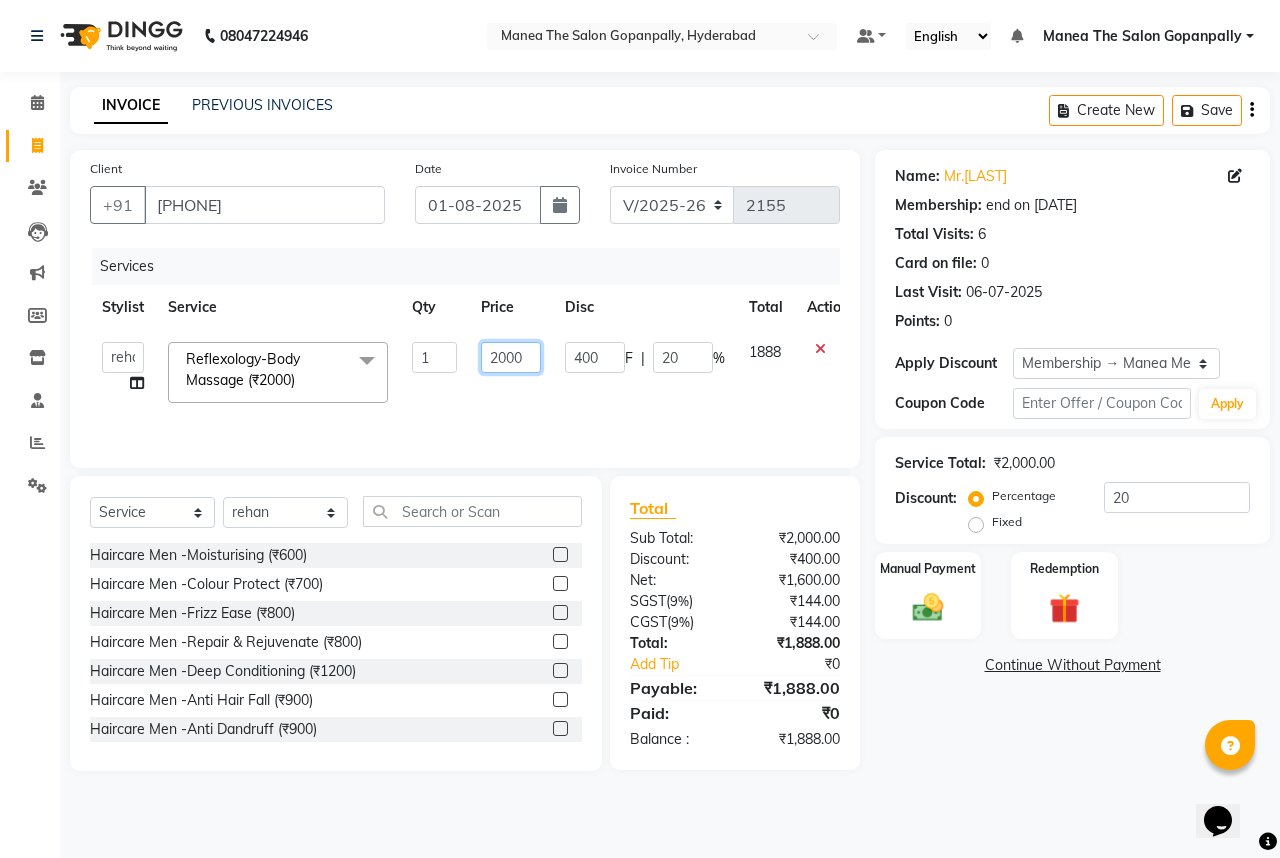 click on "2000" 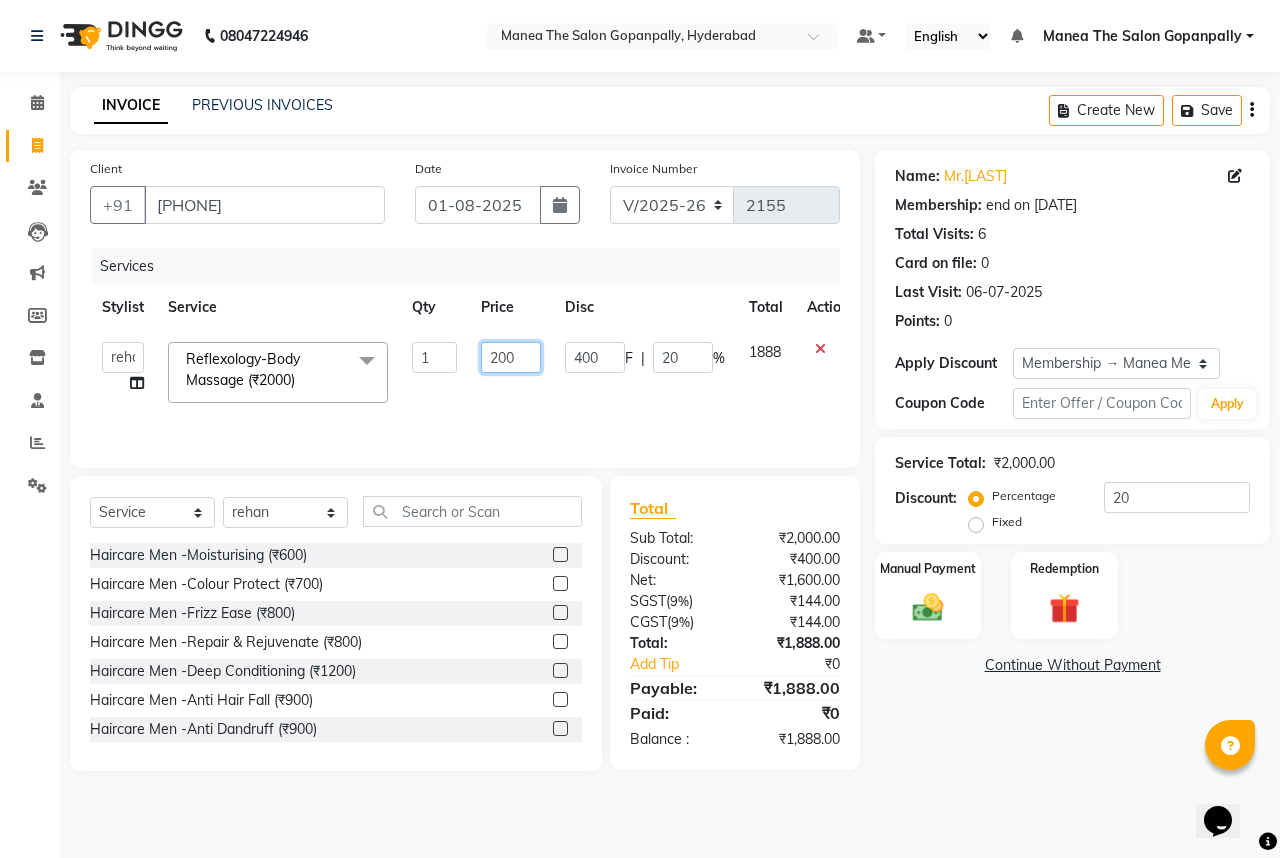 type on "2500" 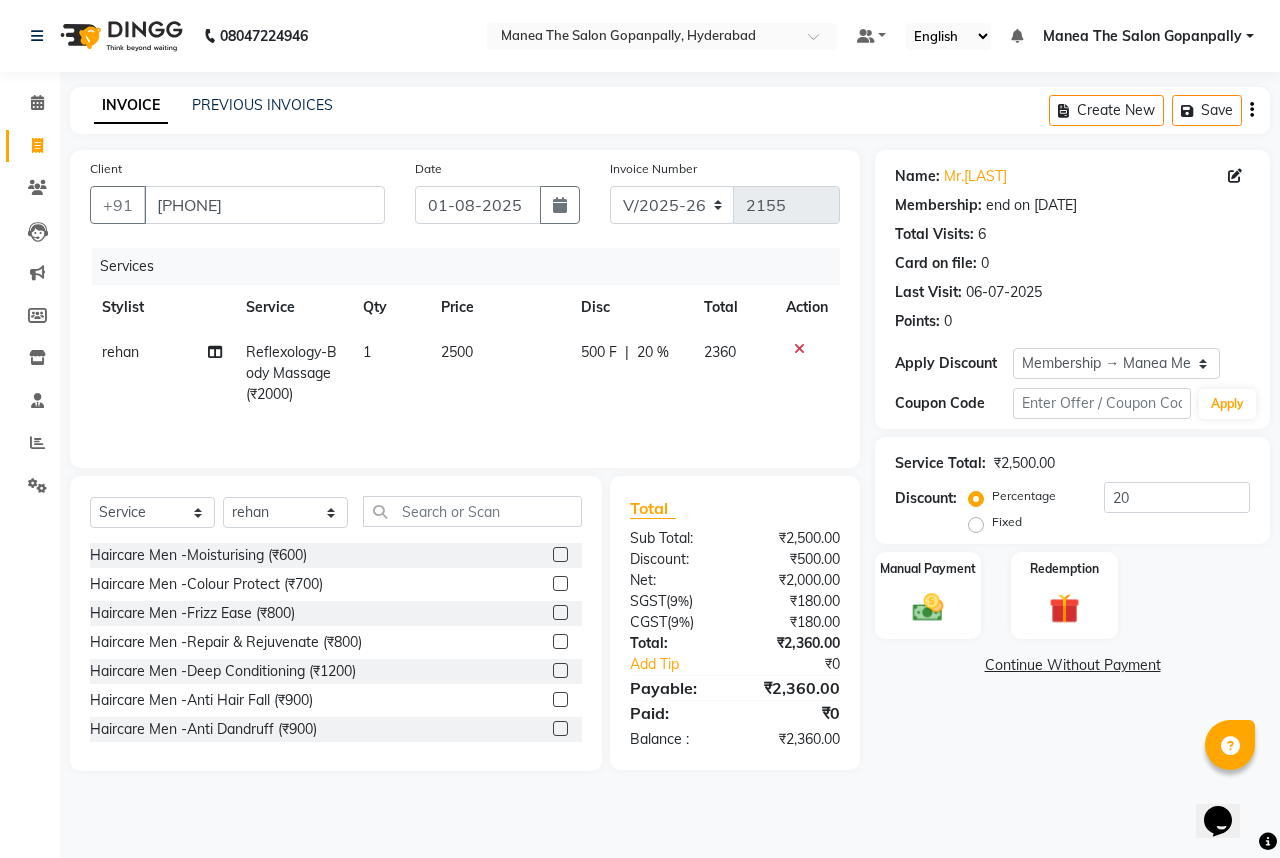 drag, startPoint x: 944, startPoint y: 711, endPoint x: 936, endPoint y: 692, distance: 20.615528 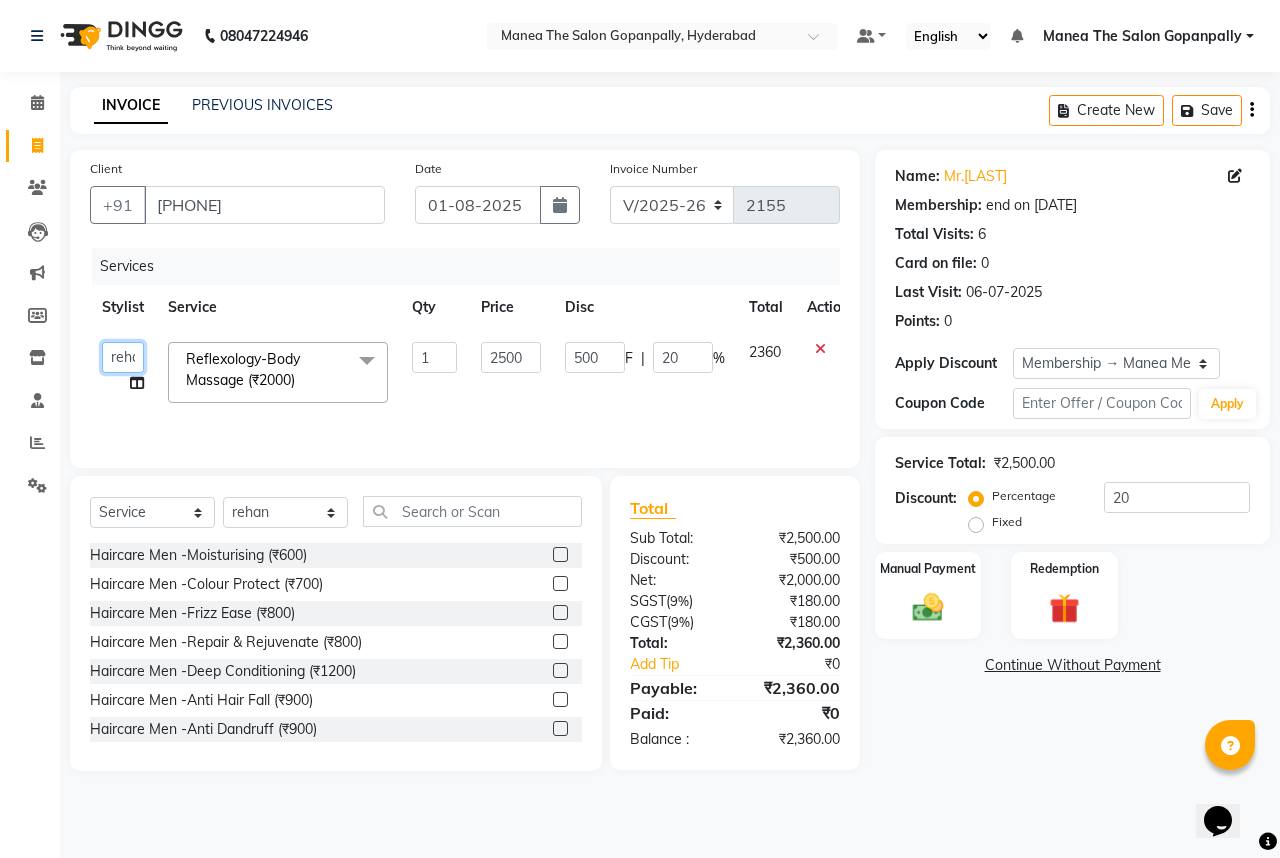 click on "Anand   AVANTHI   Haider    indu   IRFAN   keerthi   rehan   sameer   saritha   zubair" 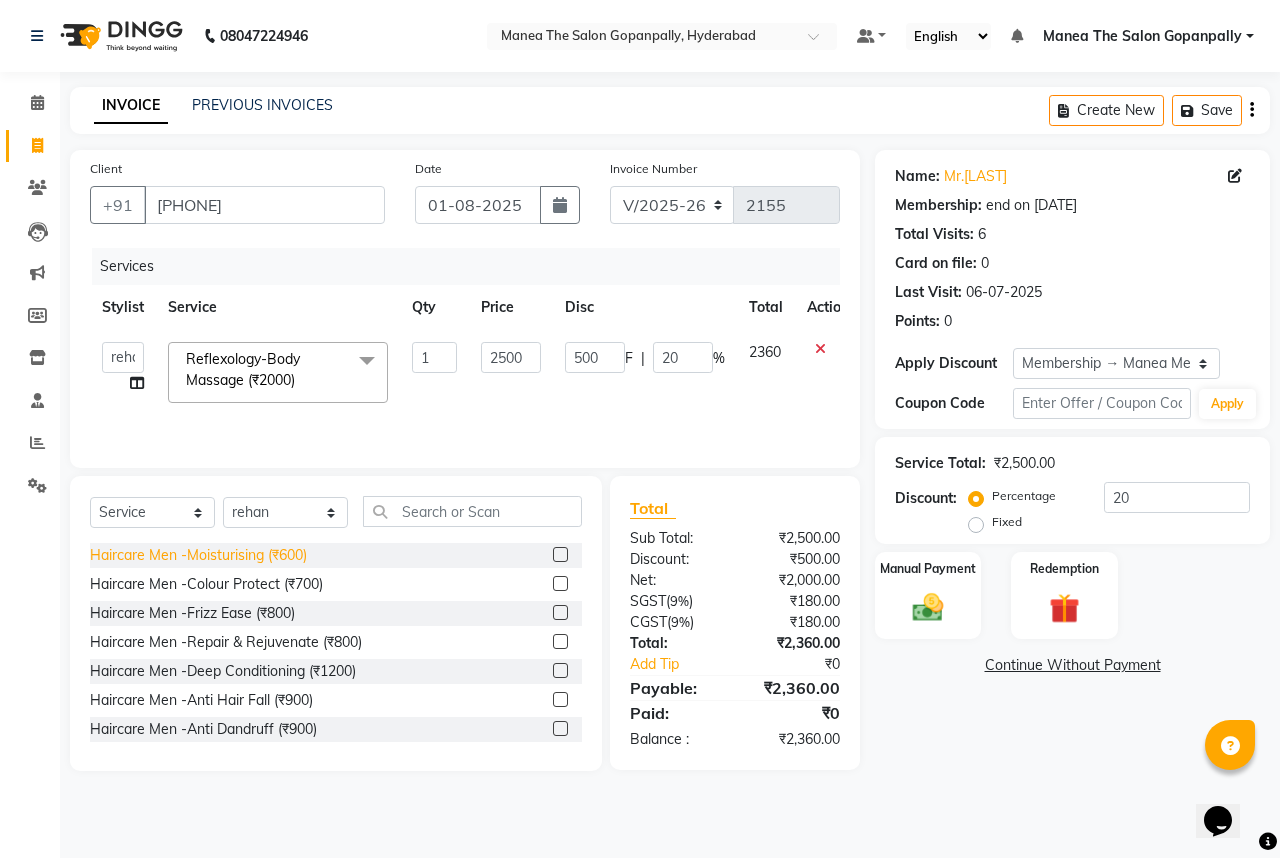 select on "57885" 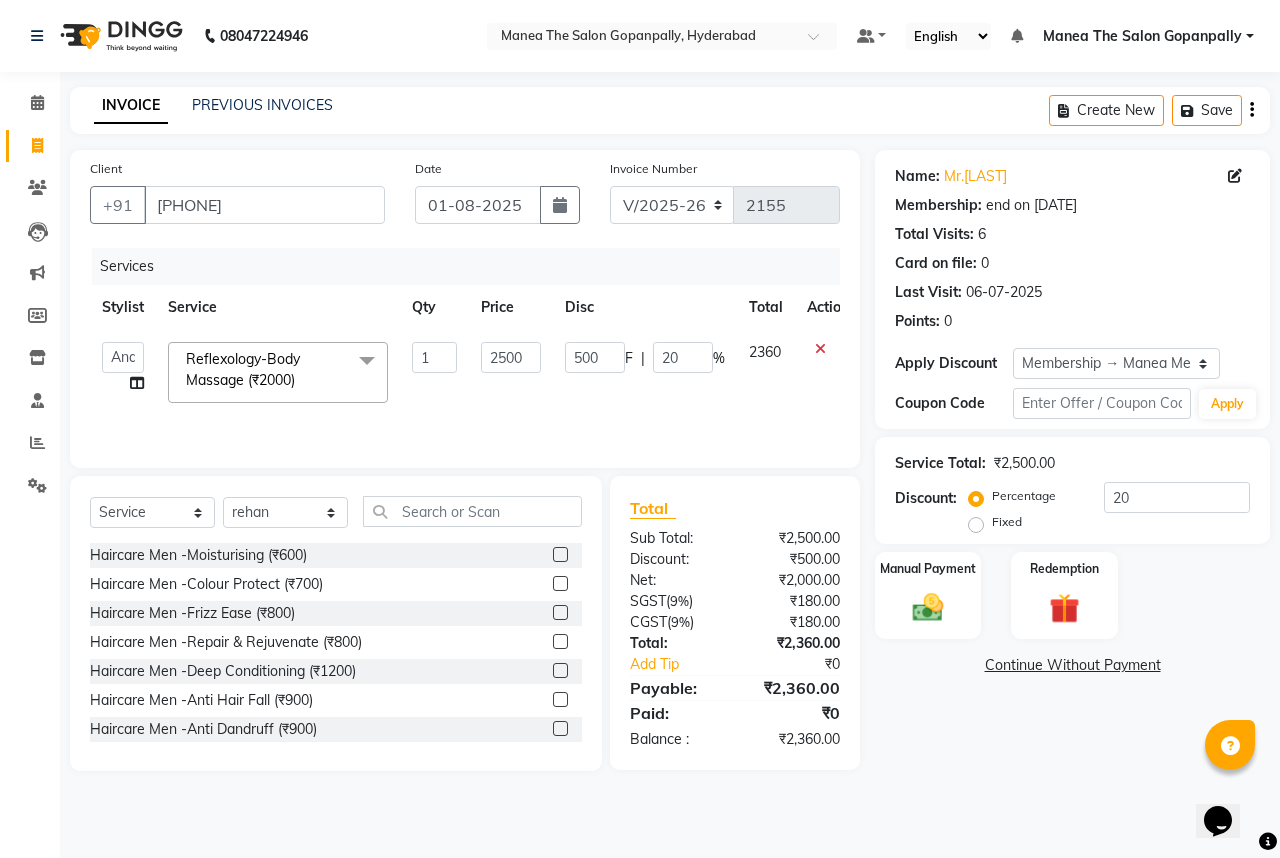 click on "INVOICE PREVIOUS INVOICES Create New   Save  Client +91 9866544087 Date 01-08-2025 Invoice Number V/2025 V/2025-26 2155 Services Stylist Service Qty Price Disc Total Action  Anand   AVANTHI   Haider    indu   IRFAN   keerthi   rehan   sameer   saritha   zubair  Reflexology-Body Massage (₹2000)  x Haircare Men -Moisturising Haircare Men -Colour Protect Haircare Men -Frizz Ease Haircare Men -Repair & Rejuvenate Haircare Men -Deep Conditioning Haircare Men -Anti Hair Fall Haircare Men -Anti Dandruff Haircare Men -Scalp Therapy gel nail polish hands gel nail polish legs extensions hands gel nail polish removal extension removal henna (organic ) organic facial organic cleanup organic anti dandruff organic anti hairfall organic hair spa organic head massage organic hair pack mehandi 2 hands full mehandi simple warts removal big warts removal small combo men splits nail art mens combo female combo (regular) female combo (premium) express hydra facial female combo 2 female combo 1 apre spray mini combo 1 CGM 1 500" 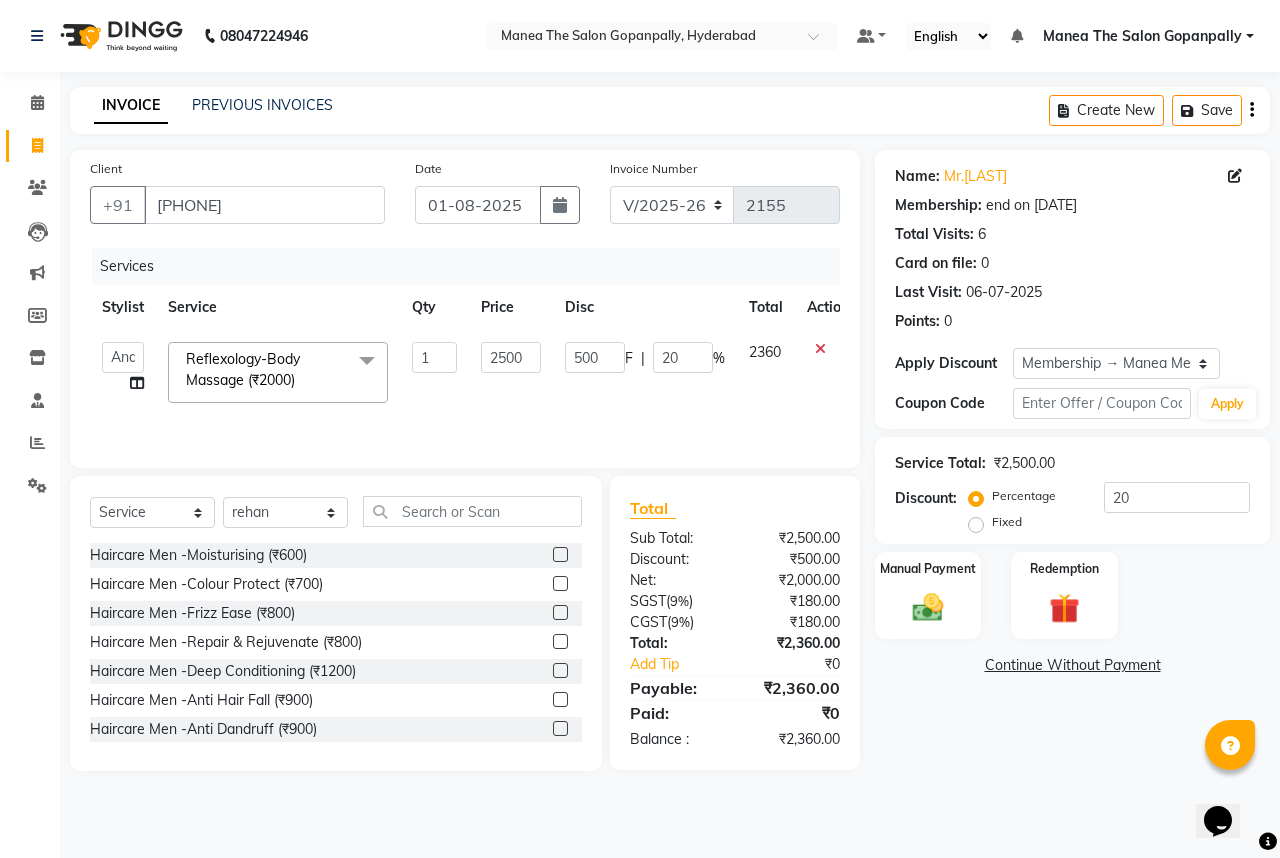 drag, startPoint x: 1024, startPoint y: 780, endPoint x: 796, endPoint y: 513, distance: 351.10254 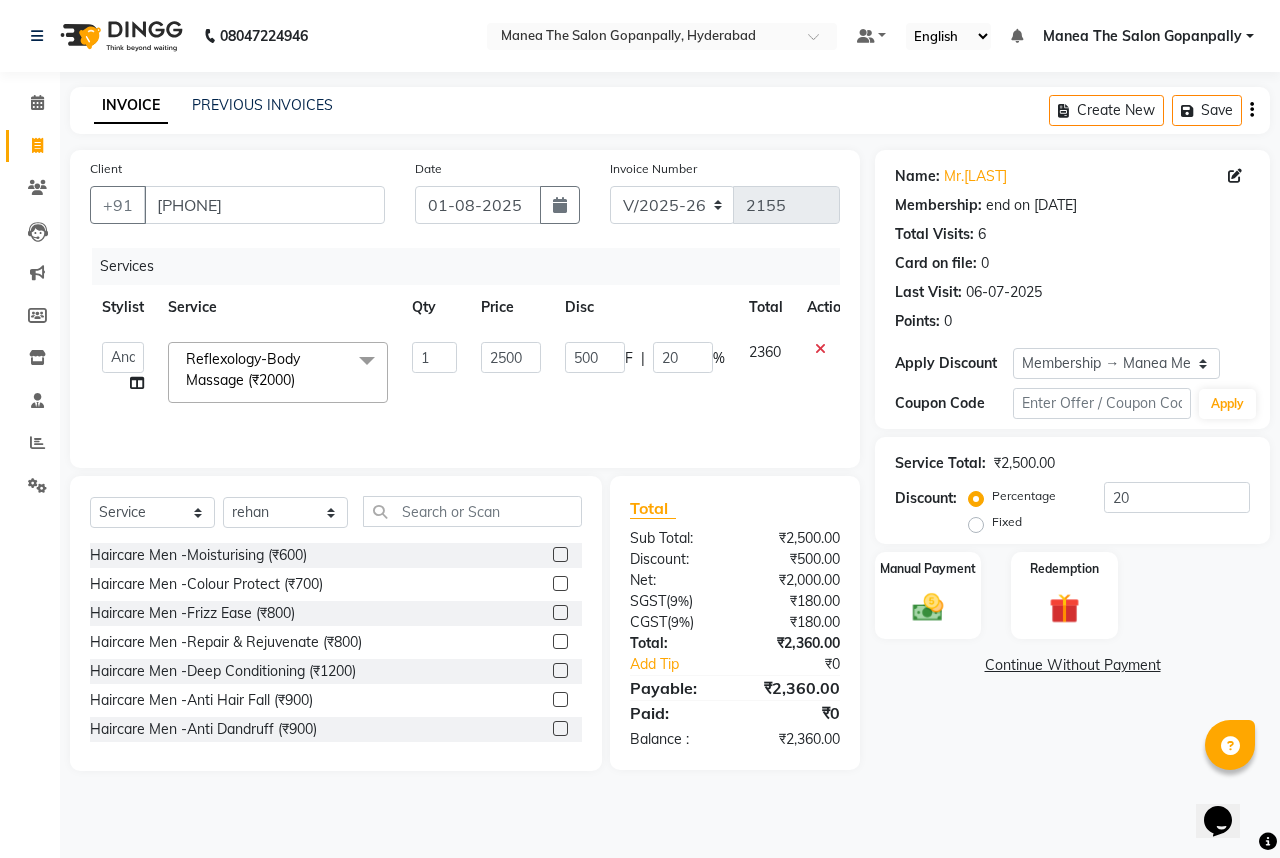 click on "Services Stylist Service Qty Price Disc Total Action  Anand   AVANTHI   Haider    indu   IRFAN   keerthi   rehan   sameer   saritha   zubair  Reflexology-Body Massage (₹2000)  x Haircare Men -Moisturising Haircare Men -Colour Protect Haircare Men -Frizz Ease Haircare Men -Repair & Rejuvenate Haircare Men -Deep Conditioning Haircare Men -Anti Hair Fall Haircare Men -Anti Dandruff Haircare Men -Scalp Therapy gel nail polish hands gel nail polish legs extensions hands gel nail polish removal extension removal henna (organic ) organic facial organic cleanup organic anti dandruff organic anti hairfall organic hair spa organic head massage organic hair pack mehandi 2 hands full mehandi simple warts removal big warts removal small combo men splits nail art mens combo female combo (regular) female combo (premium) express hydra facial female combo 2 female combo 1 apre spray mini combo 1 mini combo 2 mini combo 3 CGM Haircare Women -LUXURY Hair Spa . Haircare Women -KERA THERAPY. Haircare Women -Moisturising 1 2500" 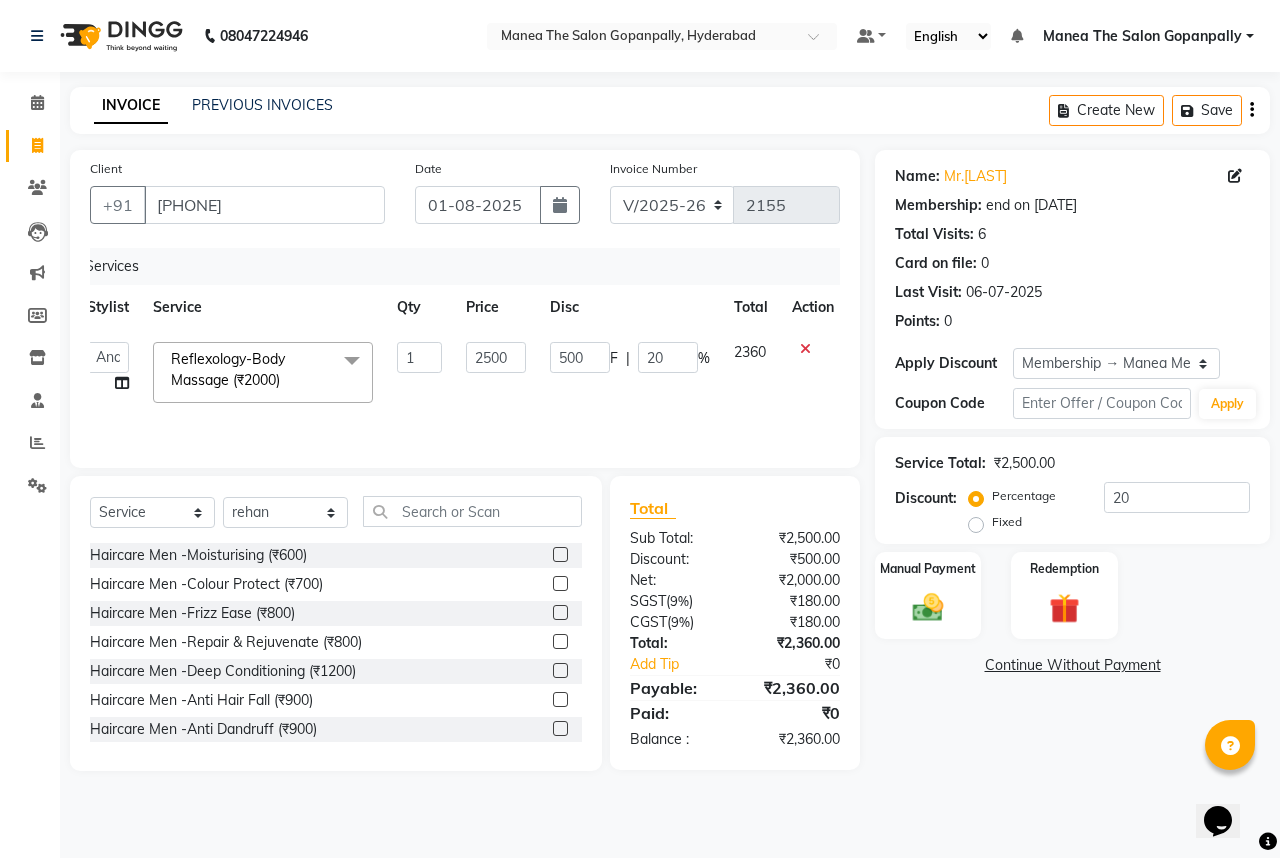 scroll, scrollTop: 0, scrollLeft: 20, axis: horizontal 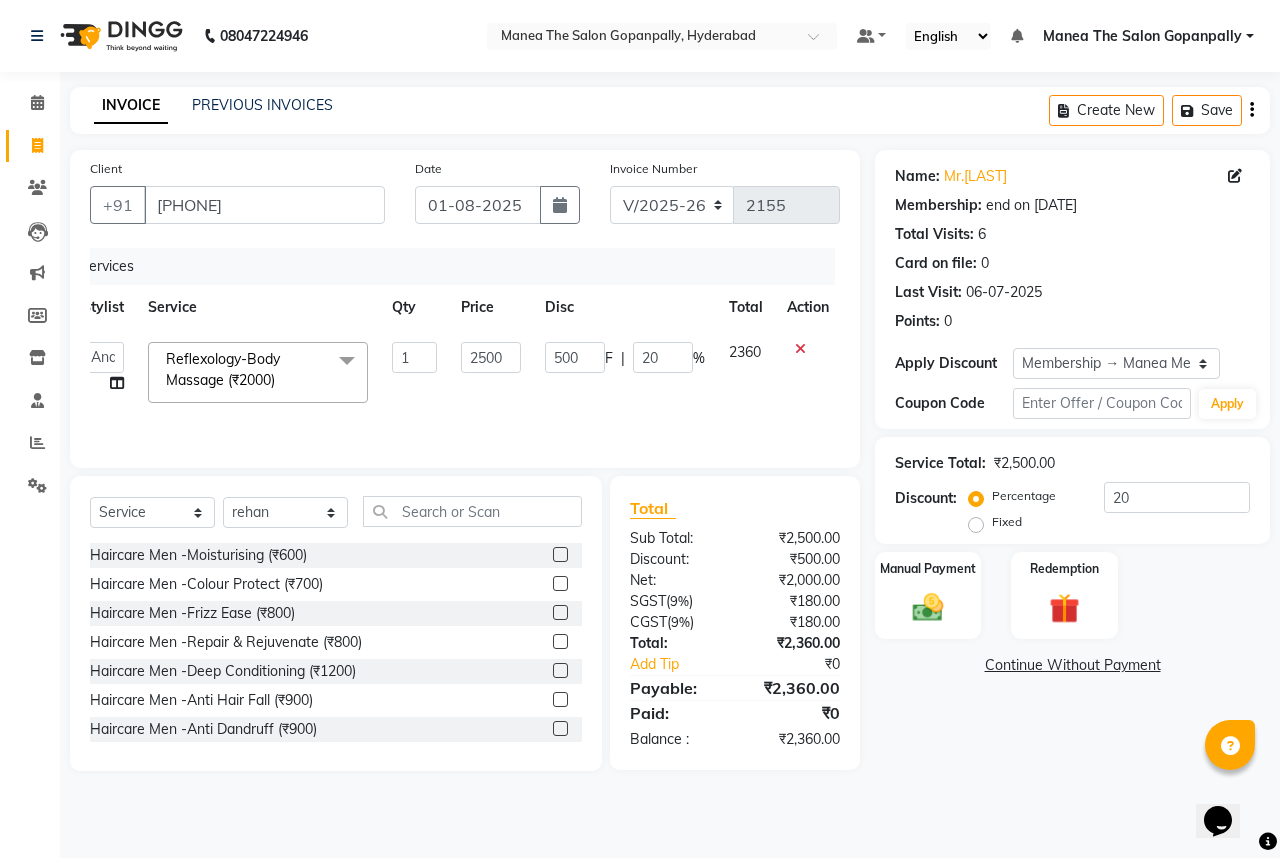 click on "Client +91 9866544087 Date 01-08-2025 Invoice Number V/2025 V/2025-26 2155 Services Stylist Service Qty Price Disc Total Action  Anand   AVANTHI   Haider    indu   IRFAN   keerthi   rehan   sameer   saritha   zubair  Reflexology-Body Massage (₹2000)  x Haircare Men -Moisturising Haircare Men -Colour Protect Haircare Men -Frizz Ease Haircare Men -Repair & Rejuvenate Haircare Men -Deep Conditioning Haircare Men -Anti Hair Fall Haircare Men -Anti Dandruff Haircare Men -Scalp Therapy gel nail polish hands gel nail polish legs extensions hands gel nail polish removal extension removal henna (organic ) organic facial organic cleanup organic anti dandruff organic anti hairfall organic hair spa organic head massage organic hair pack mehandi 2 hands full mehandi simple warts removal big warts removal small combo men splits nail art mens combo female combo (regular) female combo (premium) express hydra facial female combo 2 female combo 1 apre spray mini combo 1 mini combo 2 mini combo 3 CGM THREADING-Upper Lip 1 F" 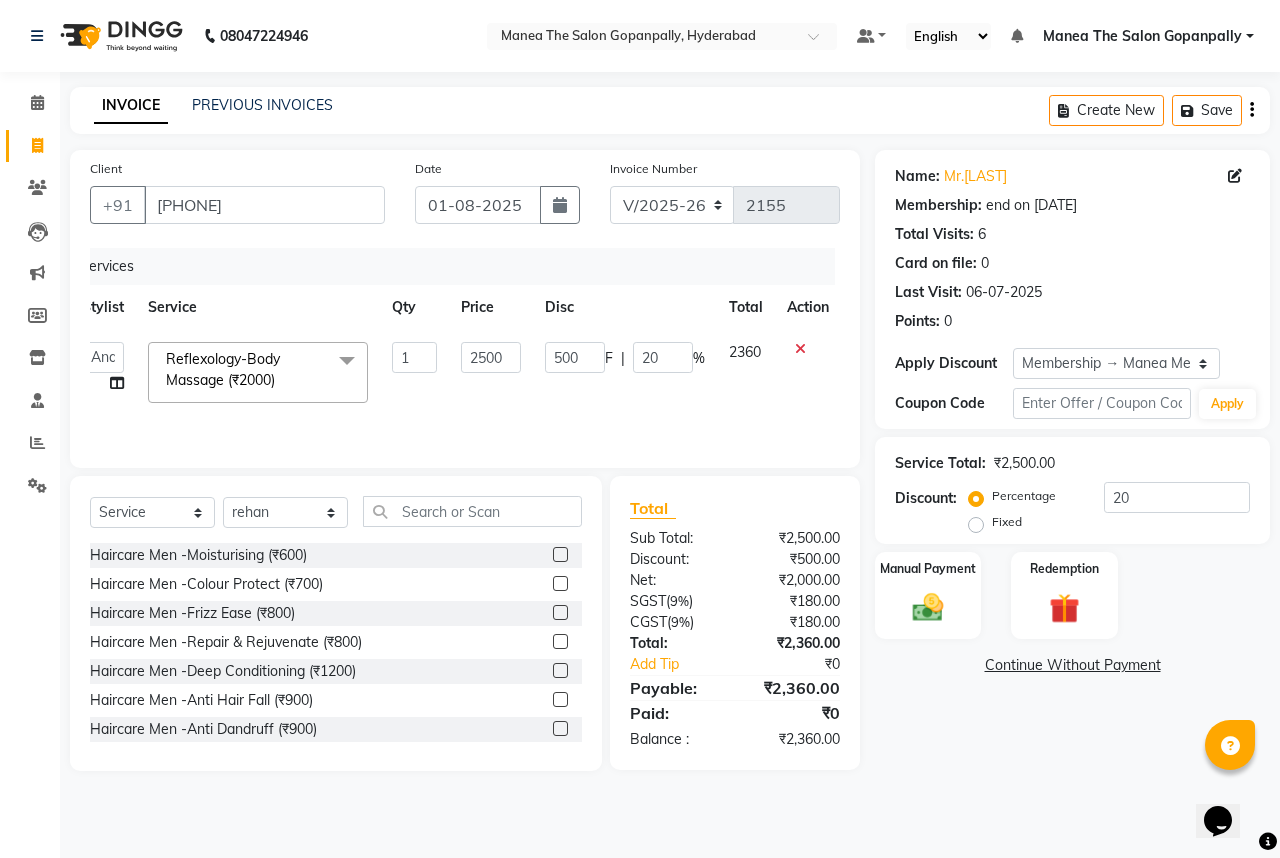 click on "Client +91 9866544087 Date 01-08-2025 Invoice Number V/2025 V/2025-26 2155 Services Stylist Service Qty Price Disc Total Action  Anand   AVANTHI   Haider    indu   IRFAN   keerthi   rehan   sameer   saritha   zubair  Reflexology-Body Massage (₹2000)  x Haircare Men -Moisturising Haircare Men -Colour Protect Haircare Men -Frizz Ease Haircare Men -Repair & Rejuvenate Haircare Men -Deep Conditioning Haircare Men -Anti Hair Fall Haircare Men -Anti Dandruff Haircare Men -Scalp Therapy gel nail polish hands gel nail polish legs extensions hands gel nail polish removal extension removal henna (organic ) organic facial organic cleanup organic anti dandruff organic anti hairfall organic hair spa organic head massage organic hair pack mehandi 2 hands full mehandi simple warts removal big warts removal small combo men splits nail art mens combo female combo (regular) female combo (premium) express hydra facial female combo 2 female combo 1 apre spray mini combo 1 mini combo 2 mini combo 3 CGM THREADING-Upper Lip 1 F" 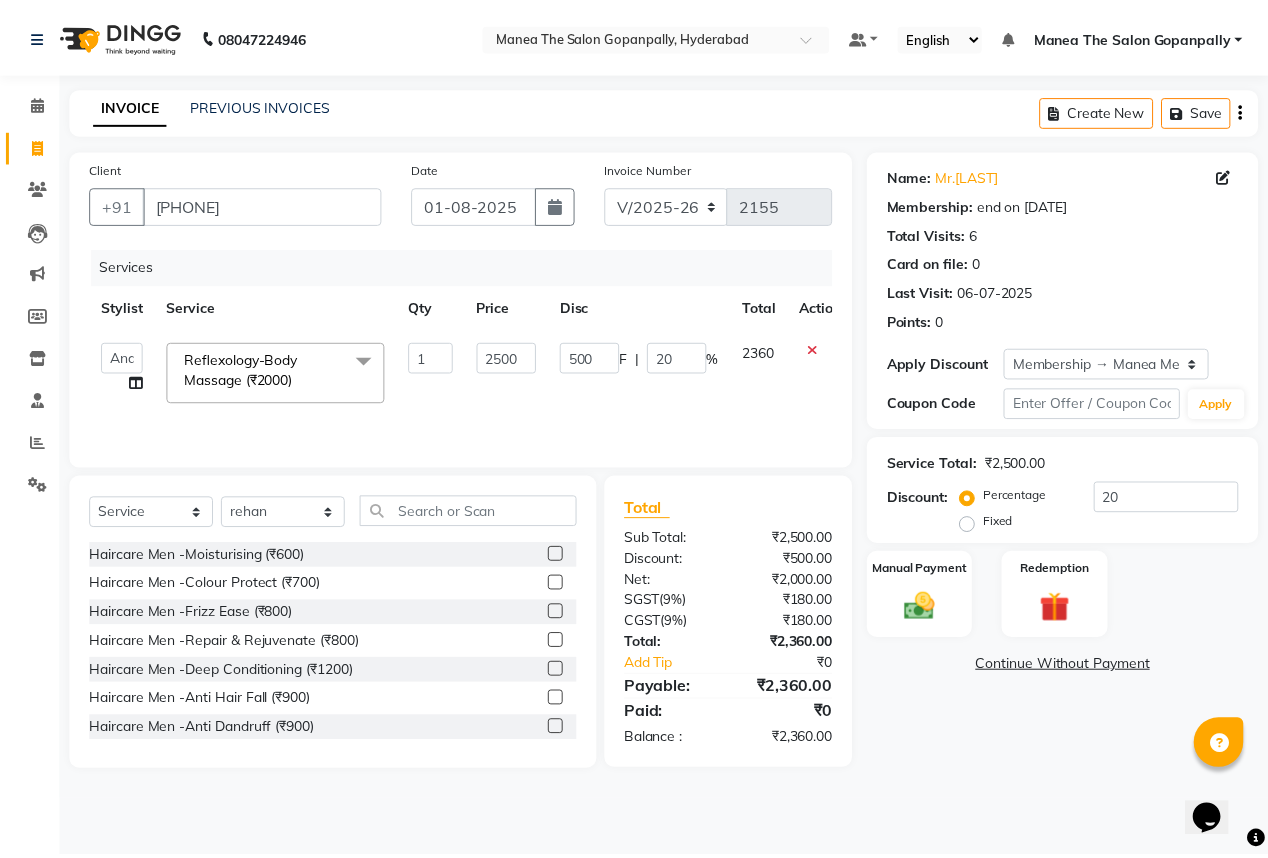 scroll, scrollTop: 0, scrollLeft: 0, axis: both 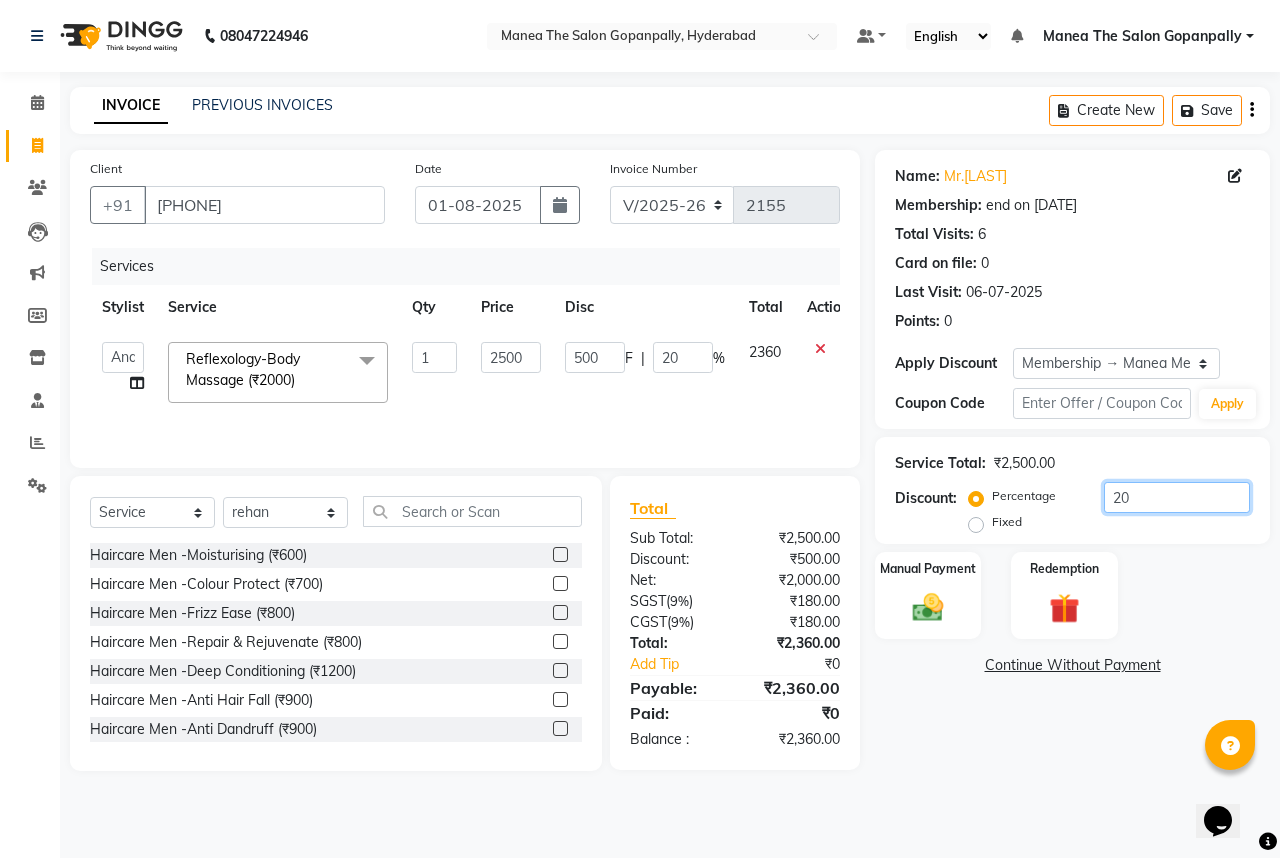 click on "20" 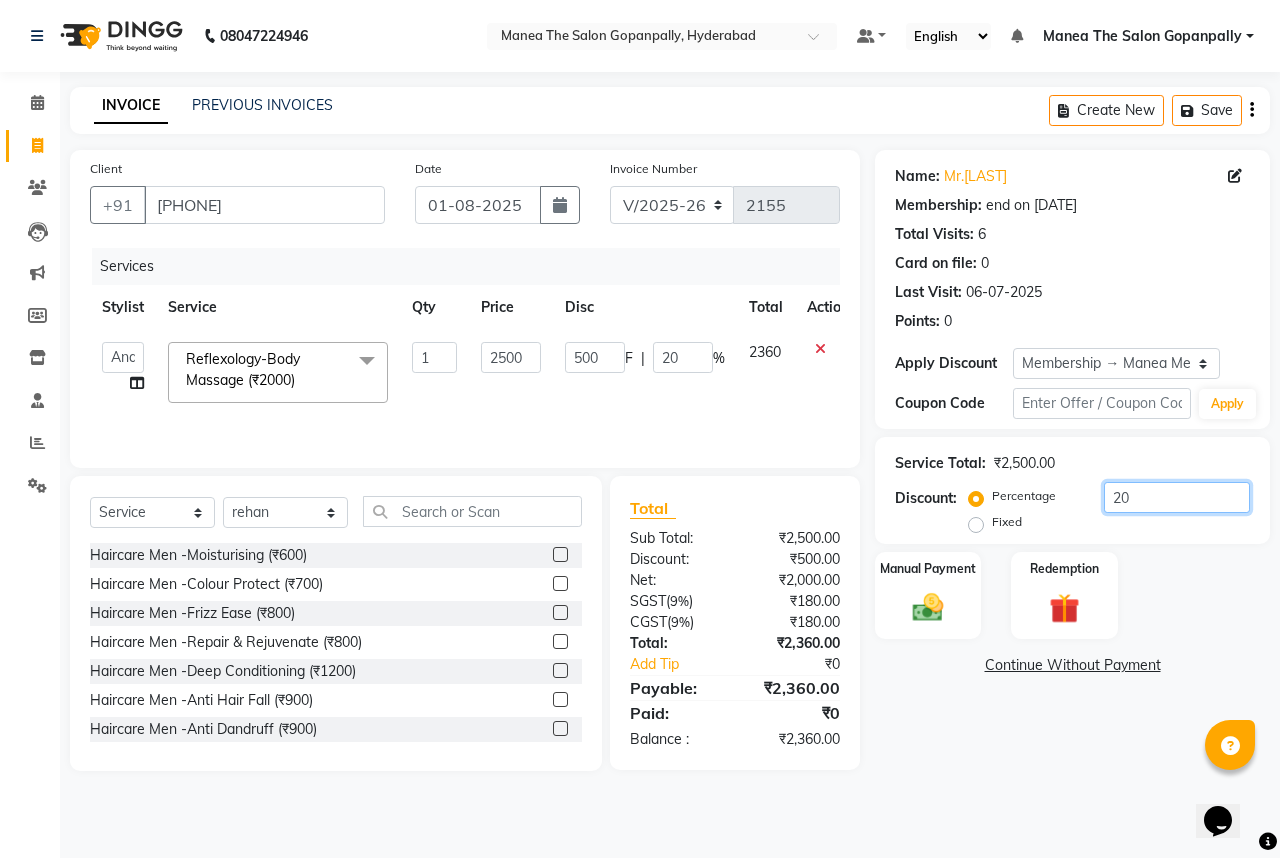 type on "2" 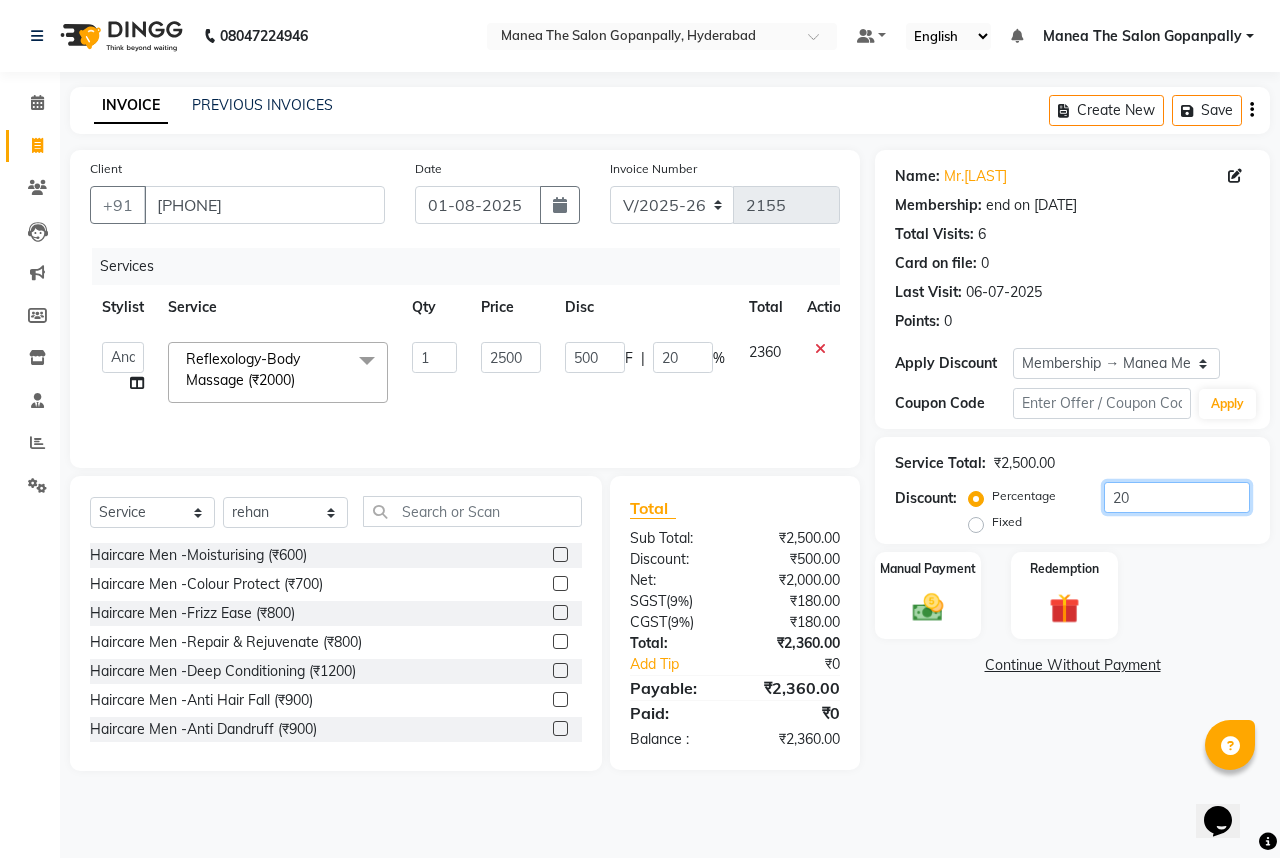 type on "50" 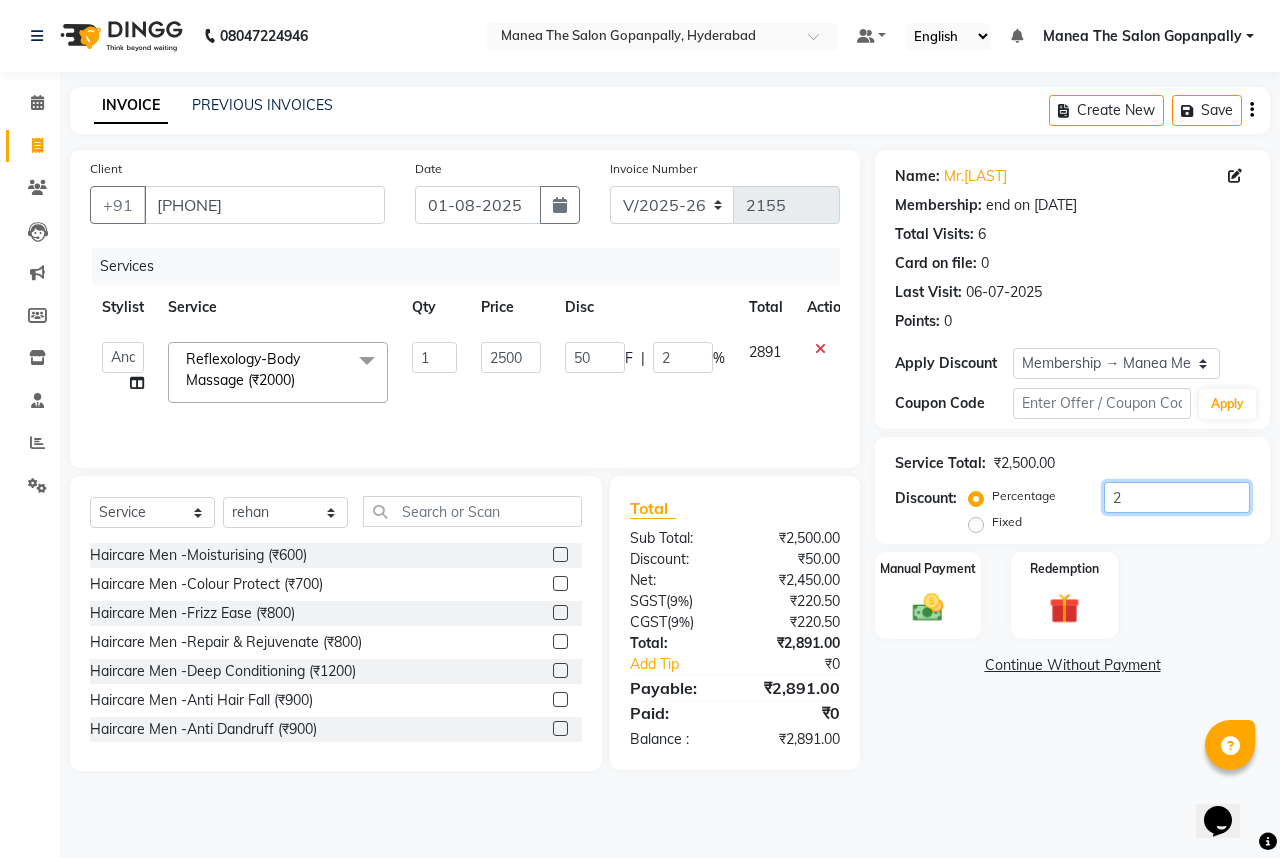 type 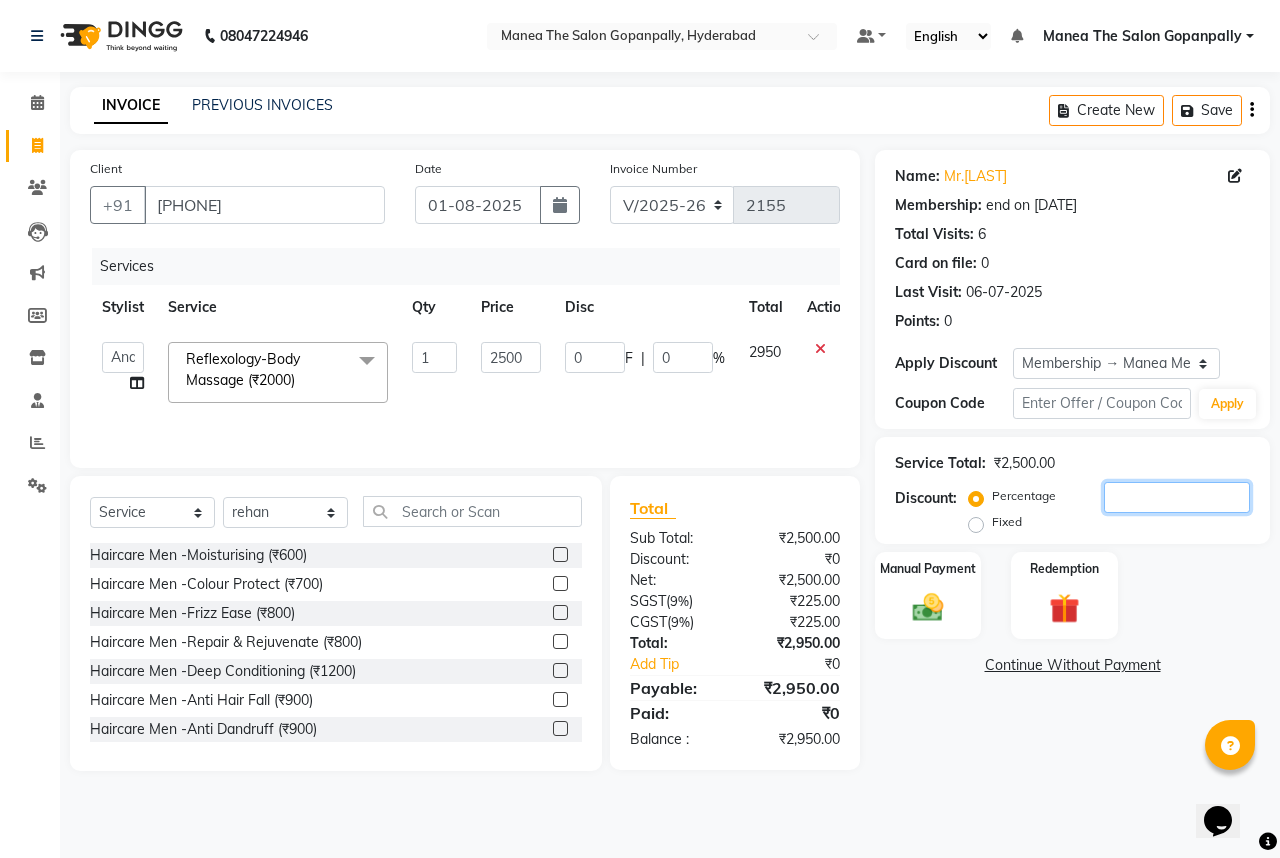 type on "2" 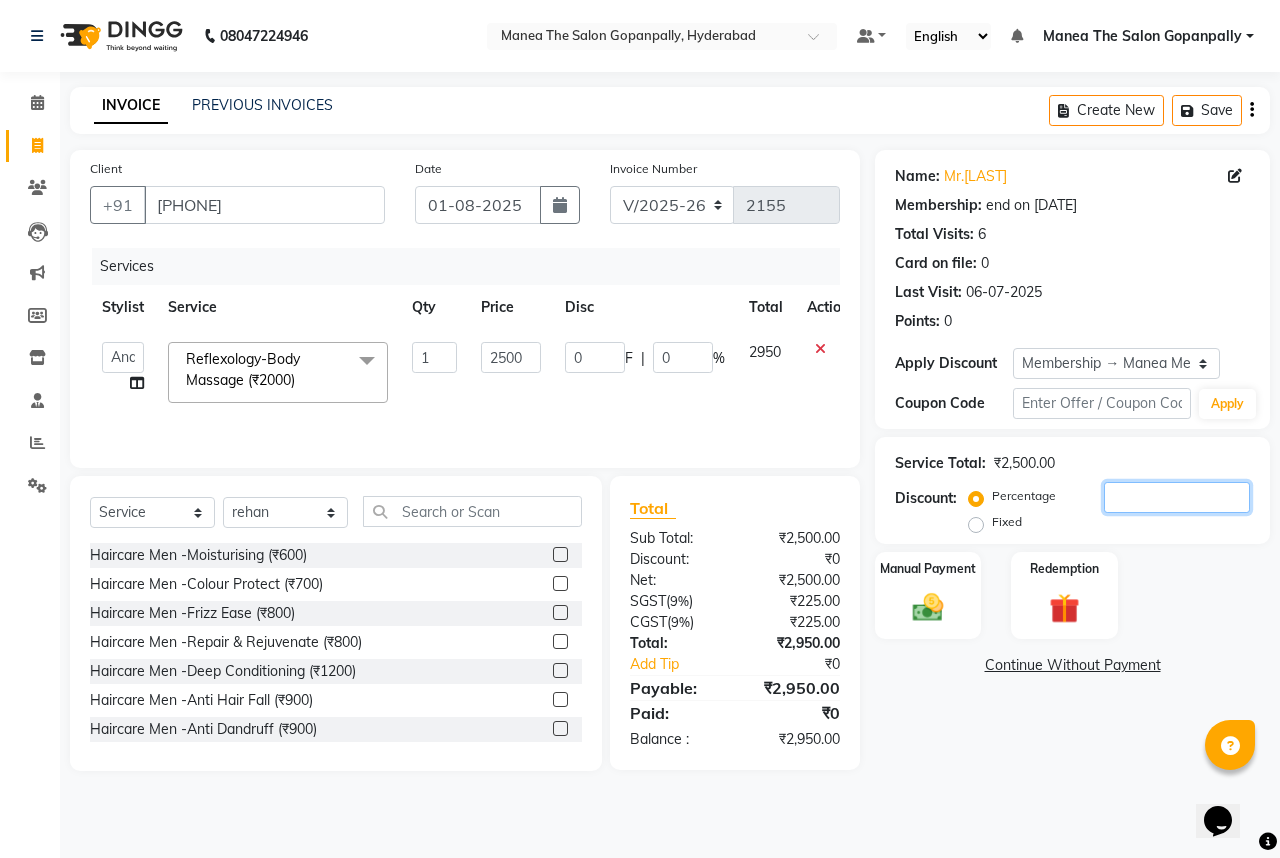 type on "50" 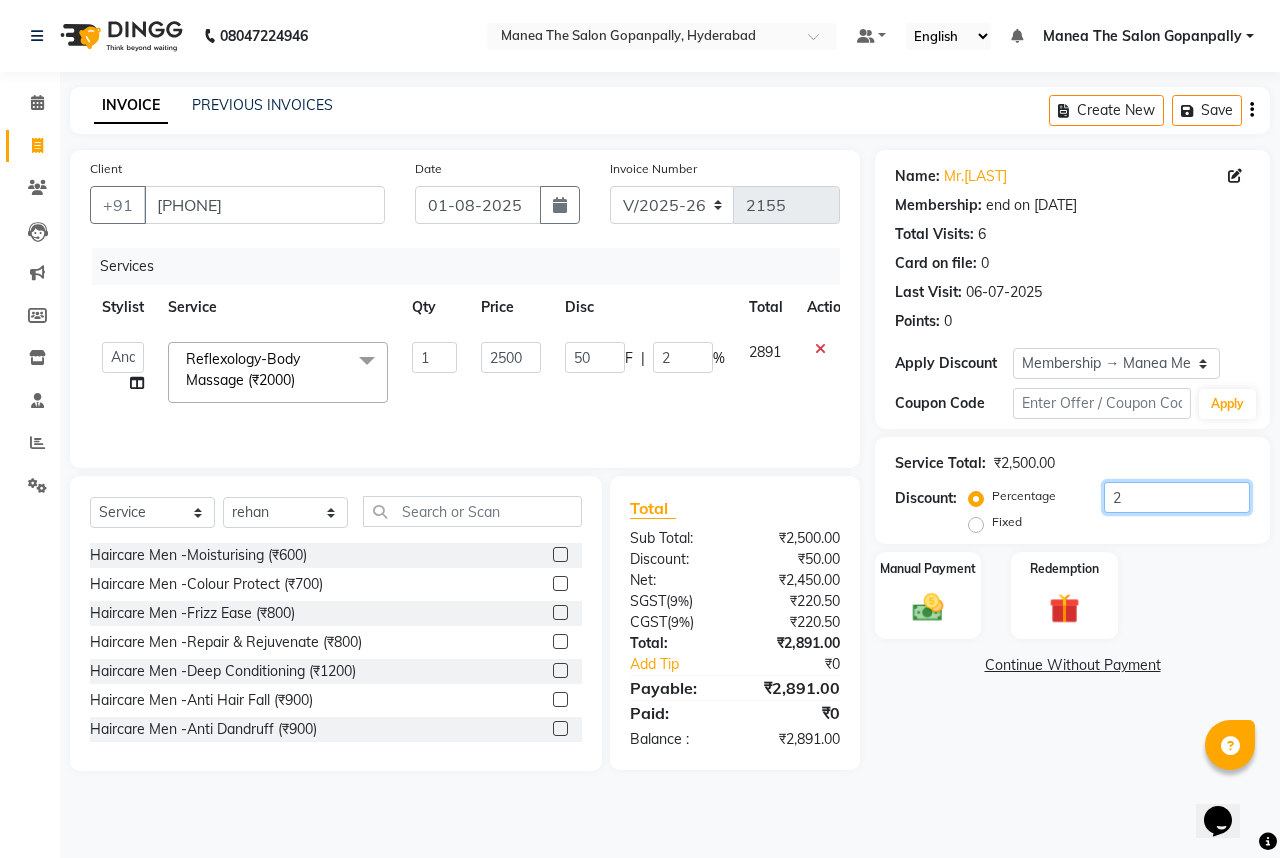 type on "20" 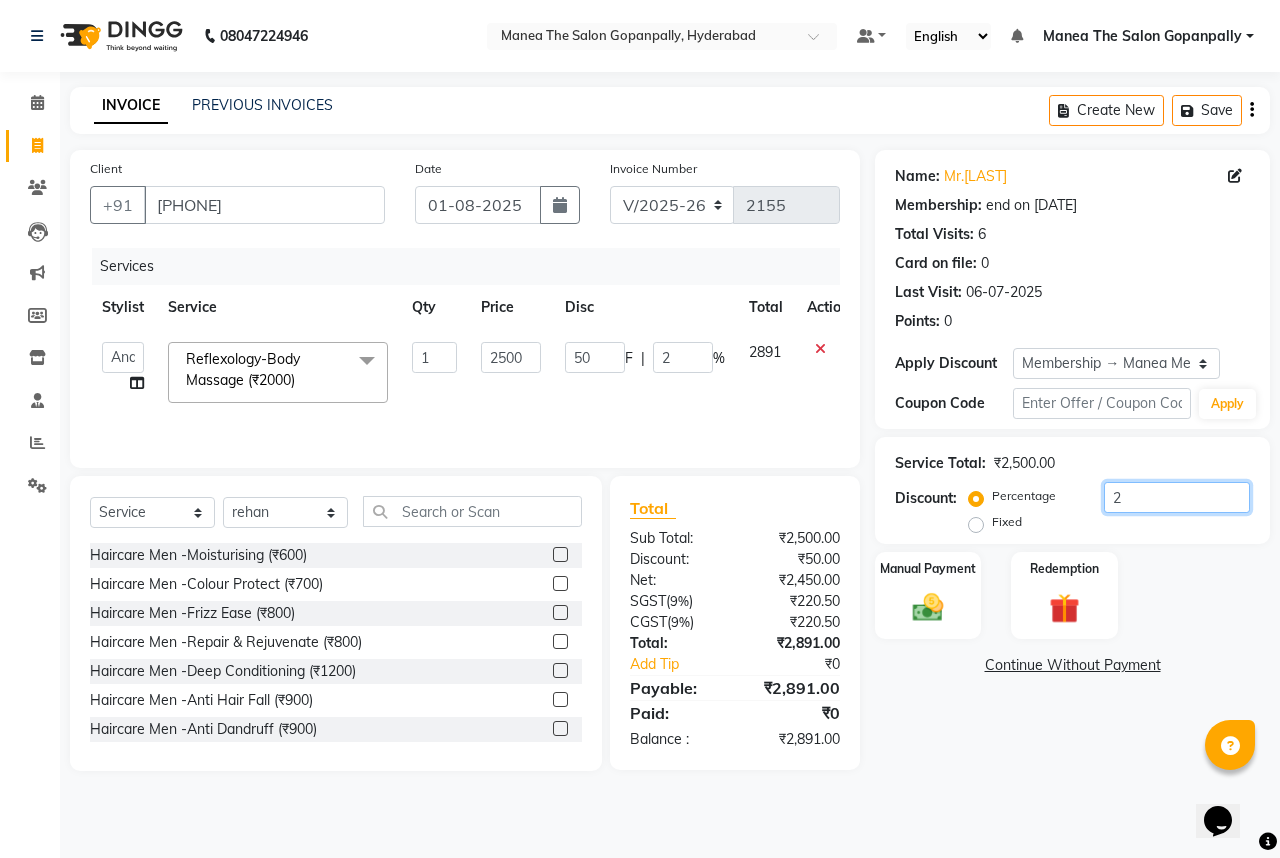 type on "500" 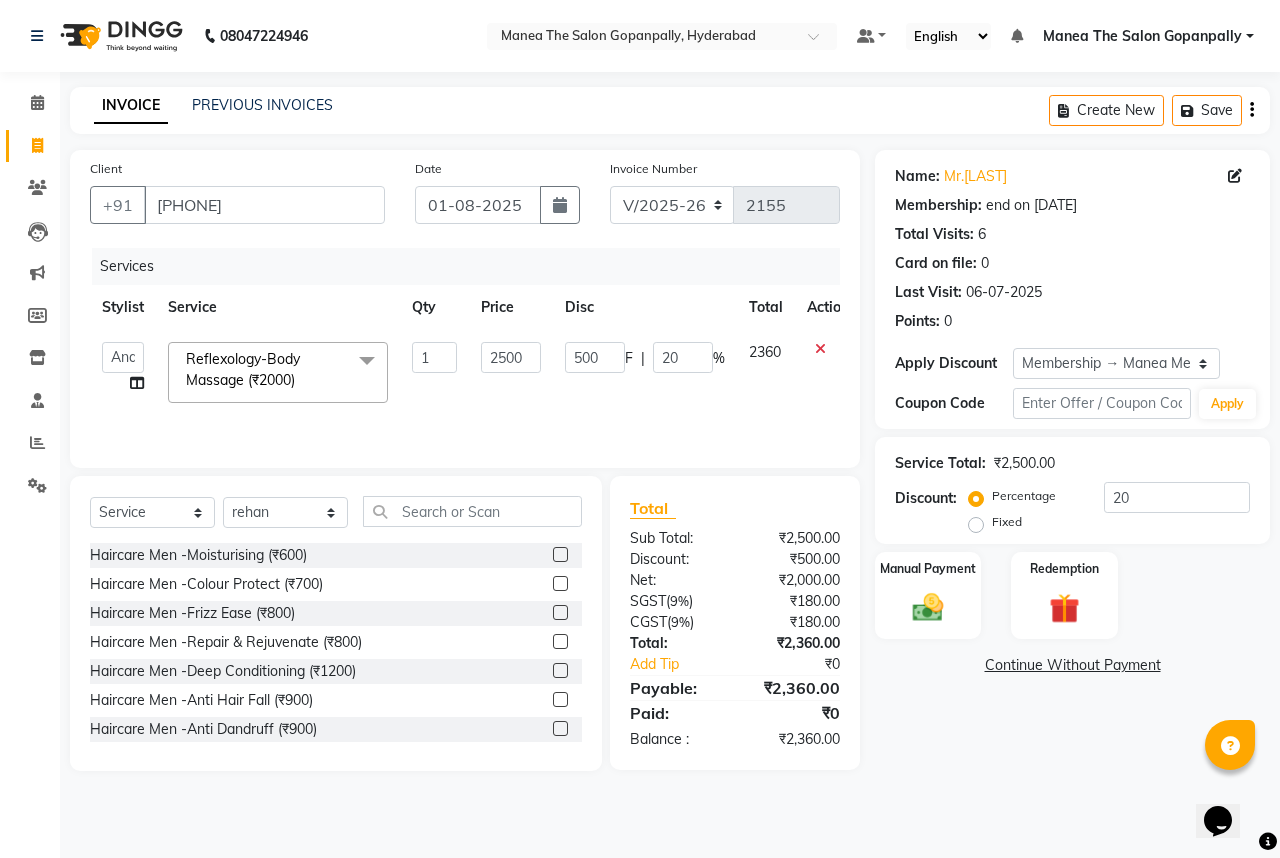 click on "INVOICE PREVIOUS INVOICES Create New   Save  Client +91 9866544087 Date 01-08-2025 Invoice Number V/2025 V/2025-26 2155 Services Stylist Service Qty Price Disc Total Action  Anand   AVANTHI   Haider    indu   IRFAN   keerthi   rehan   sameer   saritha   zubair  Reflexology-Body Massage (₹2000)  x Haircare Men -Moisturising Haircare Men -Colour Protect Haircare Men -Frizz Ease Haircare Men -Repair & Rejuvenate Haircare Men -Deep Conditioning Haircare Men -Anti Hair Fall Haircare Men -Anti Dandruff Haircare Men -Scalp Therapy gel nail polish hands gel nail polish legs extensions hands gel nail polish removal extension removal henna (organic ) organic facial organic cleanup organic anti dandruff organic anti hairfall organic hair spa organic head massage organic hair pack mehandi 2 hands full mehandi simple warts removal big warts removal small combo men splits nail art mens combo female combo (regular) female combo (premium) express hydra facial female combo 2 female combo 1 apre spray mini combo 1 CGM 1 500" 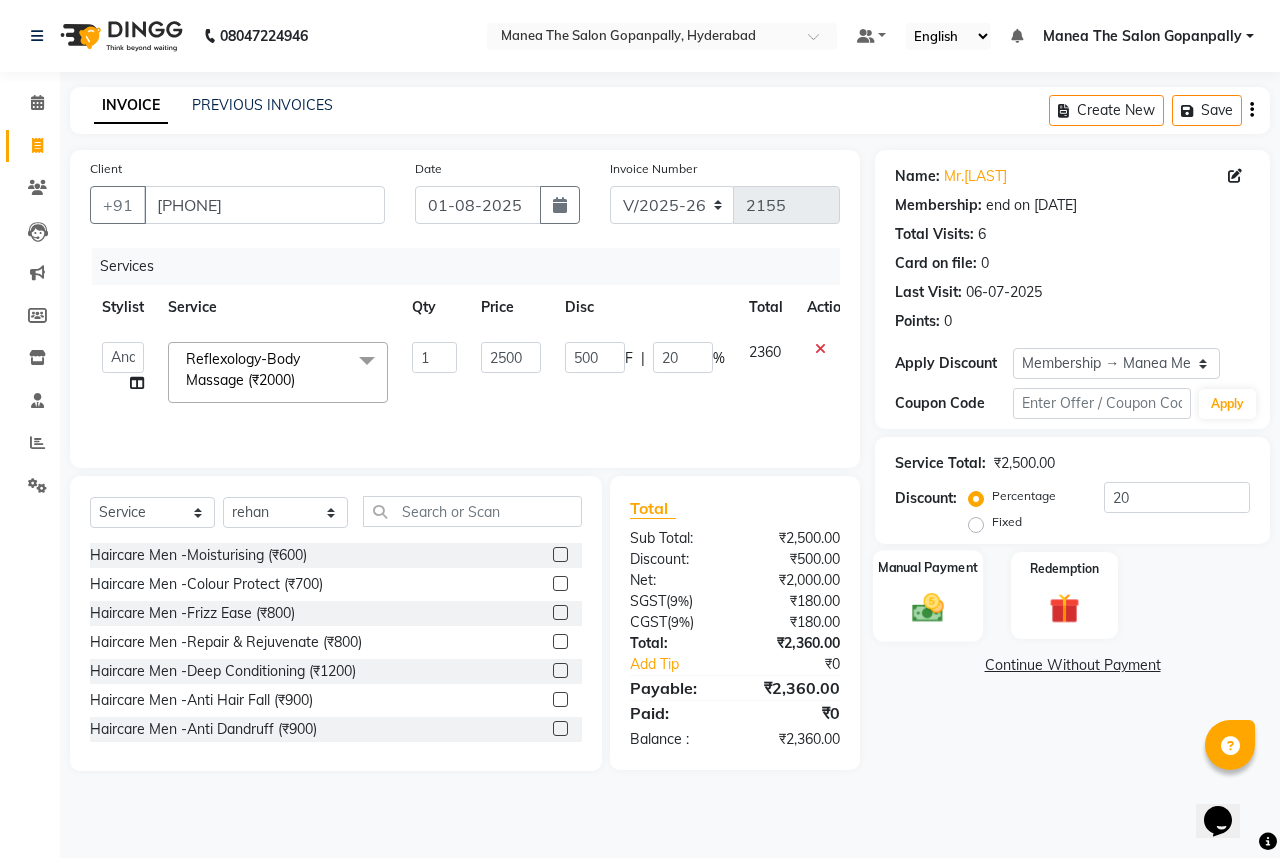 click on "Manual Payment" 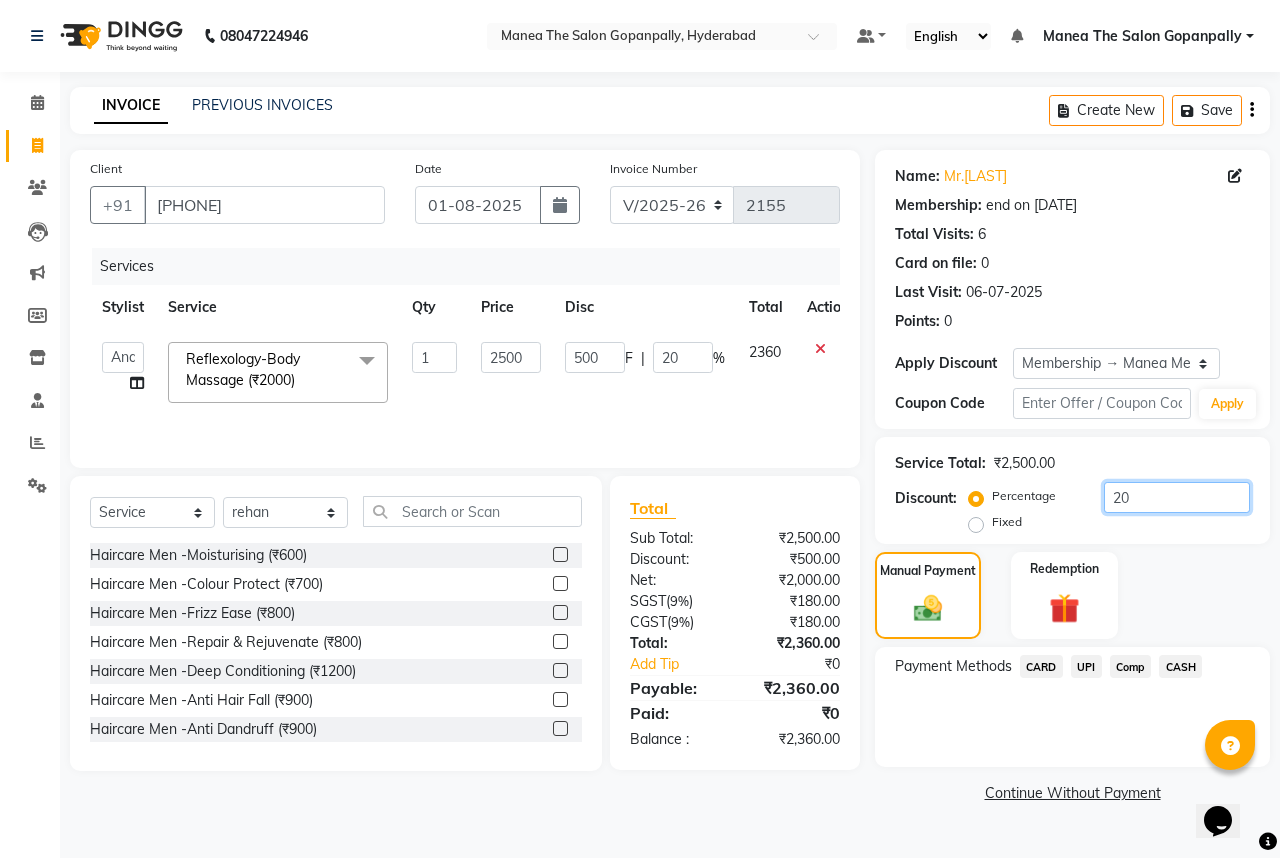 click on "20" 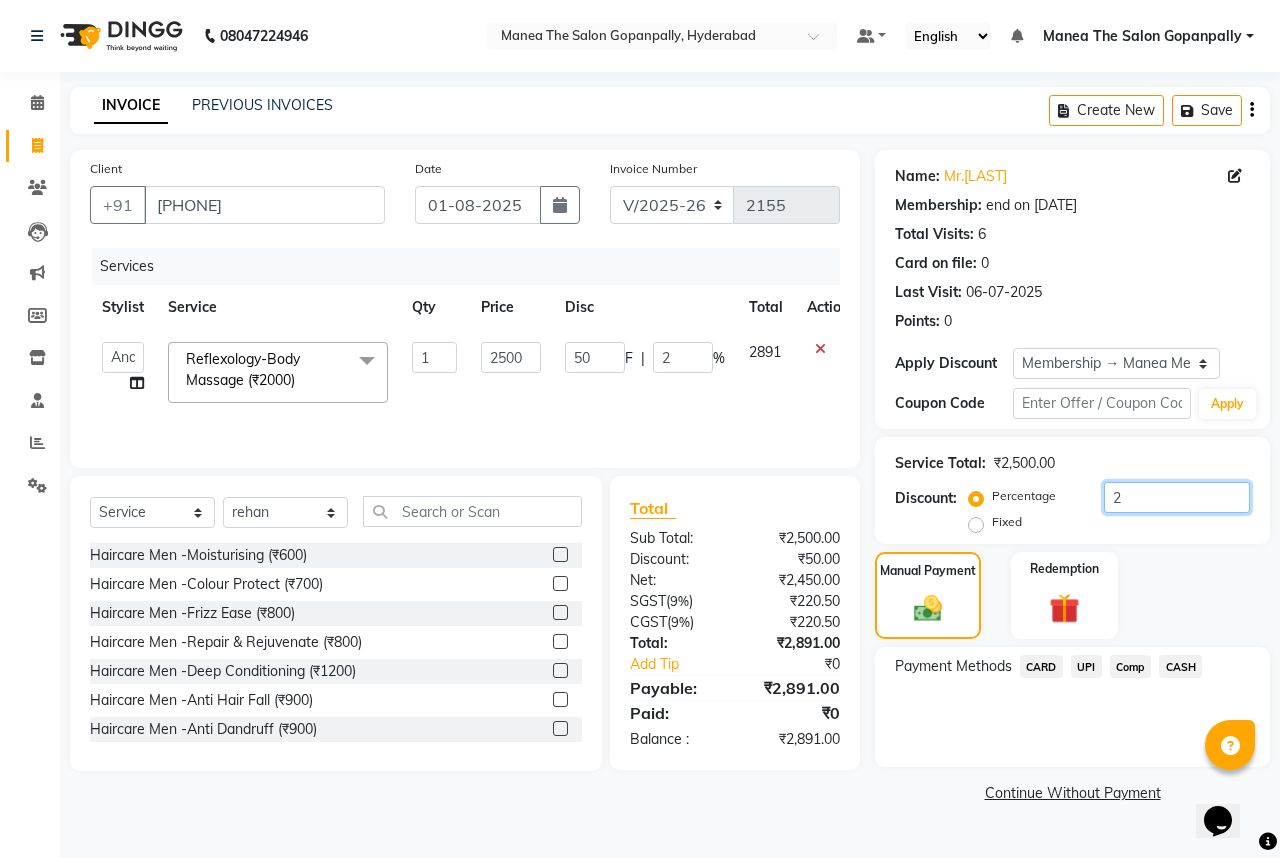 type 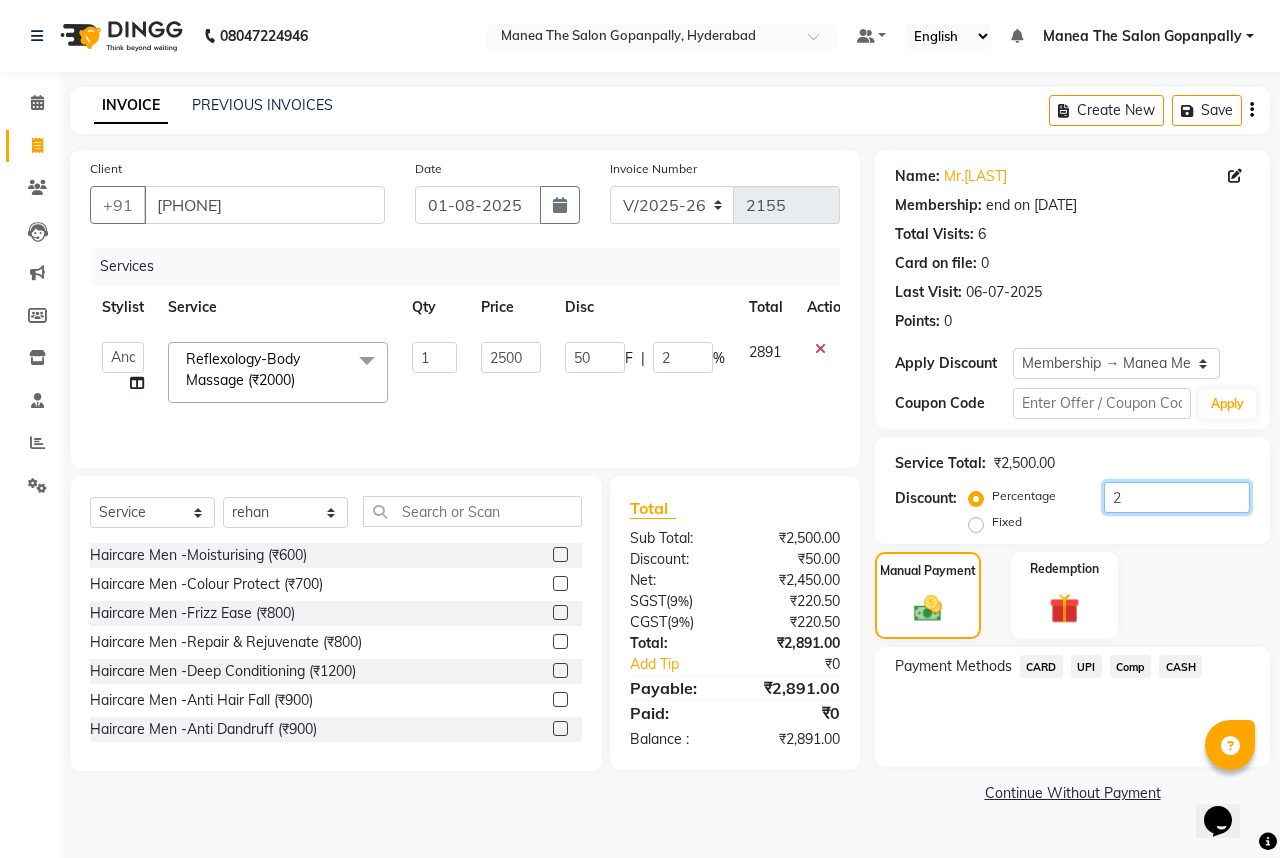 type on "0" 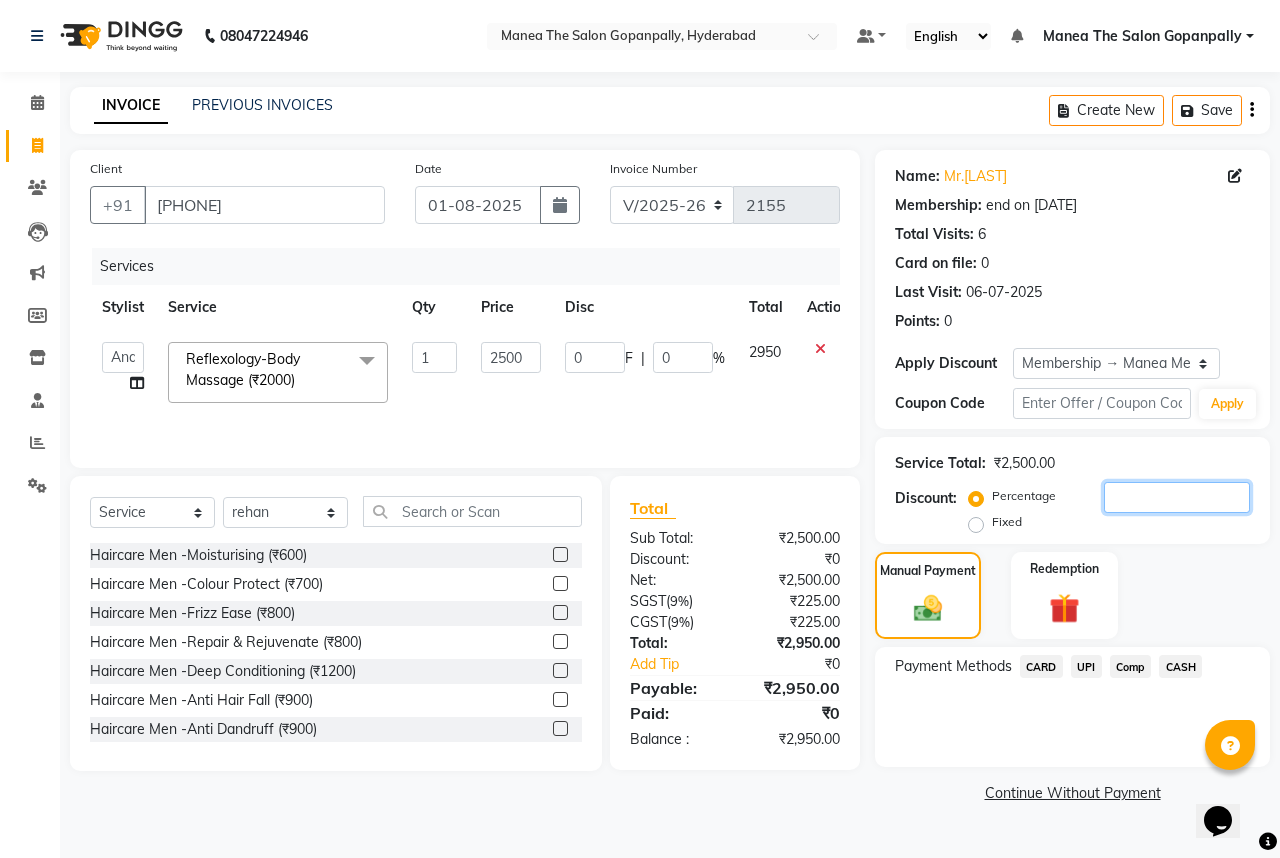 type on "2" 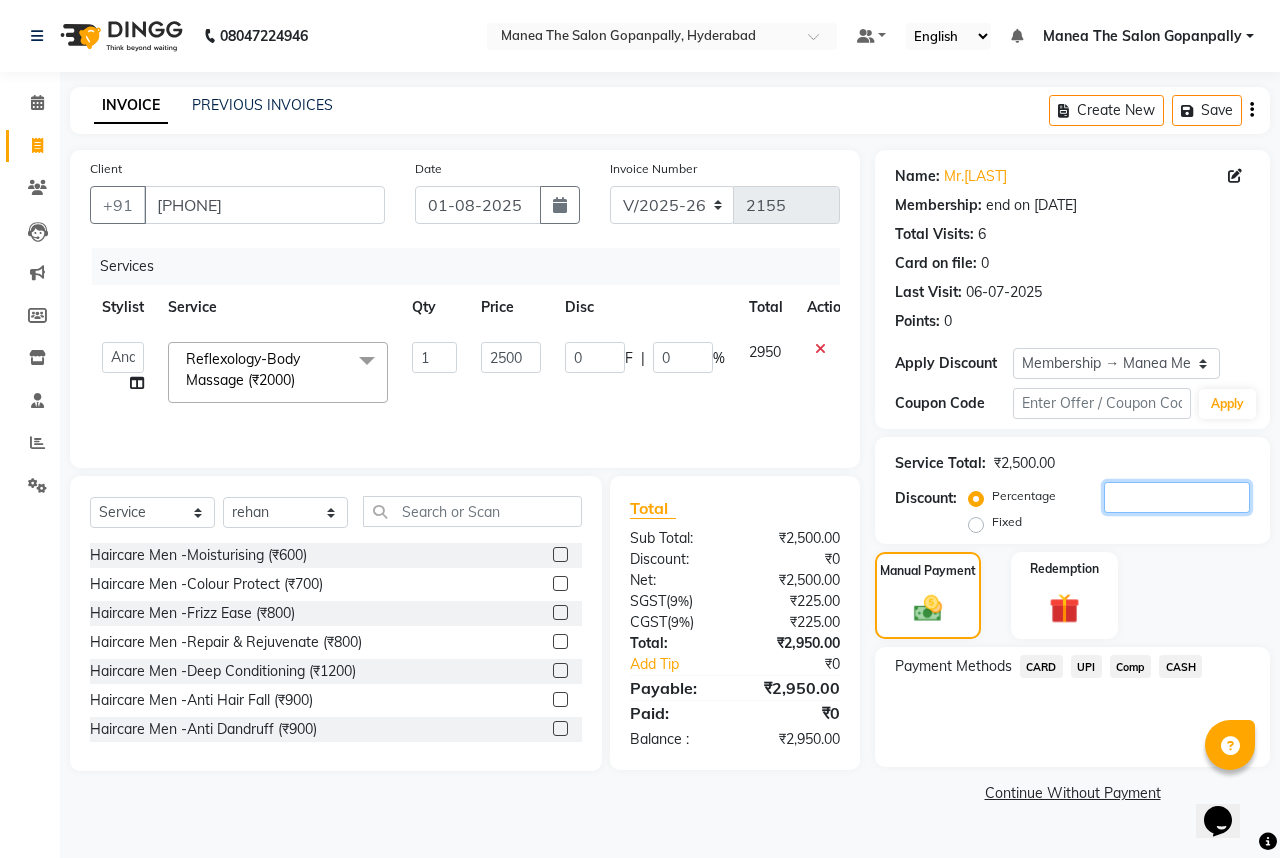 type on "50" 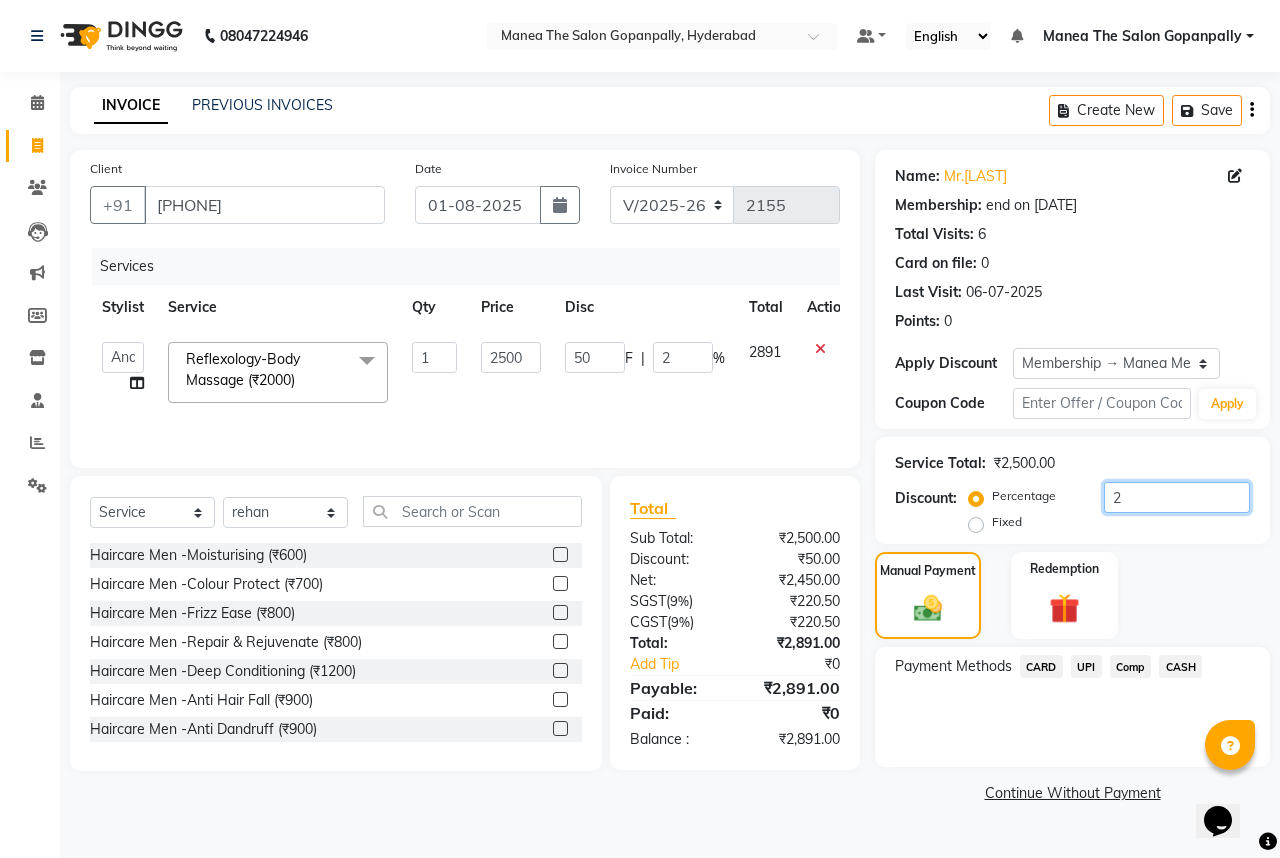 type on "25" 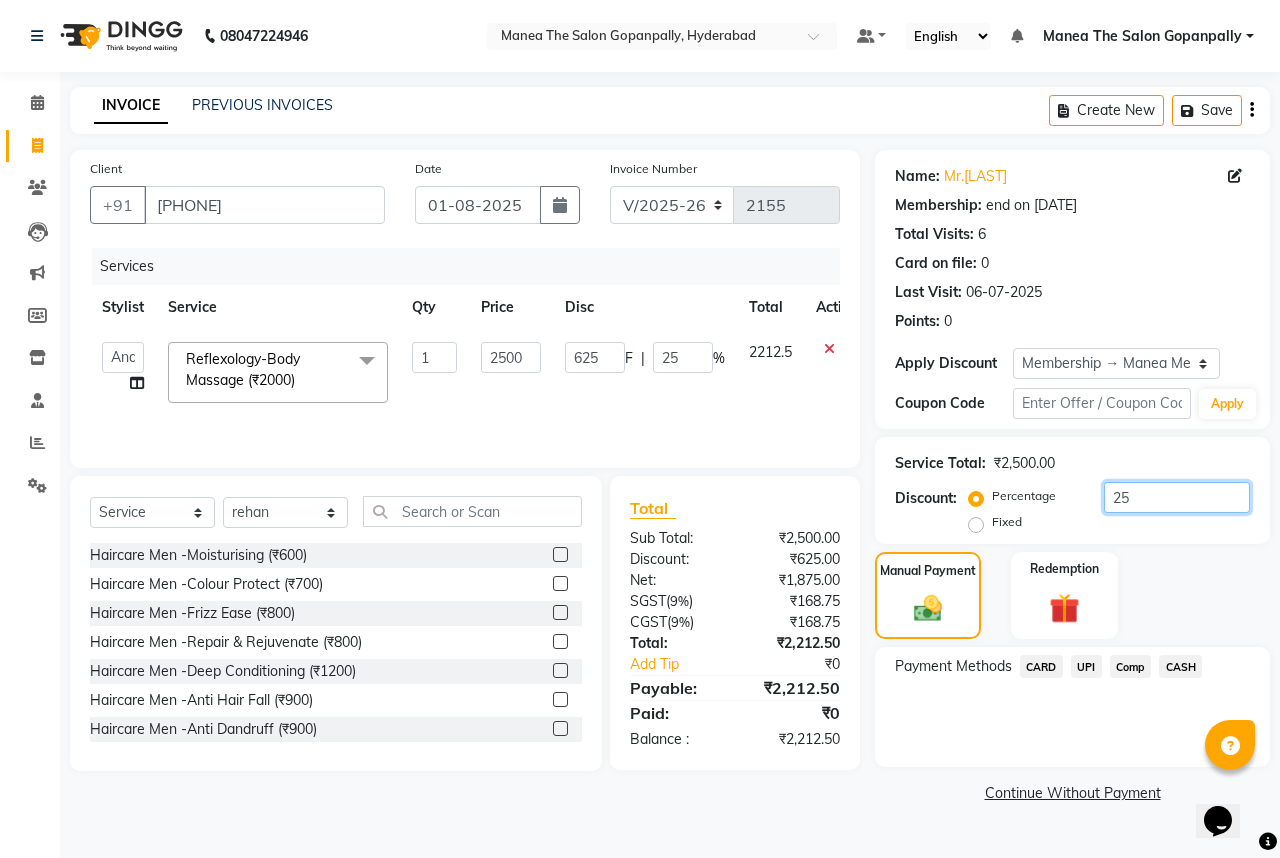 type on "25" 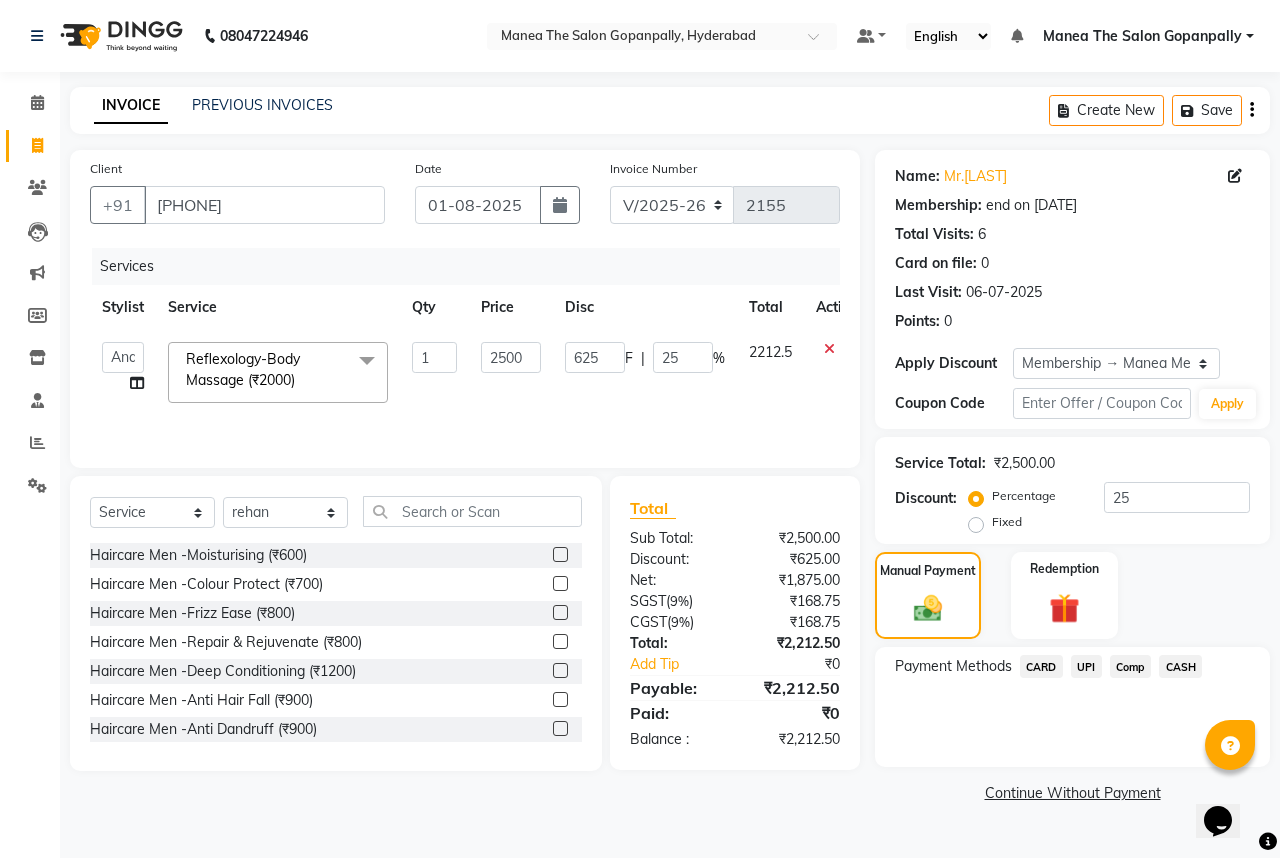 click on "INVOICE PREVIOUS INVOICES Create New   Save  Client +91 9866544087 Date 01-08-2025 Invoice Number V/2025 V/2025-26 2155 Services Stylist Service Qty Price Disc Total Action  Anand   AVANTHI   Haider    indu   IRFAN   keerthi   rehan   sameer   saritha   zubair  Reflexology-Body Massage (₹2000)  x Haircare Men -Moisturising Haircare Men -Colour Protect Haircare Men -Frizz Ease Haircare Men -Repair & Rejuvenate Haircare Men -Deep Conditioning Haircare Men -Anti Hair Fall Haircare Men -Anti Dandruff Haircare Men -Scalp Therapy gel nail polish hands gel nail polish legs extensions hands gel nail polish removal extension removal henna (organic ) organic facial organic cleanup organic anti dandruff organic anti hairfall organic hair spa organic head massage organic hair pack mehandi 2 hands full mehandi simple warts removal big warts removal small combo men splits nail art mens combo female combo (regular) female combo (premium) express hydra facial female combo 2 female combo 1 apre spray mini combo 1 CGM 1 625" 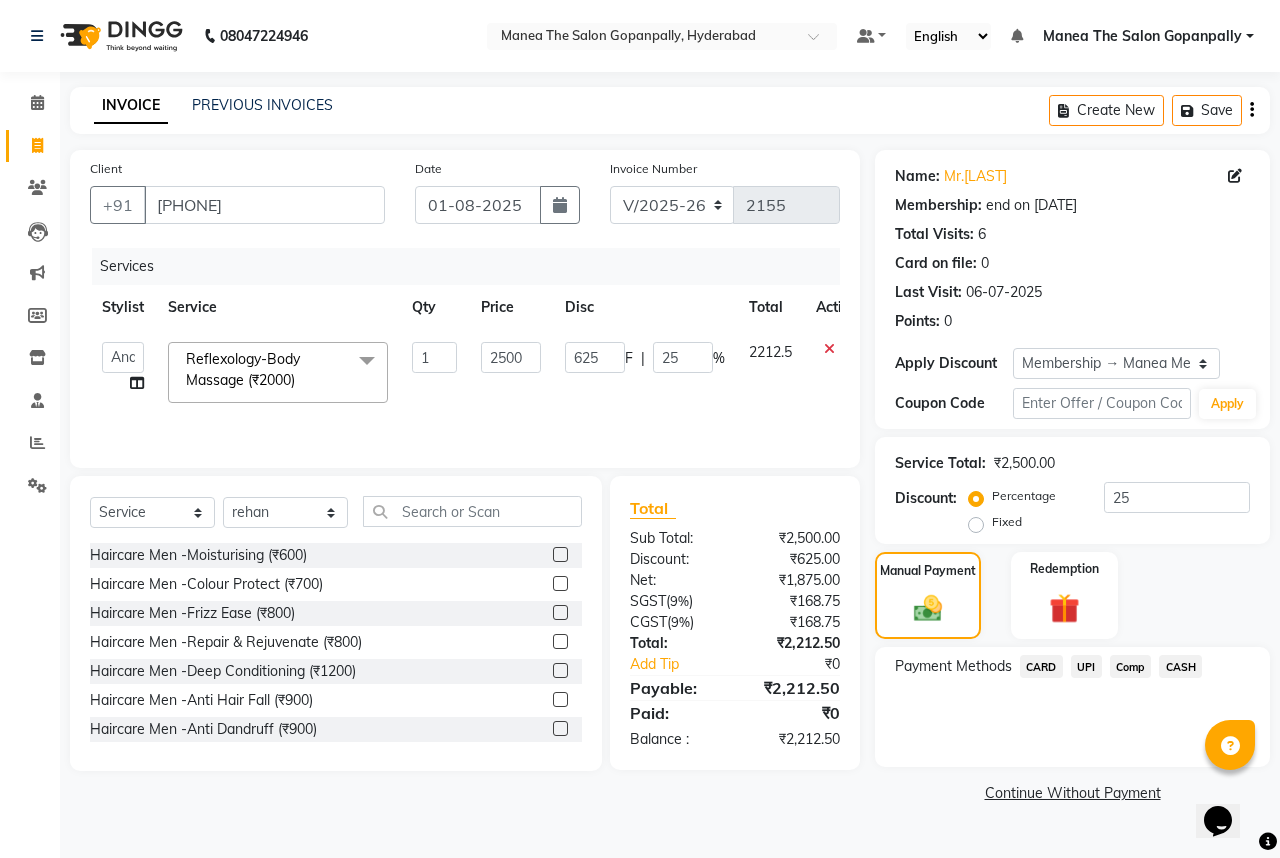 click on "UPI" 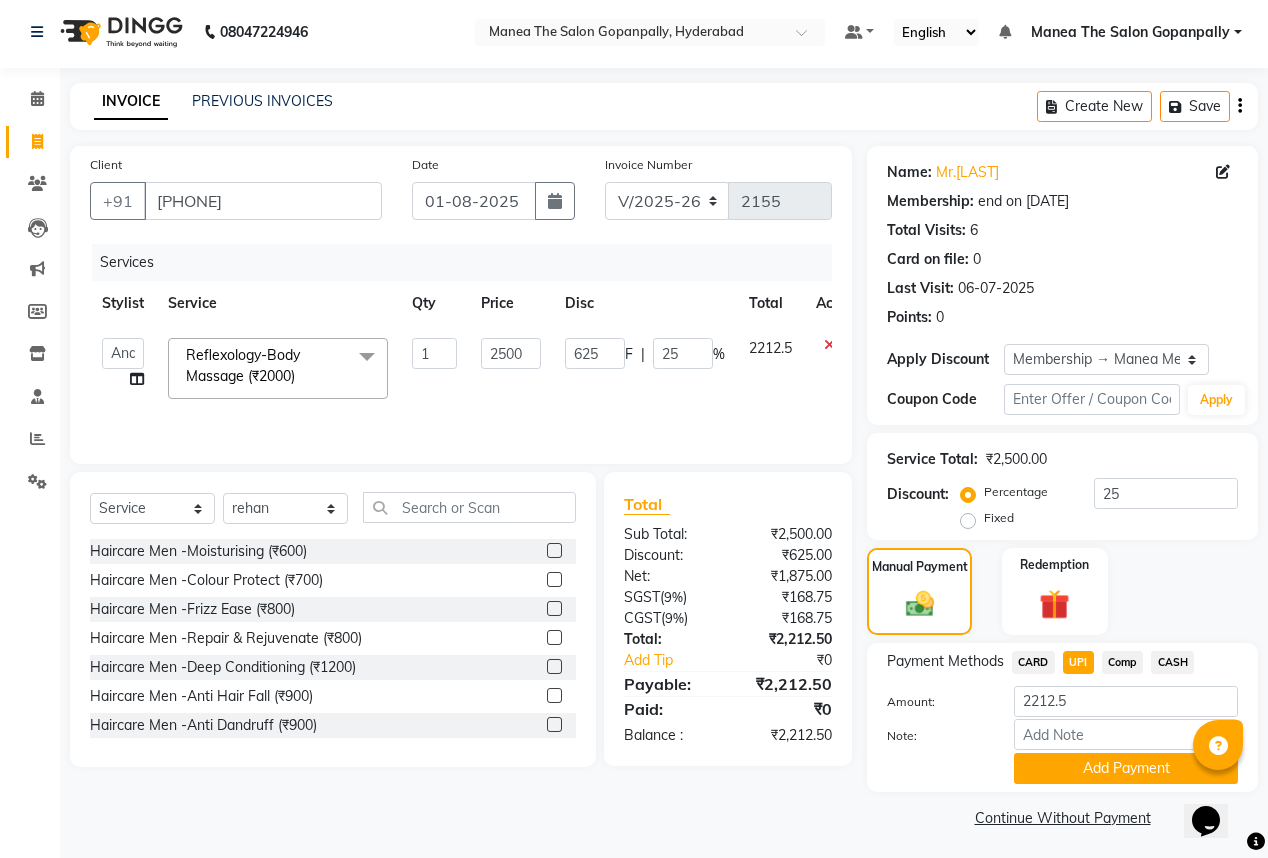 scroll, scrollTop: 11, scrollLeft: 0, axis: vertical 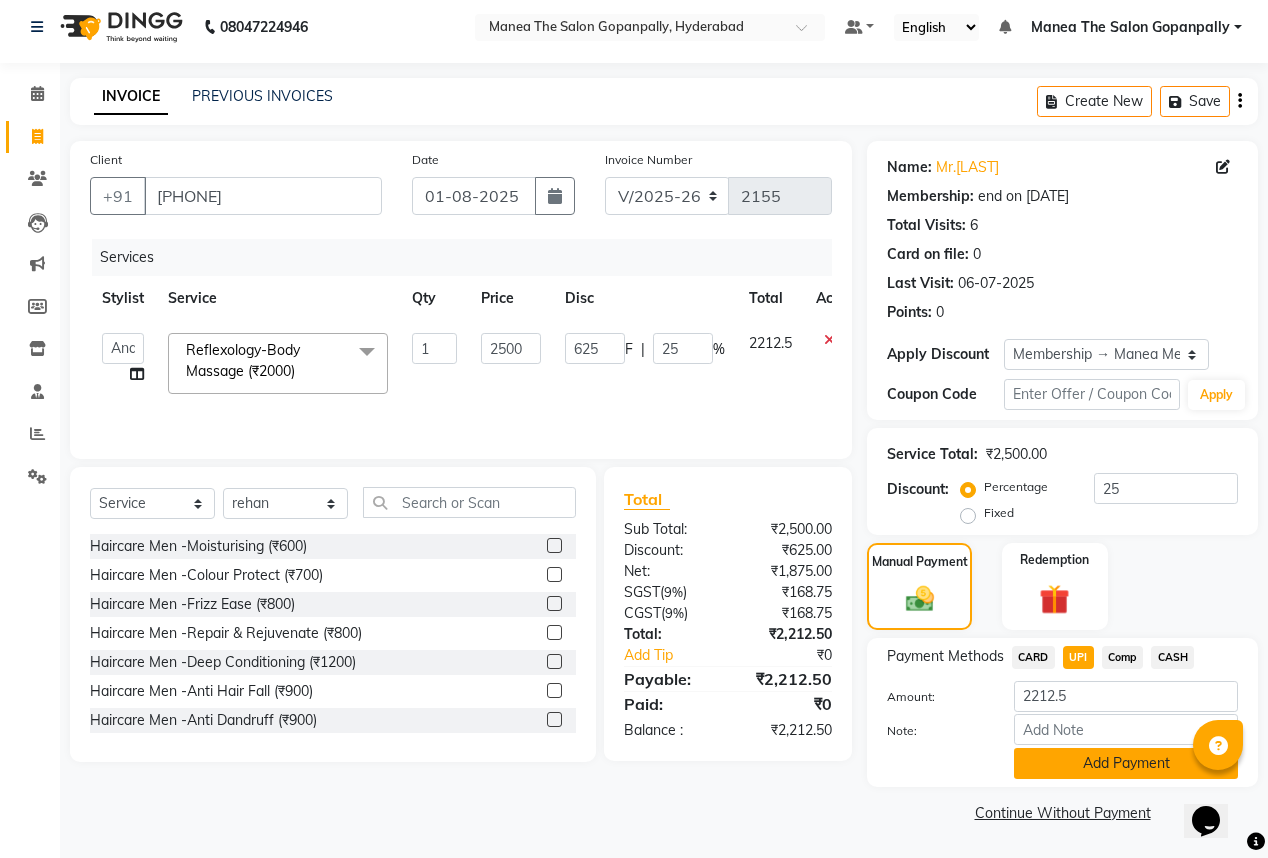 click on "Add Payment" 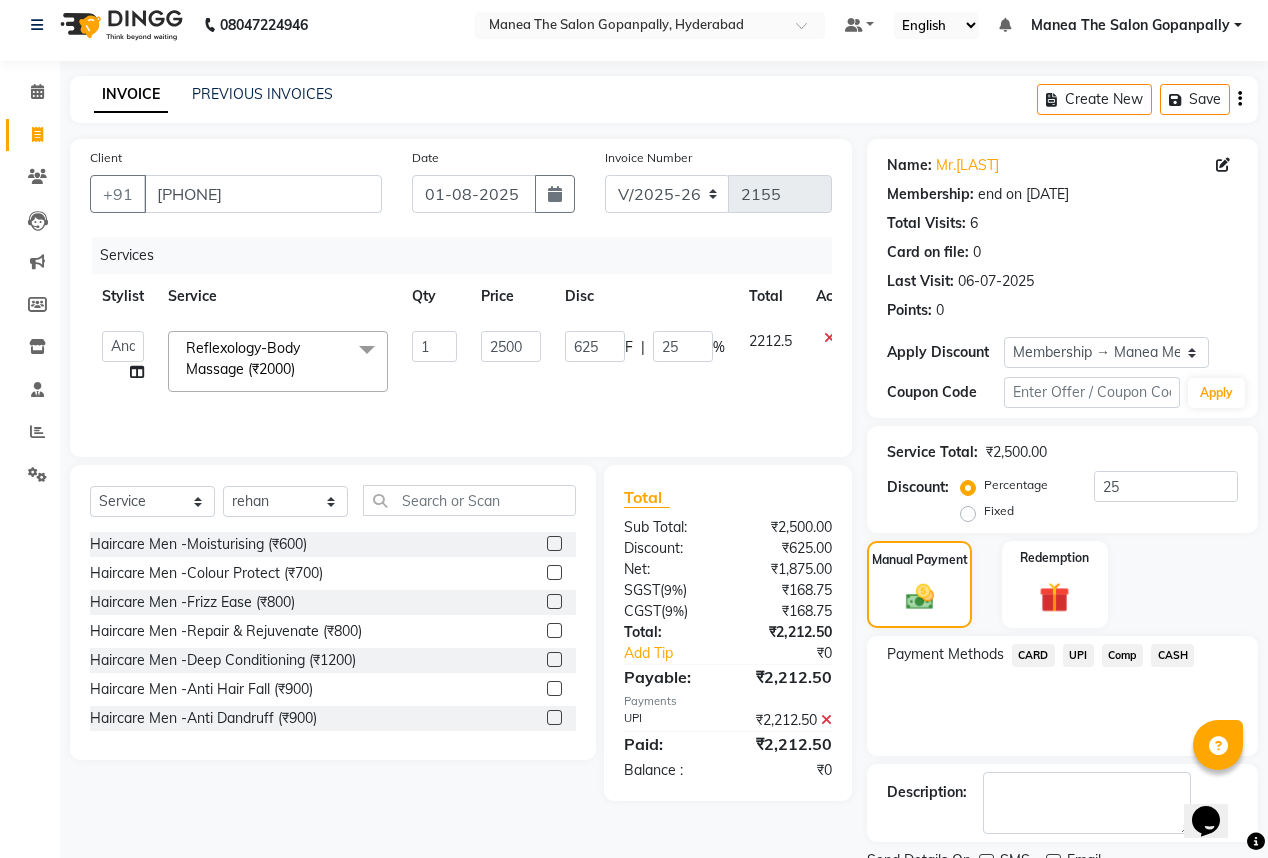 scroll, scrollTop: 92, scrollLeft: 0, axis: vertical 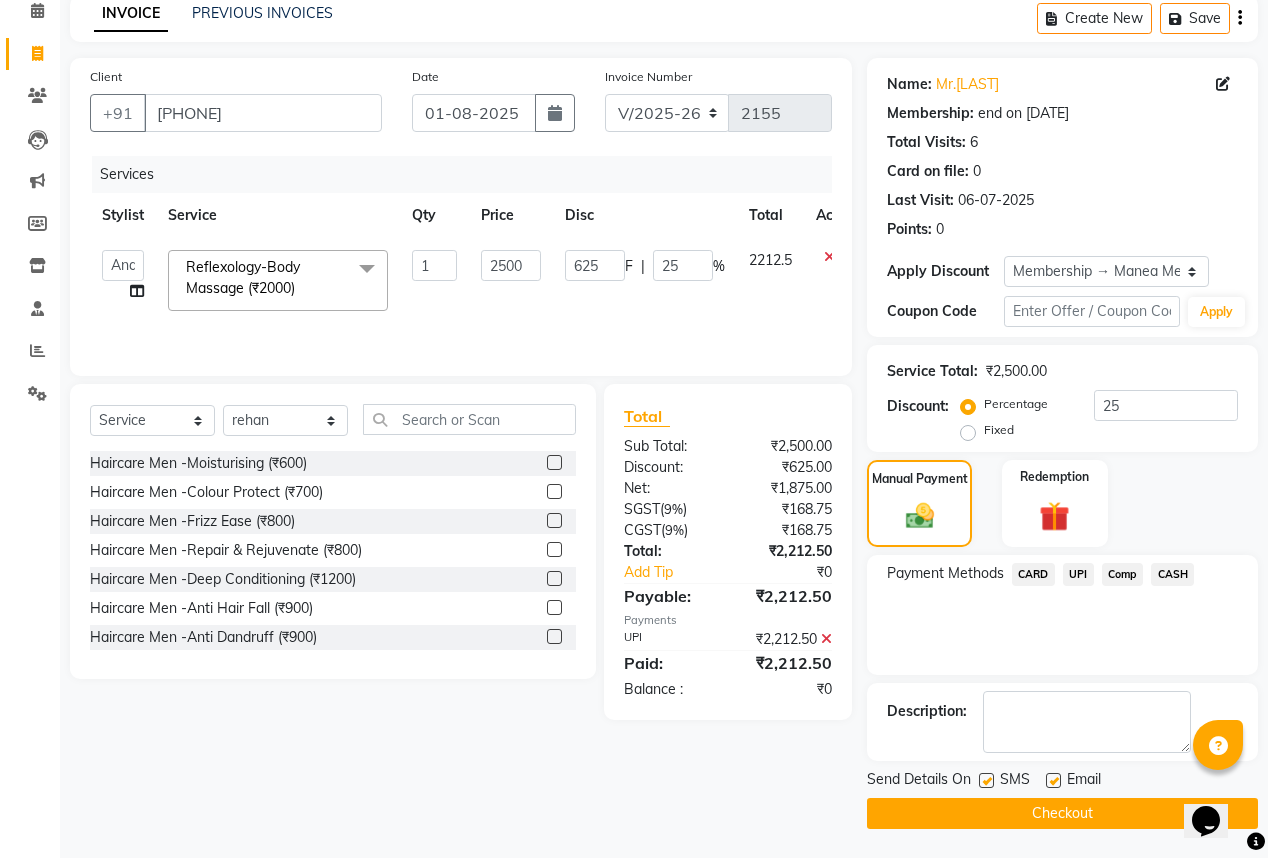 click 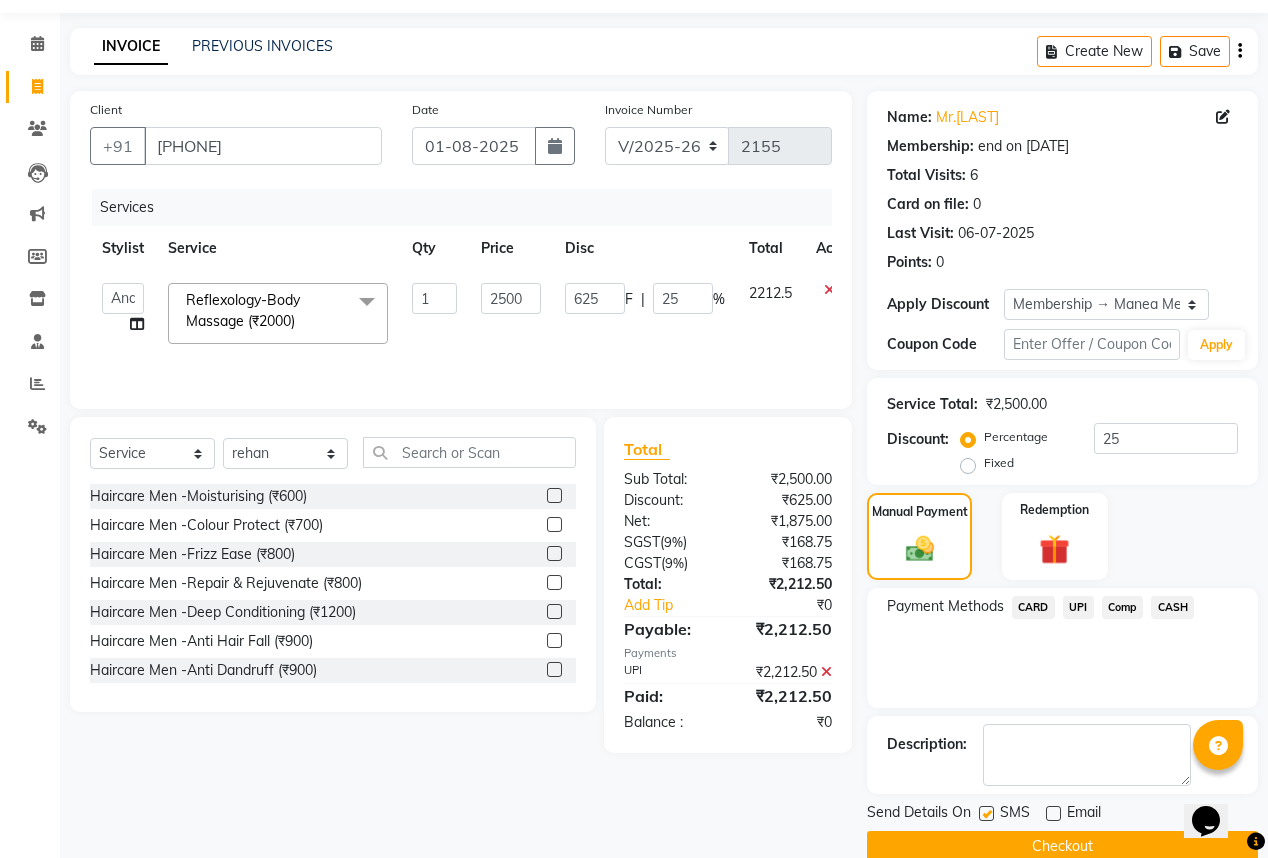 scroll, scrollTop: 92, scrollLeft: 0, axis: vertical 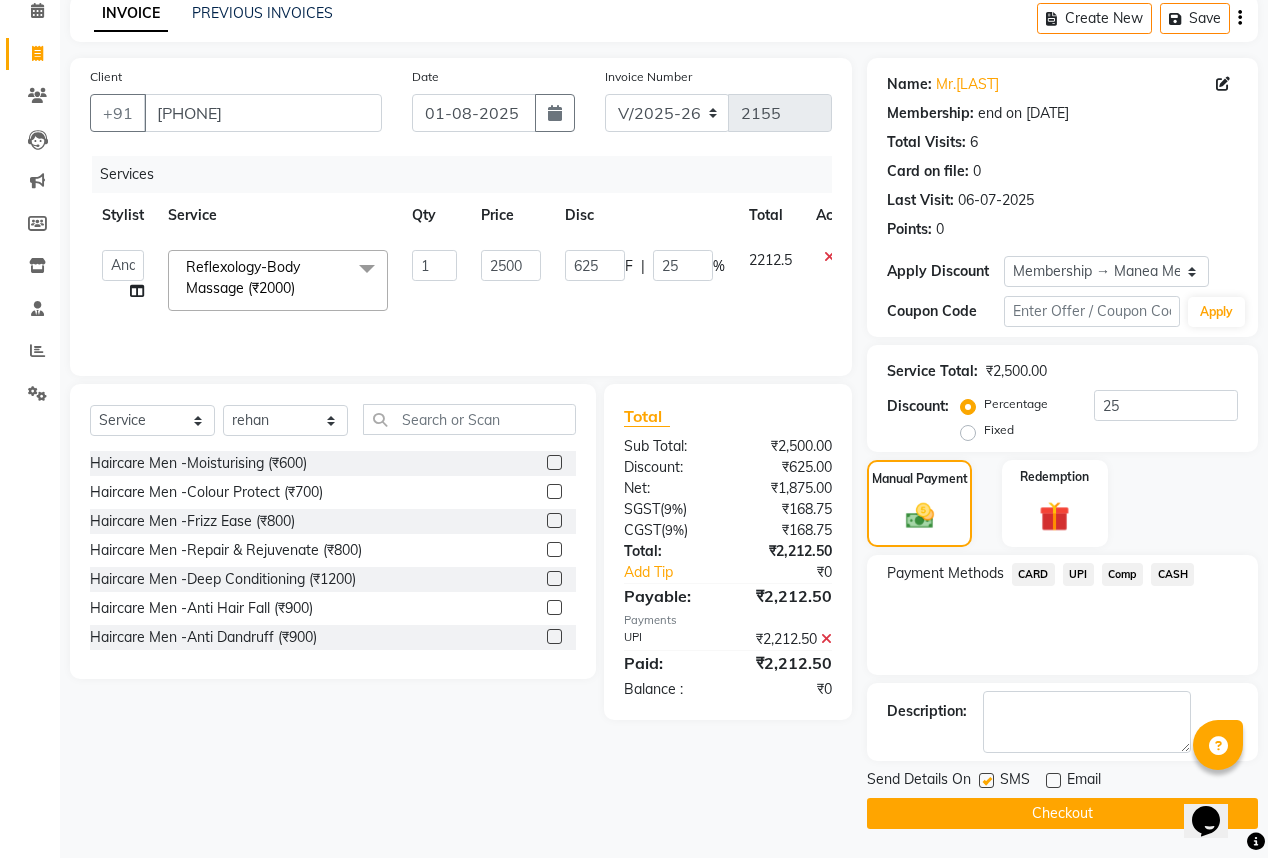 click on "Checkout" 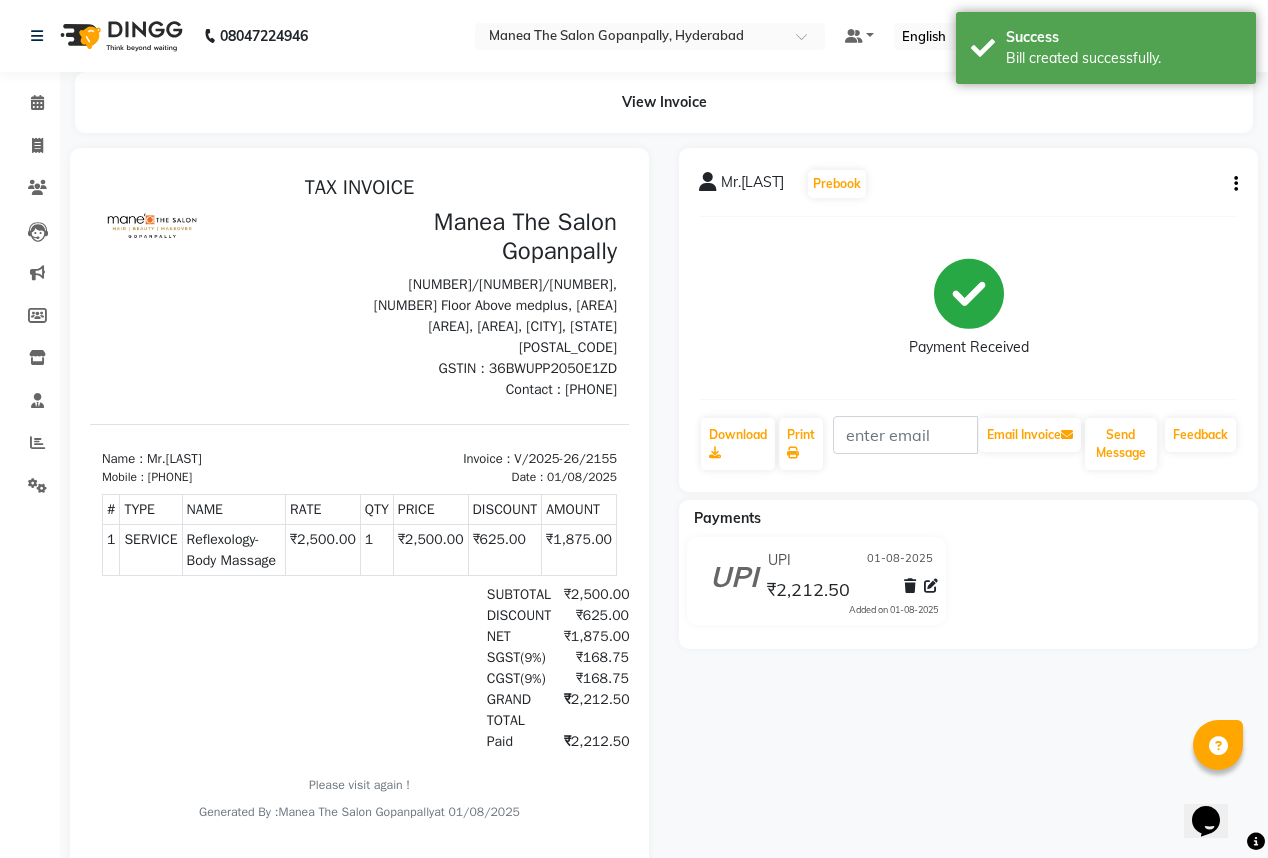 scroll, scrollTop: 0, scrollLeft: 0, axis: both 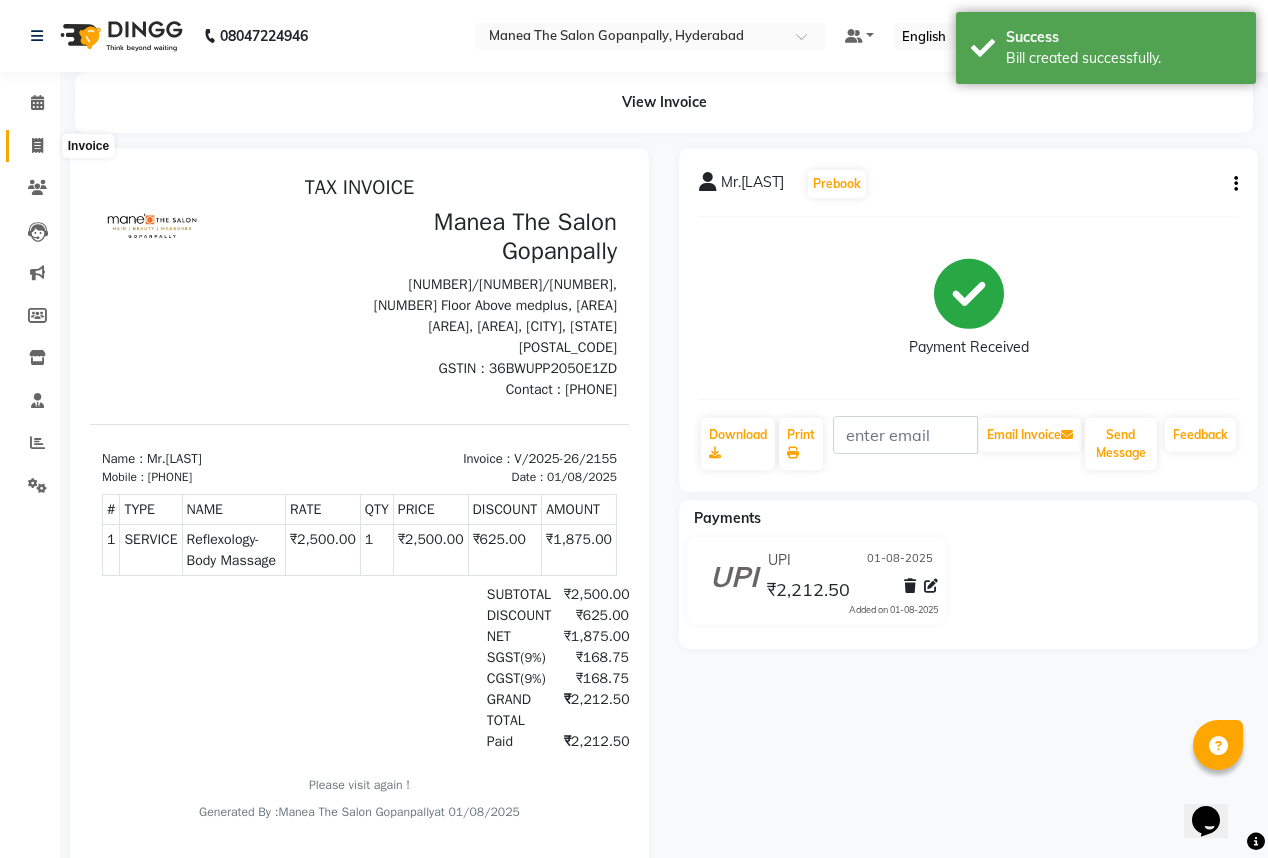 click 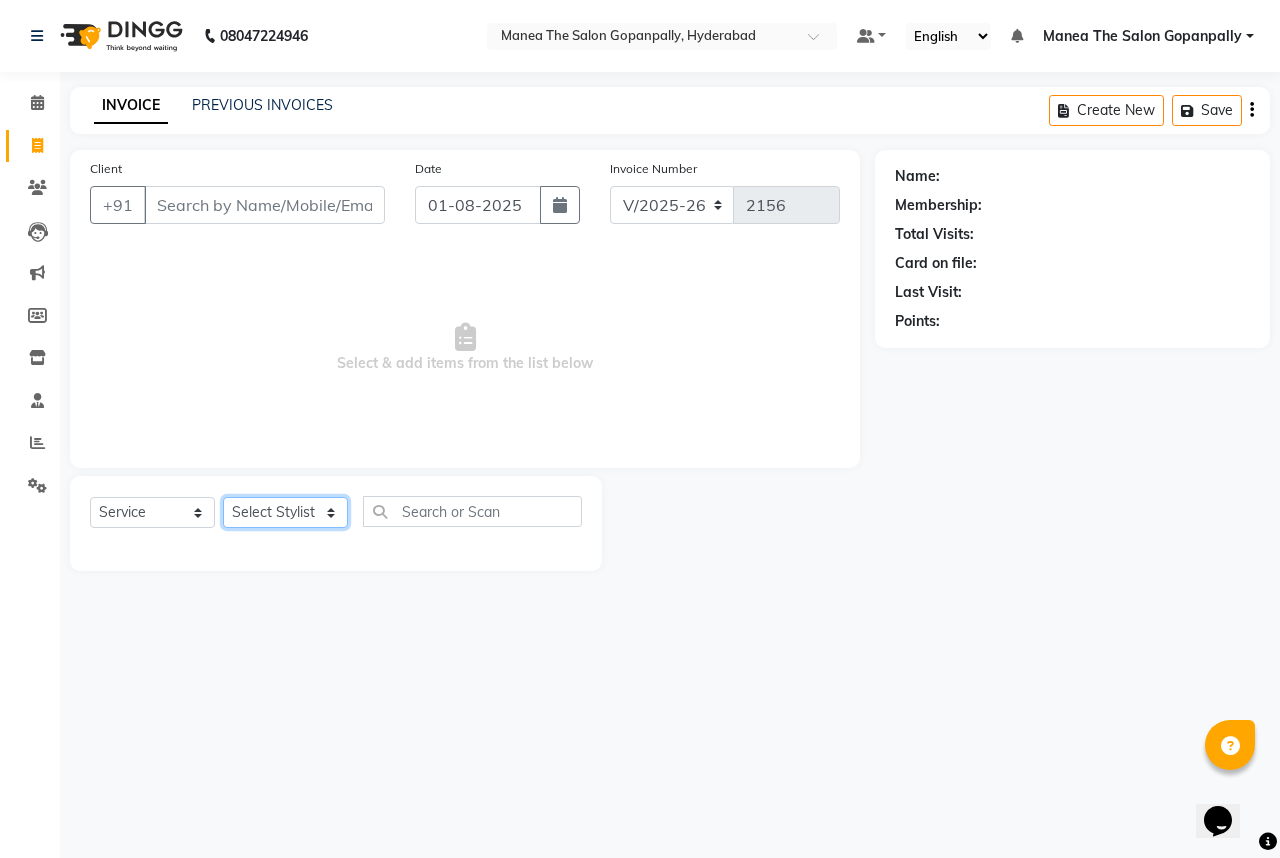 click on "Select Stylist Anand AVANTHI Haider  indu IRFAN keerthi rehan sameer saritha zubair" 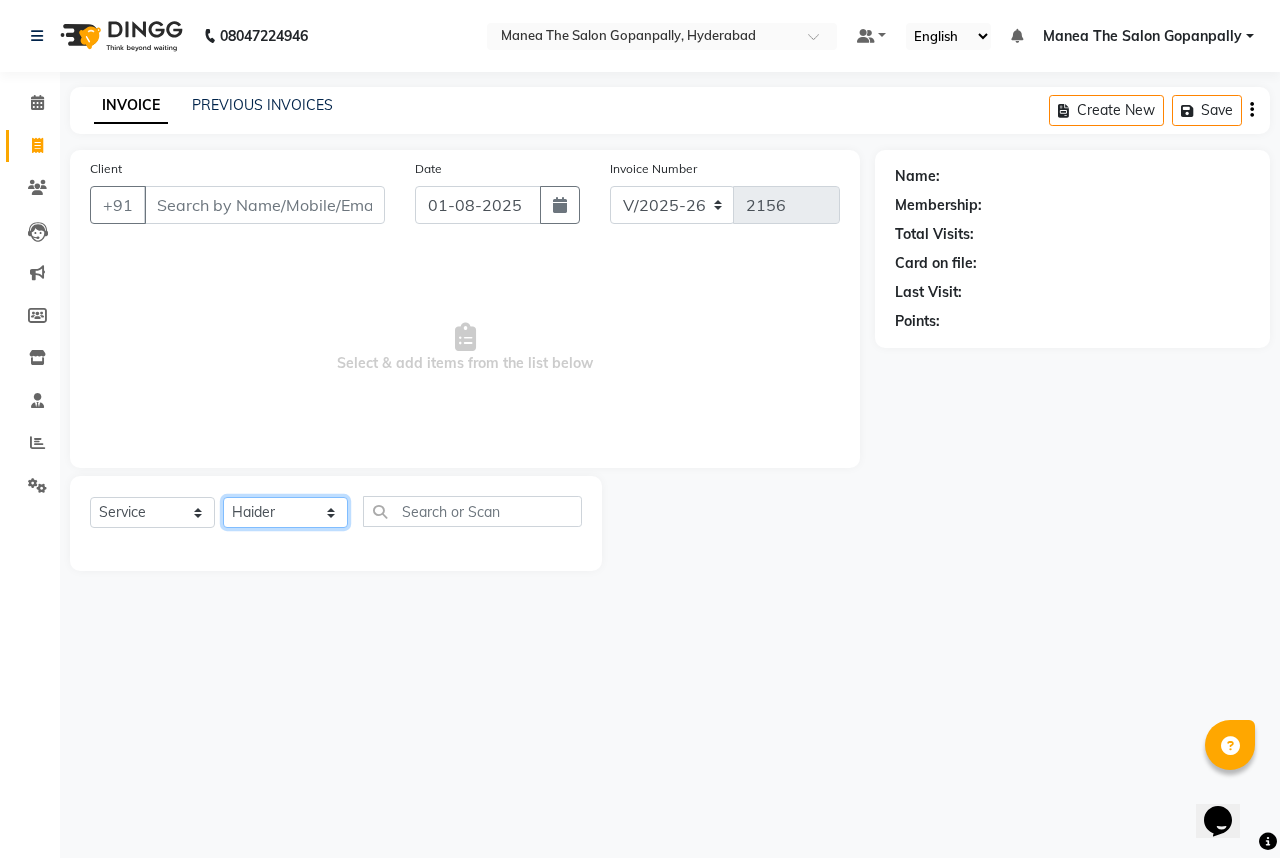 click on "Select Stylist Anand AVANTHI Haider  indu IRFAN keerthi rehan sameer saritha zubair" 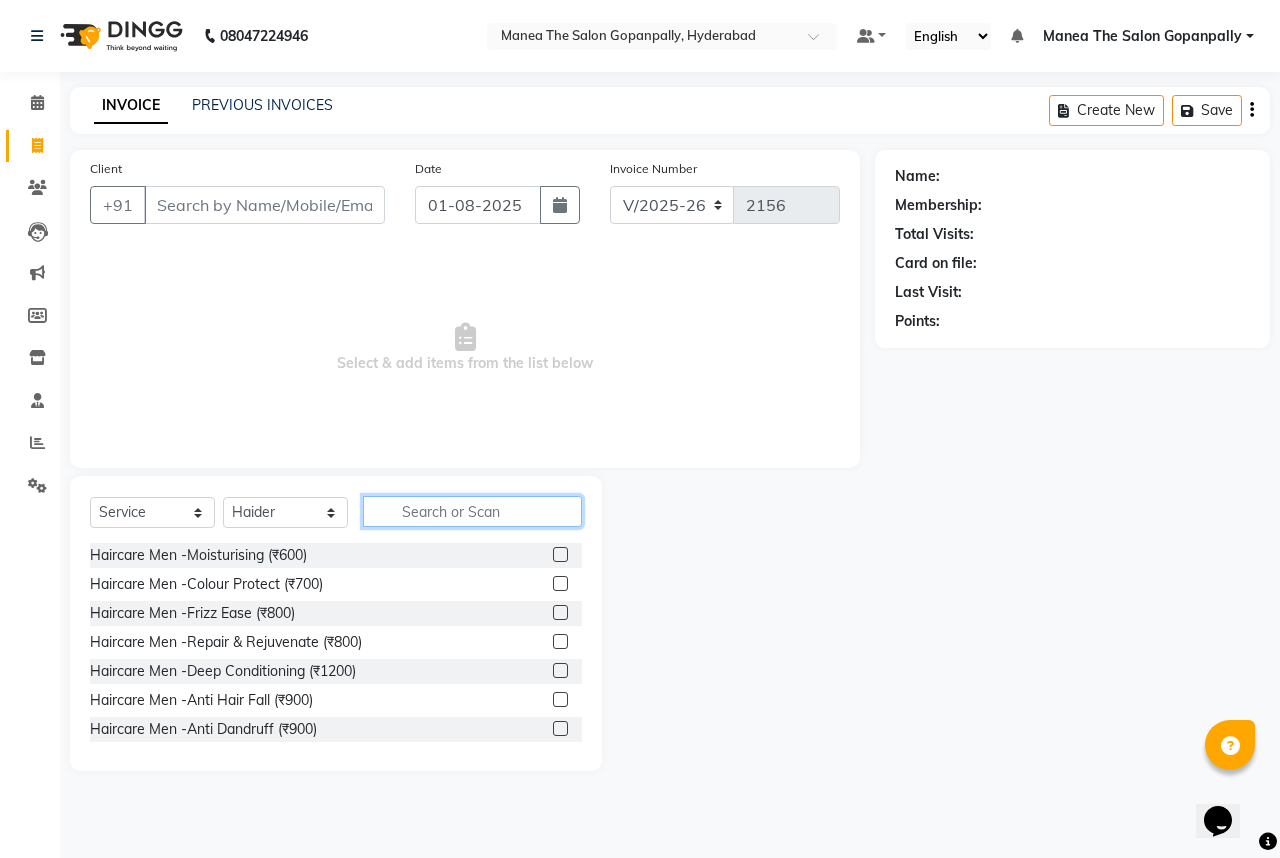 click 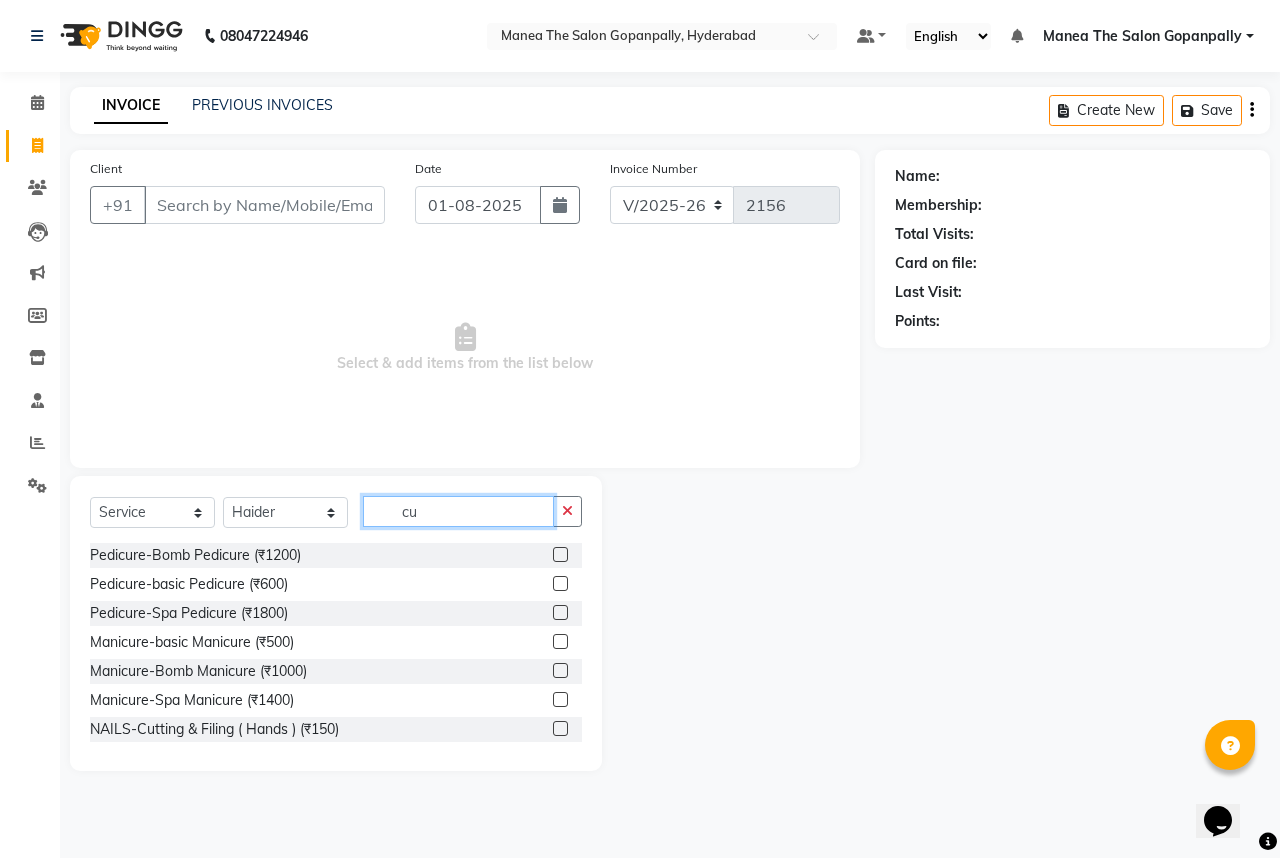 click on "cu" 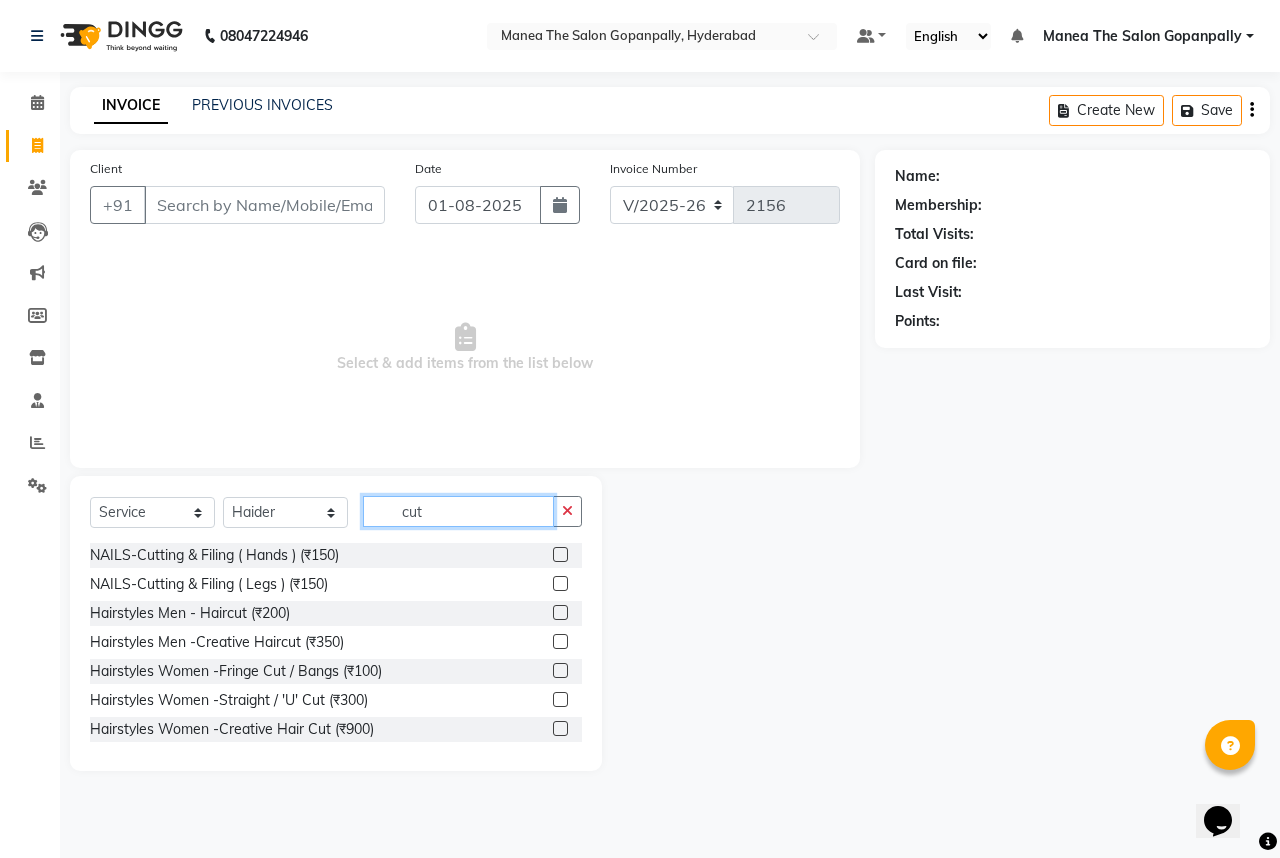 type on "cut" 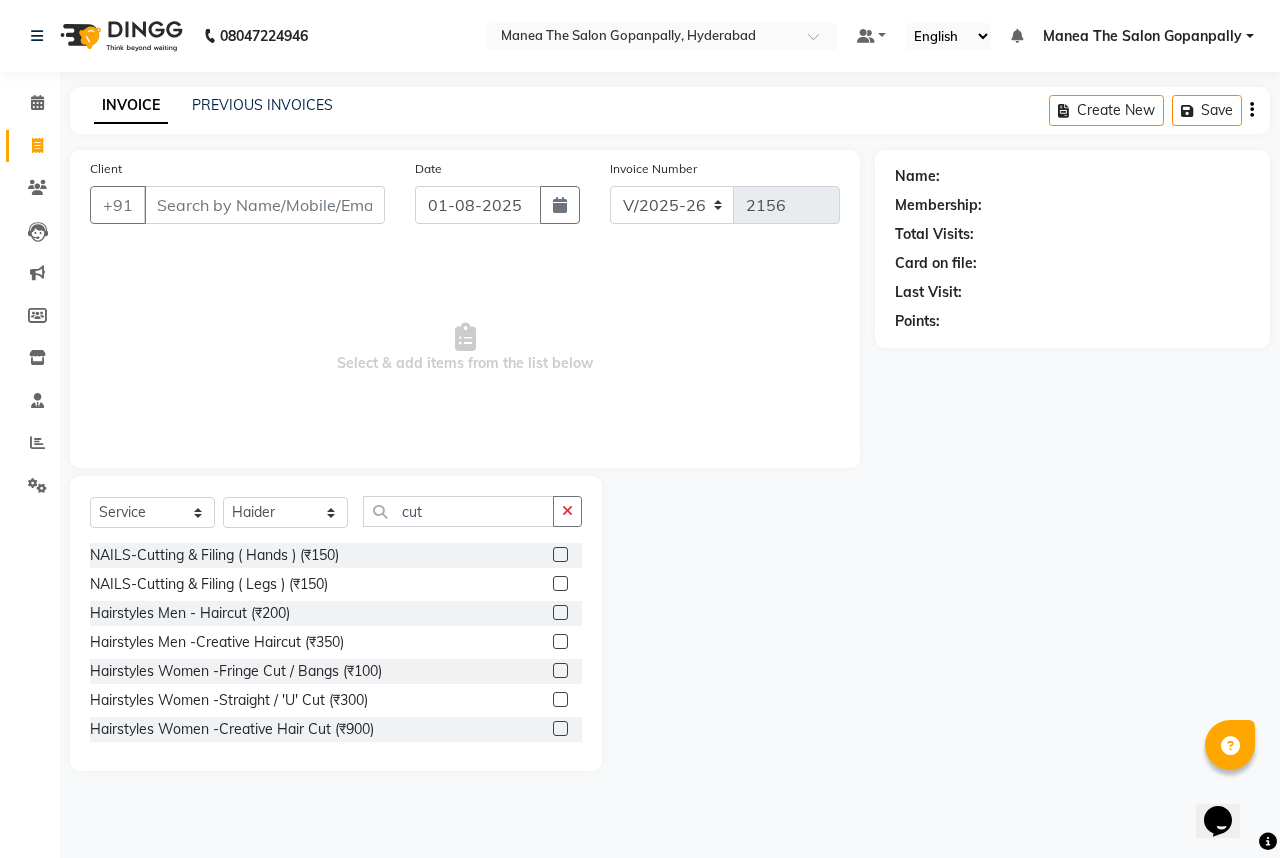 click 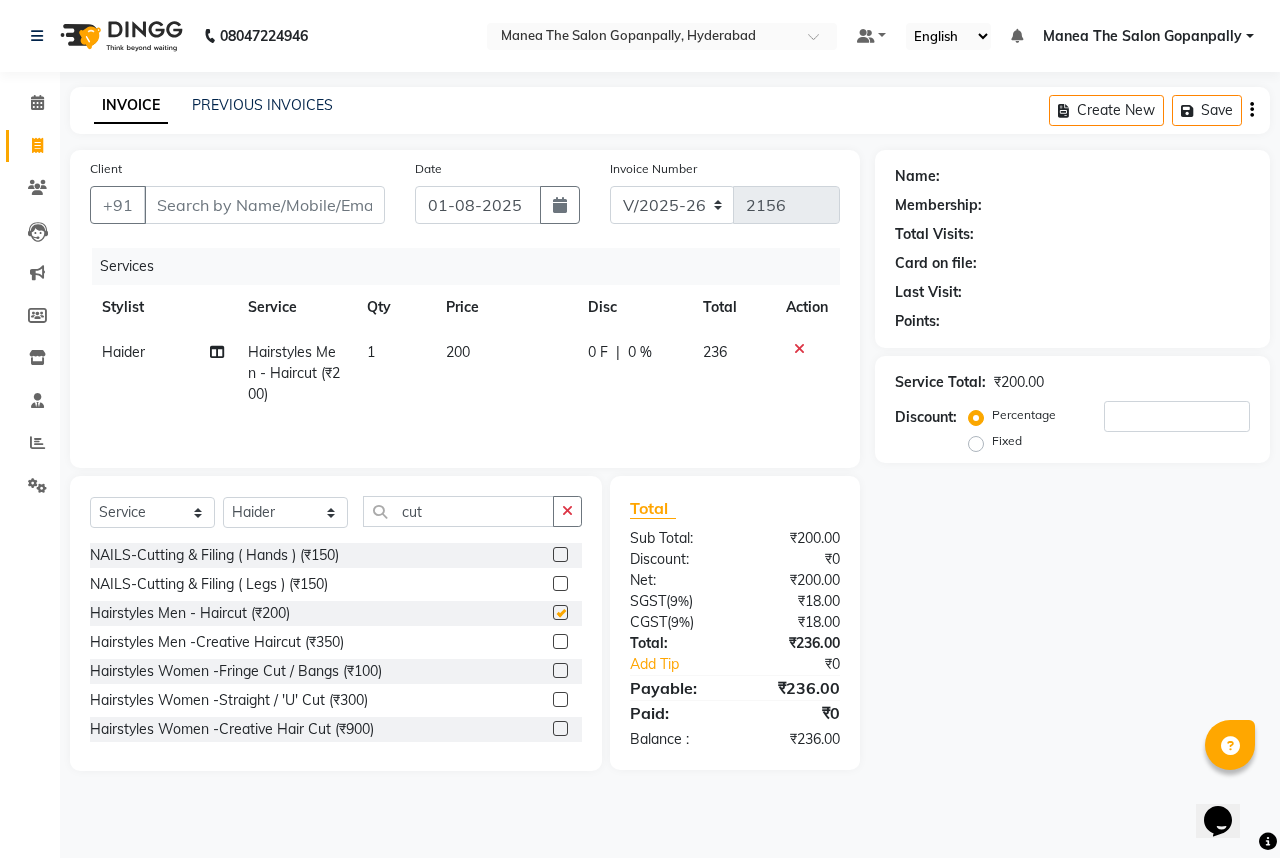 checkbox on "false" 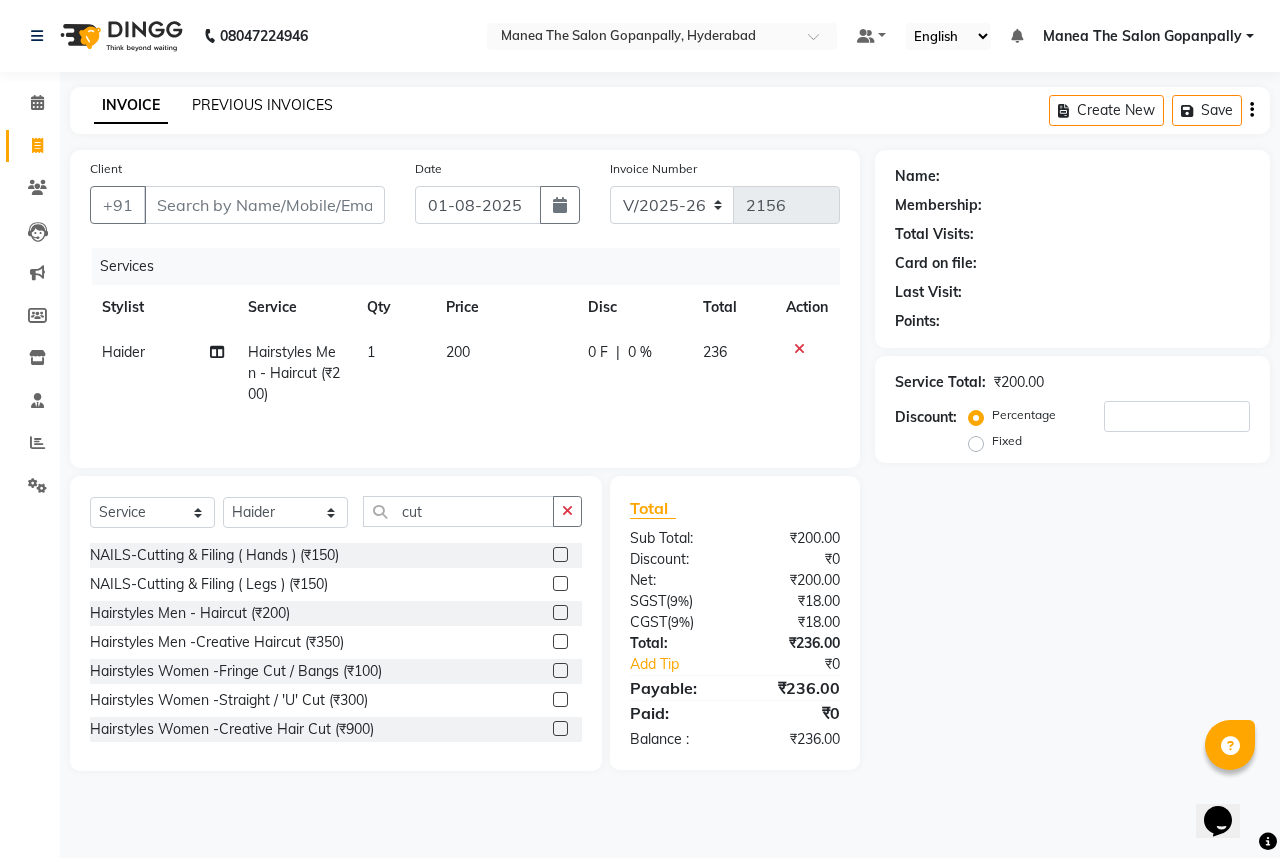 click on "PREVIOUS INVOICES" 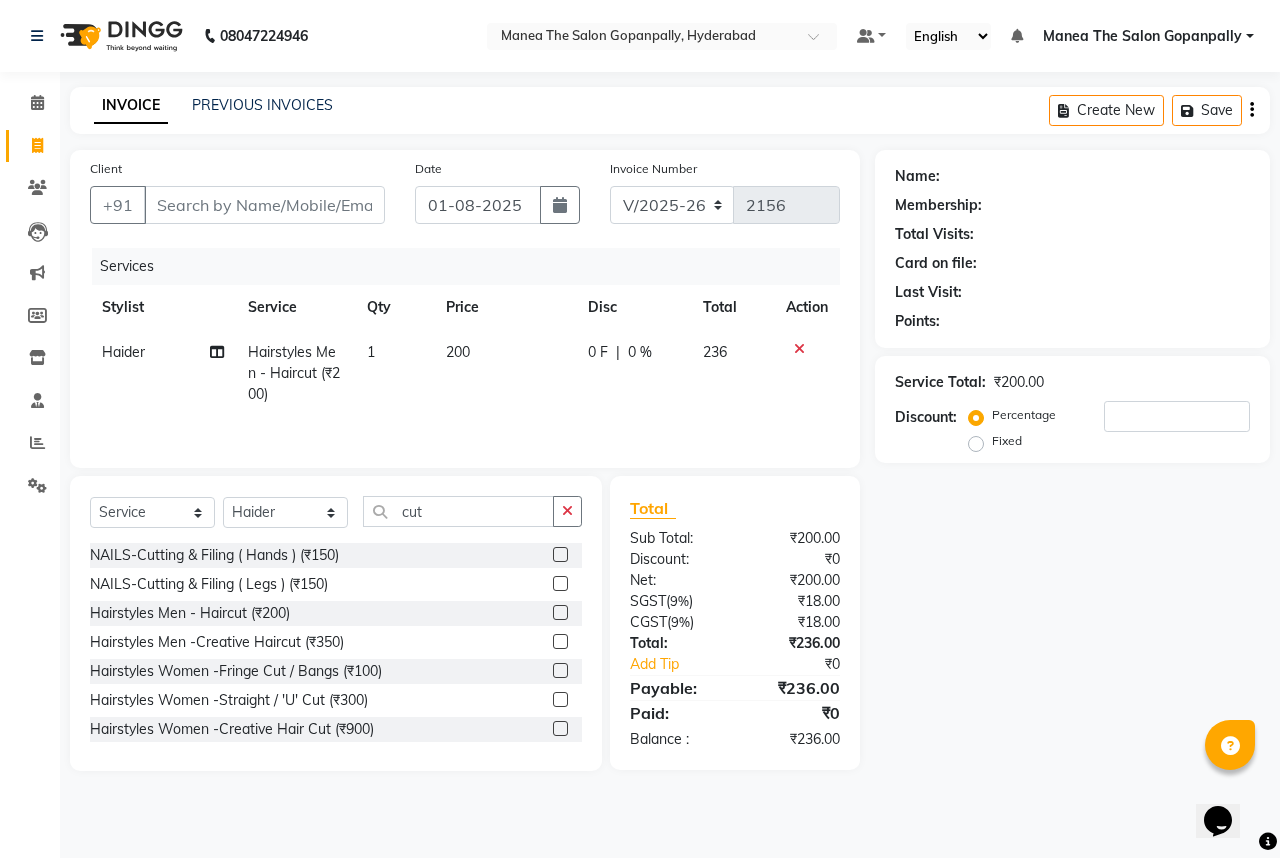 click on "Haider" 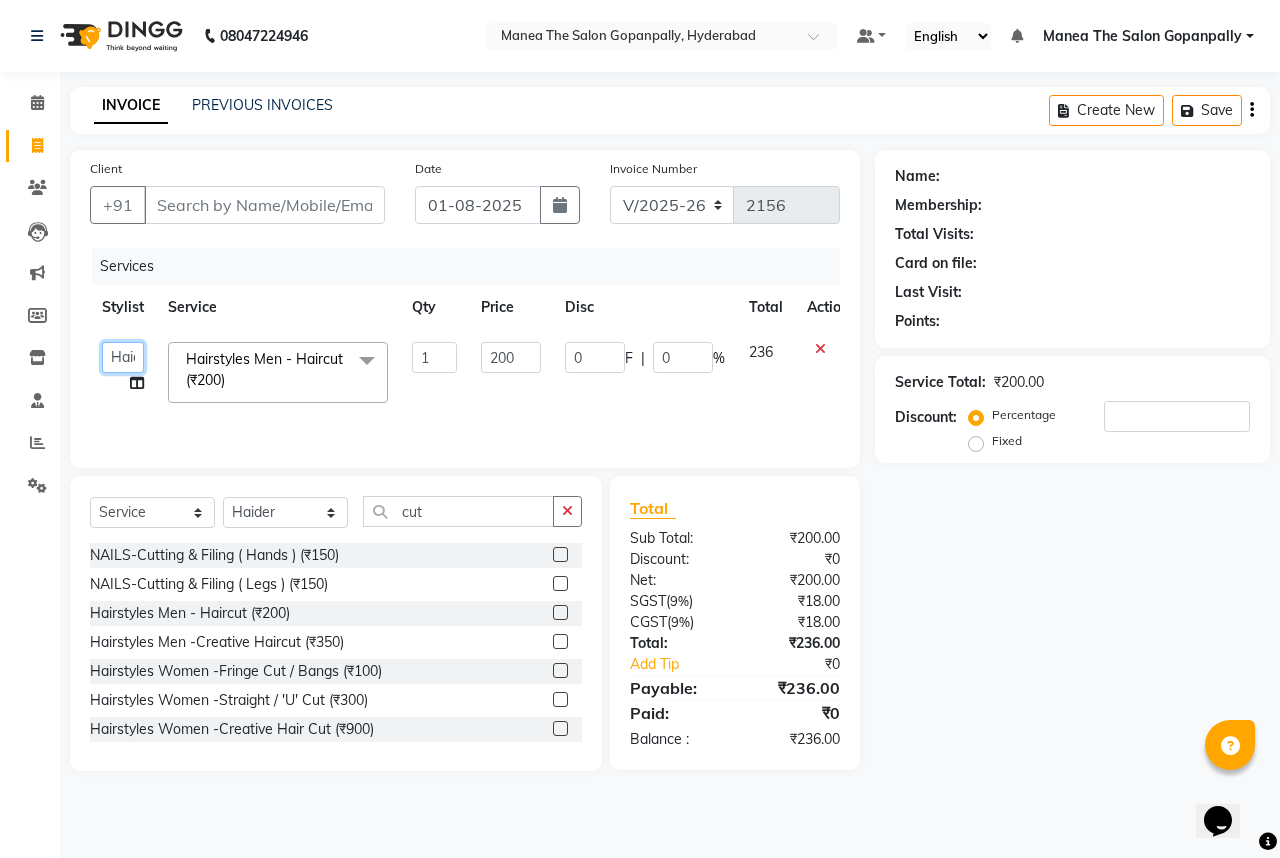 click on "Anand   AVANTHI   Haider    indu   IRFAN   keerthi   rehan   sameer   saritha   zubair" 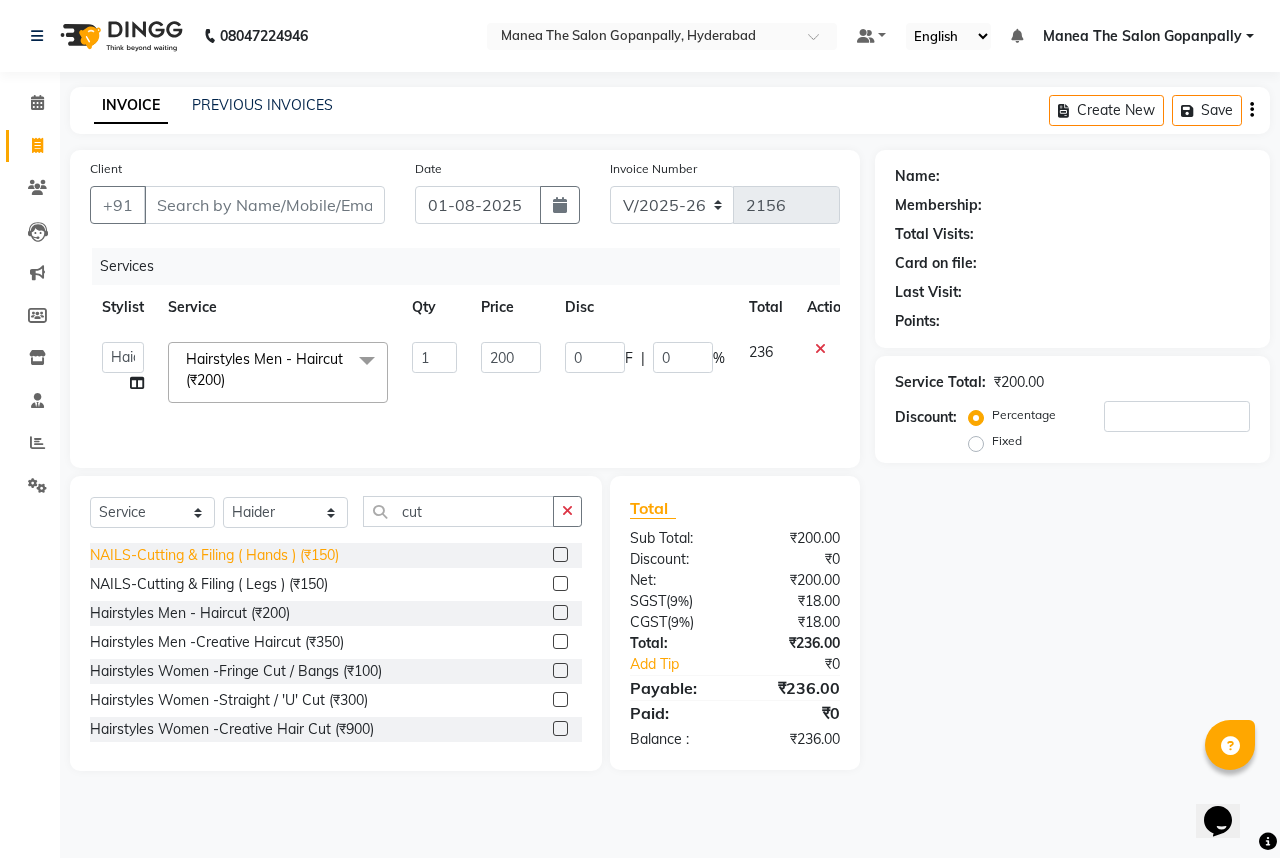 select on "57885" 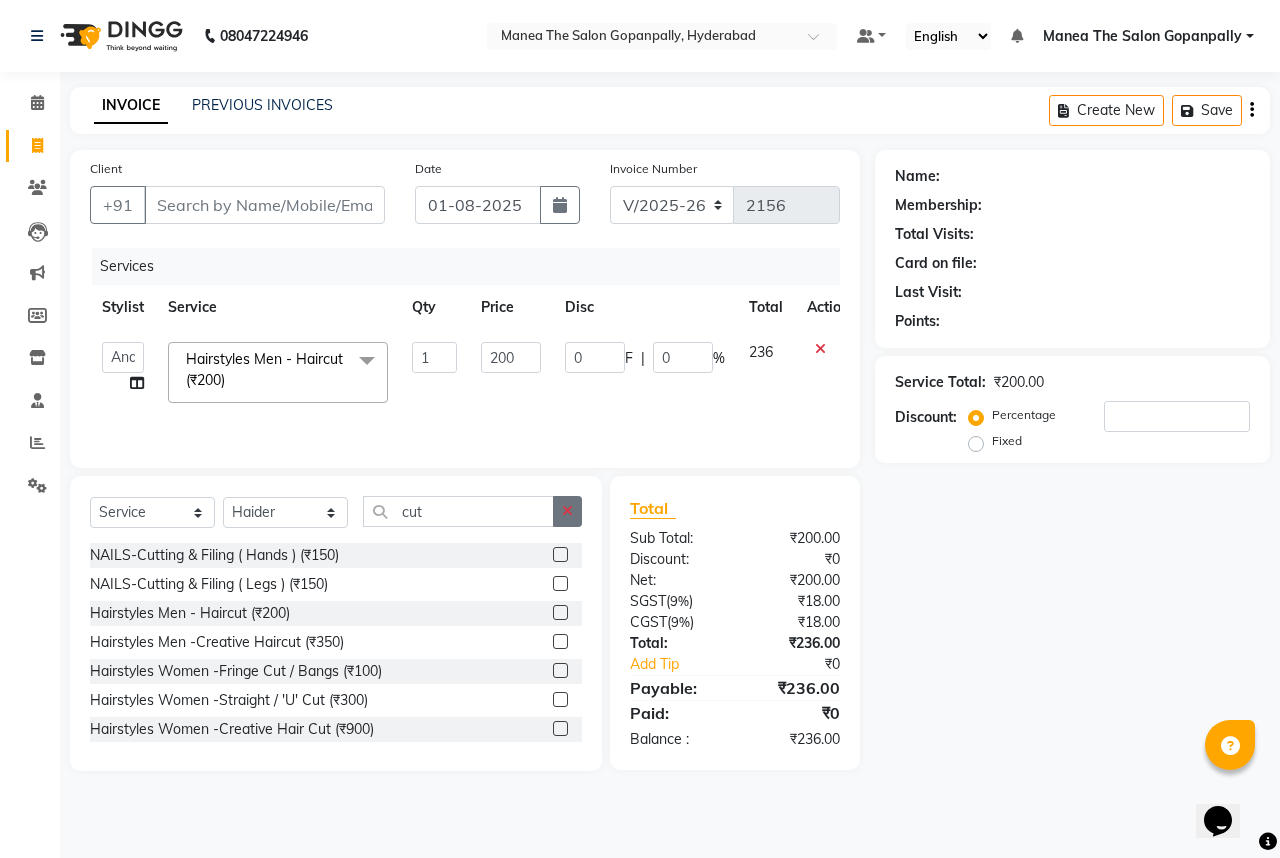 click 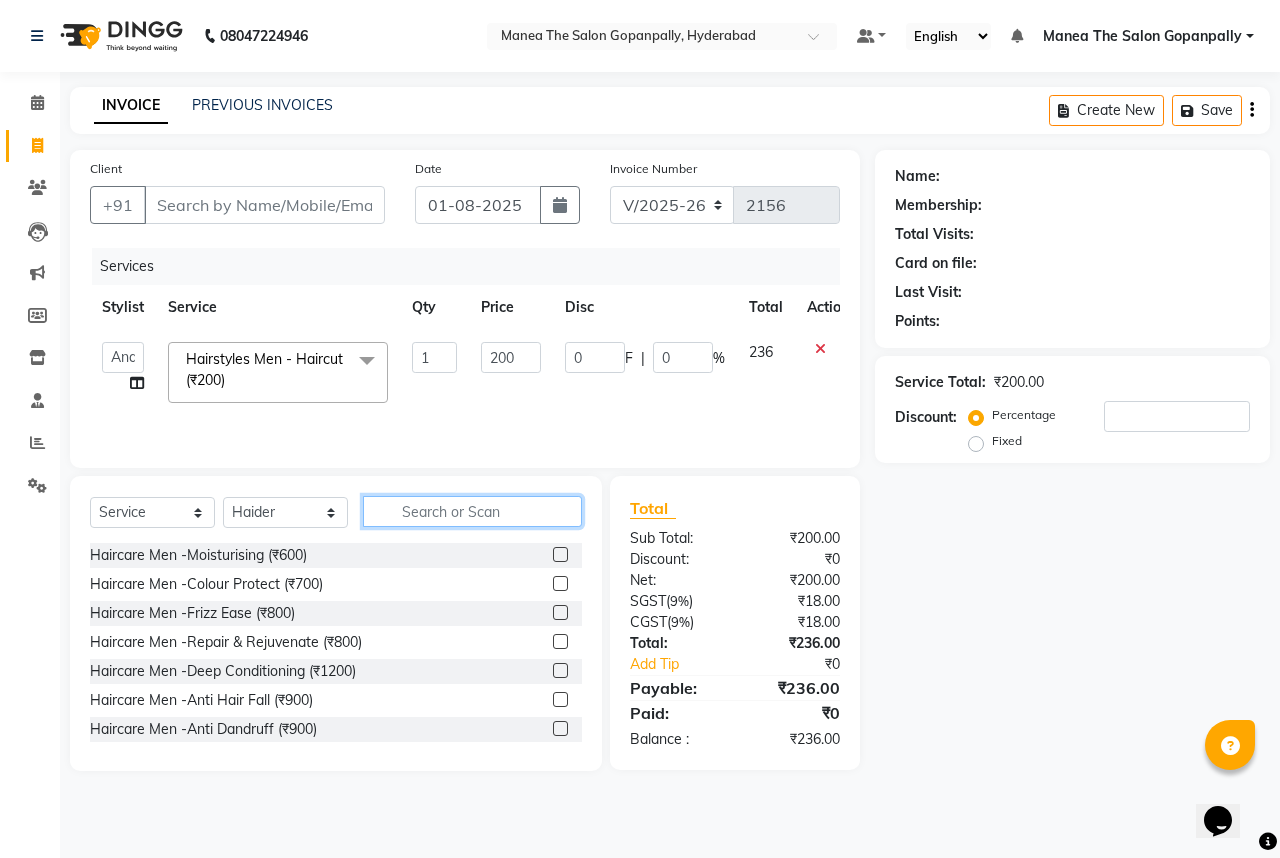 click 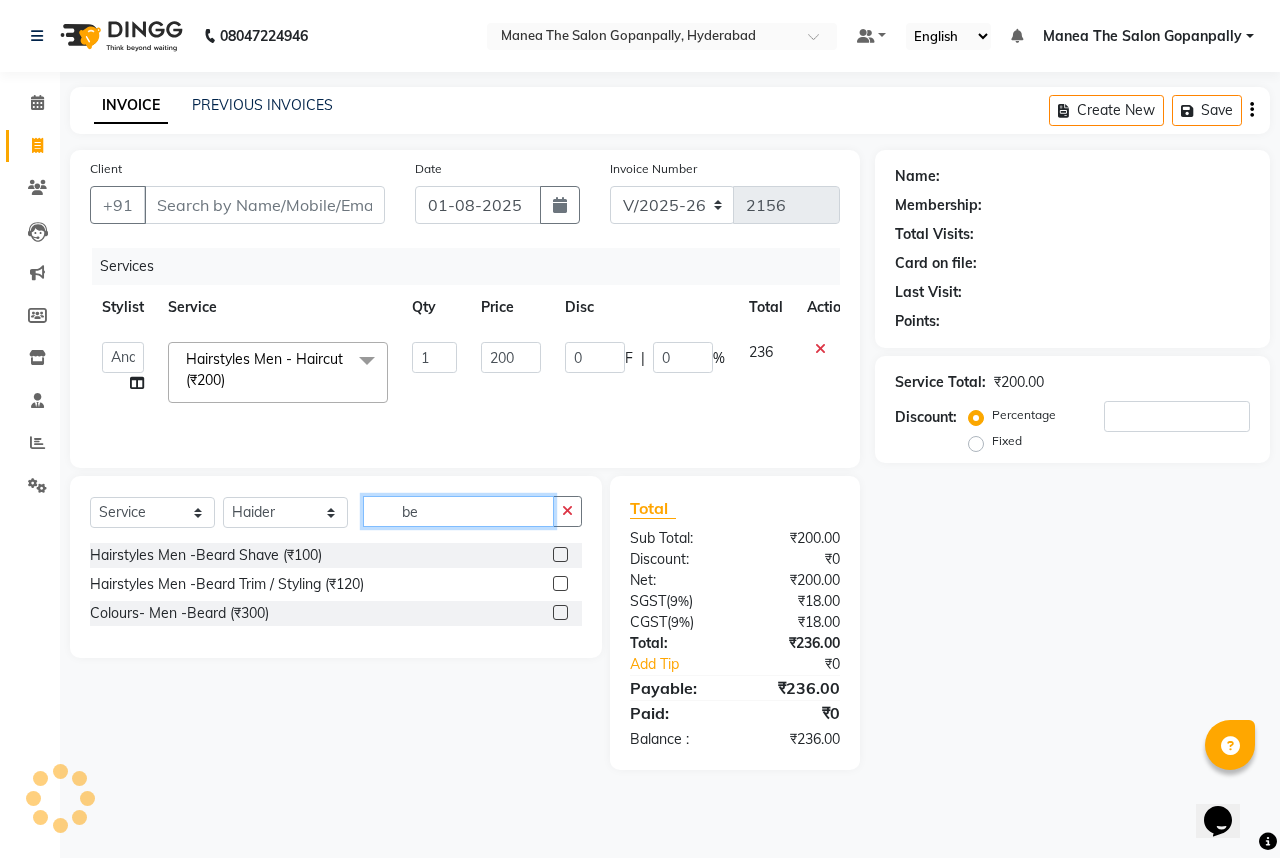 type on "be" 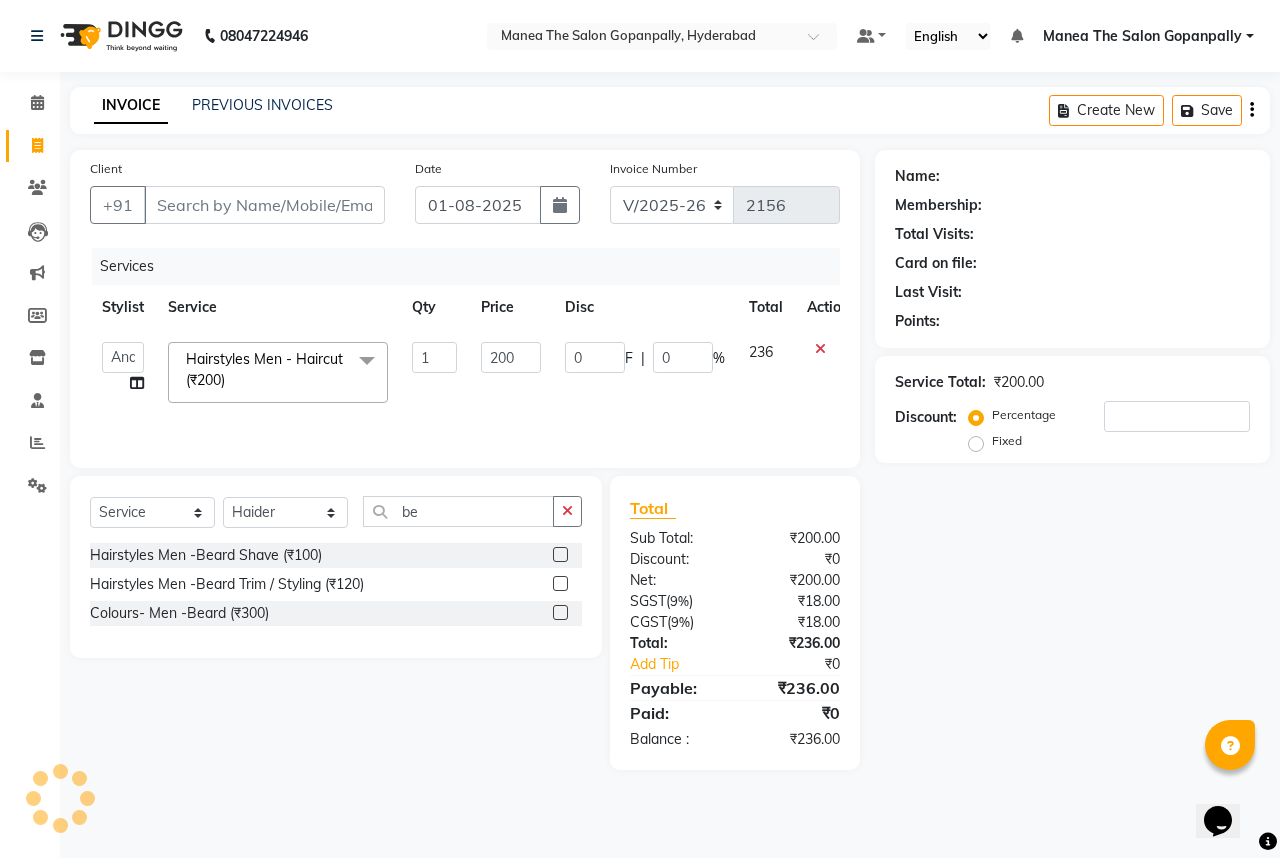 click 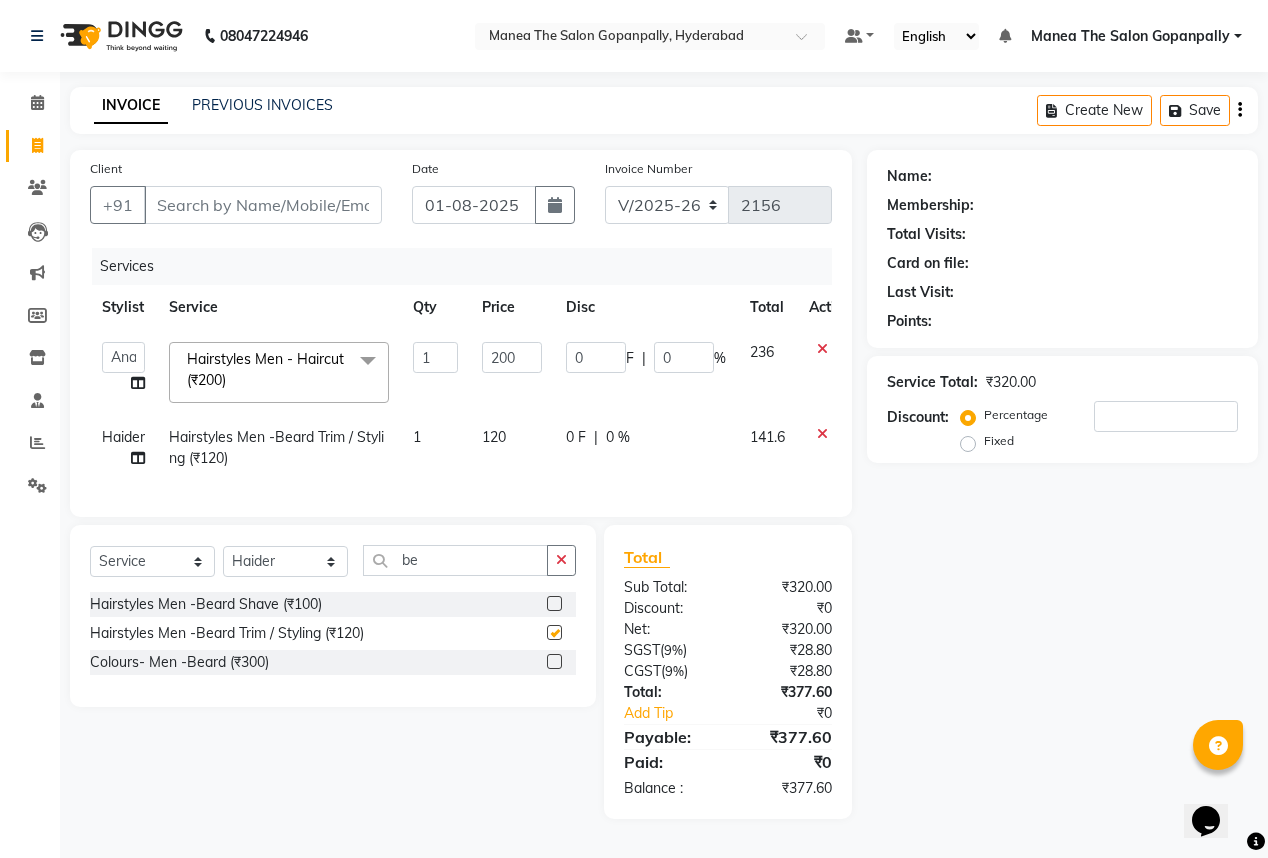 checkbox on "false" 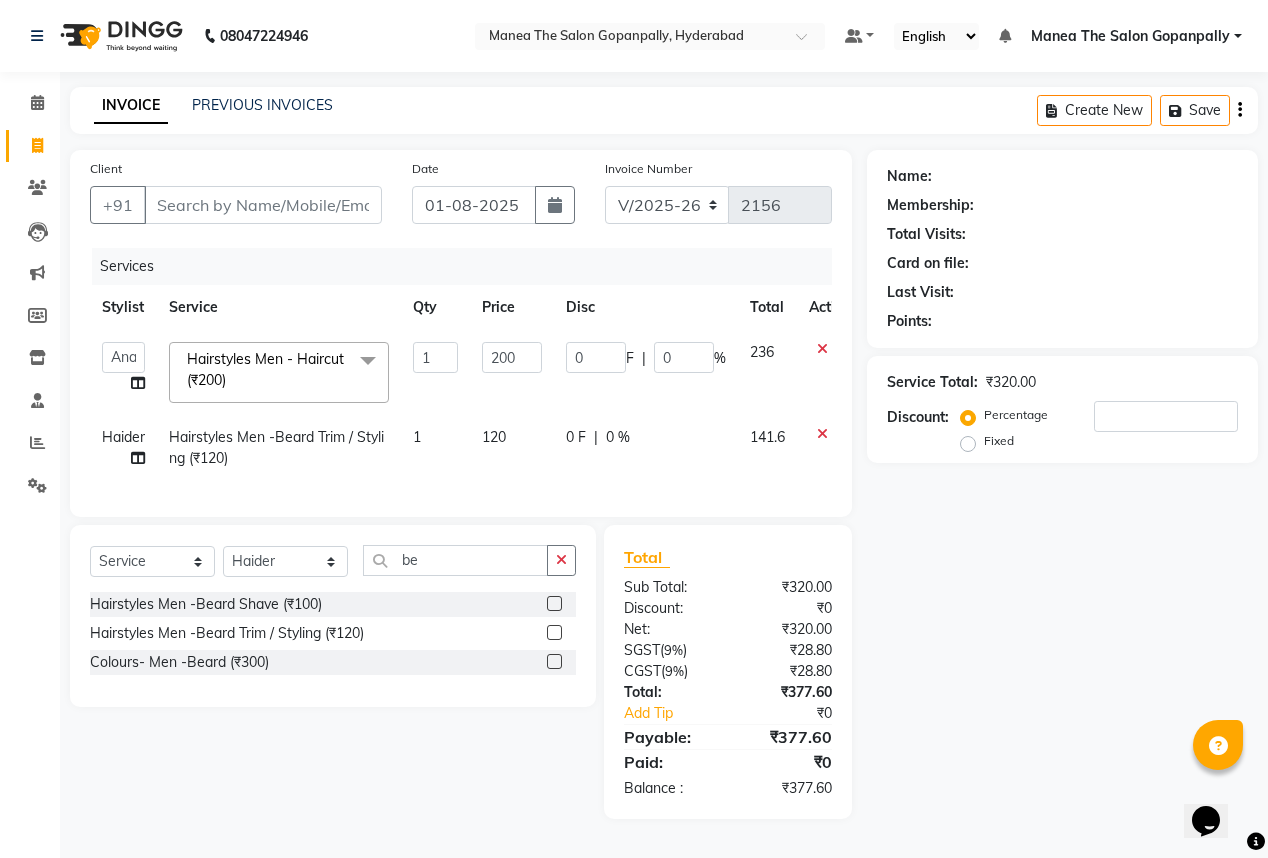 scroll, scrollTop: 0, scrollLeft: 0, axis: both 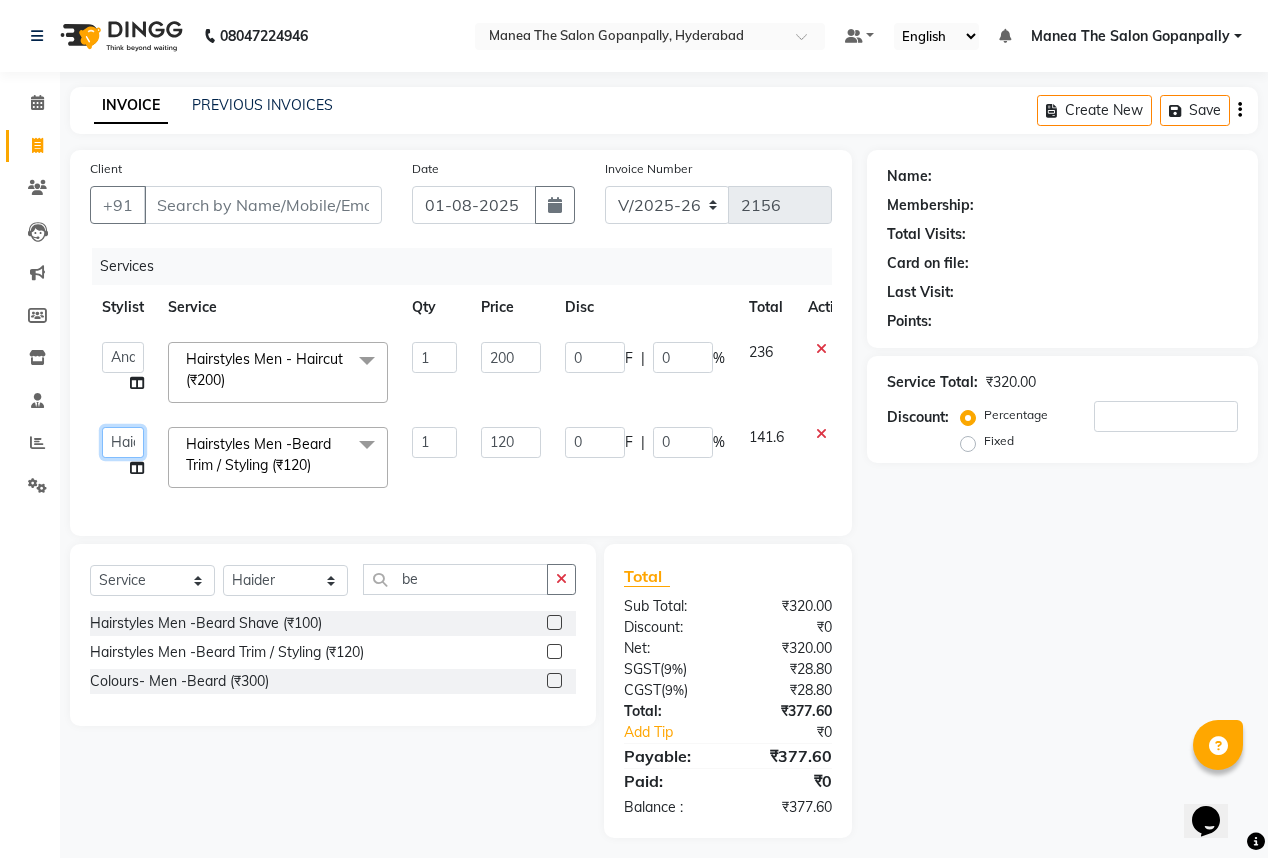 click on "Anand   AVANTHI   Haider    indu   IRFAN   keerthi   rehan   sameer   saritha   zubair" 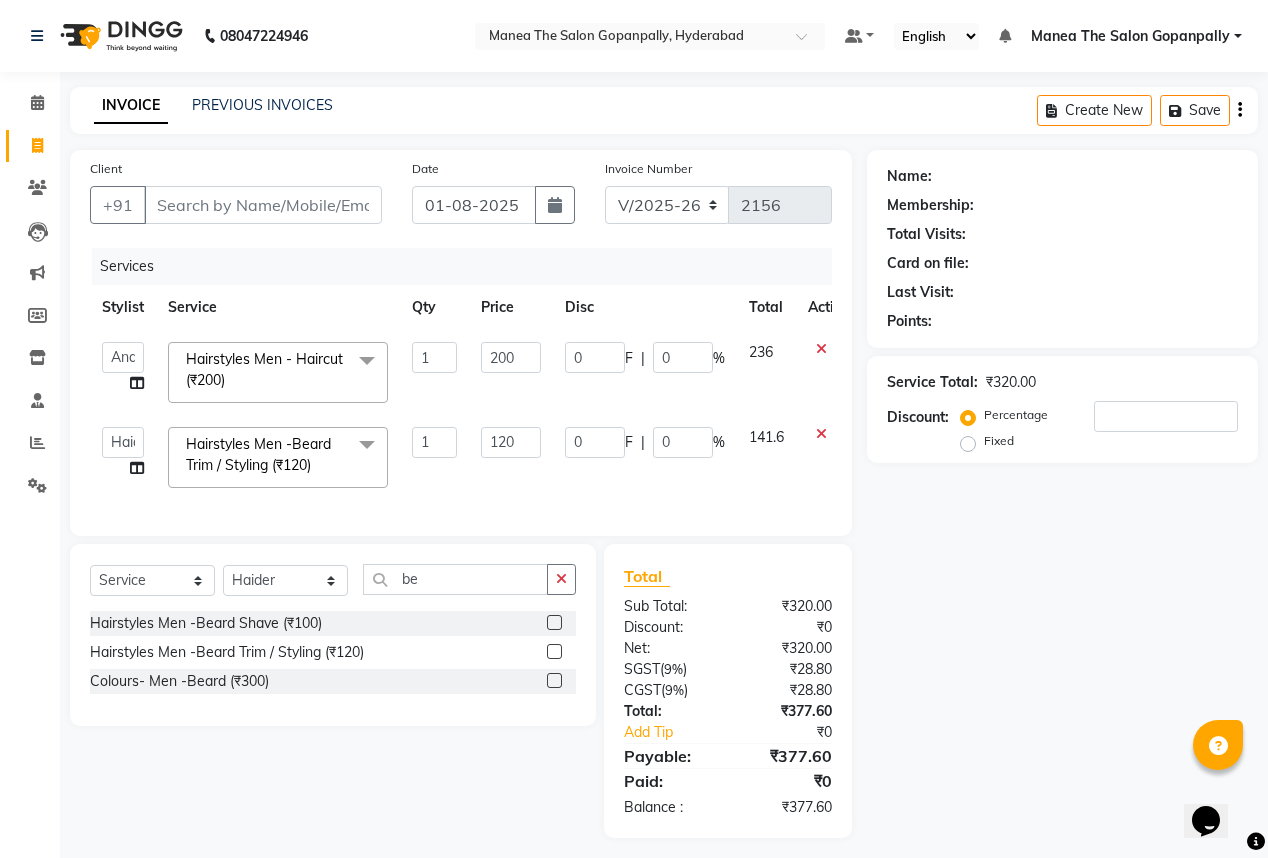 select on "57885" 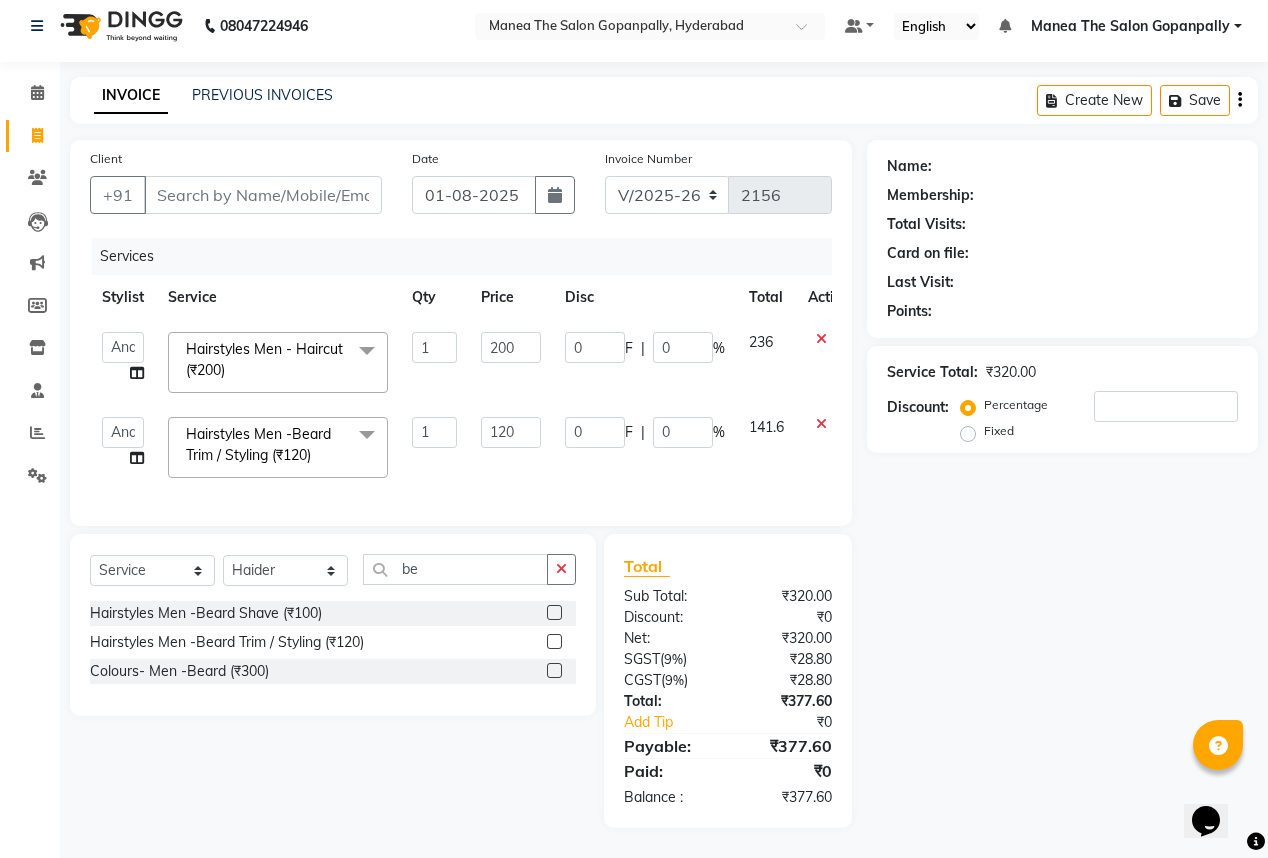 scroll, scrollTop: 20, scrollLeft: 0, axis: vertical 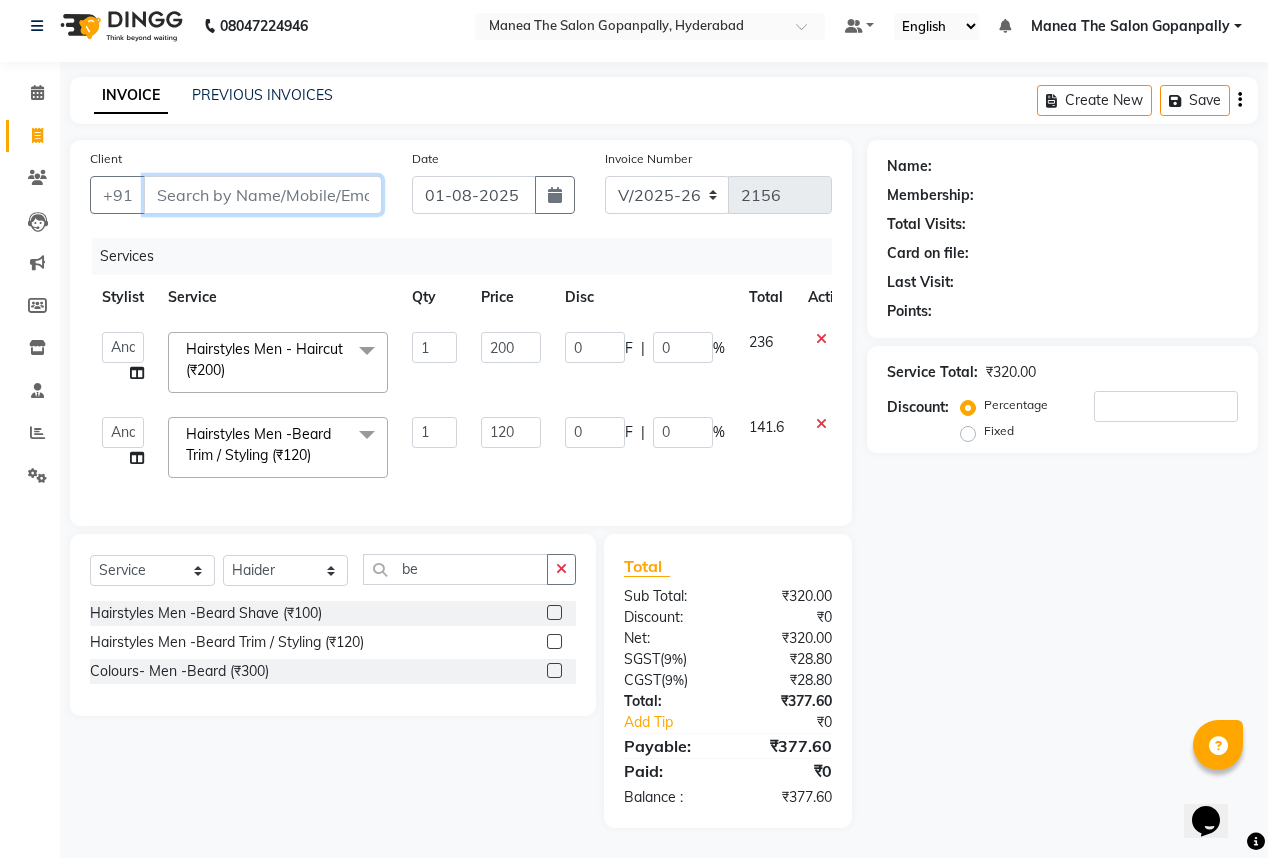 click on "Client" at bounding box center (263, 195) 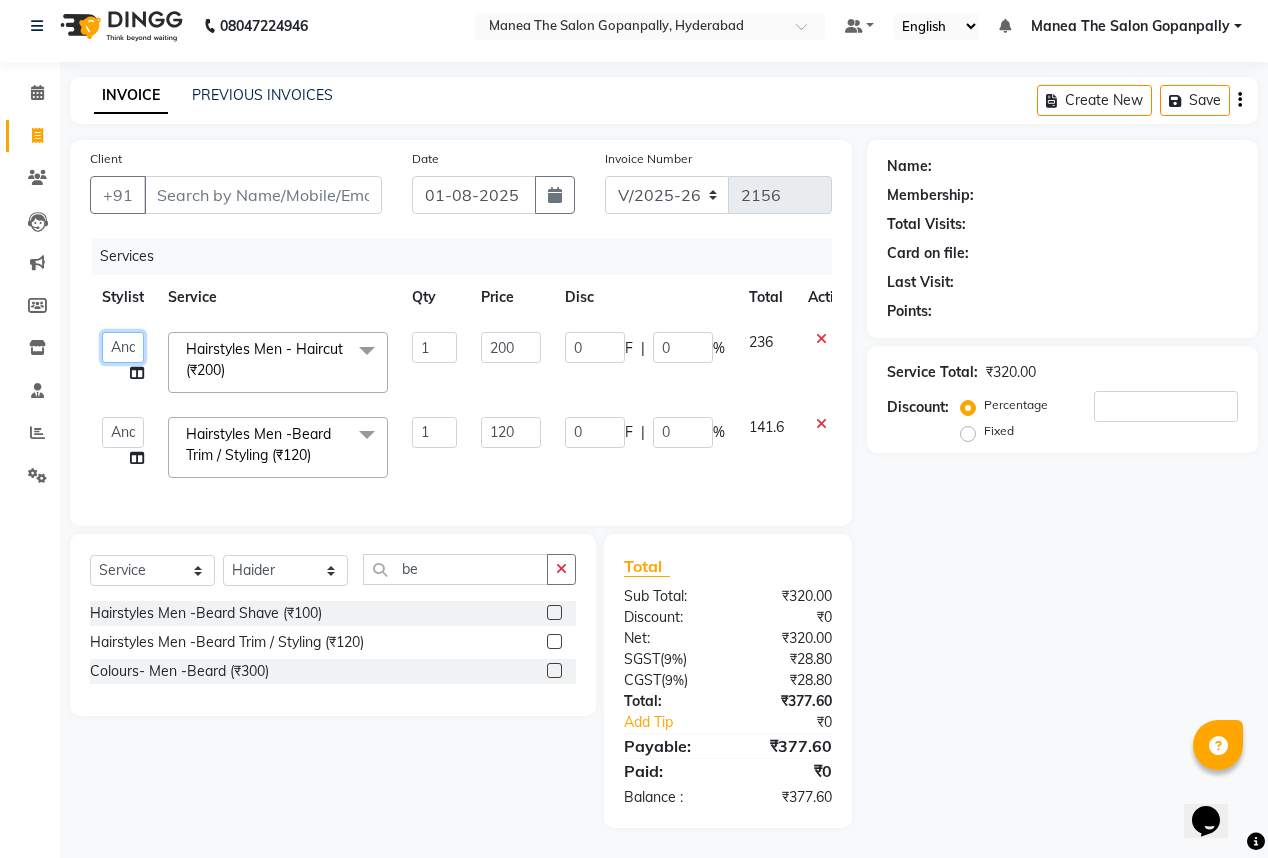 click on "Anand   AVANTHI   Haider    indu   IRFAN   keerthi   rehan   sameer   saritha   zubair" 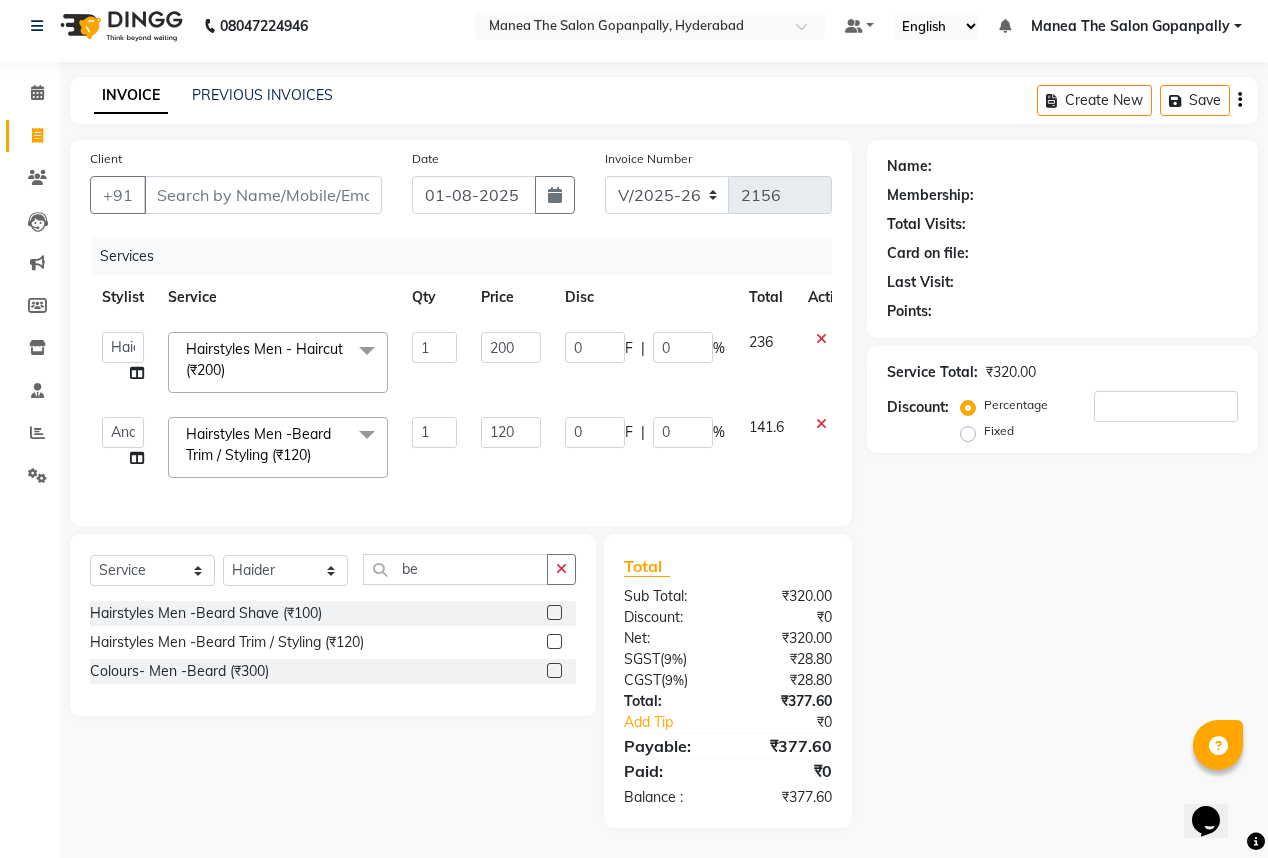 select on "77517" 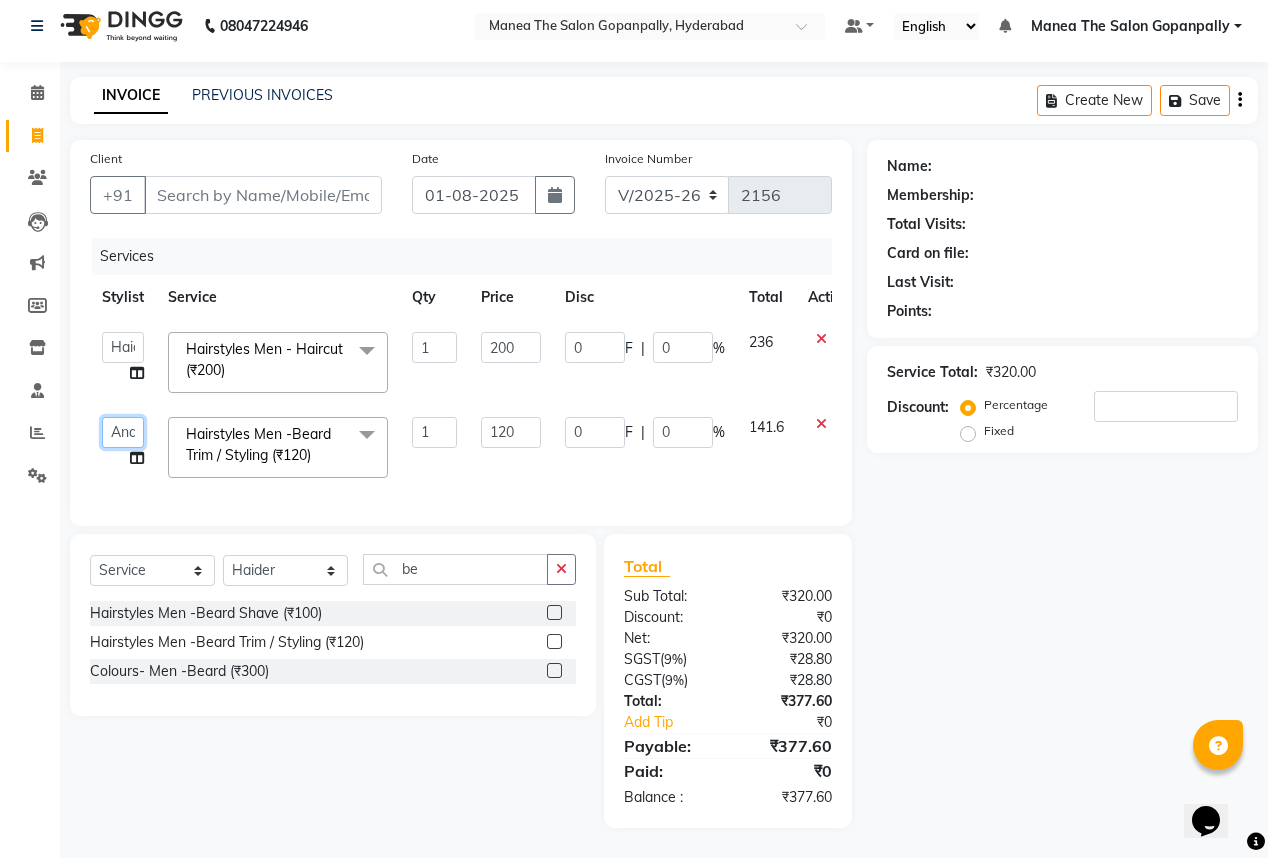 click on "Anand   AVANTHI   Haider    indu   IRFAN   keerthi   rehan   sameer   saritha   zubair" 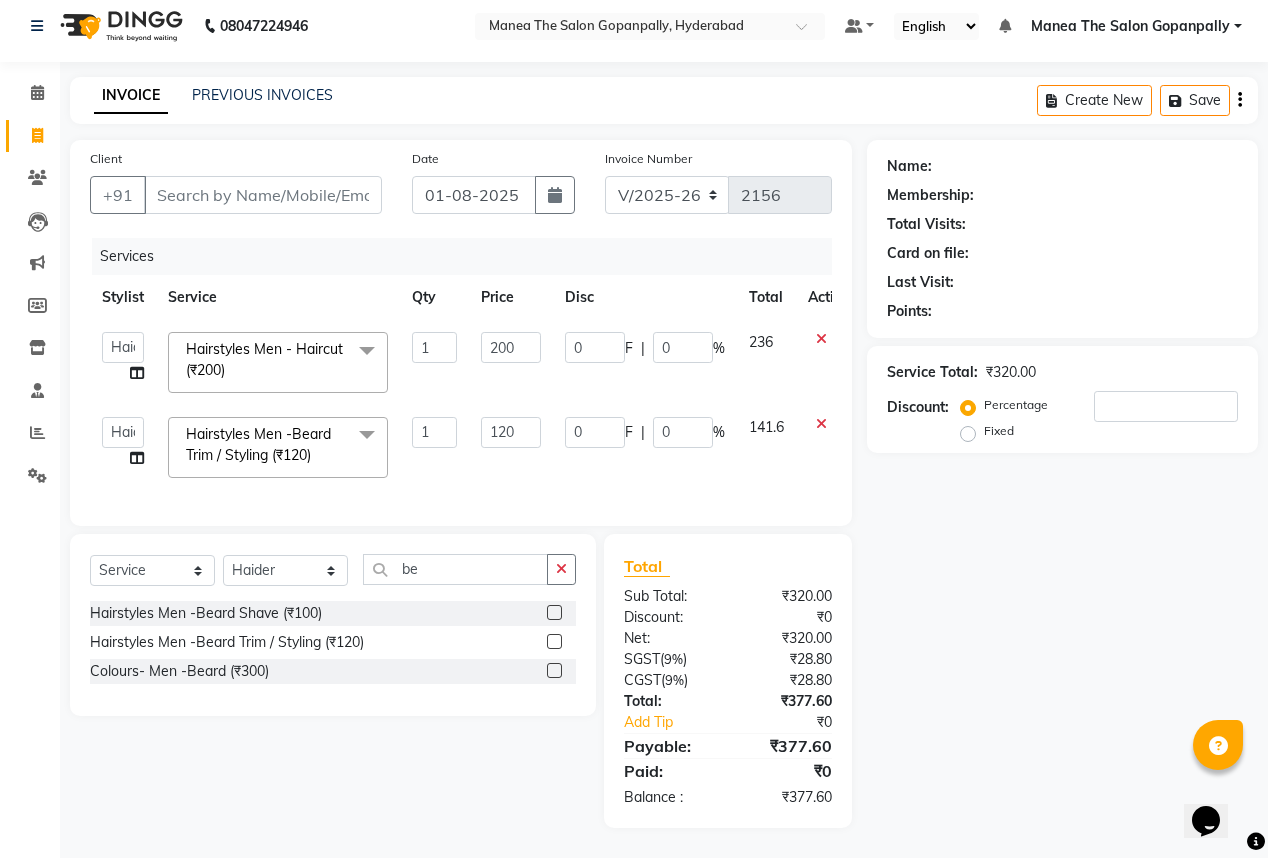 select on "77517" 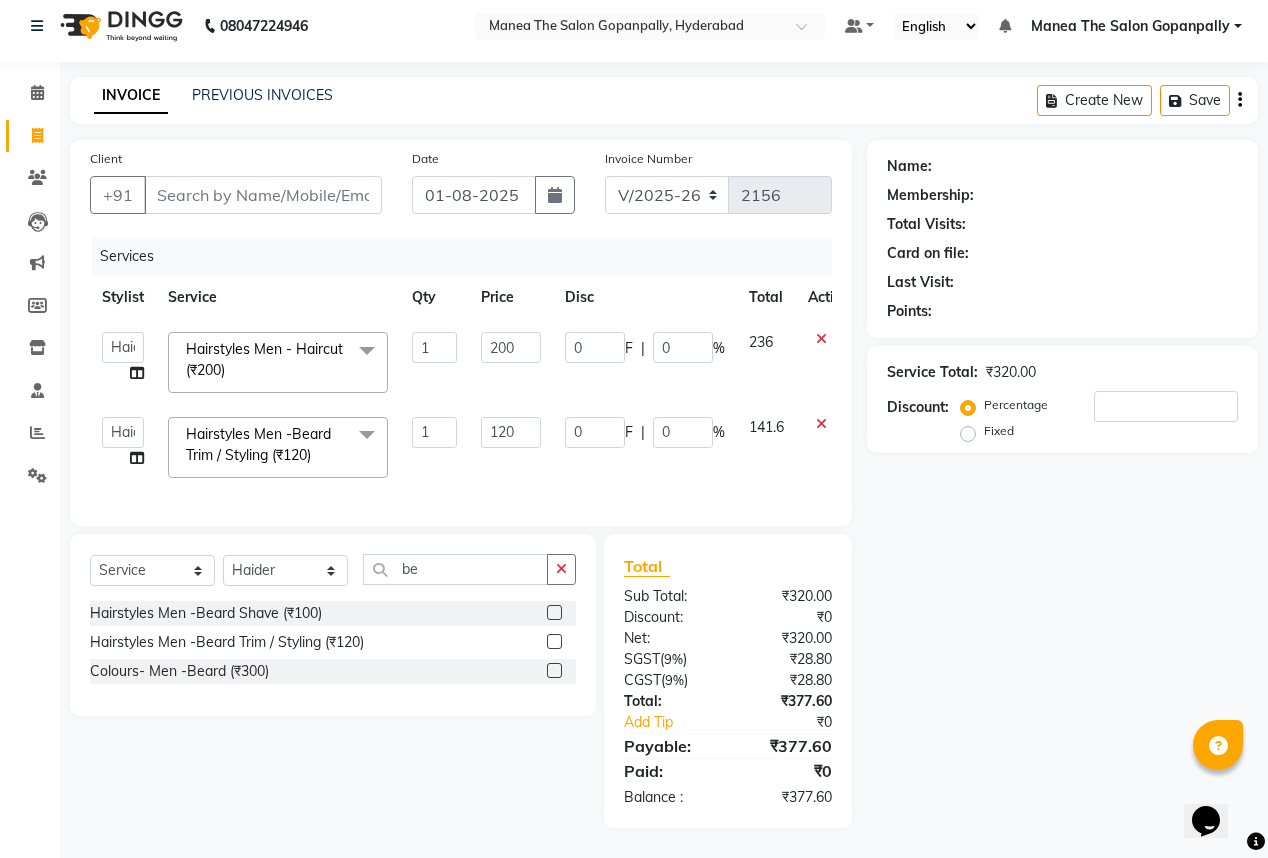 click 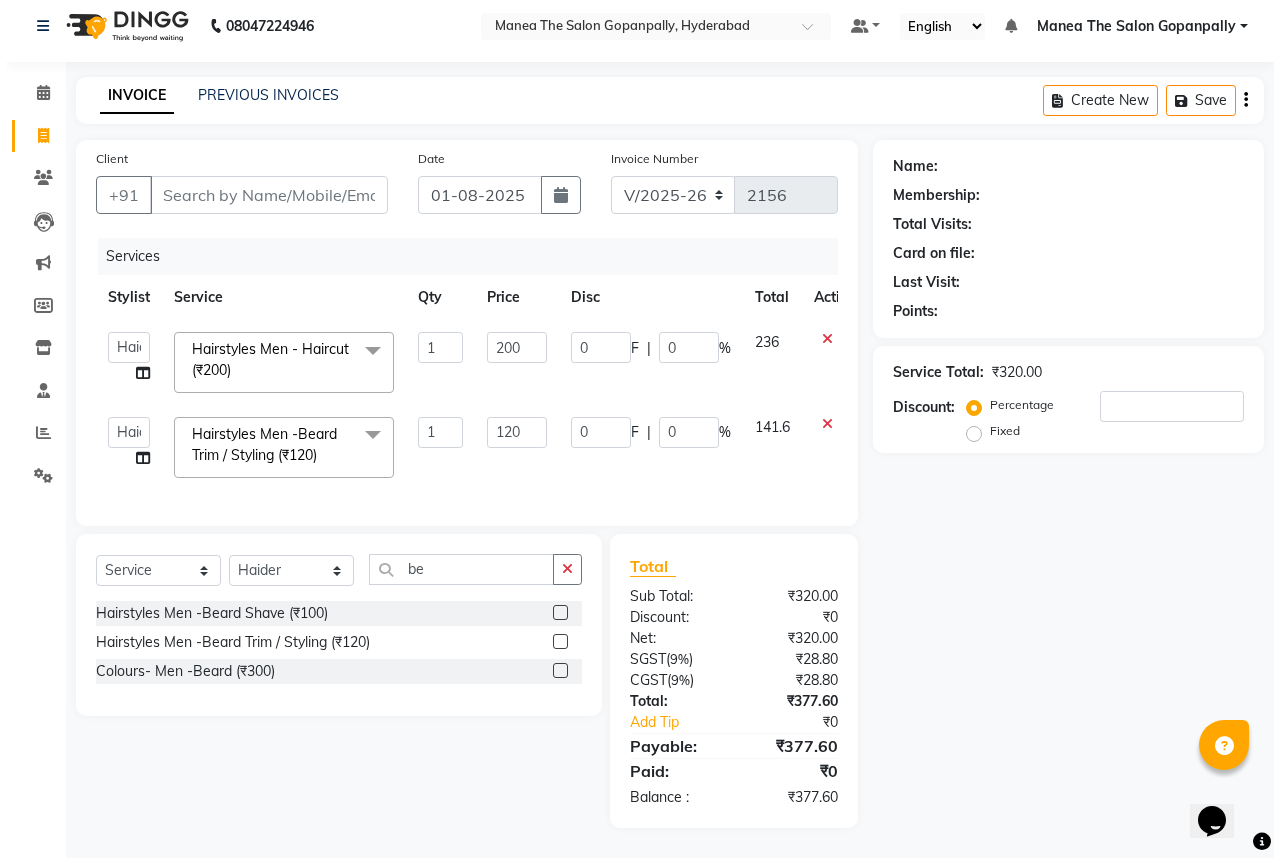 scroll, scrollTop: 0, scrollLeft: 0, axis: both 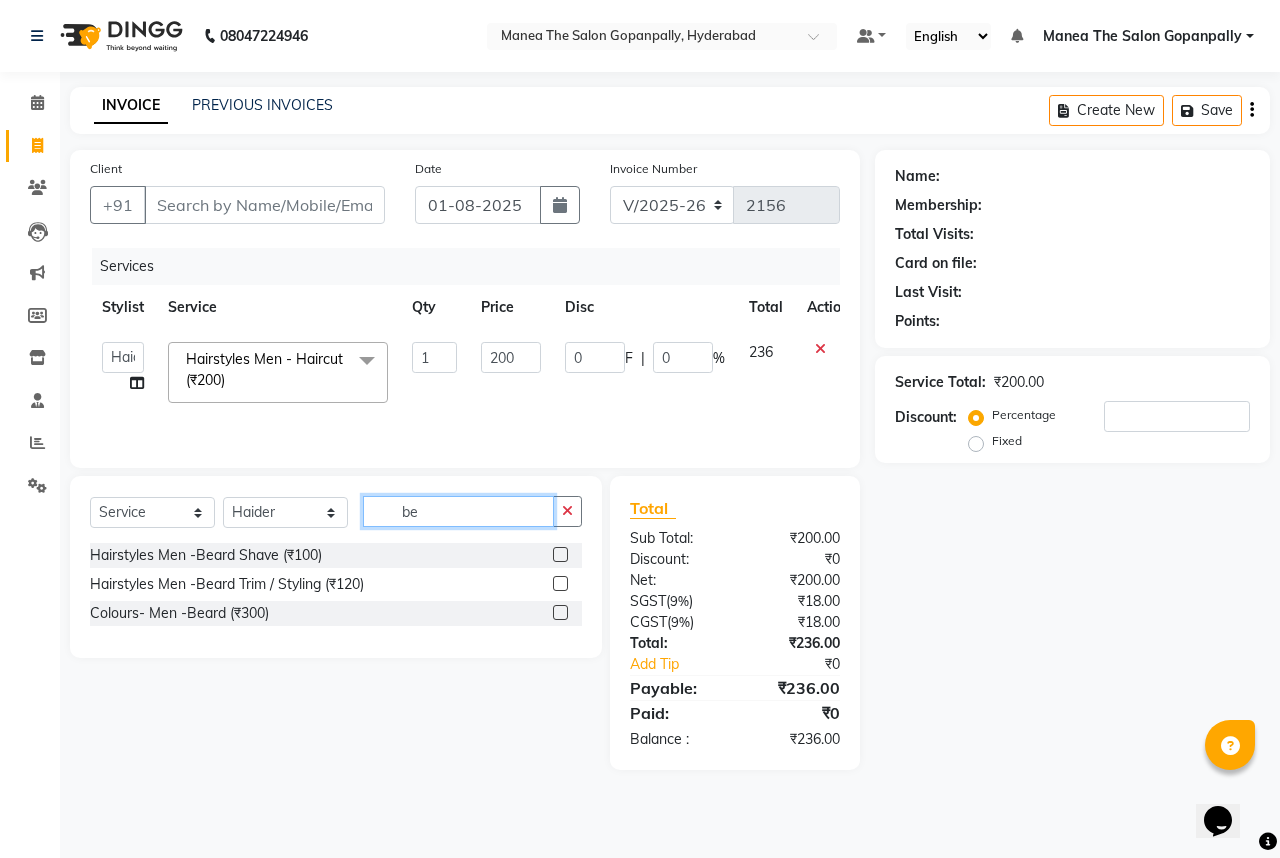 click on "be" 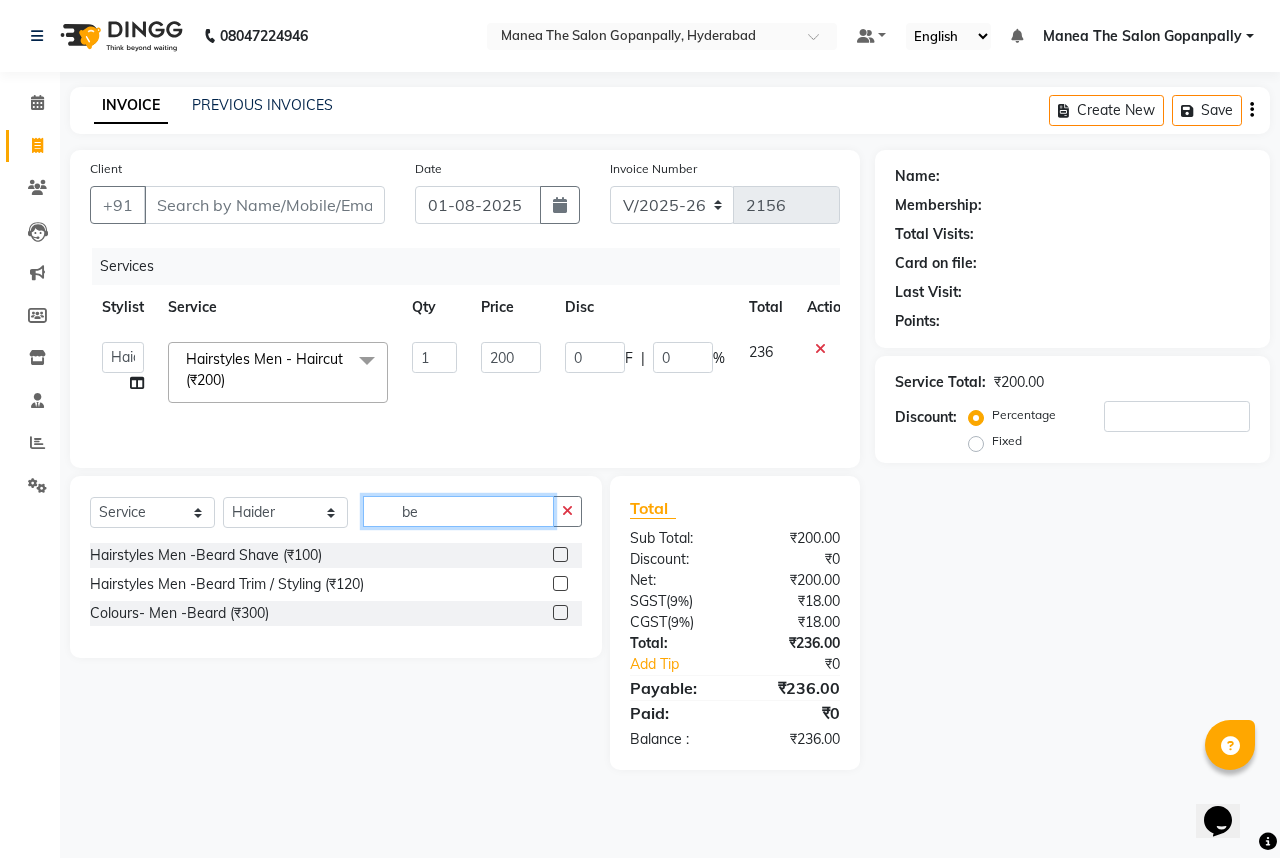 type on "b" 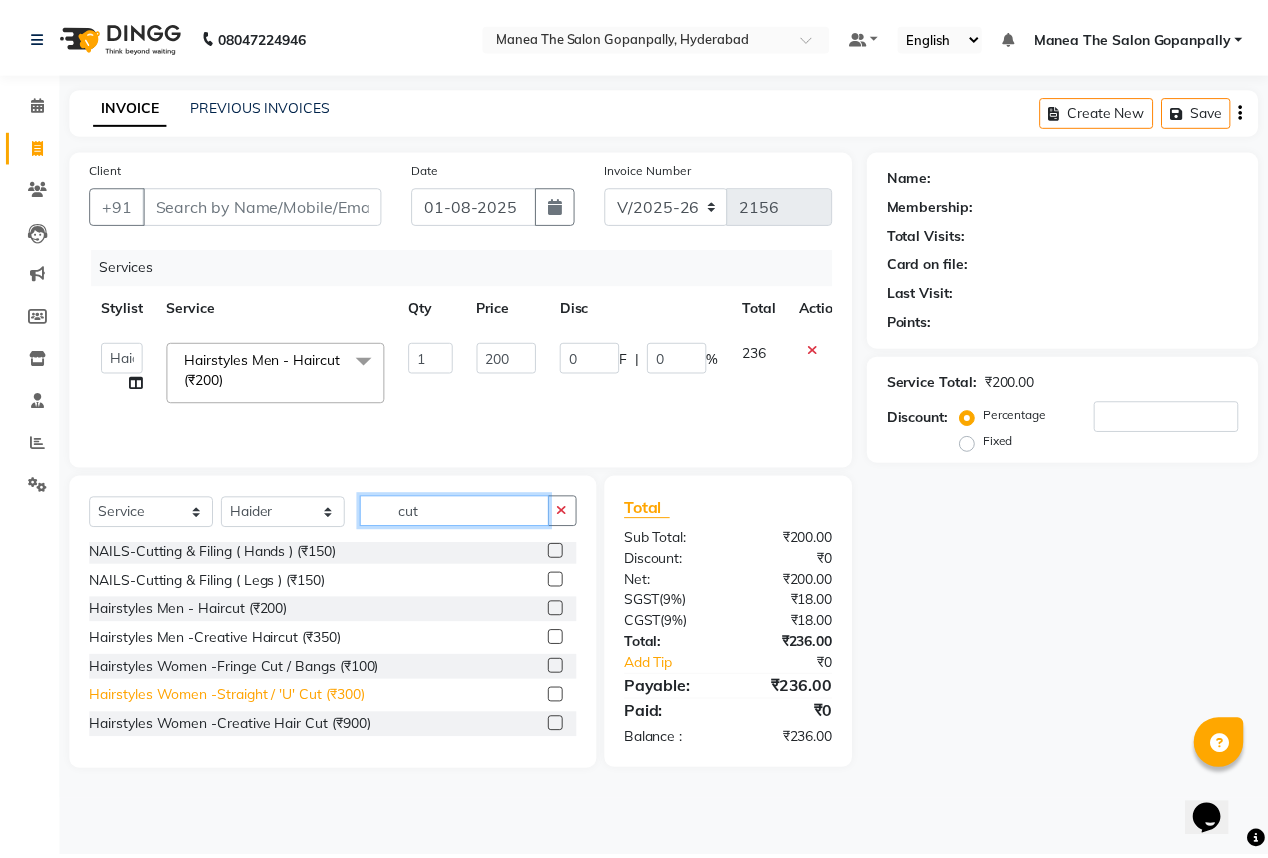 scroll, scrollTop: 0, scrollLeft: 0, axis: both 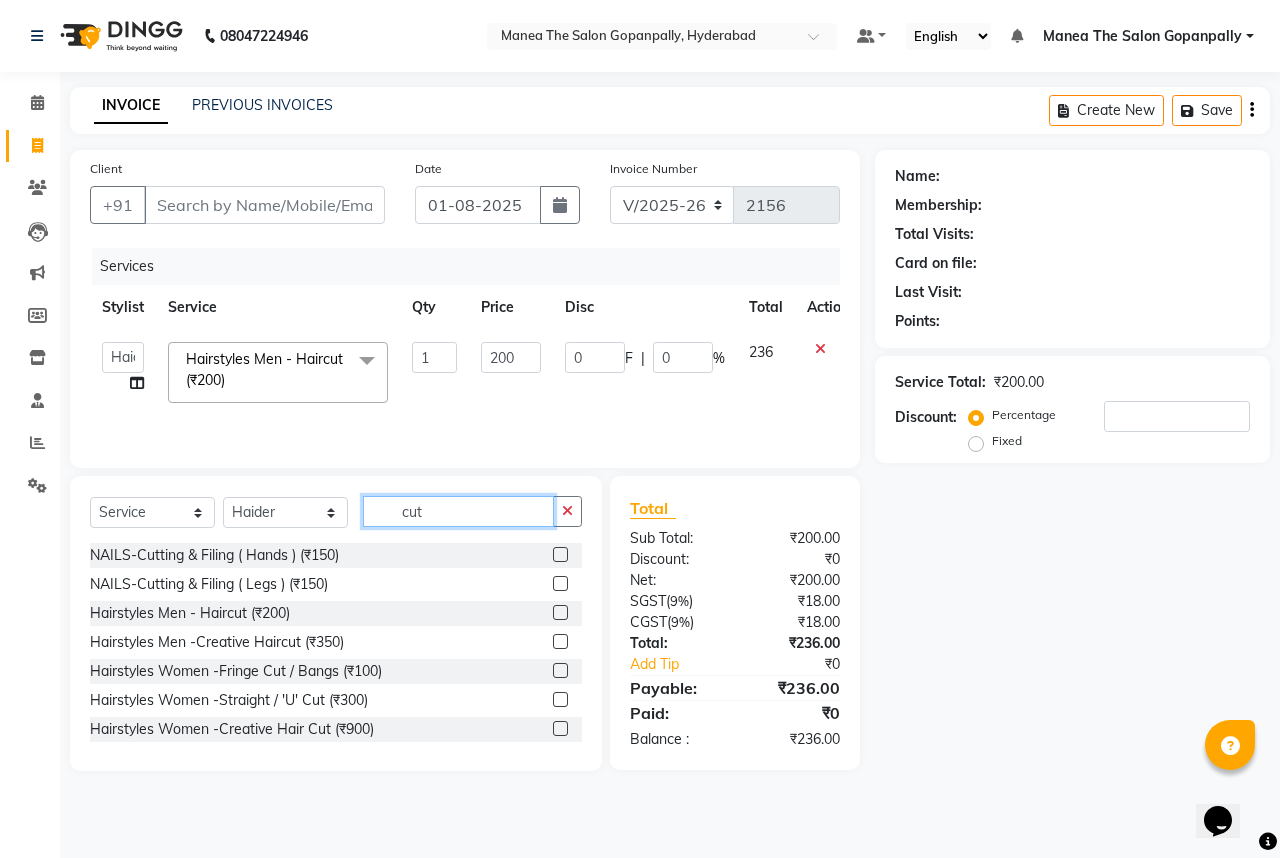 type on "cut" 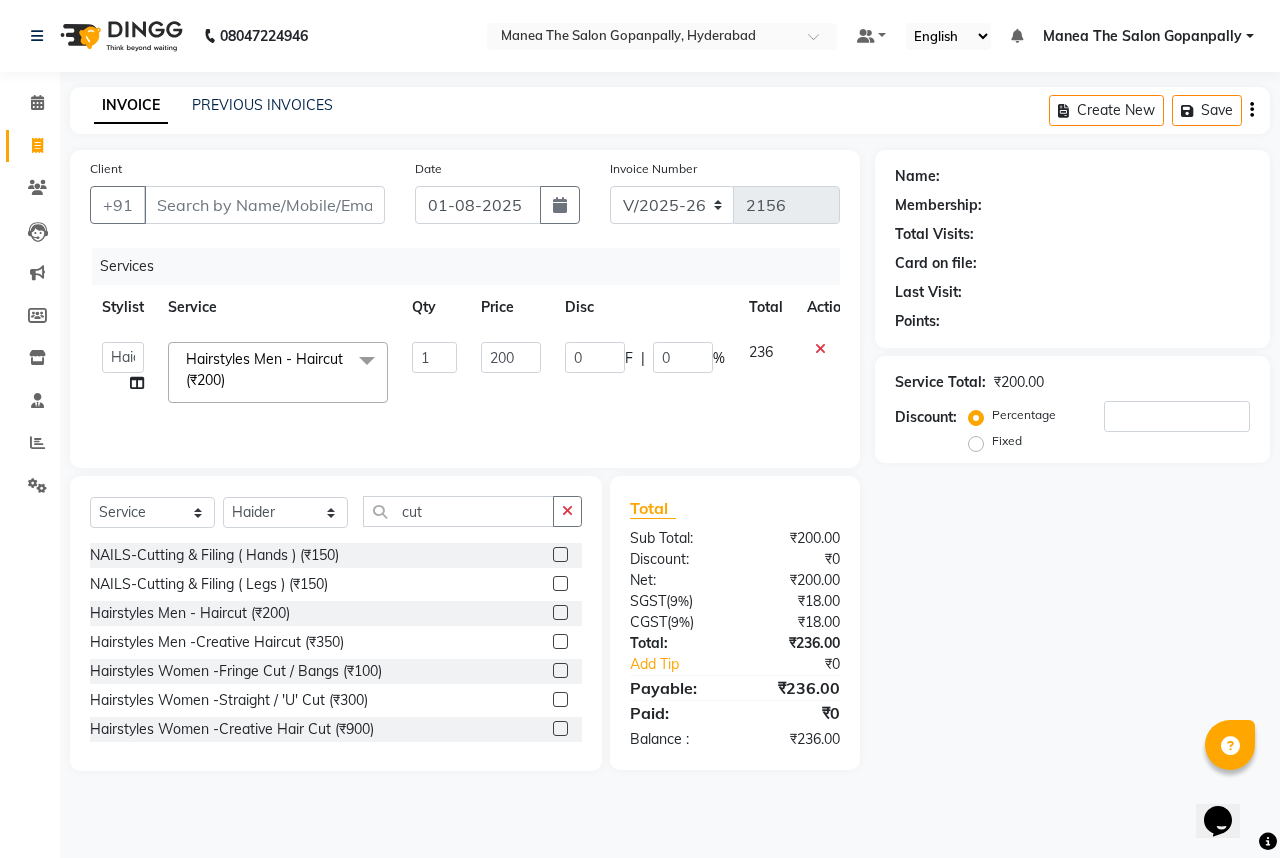 drag, startPoint x: 546, startPoint y: 731, endPoint x: 392, endPoint y: 485, distance: 290.2275 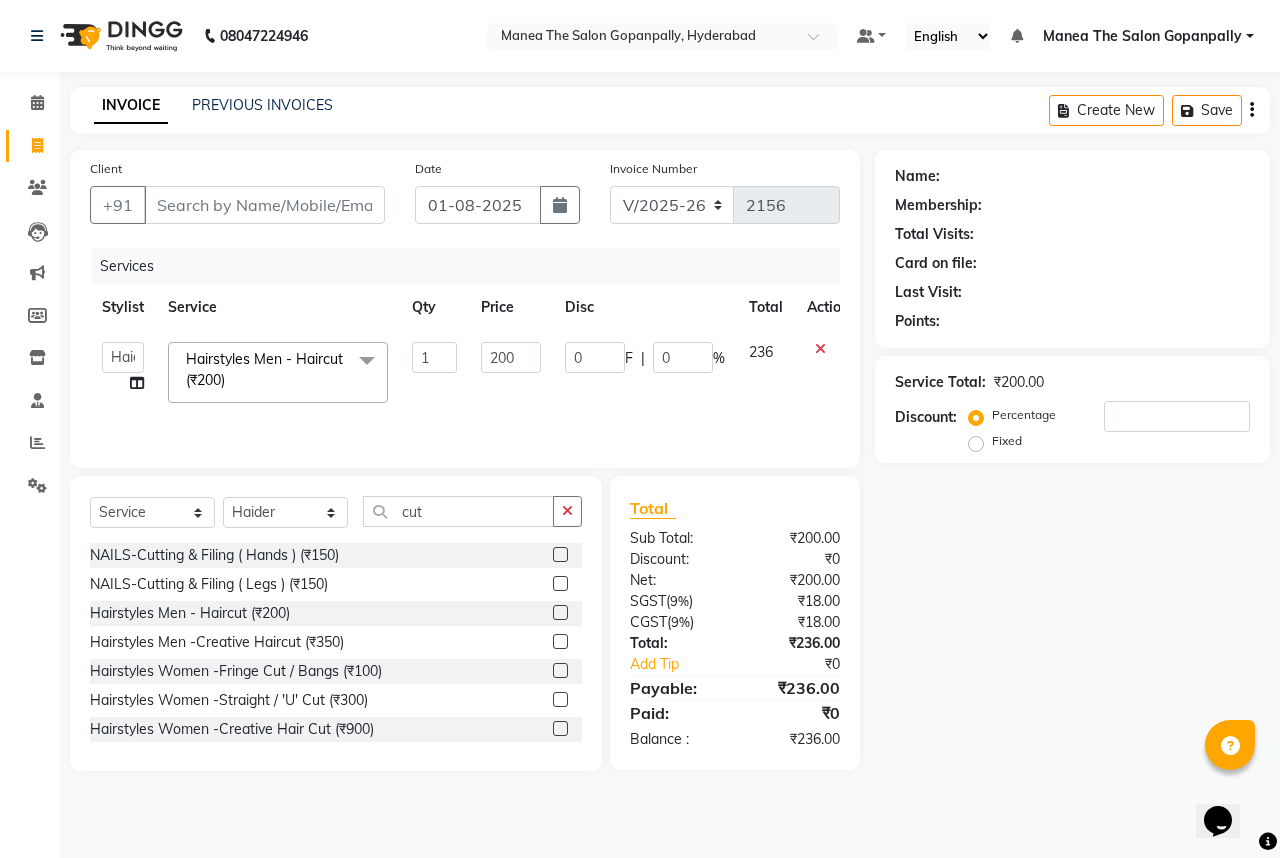 click 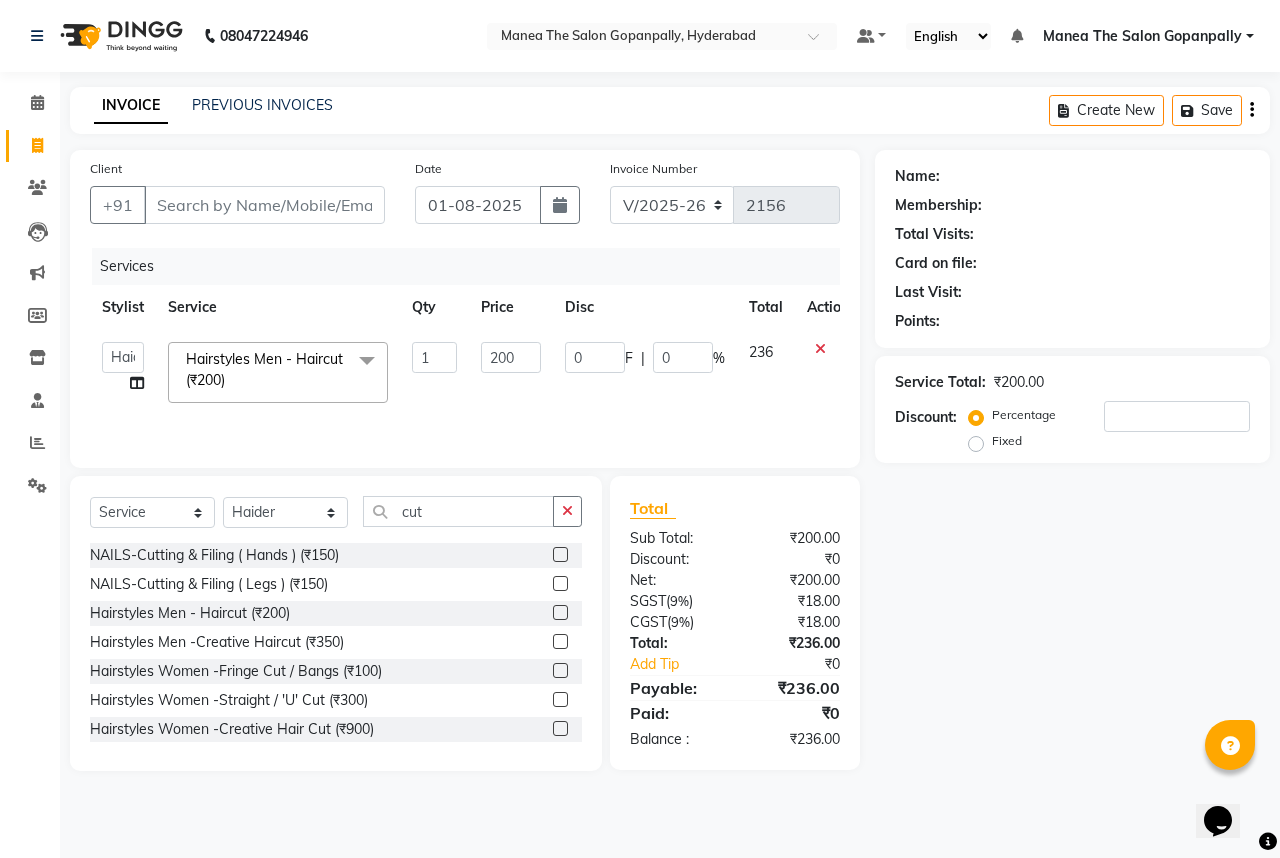 click at bounding box center [559, 729] 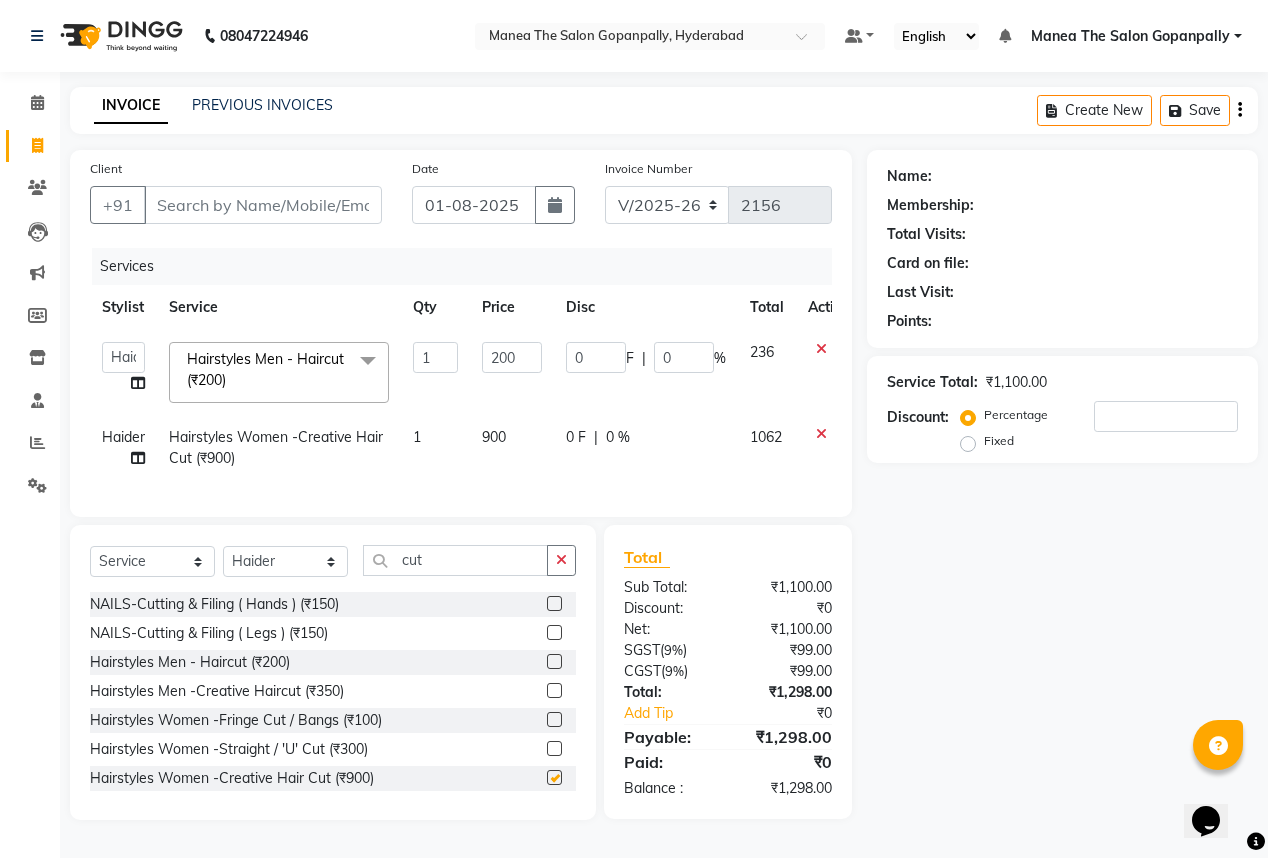 checkbox on "false" 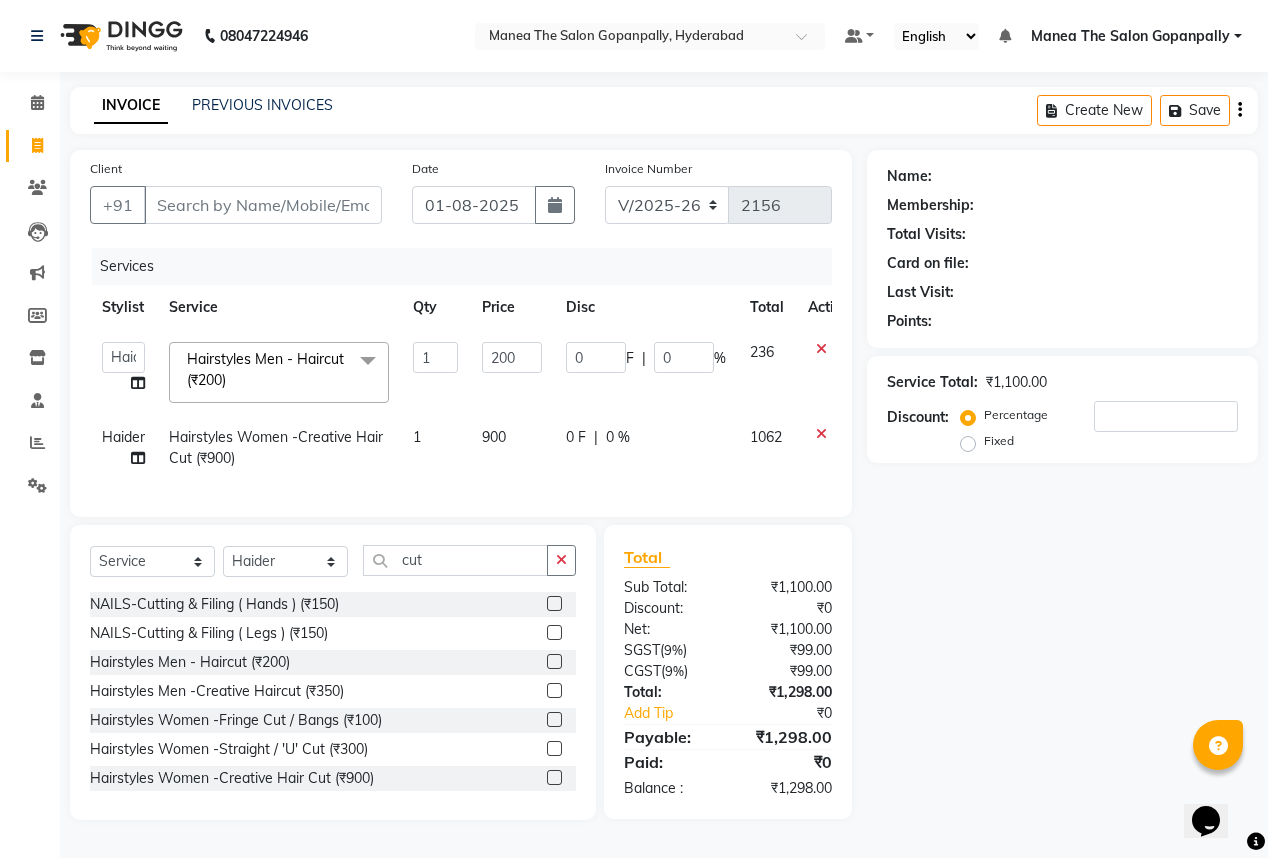 click on "900" 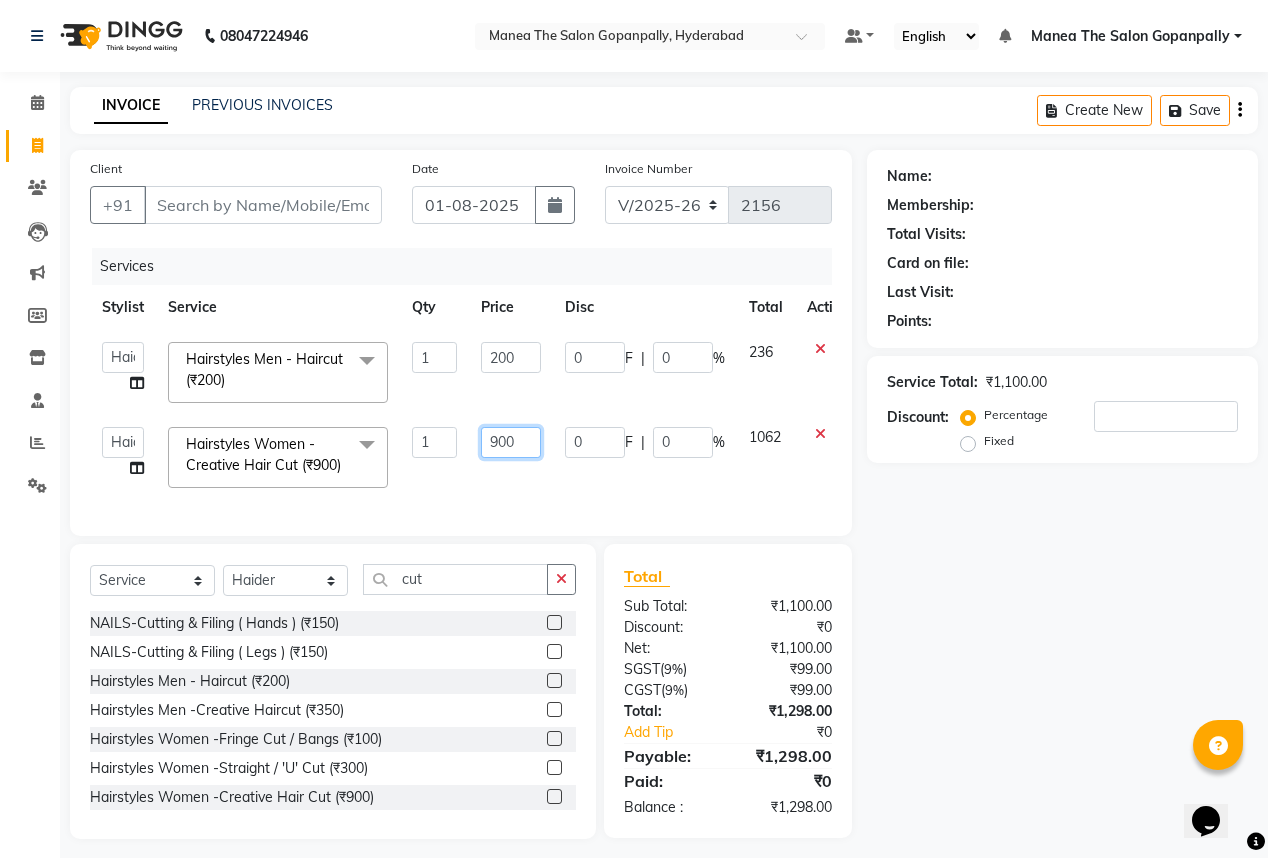 click on "900" 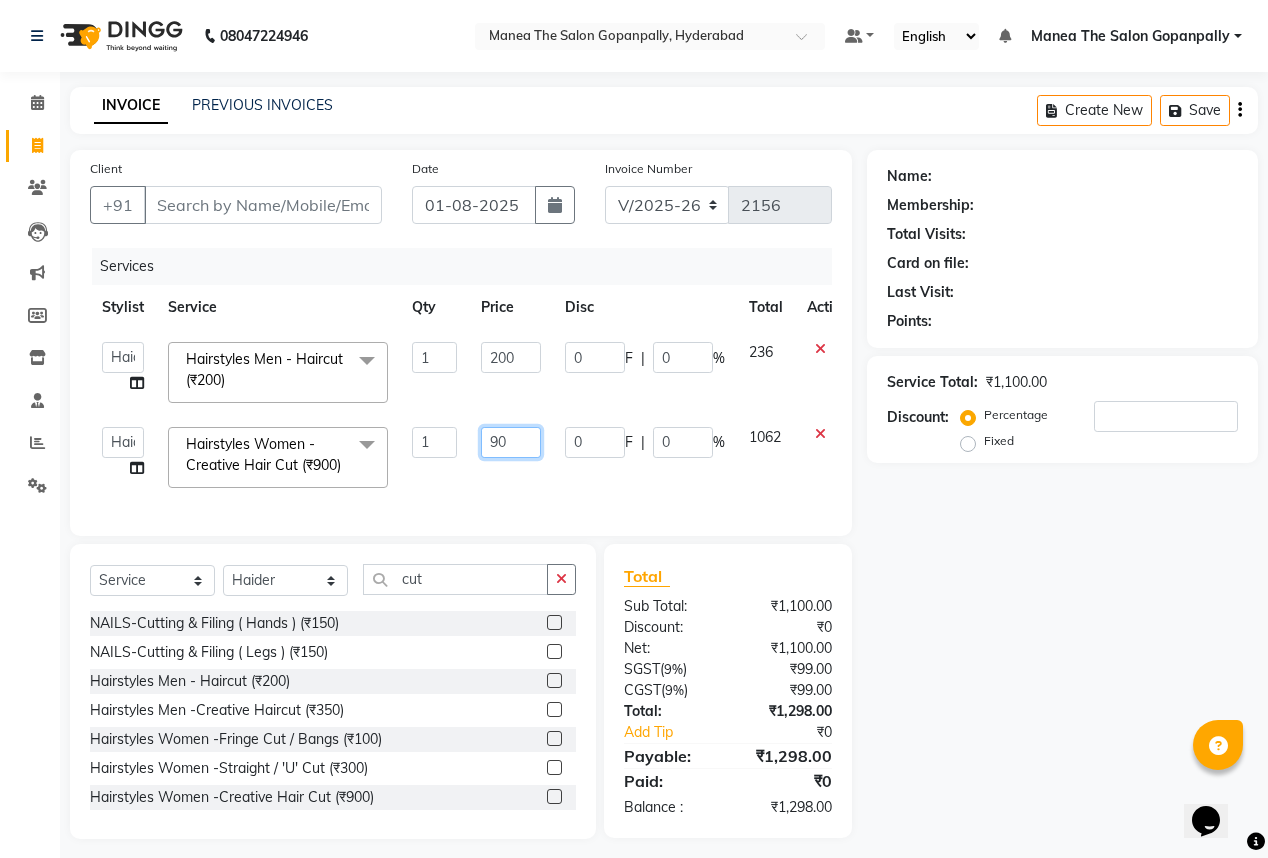 type on "9" 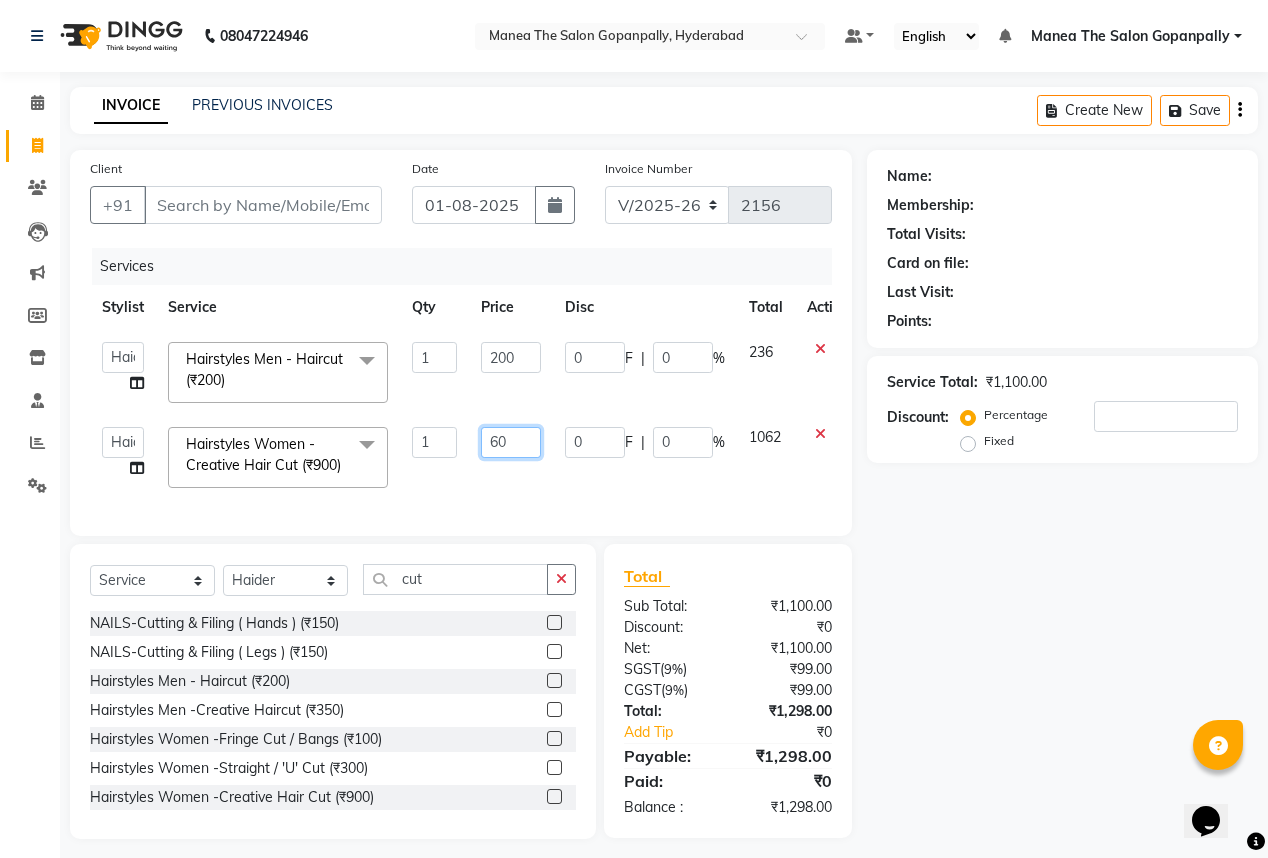 type on "600" 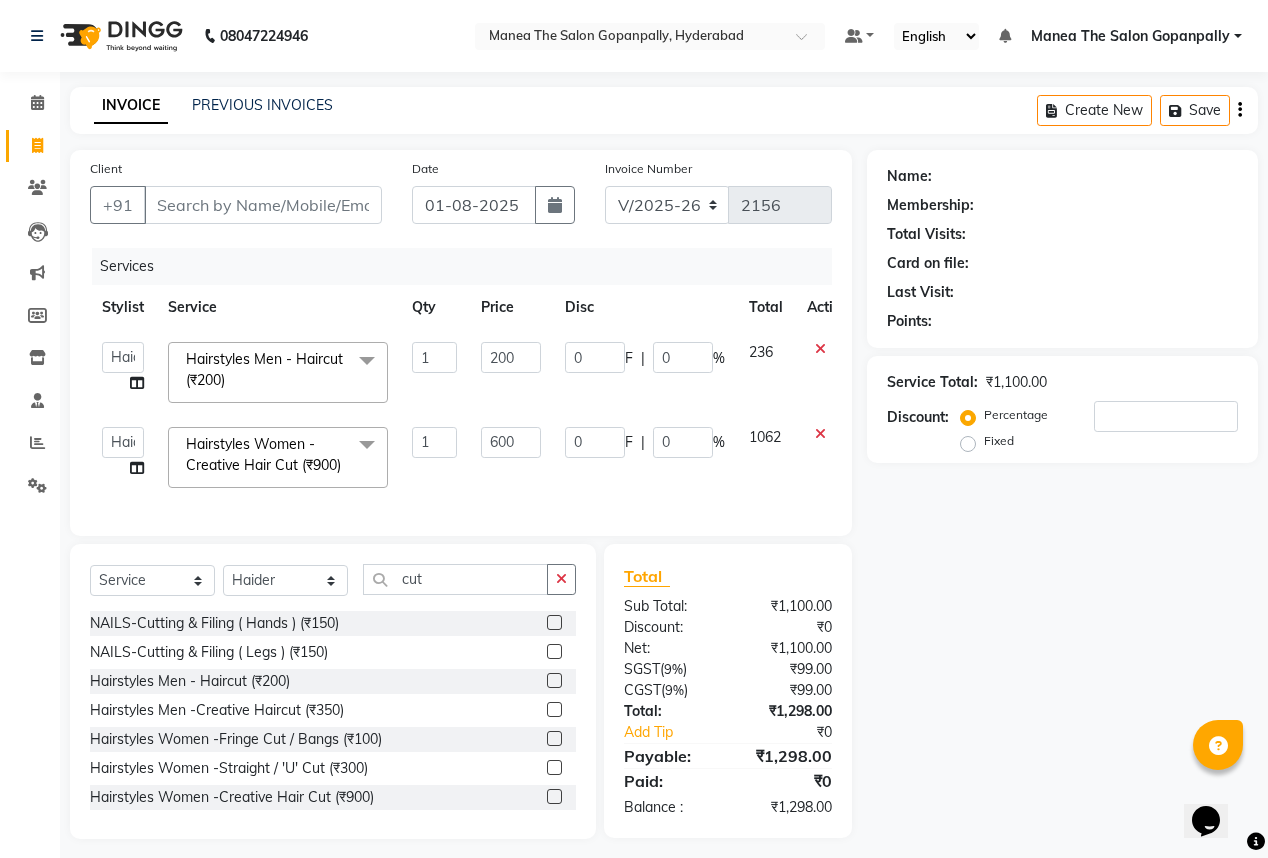 click on "Services Stylist Service Qty Price Disc Total Action  Anand   AVANTHI   Haider    indu   IRFAN   keerthi   rehan   sameer   saritha   zubair  Hairstyles Men - Haircut (₹200)  x Haircare Men -Moisturising Haircare Men -Colour Protect Haircare Men -Frizz Ease Haircare Men -Repair & Rejuvenate Haircare Men -Deep Conditioning Haircare Men -Anti Hair Fall Haircare Men -Anti Dandruff Haircare Men -Scalp Therapy gel nail polish hands gel nail polish legs extensions hands gel nail polish removal extension removal henna (organic ) organic facial organic cleanup organic anti dandruff organic anti hairfall organic hair spa organic head massage organic hair pack mehandi 2 hands full mehandi simple warts removal big warts removal small combo men splits nail art mens combo female combo (regular) female combo (premium) express hydra facial female combo 2 female combo 1 apre spray mini combo 1 mini combo 2 mini combo 3 CGM Haircare Women -LUXURY Hair Spa . Haircare Women -KERA THERAPY. Haircare Women -Moisturising 1 200 0" 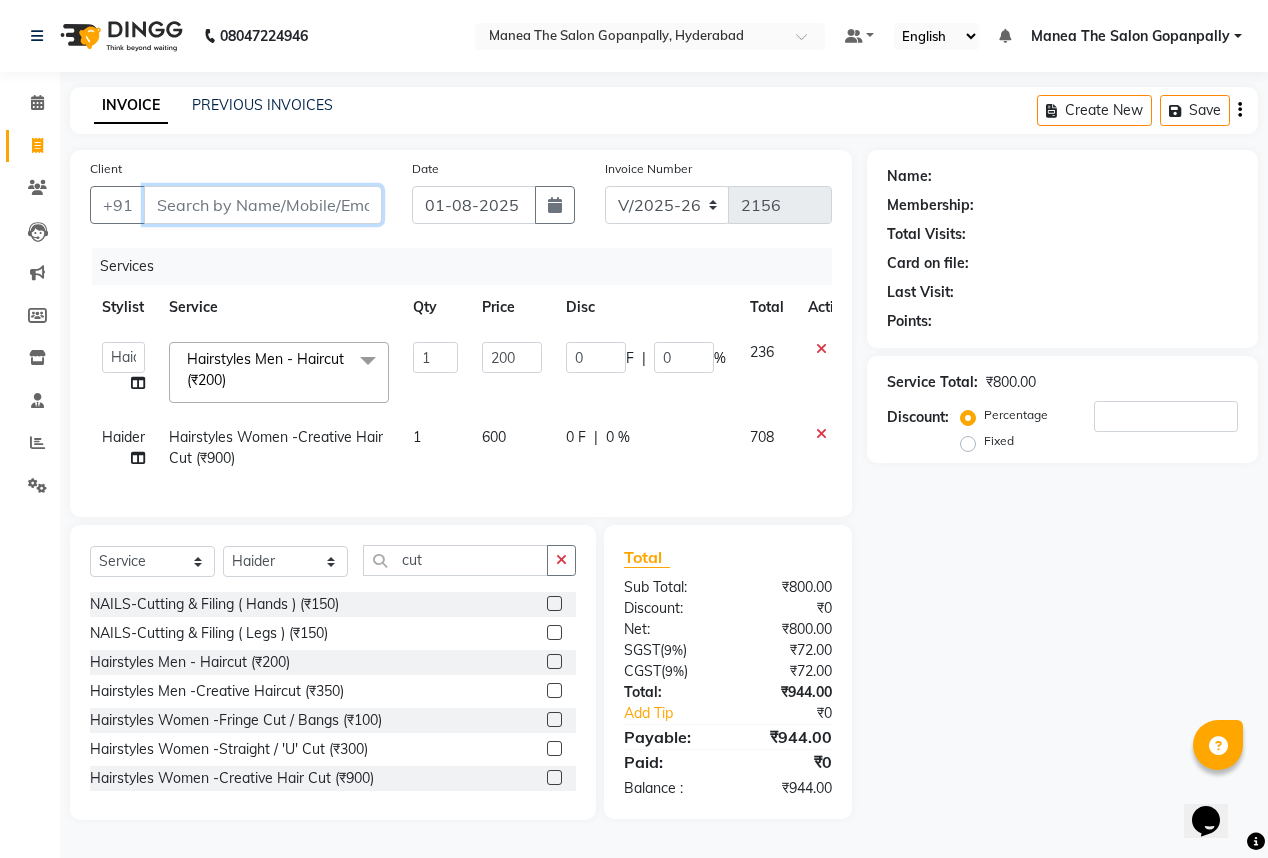 click on "Client" at bounding box center [263, 205] 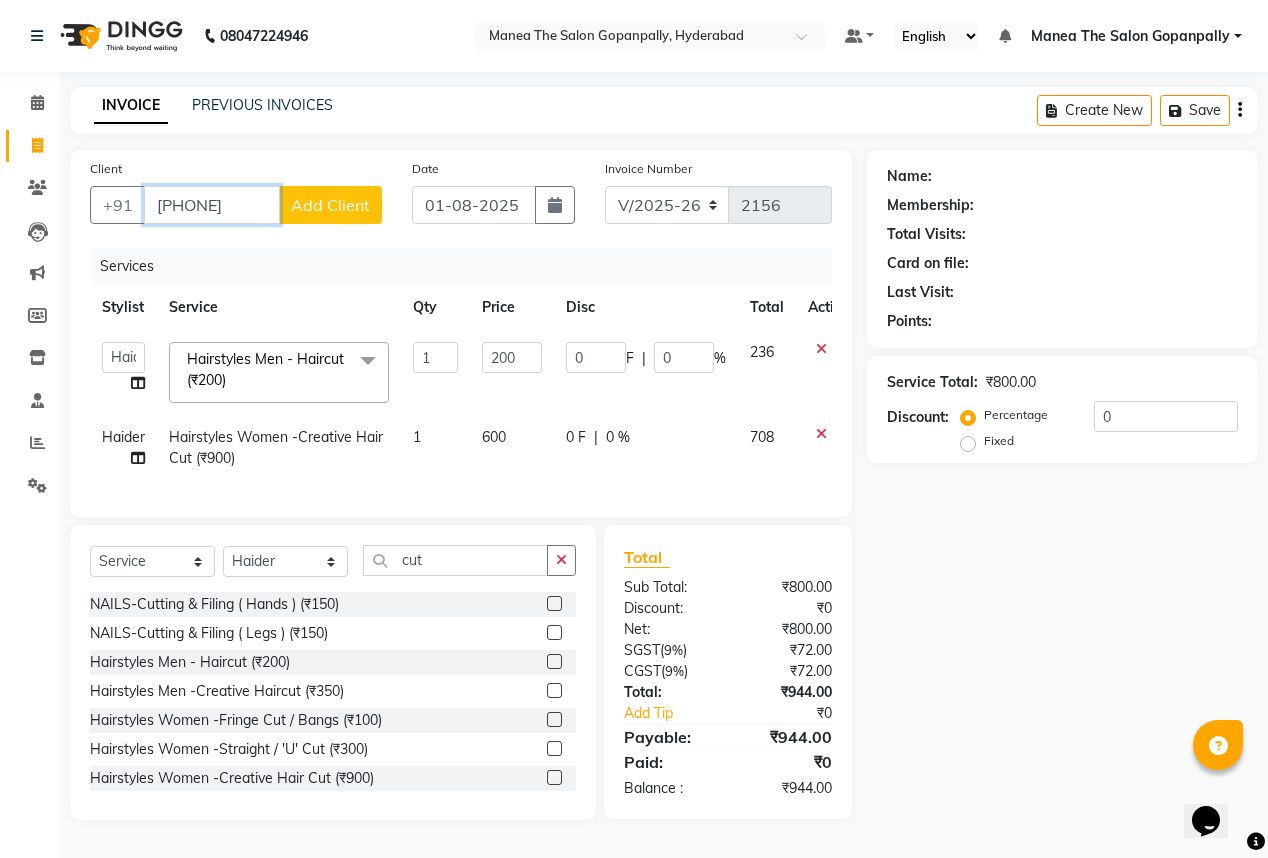 click on "8919601318" at bounding box center (212, 205) 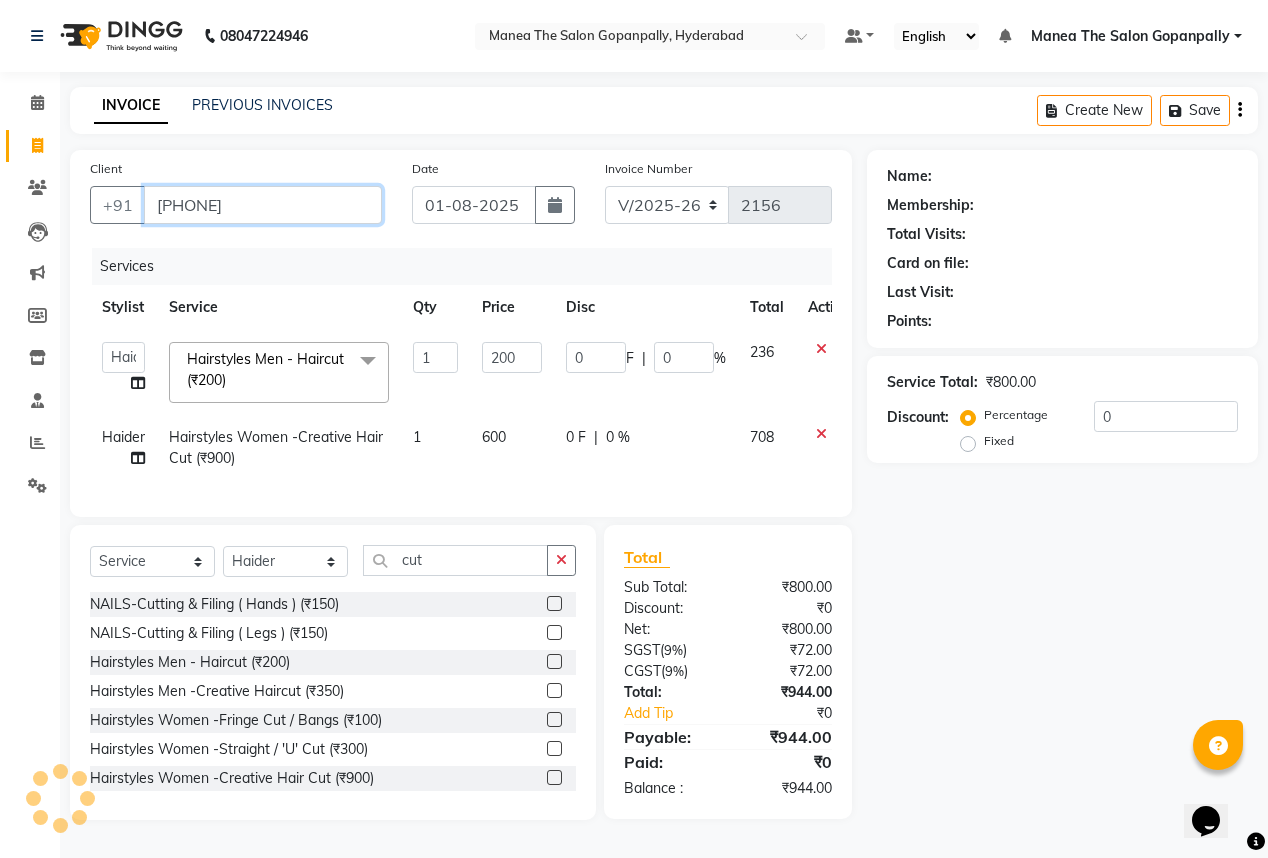 type on "[PHONE]" 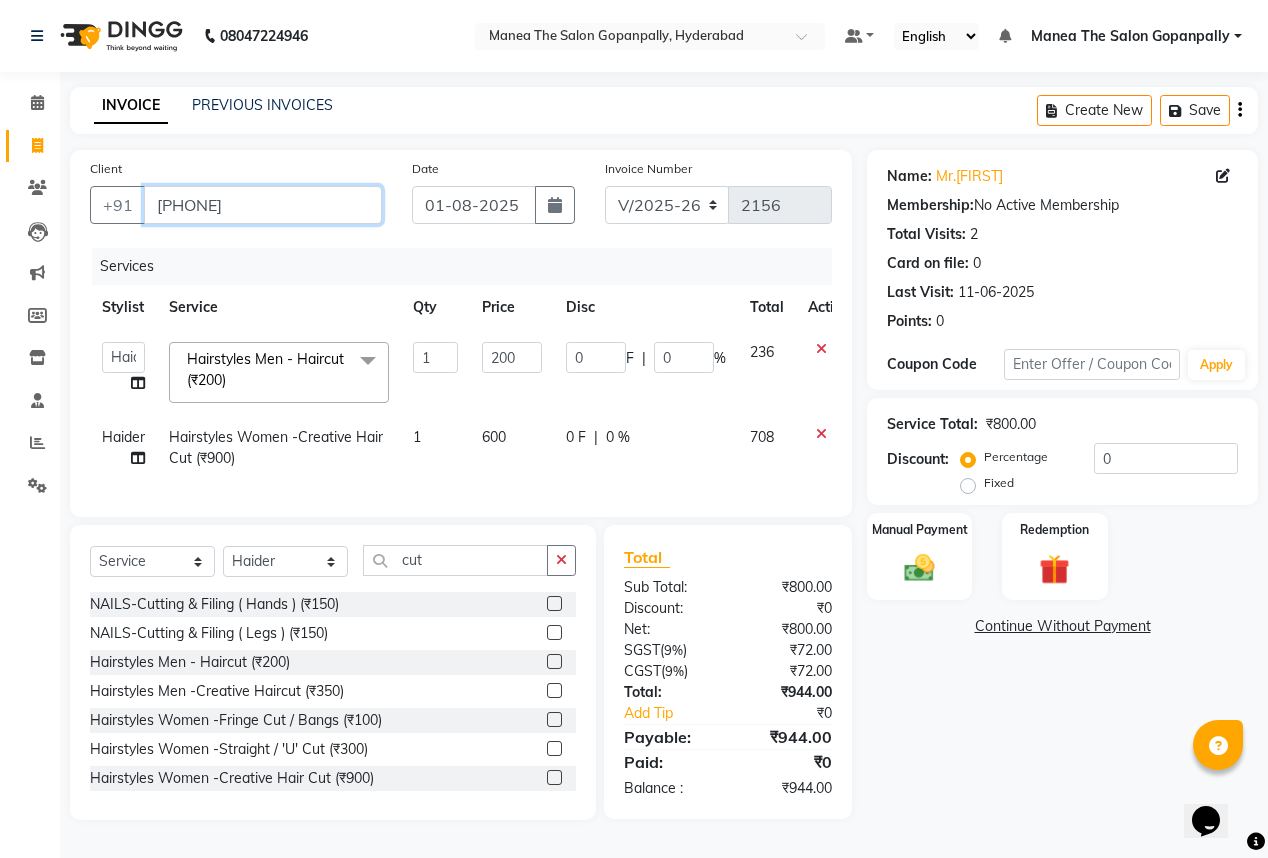 click on "[PHONE]" at bounding box center [263, 205] 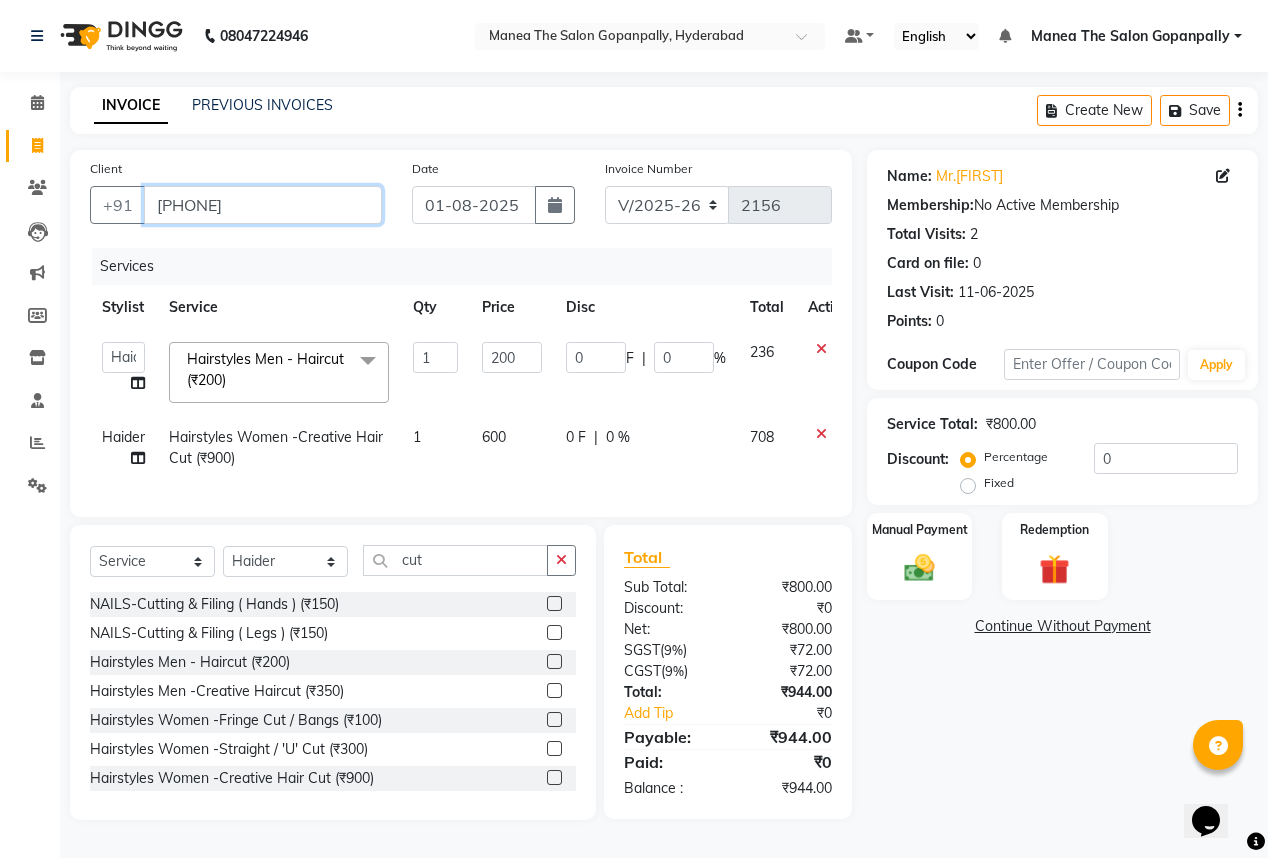 scroll, scrollTop: 0, scrollLeft: 0, axis: both 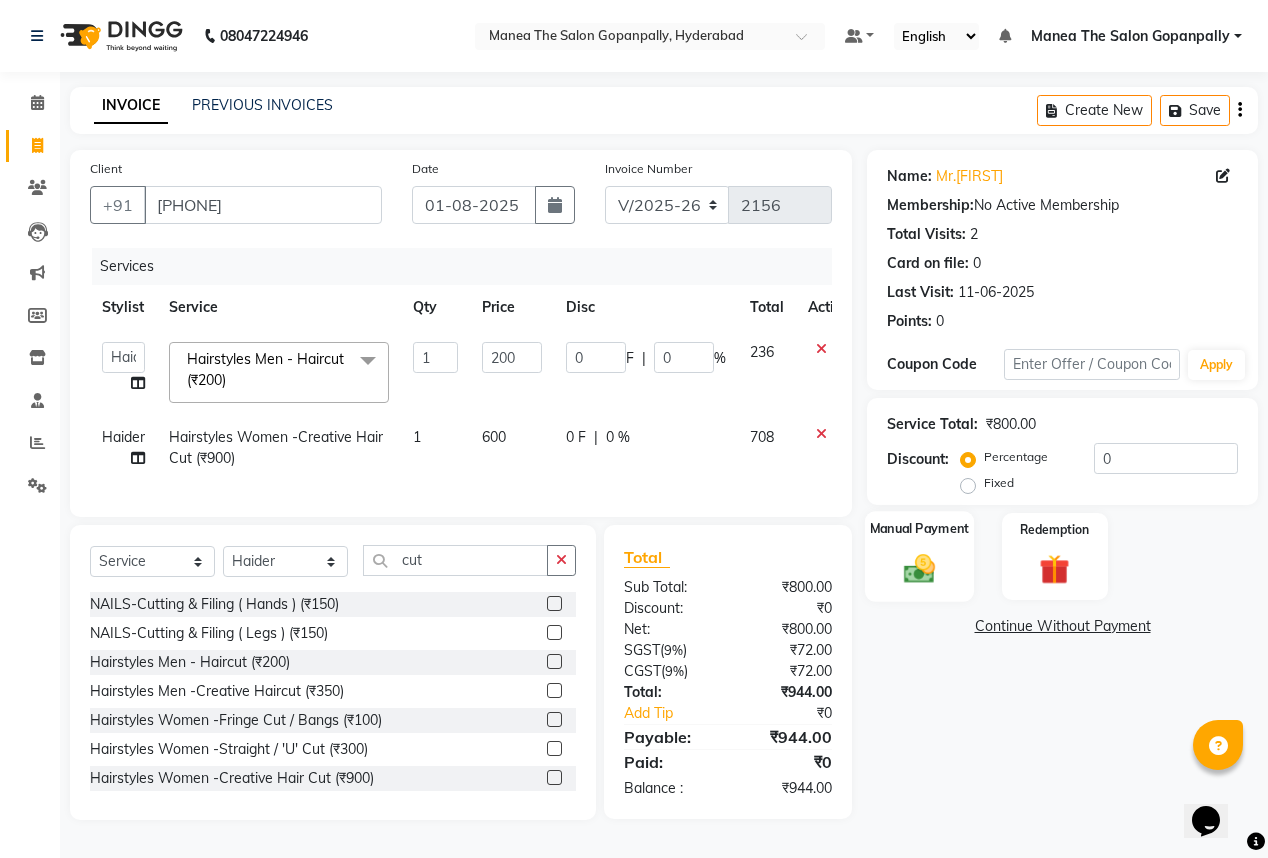 click 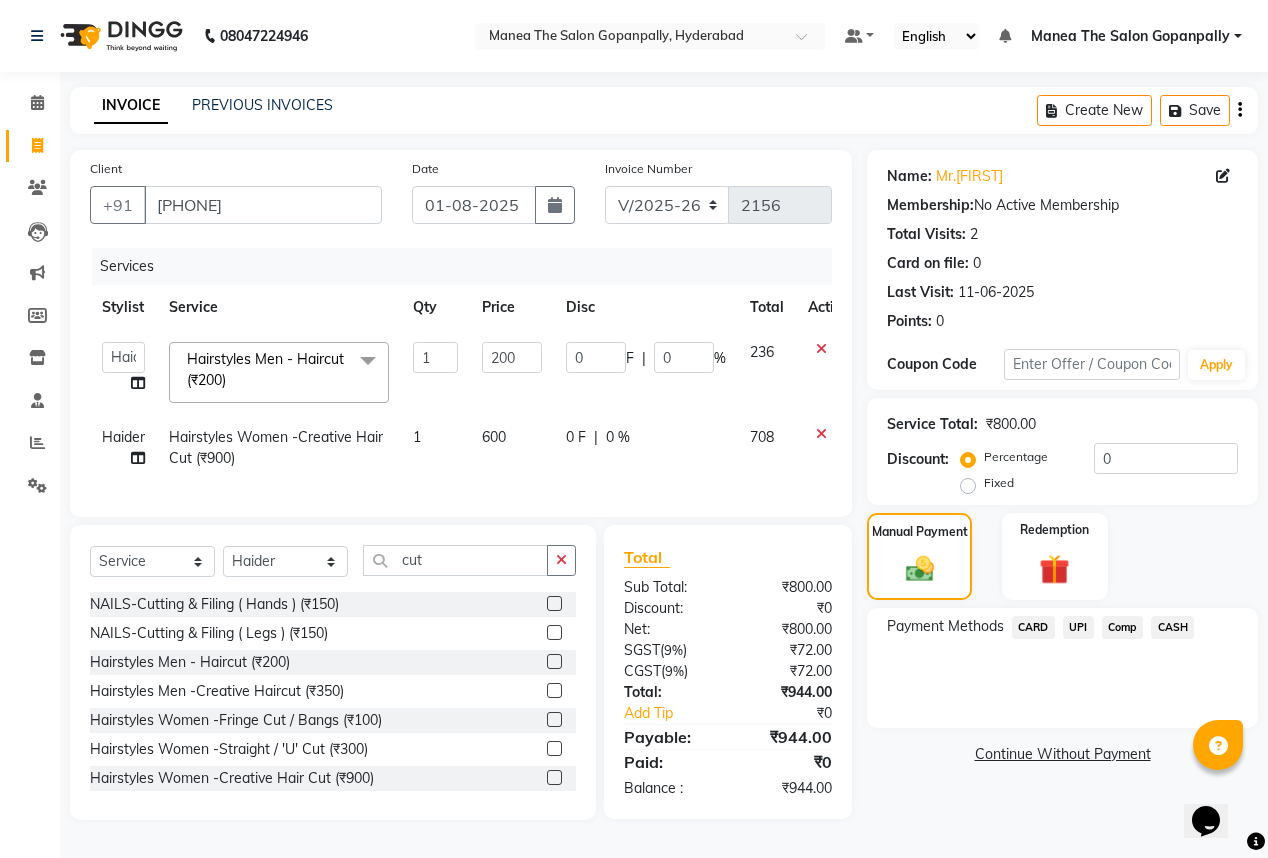 click on "UPI" 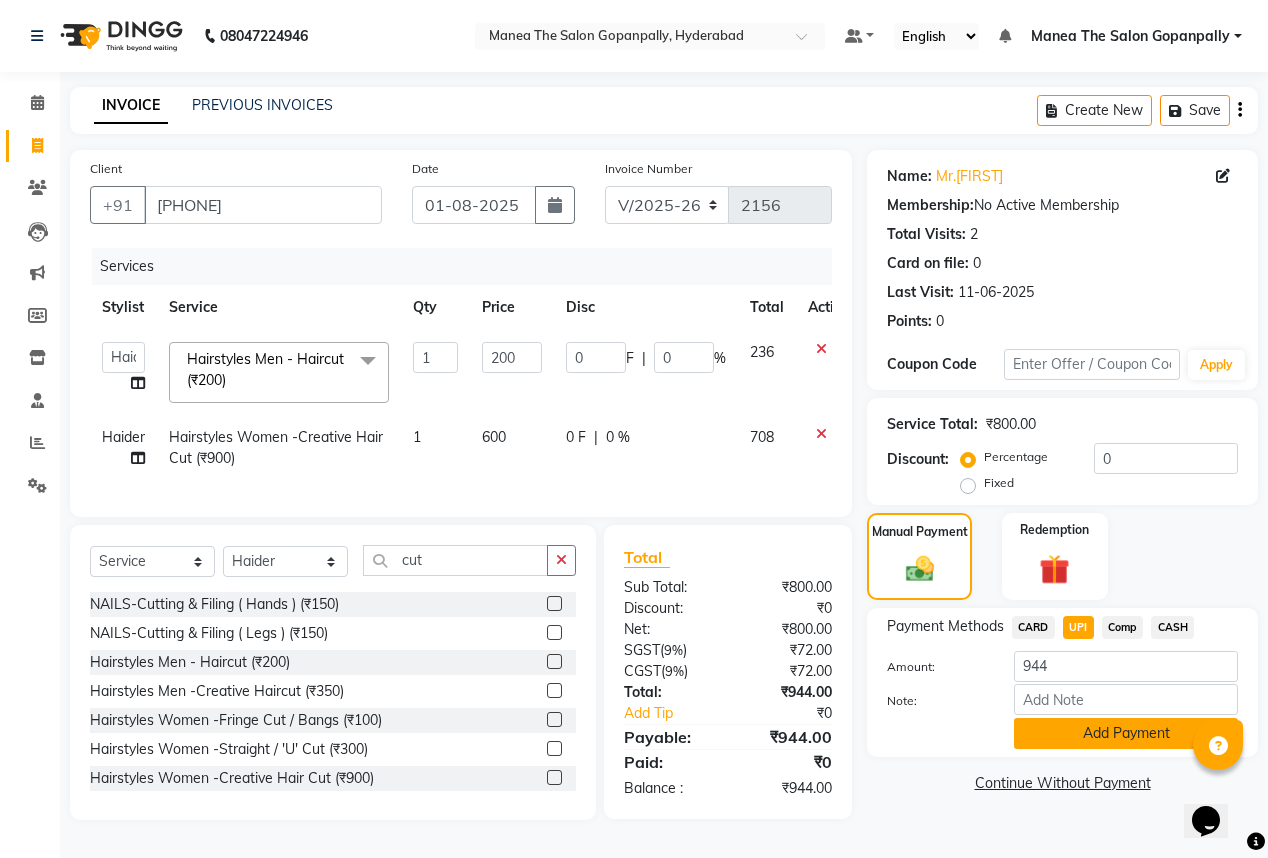 click on "Add Payment" 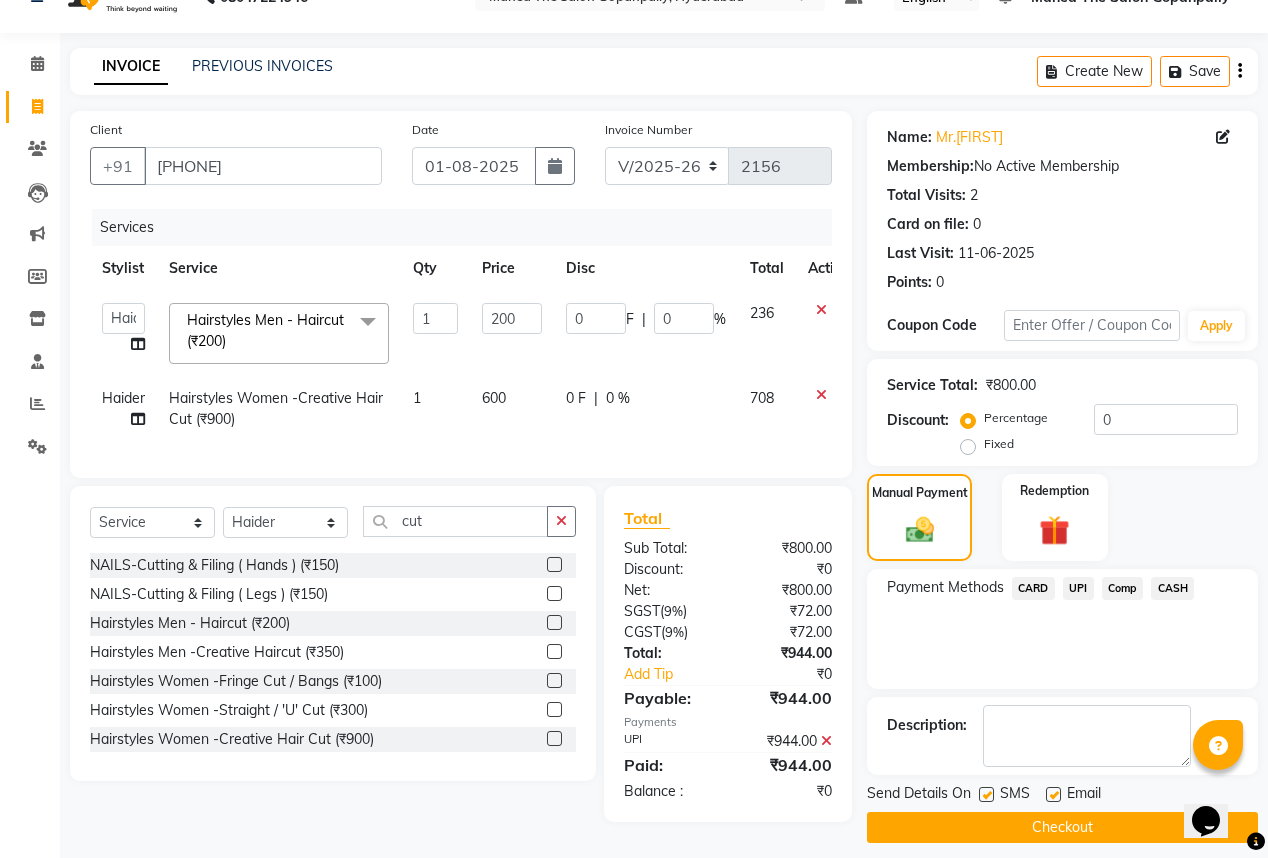 scroll, scrollTop: 53, scrollLeft: 0, axis: vertical 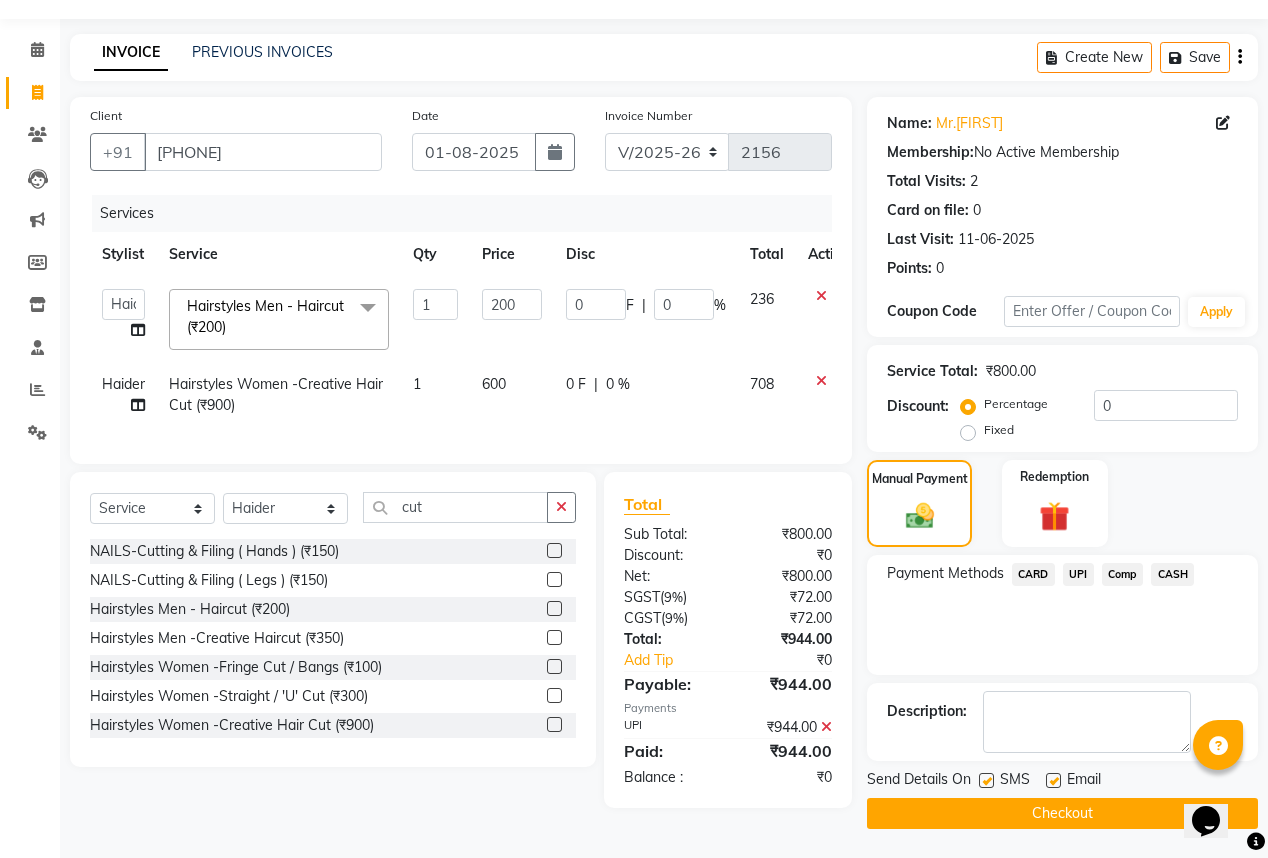 click 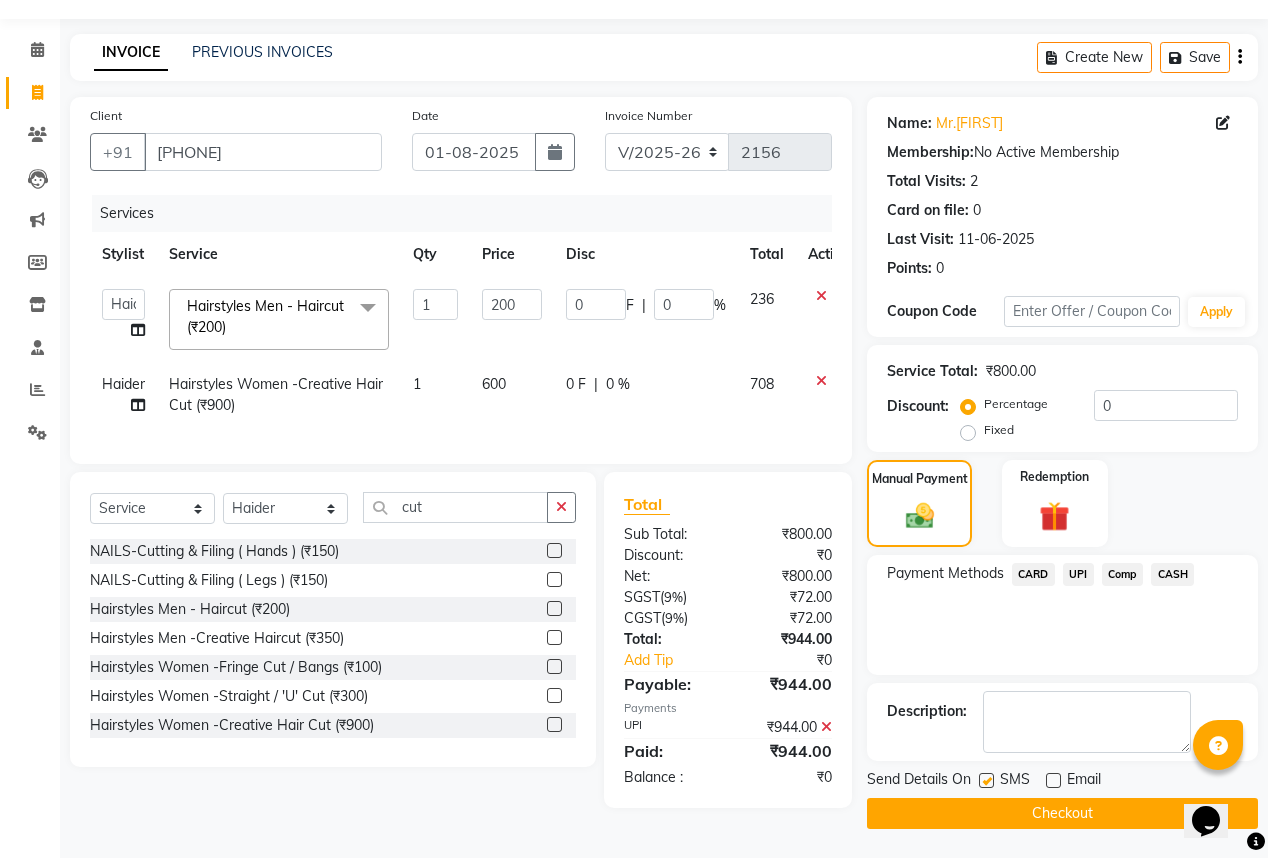 click on "Checkout" 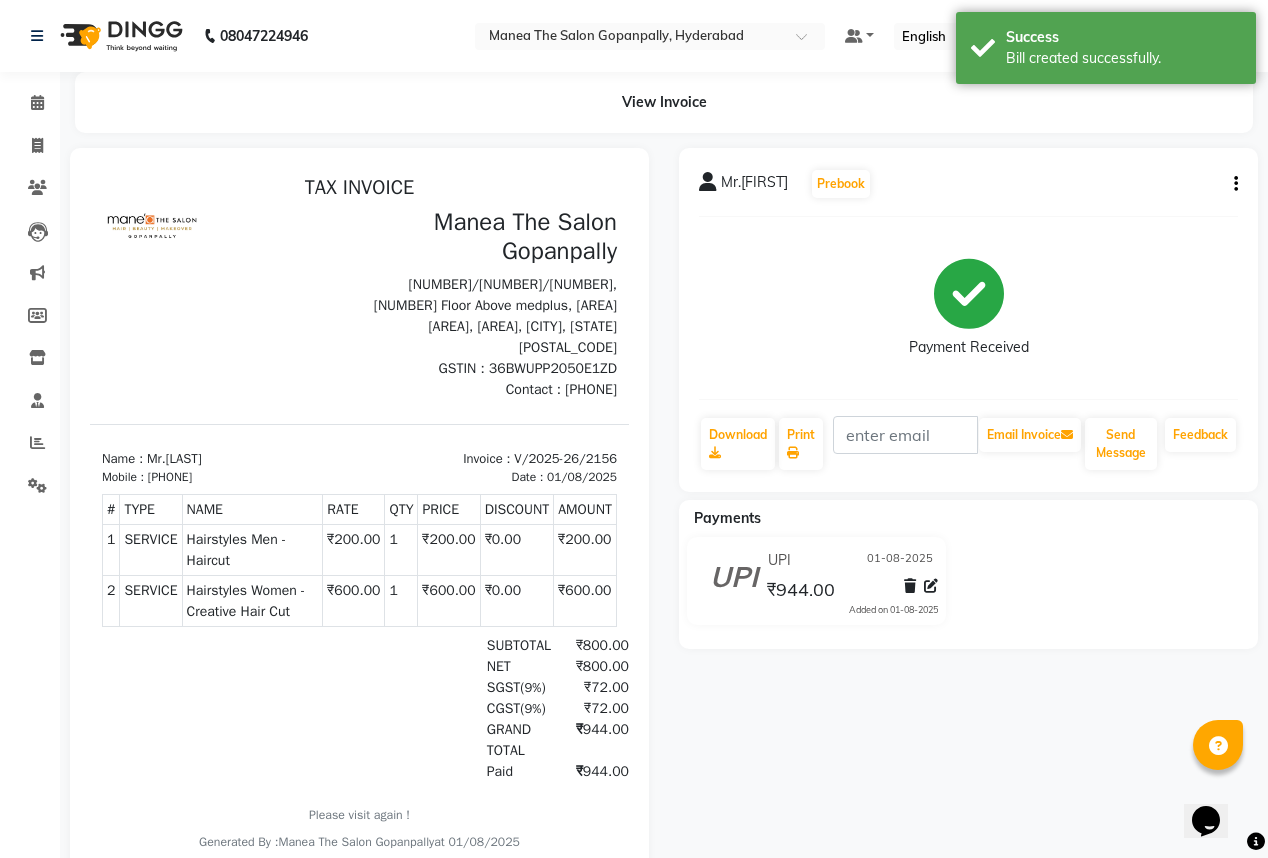 scroll, scrollTop: 0, scrollLeft: 0, axis: both 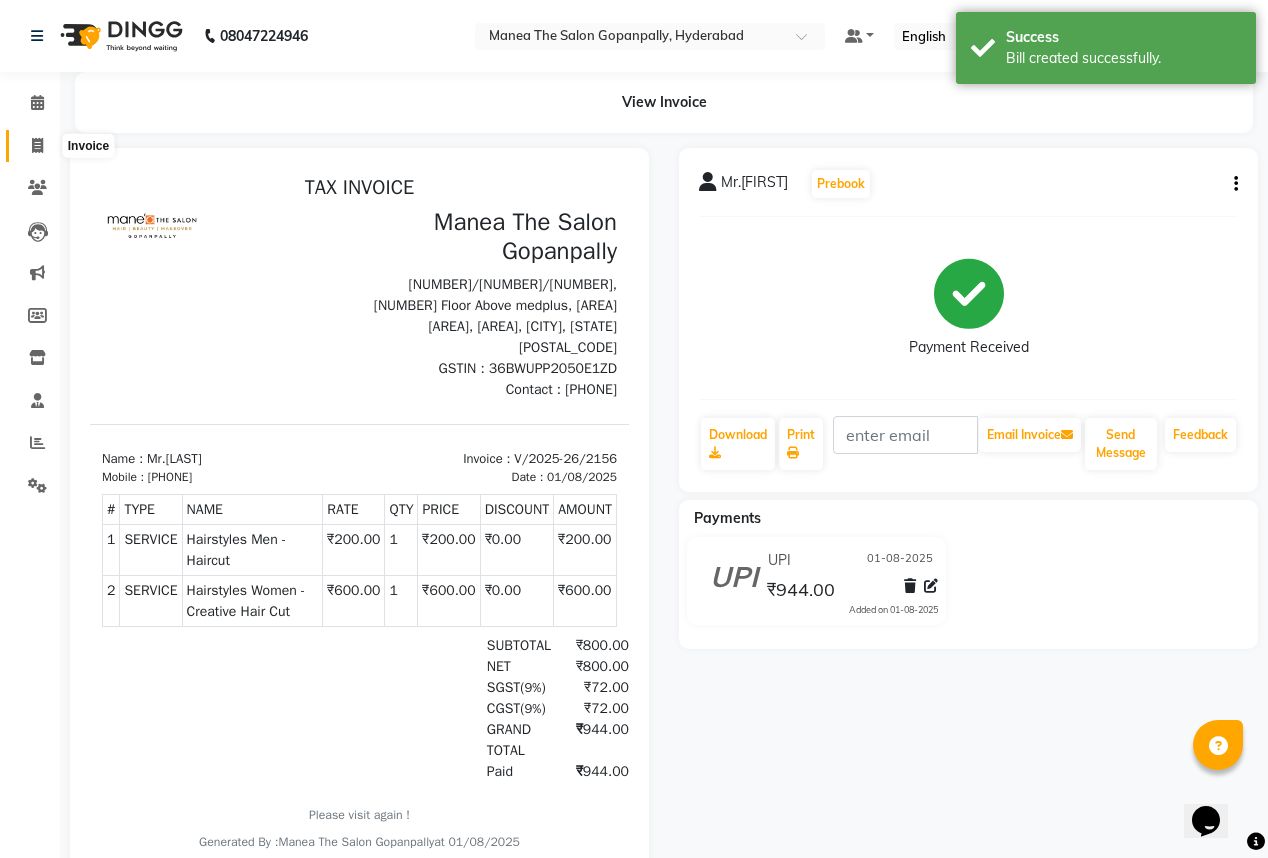 click 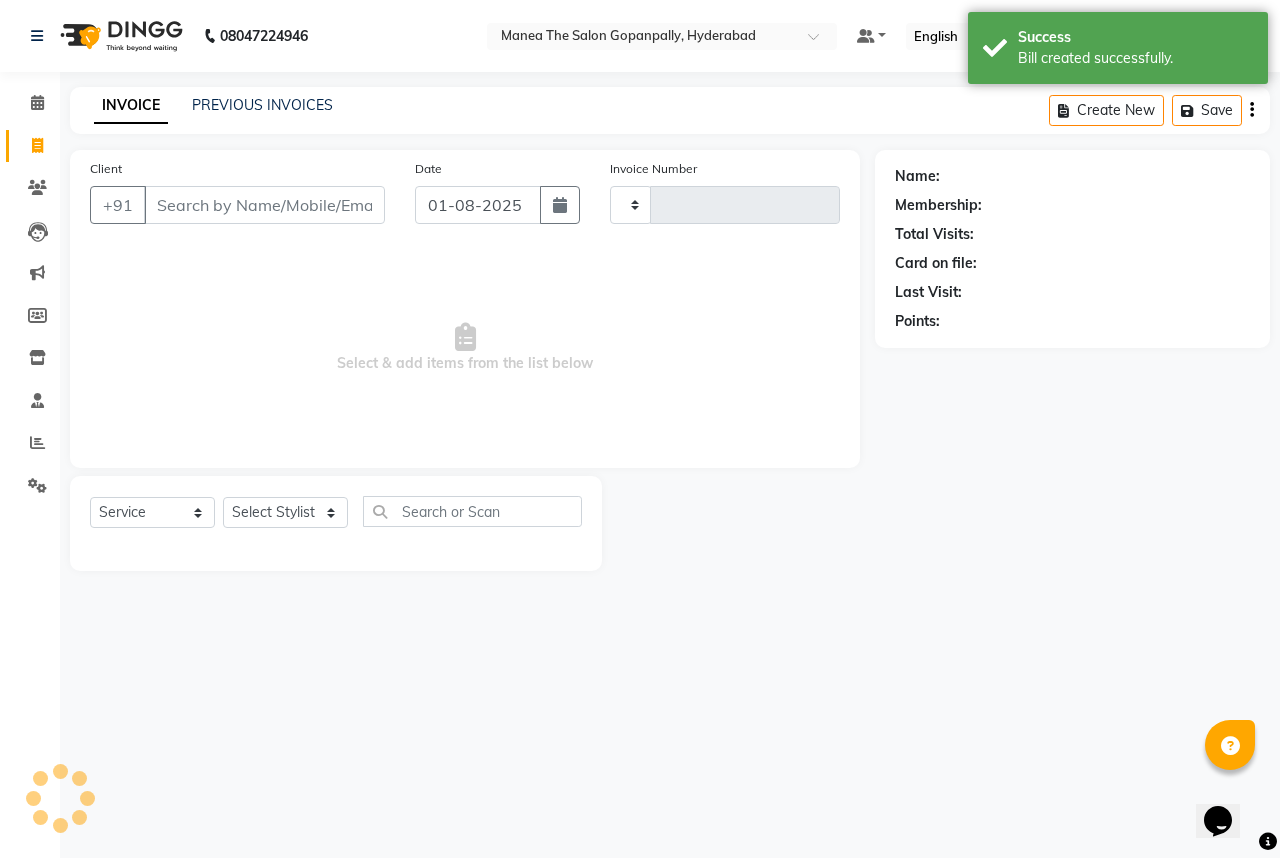 type 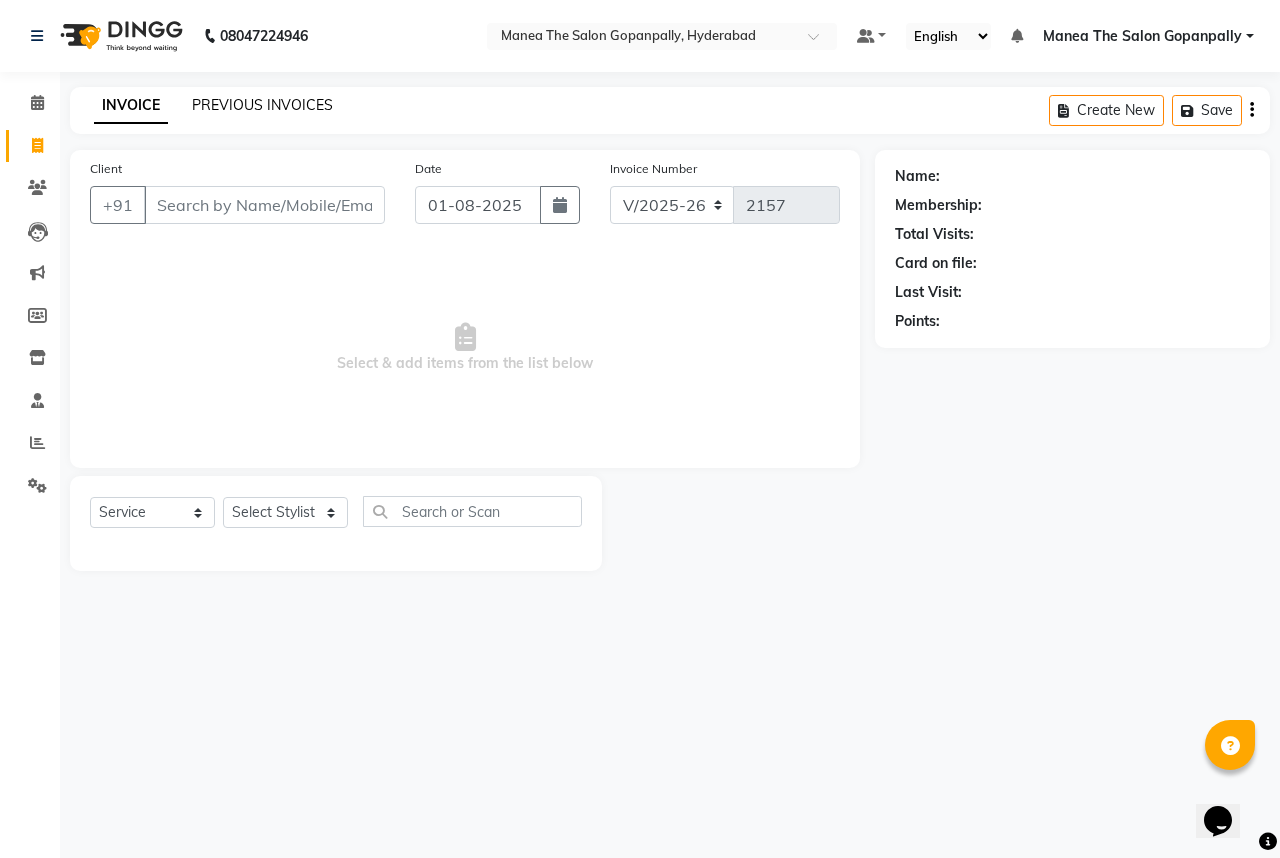 click on "PREVIOUS INVOICES" 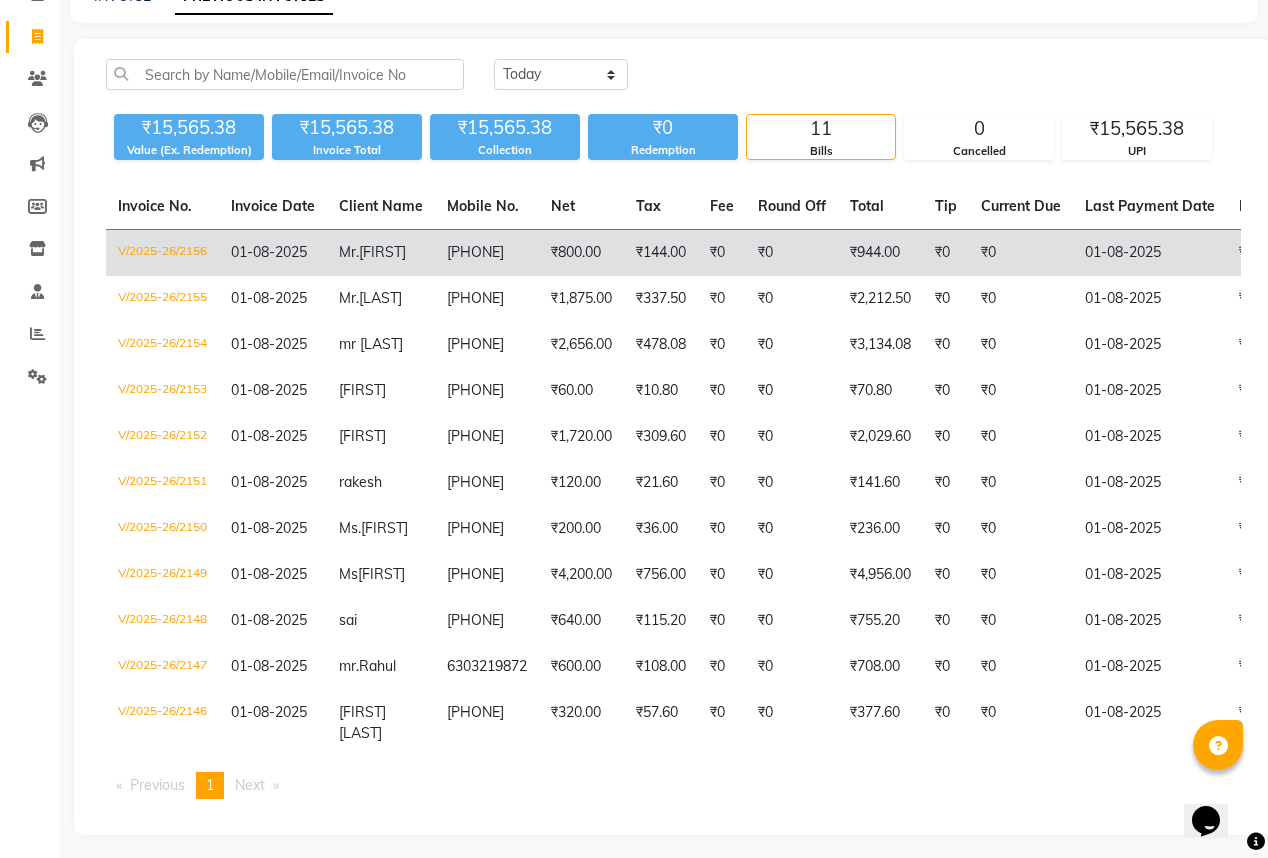 scroll, scrollTop: 29, scrollLeft: 0, axis: vertical 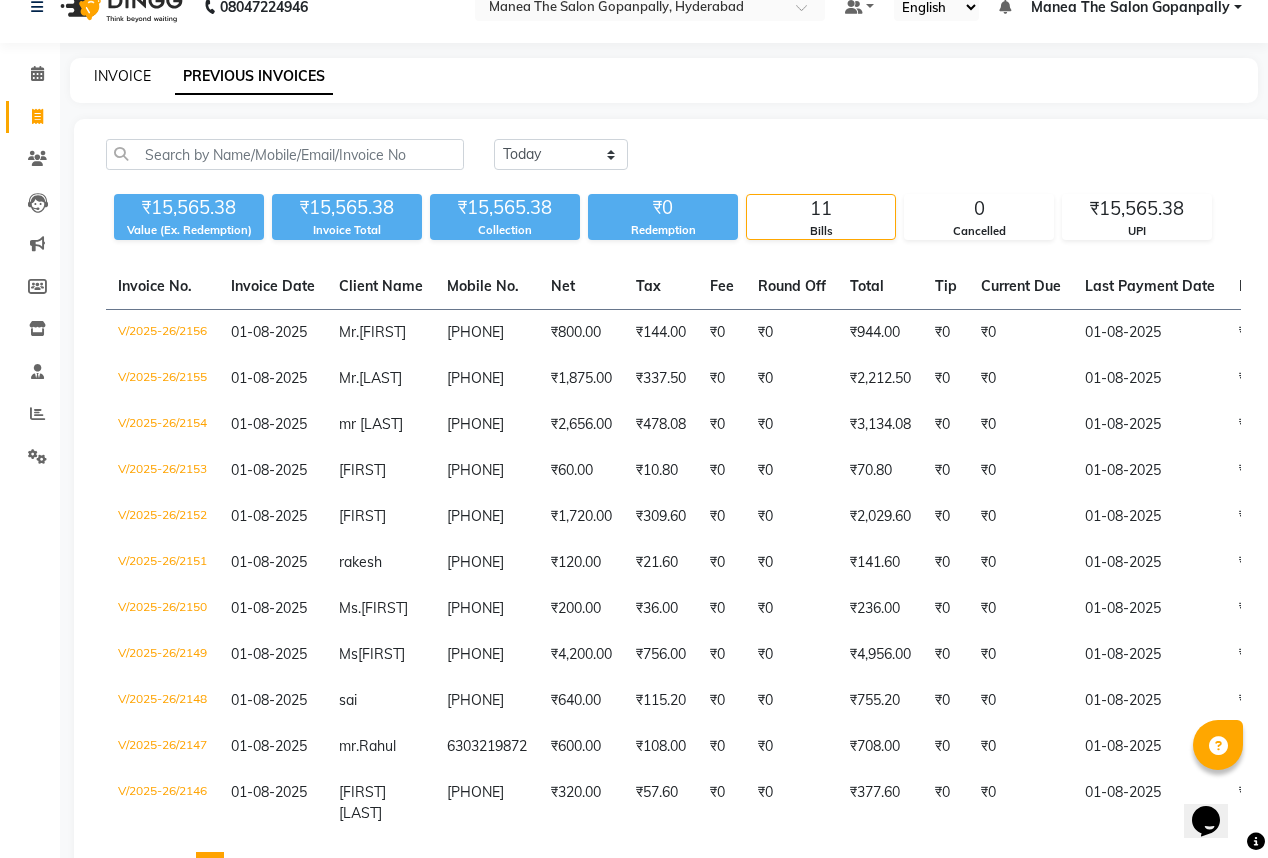 click on "INVOICE" 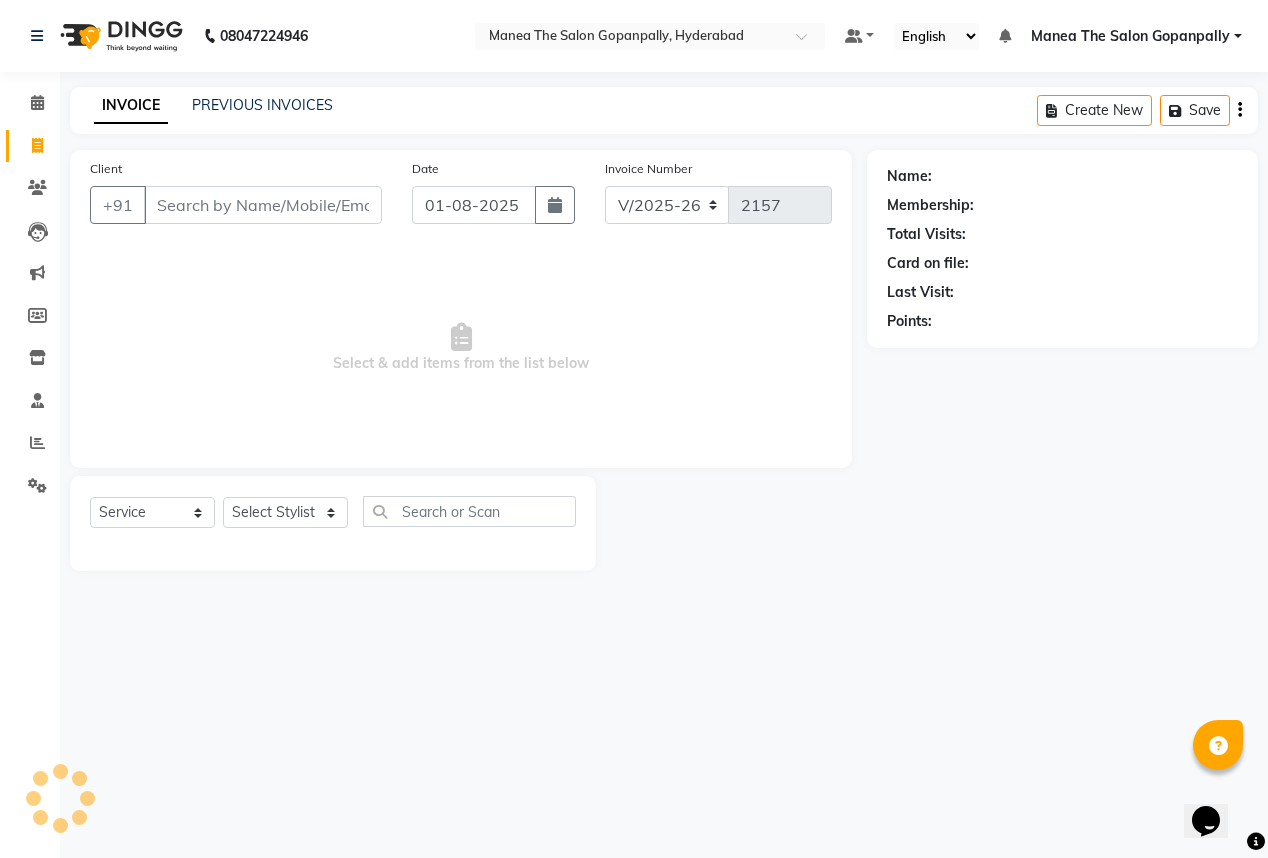 scroll, scrollTop: 0, scrollLeft: 0, axis: both 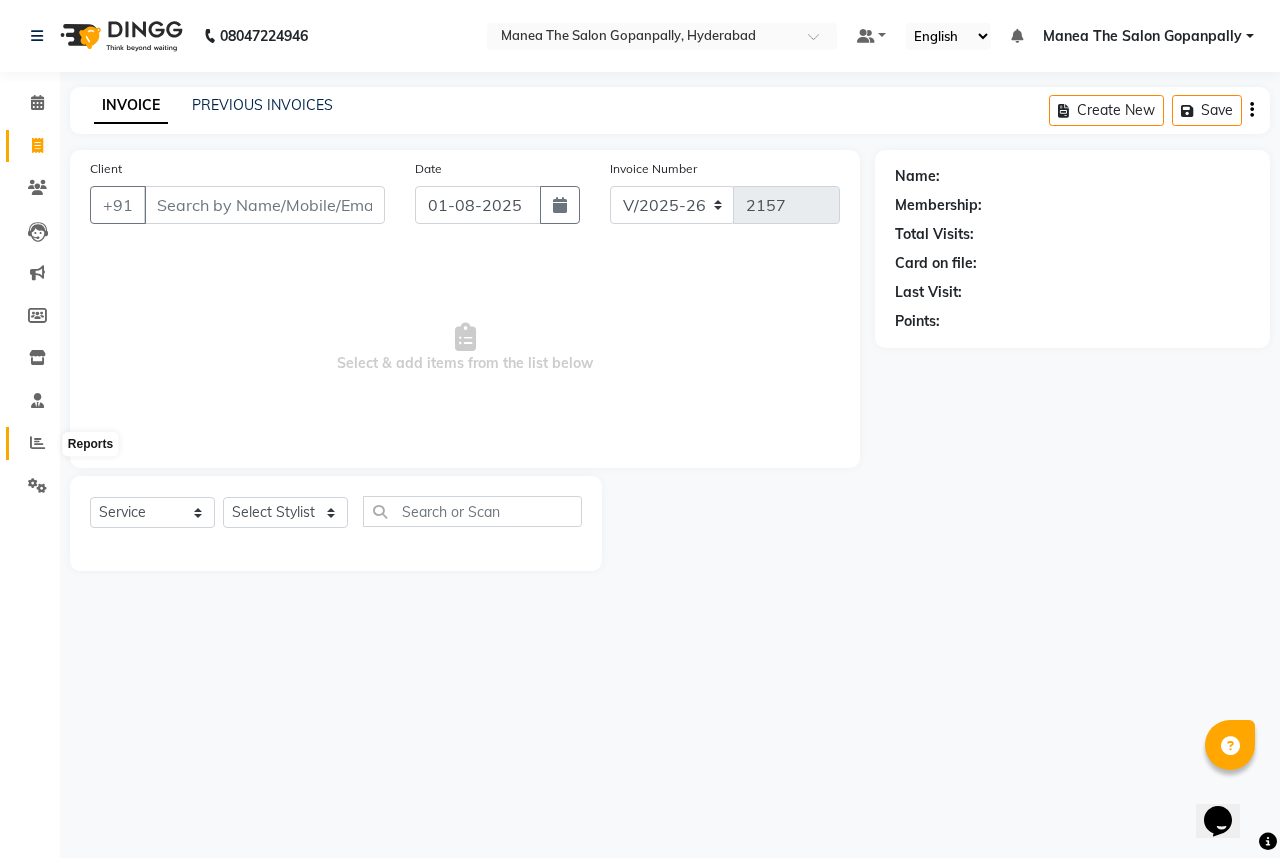 click 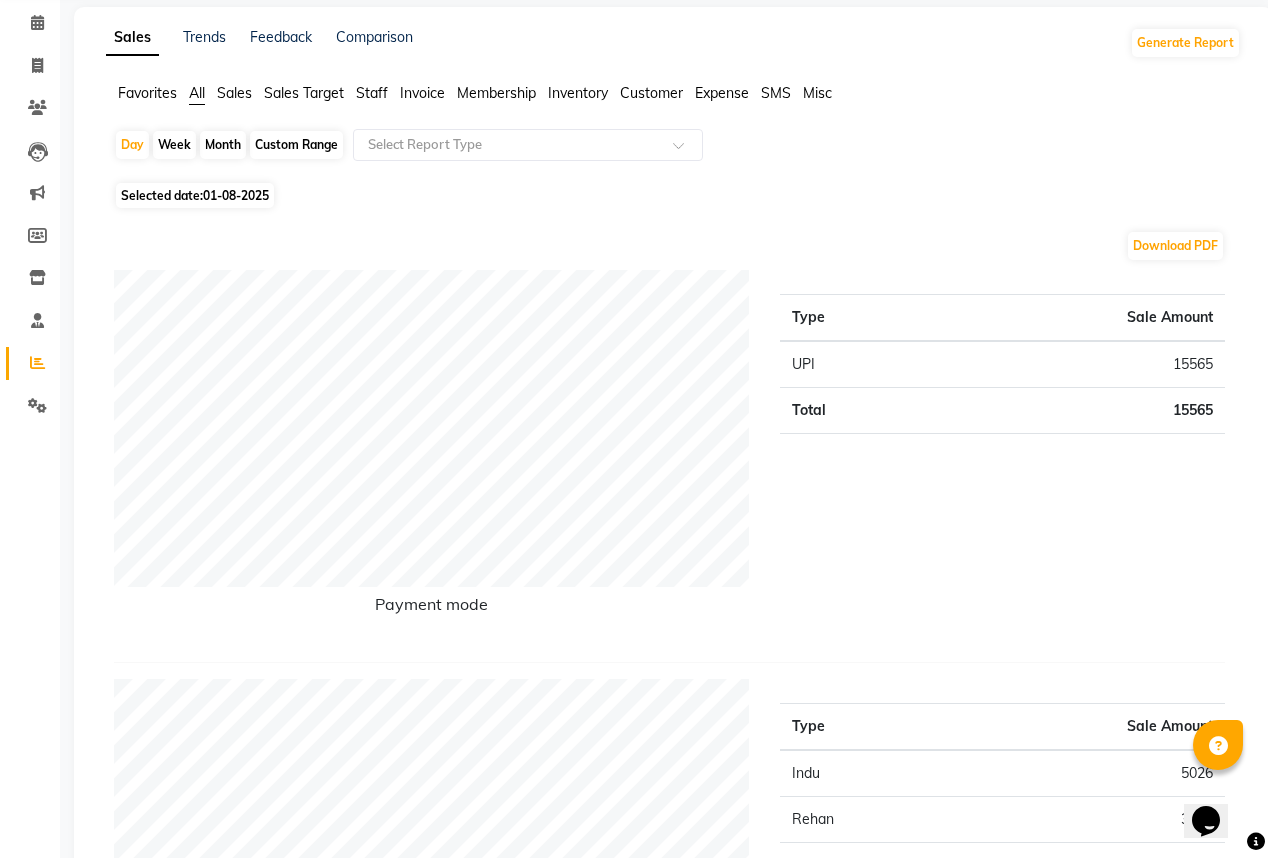 scroll, scrollTop: 0, scrollLeft: 0, axis: both 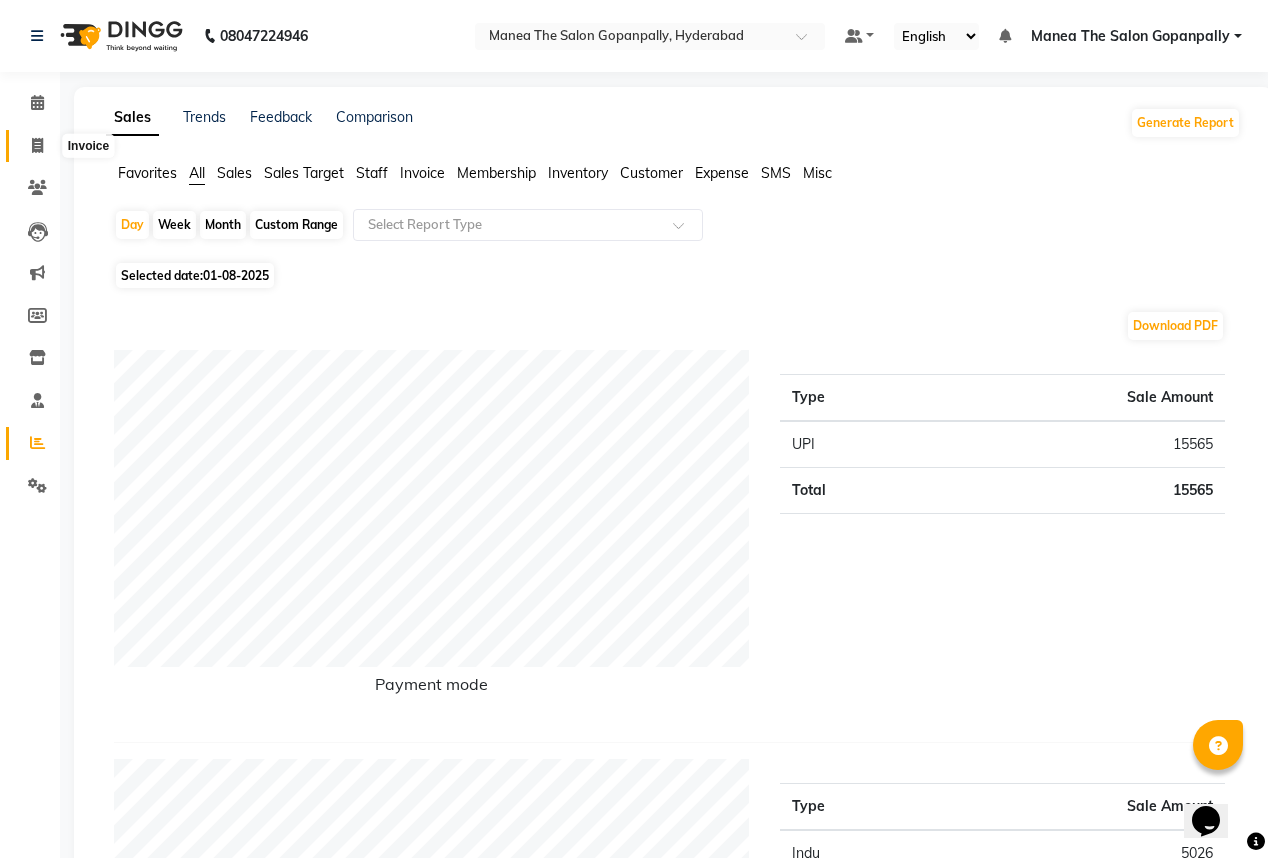click 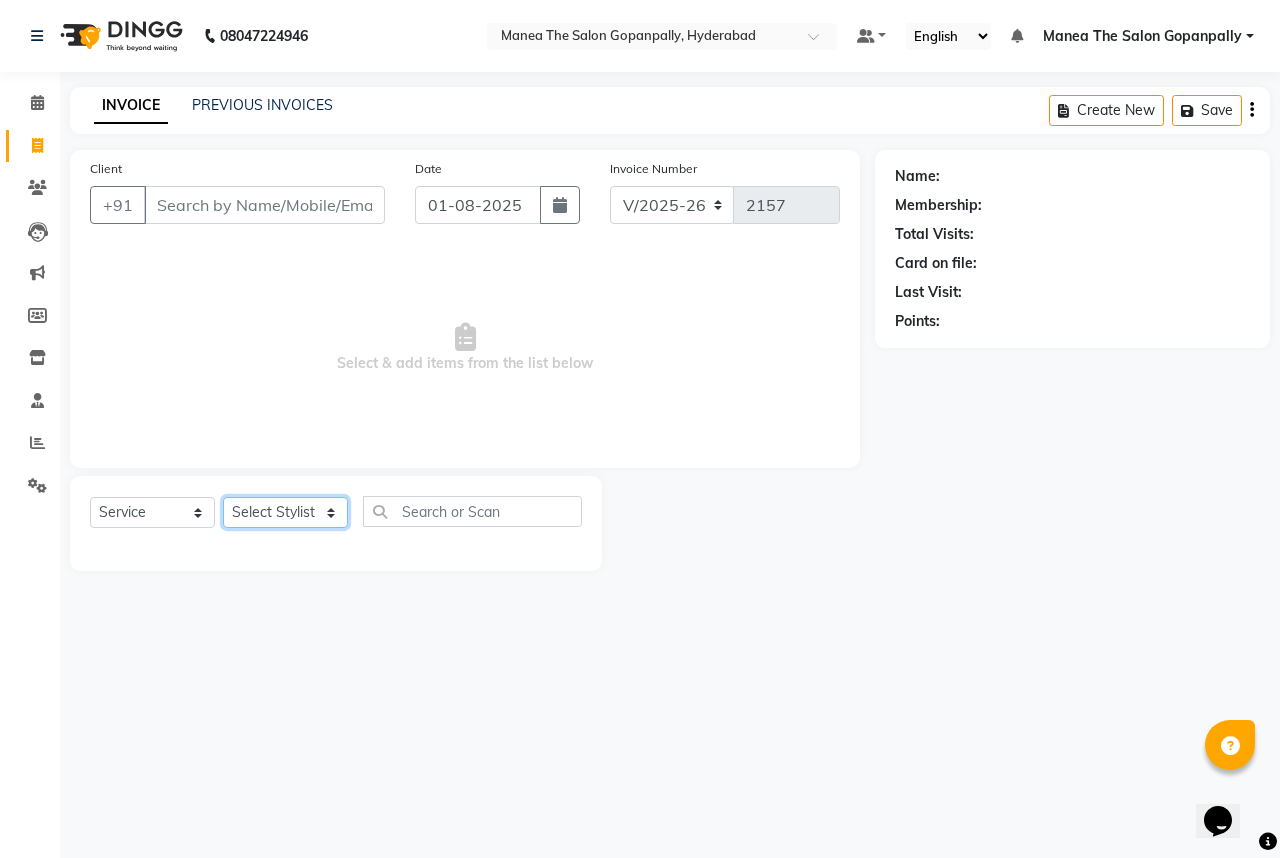 click on "Select Stylist Anand AVANTHI Haider  indu IRFAN keerthi rehan sameer saritha zubair" 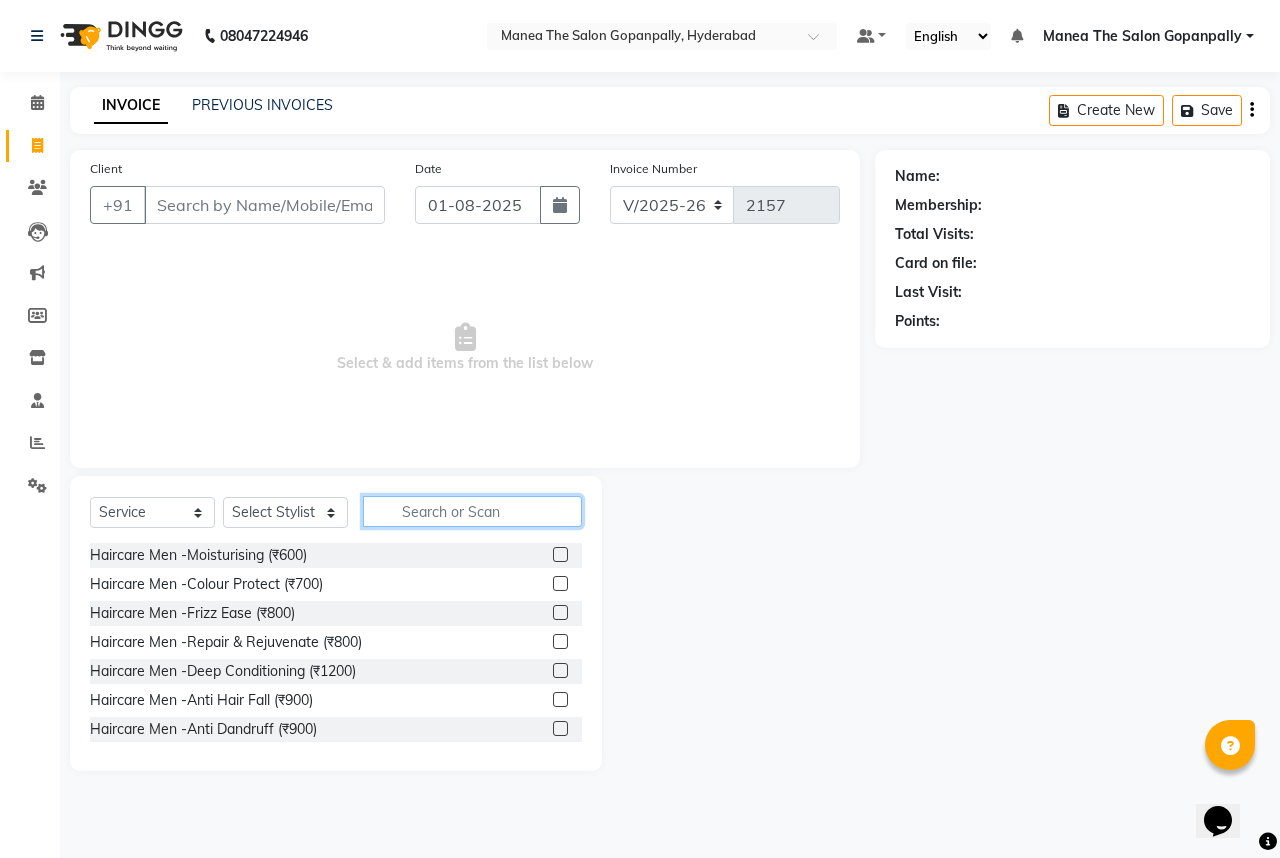 click 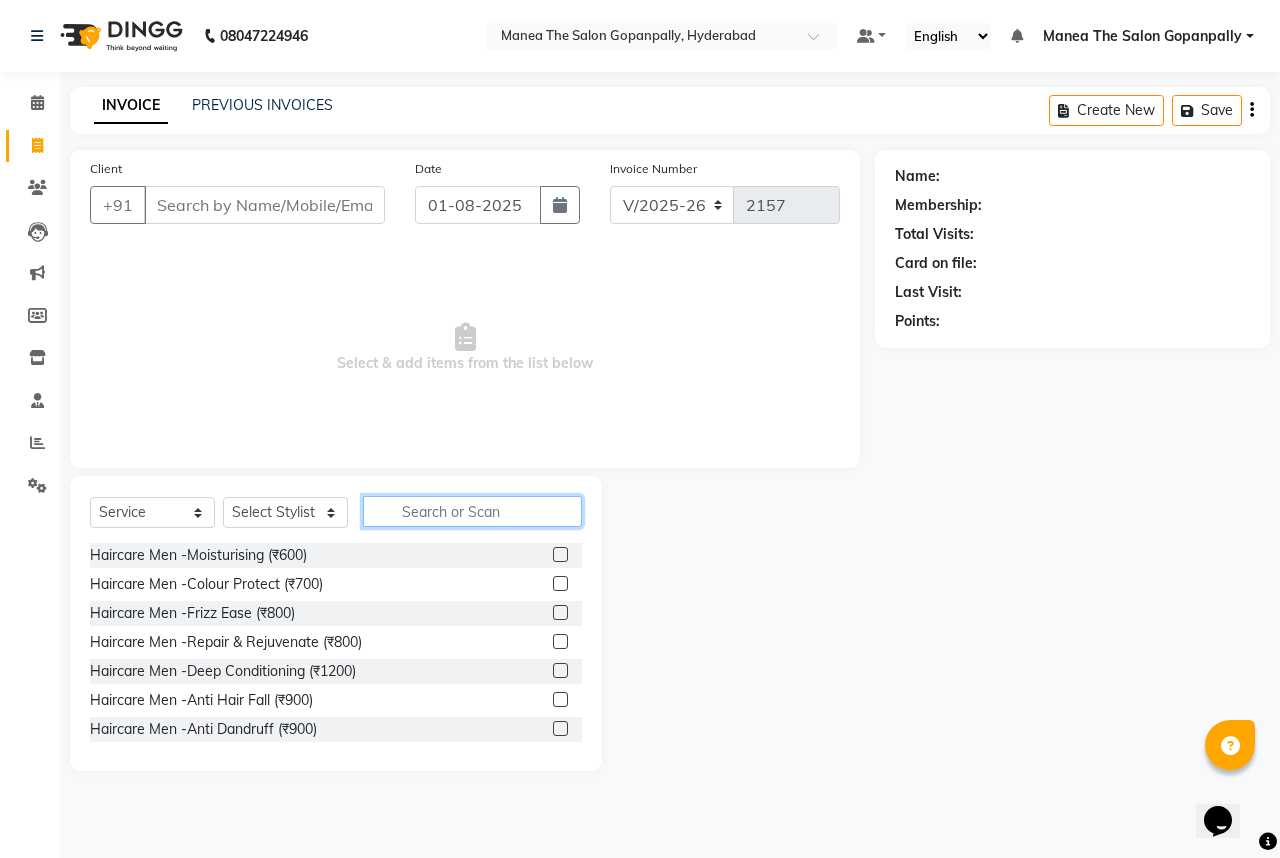 click 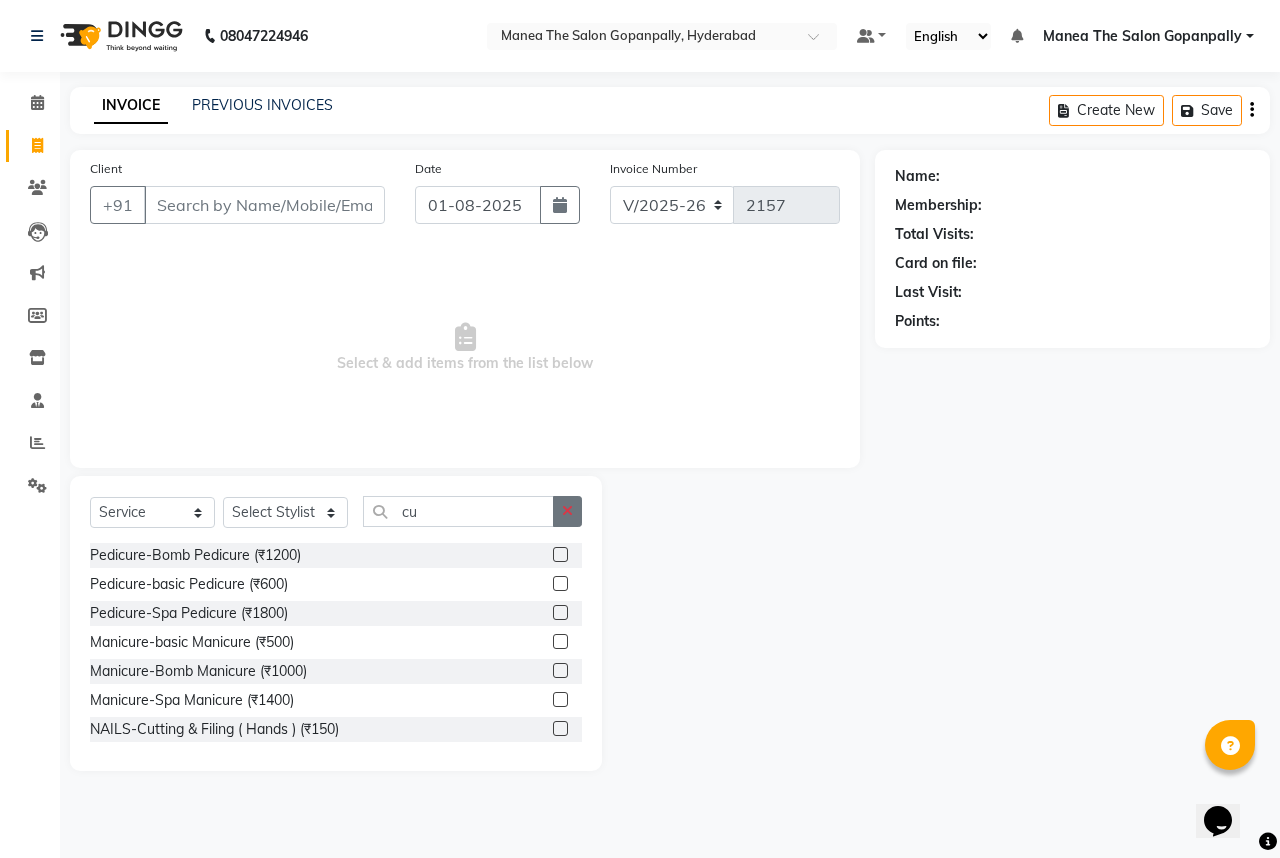 click 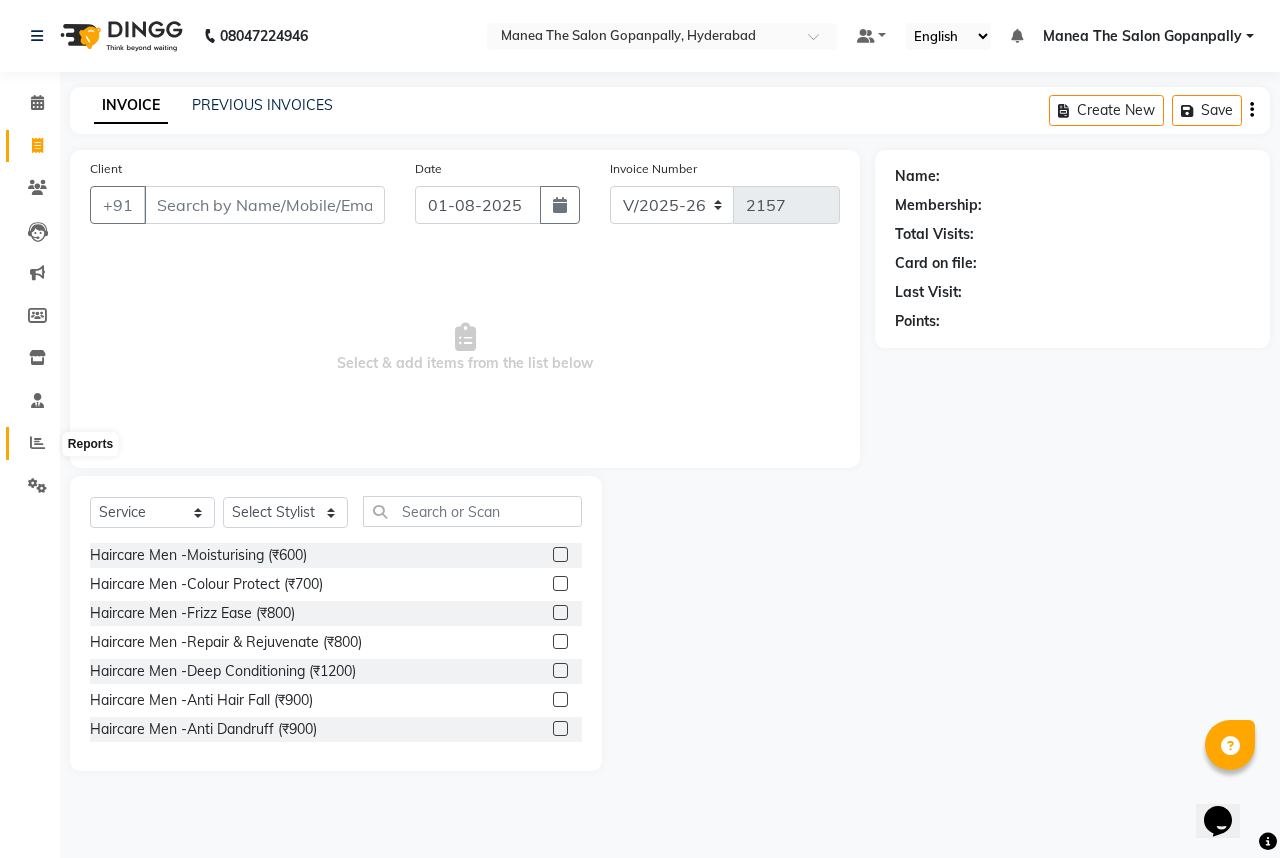 click 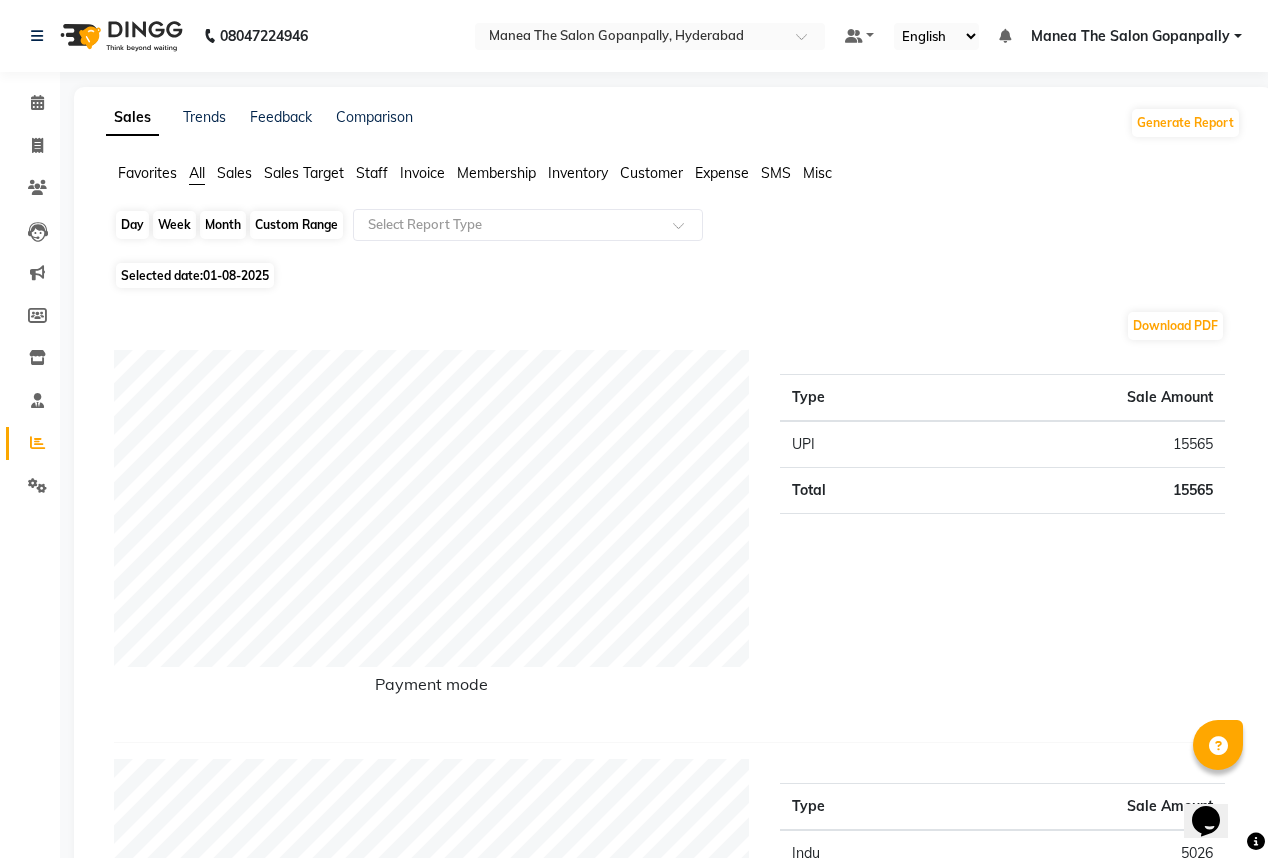 click on "Day" 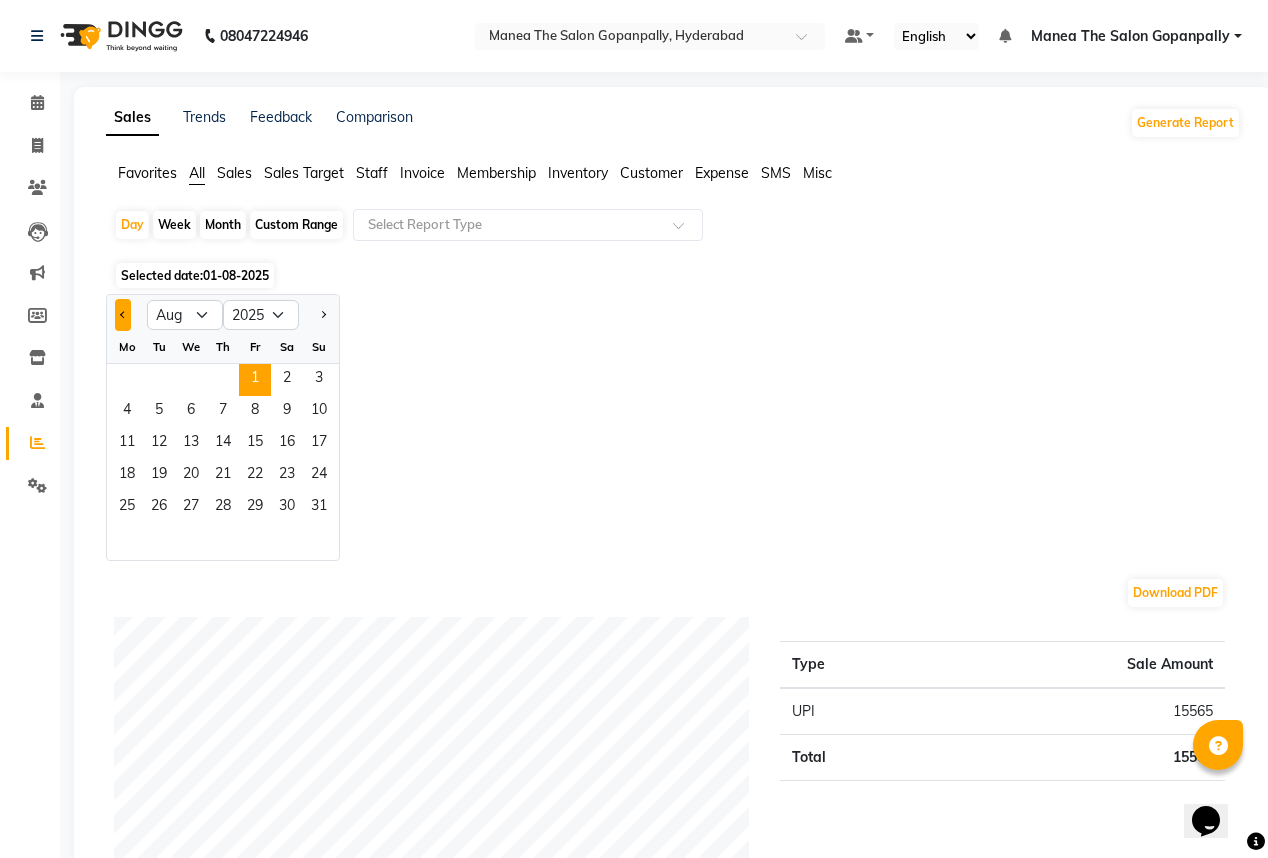 click 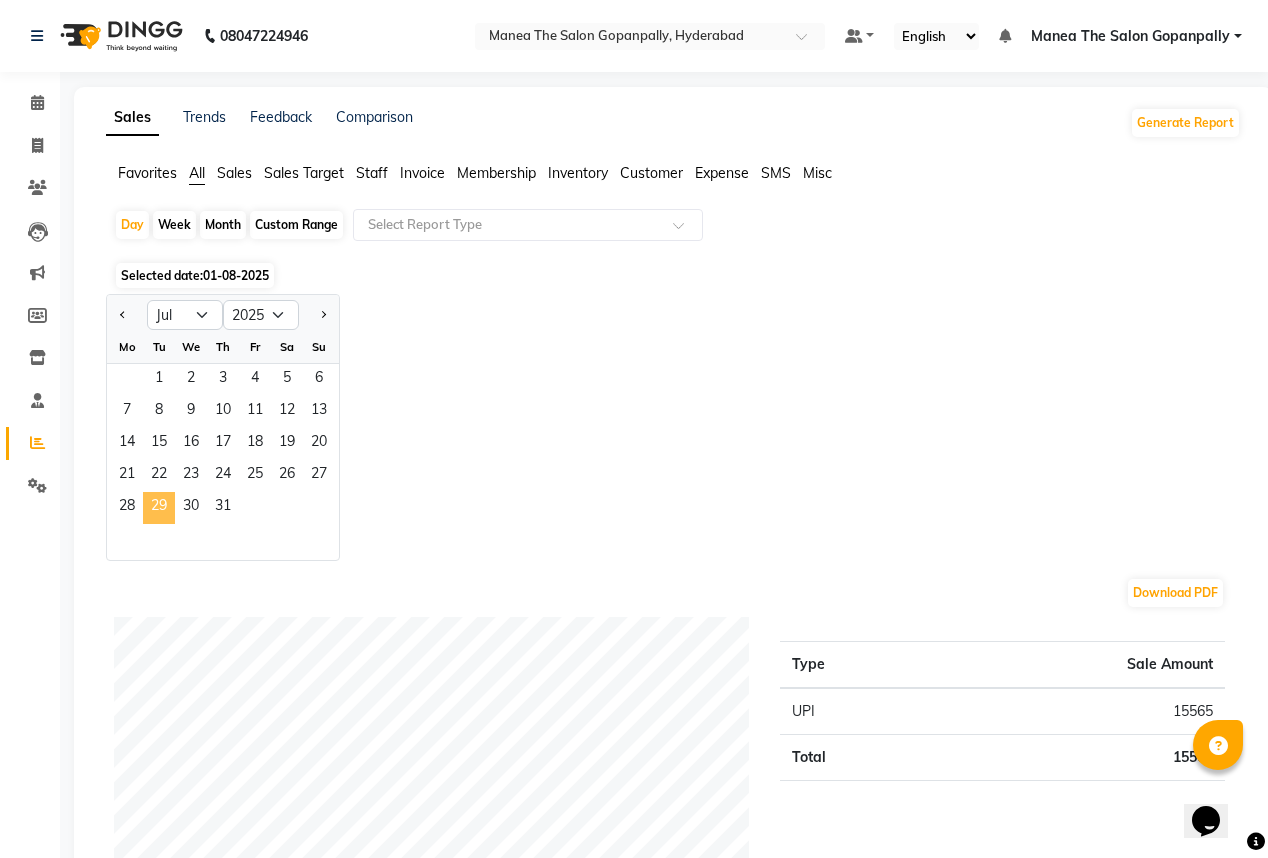 click on "29" 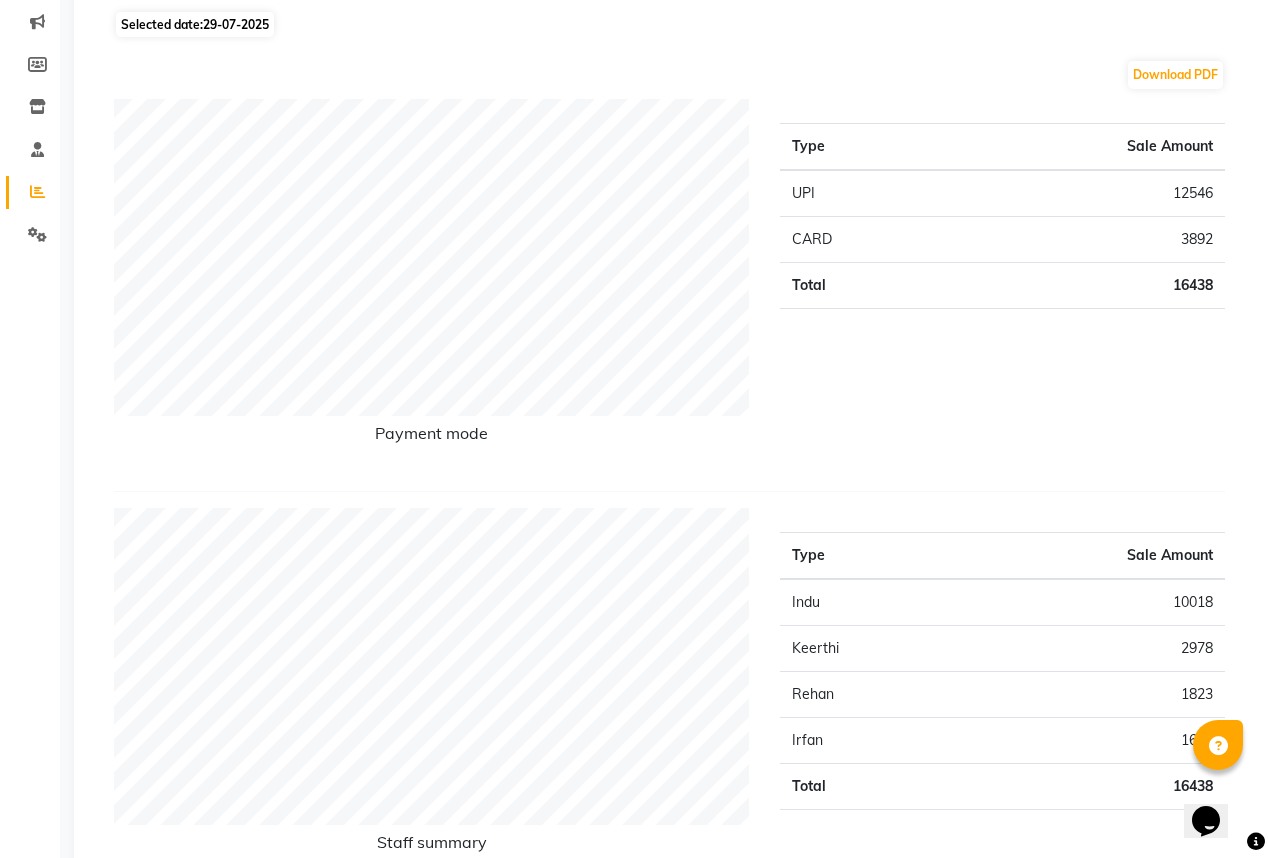 scroll, scrollTop: 80, scrollLeft: 0, axis: vertical 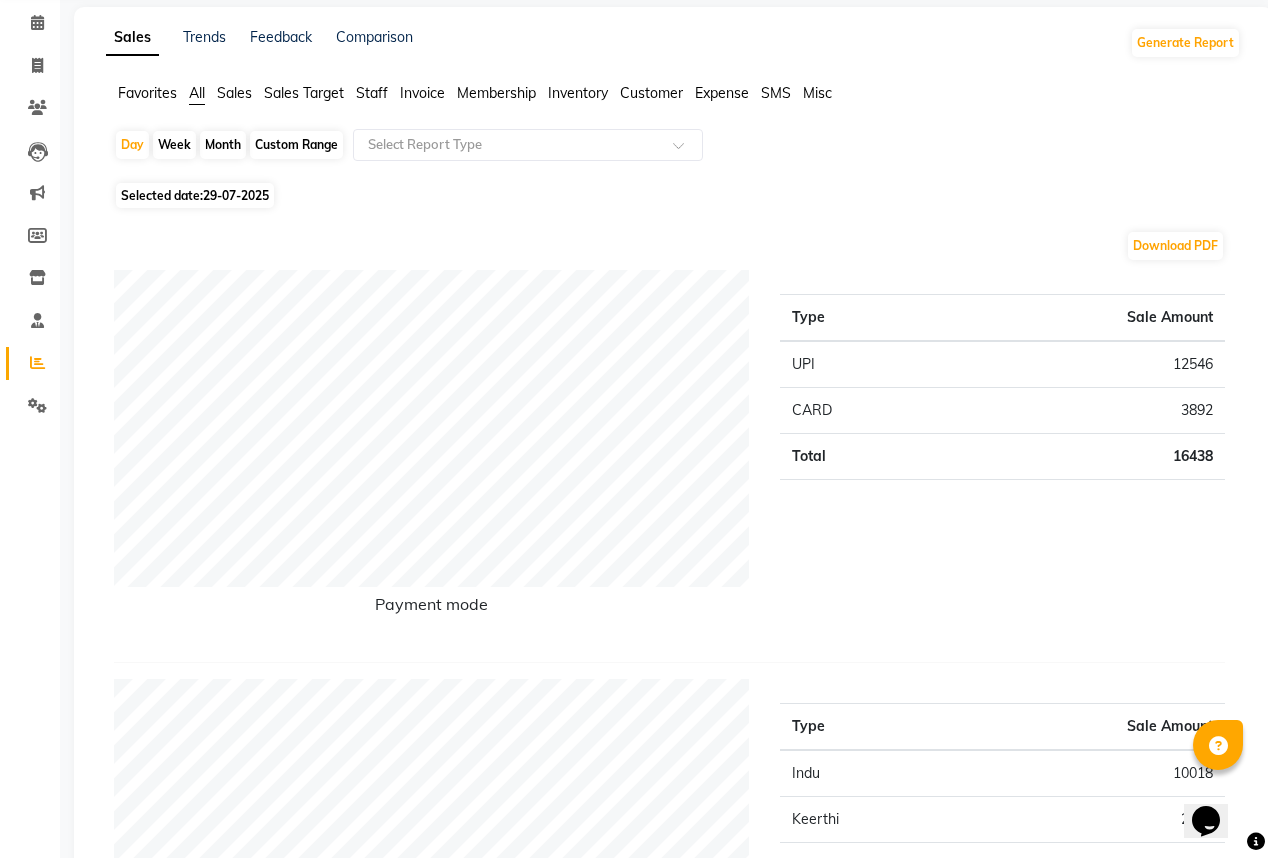click on "Selected date:  29-07-2025" 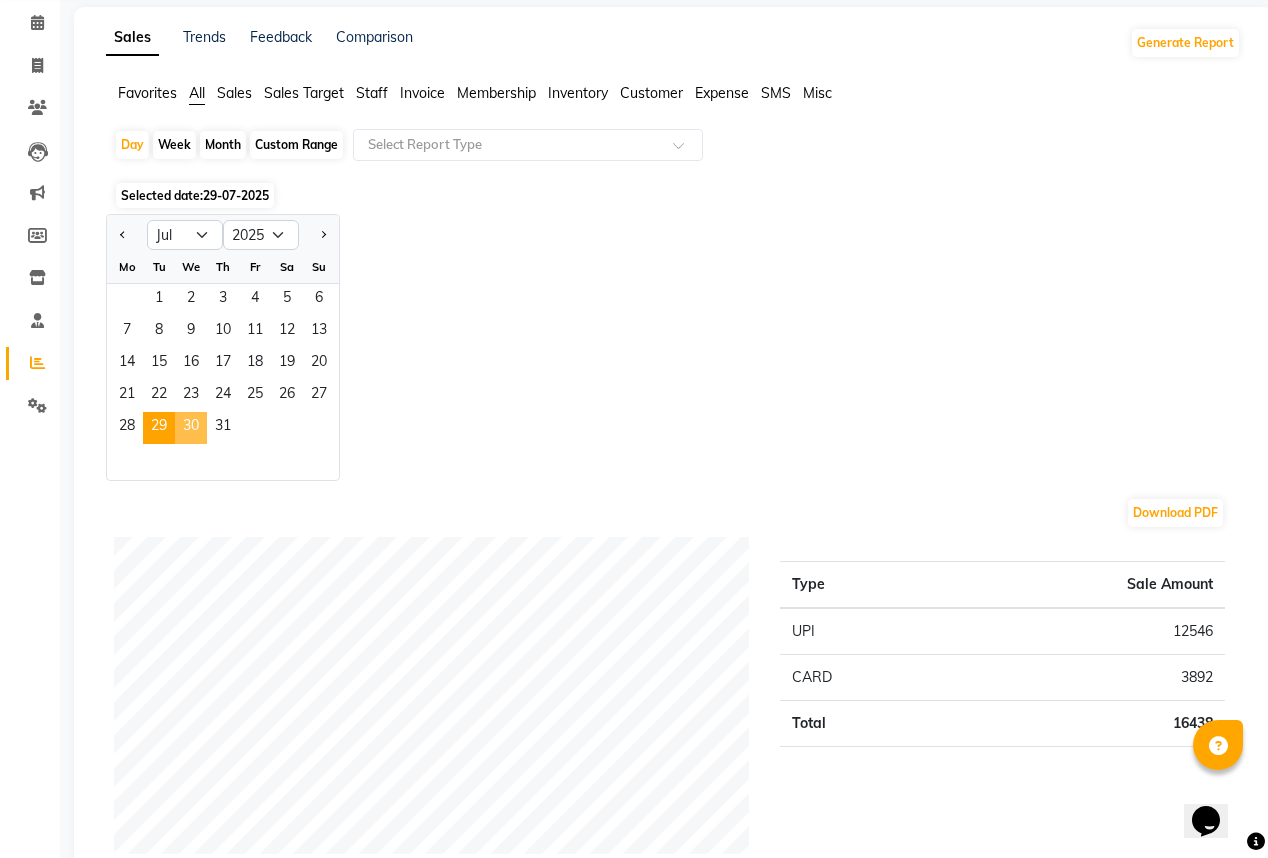 click on "30" 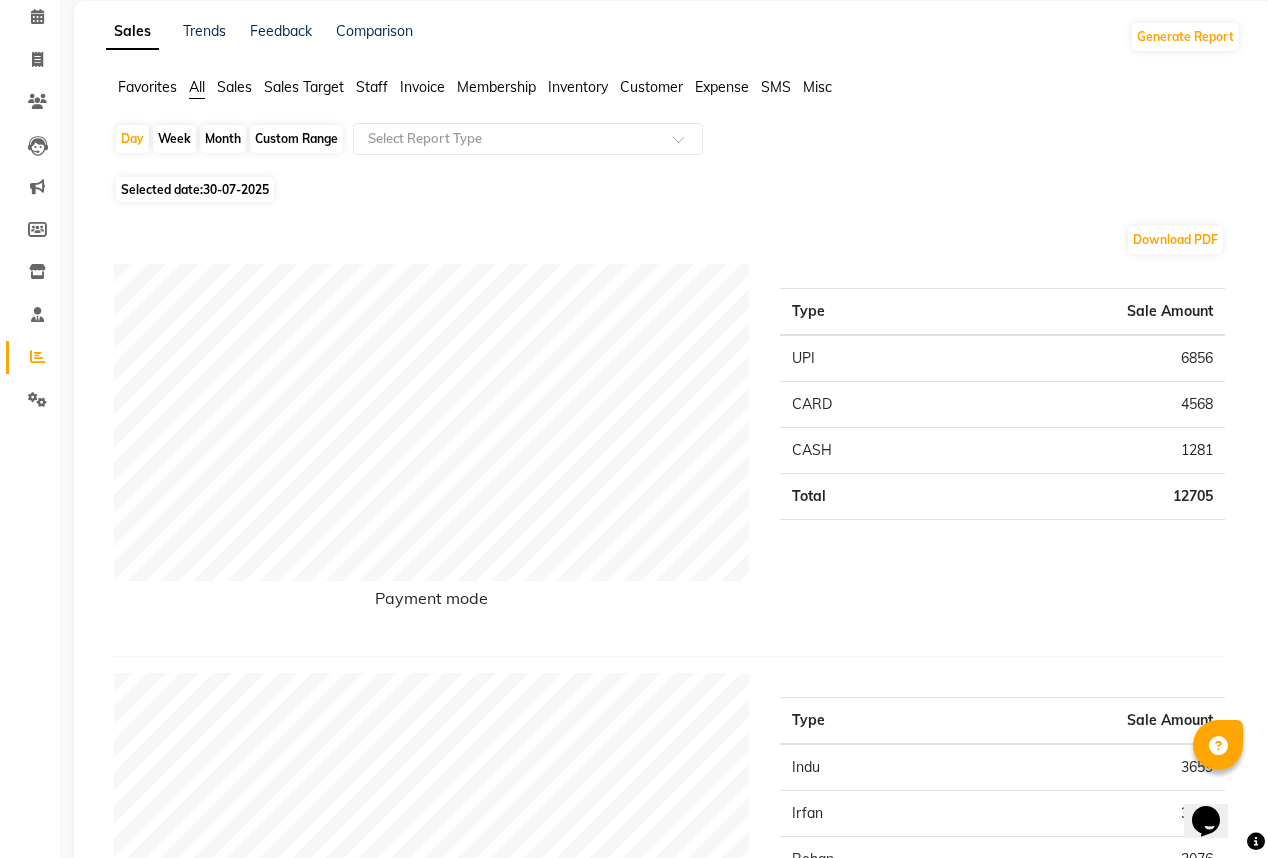 scroll, scrollTop: 80, scrollLeft: 0, axis: vertical 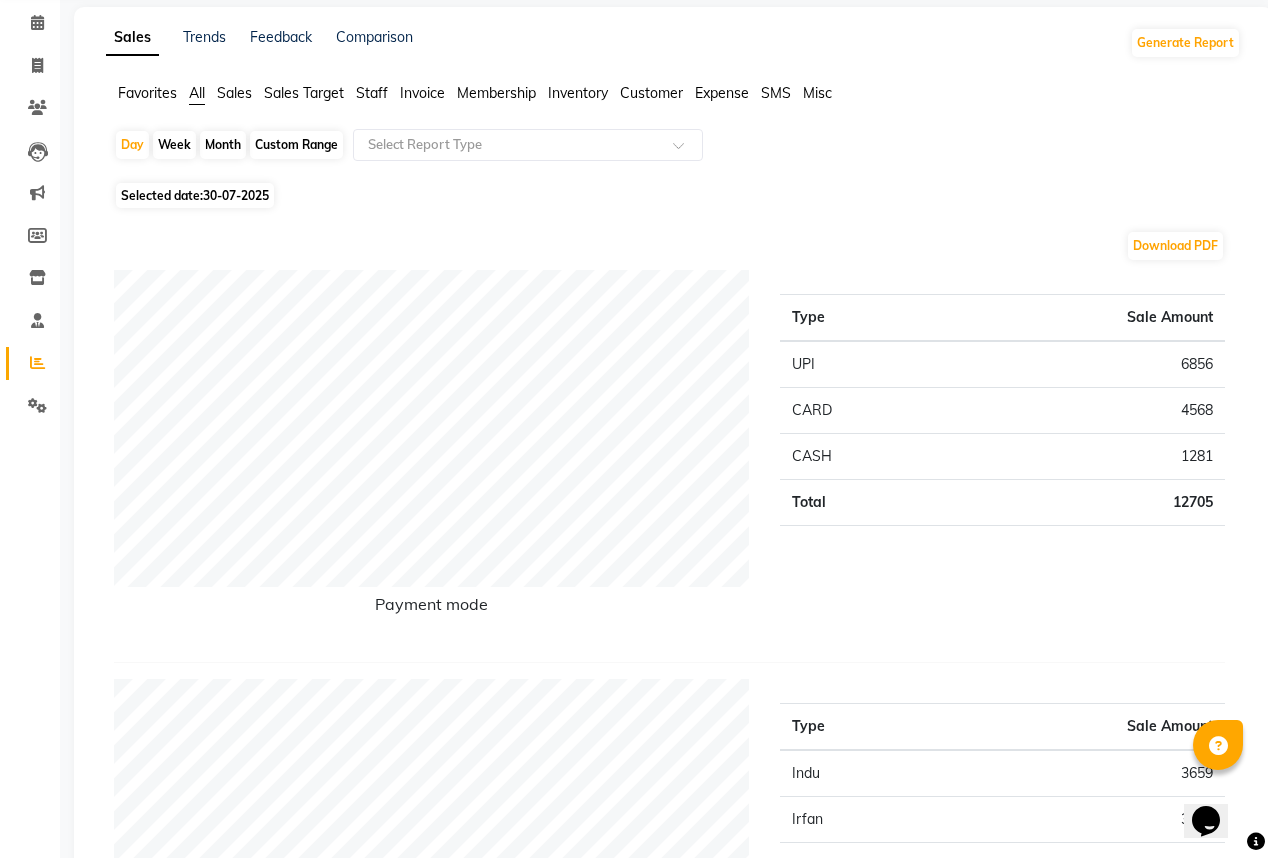 click on "30-07-2025" 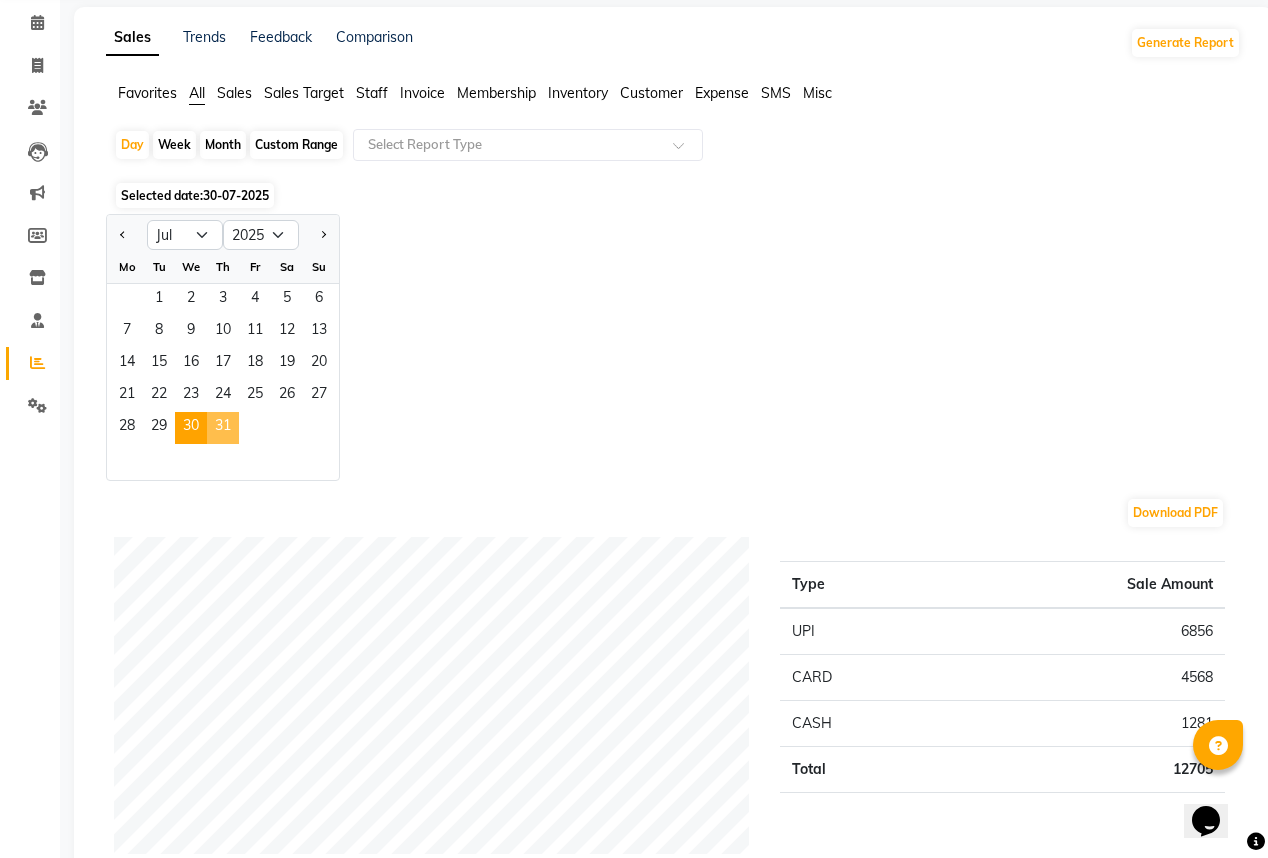 click on "31" 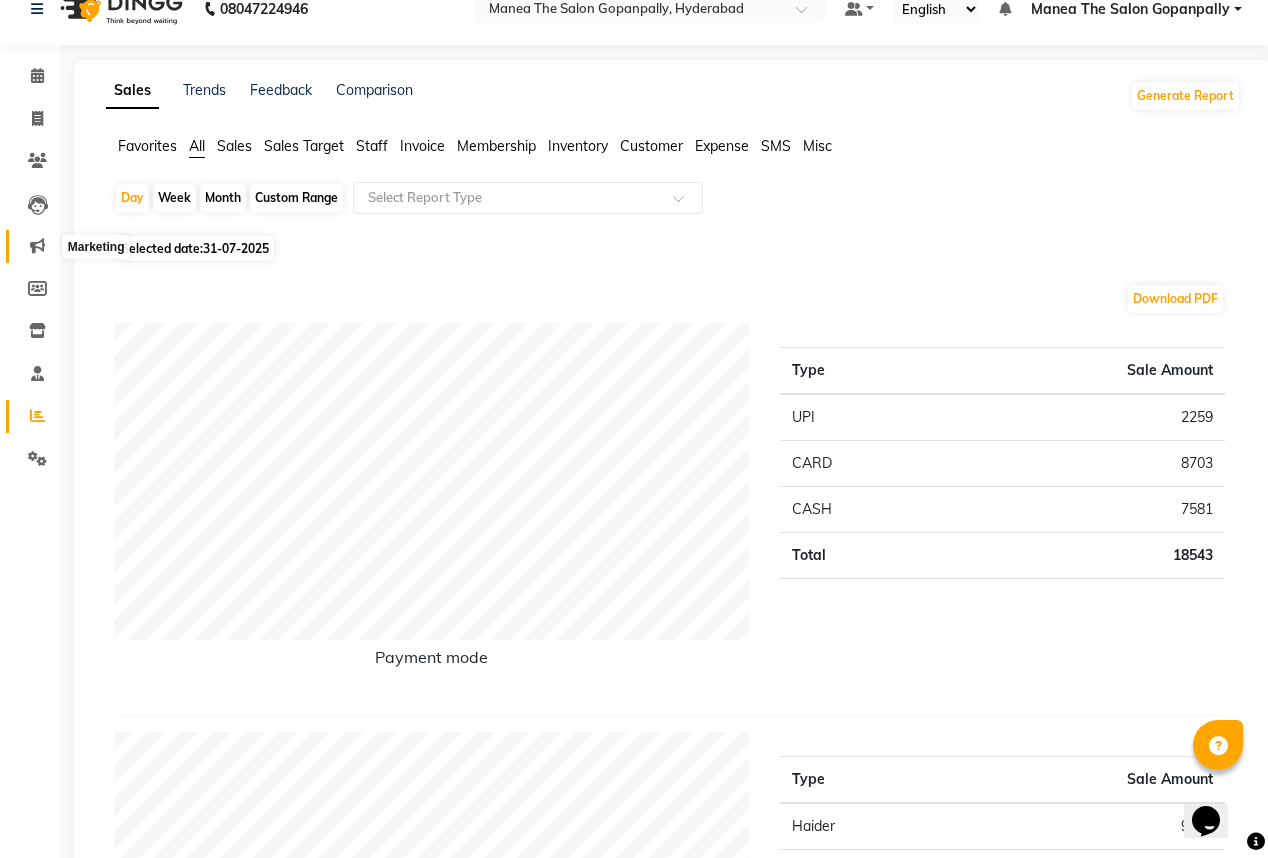 scroll, scrollTop: 0, scrollLeft: 0, axis: both 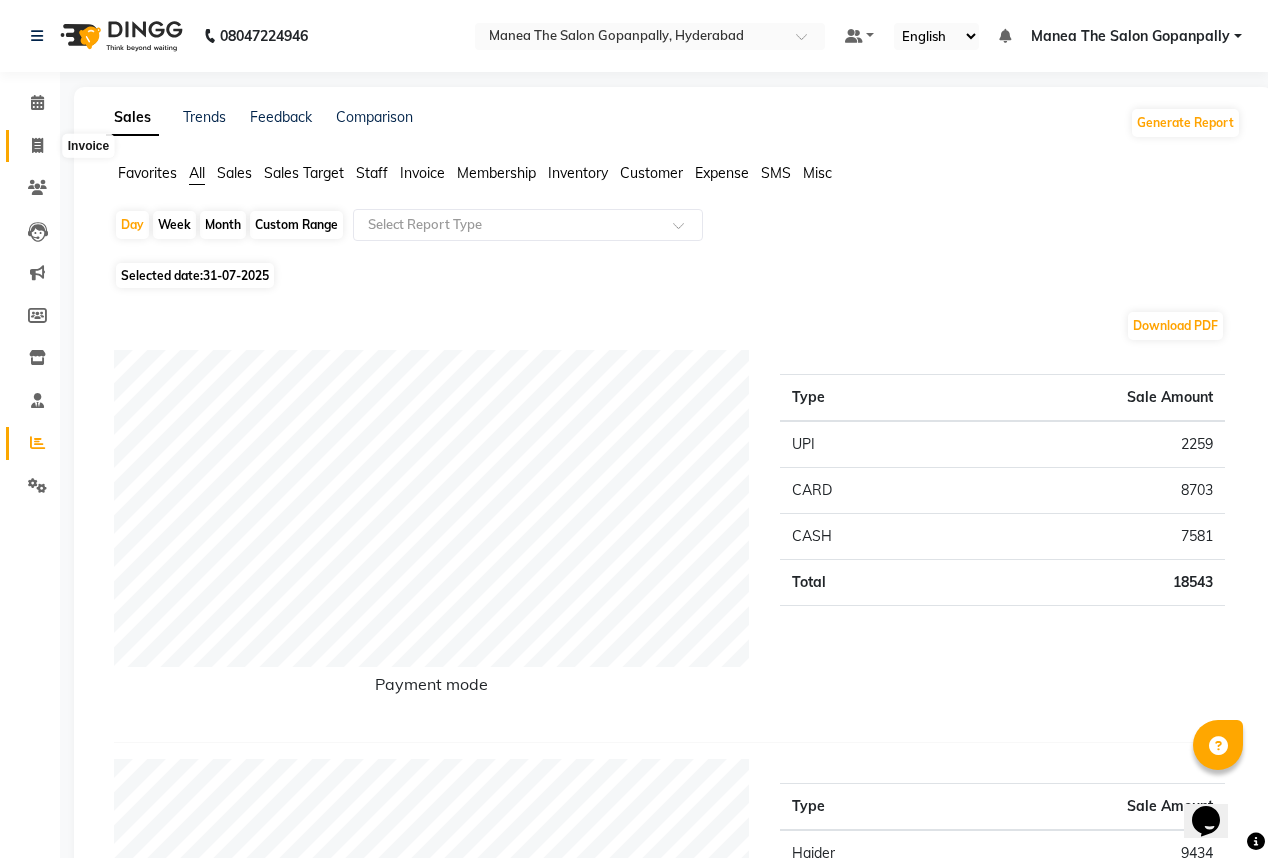 click 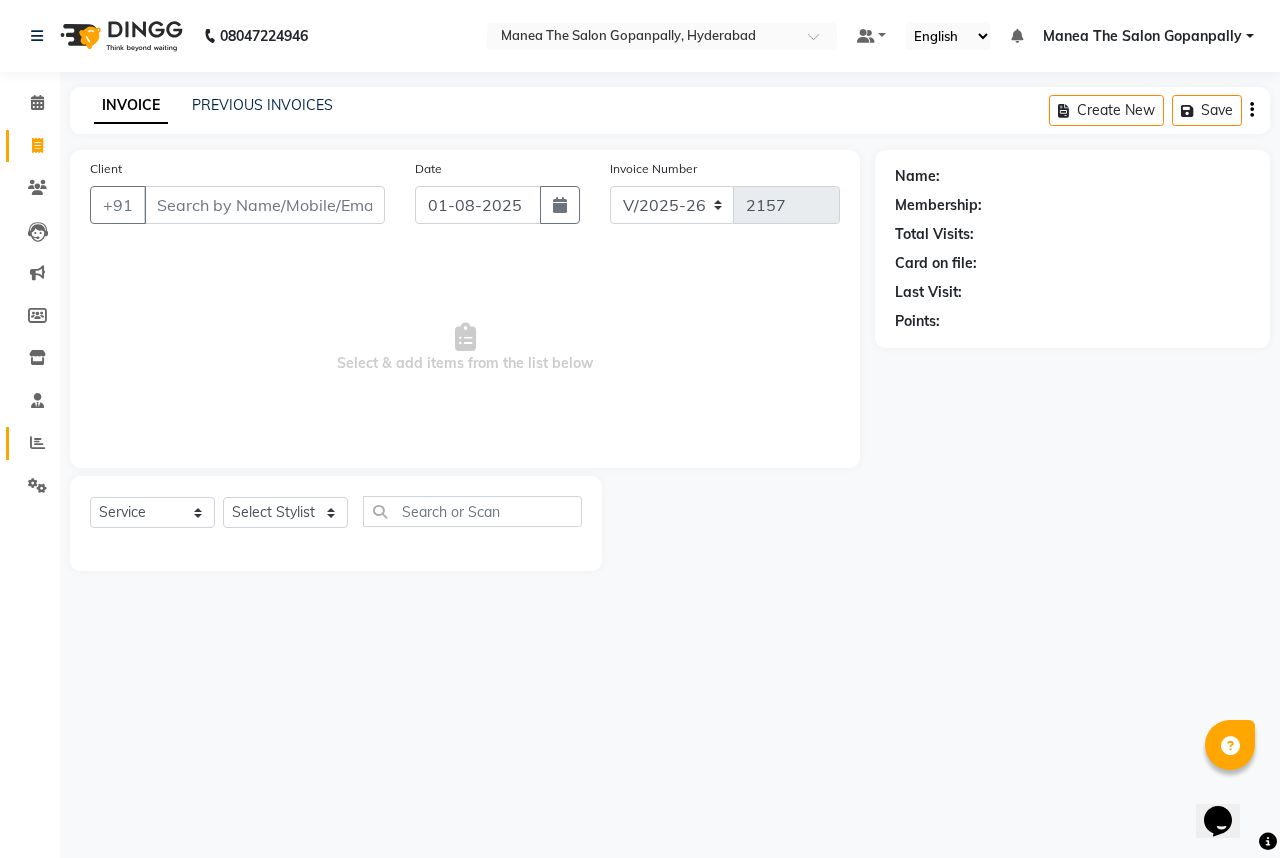click 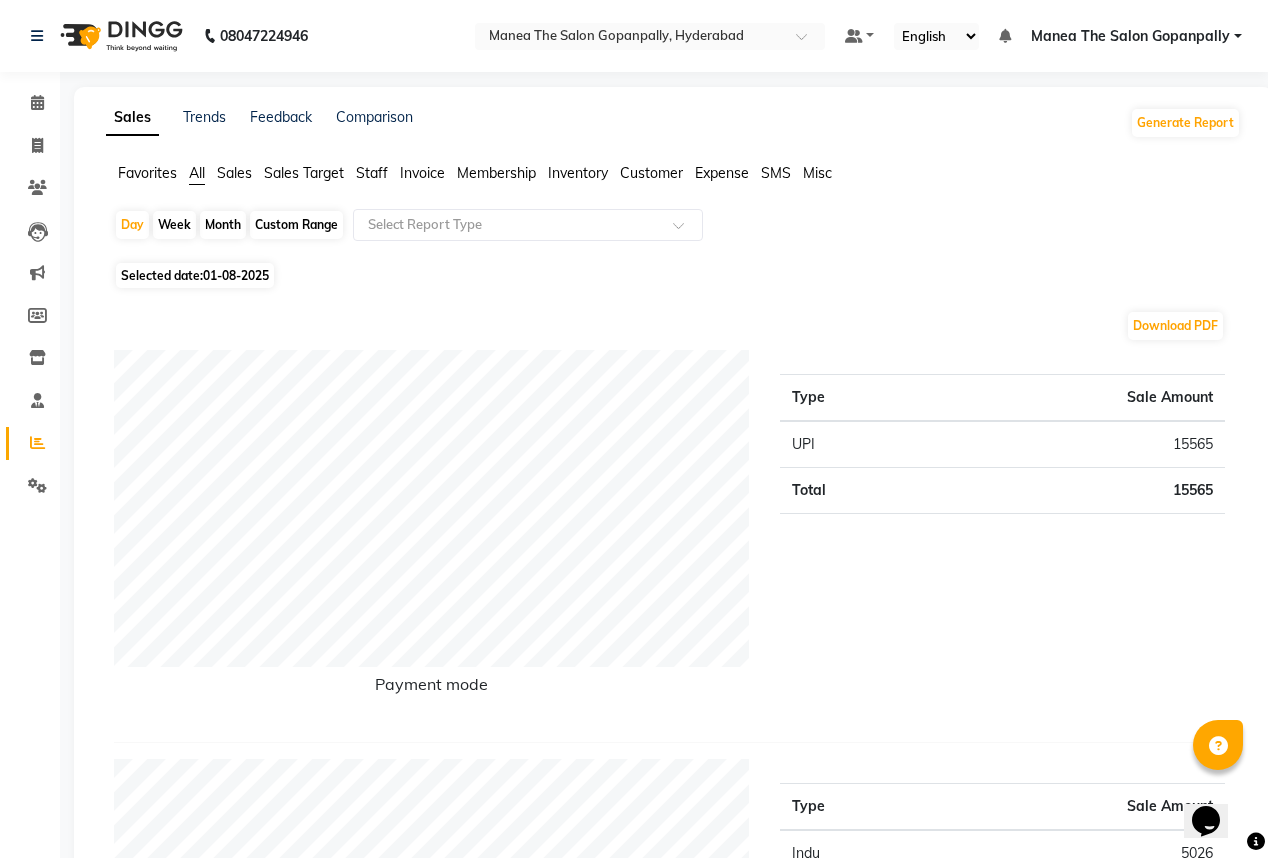 click on "Month" 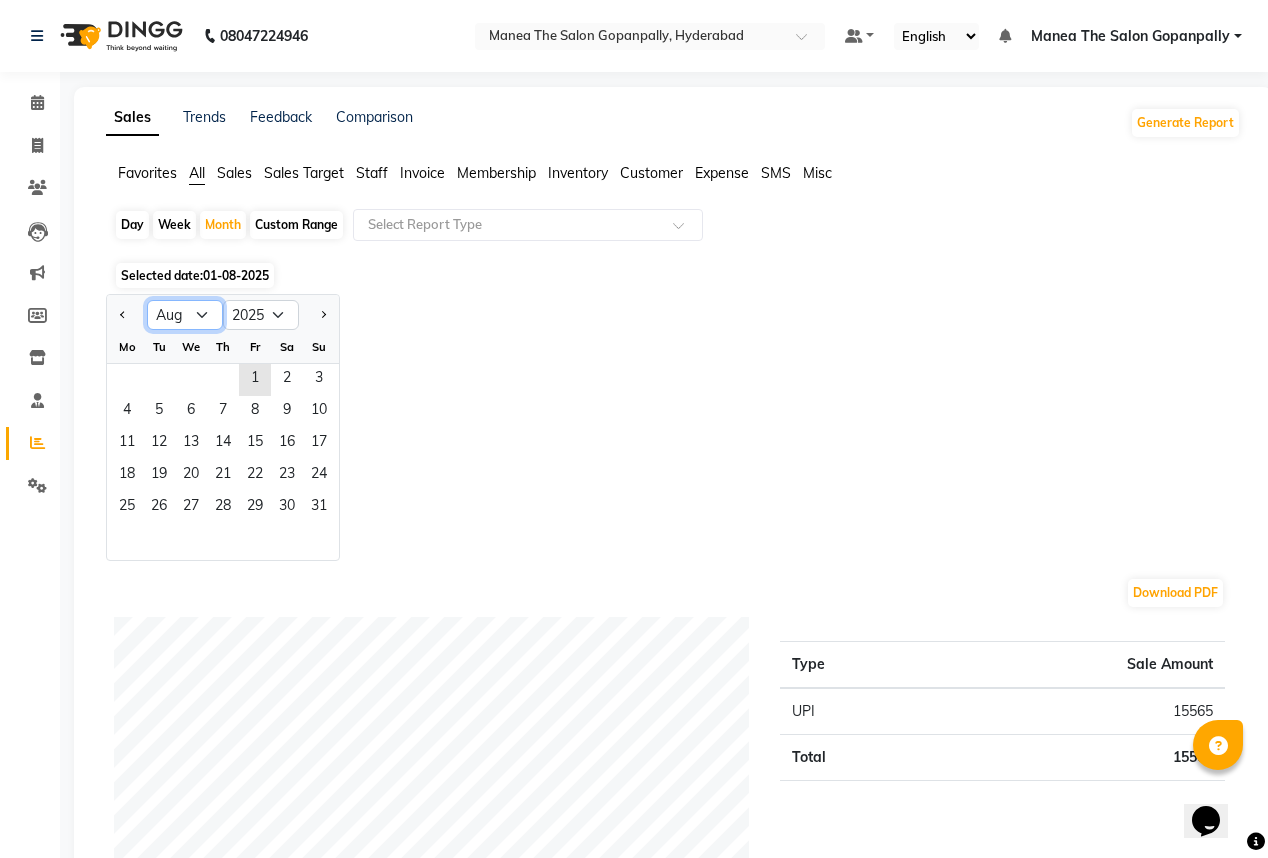 click on "Jan Feb Mar Apr May Jun Jul Aug Sep Oct Nov Dec" 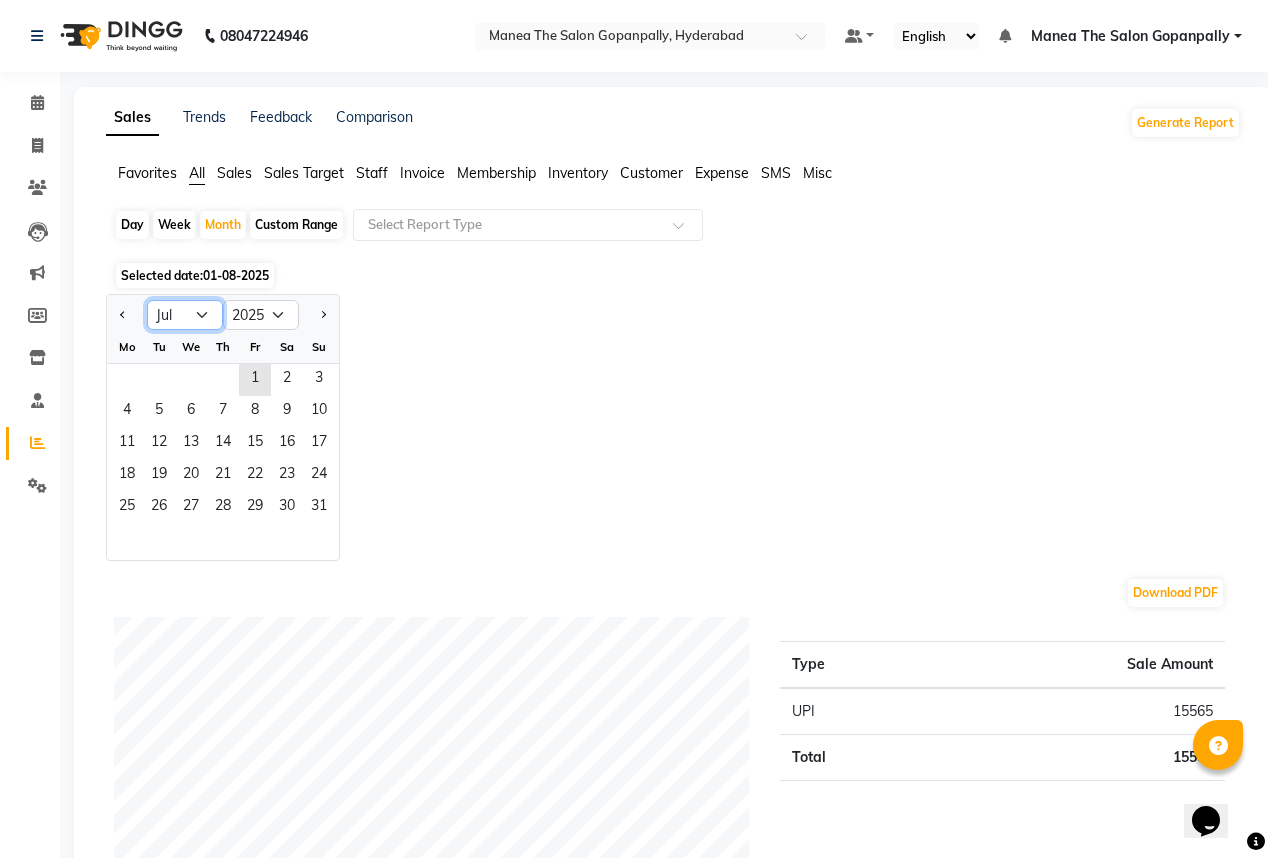 click on "Jan Feb Mar Apr May Jun Jul Aug Sep Oct Nov Dec" 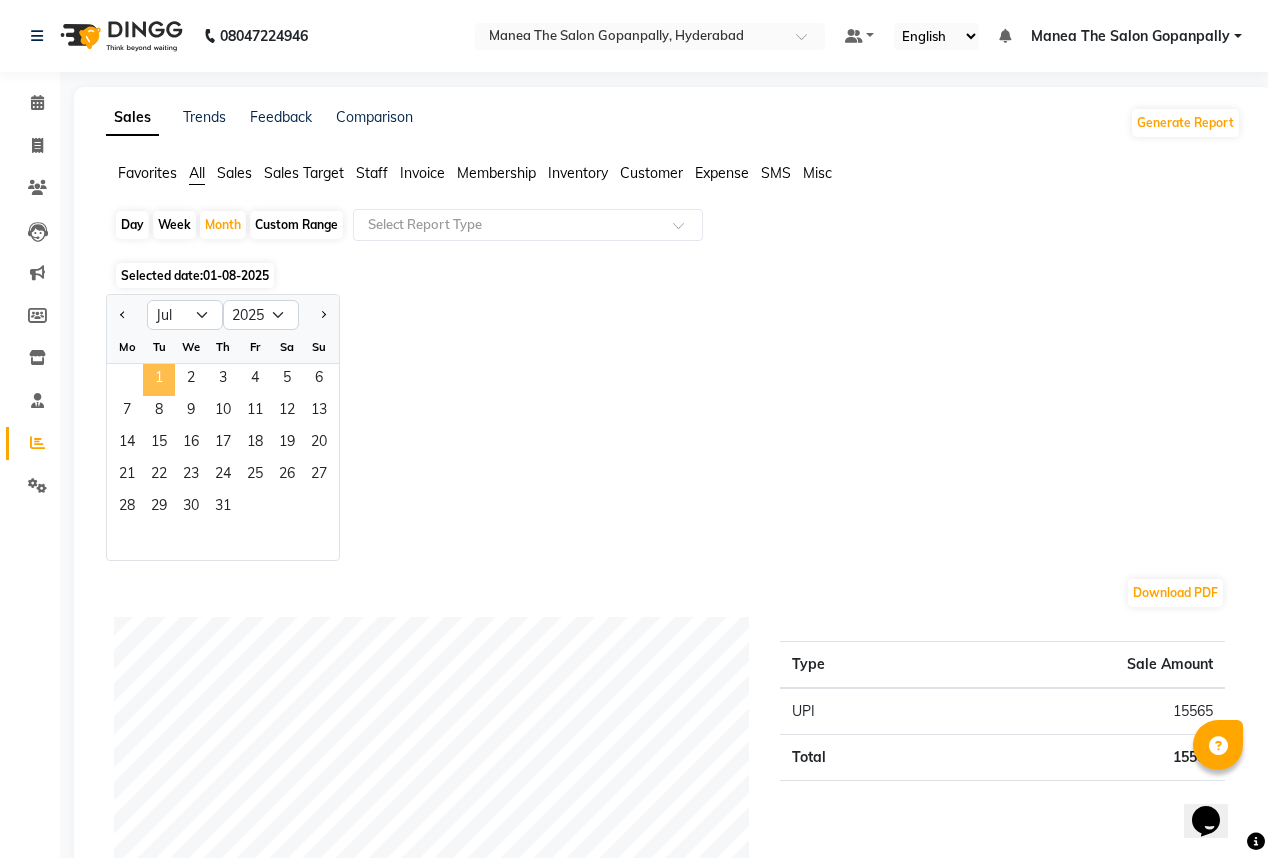 click on "1" 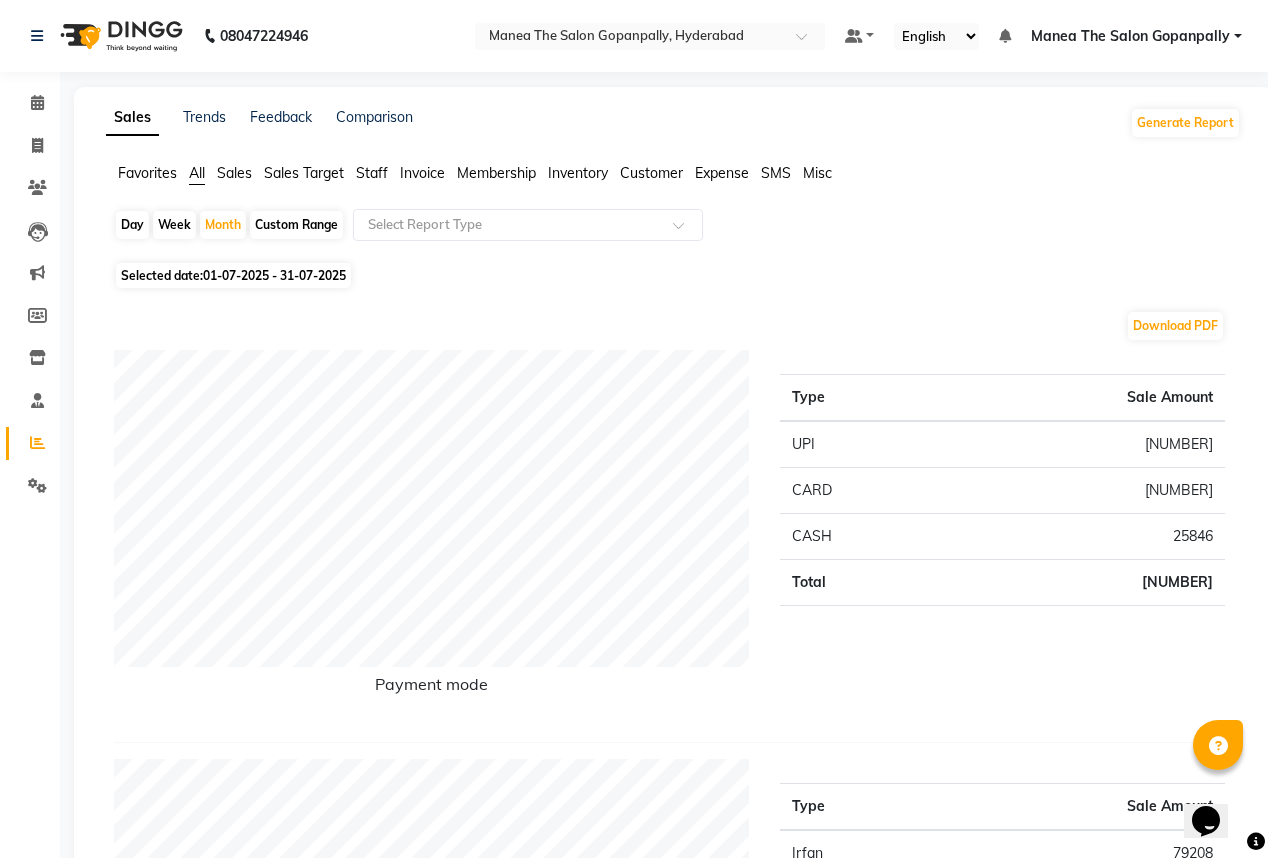 scroll, scrollTop: 0, scrollLeft: 0, axis: both 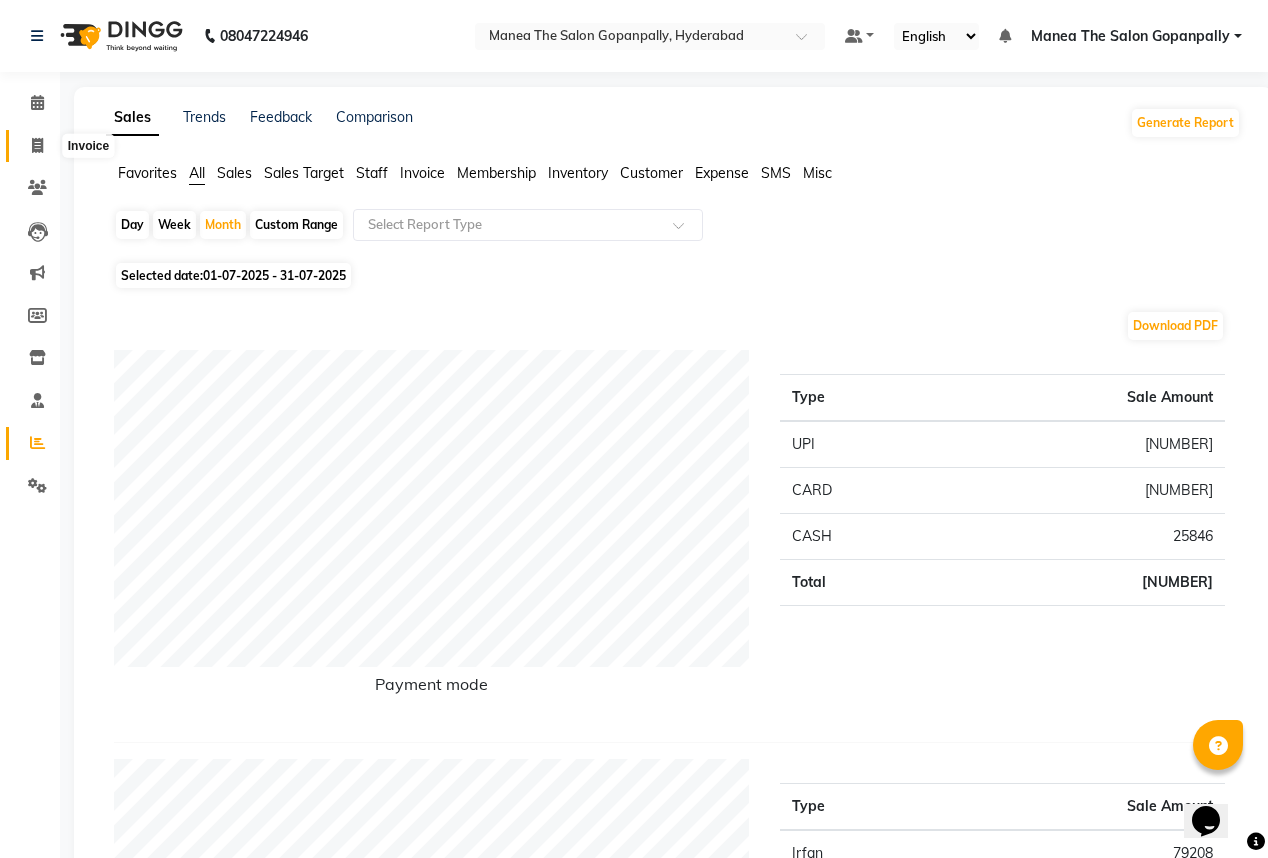 click 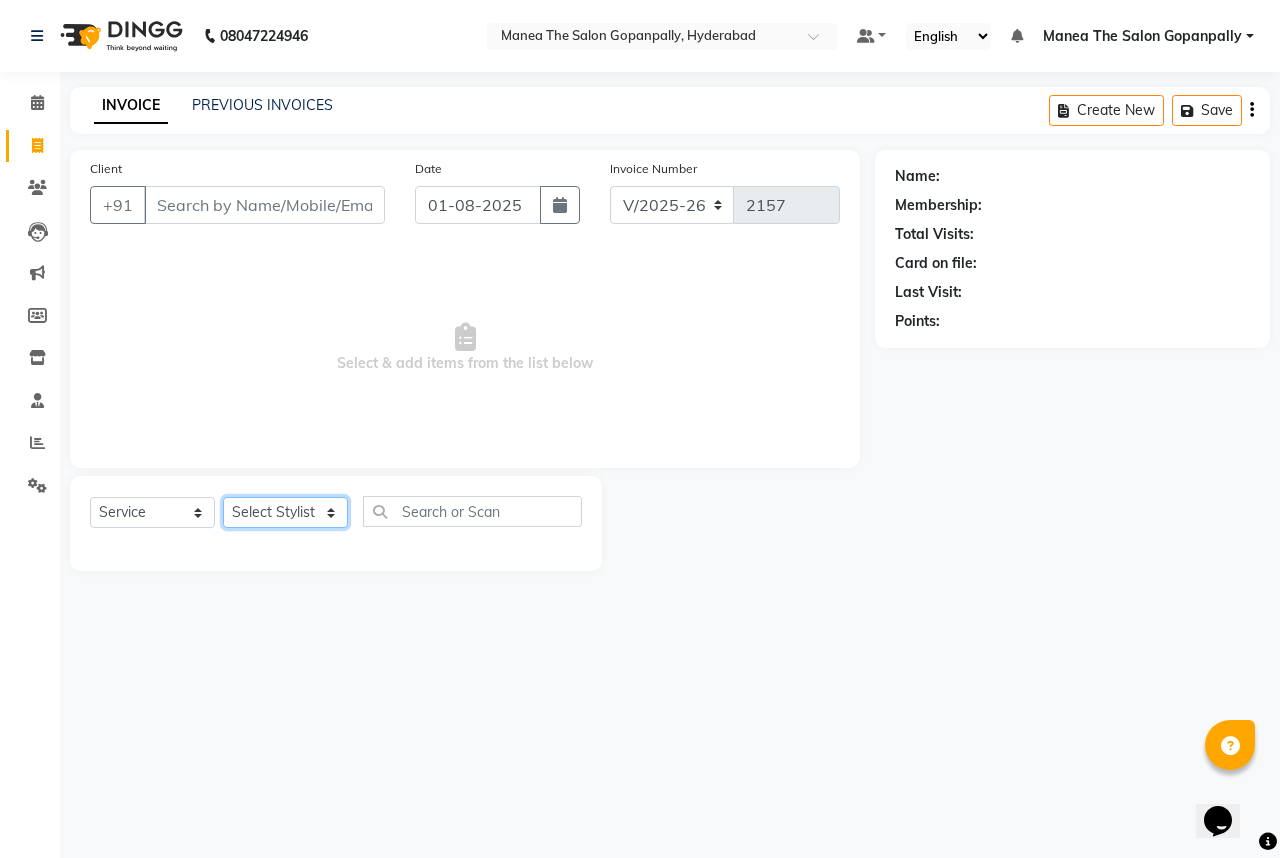 click on "Select Stylist Anand AVANTHI Haider  indu IRFAN keerthi rehan sameer saritha zubair" 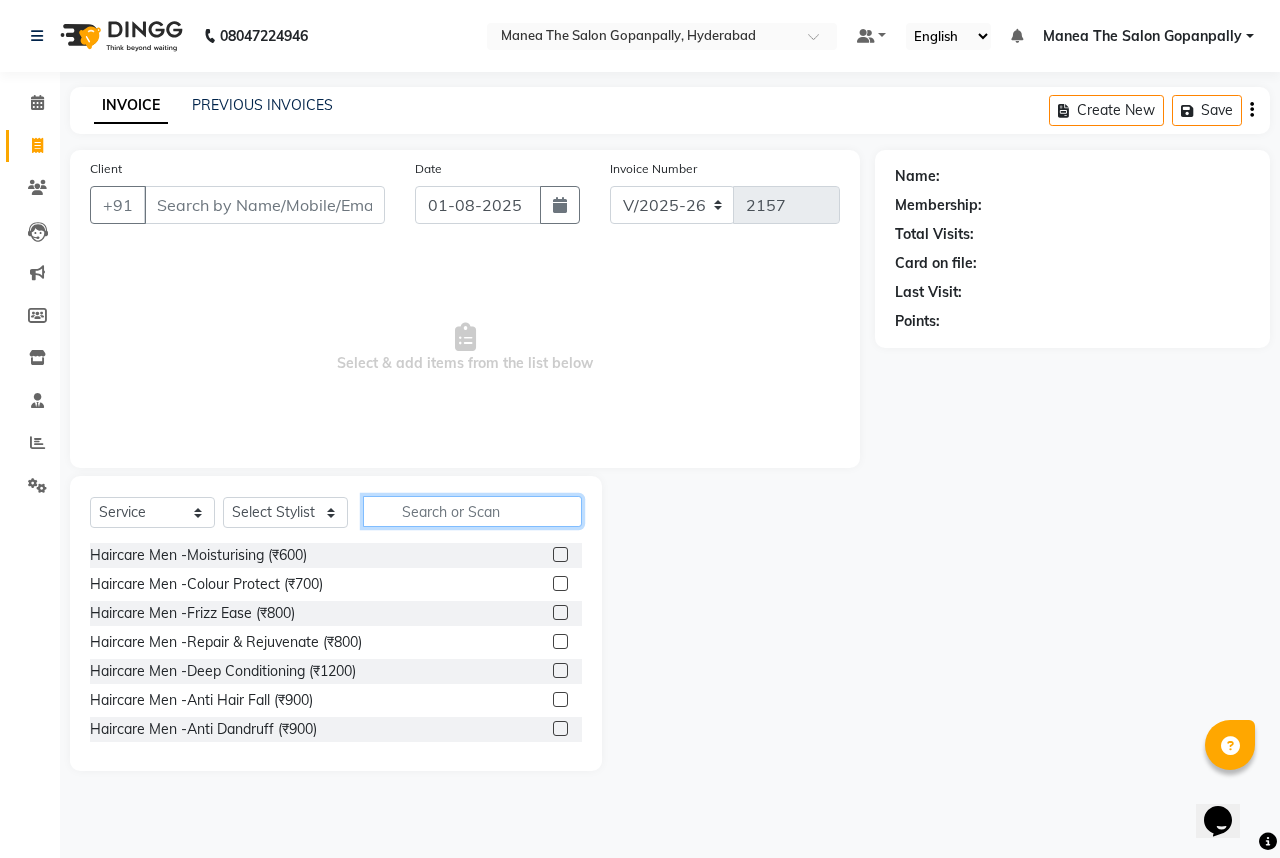 click 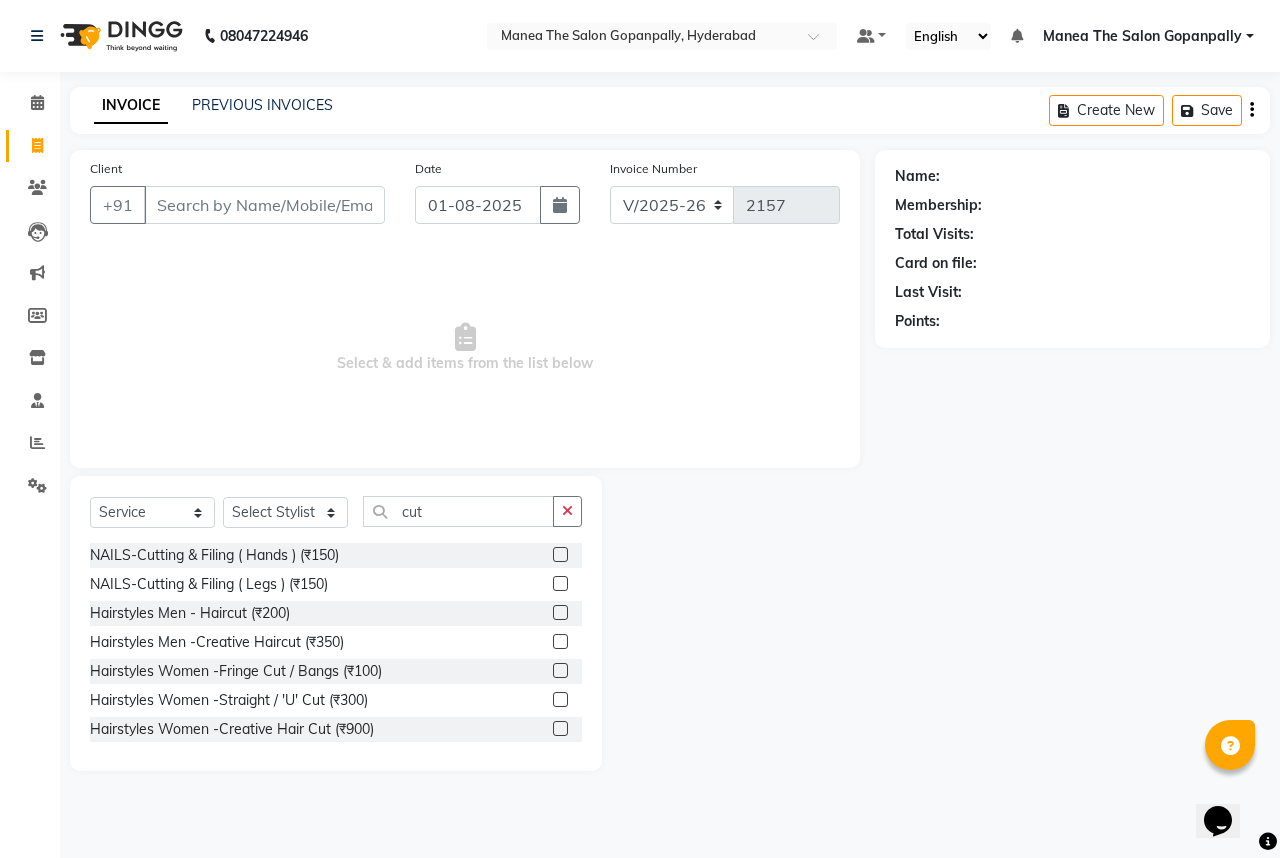 click 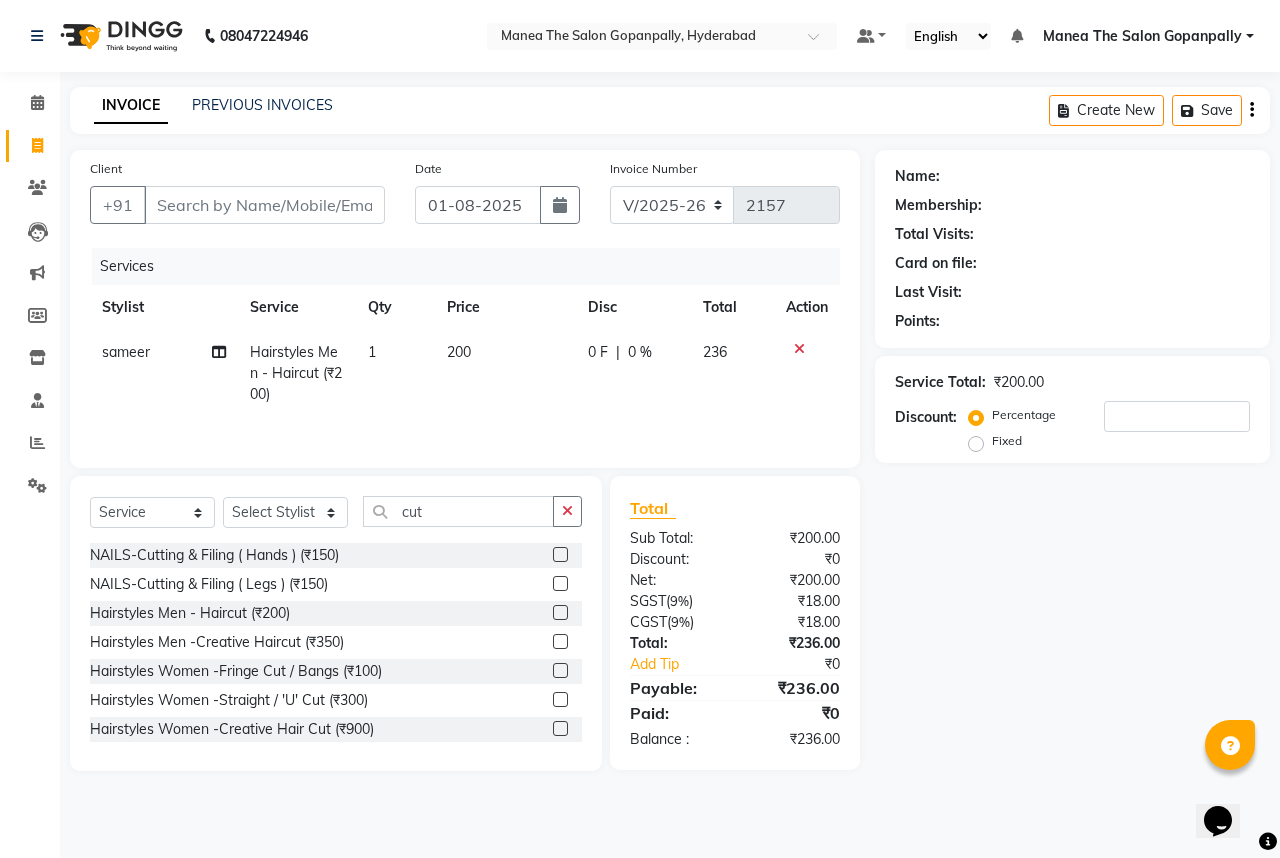drag, startPoint x: 558, startPoint y: 509, endPoint x: 503, endPoint y: 515, distance: 55.326305 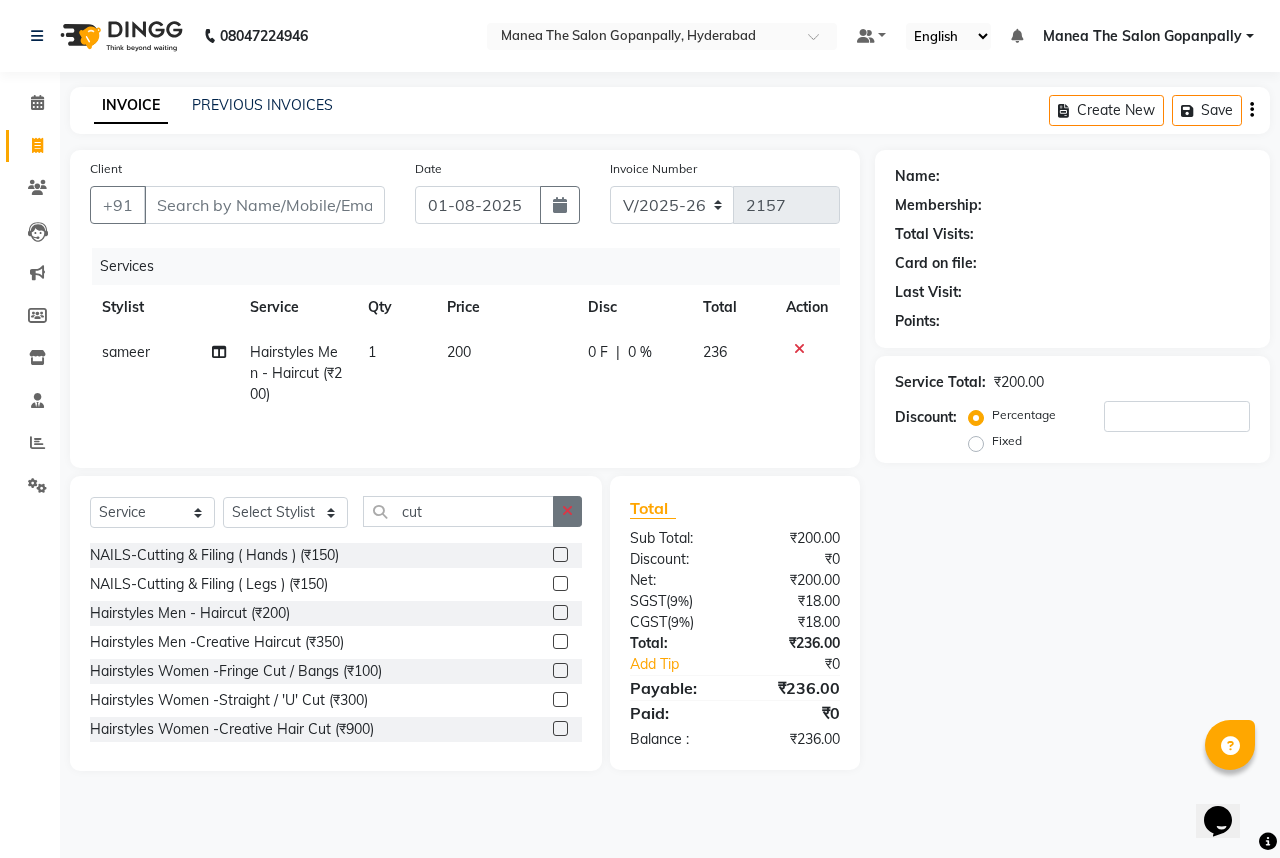 click 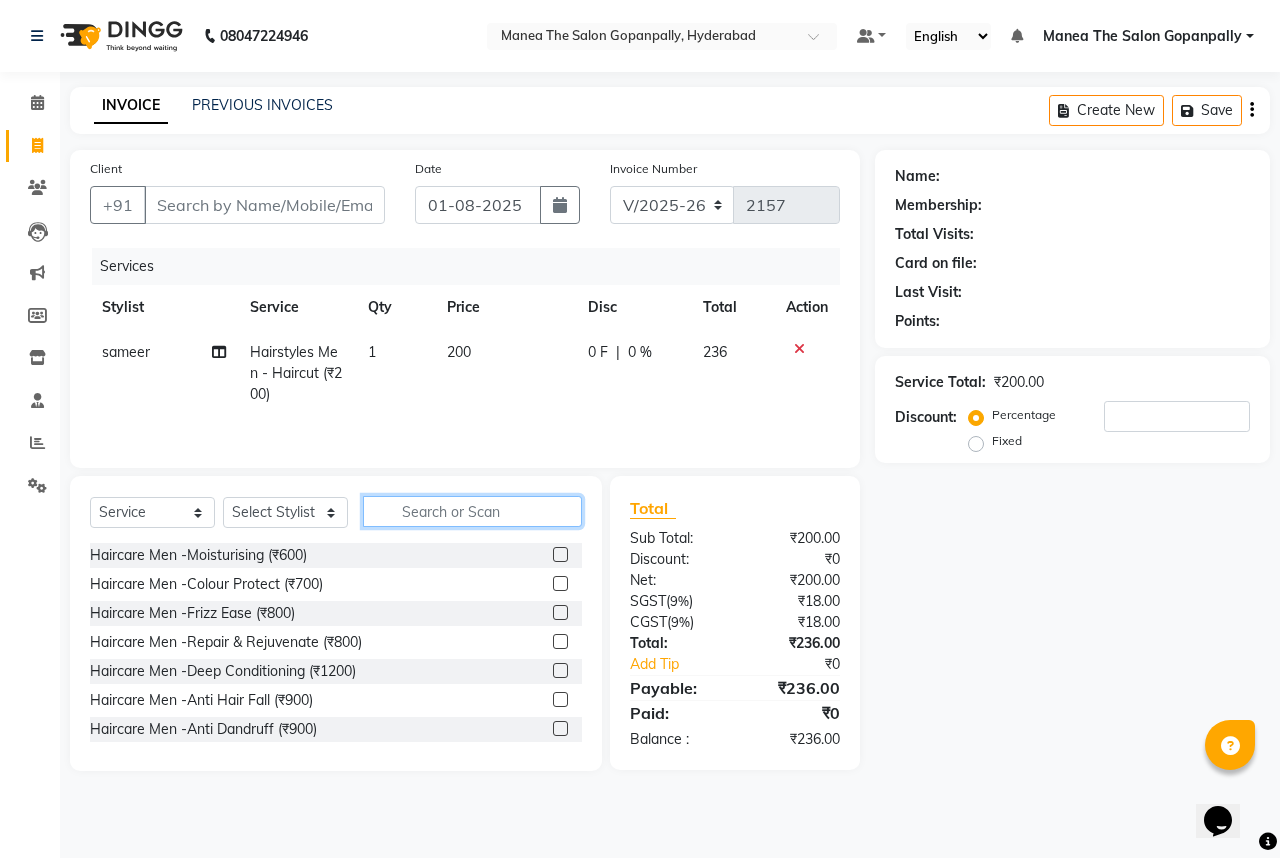 click 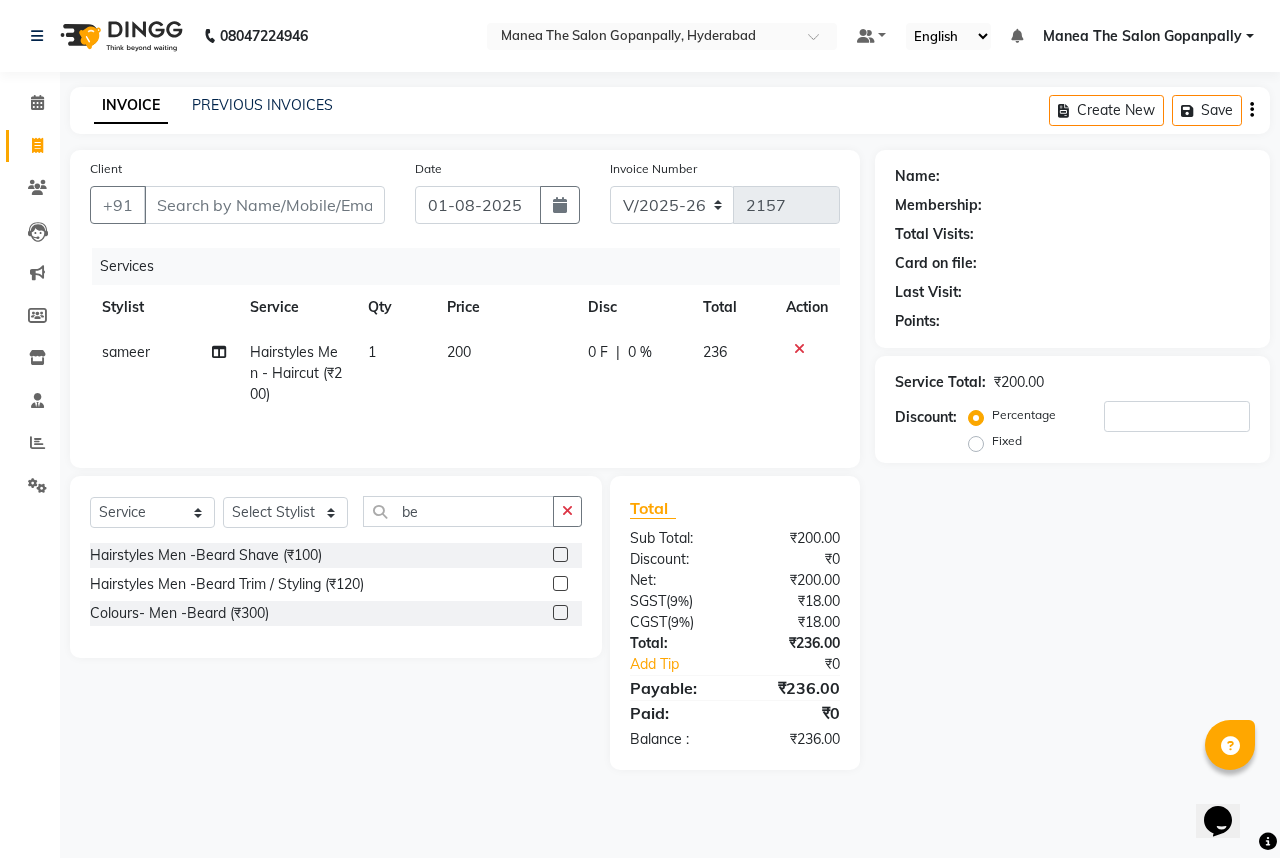 click 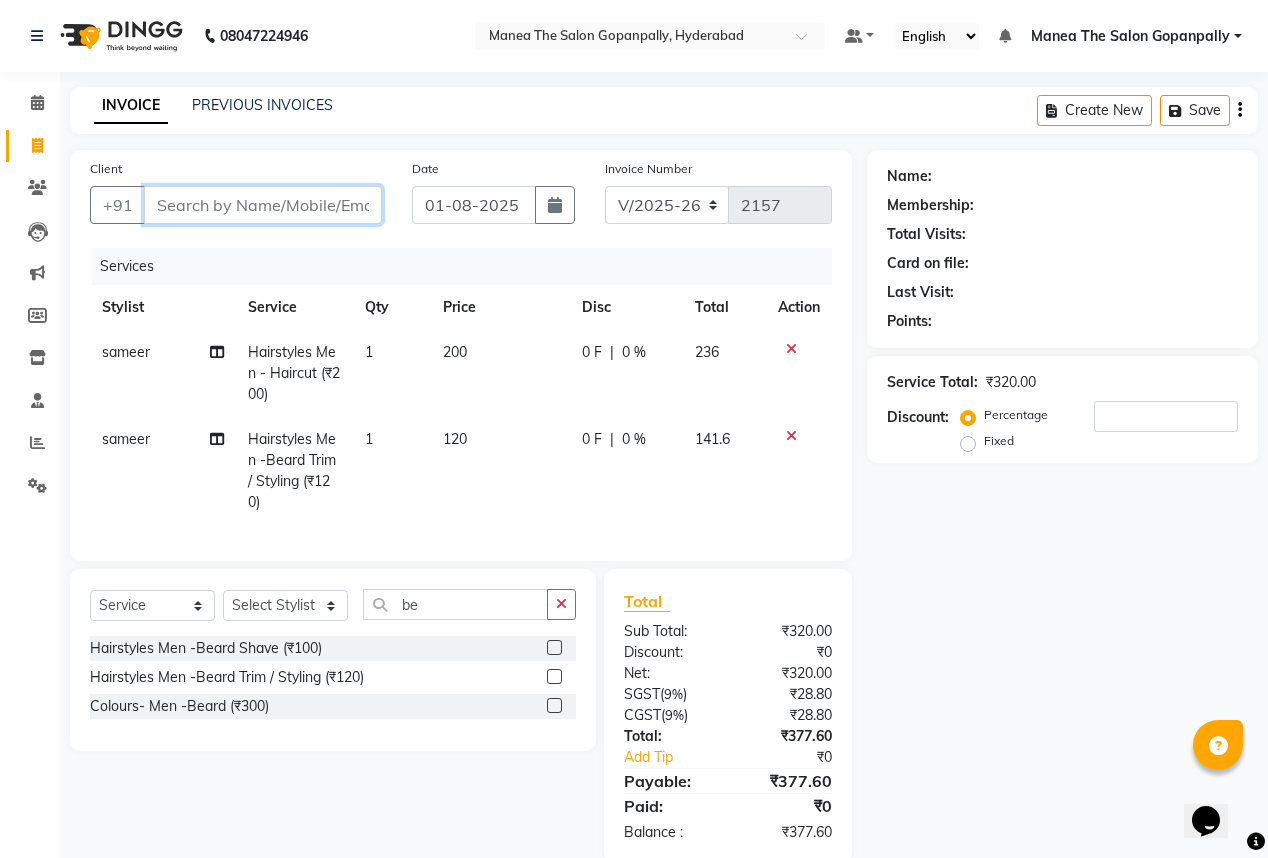 click on "Client" at bounding box center (263, 205) 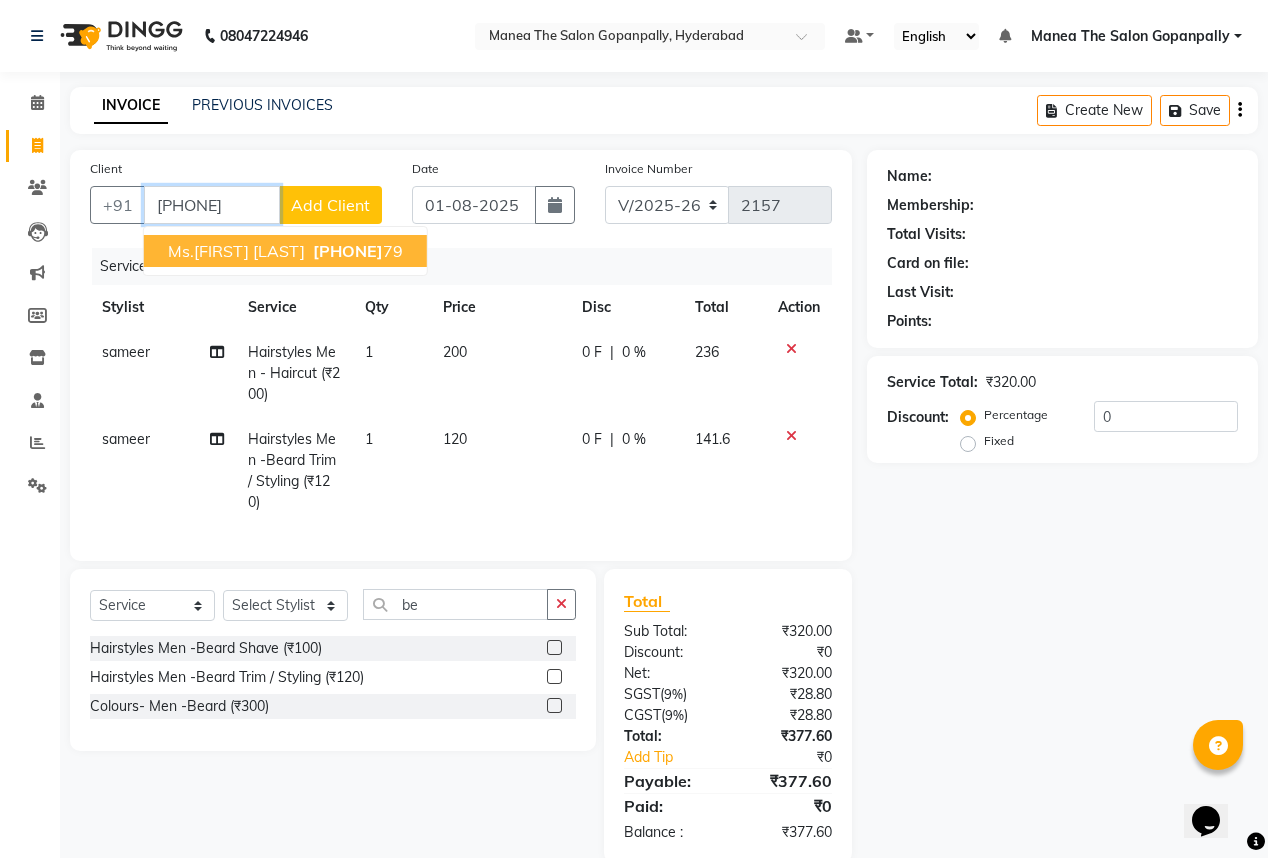 click on "95604333" at bounding box center (348, 251) 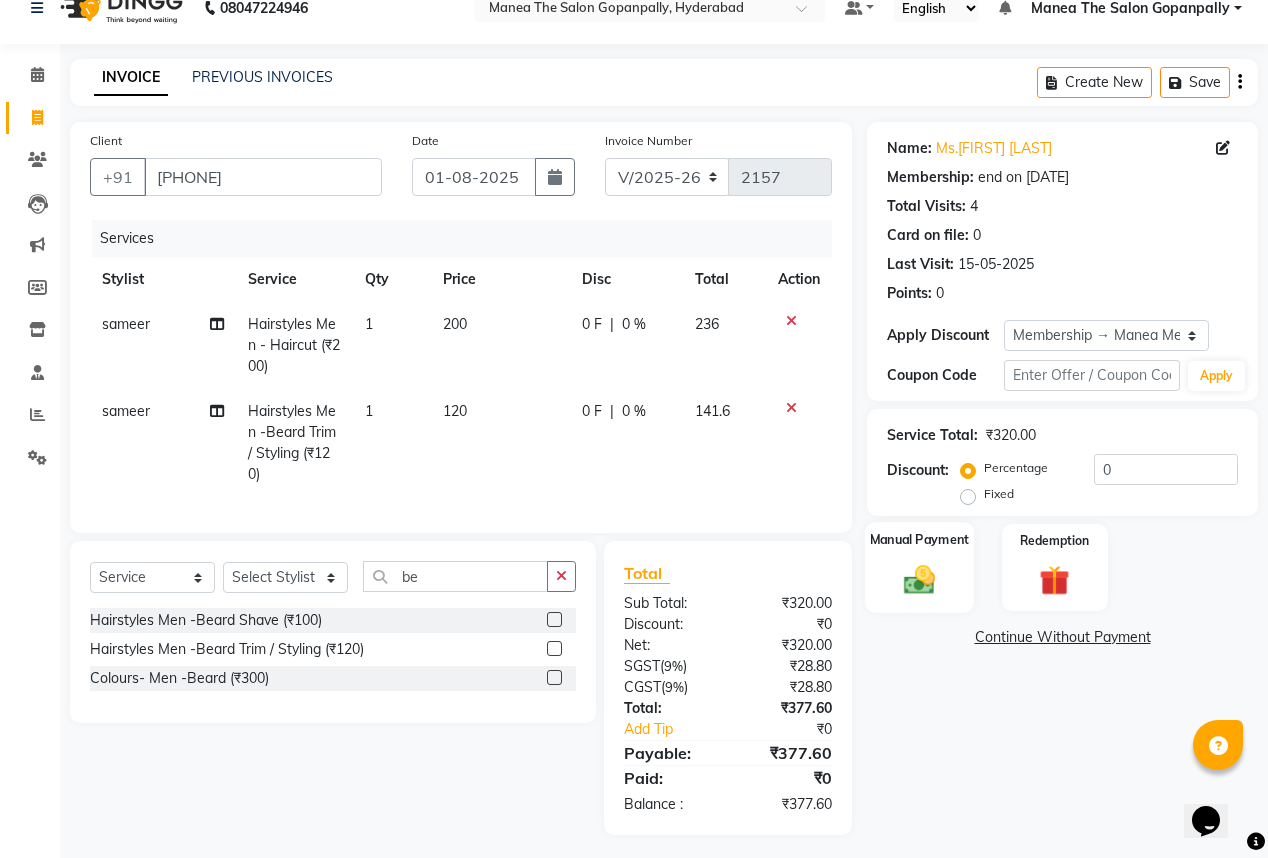 scroll, scrollTop: 47, scrollLeft: 0, axis: vertical 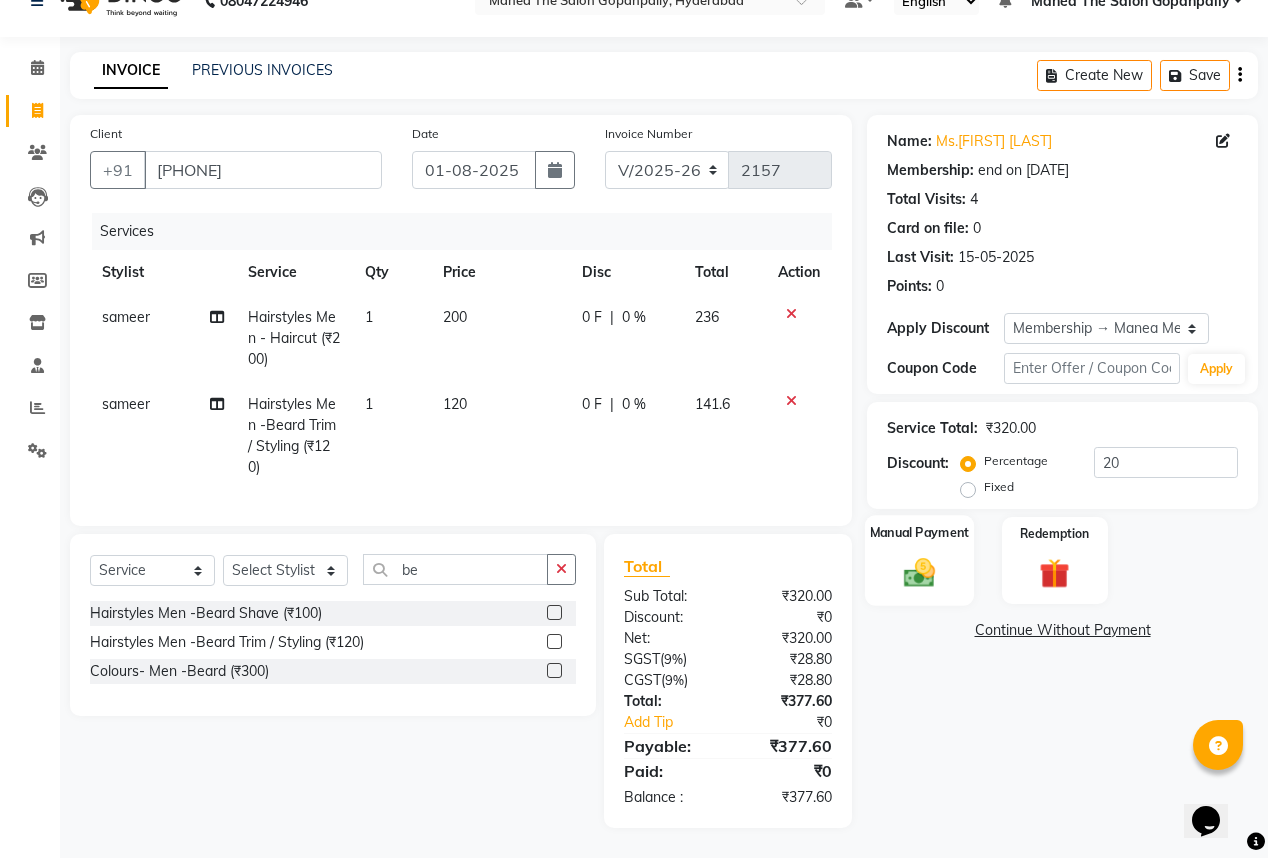 click 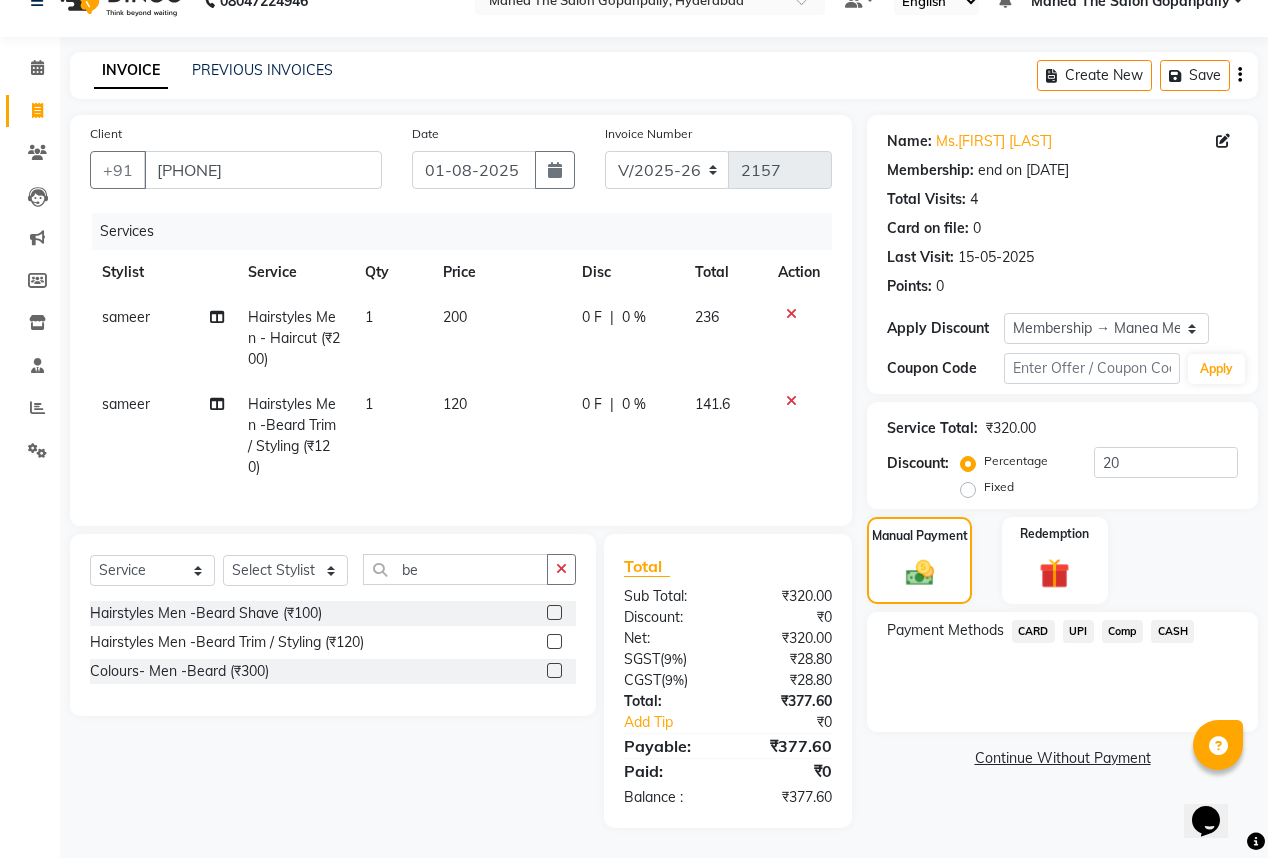 scroll, scrollTop: 47, scrollLeft: 0, axis: vertical 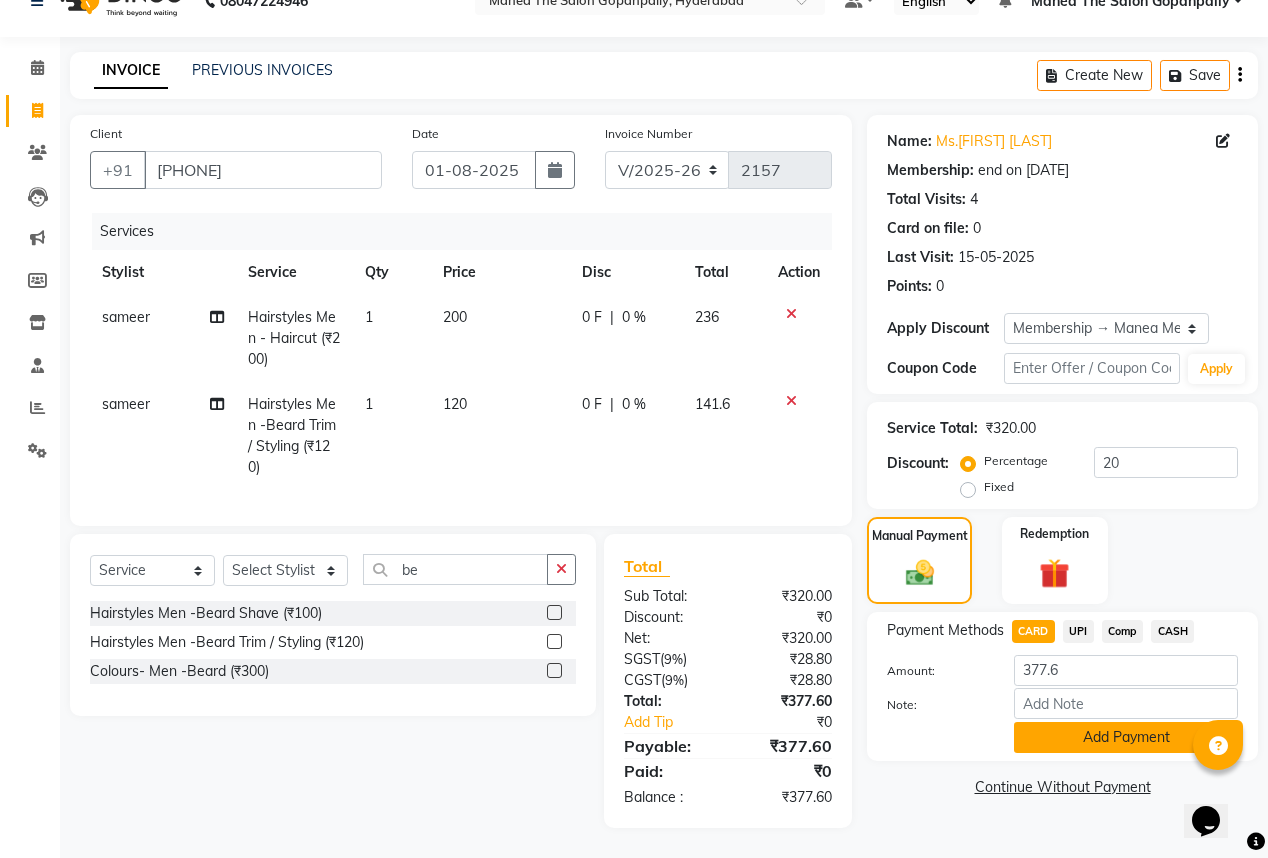 click on "Add Payment" 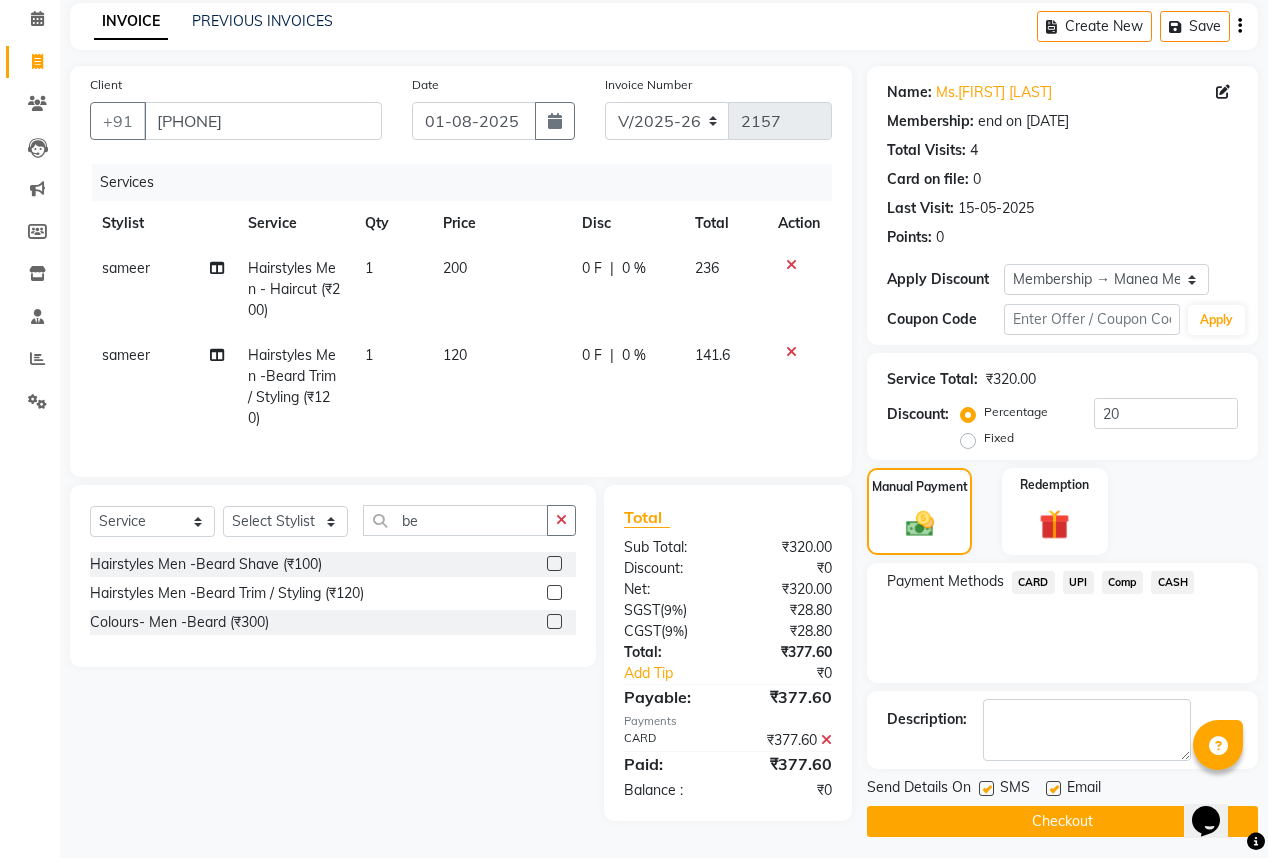 scroll, scrollTop: 92, scrollLeft: 0, axis: vertical 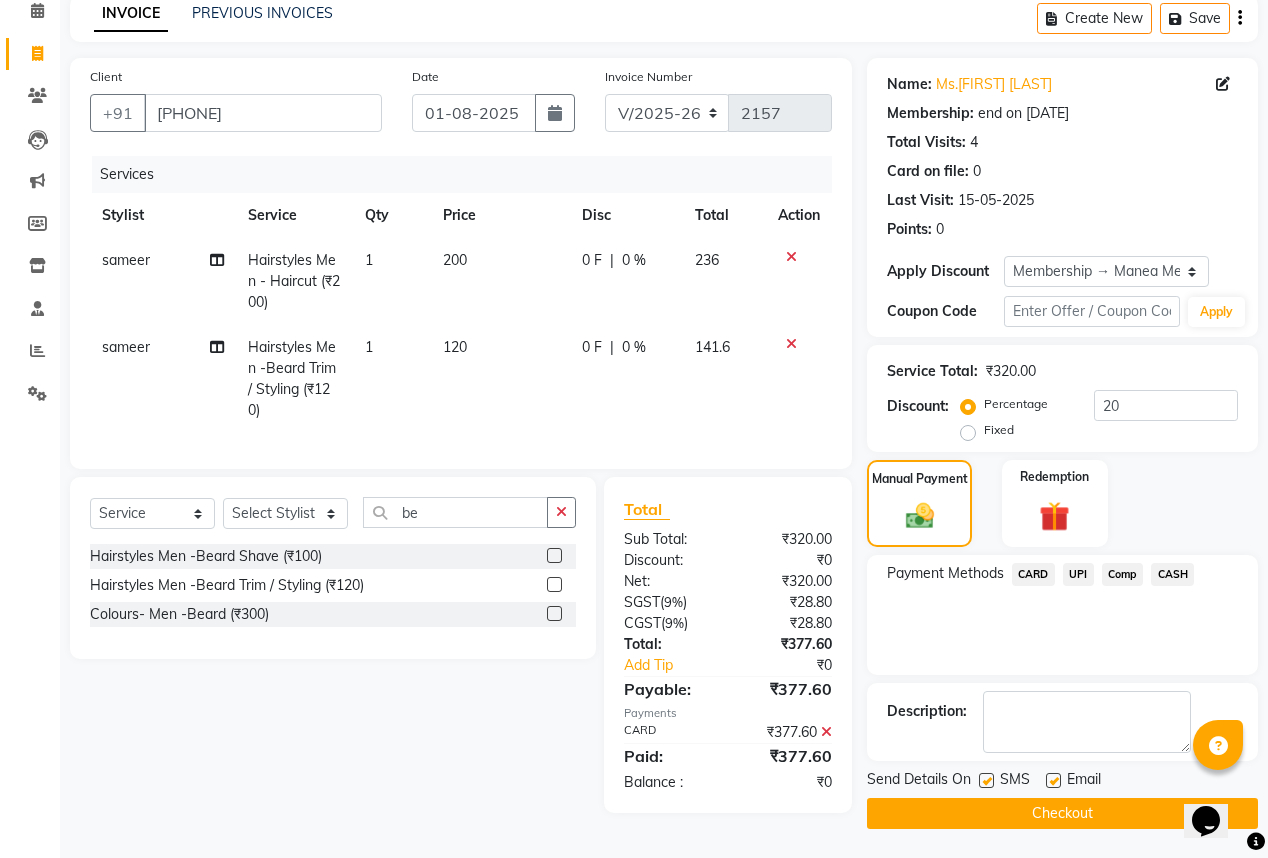 click 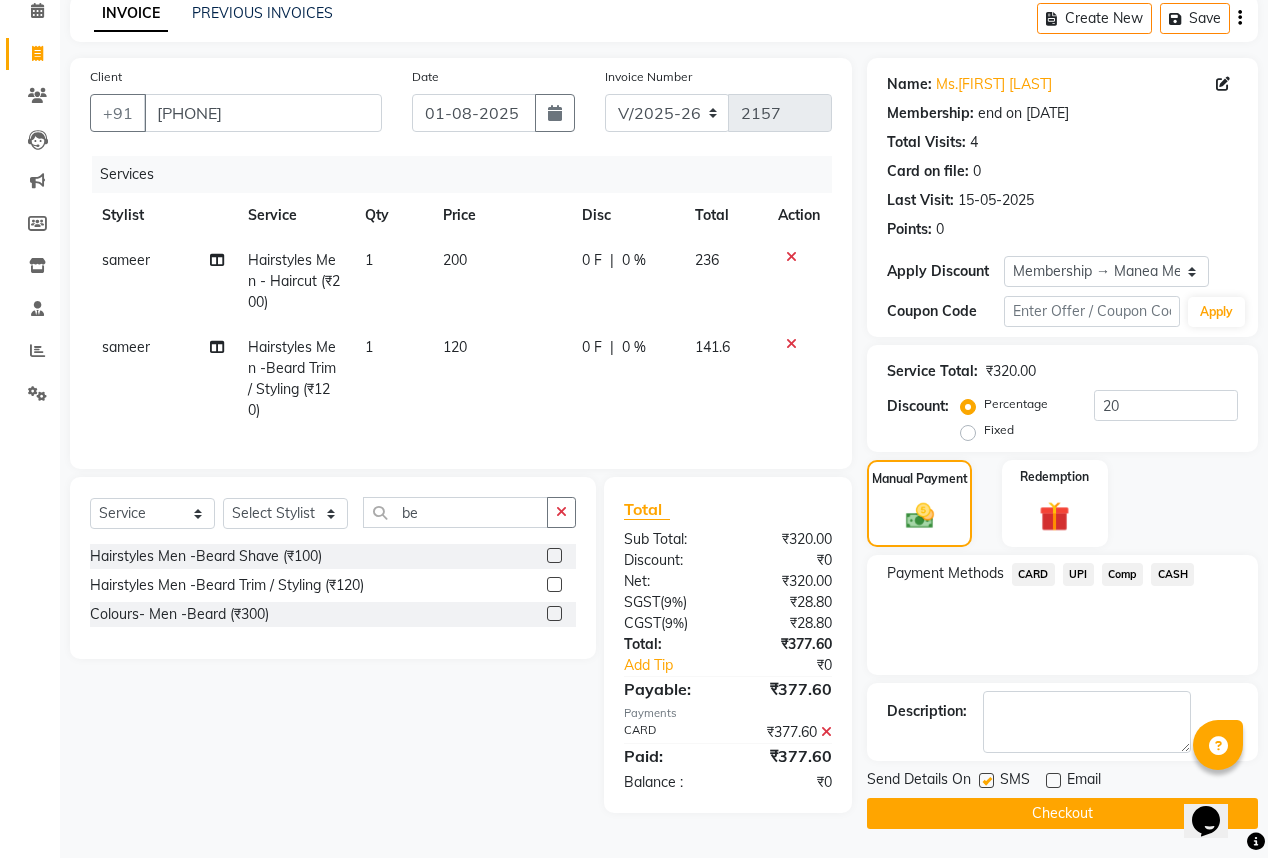 click on "Checkout" 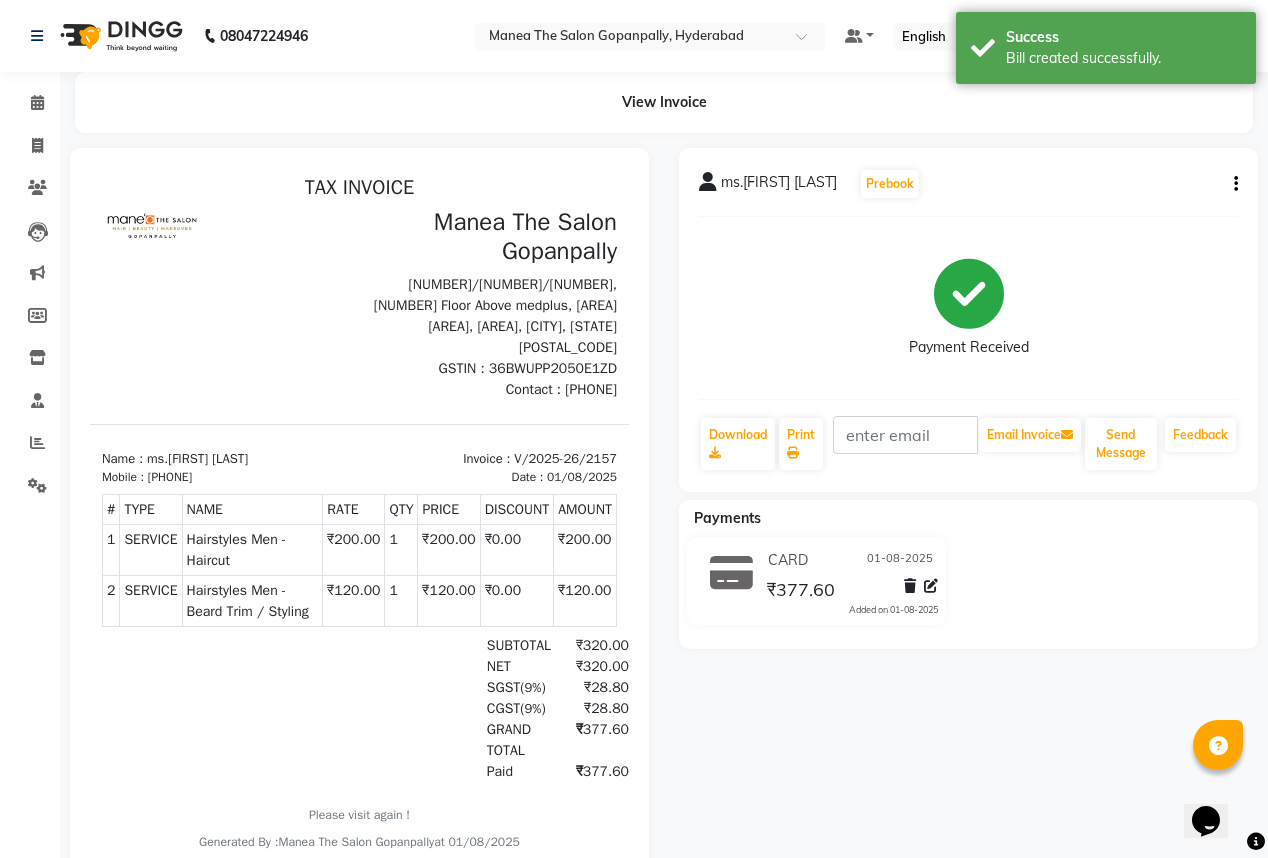 scroll, scrollTop: 0, scrollLeft: 0, axis: both 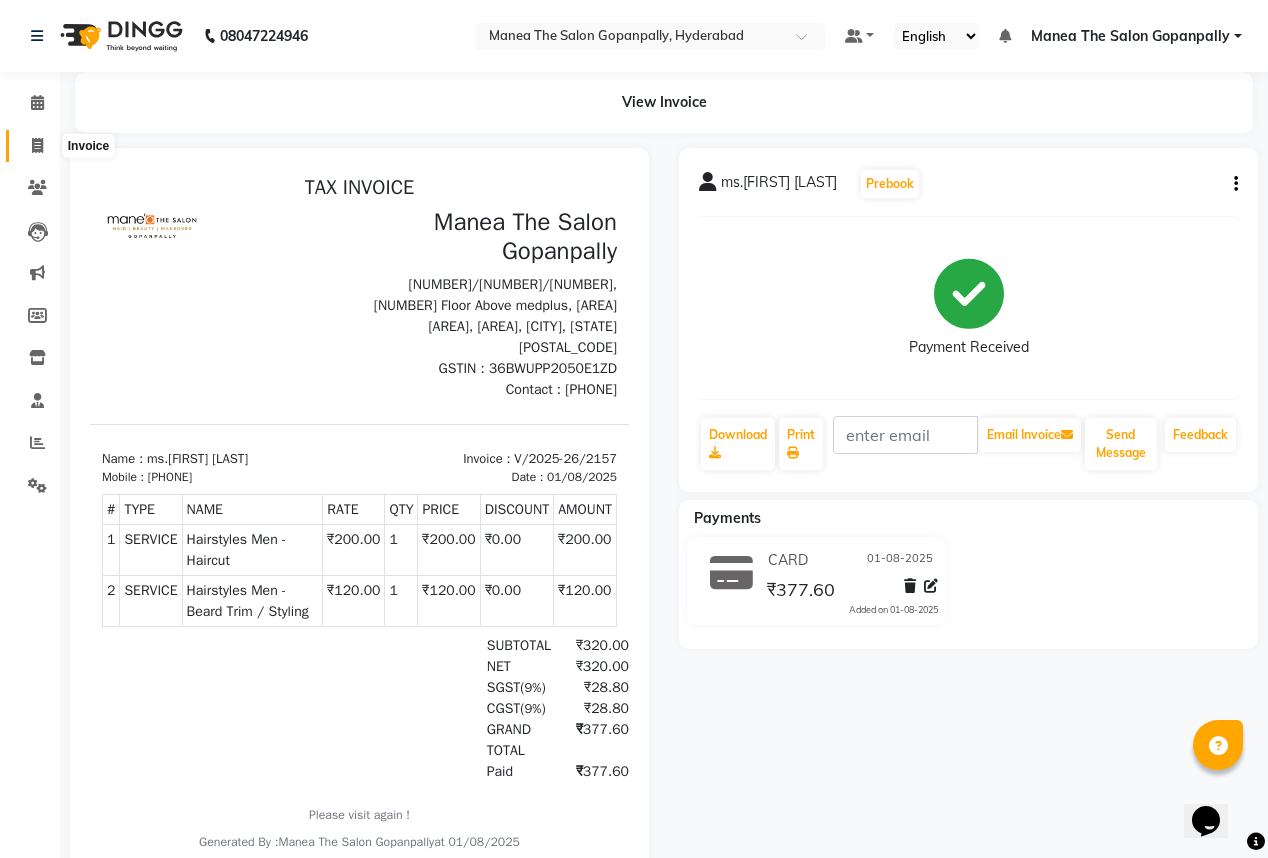click 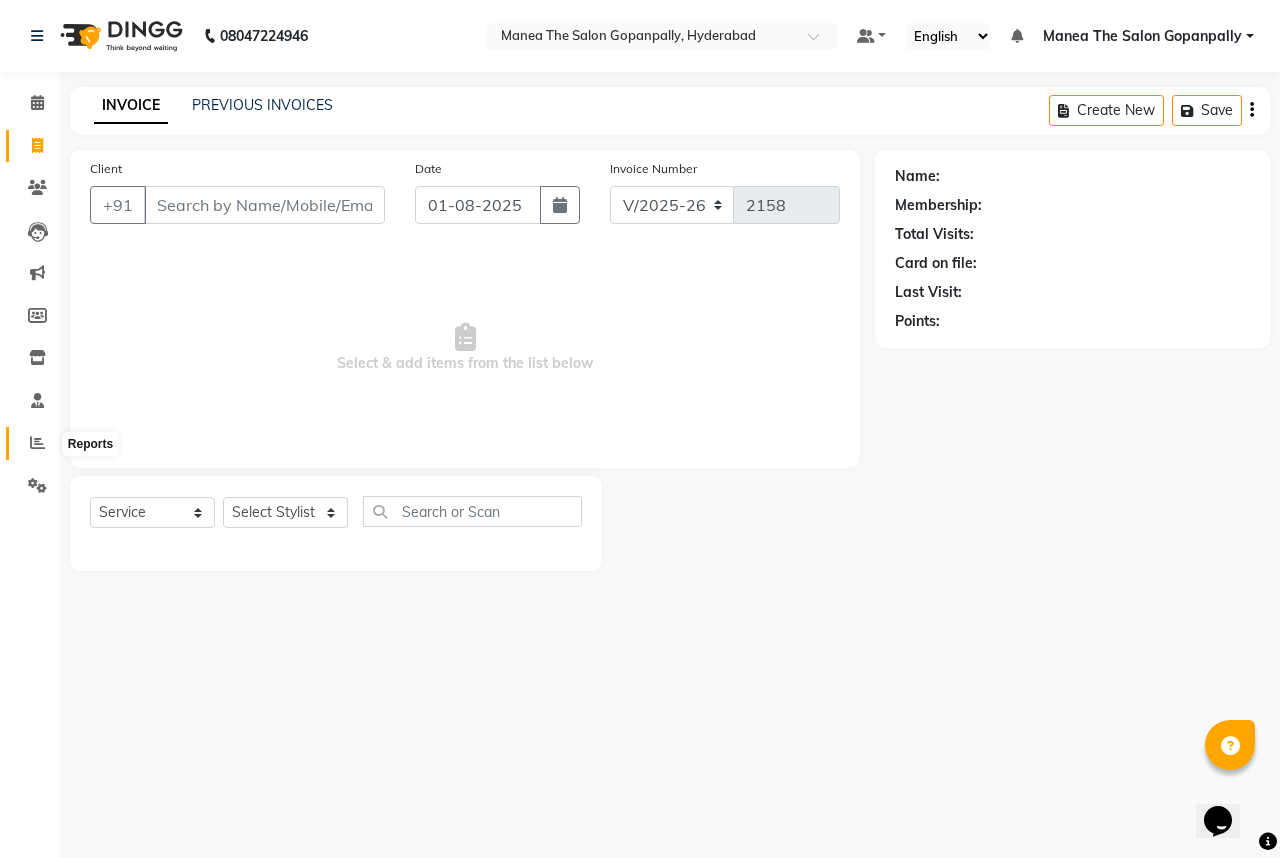 click 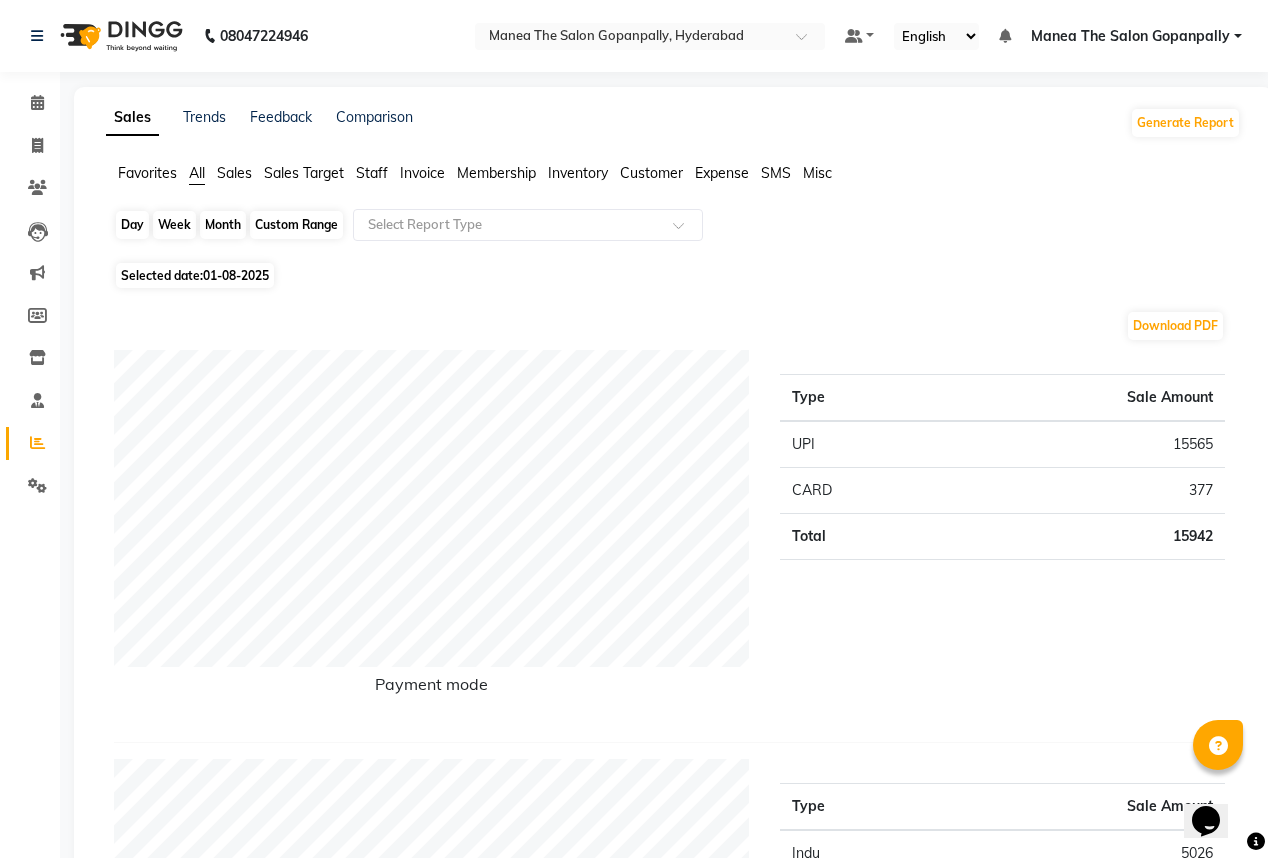 click on "Day" 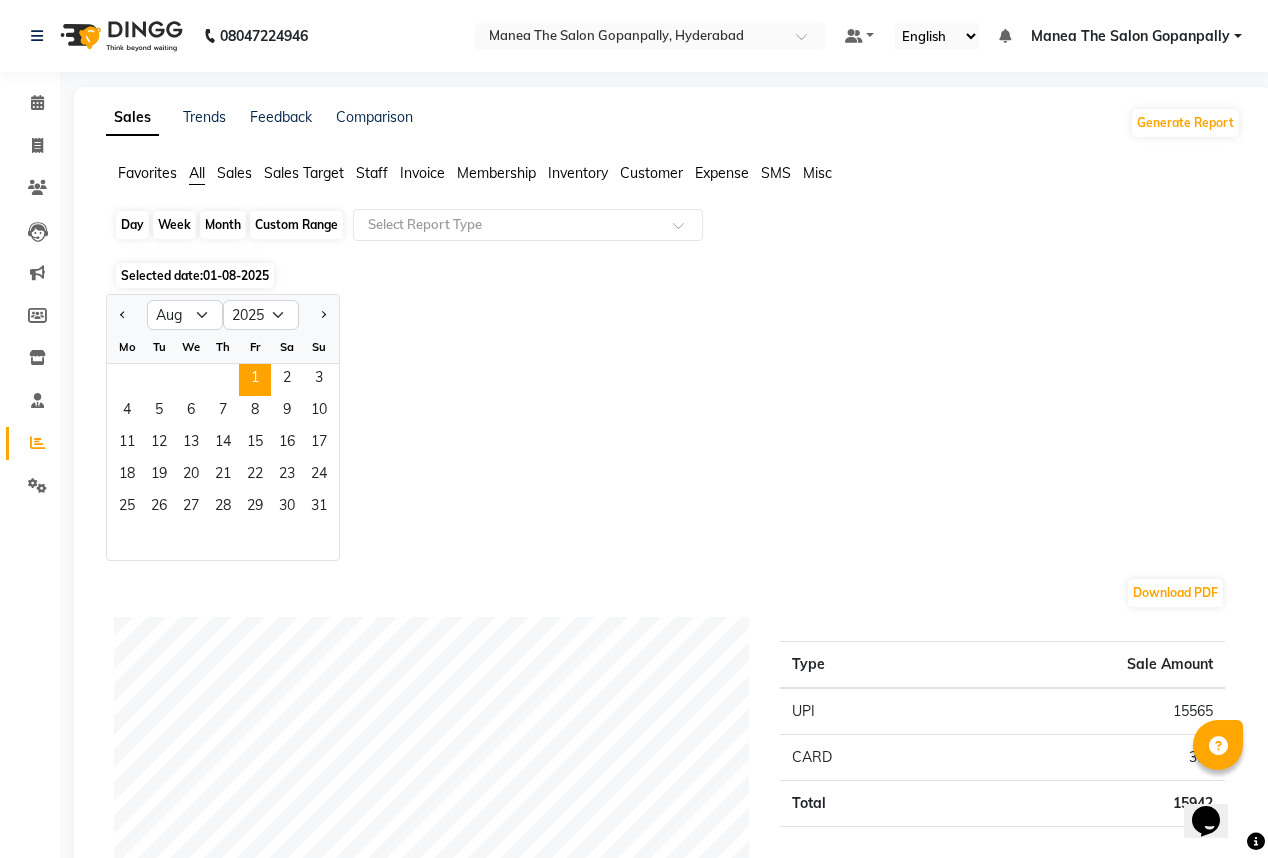 click on "Day" 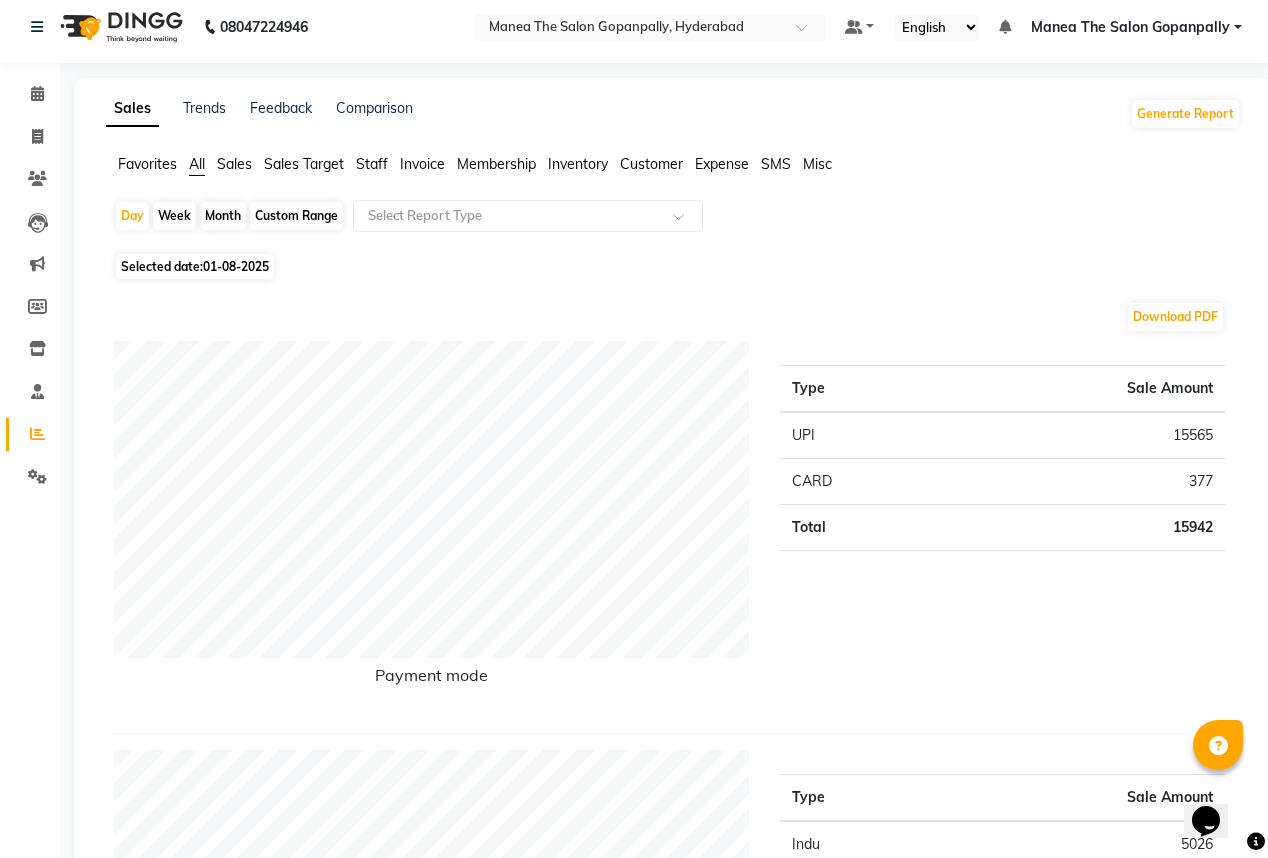 scroll, scrollTop: 0, scrollLeft: 0, axis: both 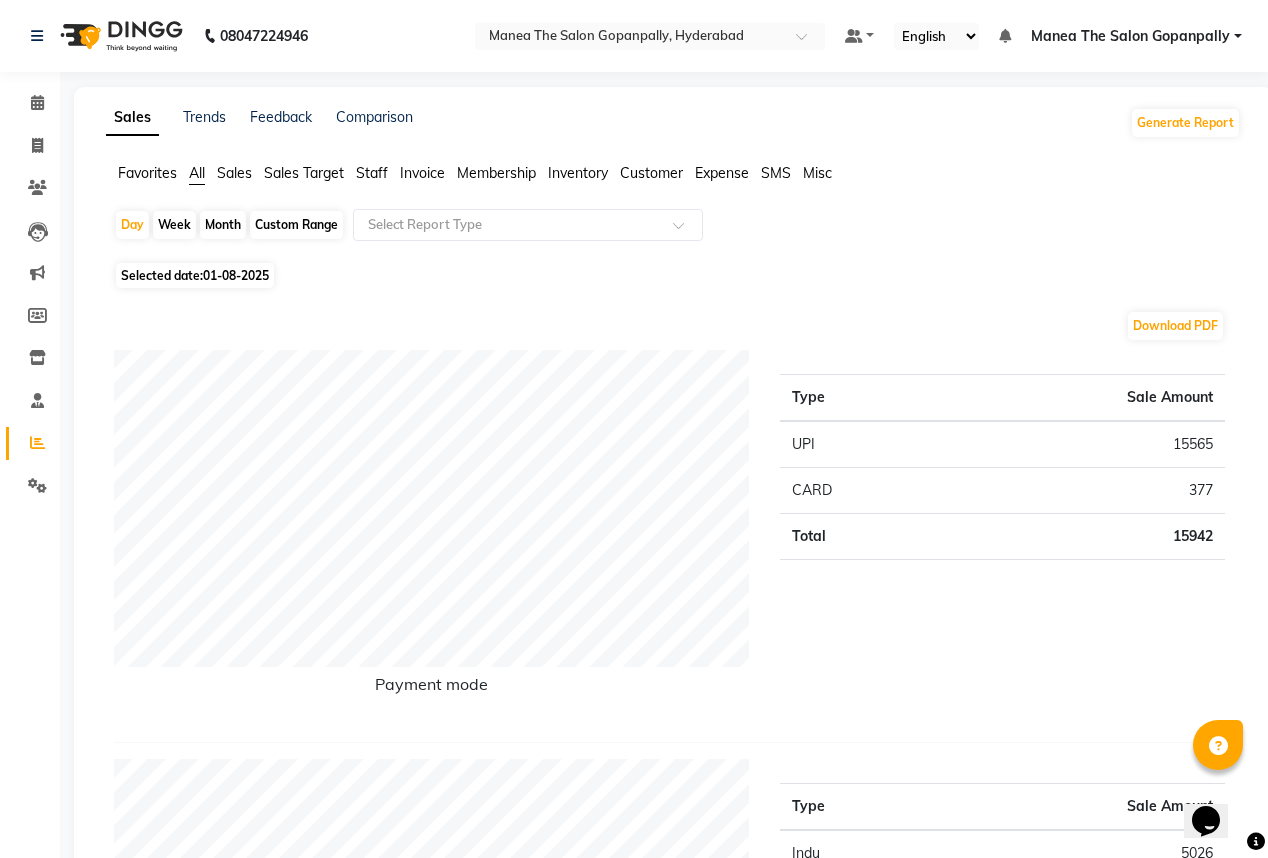 click on "Month" 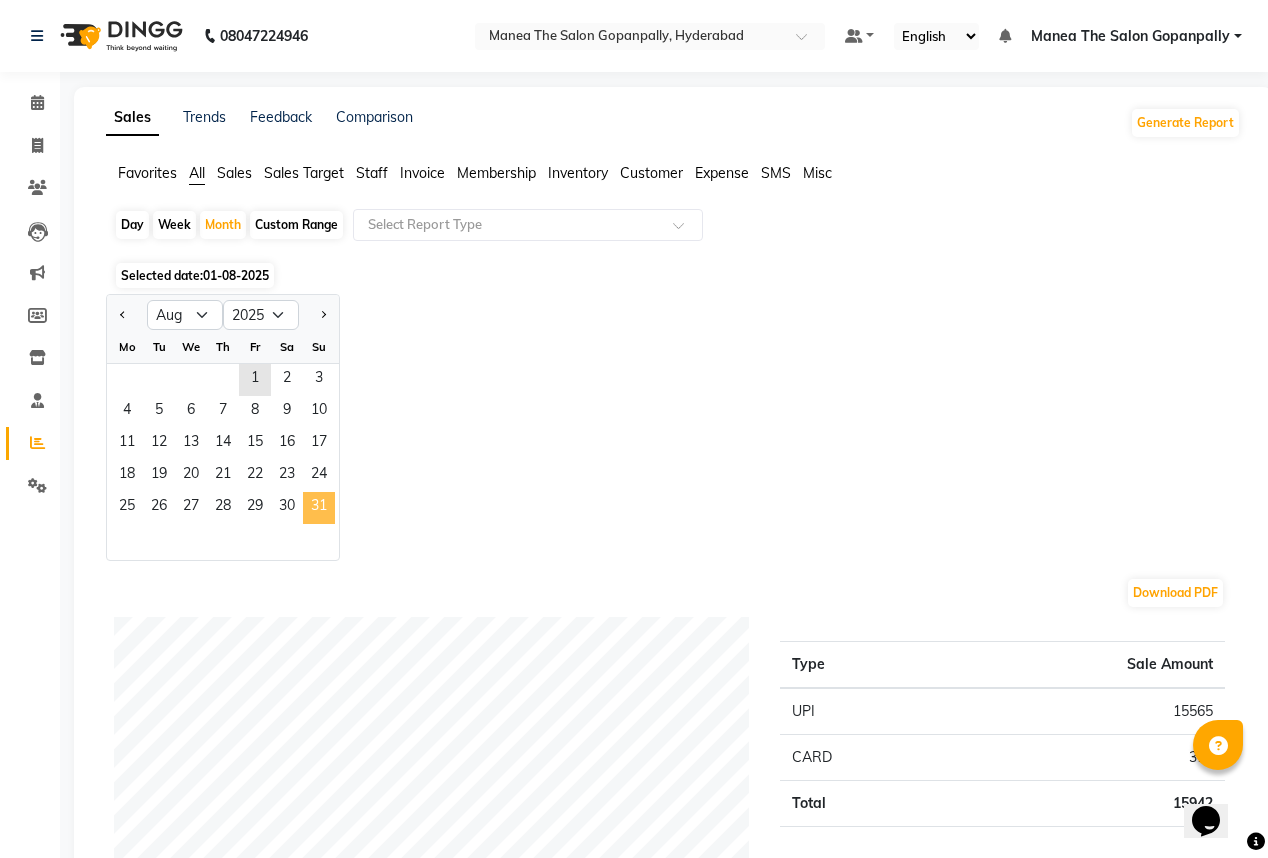 click on "31" 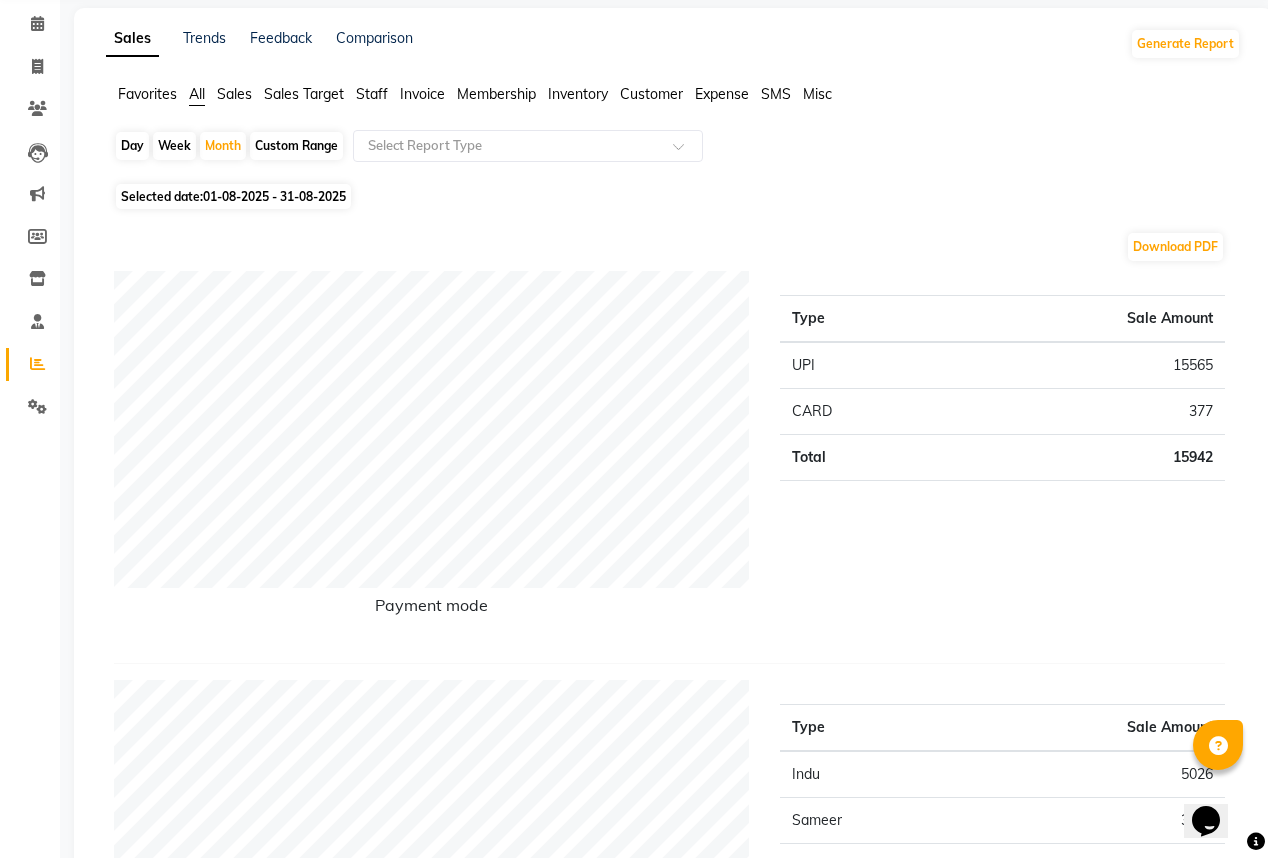 scroll, scrollTop: 80, scrollLeft: 0, axis: vertical 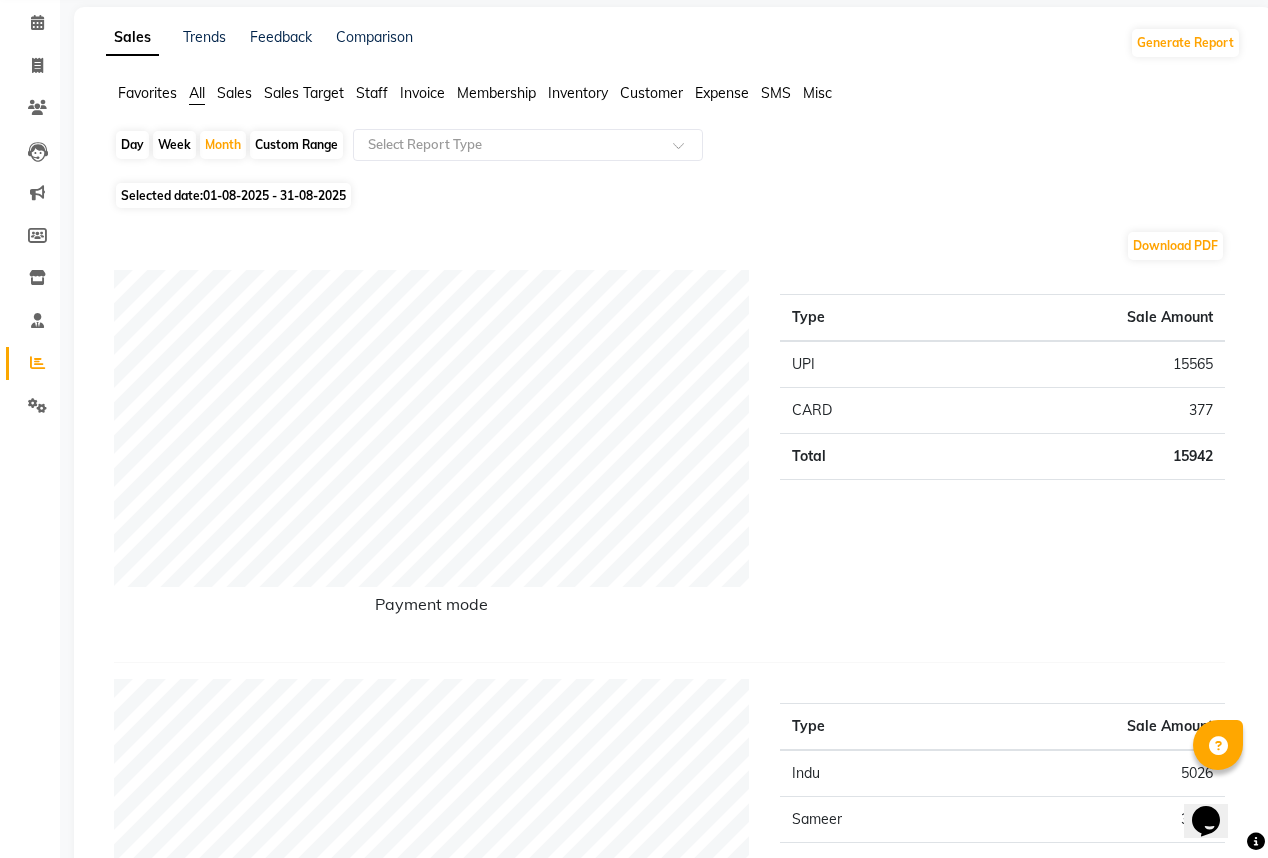 click on "Day" 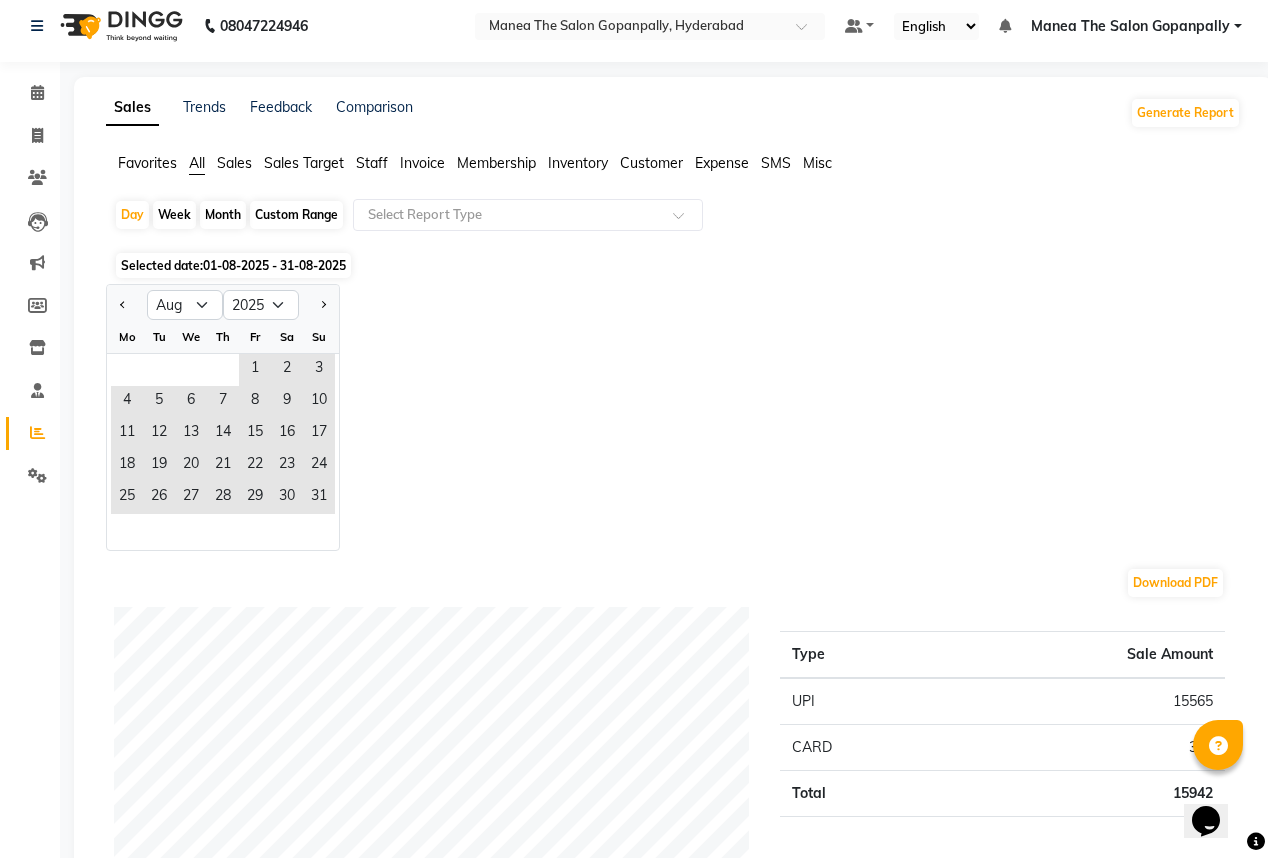 scroll, scrollTop: 0, scrollLeft: 0, axis: both 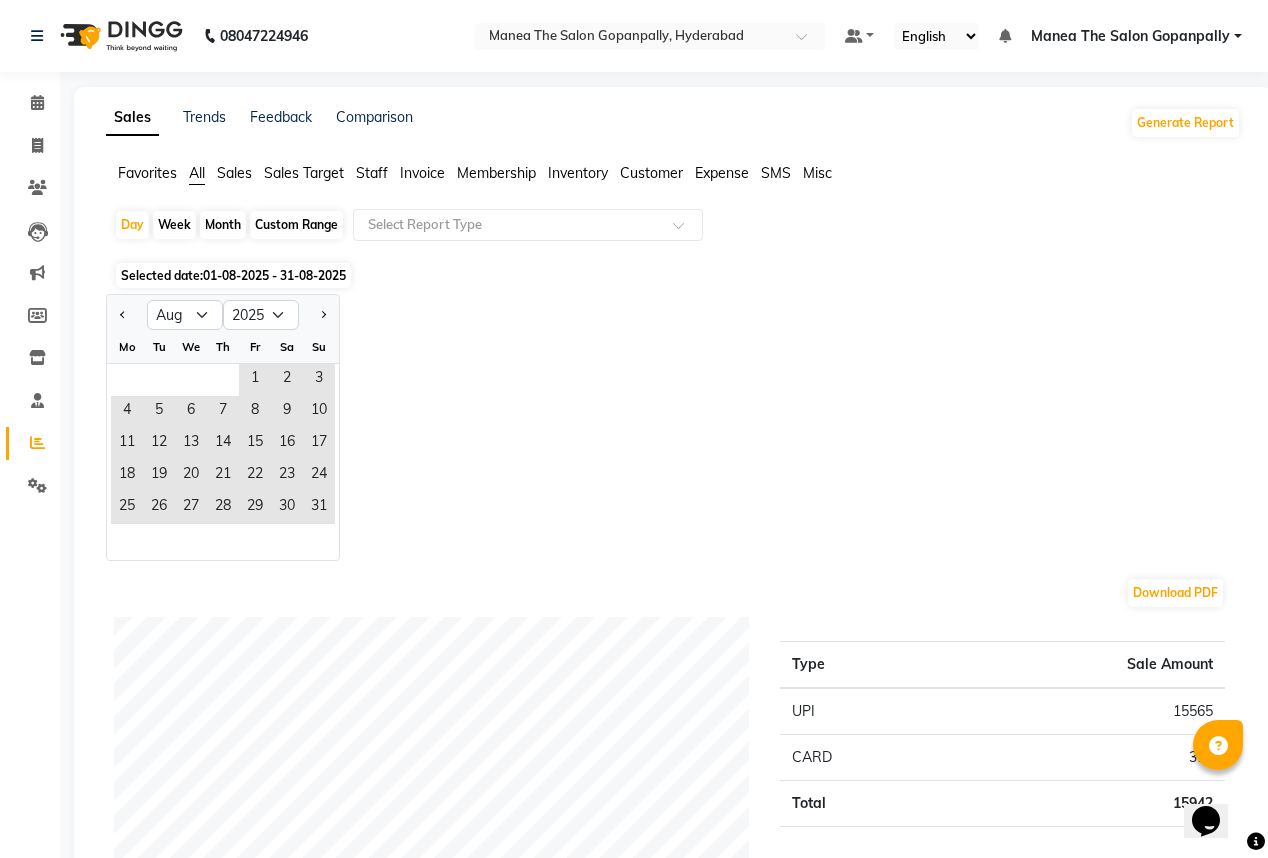click on "Staff" 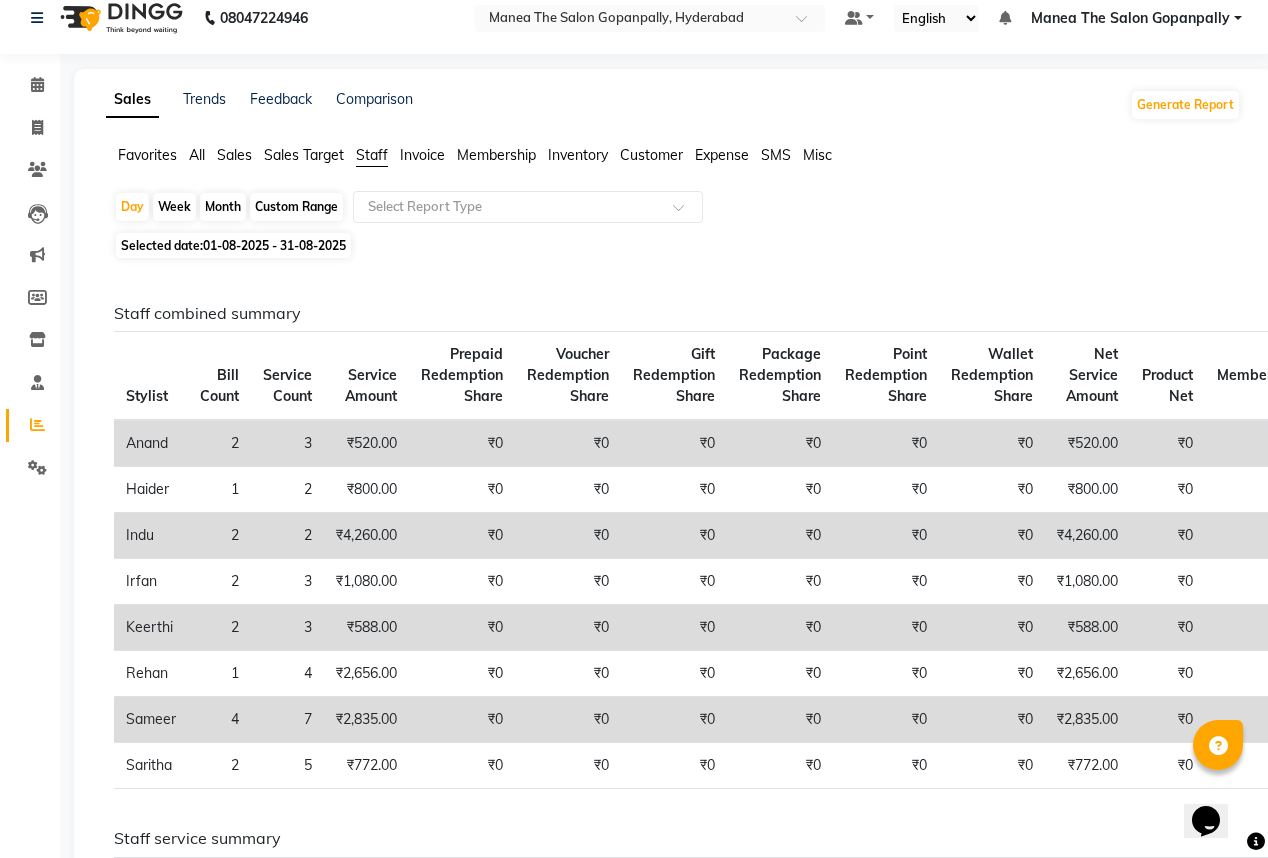 scroll, scrollTop: 0, scrollLeft: 0, axis: both 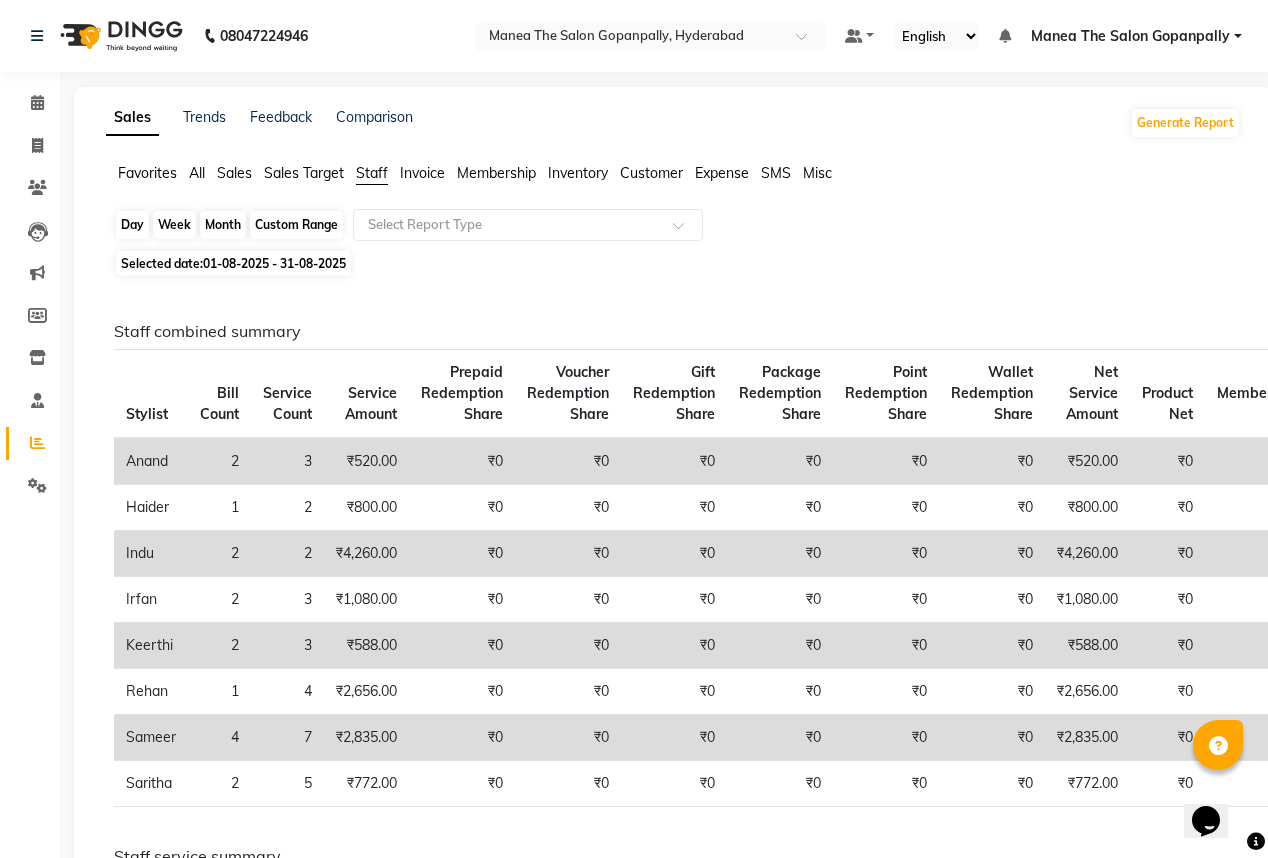 click on "Day" 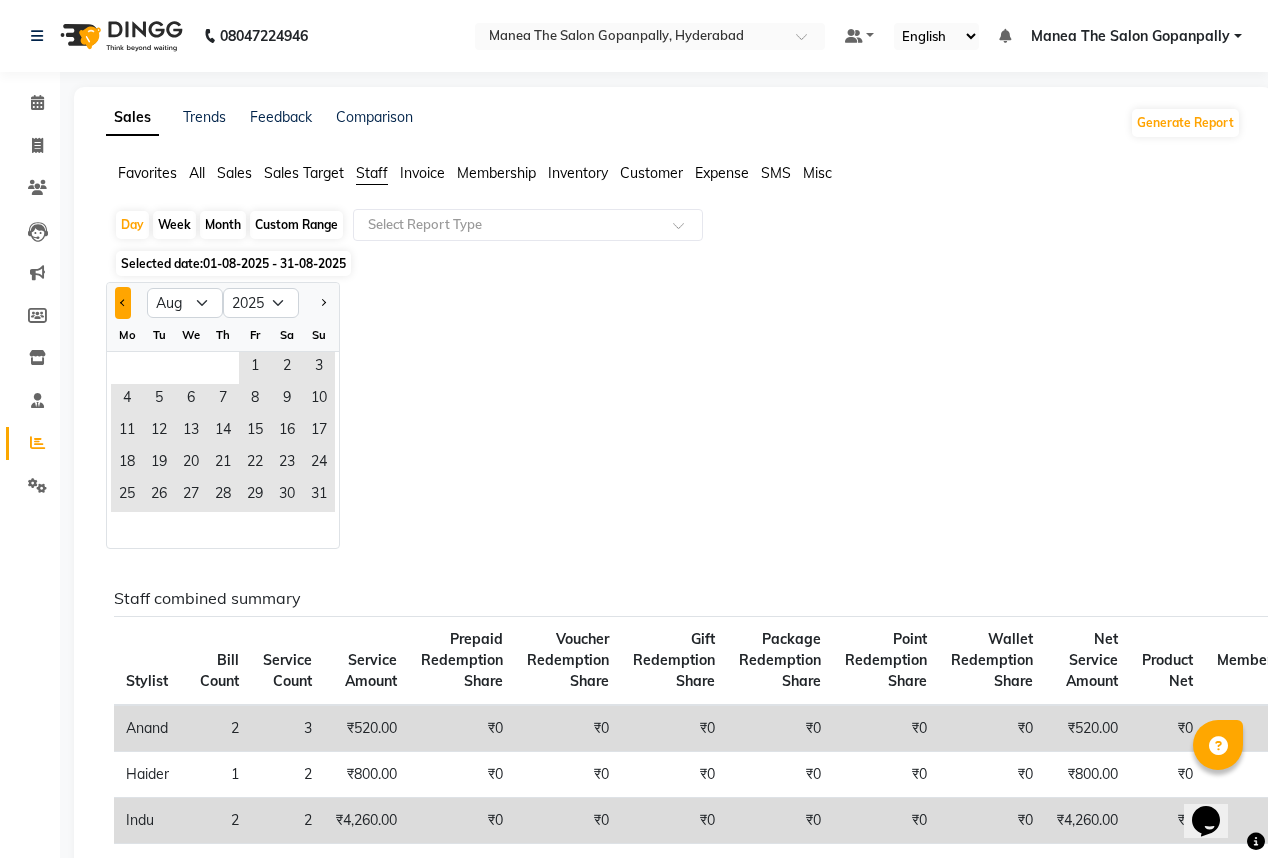 click 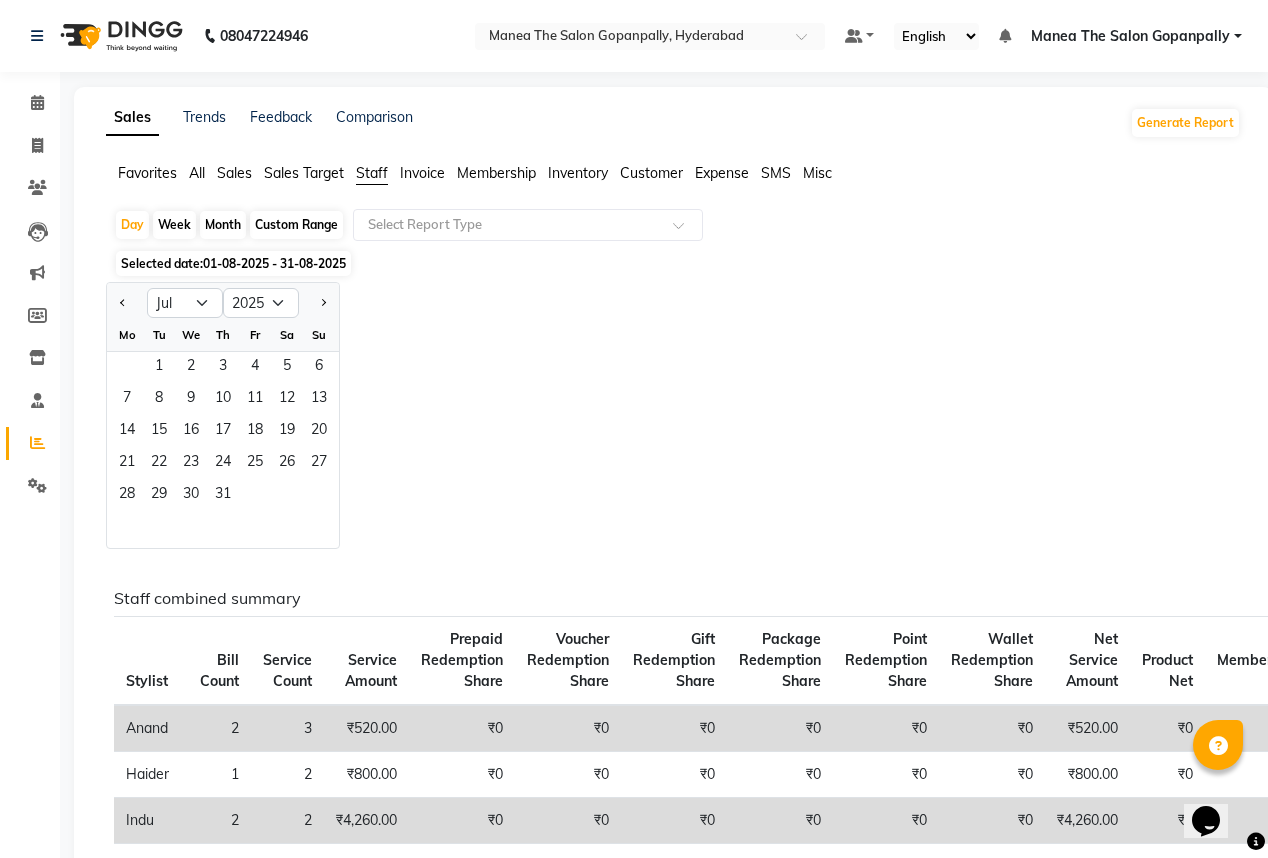 click on "Month" 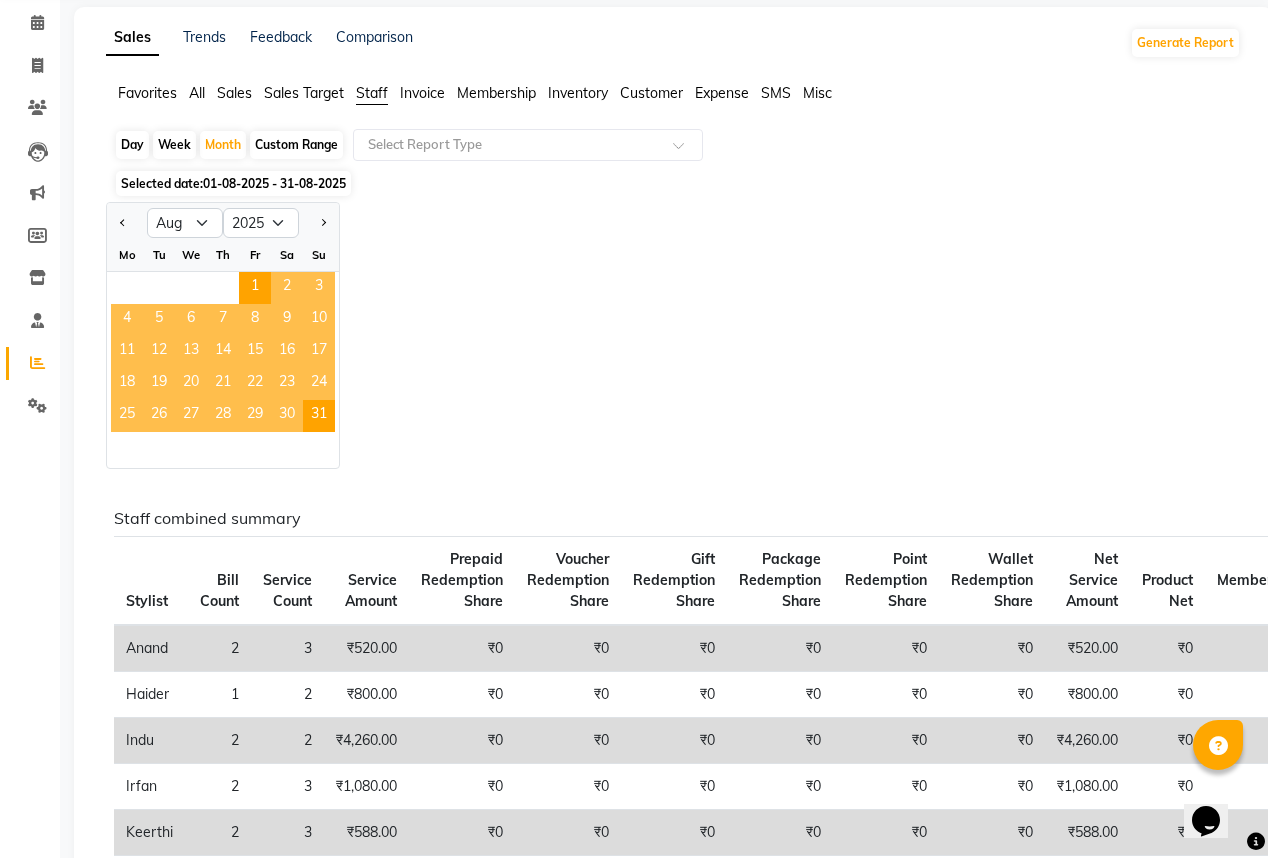 scroll, scrollTop: 0, scrollLeft: 0, axis: both 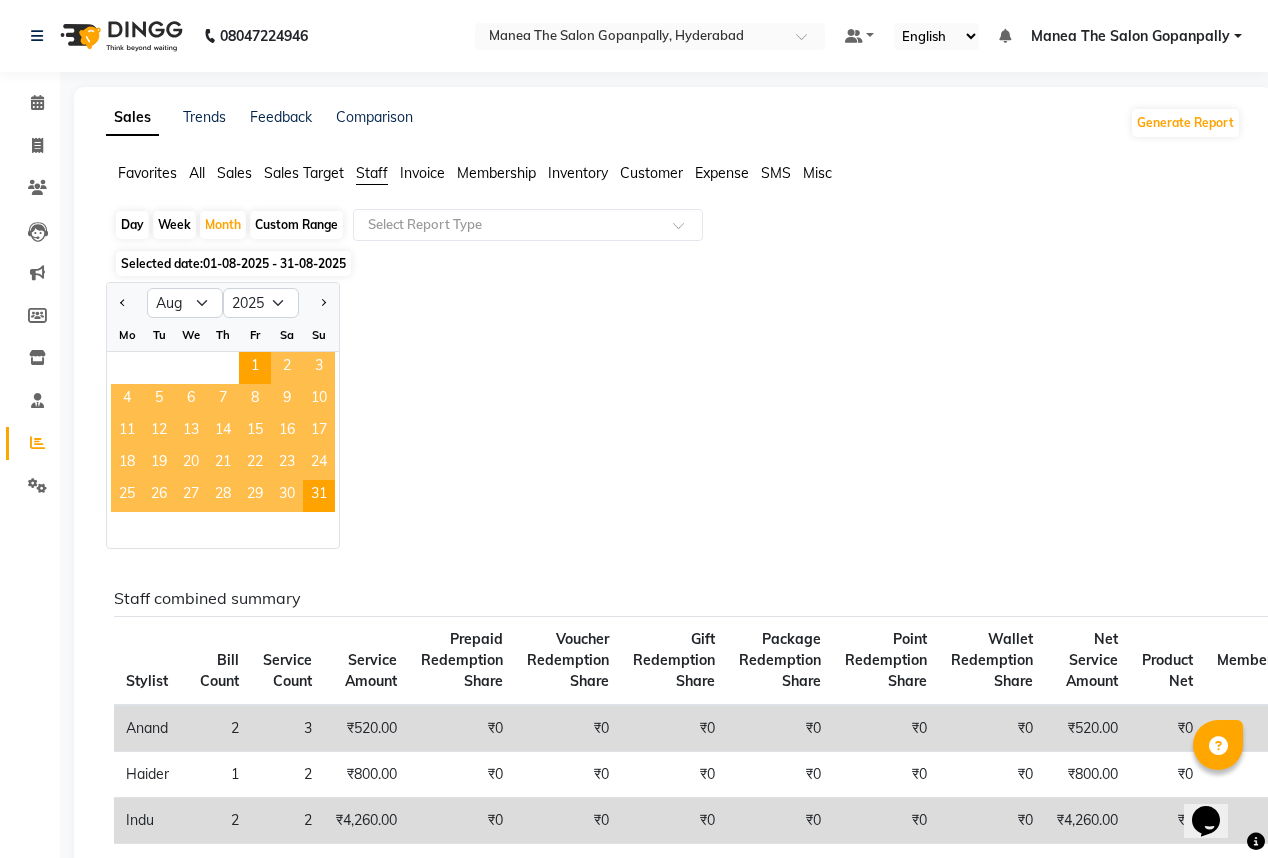 click on "Day" 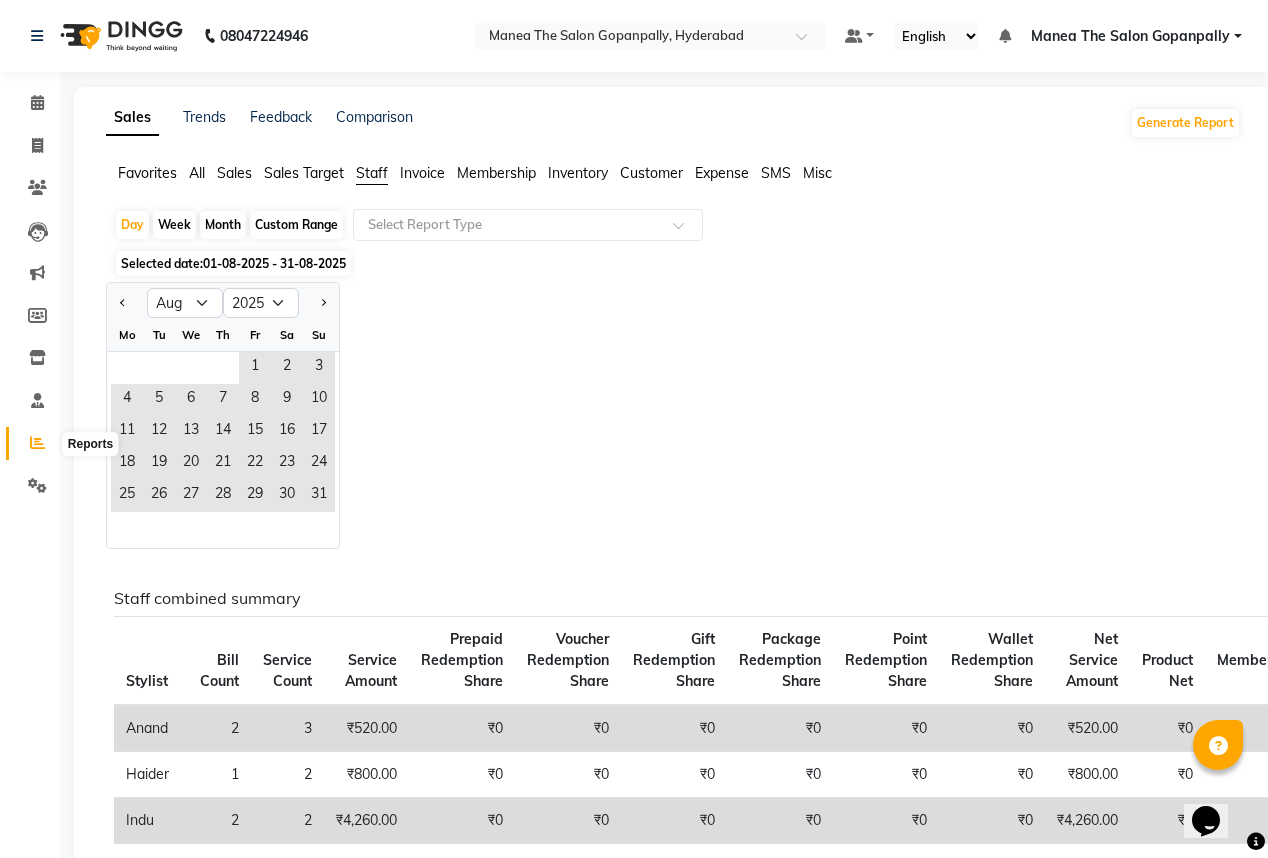 click 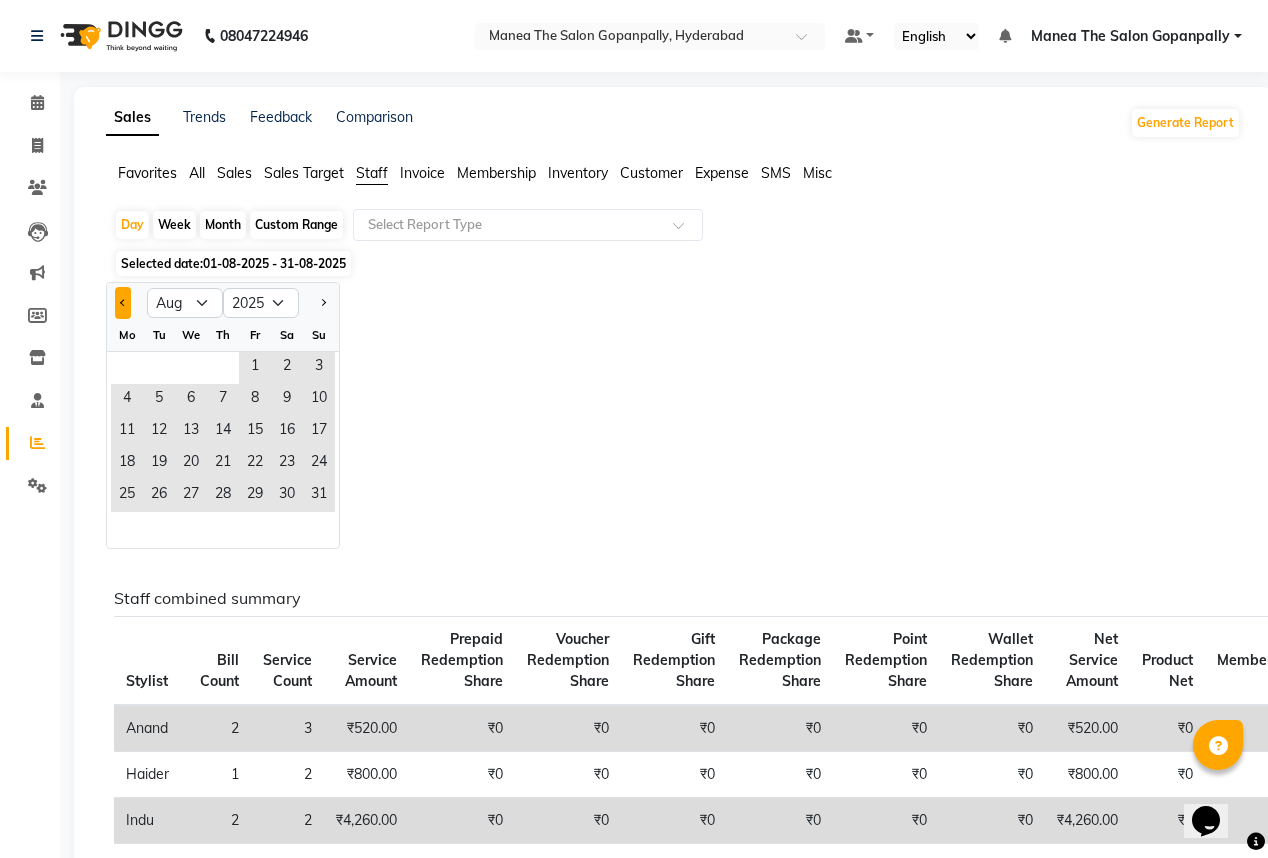 click 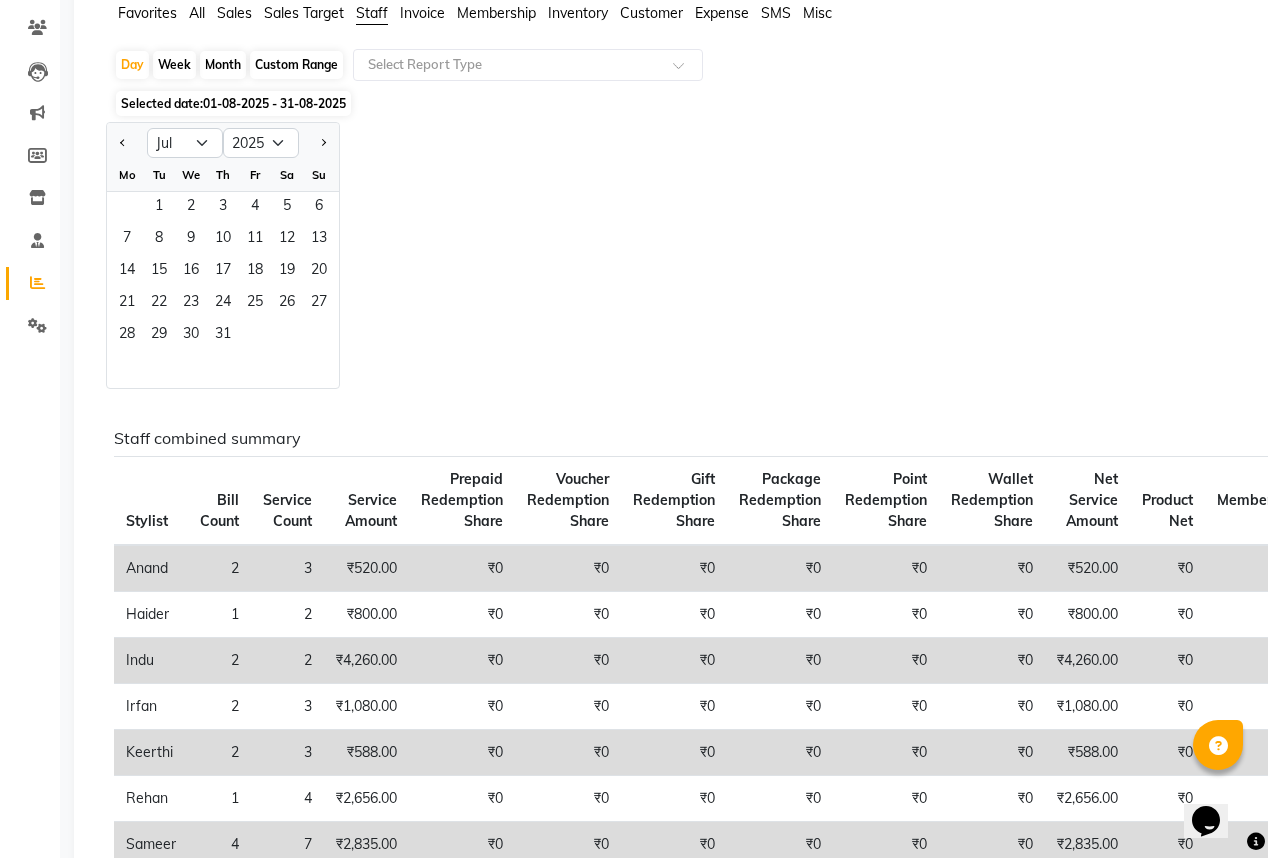 scroll, scrollTop: 0, scrollLeft: 0, axis: both 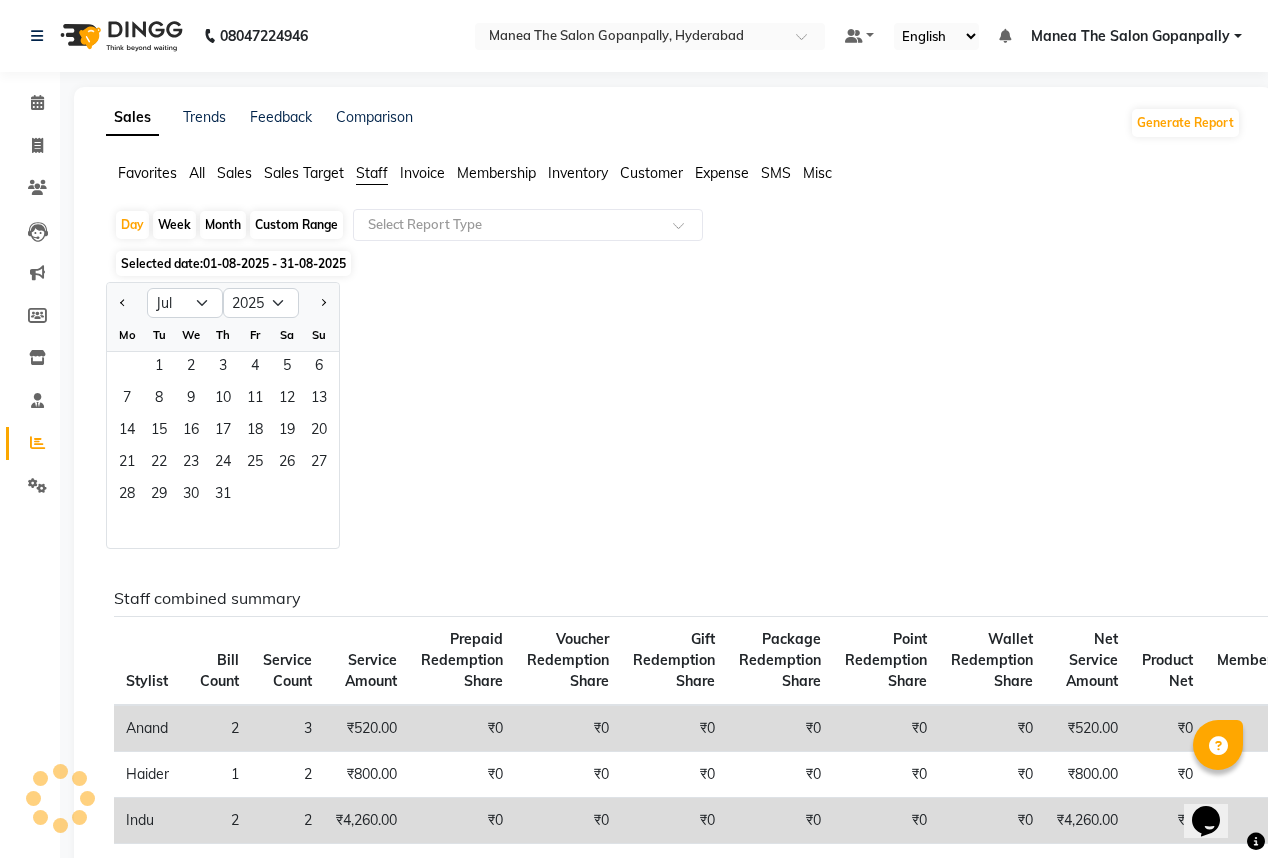 click on "Week" 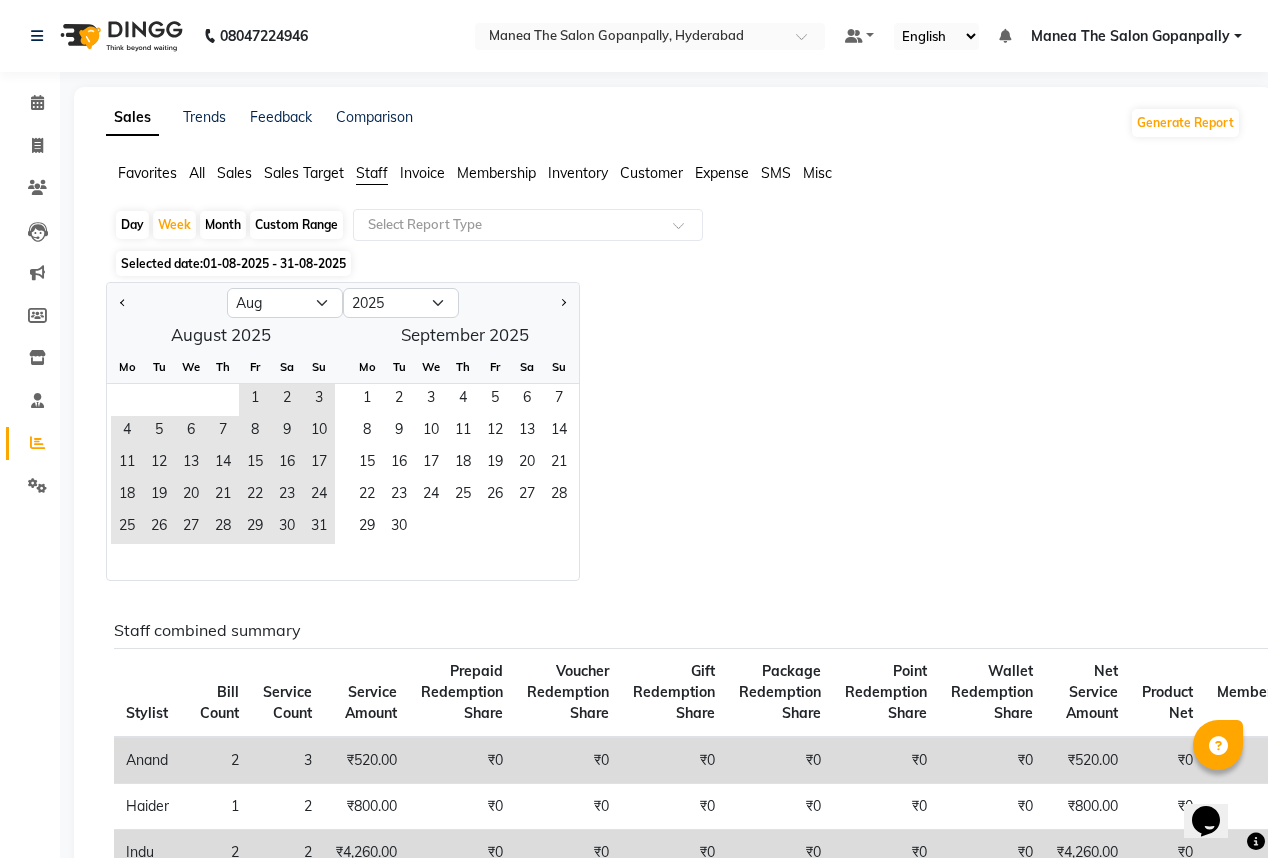 click on "Day" 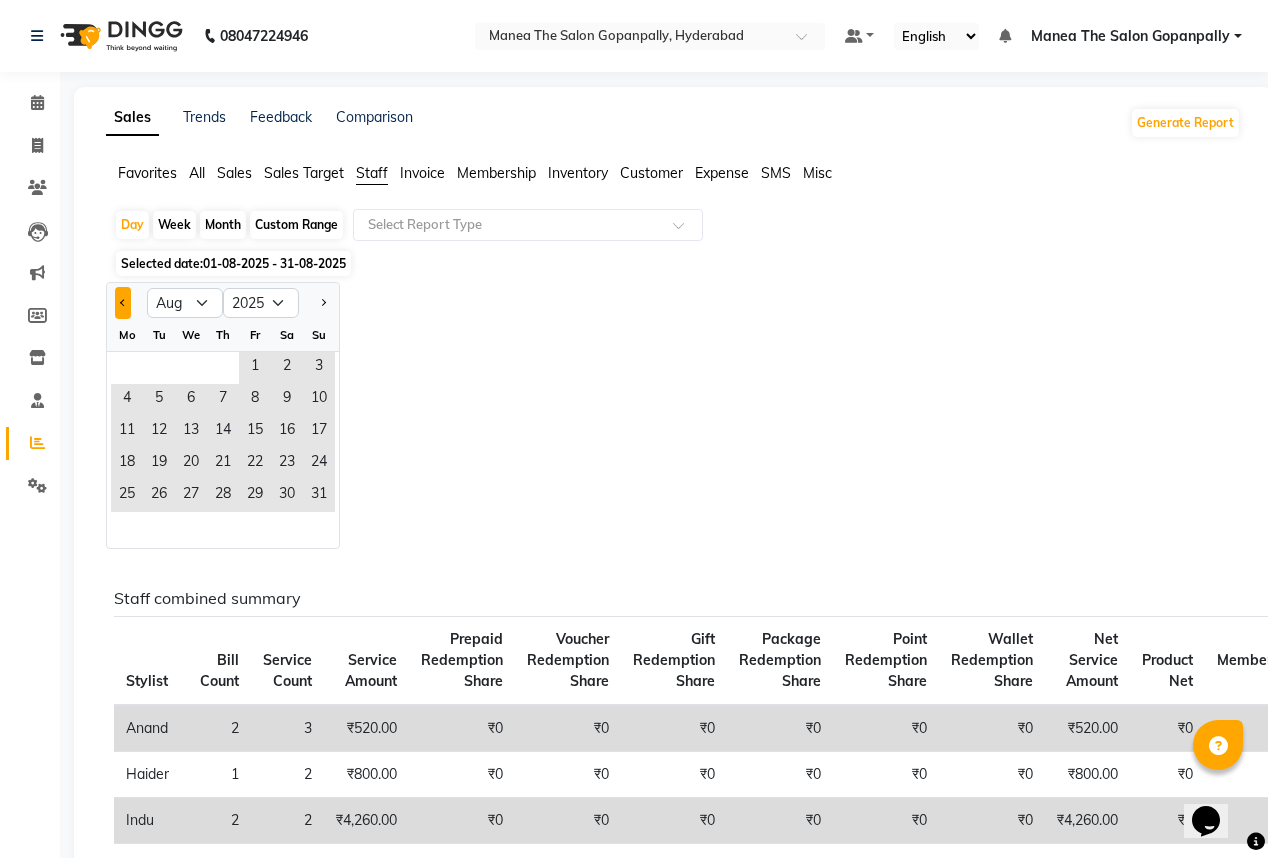 click 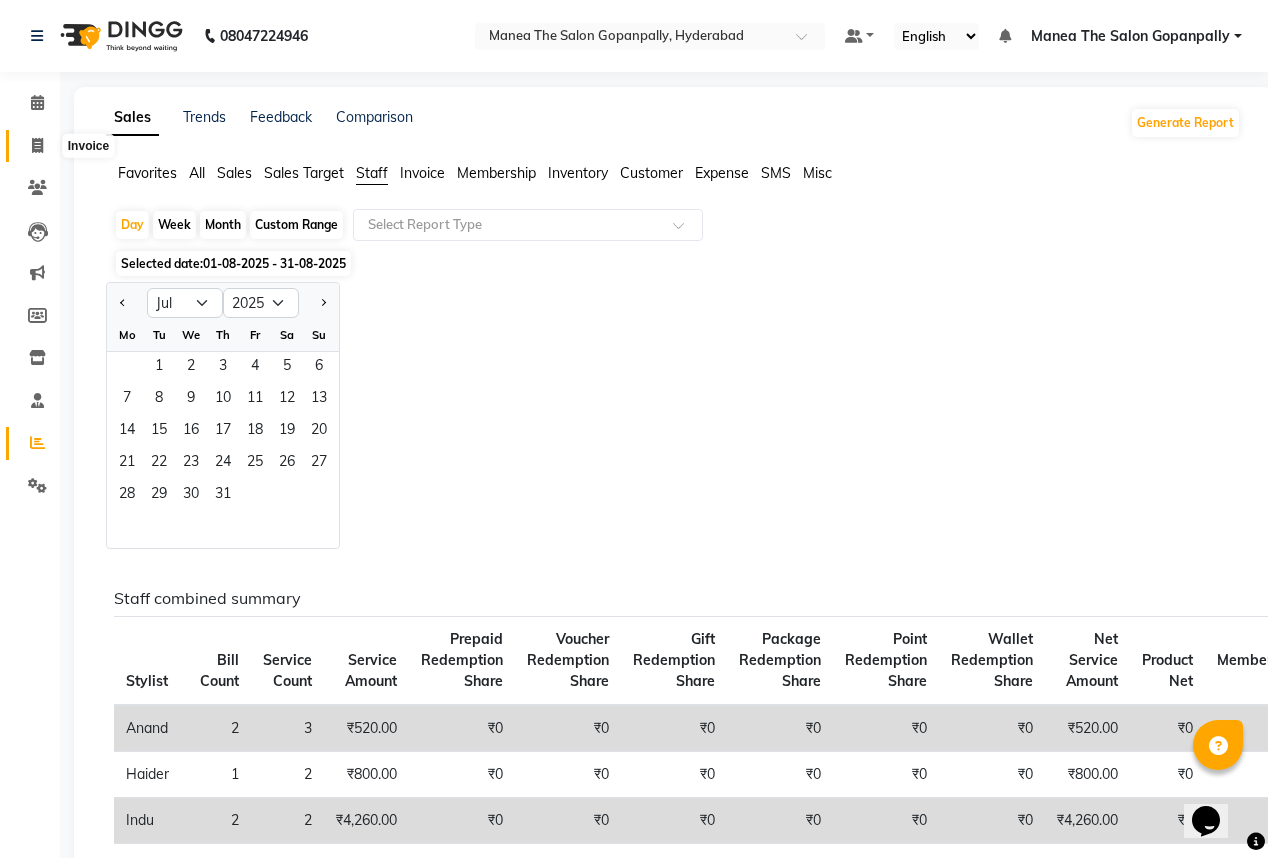 click 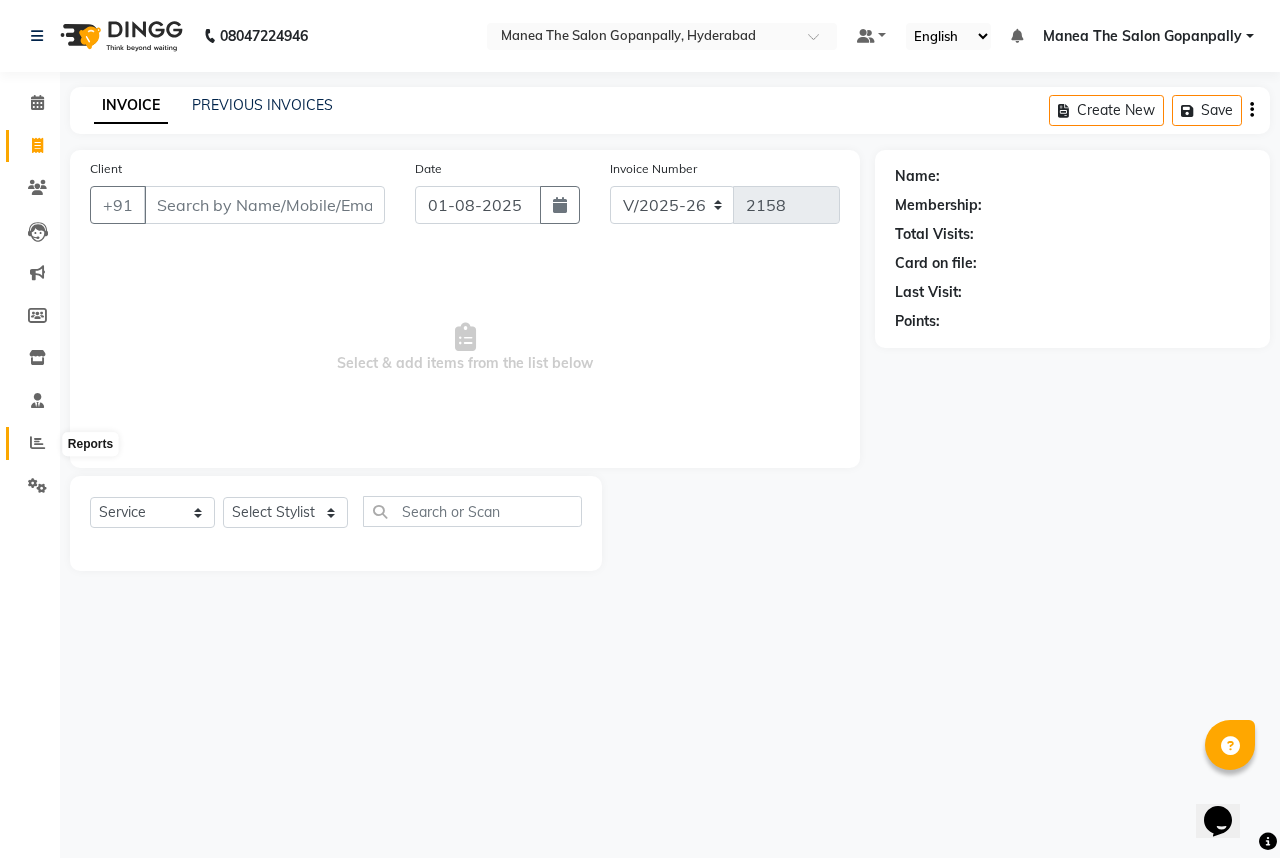 click 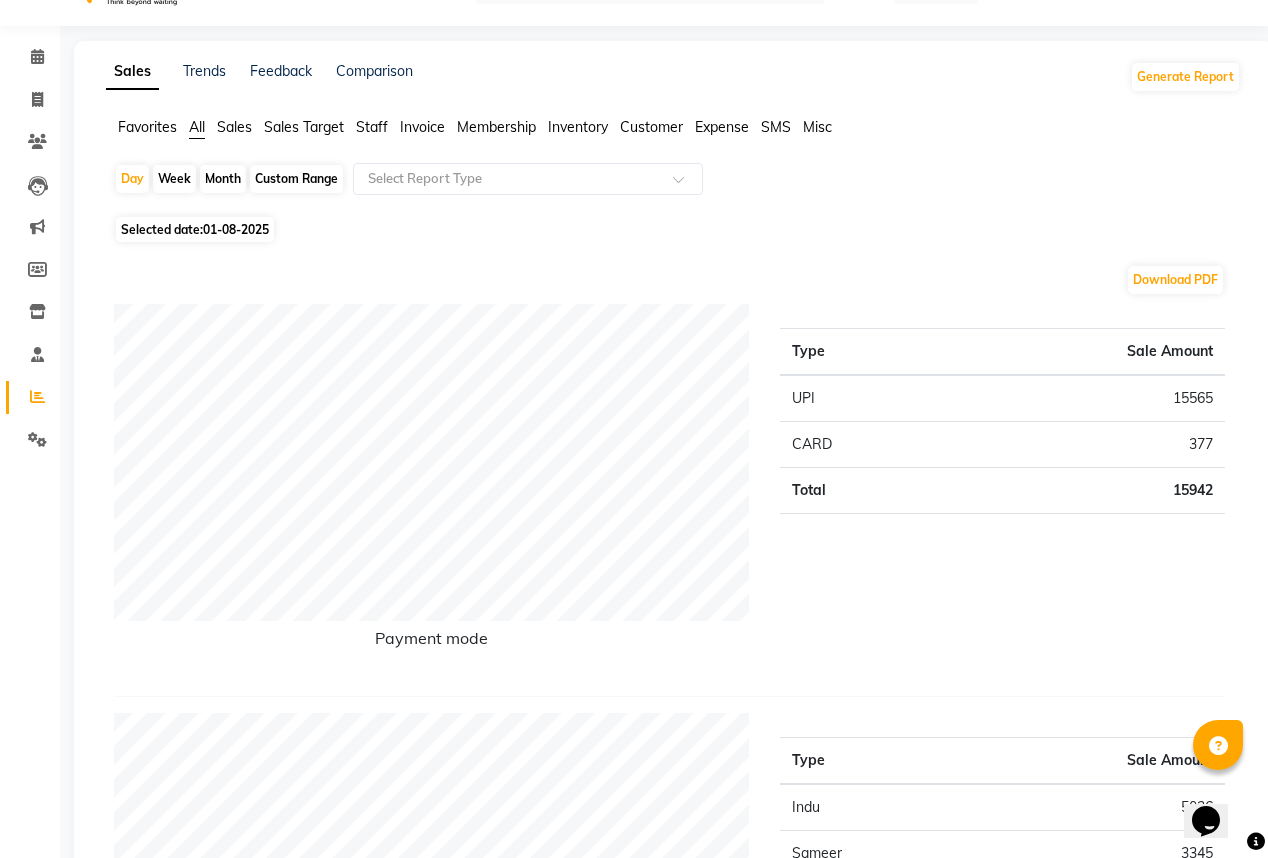 scroll, scrollTop: 80, scrollLeft: 0, axis: vertical 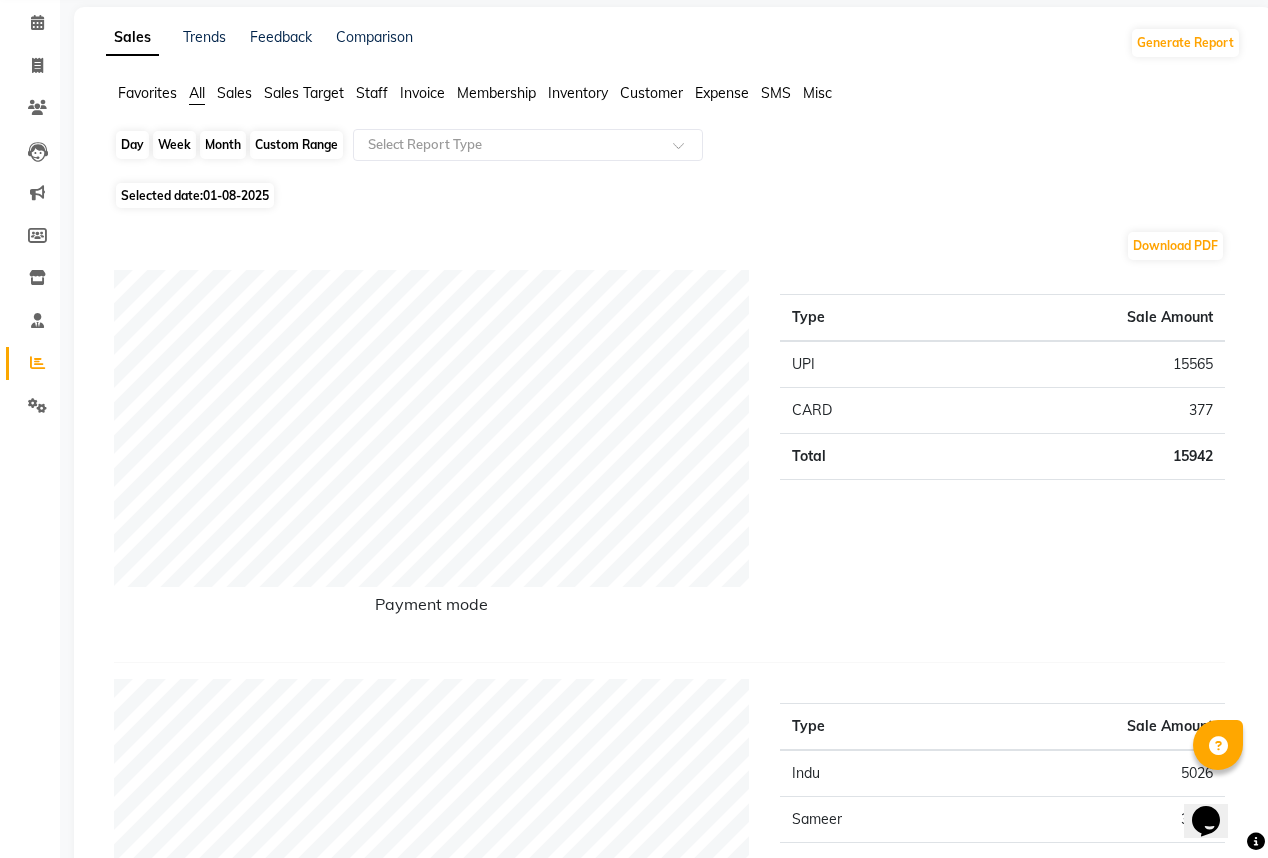 click on "Day" 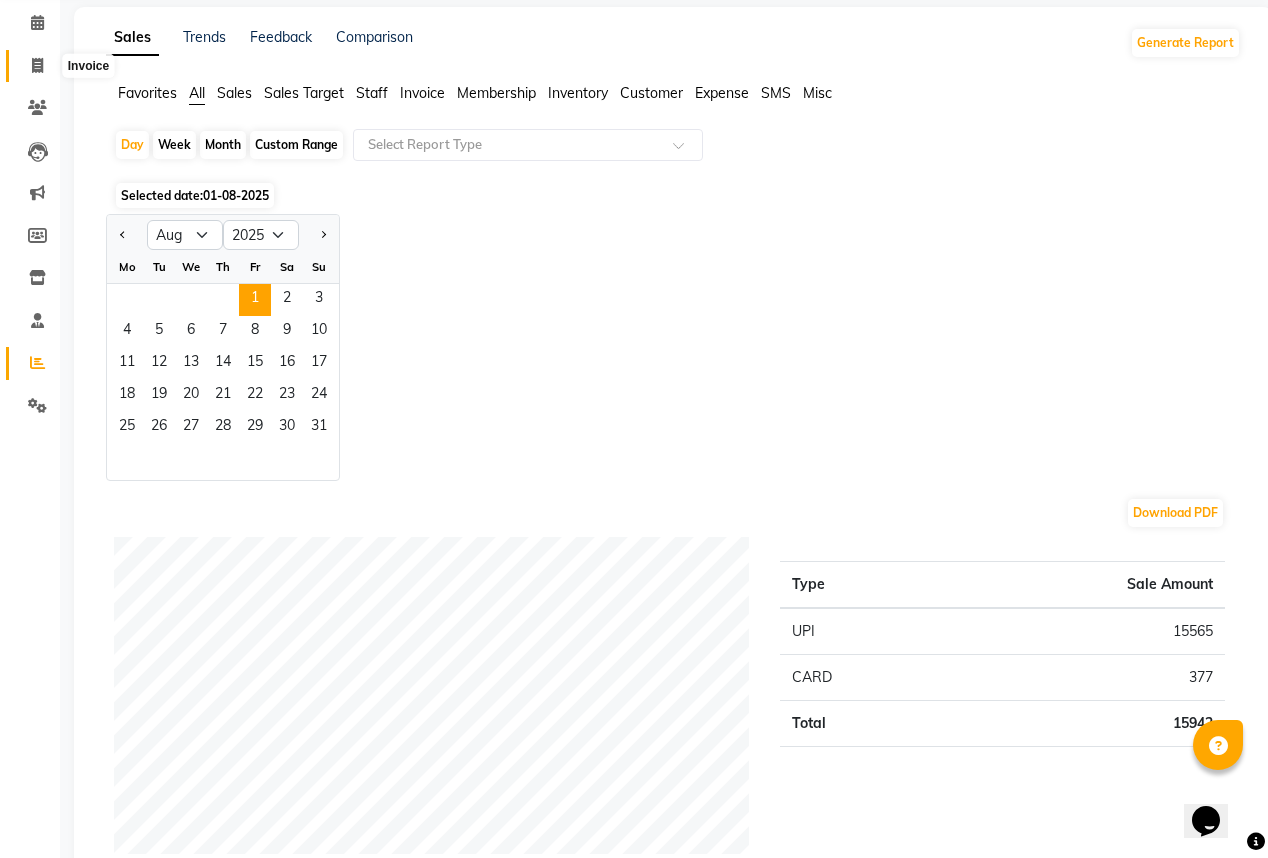 click 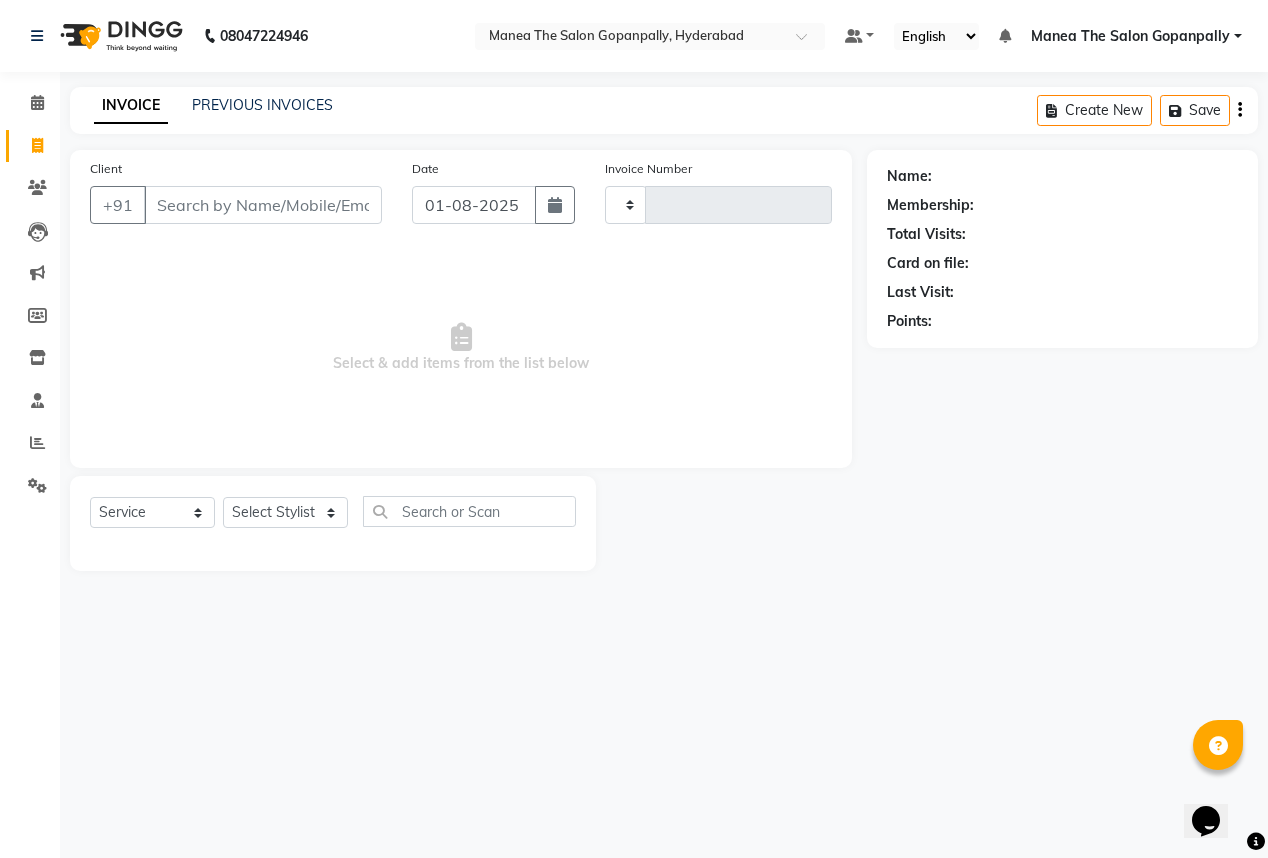 scroll, scrollTop: 0, scrollLeft: 0, axis: both 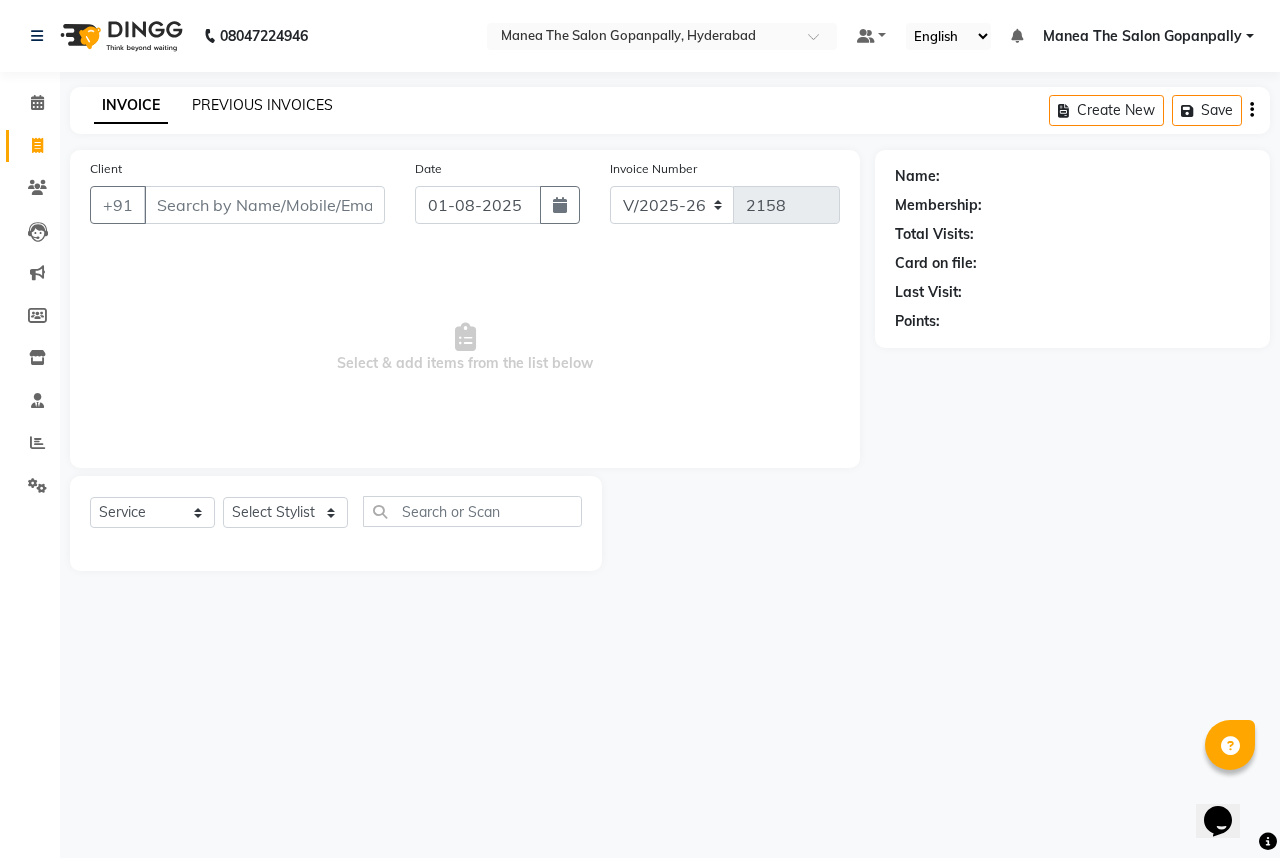 click on "PREVIOUS INVOICES" 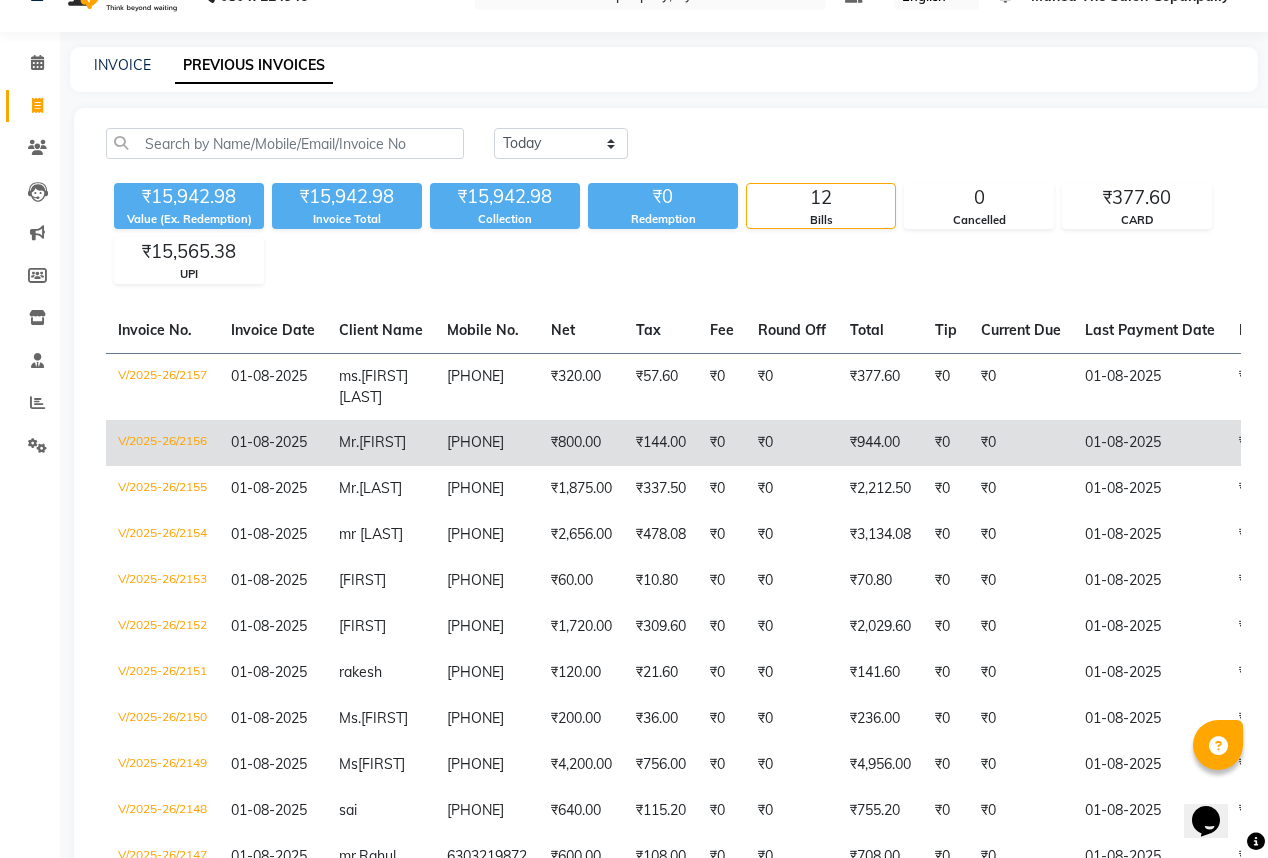 scroll, scrollTop: 80, scrollLeft: 0, axis: vertical 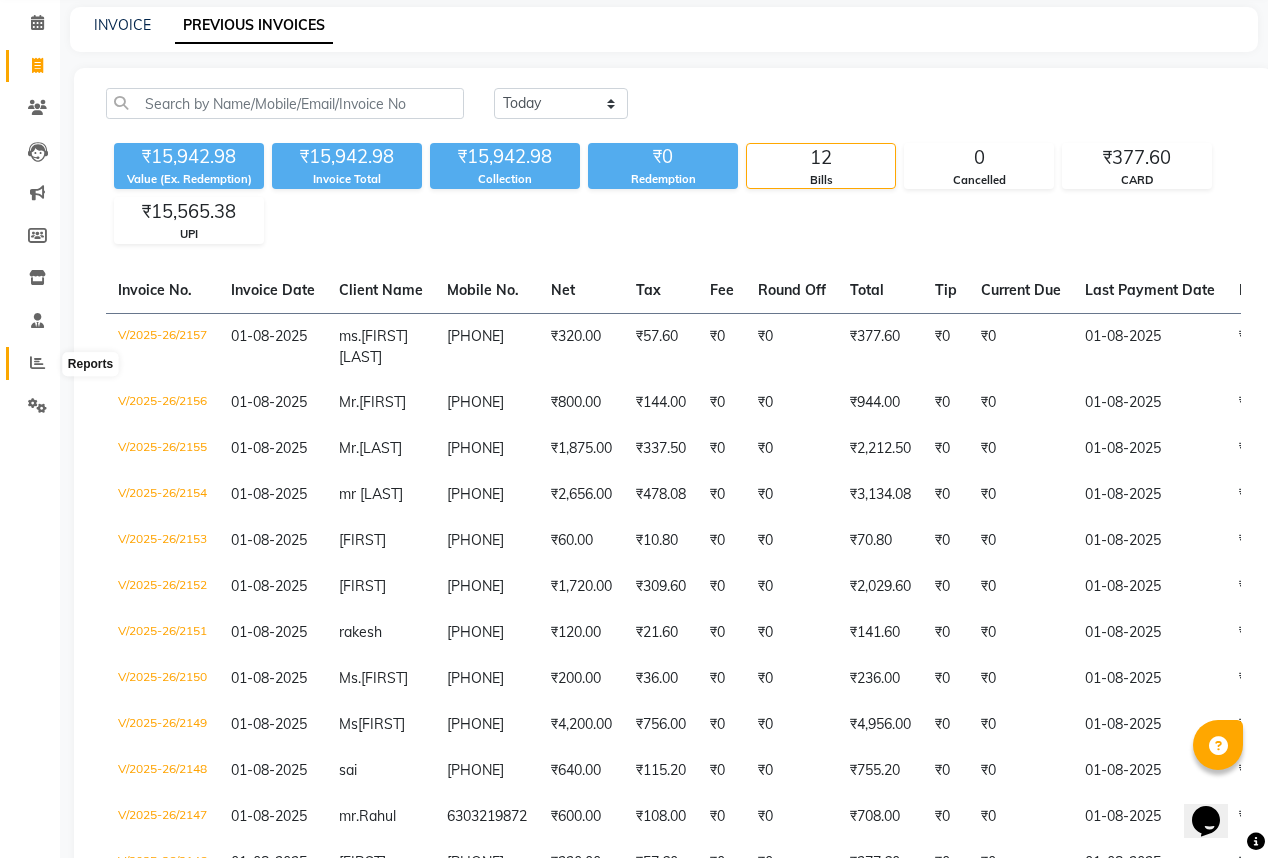 click 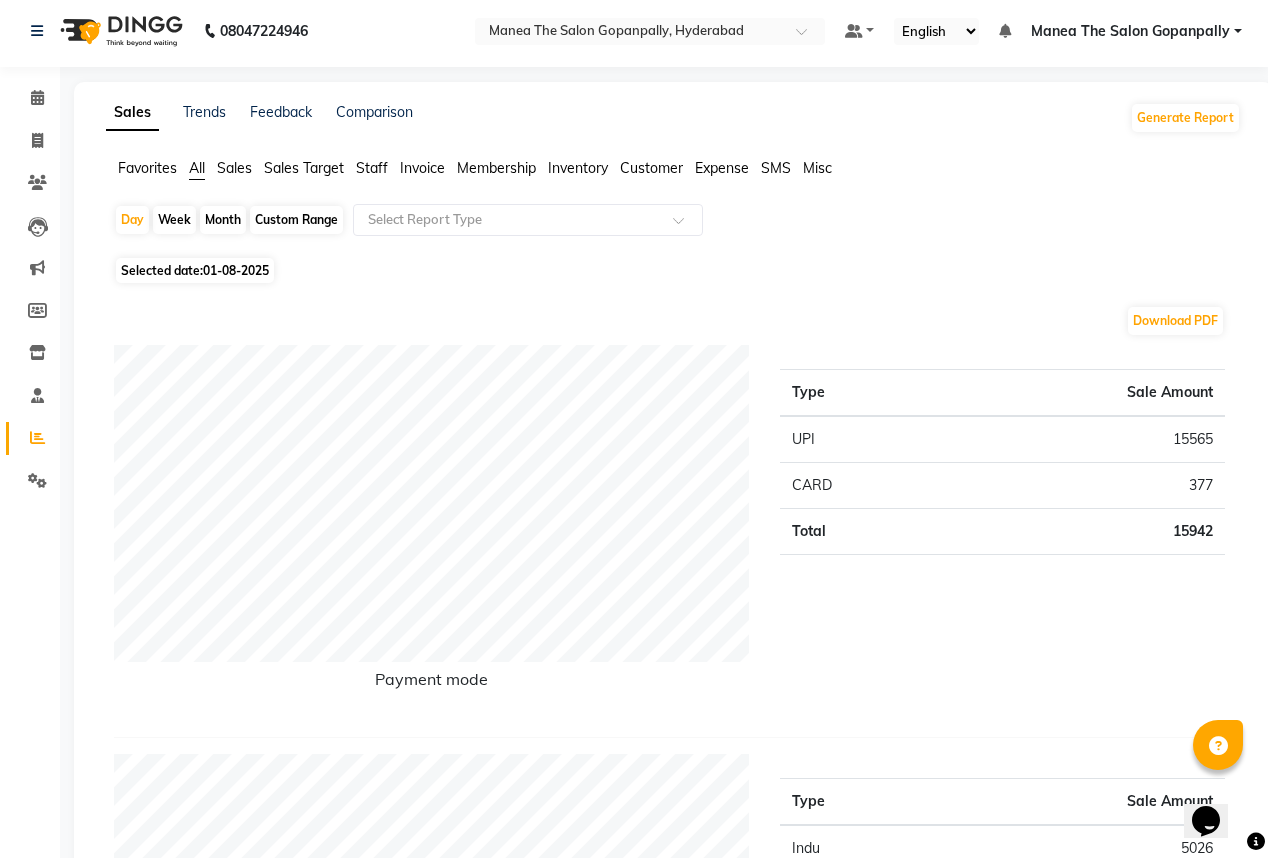 scroll, scrollTop: 0, scrollLeft: 0, axis: both 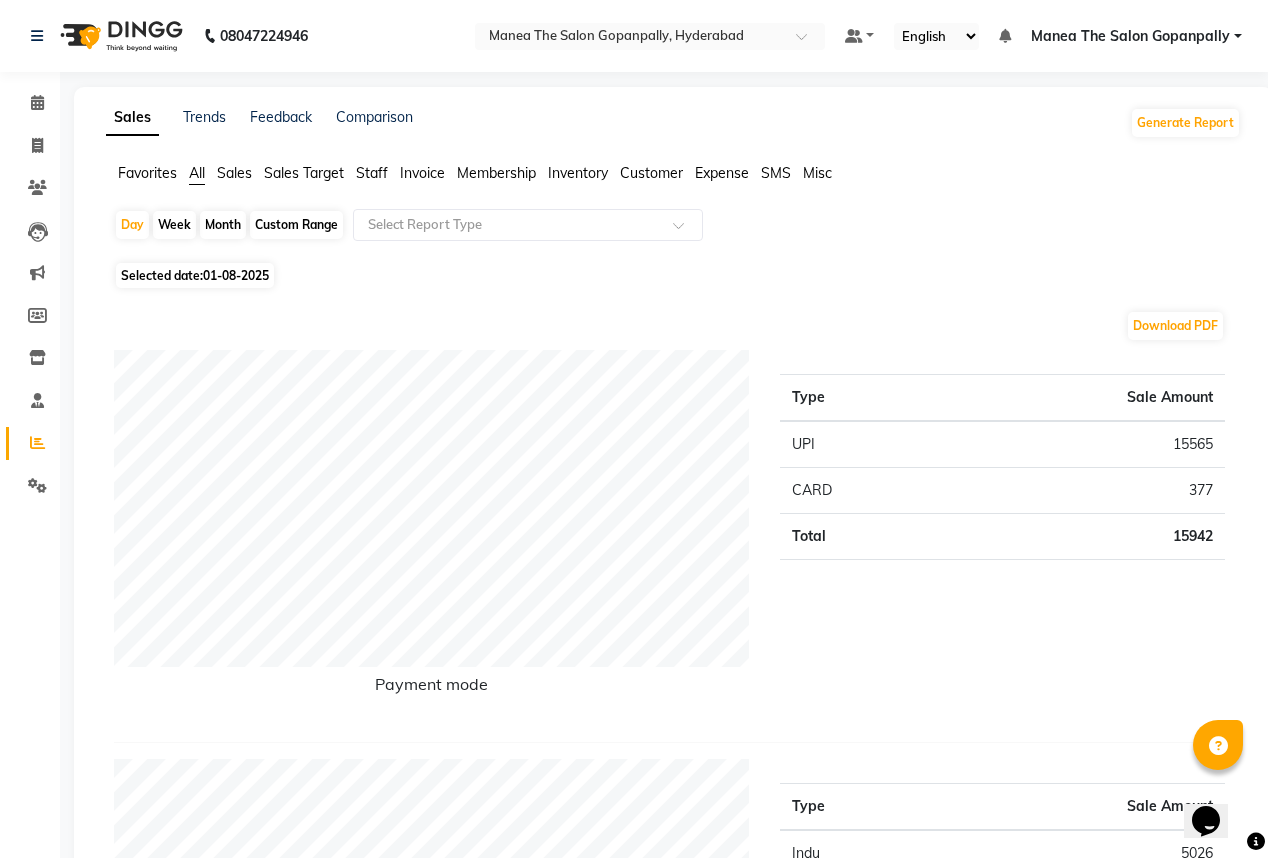 click on "Month" 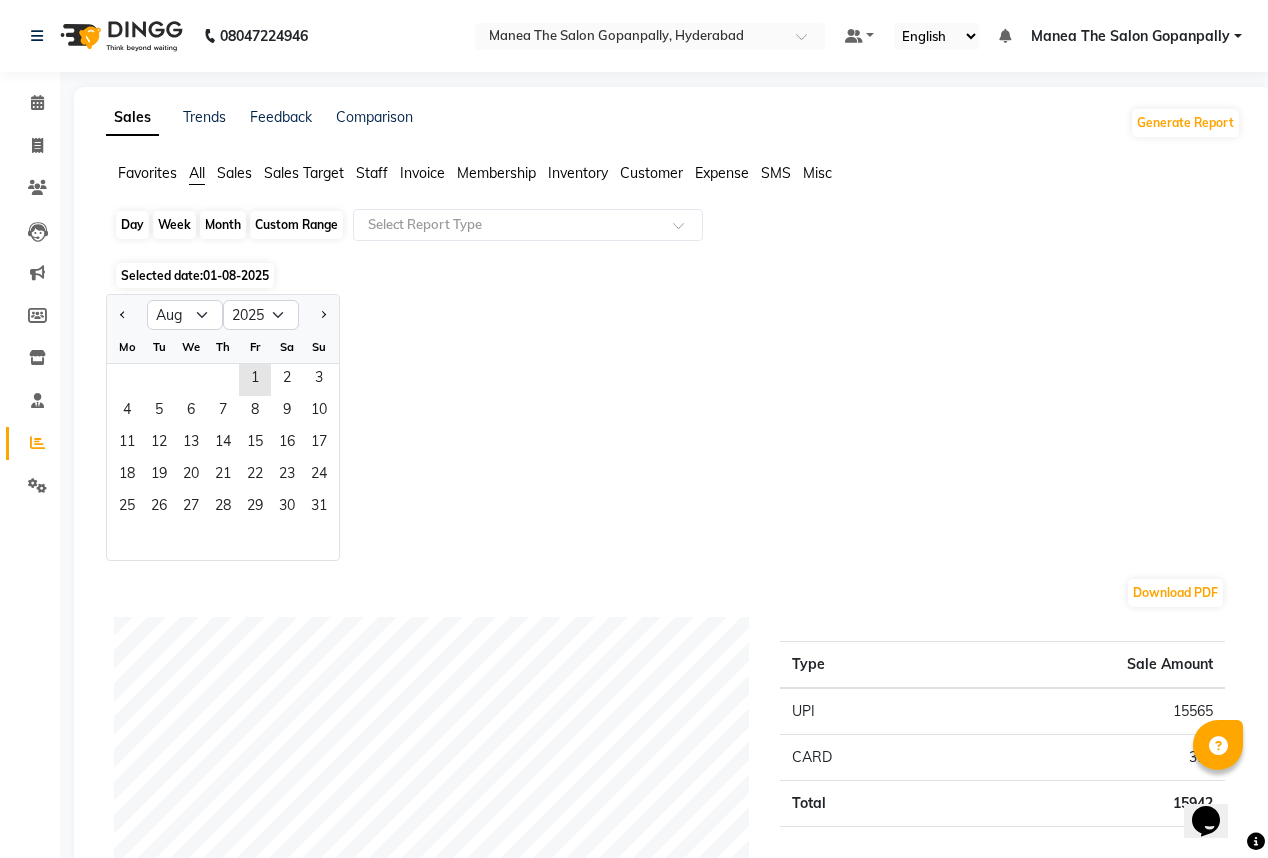 drag, startPoint x: 229, startPoint y: 214, endPoint x: 224, endPoint y: 228, distance: 14.866069 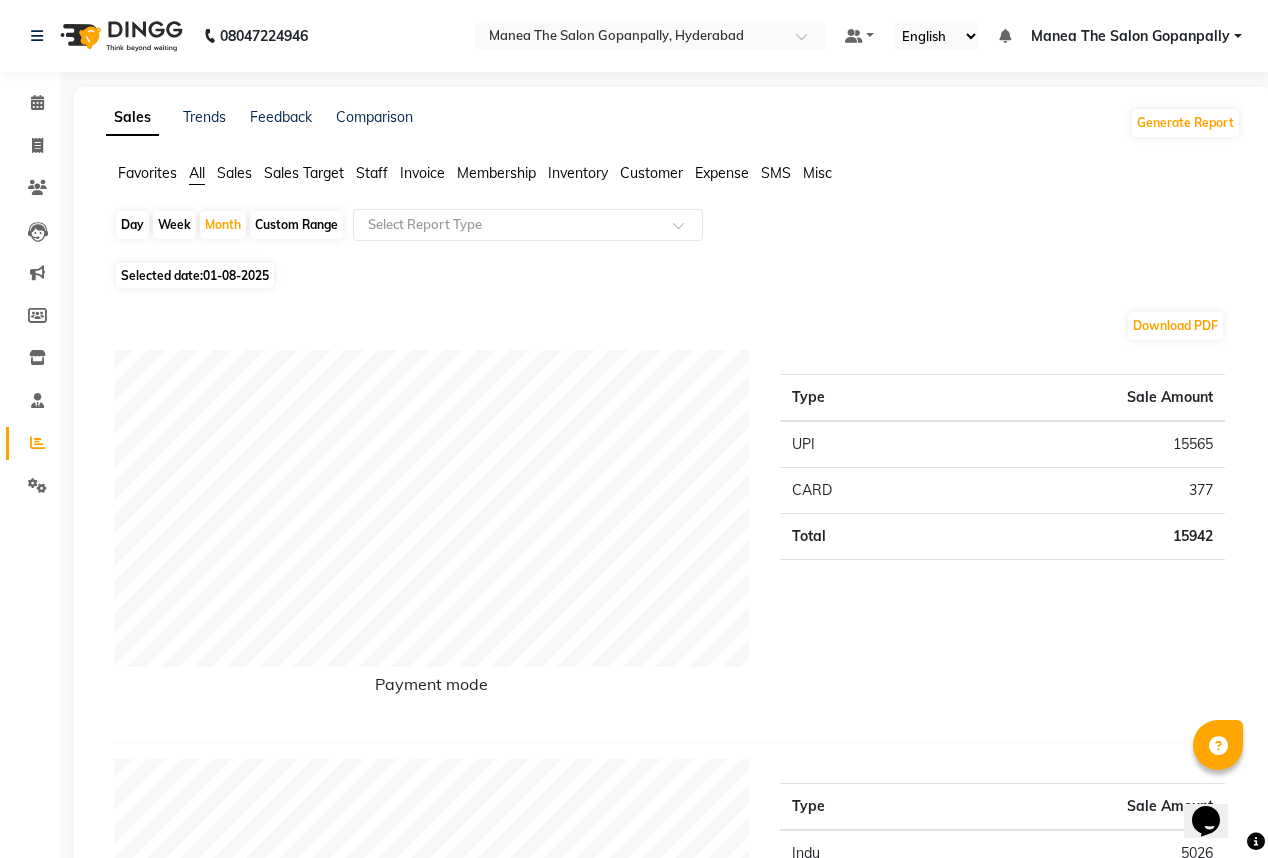 click on "01-08-2025" 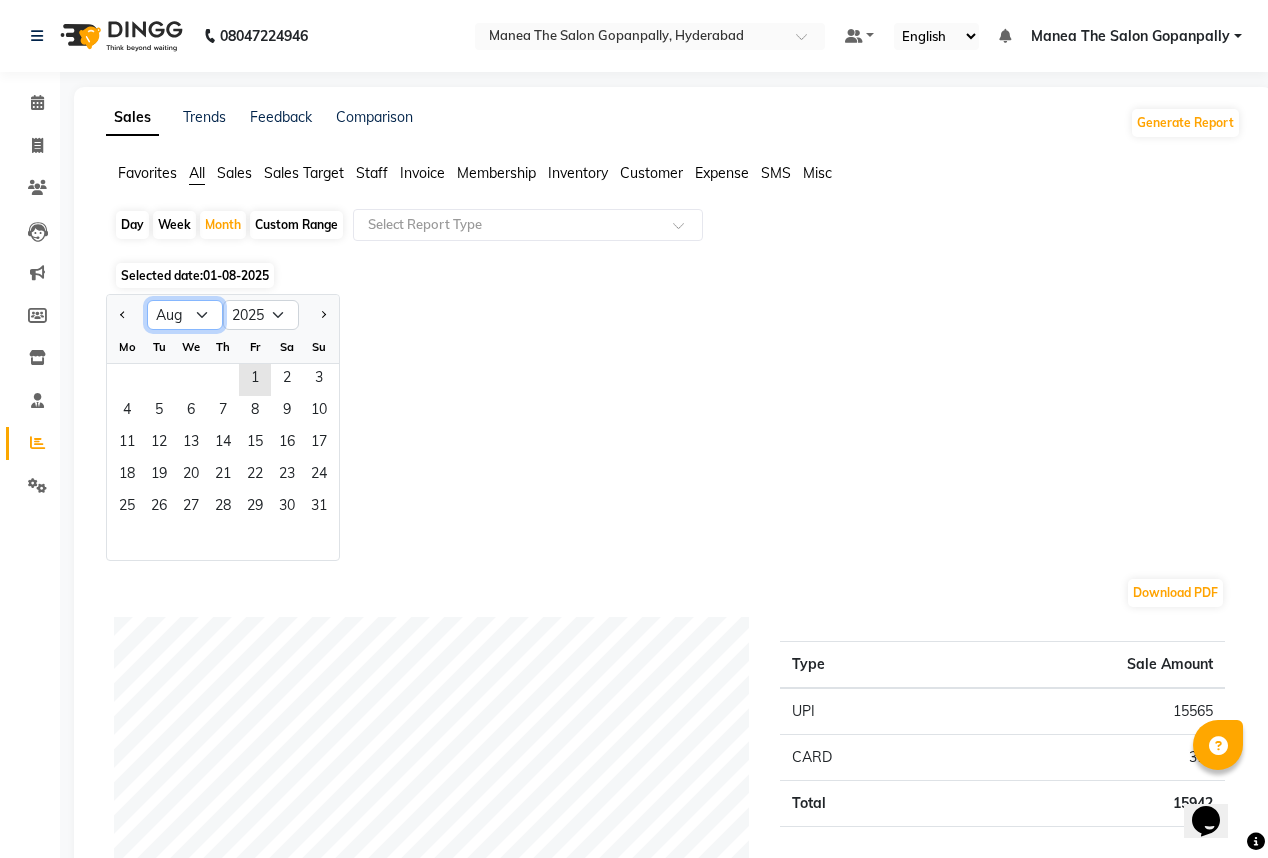 click on "Jan Feb Mar Apr May Jun Jul Aug Sep Oct Nov Dec" 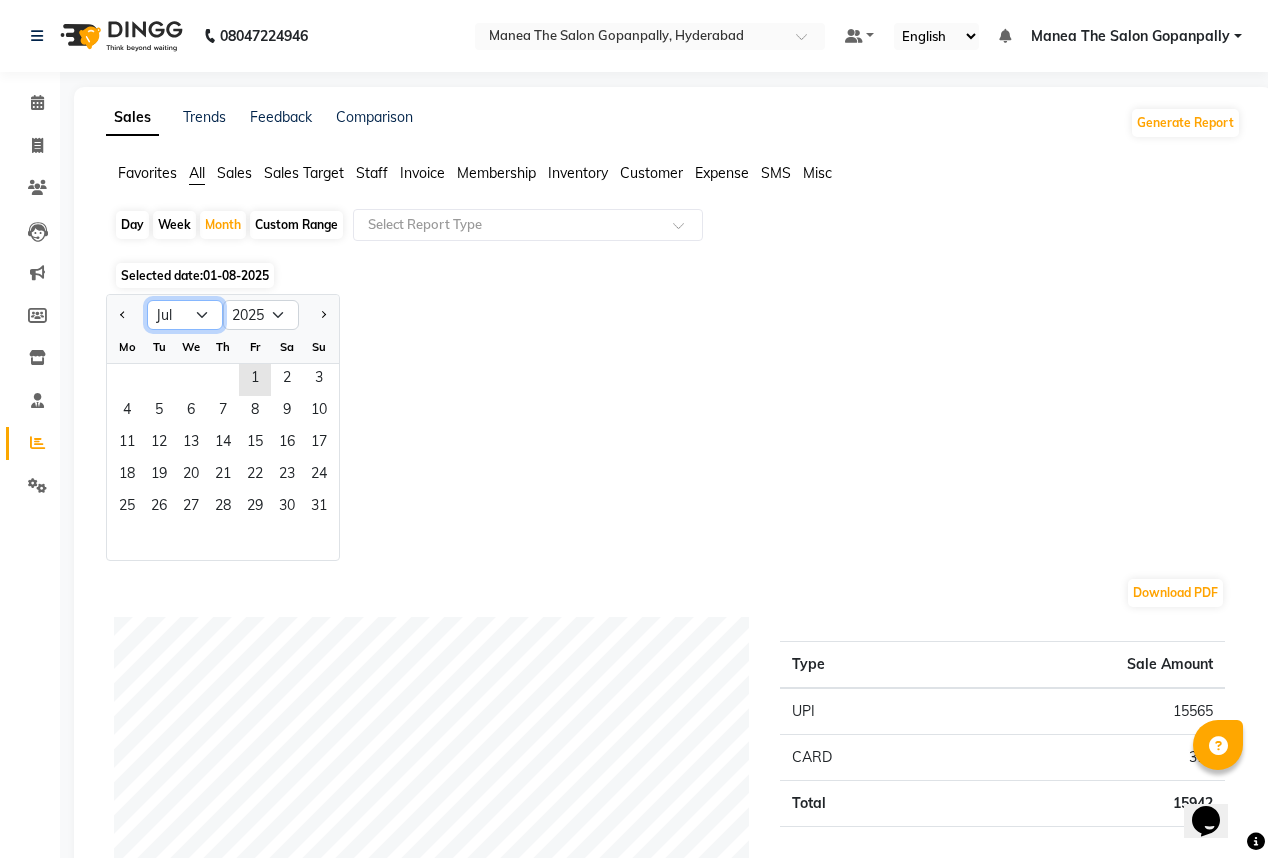 click on "Jan Feb Mar Apr May Jun Jul Aug Sep Oct Nov Dec" 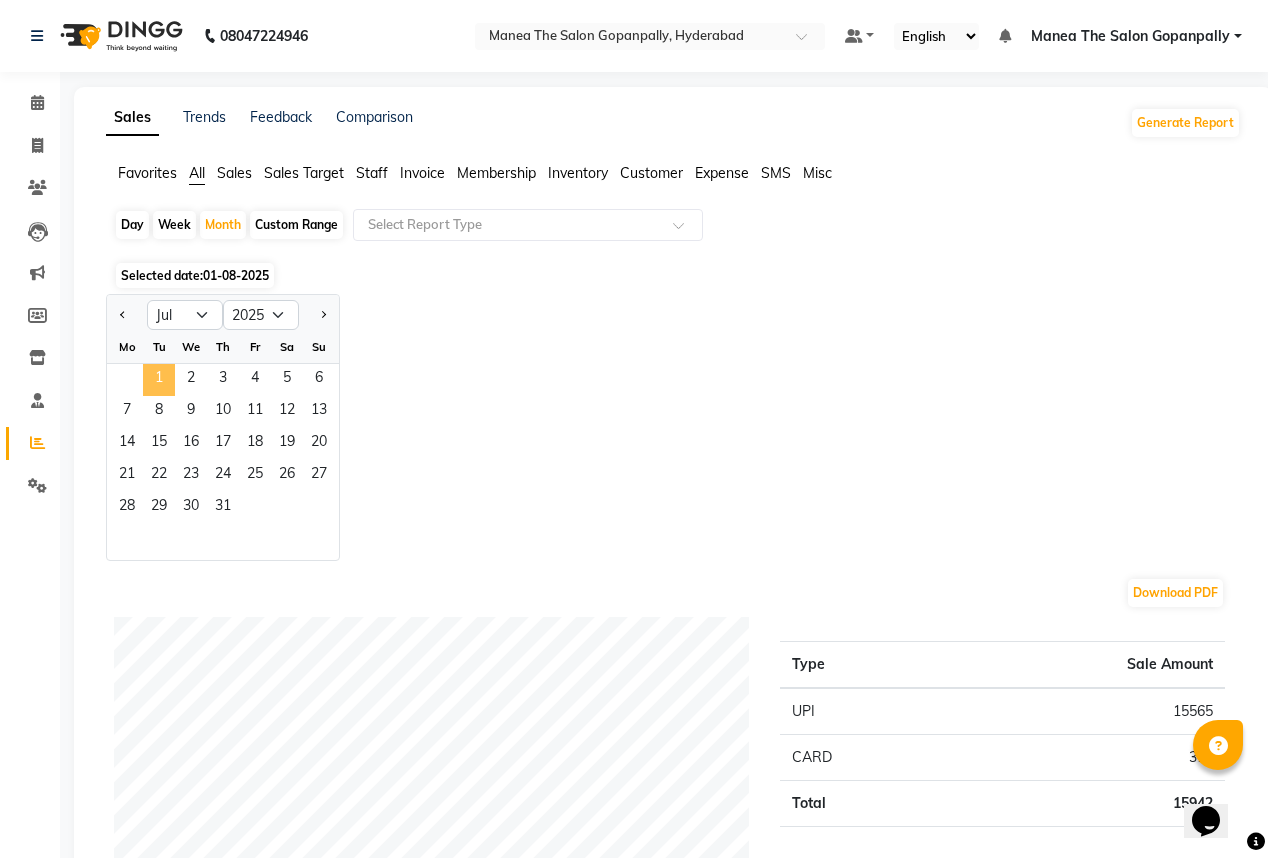 click on "1" 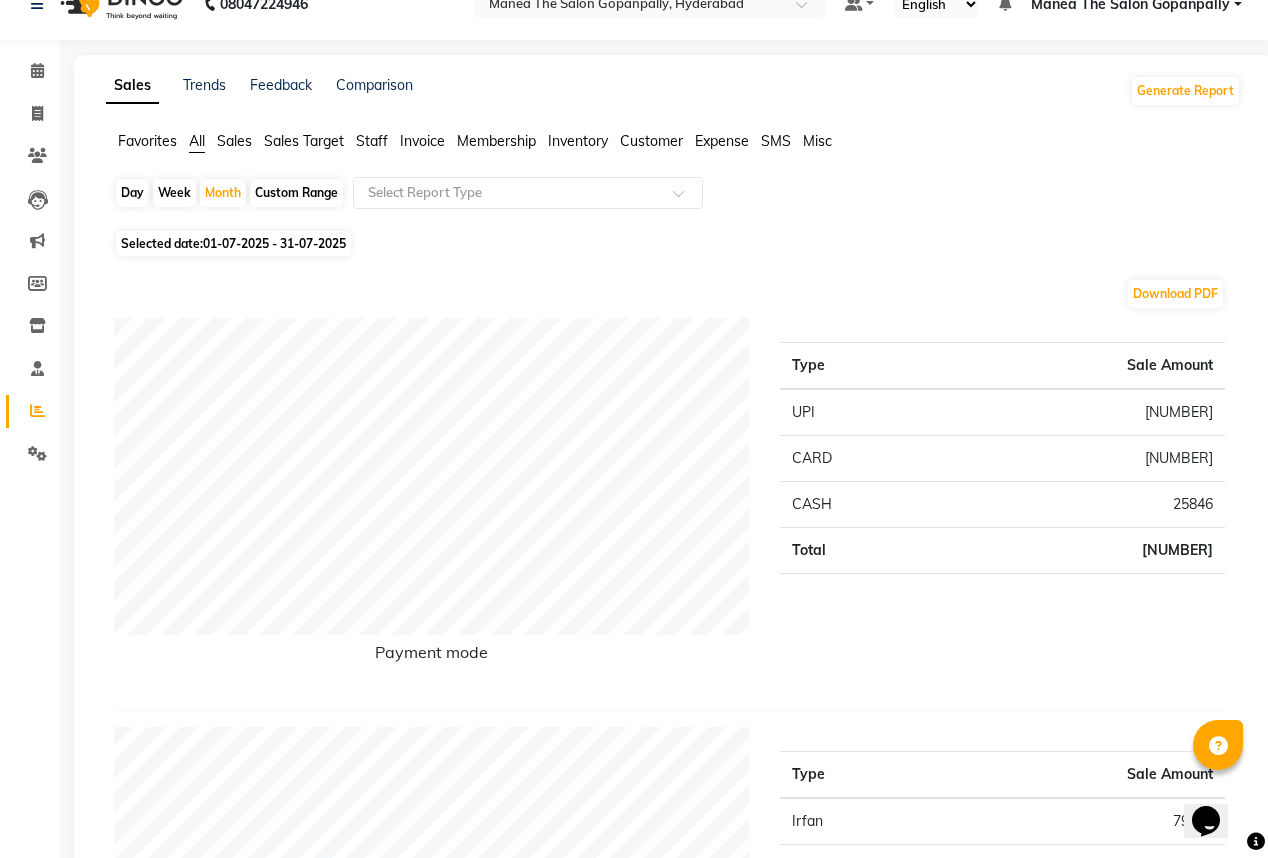 scroll, scrollTop: 0, scrollLeft: 0, axis: both 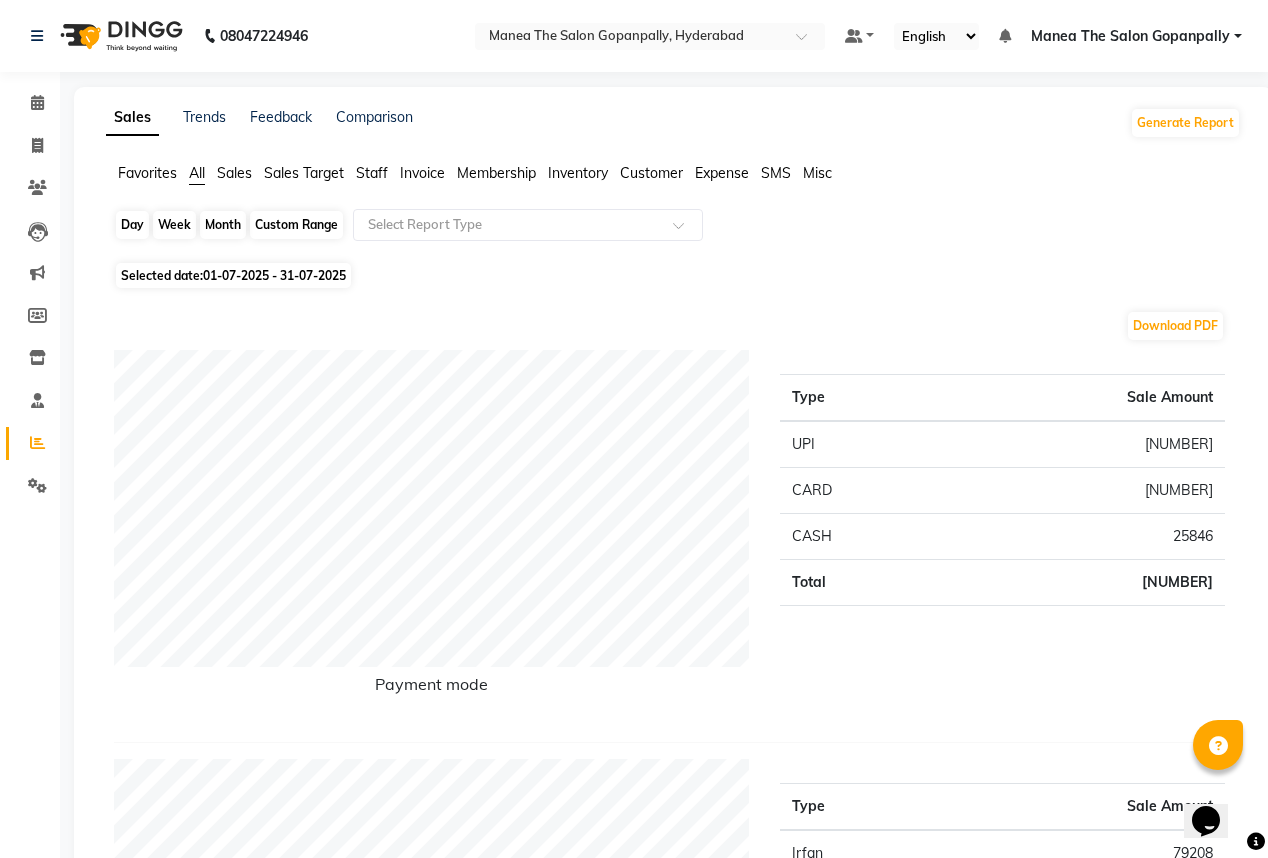 click on "Month" 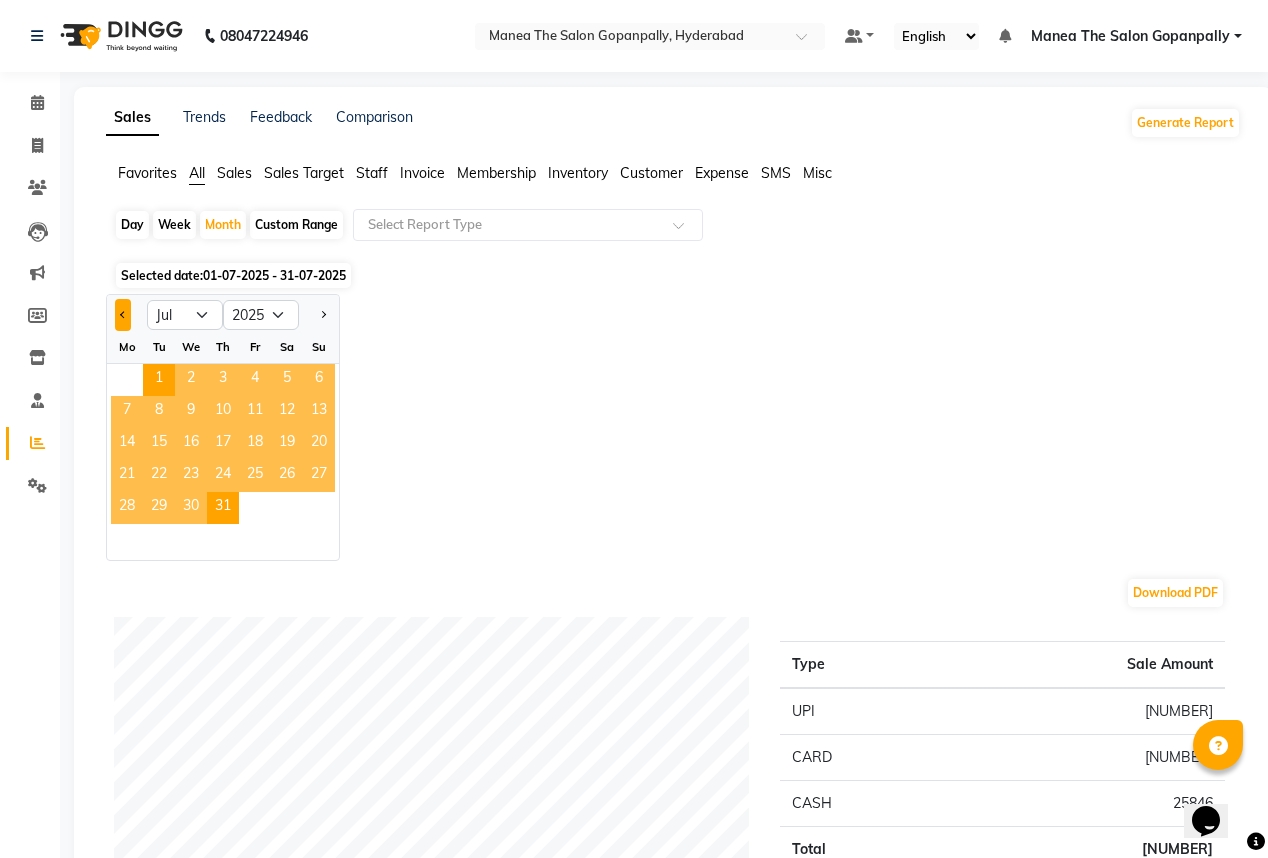 click 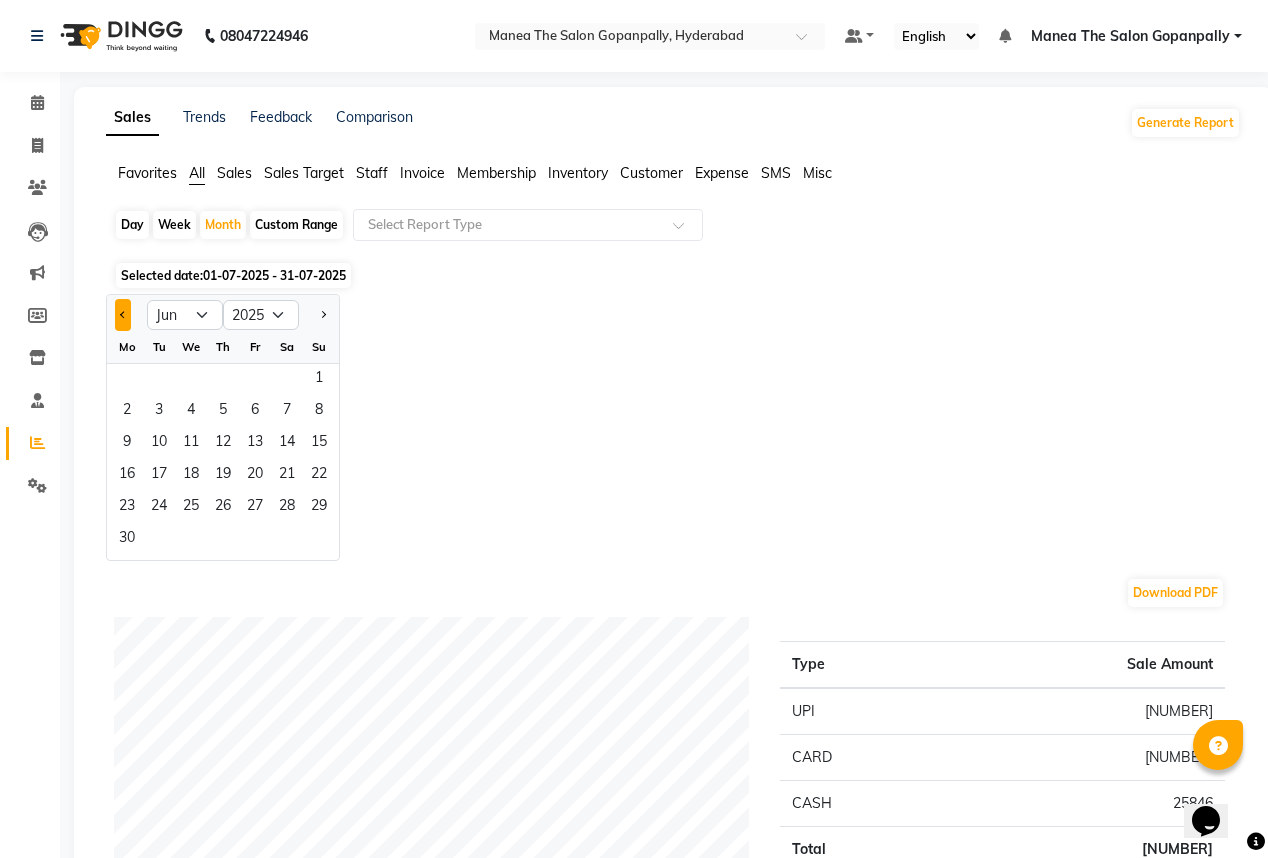 click 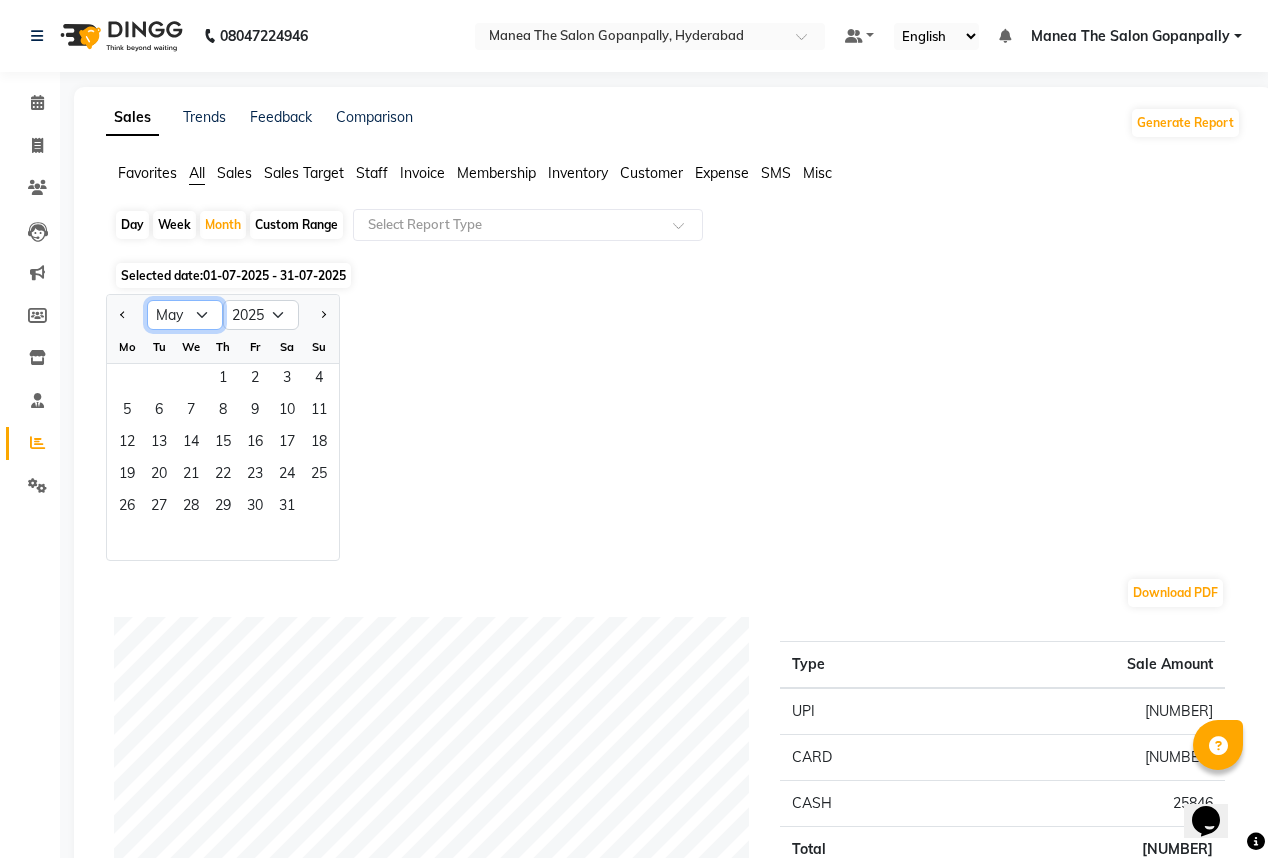 click on "Jan Feb Mar Apr May Jun Jul Aug Sep Oct Nov Dec" 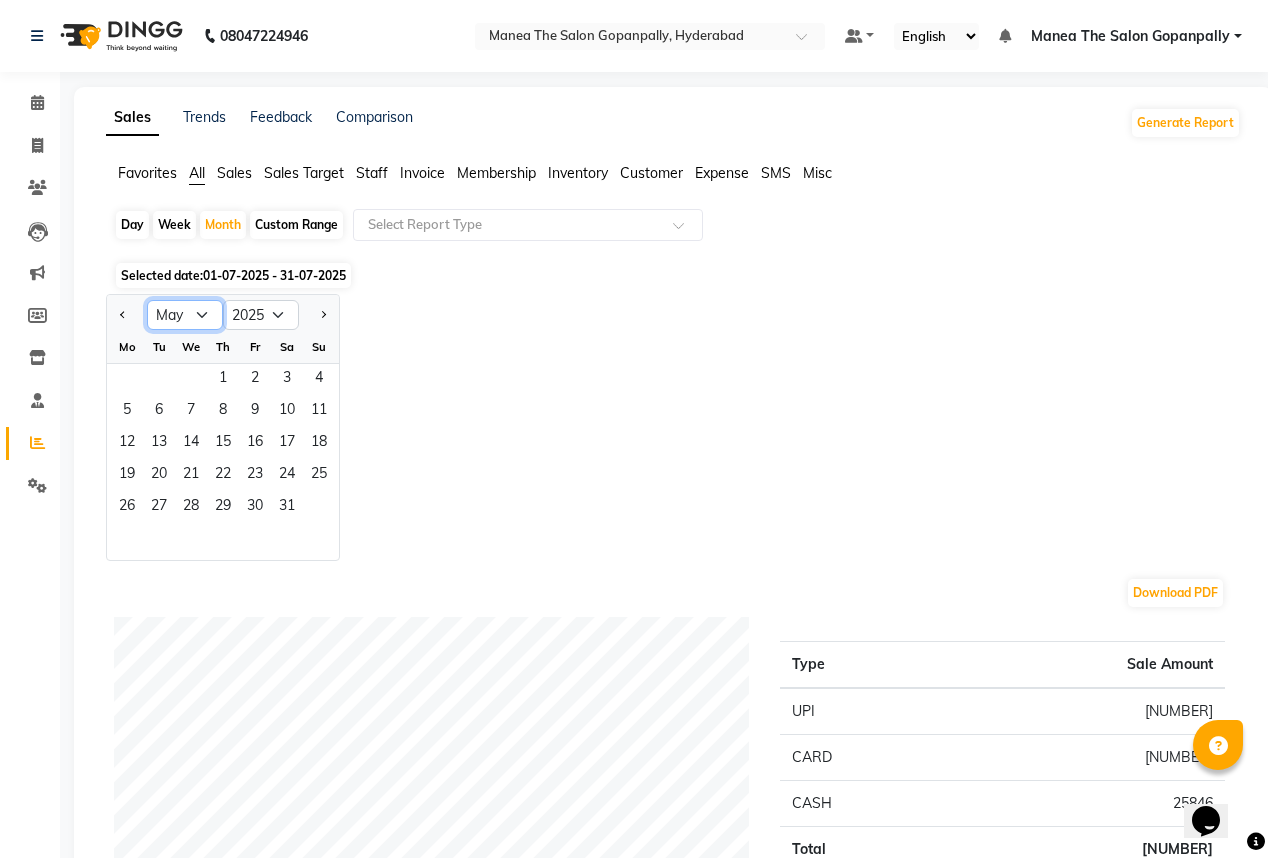 click on "Jan Feb Mar Apr May Jun Jul Aug Sep Oct Nov Dec 2015 2016 2017 2018 2019 2020 2021 2022 2023 2024 2025 2026 2027 2028 2029 2030 2031 2032 2033 2034 2035 Mo Tu We Th Fr Sa Su  1   2   3   4   5   6   7   8   9   10   11   12   13   14   15   16   17   18   19   20   21   22   23   24   25   26   27   28   29   30   31" 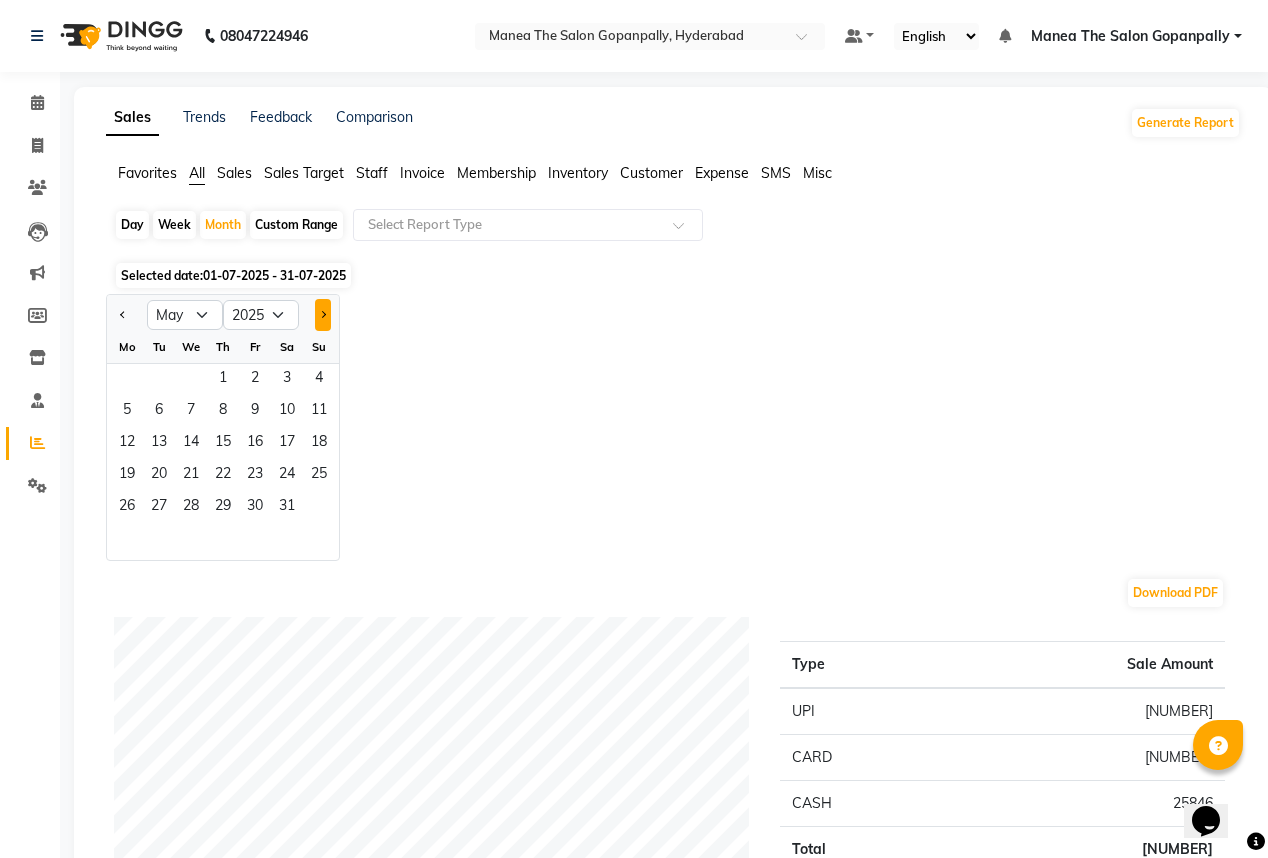 click 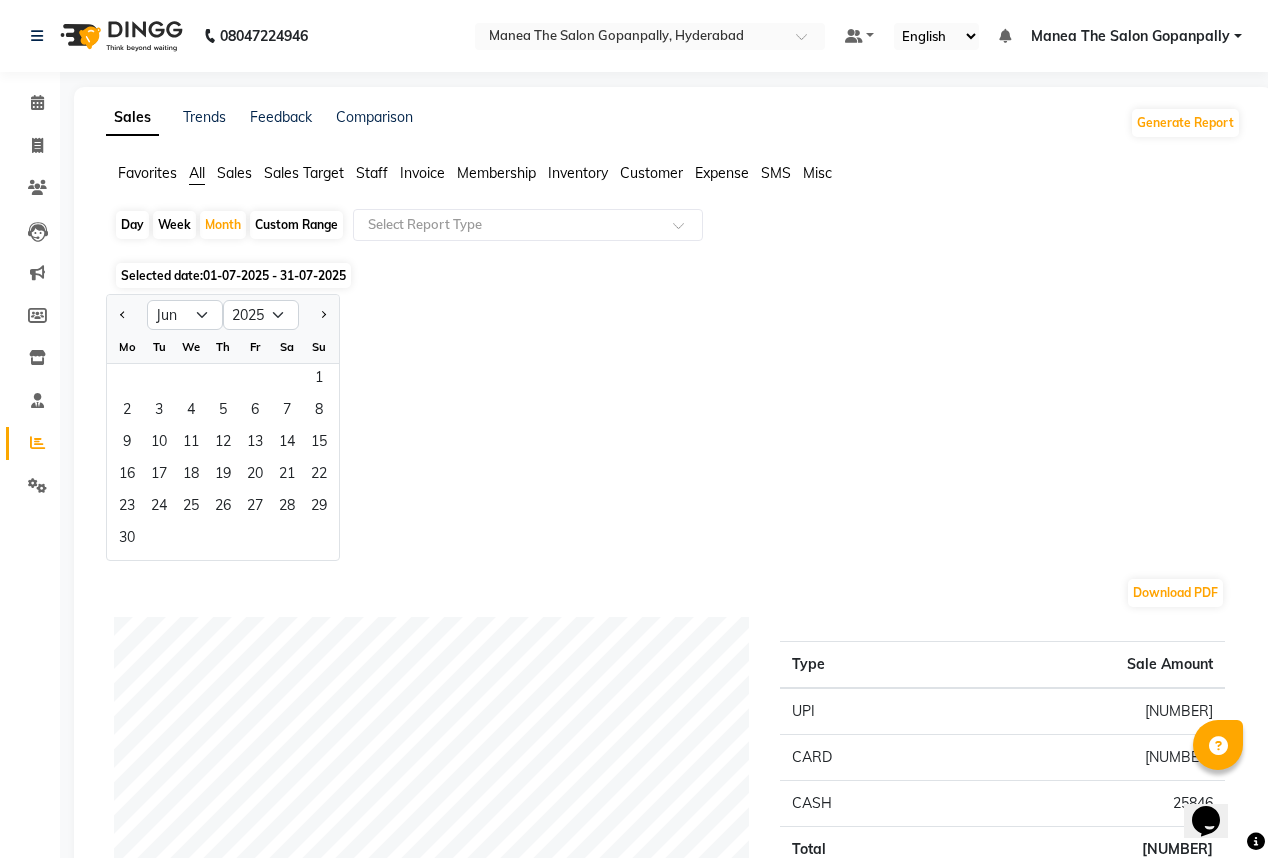 click on "01-07-2025 - 31-07-2025" 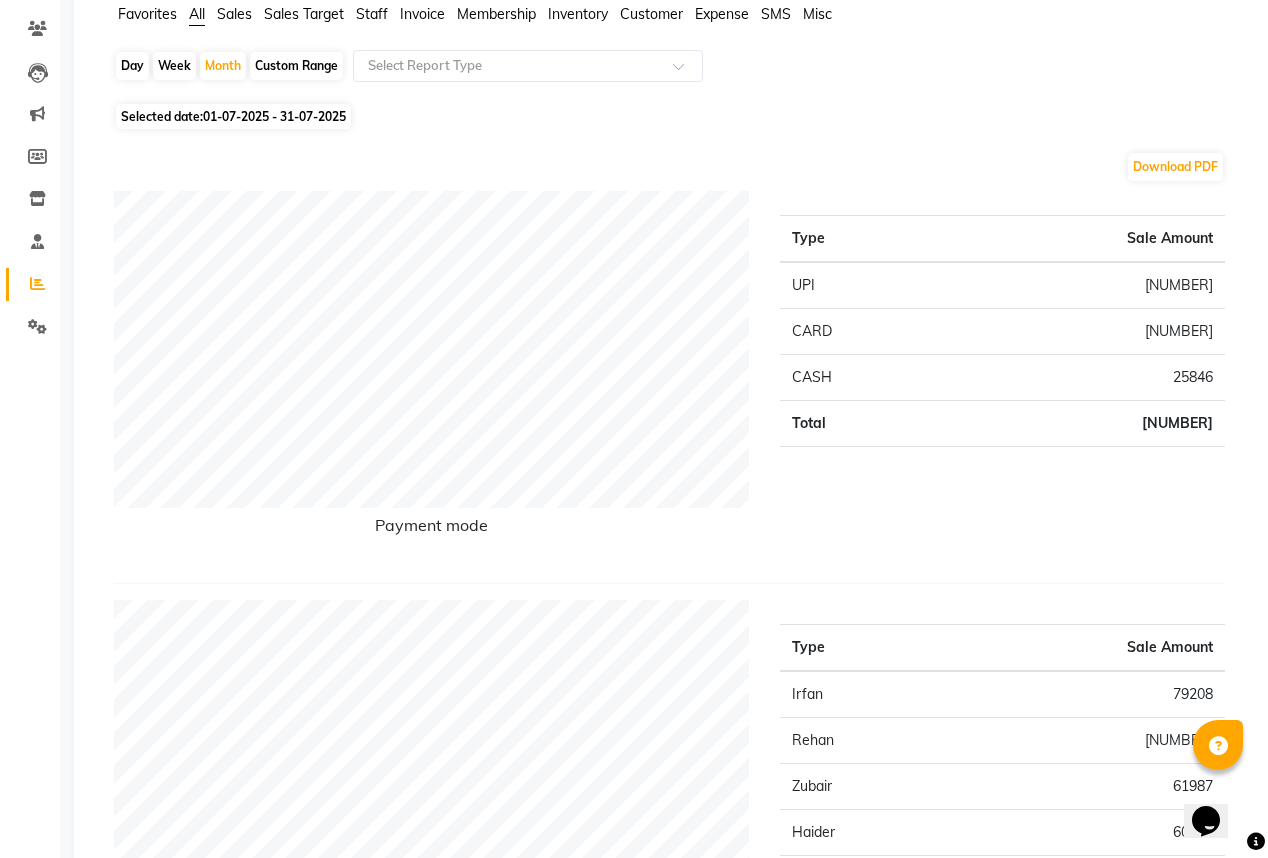 scroll, scrollTop: 0, scrollLeft: 0, axis: both 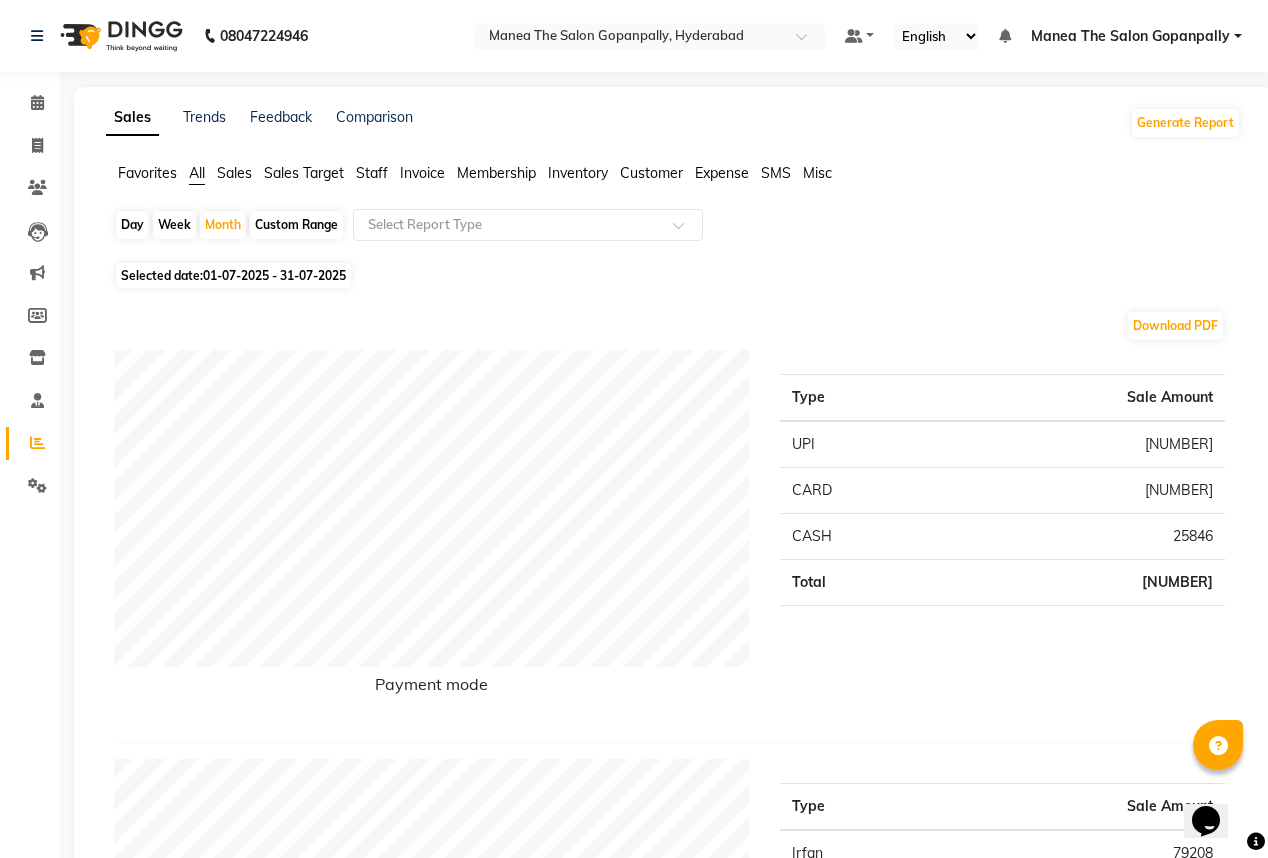 click on "Day" 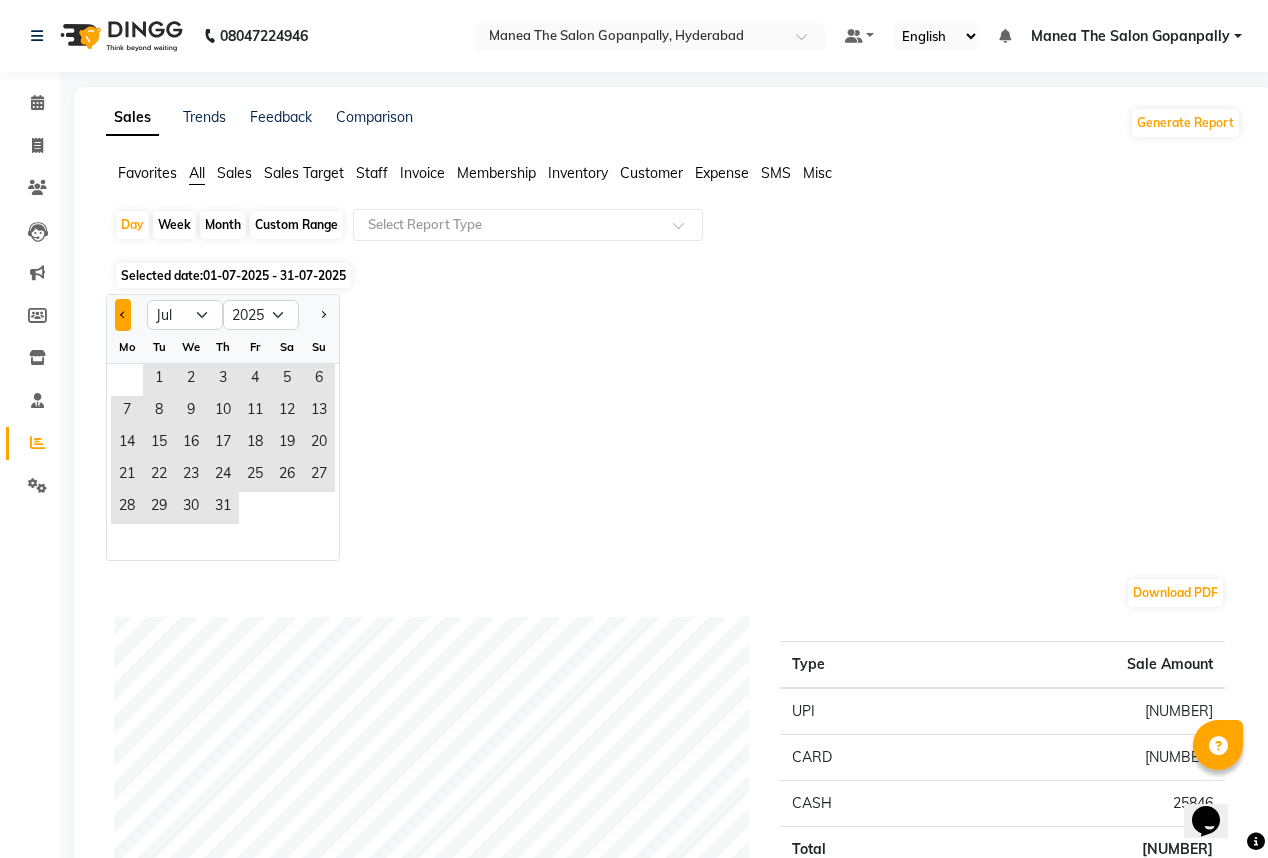 click 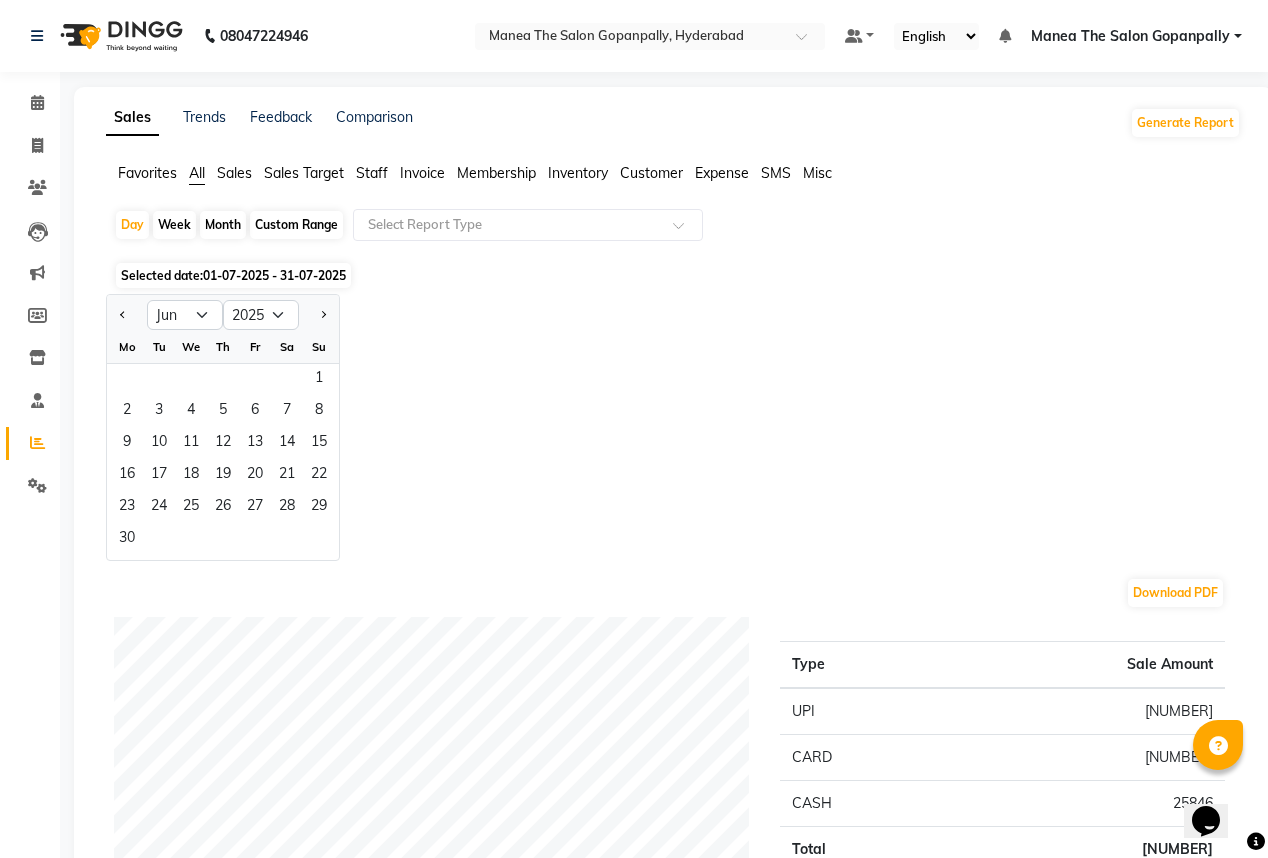 click on "01-07-2025 - 31-07-2025" 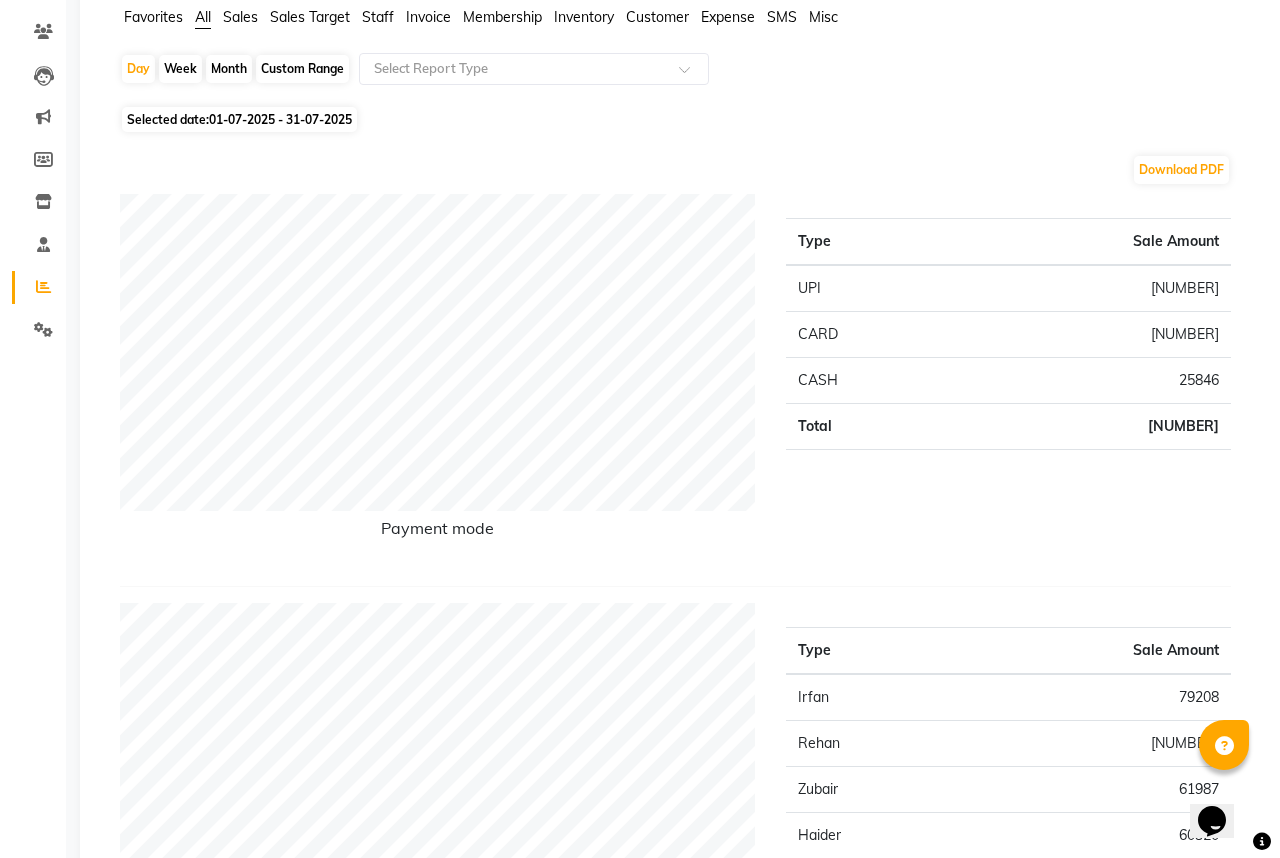 scroll, scrollTop: 0, scrollLeft: 0, axis: both 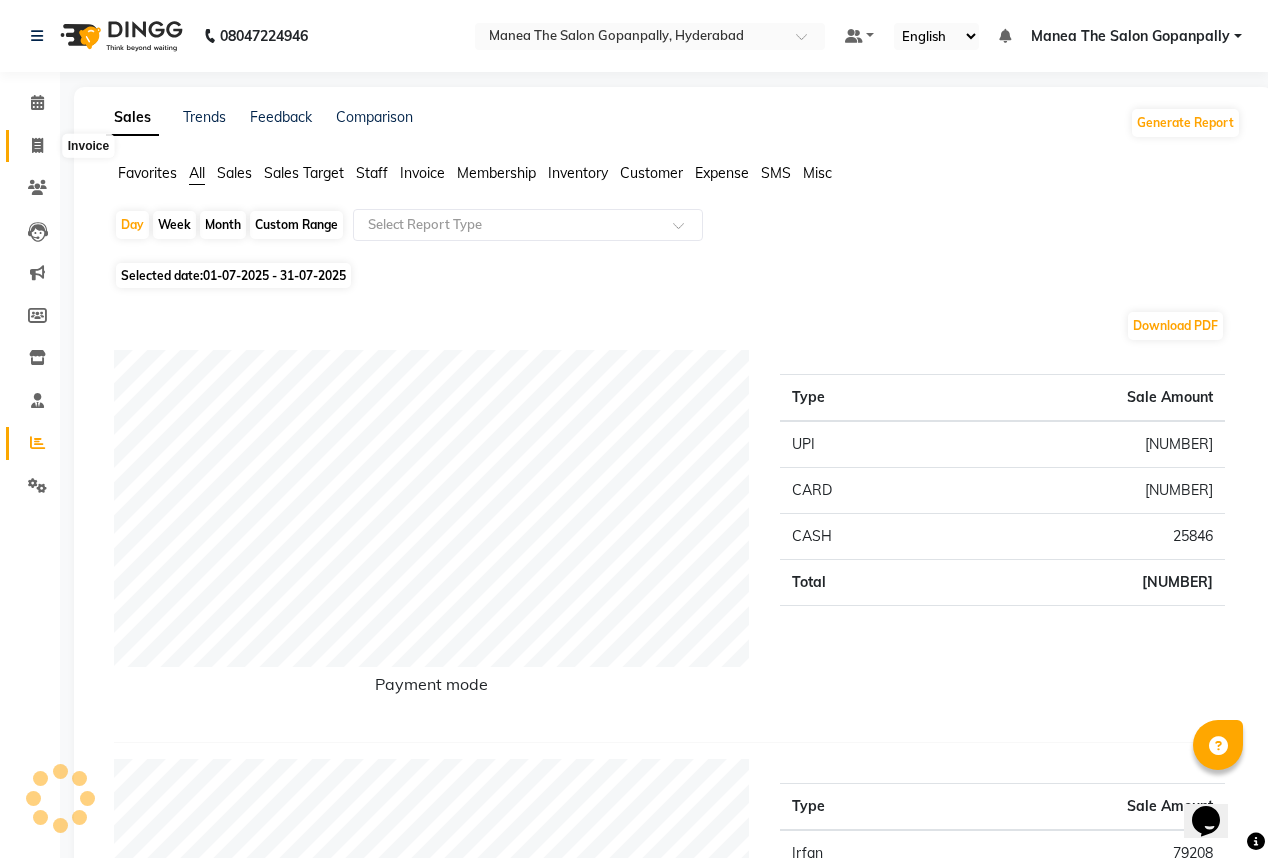 click 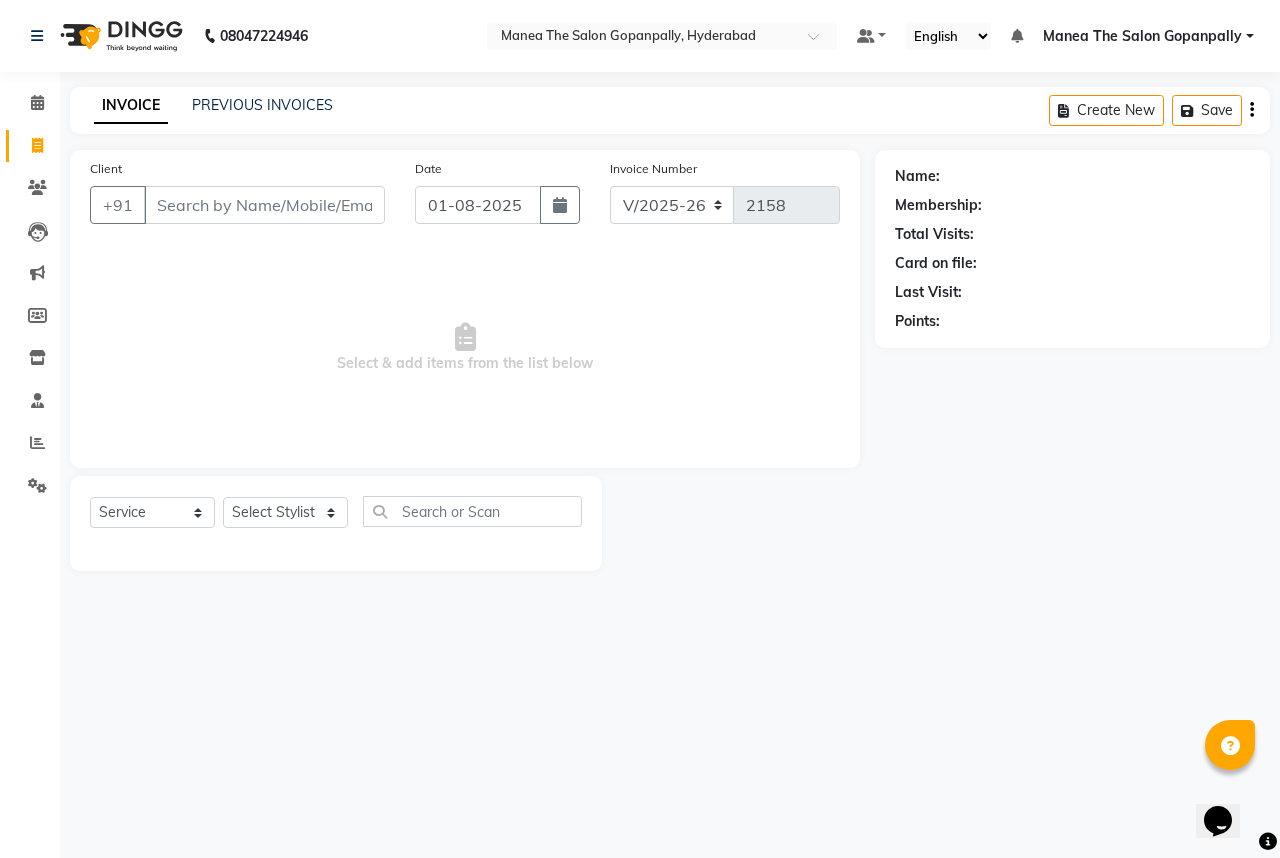 click on "Client" at bounding box center [264, 205] 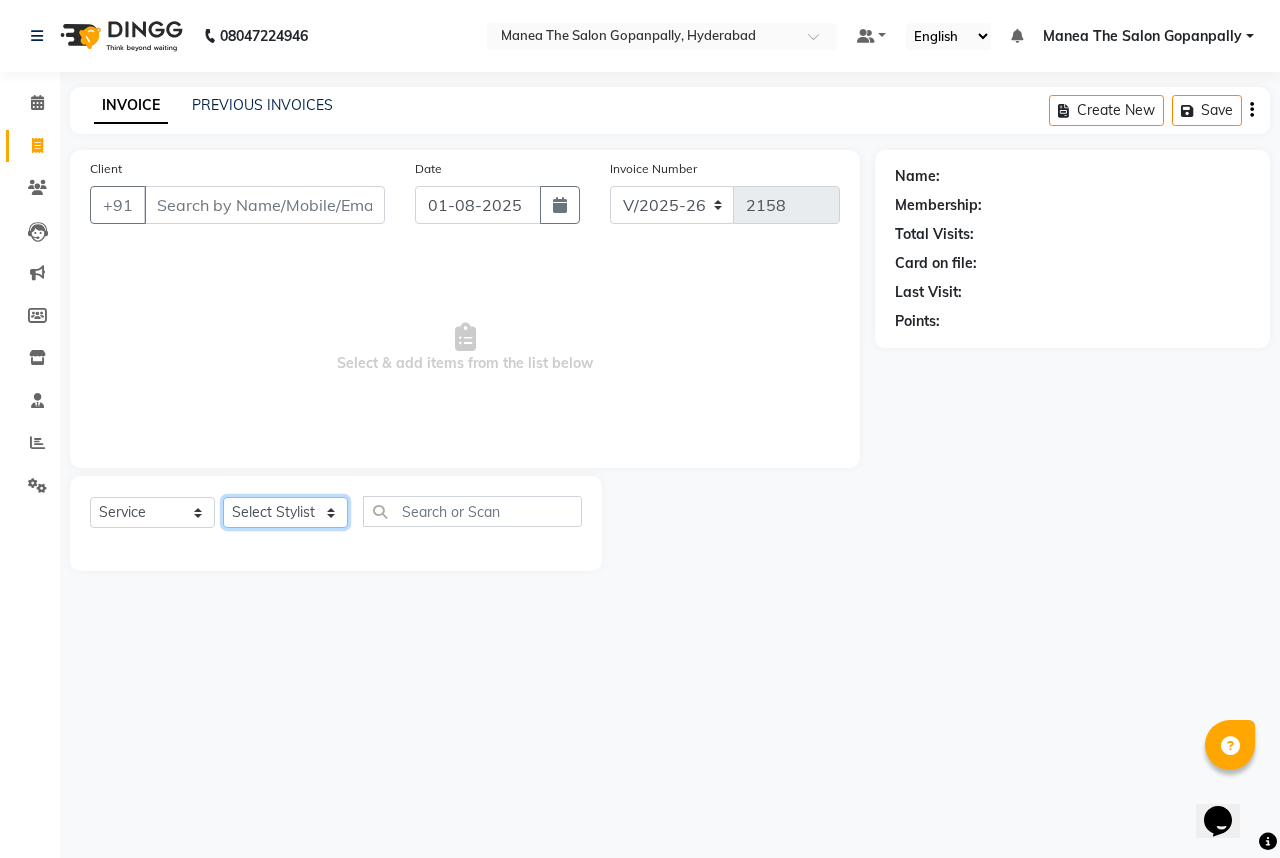 click on "Select Stylist Anand AVANTHI Haider  indu IRFAN keerthi rehan sameer saritha zubair" 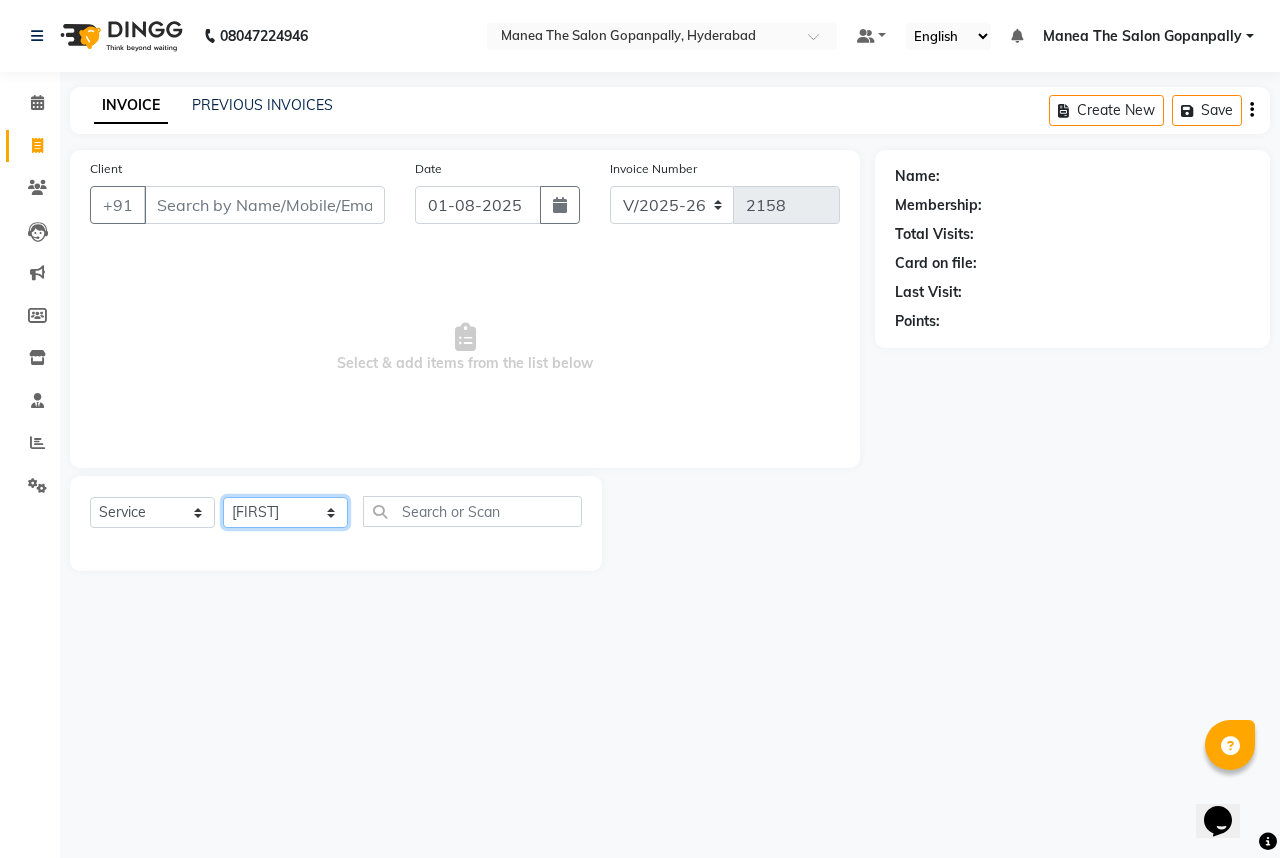 click on "Select Stylist Anand AVANTHI Haider  indu IRFAN keerthi rehan sameer saritha zubair" 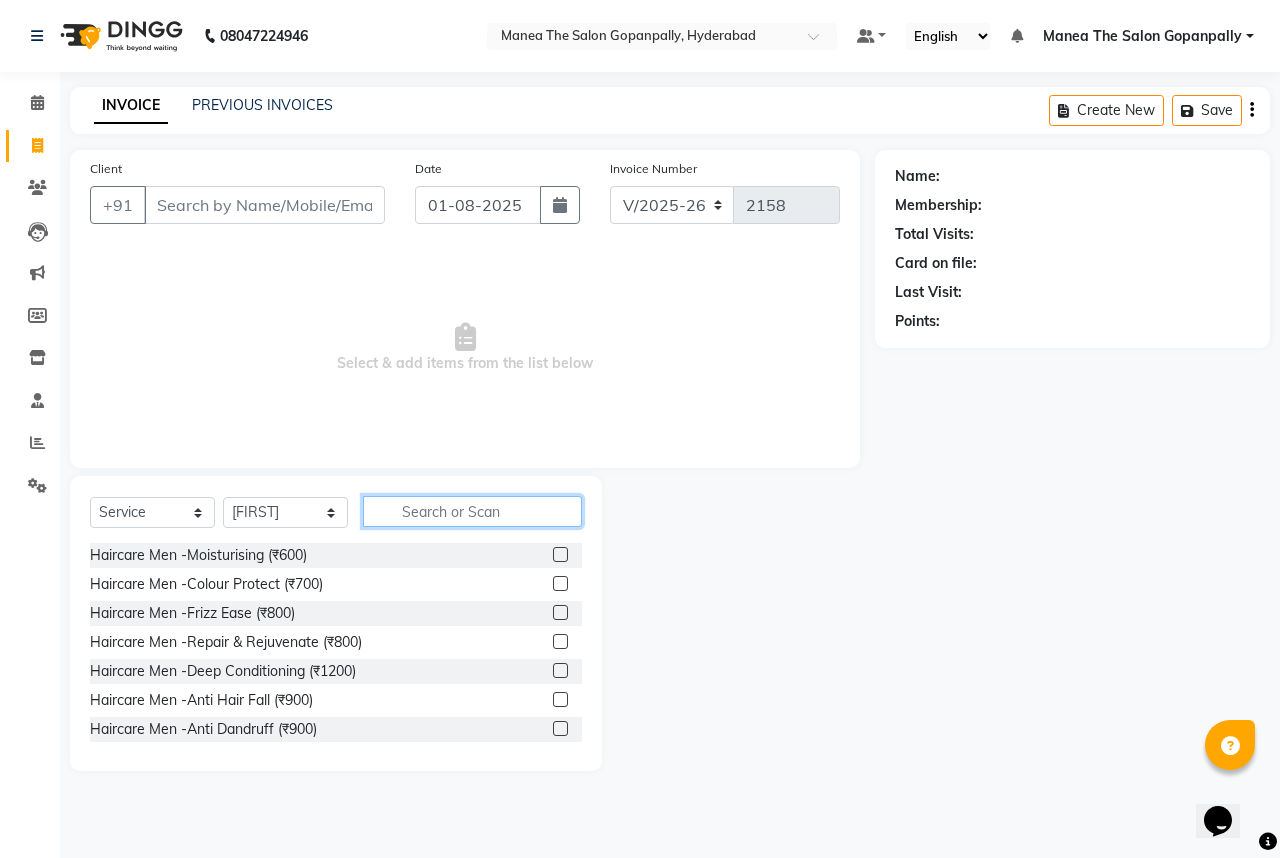 click 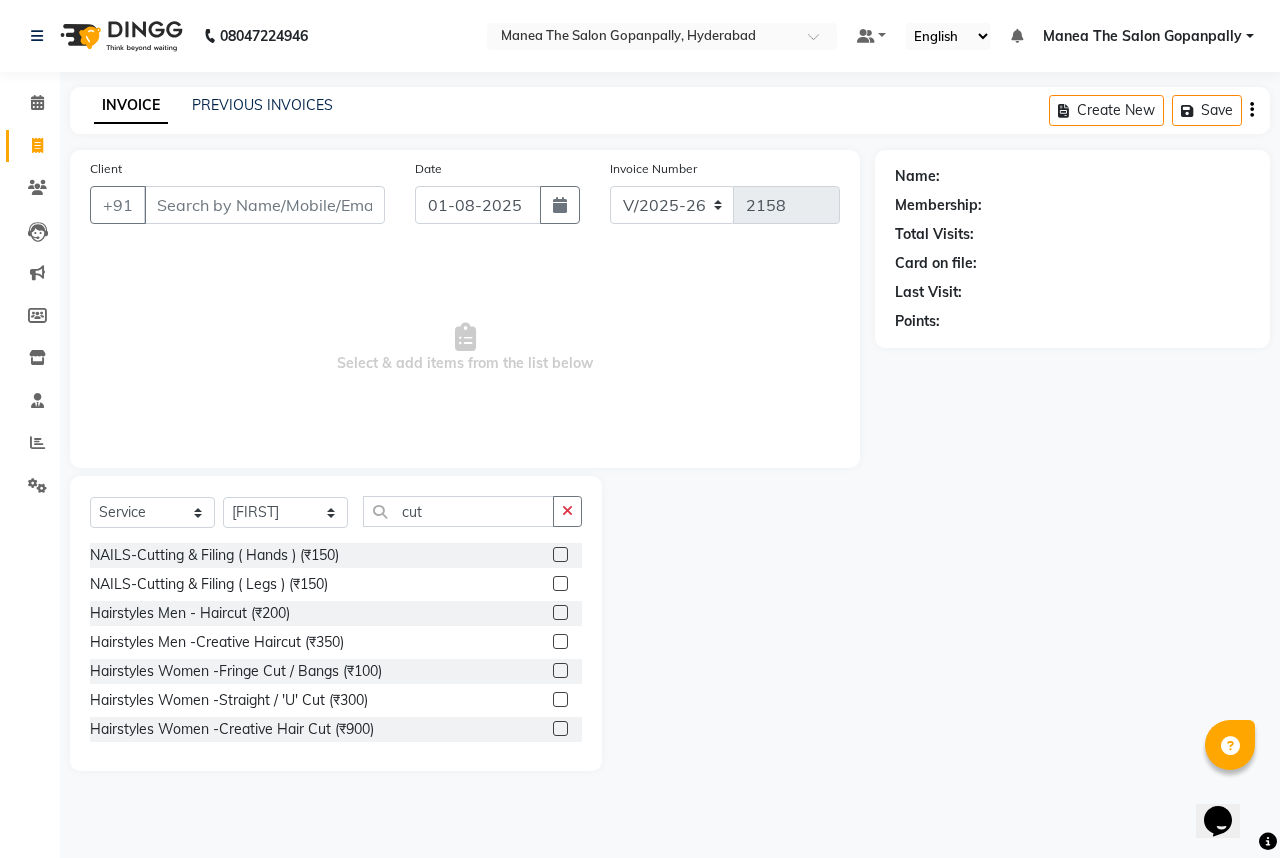 click 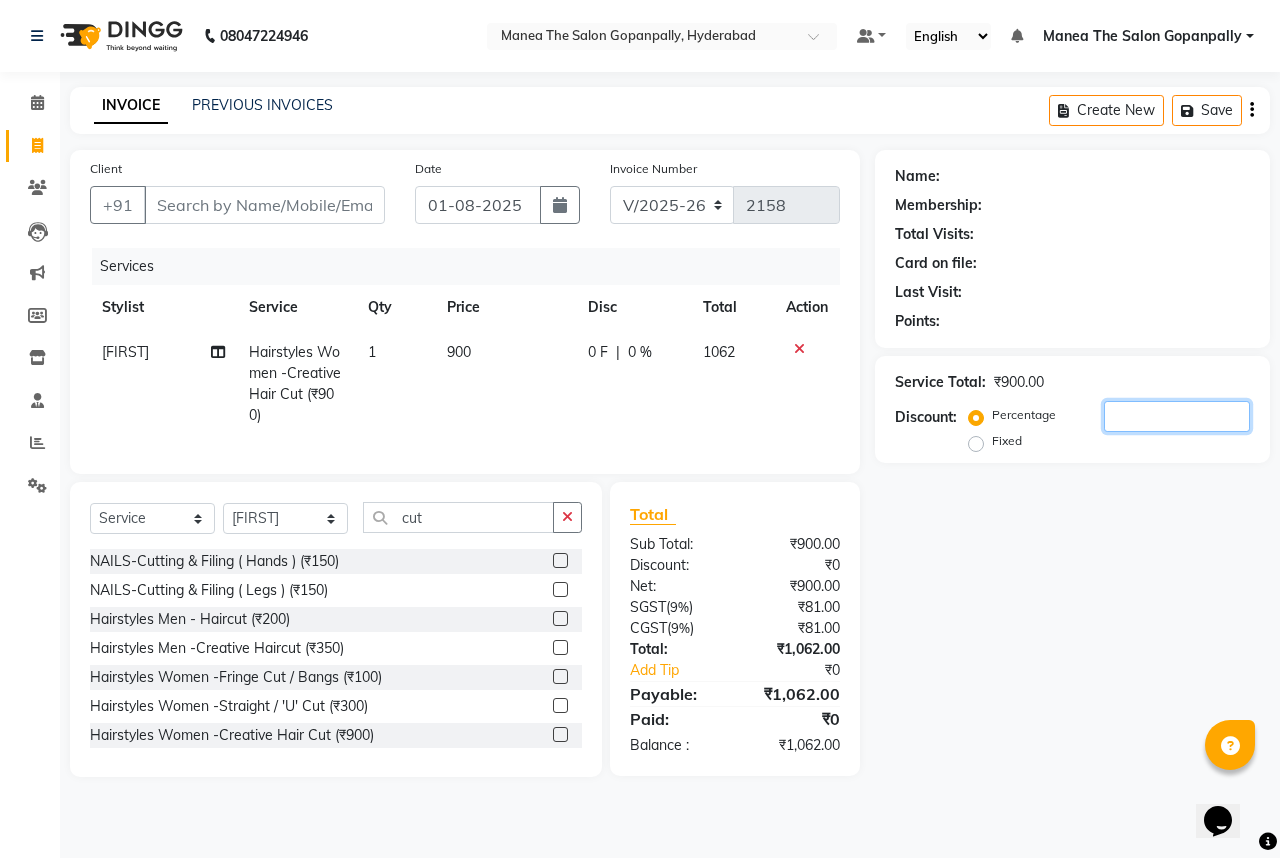 click 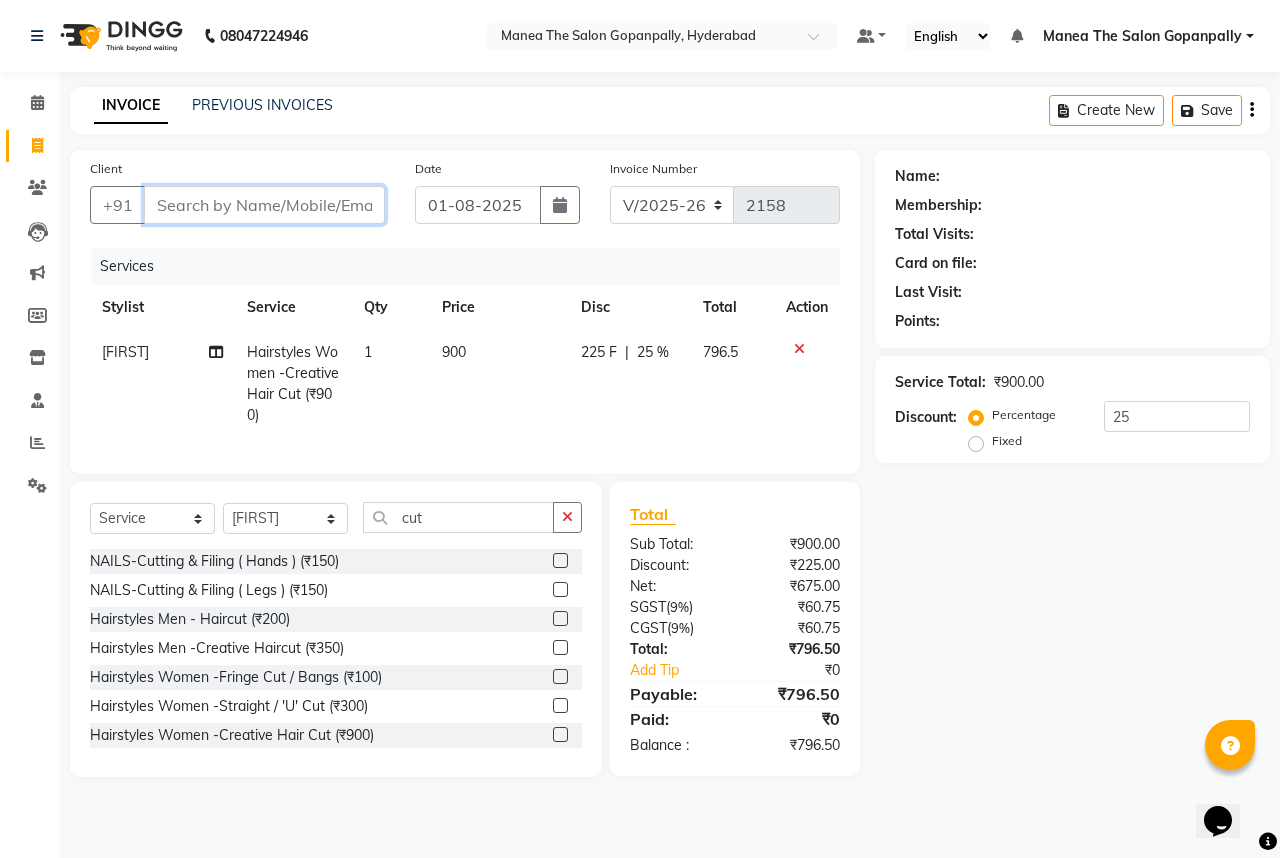 click on "Client" at bounding box center [264, 205] 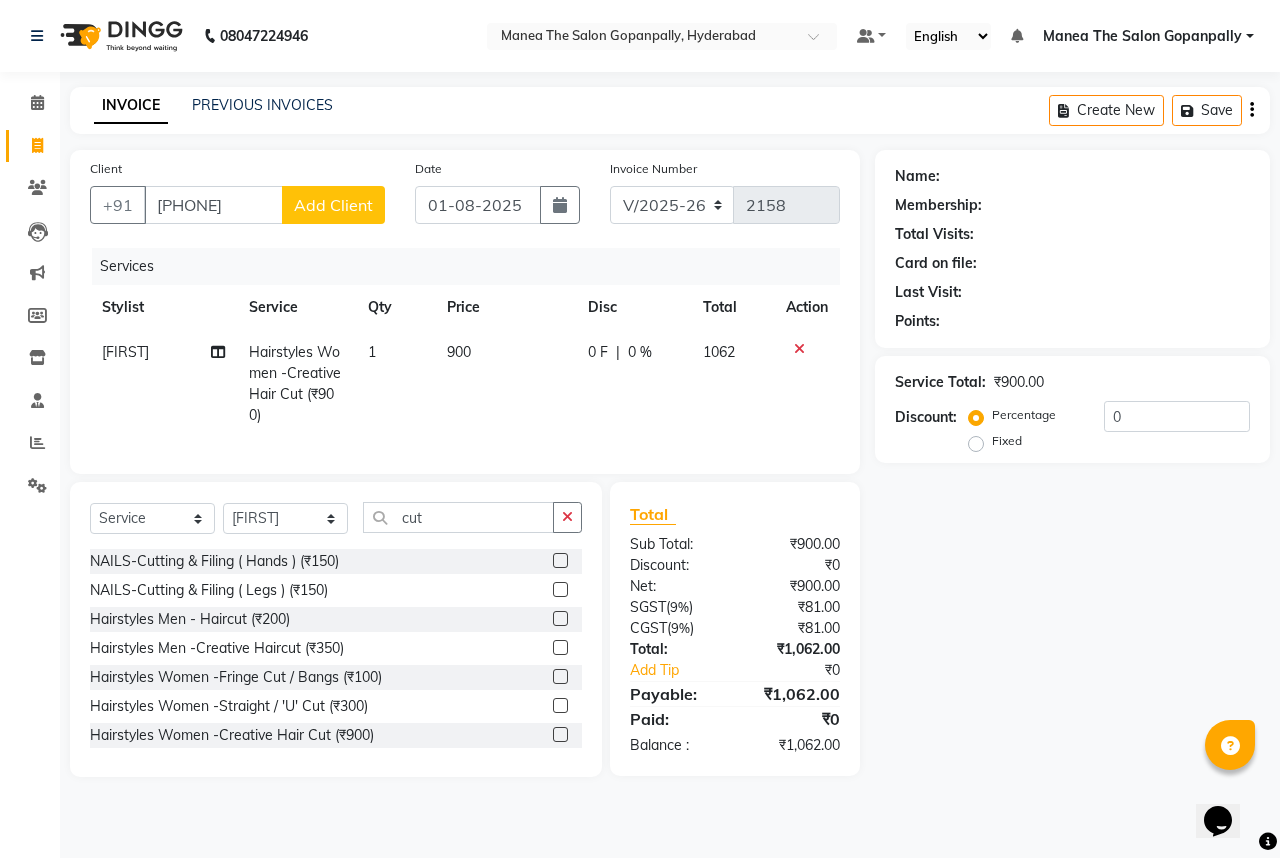 click on "Add Client" 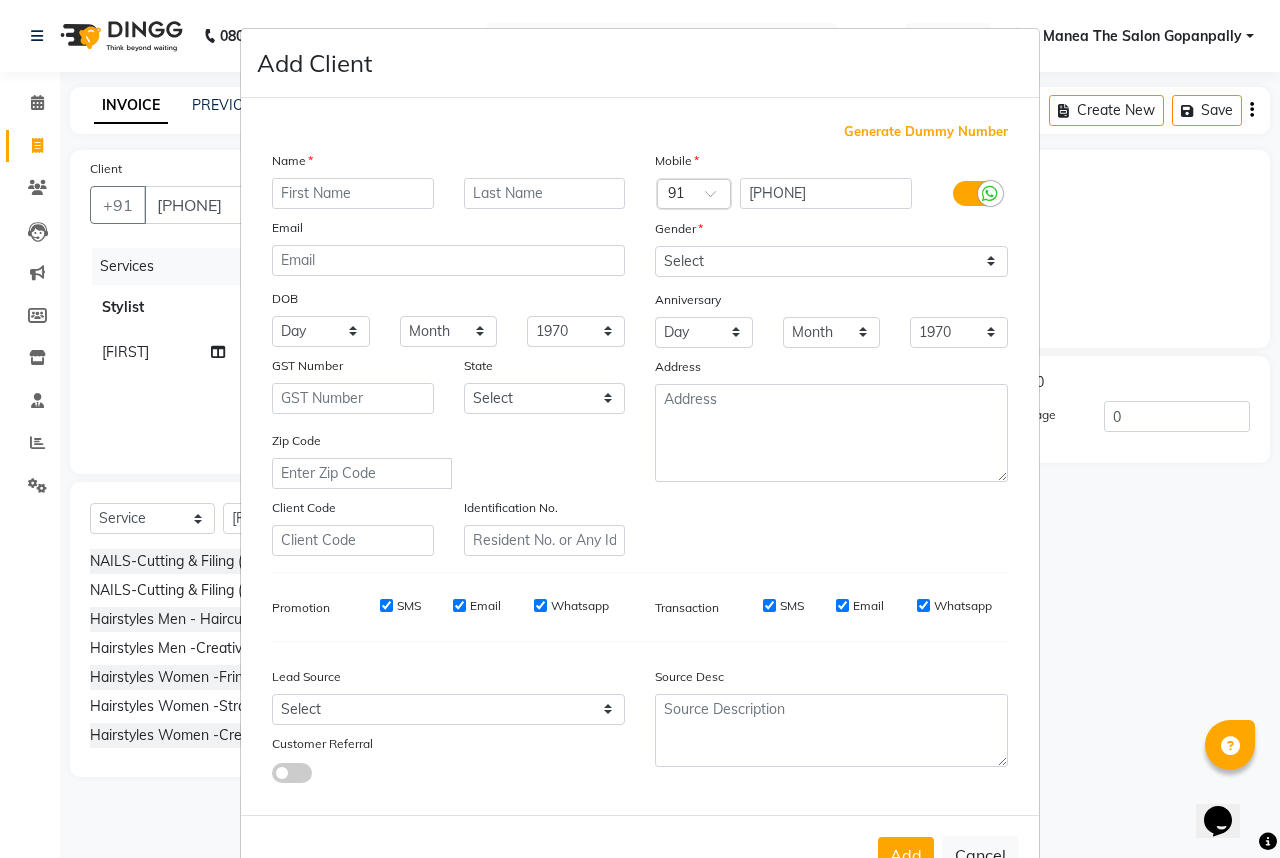 click at bounding box center [353, 193] 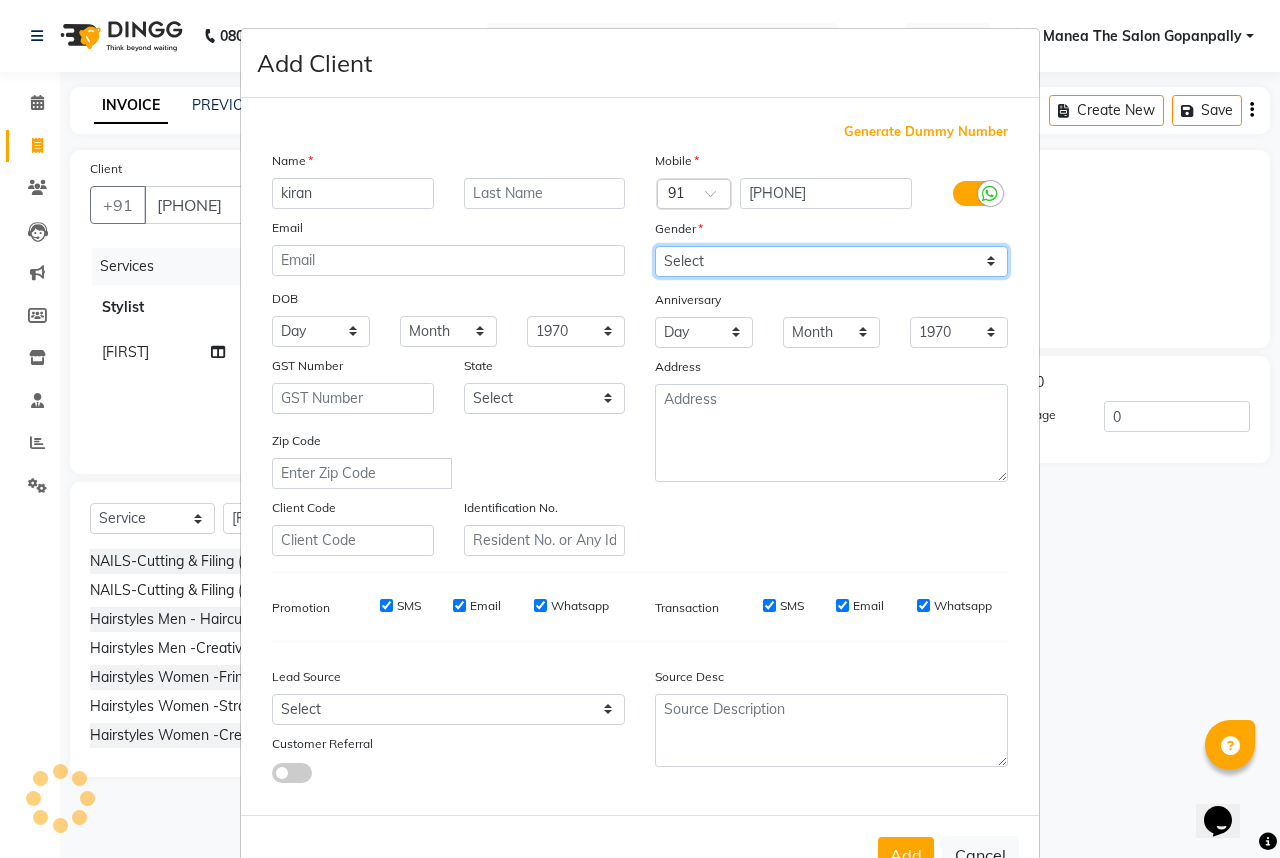 click on "Select Male Female Other Prefer Not To Say" at bounding box center (831, 261) 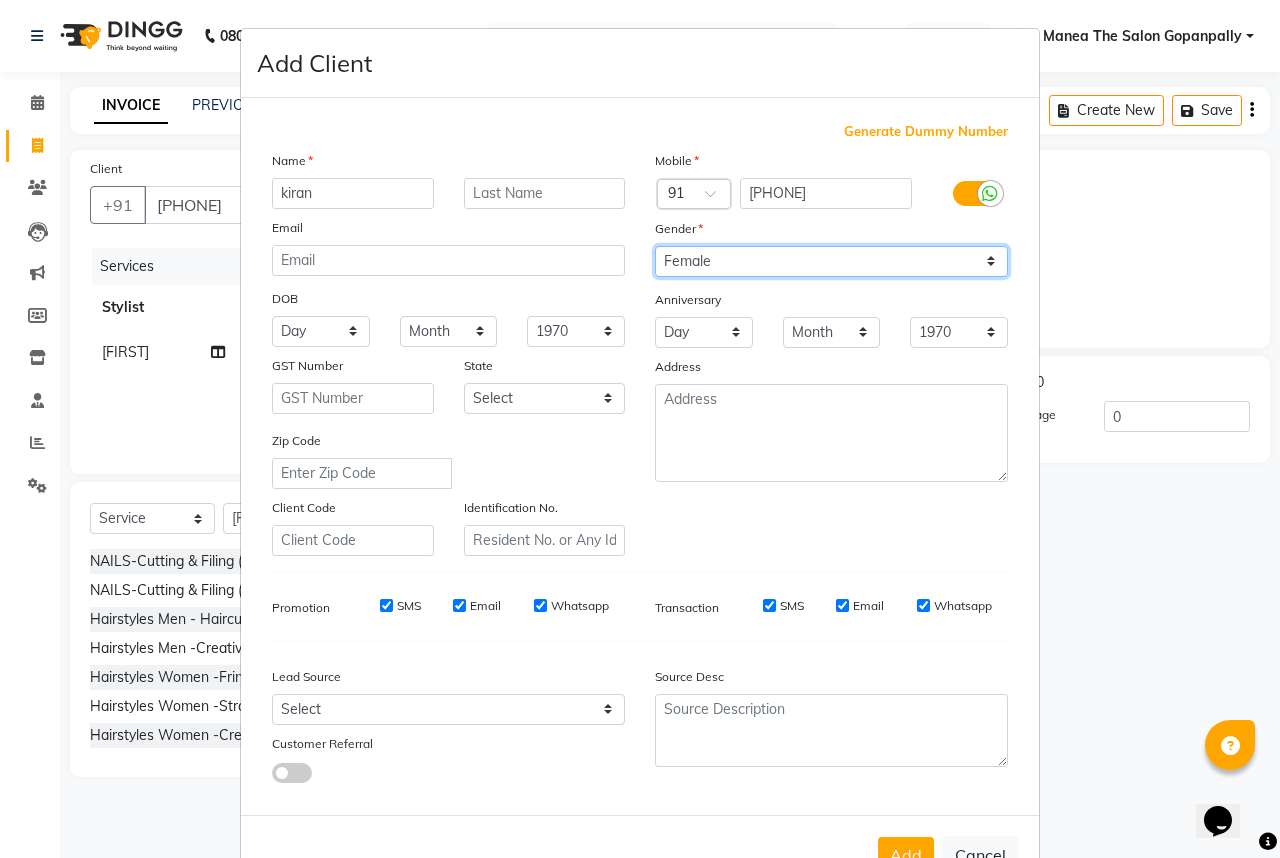 click on "Select Male Female Other Prefer Not To Say" at bounding box center (831, 261) 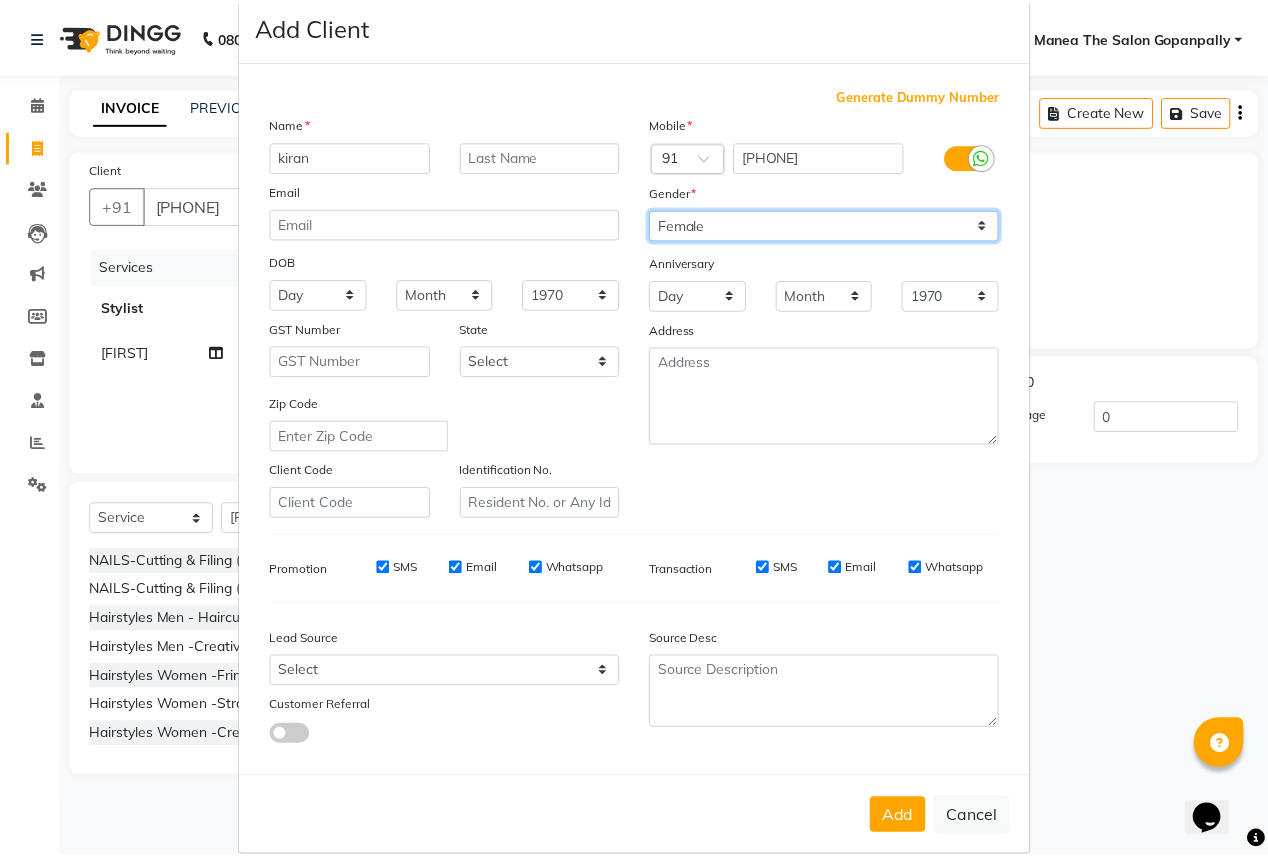 scroll, scrollTop: 74, scrollLeft: 0, axis: vertical 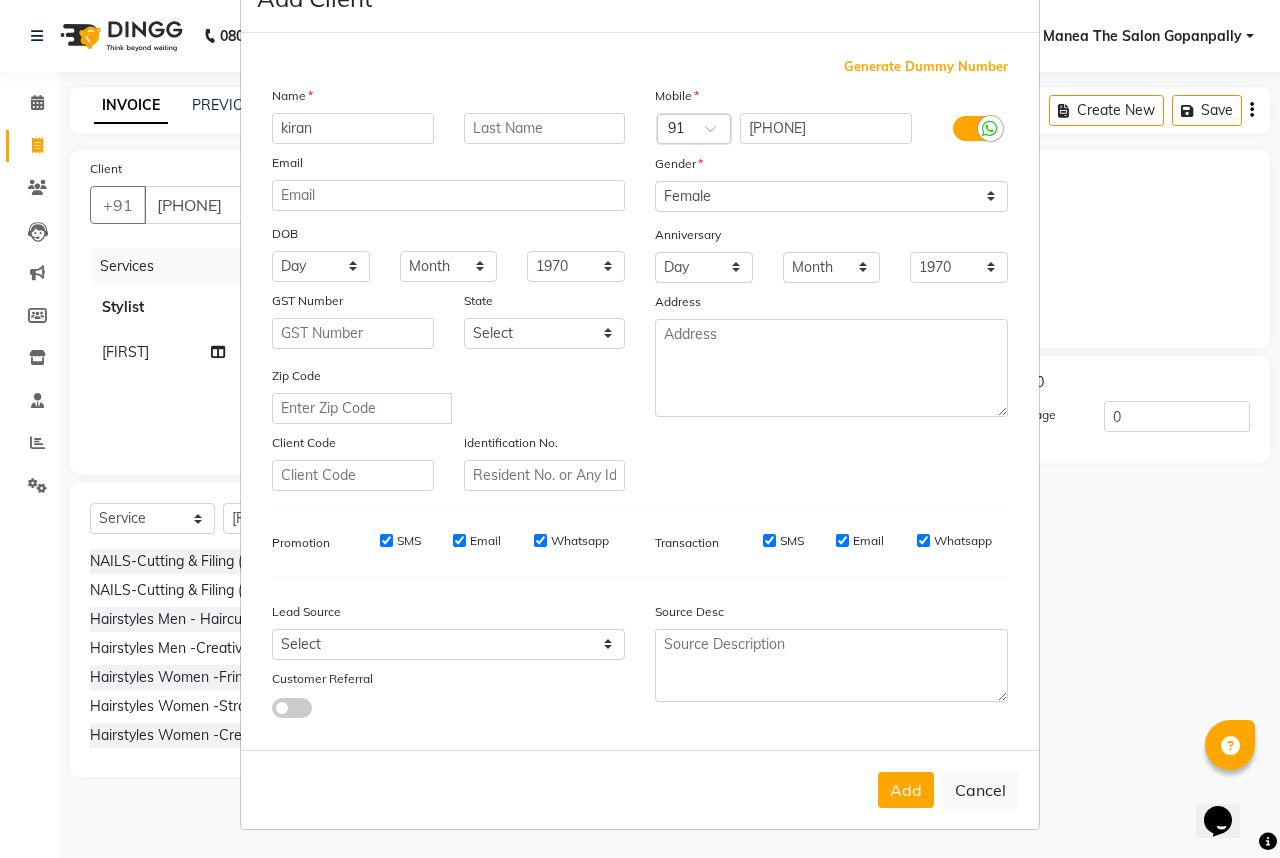 click on "Email" at bounding box center (842, 540) 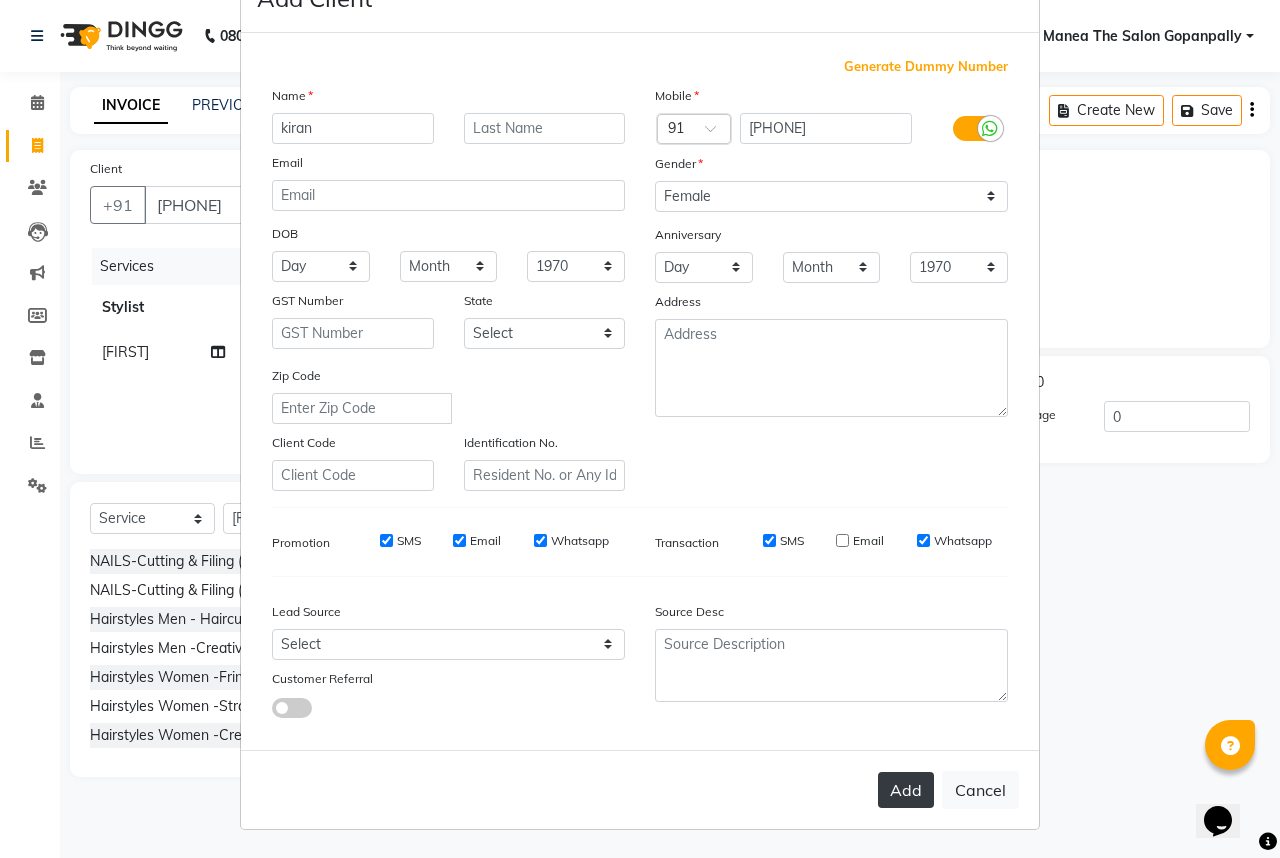 click on "Add" at bounding box center [906, 790] 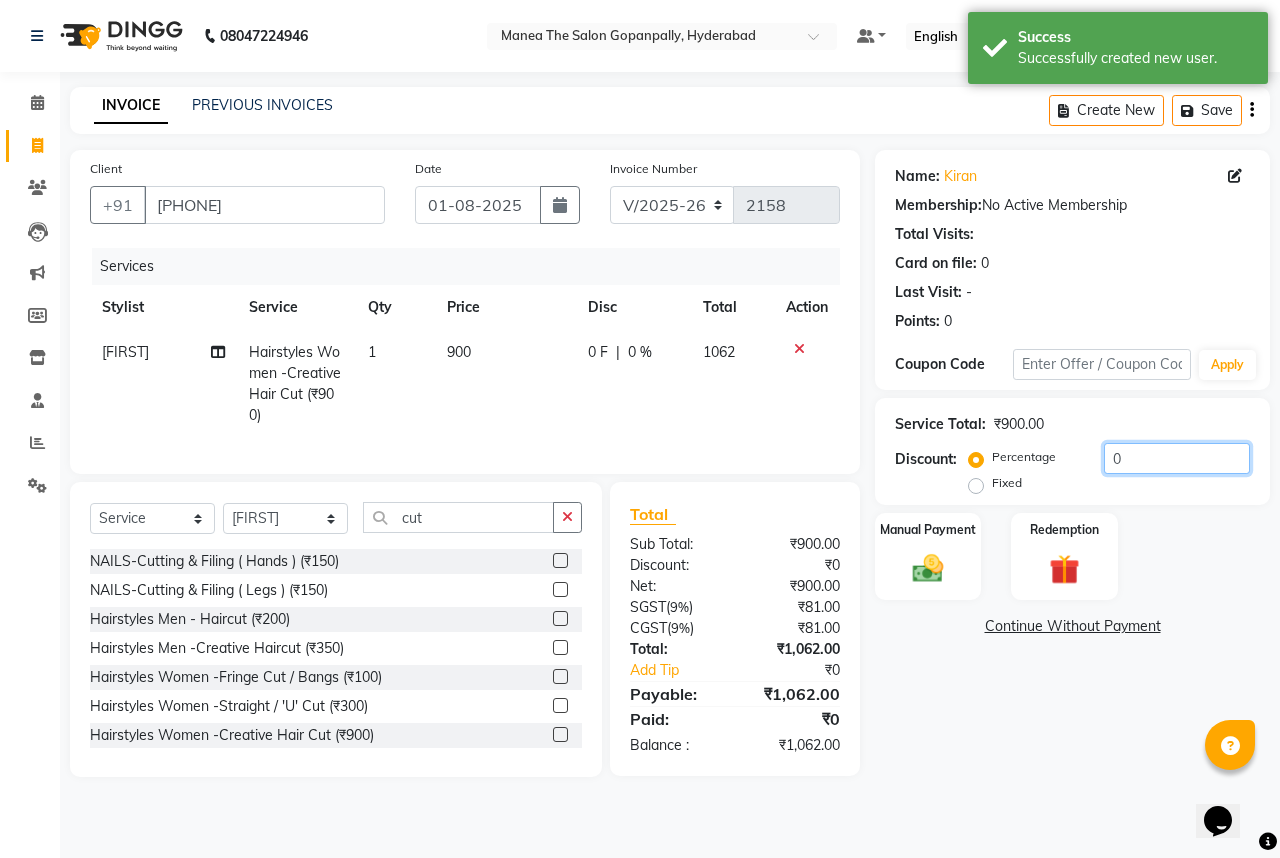 click on "0" 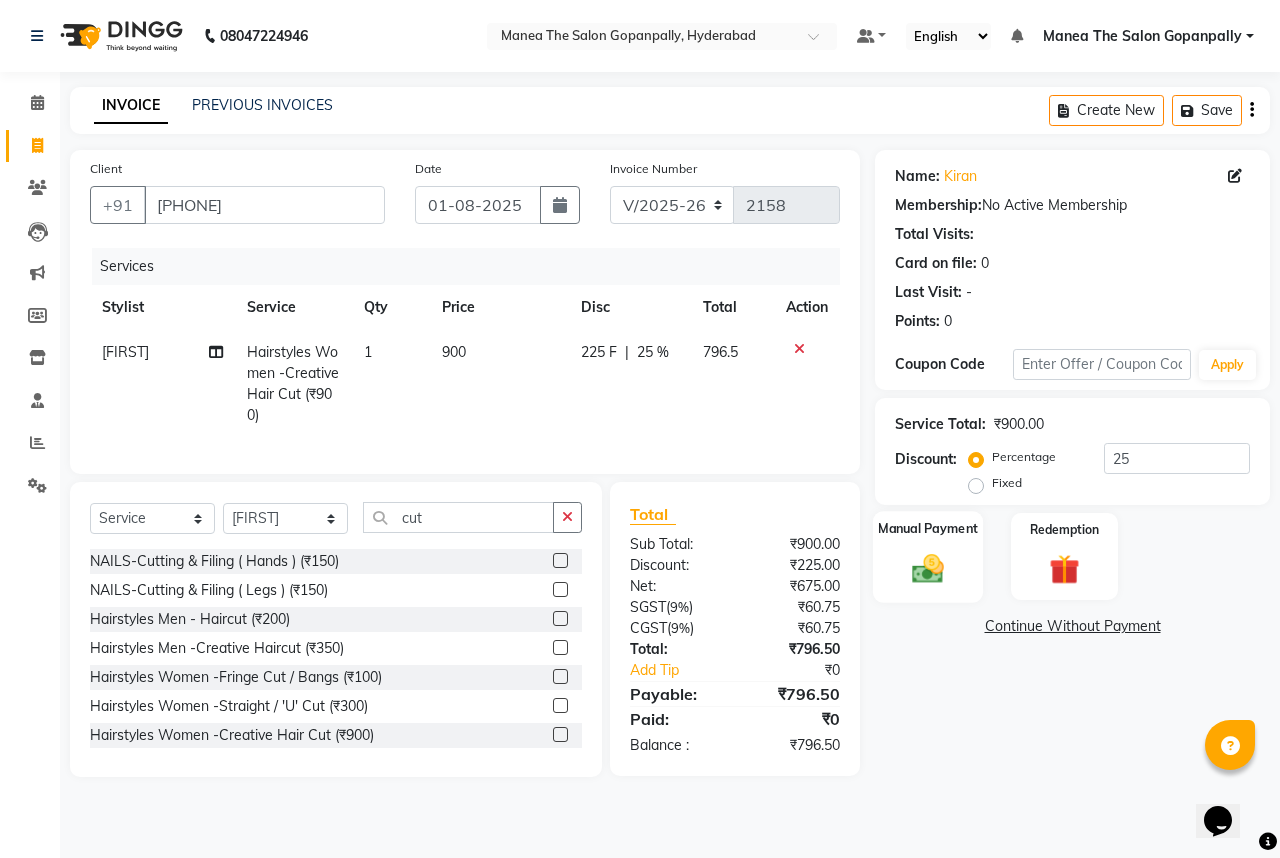 click 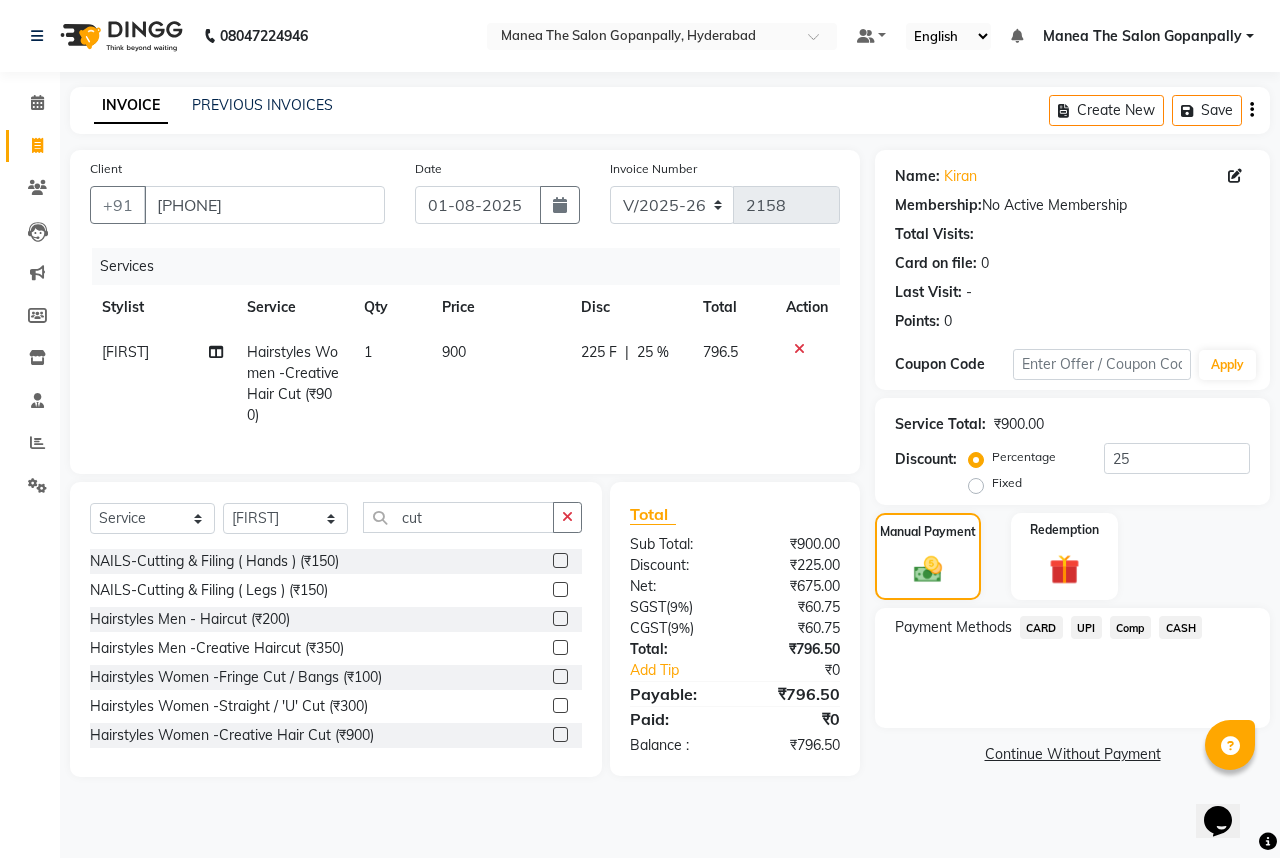 click on "UPI" 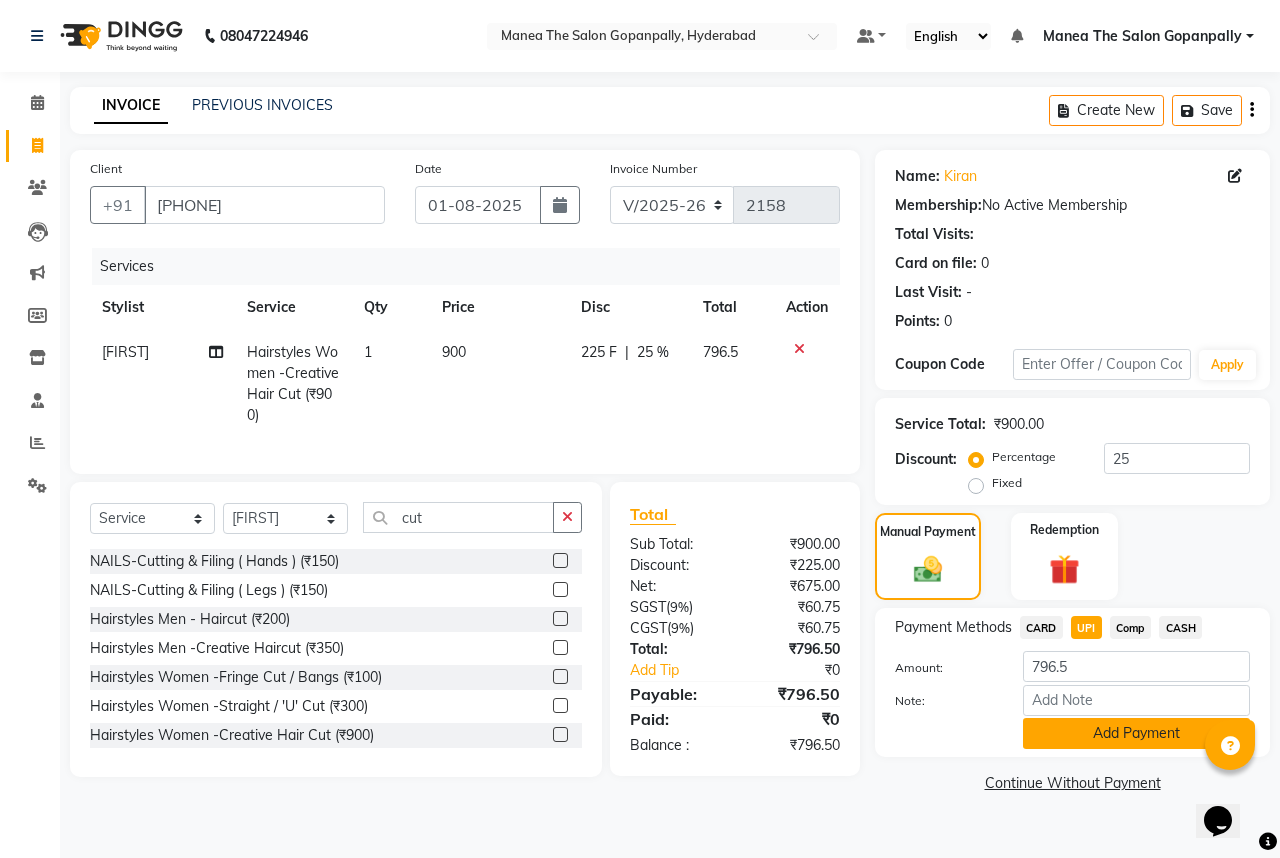 click on "Add Payment" 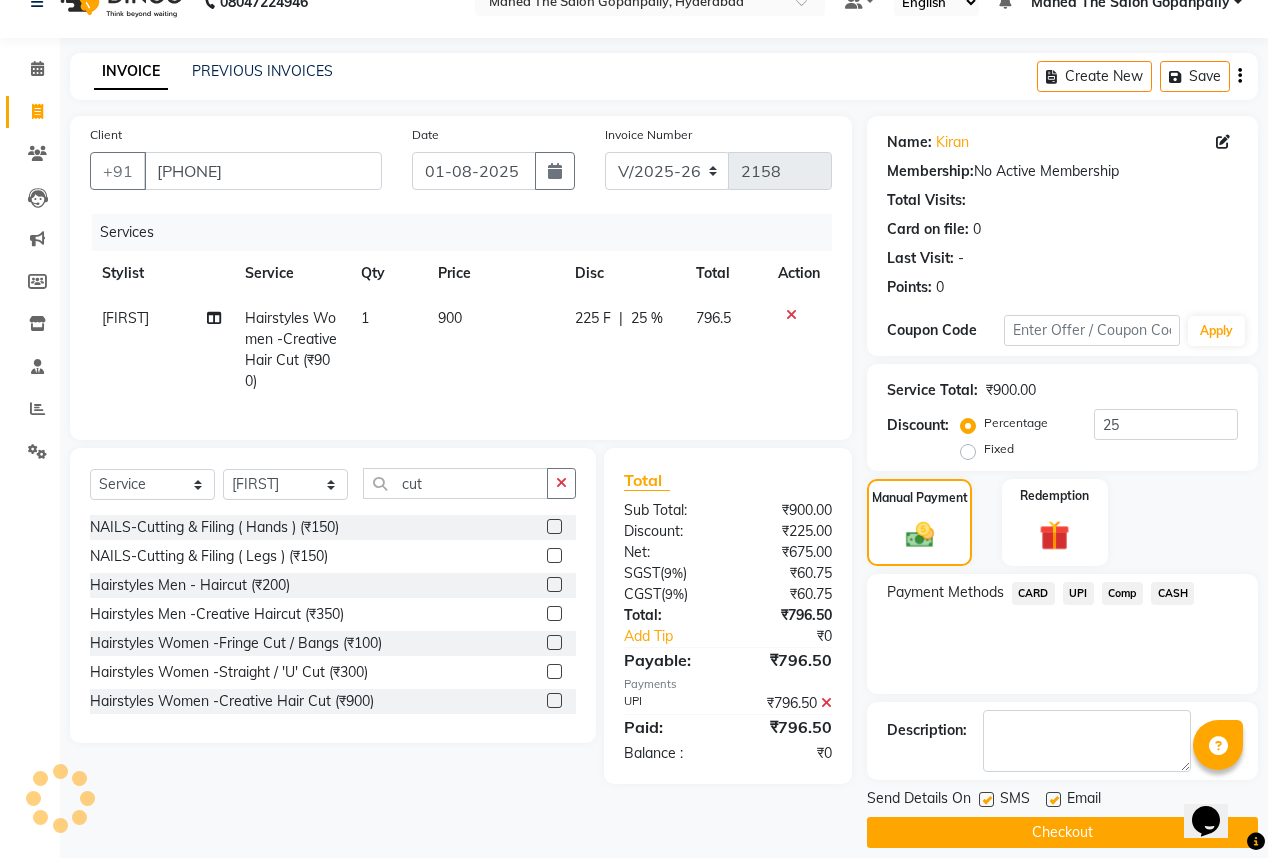 scroll, scrollTop: 53, scrollLeft: 0, axis: vertical 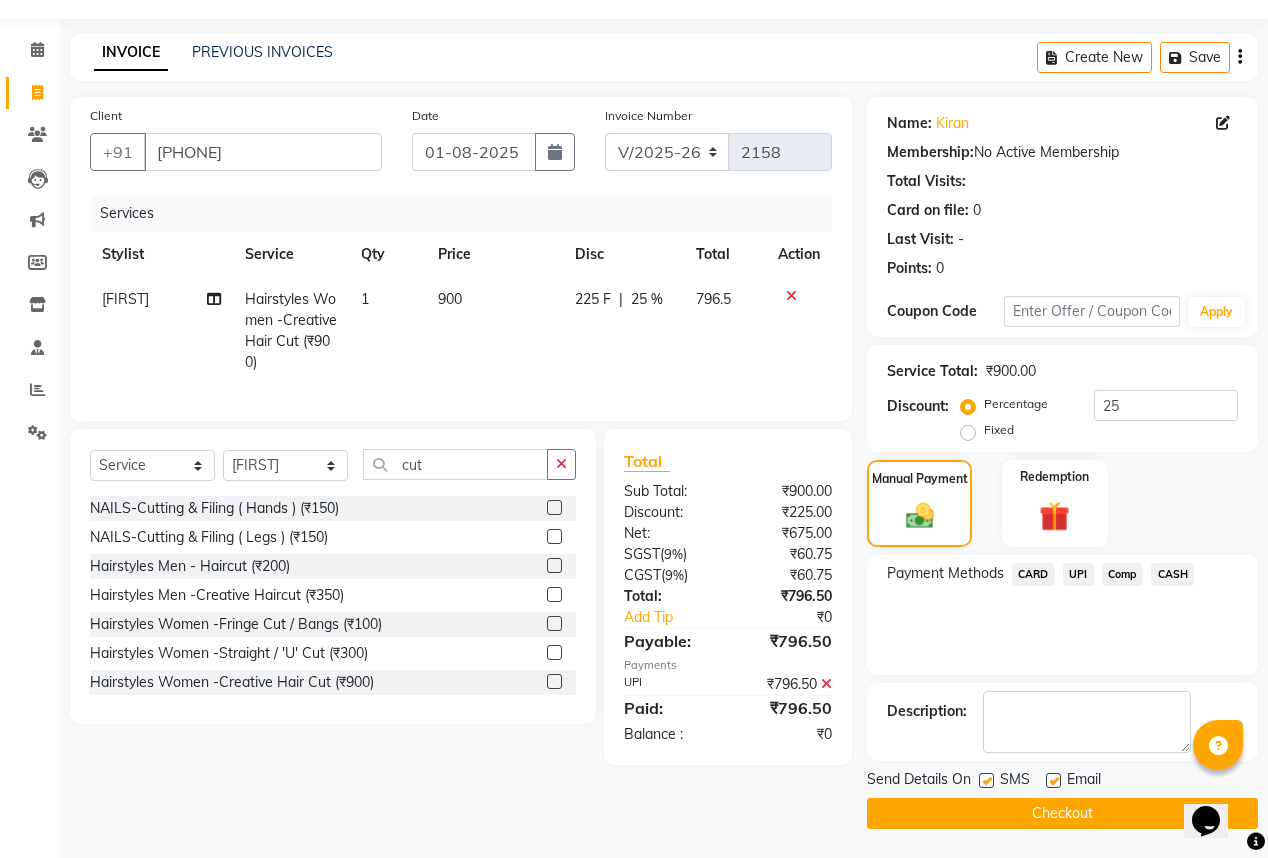 click 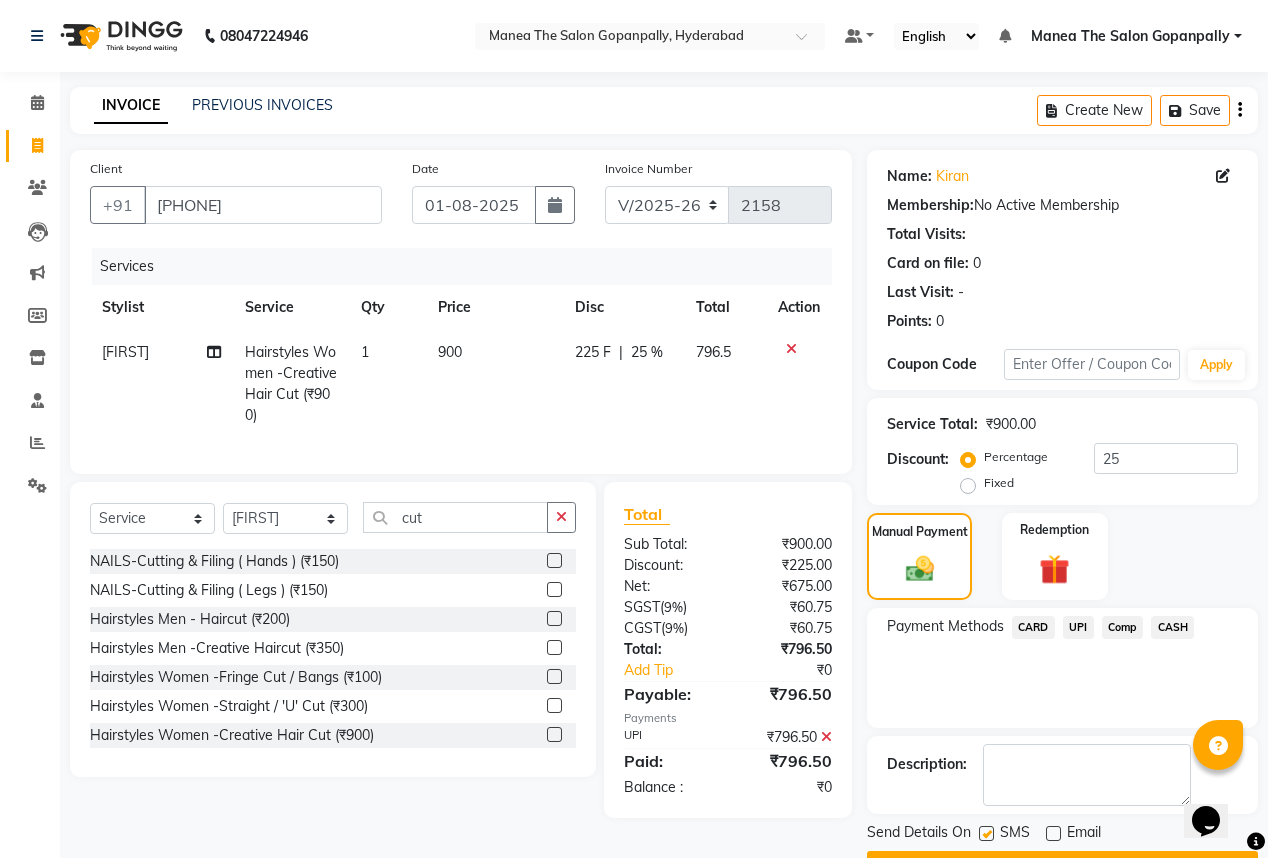 scroll, scrollTop: 53, scrollLeft: 0, axis: vertical 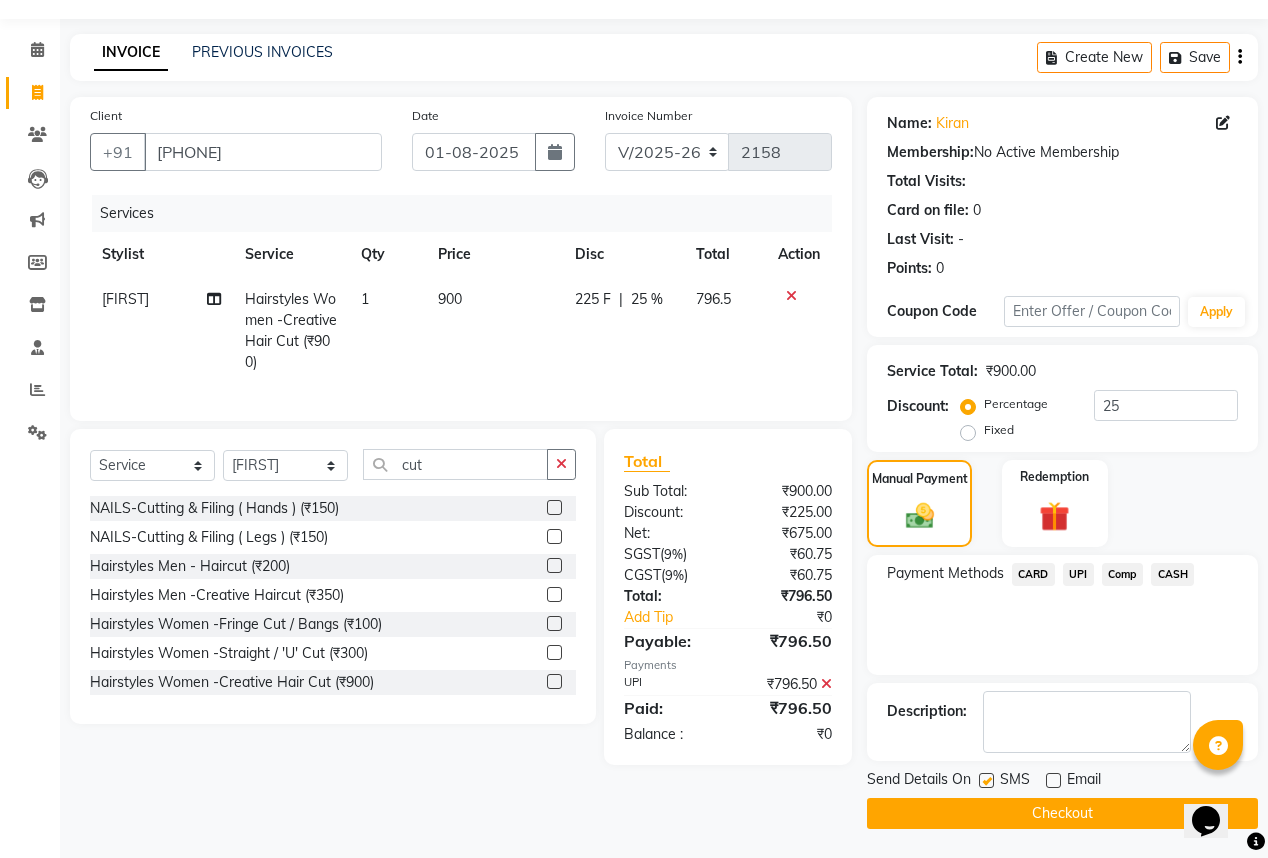 click on "Checkout" 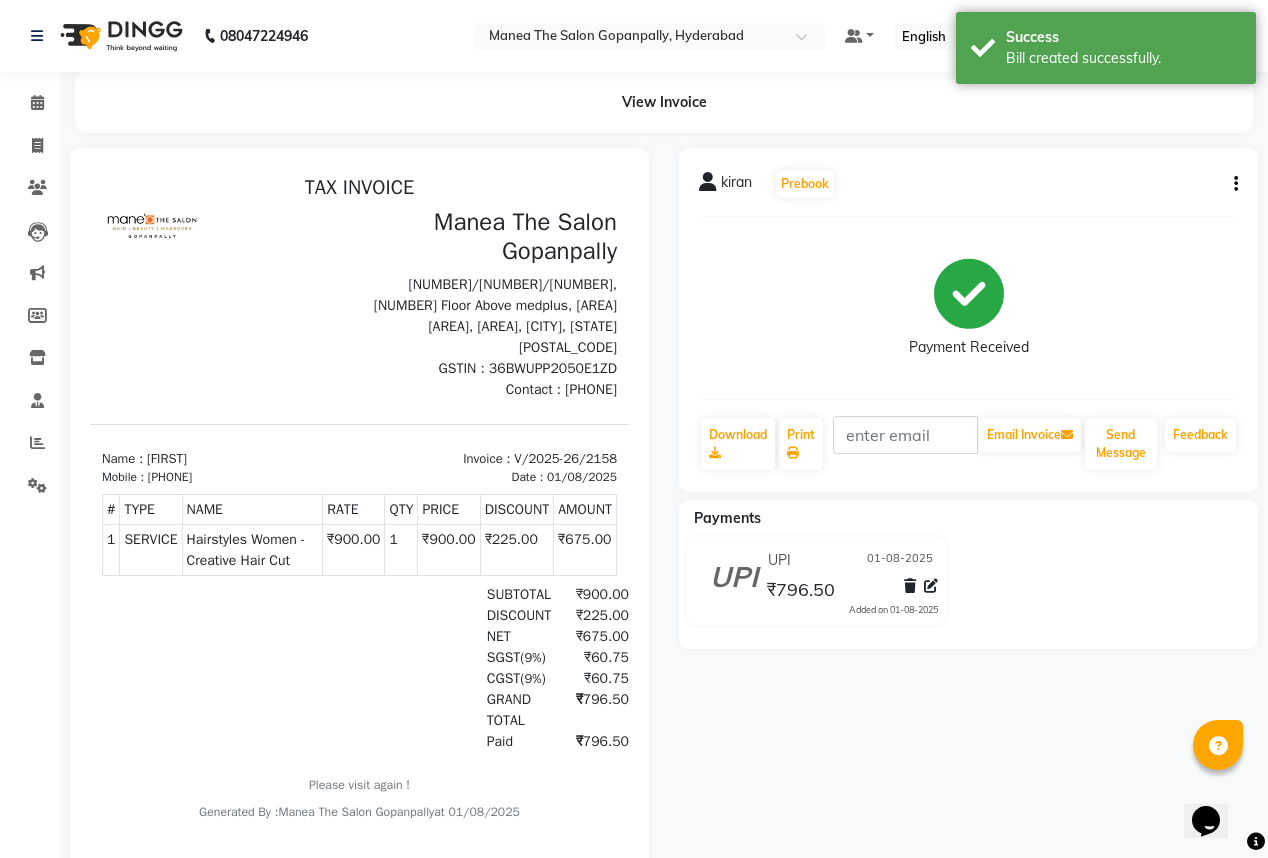 scroll, scrollTop: 0, scrollLeft: 0, axis: both 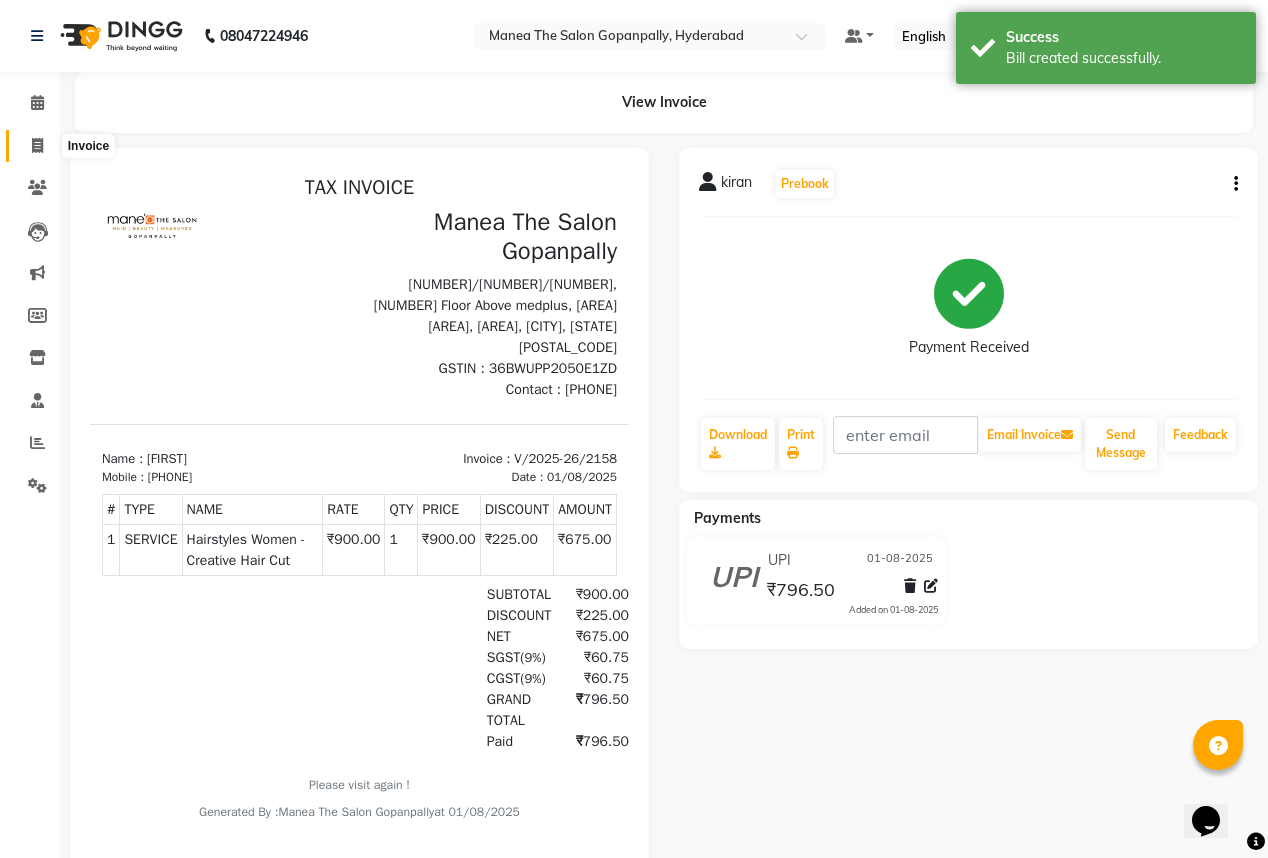 click 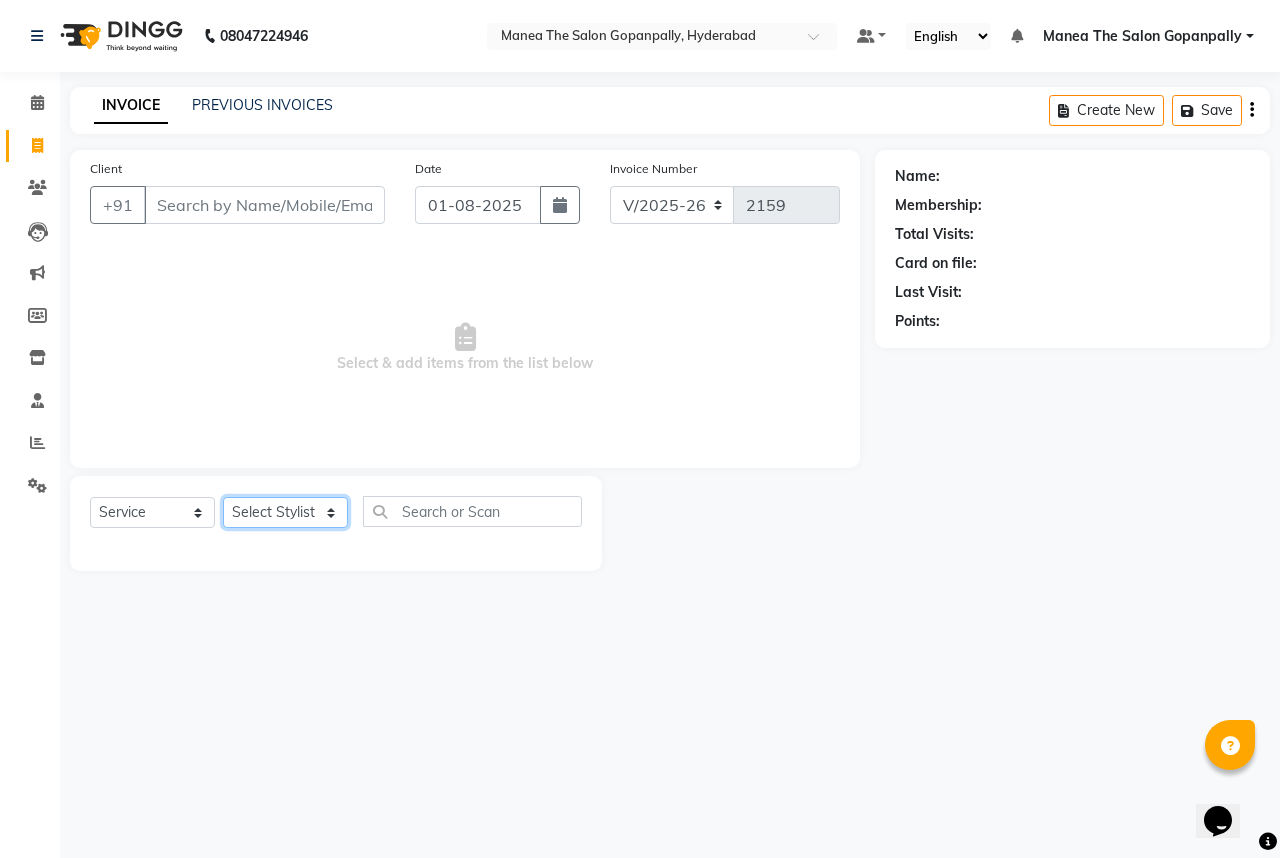 click on "Select Stylist Anand AVANTHI Haider  indu IRFAN keerthi rehan sameer saritha zubair" 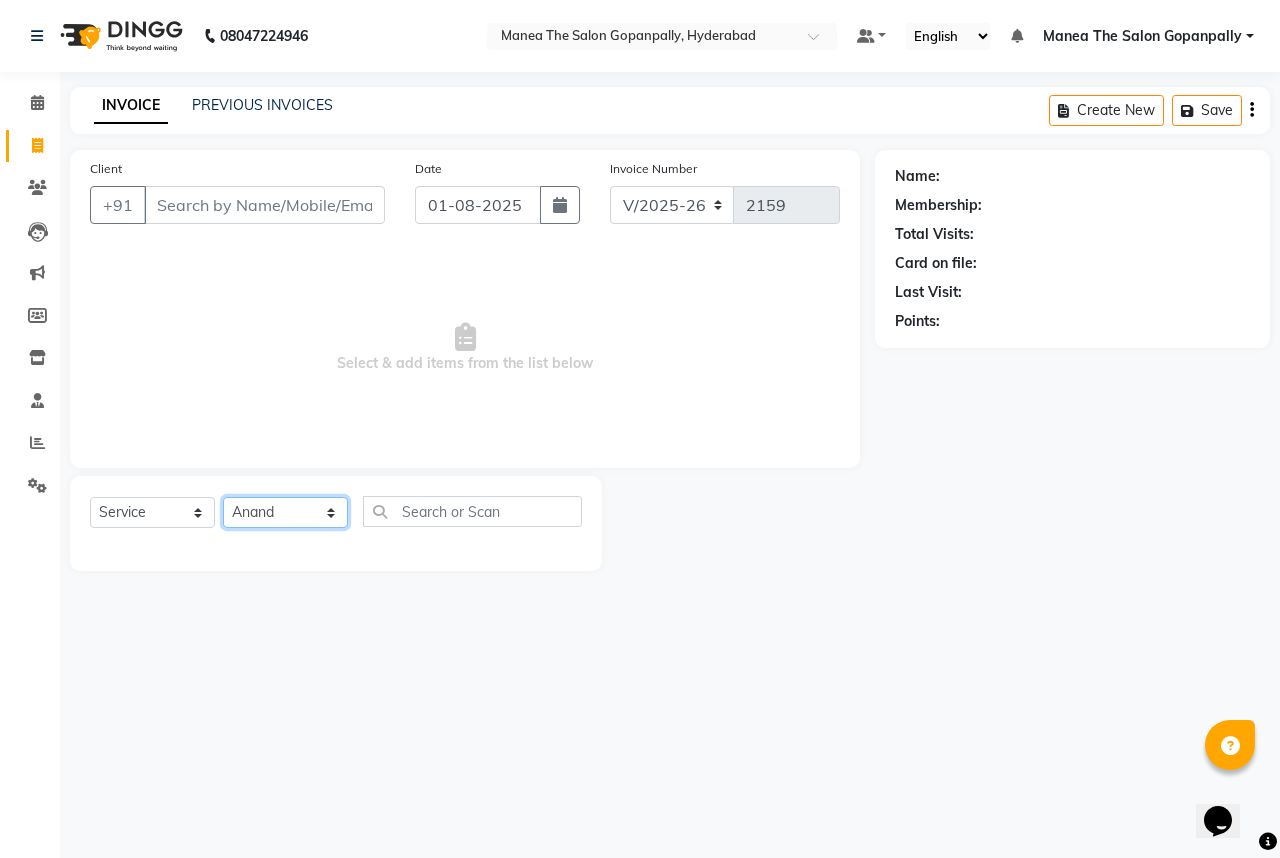click on "Select Stylist Anand AVANTHI Haider  indu IRFAN keerthi rehan sameer saritha zubair" 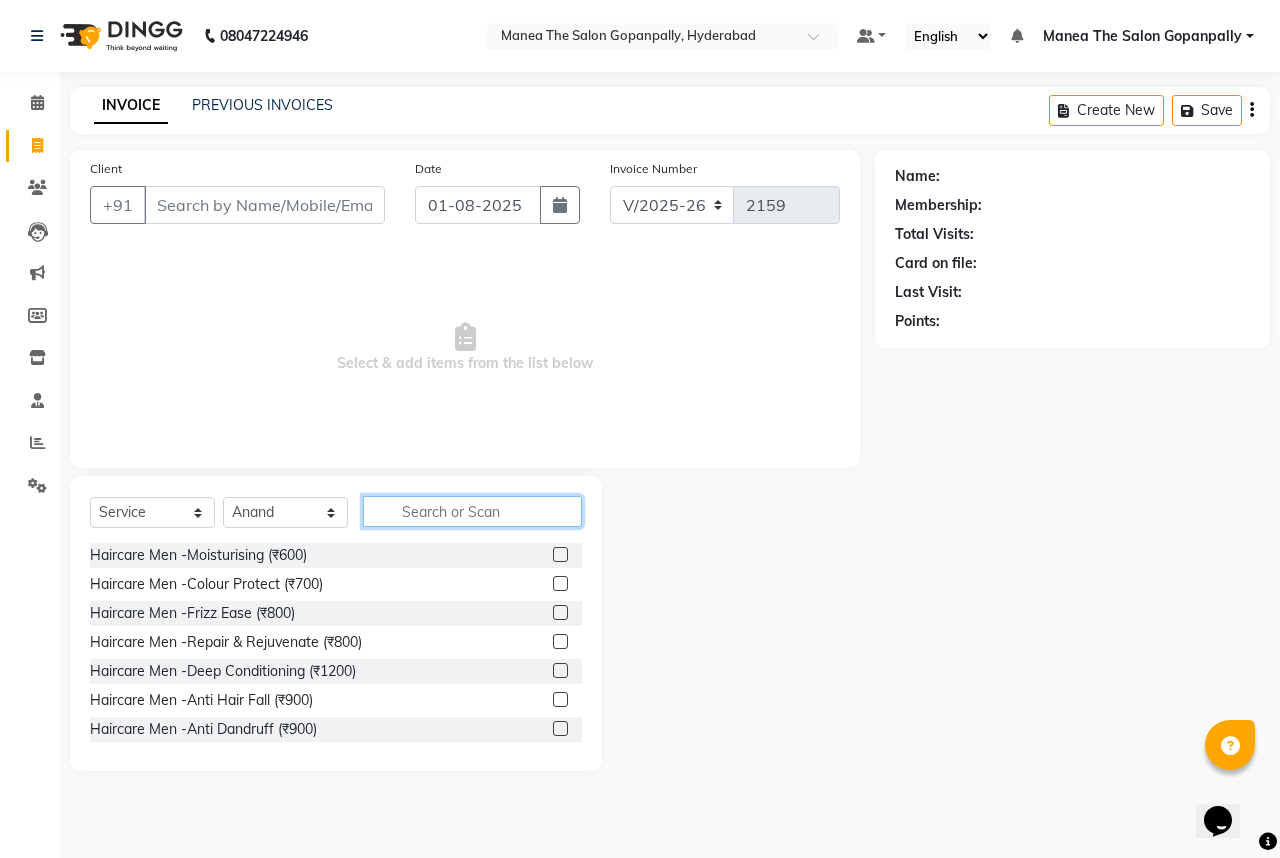 click 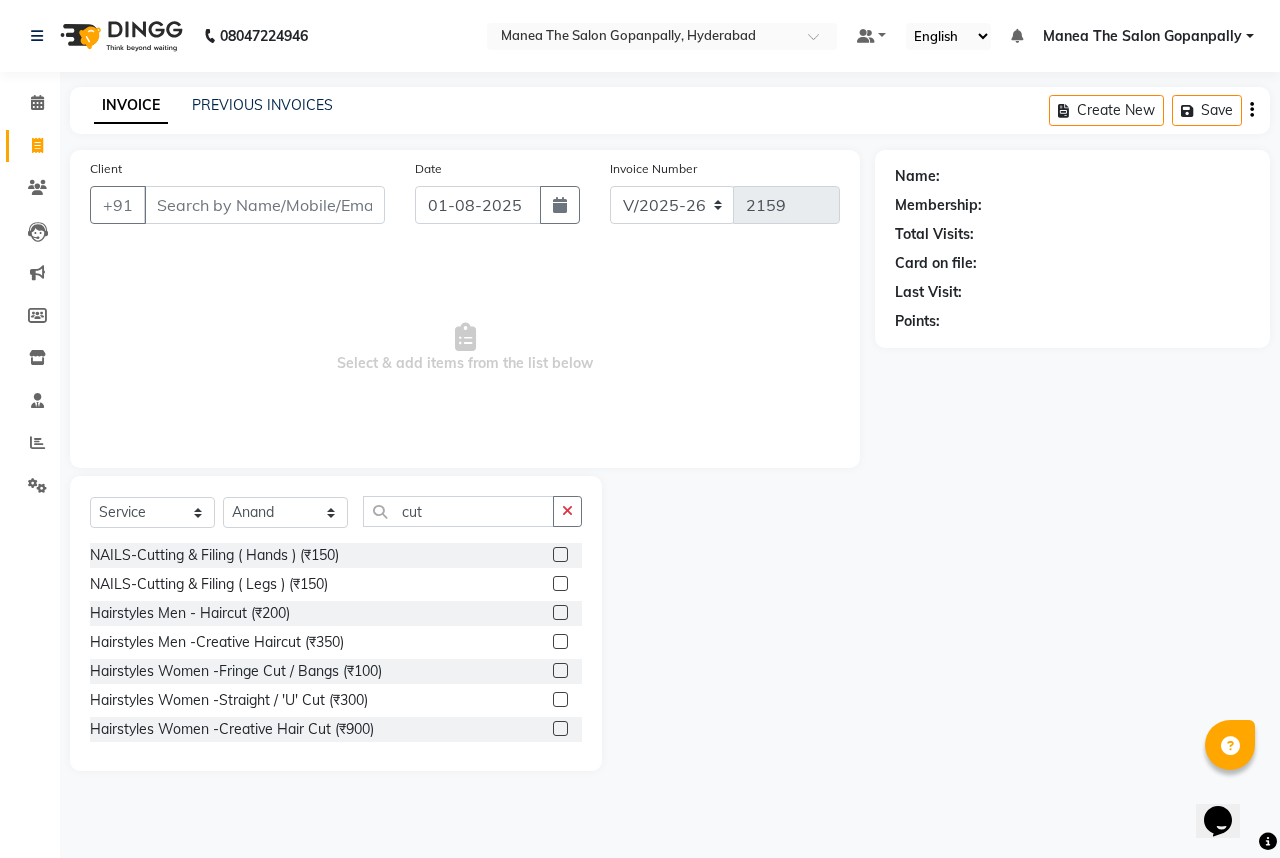 click 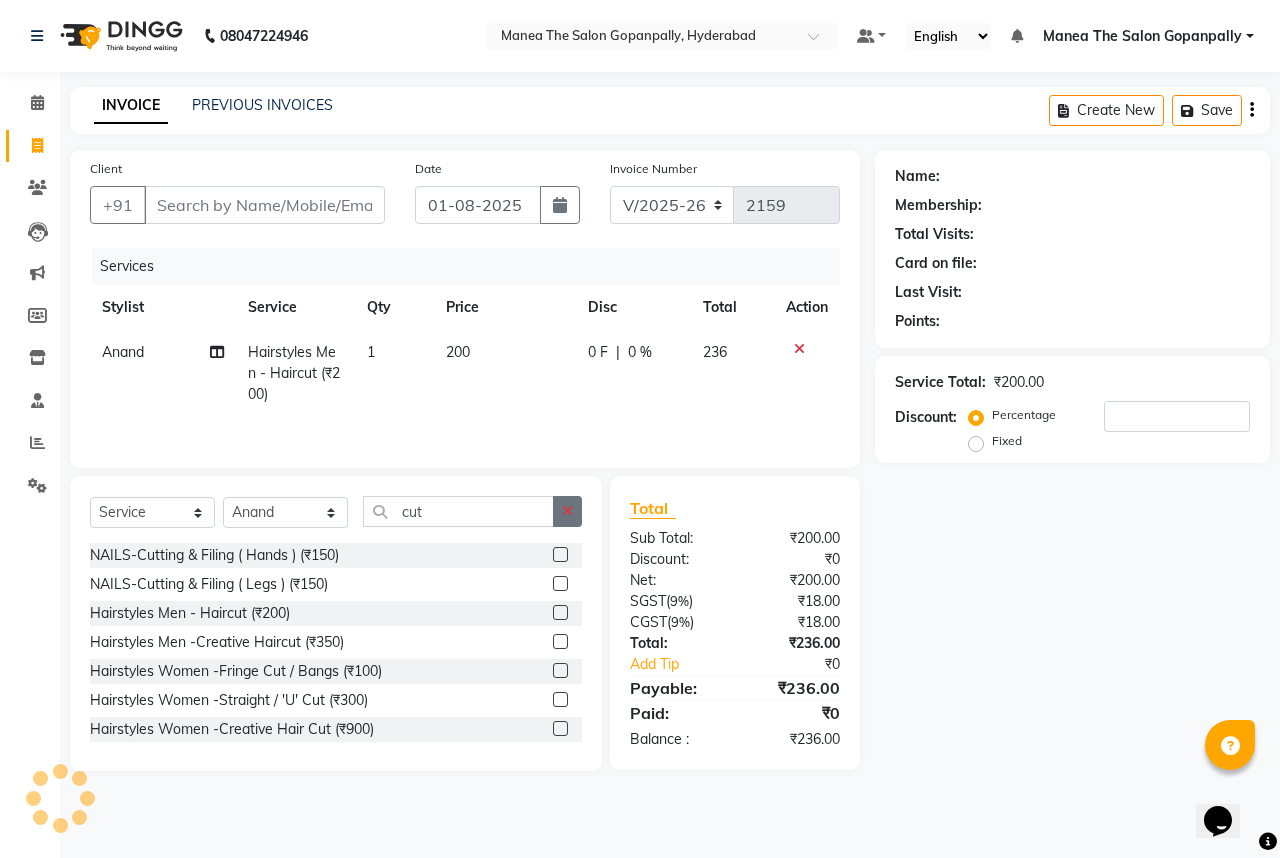 click on "Select  Service  Product  Membership  Package Voucher Prepaid Gift Card  Select Stylist Anand AVANTHI Haider  indu IRFAN keerthi rehan sameer saritha zubair cut NAILS-Cutting & Filing  ( Hands ) (₹150)  NAILS-Cutting & Filing  ( Legs ) (₹150)  Hairstyles Men - Haircut (₹200)  Hairstyles Men -Creative Haircut (₹350)  Hairstyles Women -Fringe Cut / Bangs (₹100)  Hairstyles Women -Straight / 'U' Cut (₹300)  Hairstyles Women -Creative Hair Cut (₹900)" 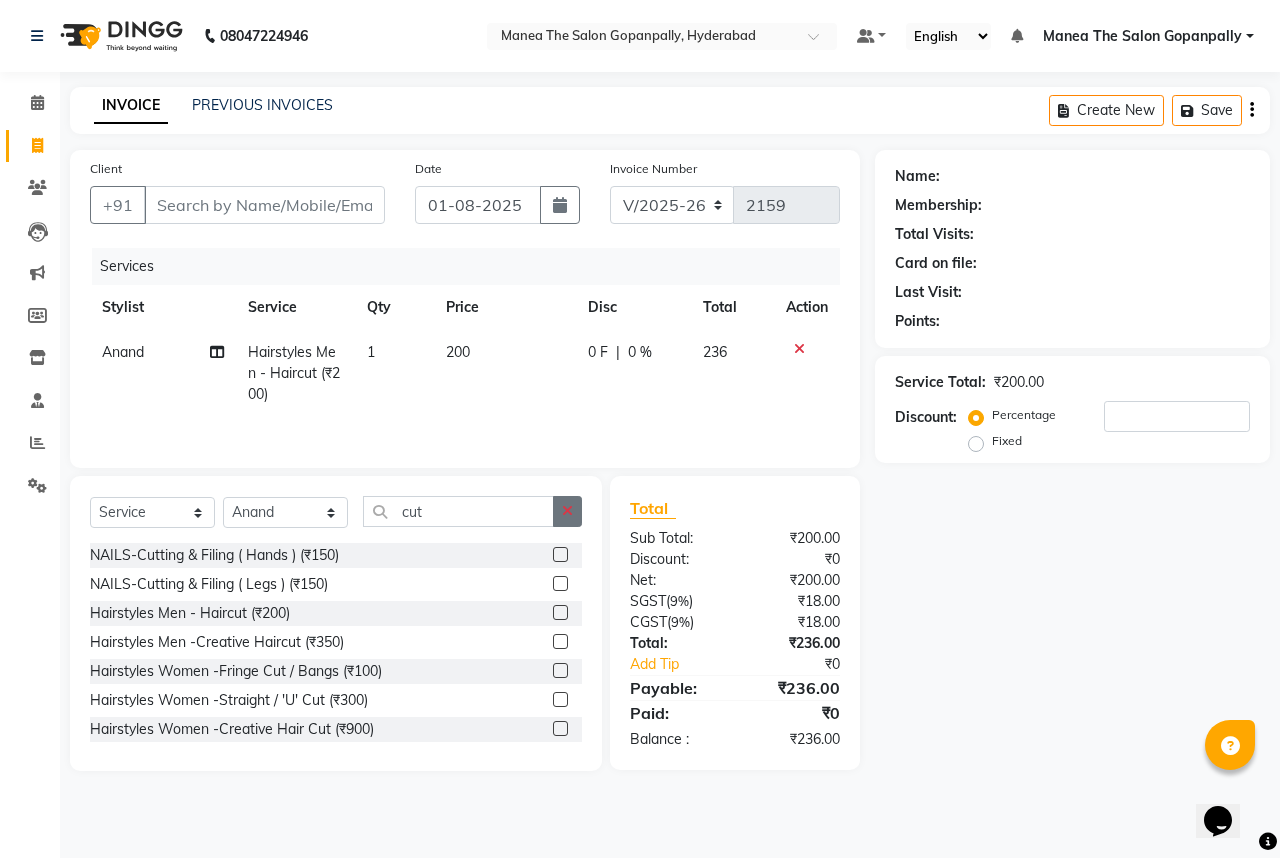 click 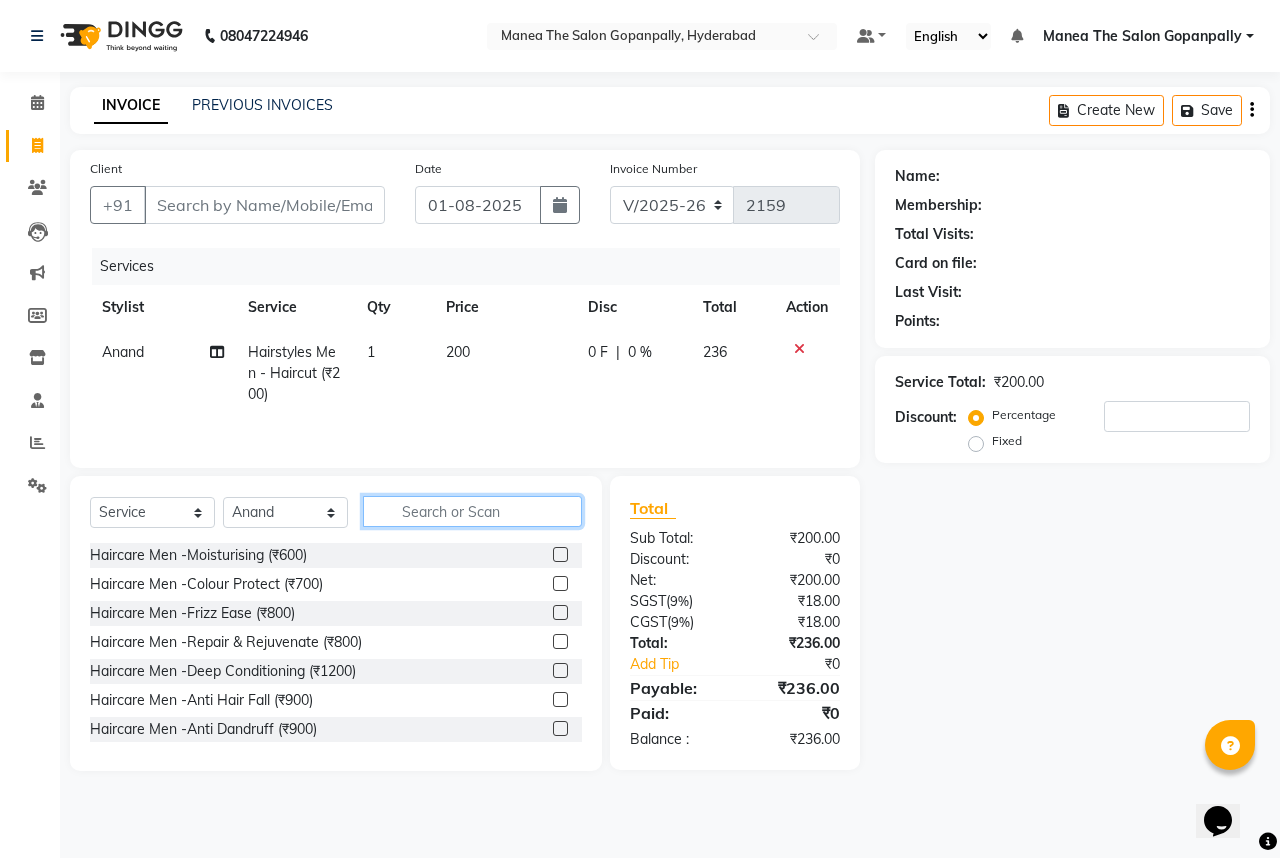 click 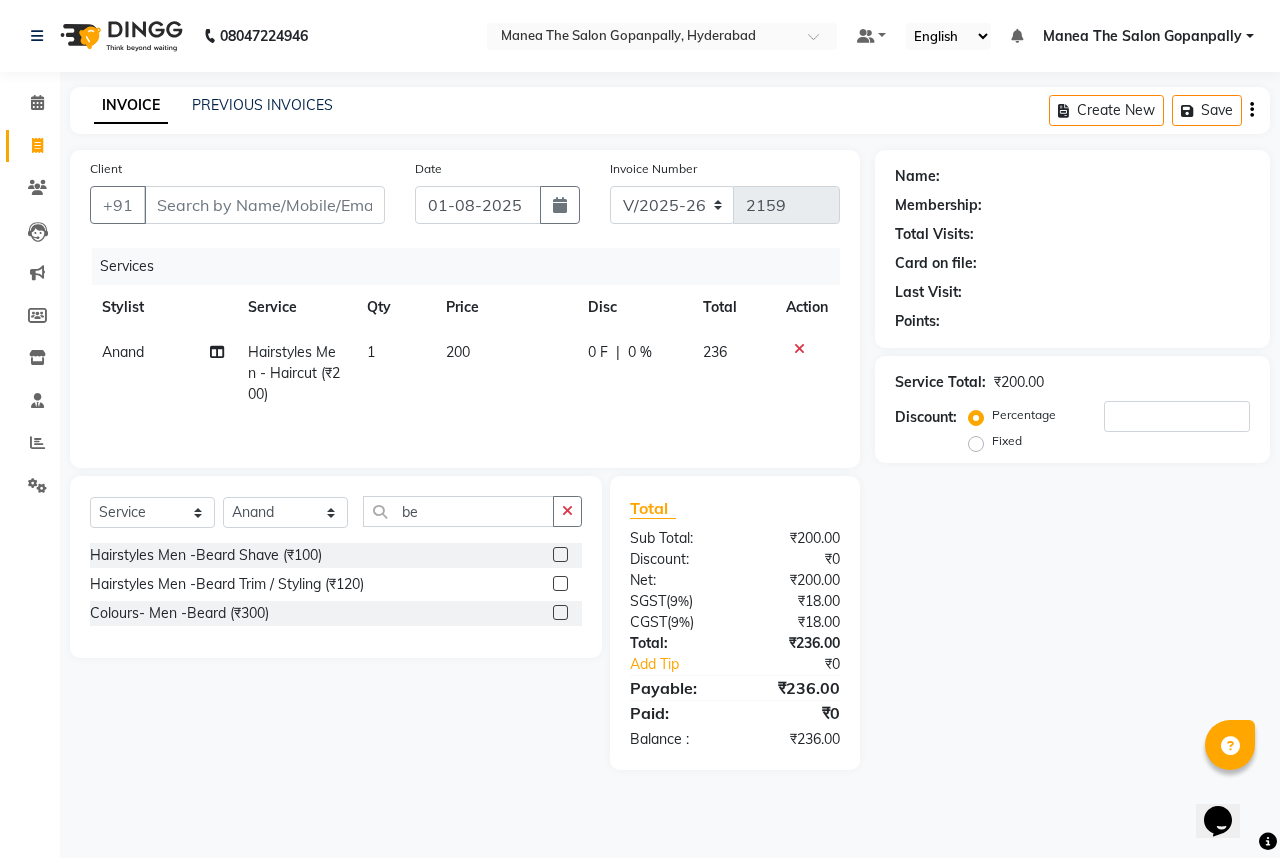 click 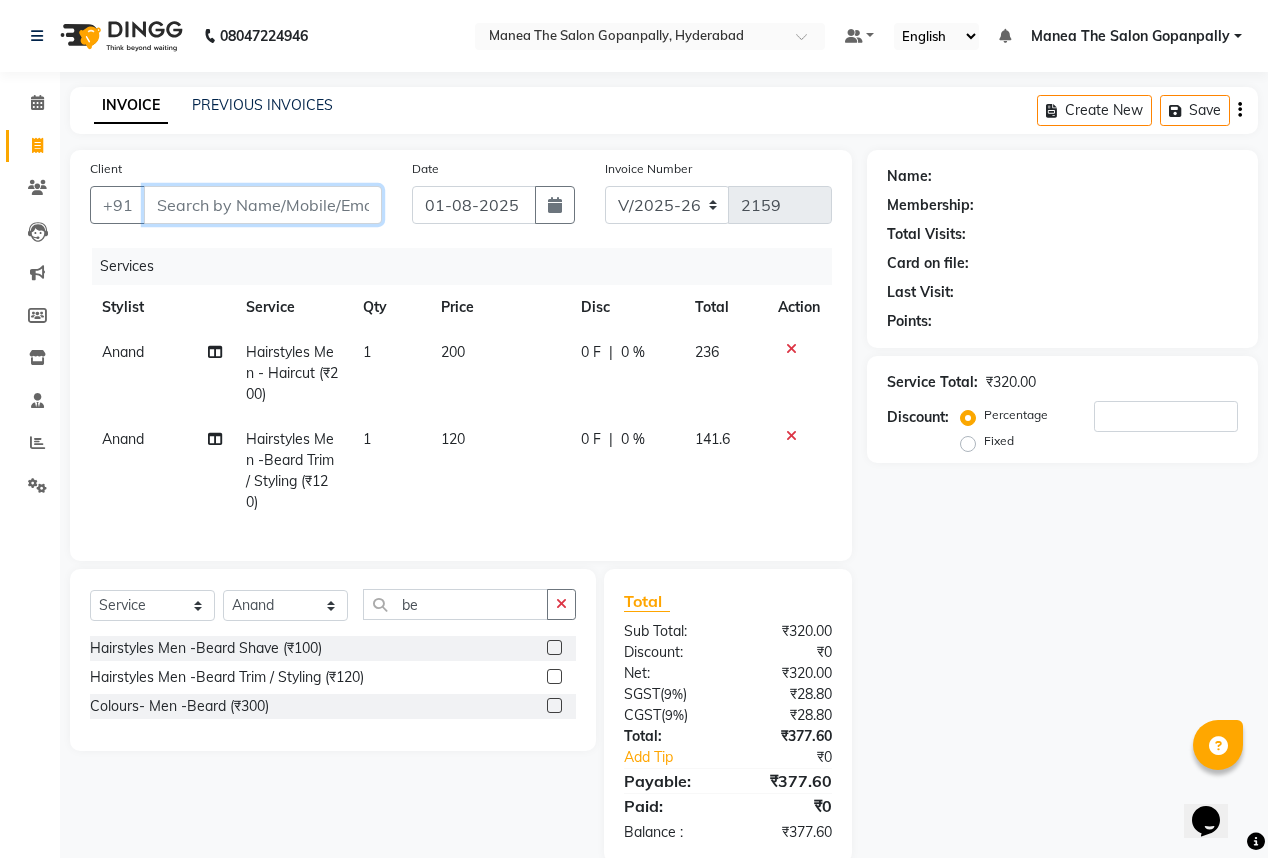 click on "Client" at bounding box center [263, 205] 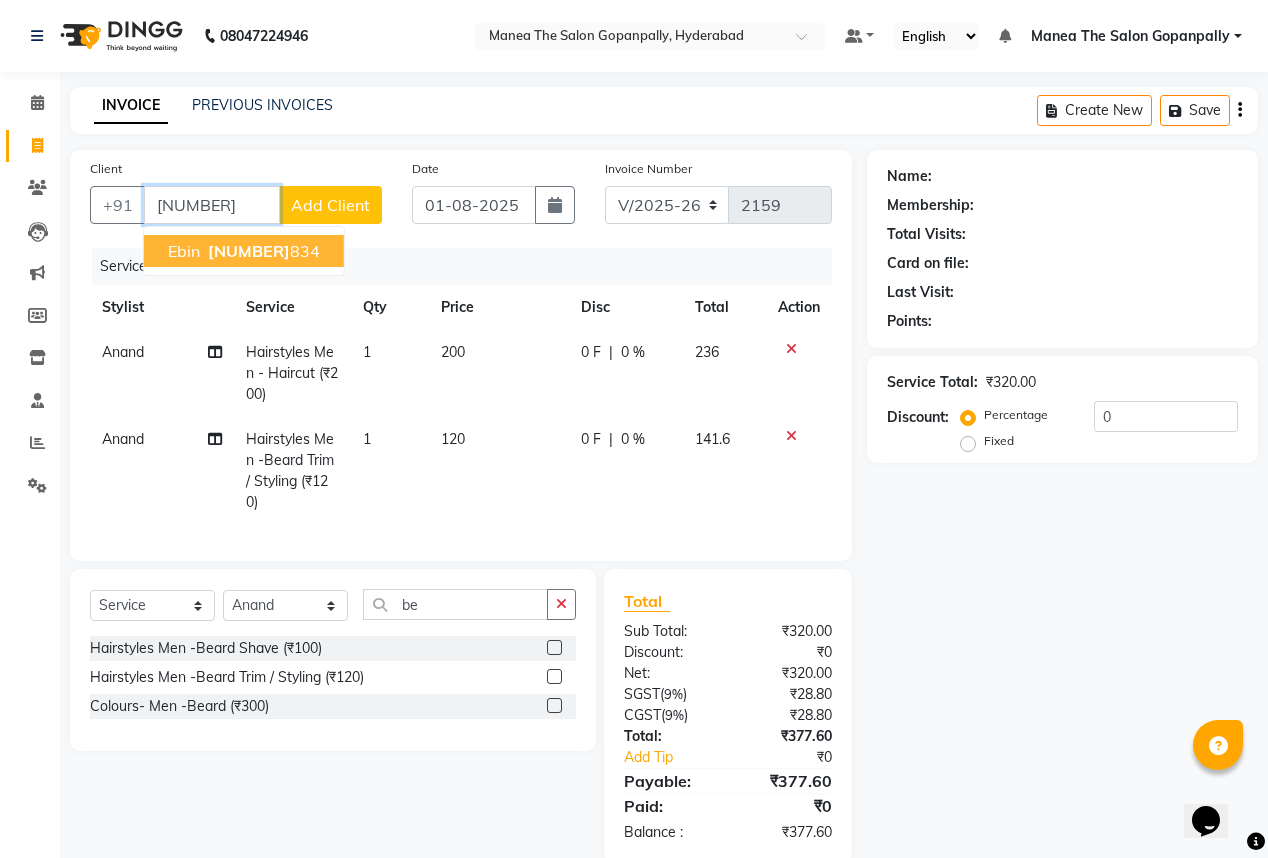 click on "9989877 834" at bounding box center [262, 251] 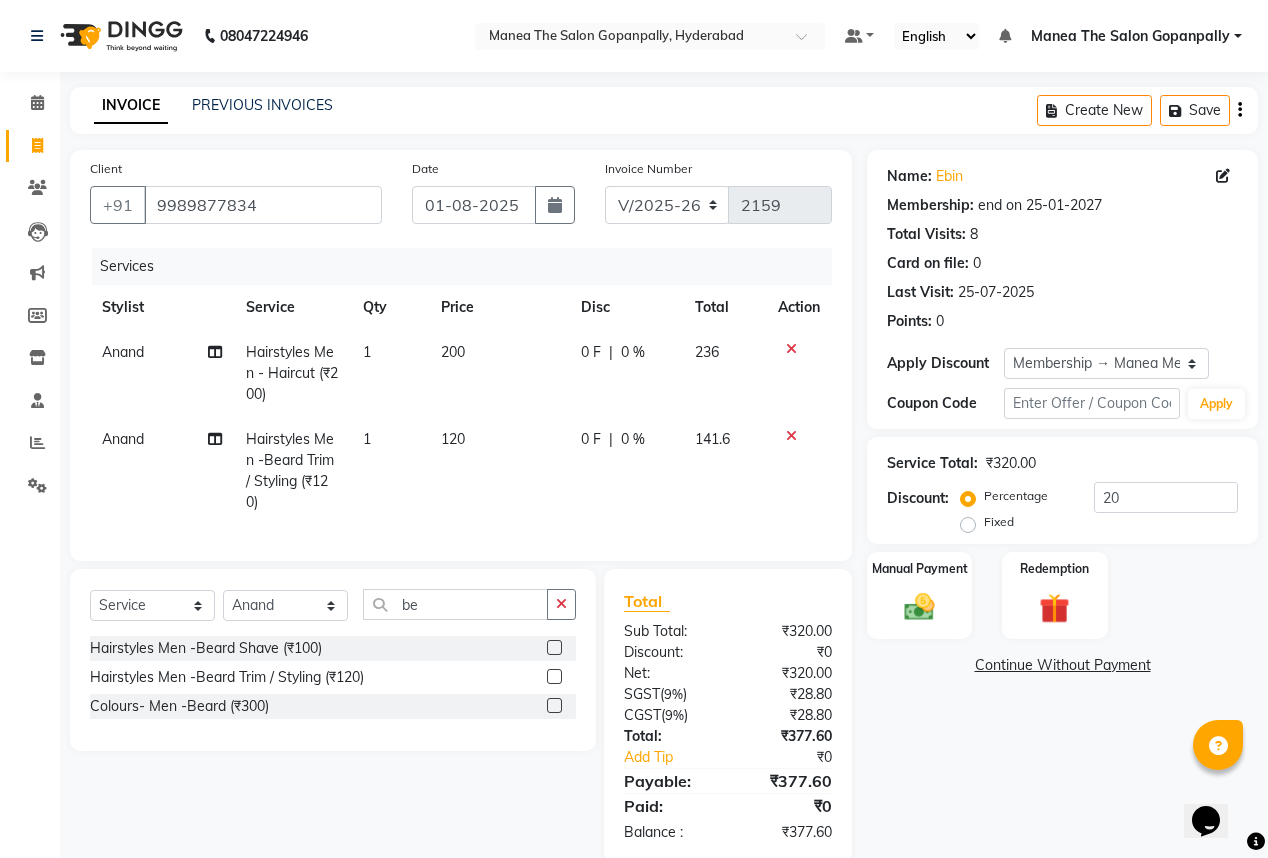 scroll, scrollTop: 47, scrollLeft: 0, axis: vertical 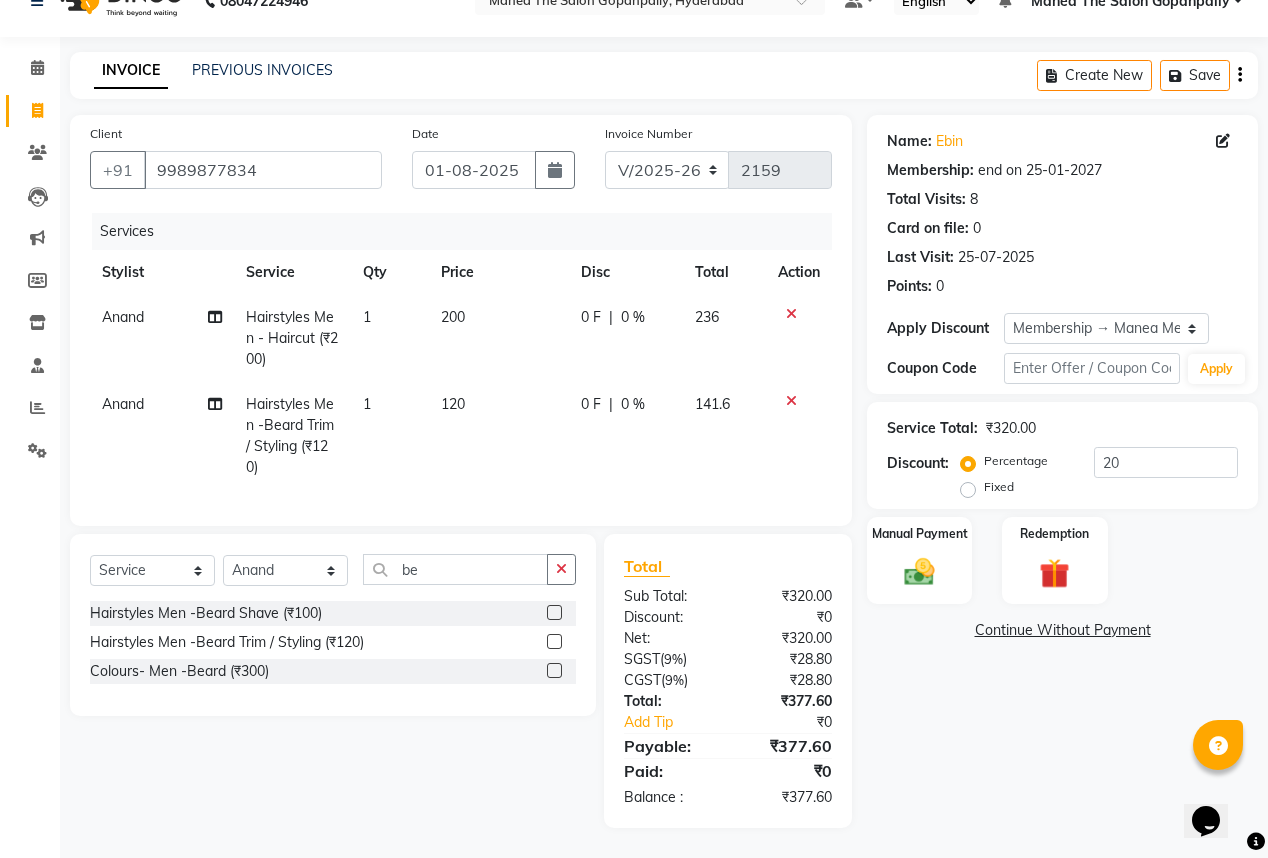 click 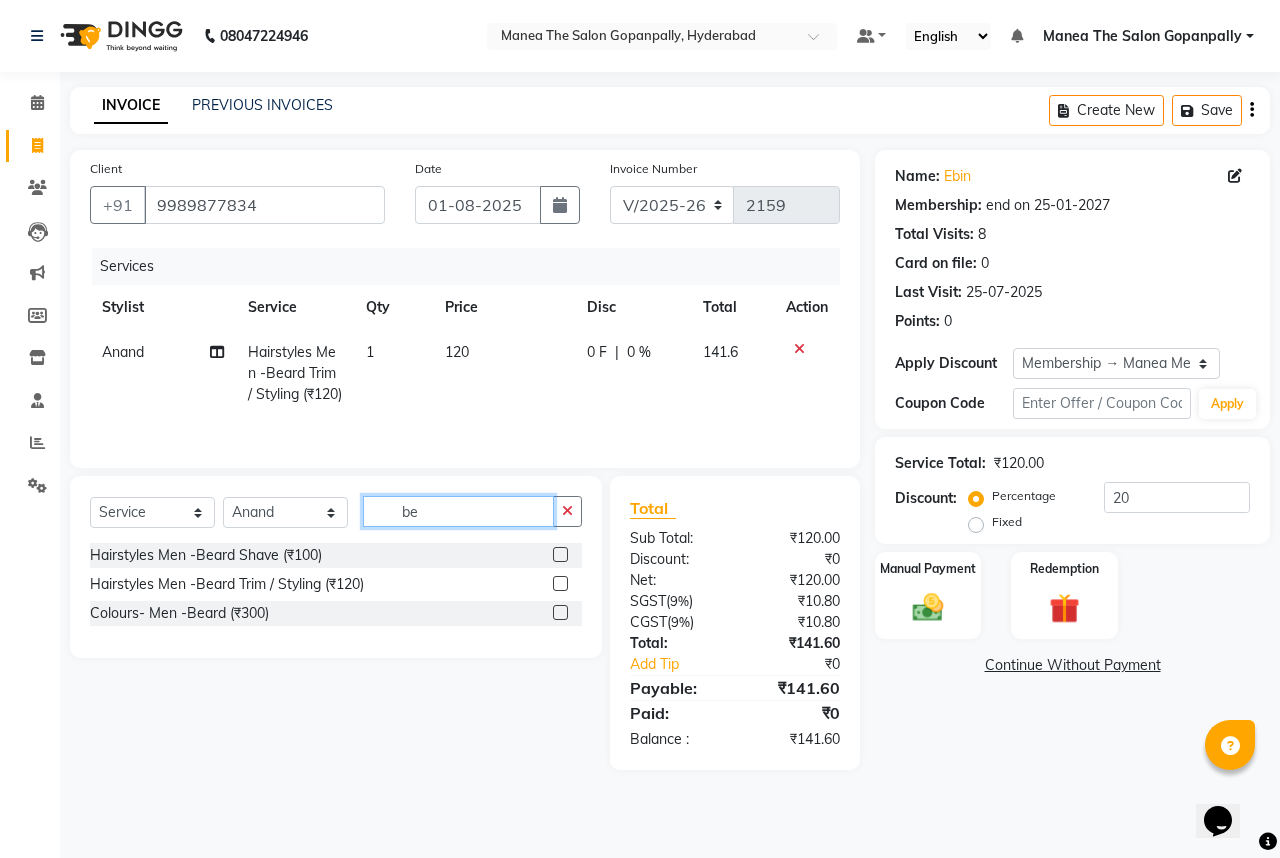 click on "be" 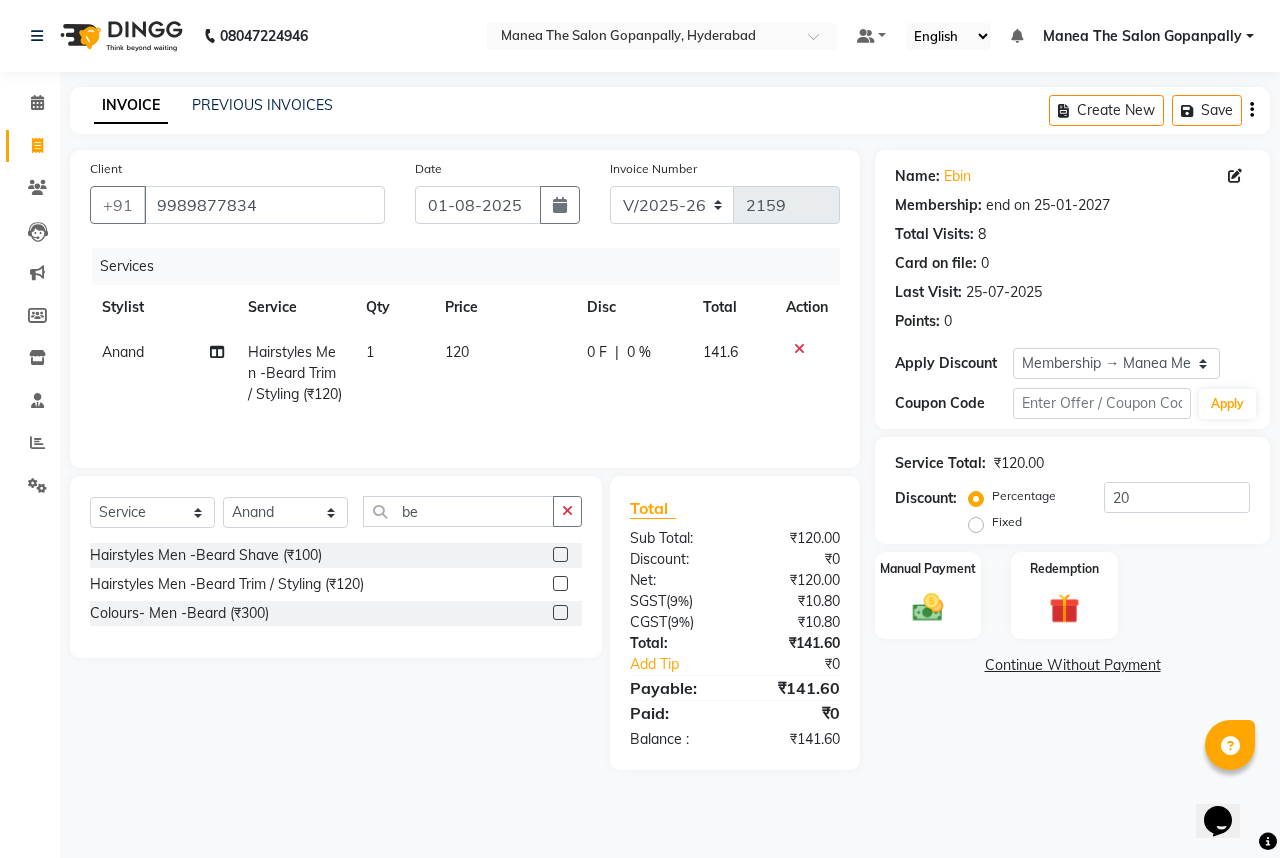 click on "Select  Service  Product  Membership  Package Voucher Prepaid Gift Card  Select Stylist Anand AVANTHI Haider  indu IRFAN keerthi rehan sameer saritha zubair be Hairstyles Men -Beard Shave (₹100)  Hairstyles Men -Beard Trim / Styling (₹120)  Colours- Men -Beard (₹300)" 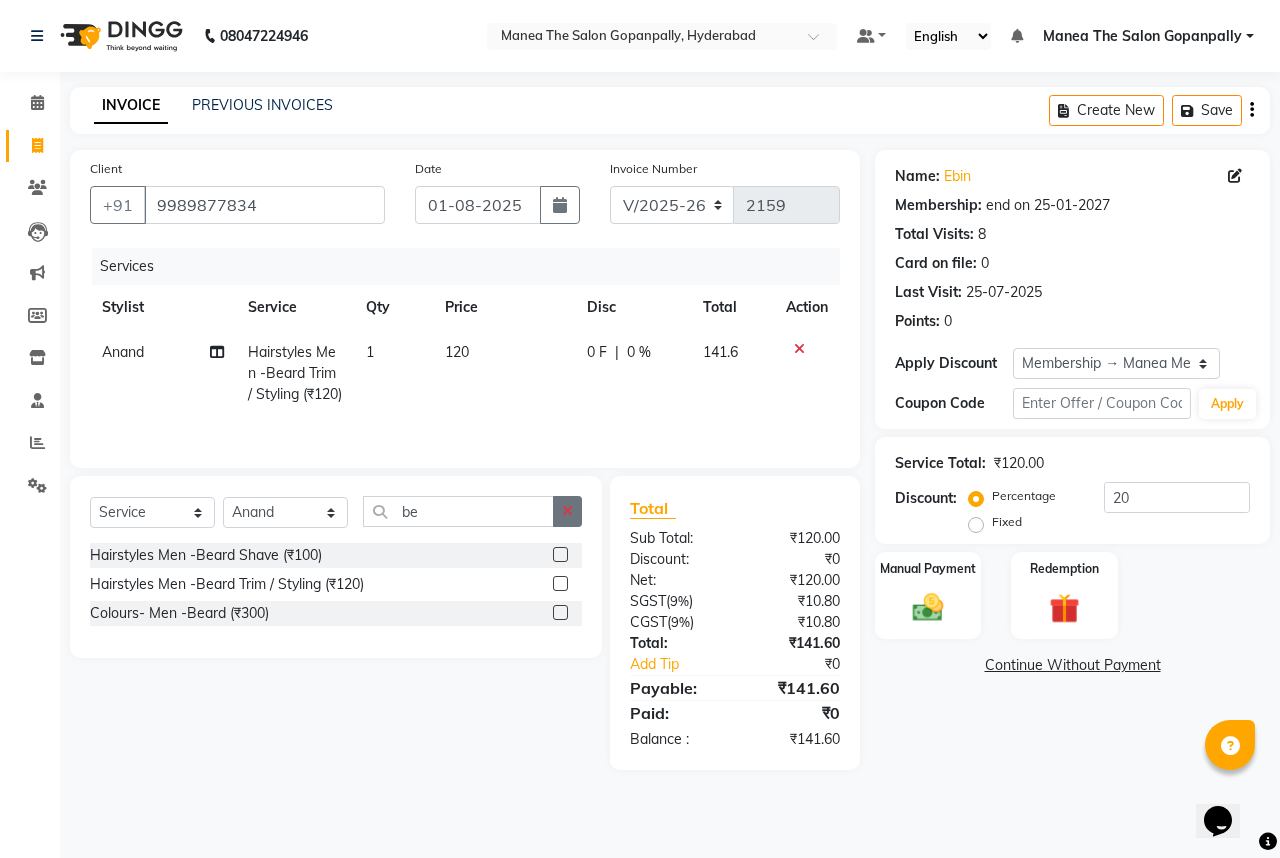 click 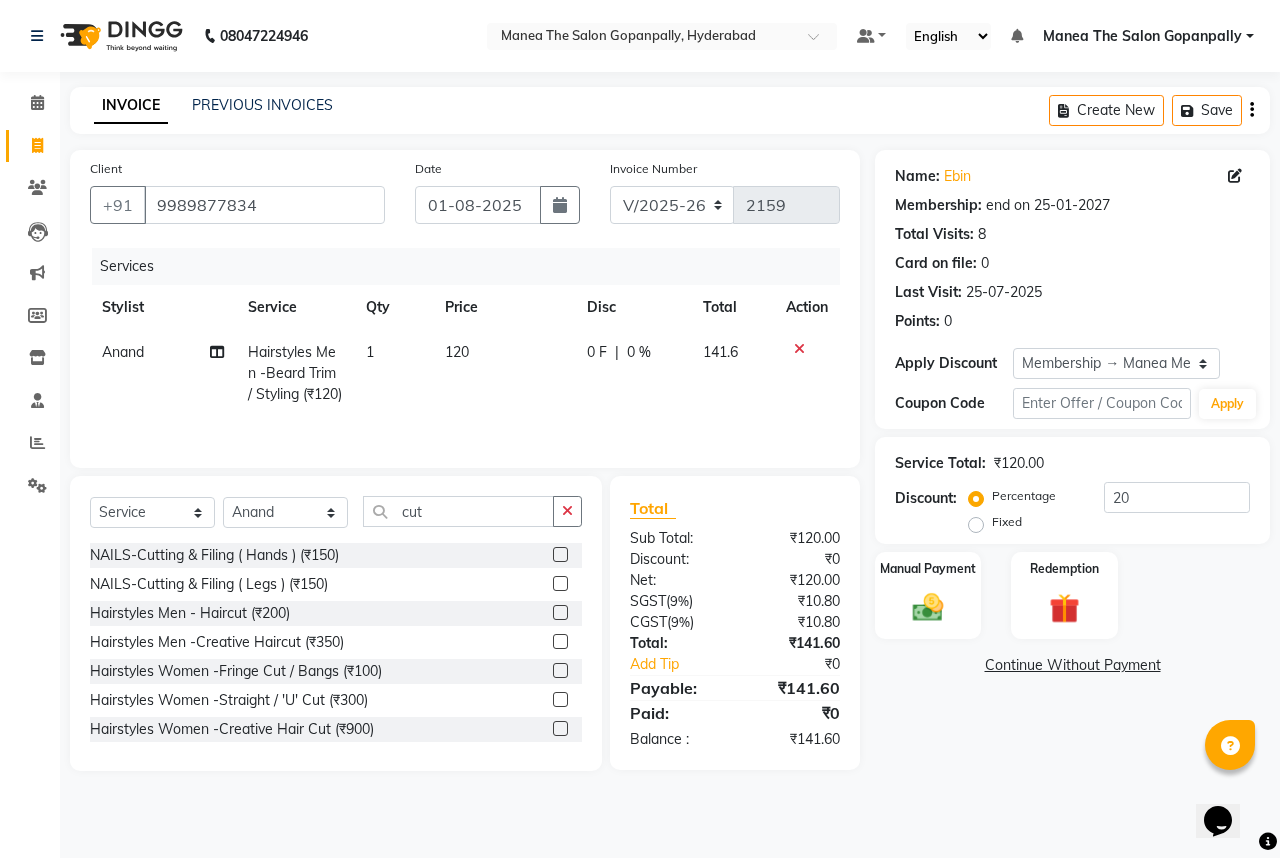 click 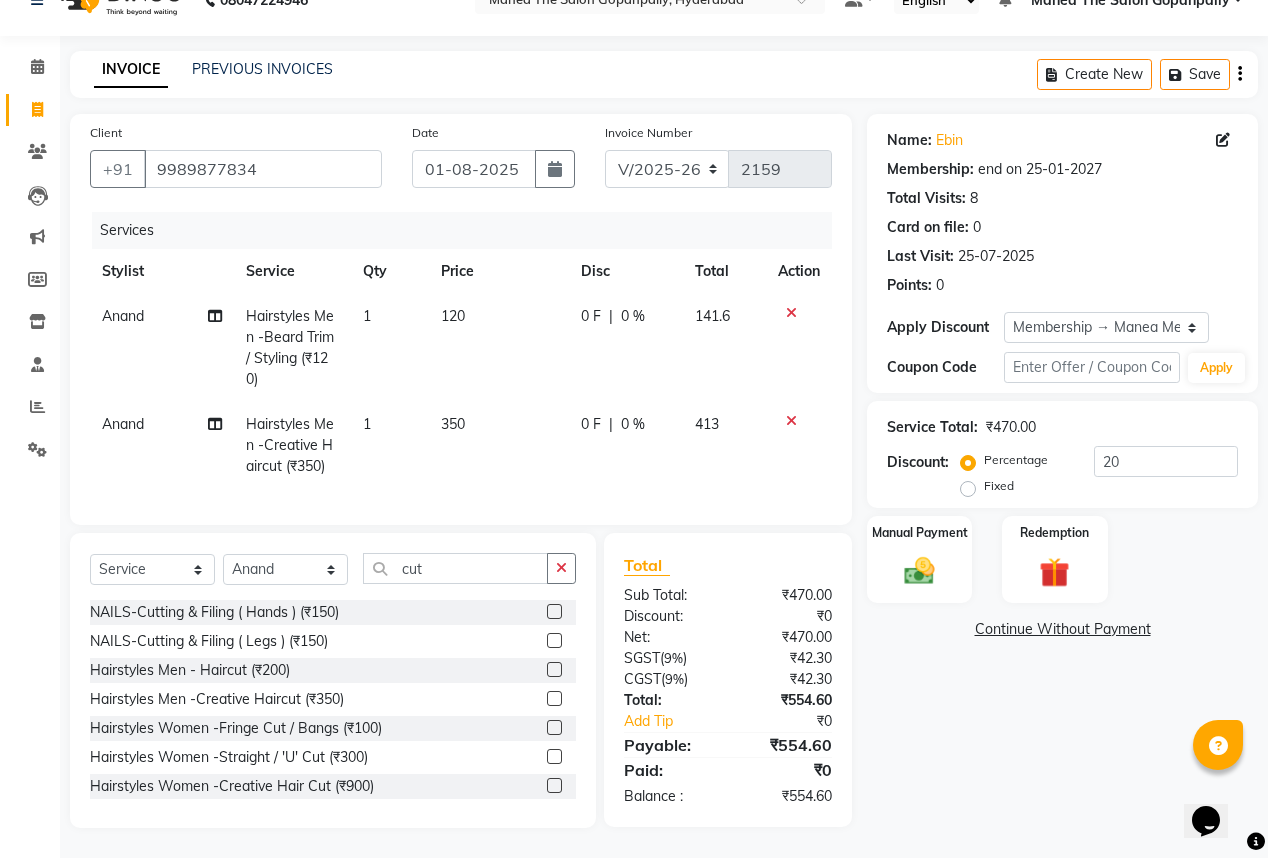 scroll, scrollTop: 48, scrollLeft: 0, axis: vertical 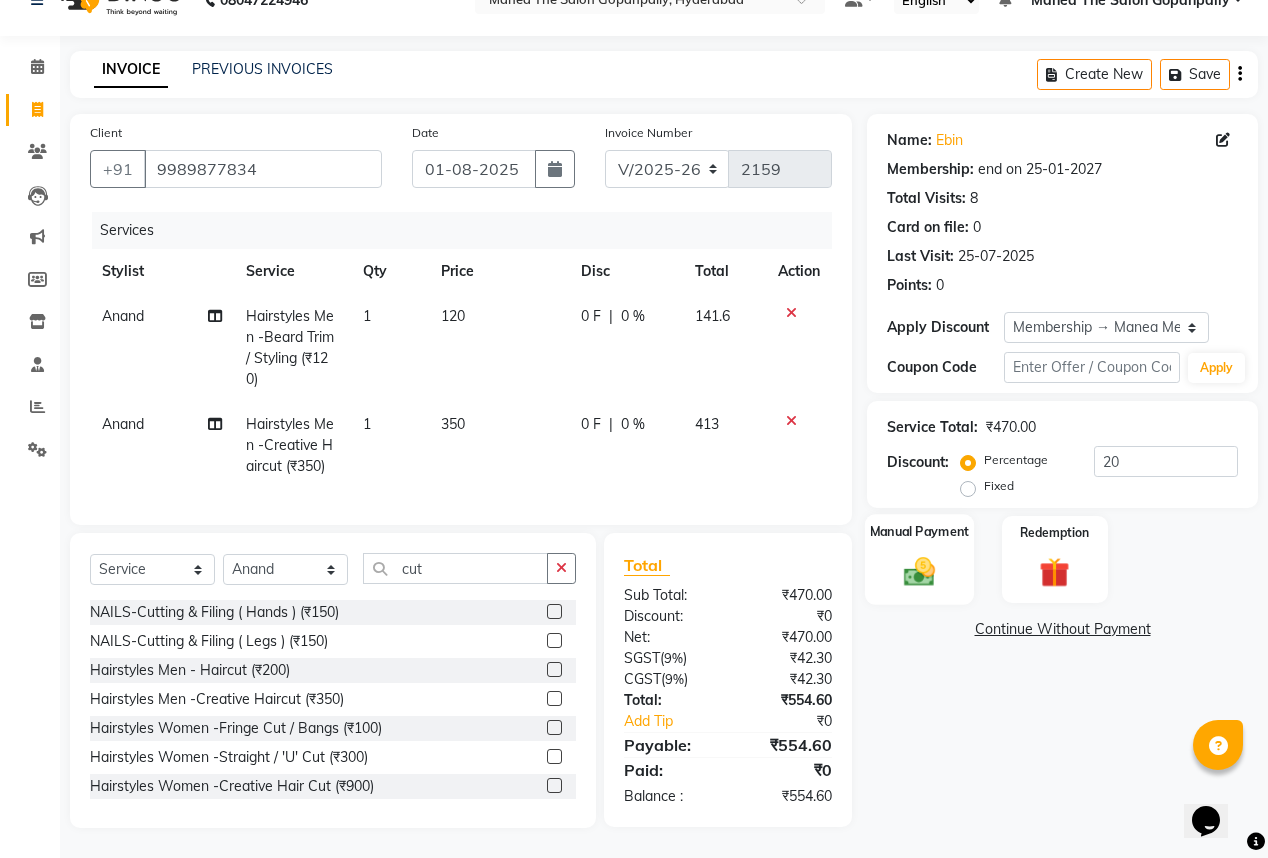 click 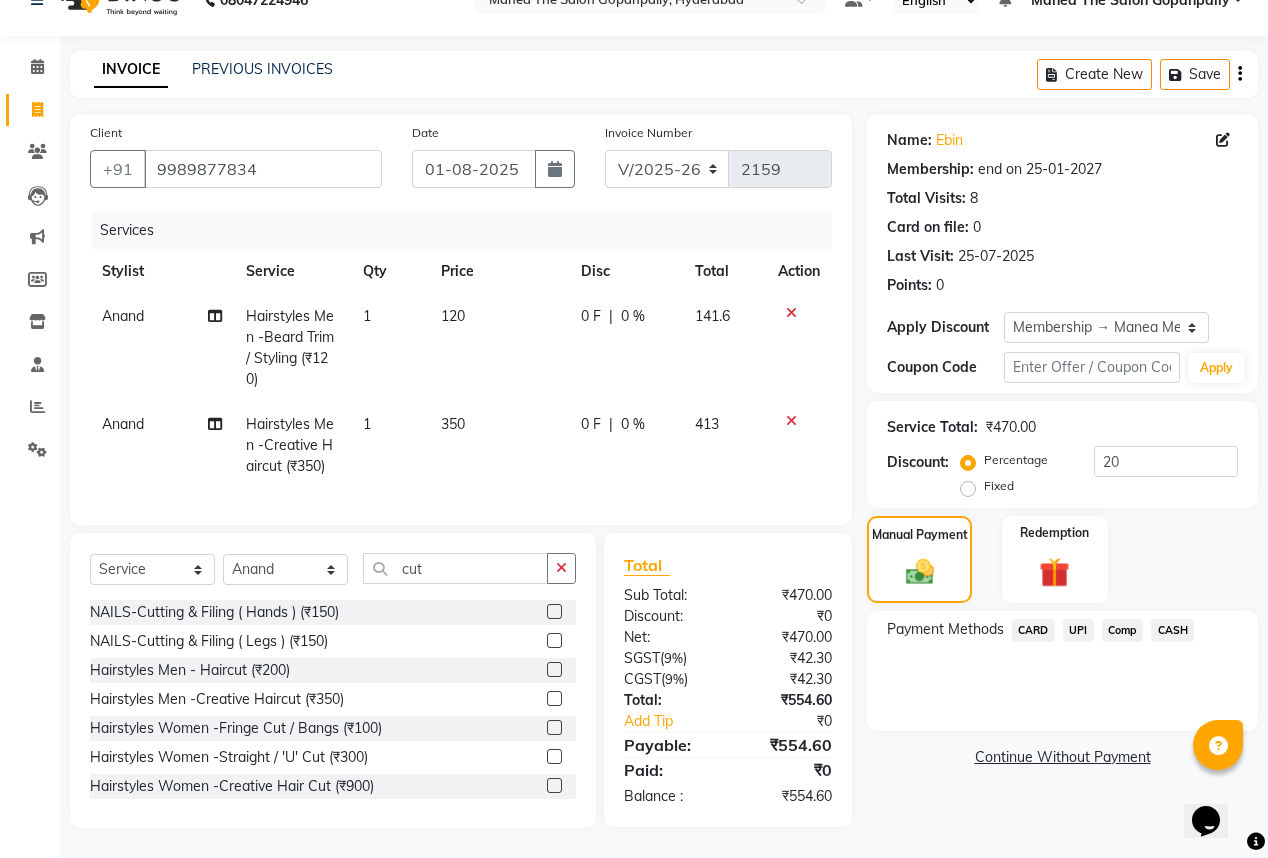 scroll, scrollTop: 48, scrollLeft: 0, axis: vertical 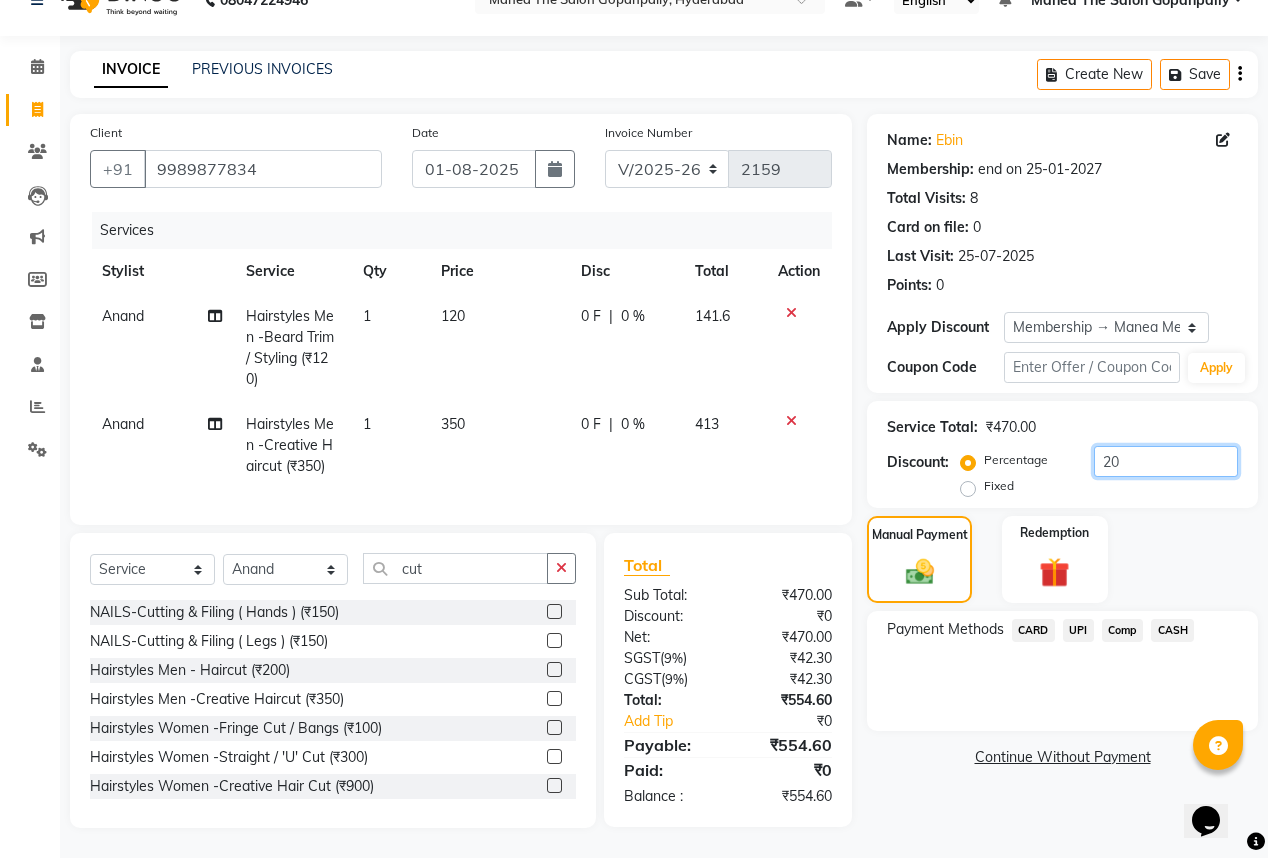 click on "20" 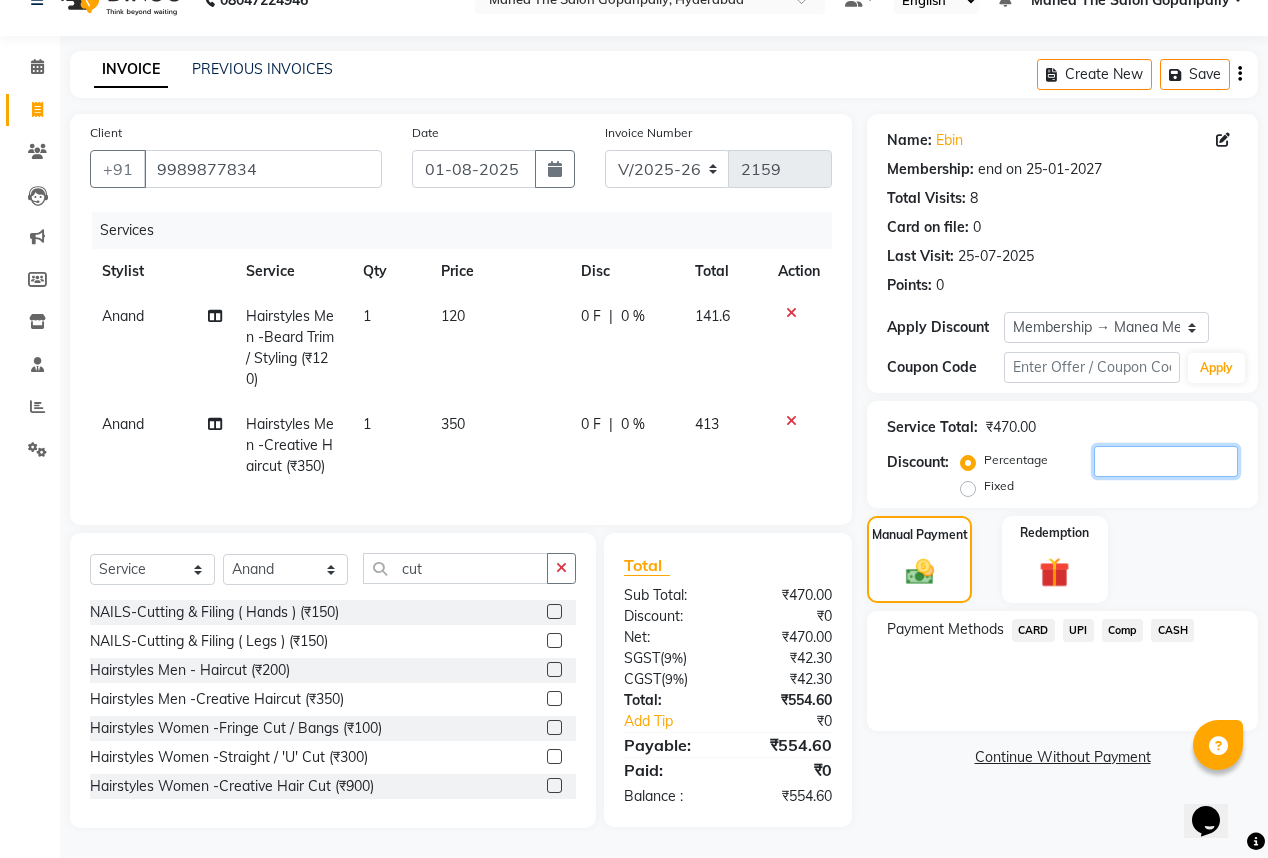 click 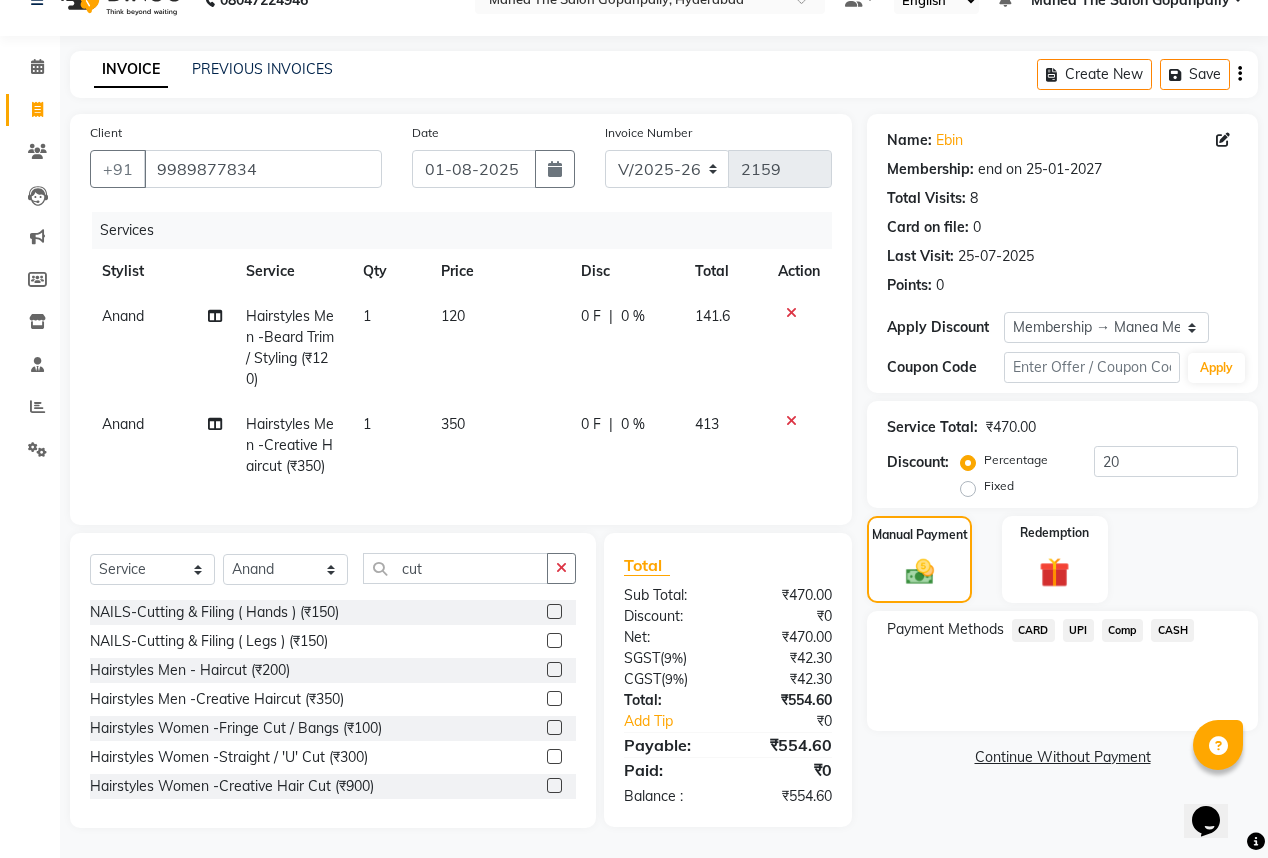 click on "Client +91 9989877834 Date 01-08-2025 Invoice Number V/2025 V/2025-26 2159 Services Stylist Service Qty Price Disc Total Action Anand Hairstyles Men -Beard Trim / Styling (₹120) 1 120 0 F | 0 % 141.6 Anand Hairstyles Men -Creative Haircut (₹350) 1 350 0 F | 0 % 413 Select  Service  Product  Membership  Package Voucher Prepaid Gift Card  Select Stylist Anand AVANTHI Haider  indu IRFAN keerthi rehan sameer saritha zubair cut NAILS-Cutting & Filing  ( Hands ) (₹150)  NAILS-Cutting & Filing  ( Legs ) (₹150)  Hairstyles Men - Haircut (₹200)  Hairstyles Men -Creative Haircut (₹350)  Hairstyles Women -Fringe Cut / Bangs (₹100)  Hairstyles Women -Straight / 'U' Cut (₹300)  Hairstyles Women -Creative Hair Cut (₹900)  Total Sub Total: ₹470.00 Discount: ₹0 Net: ₹470.00 SGST  ( 9% ) ₹42.30 CGST  ( 9% ) ₹42.30 Total: ₹554.60 Add Tip ₹0 Payable: ₹554.60 Paid: ₹0 Balance   : ₹554.60 Name: Ebin  Membership: end on 25-01-2027 Total Visits:  8 Card on file:  0 Last Visit:   25-07-2025  0" 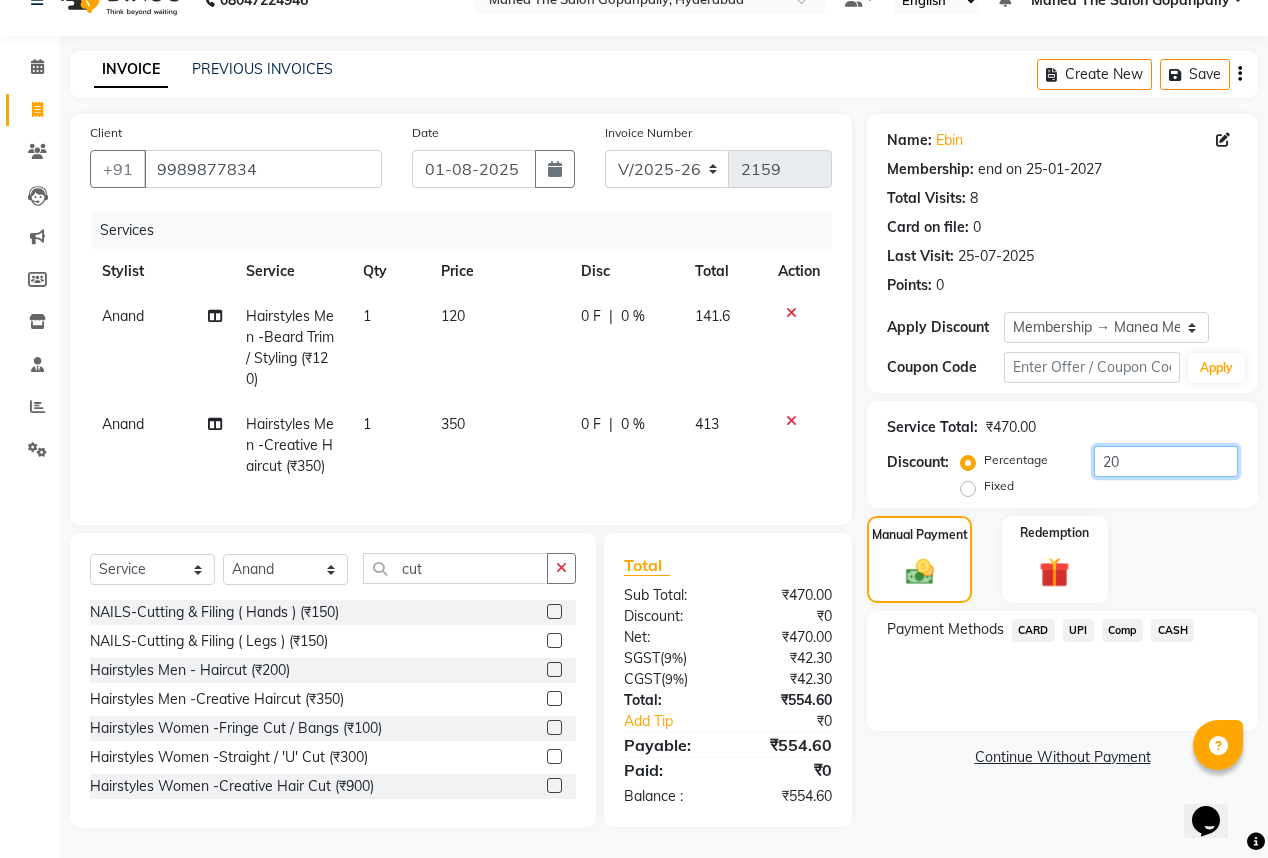 click on "20" 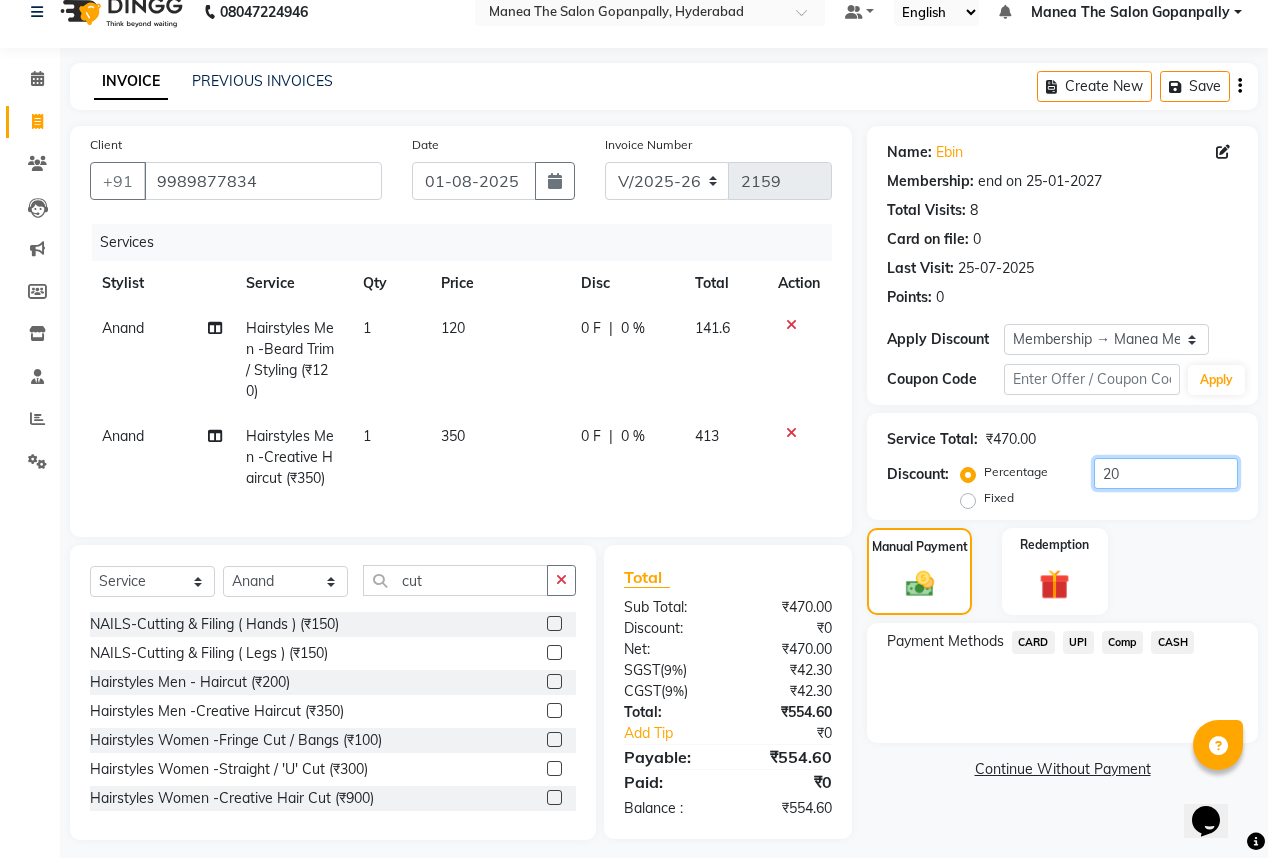 scroll, scrollTop: 0, scrollLeft: 0, axis: both 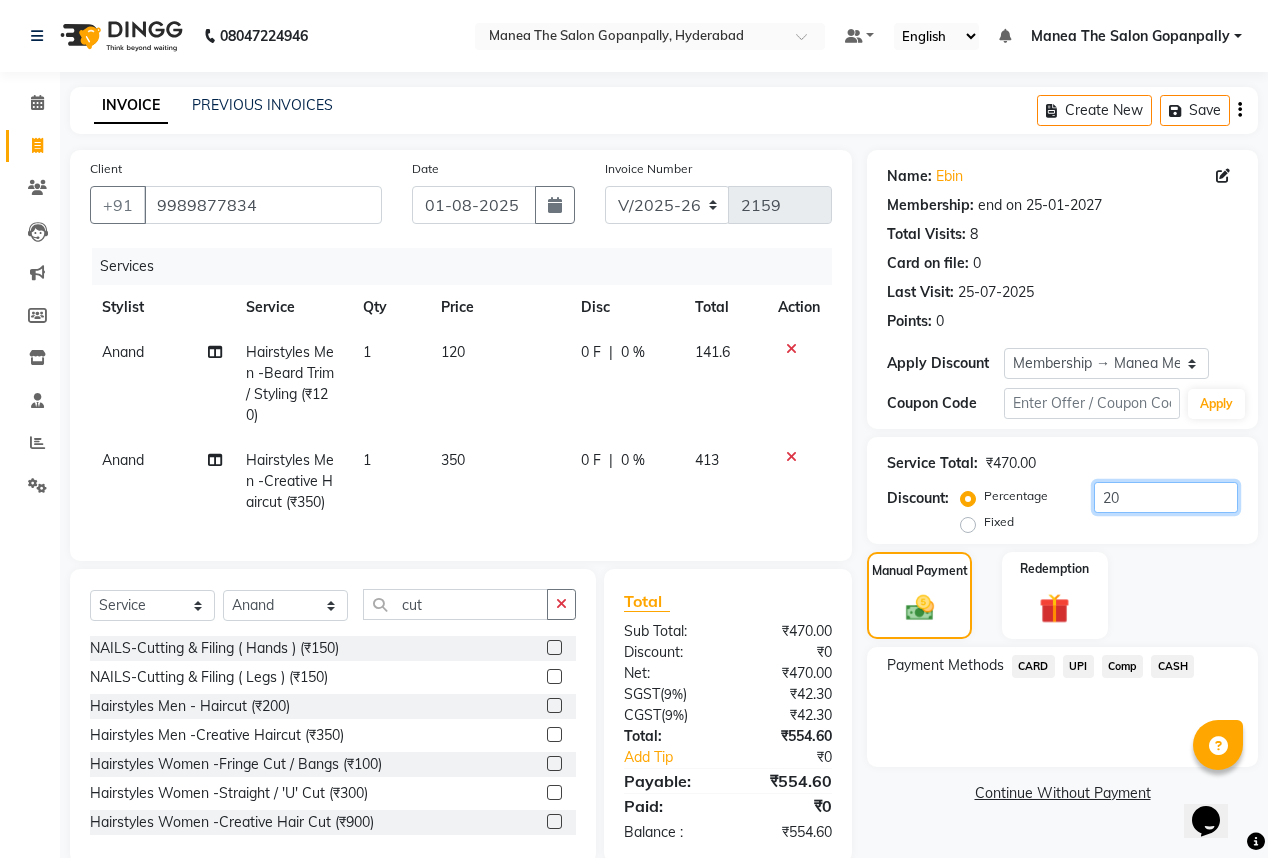 click on "20" 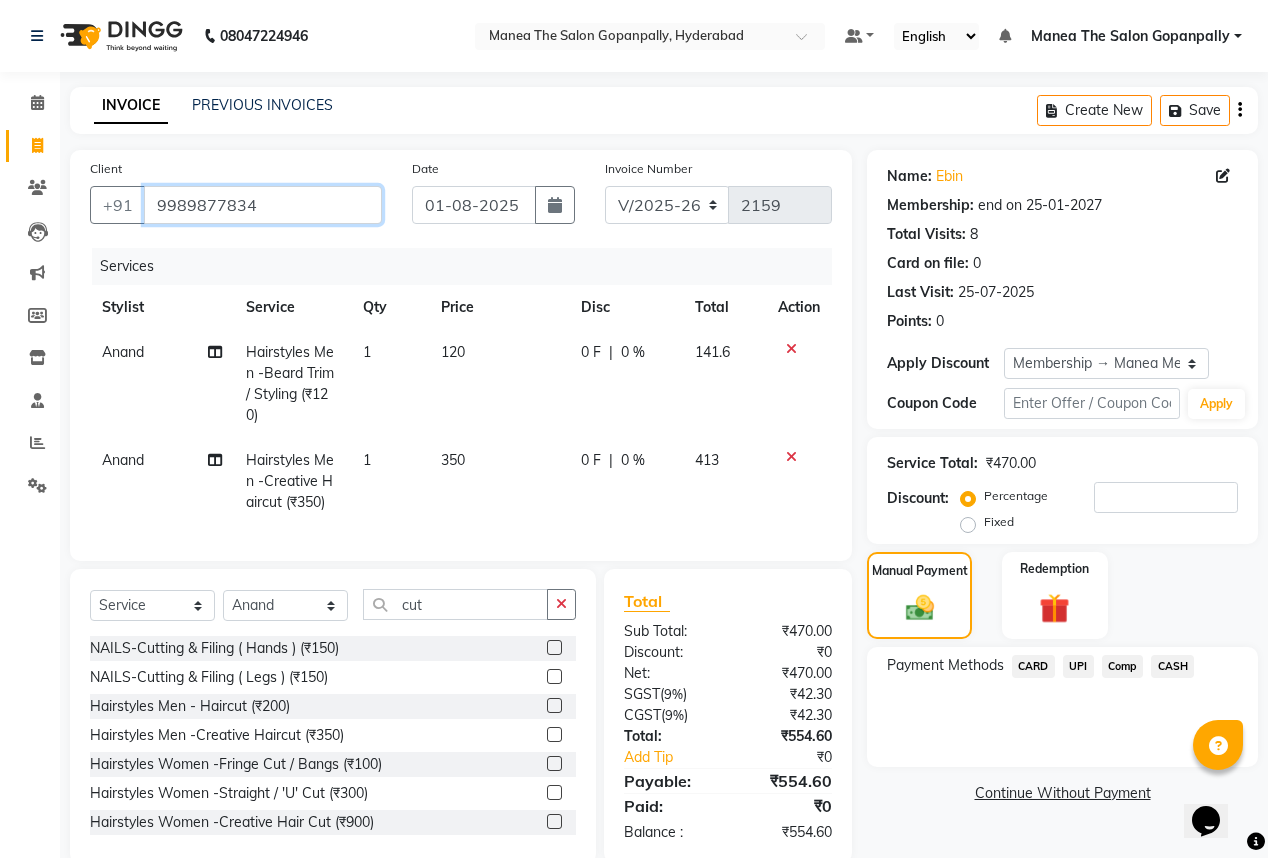 click on "9989877834" at bounding box center (263, 205) 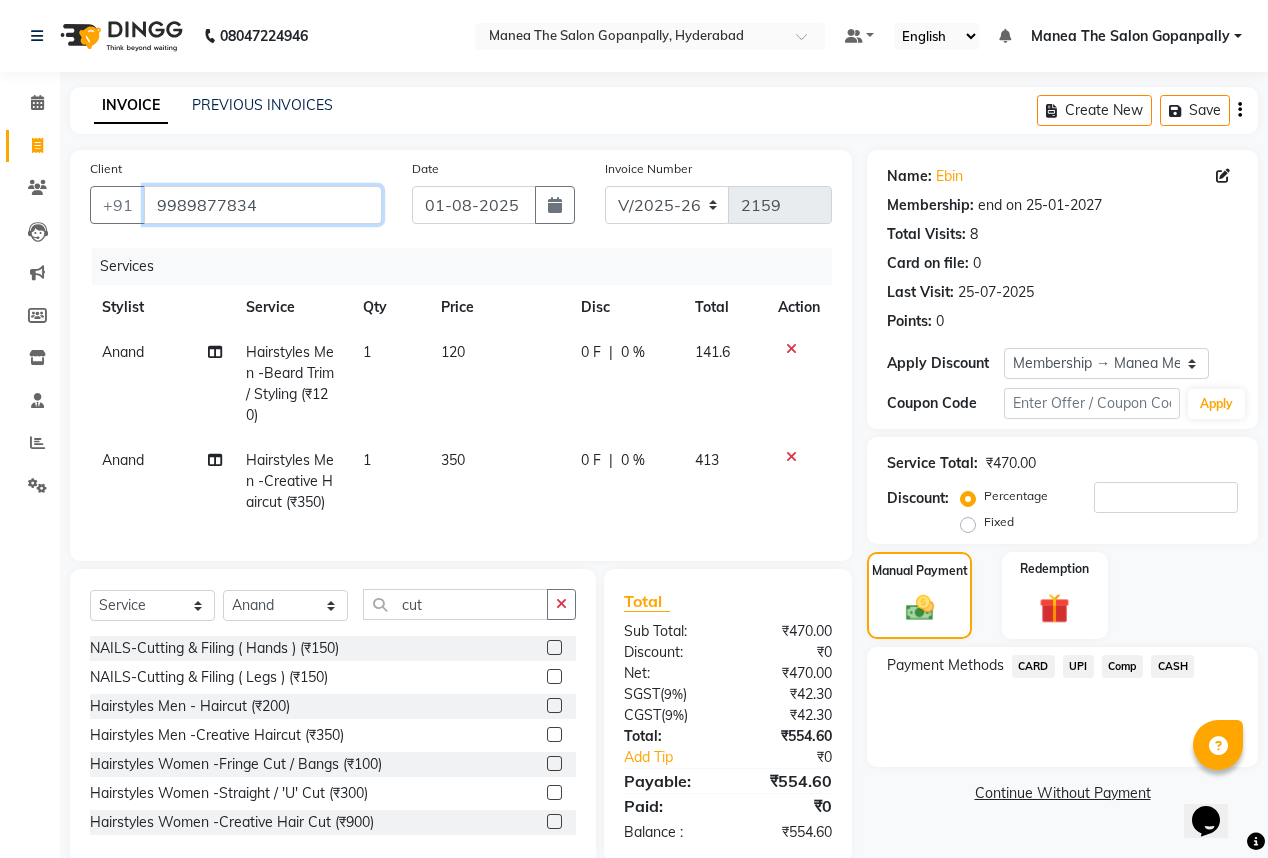 click on "9989877834" at bounding box center (263, 205) 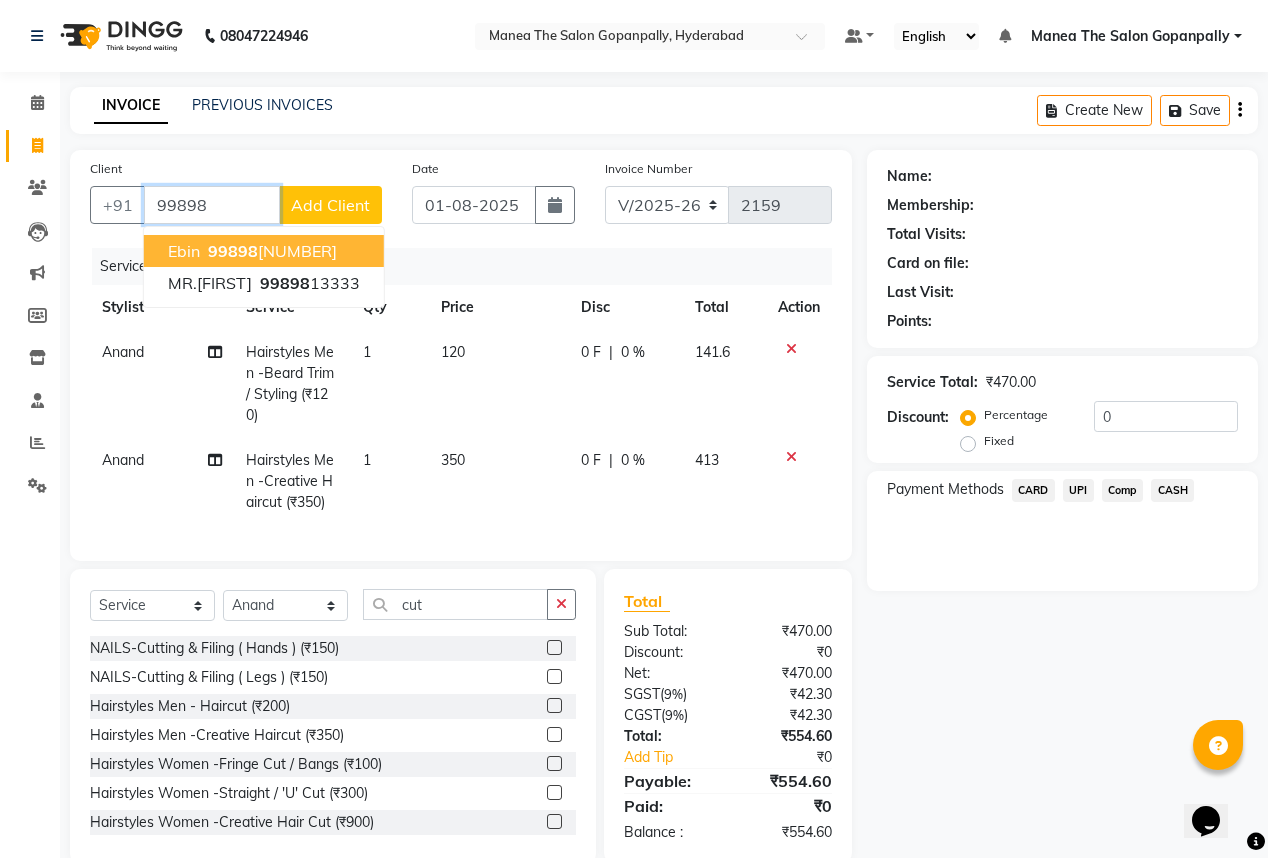 click on "99898 77834" at bounding box center [270, 251] 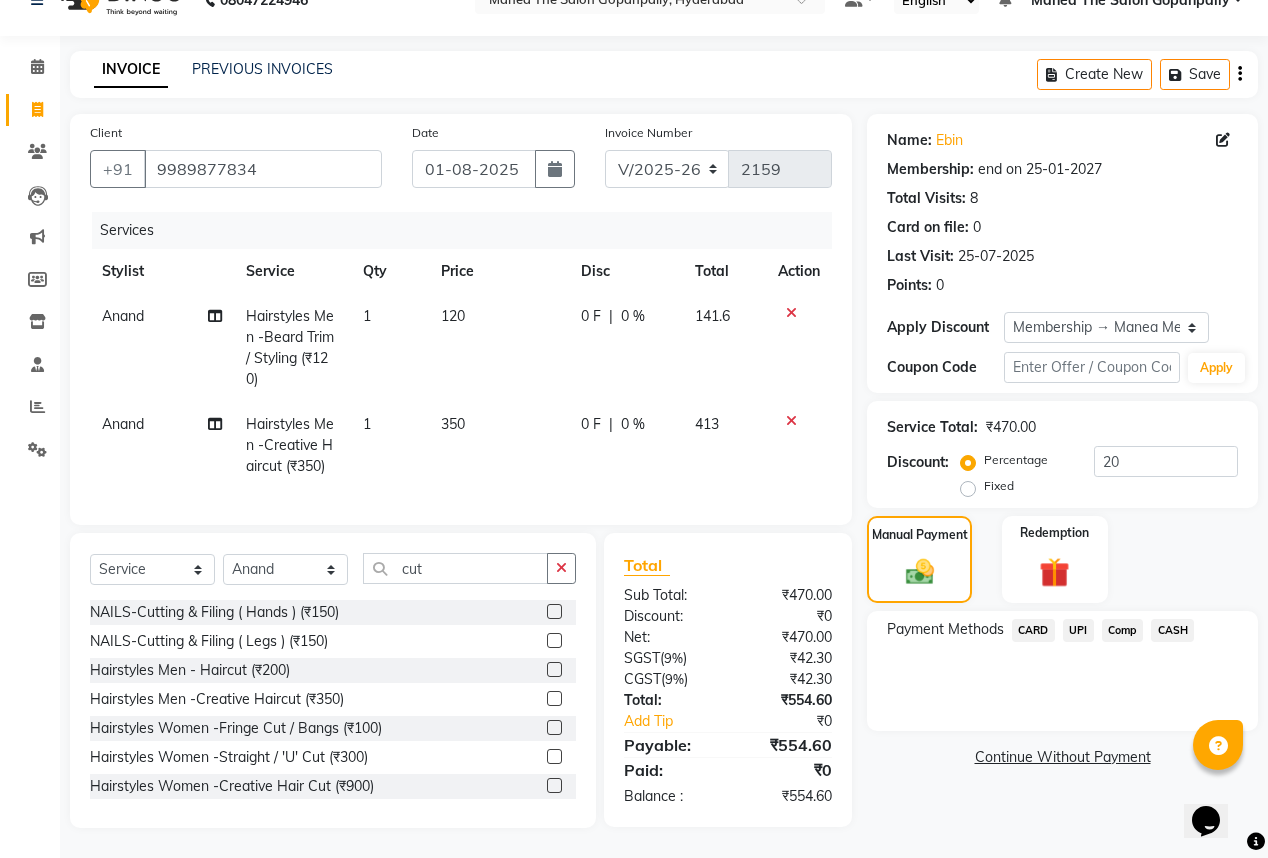 scroll, scrollTop: 48, scrollLeft: 0, axis: vertical 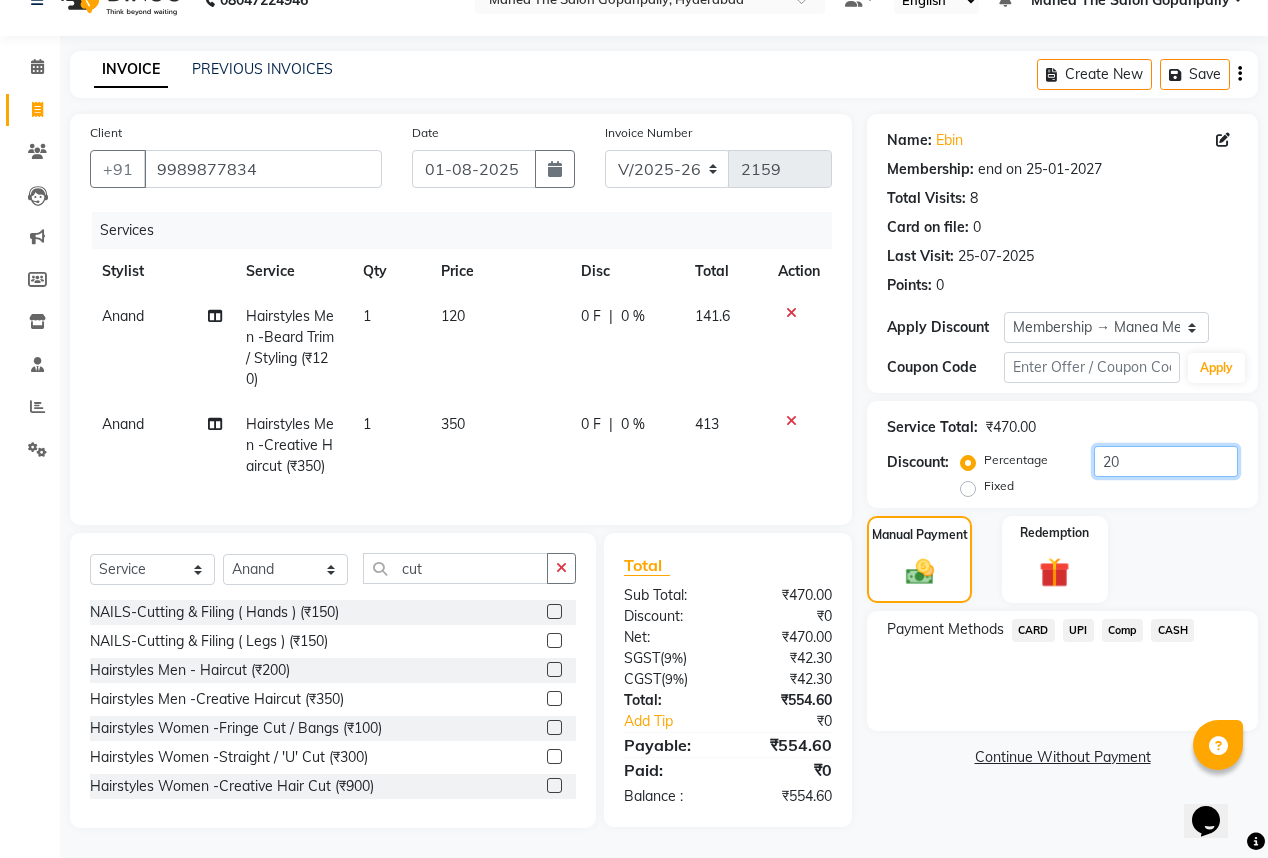 click on "20" 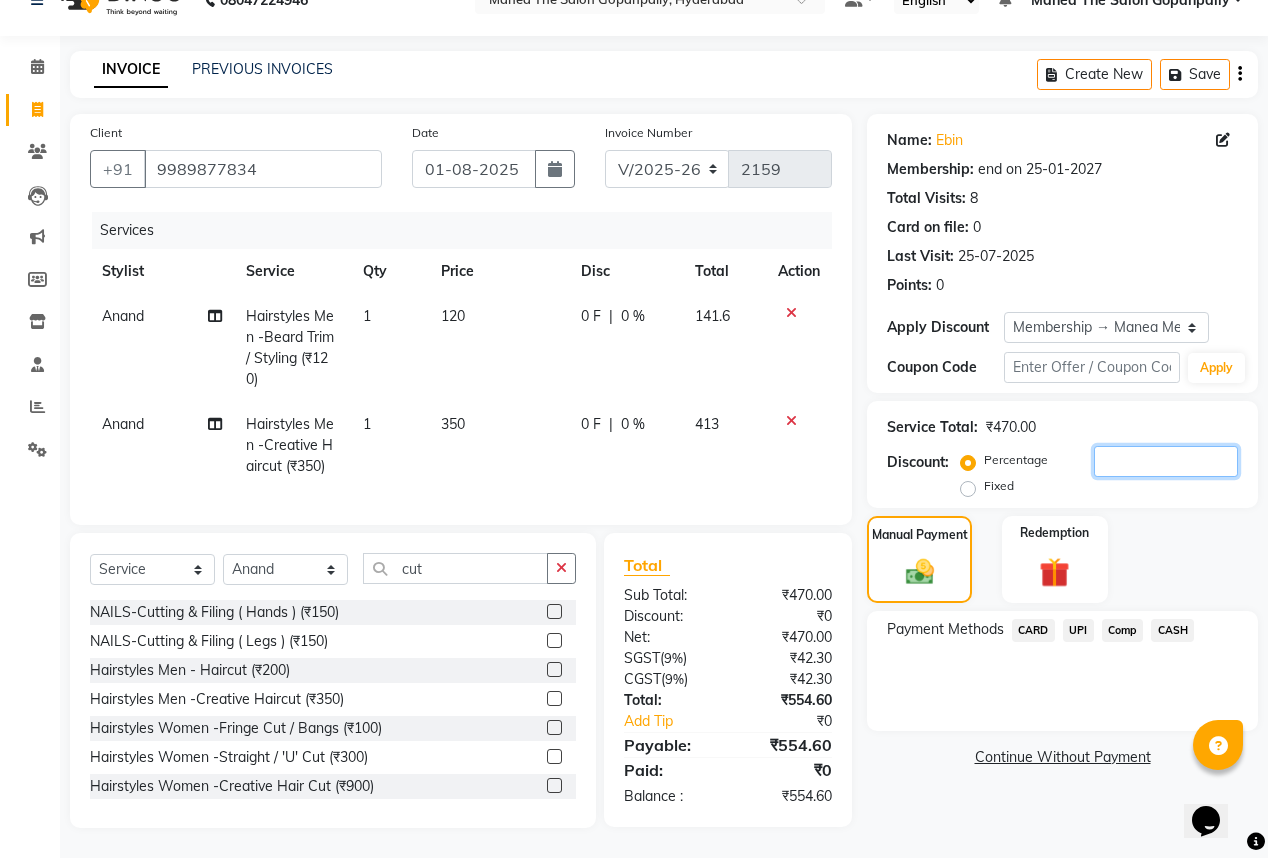 click 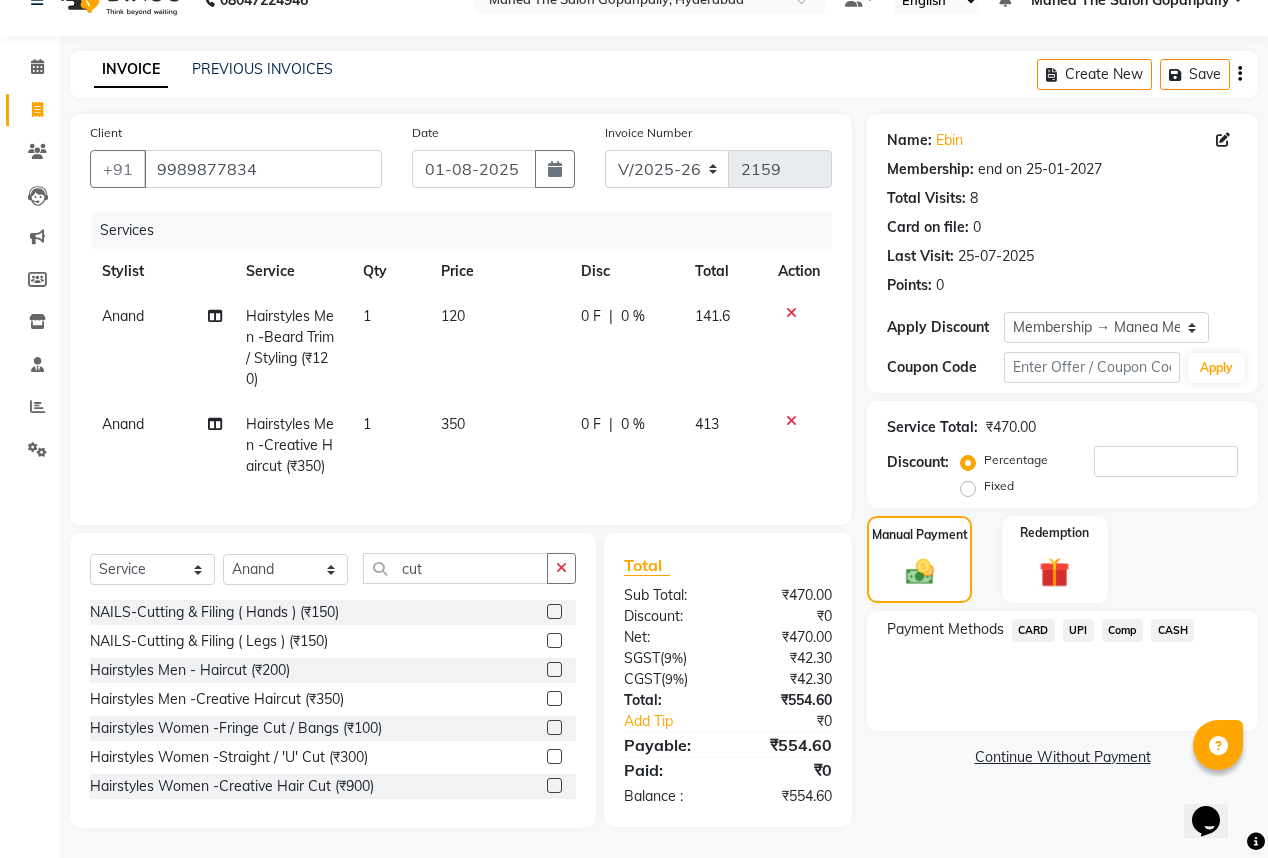 click on "UPI" 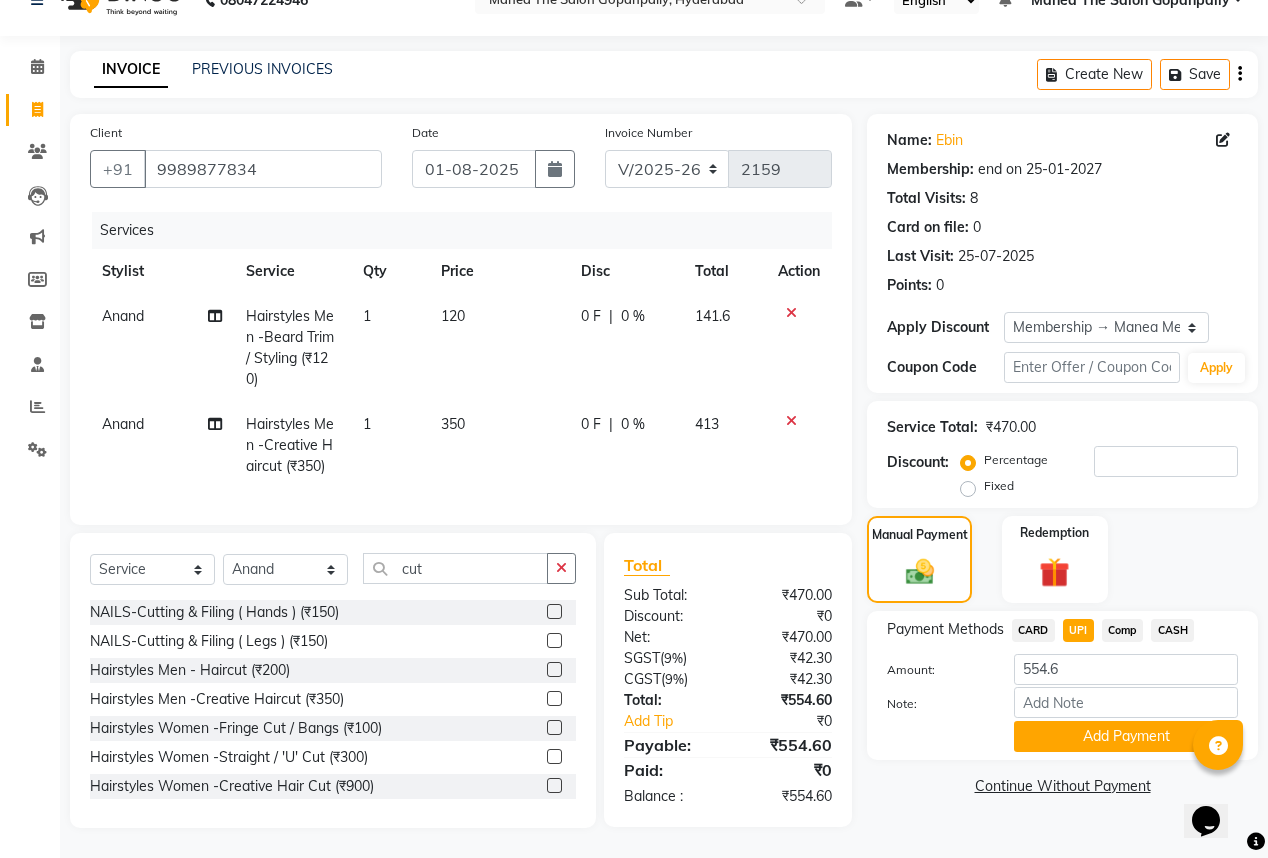 scroll, scrollTop: 48, scrollLeft: 0, axis: vertical 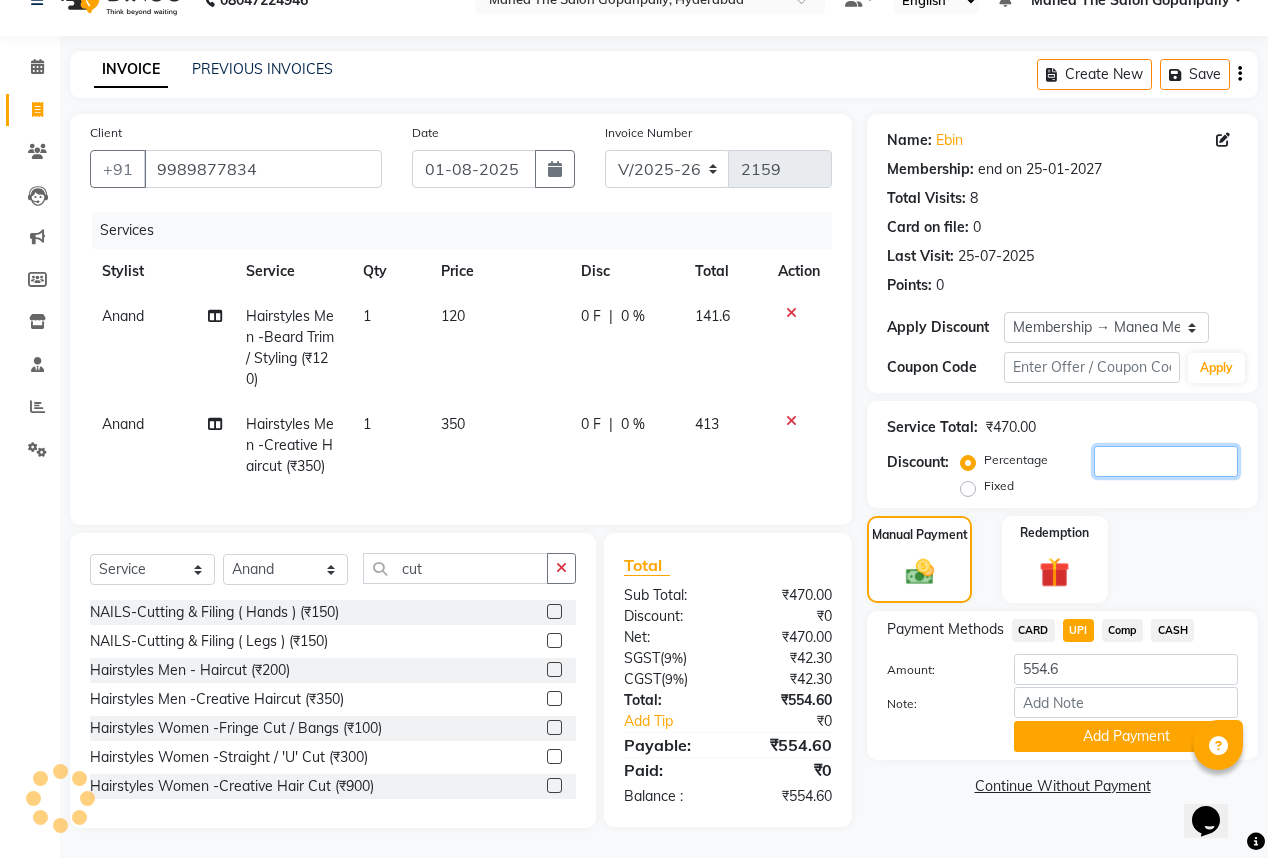 click 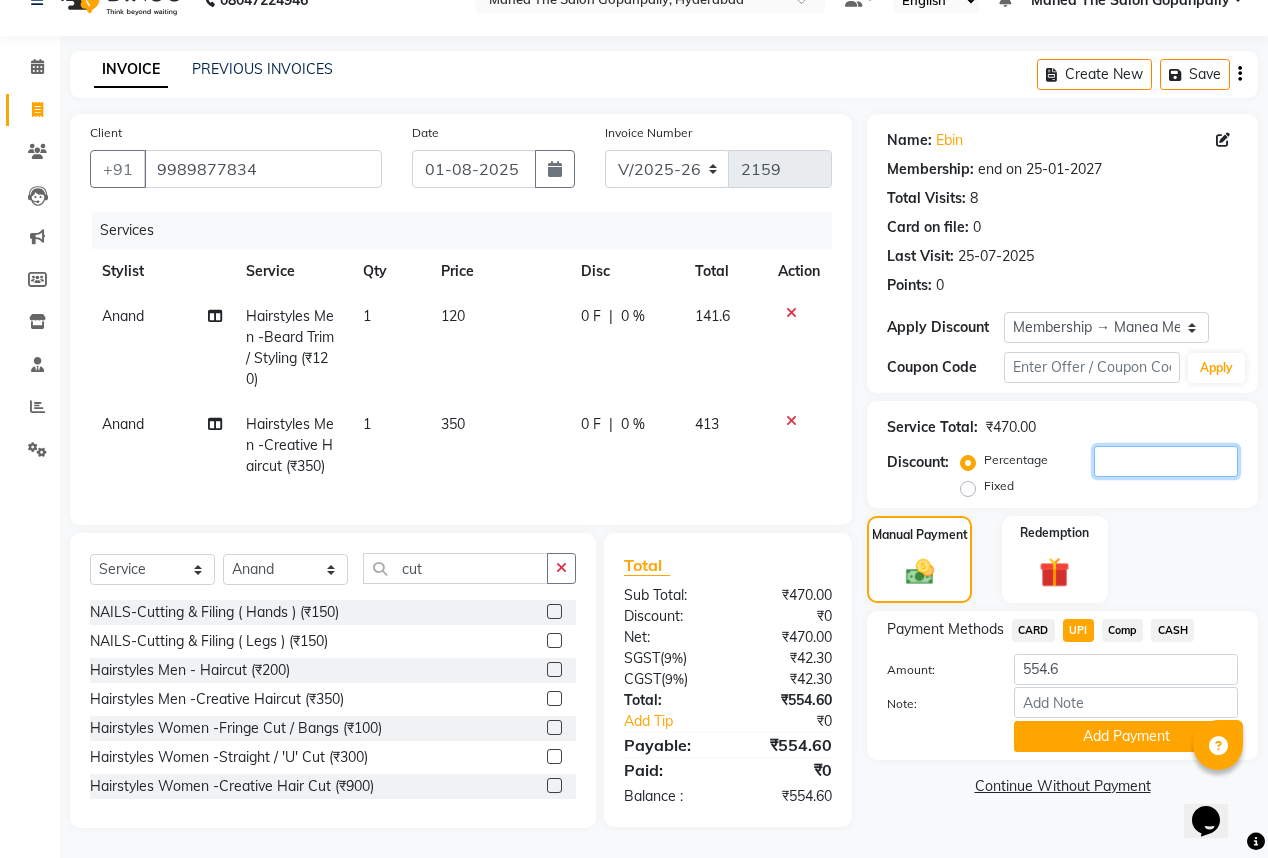 click 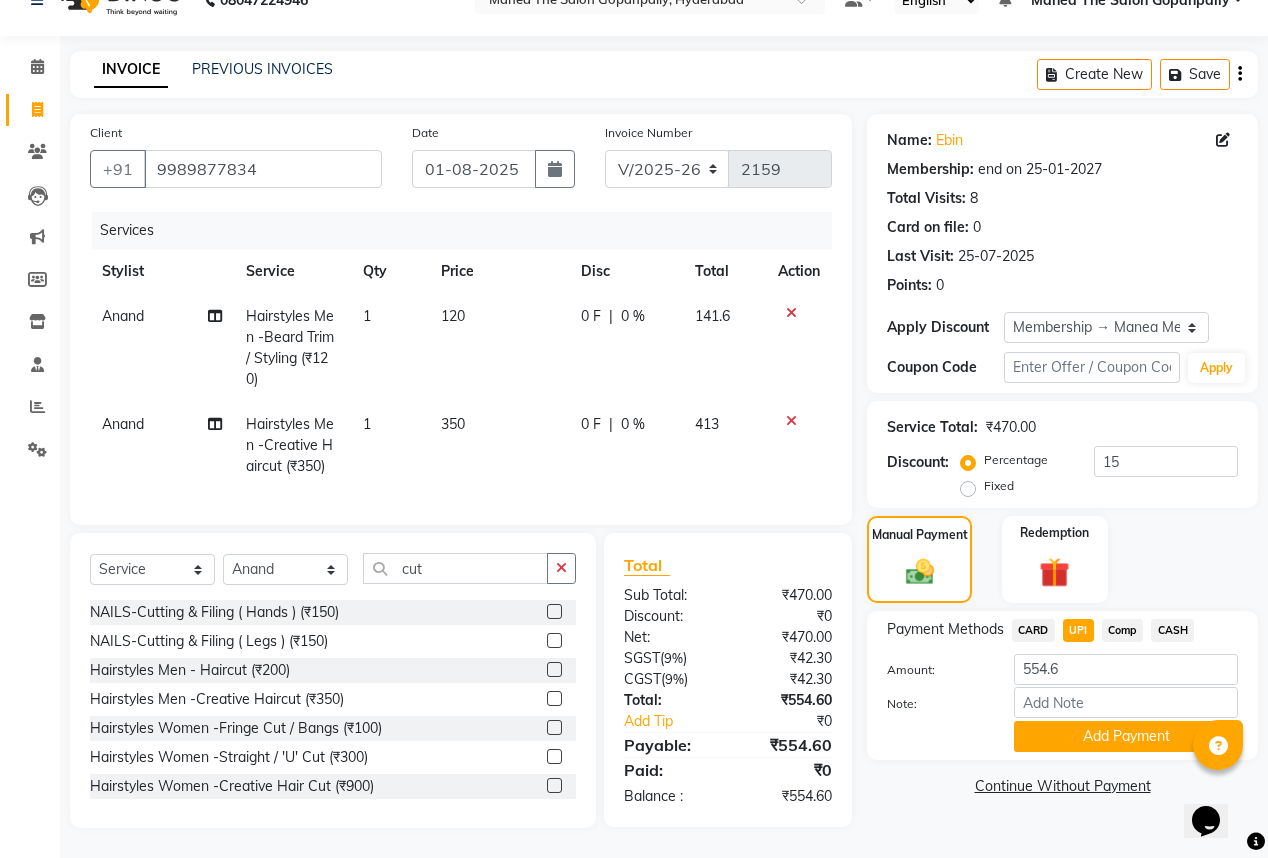 click on "CARD" 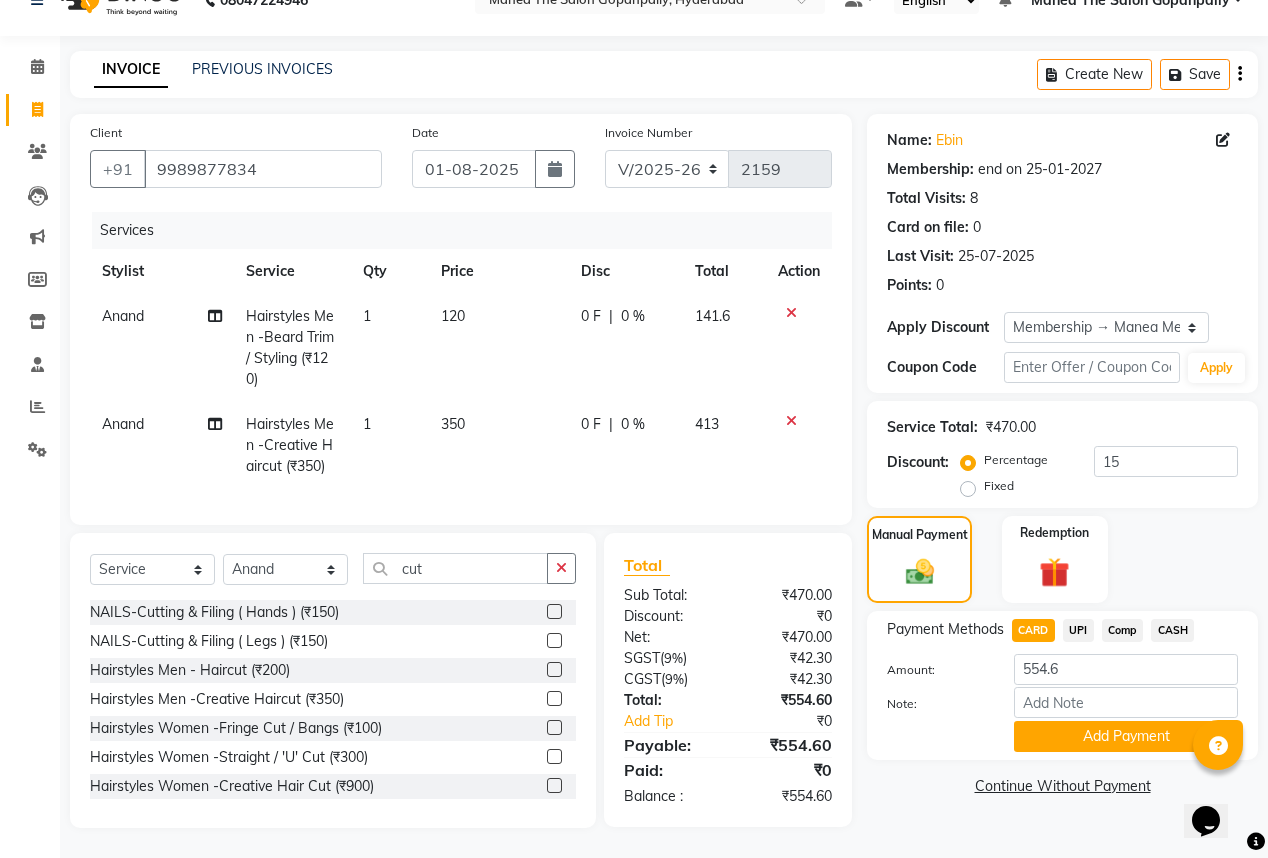 click on "Comp" 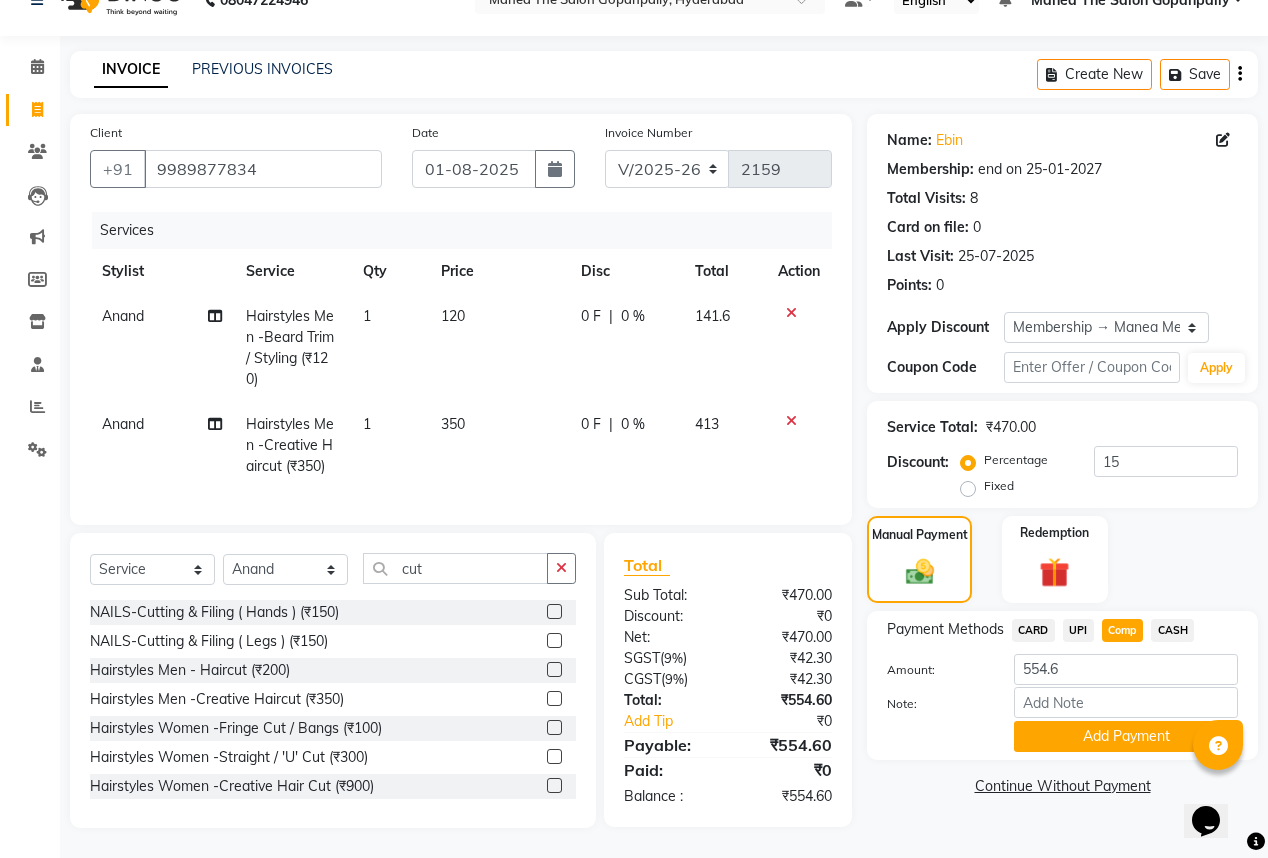 click on "UPI" 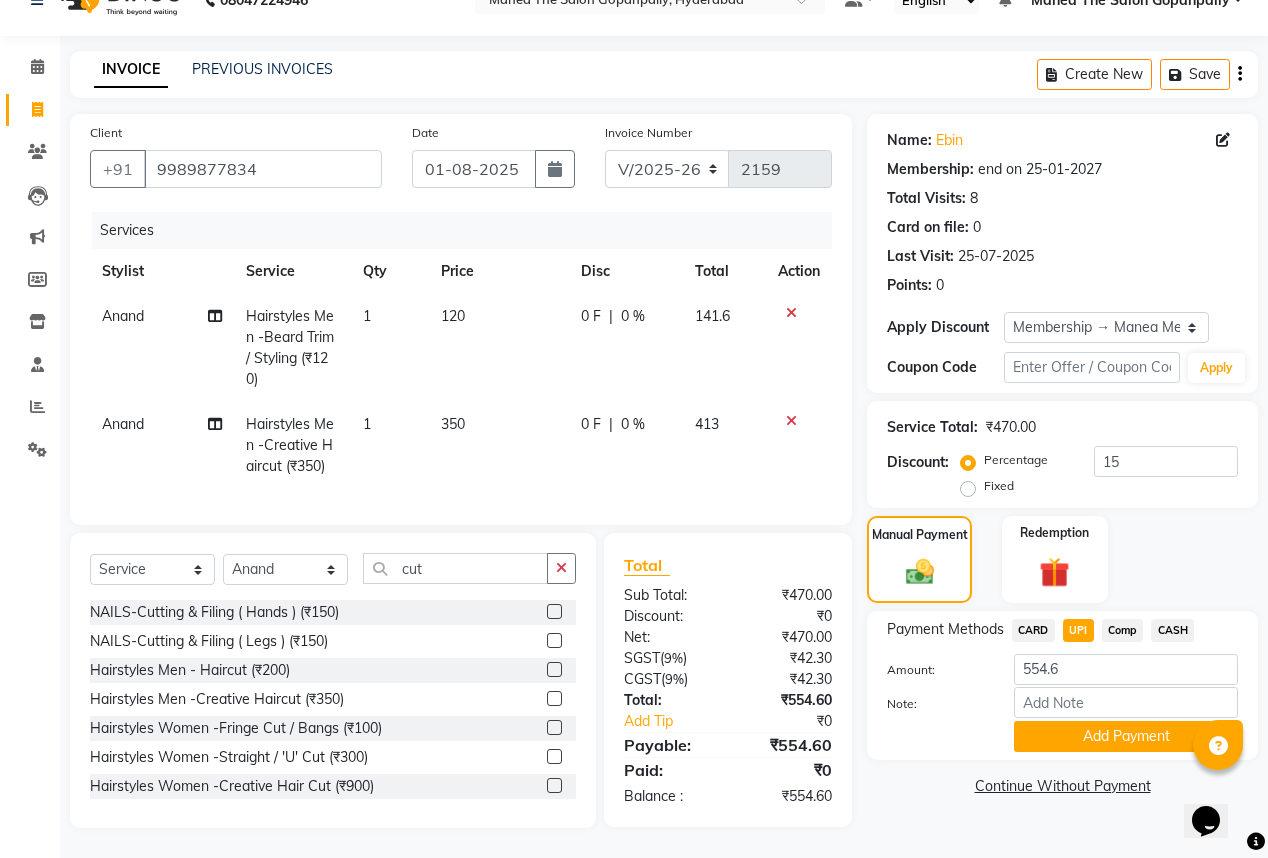 click on "CARD" 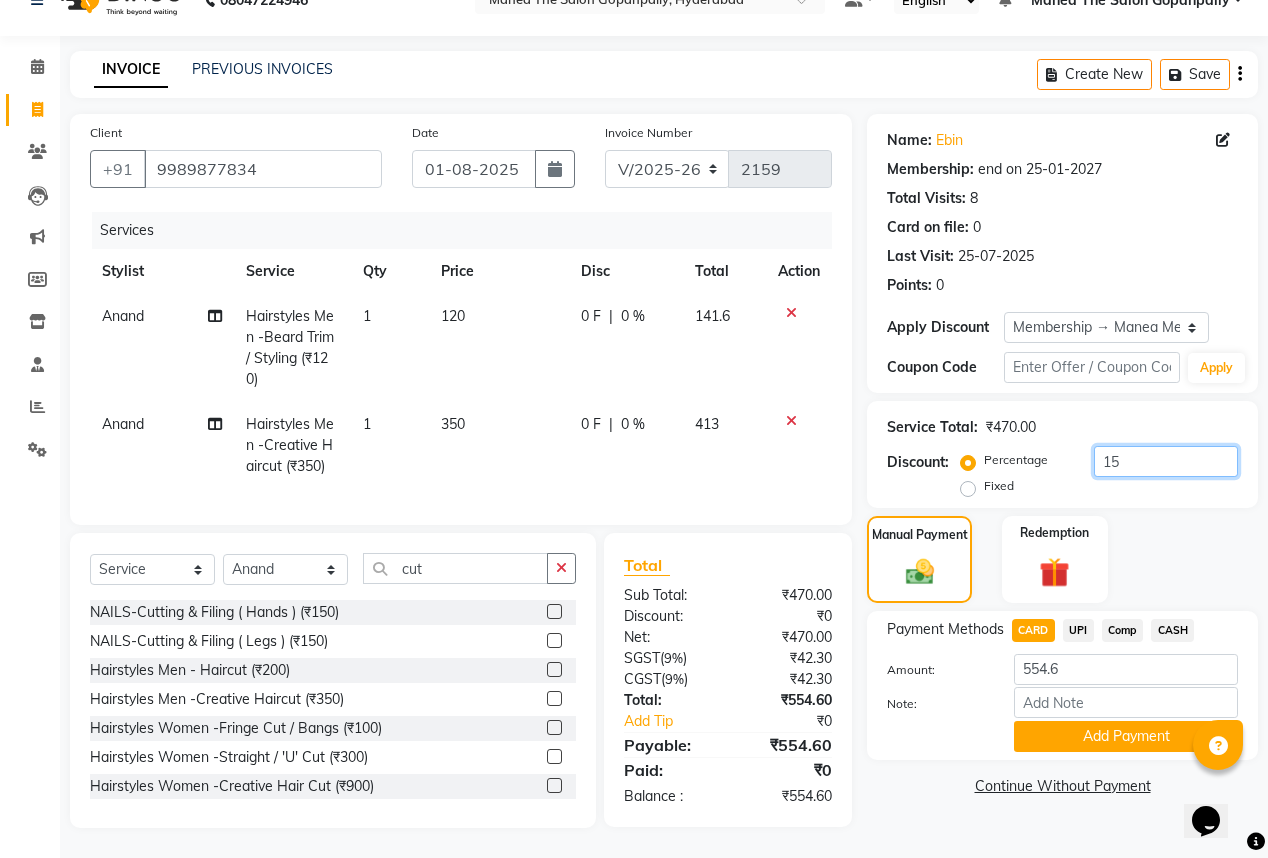 click on "15" 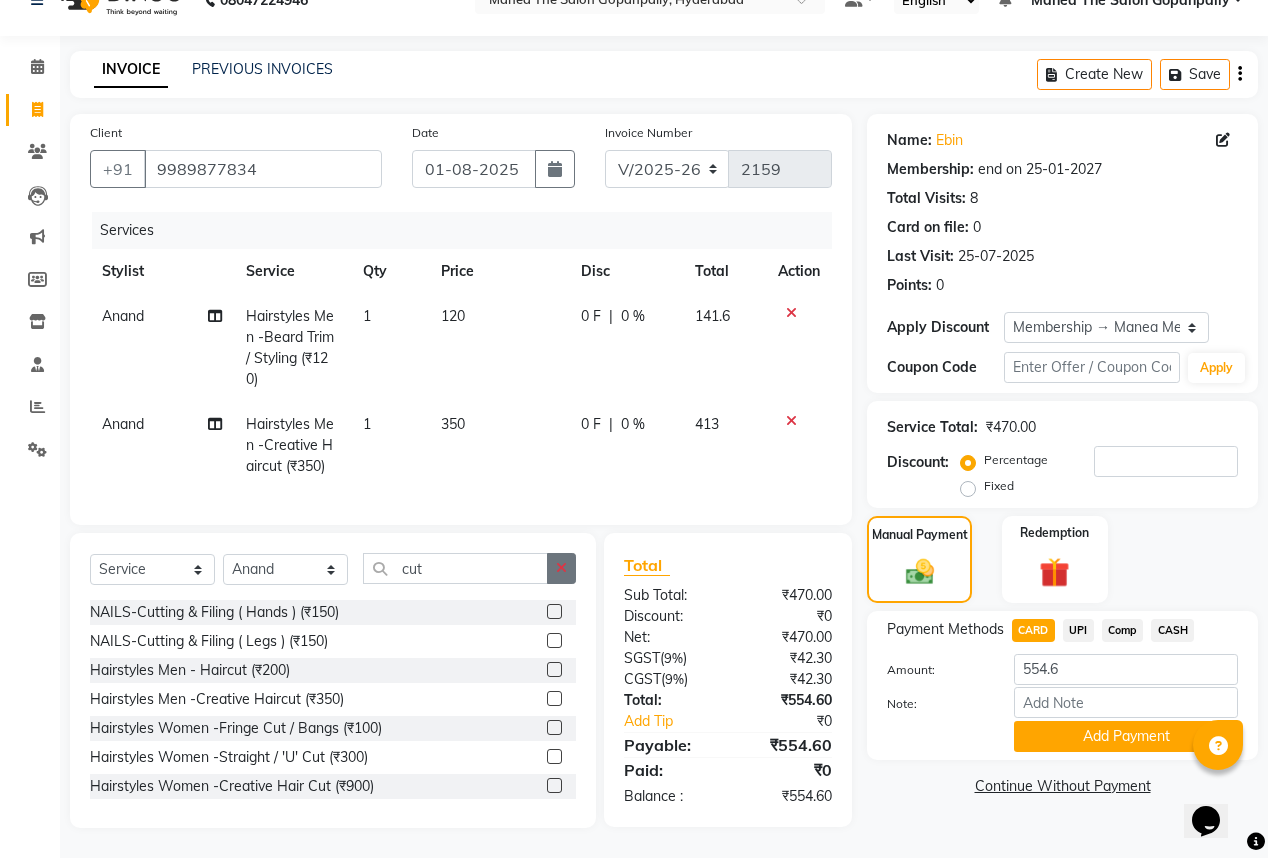 click 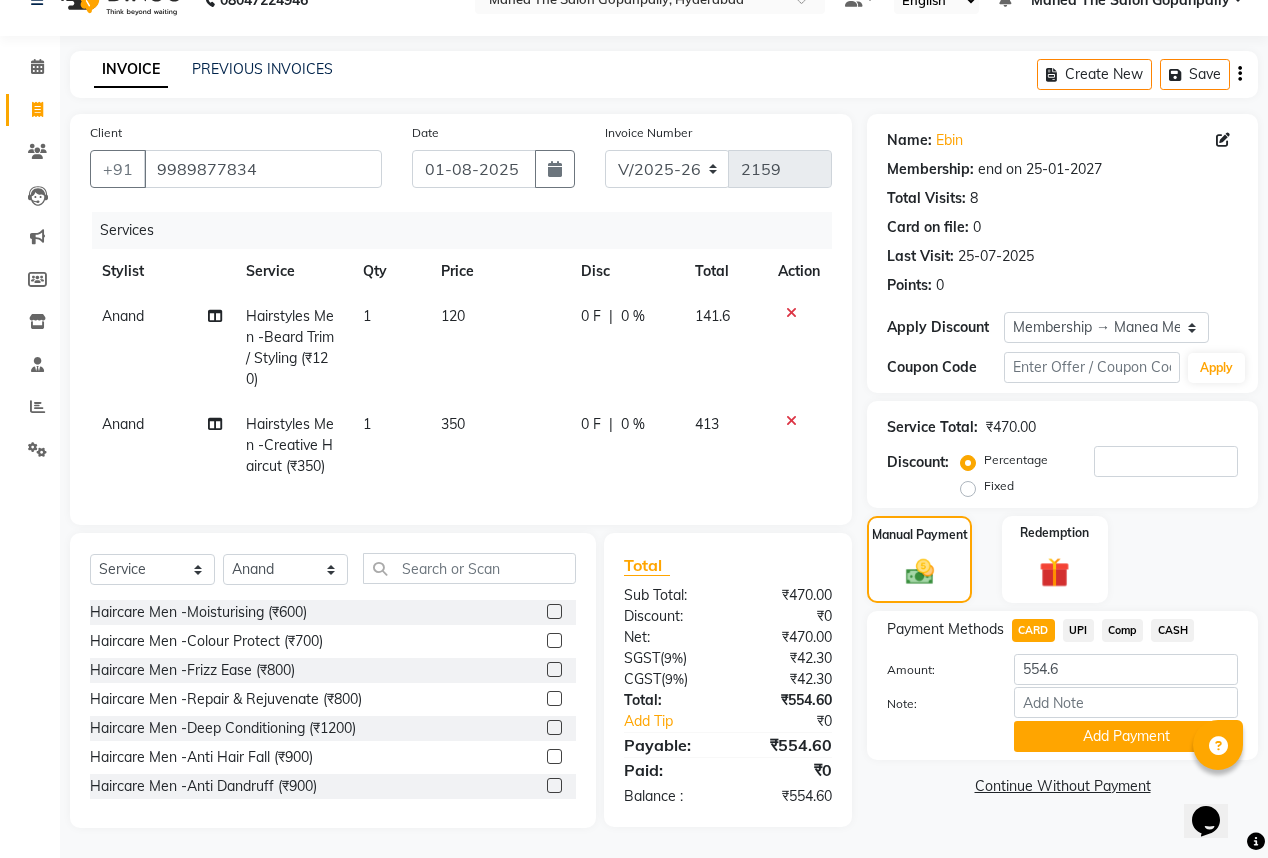 click 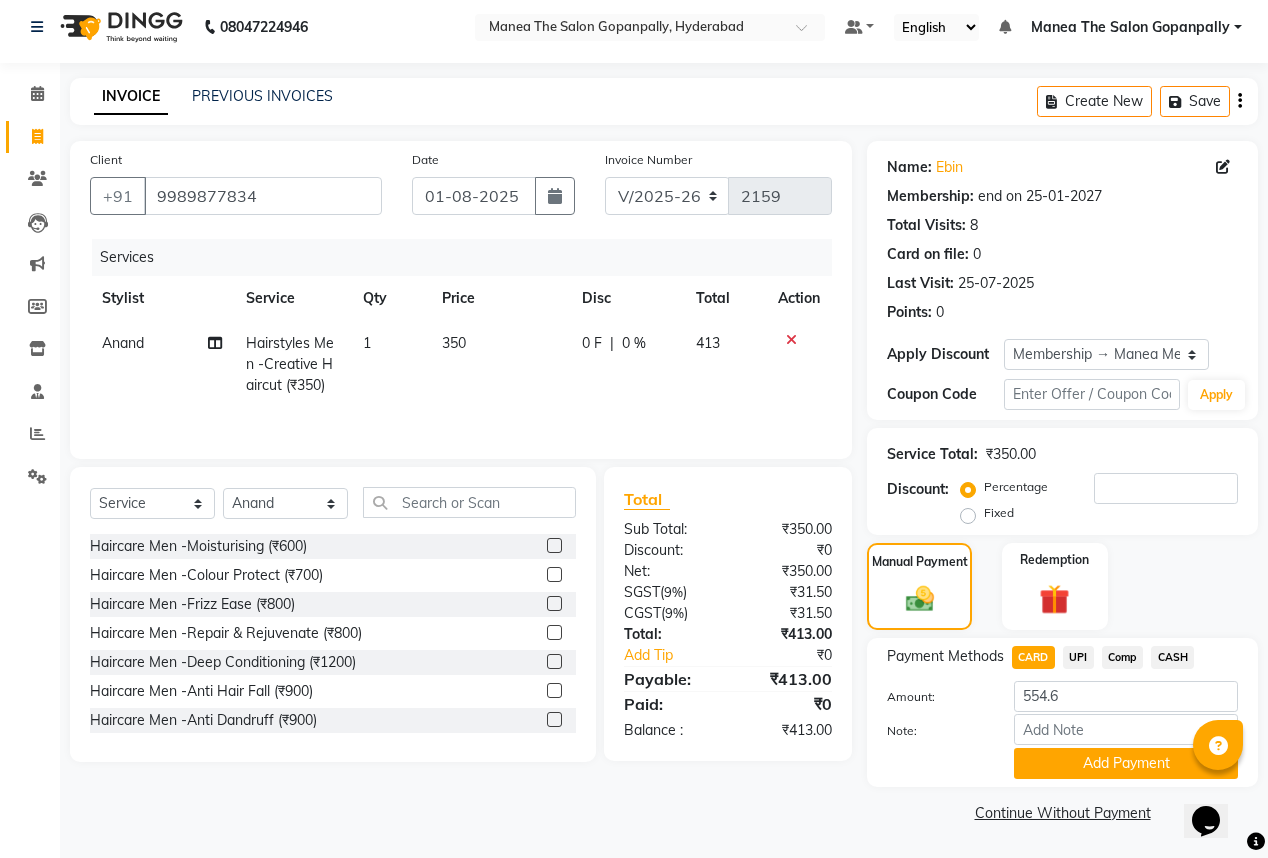 click 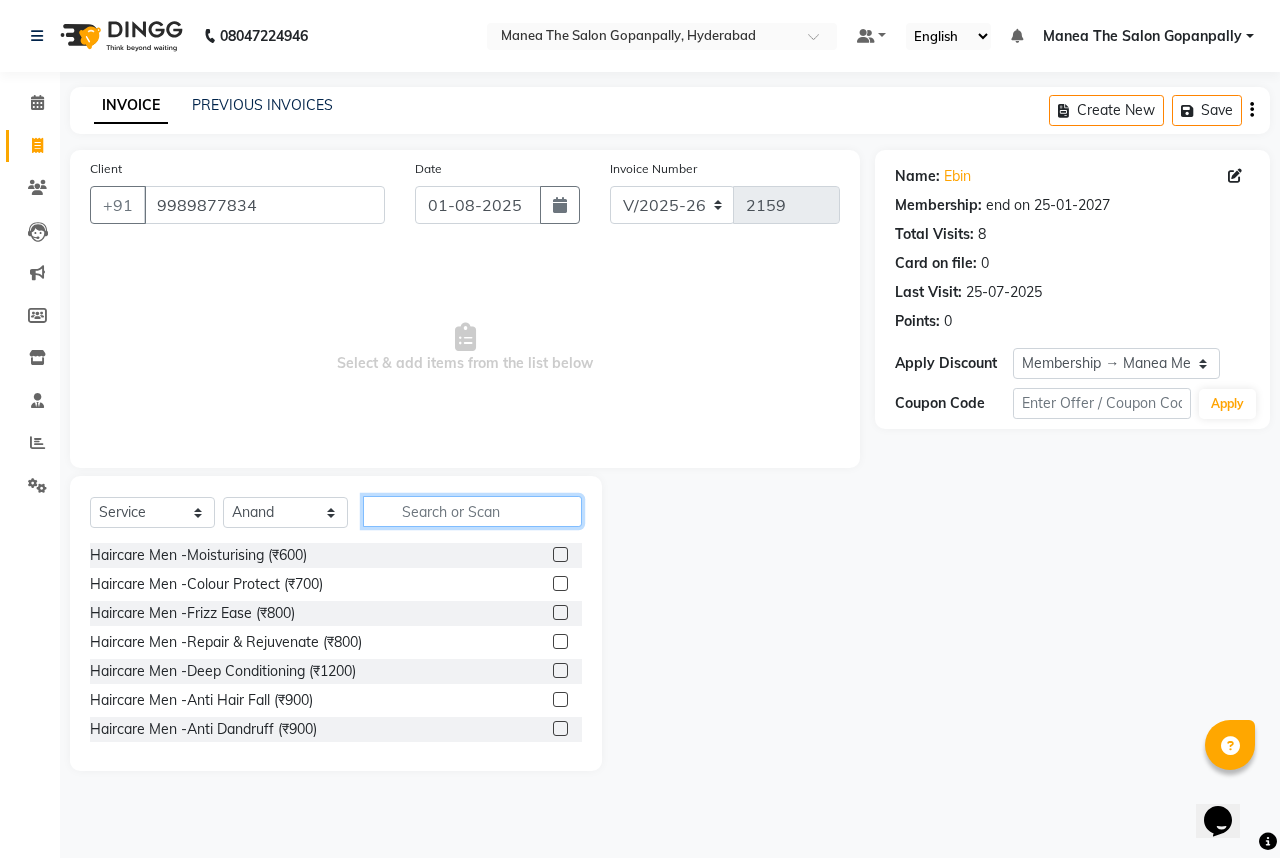 click 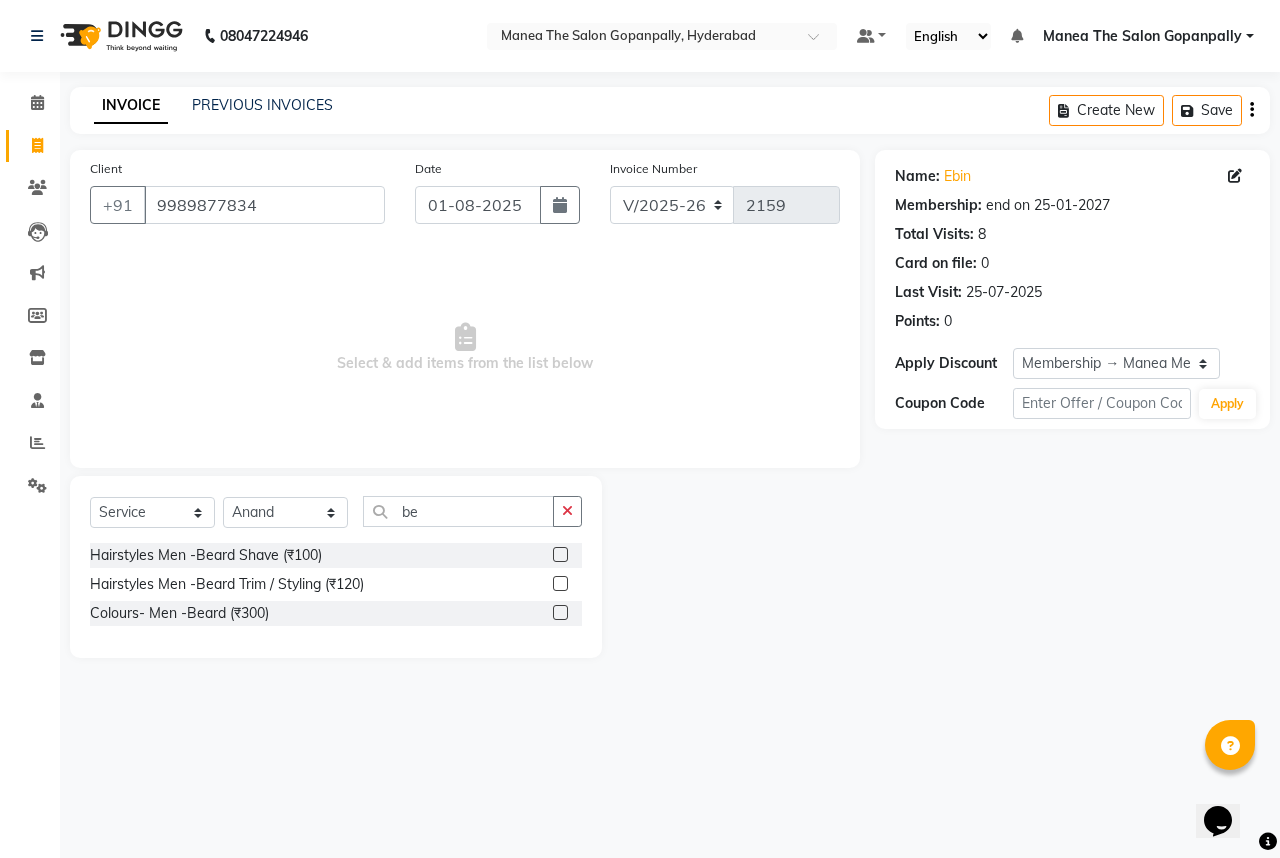 click 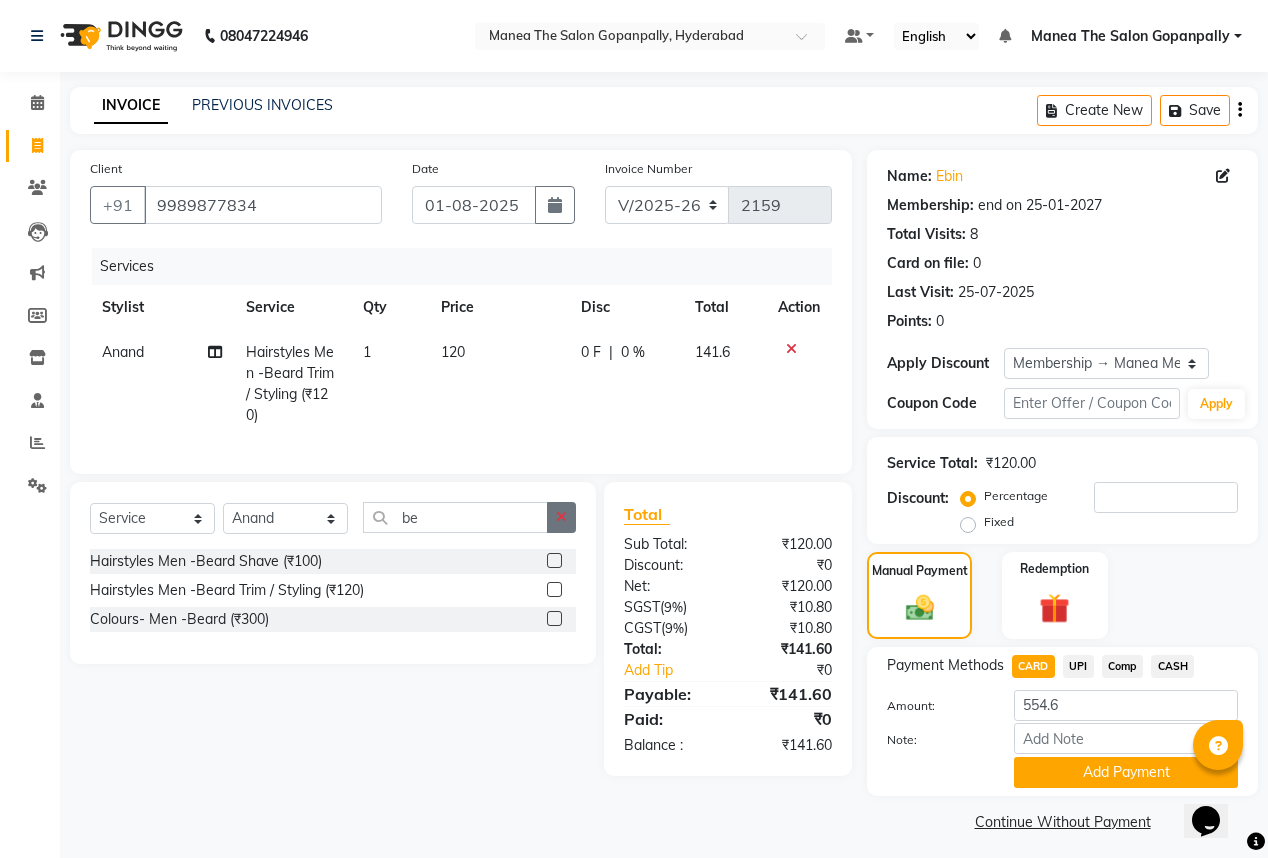 click 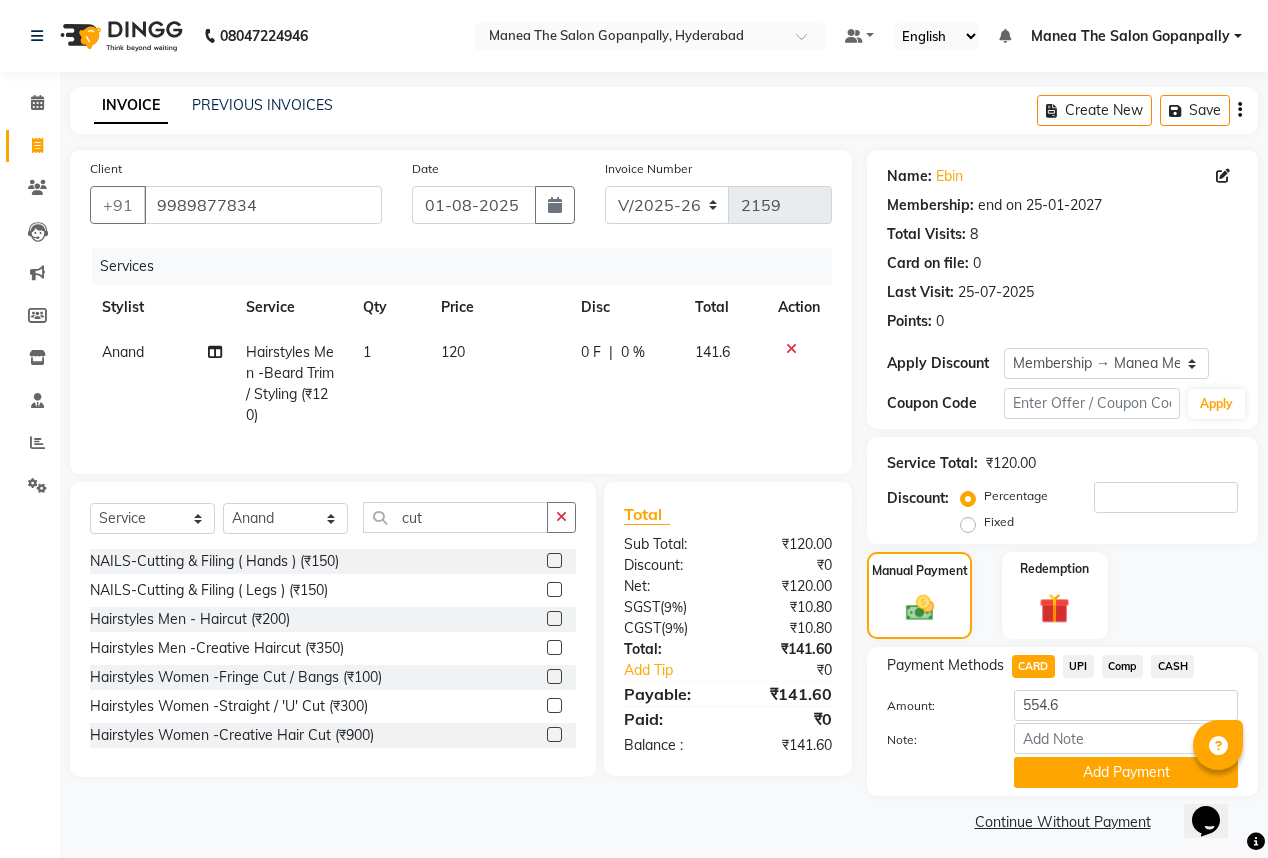 click 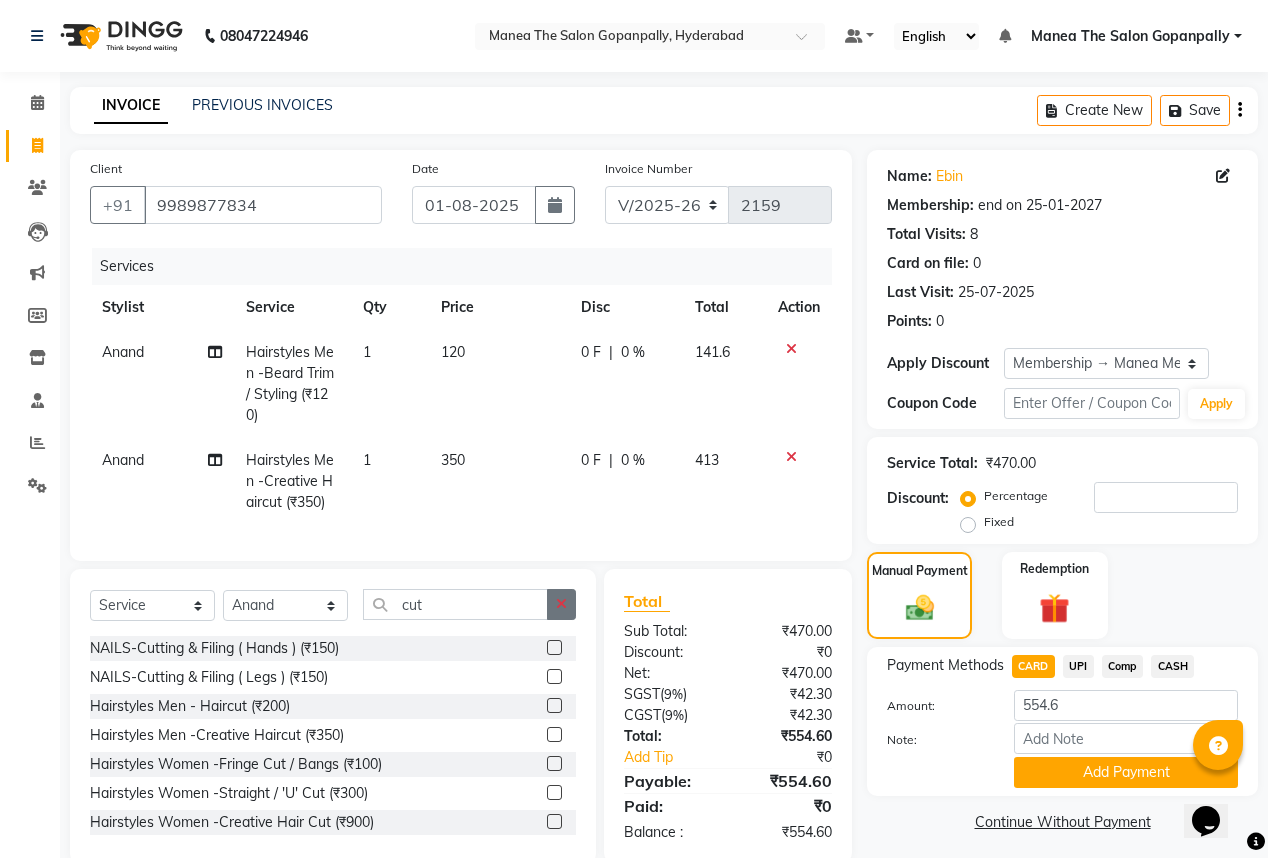 click 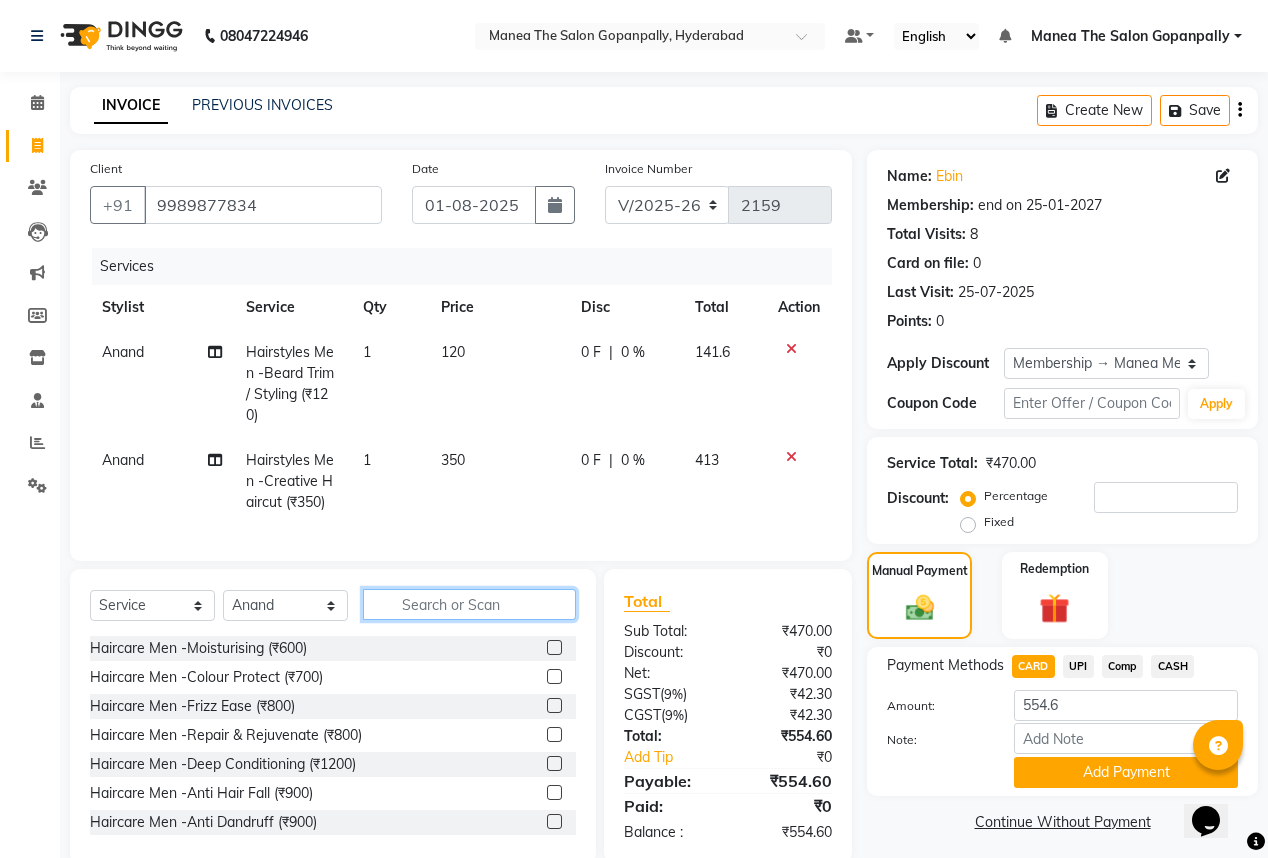 scroll, scrollTop: 48, scrollLeft: 0, axis: vertical 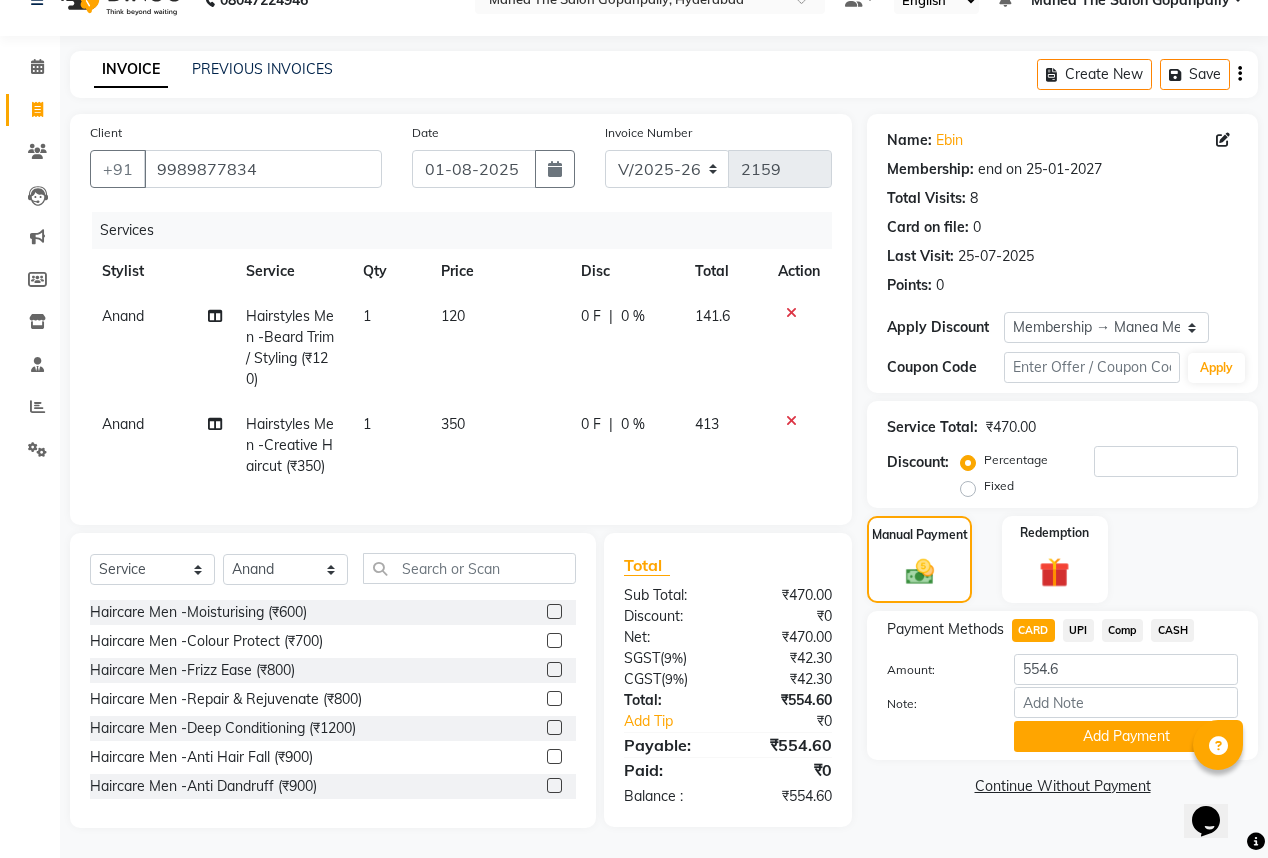 click on "UPI" 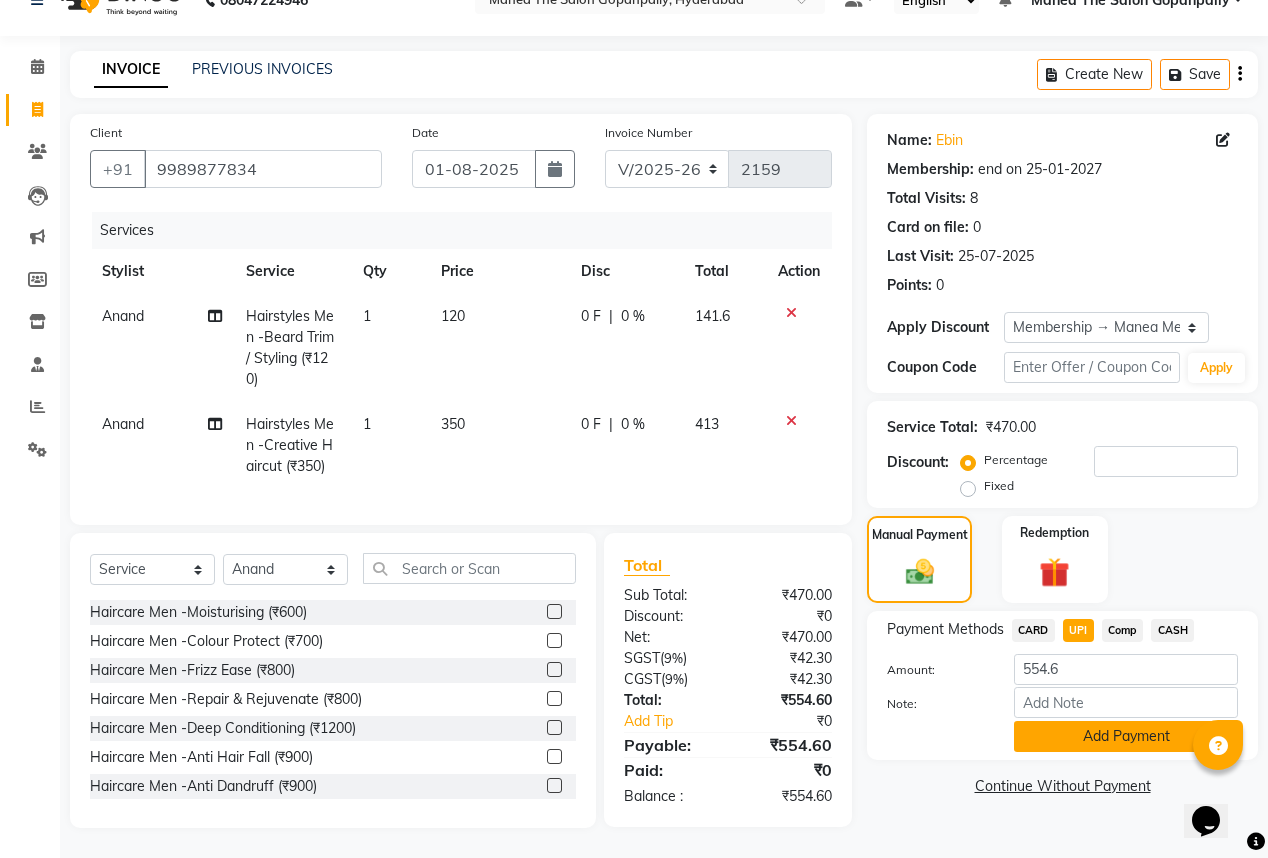 click on "Add Payment" 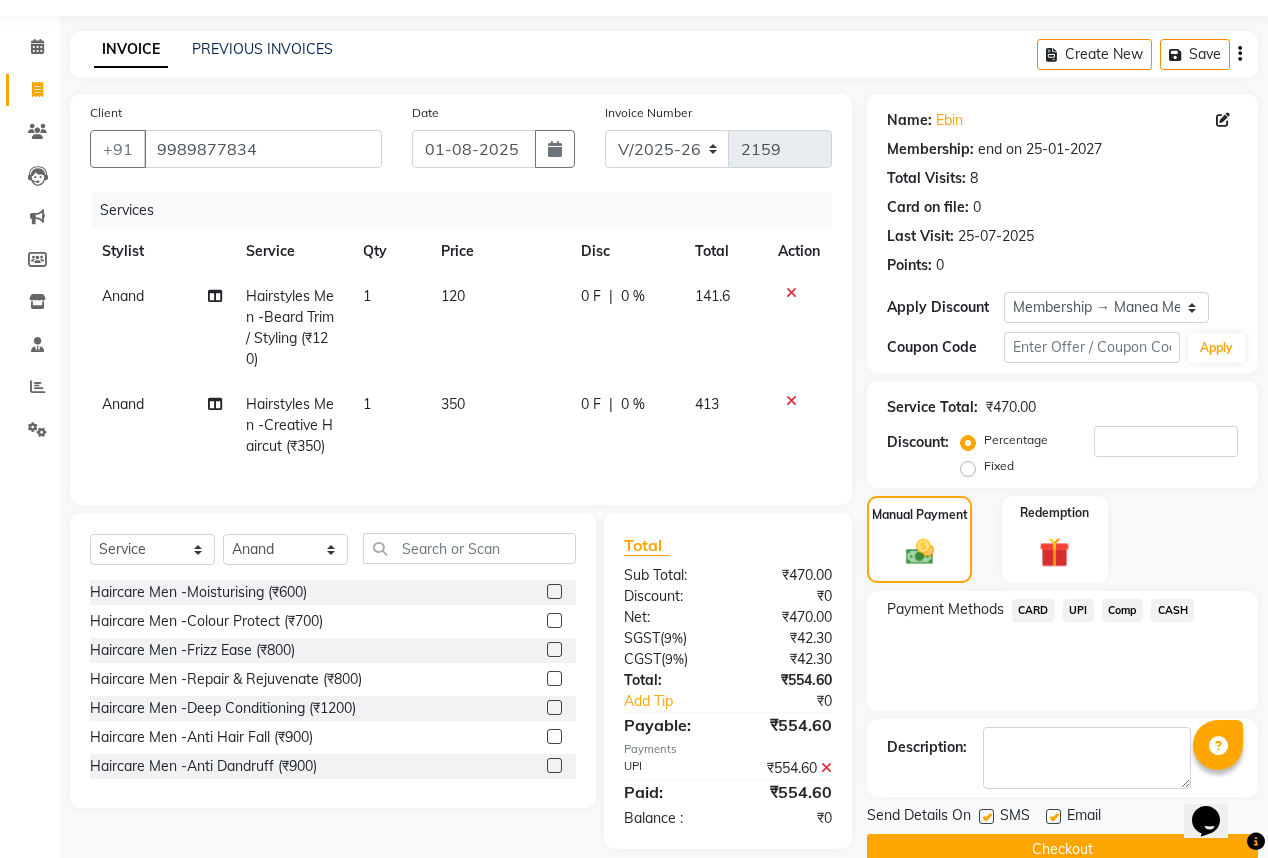 scroll, scrollTop: 92, scrollLeft: 0, axis: vertical 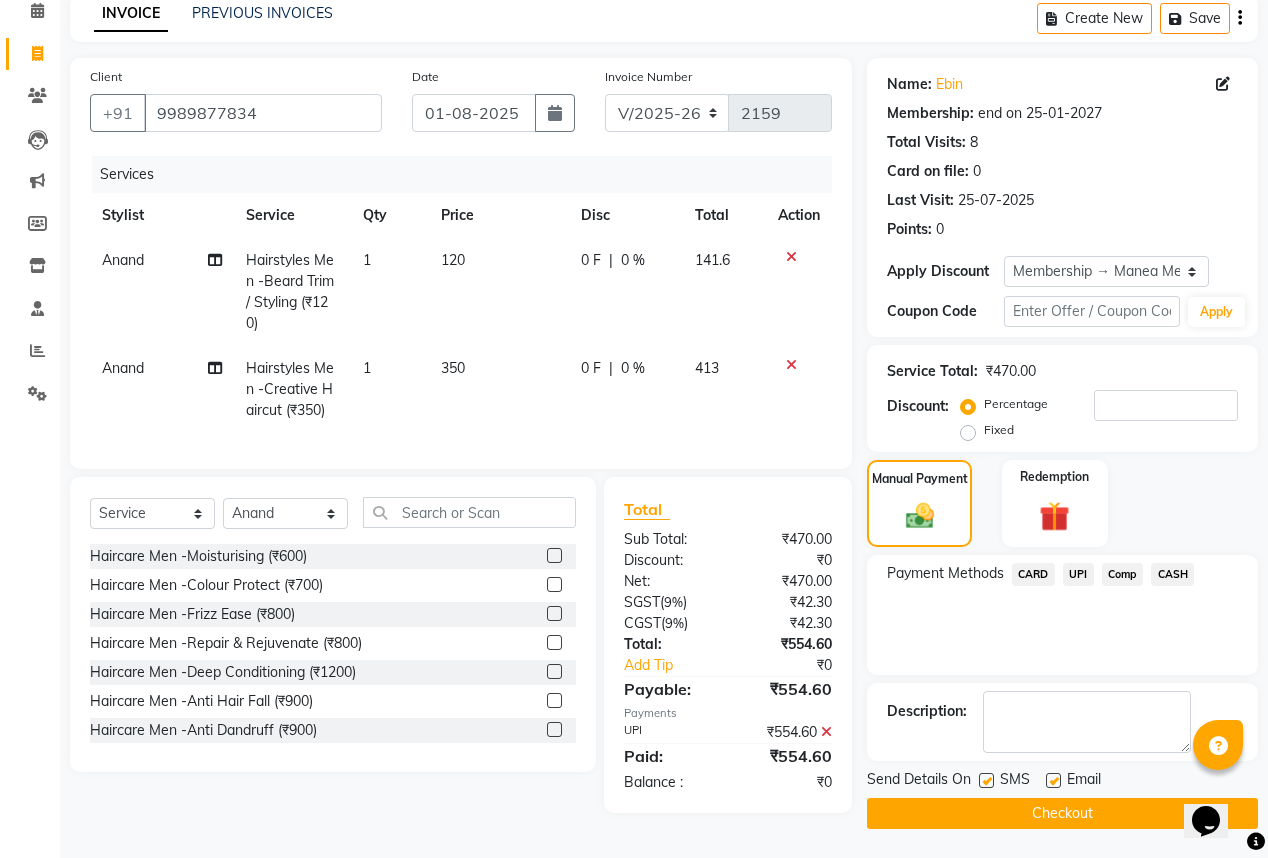 click 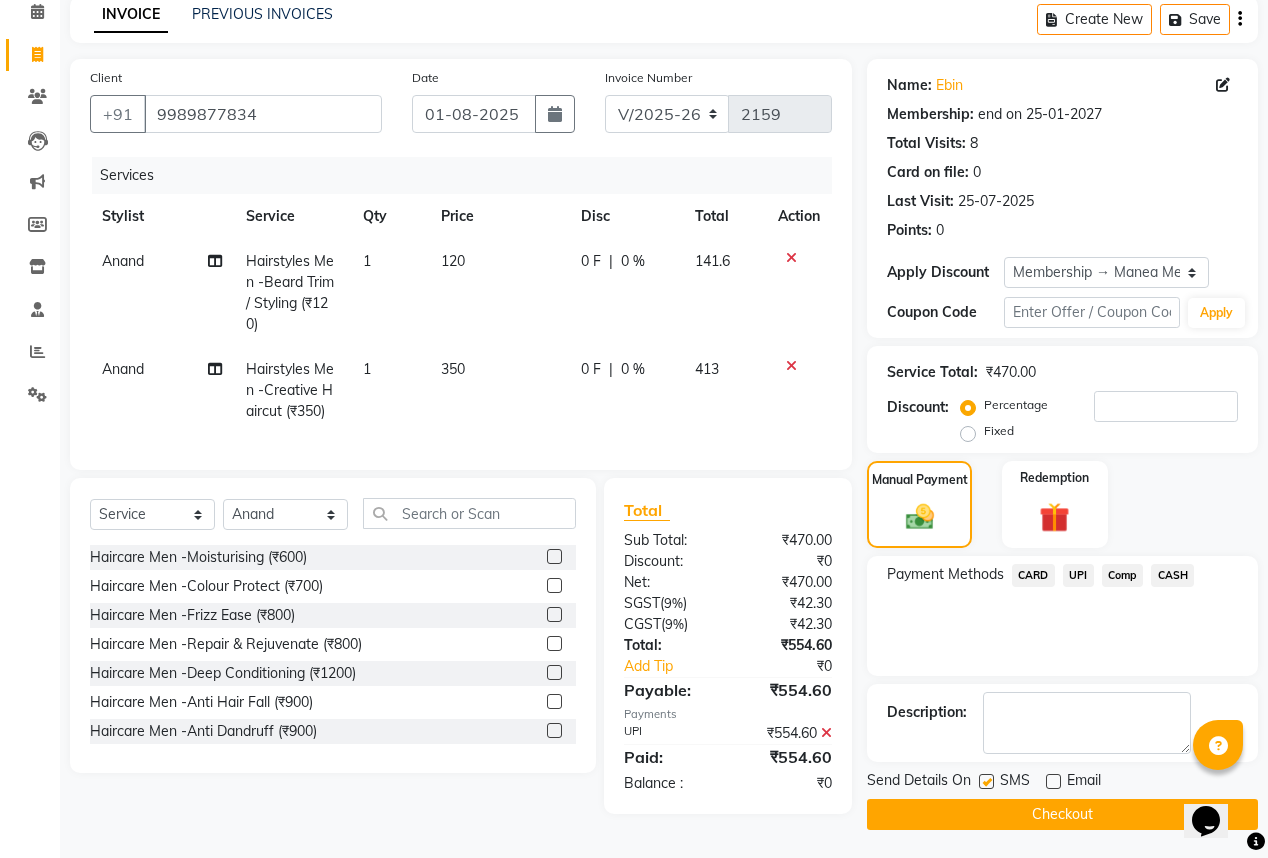 scroll, scrollTop: 92, scrollLeft: 0, axis: vertical 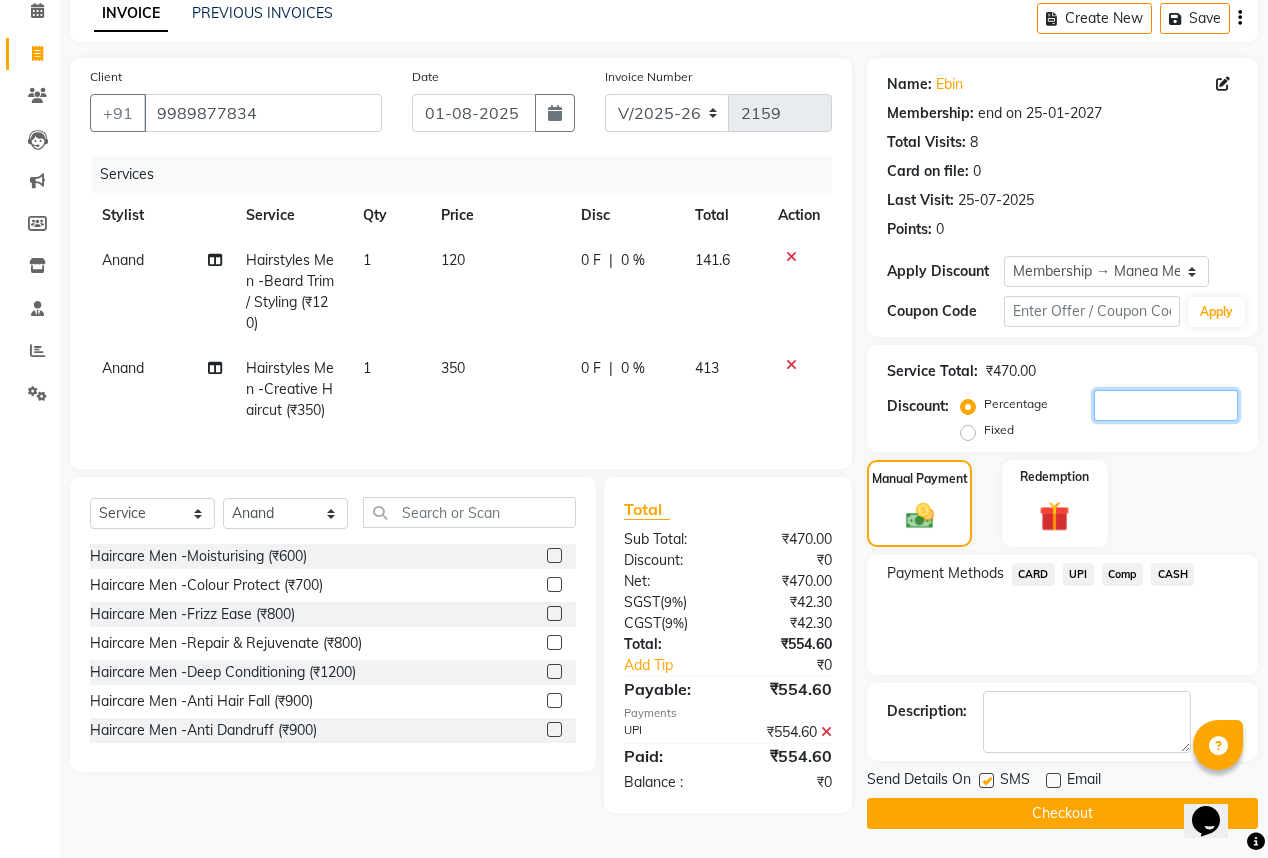 click 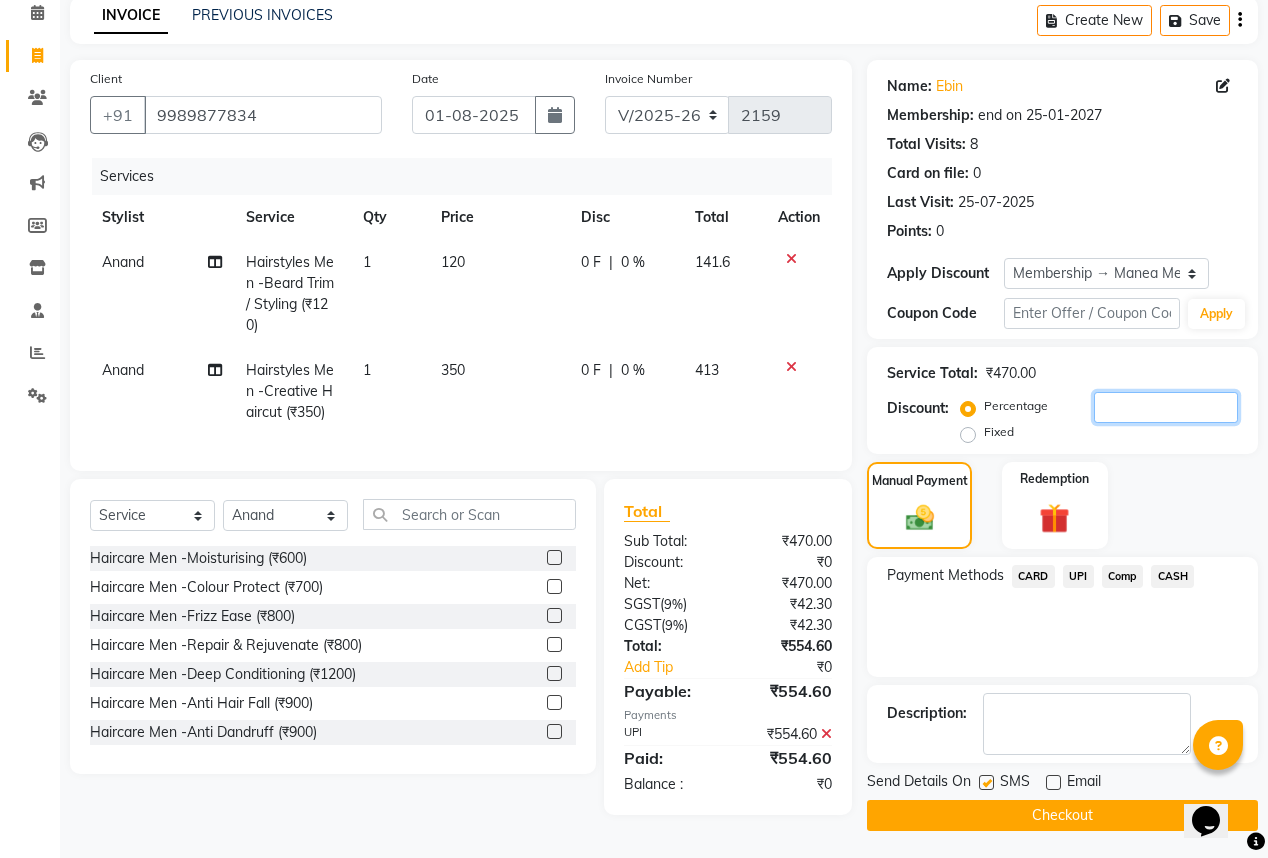 scroll, scrollTop: 92, scrollLeft: 0, axis: vertical 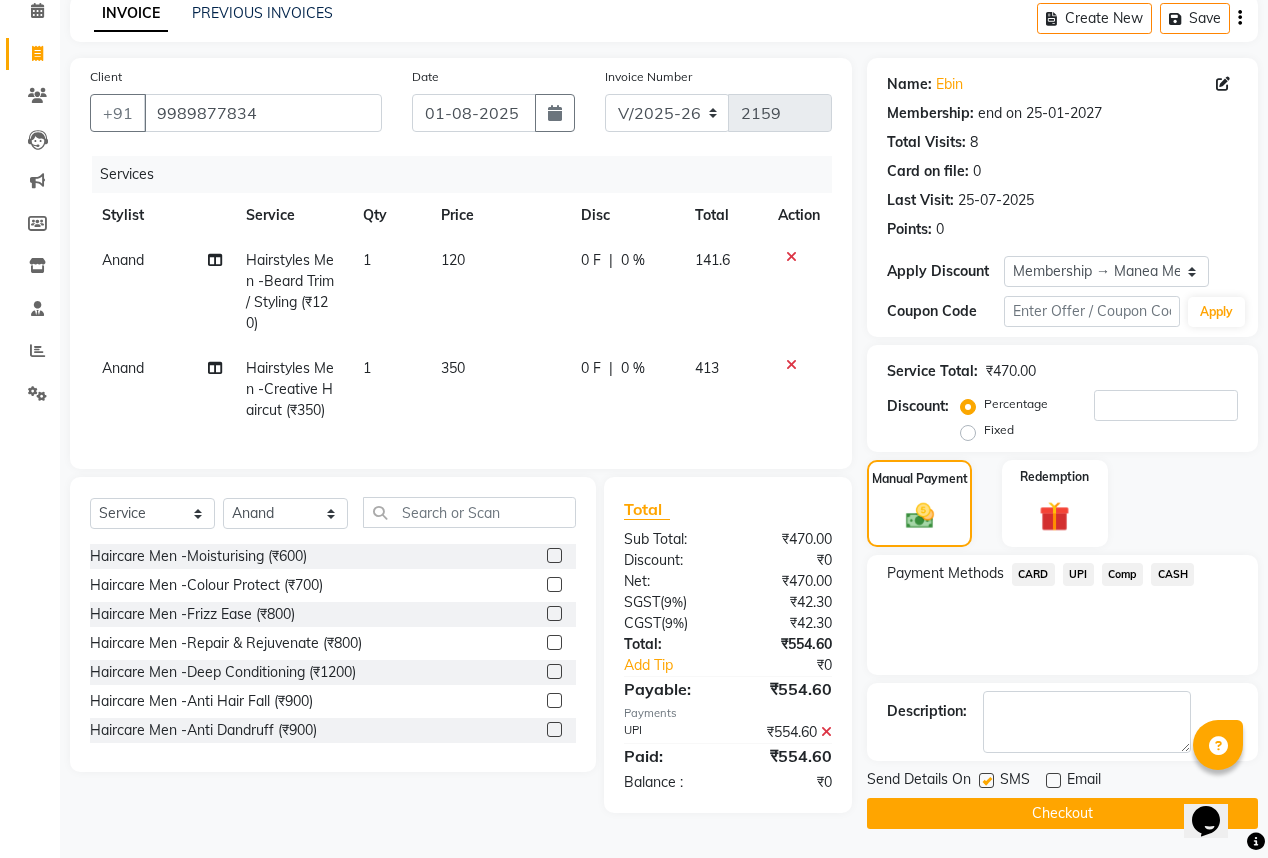 click 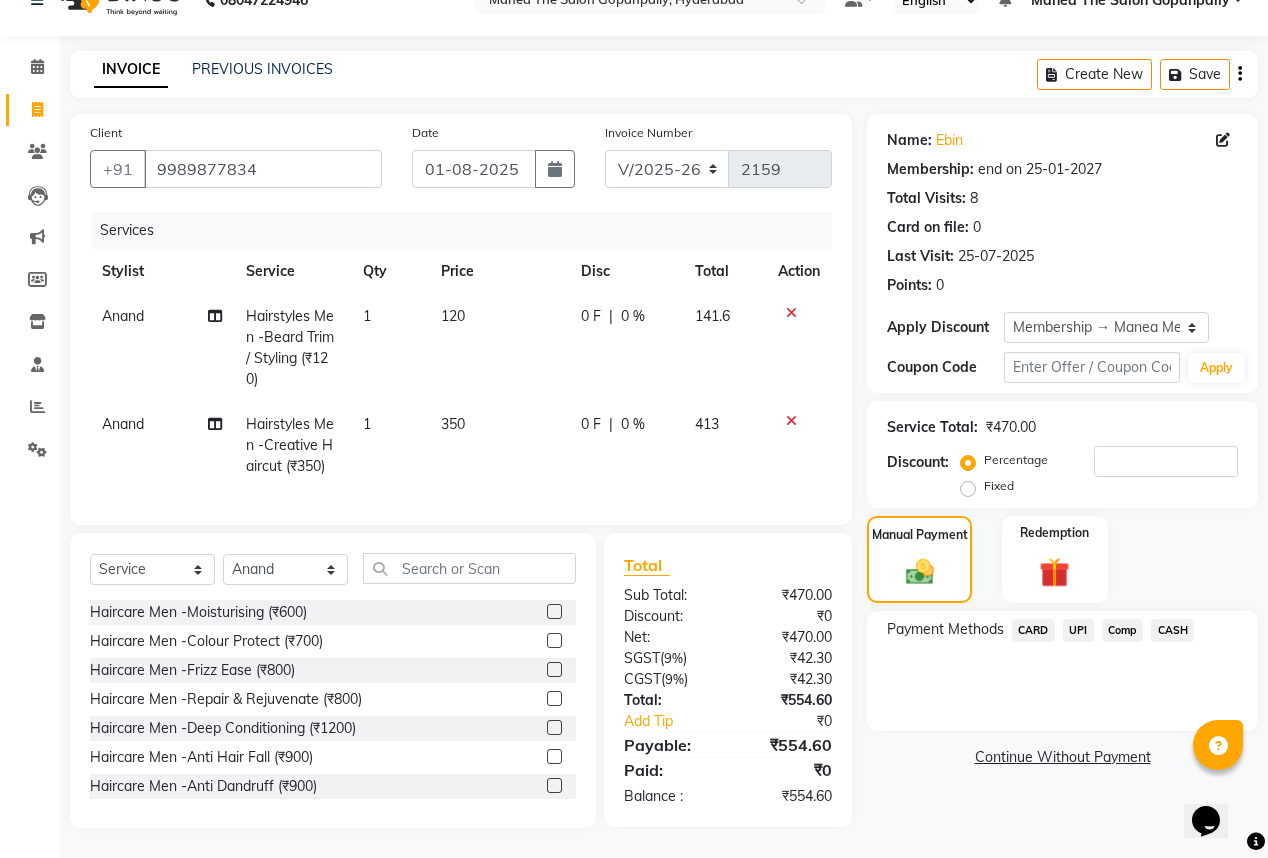 scroll, scrollTop: 48, scrollLeft: 0, axis: vertical 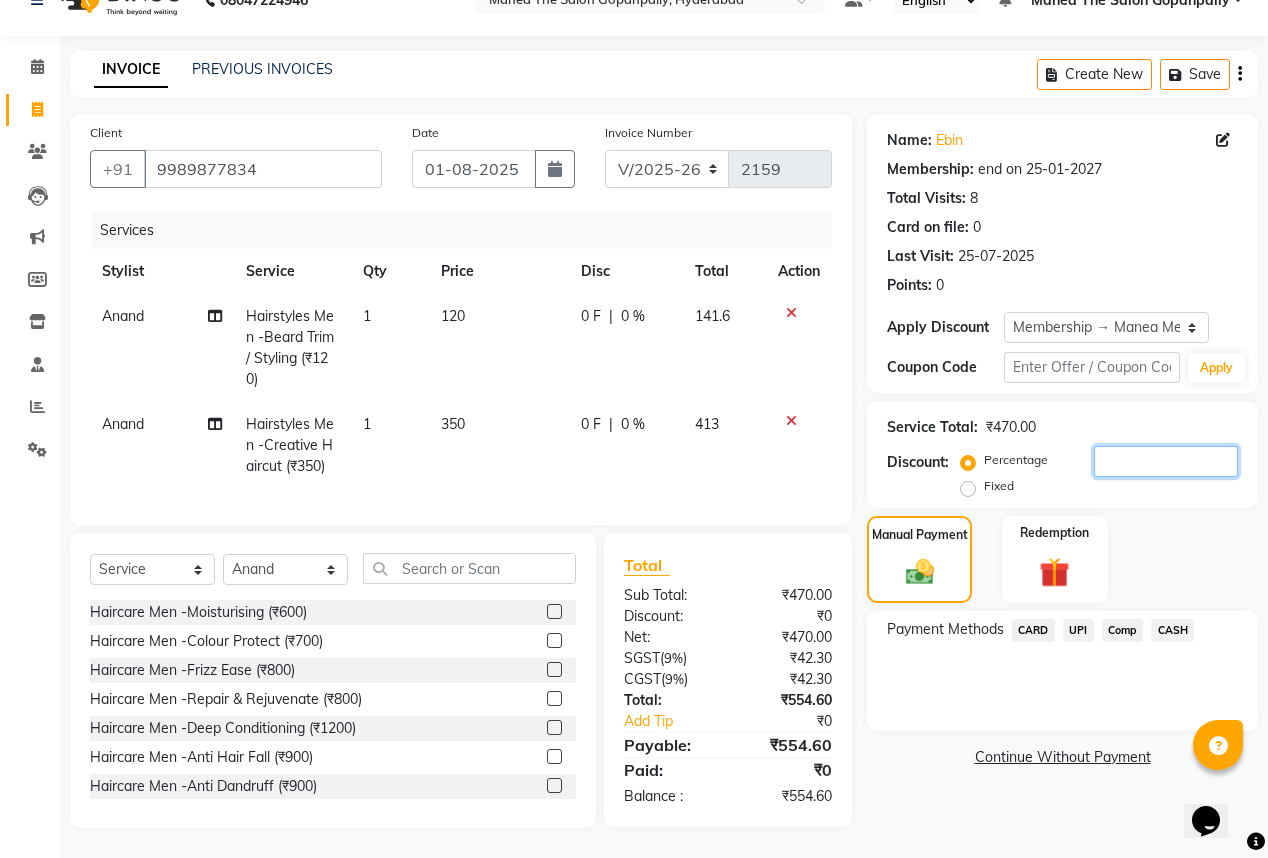 click 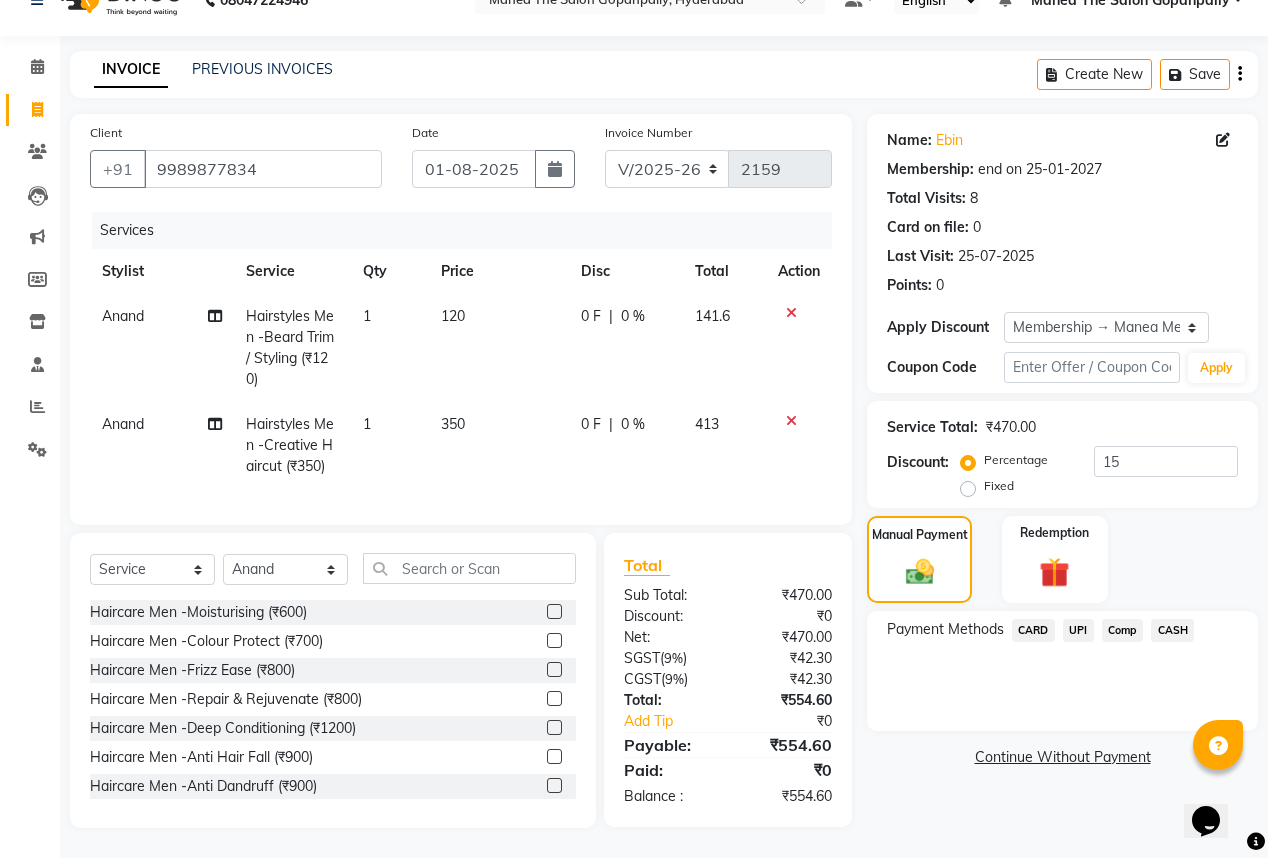 click on "Percentage" 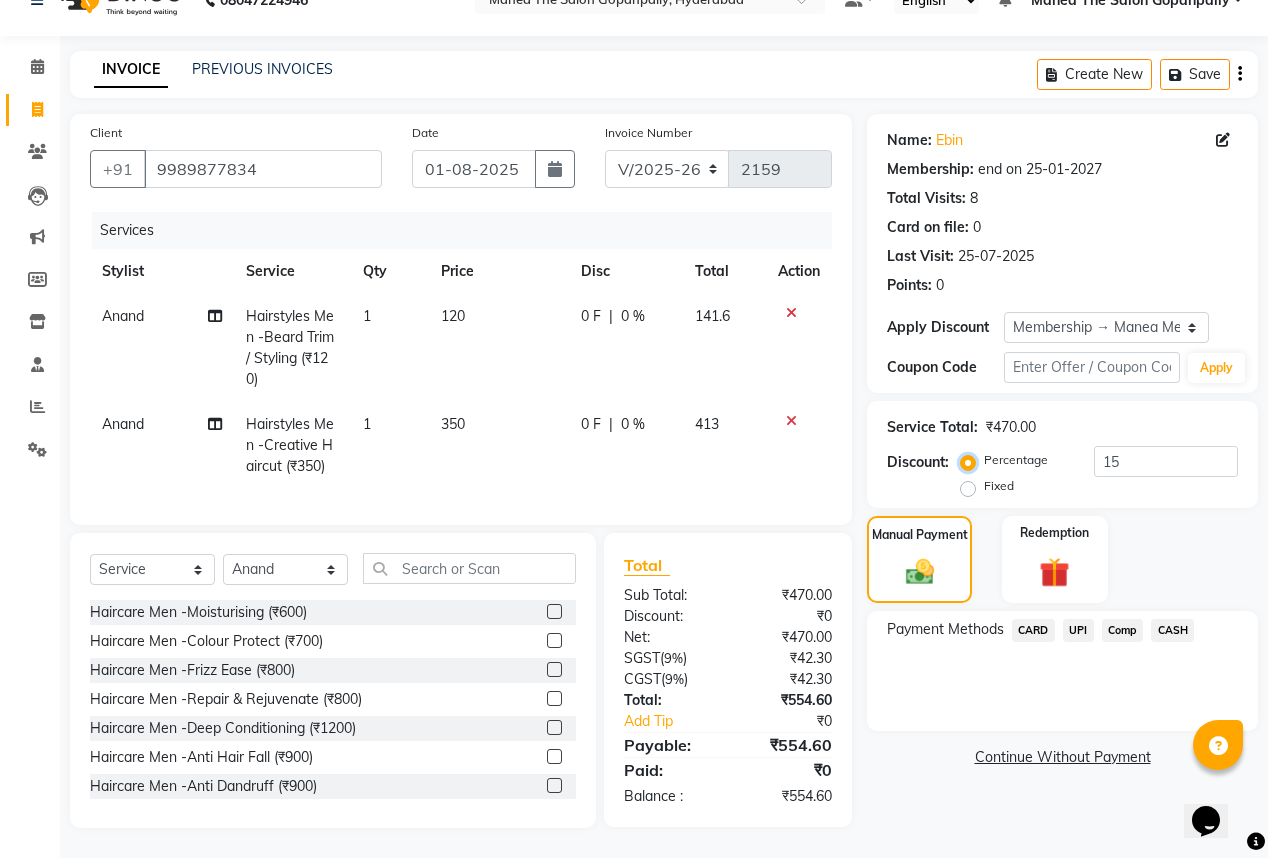 click on "Percentage" at bounding box center [972, 460] 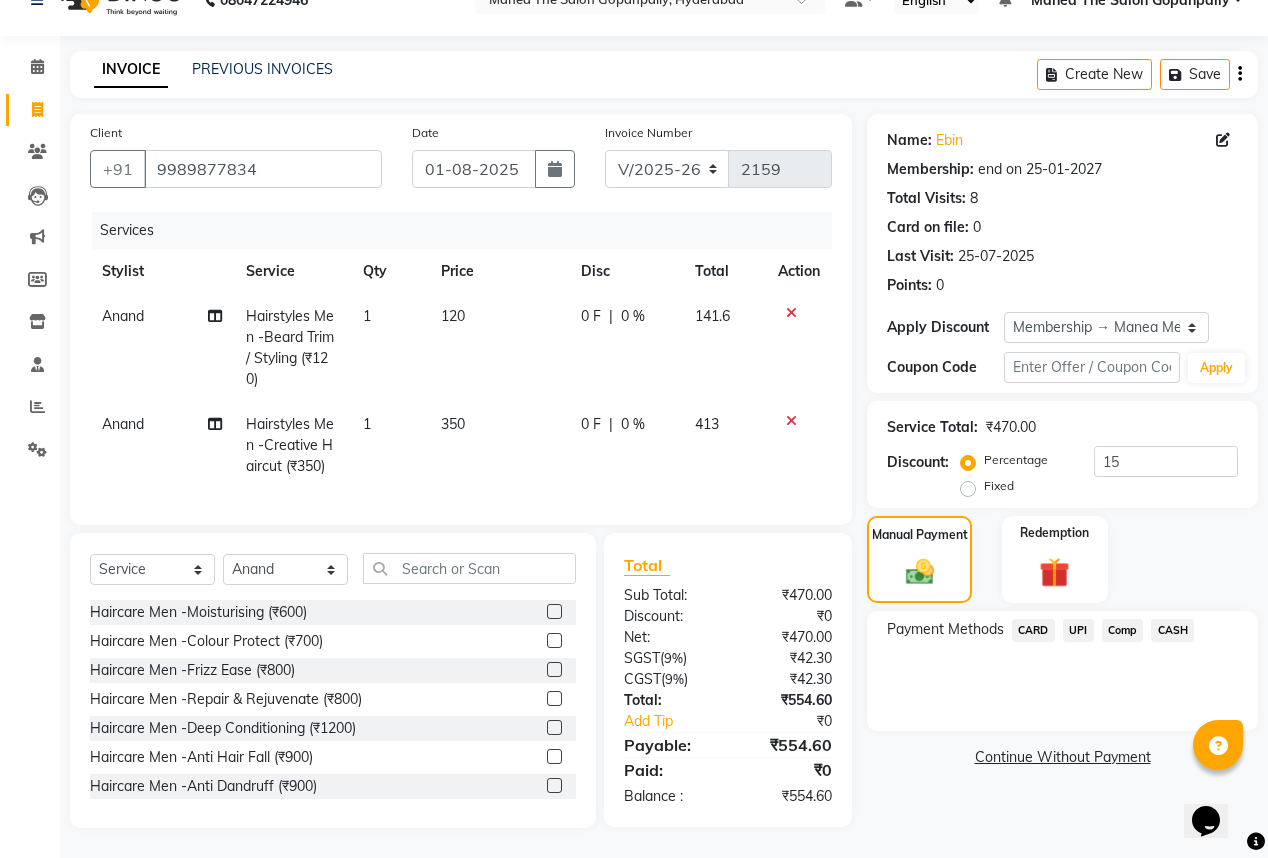 click on "Percentage" 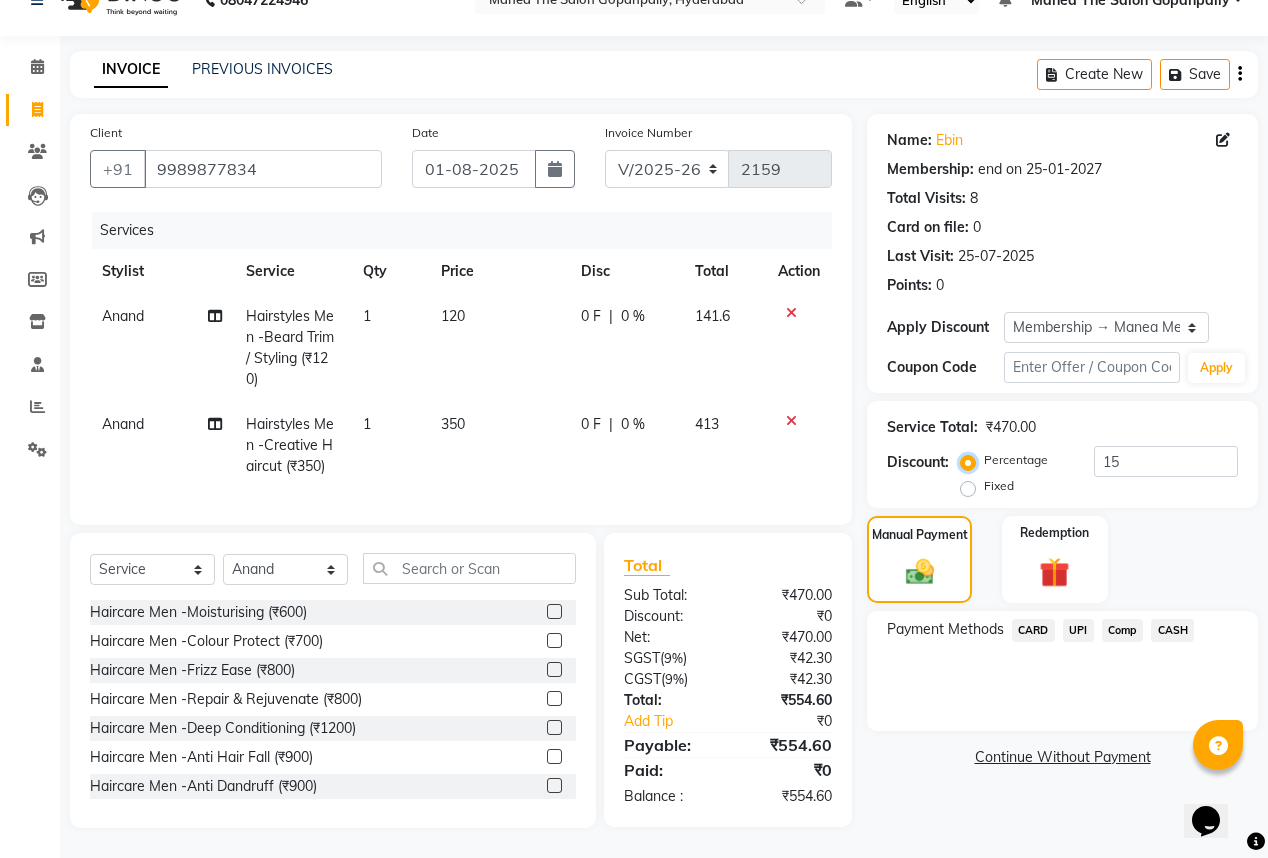 click on "Percentage" at bounding box center [972, 460] 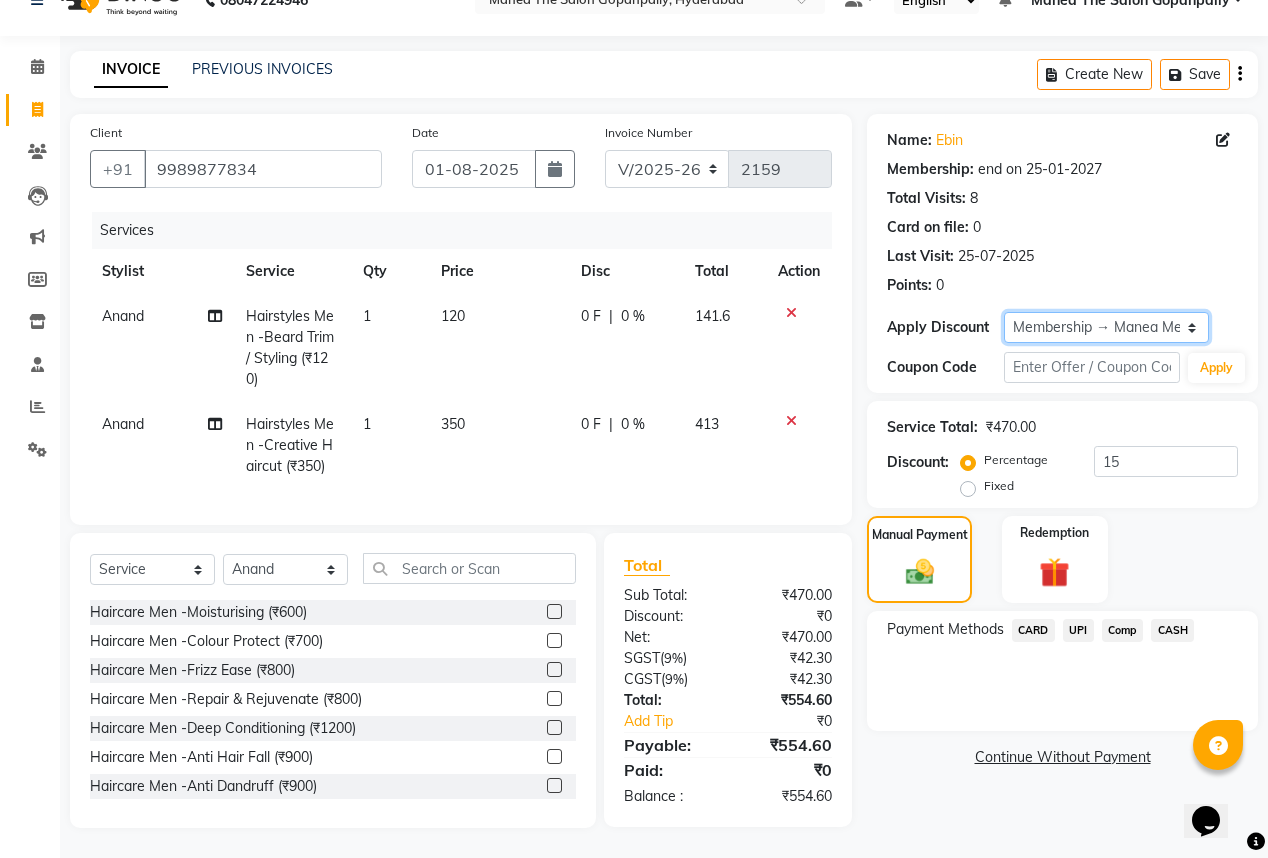 click on "Select Membership → Manea Membership" 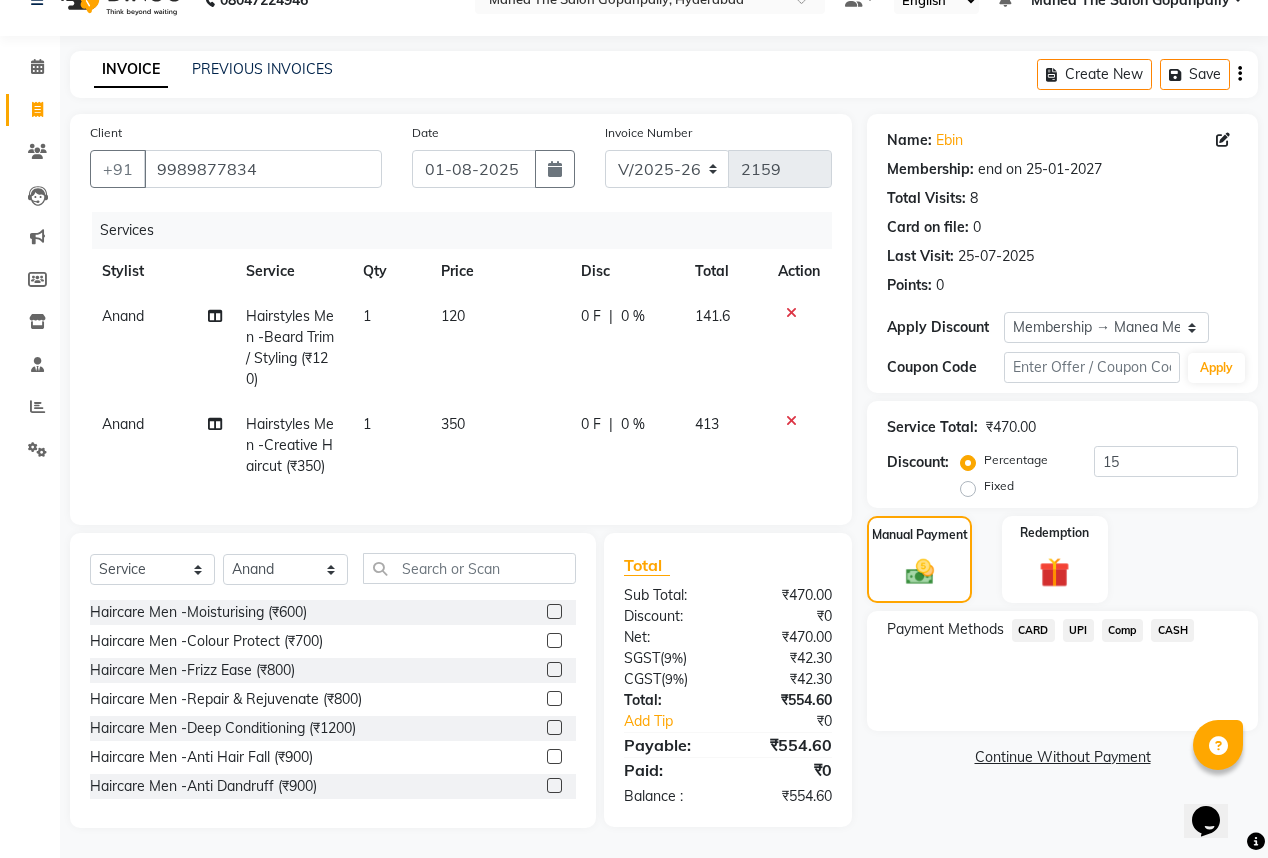 click on "Name: Ebin  Membership: end on 25-01-2027 Total Visits:  8 Card on file:  0 Last Visit:   25-07-2025 Points:   0  Apply Discount Select Membership → Manea Membership  Coupon Code Apply Service Total:  ₹470.00  Discount:  Percentage   Fixed  15 Manual Payment Redemption Payment Methods  CARD   UPI   Comp   CASH   Continue Without Payment" 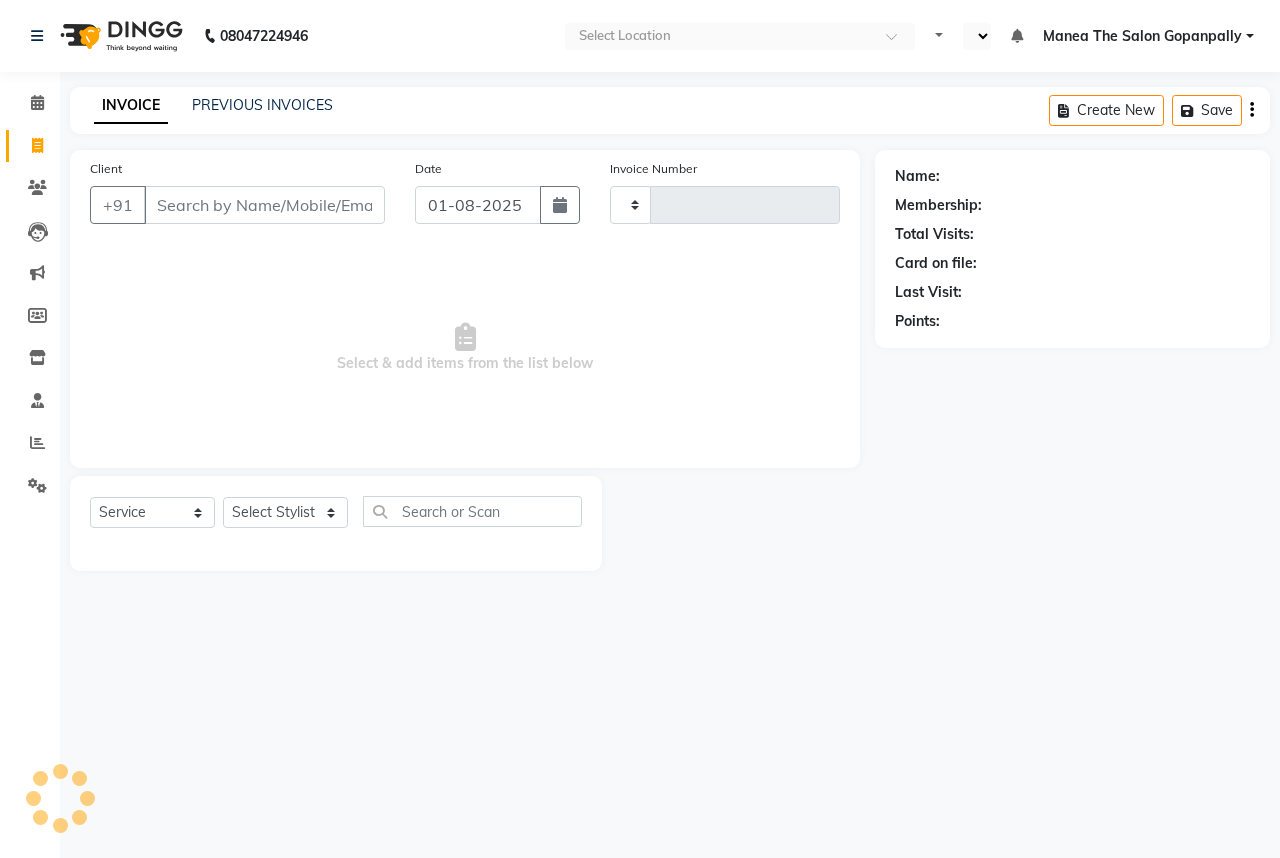select on "service" 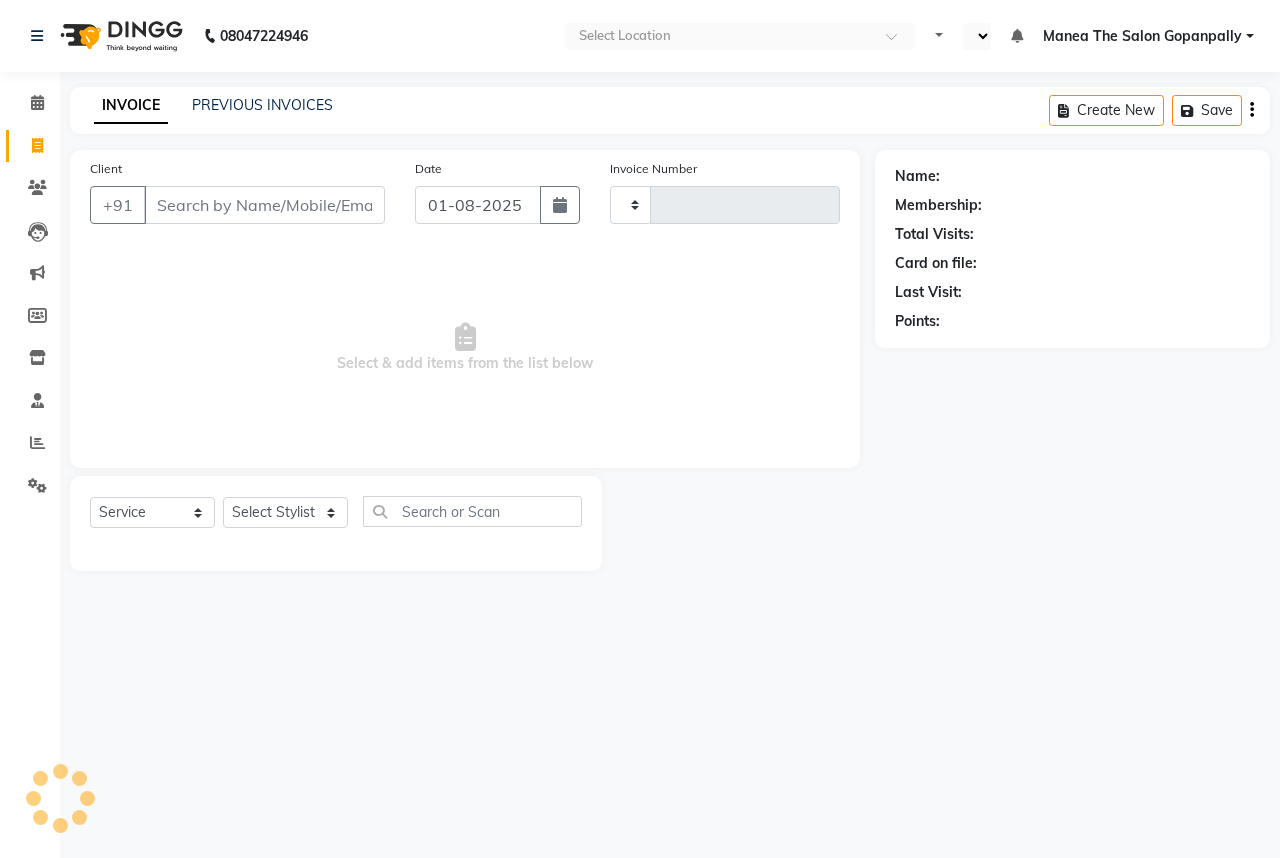 type on "2159" 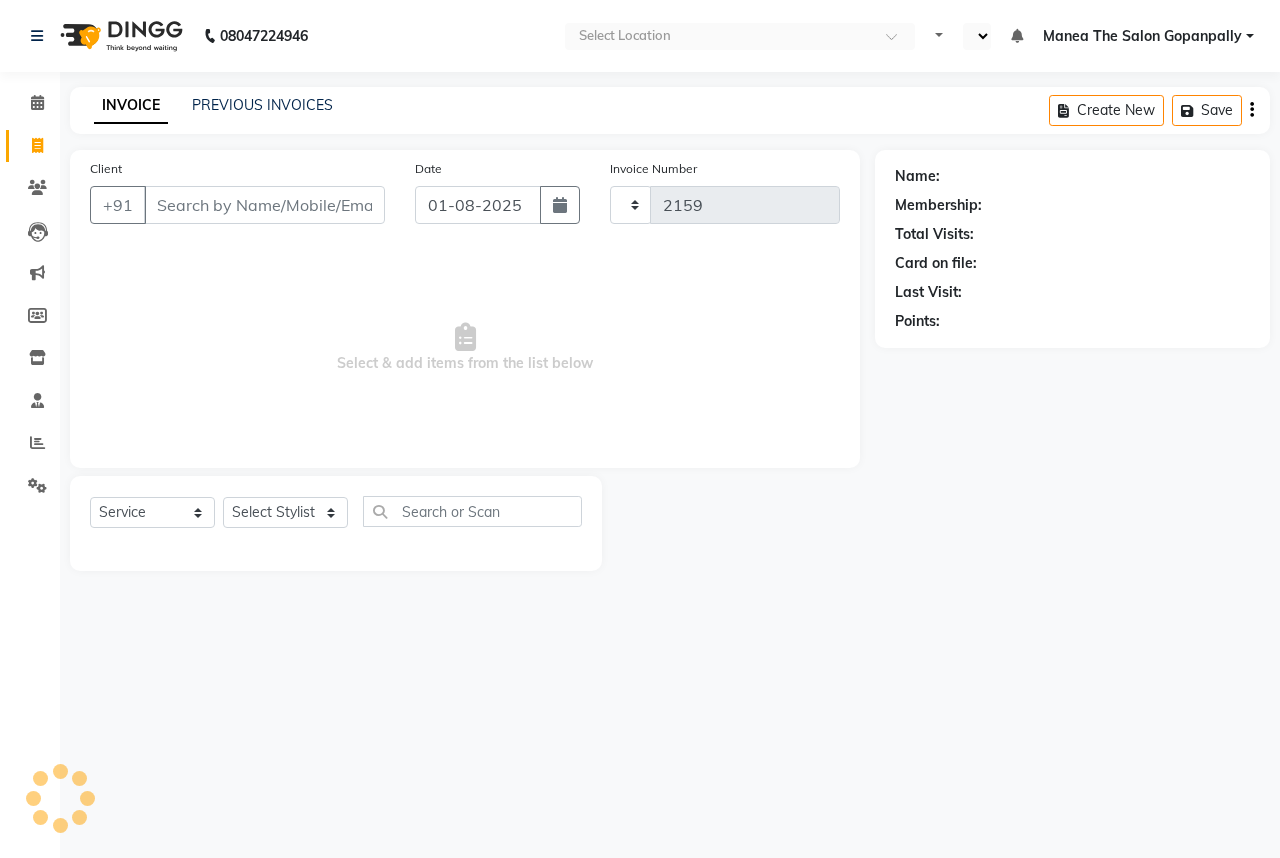 scroll, scrollTop: 0, scrollLeft: 0, axis: both 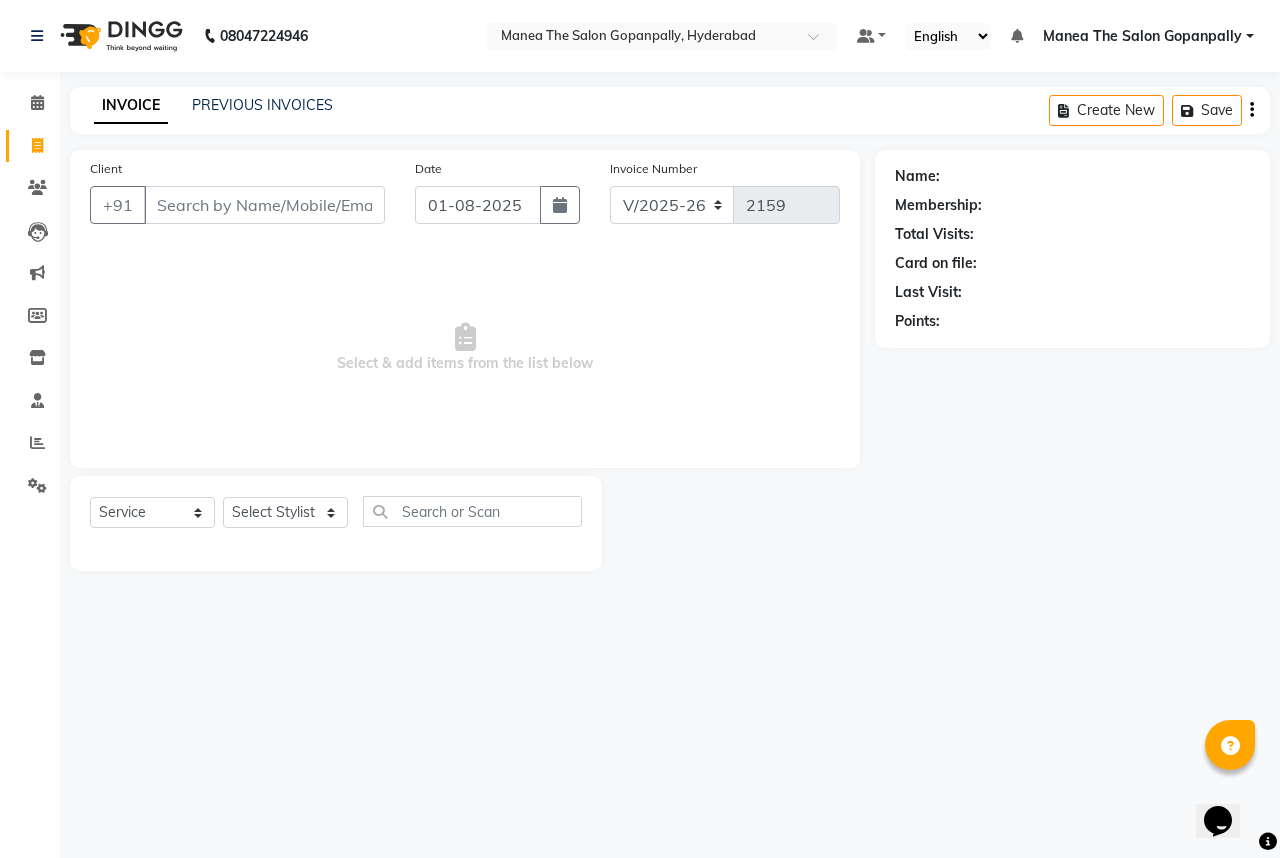 click on "Client" at bounding box center [264, 205] 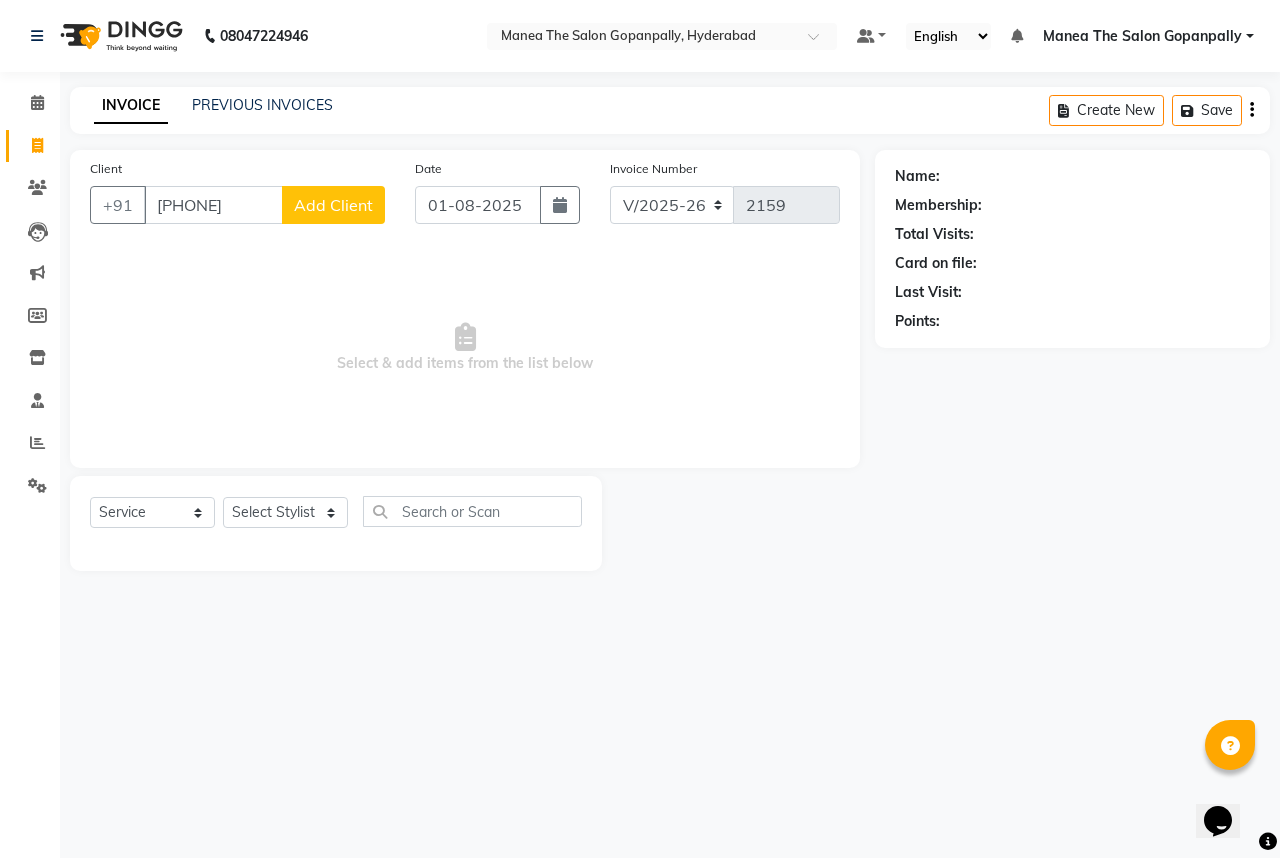 type on "[PHONE]" 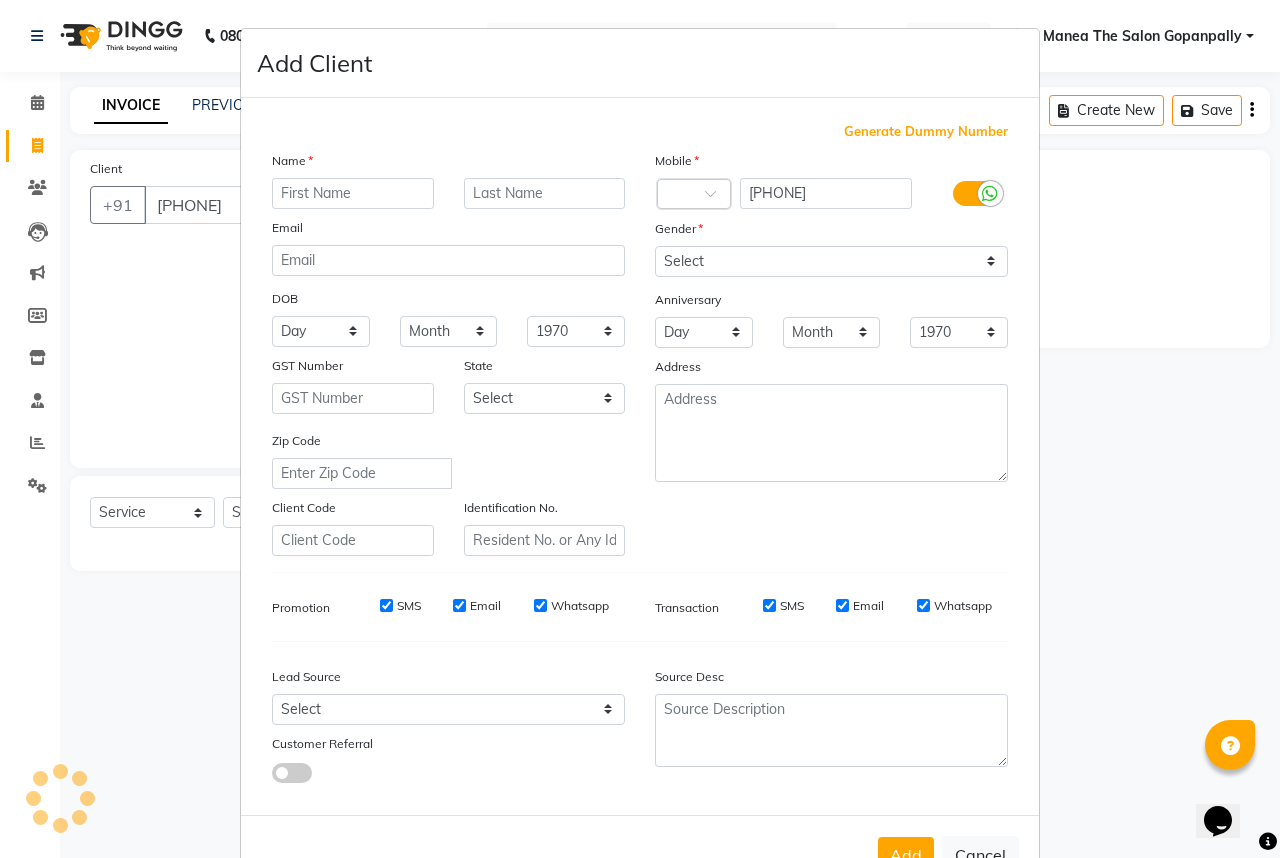 click at bounding box center (353, 193) 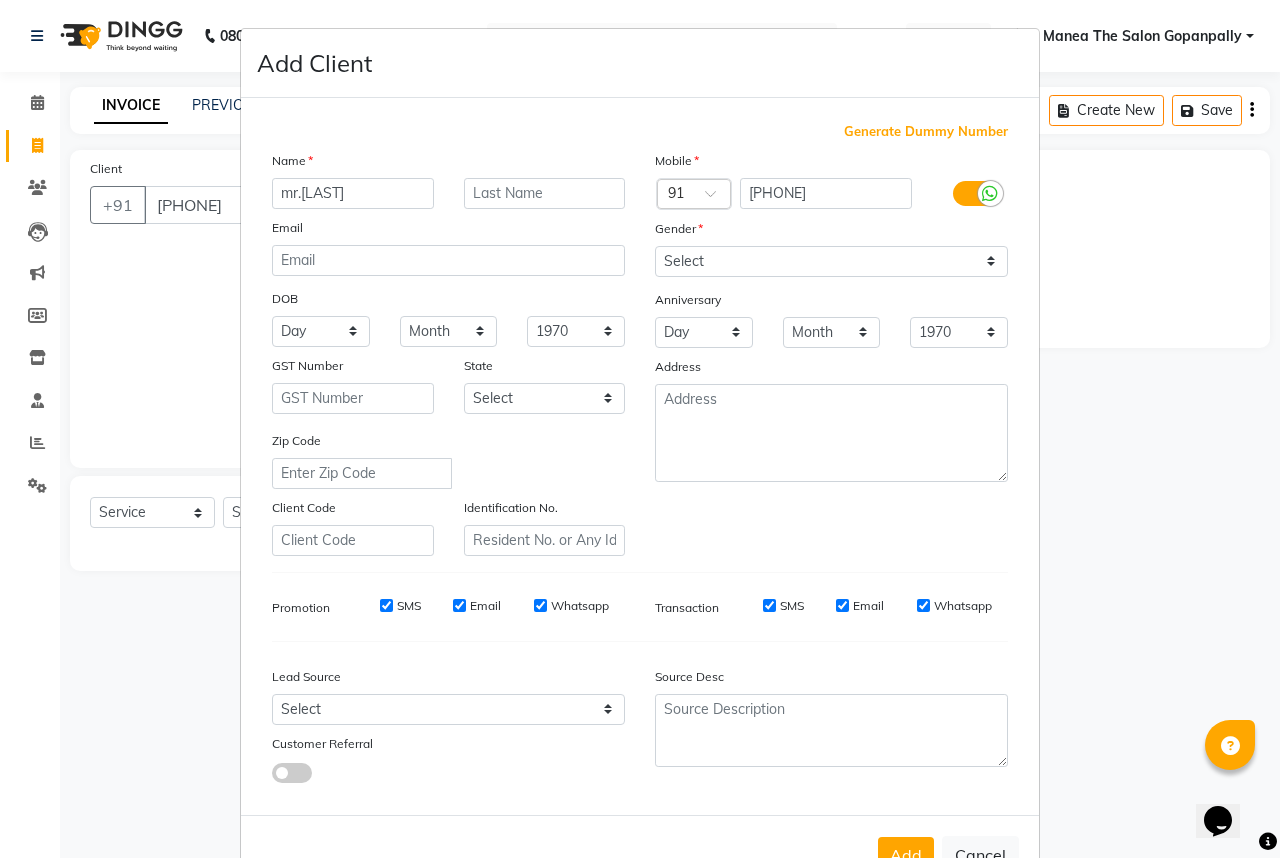 type on "mr.[LAST]" 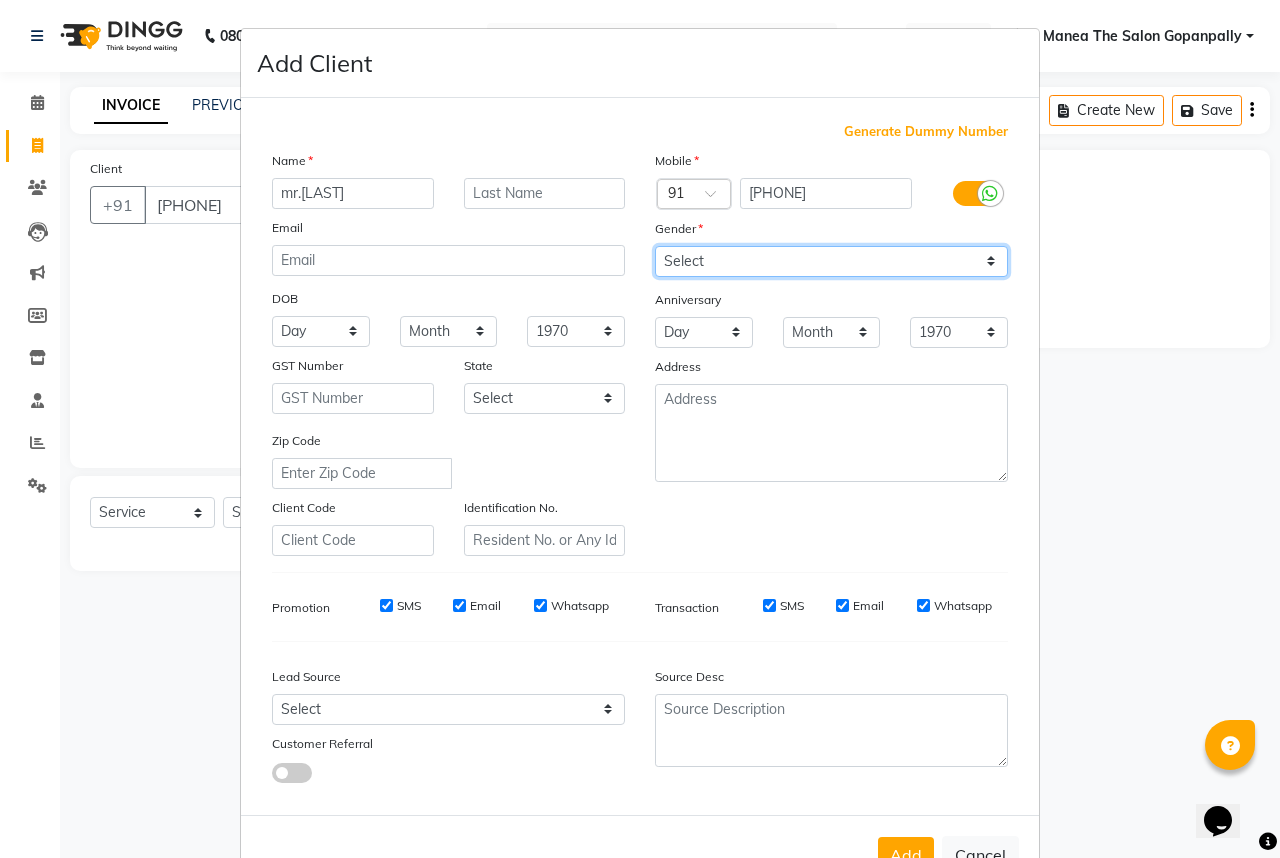 click on "Select Male Female Other Prefer Not To Say" at bounding box center (831, 261) 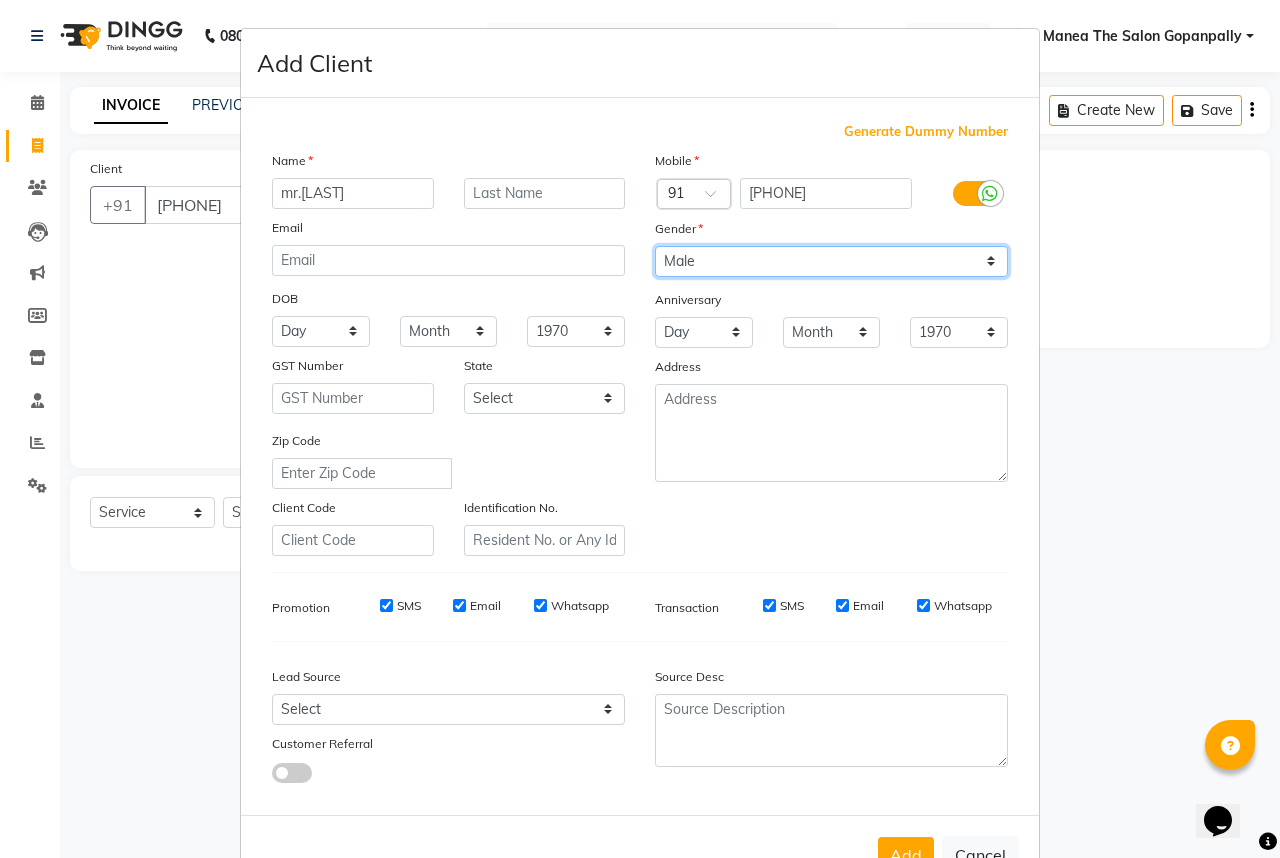 click on "Select Male Female Other Prefer Not To Say" at bounding box center [831, 261] 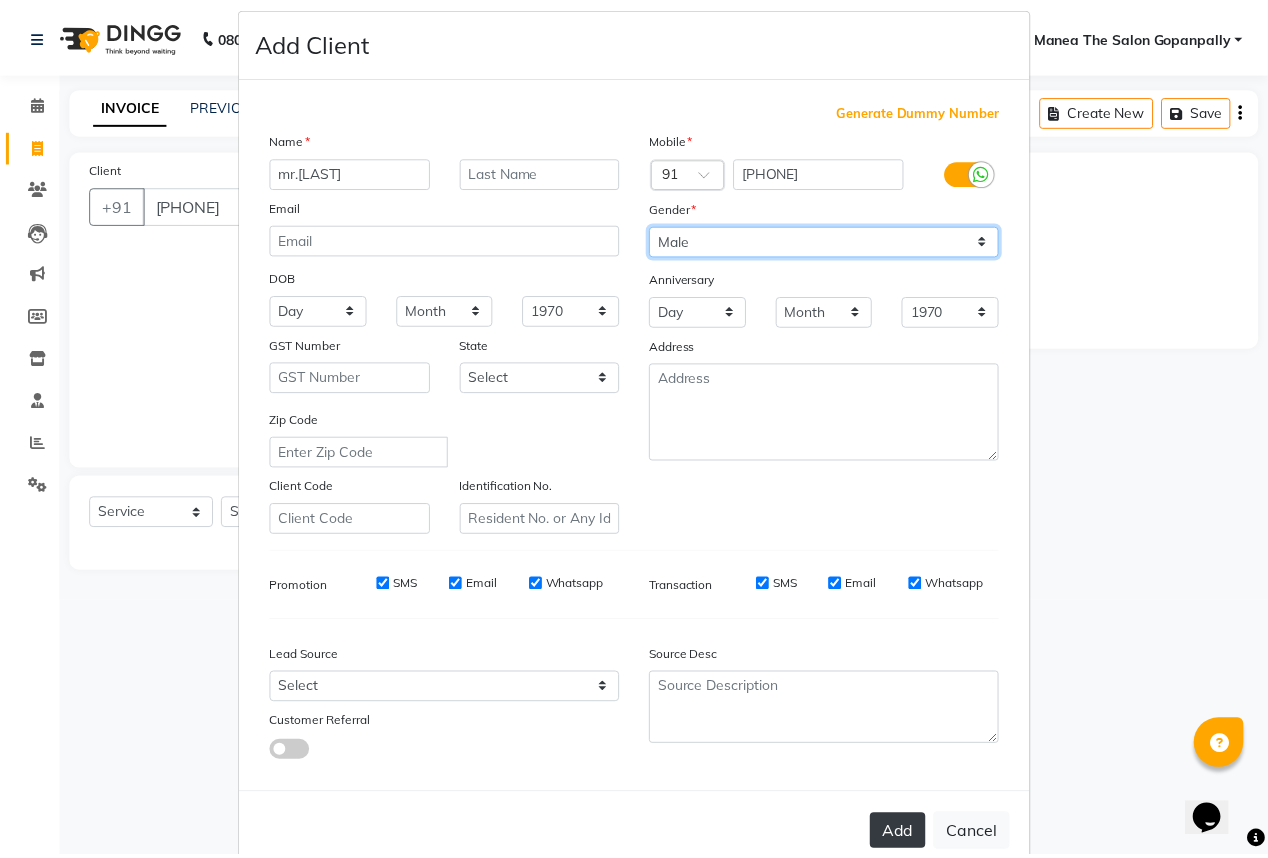 scroll, scrollTop: 74, scrollLeft: 0, axis: vertical 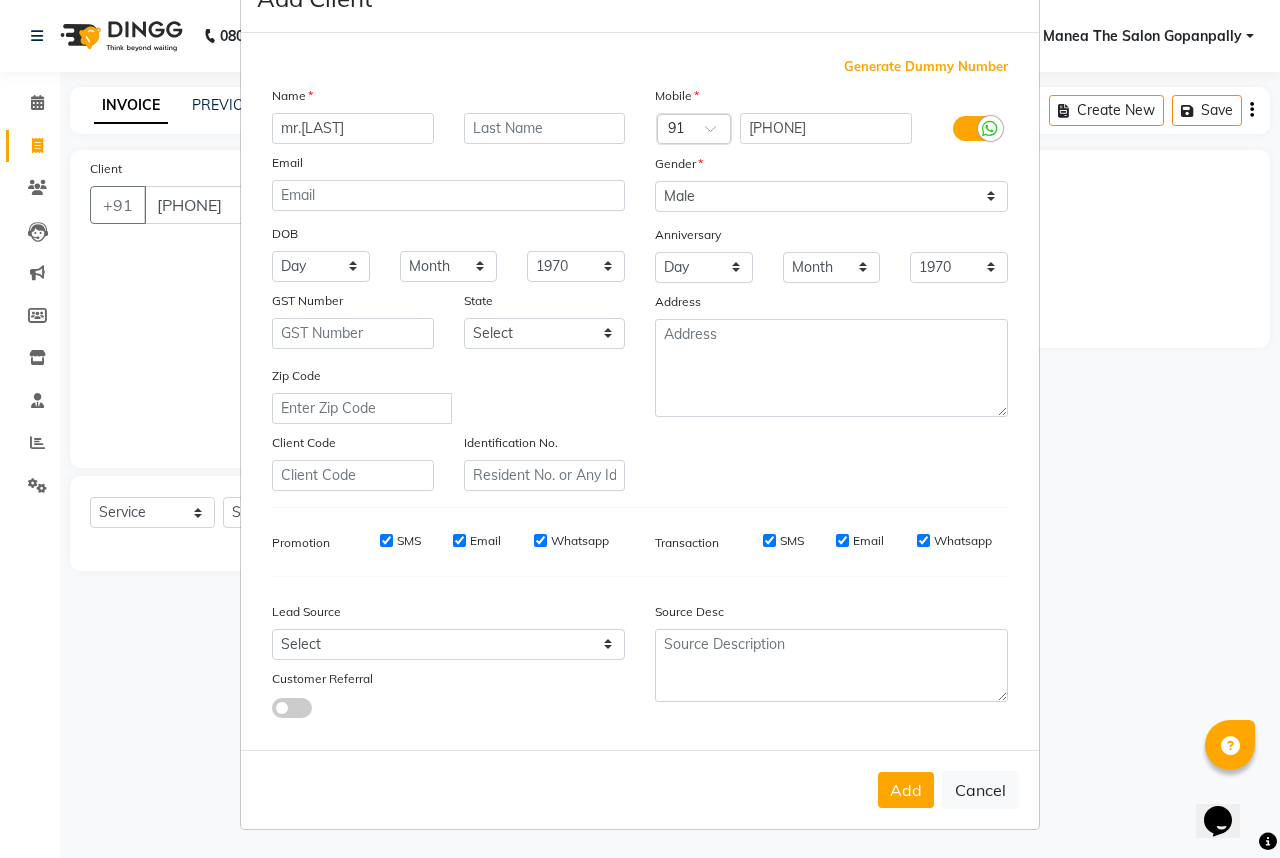 click on "Whatsapp" at bounding box center (923, 540) 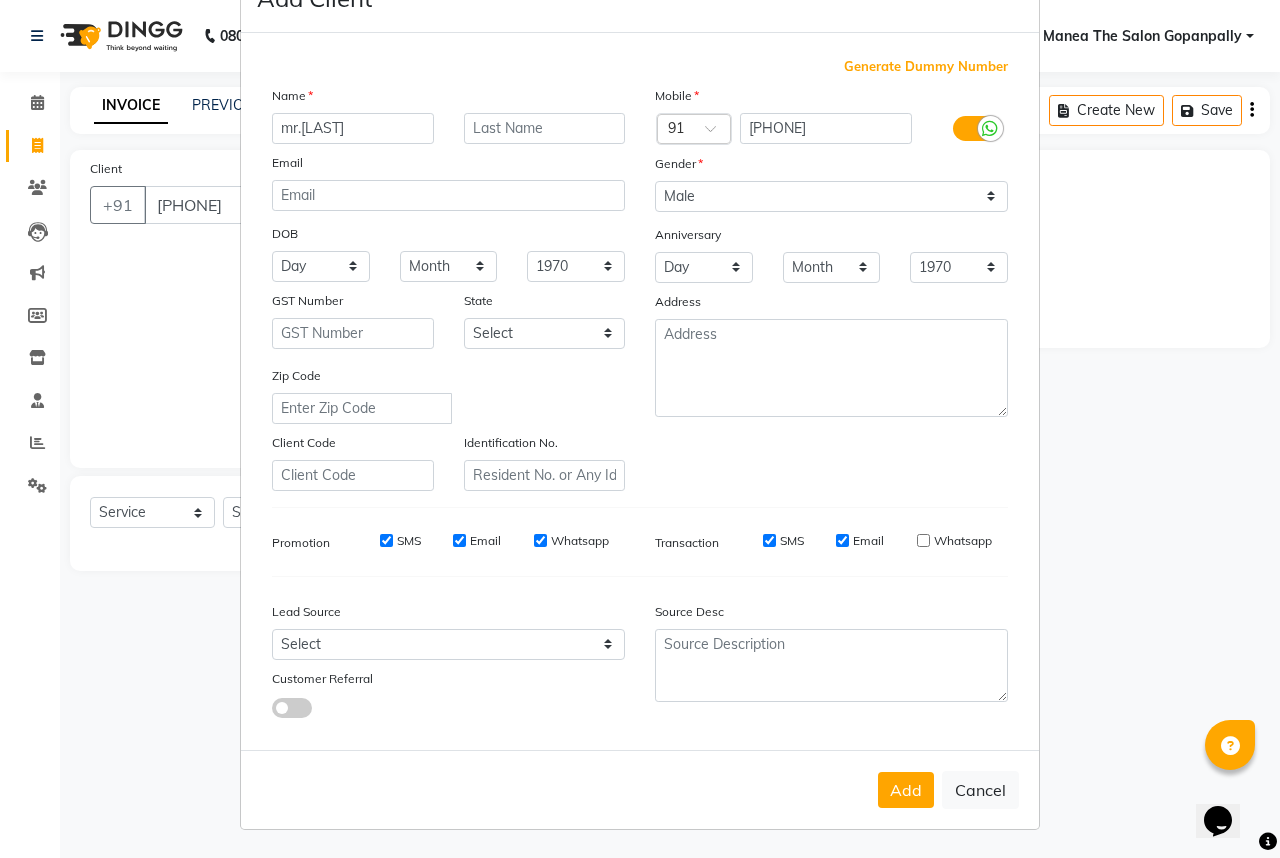 click on "Email" at bounding box center [842, 540] 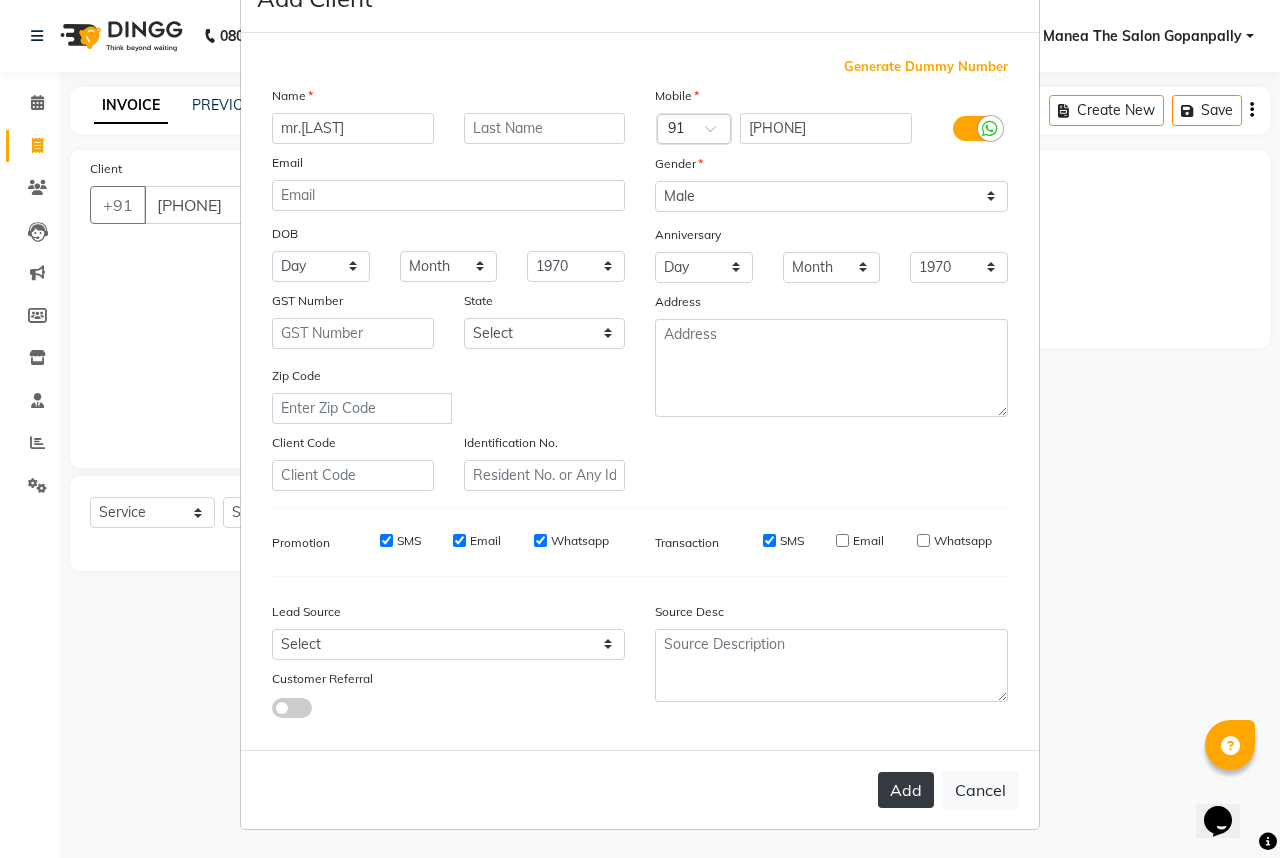 click on "Add" at bounding box center (906, 790) 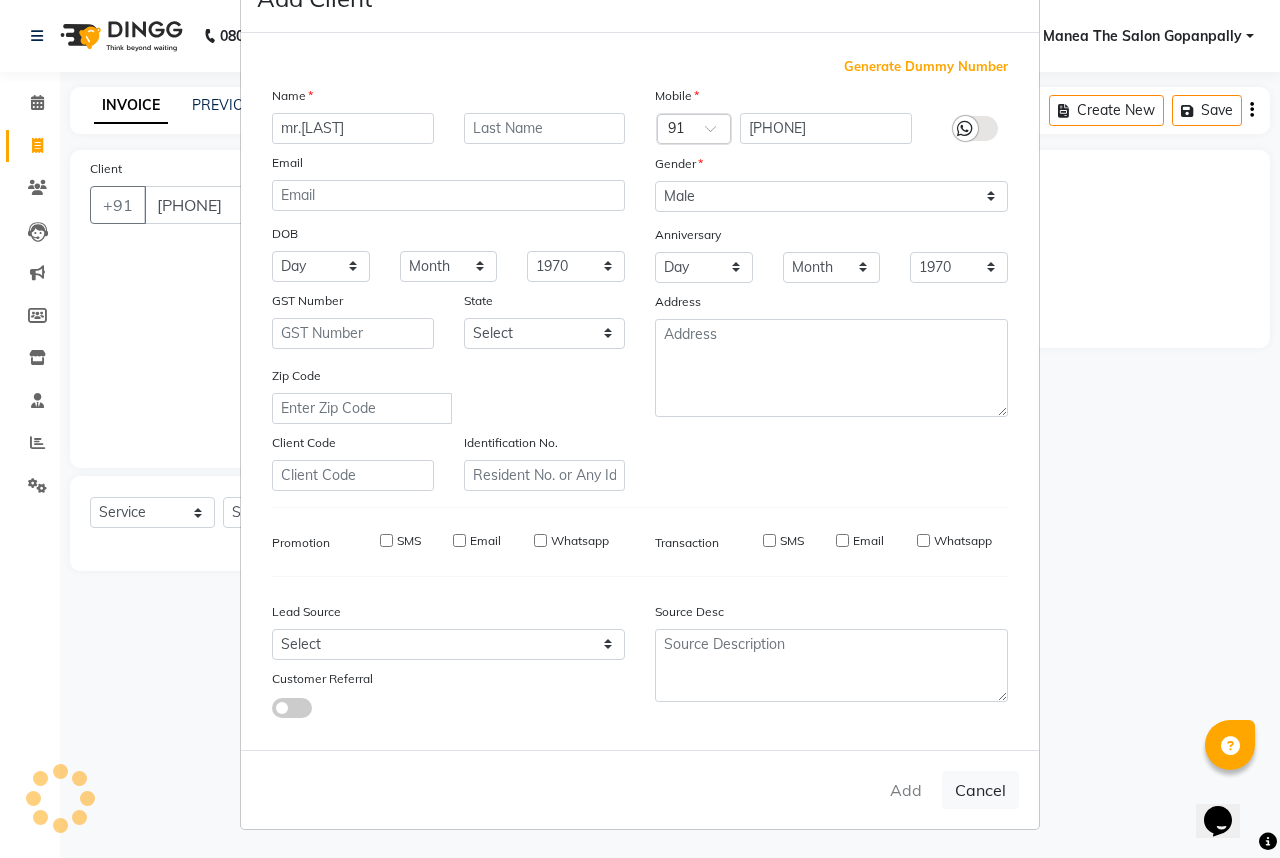 type 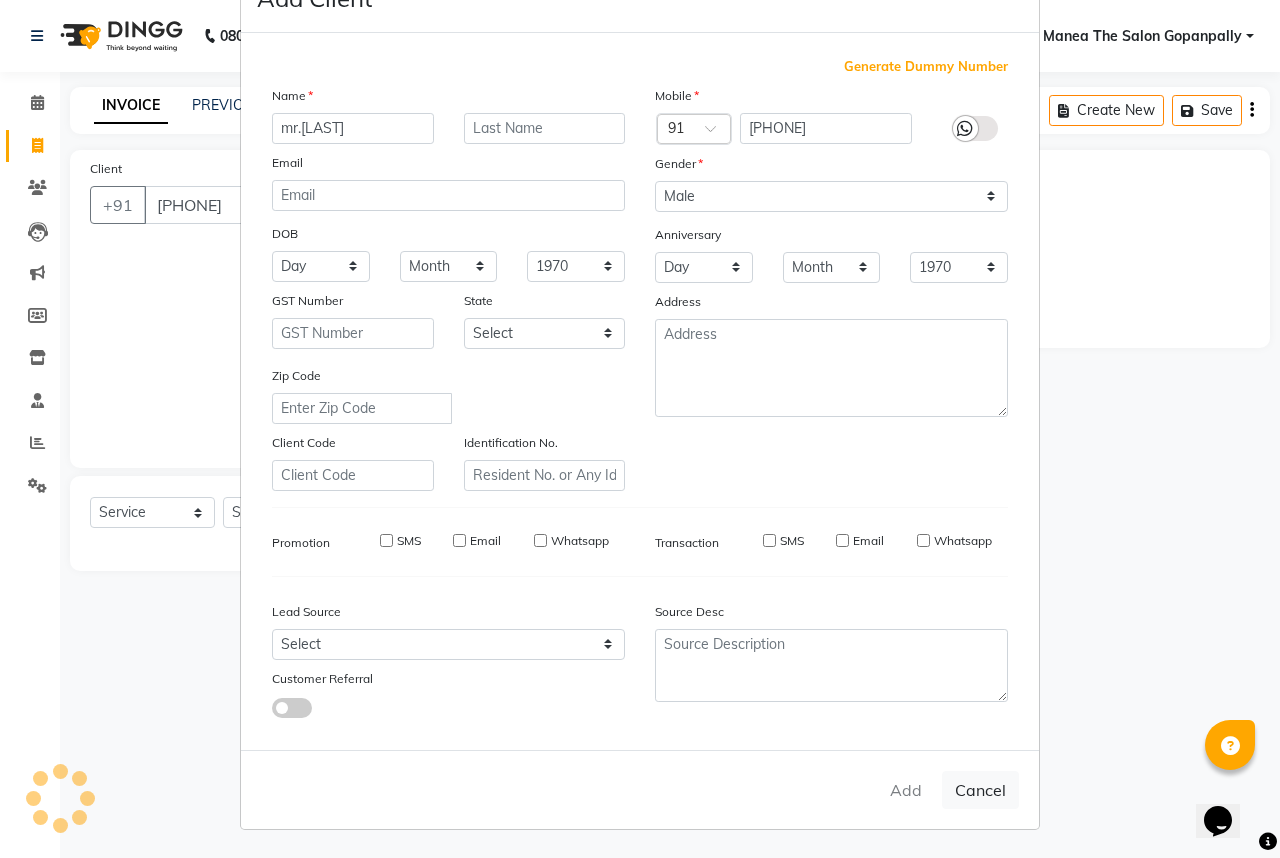 select 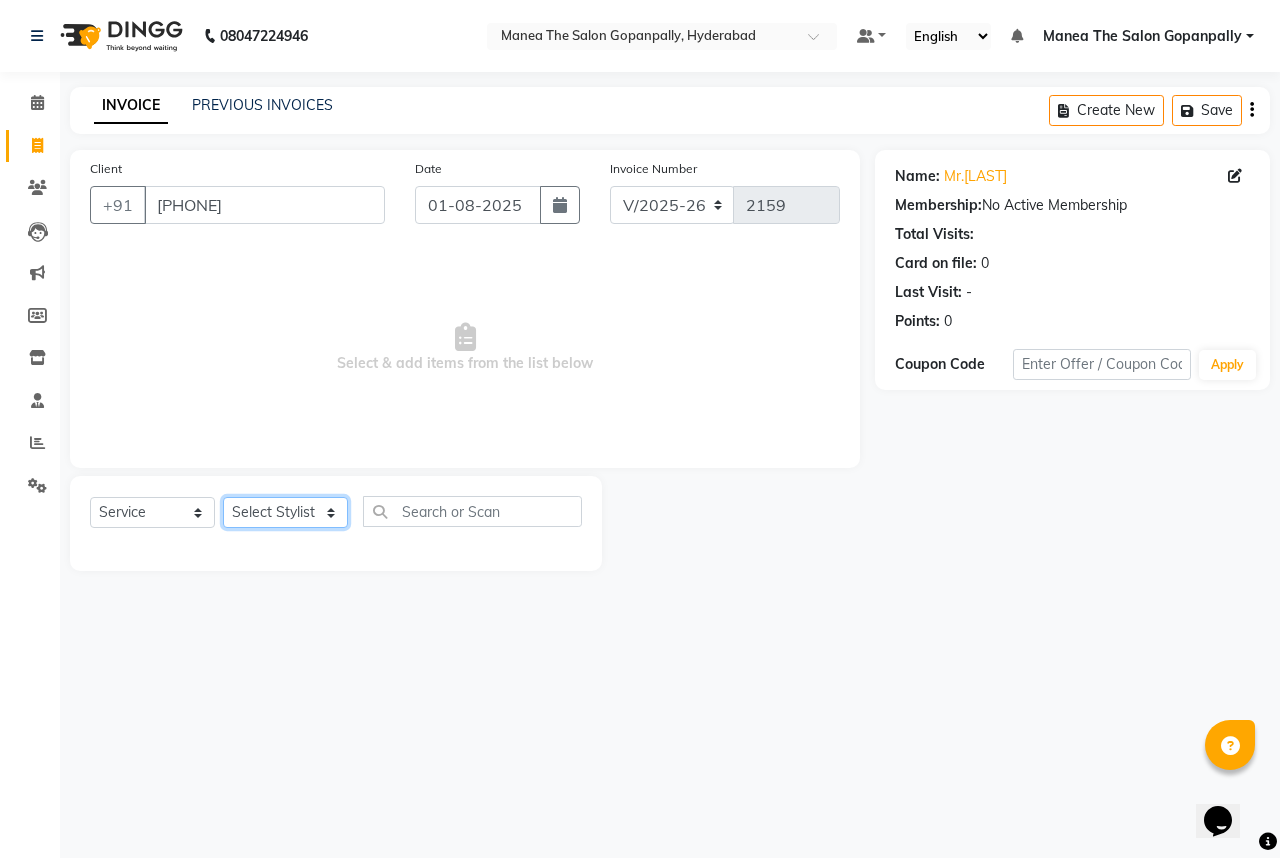 click on "Select Stylist Anand AVANTHI Haider  indu IRFAN keerthi rehan sameer saritha zubair" 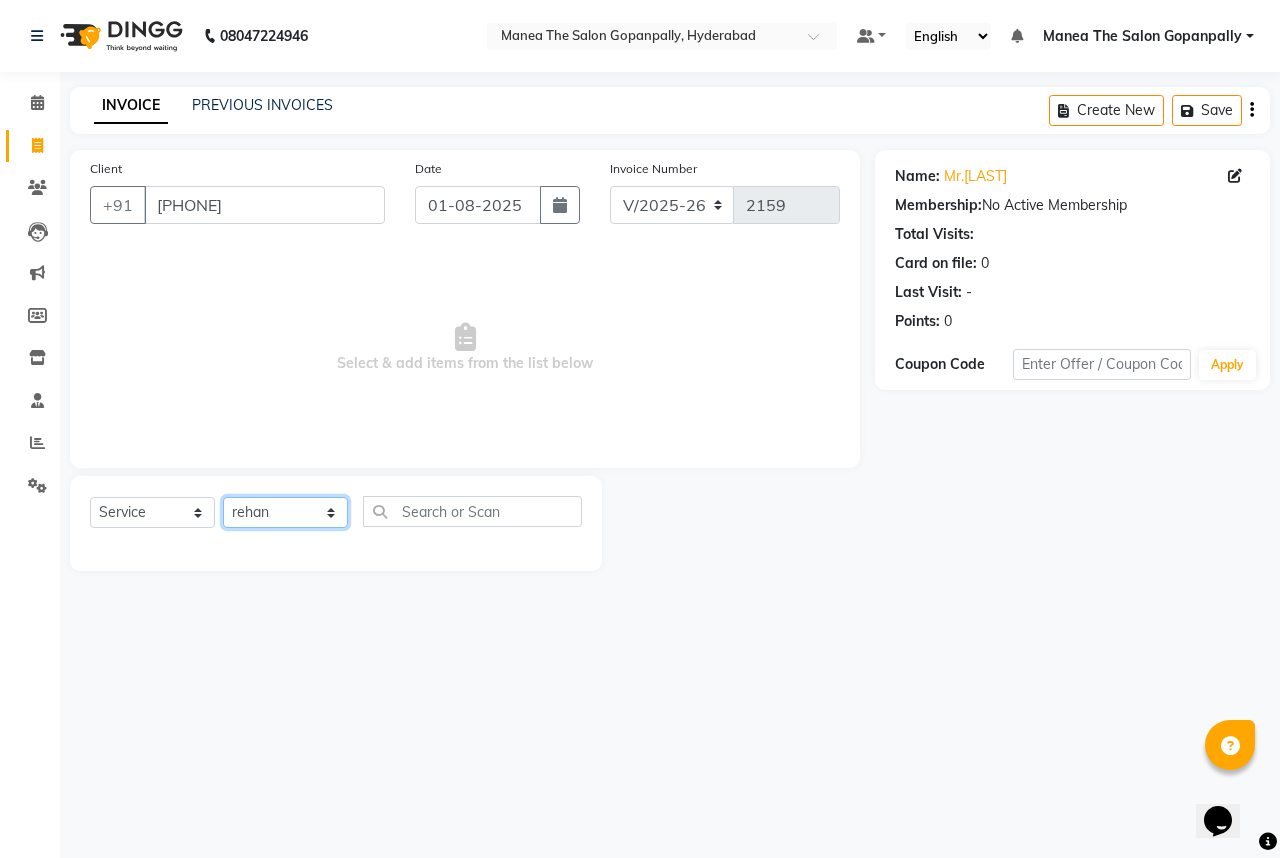 click on "Select Stylist Anand AVANTHI Haider  indu IRFAN keerthi rehan sameer saritha zubair" 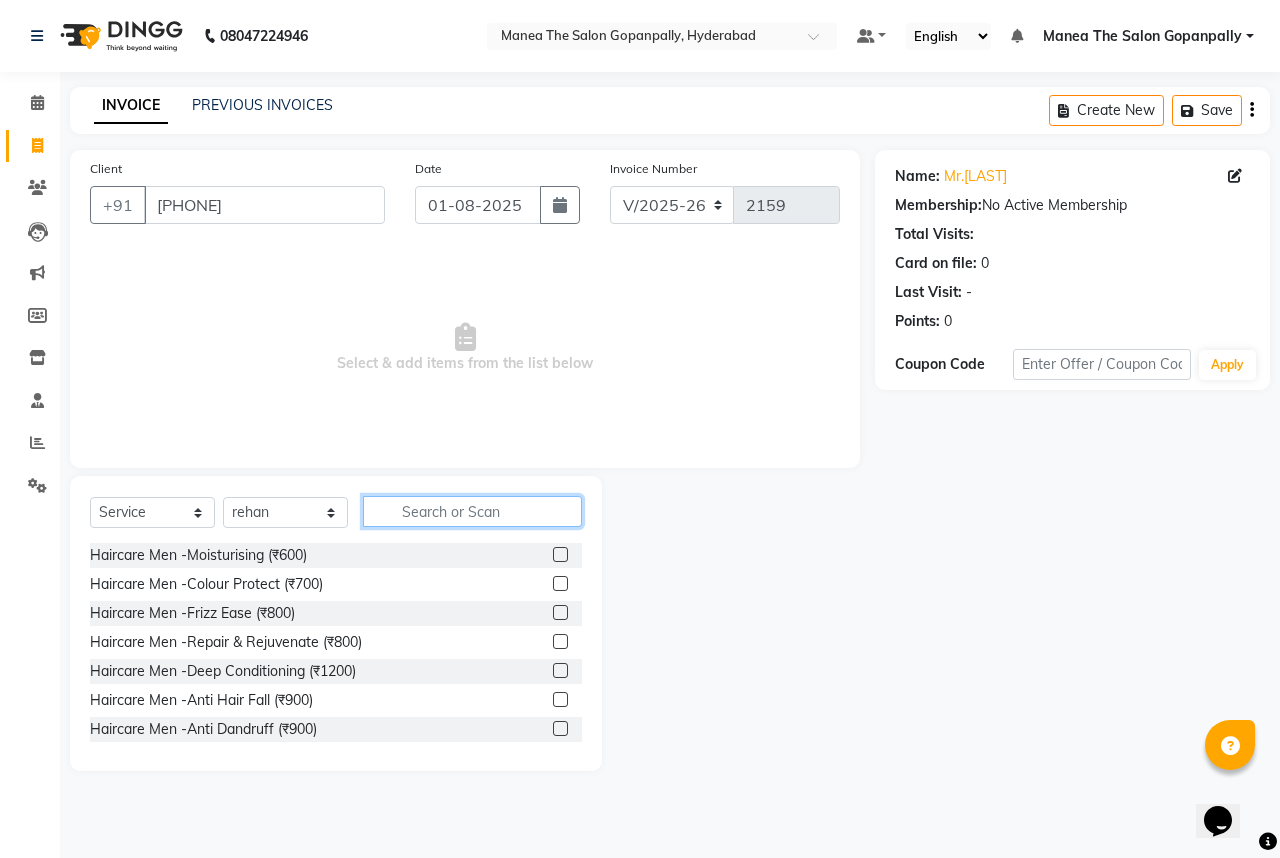 click 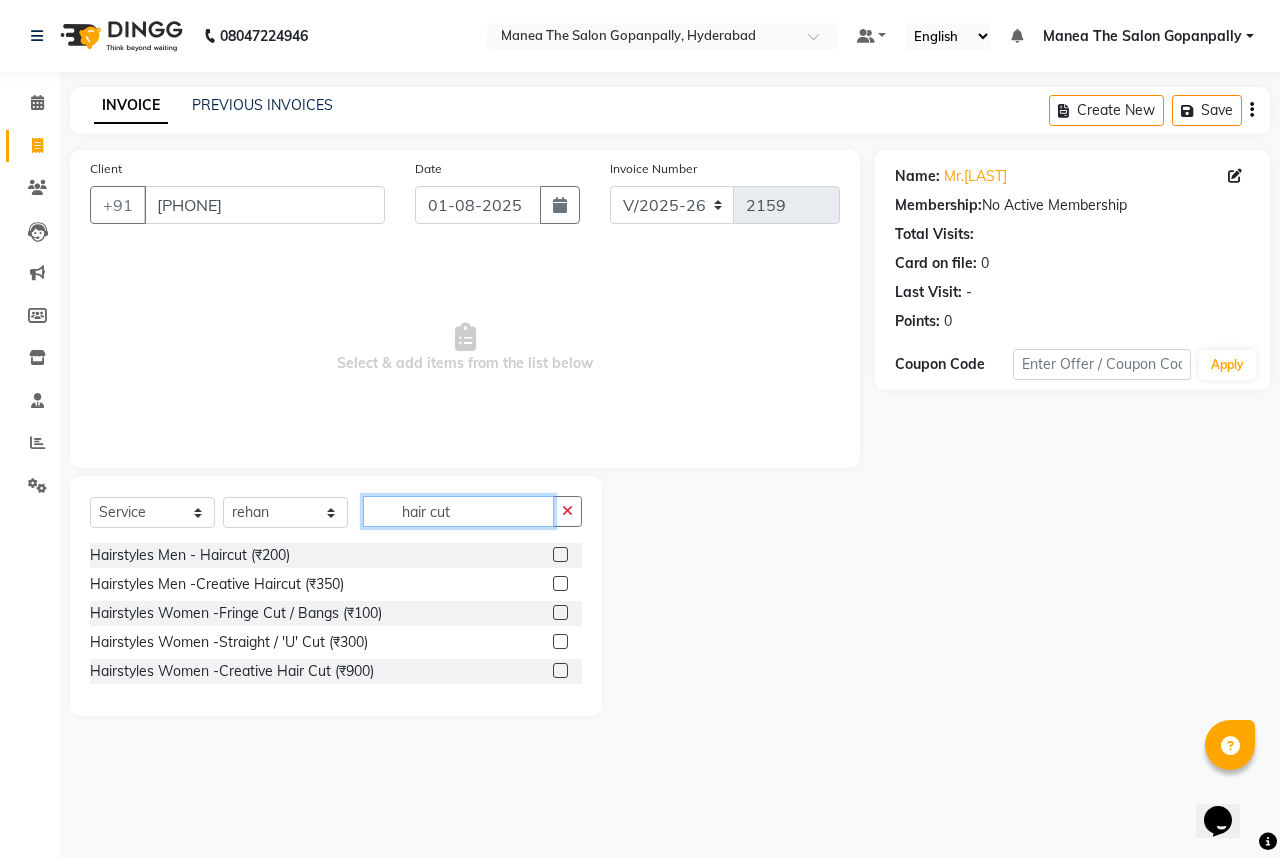 type on "hair cut" 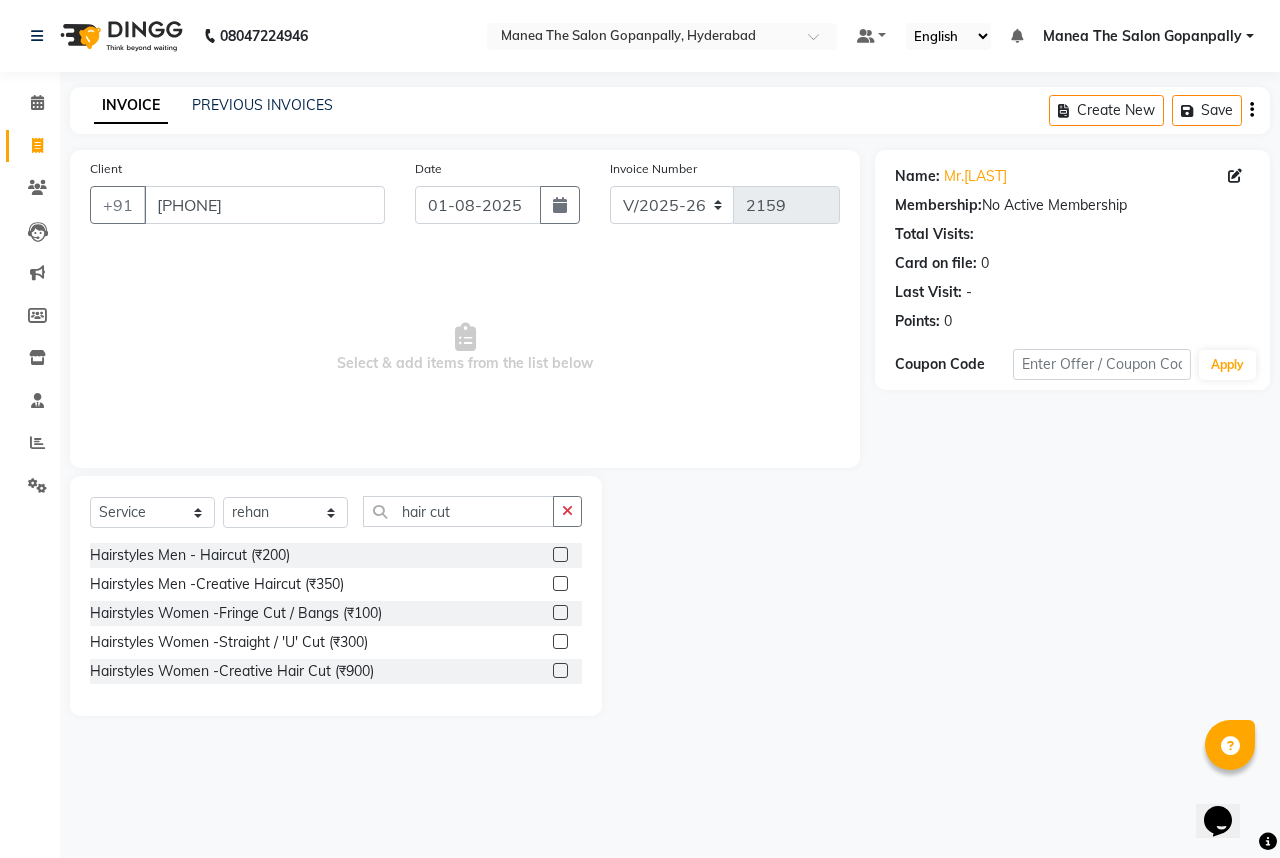 click 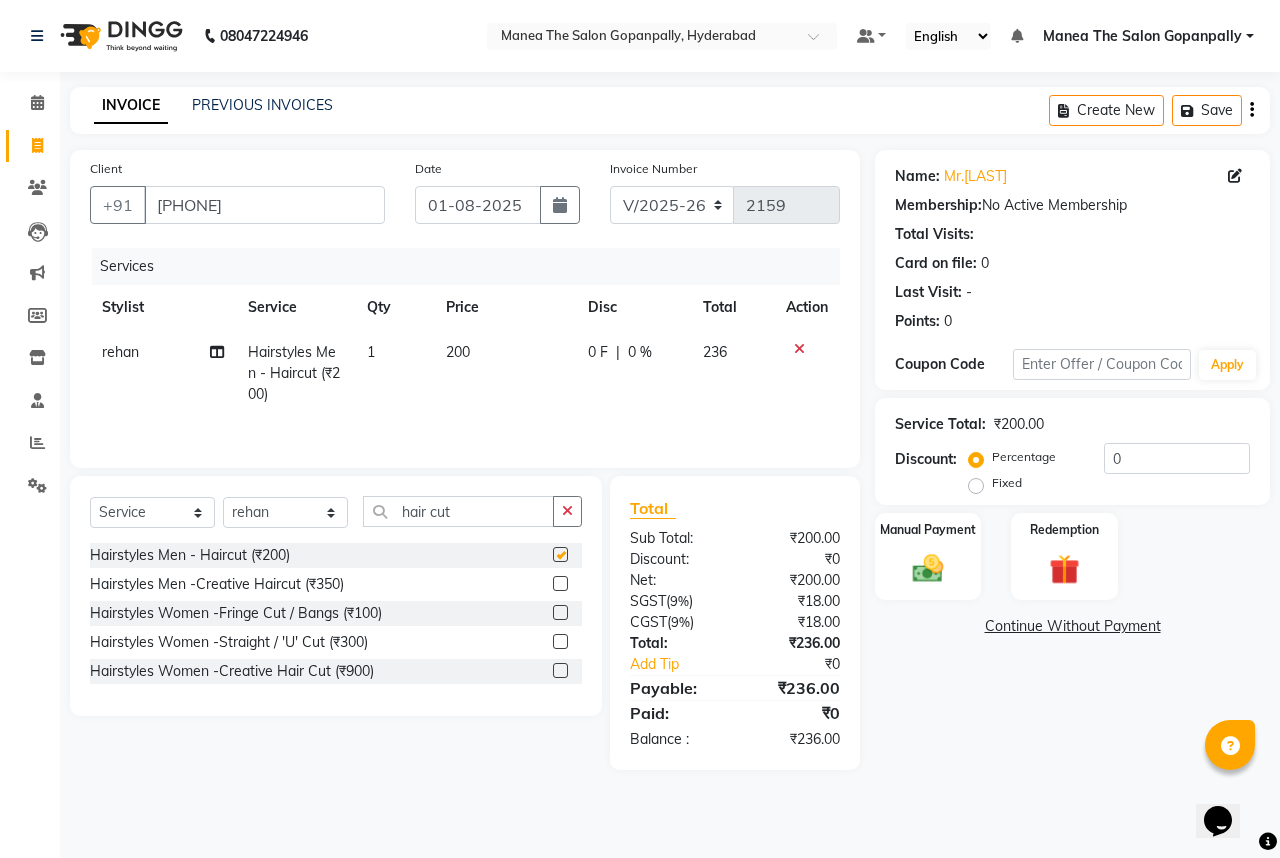 checkbox on "false" 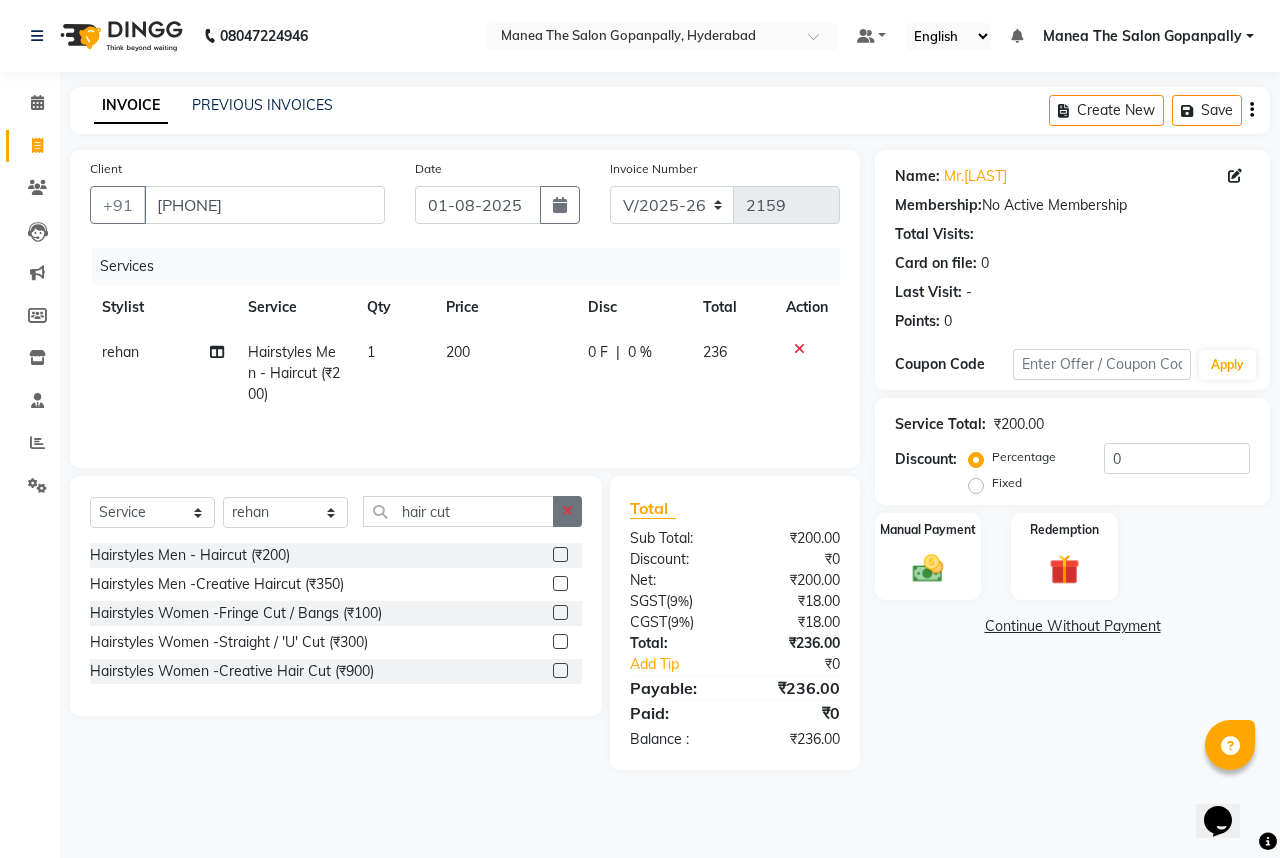 click 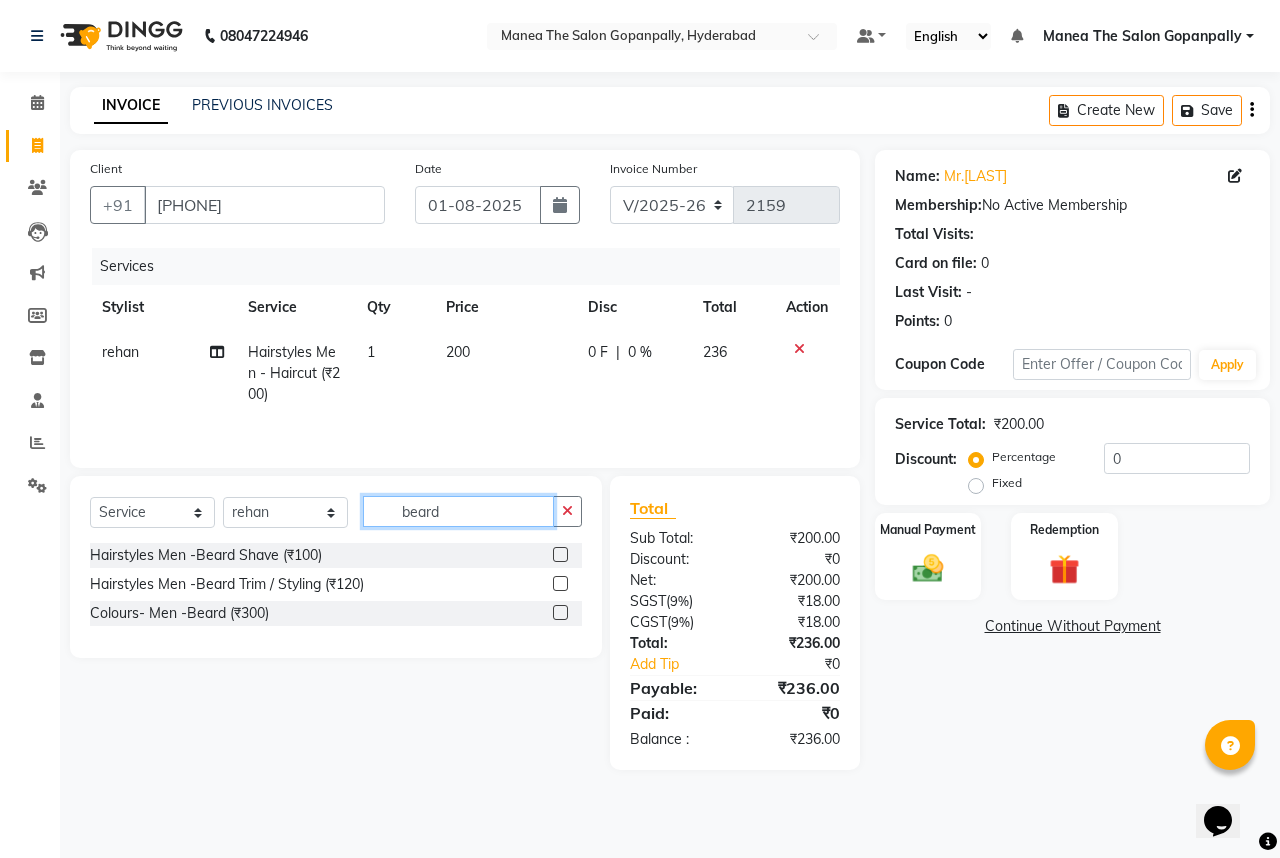 type on "beard" 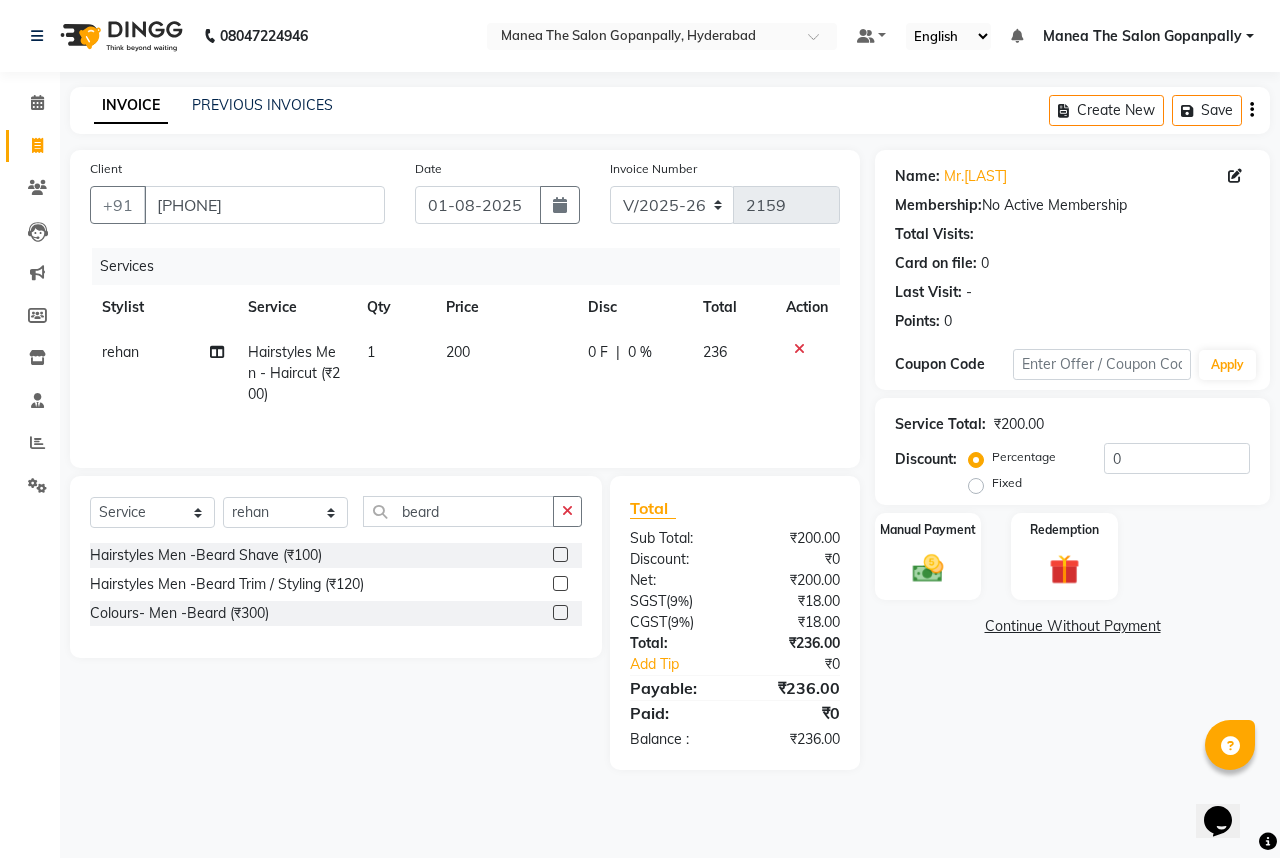 click 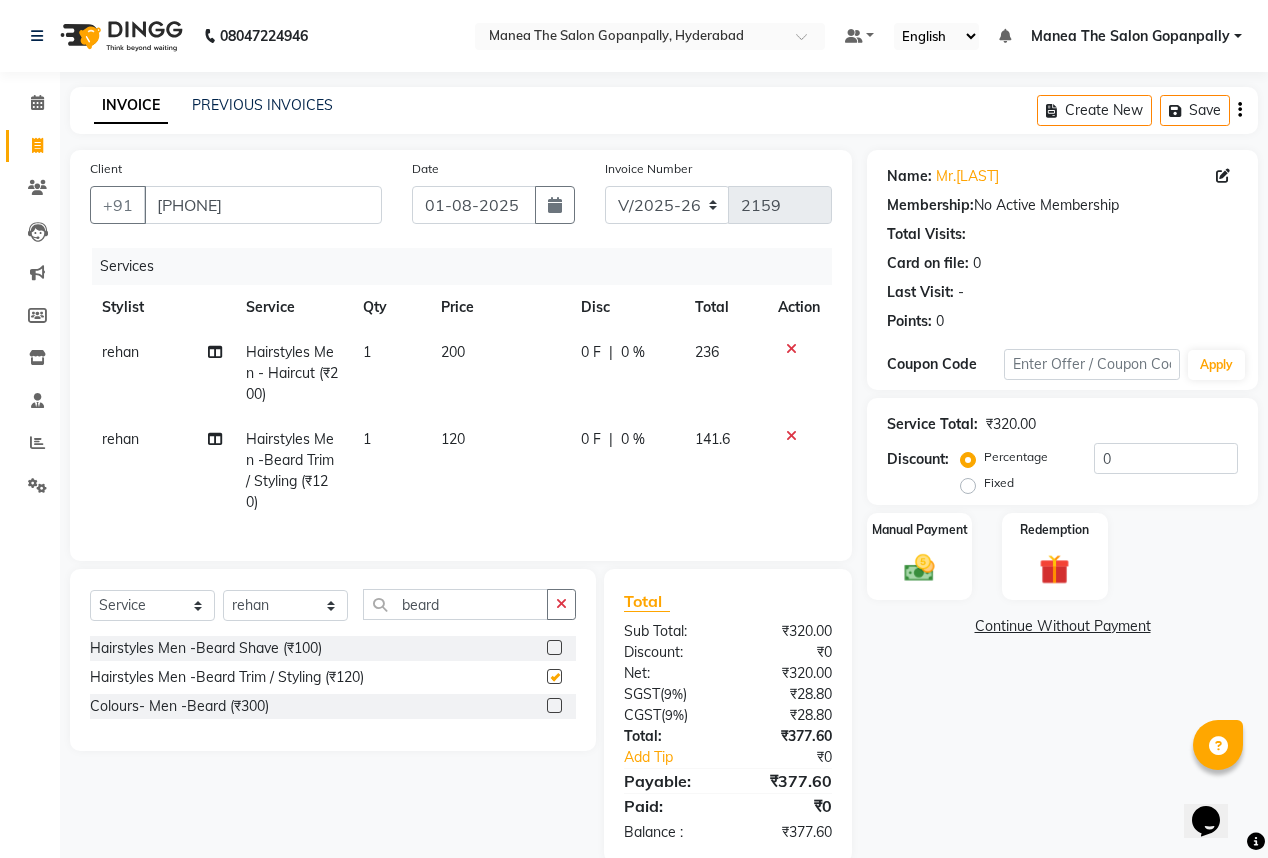 checkbox on "false" 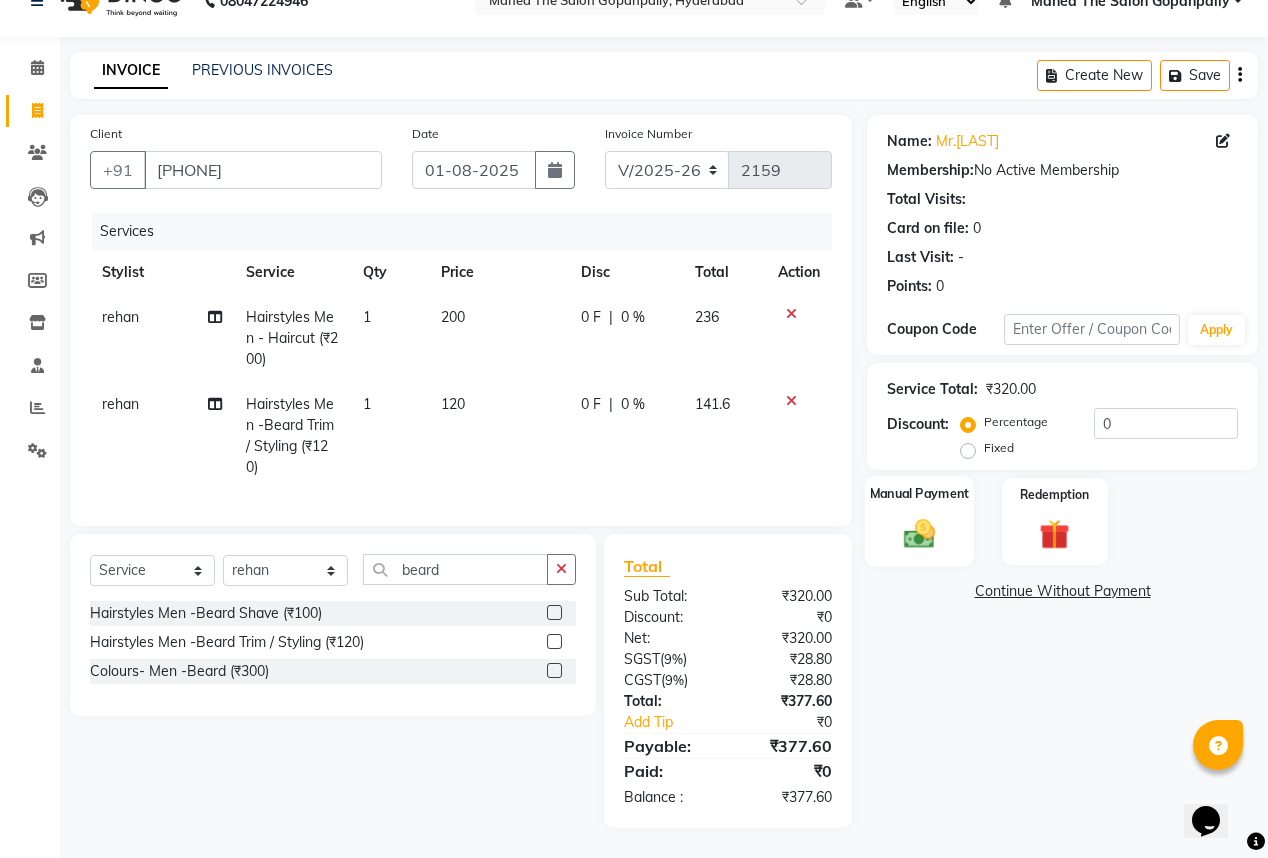 scroll, scrollTop: 47, scrollLeft: 0, axis: vertical 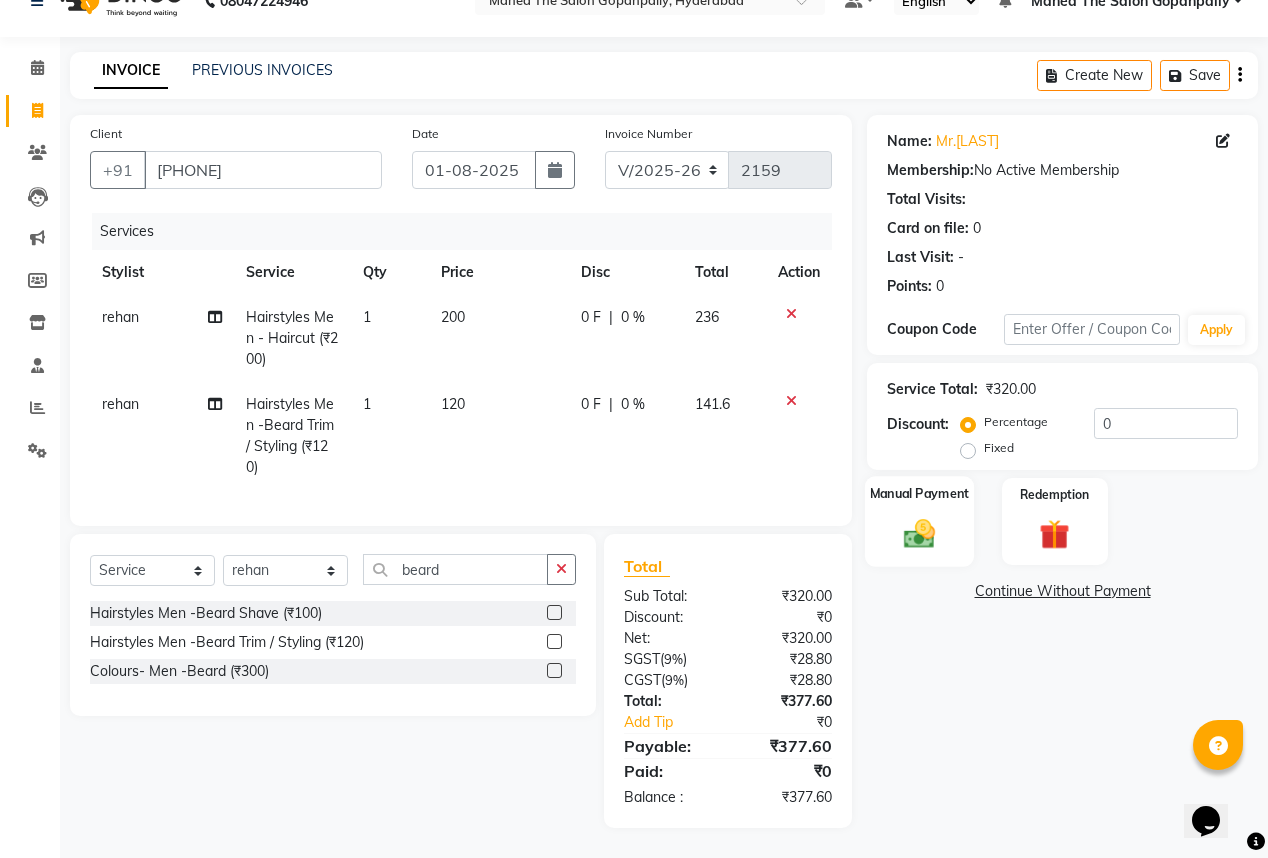 click 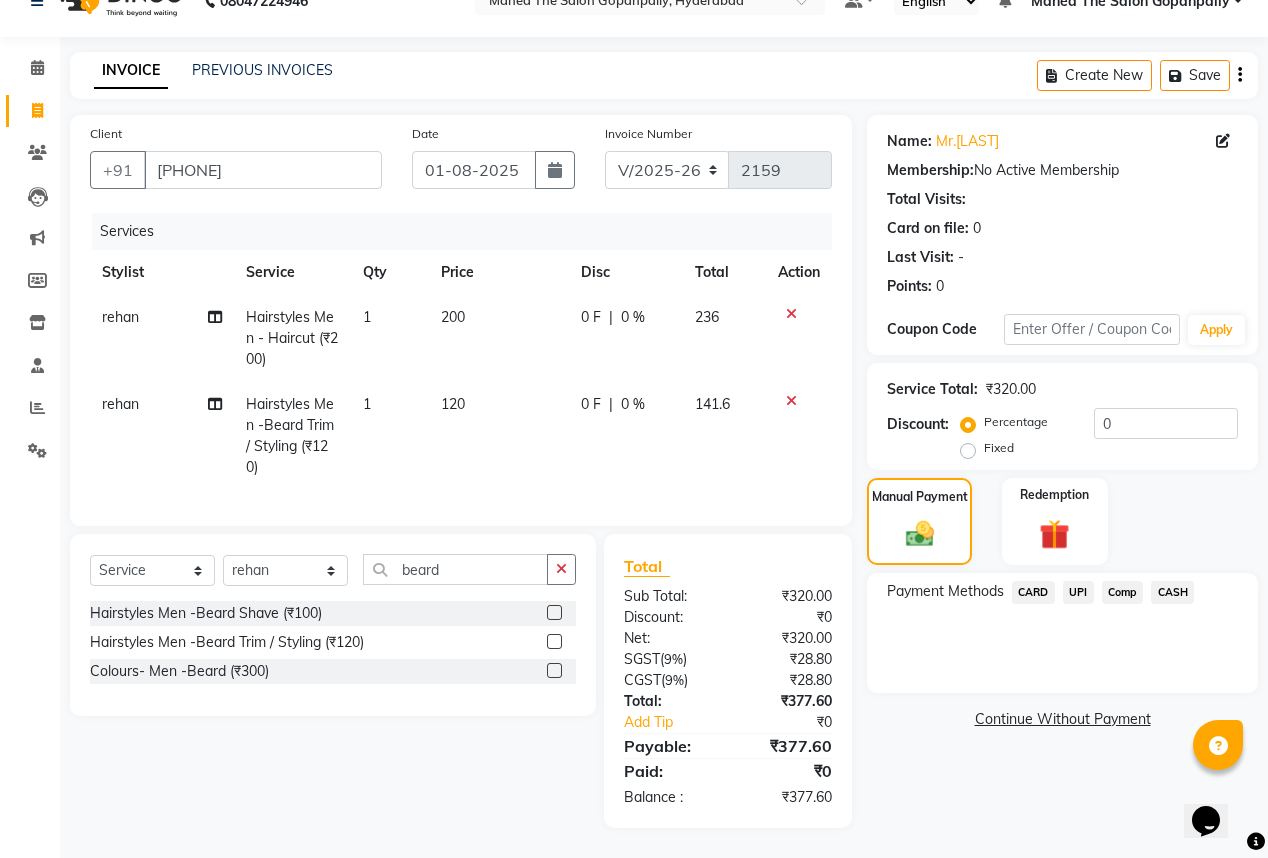 click on "UPI" 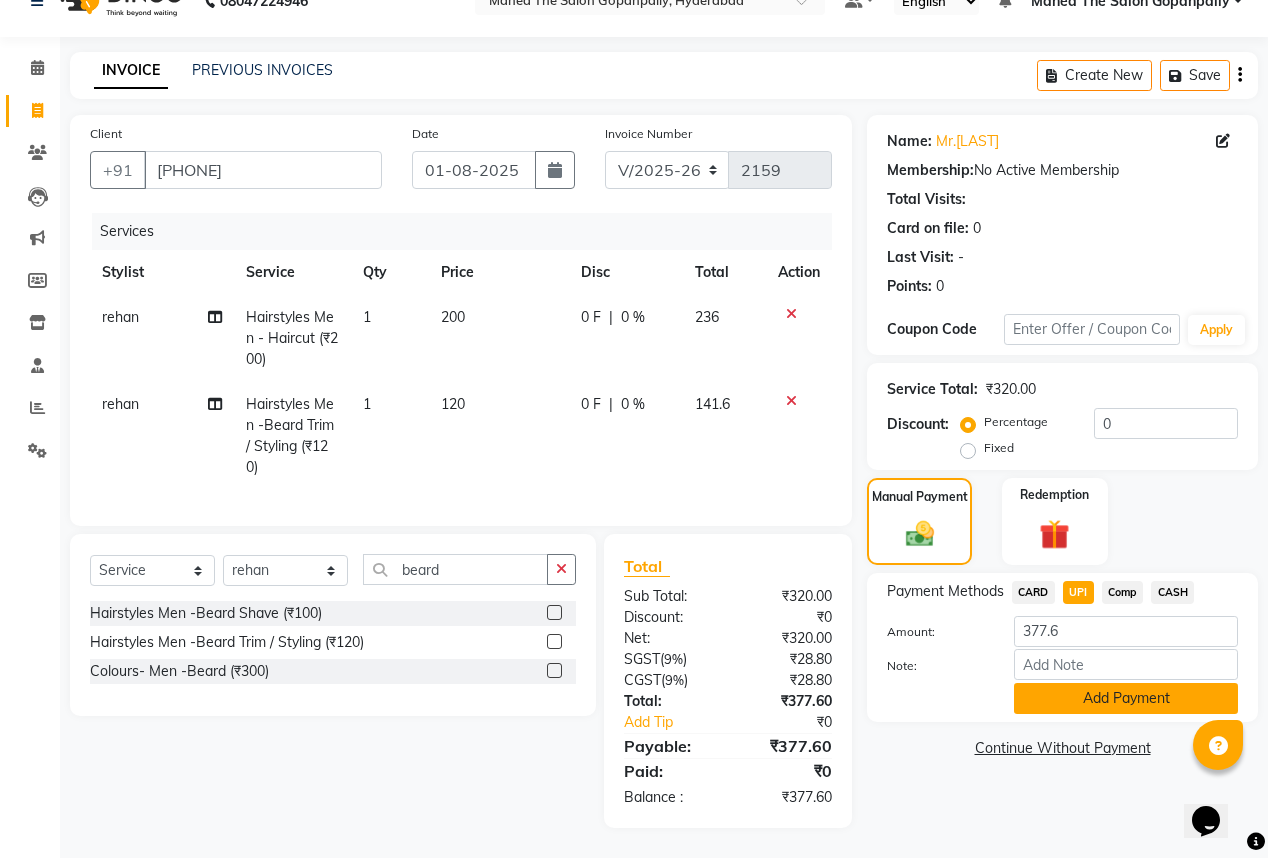 click on "Add Payment" 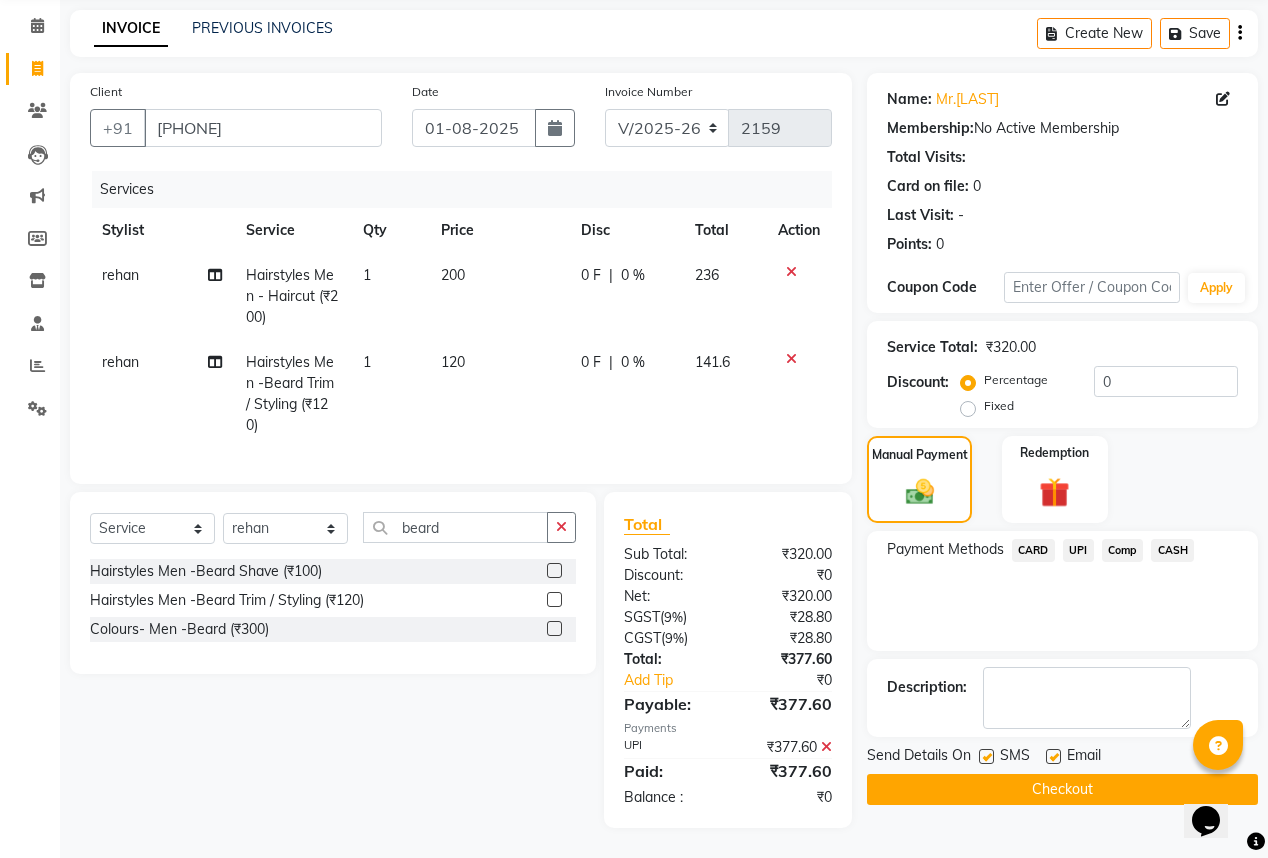 scroll, scrollTop: 88, scrollLeft: 0, axis: vertical 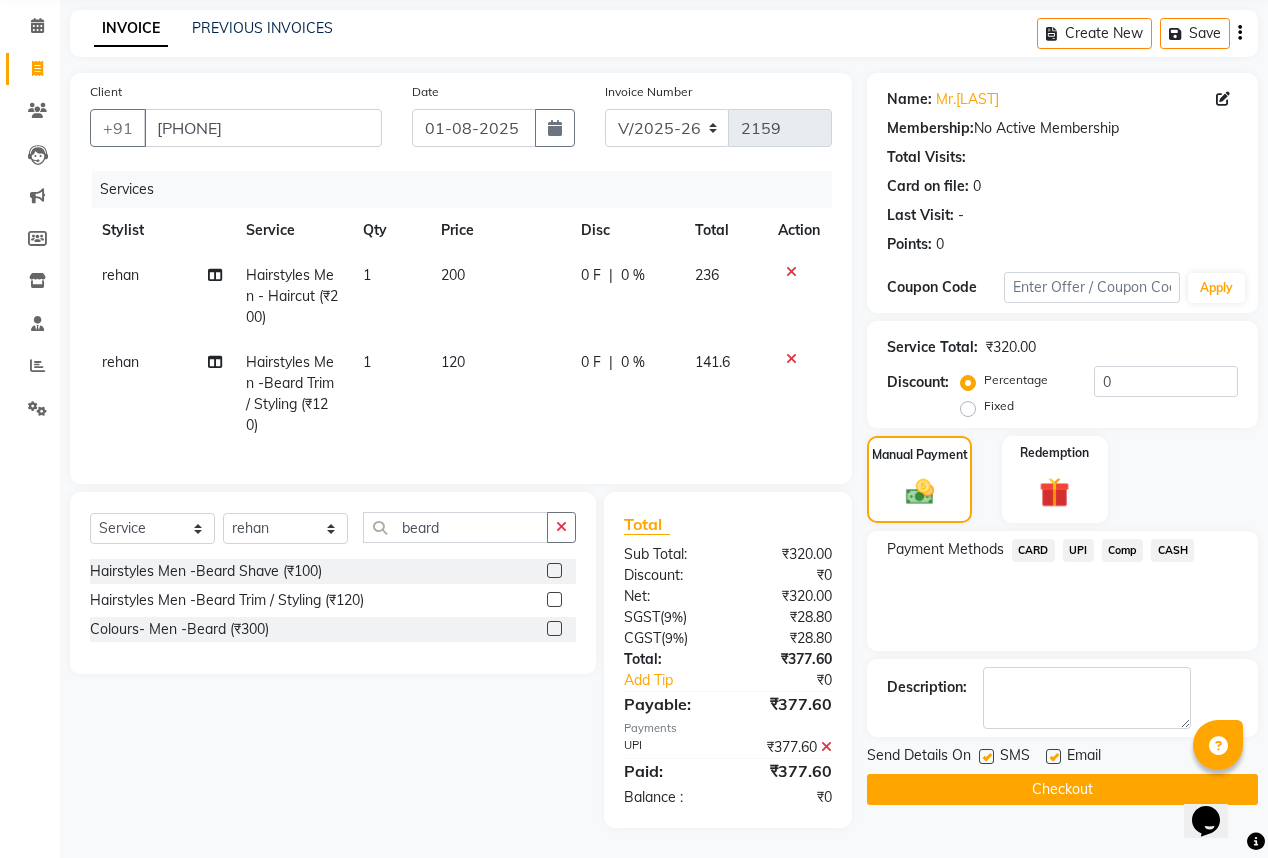 click 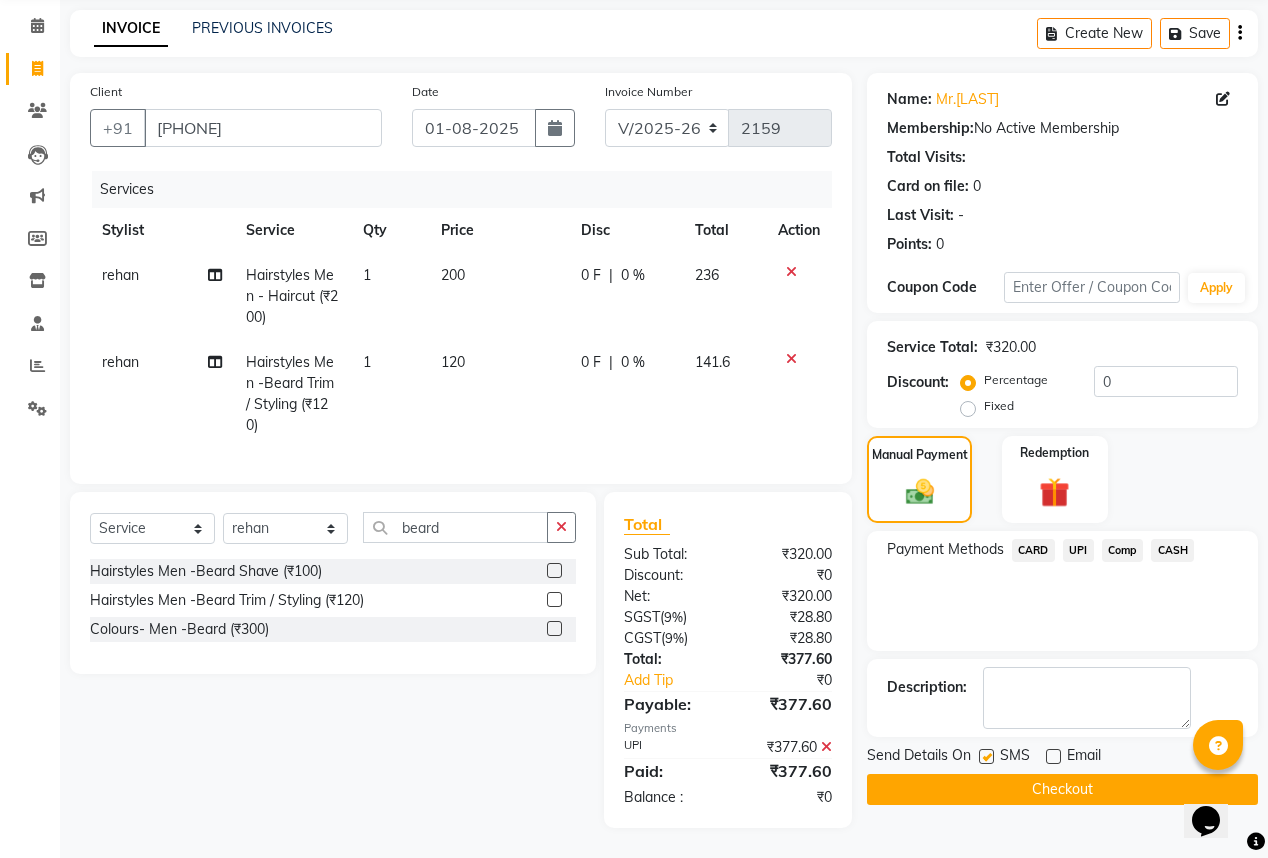 click on "Checkout" 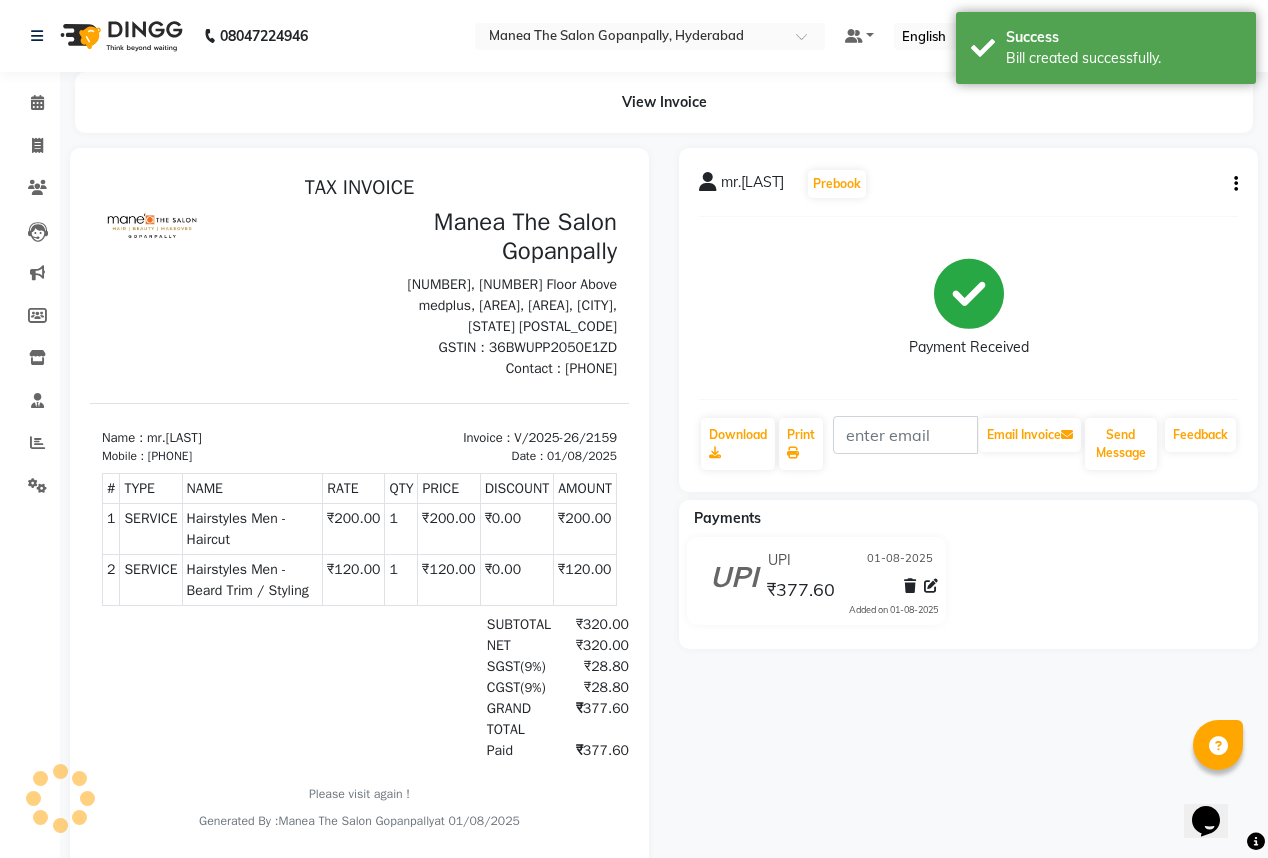 scroll, scrollTop: 0, scrollLeft: 0, axis: both 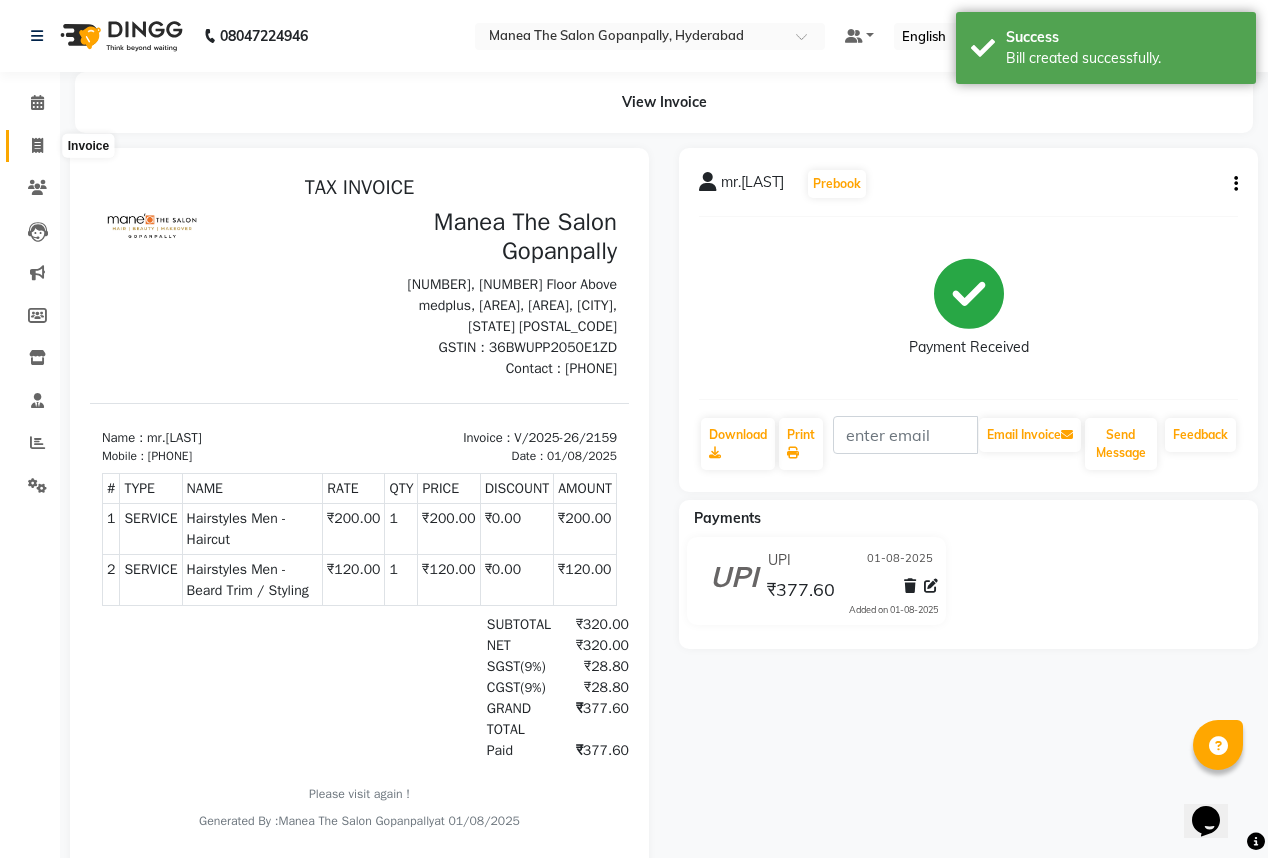 click 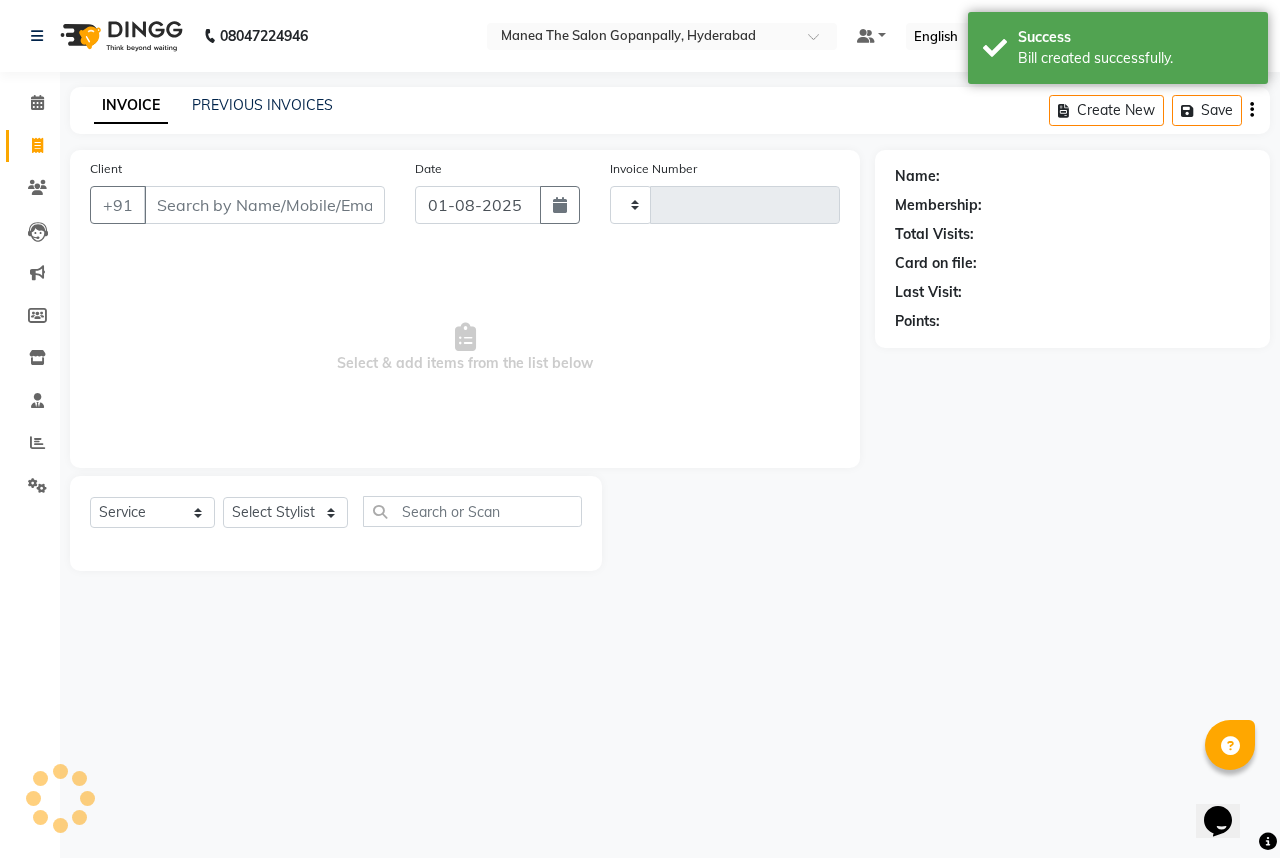 type on "2160" 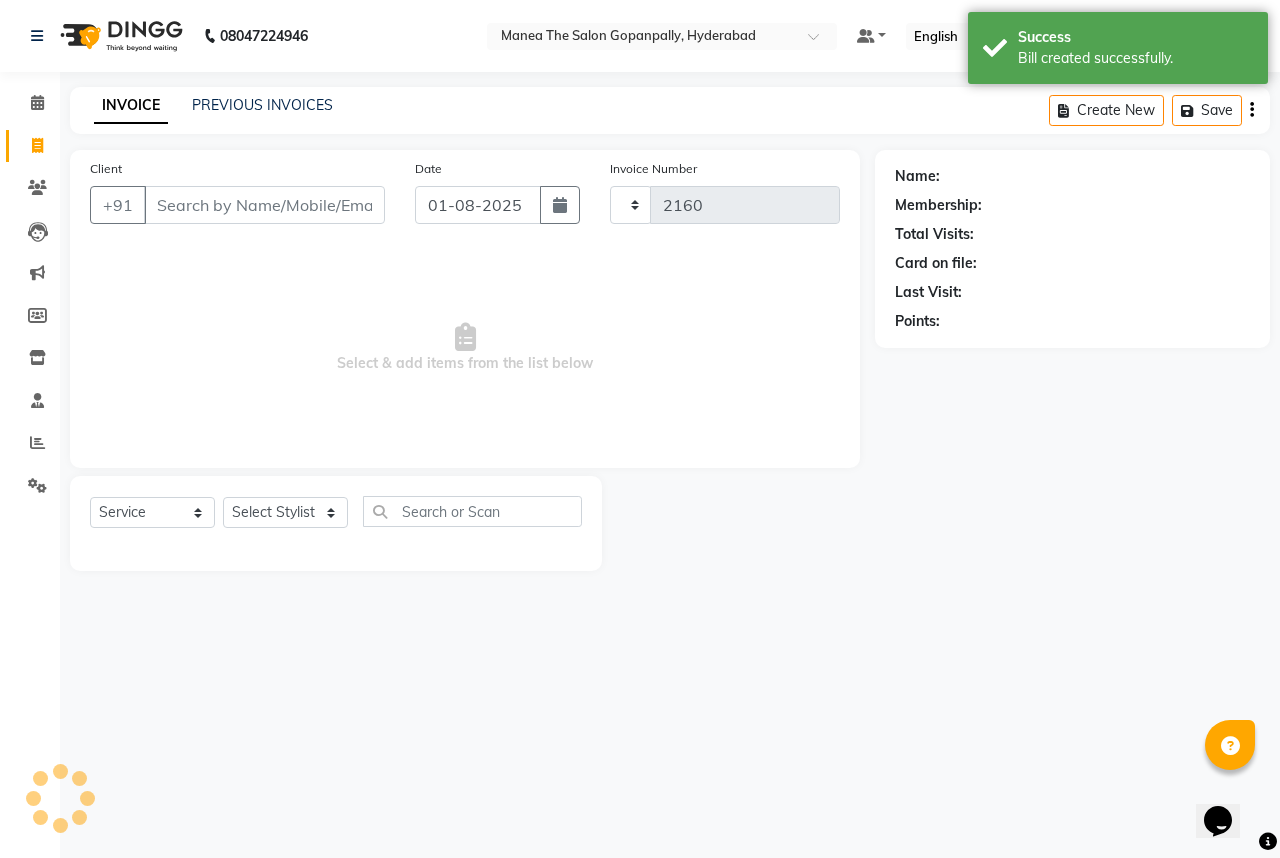 select on "7027" 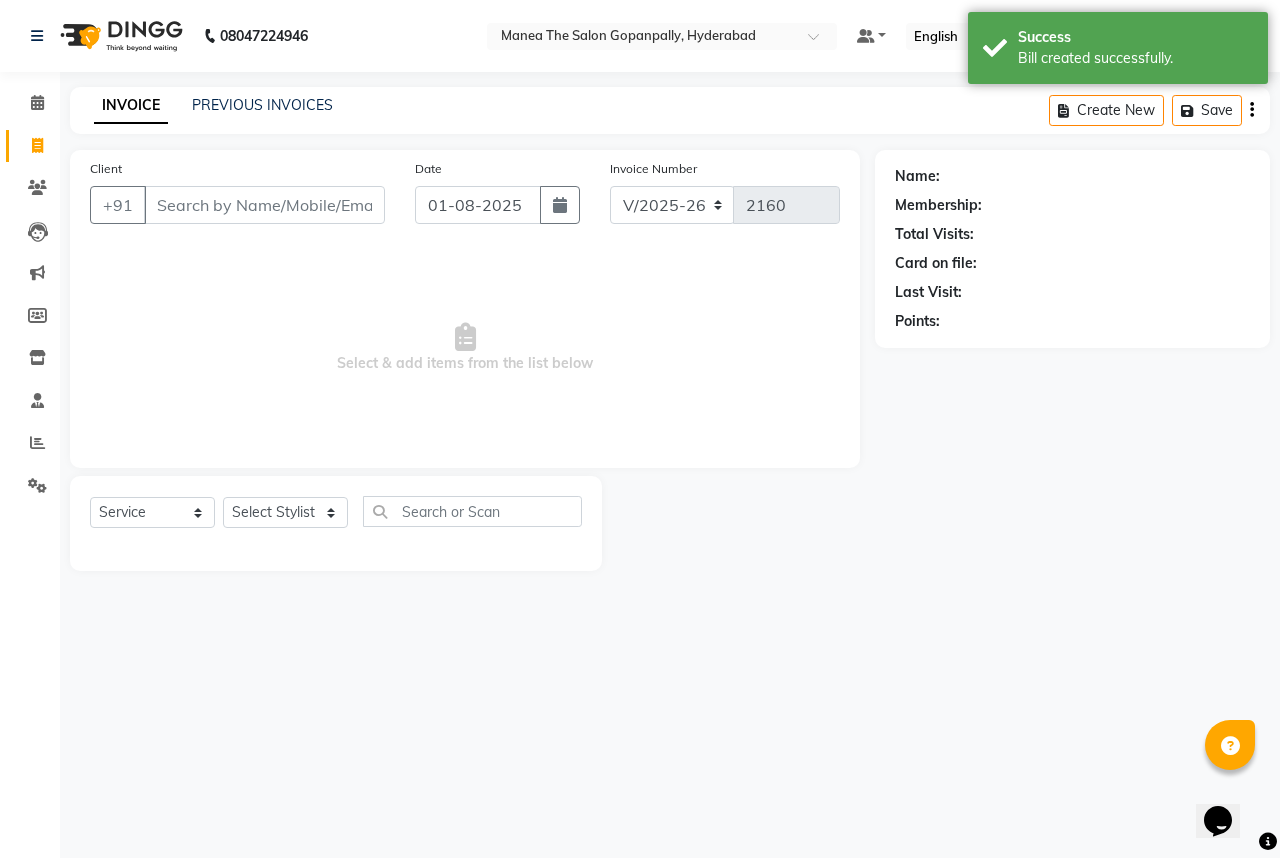 click on "Client" at bounding box center [264, 205] 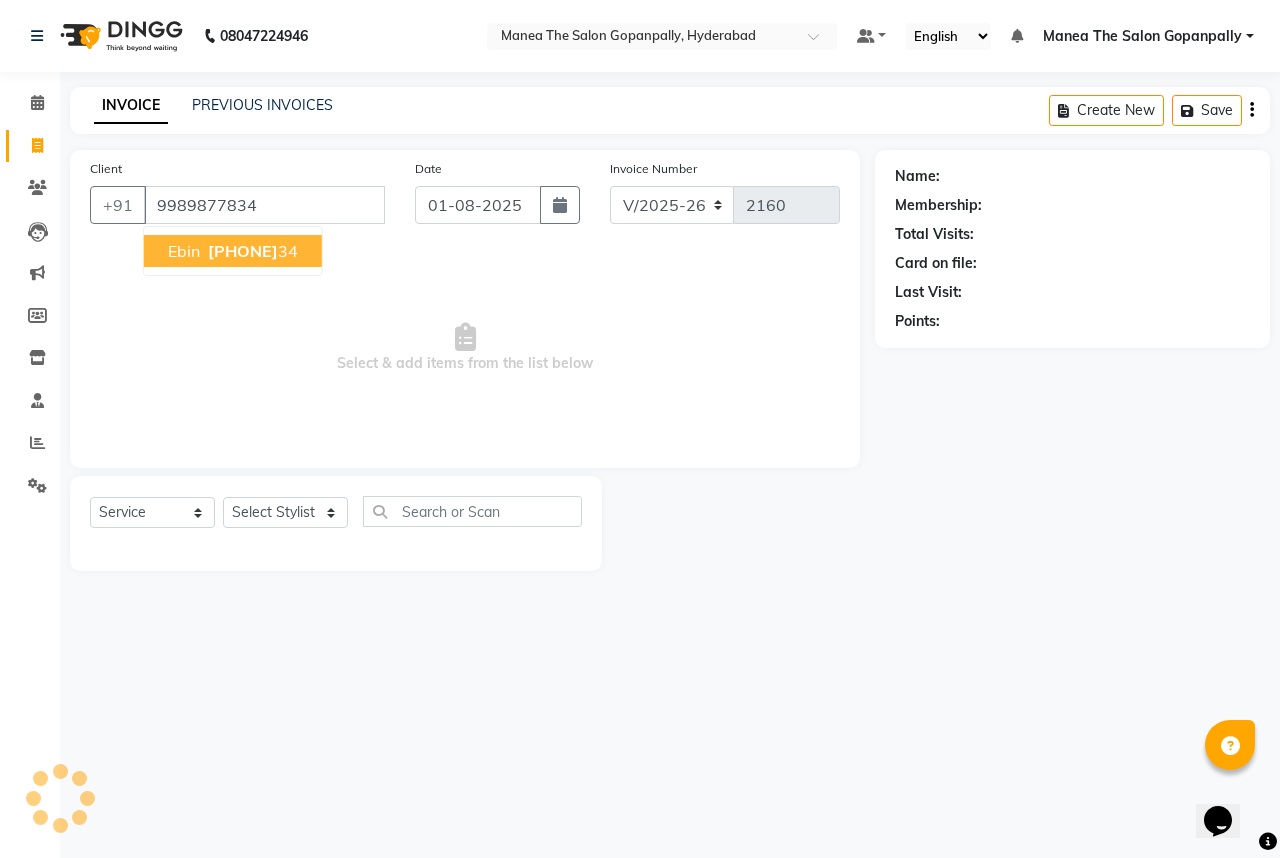 type on "9989877834" 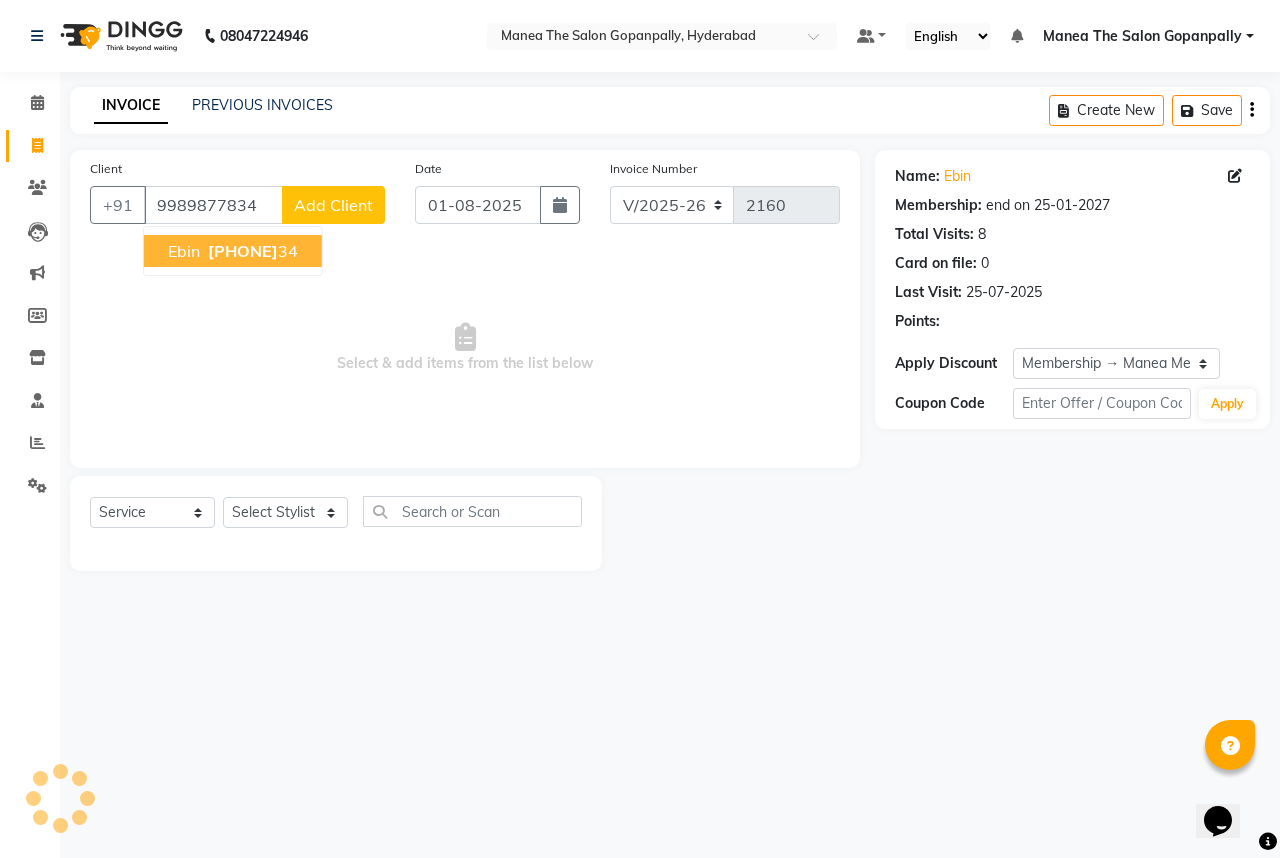 click on "[PHONE] 34" at bounding box center (251, 251) 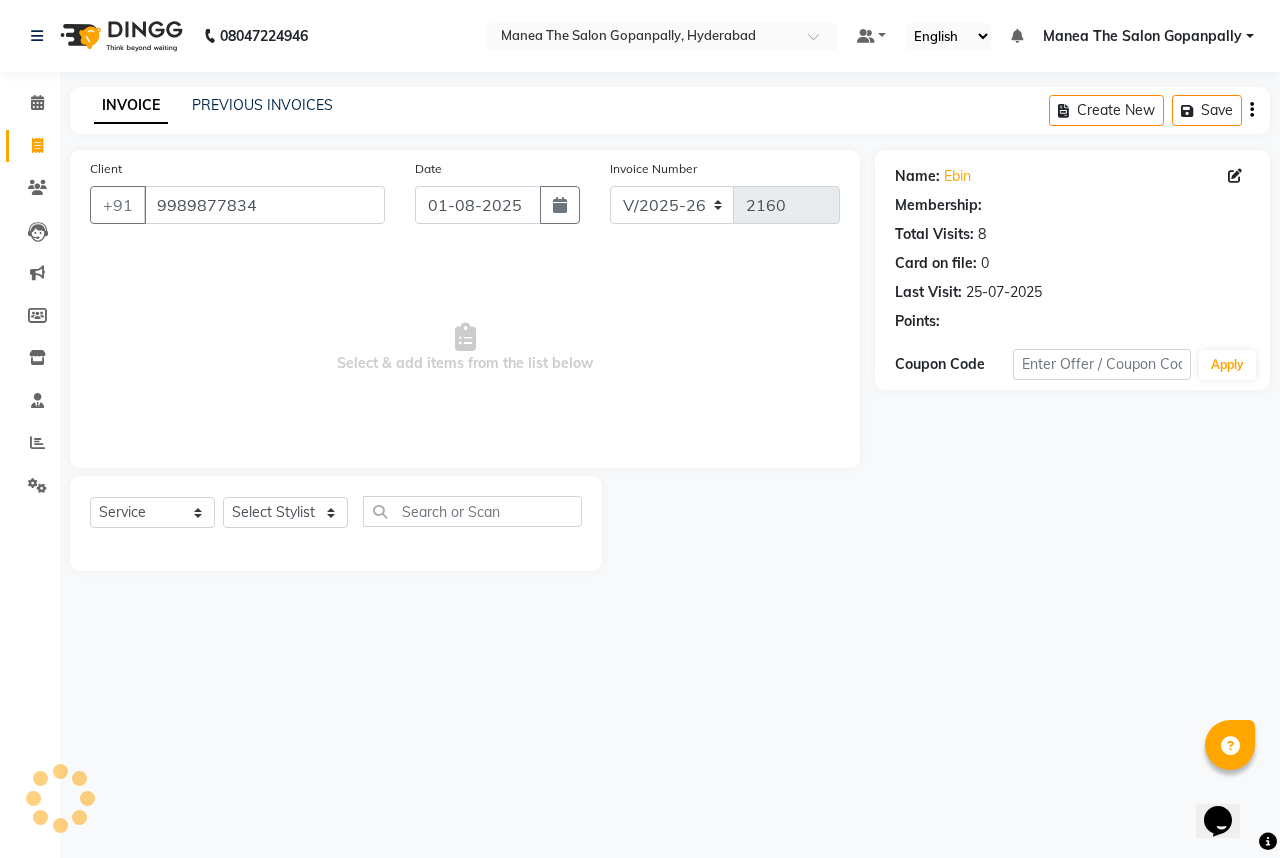 select on "1: Object" 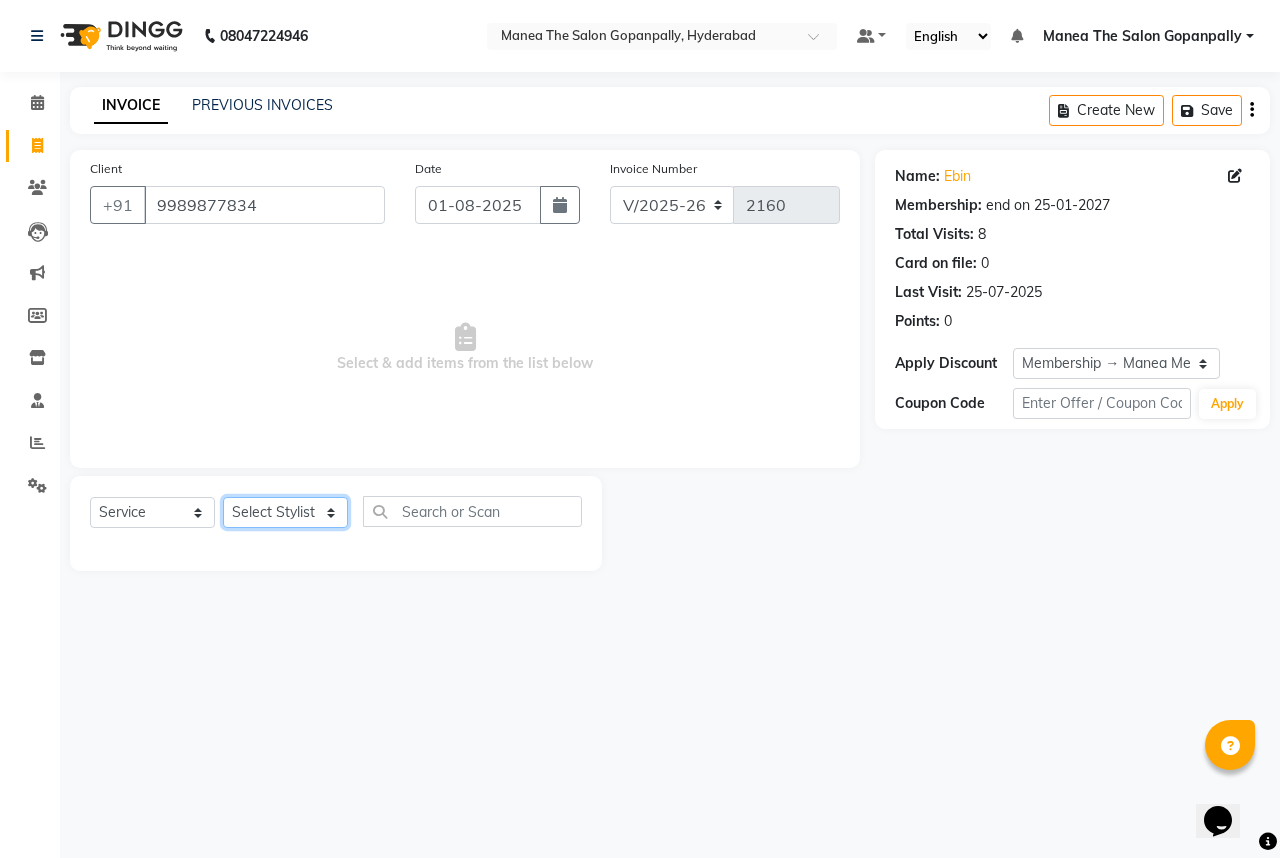 click on "Select Stylist Anand AVANTHI Haider  indu IRFAN keerthi rehan sameer saritha zubair" 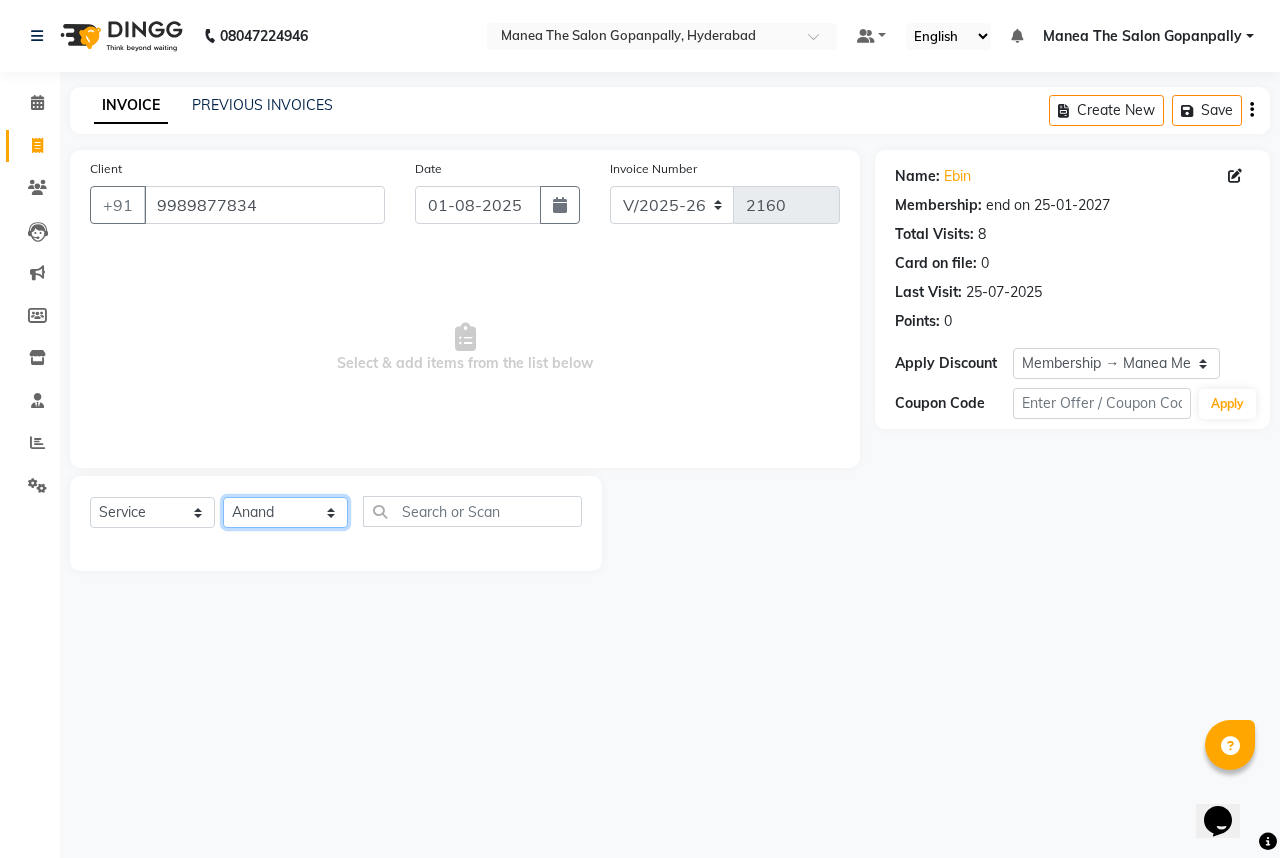 click on "Select Stylist Anand AVANTHI Haider  indu IRFAN keerthi rehan sameer saritha zubair" 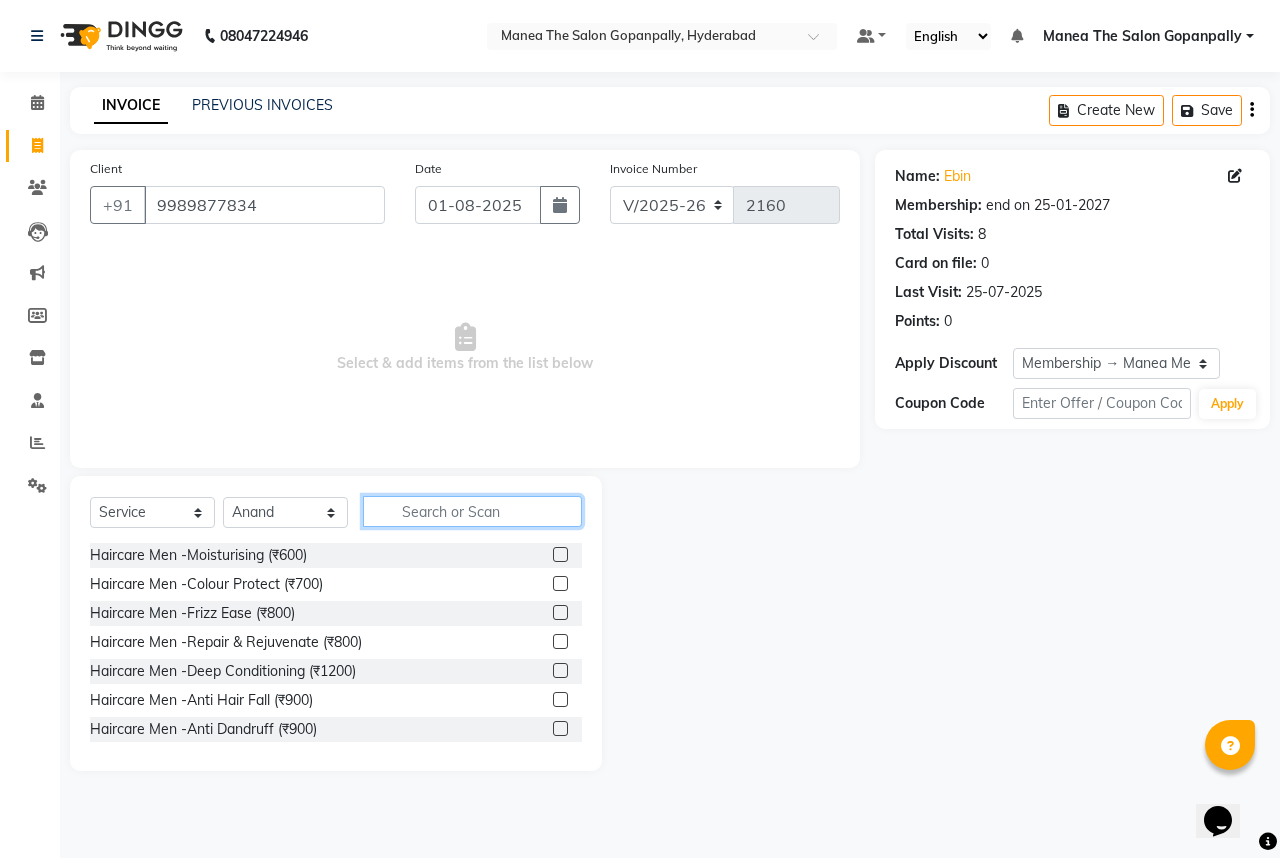 click 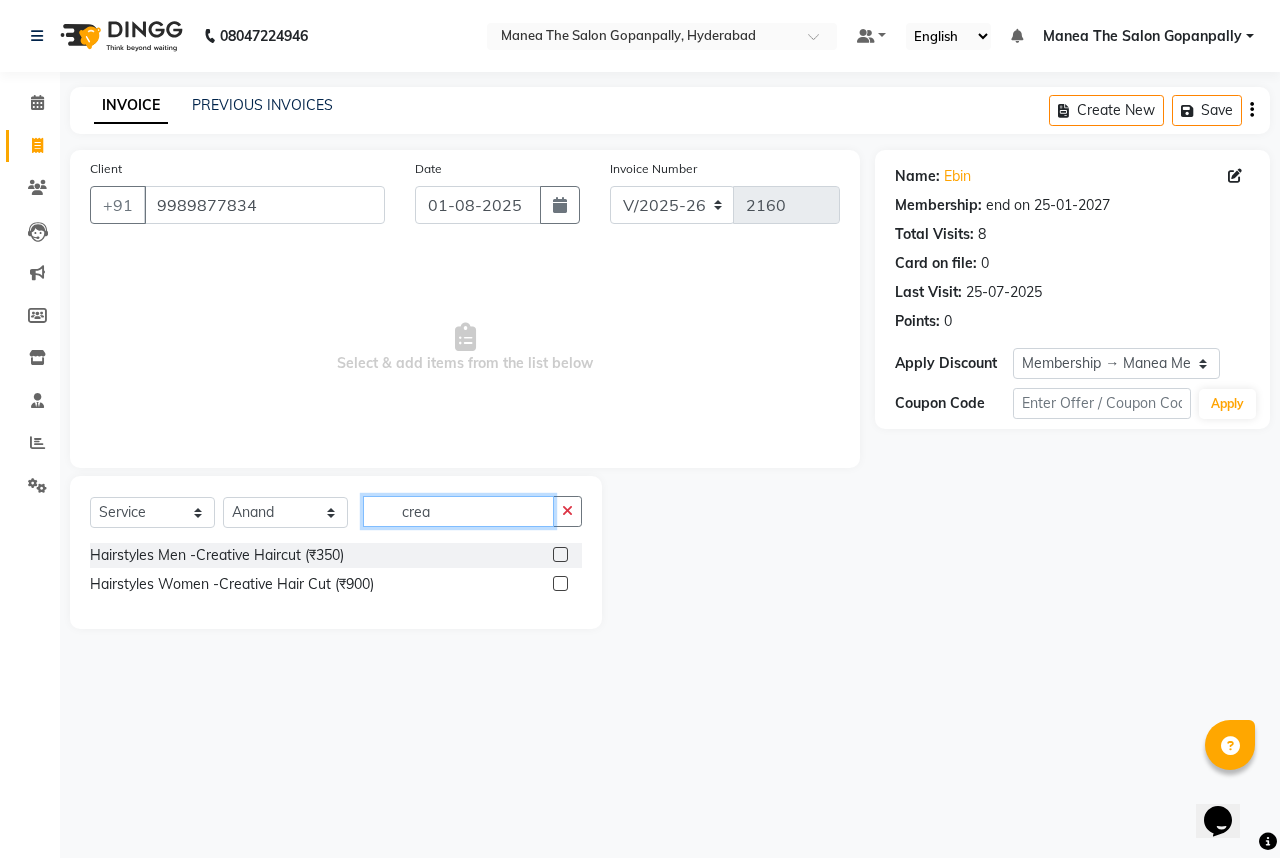 type on "crea" 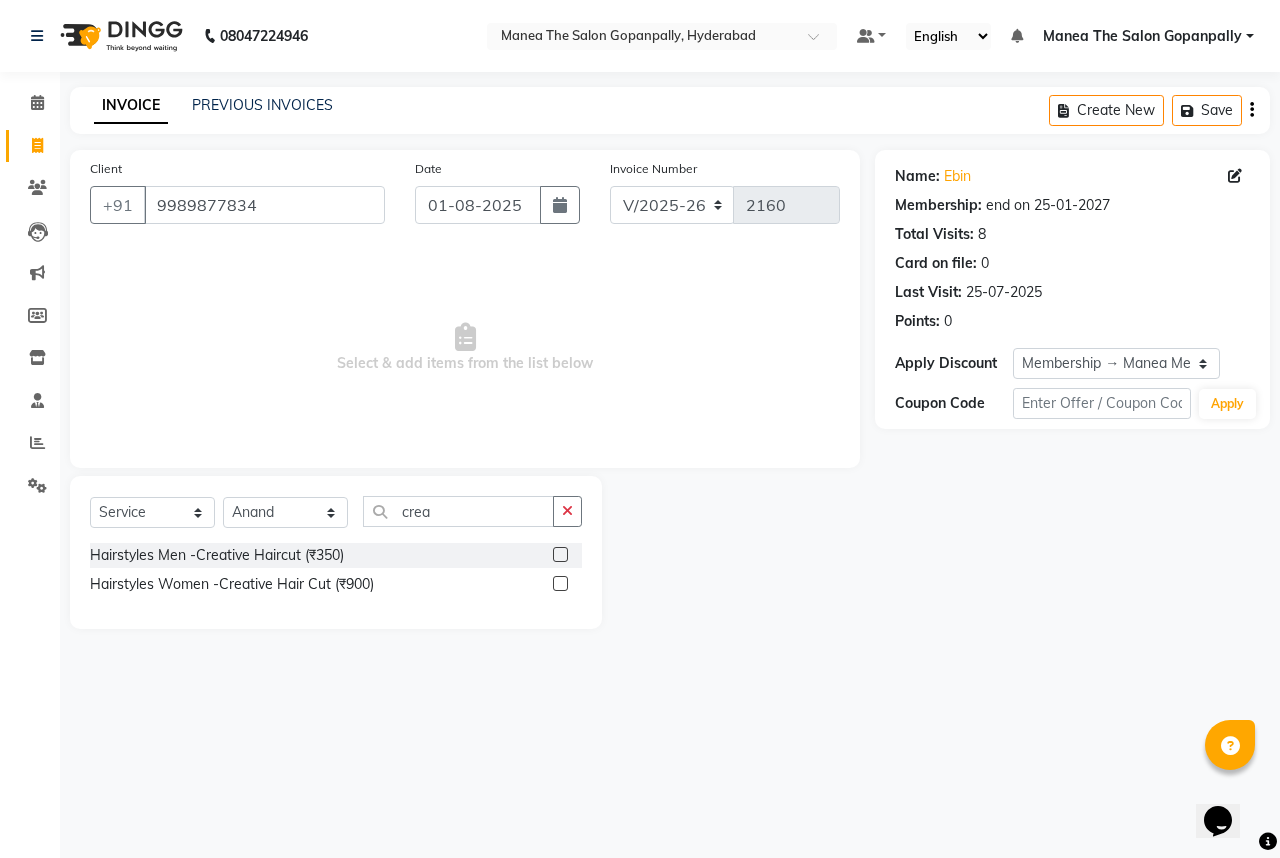 click 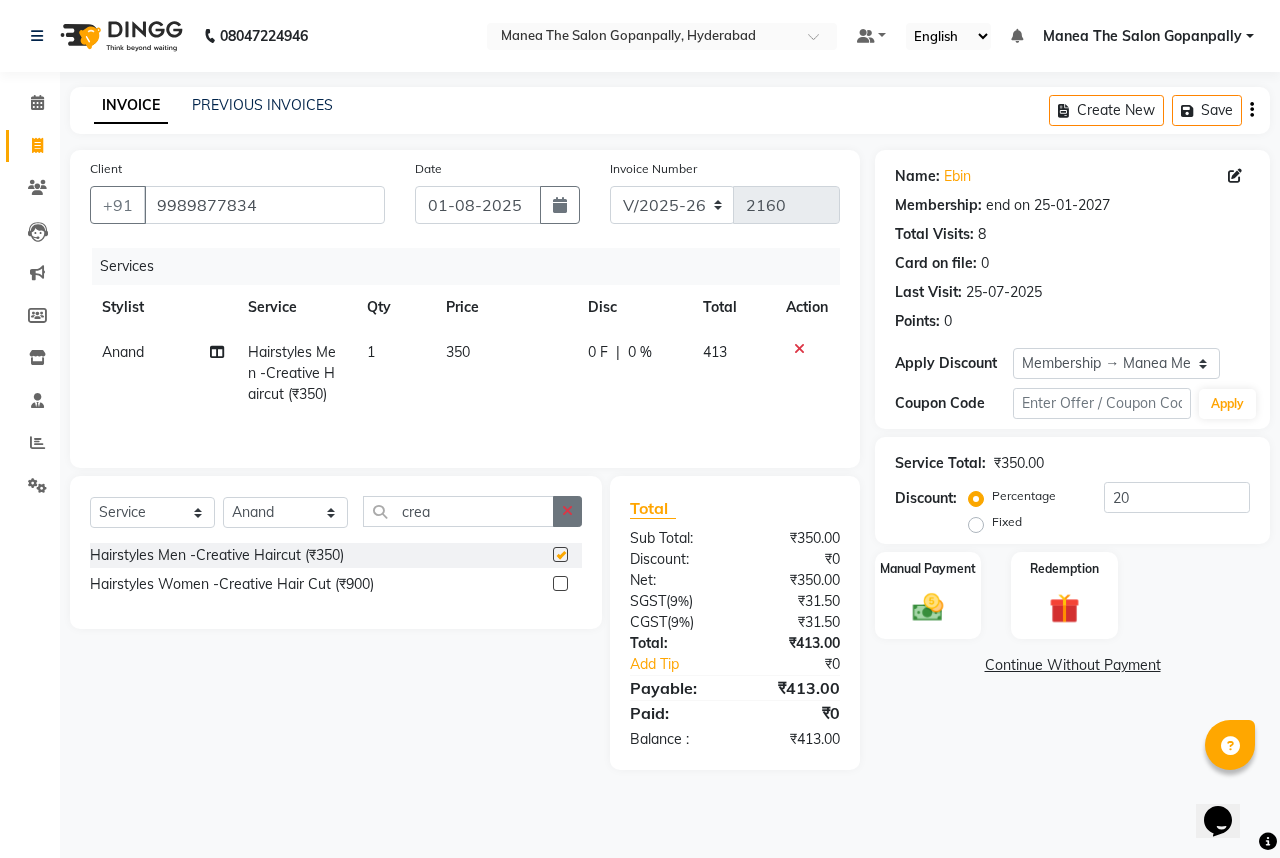 checkbox on "false" 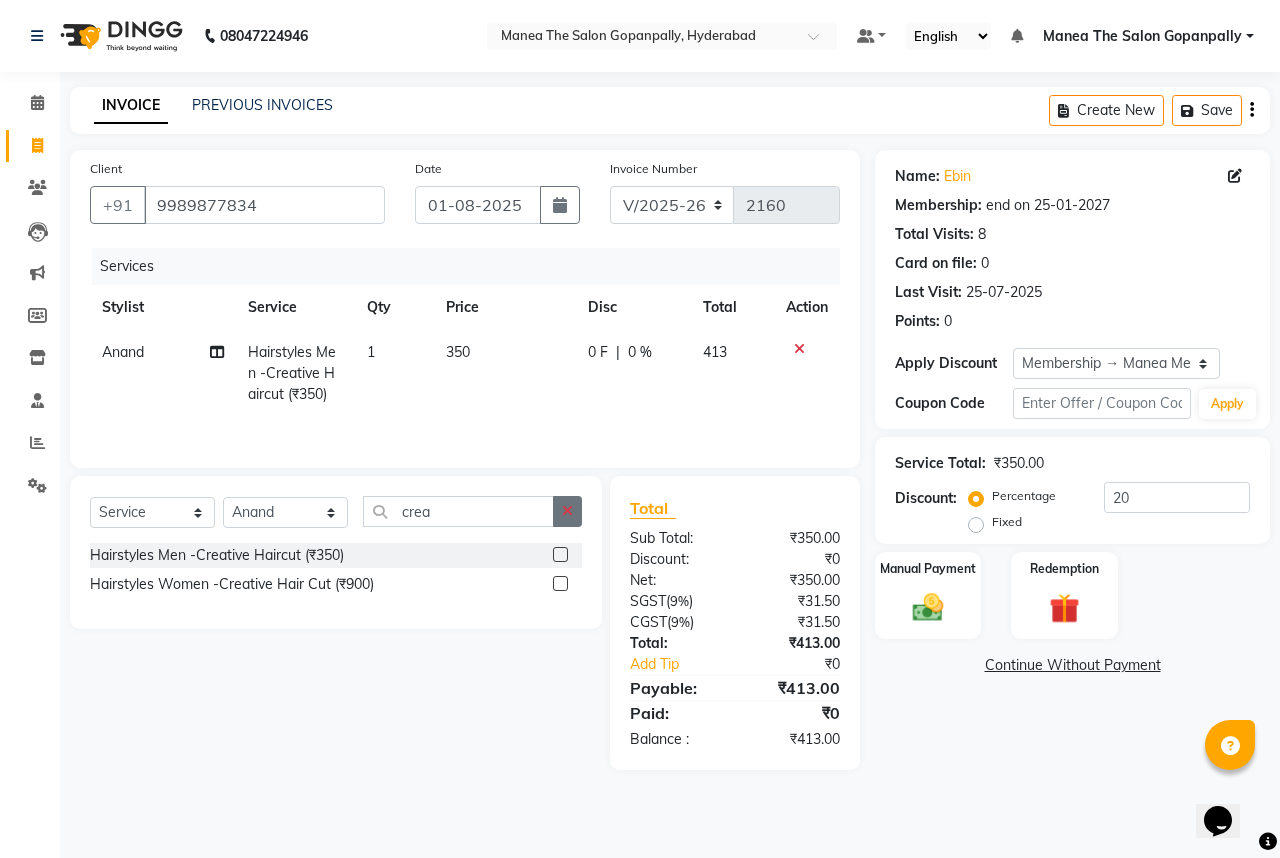 click 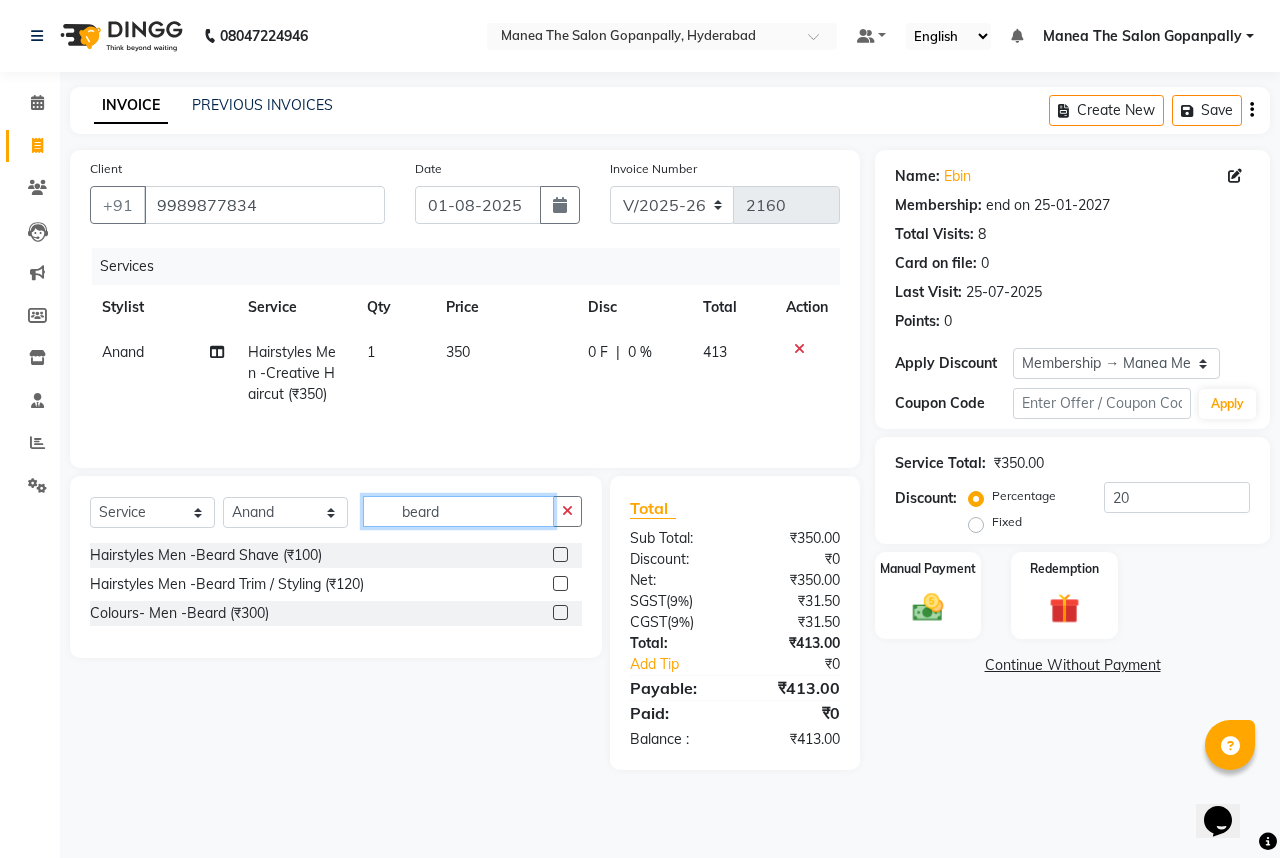 type on "beard" 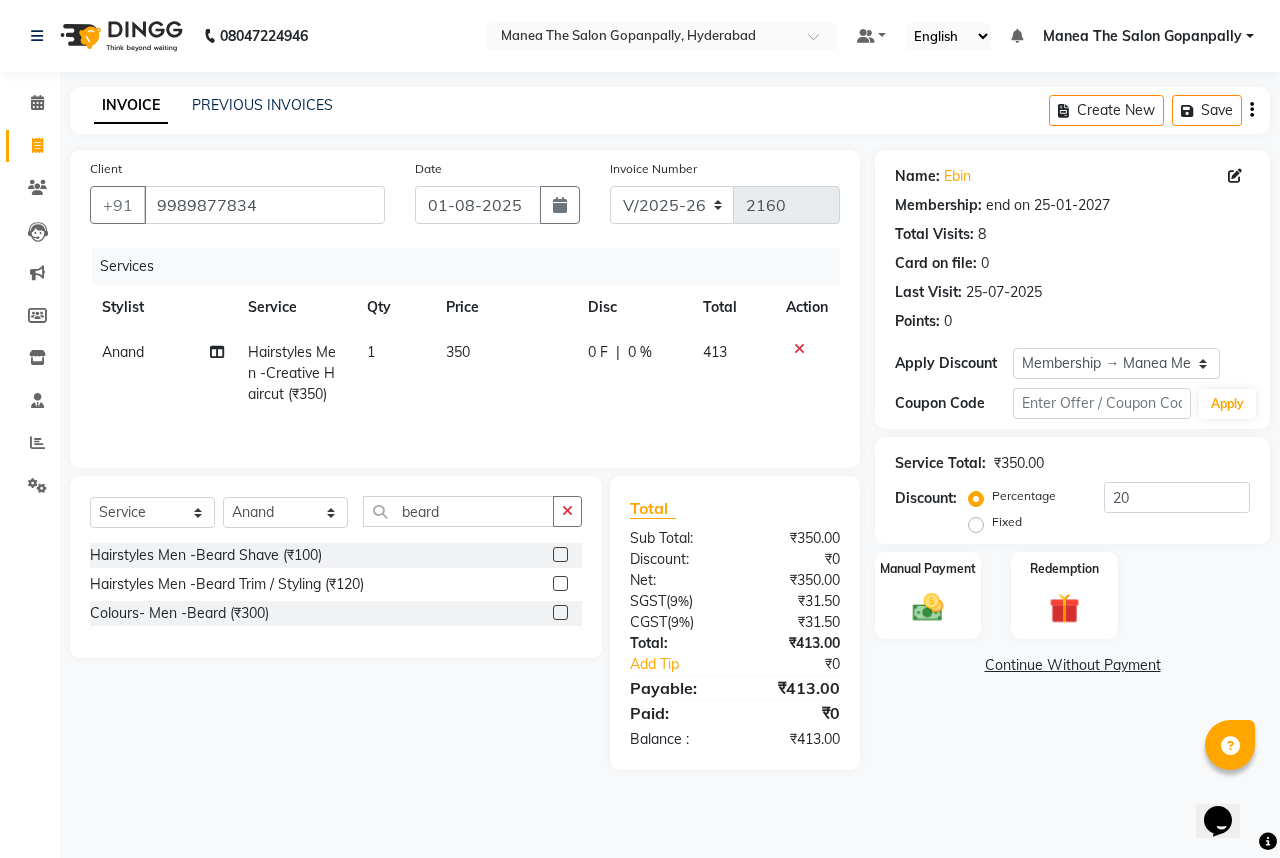click 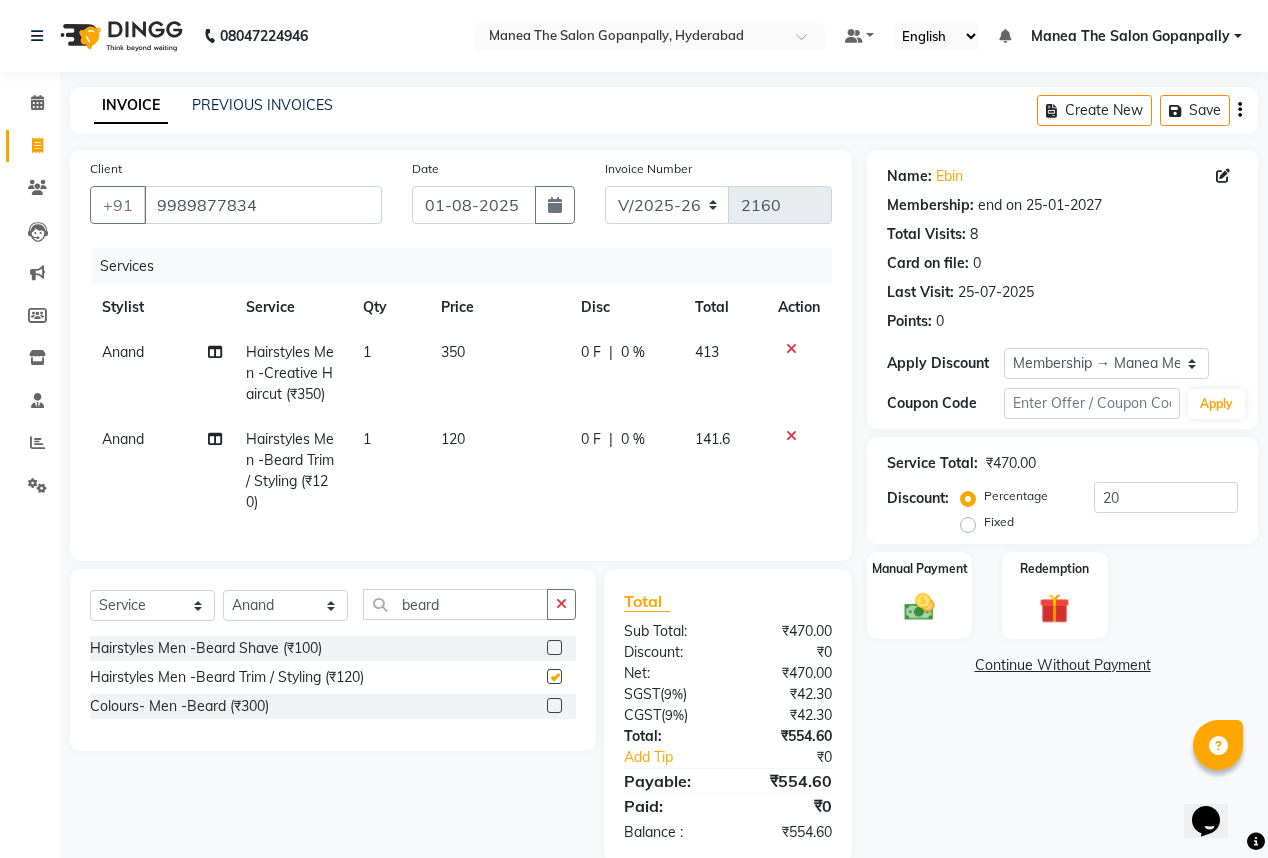 checkbox on "false" 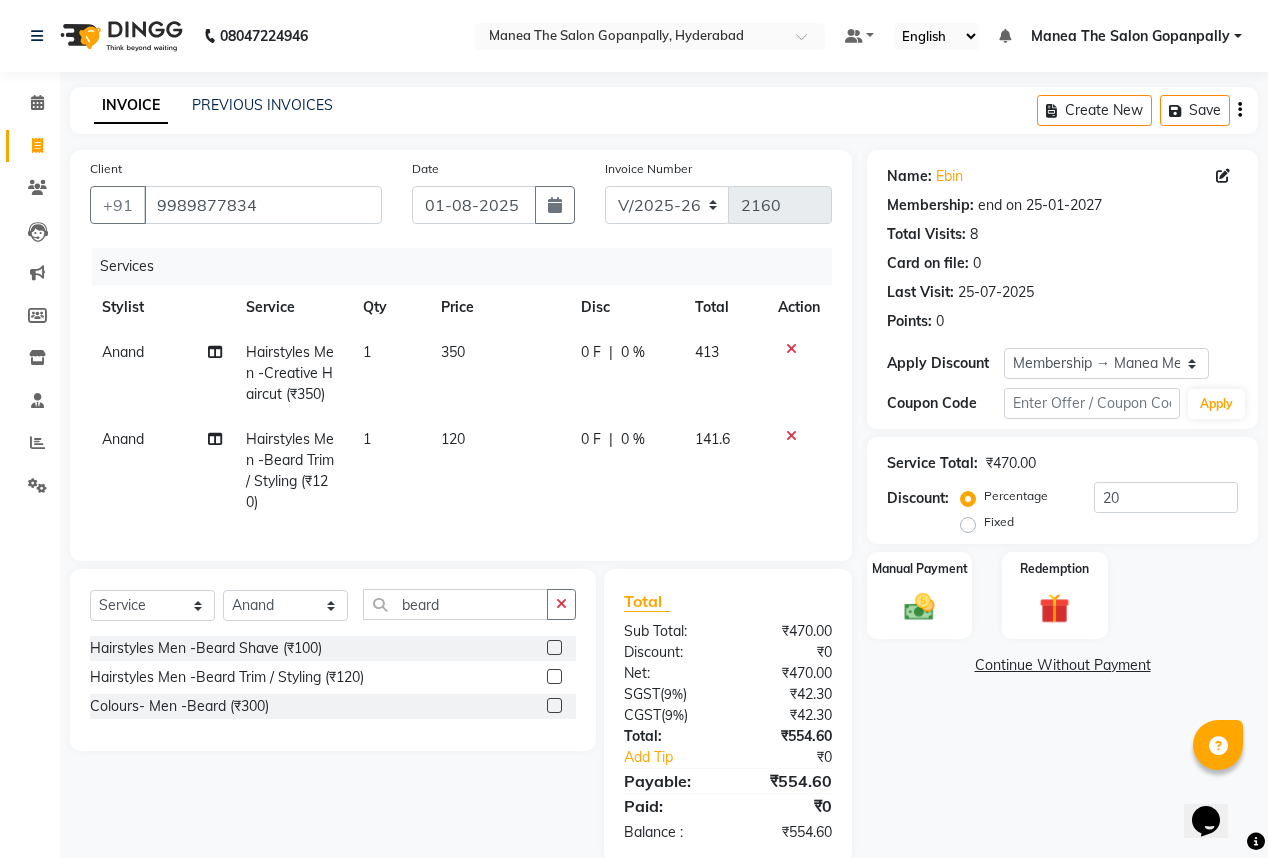 scroll, scrollTop: 47, scrollLeft: 0, axis: vertical 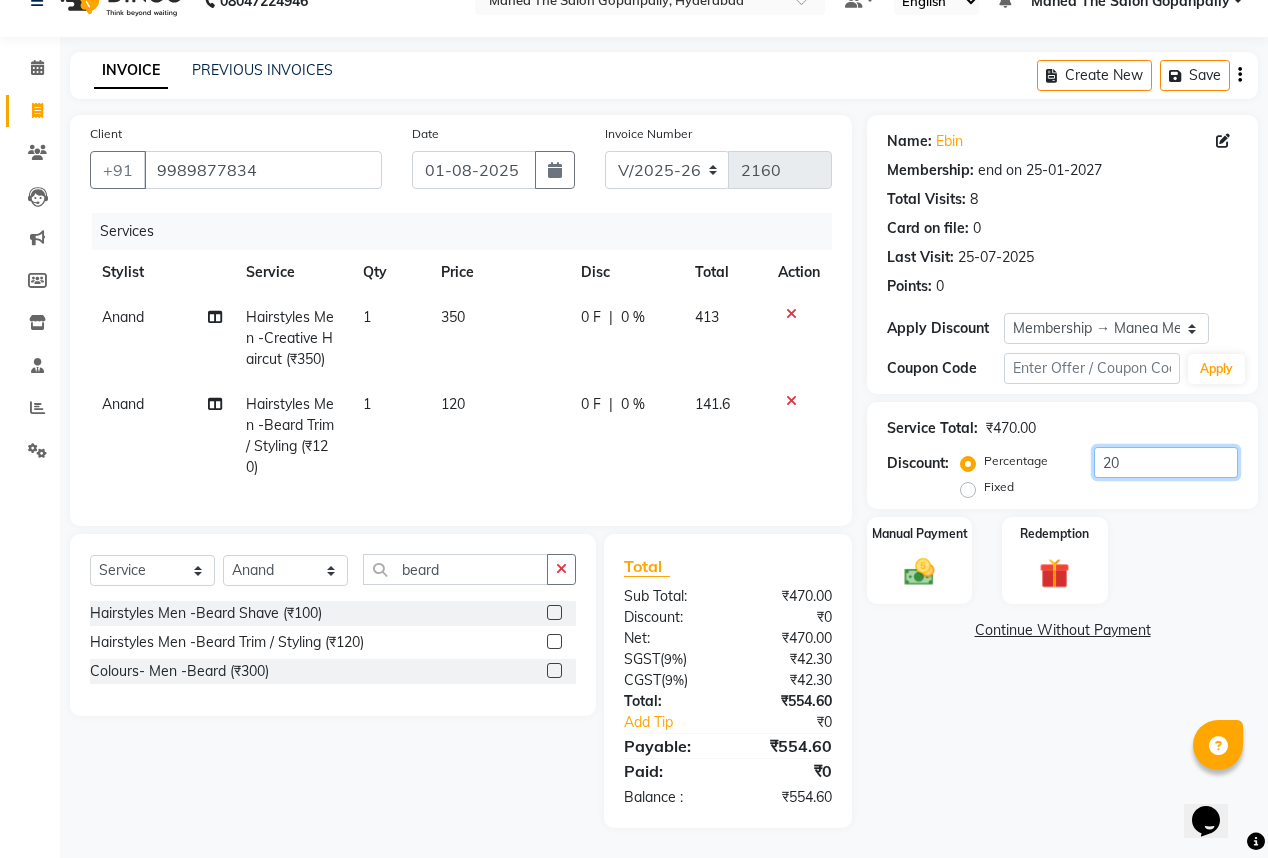 click on "20" 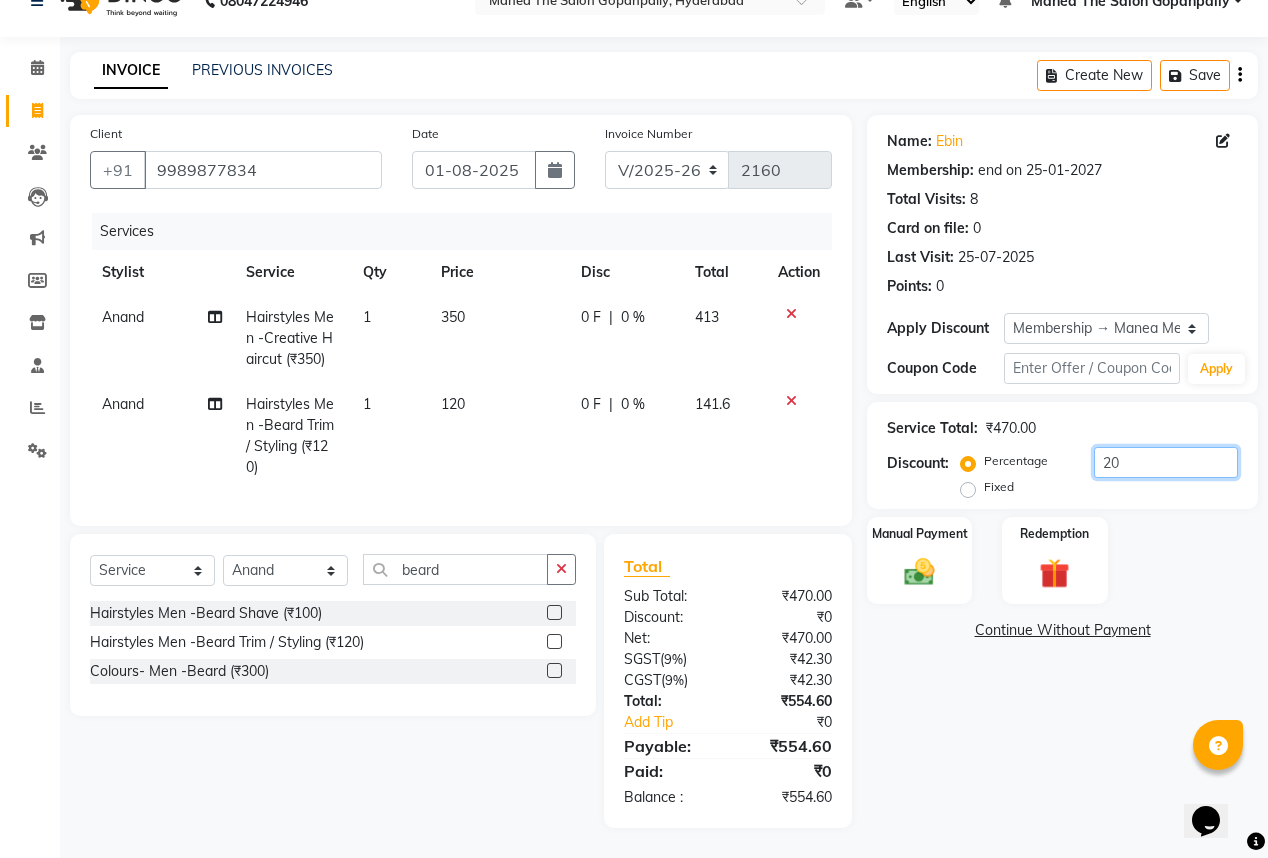 type on "2" 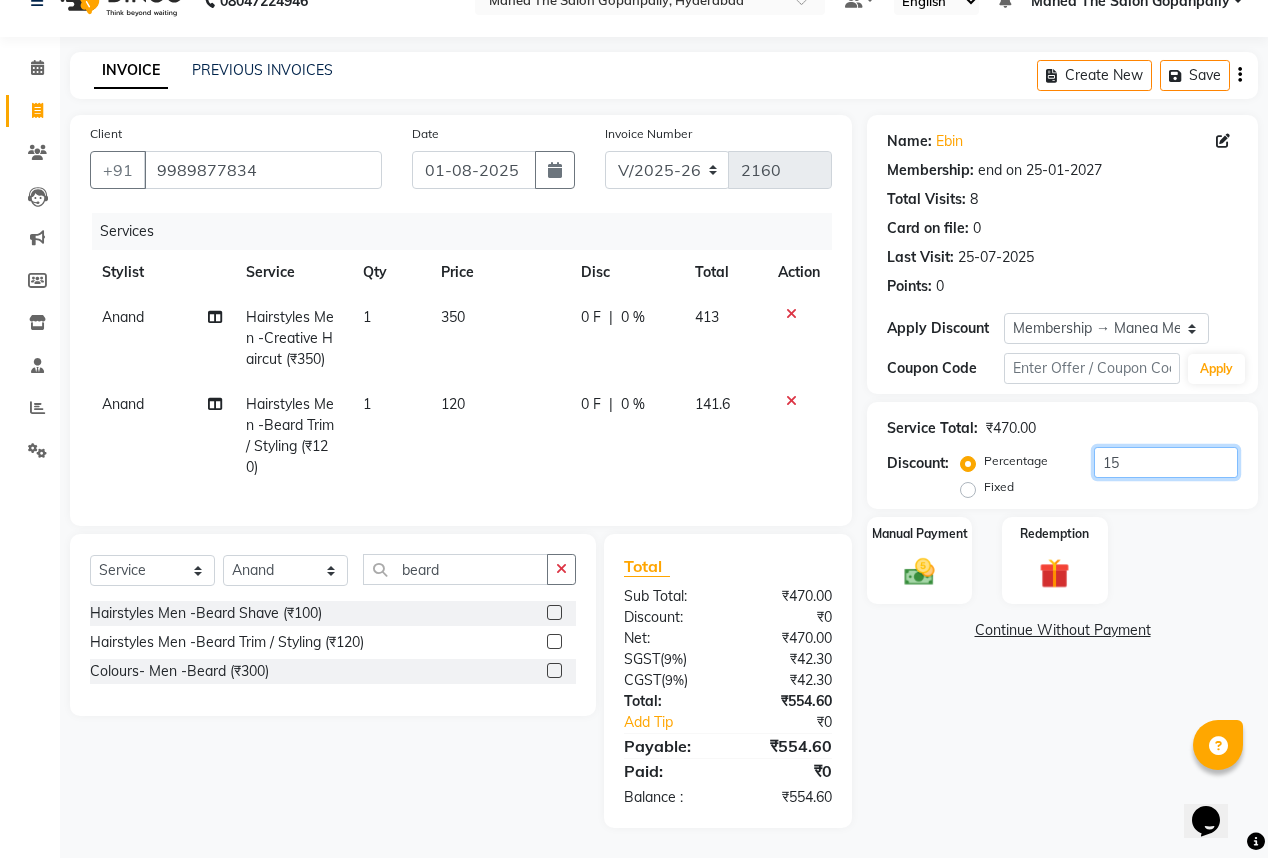type on "1" 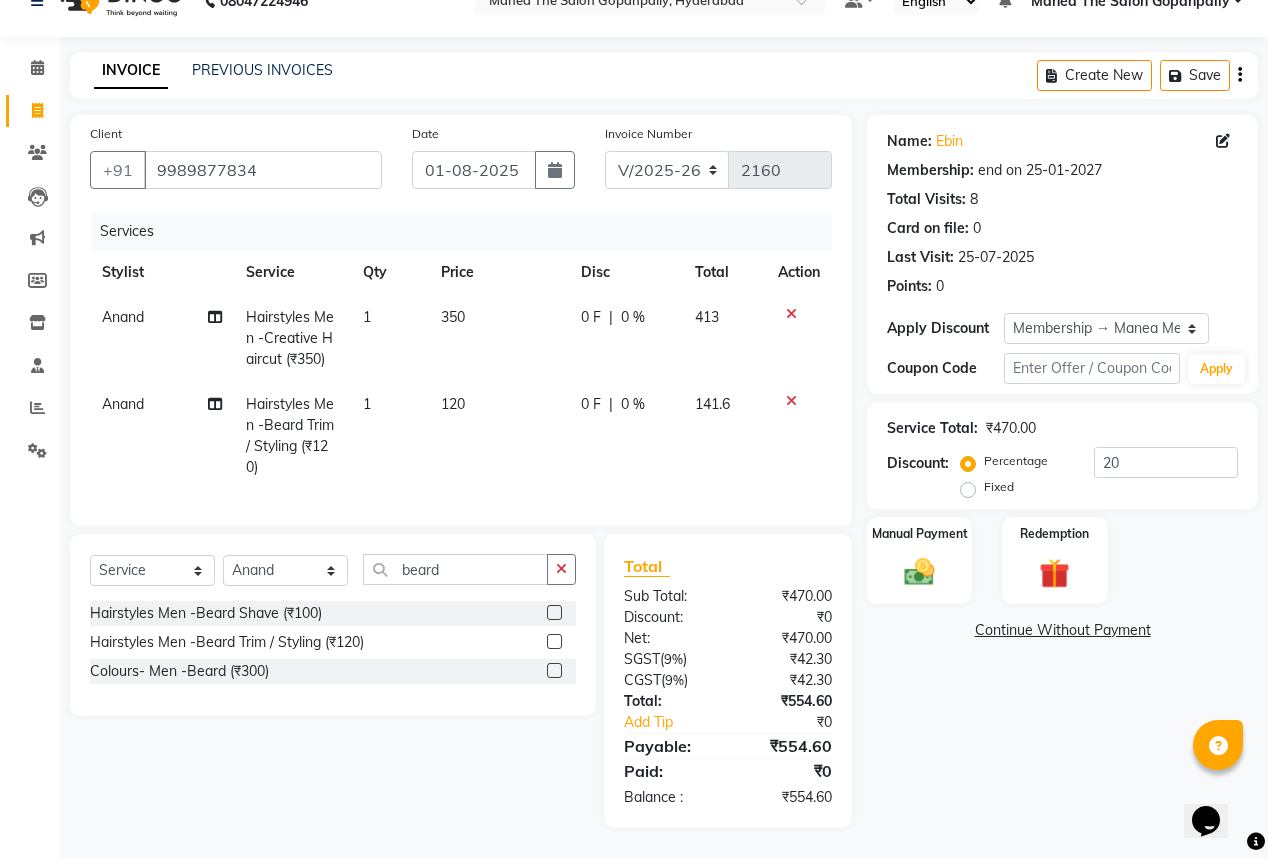 click on "Manual Payment Redemption" 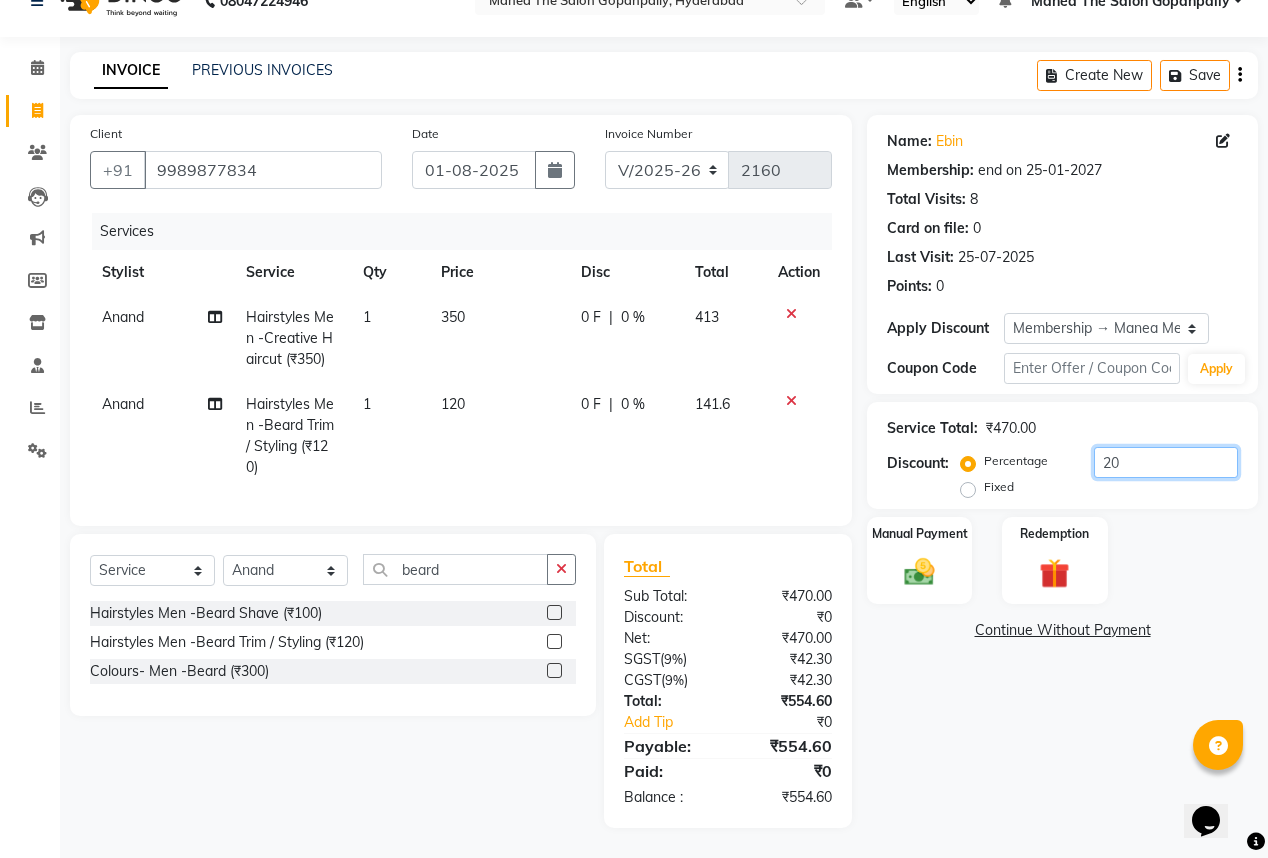 click on "20" 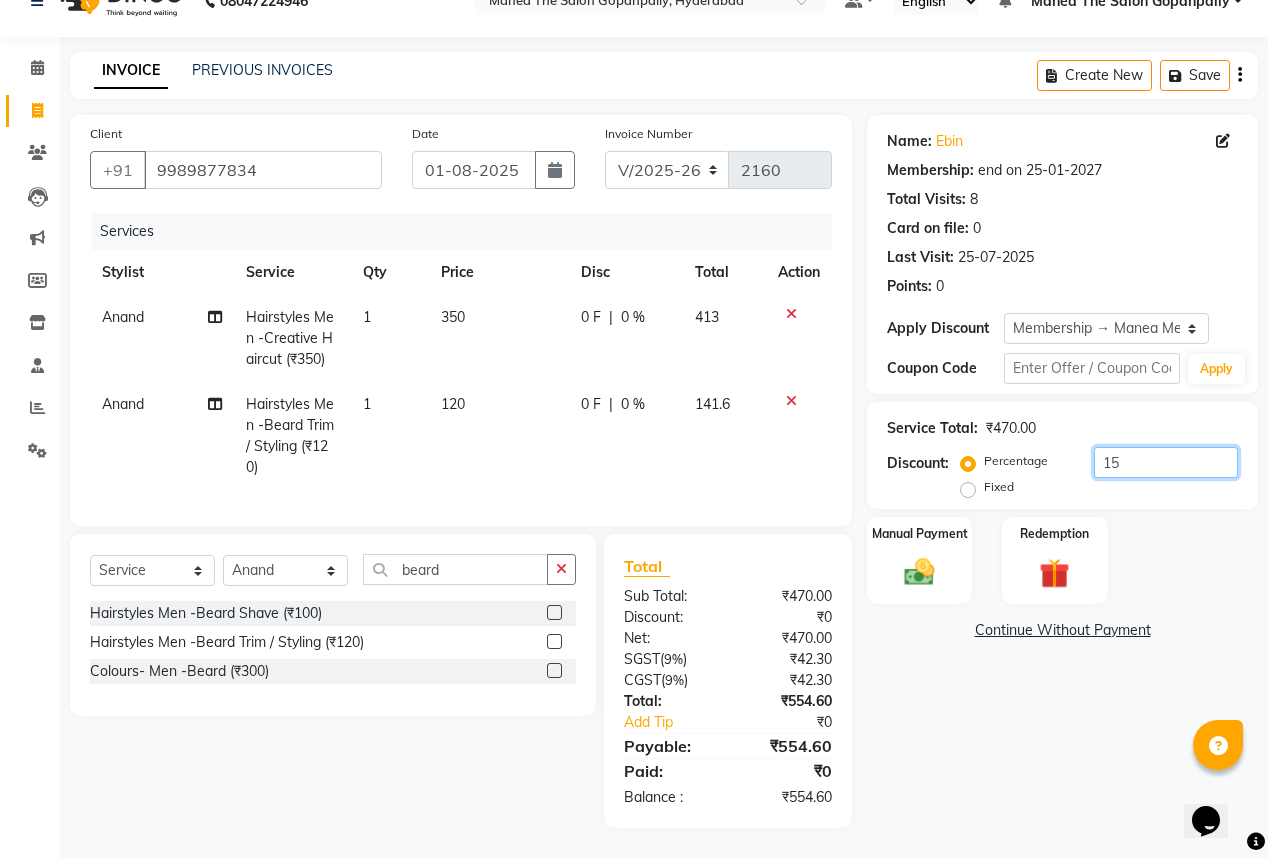 type on "15" 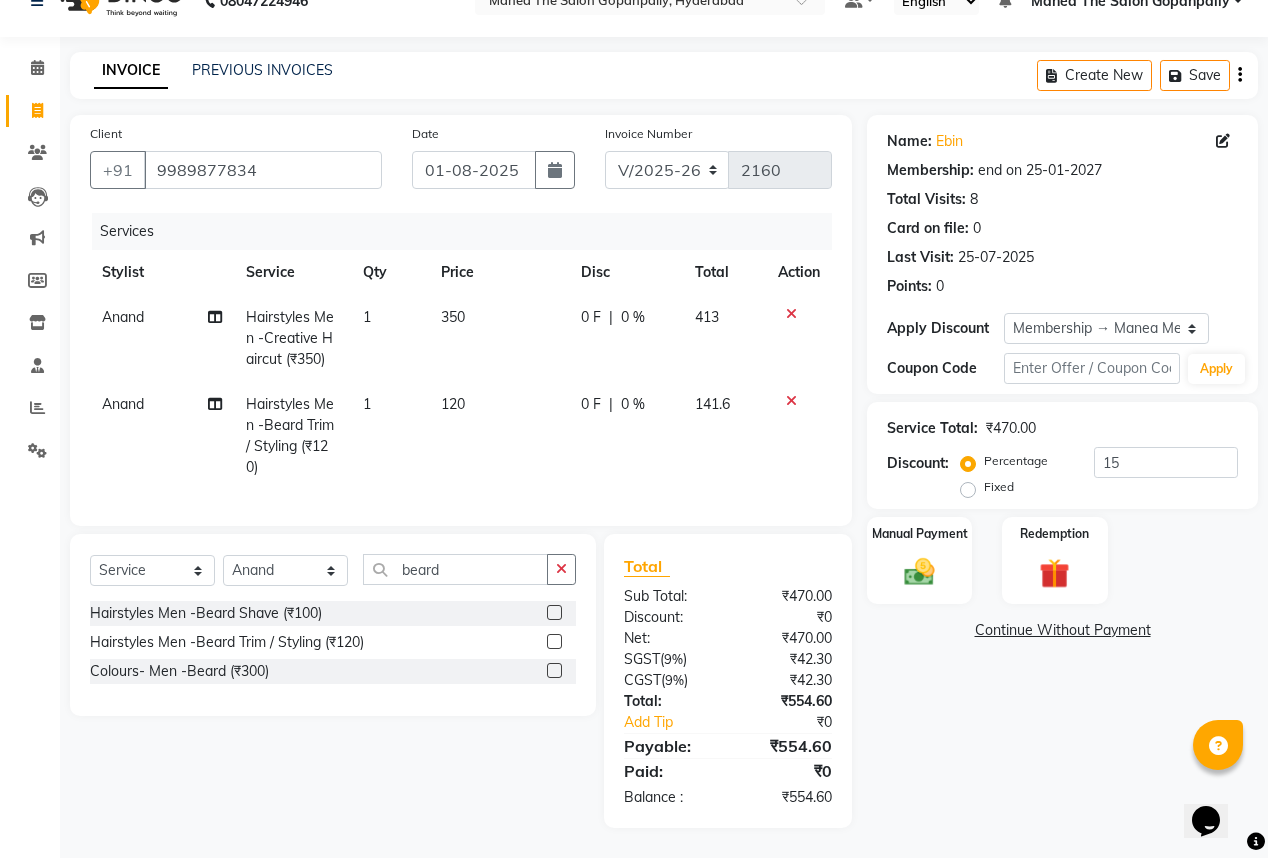 click on "Fixed" 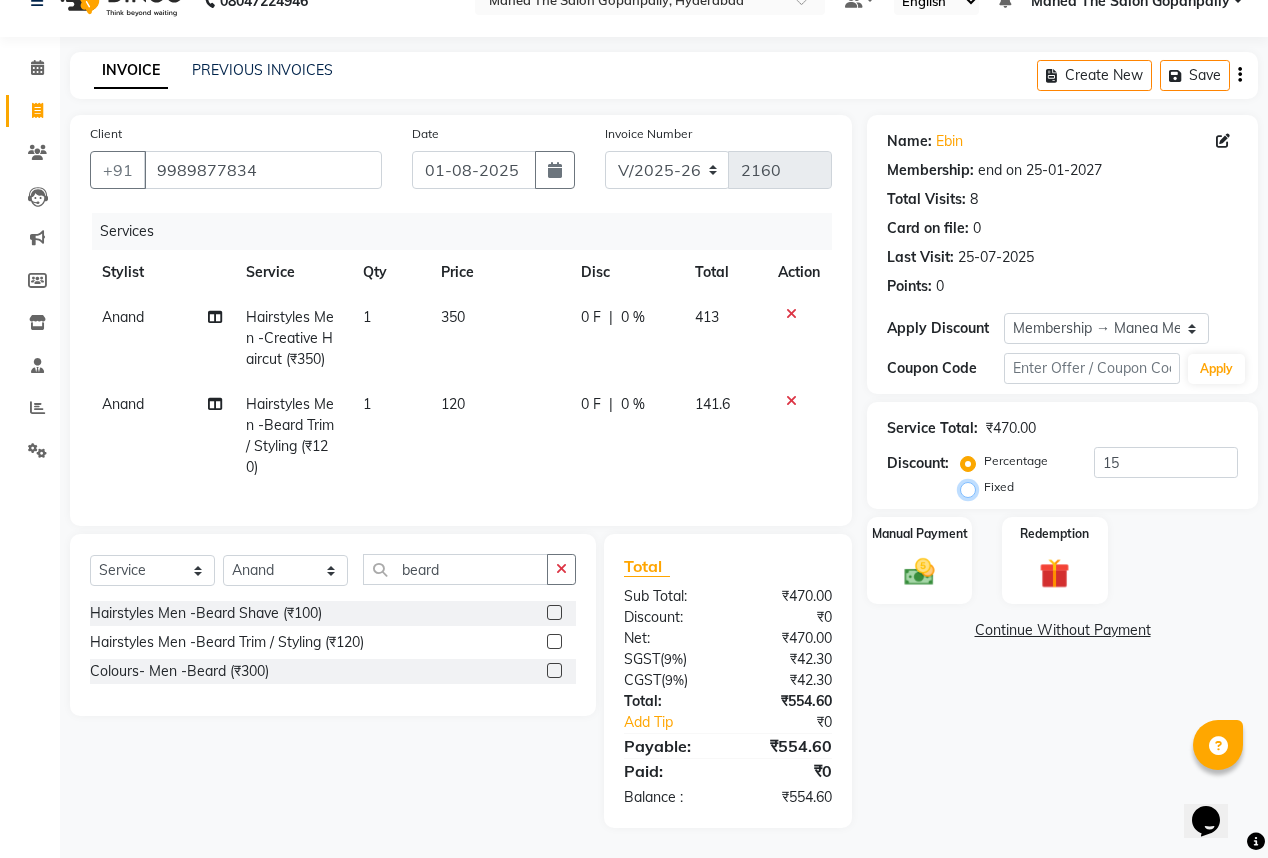 click on "Fixed" at bounding box center [972, 487] 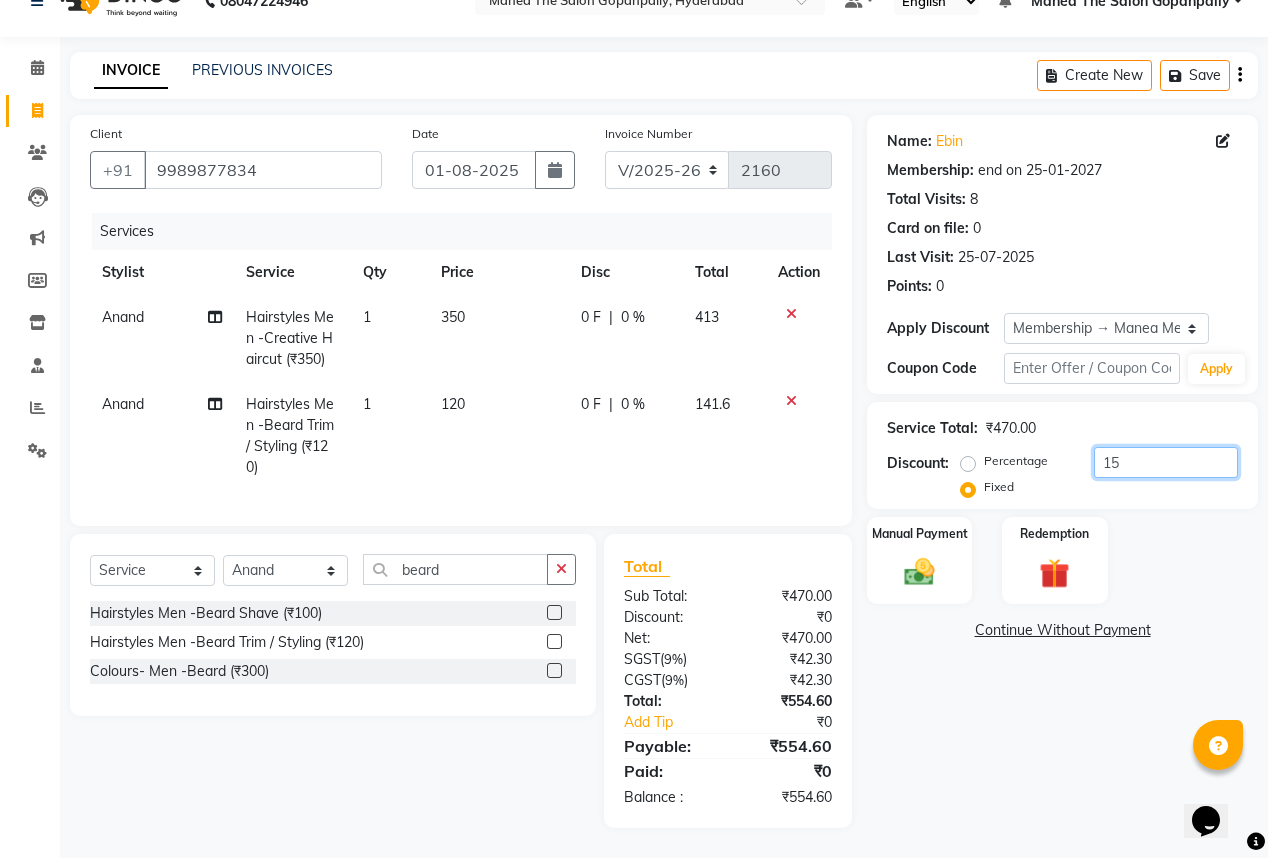 click on "15" 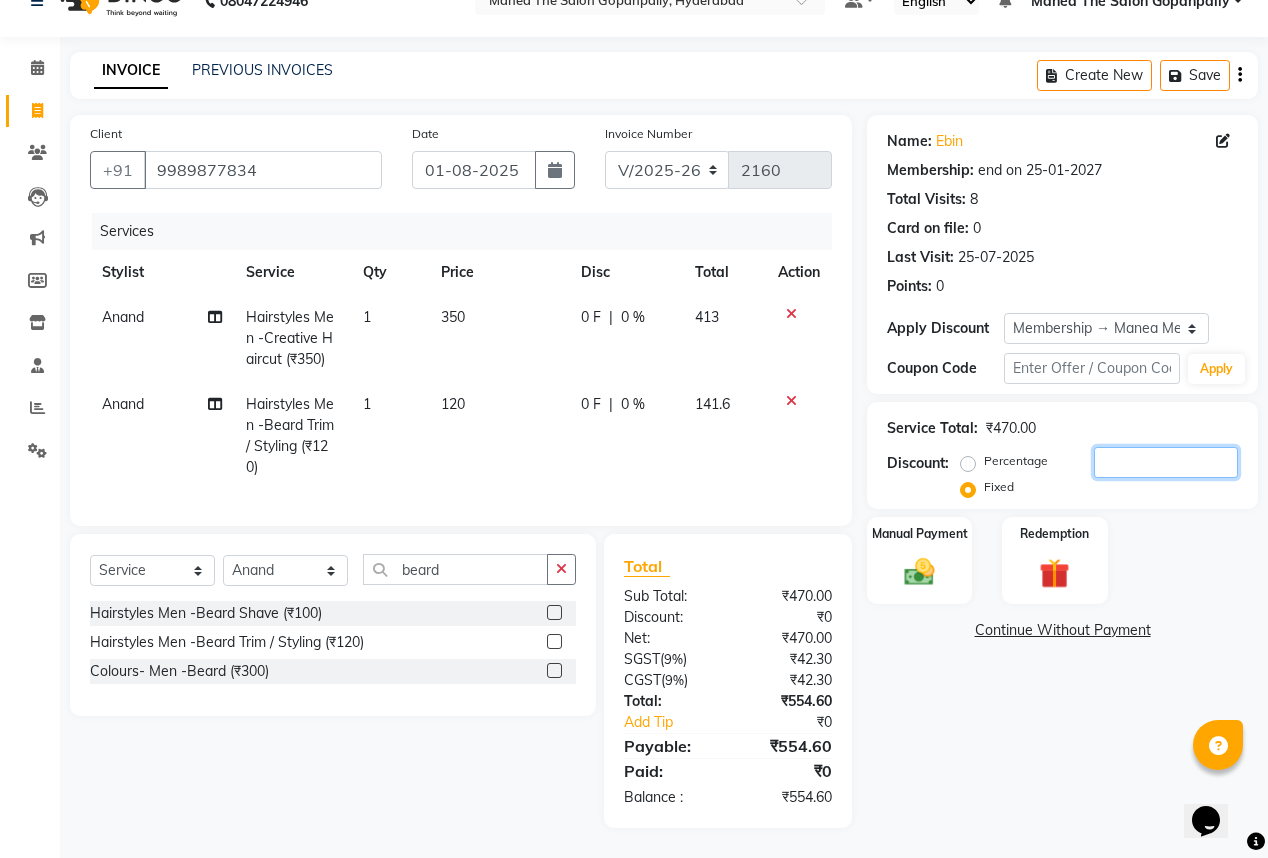 type 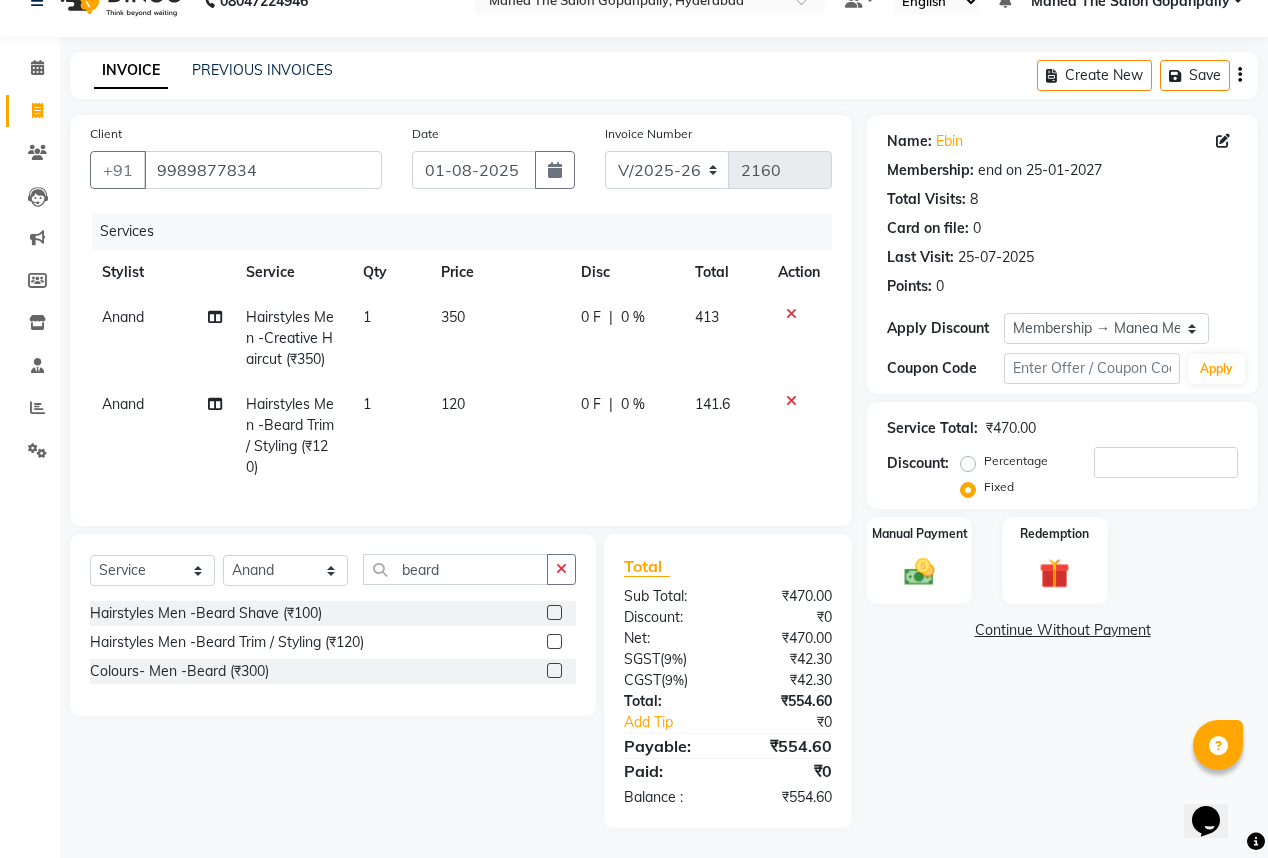 click on "Percentage" 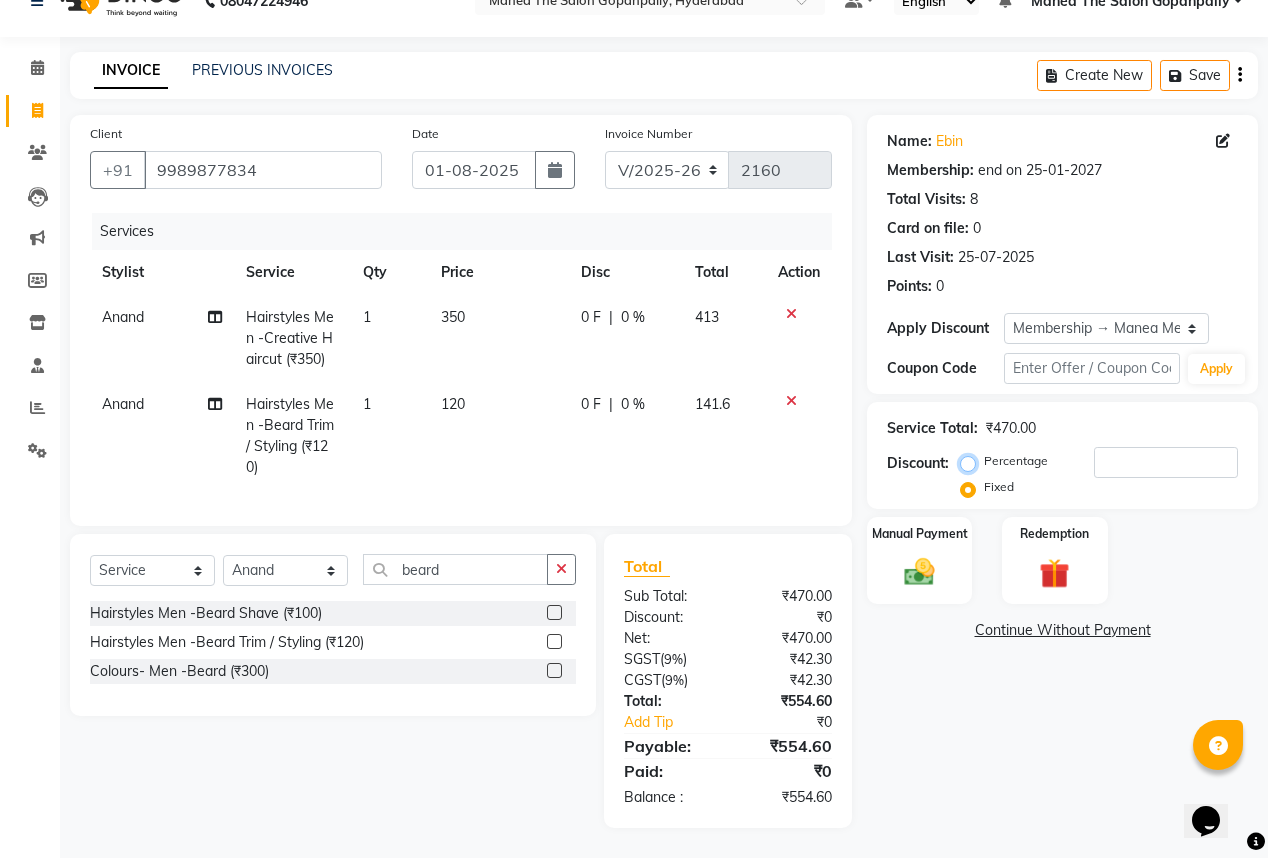 click on "Percentage" at bounding box center [972, 461] 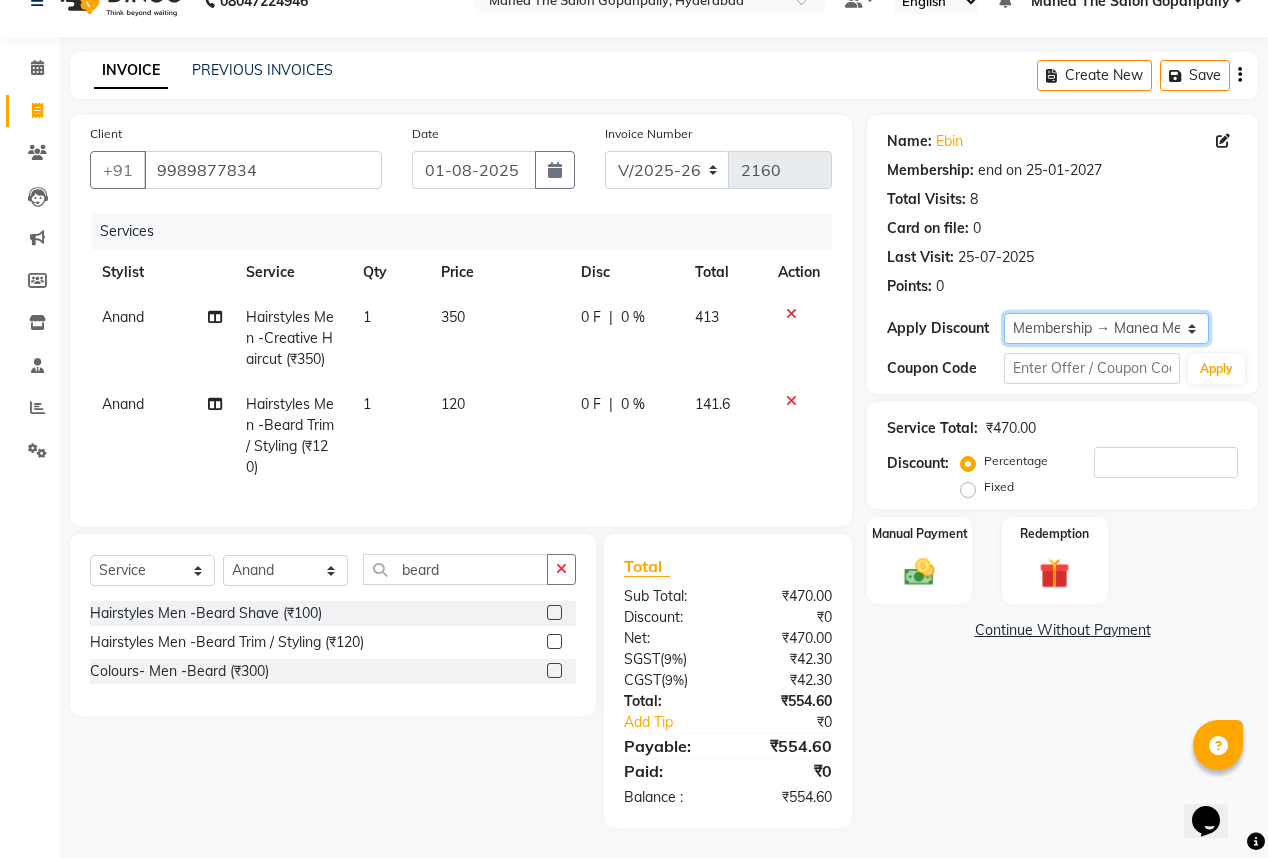 click on "Select Membership → Manea Membership" 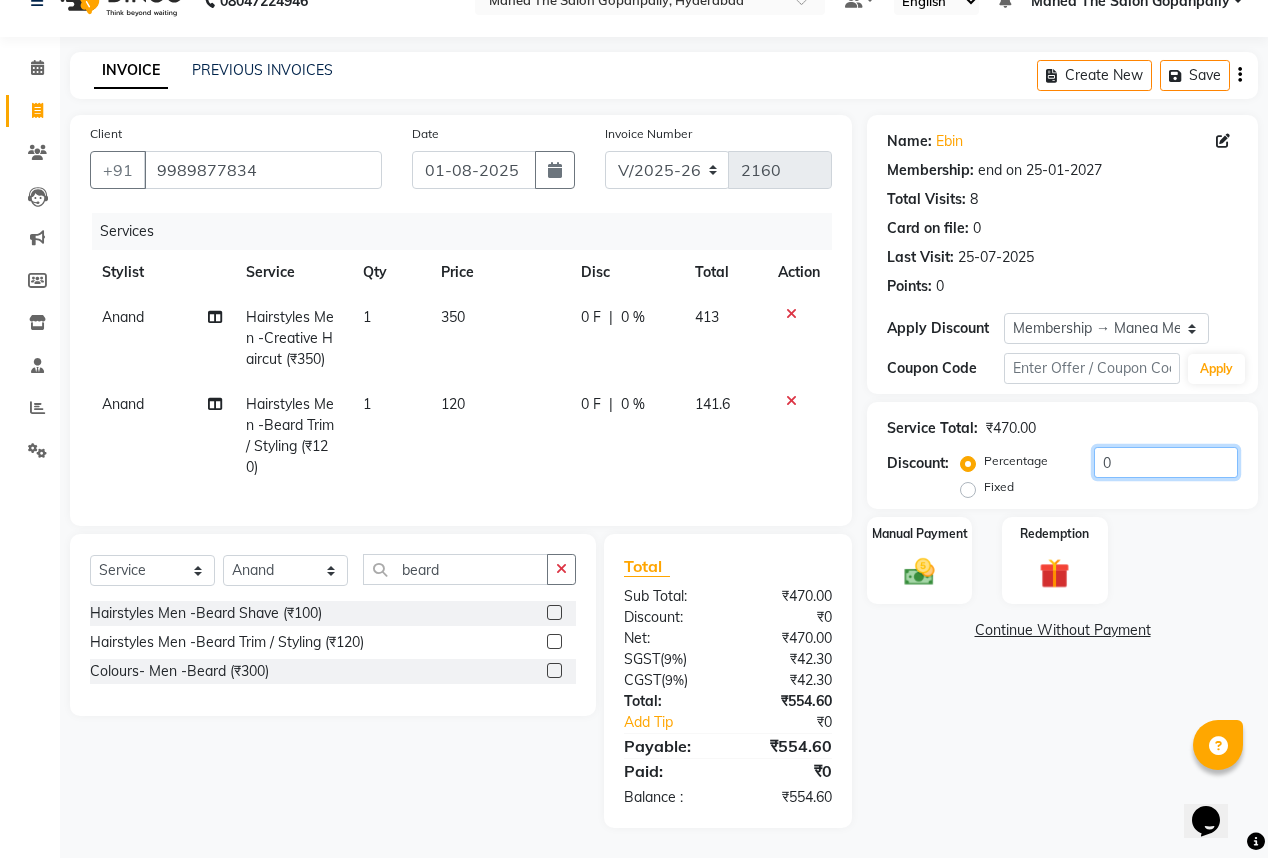 click on "0" 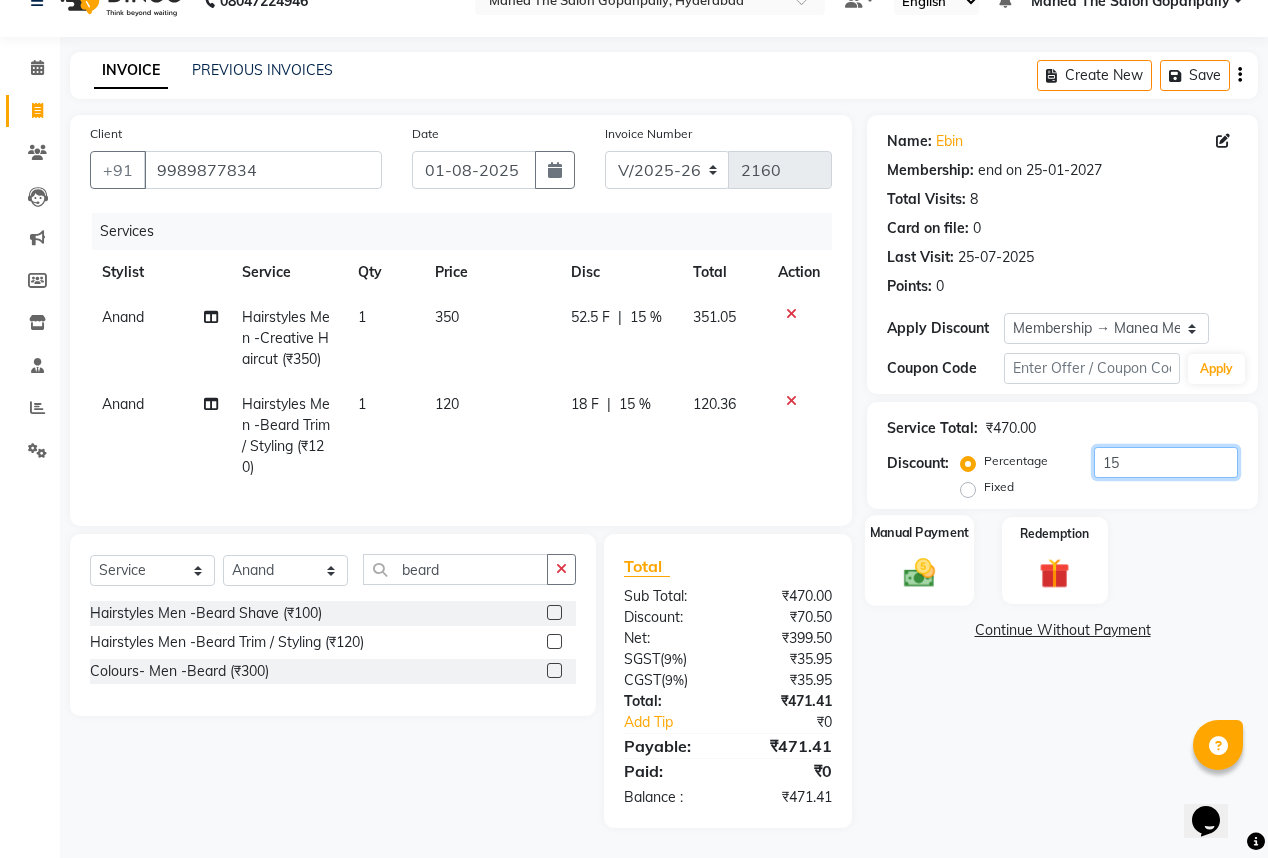 type on "15" 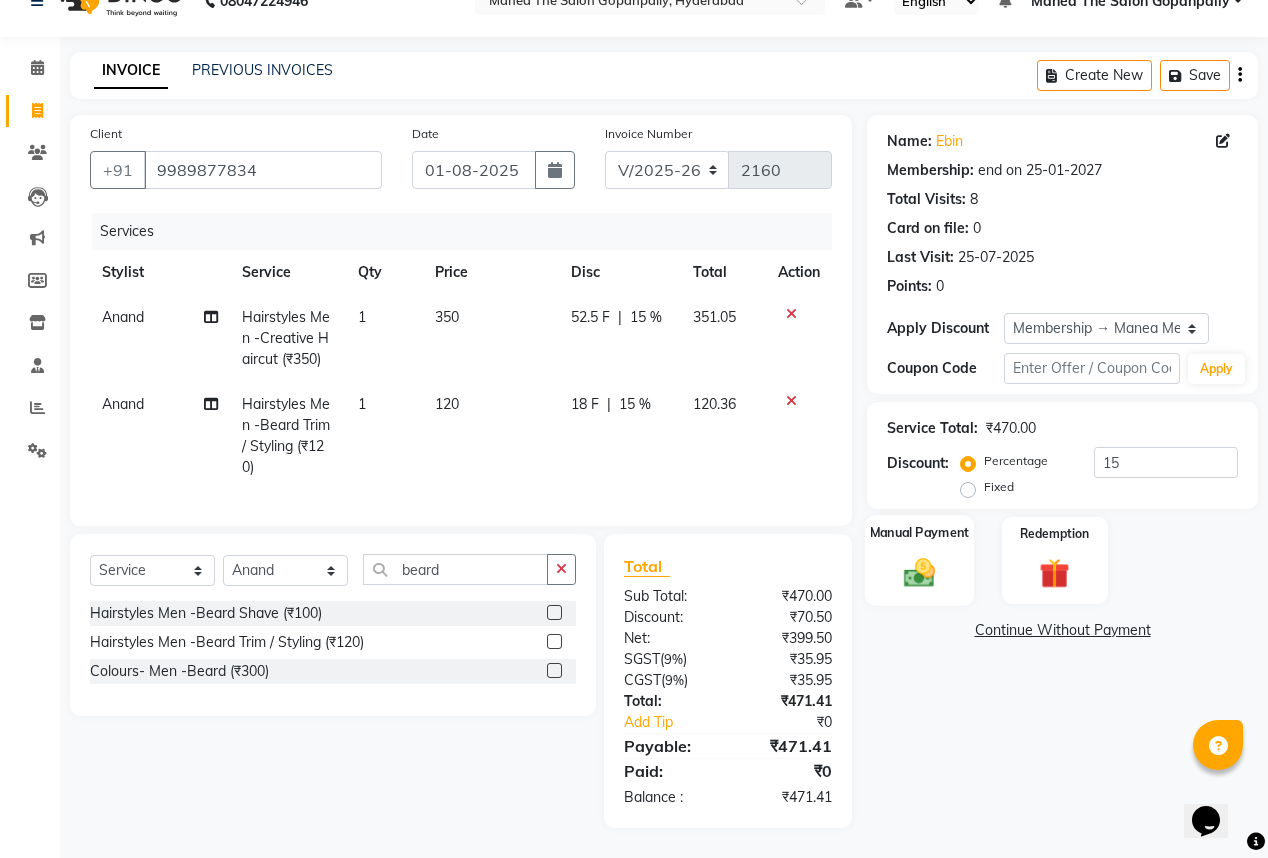 click 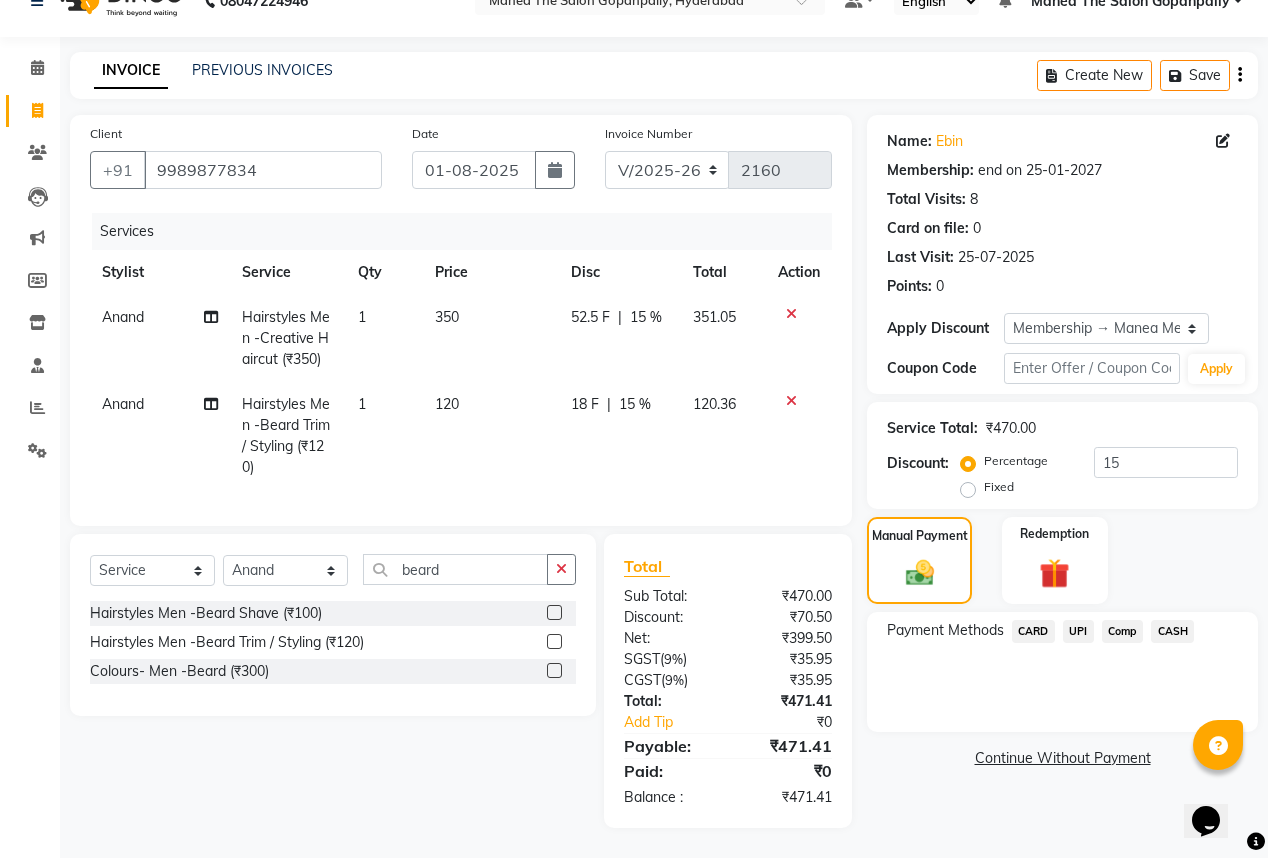 drag, startPoint x: 1075, startPoint y: 616, endPoint x: 1076, endPoint y: 637, distance: 21.023796 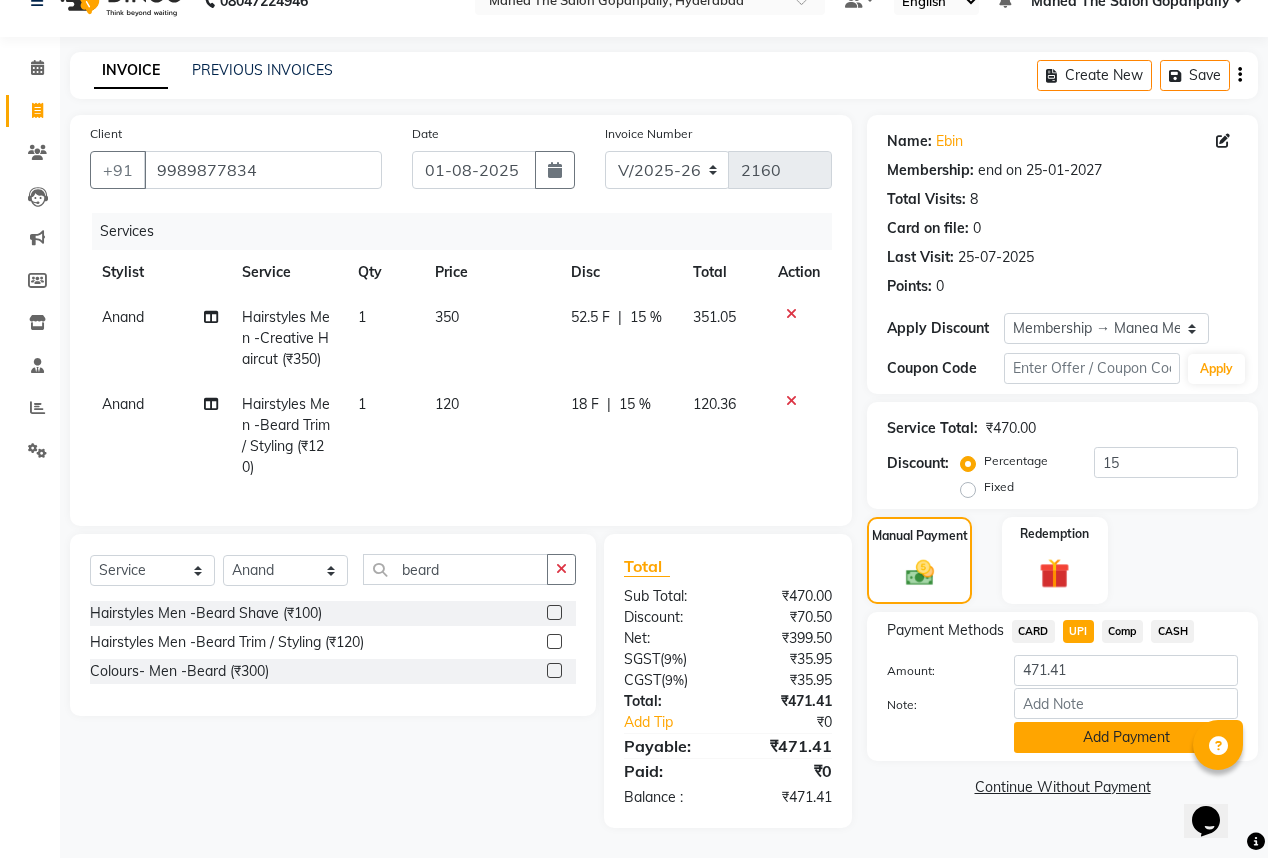 click on "Add Payment" 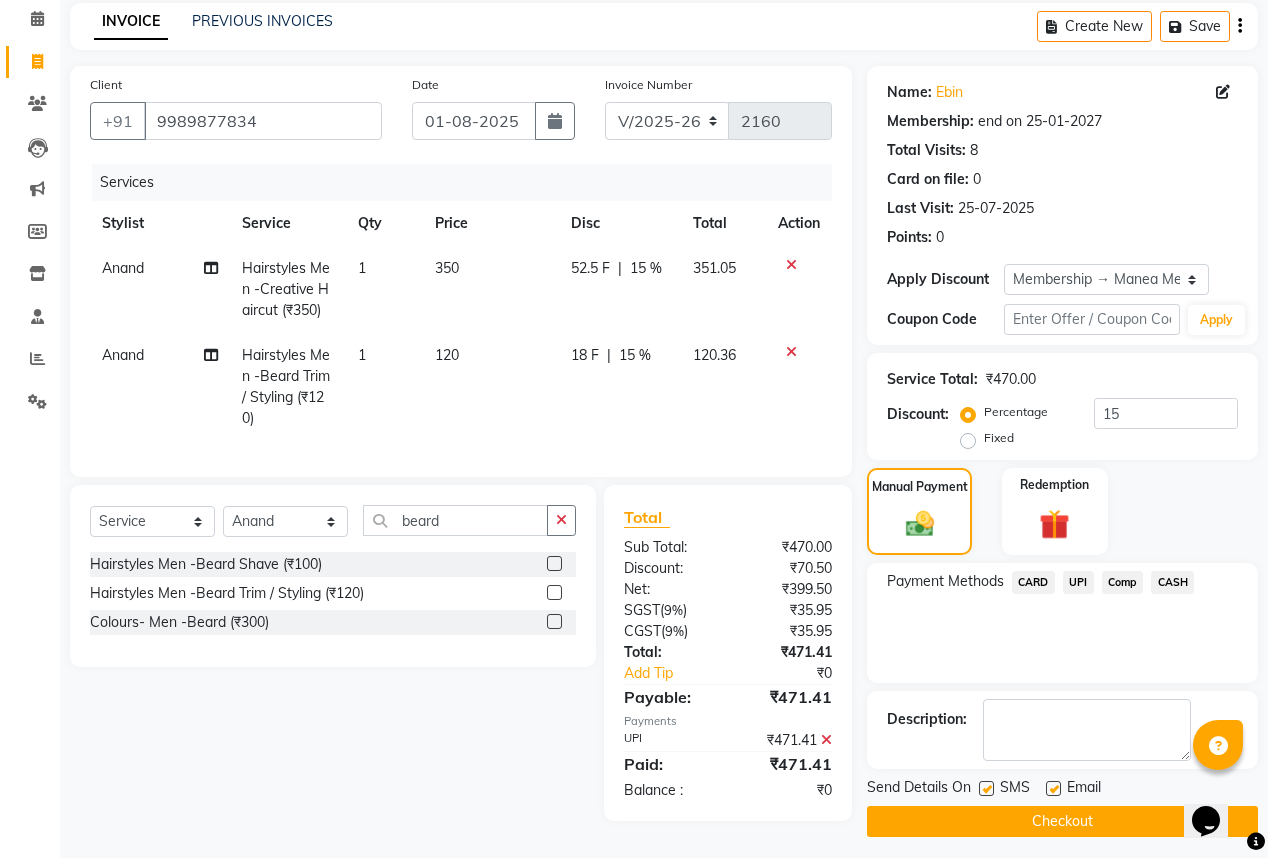 scroll, scrollTop: 92, scrollLeft: 0, axis: vertical 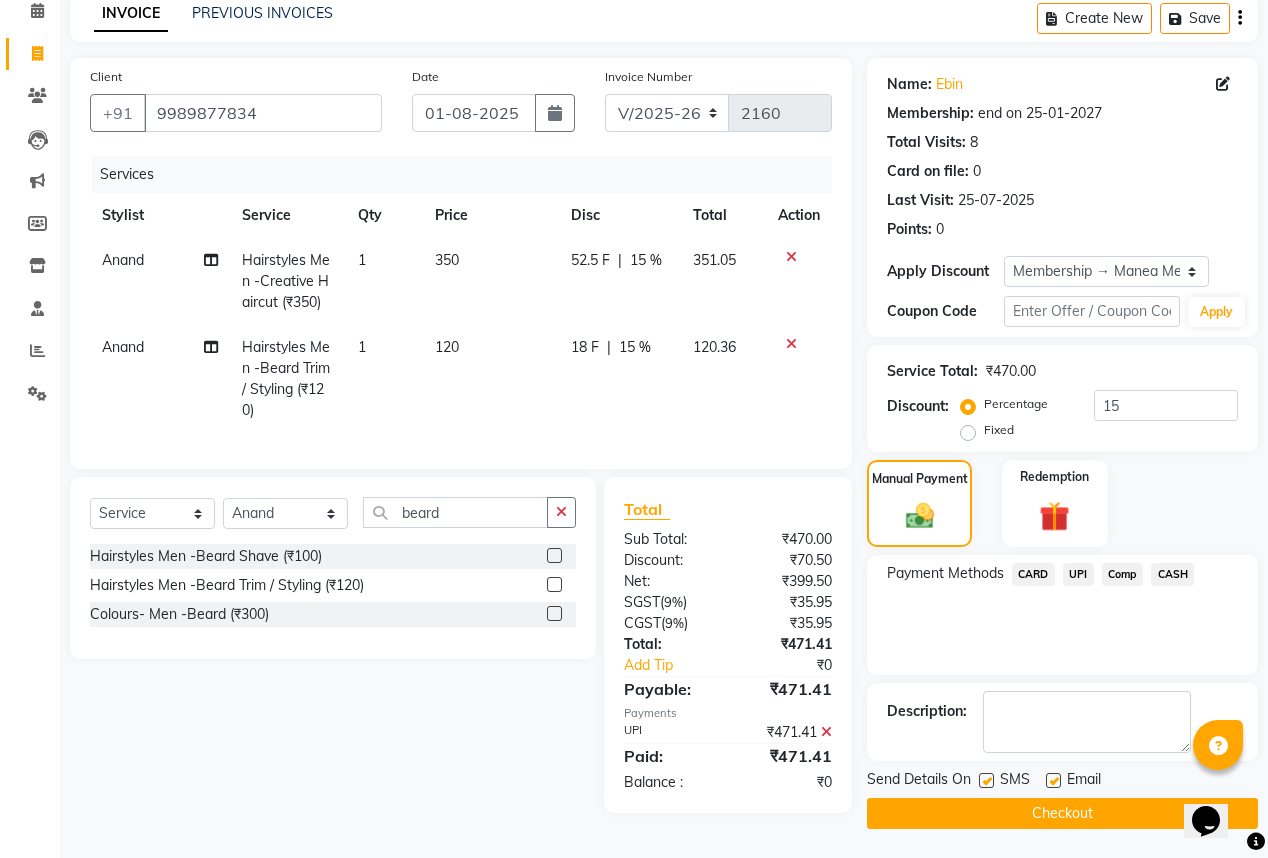 drag, startPoint x: 1052, startPoint y: 782, endPoint x: 1052, endPoint y: 805, distance: 23 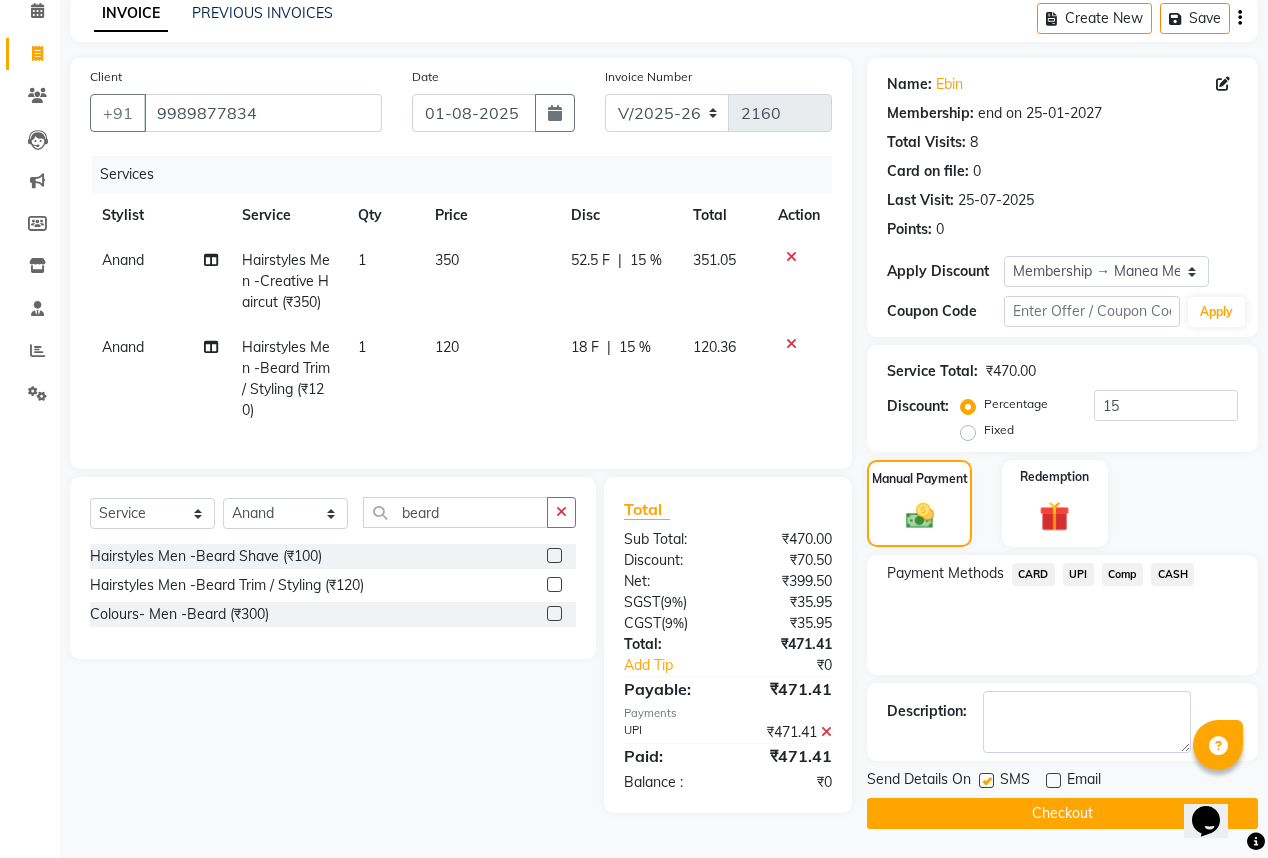 click on "Checkout" 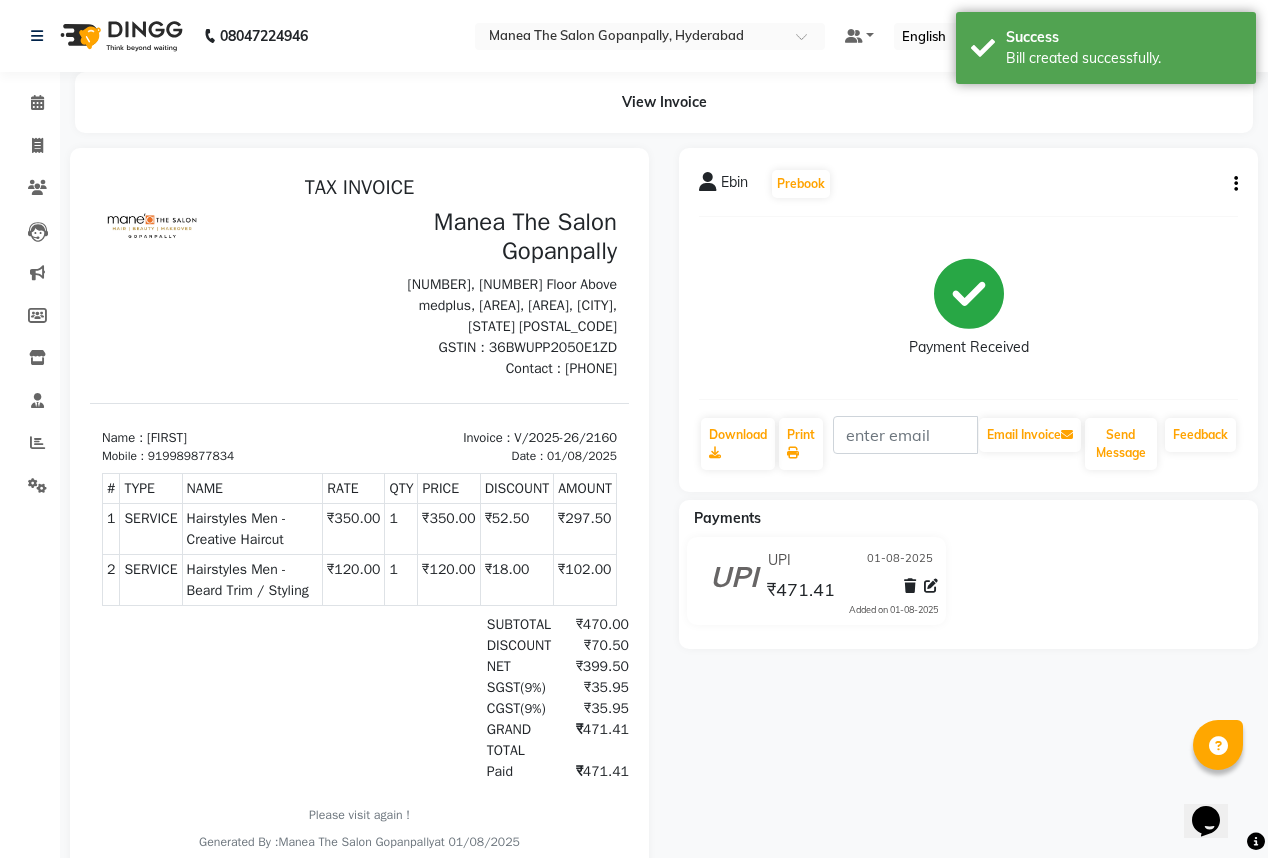 scroll, scrollTop: 0, scrollLeft: 0, axis: both 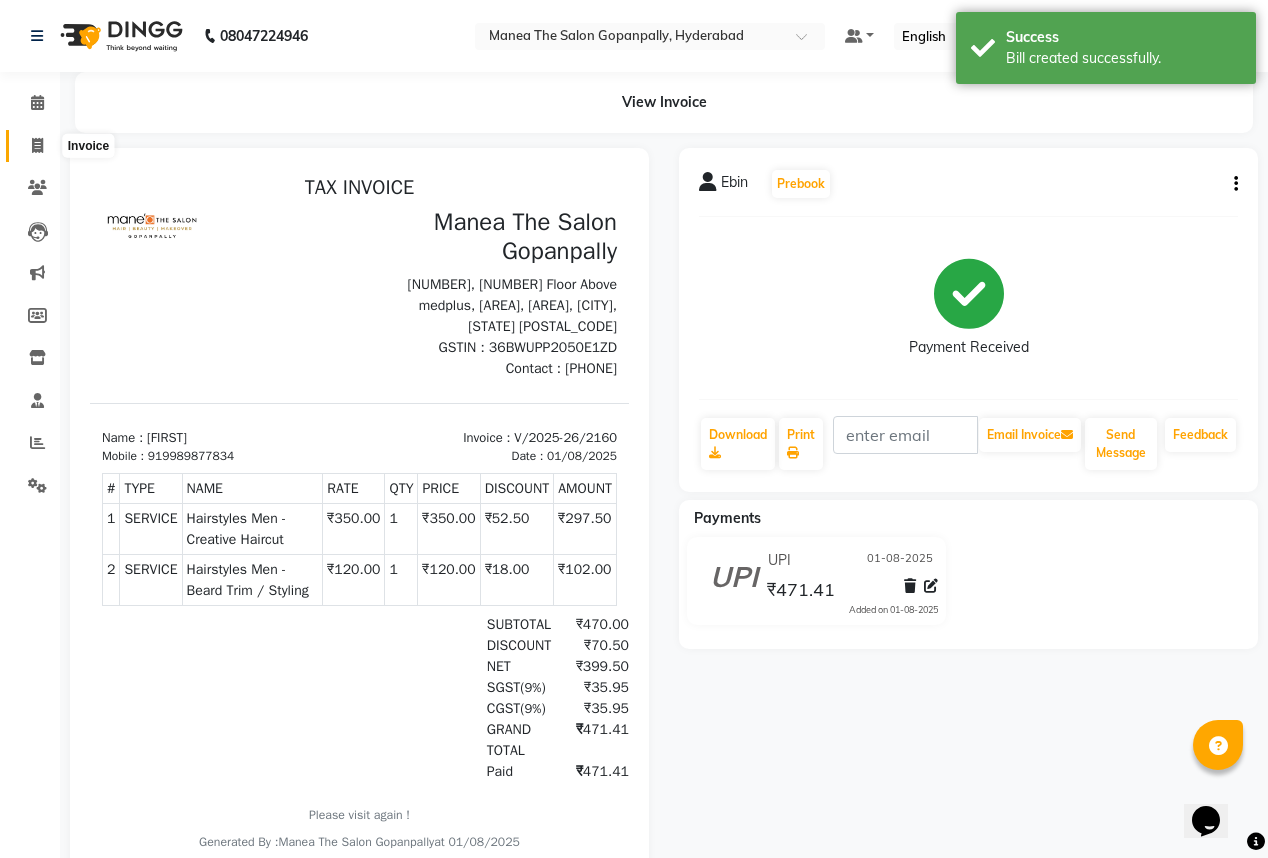click 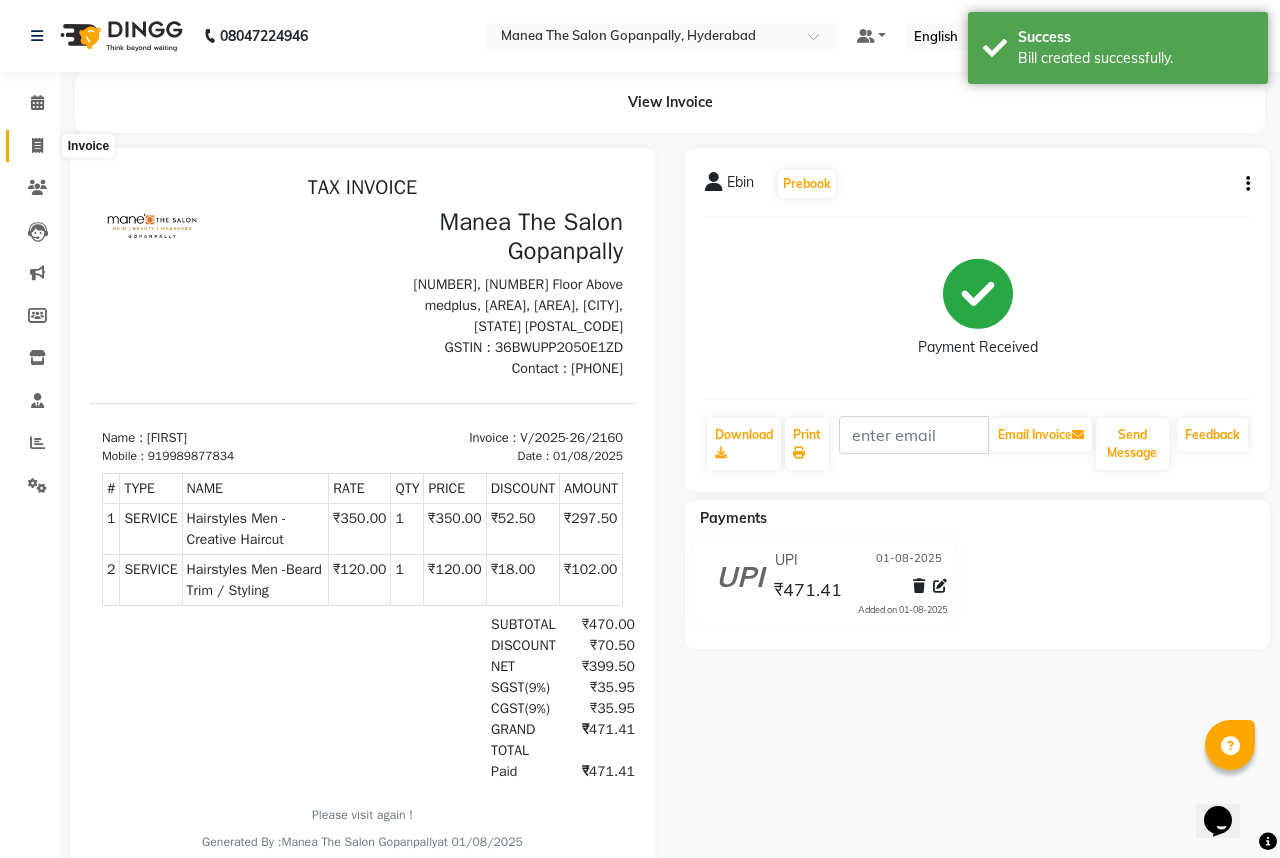 select on "7027" 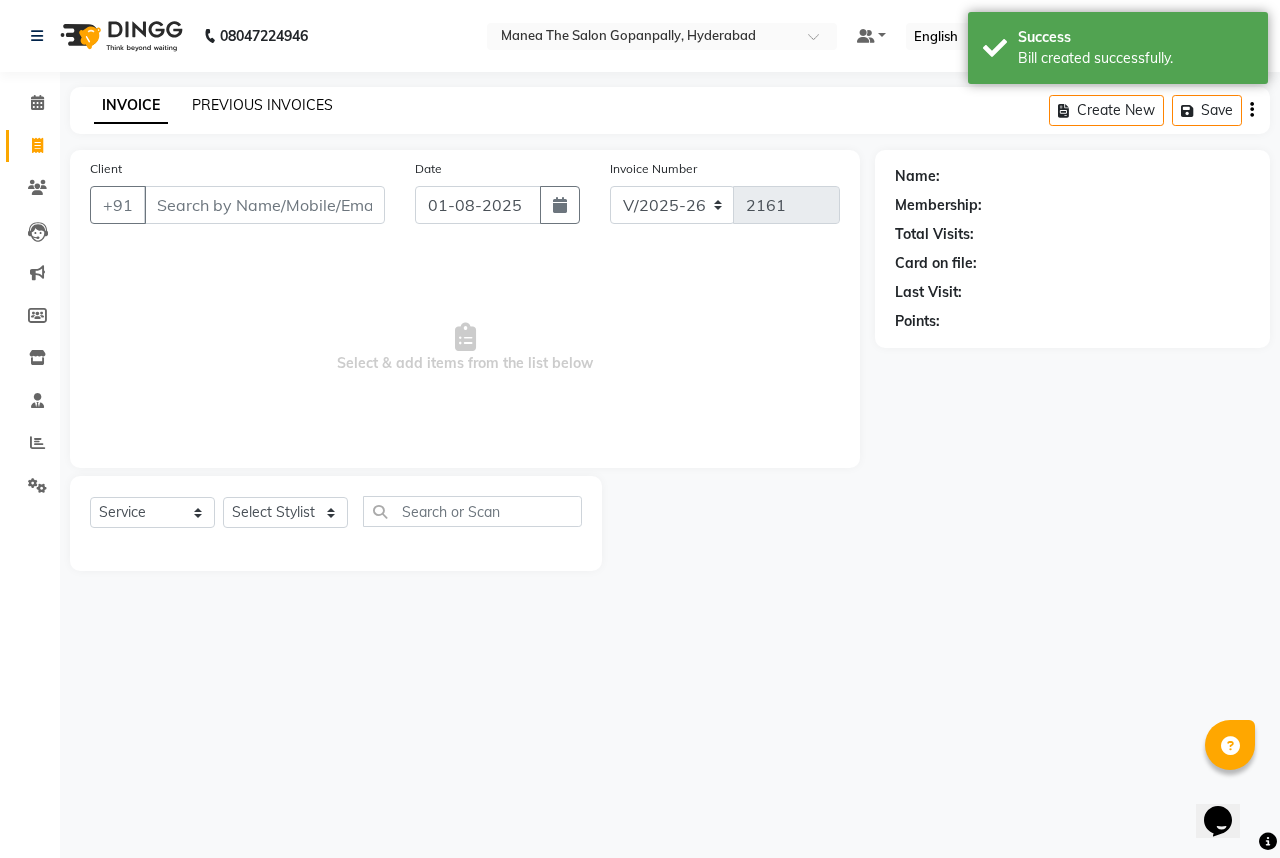 click on "PREVIOUS INVOICES" 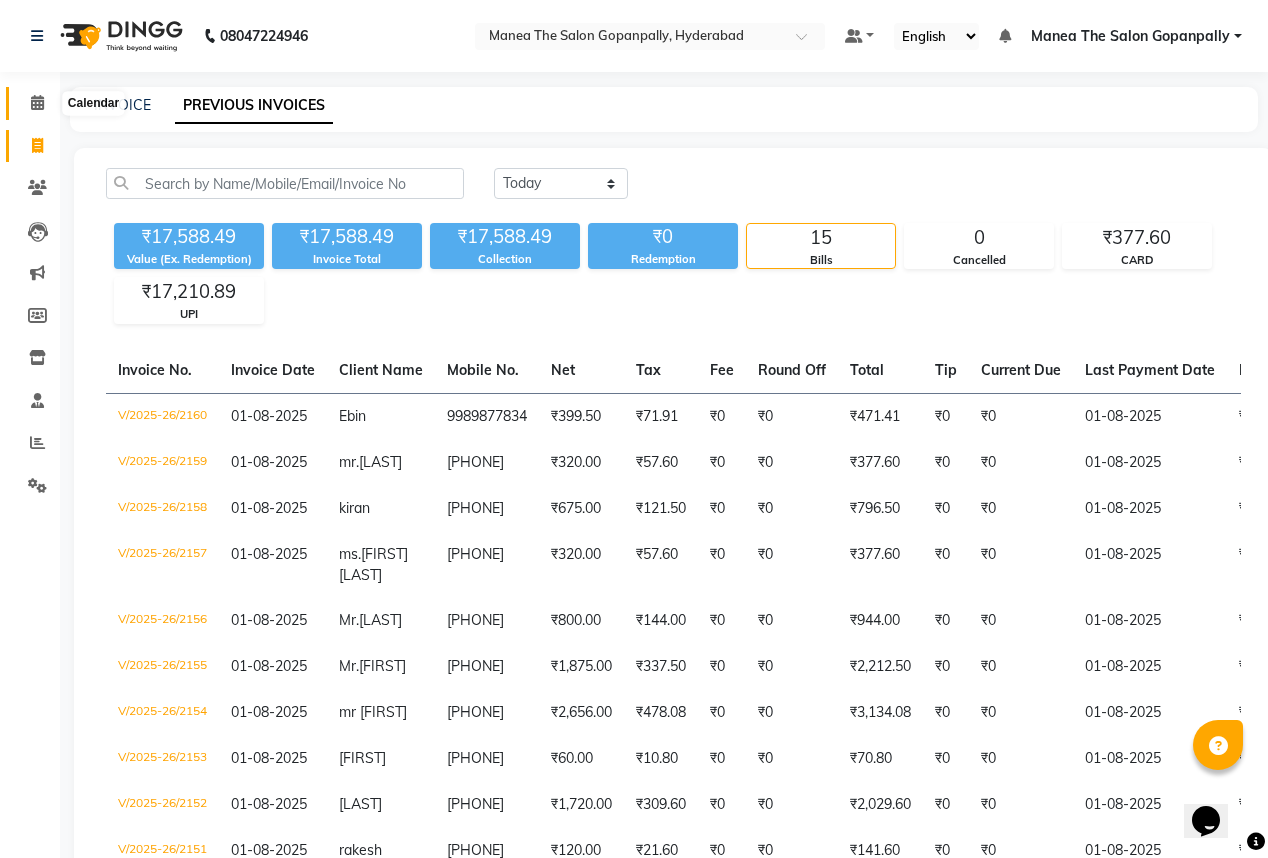 click 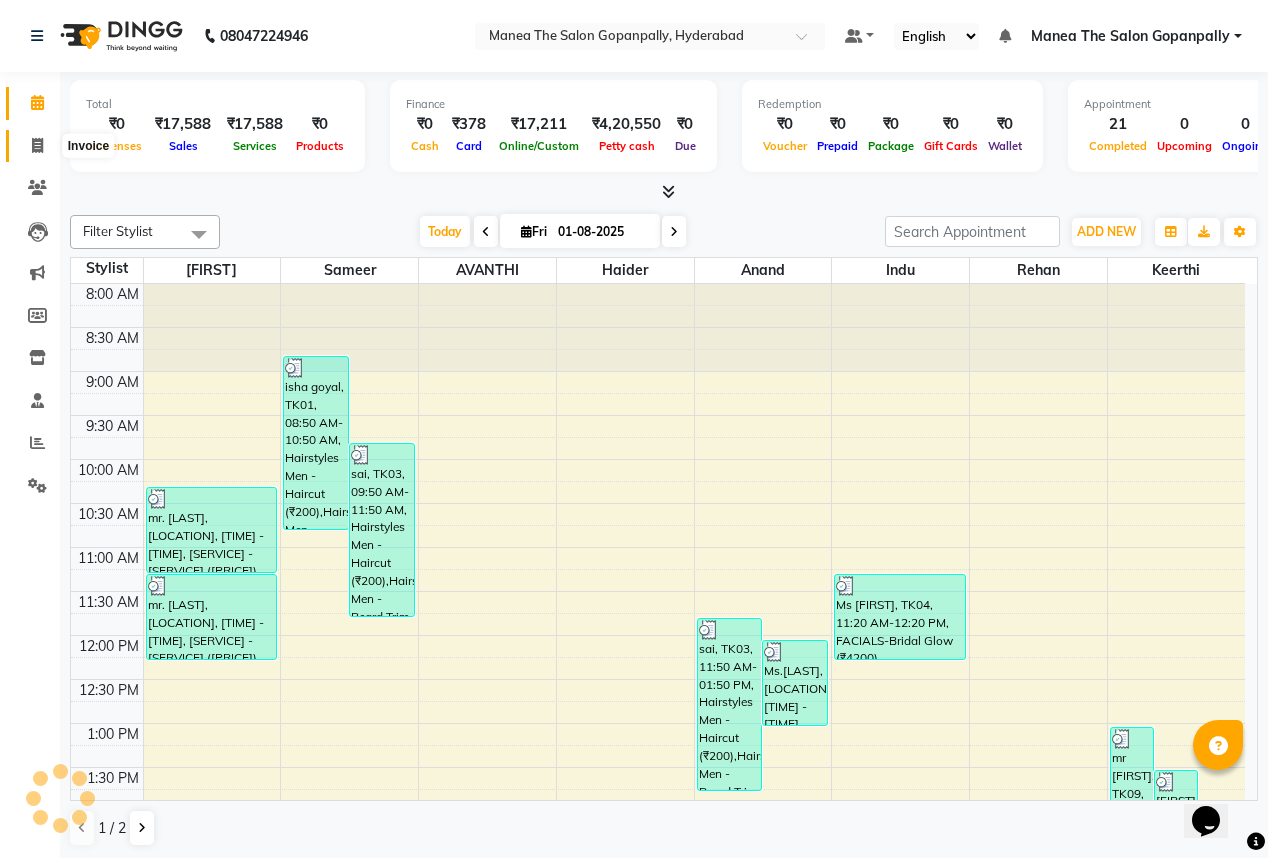 scroll, scrollTop: 616, scrollLeft: 0, axis: vertical 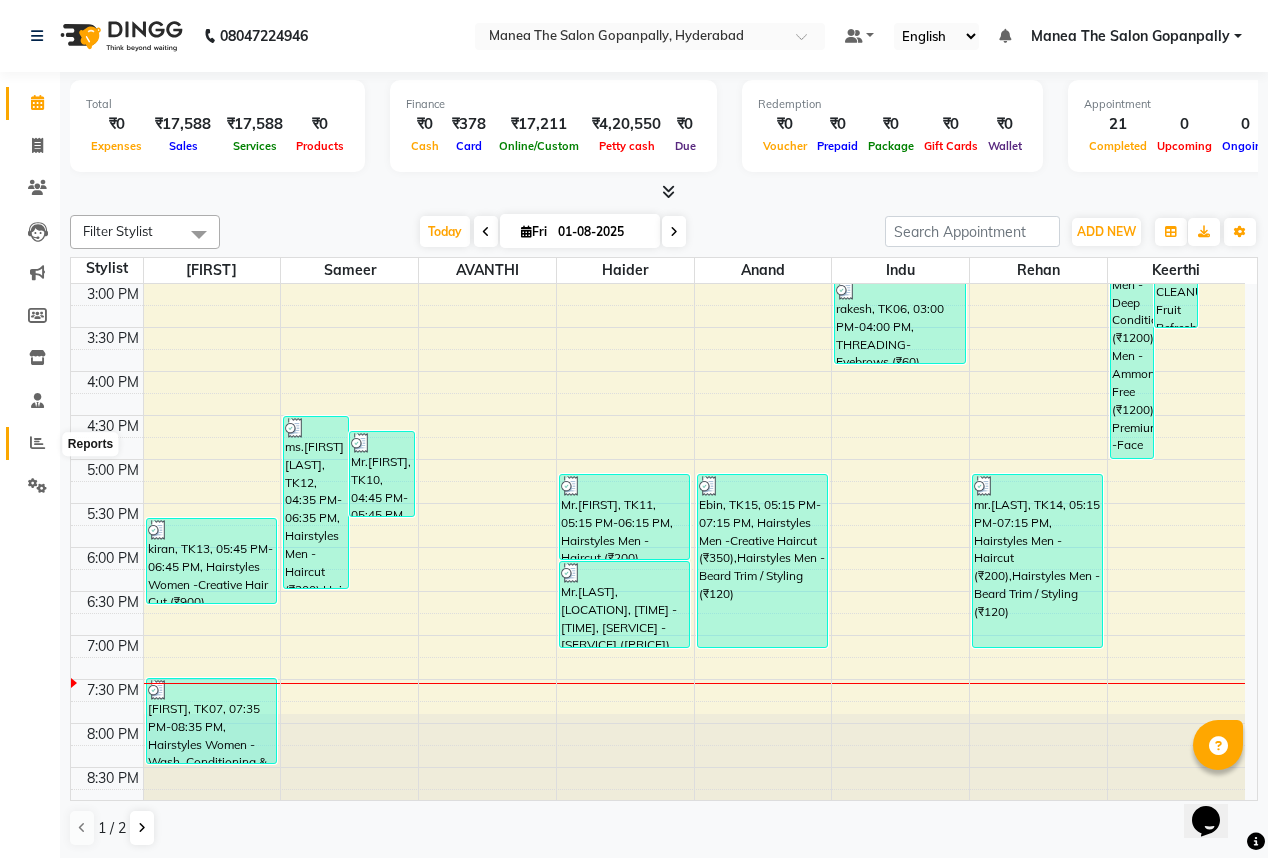click 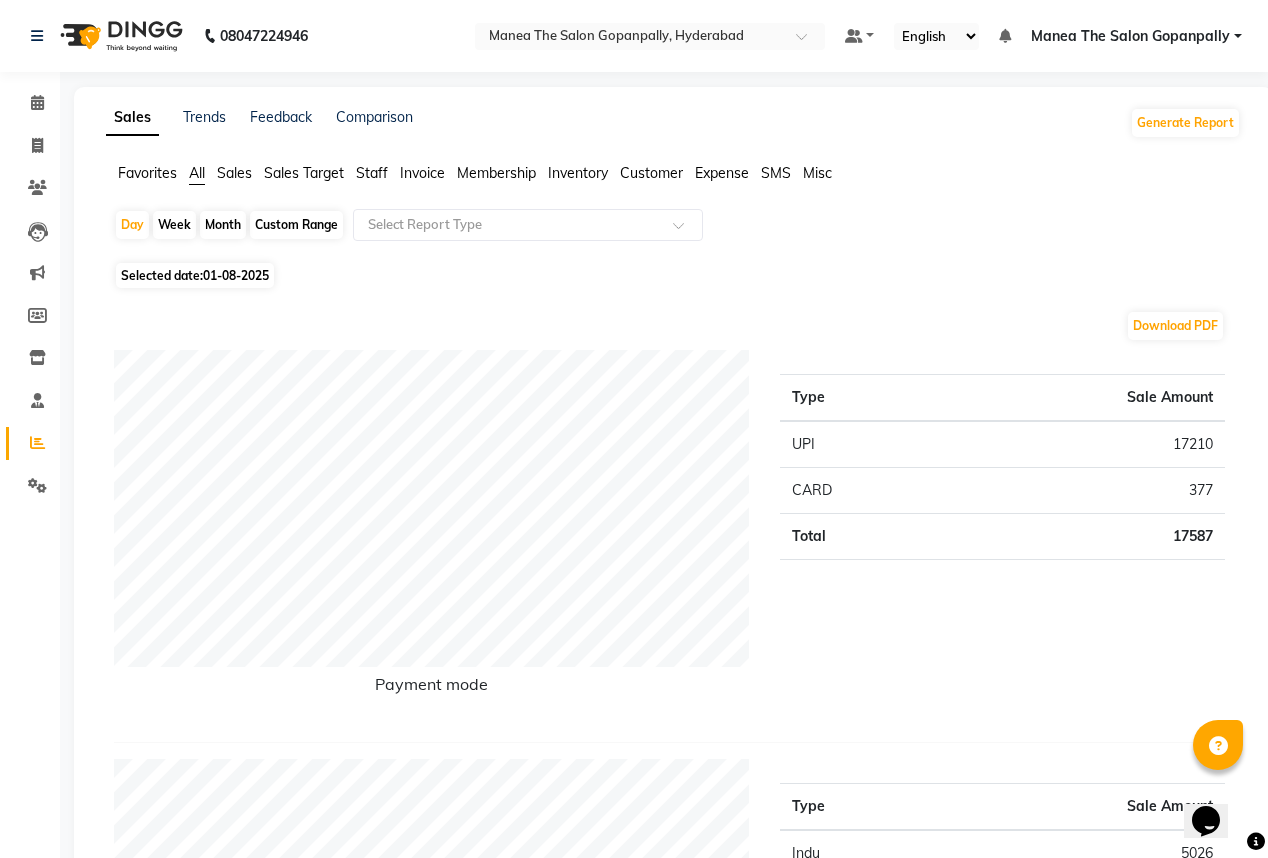 click on "Customer" 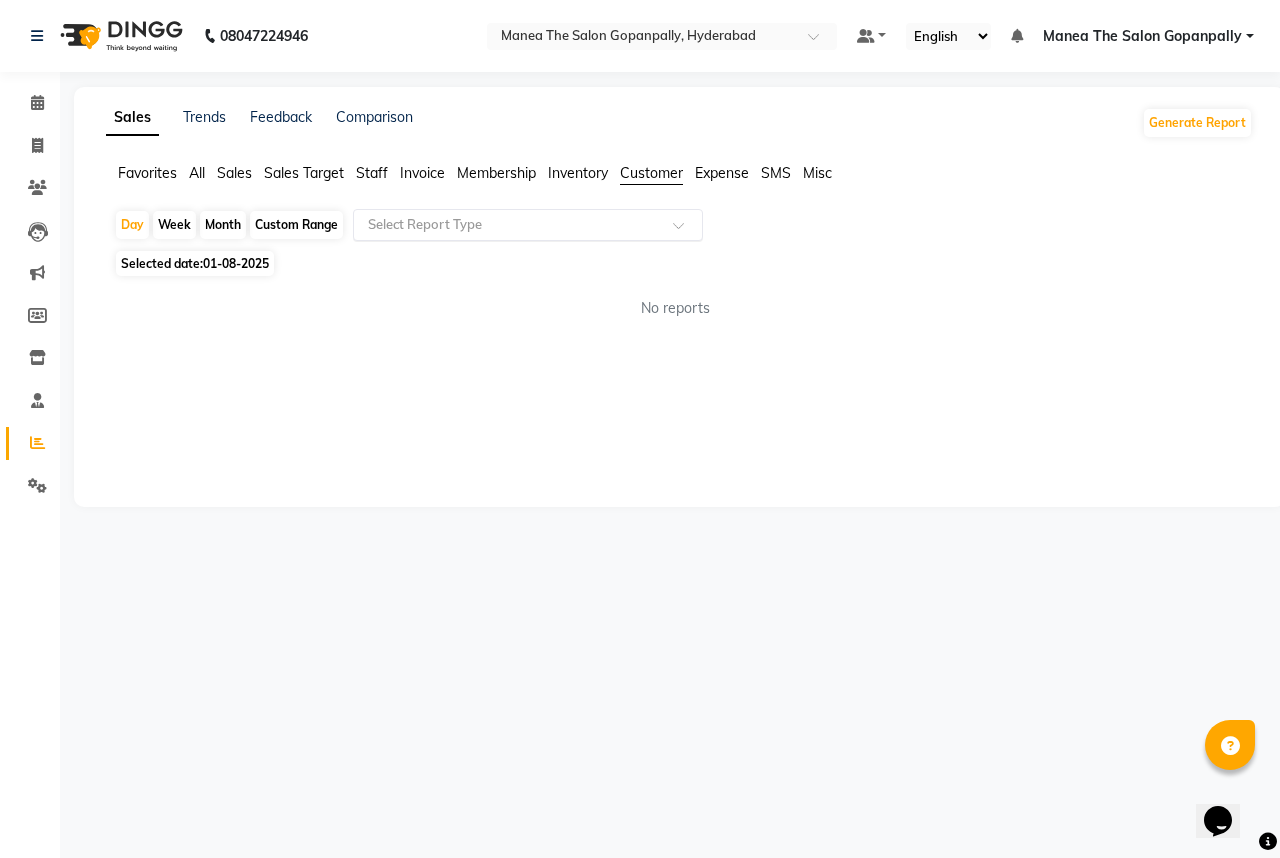 click 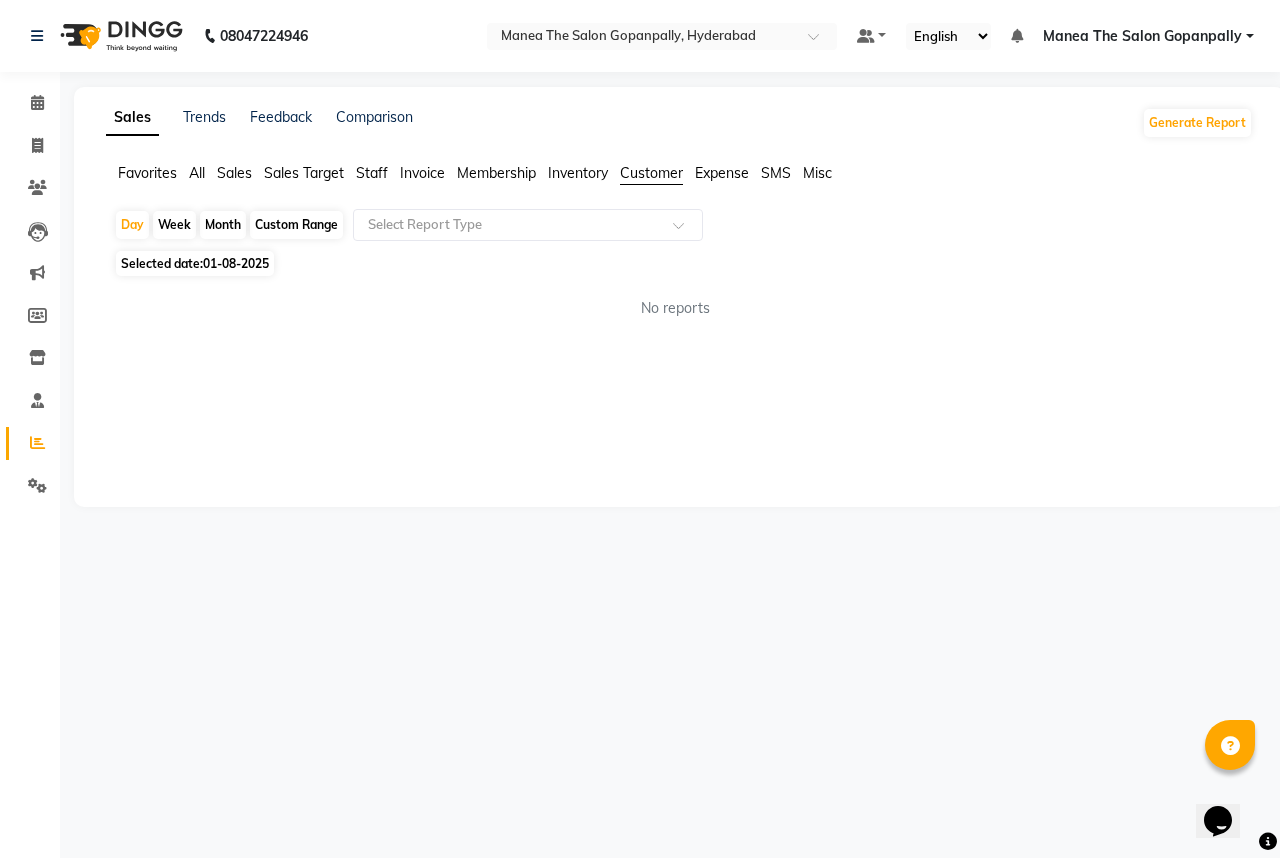 click on "Month" 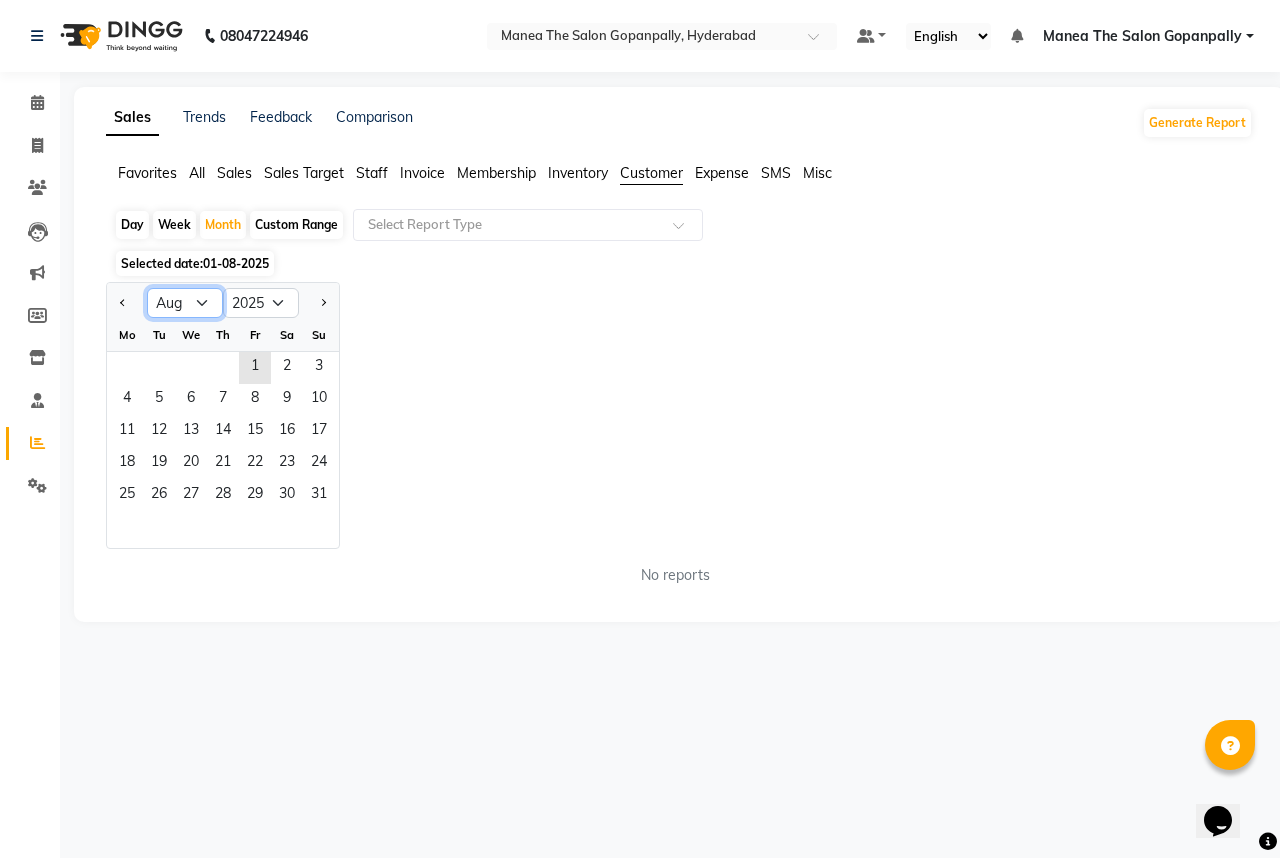 click on "Jan Feb Mar Apr May Jun Jul Aug Sep Oct Nov Dec" 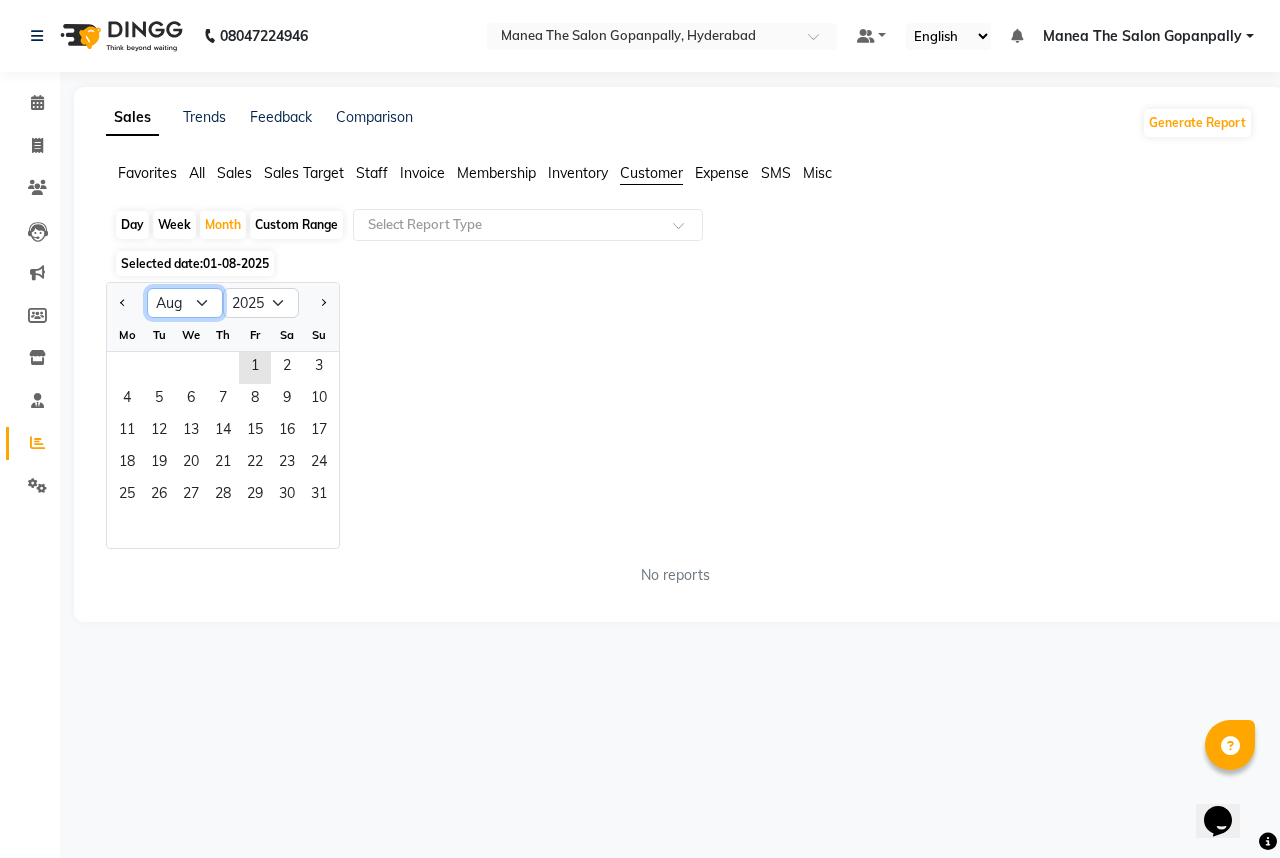 select on "7" 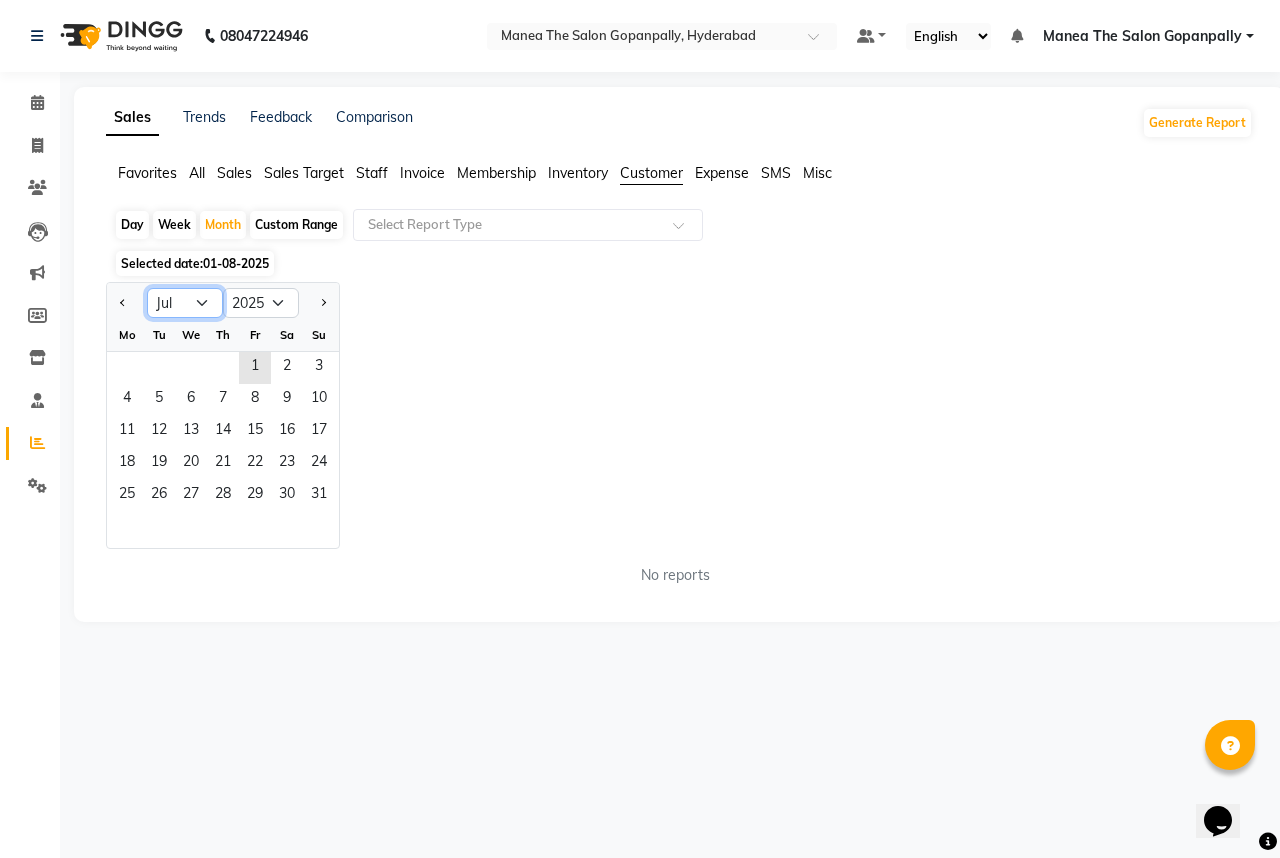 click on "Jan Feb Mar Apr May Jun Jul Aug Sep Oct Nov Dec" 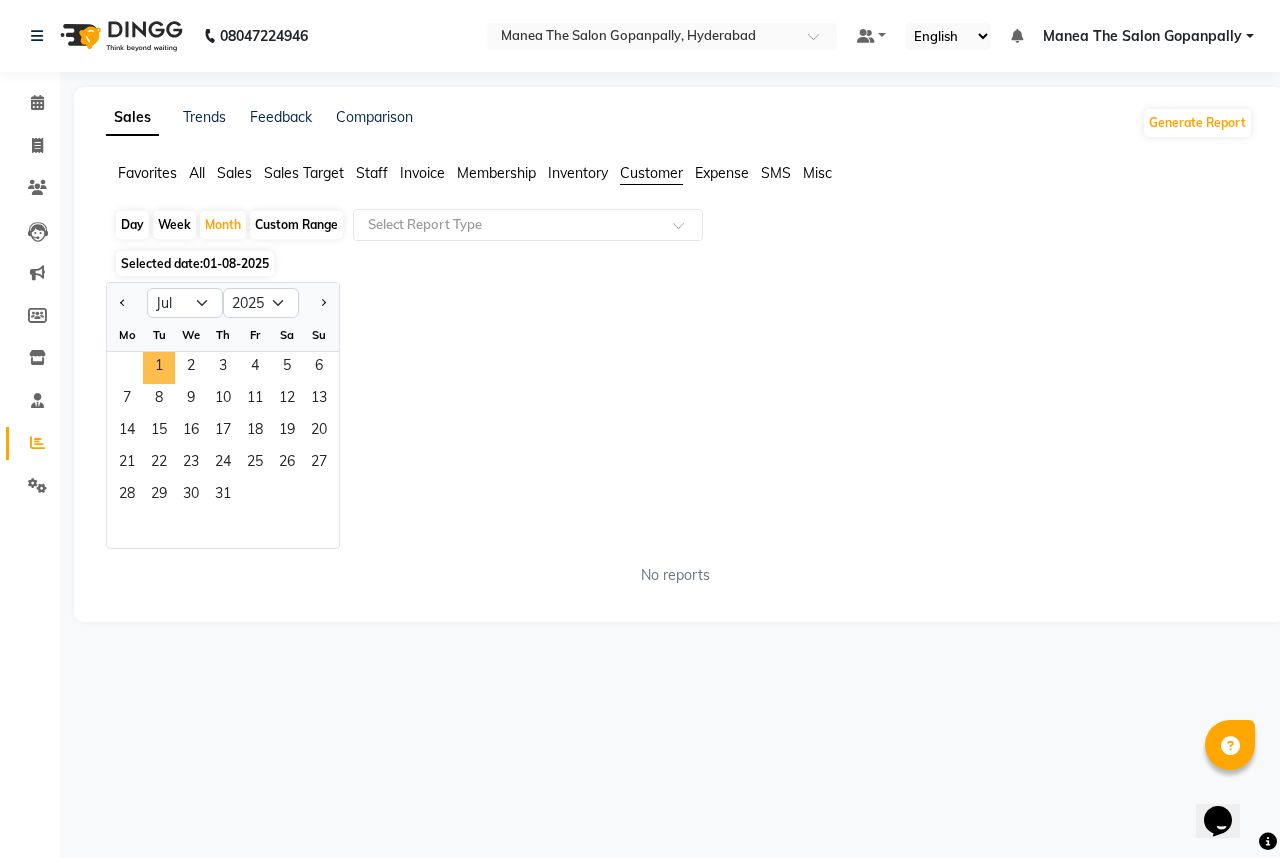 click on "1" 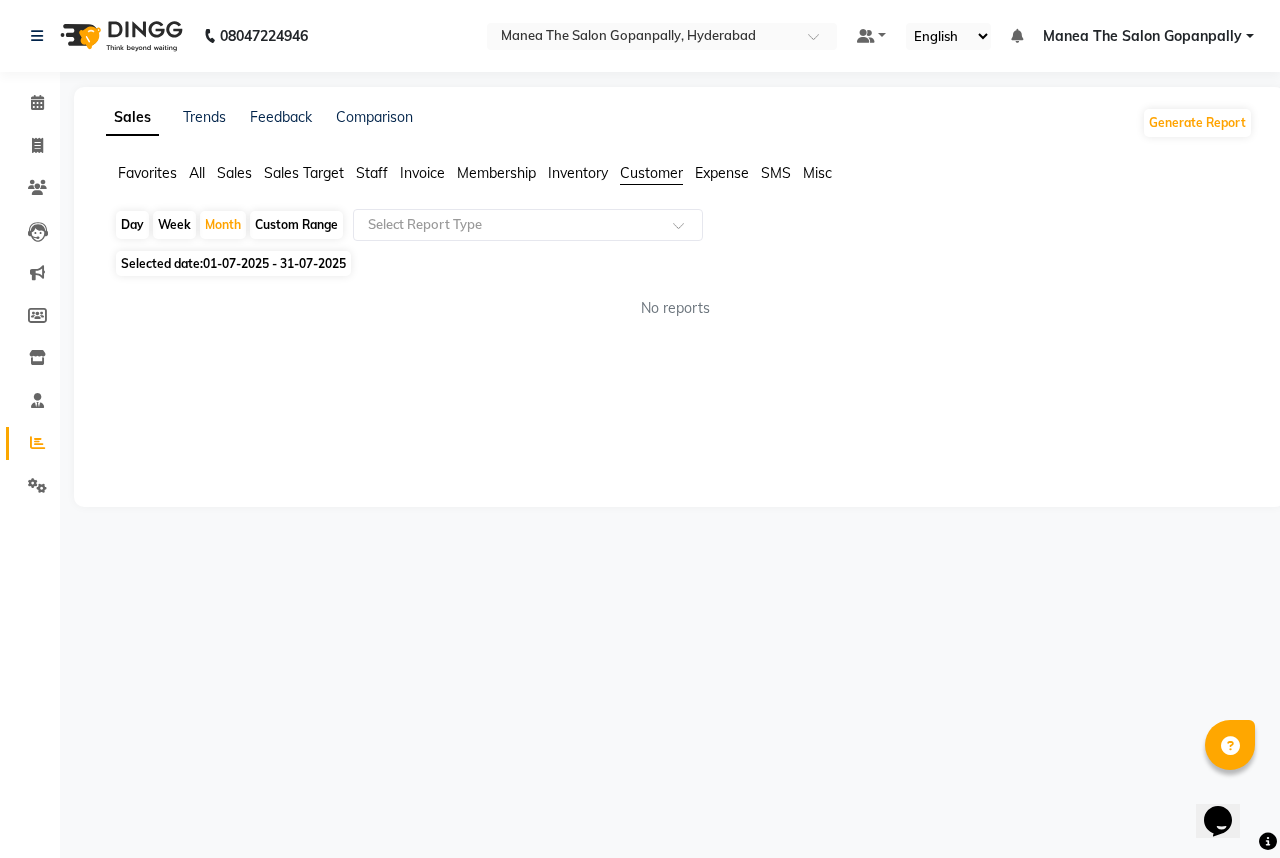 click on "Customer" 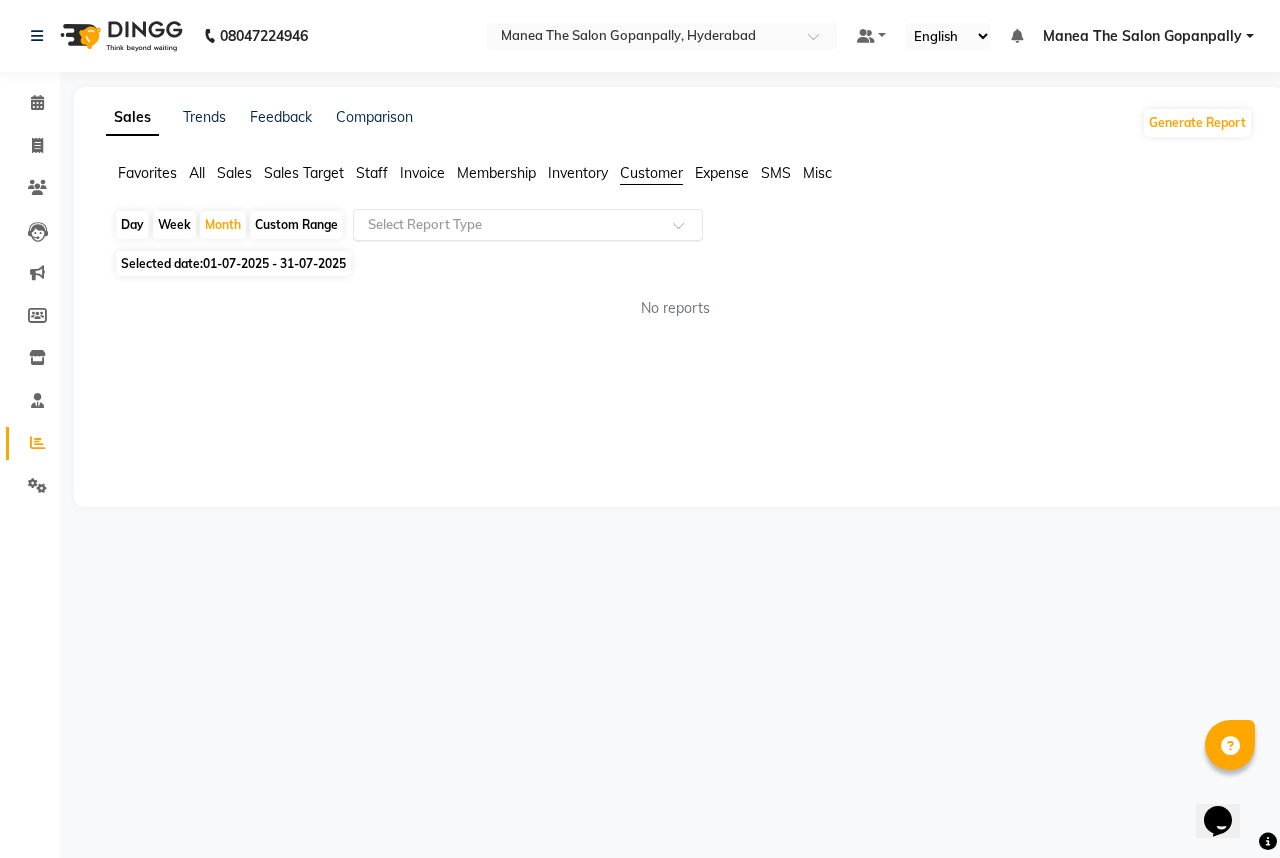 click 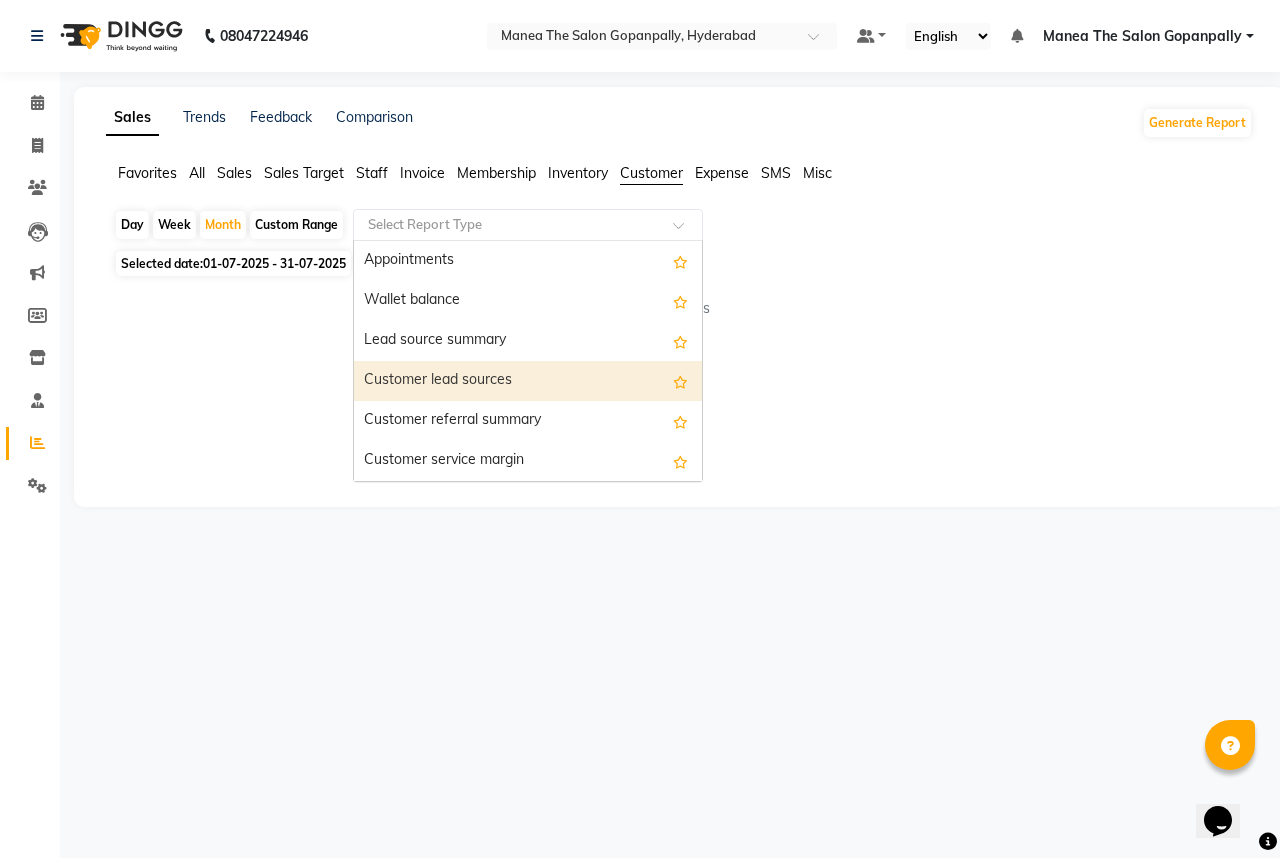 click on "Customer lead sources" at bounding box center (528, 381) 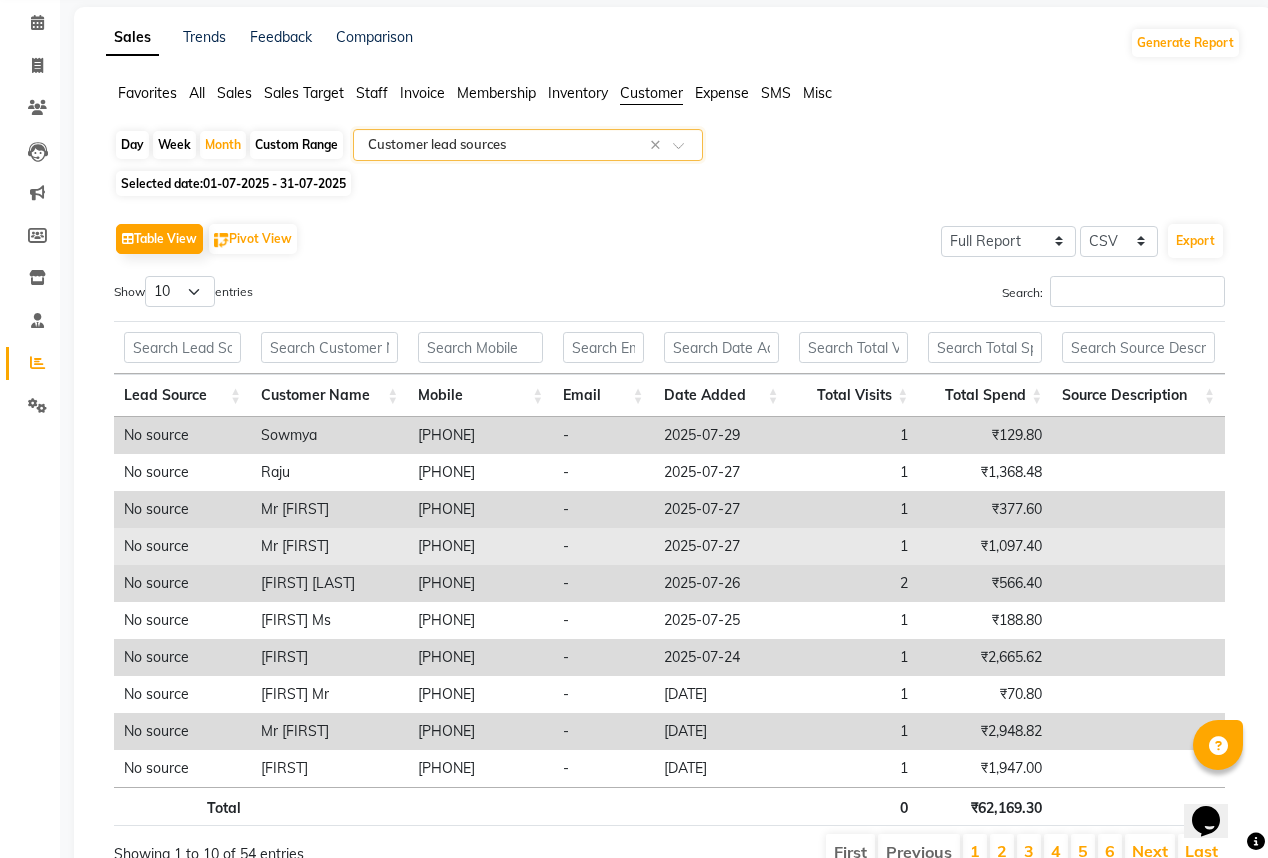scroll, scrollTop: 170, scrollLeft: 0, axis: vertical 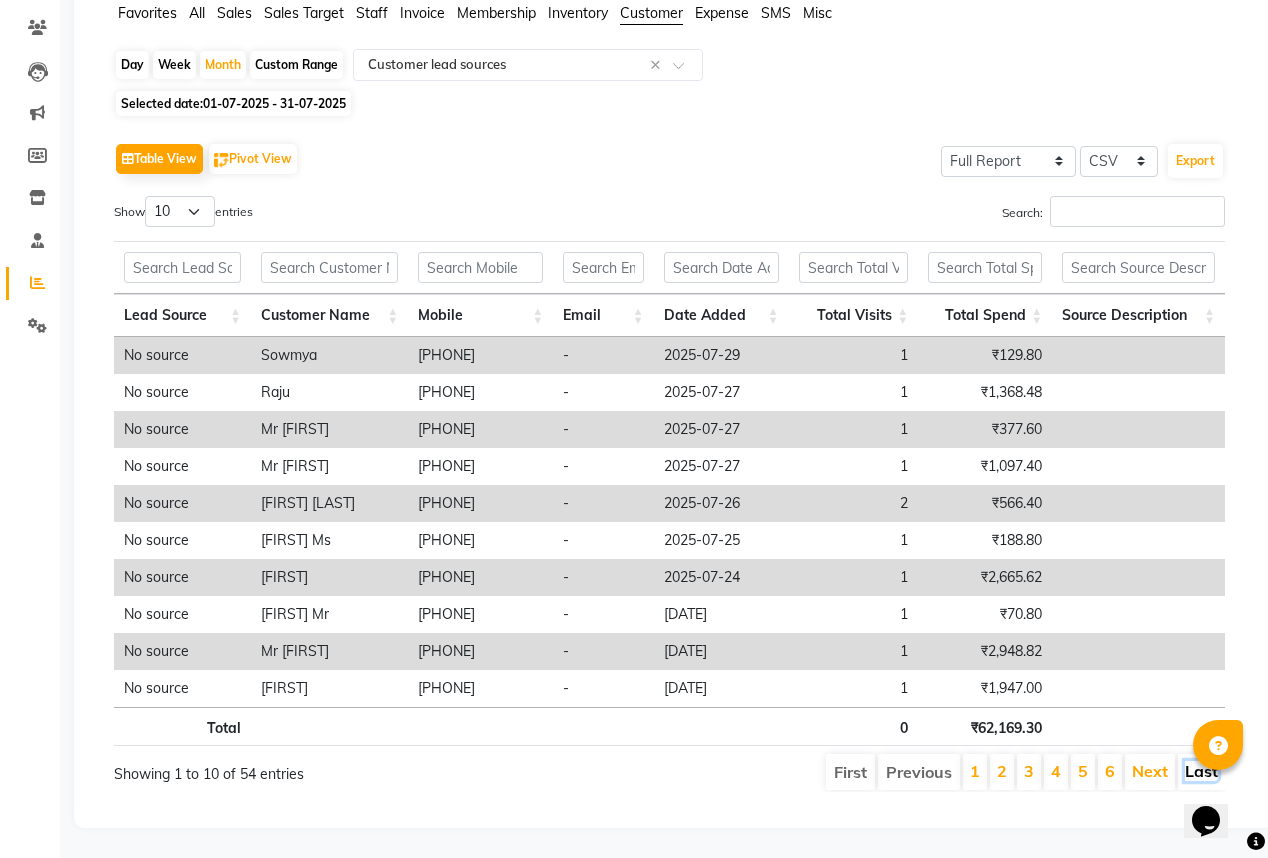 click on "Last" at bounding box center (1201, 771) 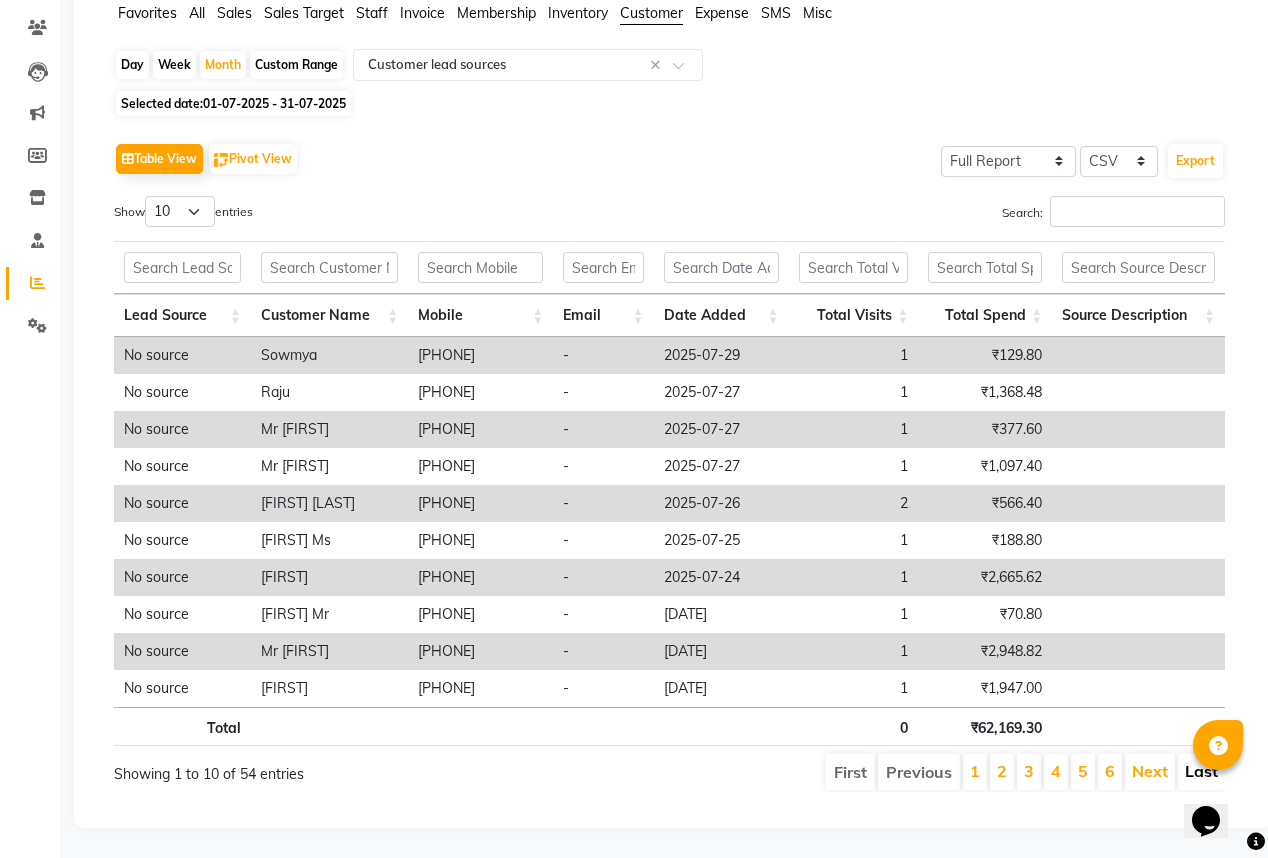 scroll, scrollTop: 0, scrollLeft: 0, axis: both 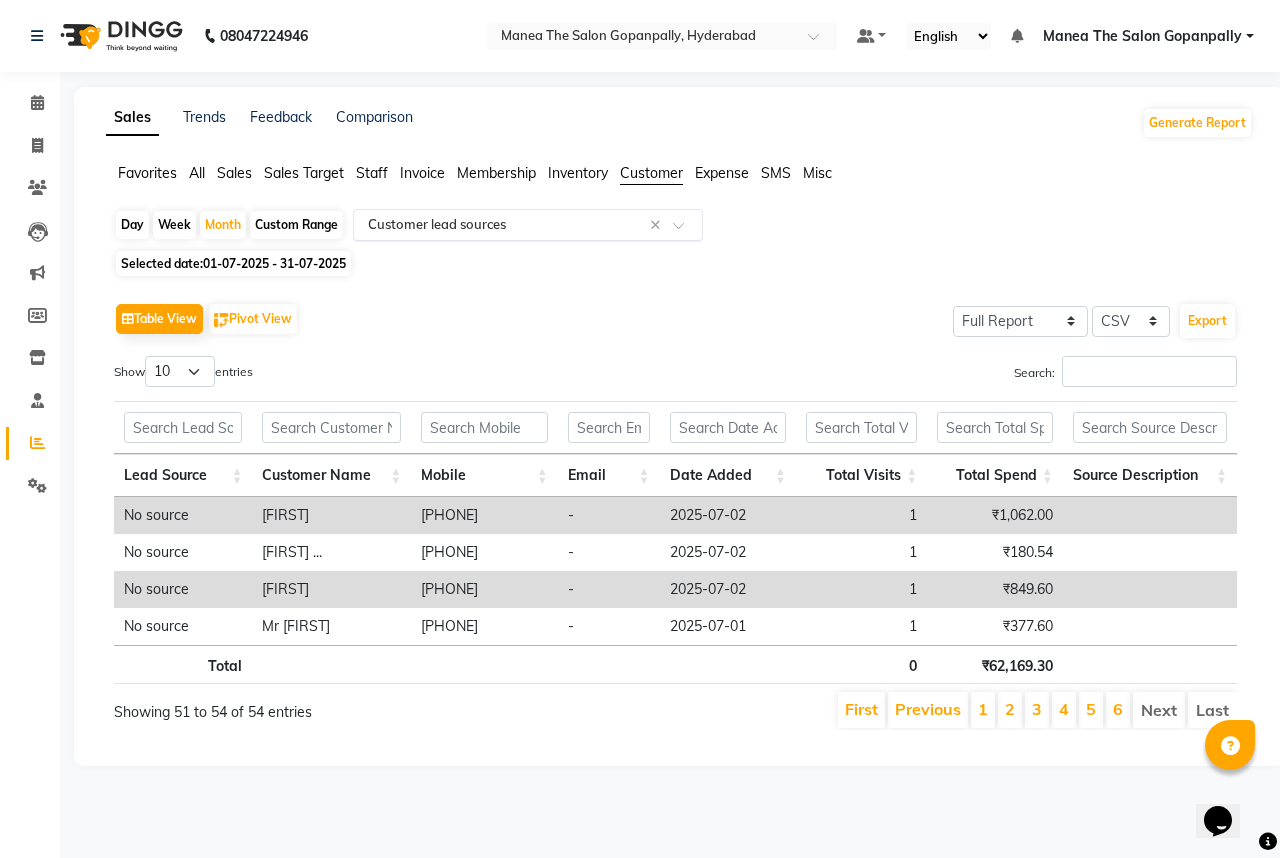 click 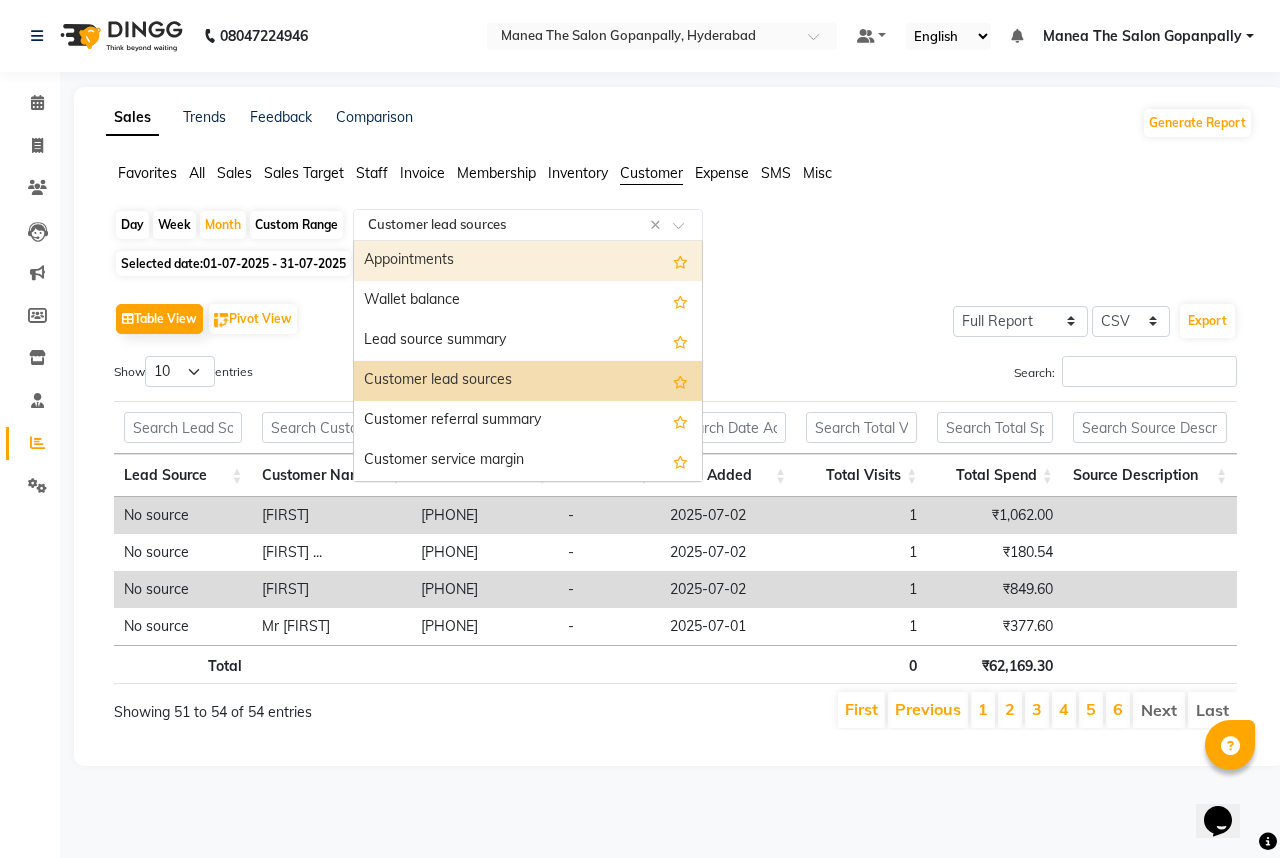 click on "Appointments" at bounding box center (528, 261) 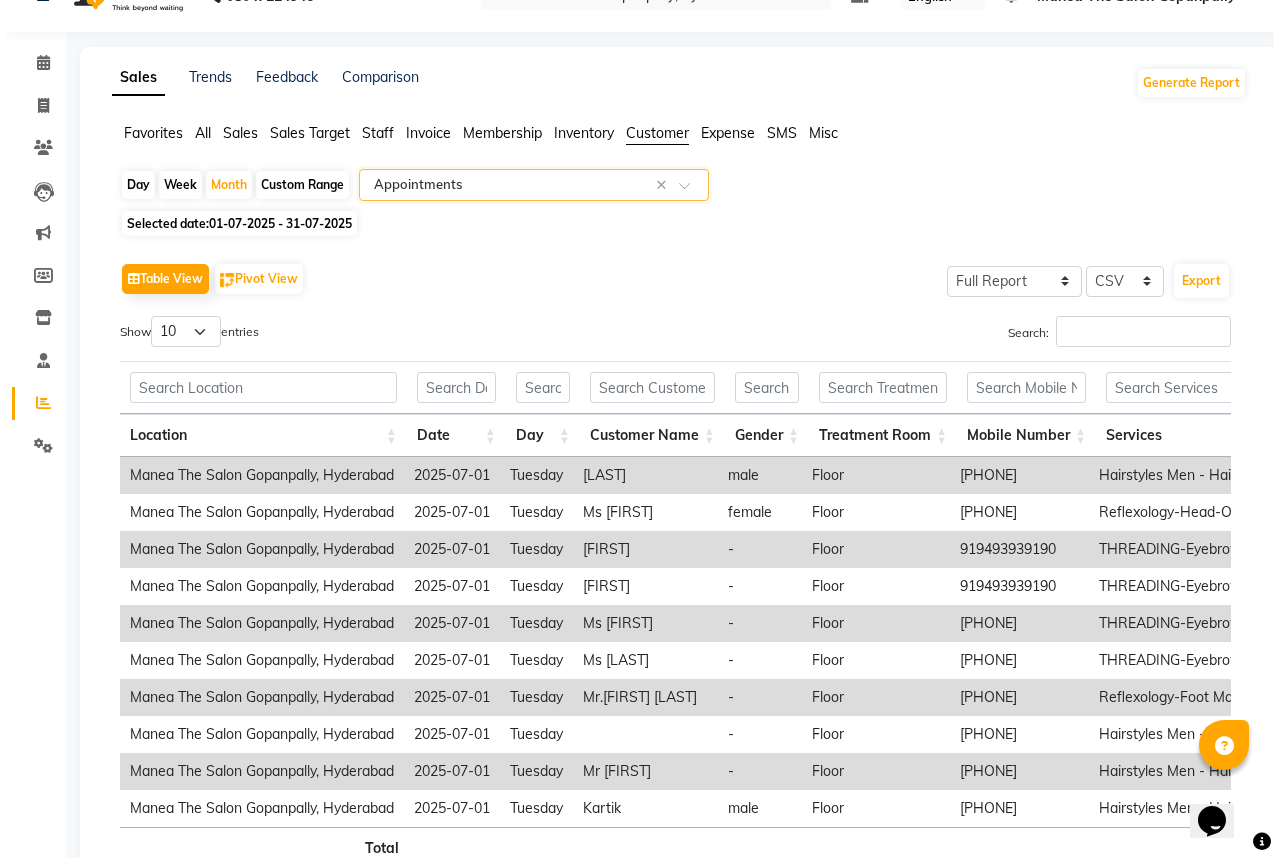 scroll, scrollTop: 0, scrollLeft: 0, axis: both 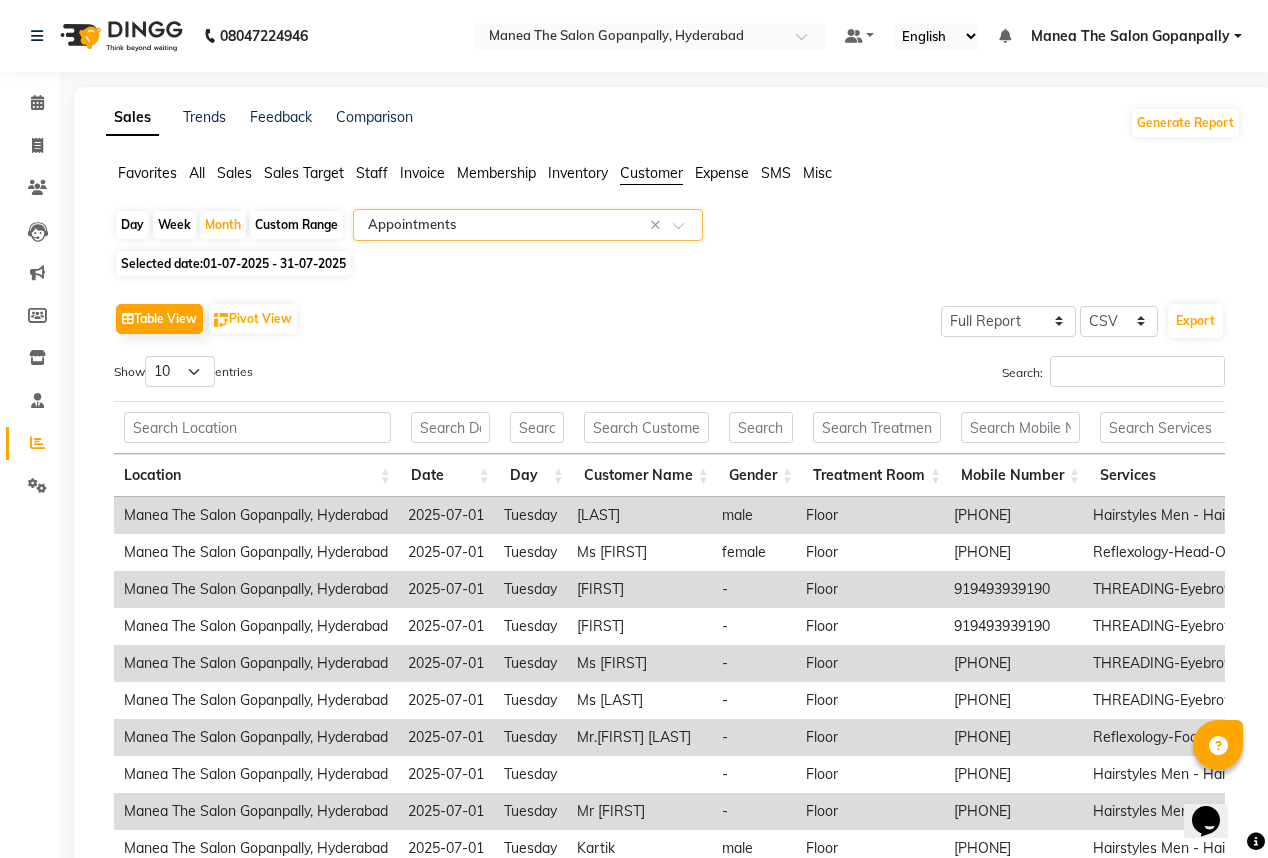 click 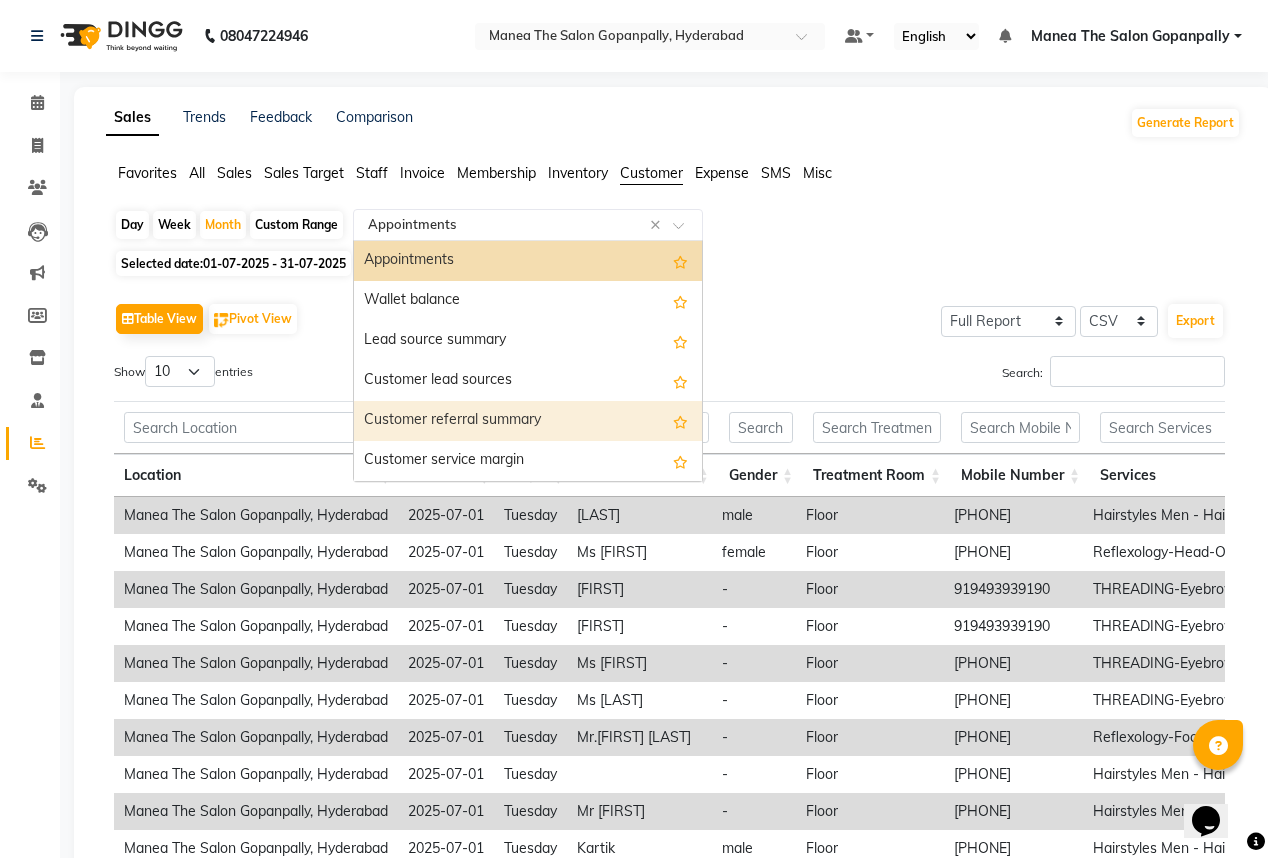 click on "Customer referral summary" at bounding box center [528, 421] 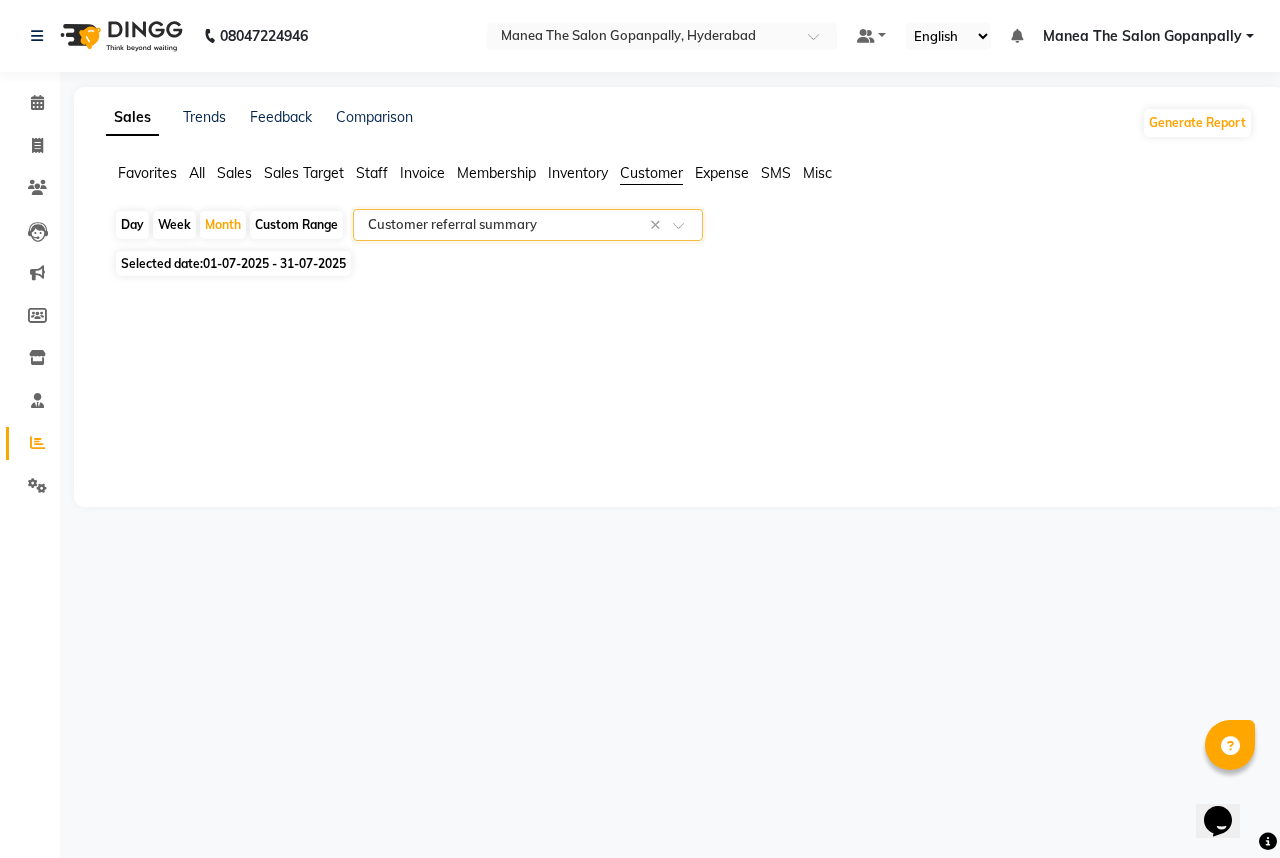 click 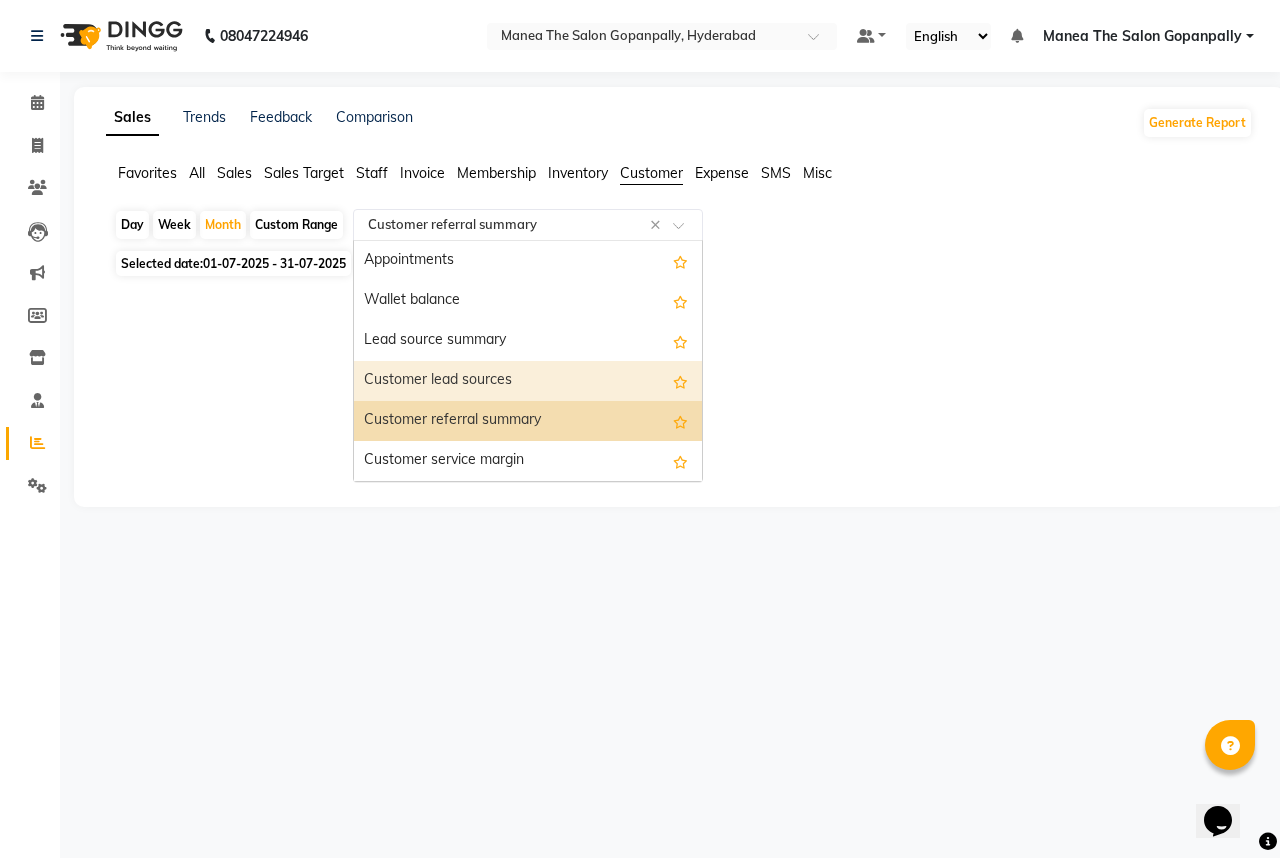 click on "Customer lead sources" at bounding box center (528, 381) 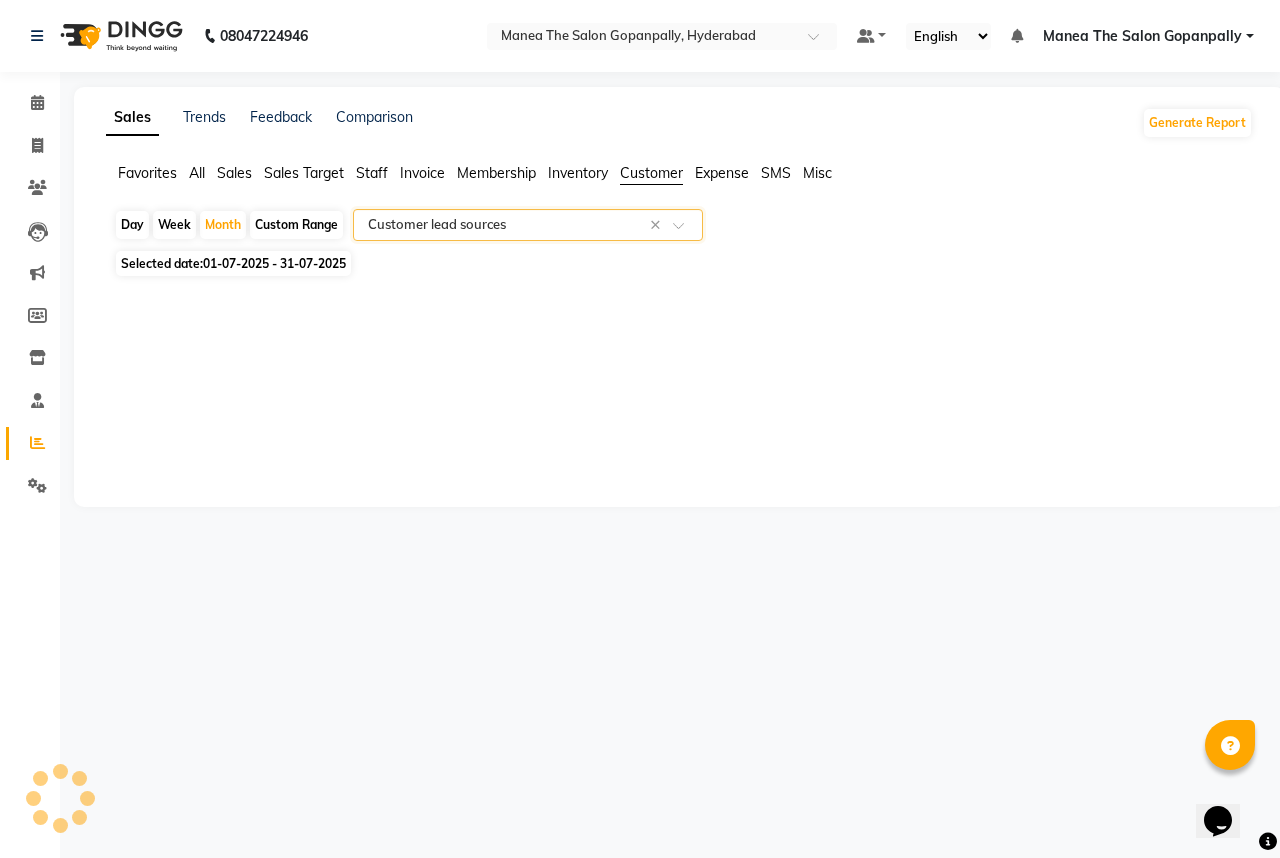 select on "full_report" 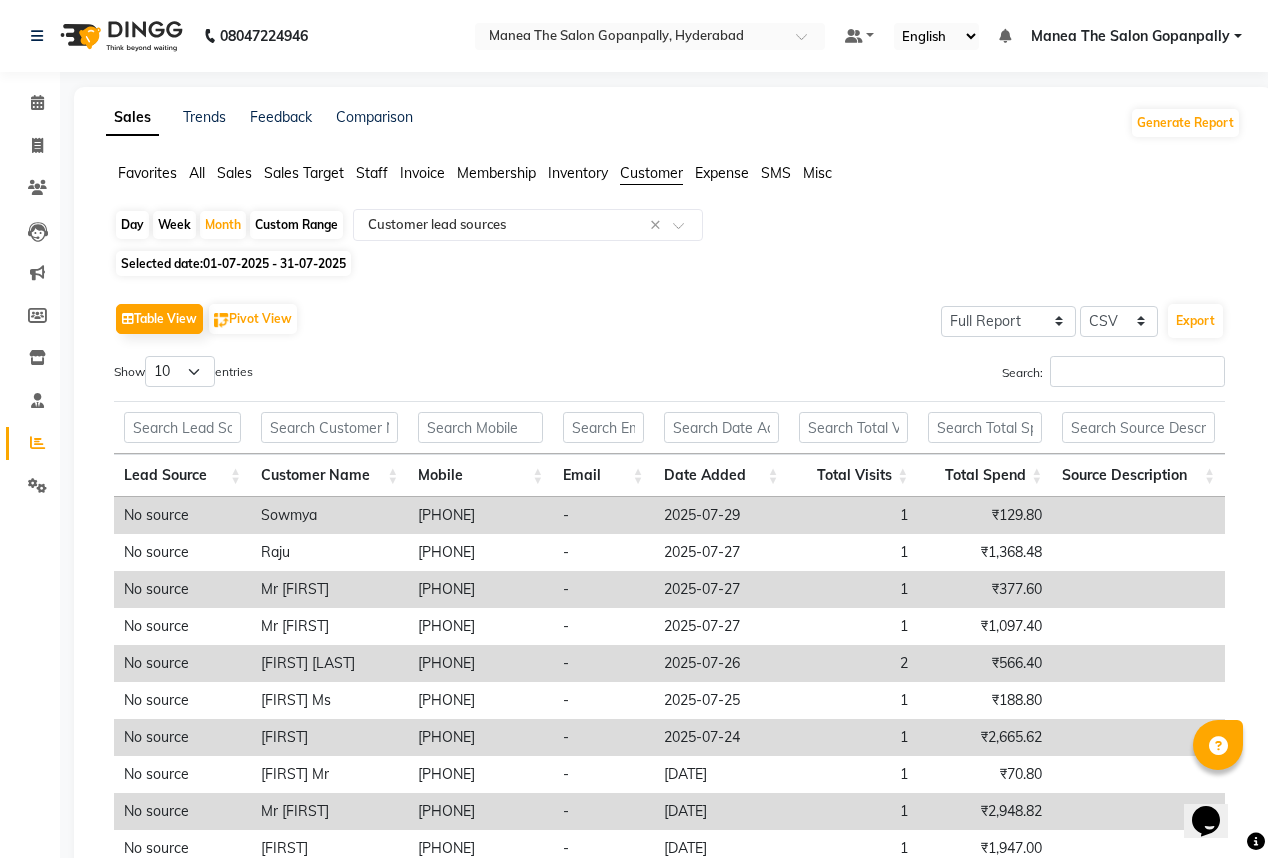 click on "Invoice List Ms.[LAST] /01 August 2025 23 hours 59 minutes left Invoices will automatically deleted after 24 hours from created time. Close" 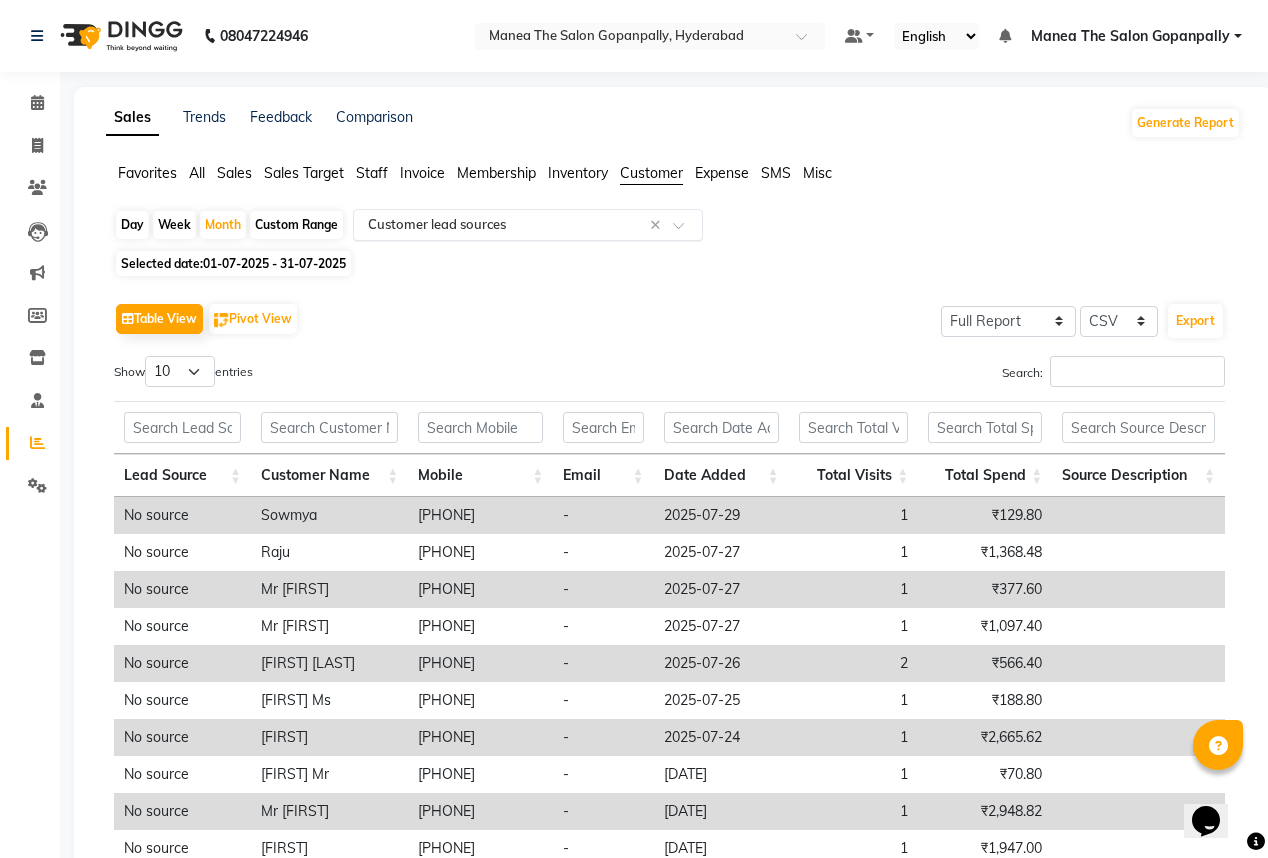 click 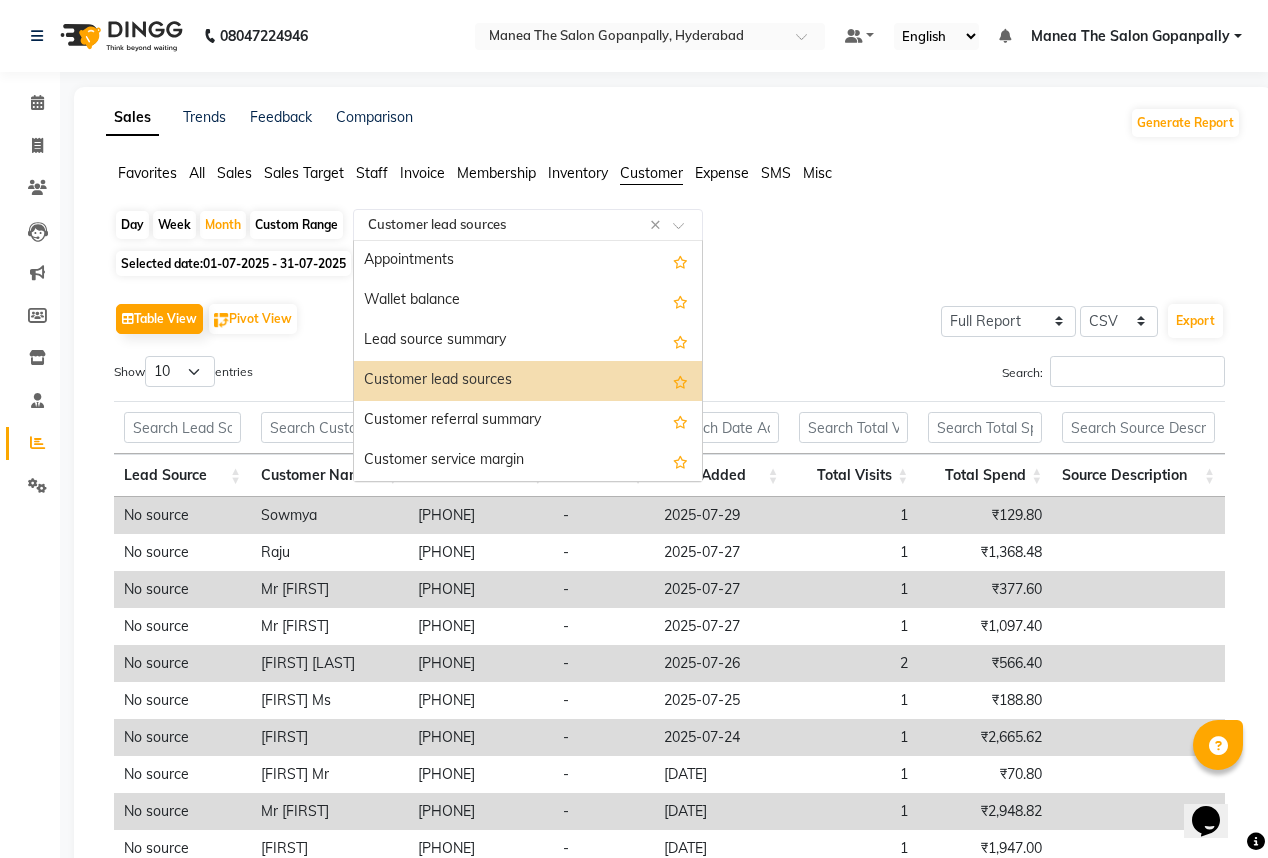 click on "Selected date: 01-07-2025 - 31-07-2025 Table View Pivot View Select Full Report Filtered Report Select CSV PDF Export Show 10 25 50 100 entries Search: Lead Source Customer Name Mobile Email Date Added Total Visits Total Spend Source Description Lead Source Customer Name Mobile Email Date Added Total Visits Total Spend Source Description Total 0 ₹62,169.30 No source Sowmya [PHONE] - 2025-07-29 1 ₹129.80 No source Raju [PHONE] - 2025-07-27 1 ₹1,368.48 No source Mr Pavan [PHONE] - 2025-07-27 1 ₹377.60 No source Mr Nikita [PHONE] - 2025-07-27 1 ₹1,097.40 No source Isha Goyal [PHONE] -" 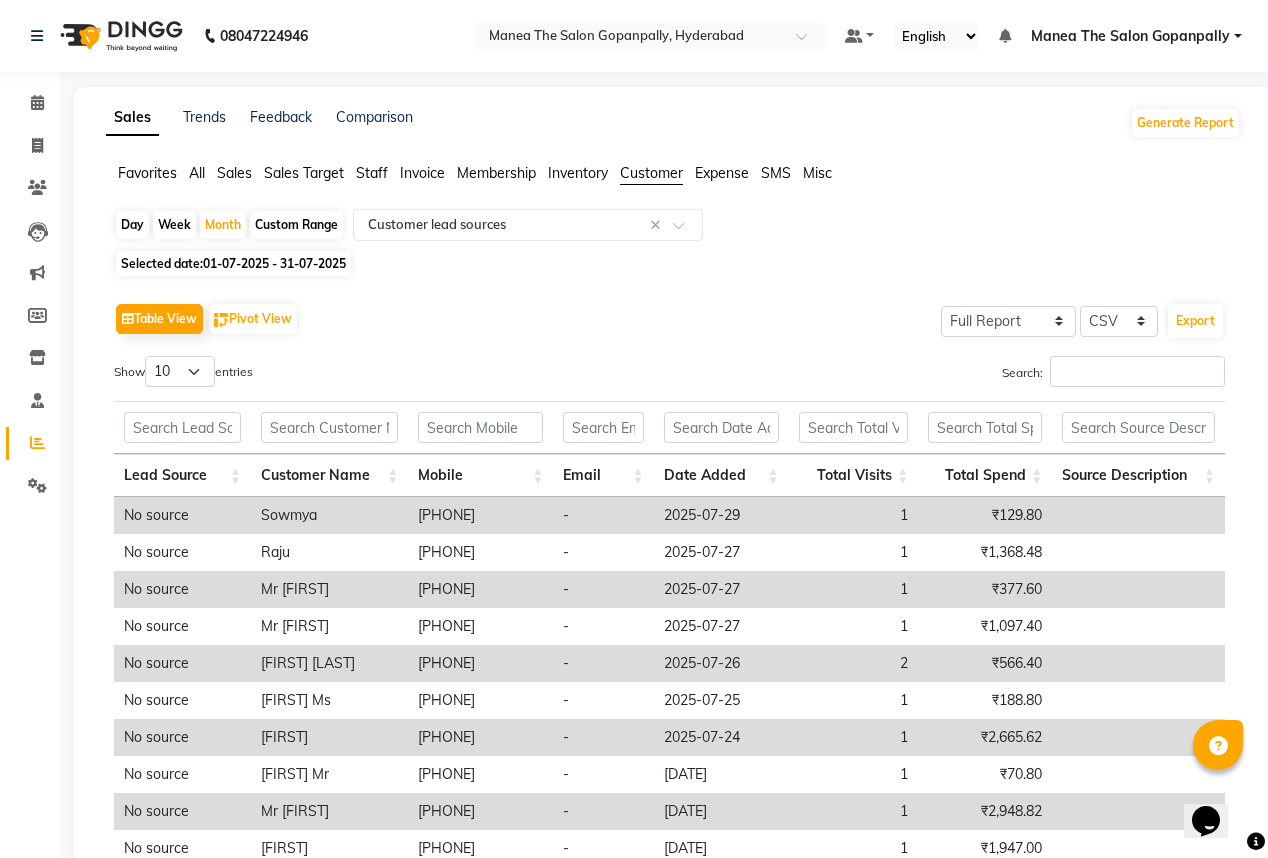 click on "Selected date:  01-07-2025 - 31-07-2025" 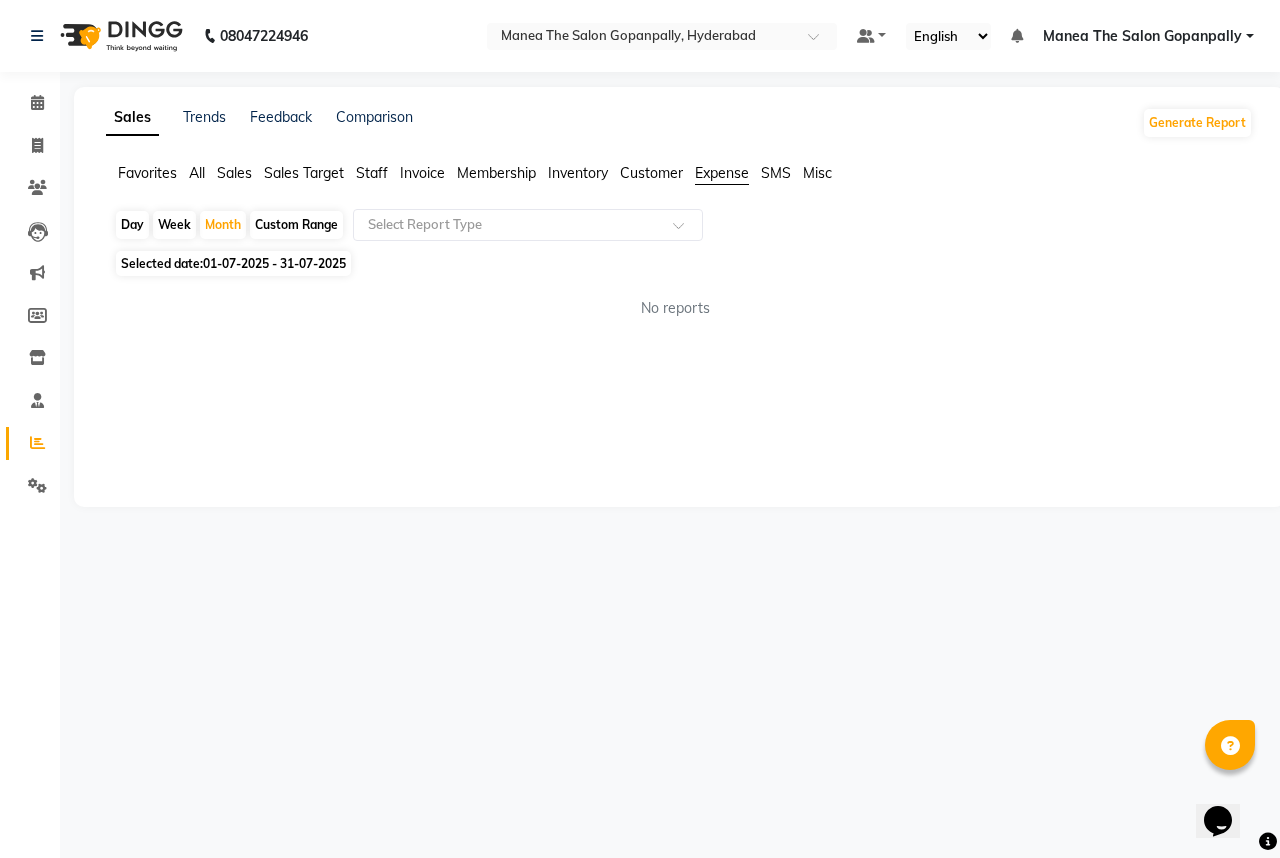 click on "Inventory" 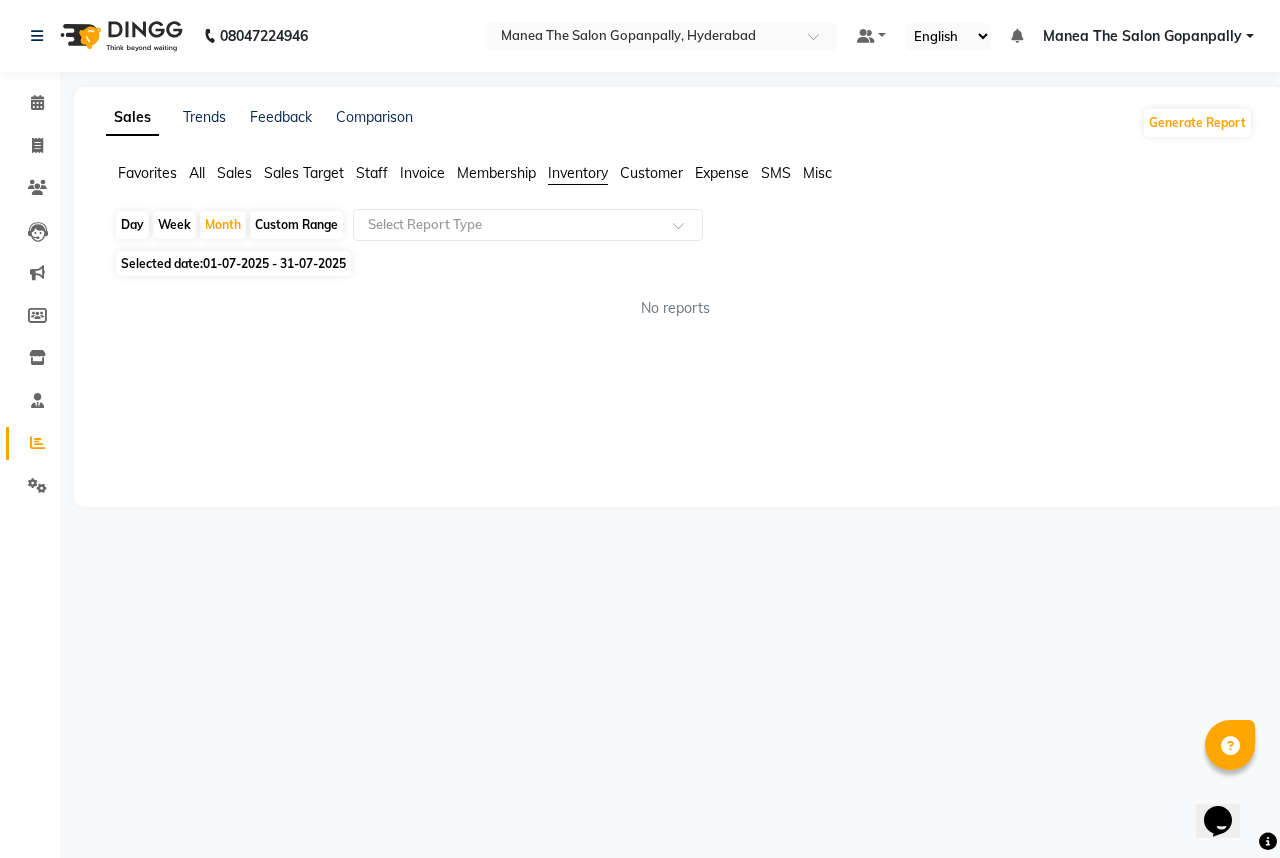 click on "Favorites All Sales Sales Target Staff Invoice Membership Inventory Customer Expense SMS Misc" 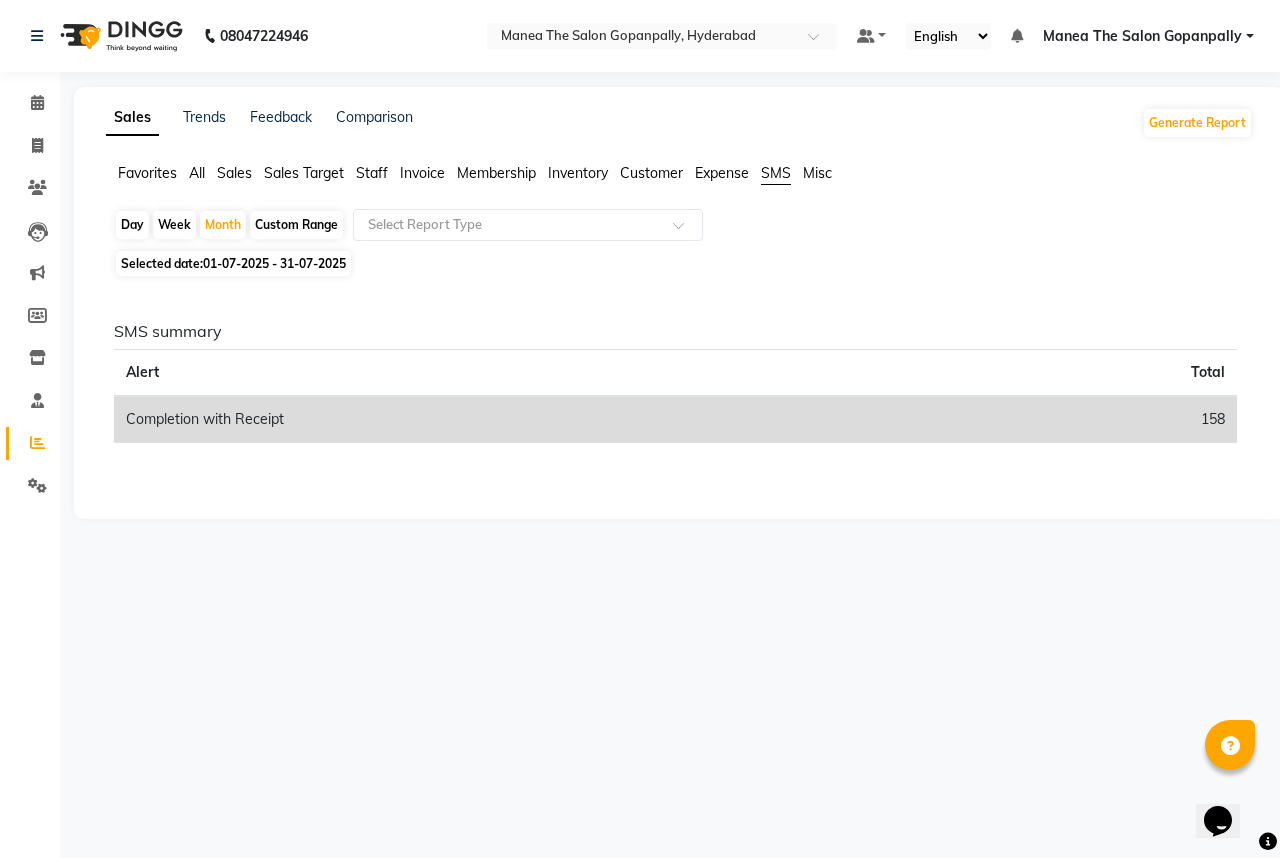 click on "Membership" 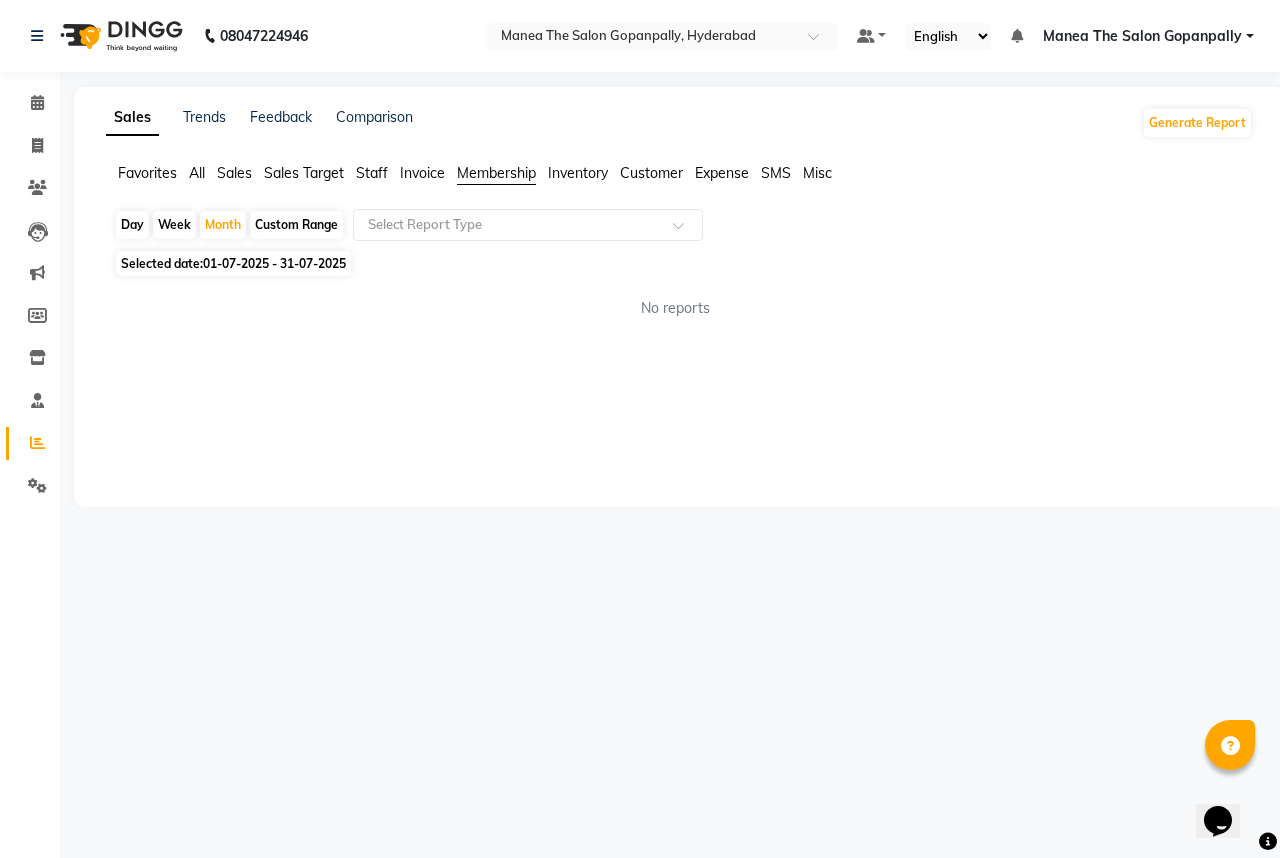 click on "Invoice" 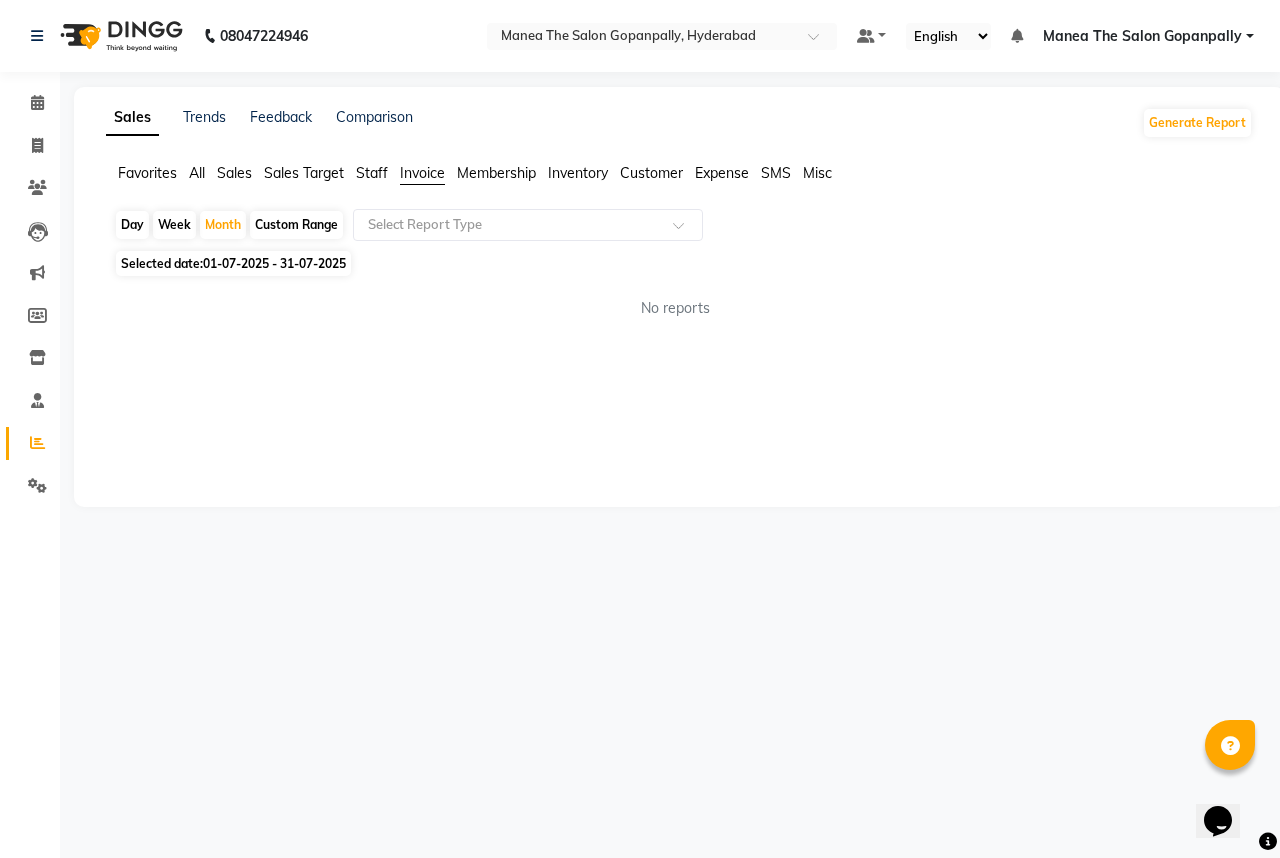 click on "Staff" 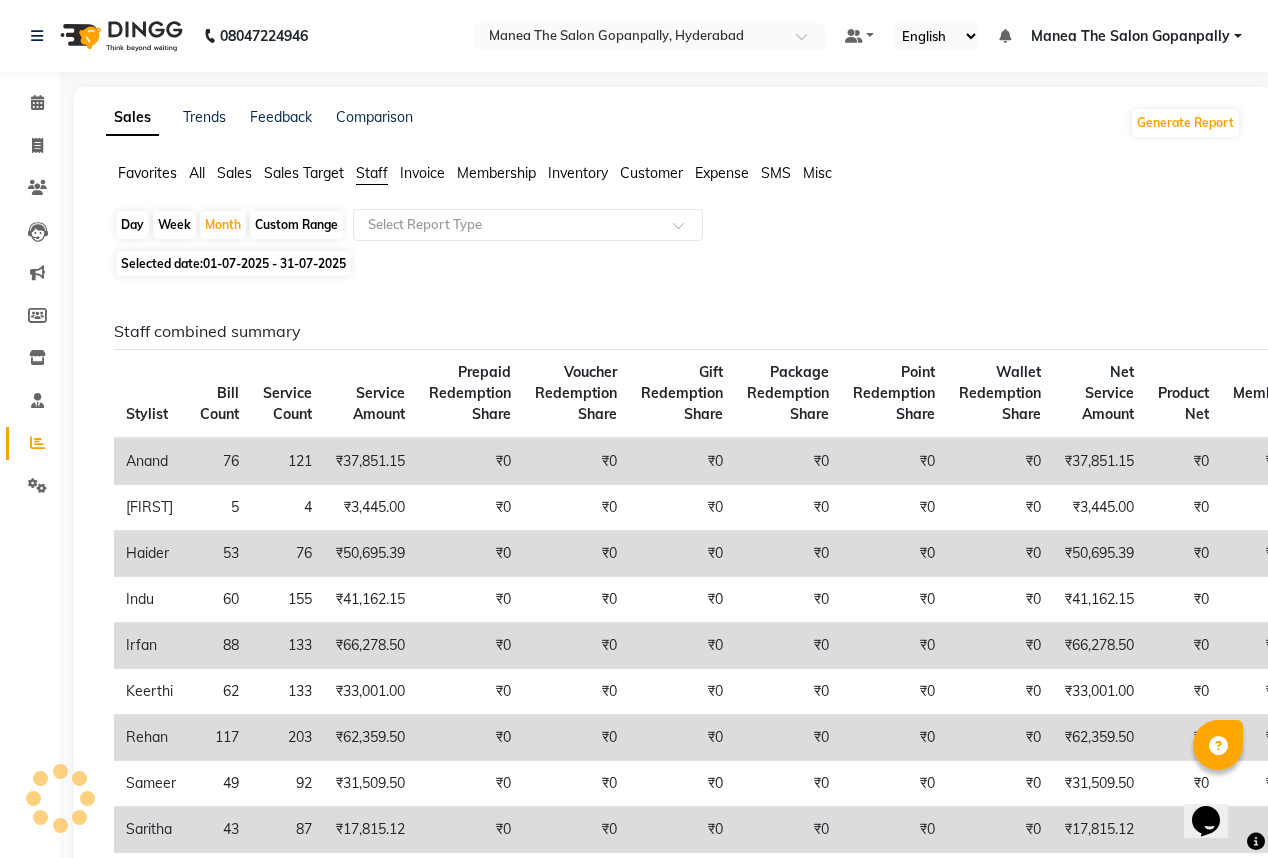click on "Sales Target" 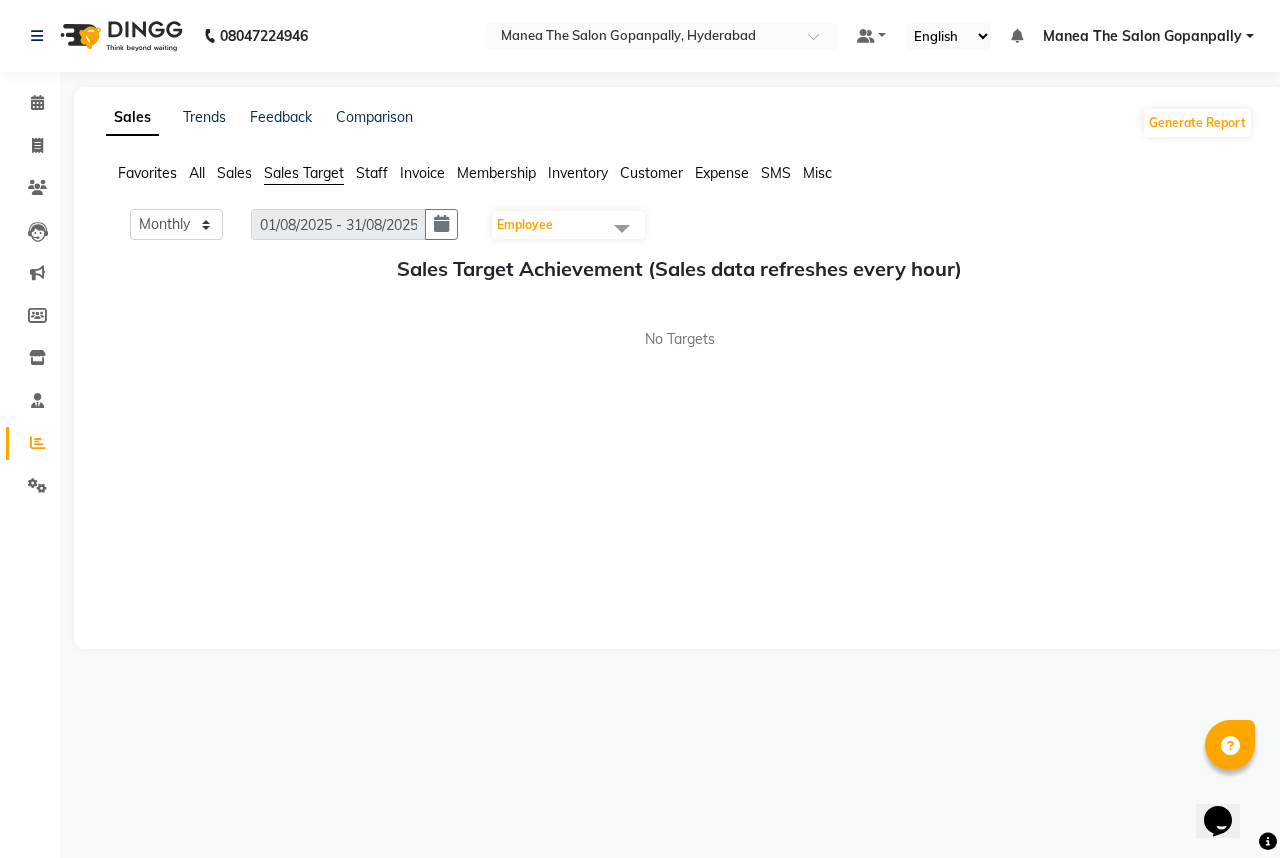 click on "Sales Target" 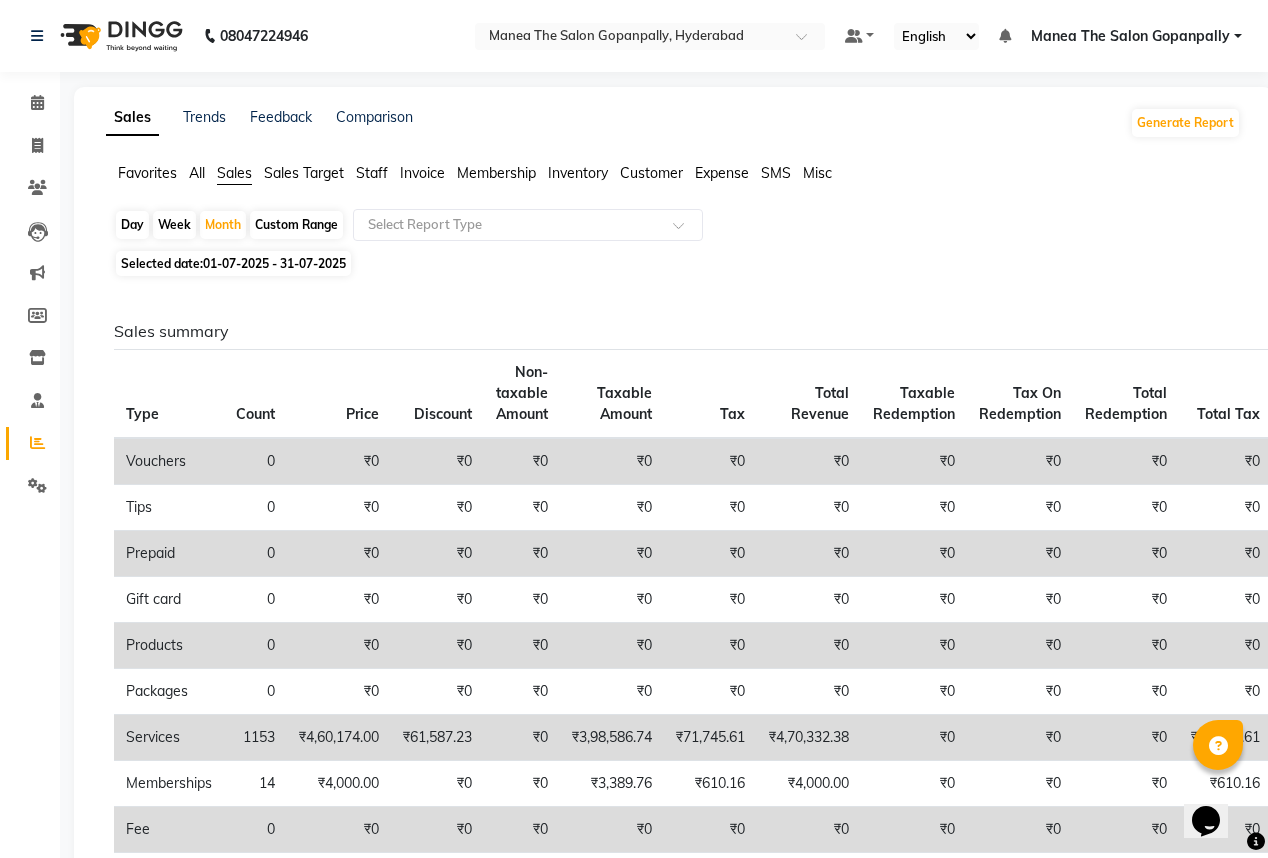 click on "Membership" 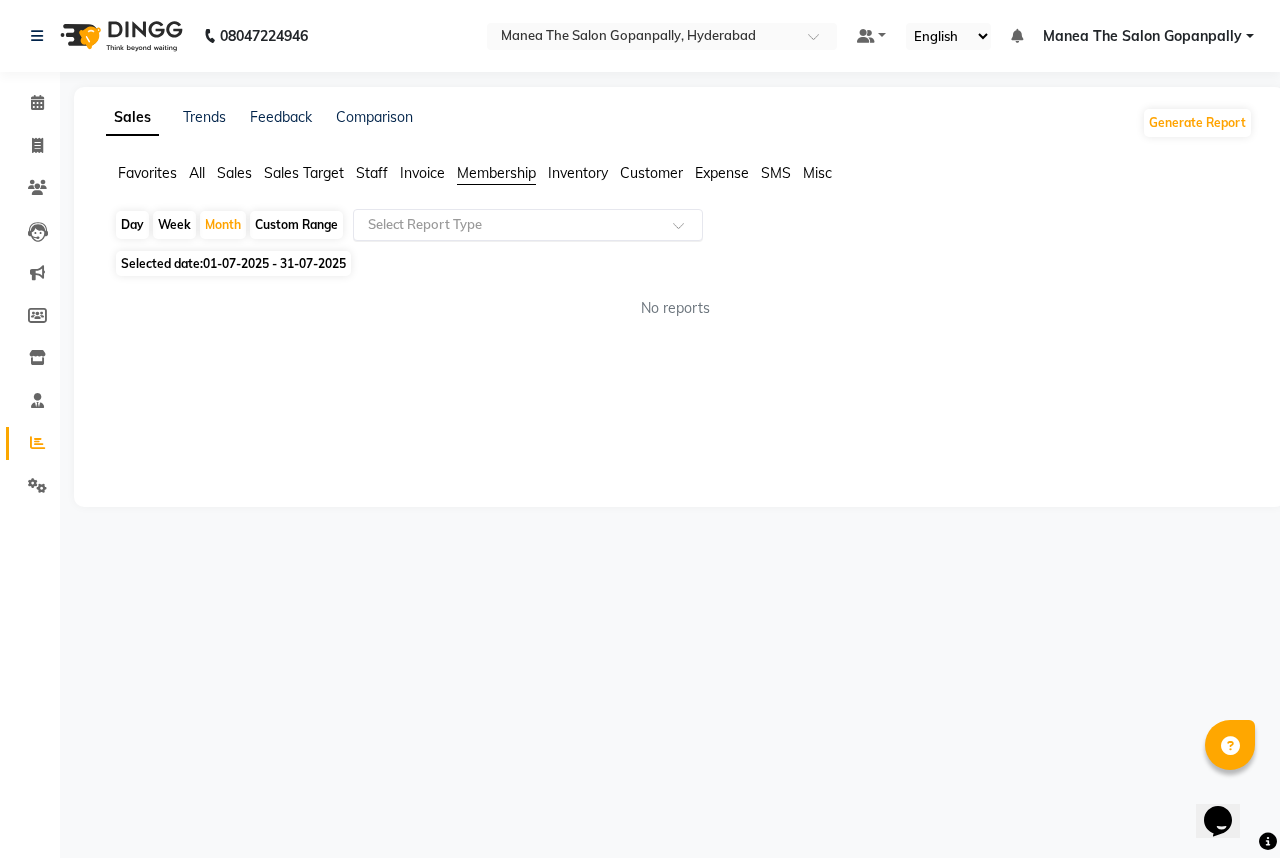 click 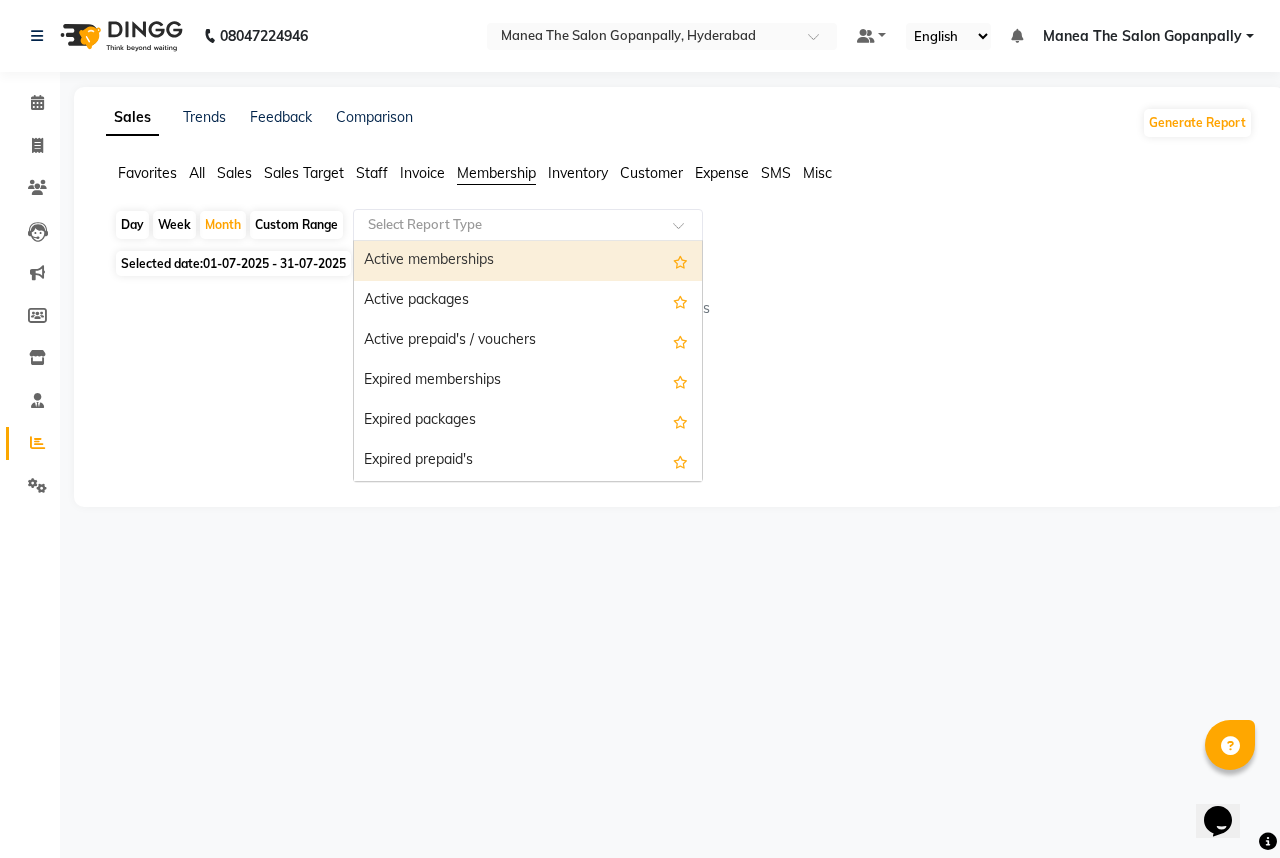 click on "Inventory" 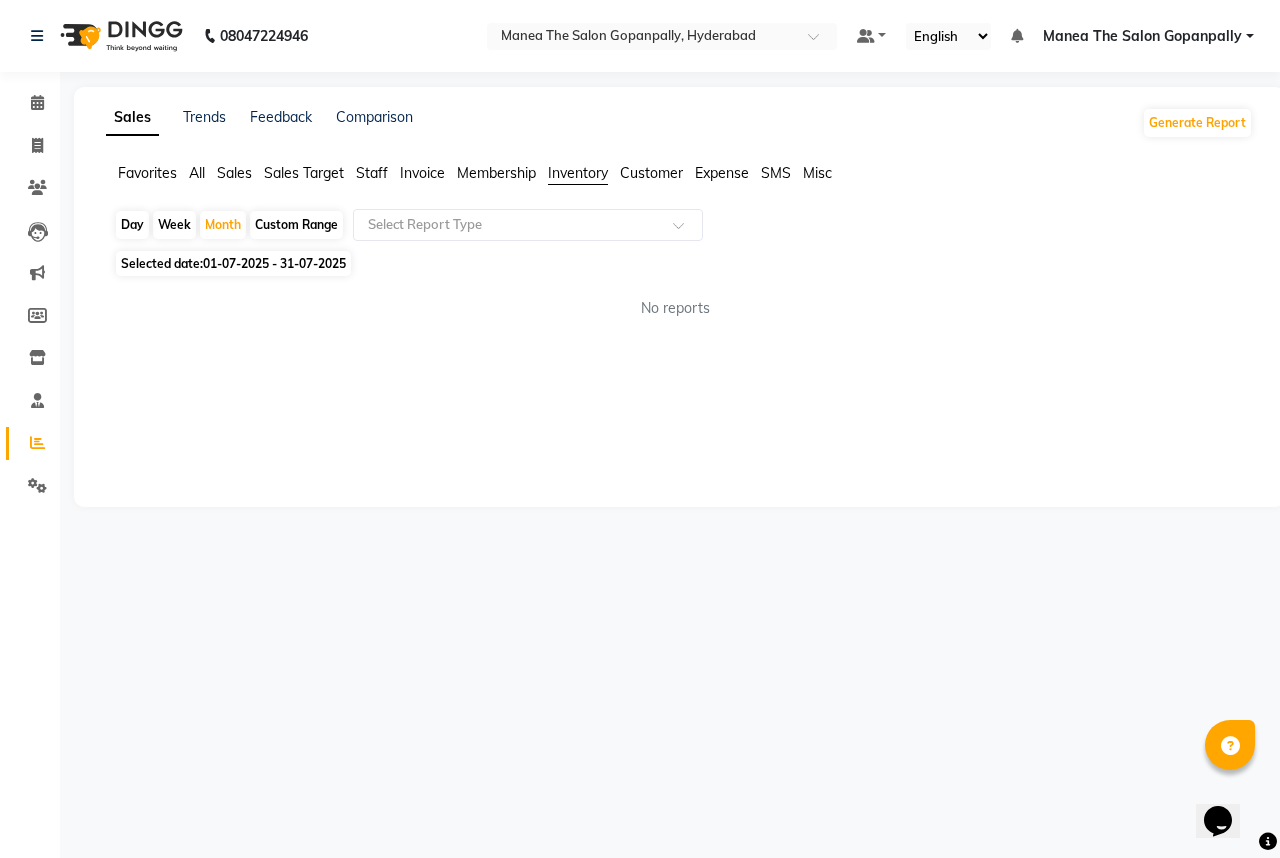 click on "Customer" 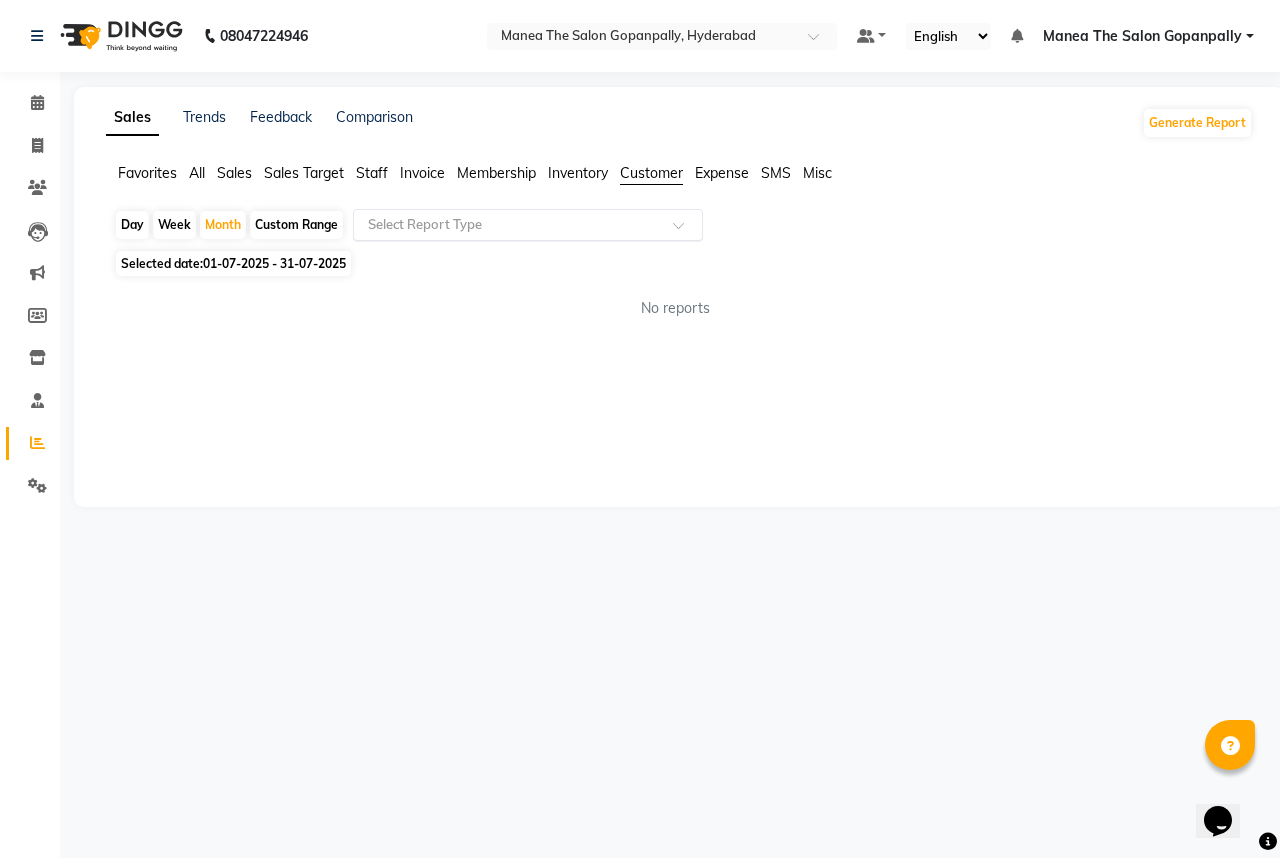click 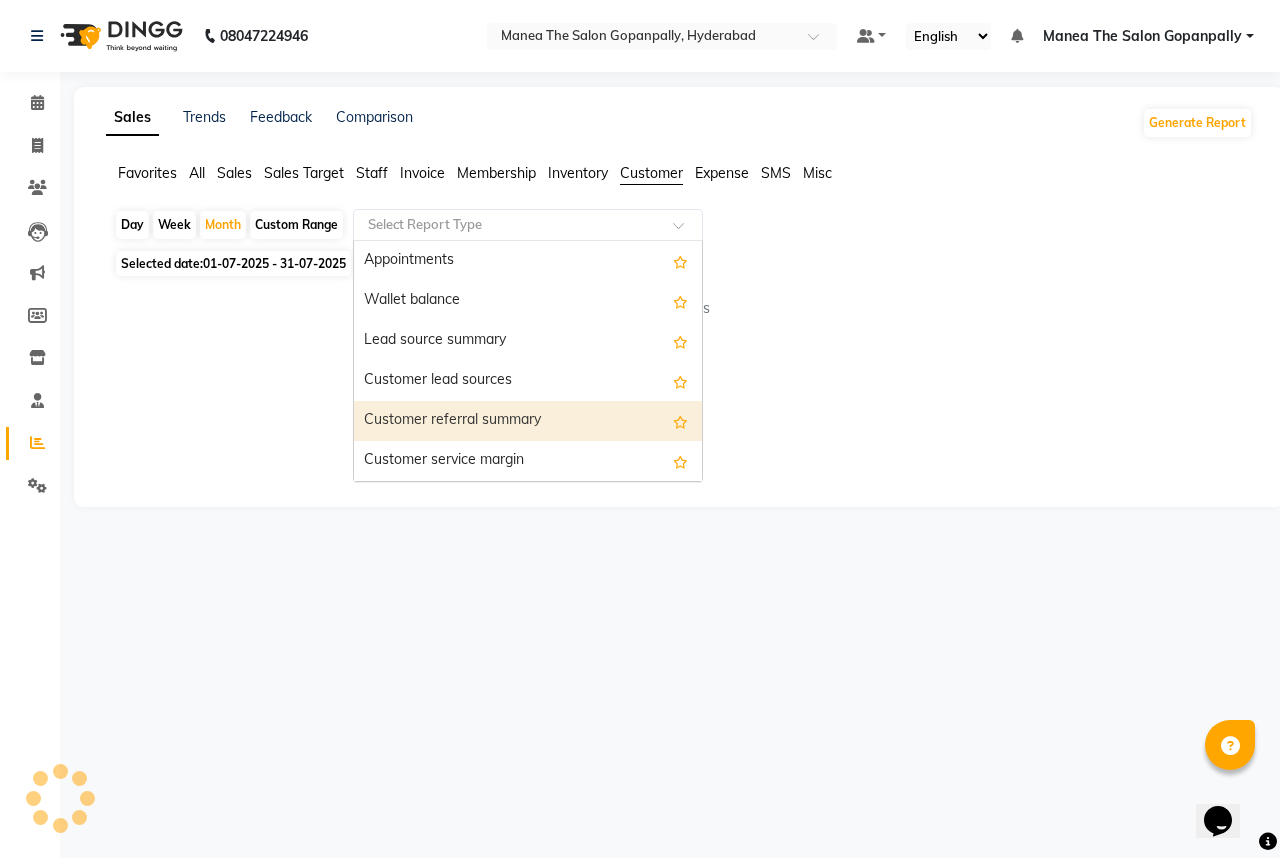 click on "Customer referral summary" at bounding box center [528, 421] 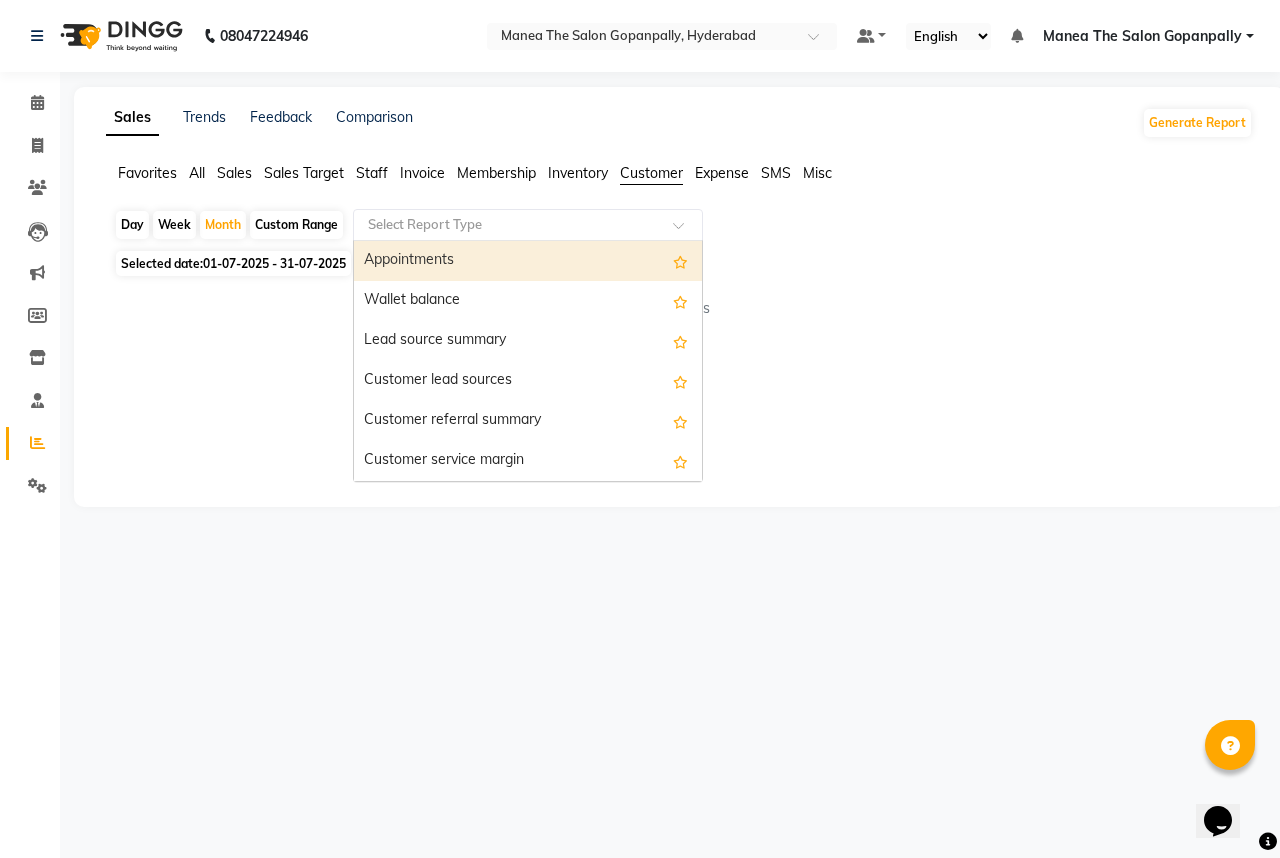 click 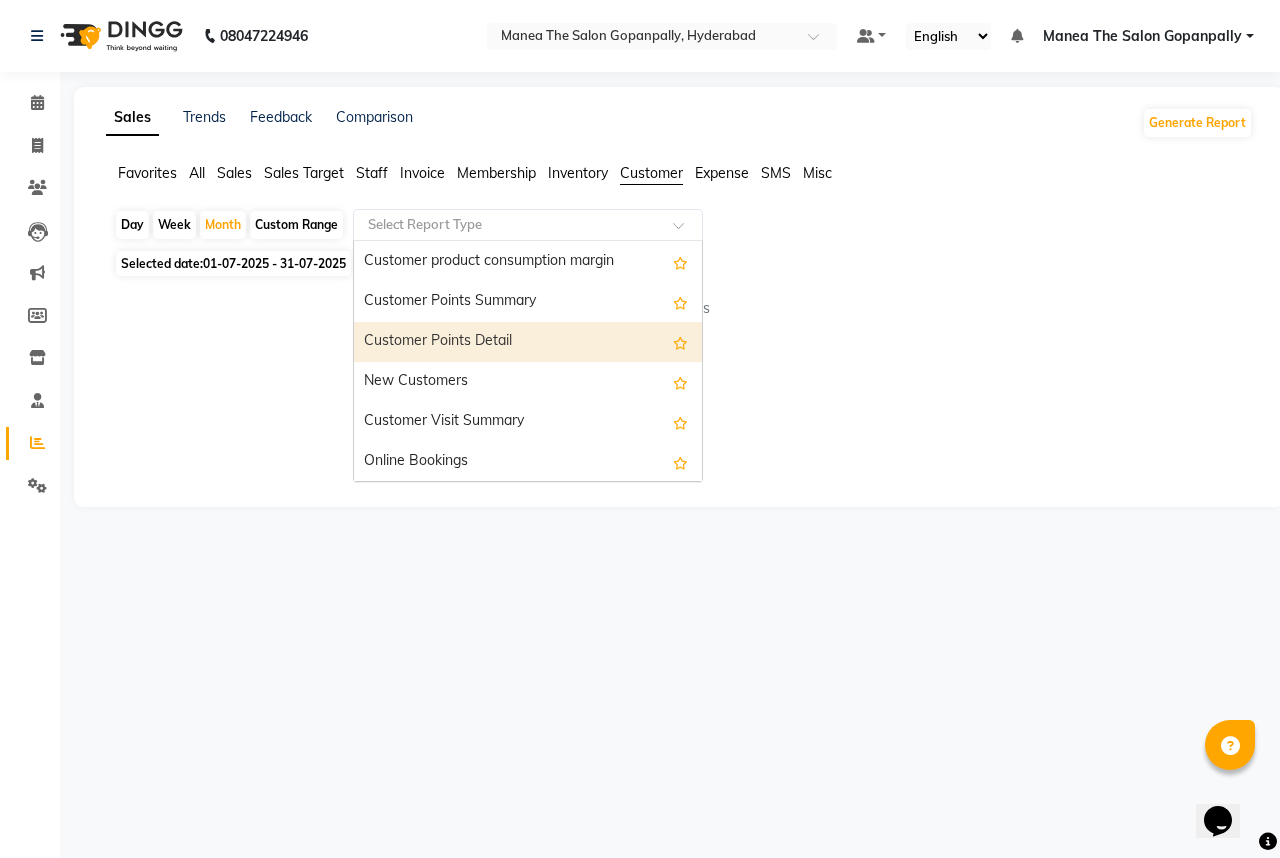 scroll, scrollTop: 240, scrollLeft: 0, axis: vertical 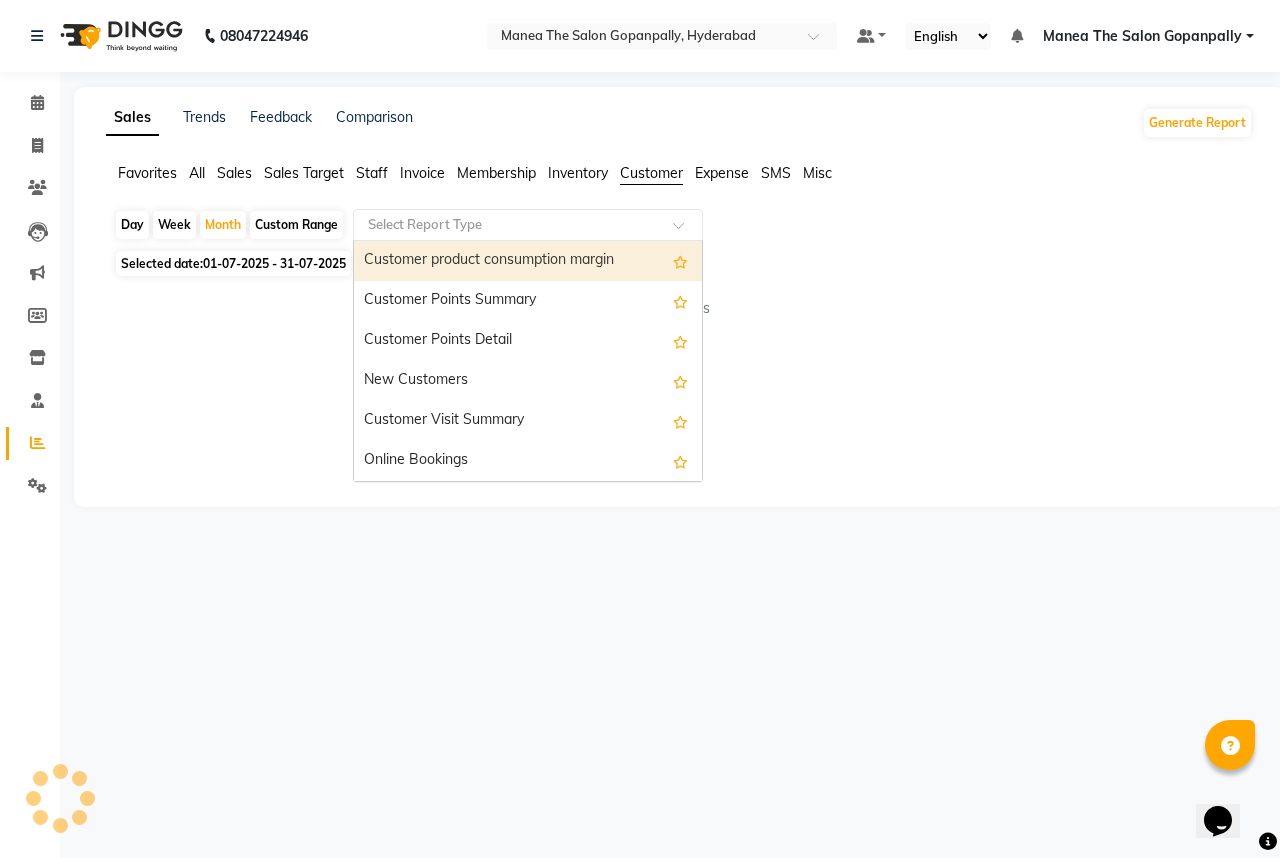 click on "Customer product consumption margin" at bounding box center [528, 261] 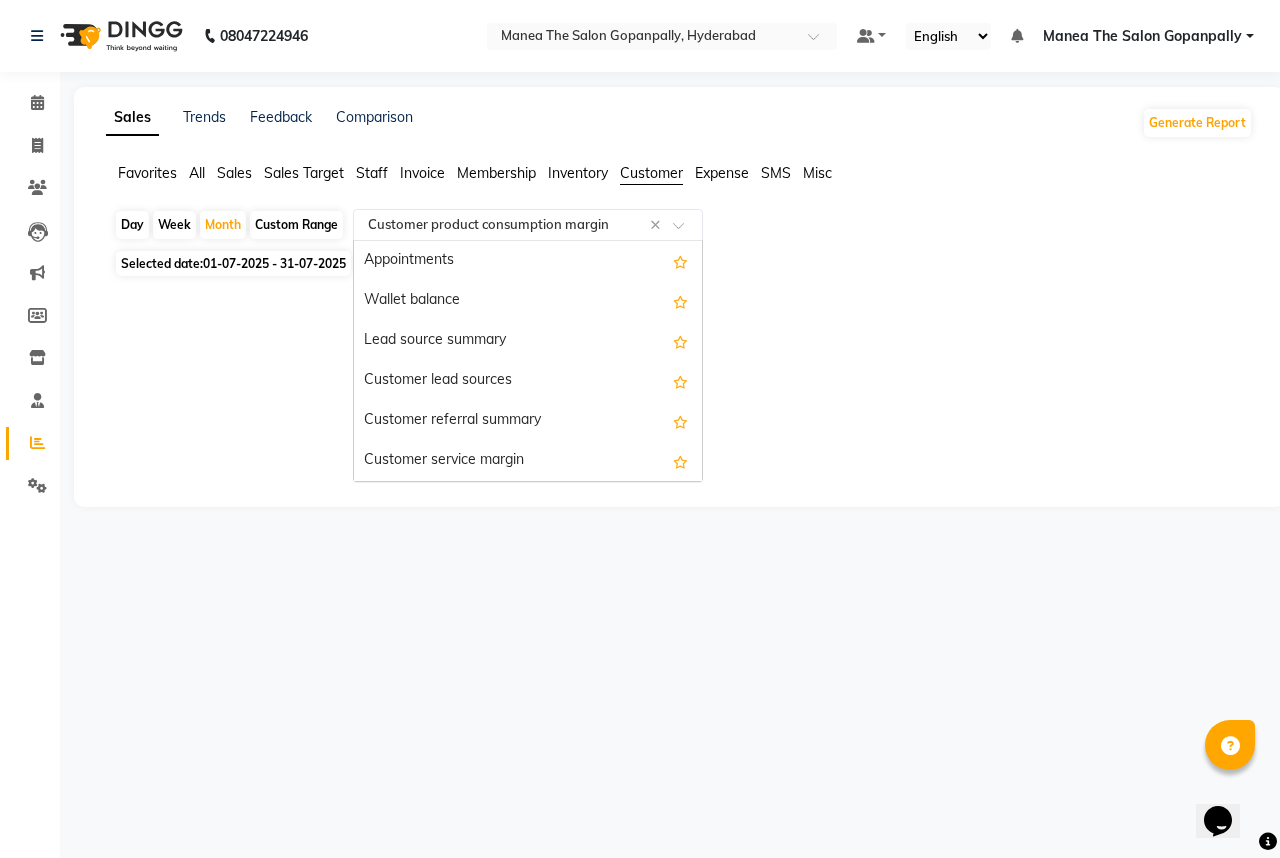 click 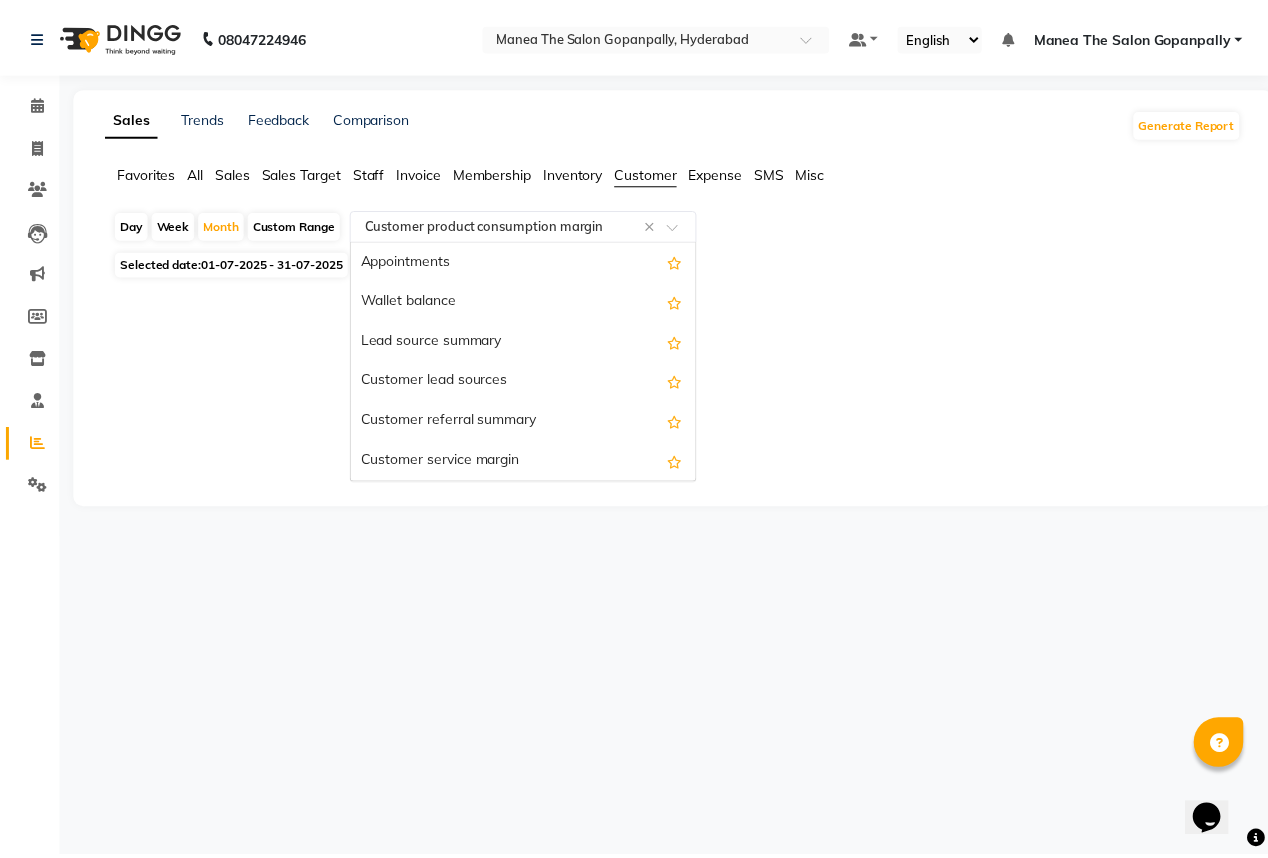 scroll, scrollTop: 240, scrollLeft: 0, axis: vertical 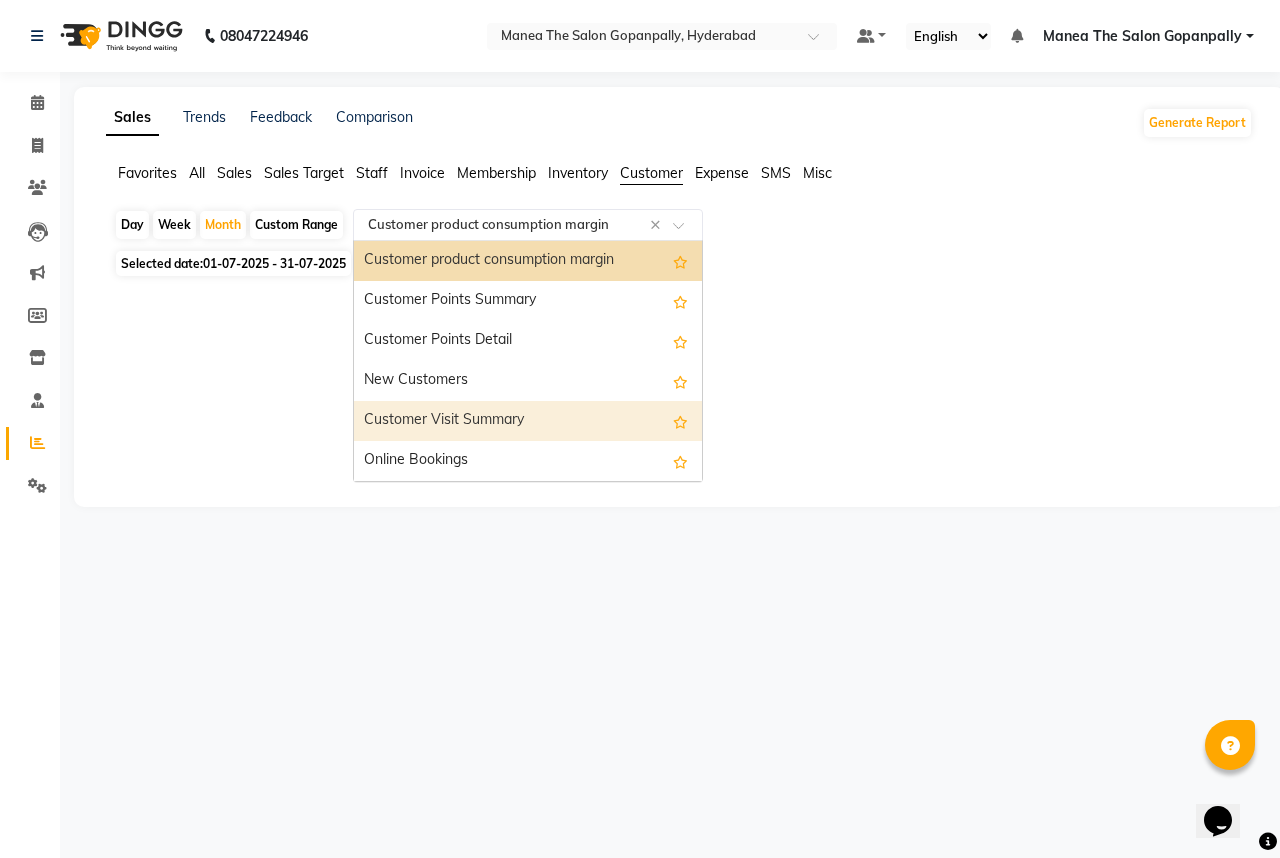 click on "Customer Visit Summary" at bounding box center (528, 421) 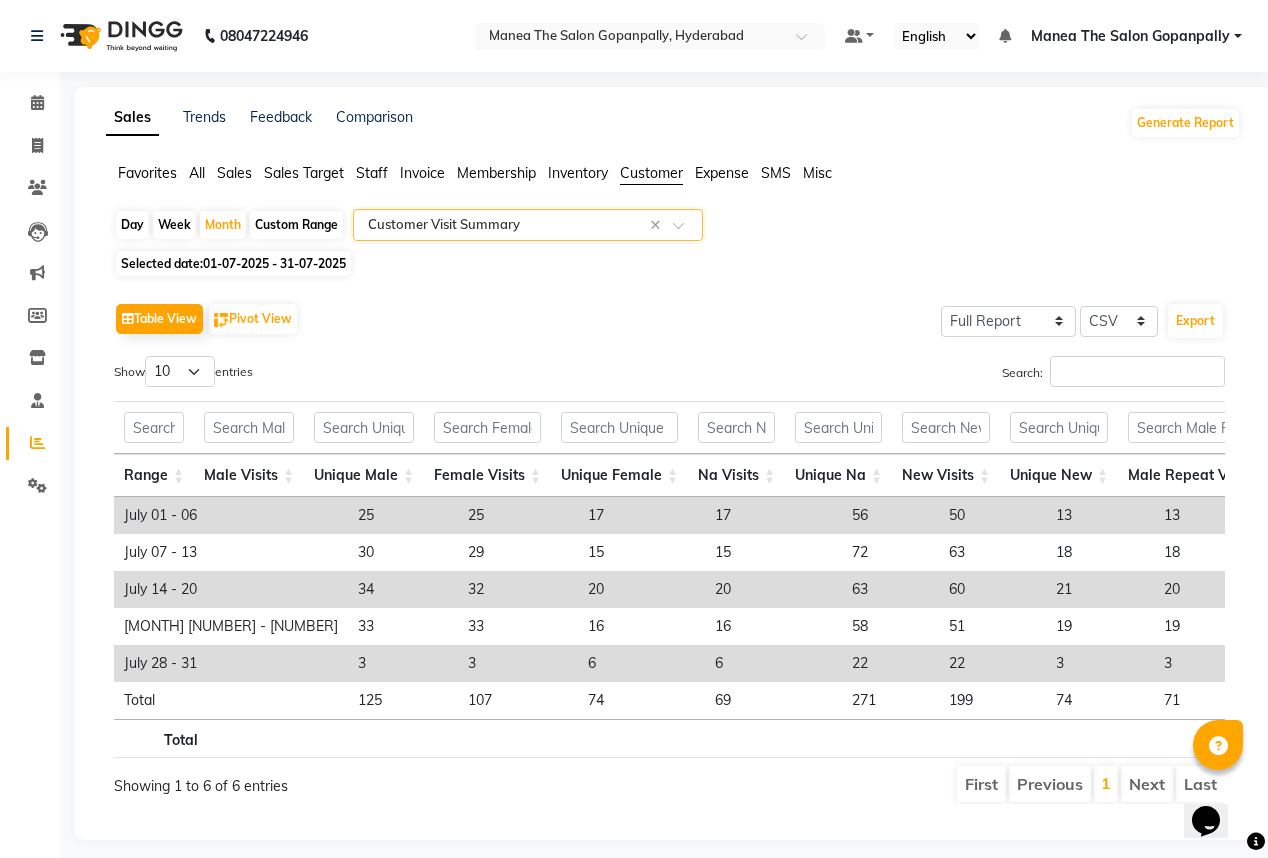 scroll, scrollTop: 0, scrollLeft: 218, axis: horizontal 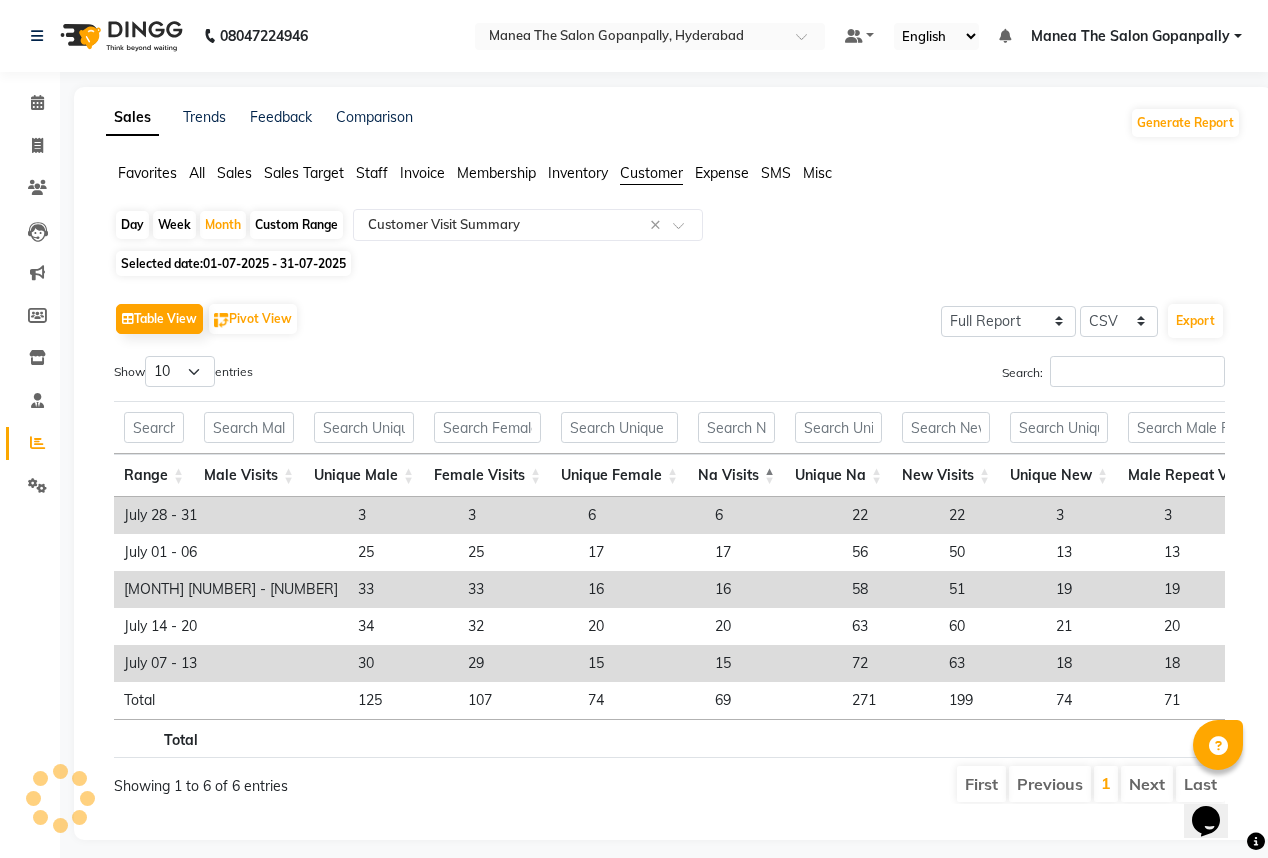click on "Na Visits" at bounding box center (736, 475) 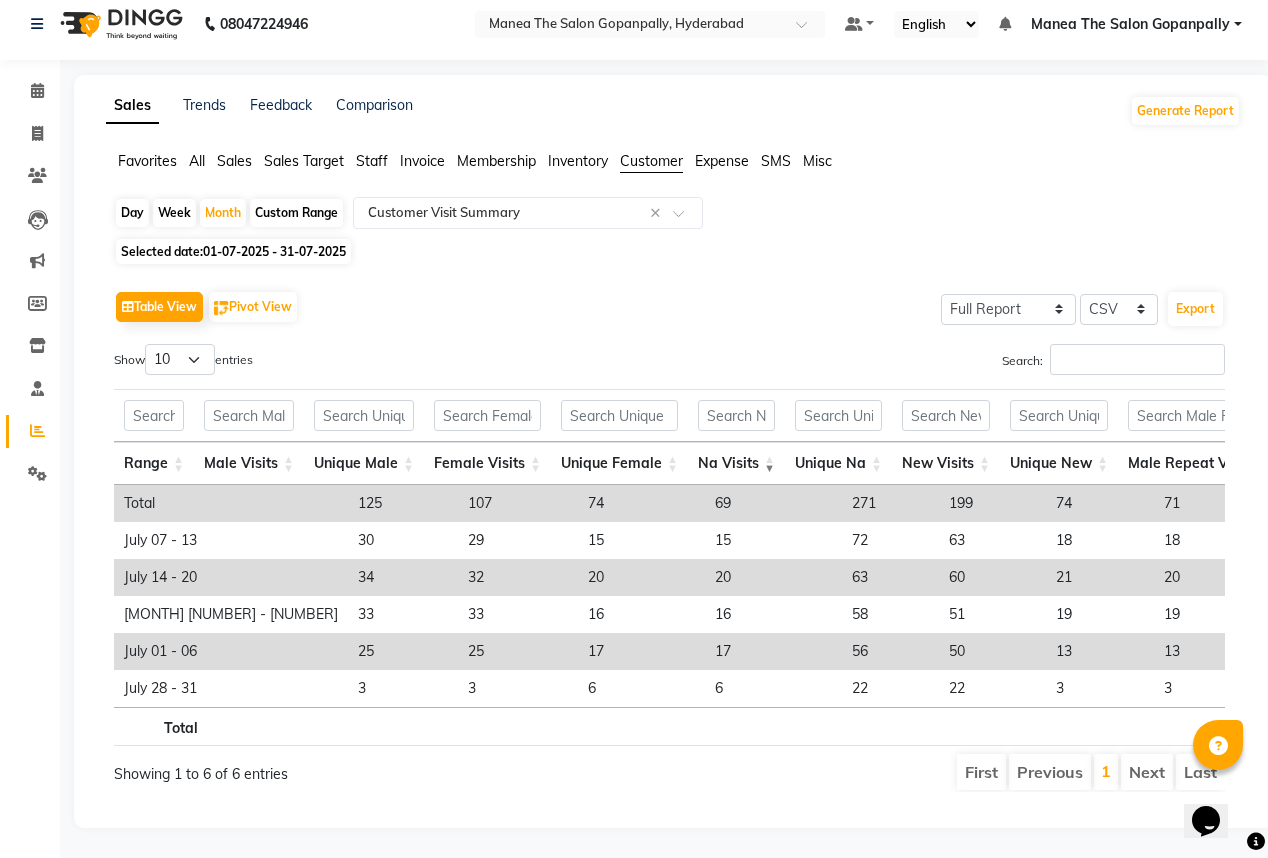 click on "Na Visits" at bounding box center [736, 463] 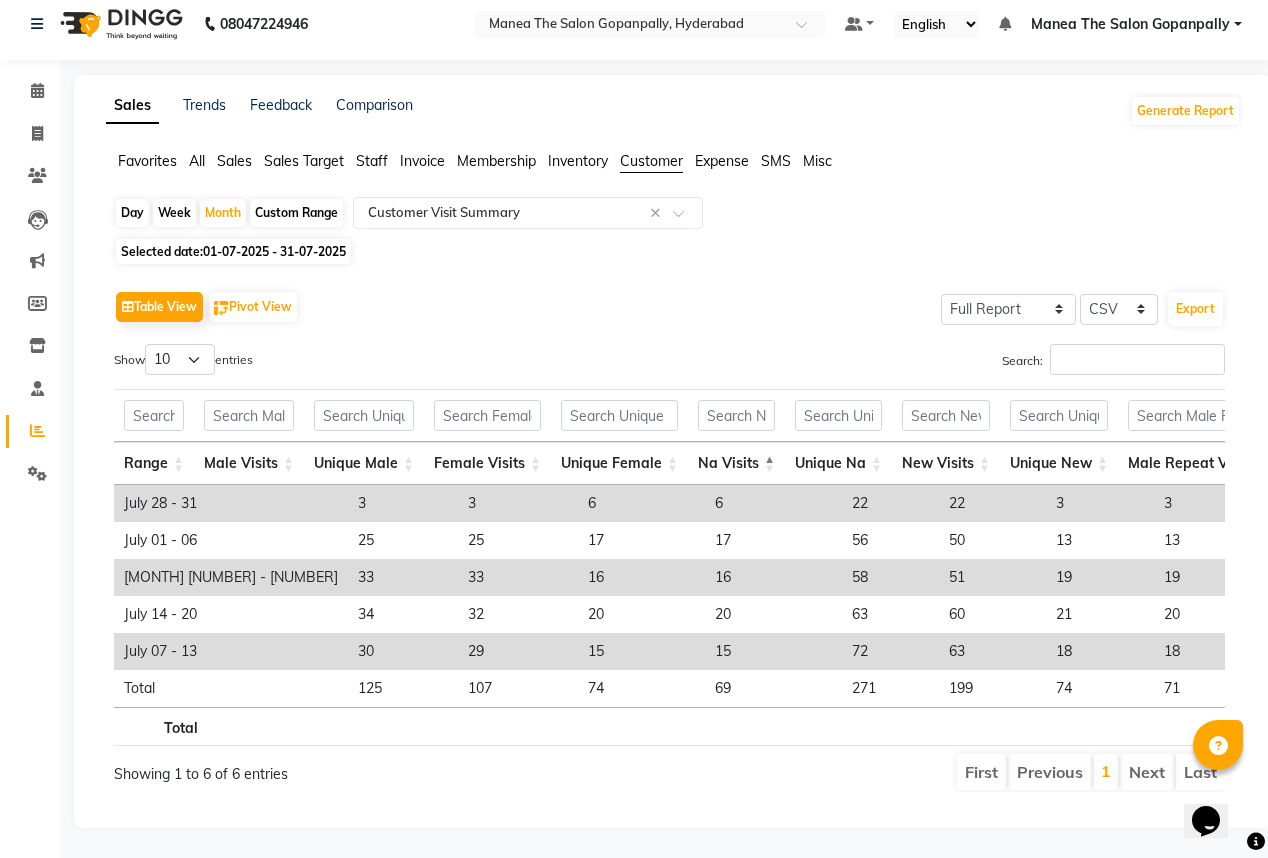 click on "Na Visits" at bounding box center (736, 463) 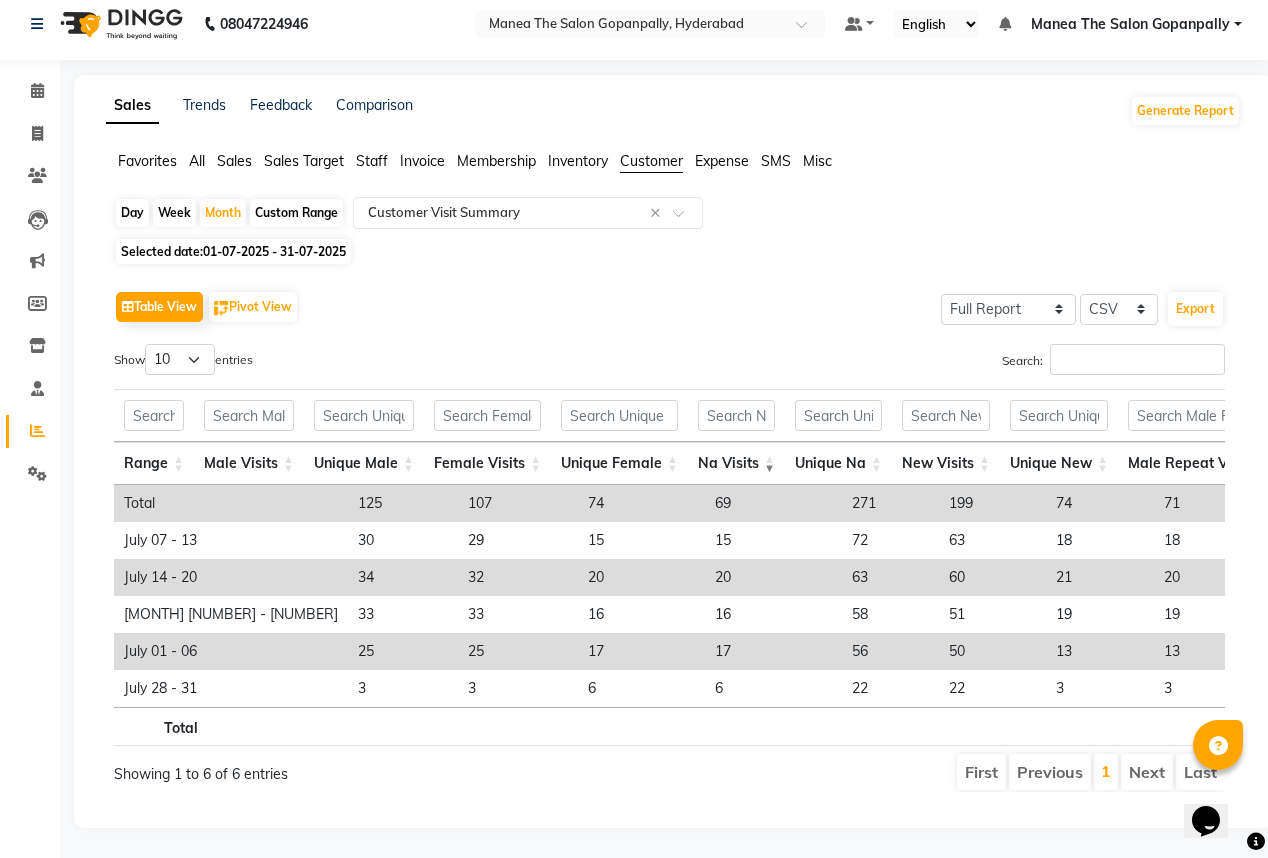 click on "Na Visits" at bounding box center [736, 463] 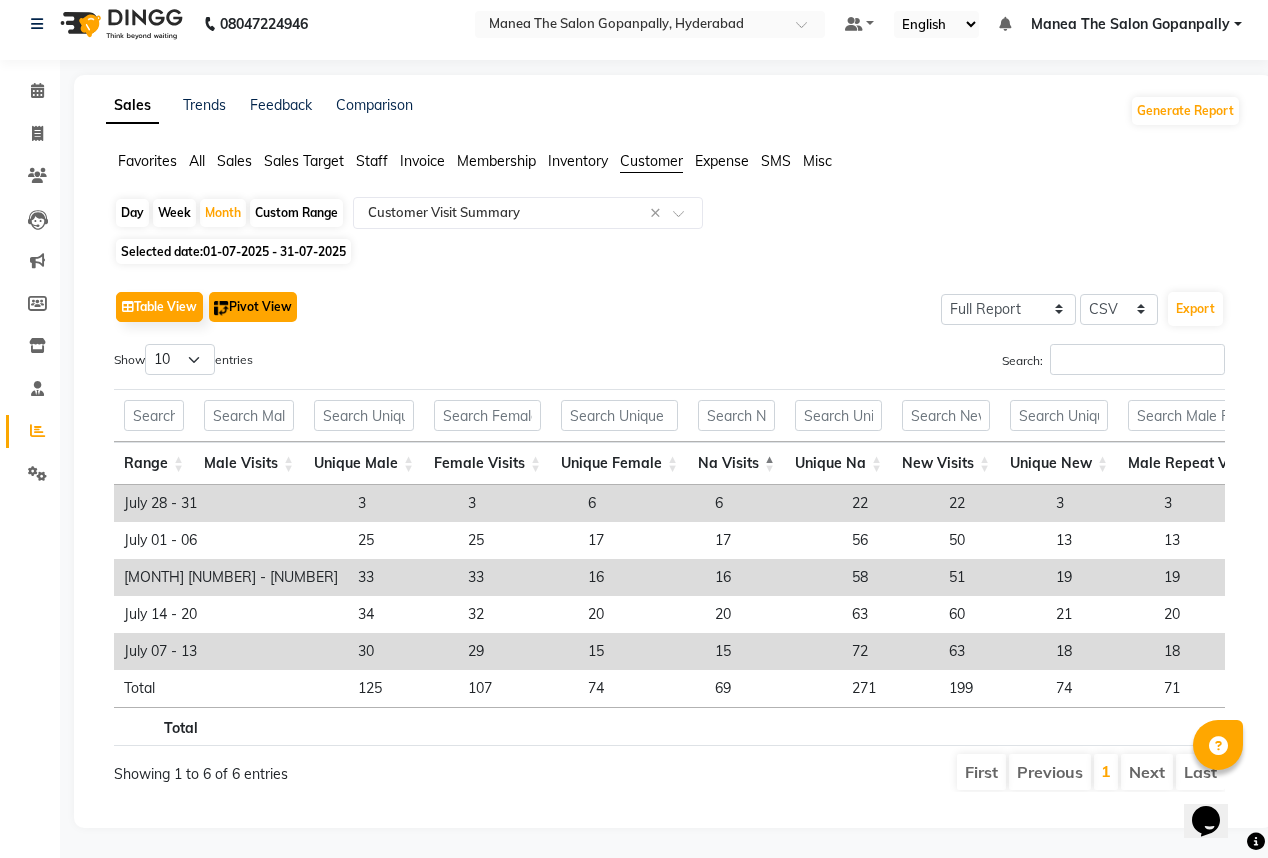 click on "Pivot View" 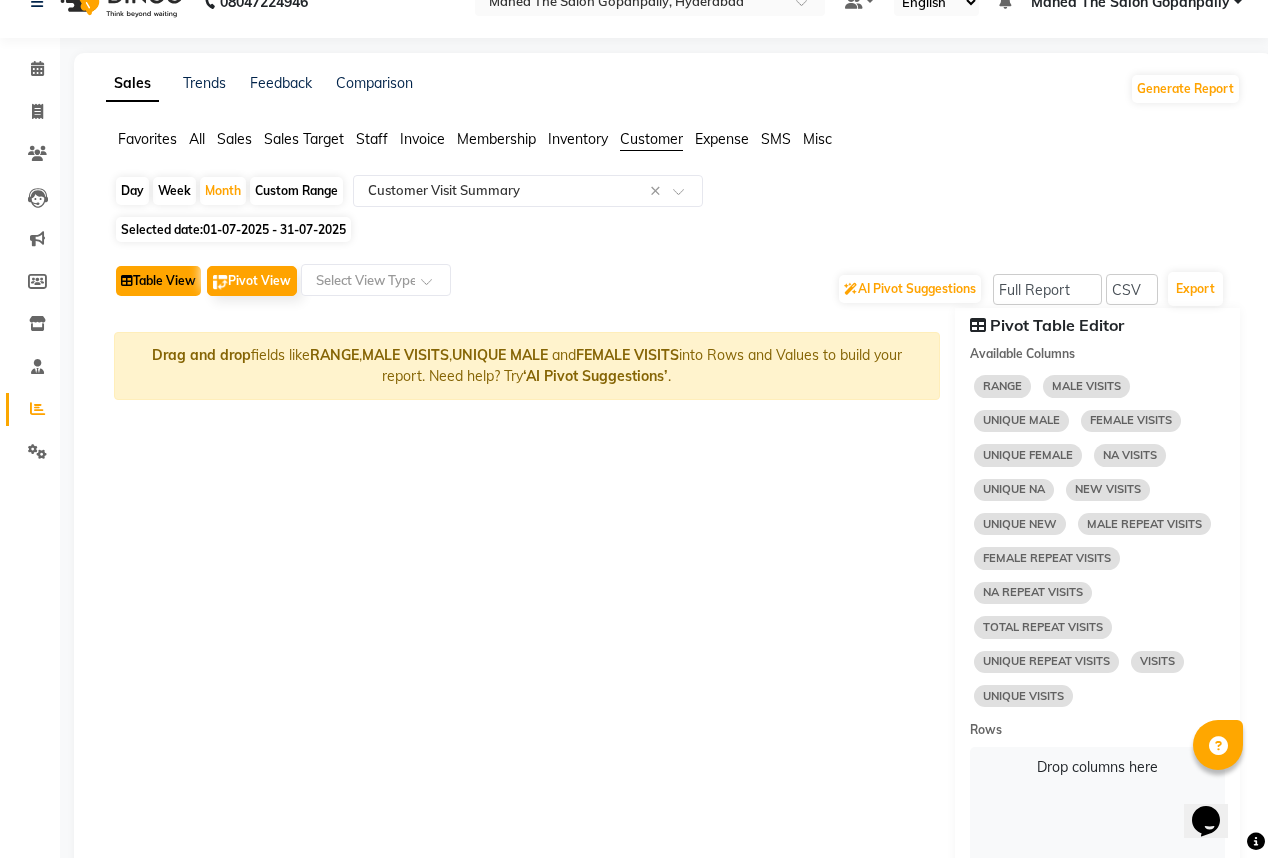 click on "Table View" 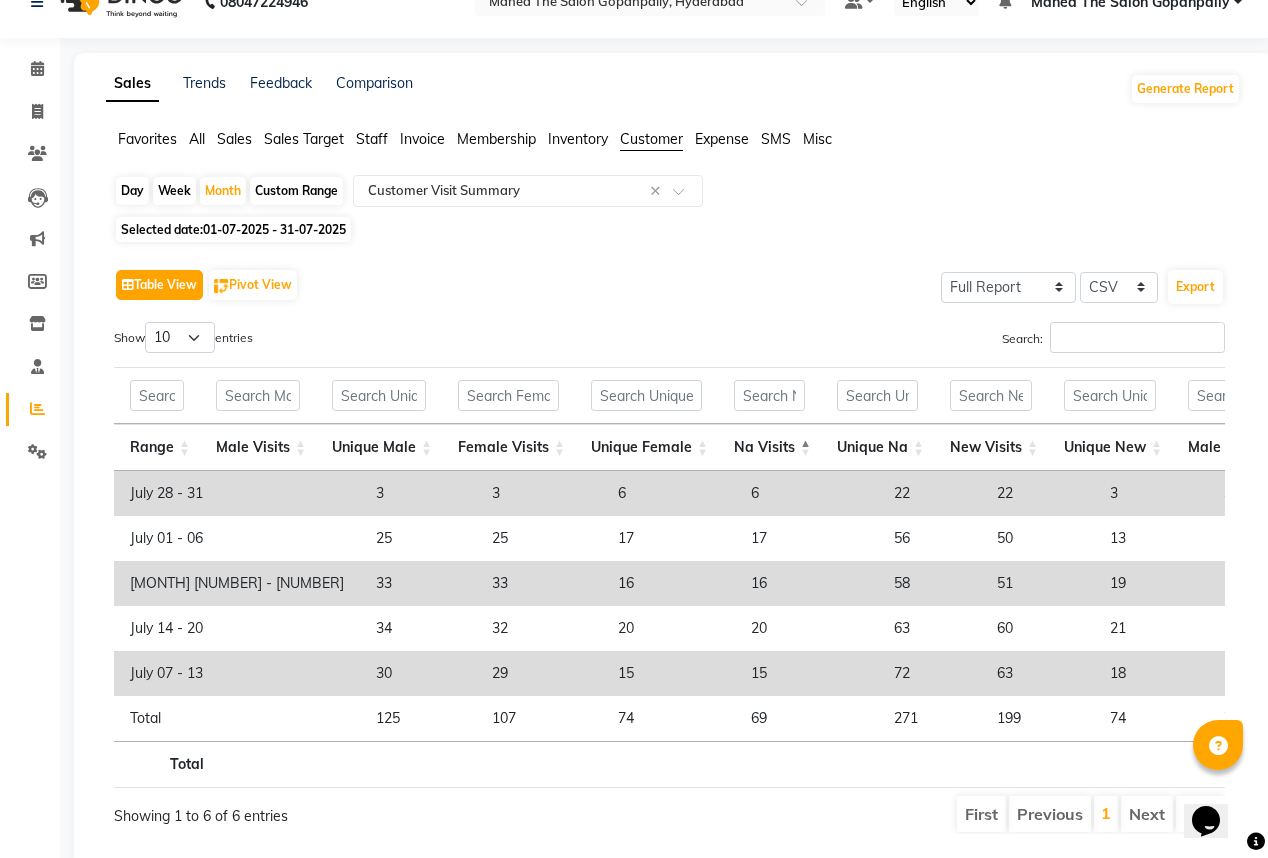 scroll, scrollTop: 0, scrollLeft: 0, axis: both 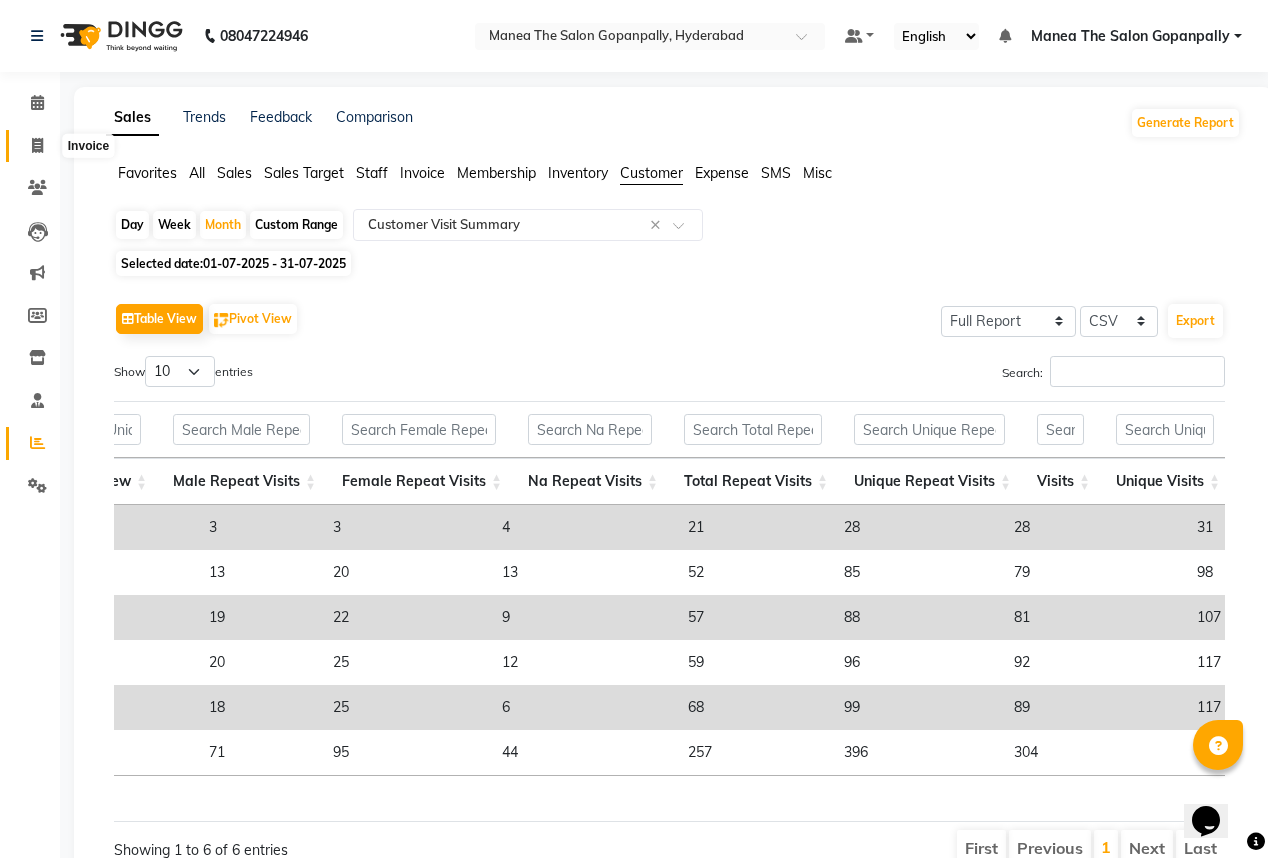 click 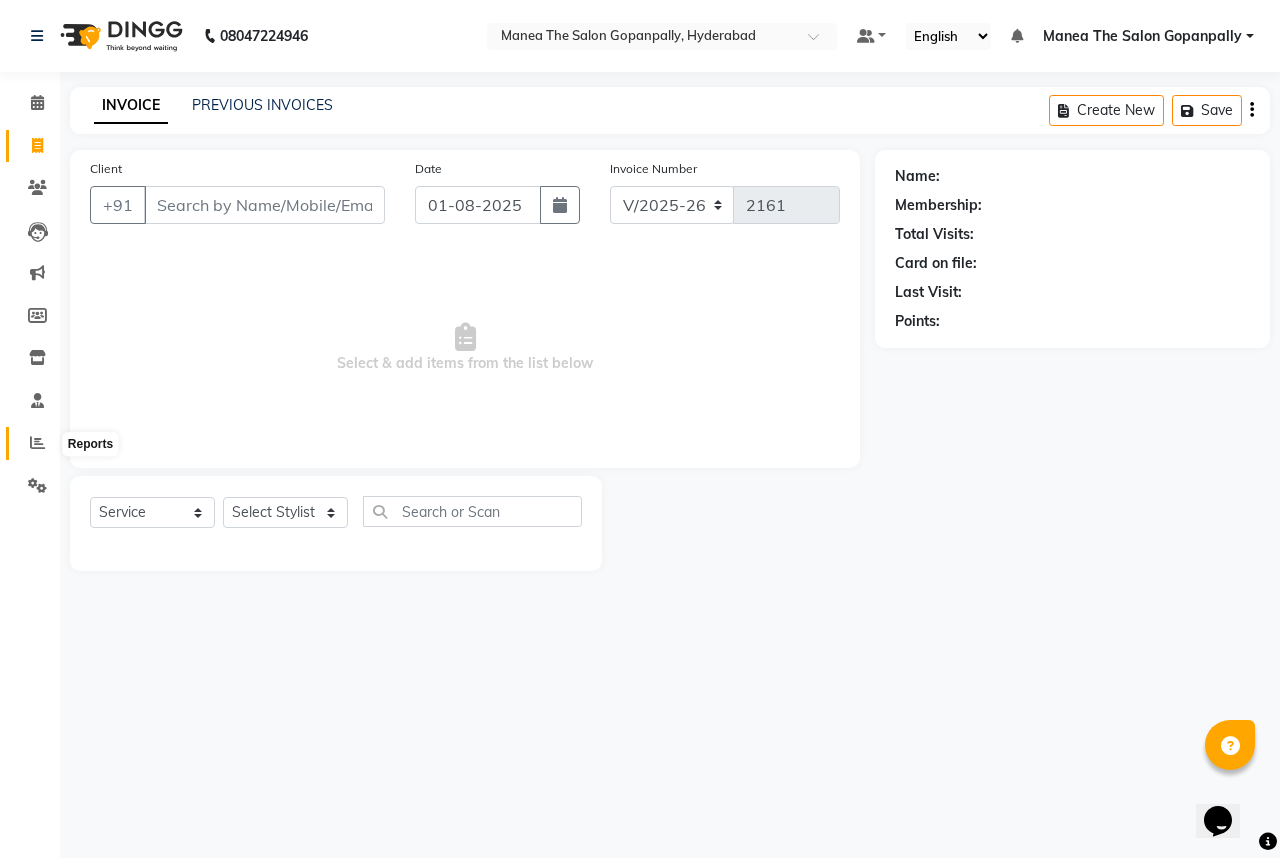 click 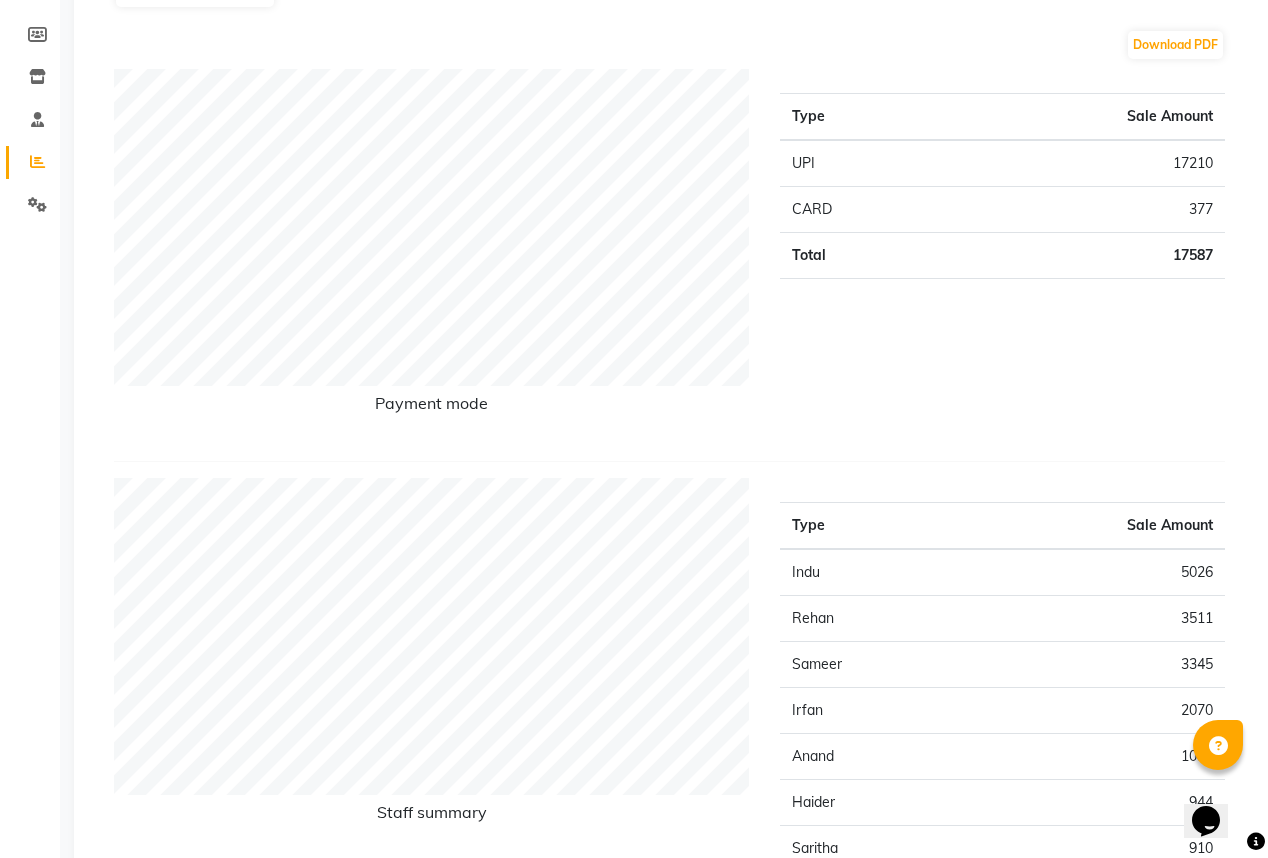 scroll, scrollTop: 160, scrollLeft: 0, axis: vertical 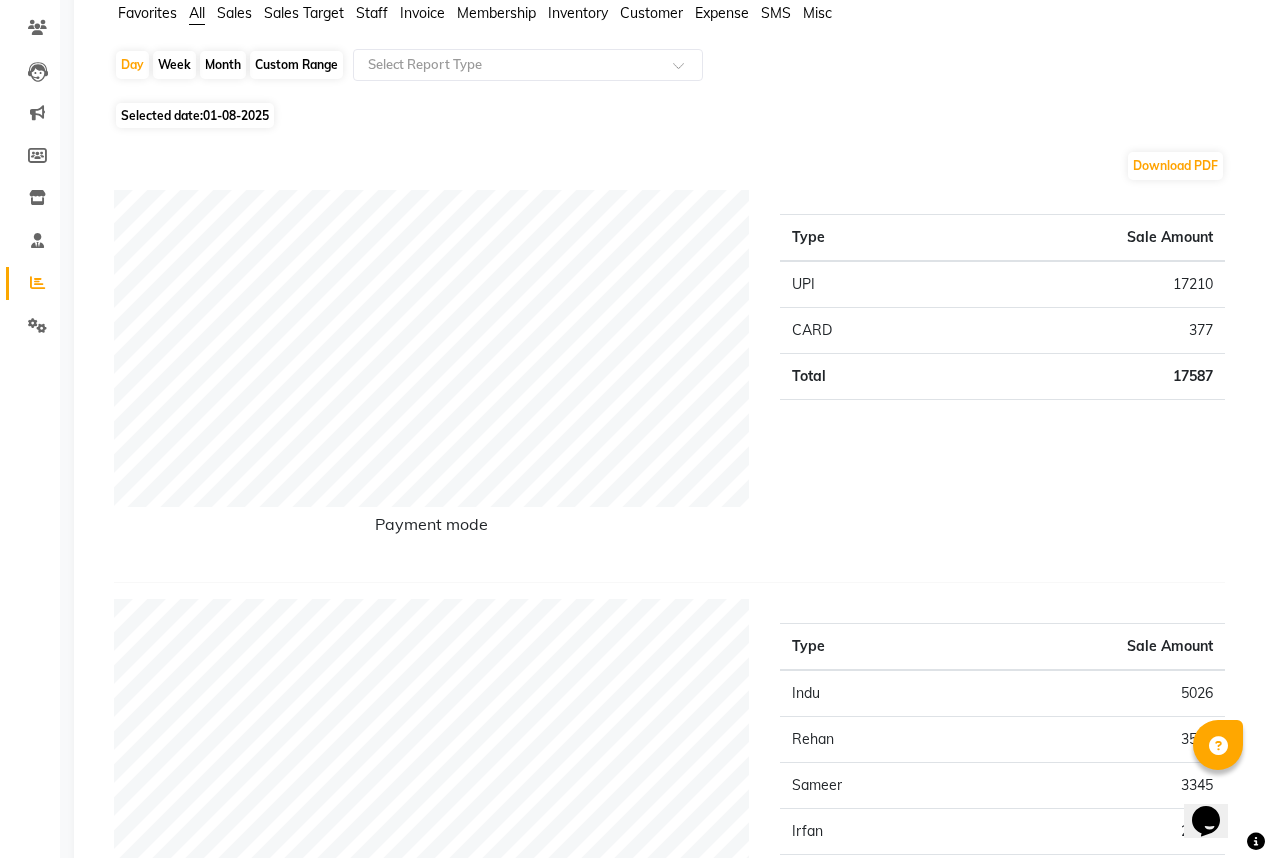 click on "Month" 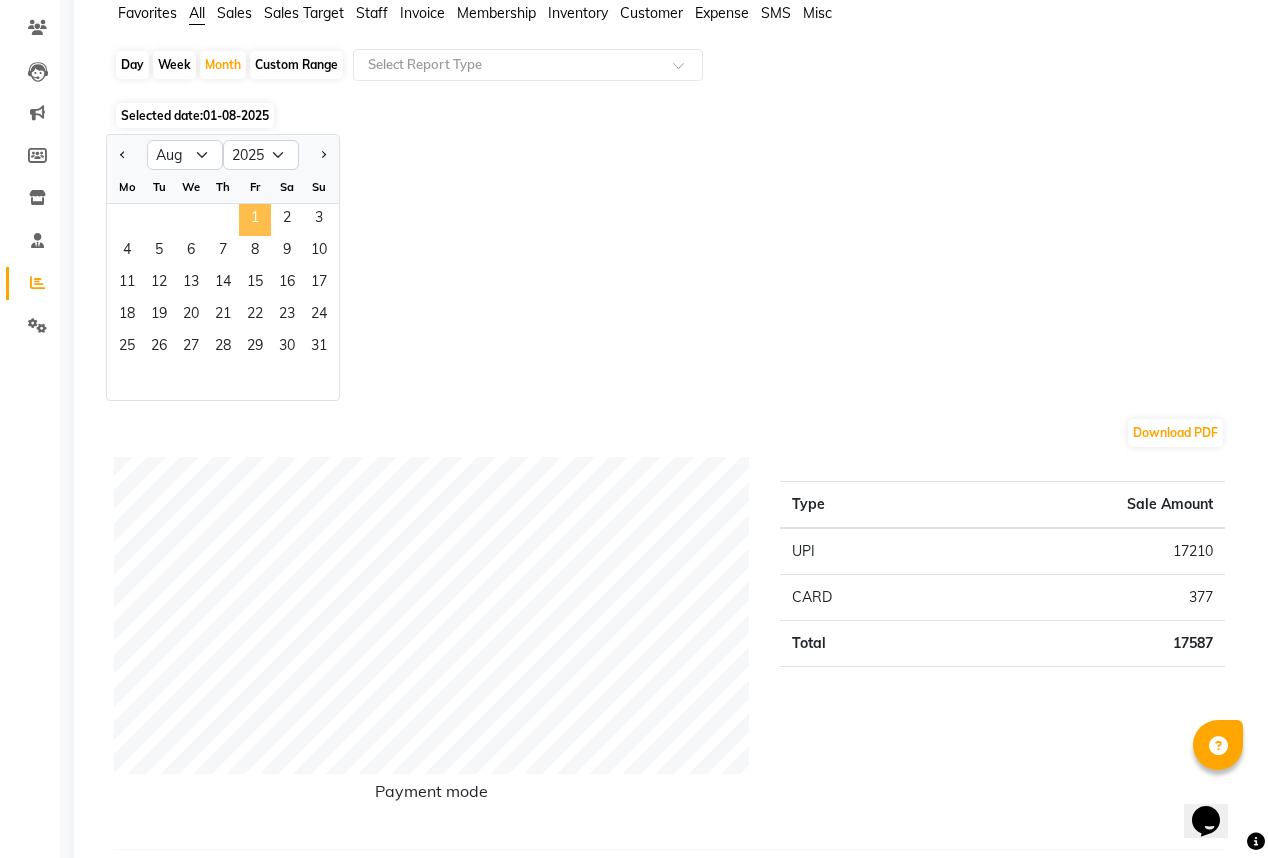 click on "1" 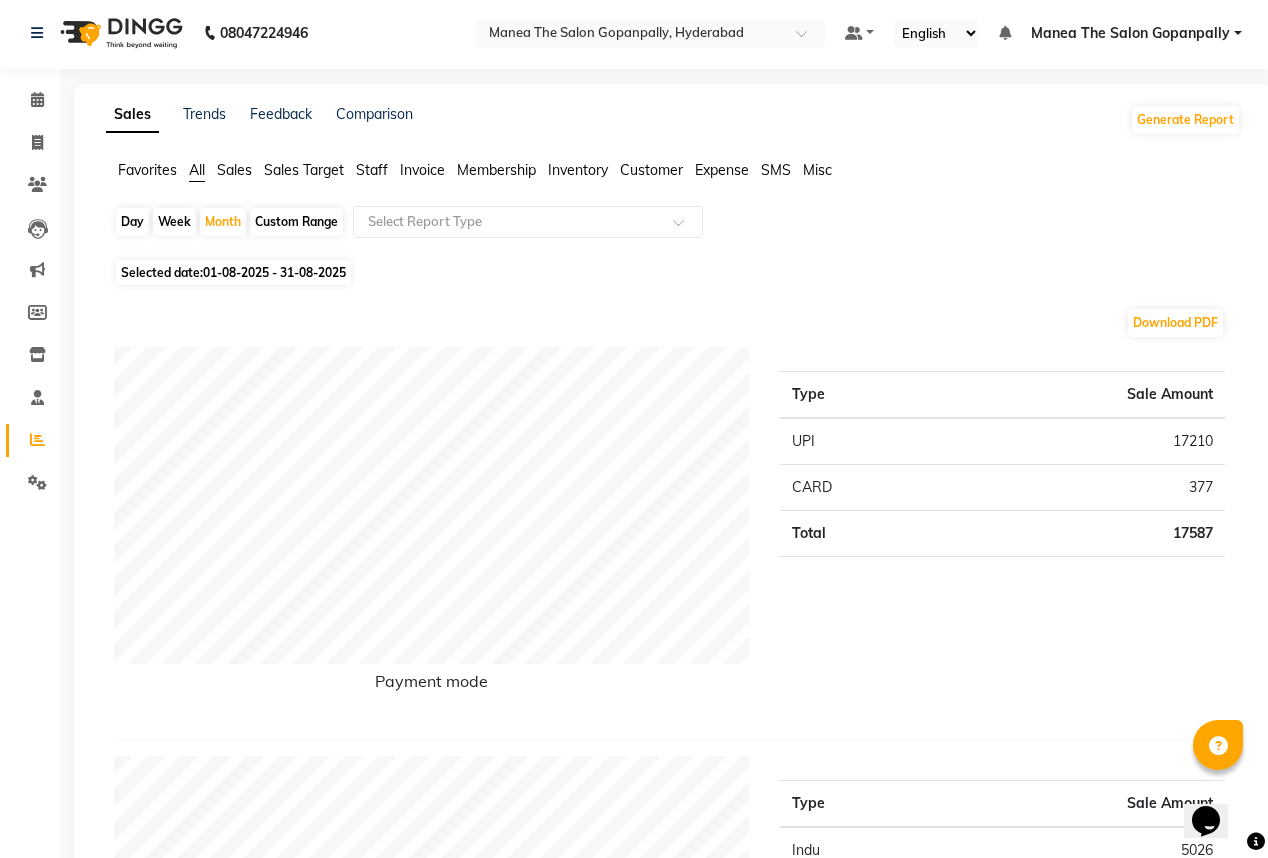 scroll, scrollTop: 0, scrollLeft: 0, axis: both 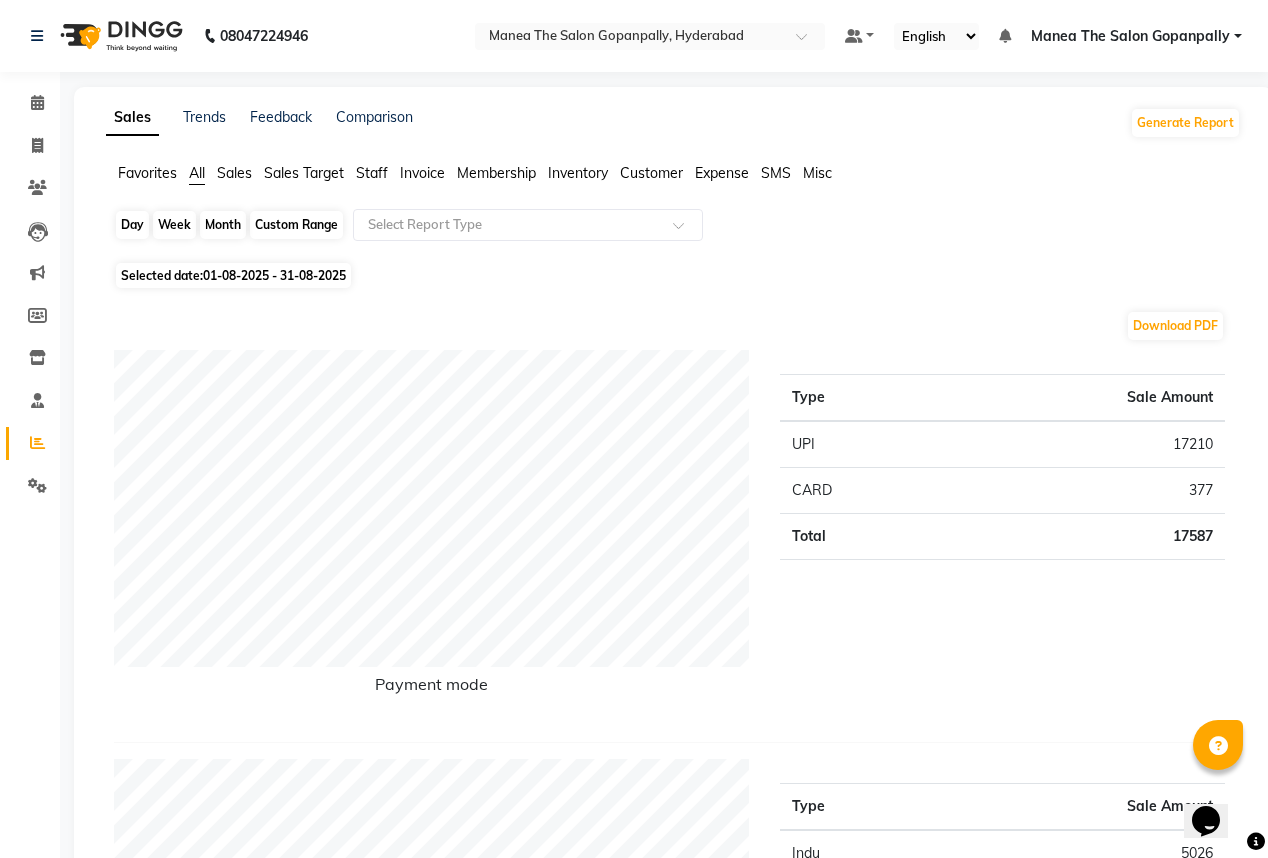 click on "Month" 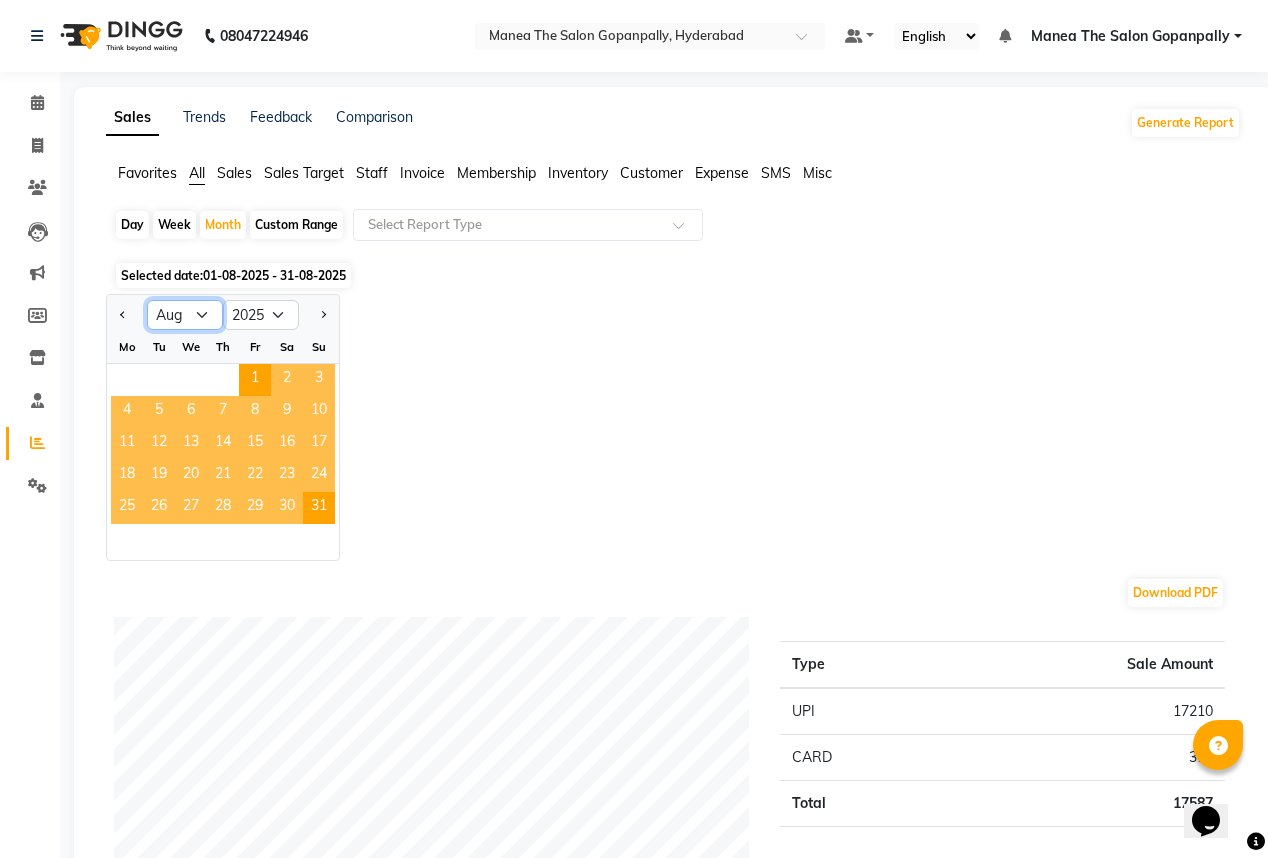 click on "Jan Feb Mar Apr May Jun Jul Aug Sep Oct Nov Dec" 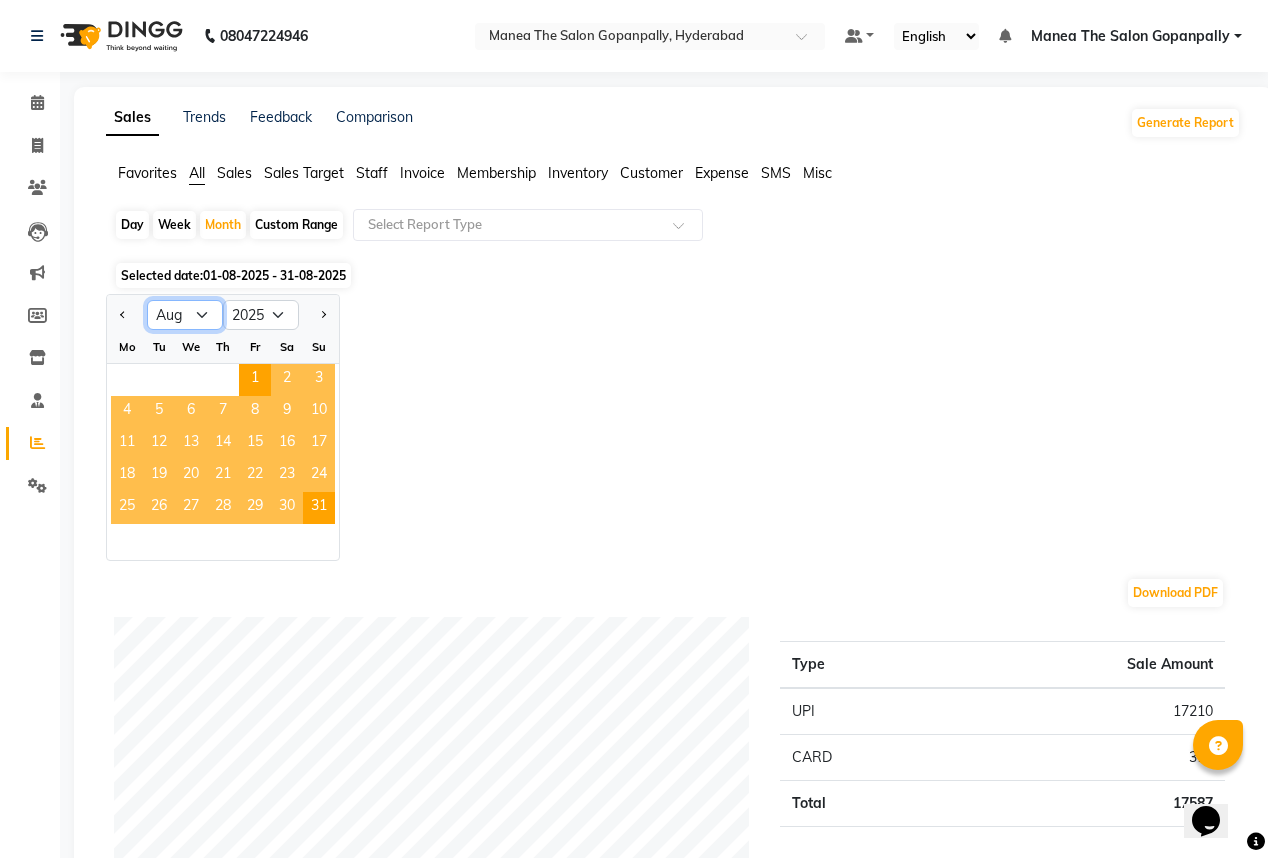 select on "7" 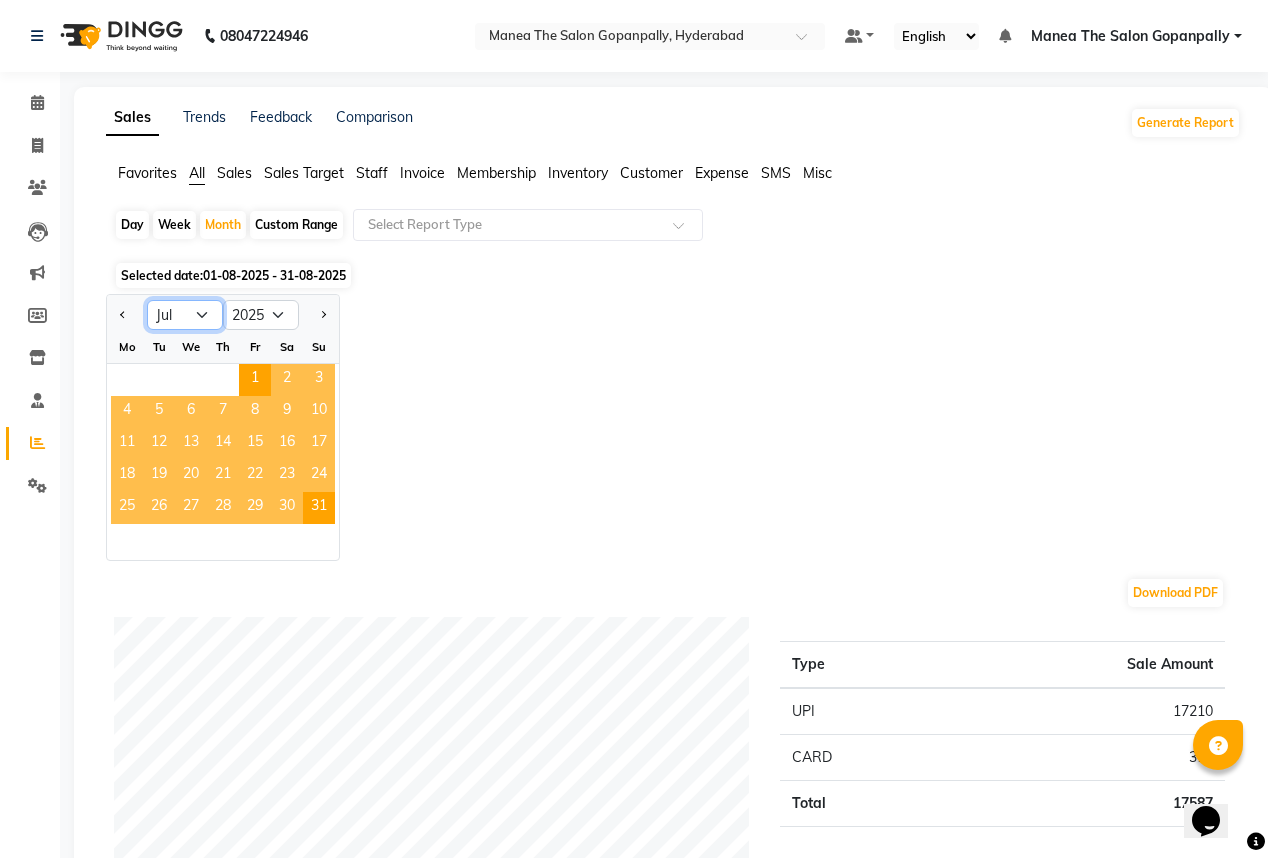 click on "Jan Feb Mar Apr May Jun Jul Aug Sep Oct Nov Dec" 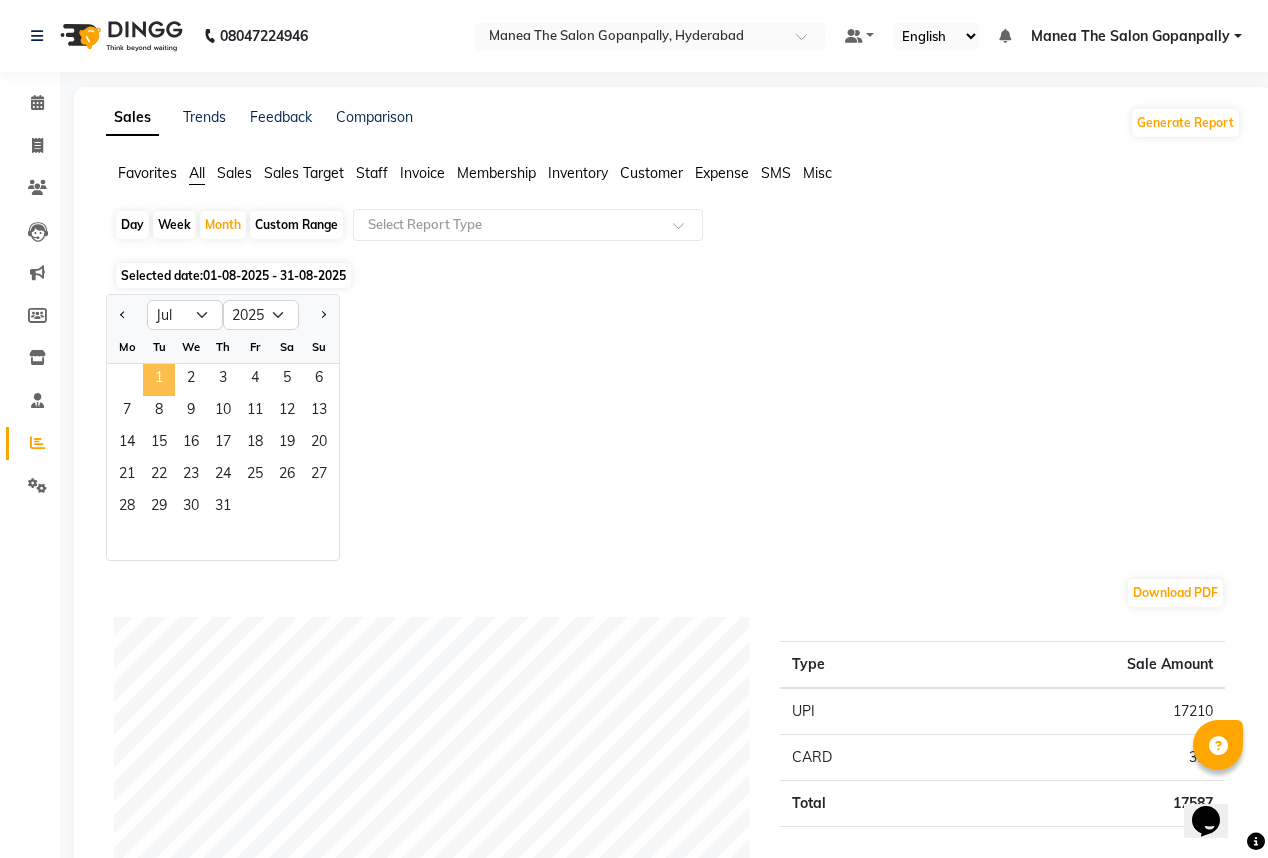 click on "1" 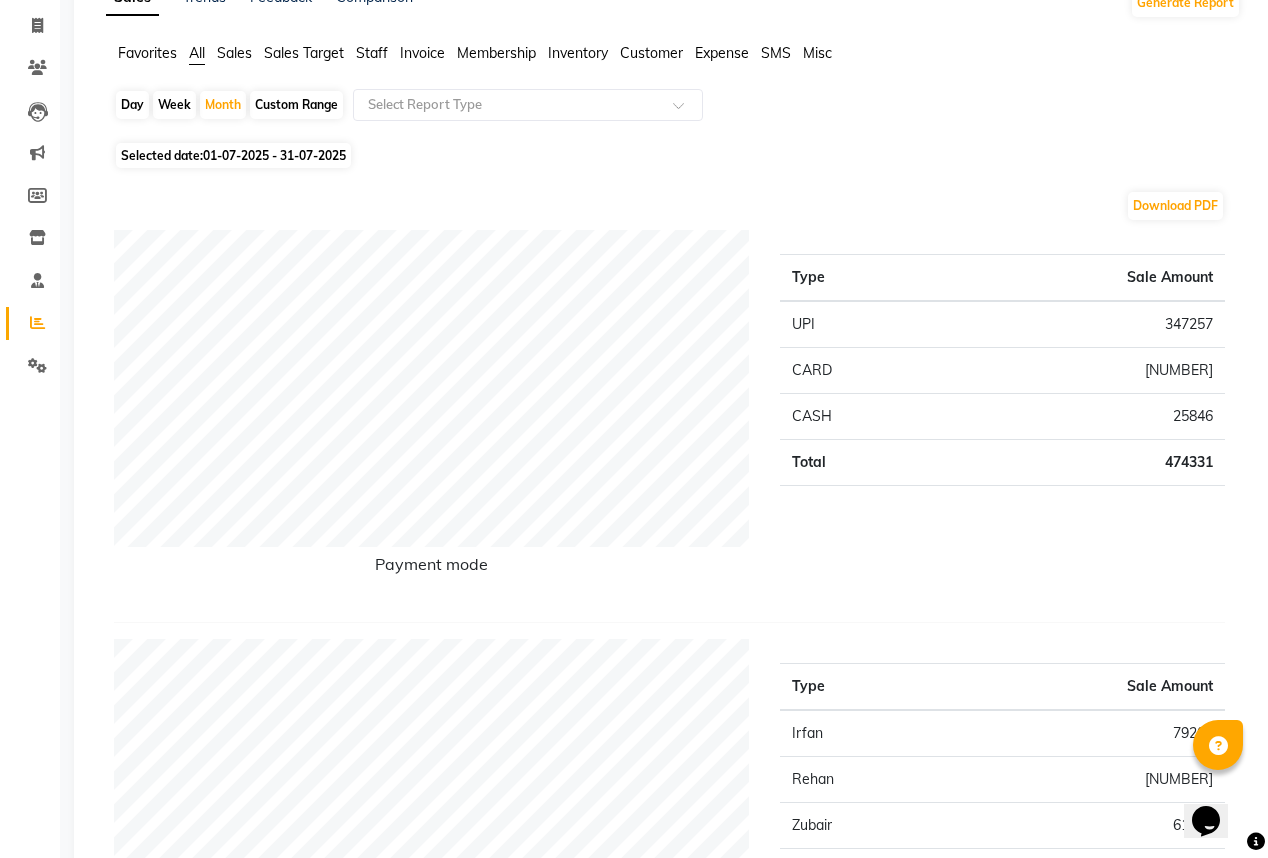 scroll, scrollTop: 0, scrollLeft: 0, axis: both 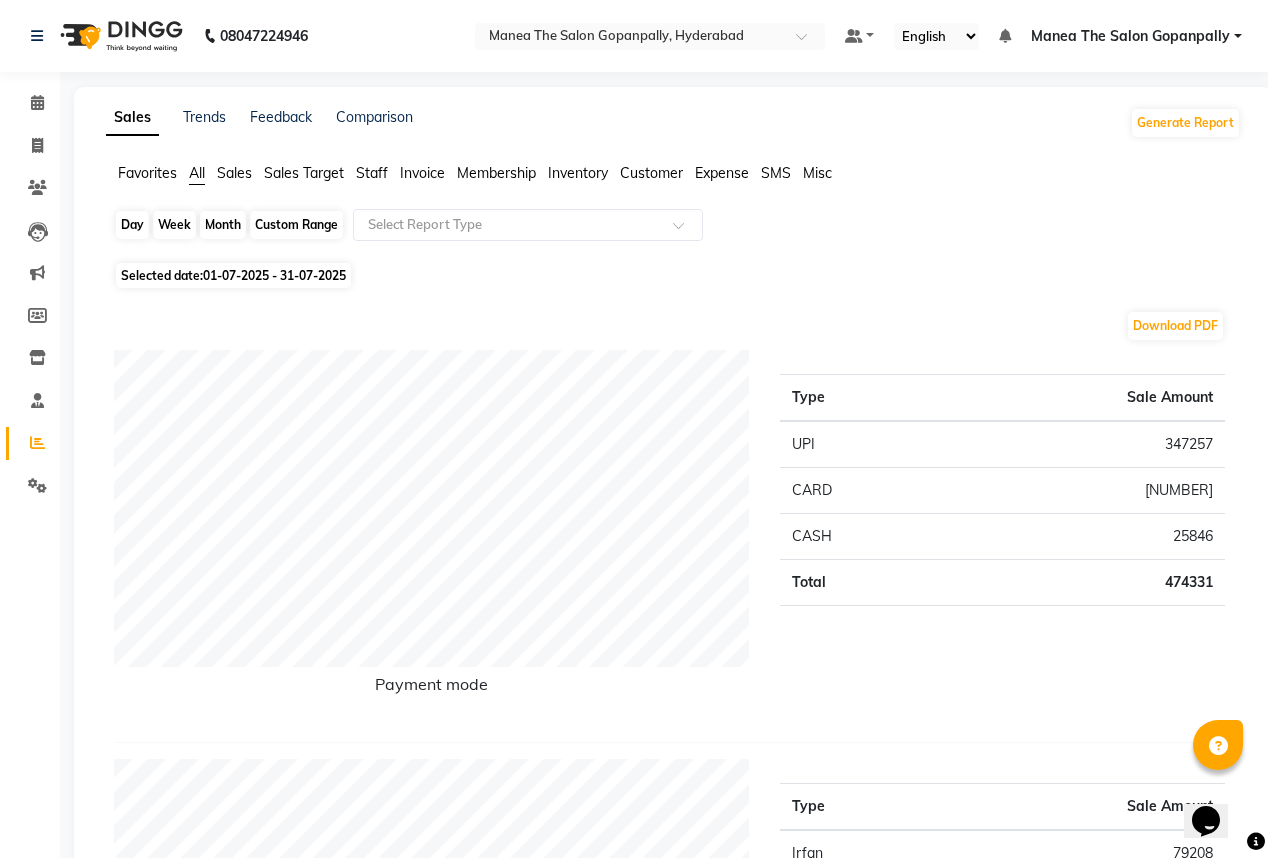 click on "Month" 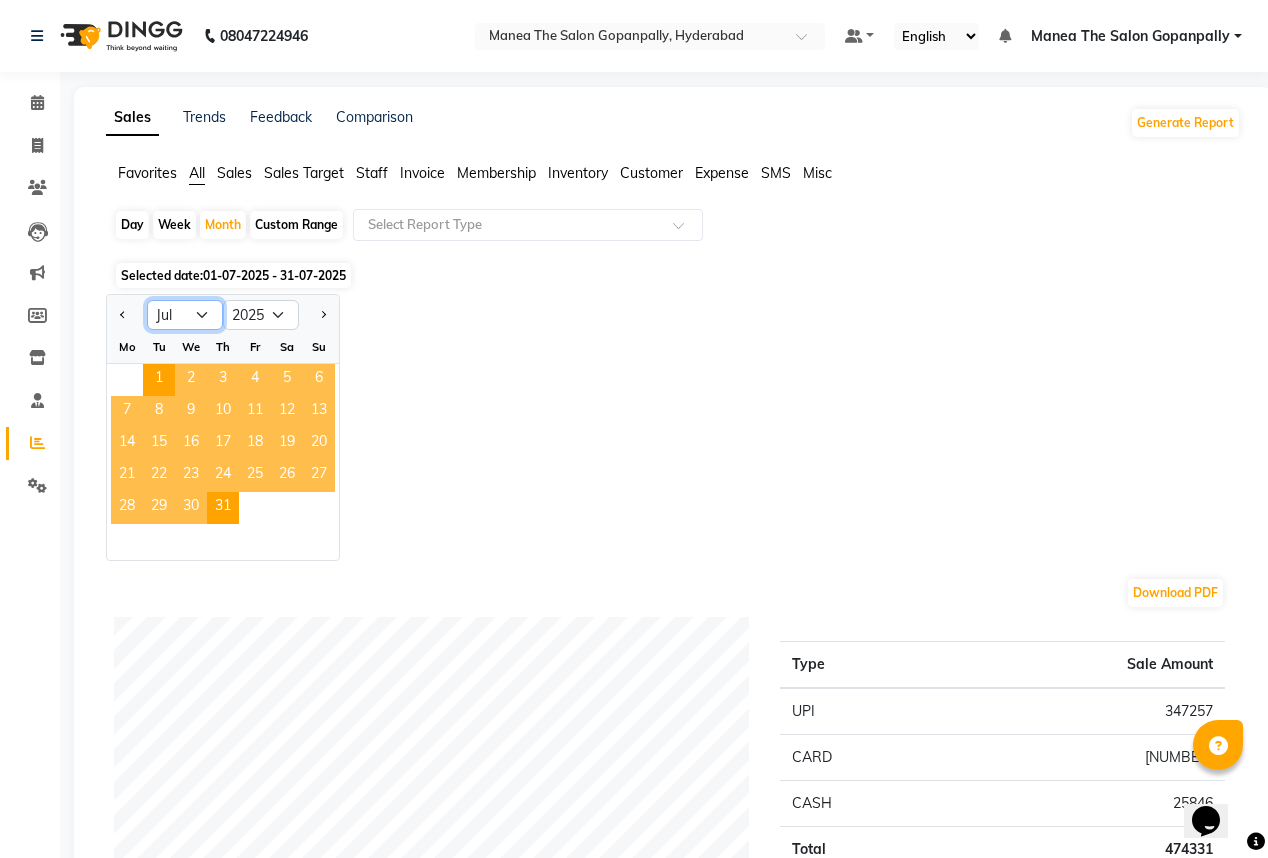 click on "Jan Feb Mar Apr May Jun Jul Aug Sep Oct Nov Dec" 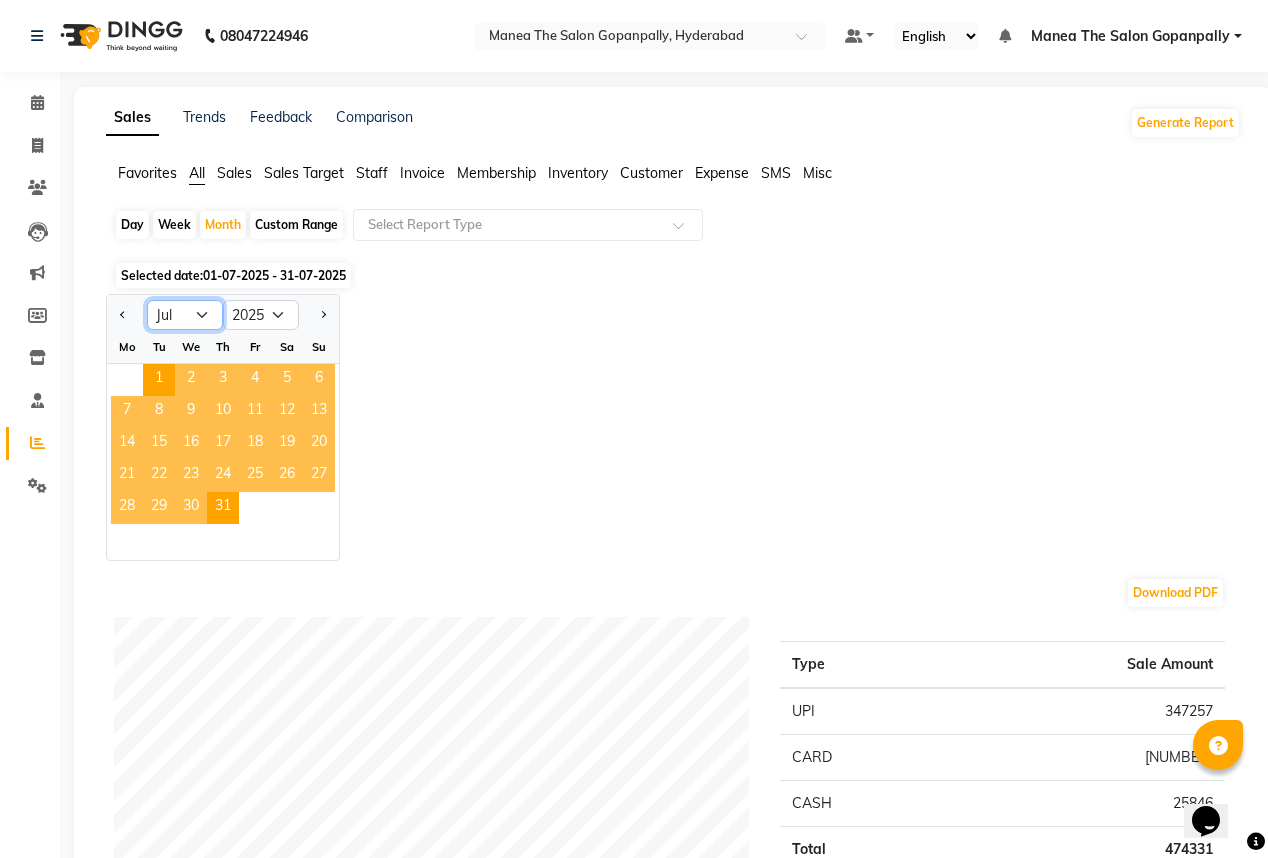 select on "8" 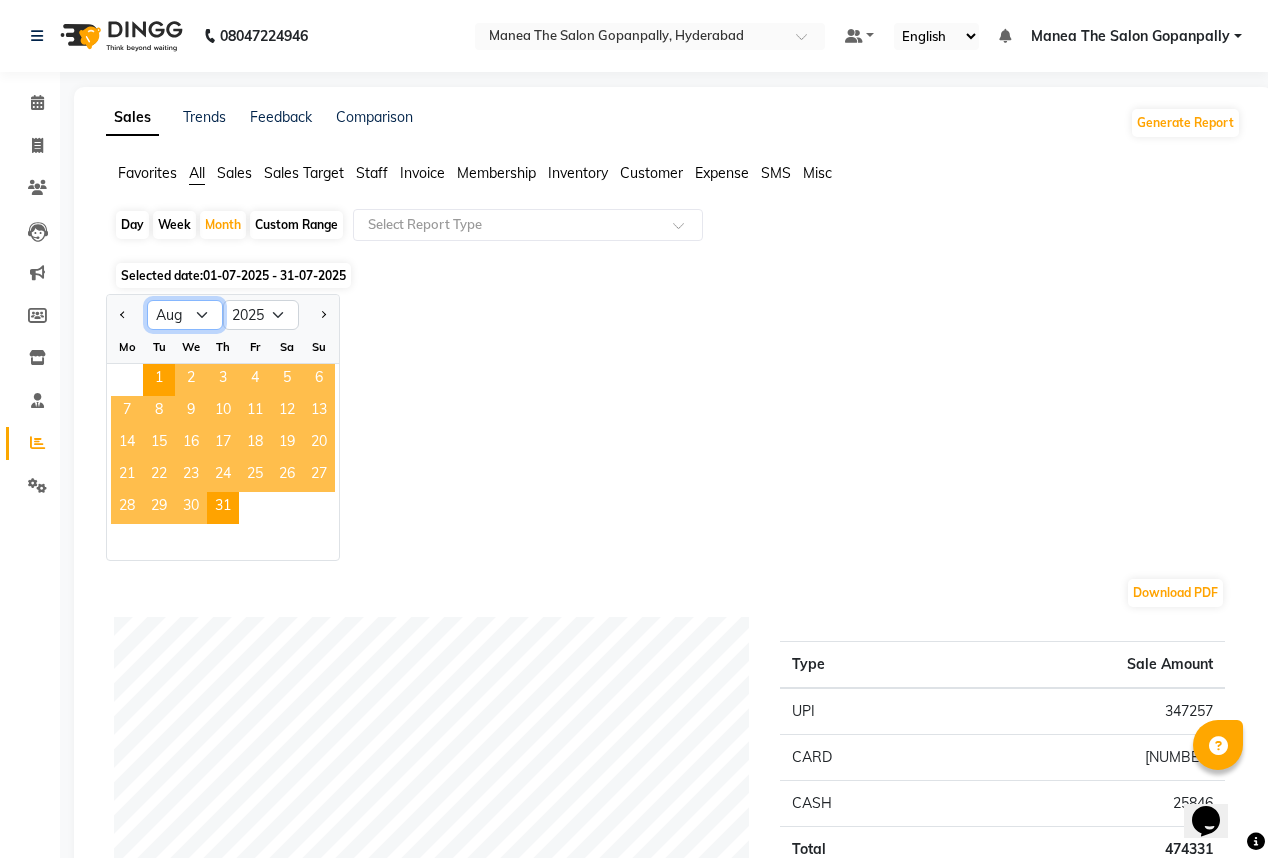 click on "Jan Feb Mar Apr May Jun Jul Aug Sep Oct Nov Dec" 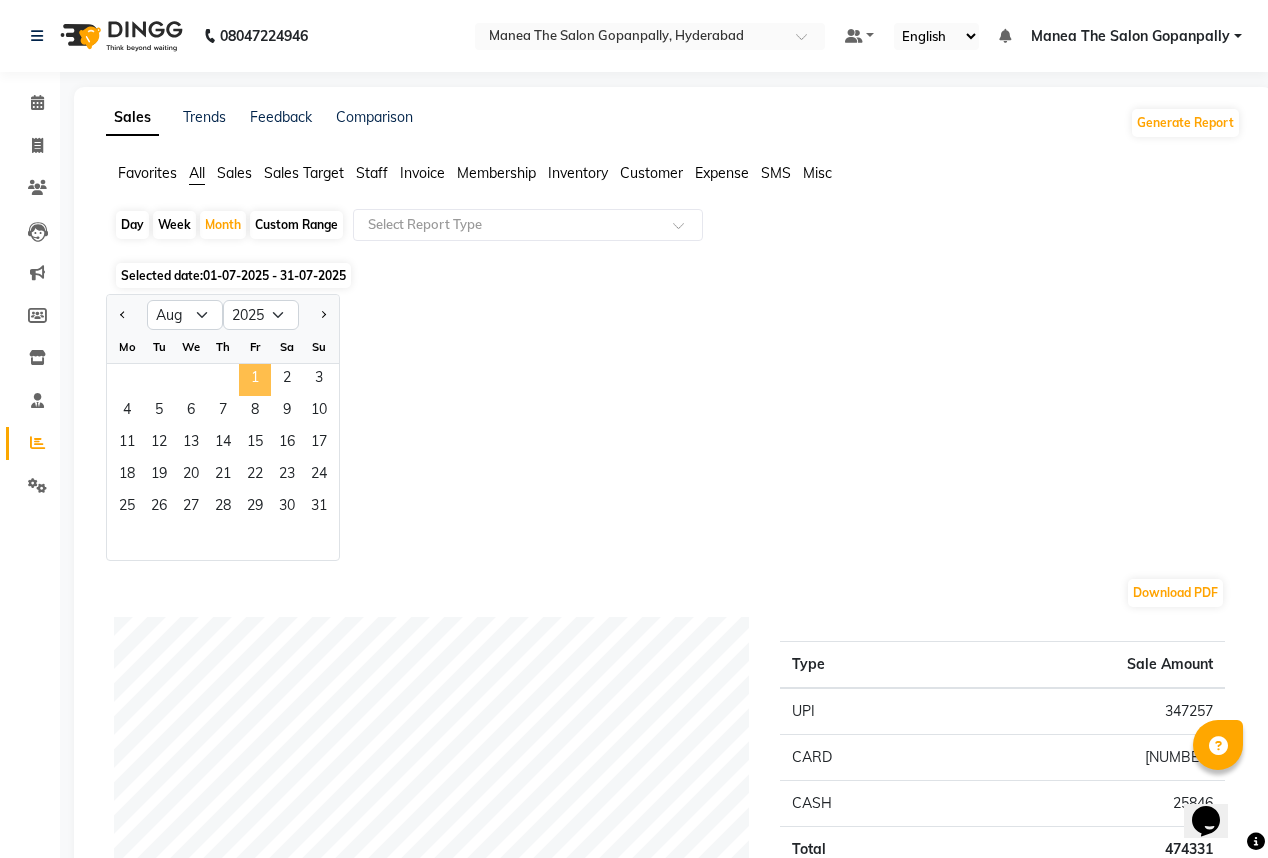 click on "1" 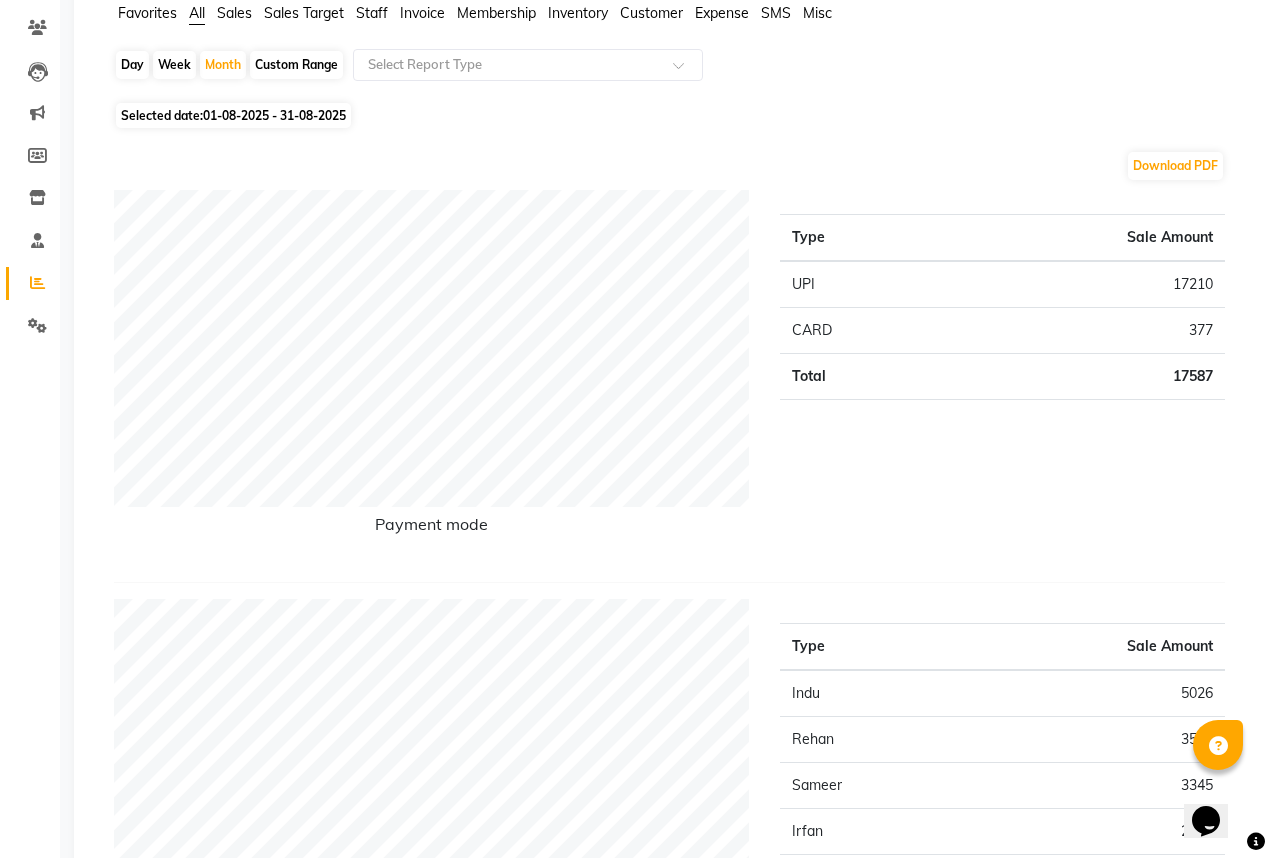 scroll, scrollTop: 80, scrollLeft: 0, axis: vertical 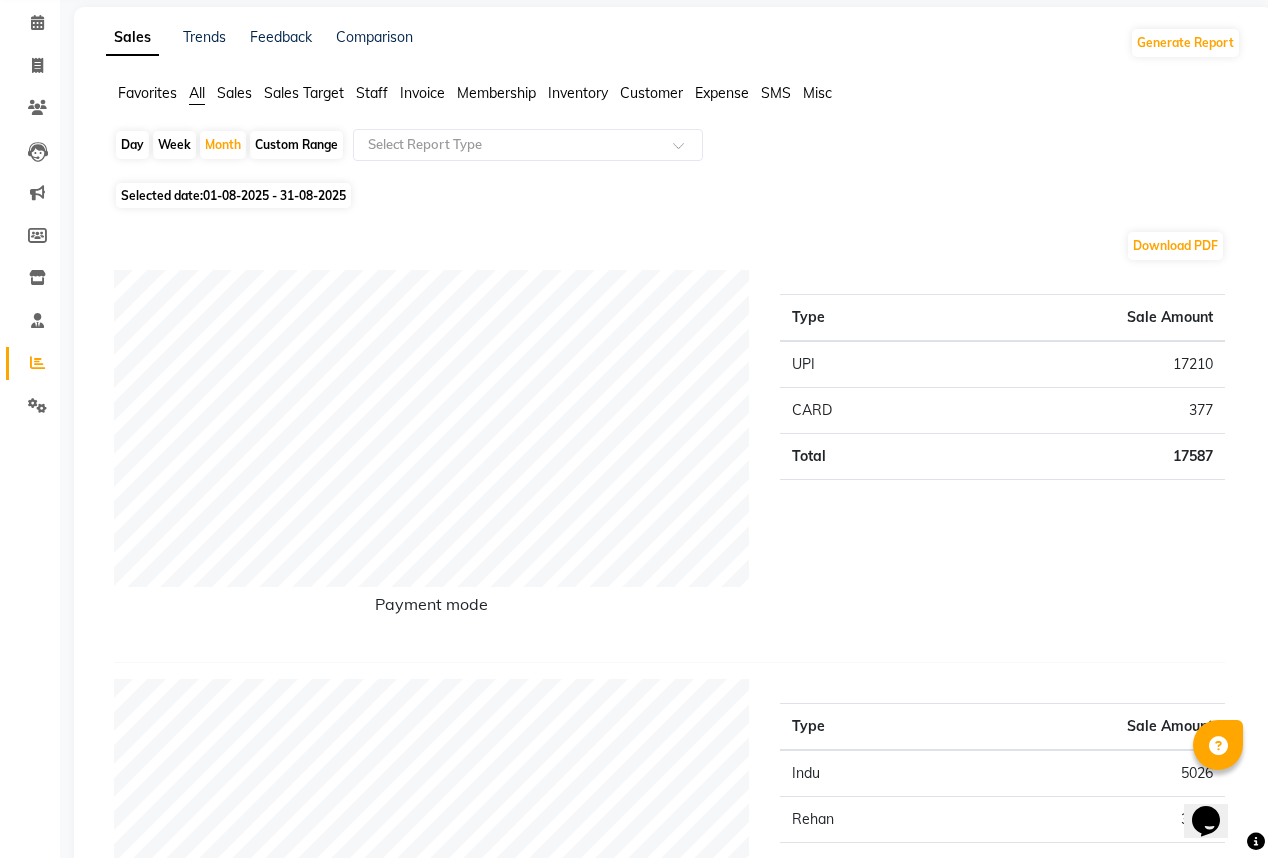 click on "Day" 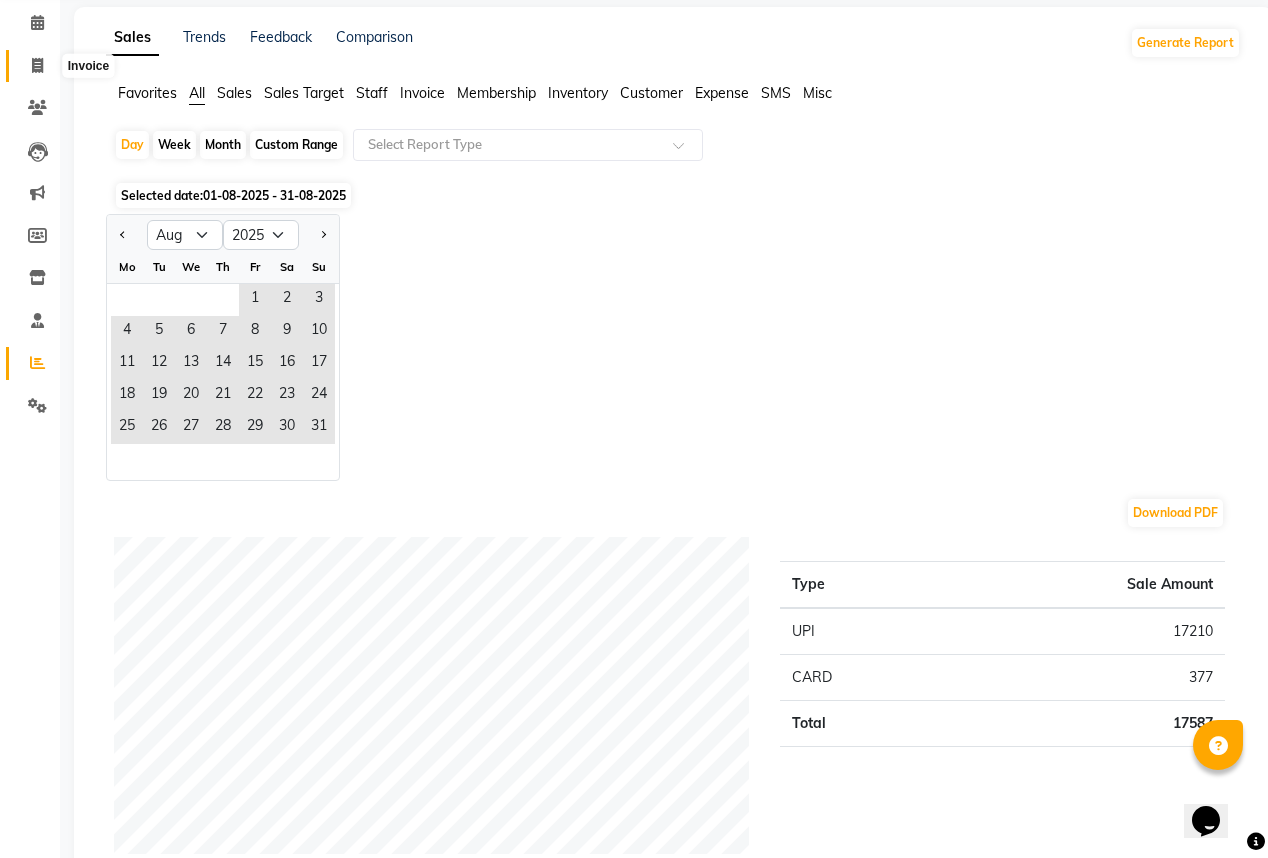 click 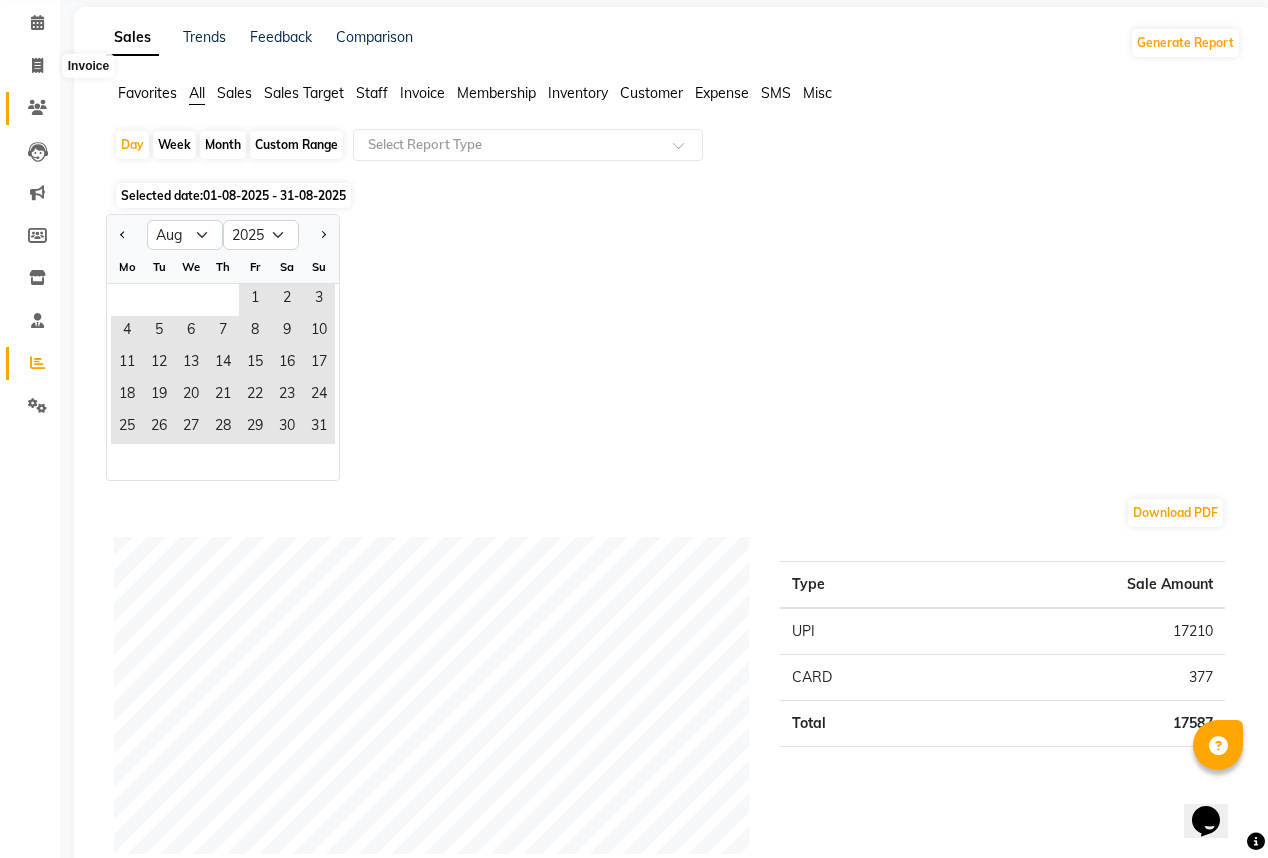 scroll, scrollTop: 0, scrollLeft: 0, axis: both 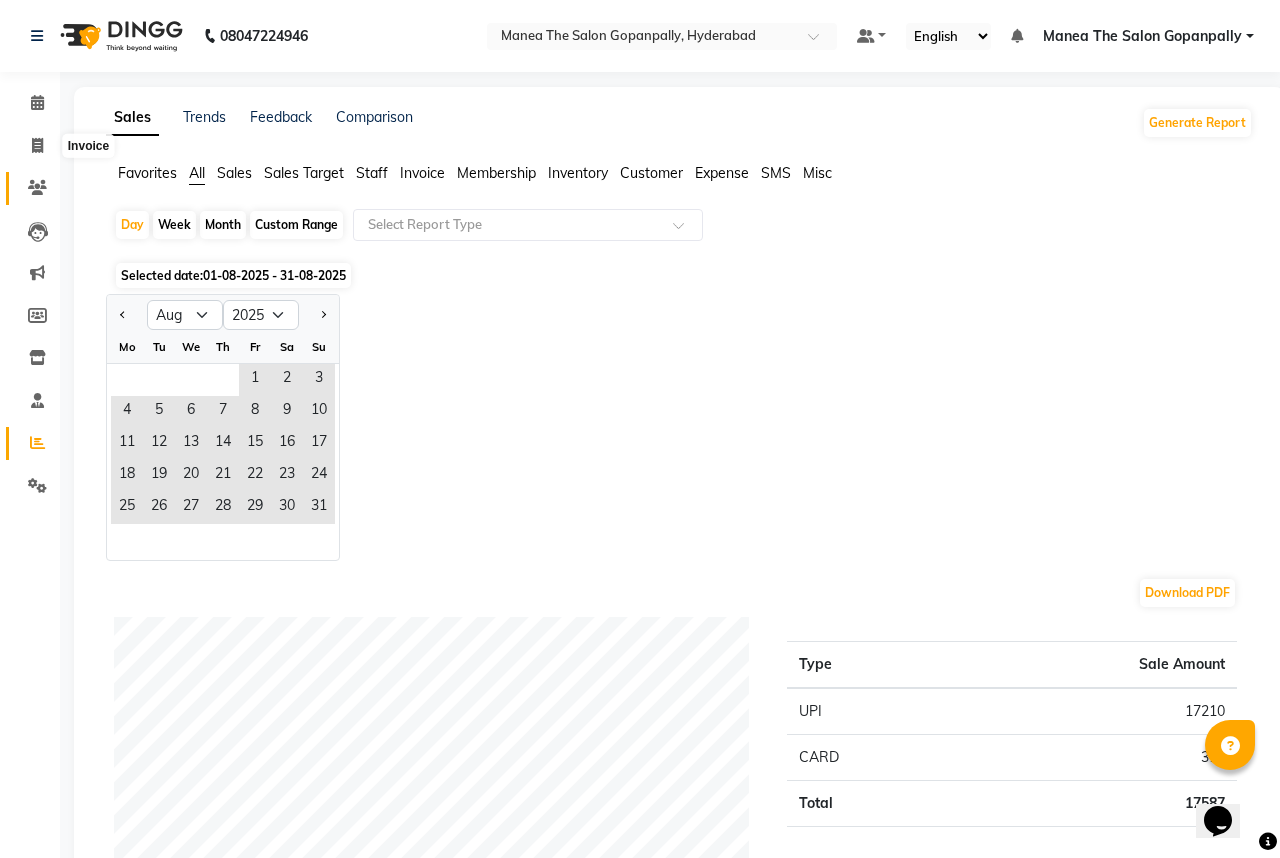 select on "7027" 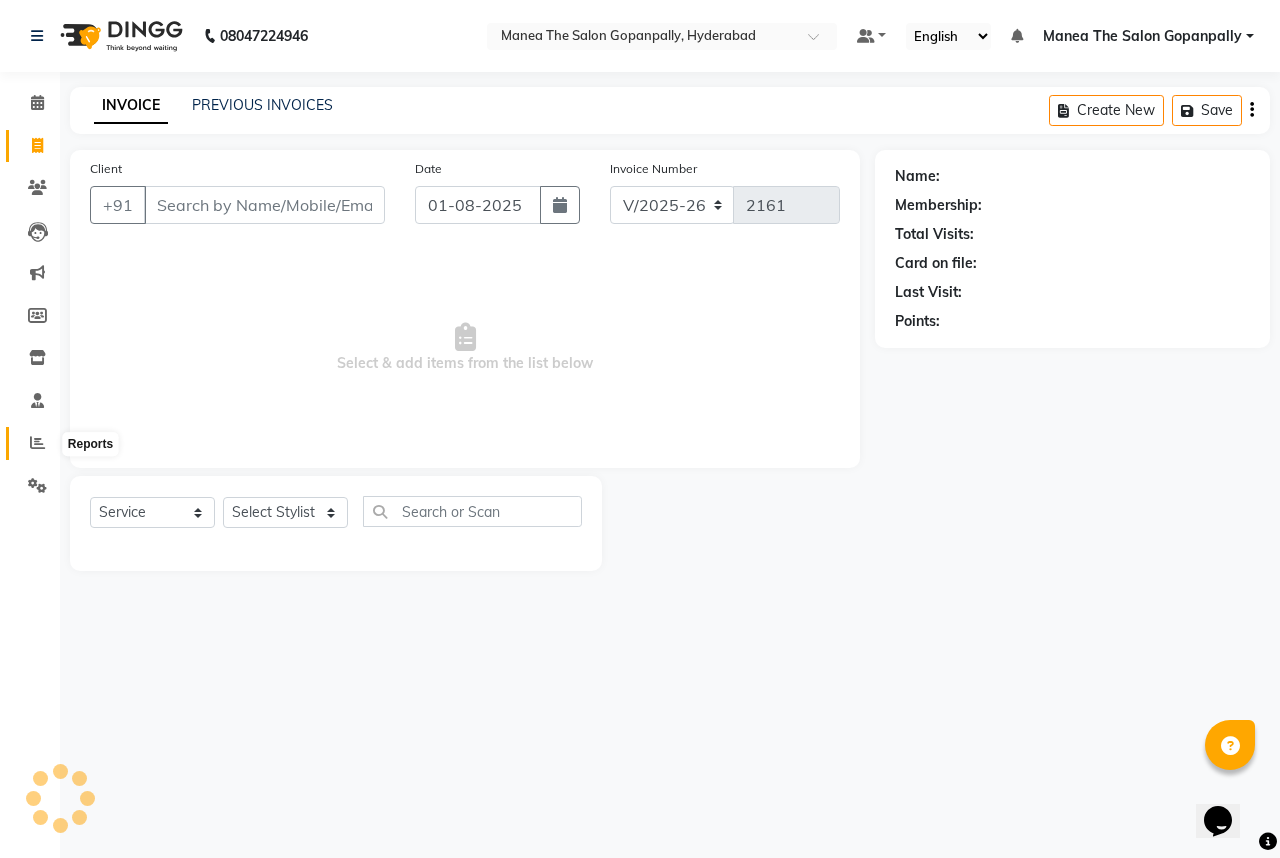 click 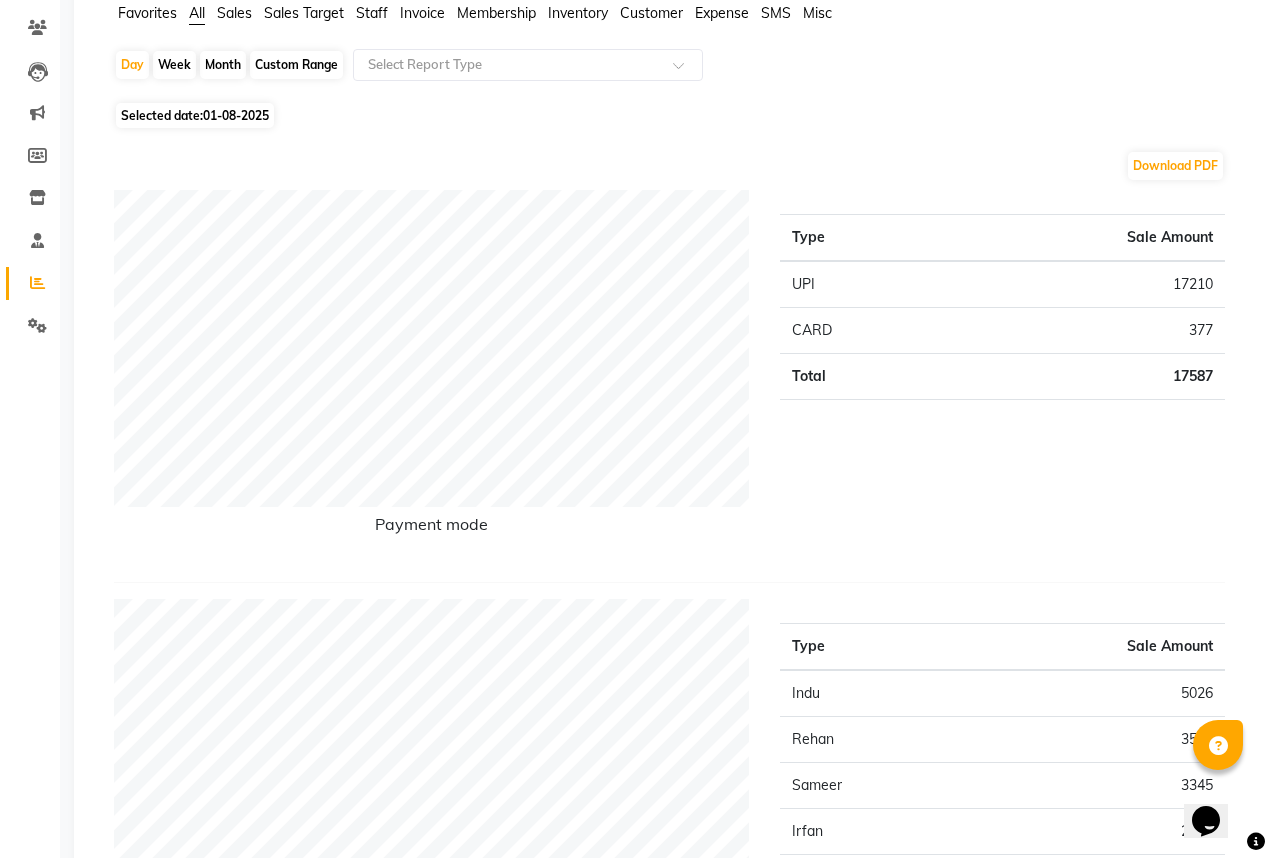 scroll, scrollTop: 0, scrollLeft: 0, axis: both 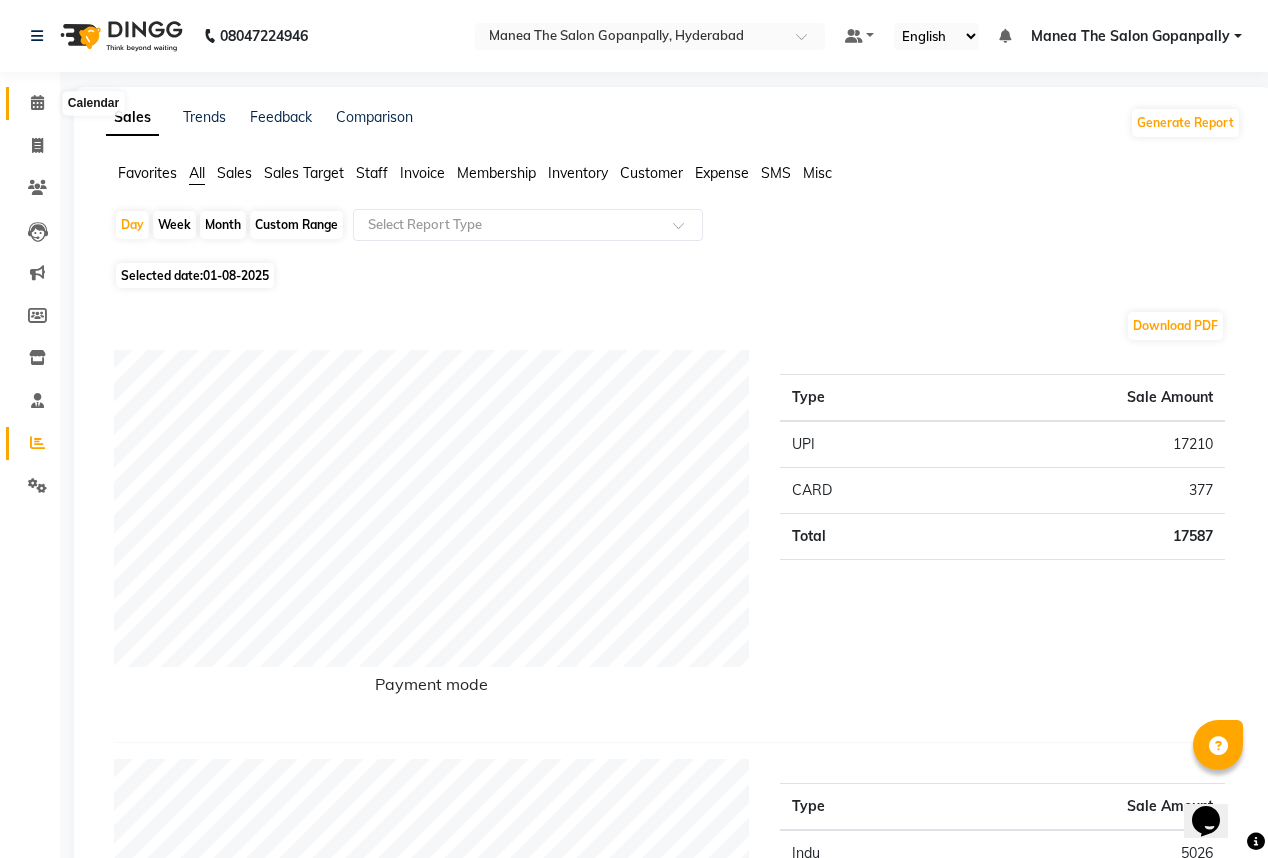 click 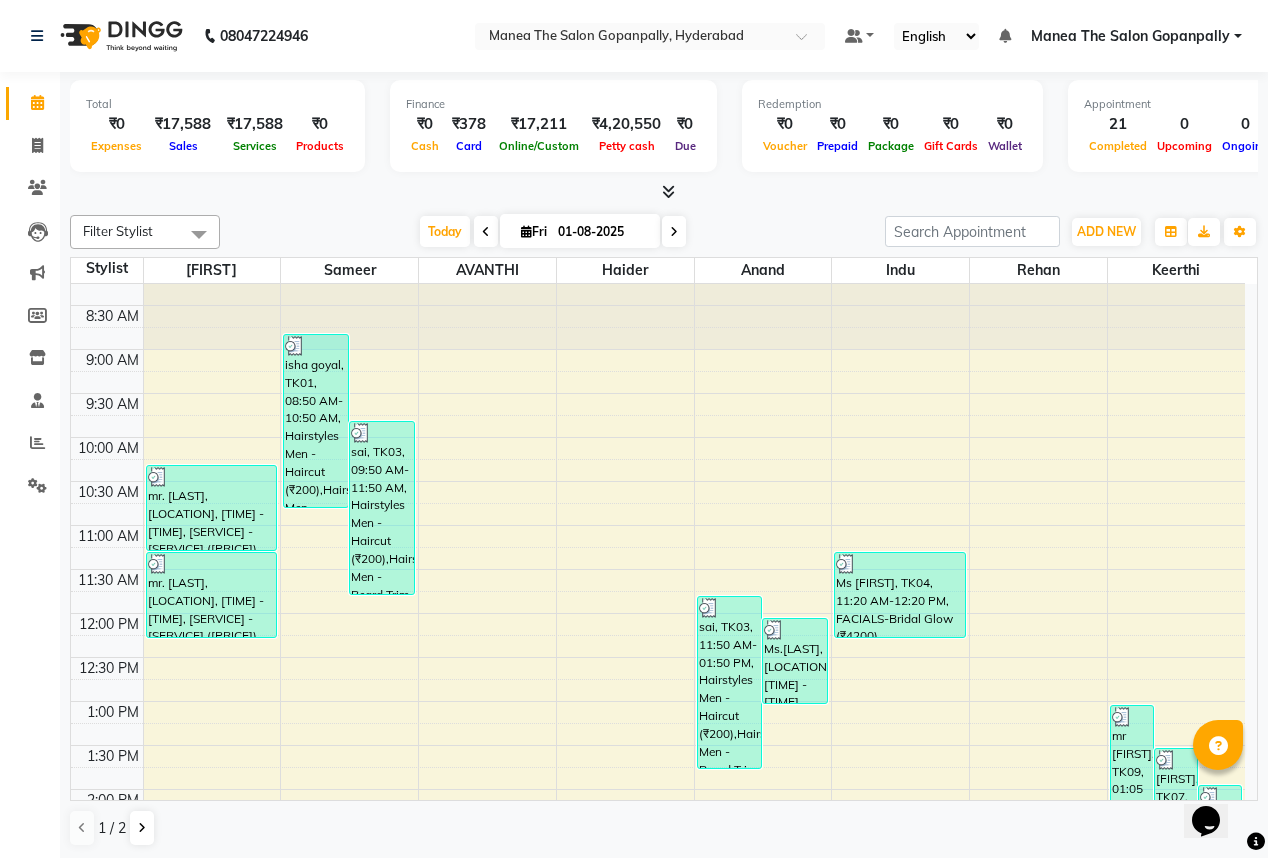 scroll, scrollTop: 0, scrollLeft: 0, axis: both 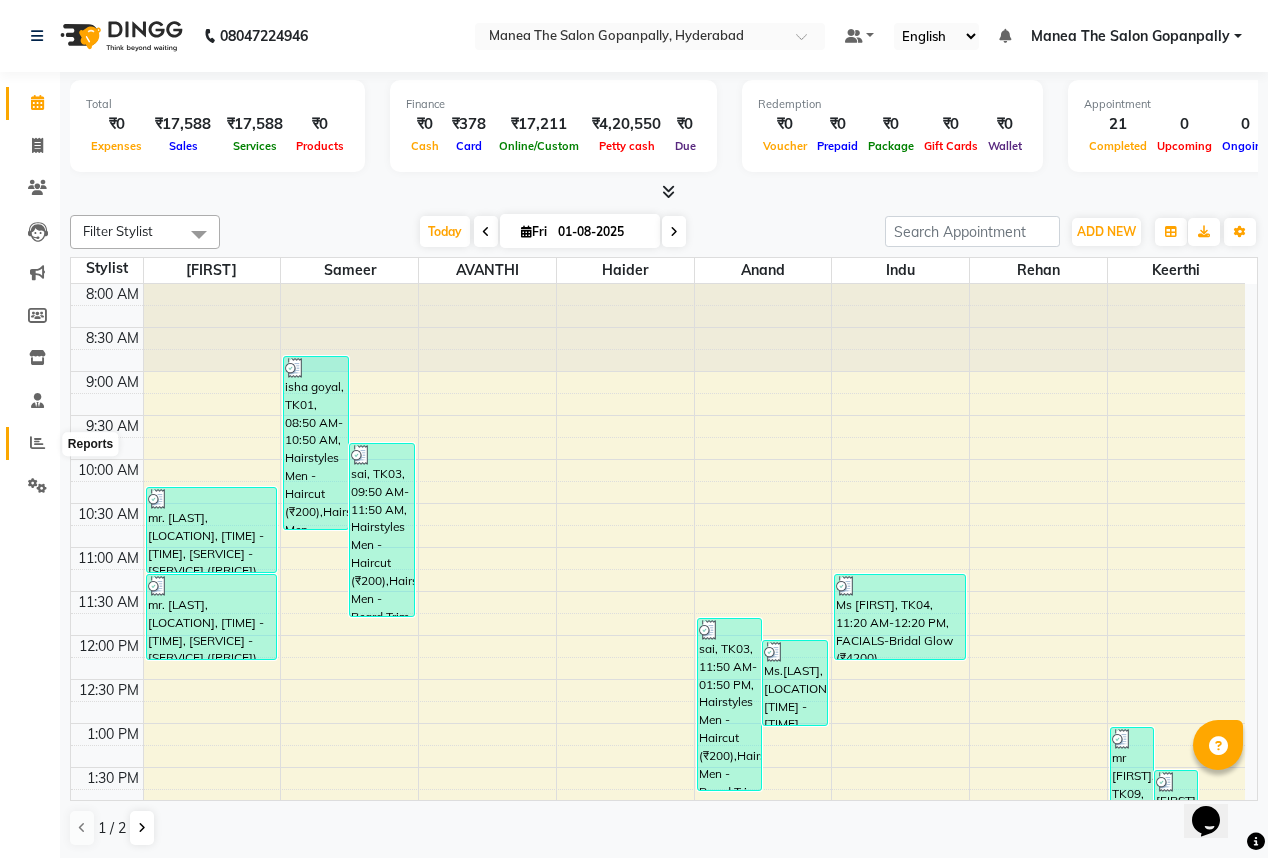 click 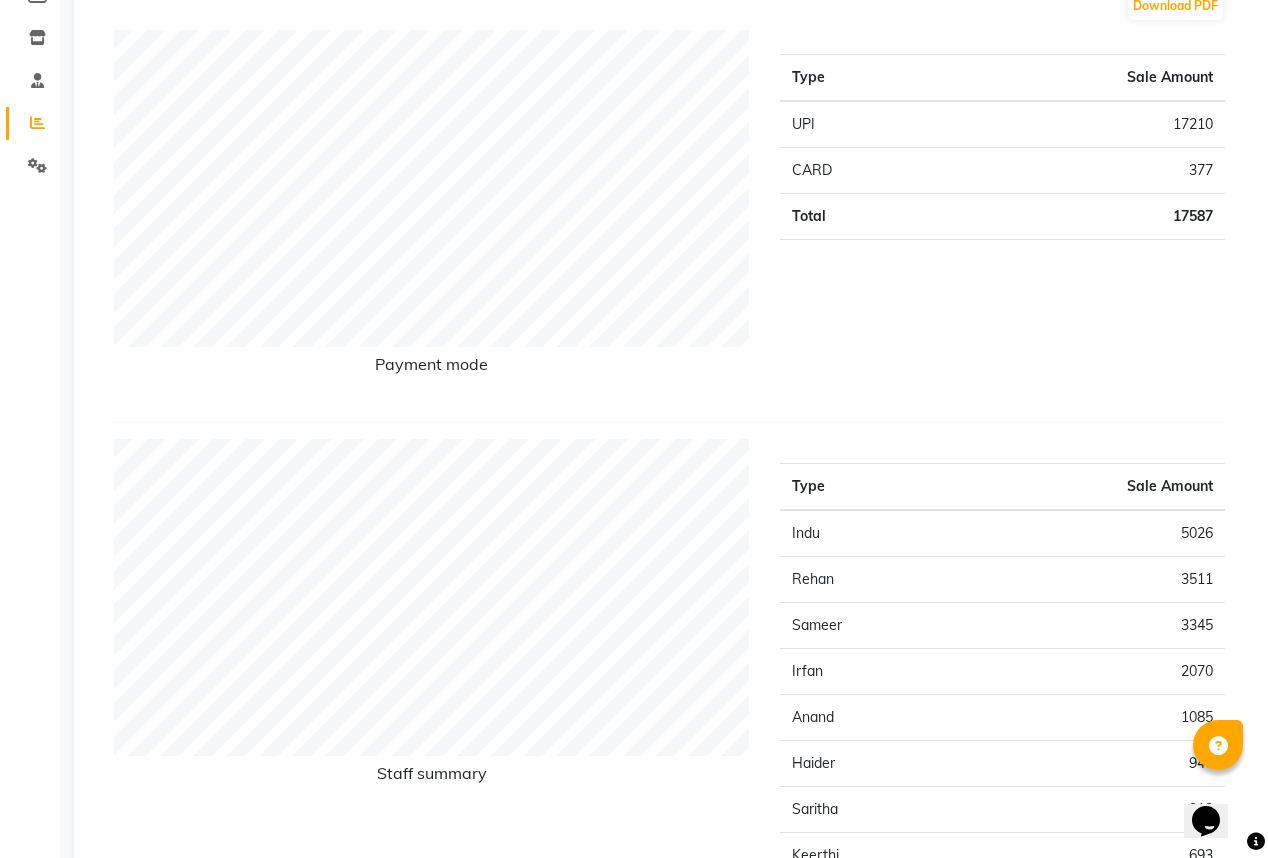 scroll, scrollTop: 0, scrollLeft: 0, axis: both 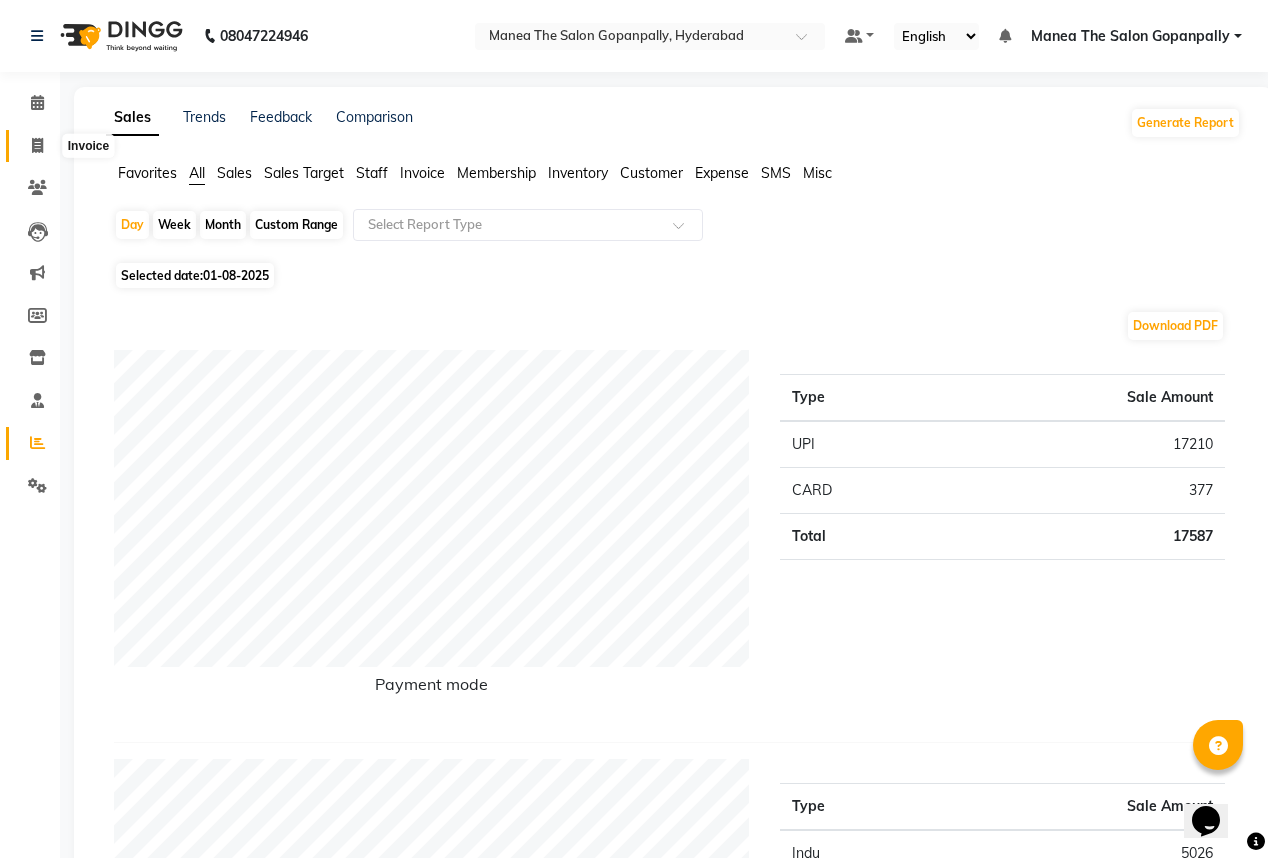 click 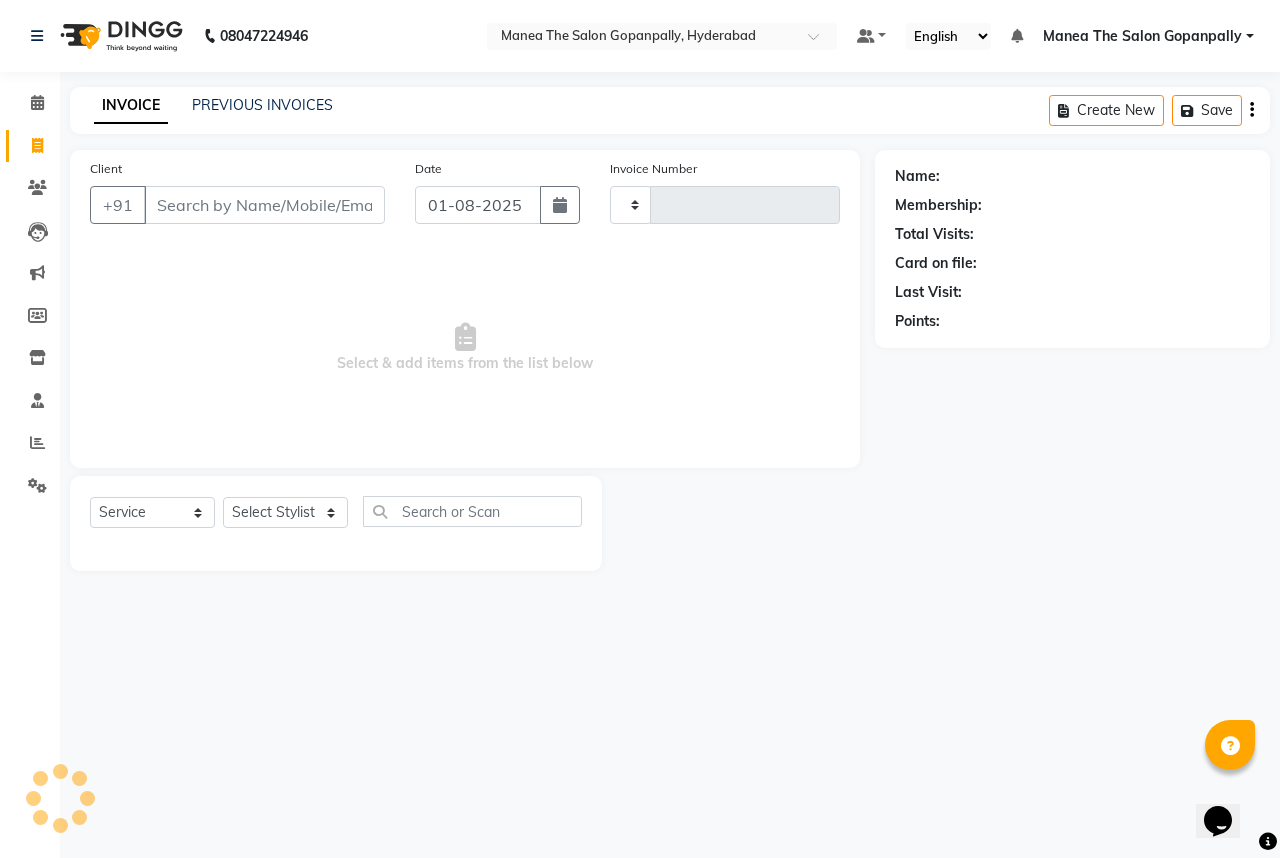 type on "2161" 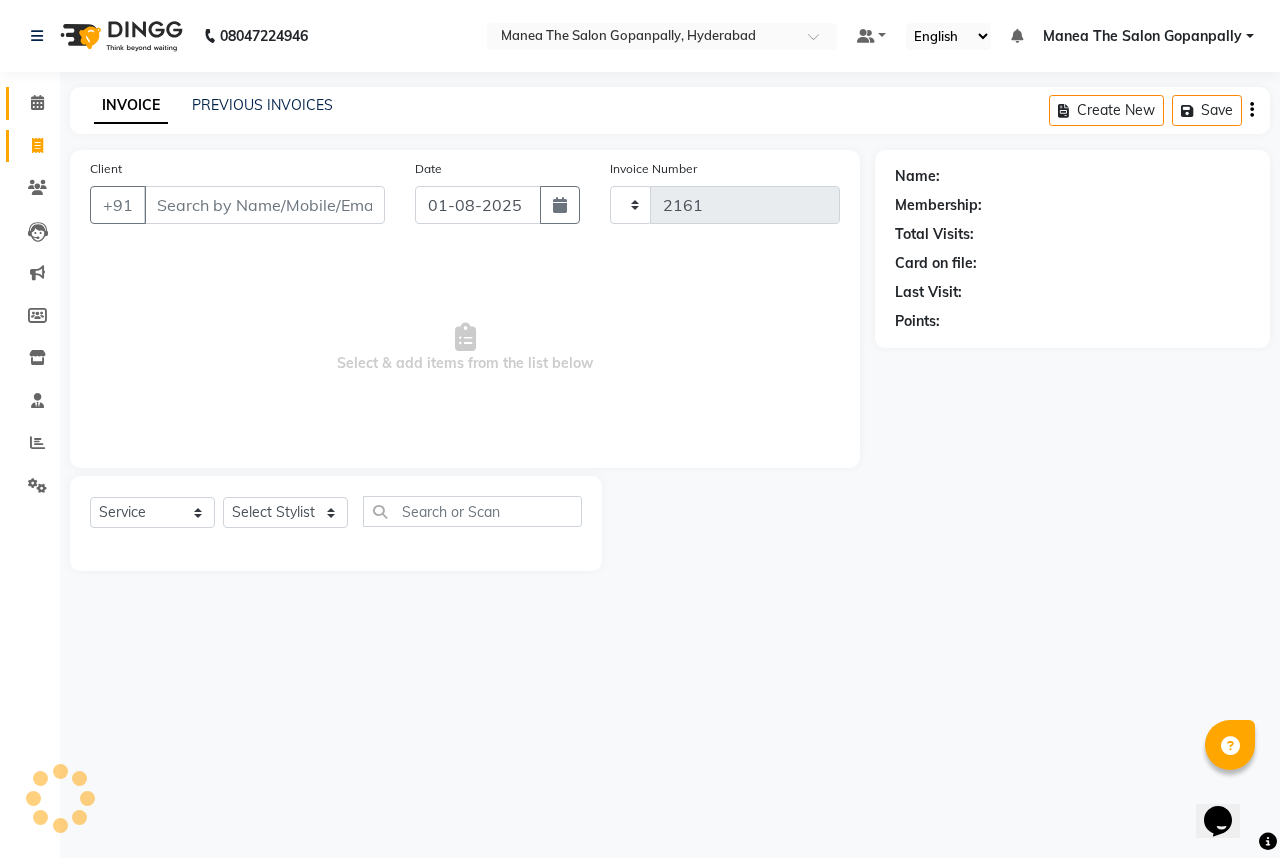 select on "7027" 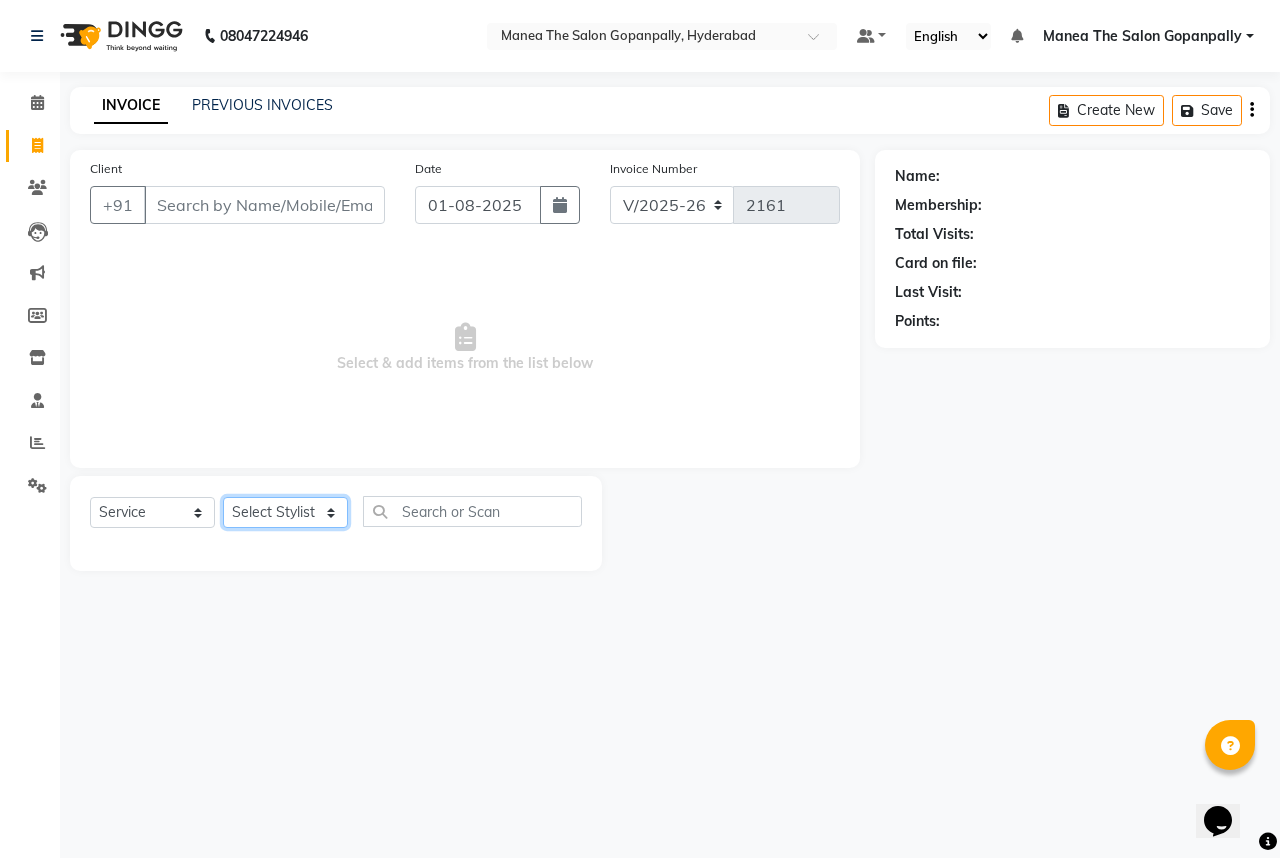 click on "Select Stylist Anand AVANTHI Haider  indu IRFAN keerthi rehan sameer saritha zubair" 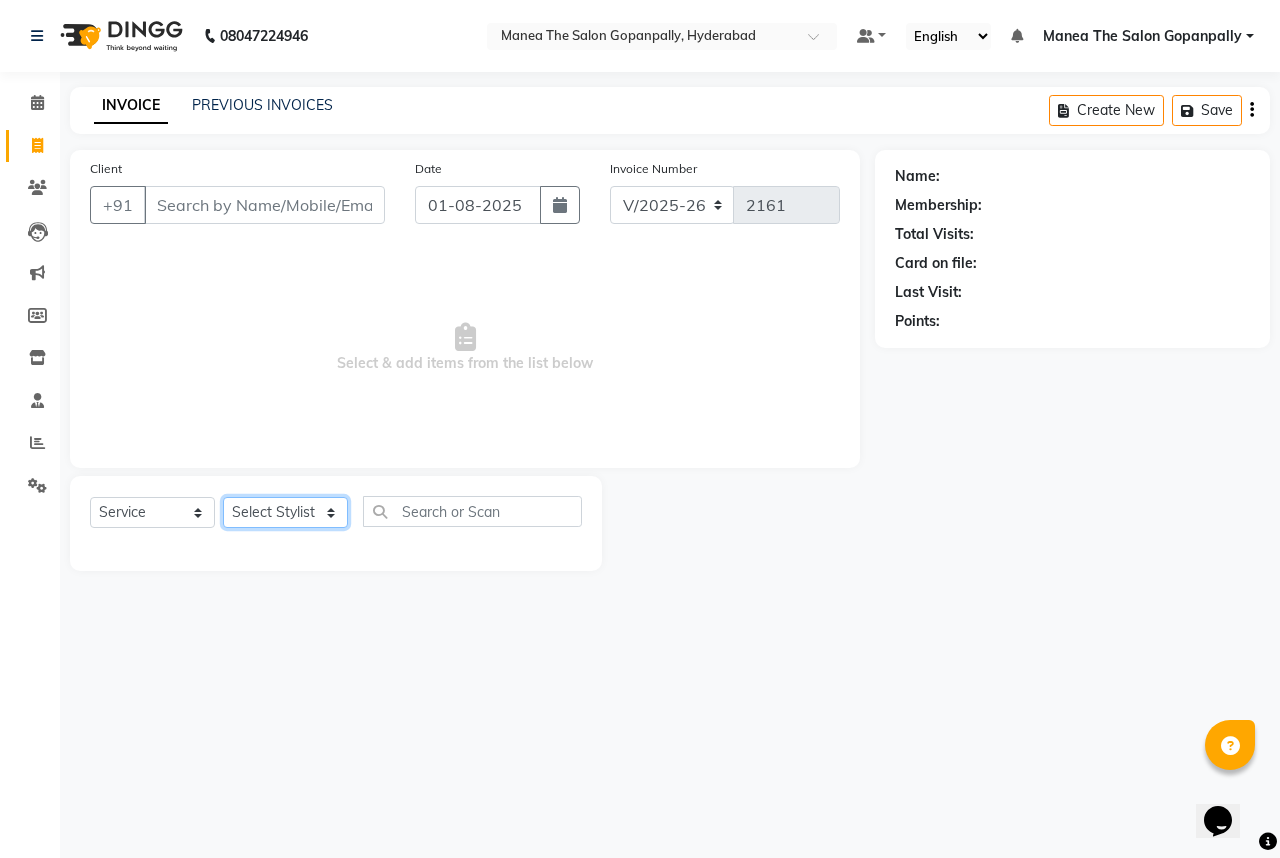 select on "83768" 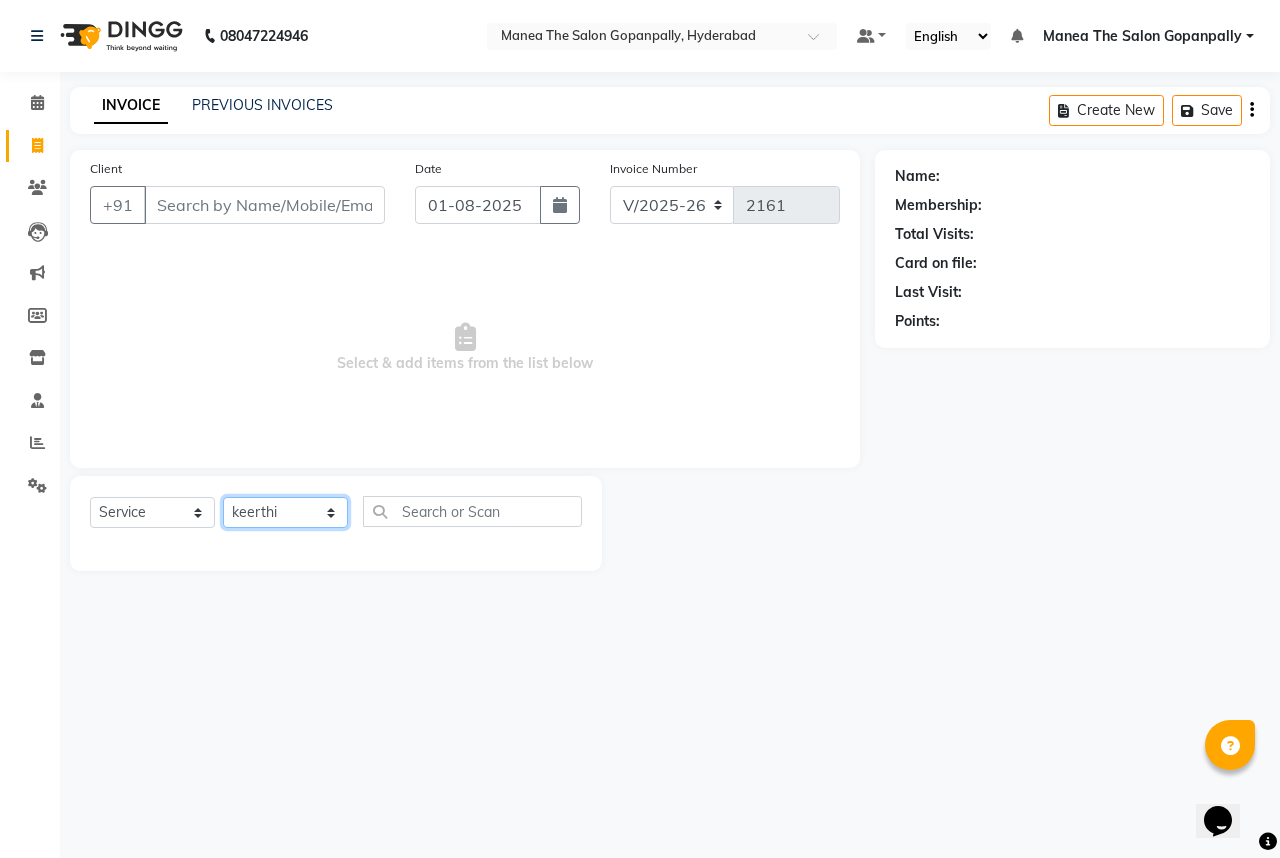 click on "Select Stylist Anand AVANTHI Haider  indu IRFAN keerthi rehan sameer saritha zubair" 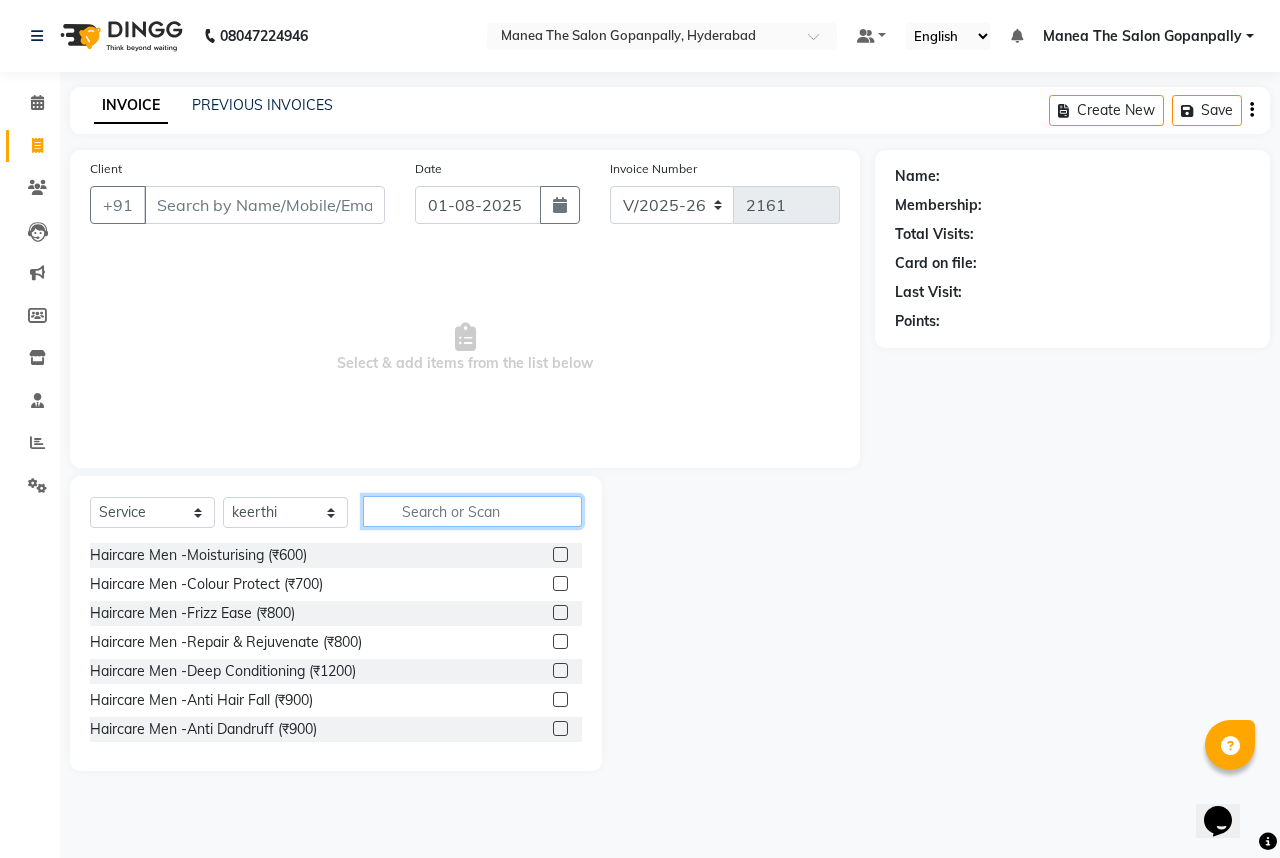 click 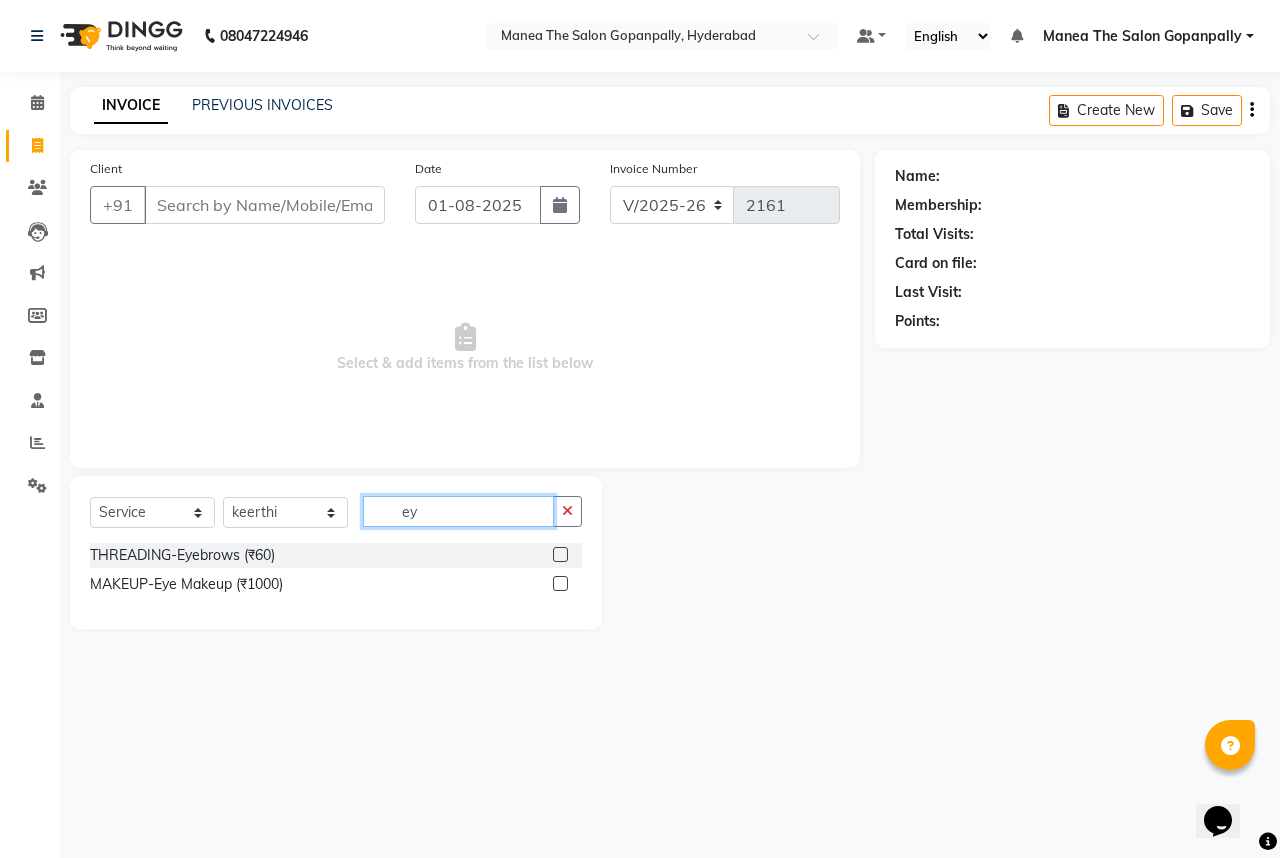 type on "ey" 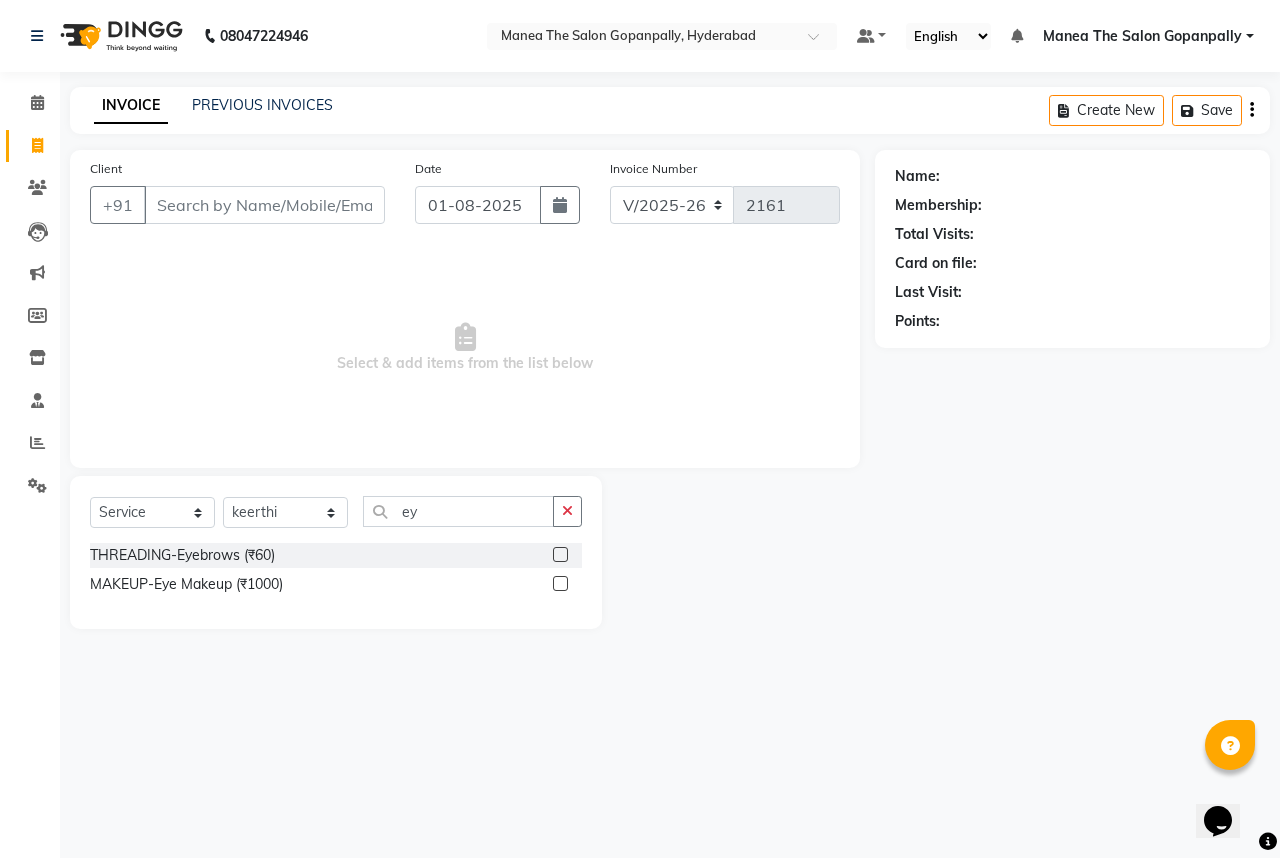 click 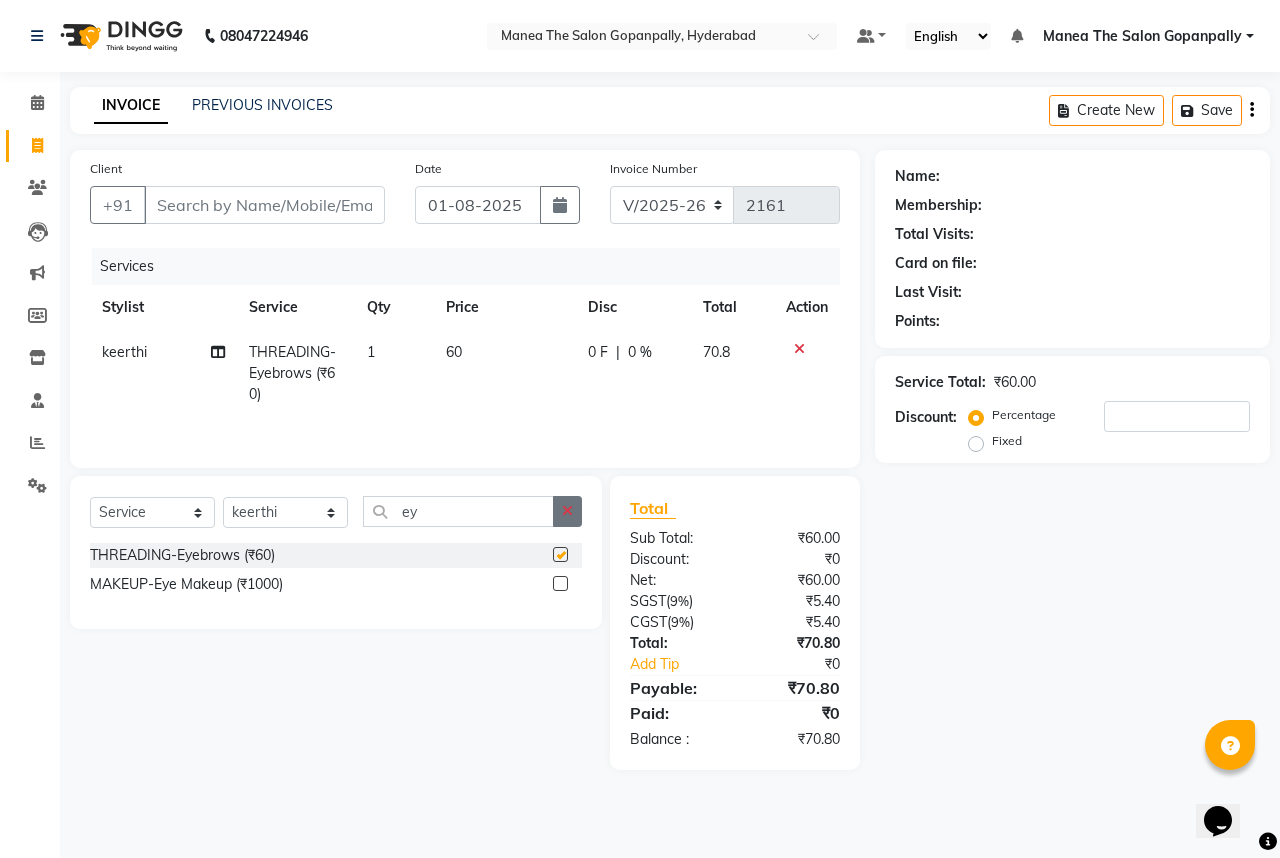checkbox on "false" 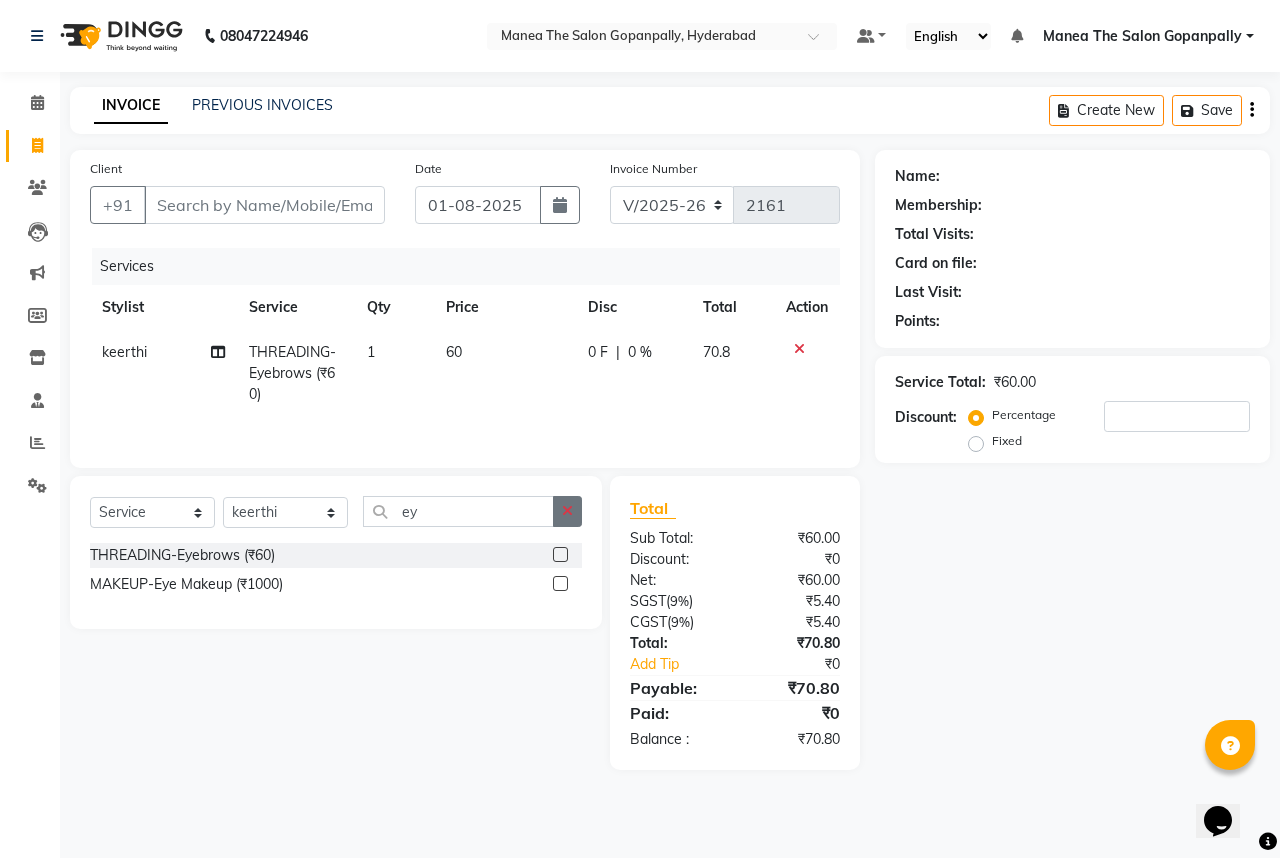 click 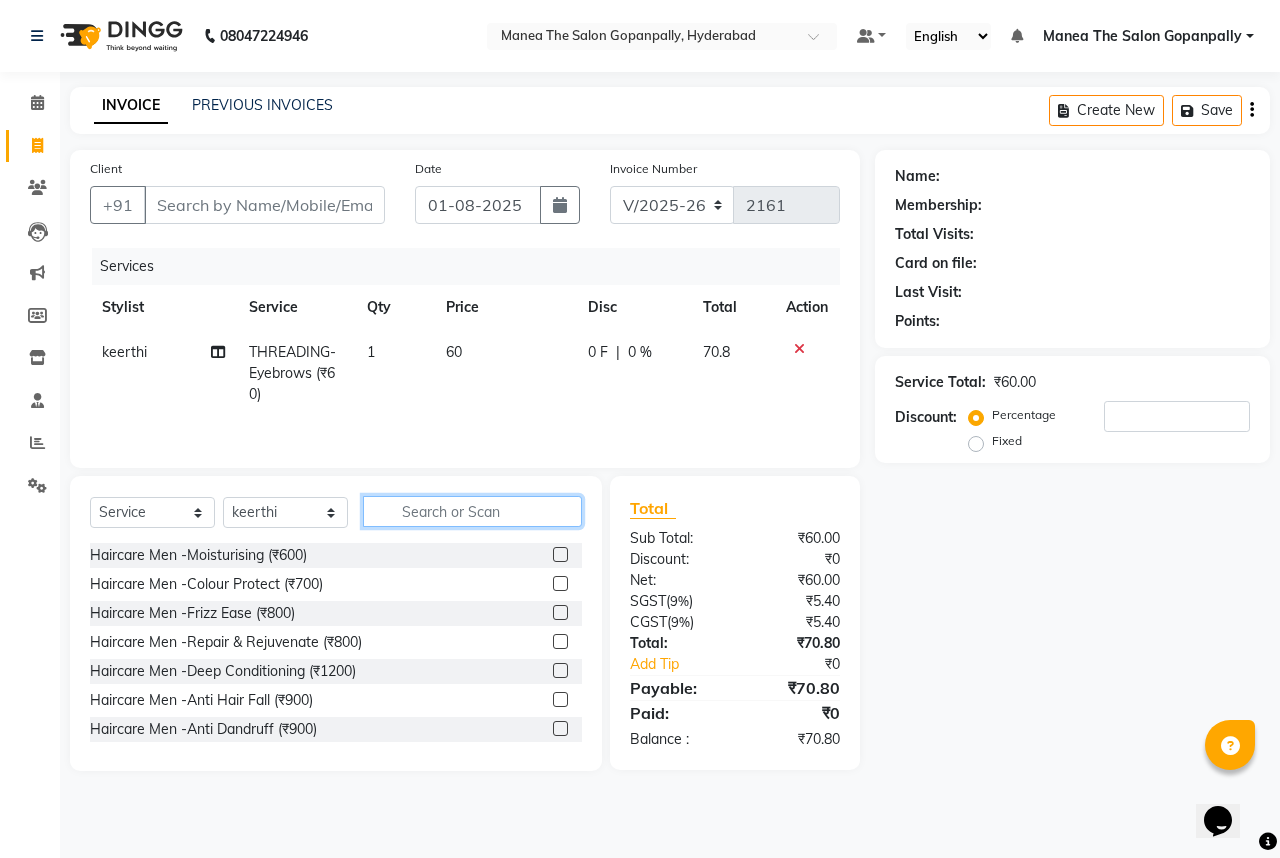 click 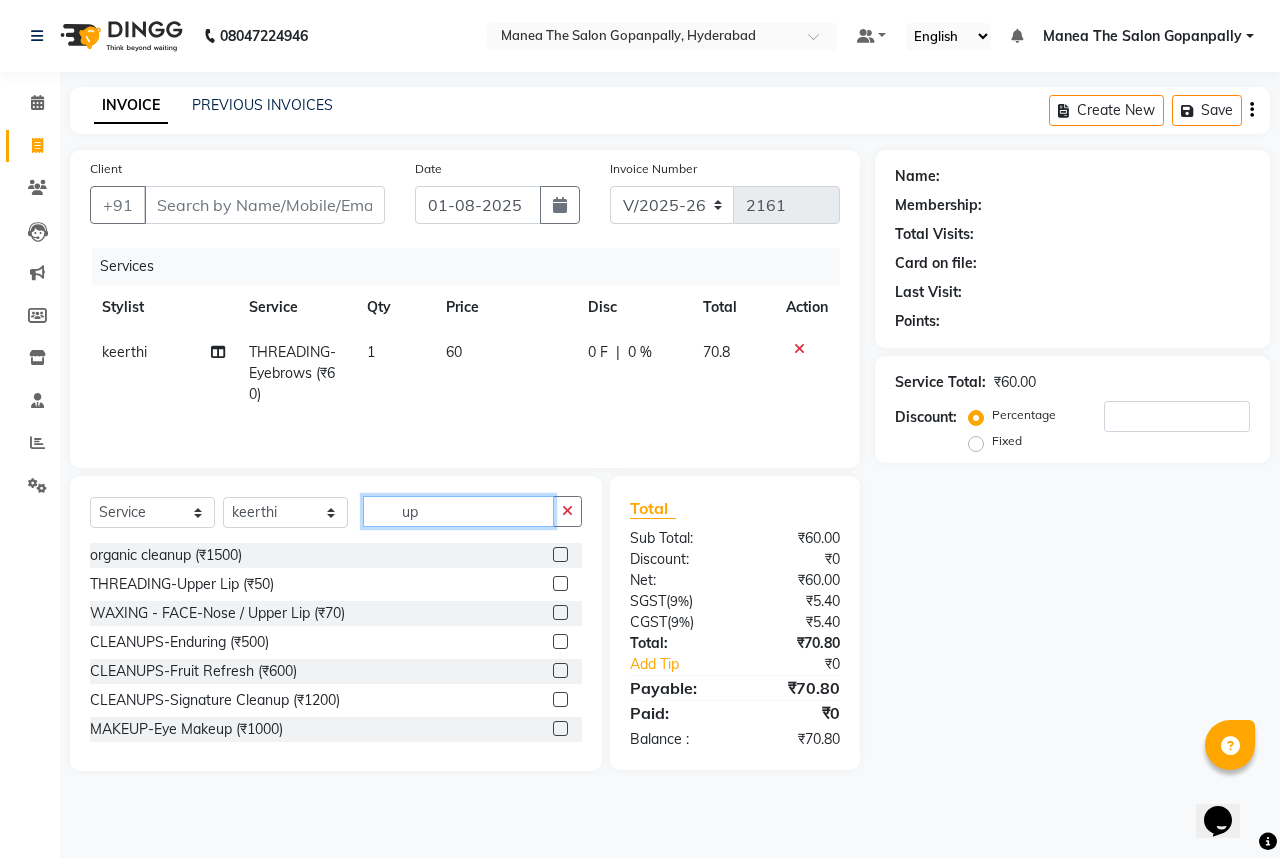 type on "up" 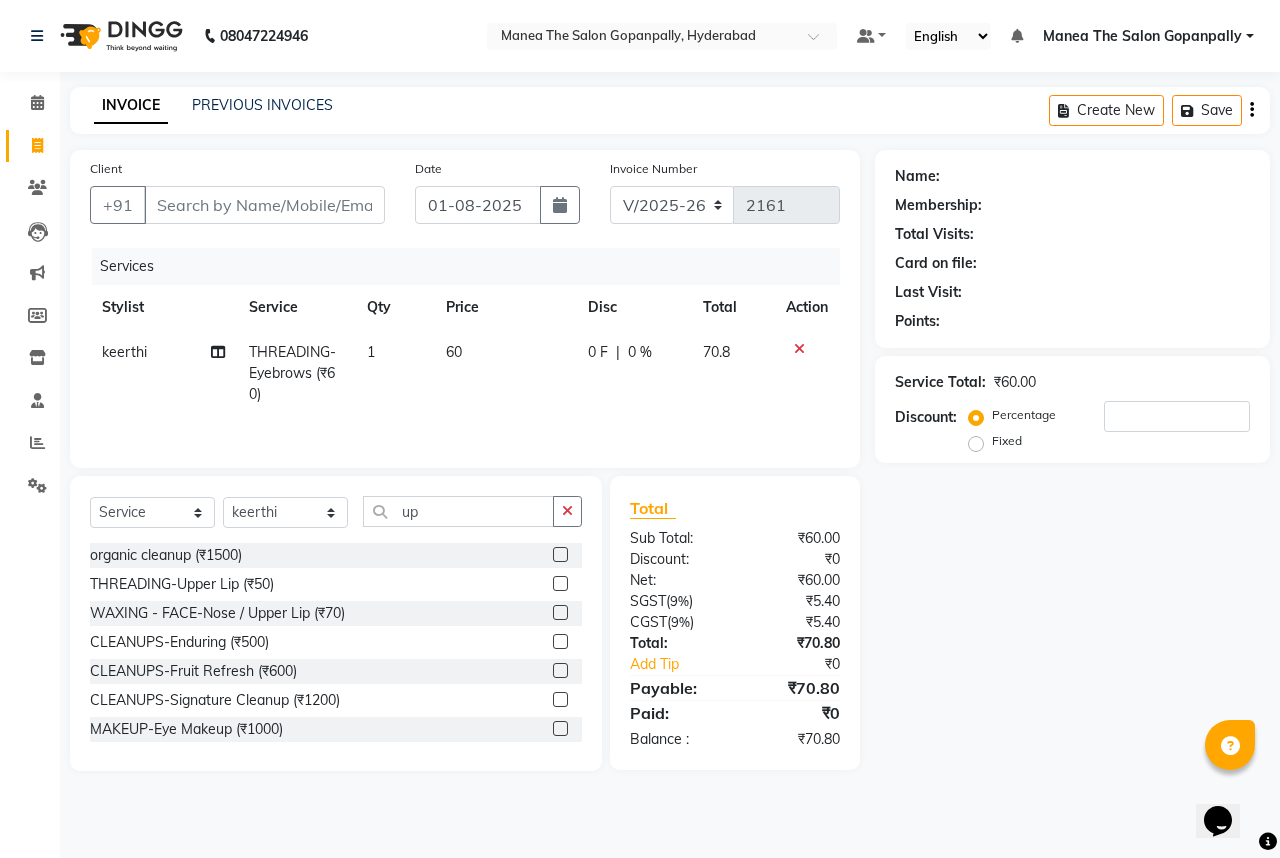 click 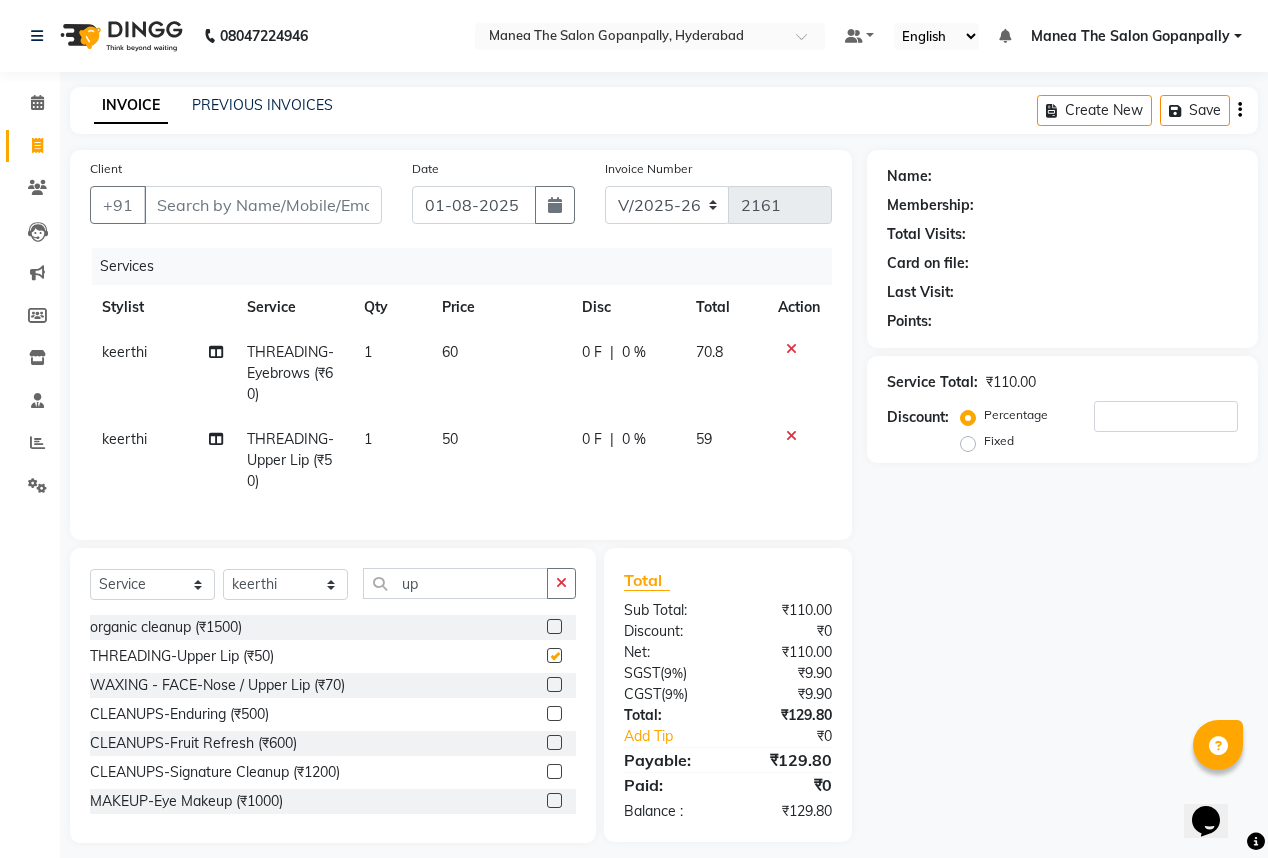 checkbox on "false" 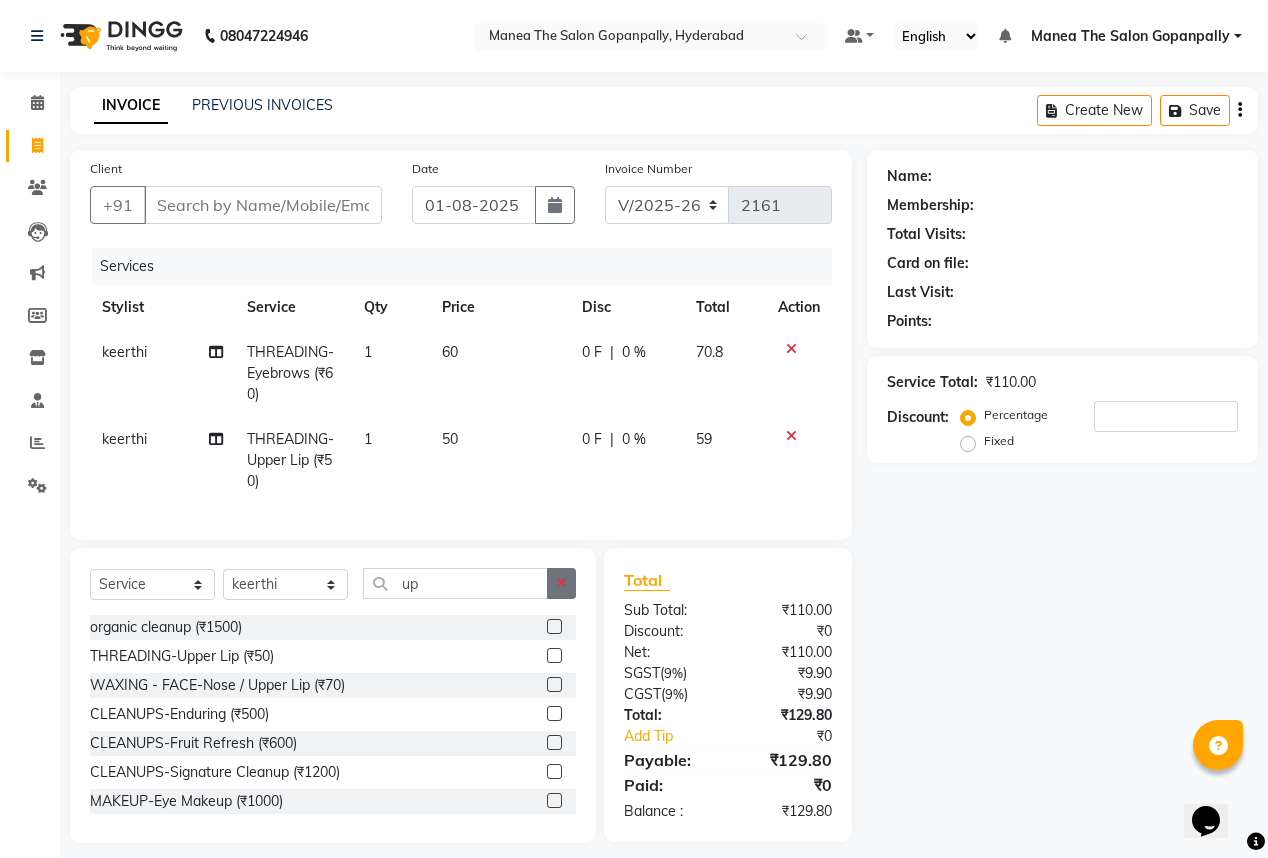 click 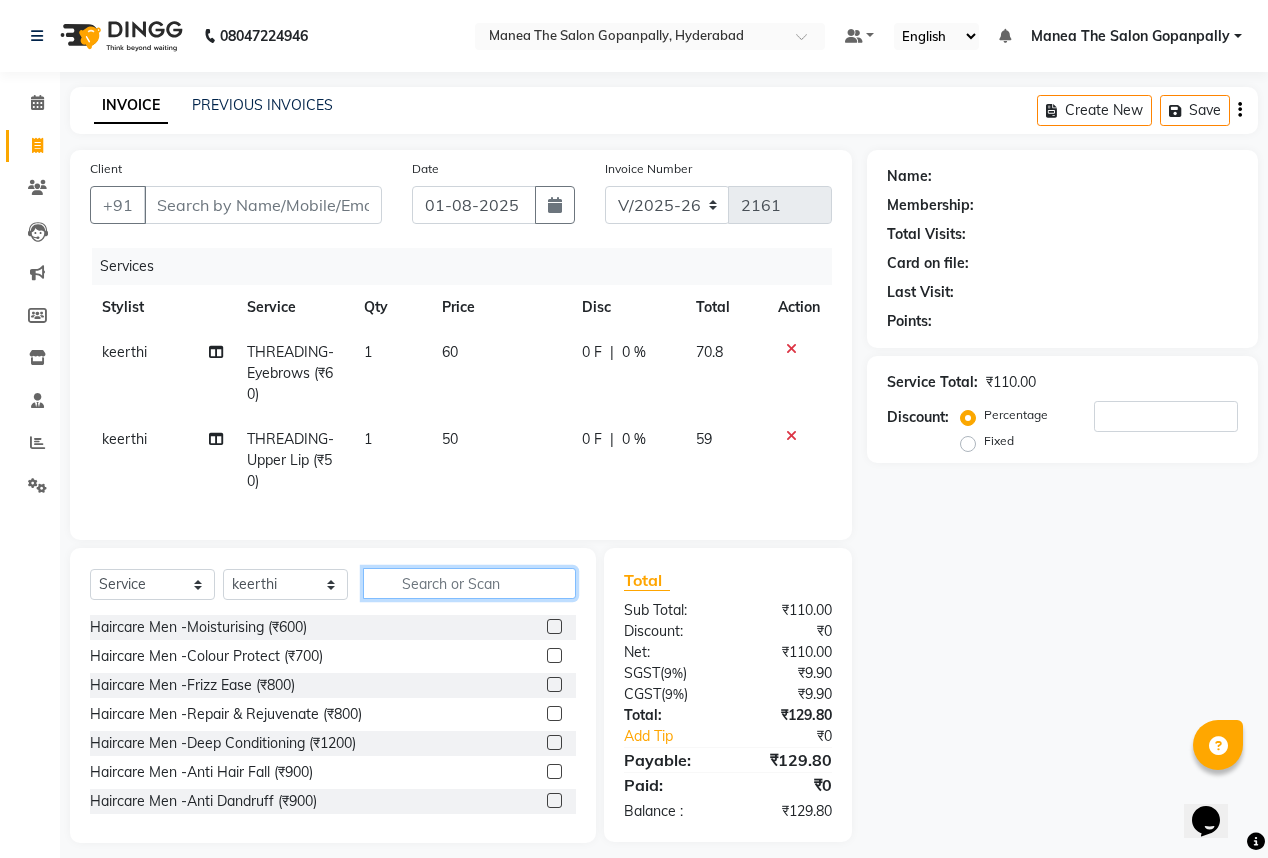 click 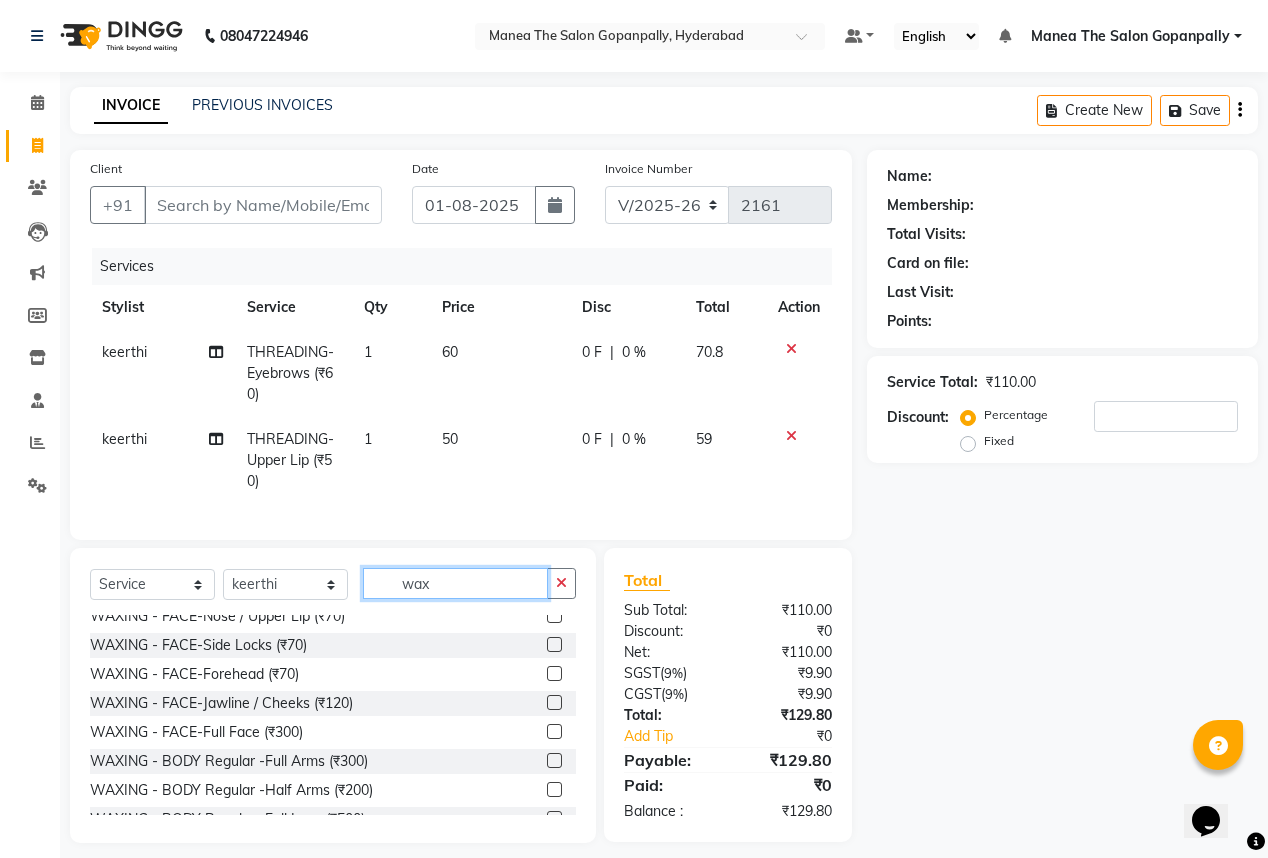 scroll, scrollTop: 80, scrollLeft: 0, axis: vertical 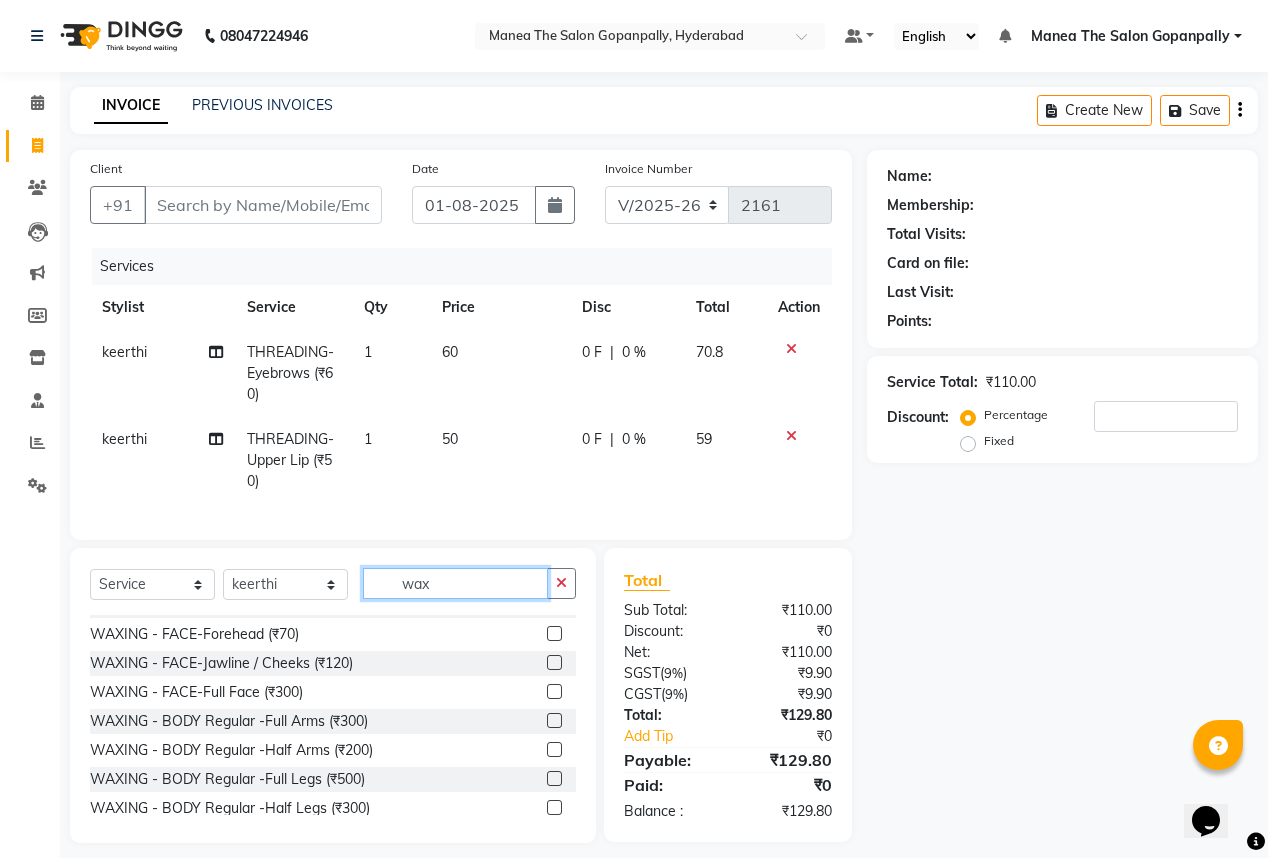 type on "wax" 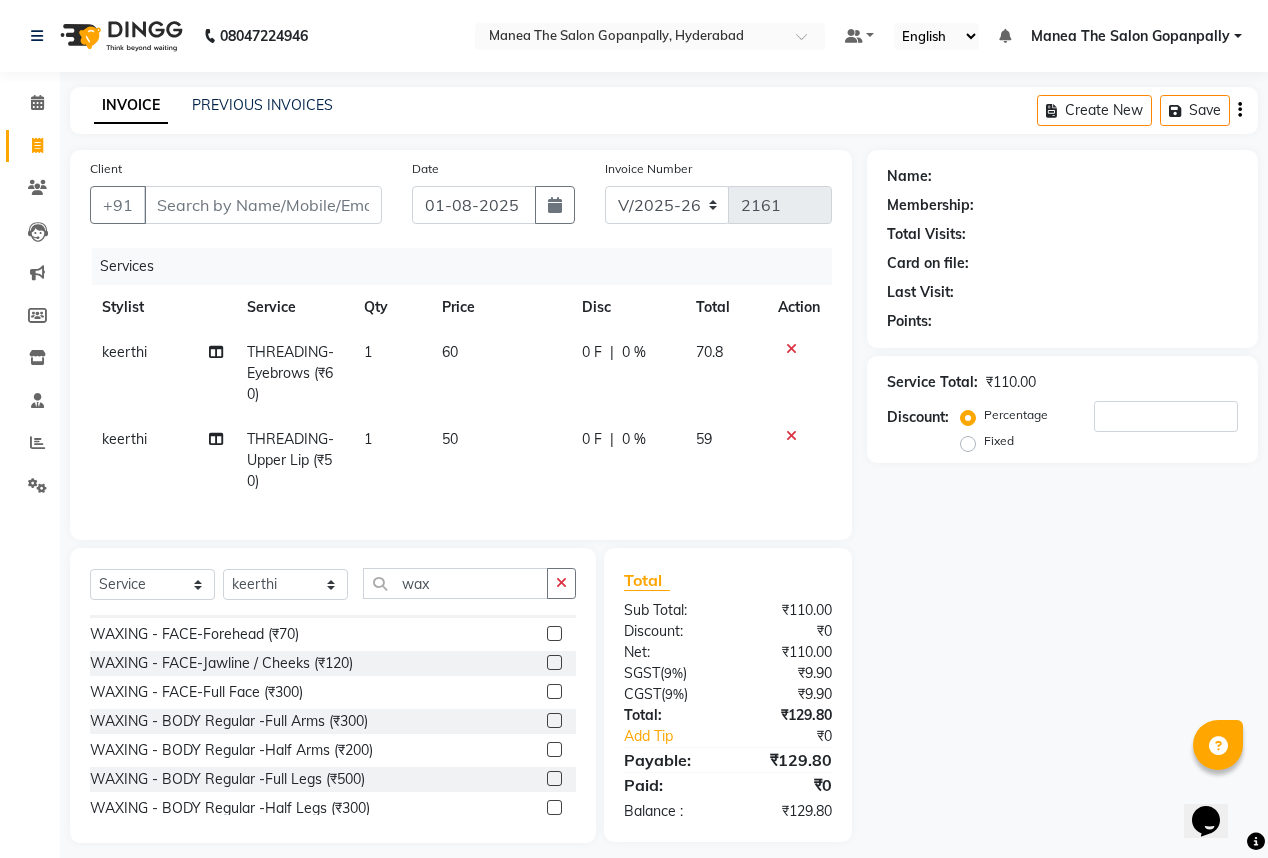 click 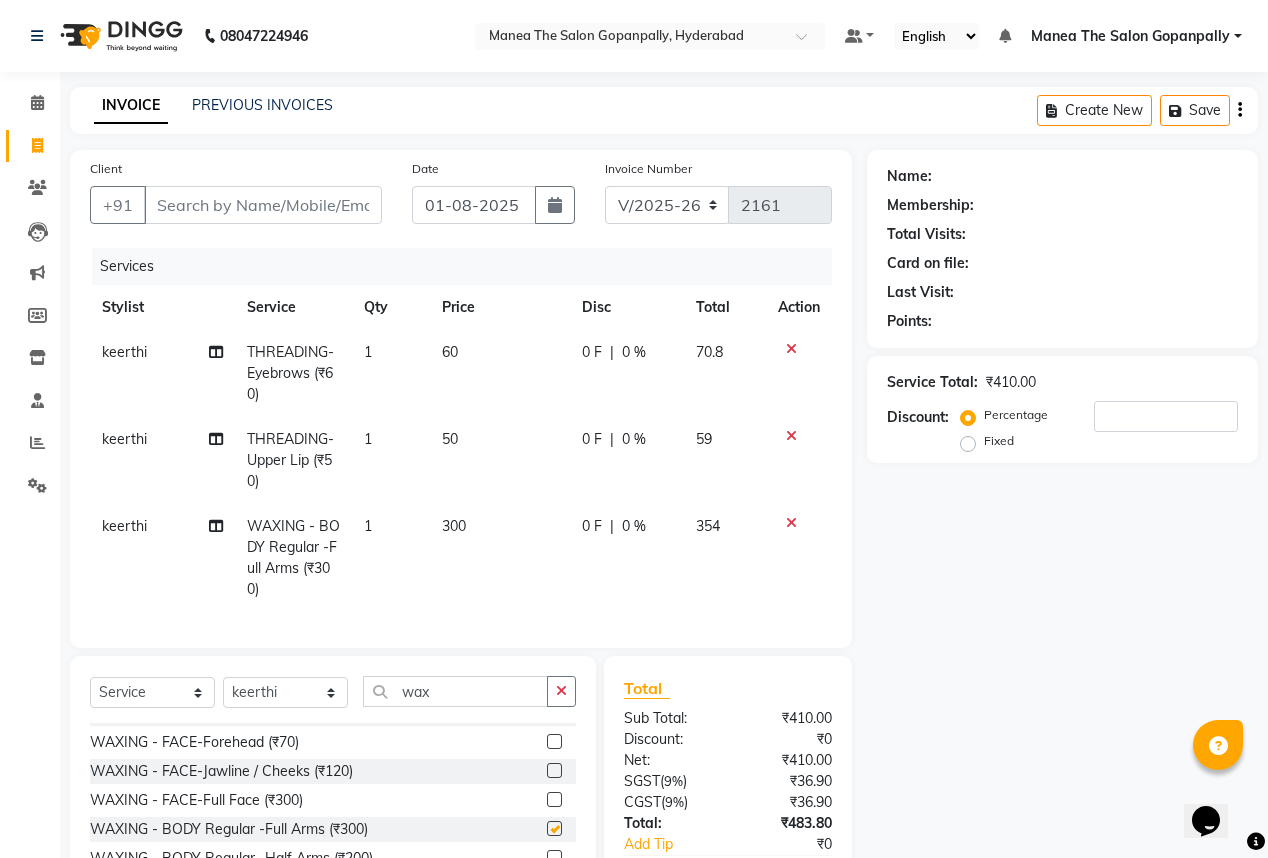 checkbox on "false" 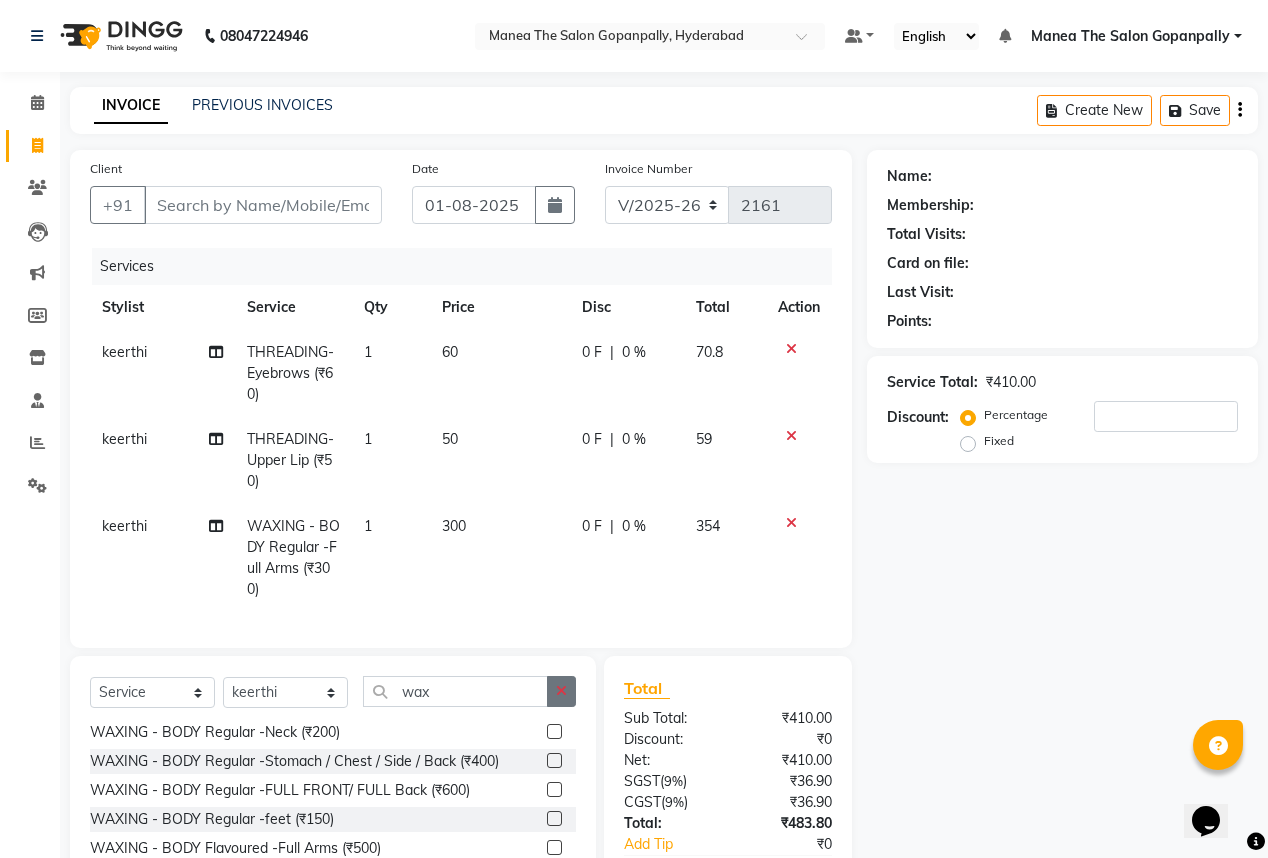 scroll, scrollTop: 400, scrollLeft: 0, axis: vertical 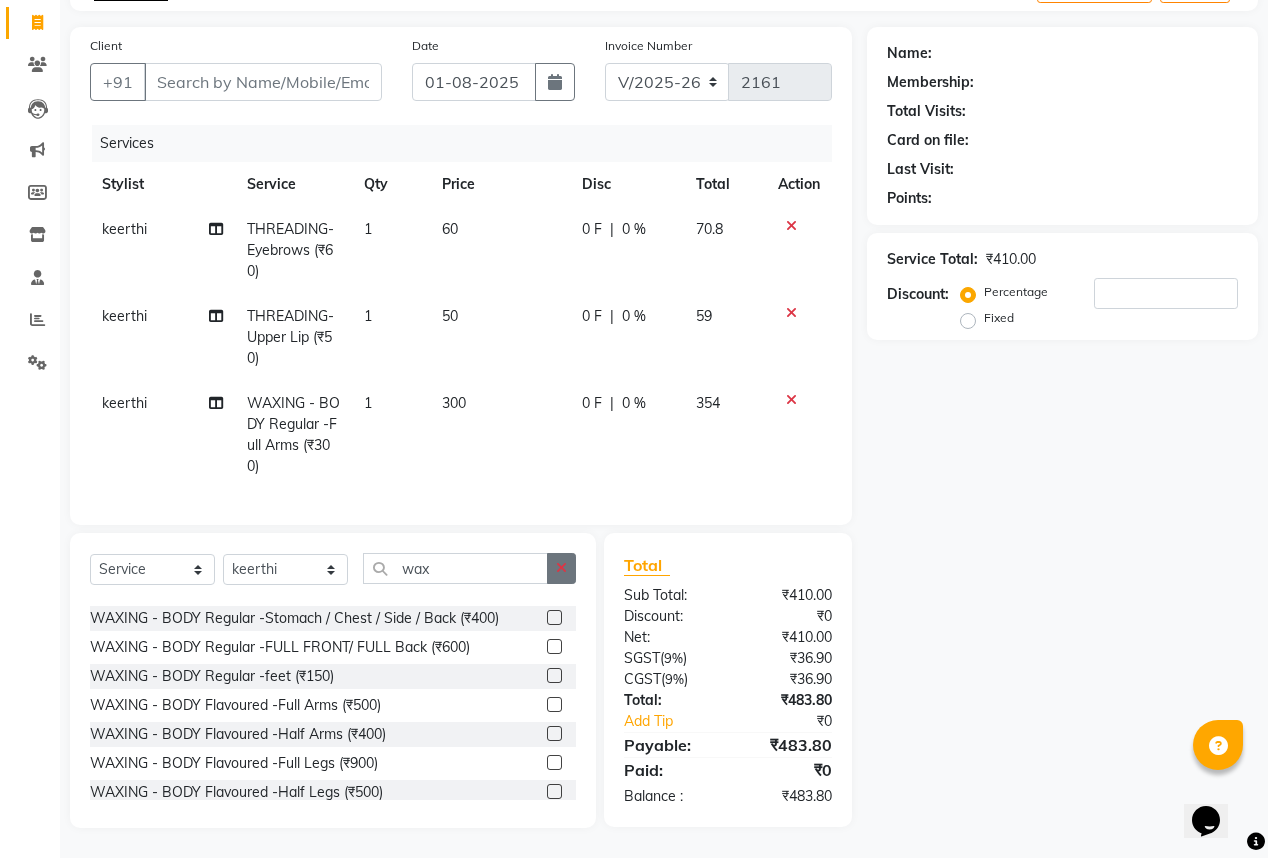 click 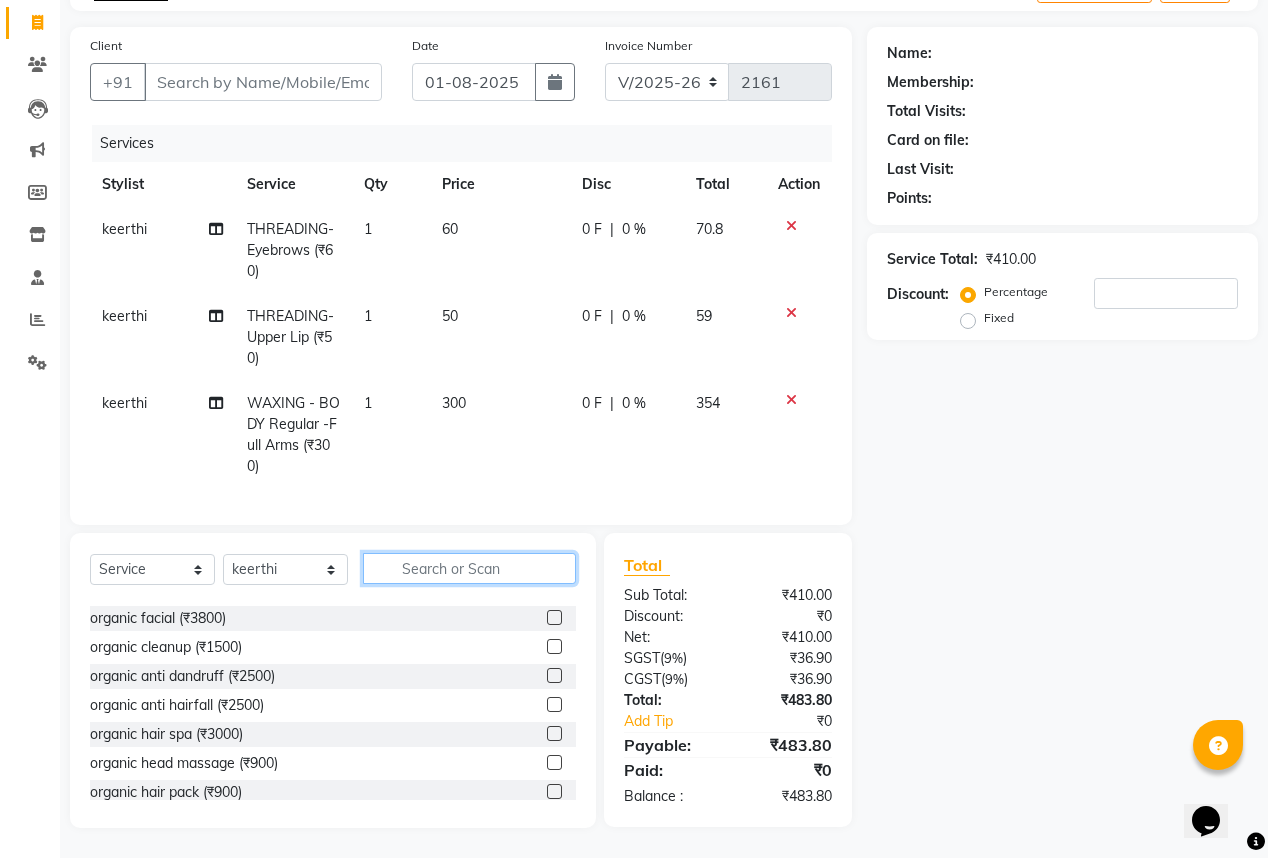 click 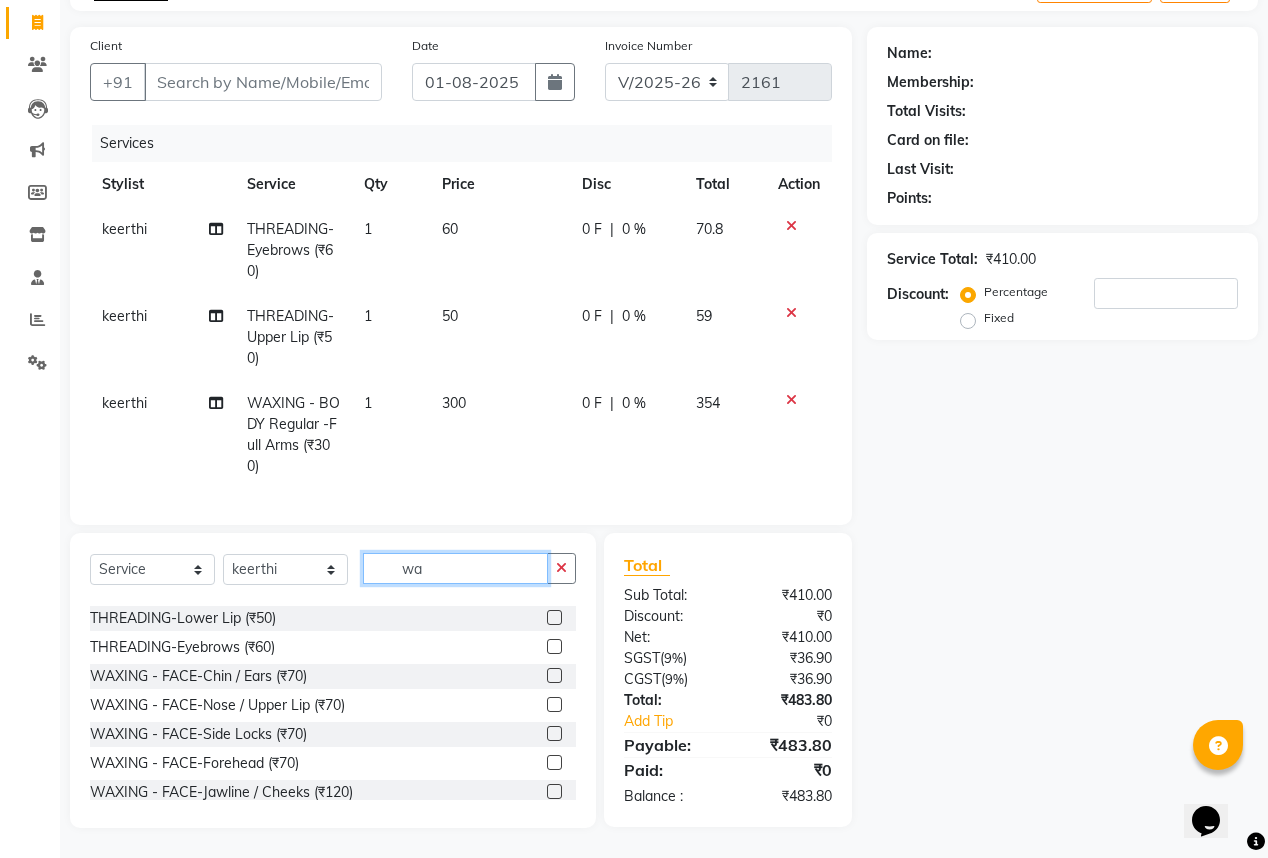 scroll, scrollTop: 0, scrollLeft: 0, axis: both 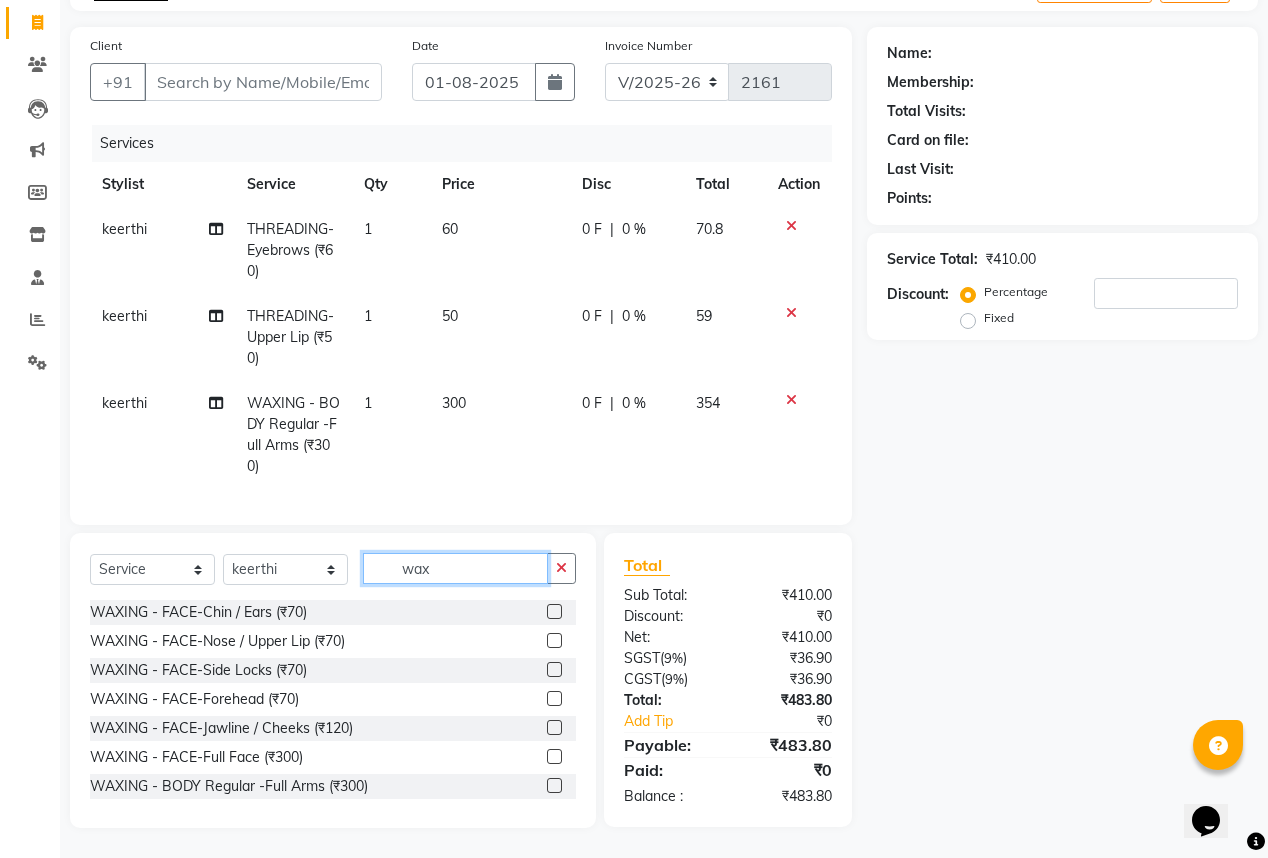 click on "wax" 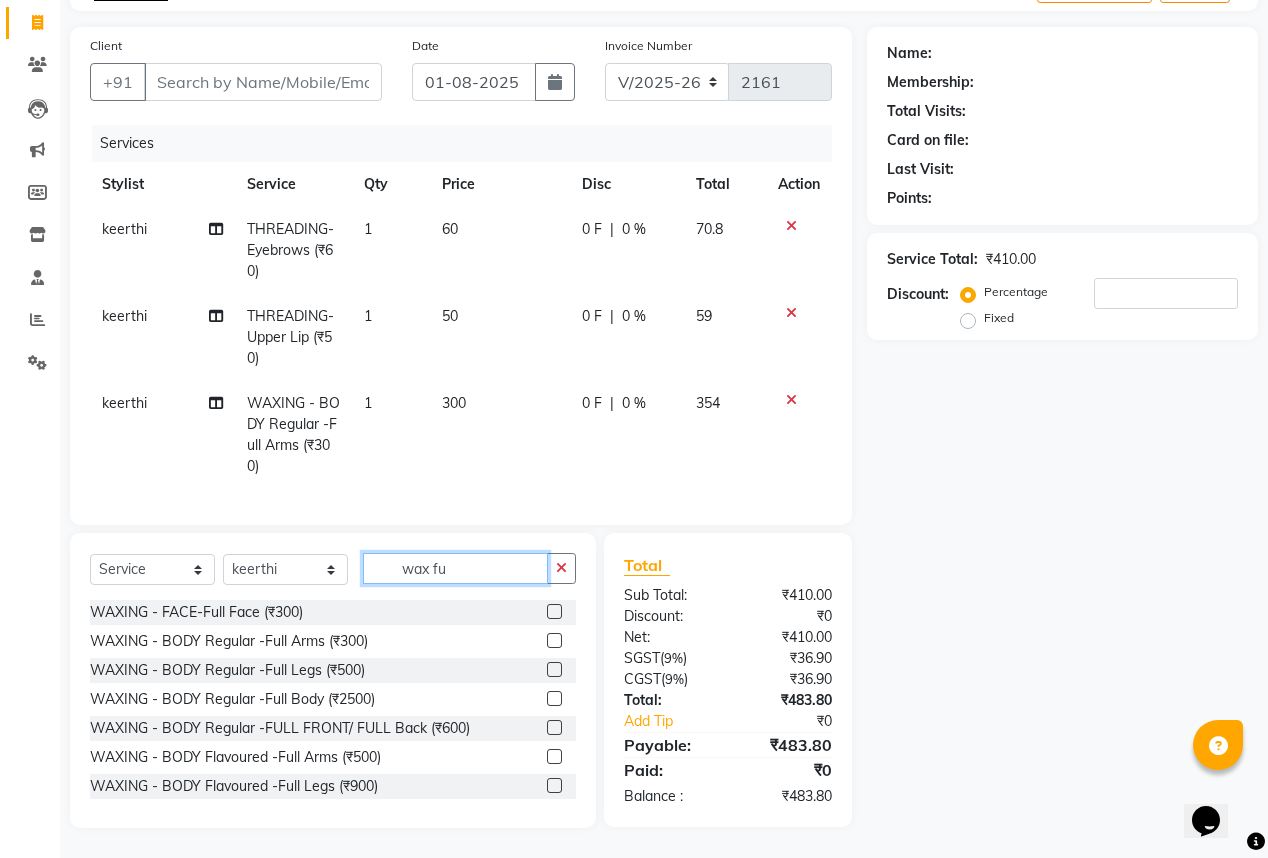 type on "wax fu" 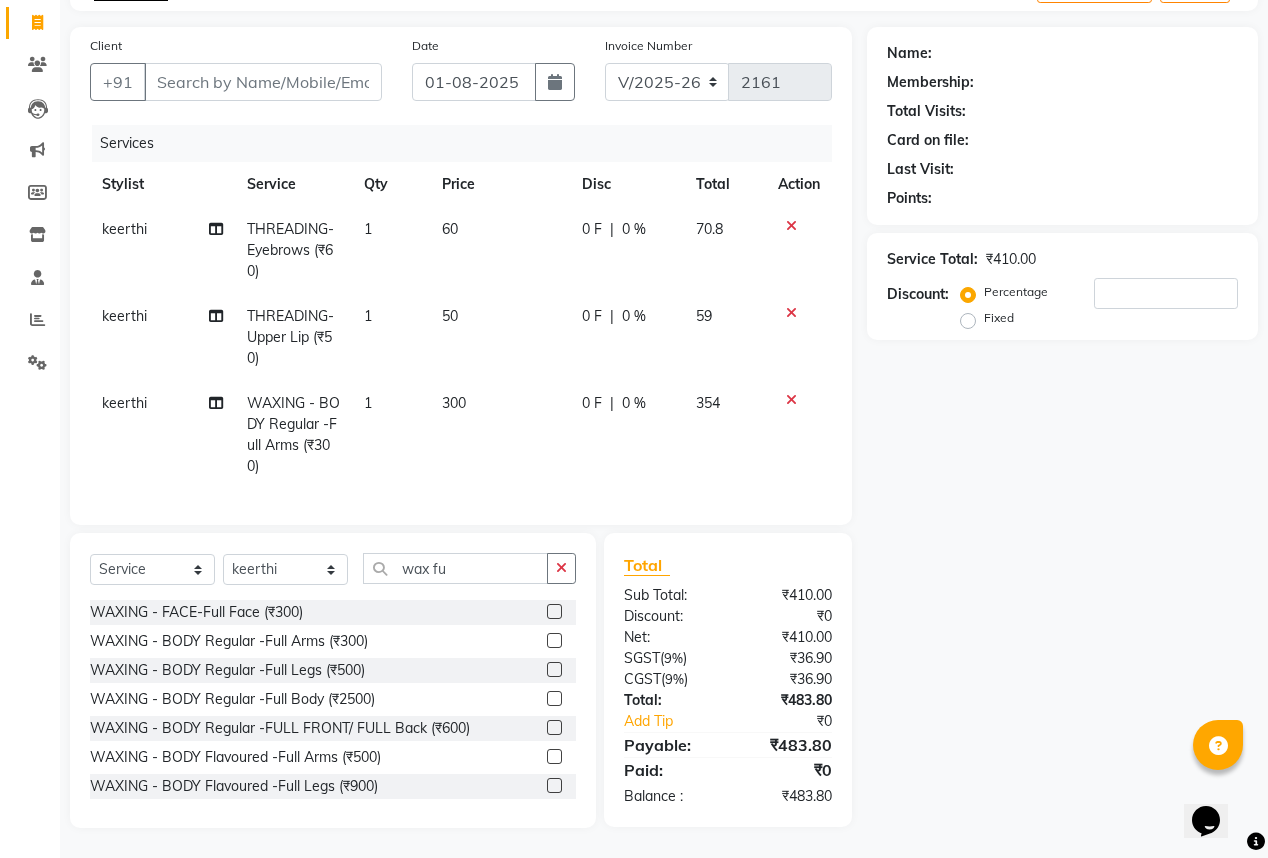 click 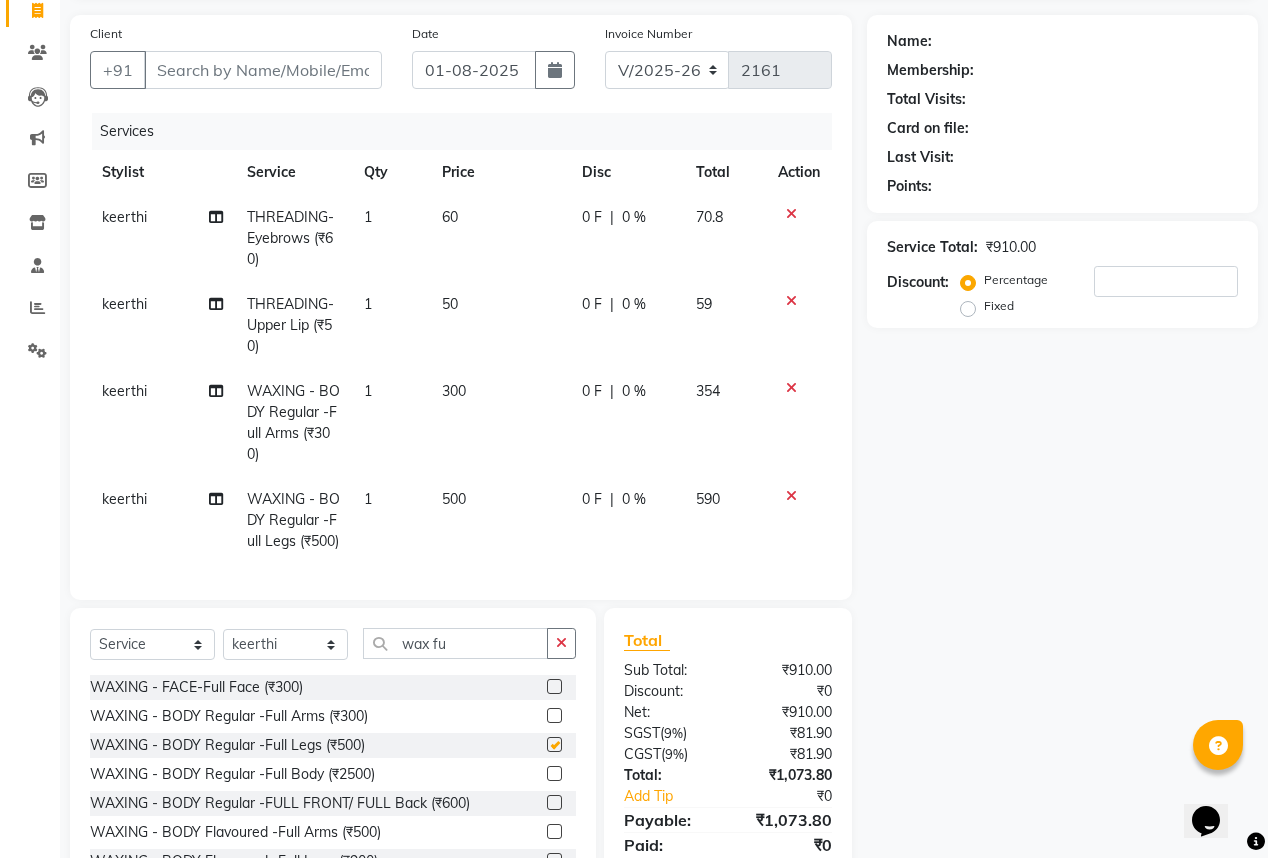 checkbox on "false" 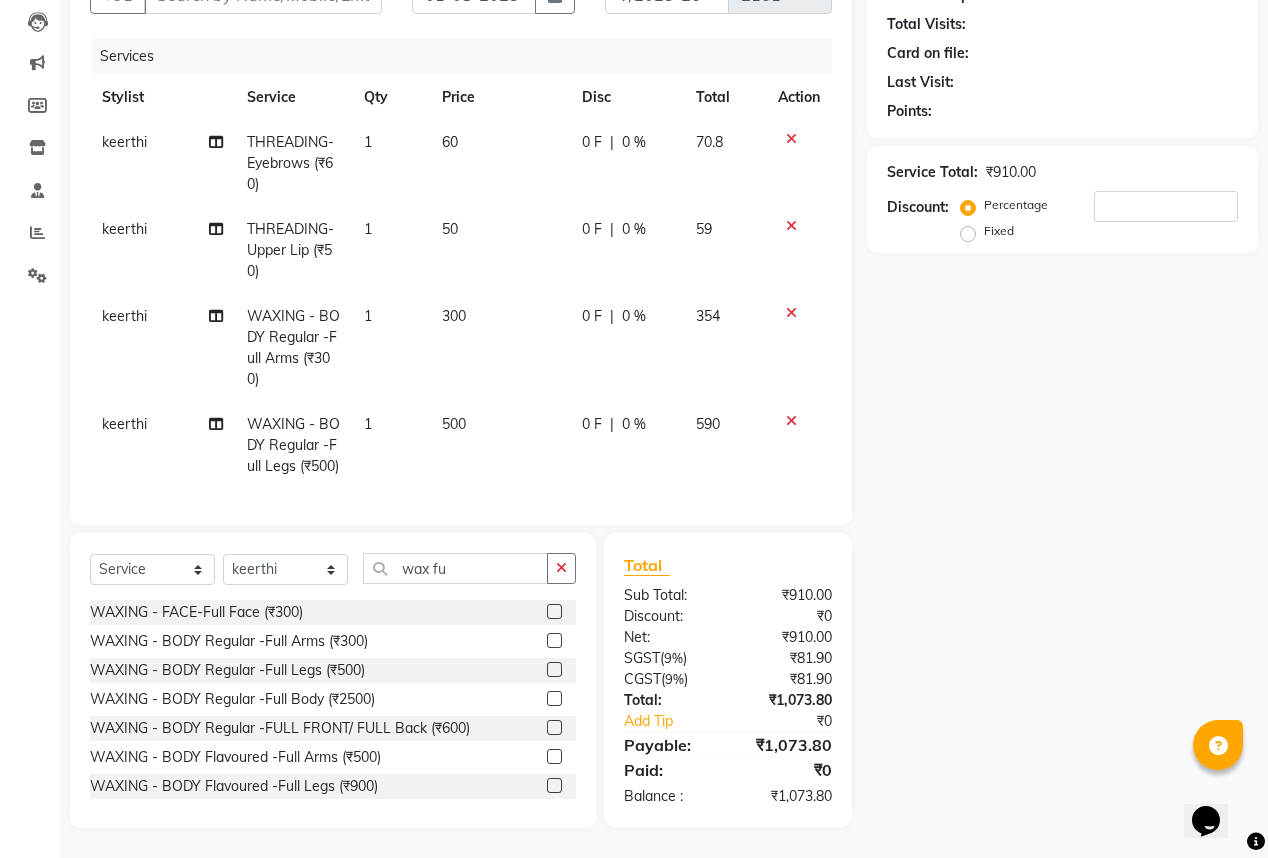 scroll, scrollTop: 243, scrollLeft: 0, axis: vertical 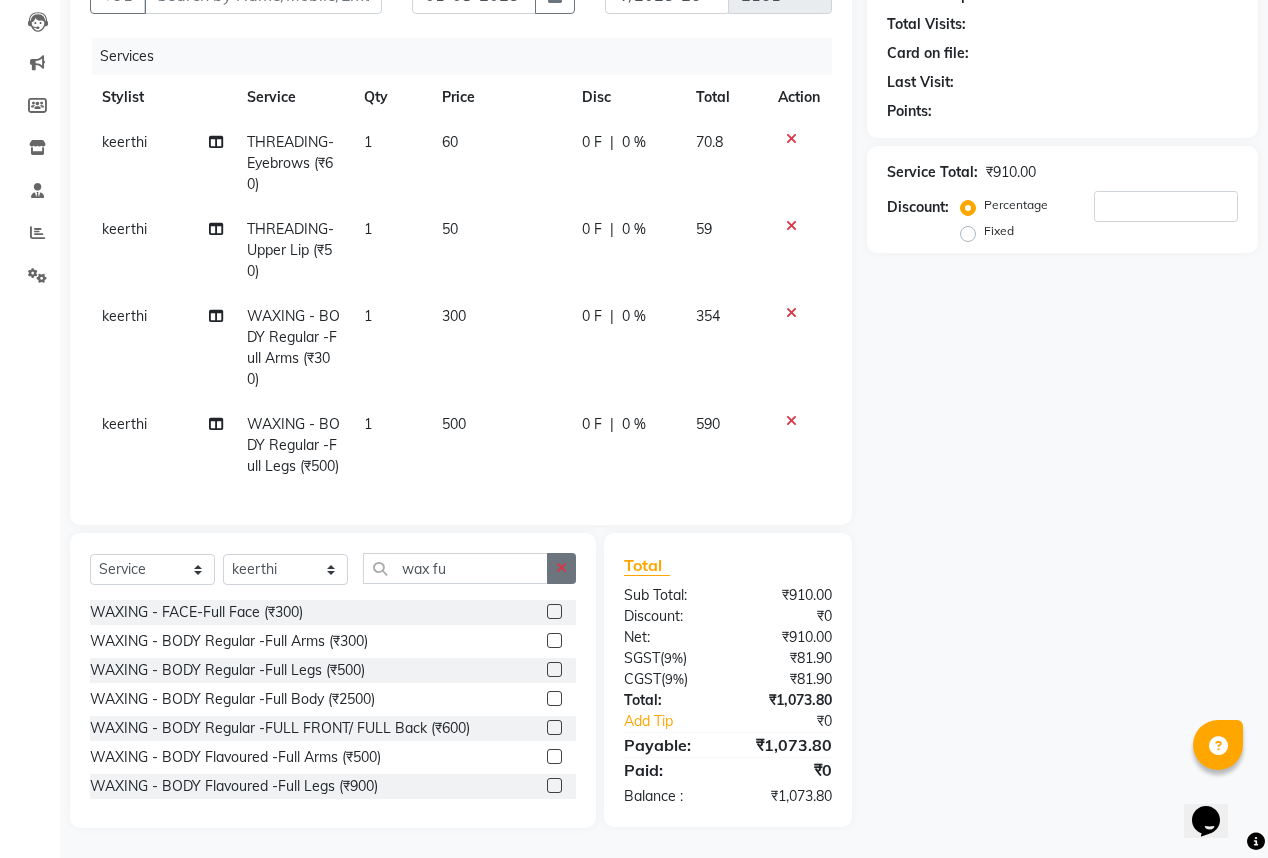 click 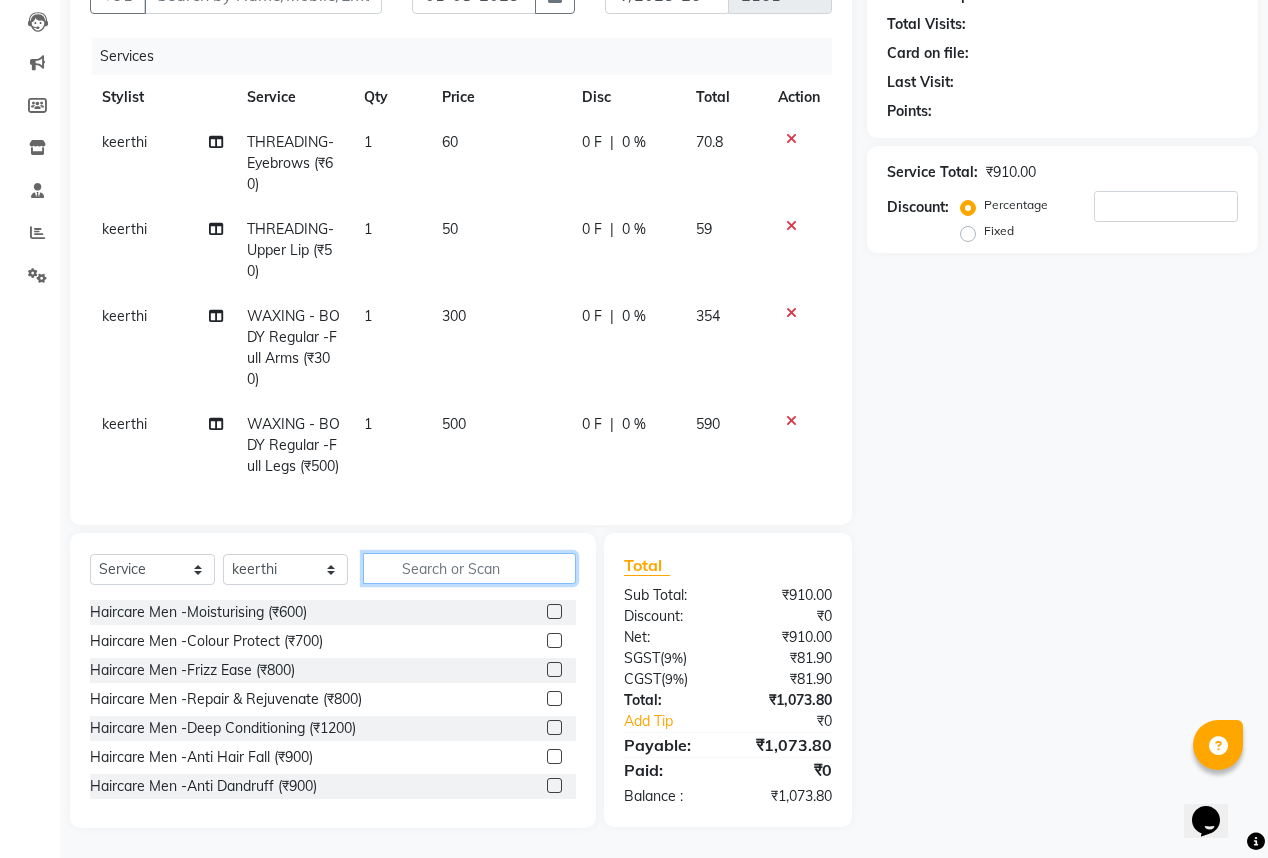 click 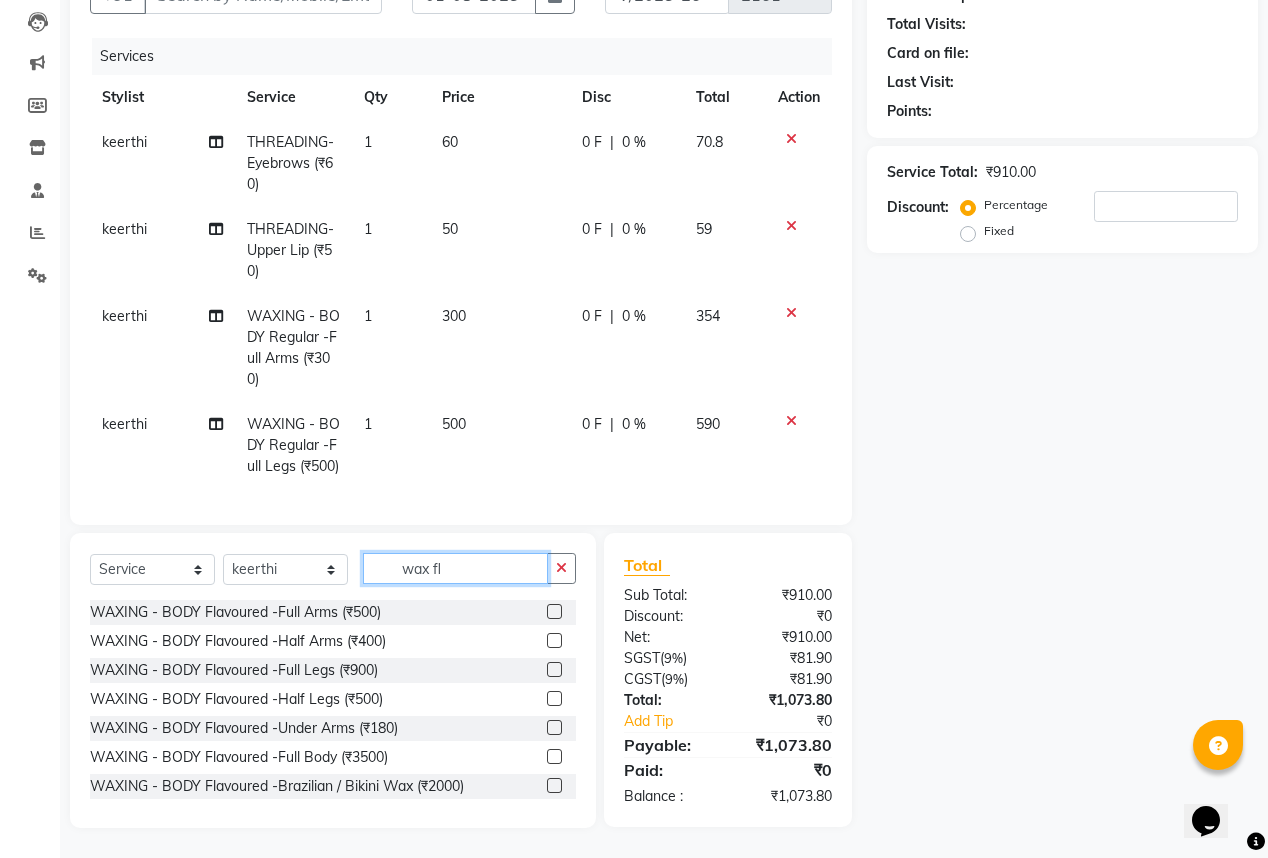 type on "wax fl" 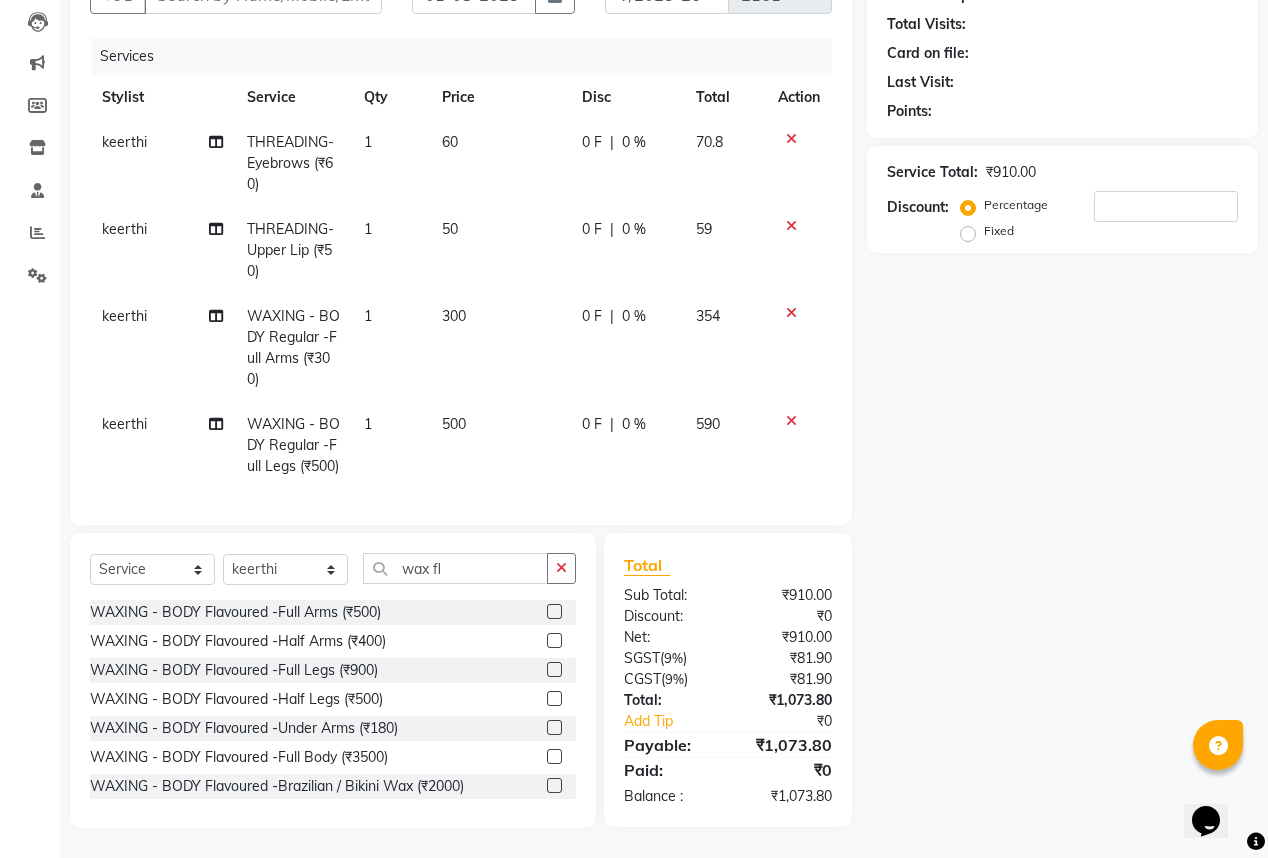 click 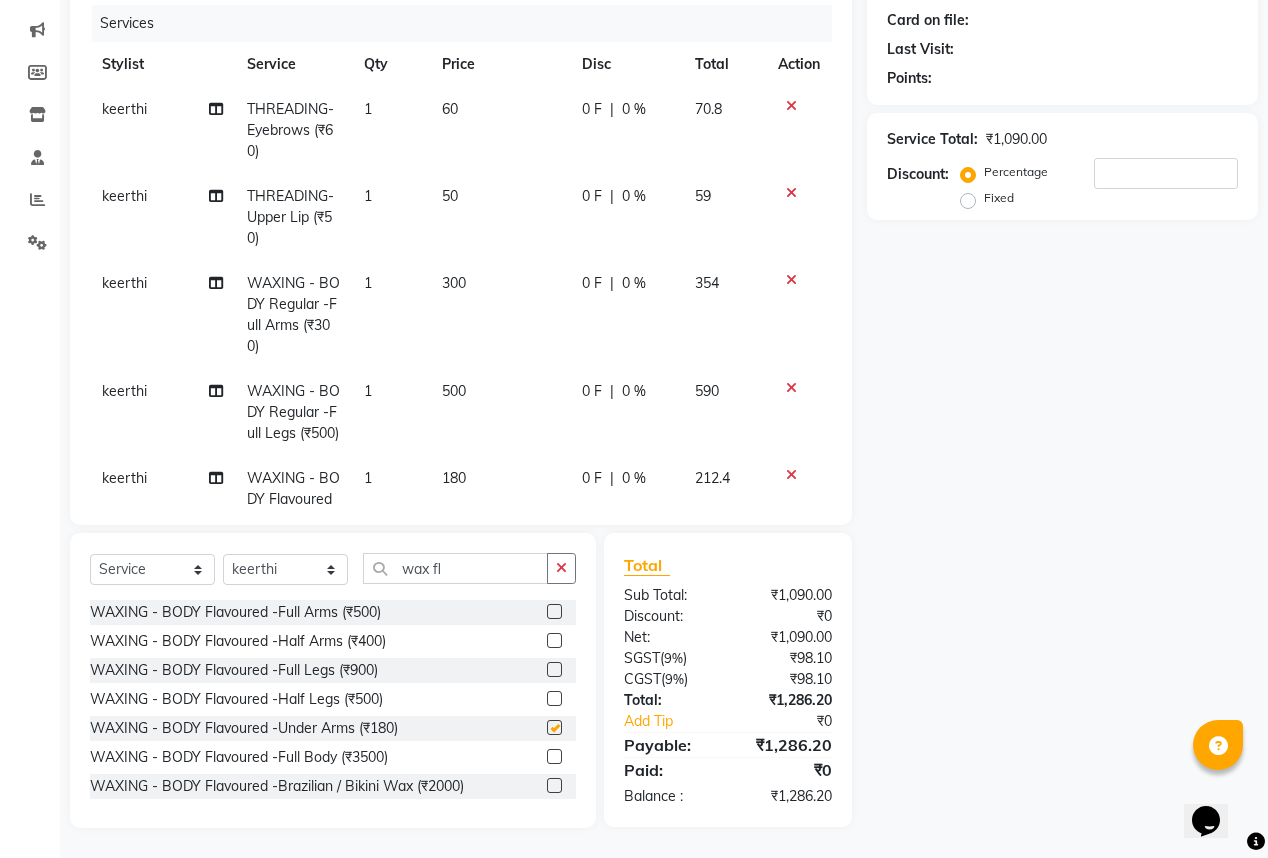 checkbox on "false" 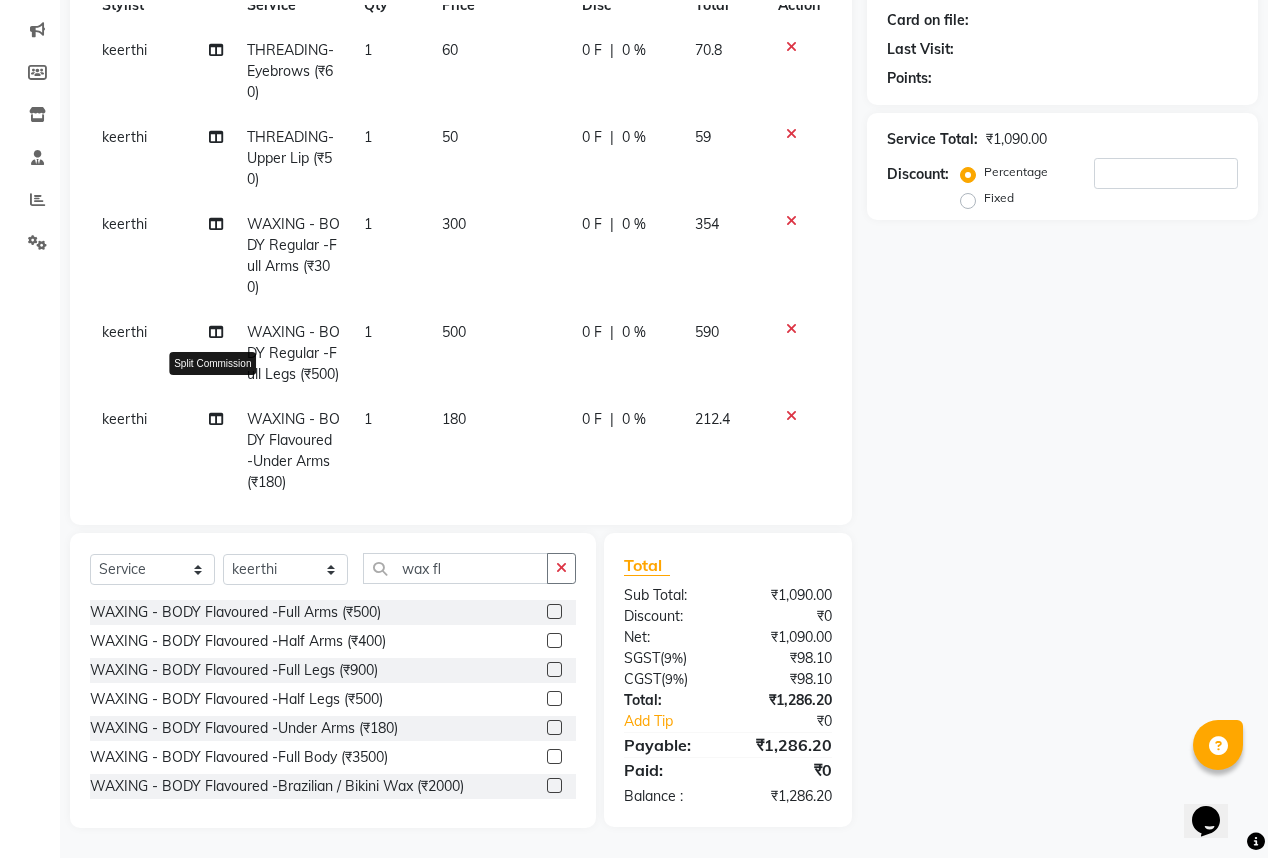 scroll, scrollTop: 0, scrollLeft: 0, axis: both 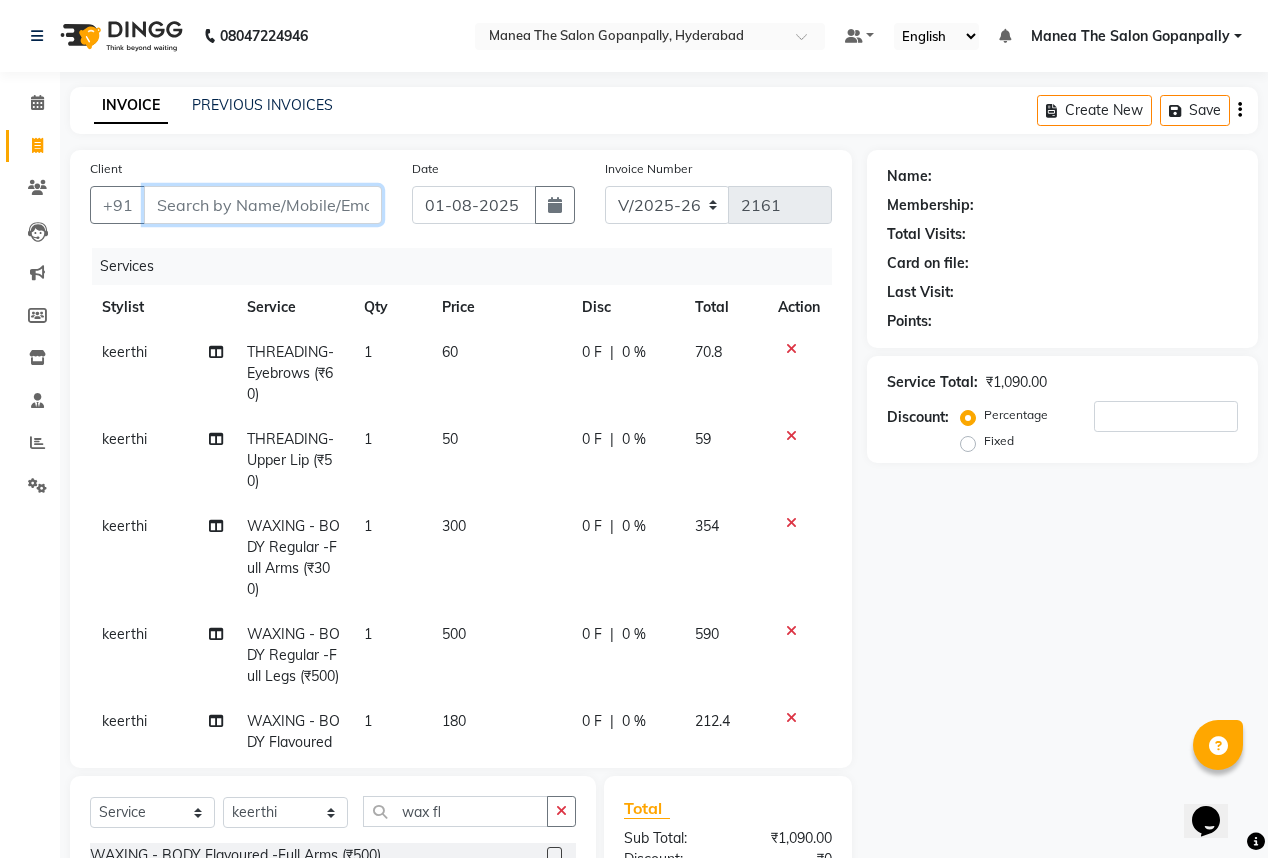 click on "Client" at bounding box center [263, 205] 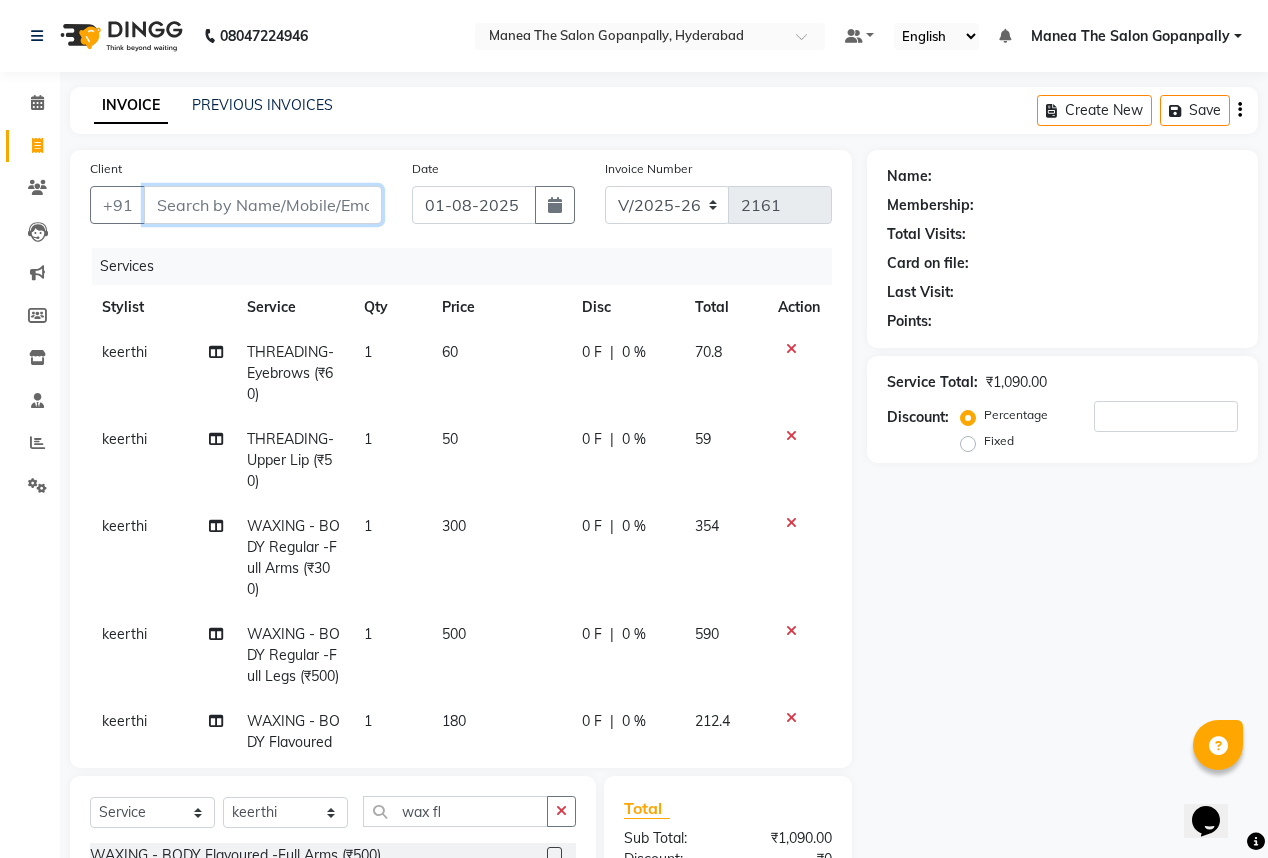 click on "Client" at bounding box center (263, 205) 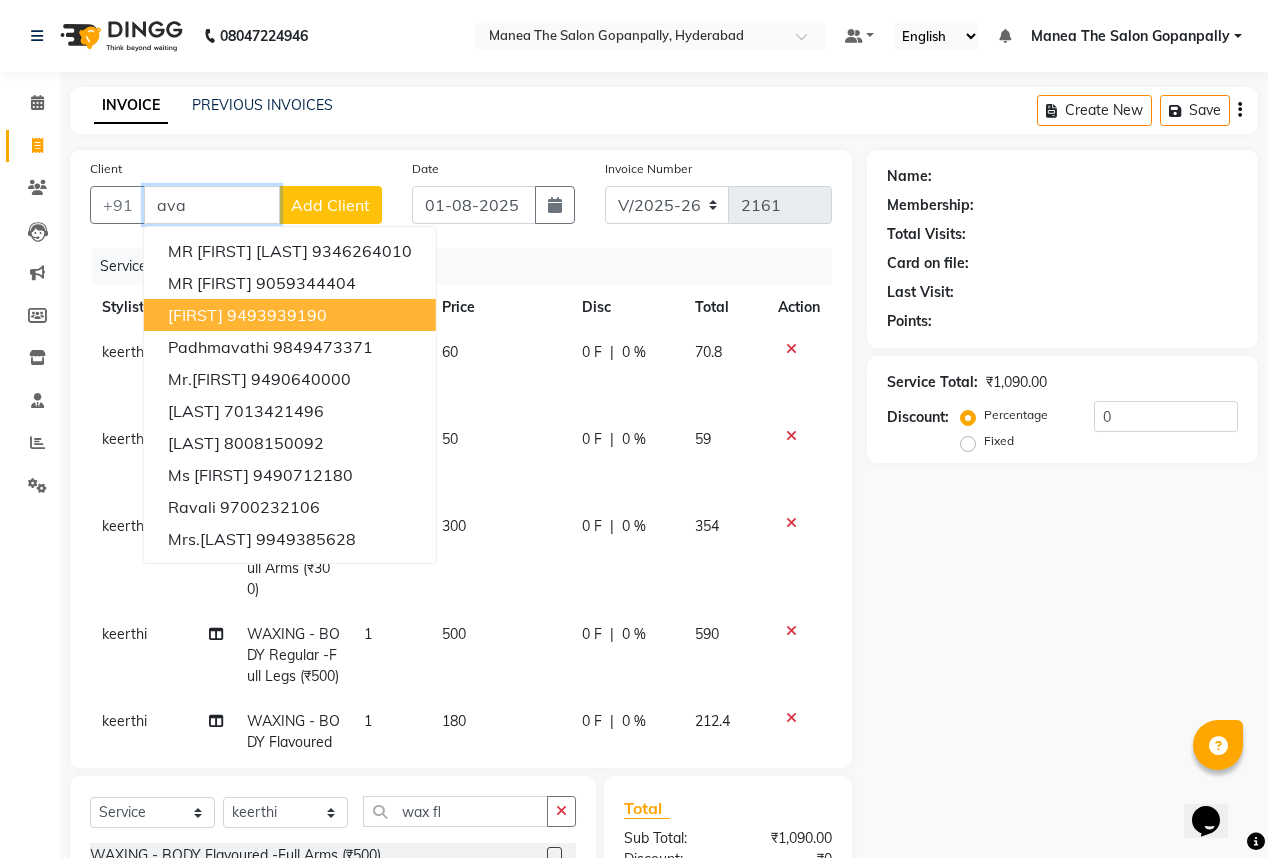 click on "9493939190" at bounding box center [277, 315] 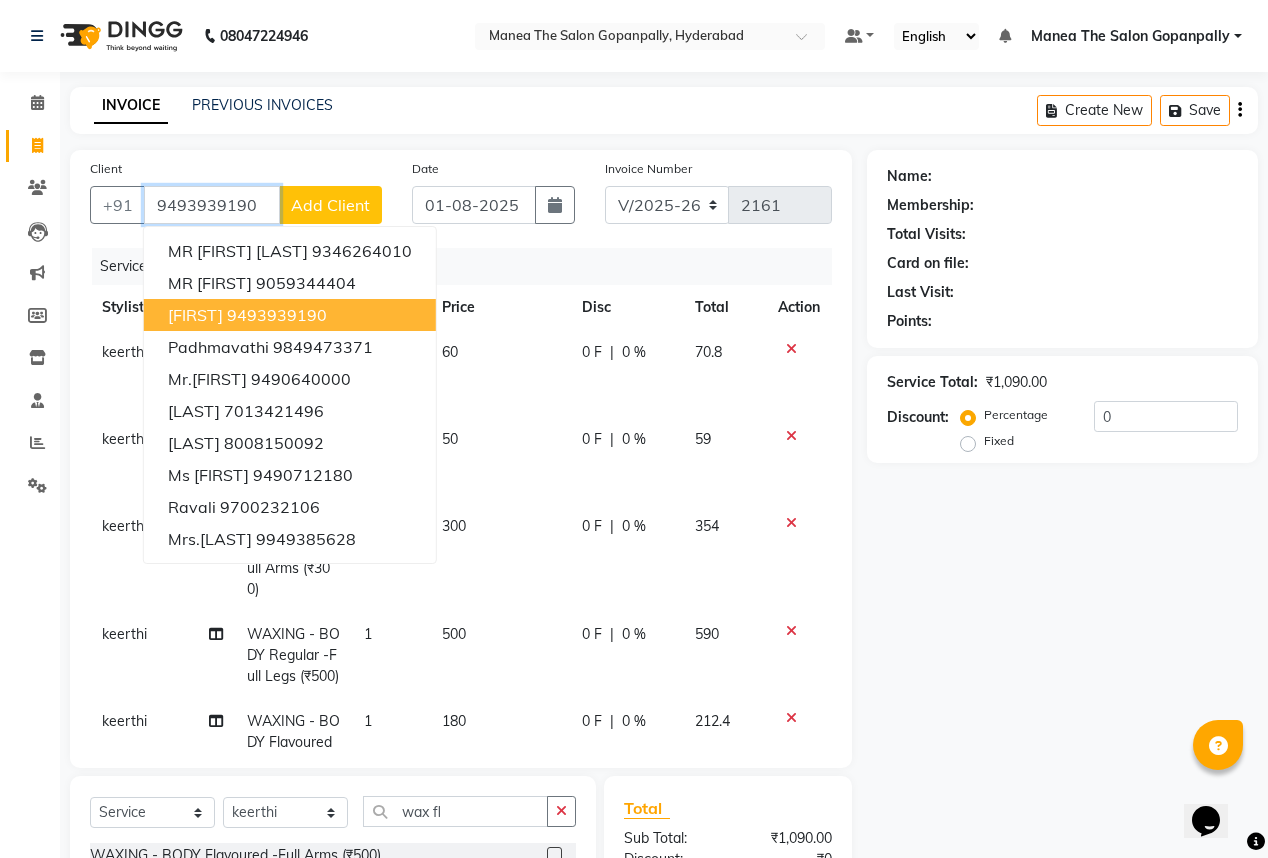 type on "9493939190" 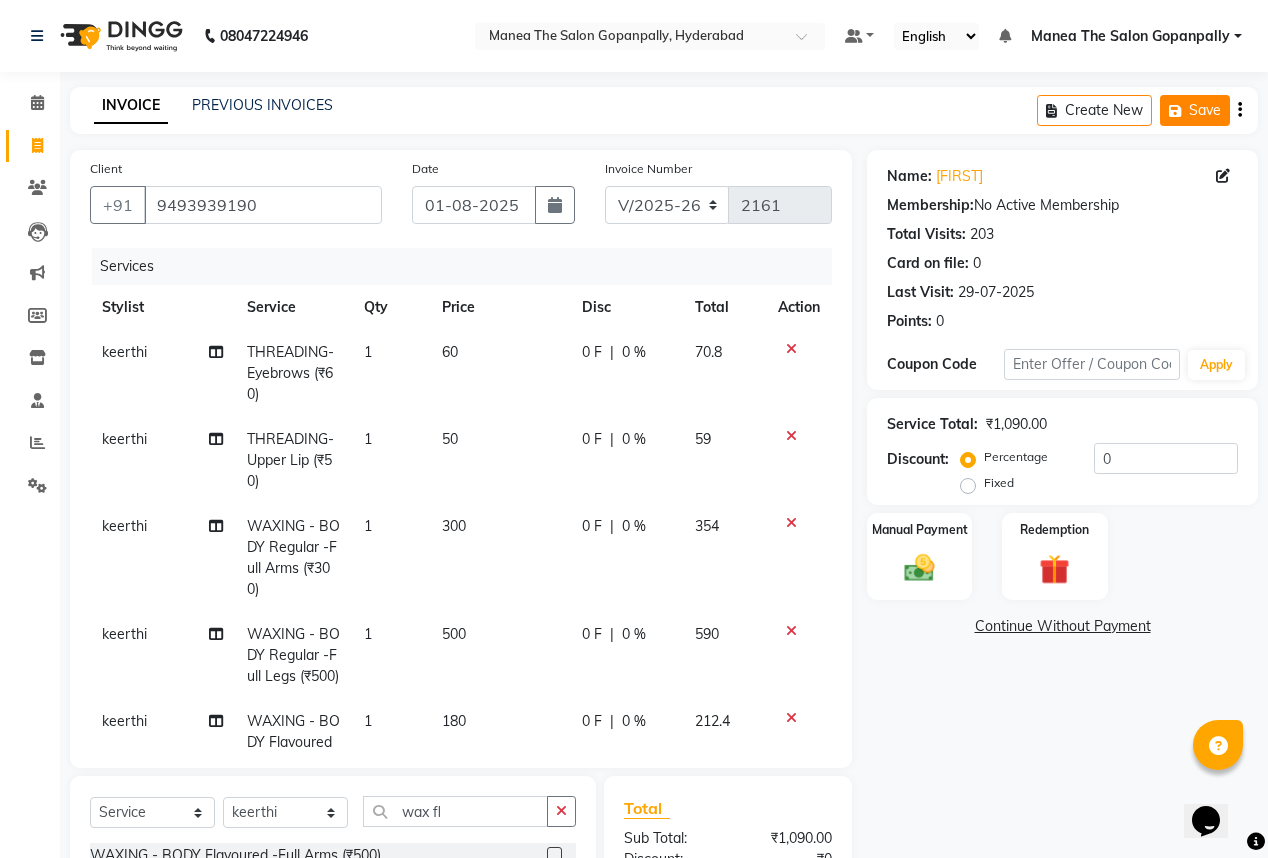 click on "Save" 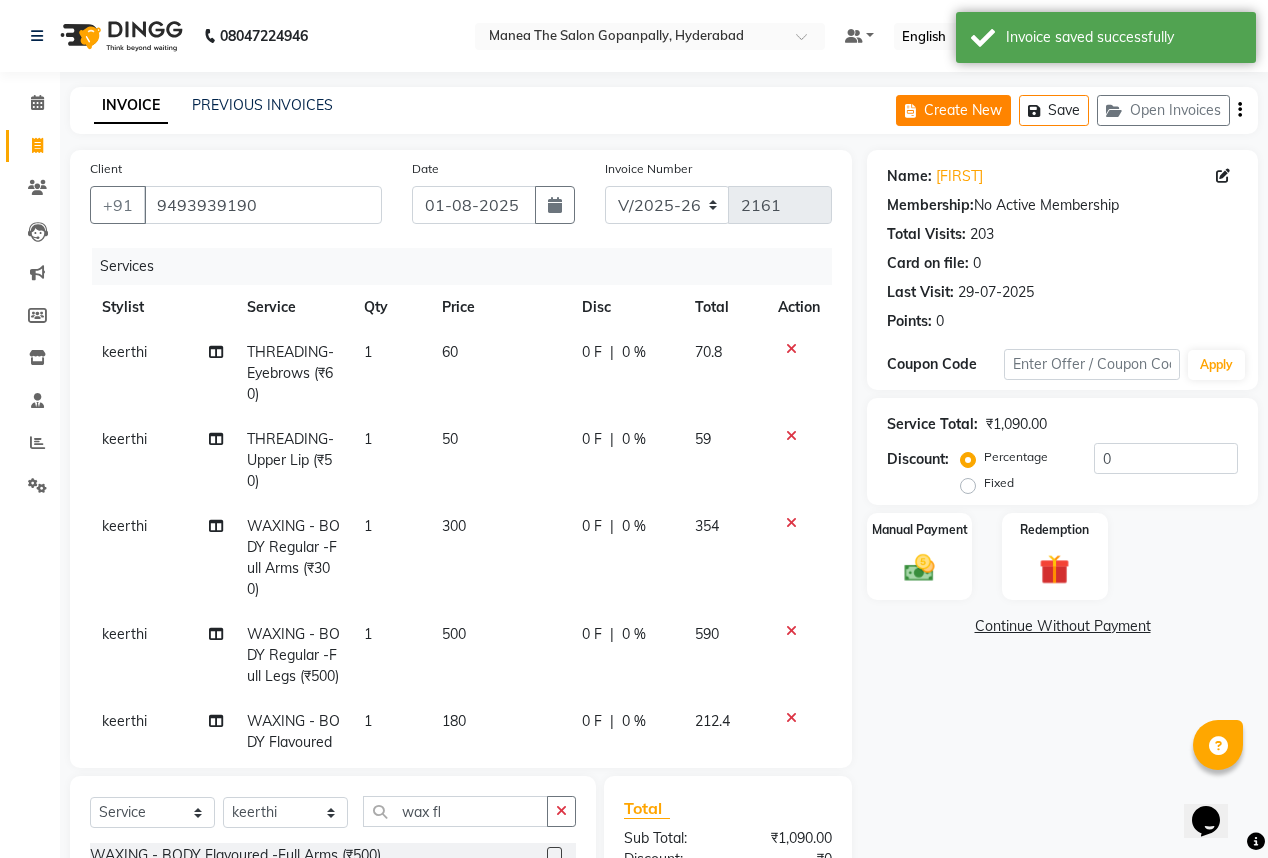 click on "Create New" 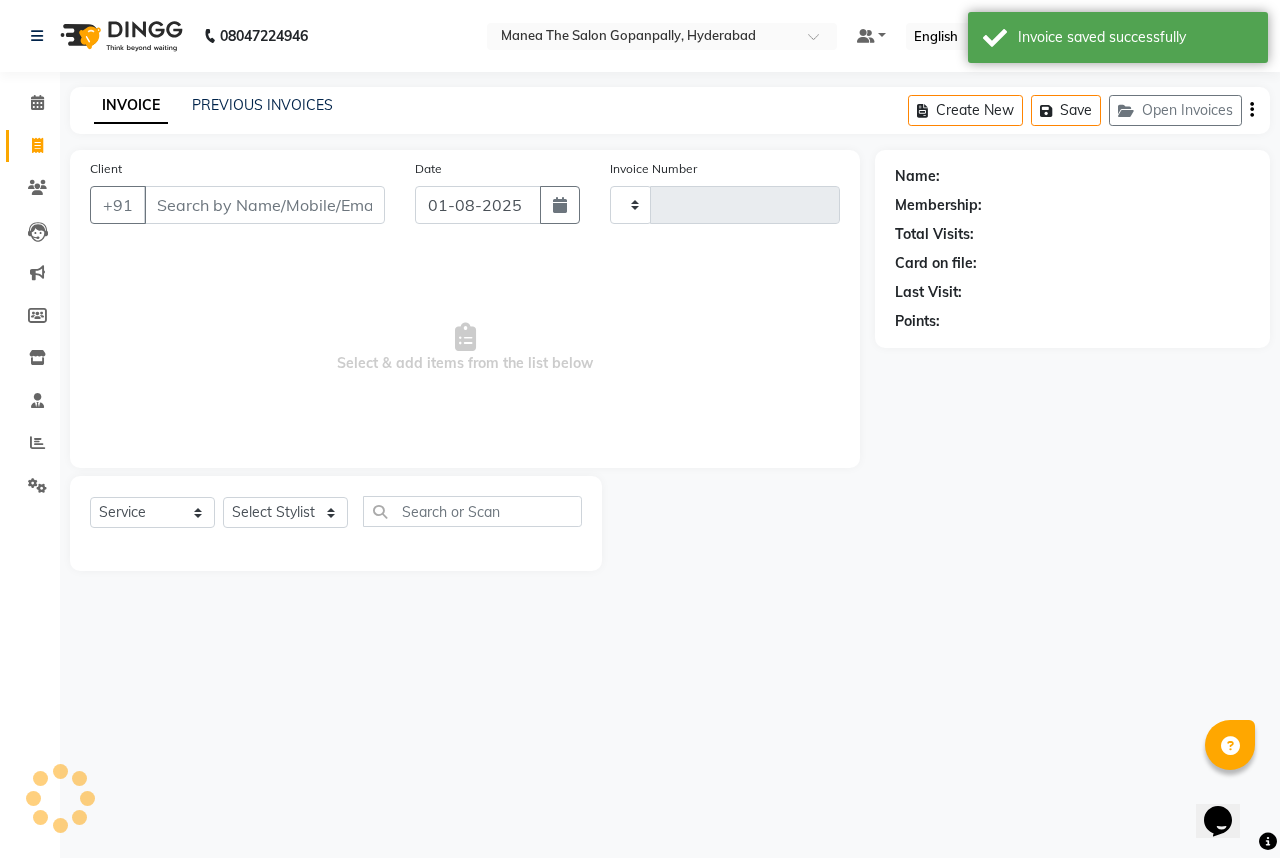 type on "2161" 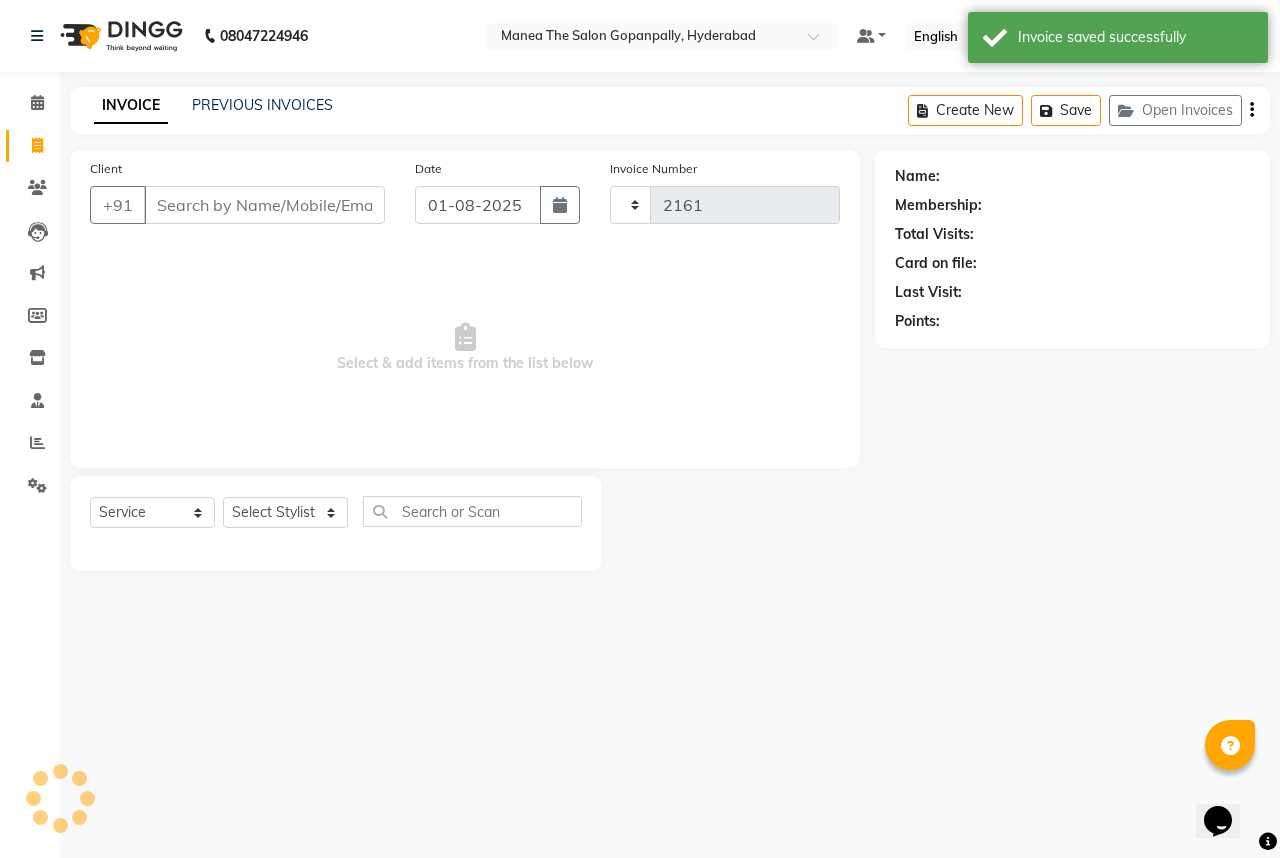 select on "7027" 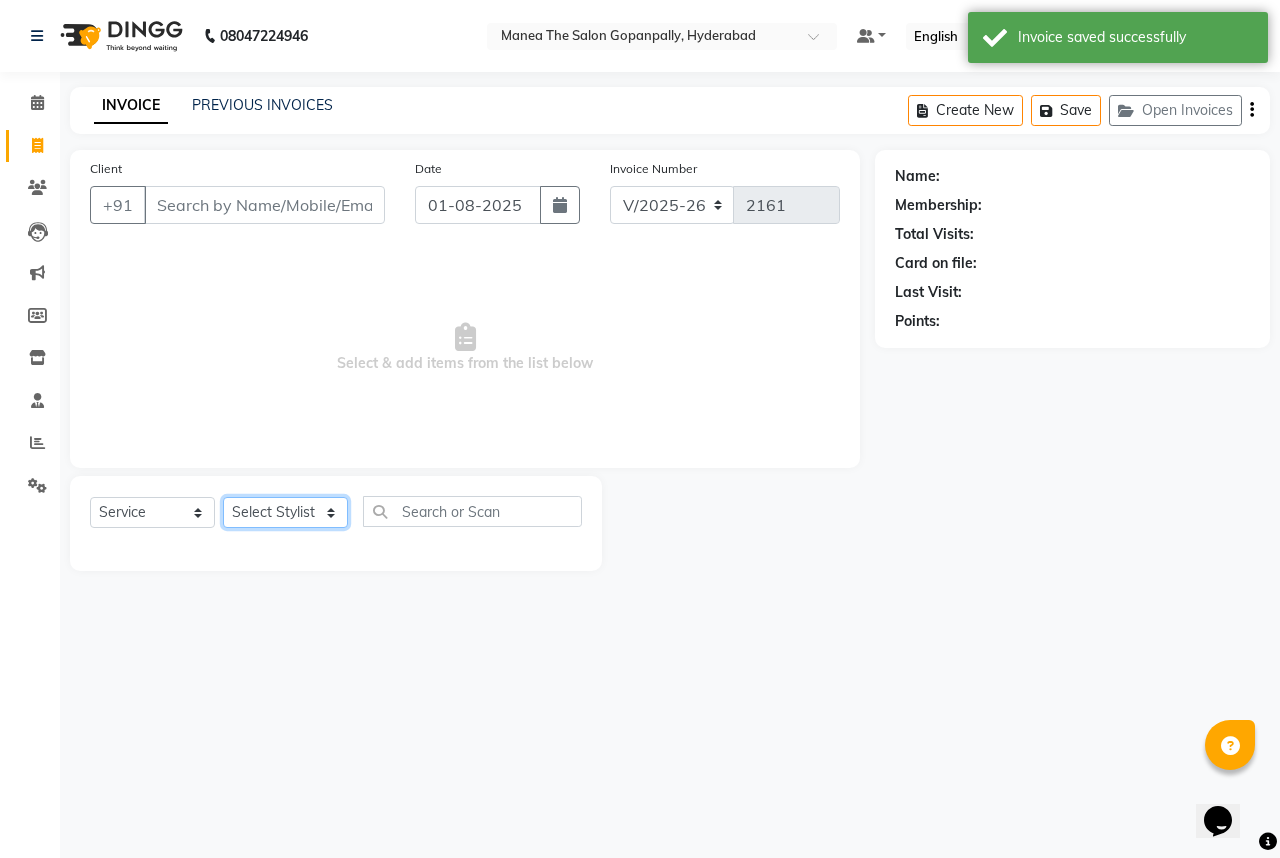 click on "Select Stylist Anand AVANTHI Haider  indu IRFAN keerthi rehan sameer saritha zubair" 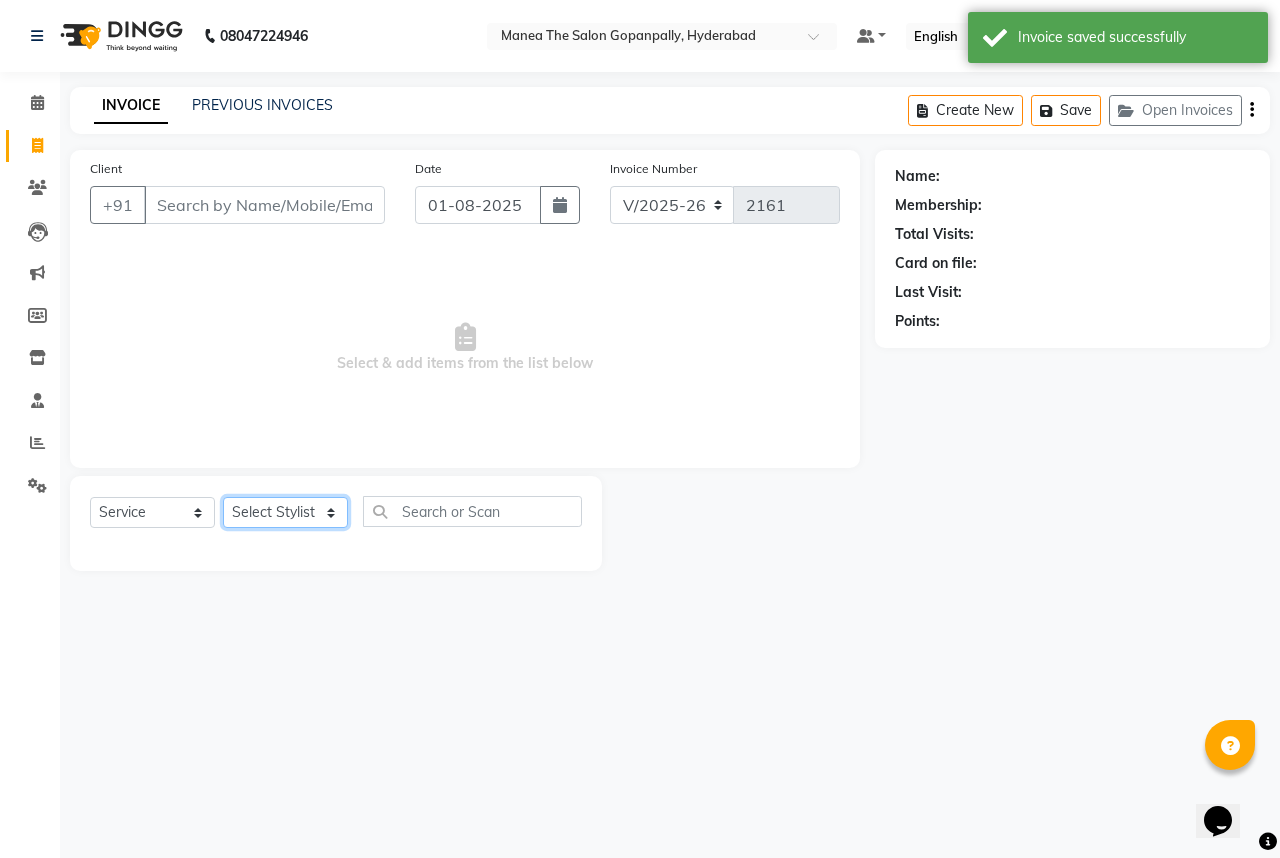 select on "81942" 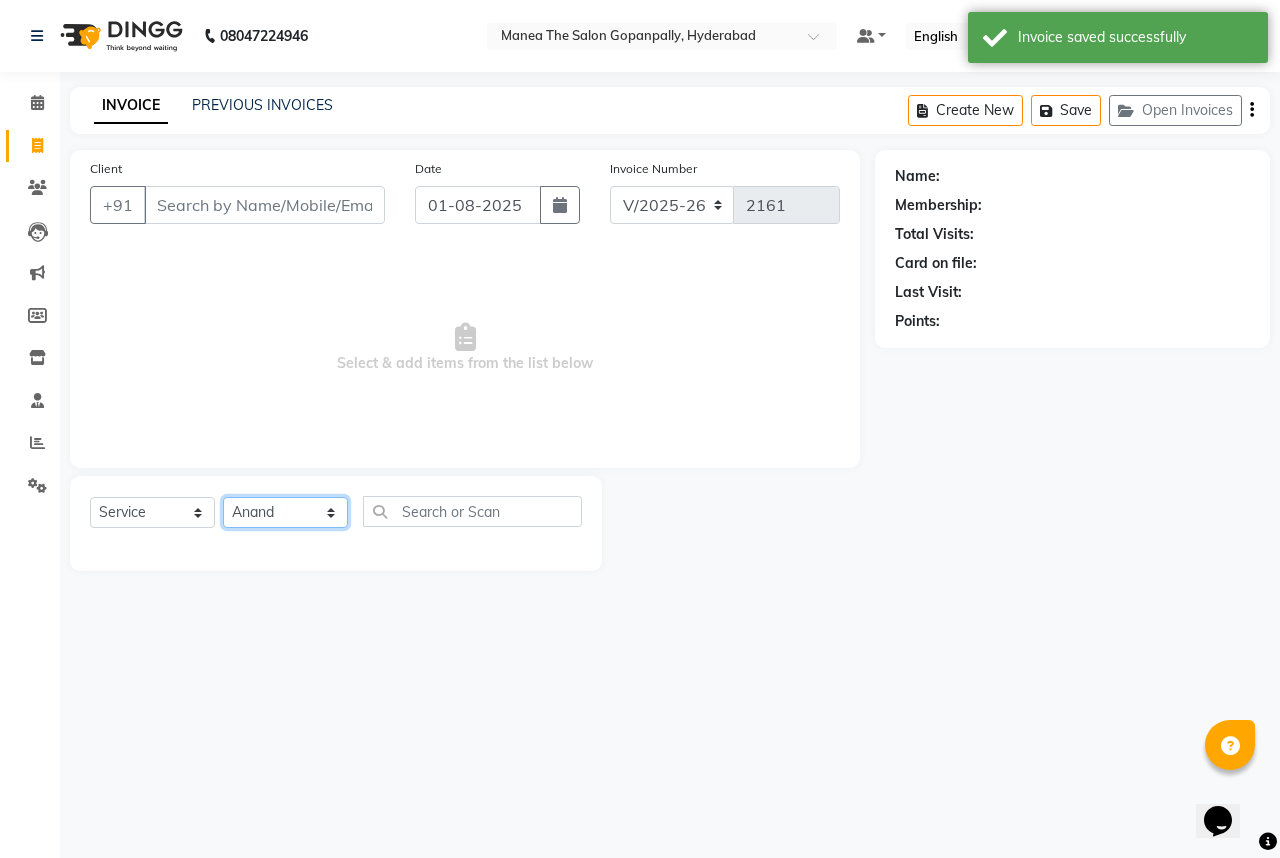 click on "Select Stylist Anand AVANTHI Haider  indu IRFAN keerthi rehan sameer saritha zubair" 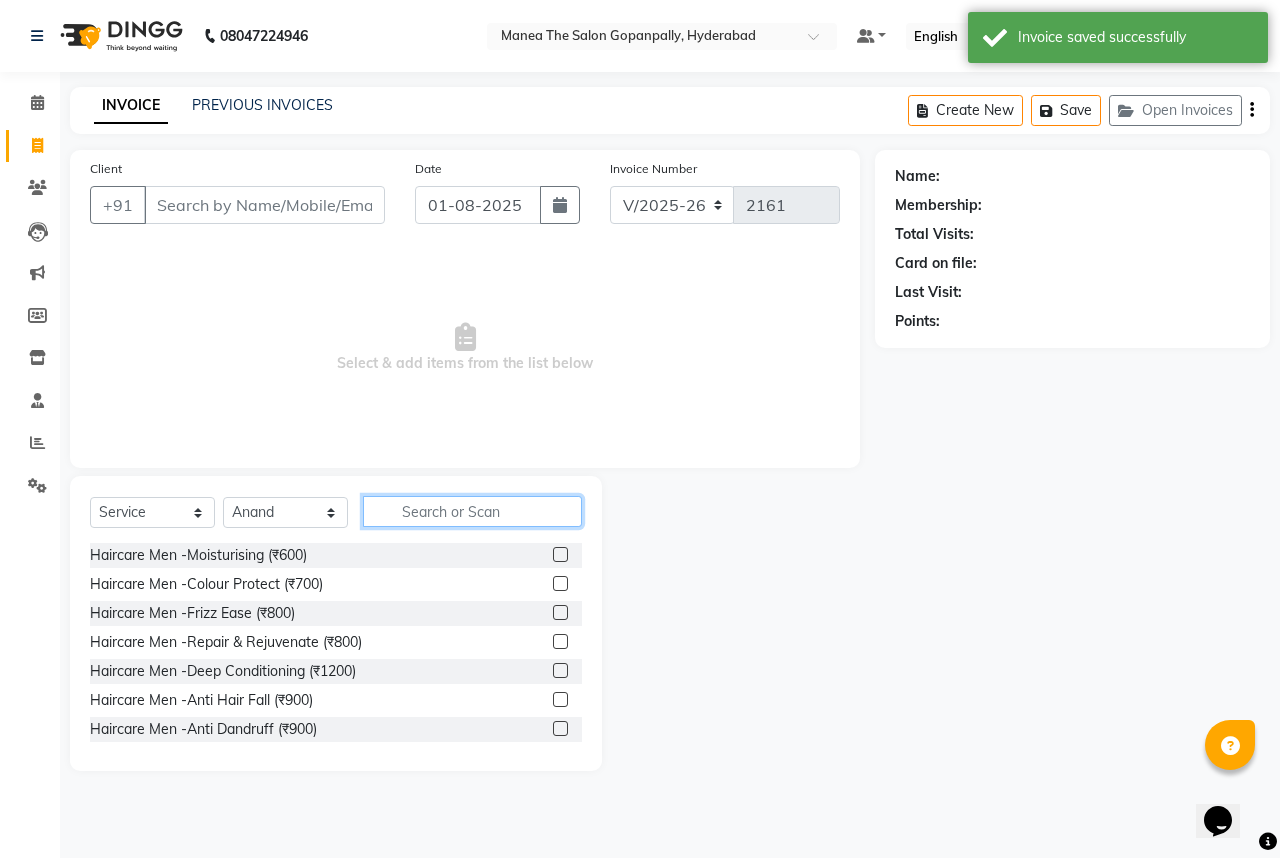 click 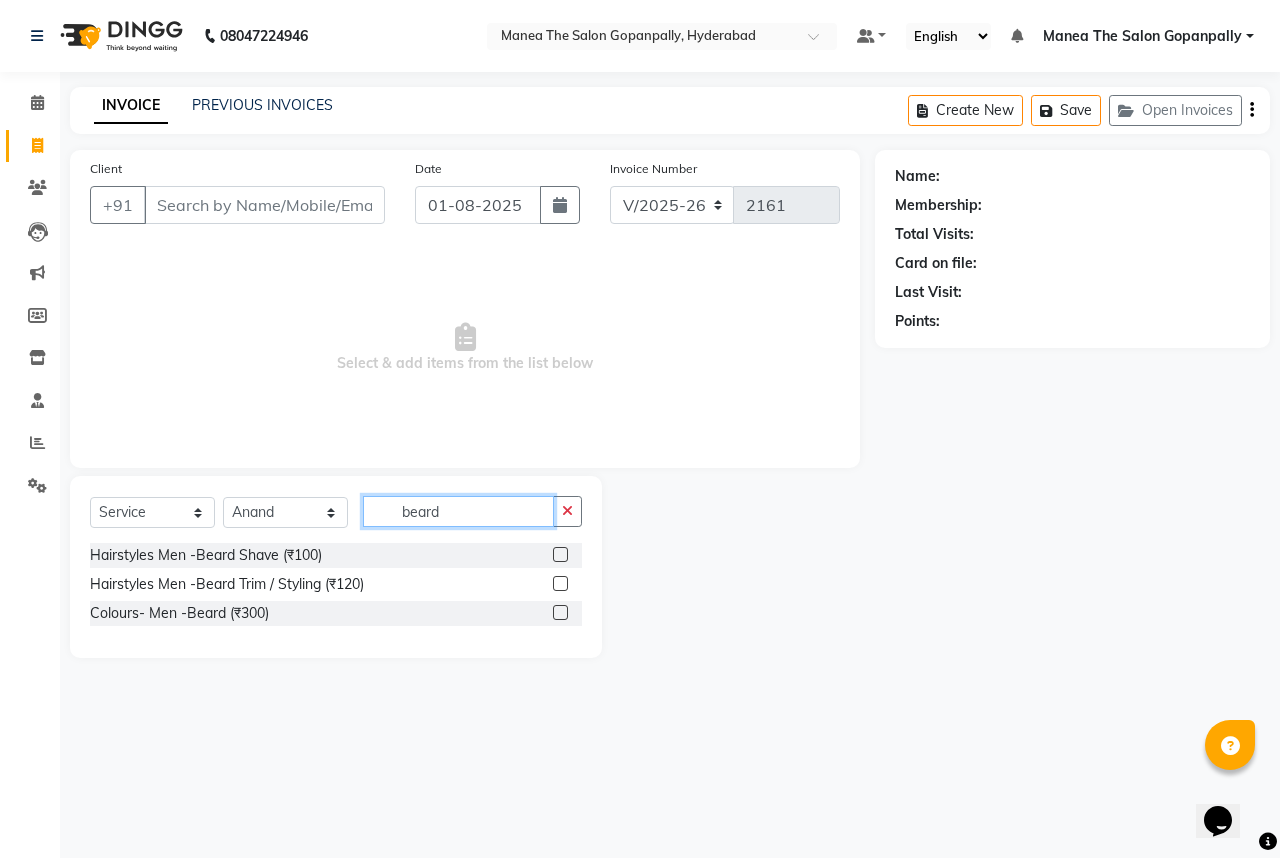 type on "beard" 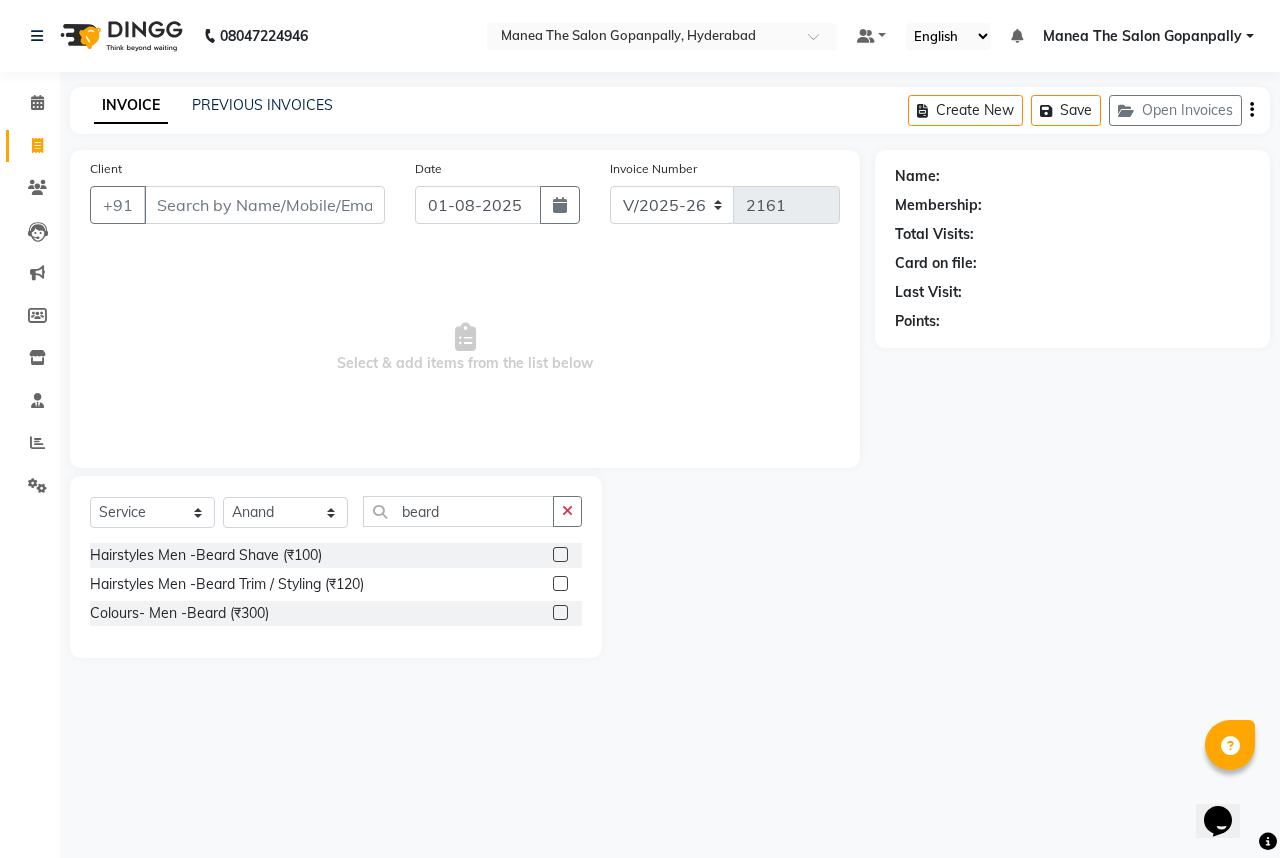 click 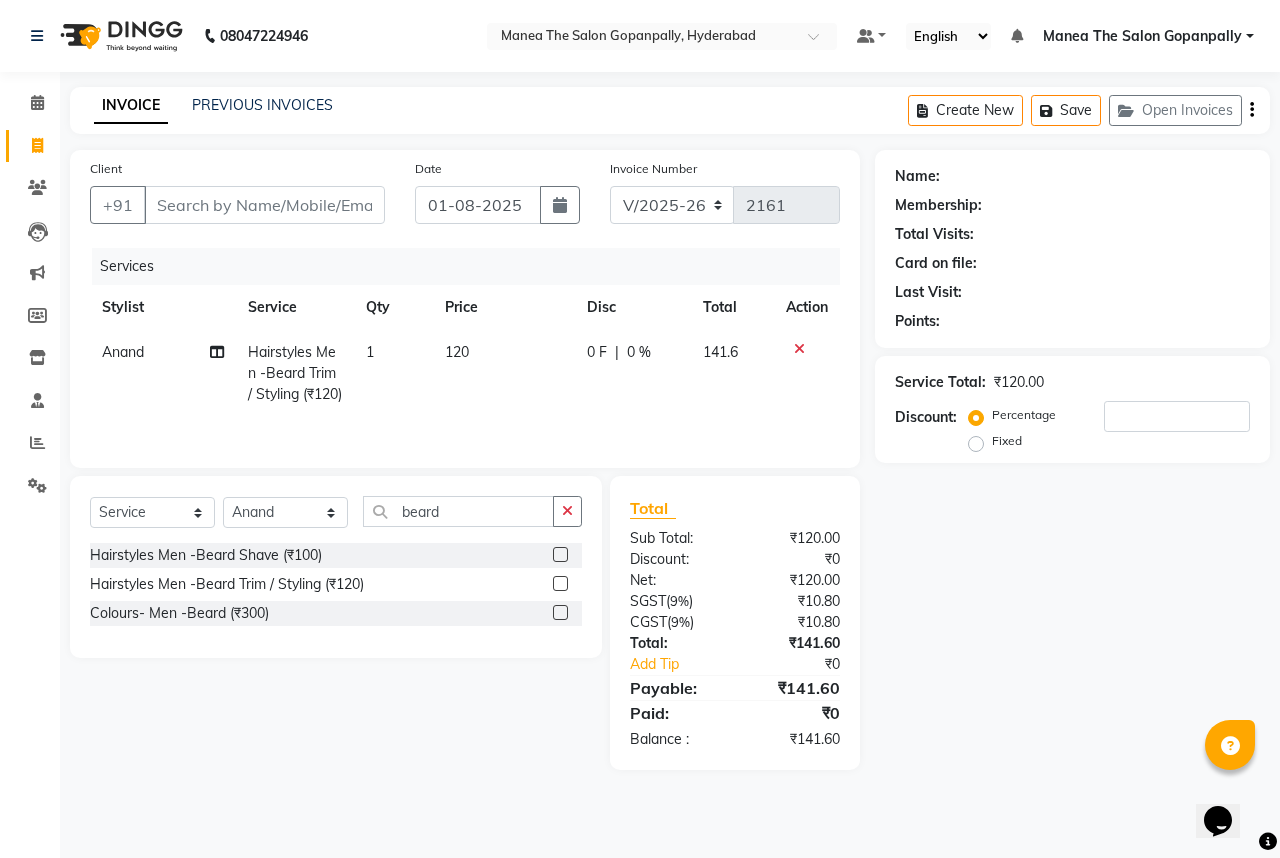 click 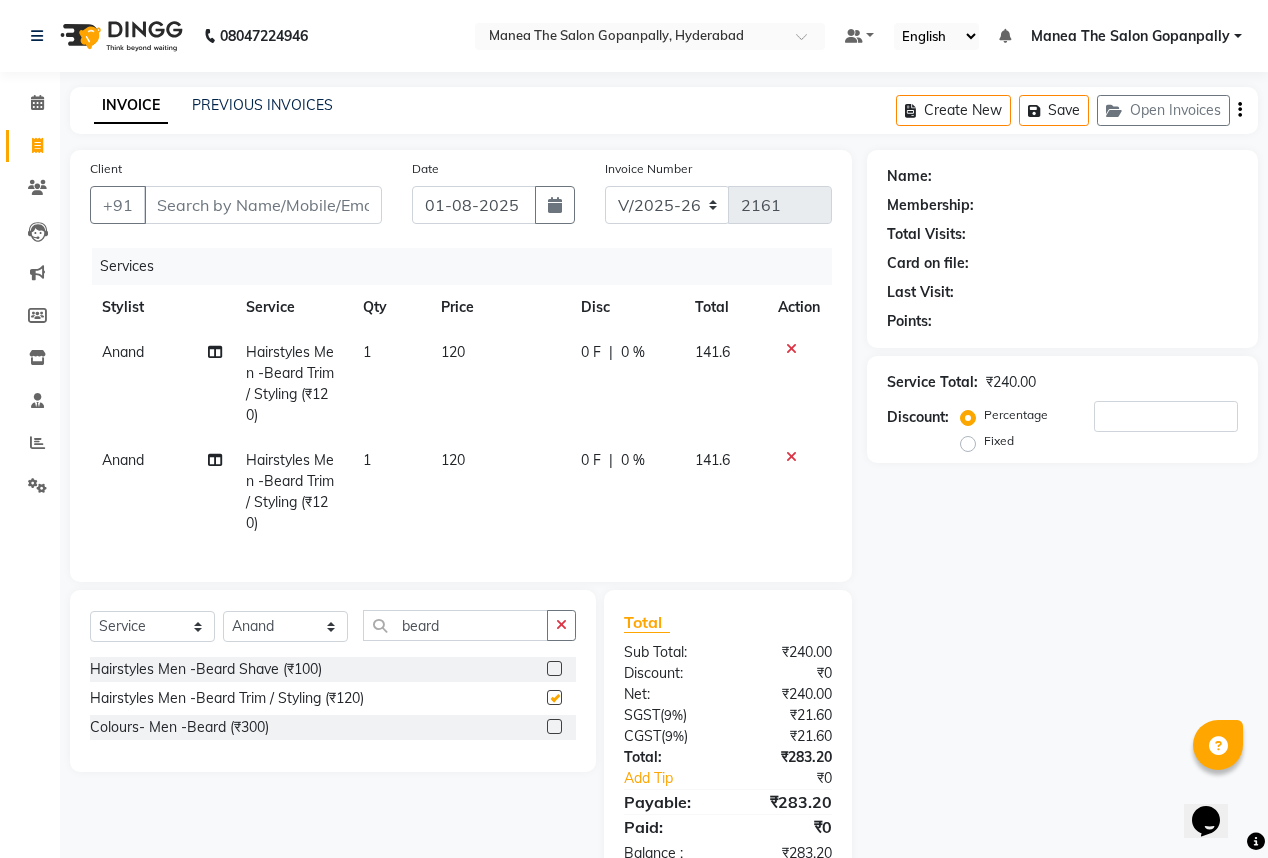 checkbox on "false" 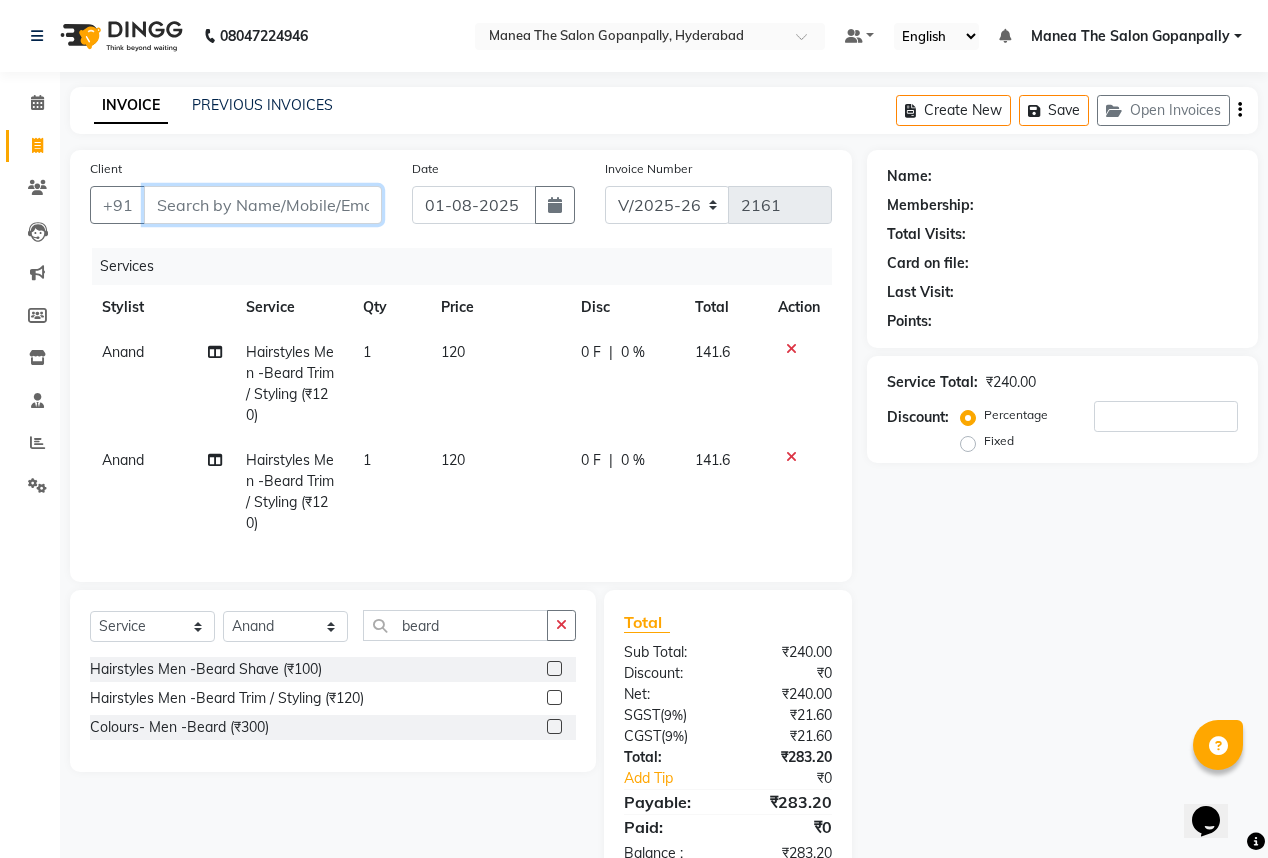 click on "Client" at bounding box center (263, 205) 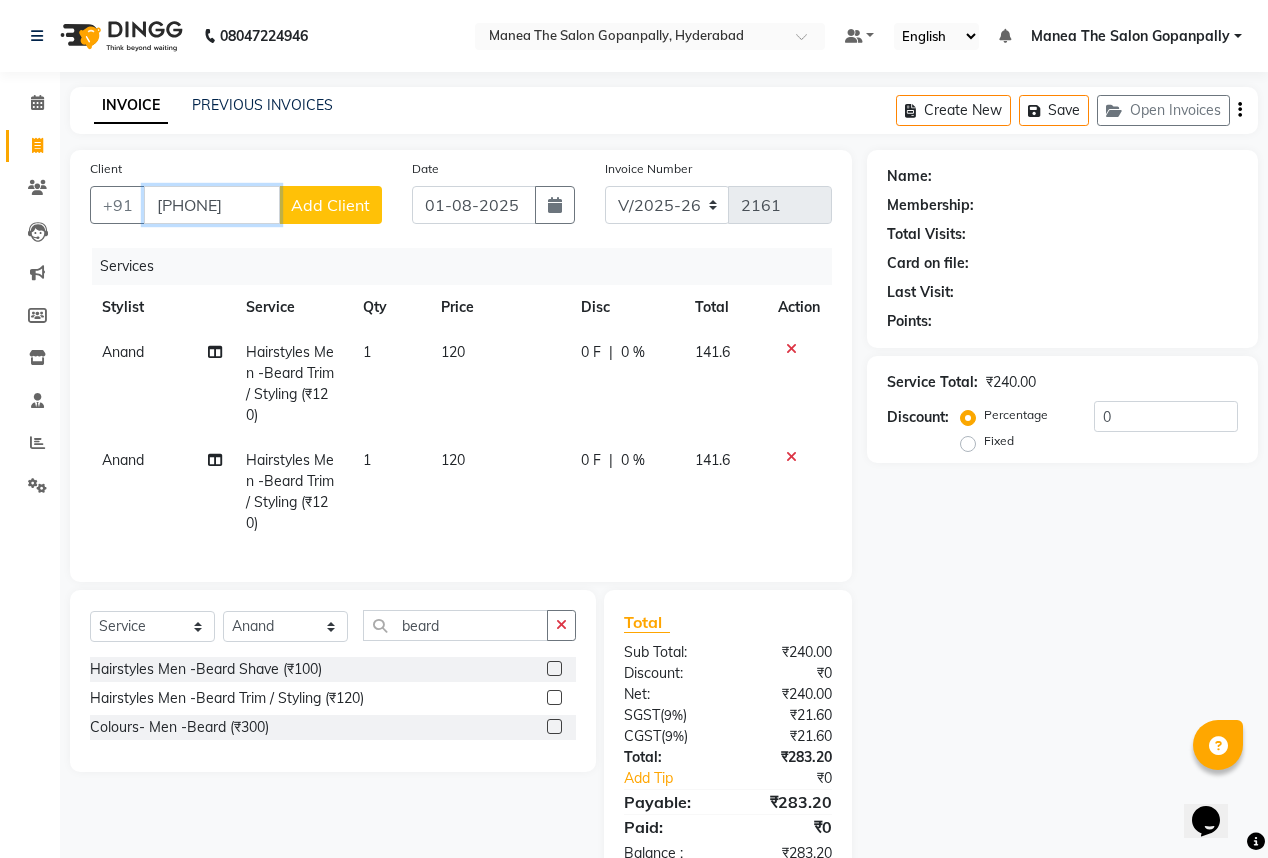 type on "[PHONE]" 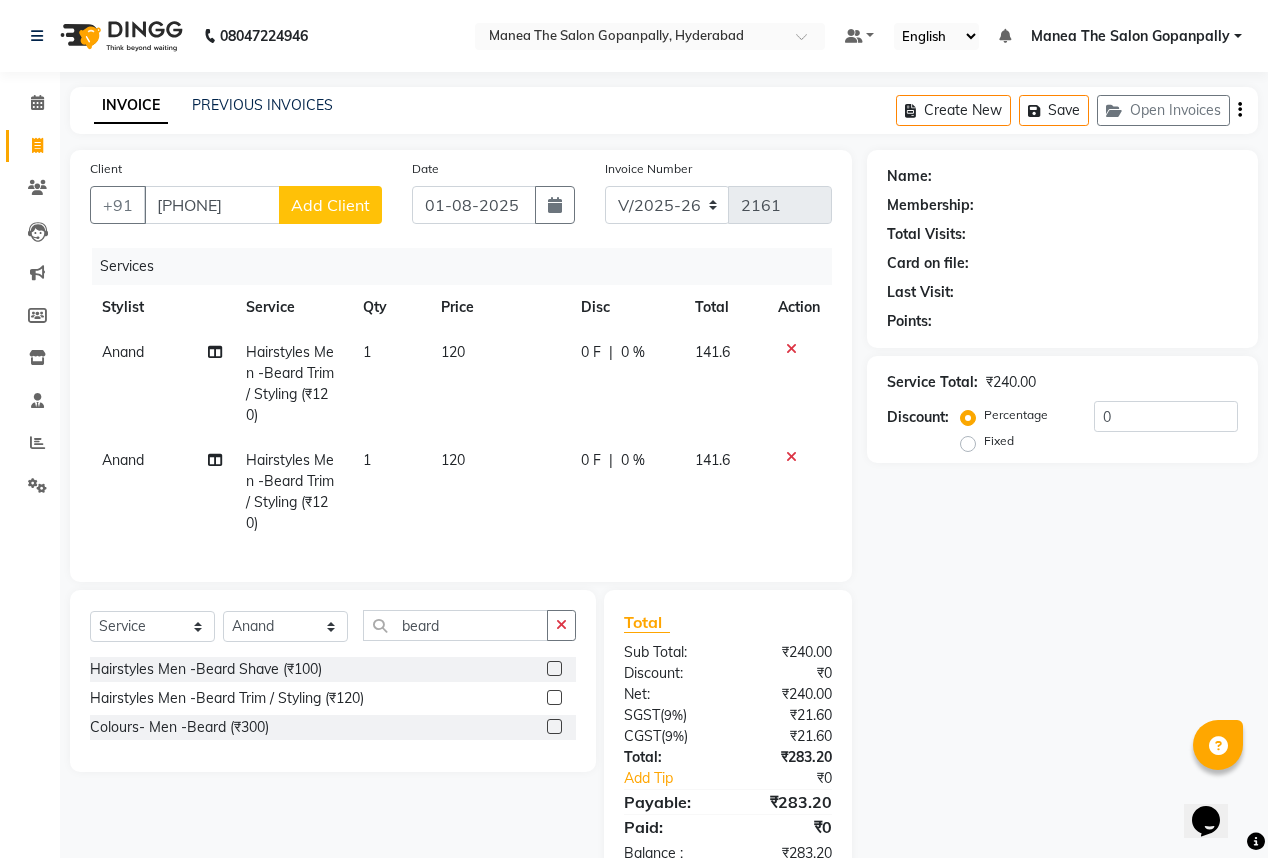 click on "Add Client" 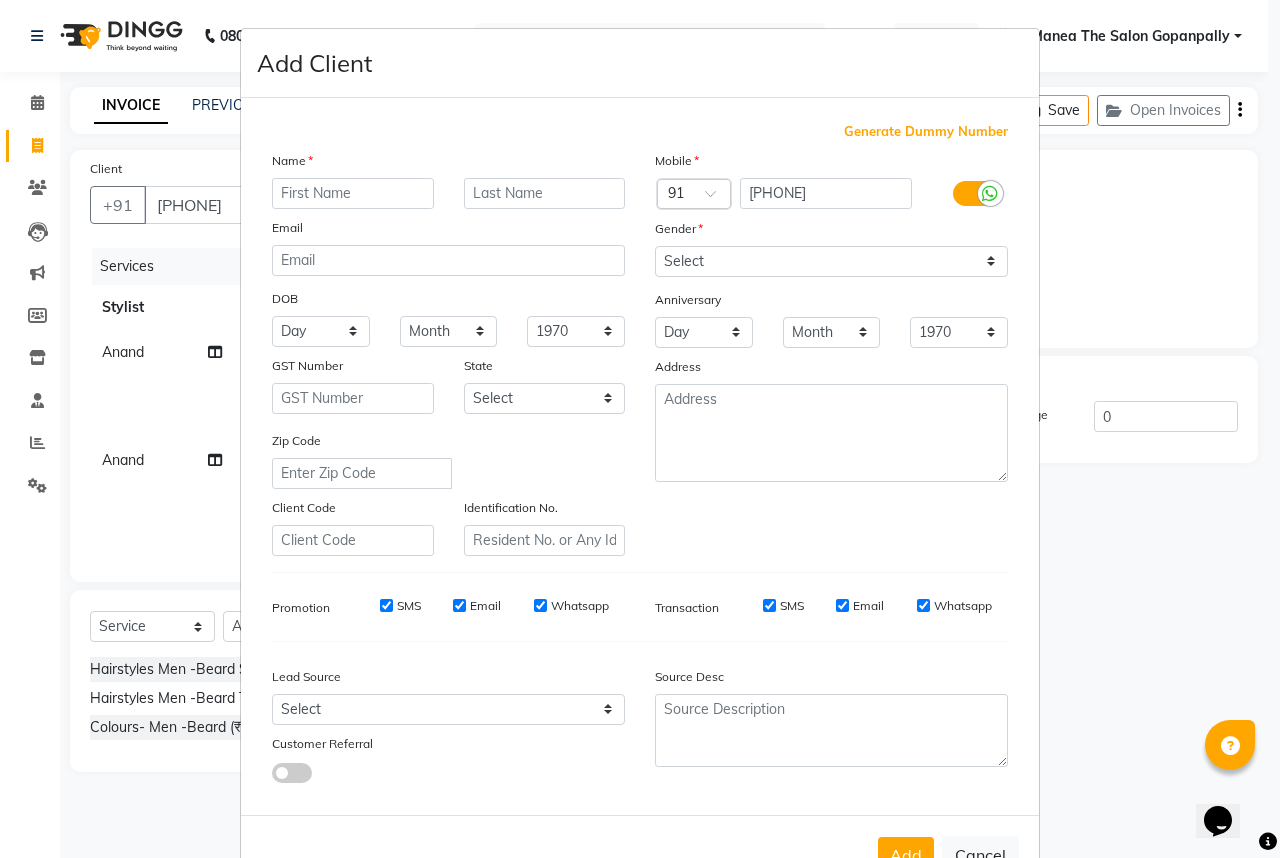 click at bounding box center (353, 193) 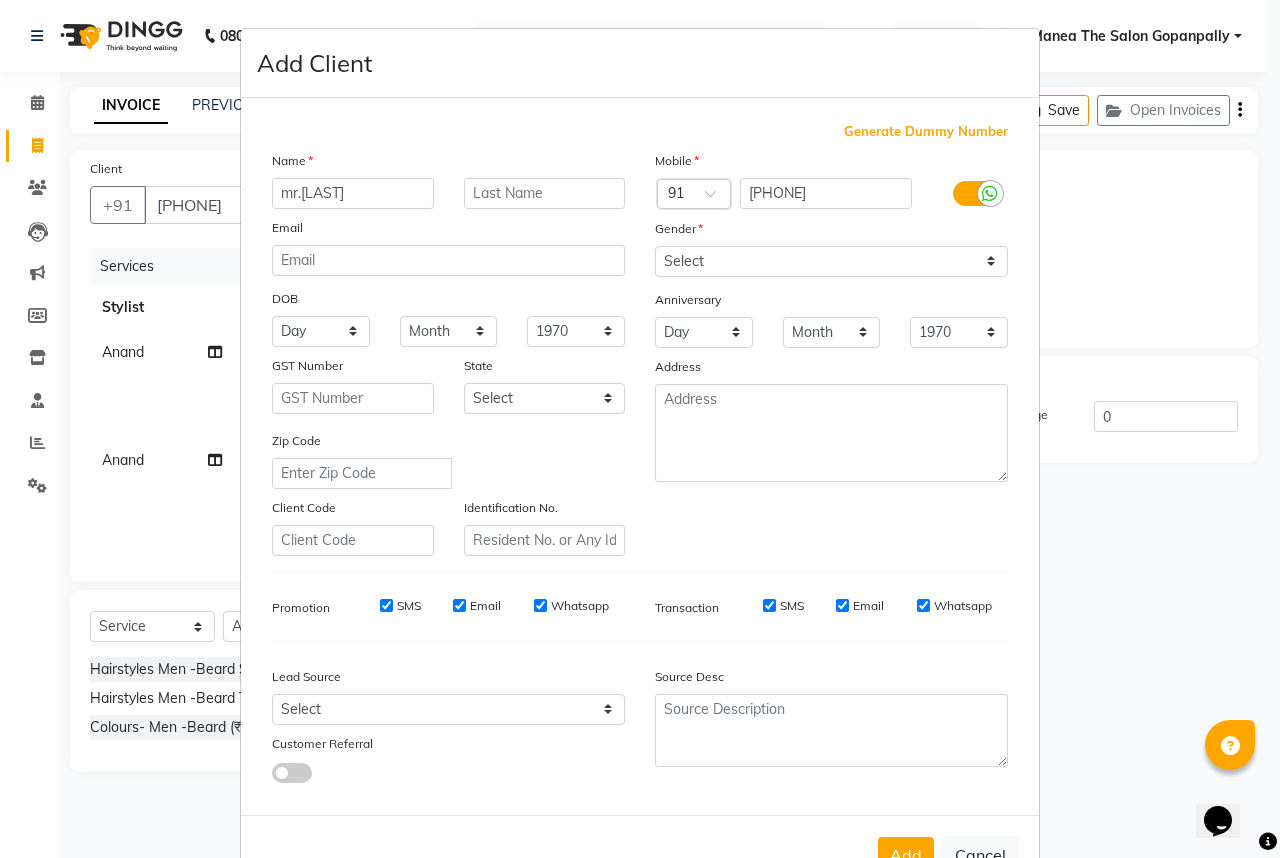 type on "mr.[LAST]" 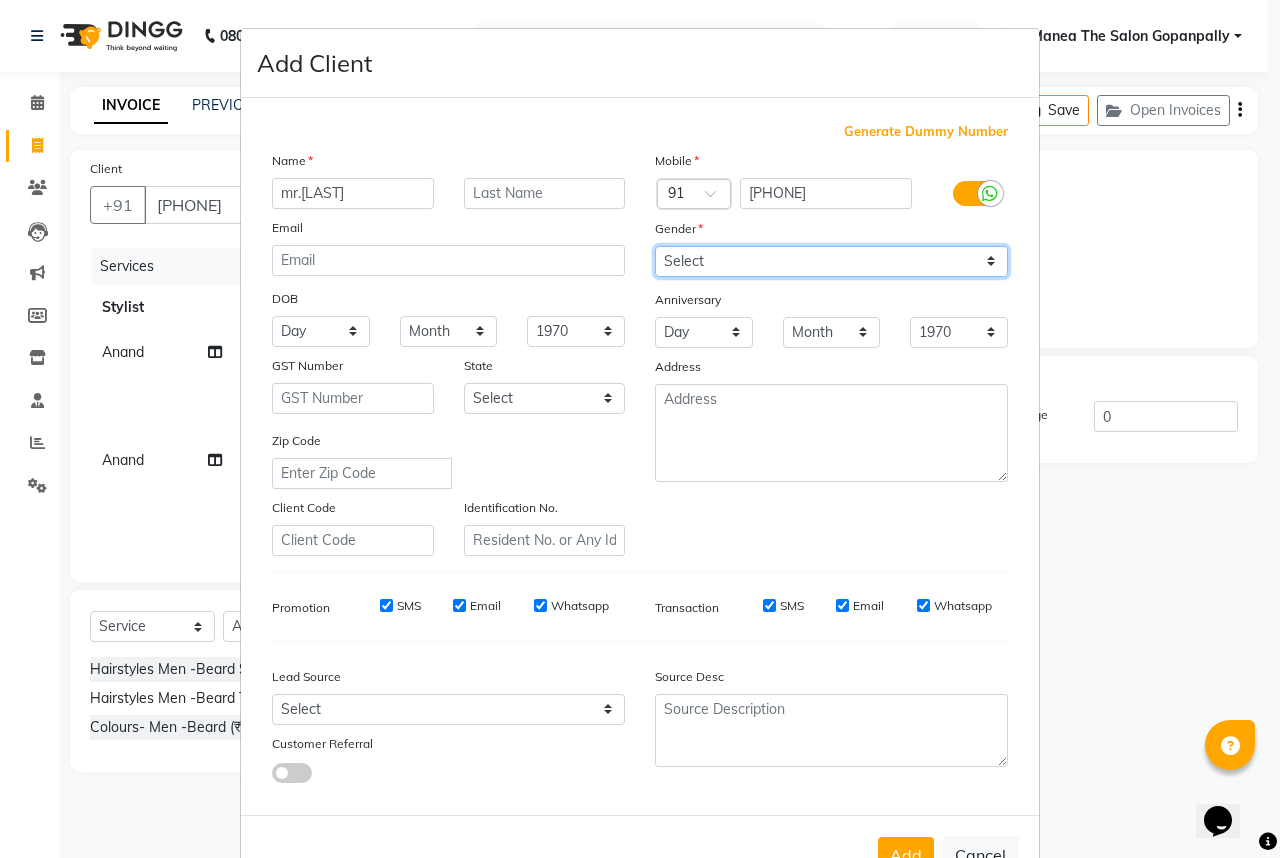 click on "Select Male Female Other Prefer Not To Say" at bounding box center [831, 261] 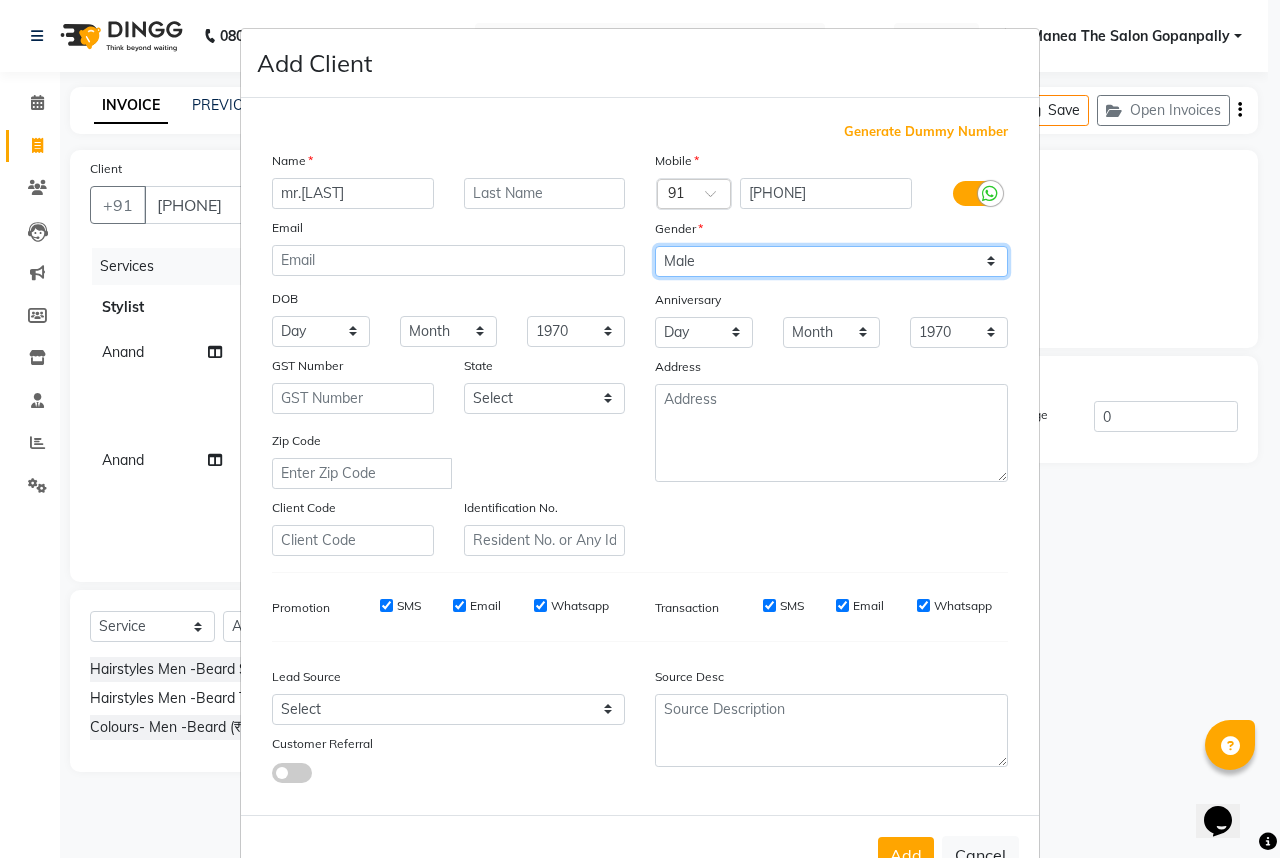 click on "Select Male Female Other Prefer Not To Say" at bounding box center [831, 261] 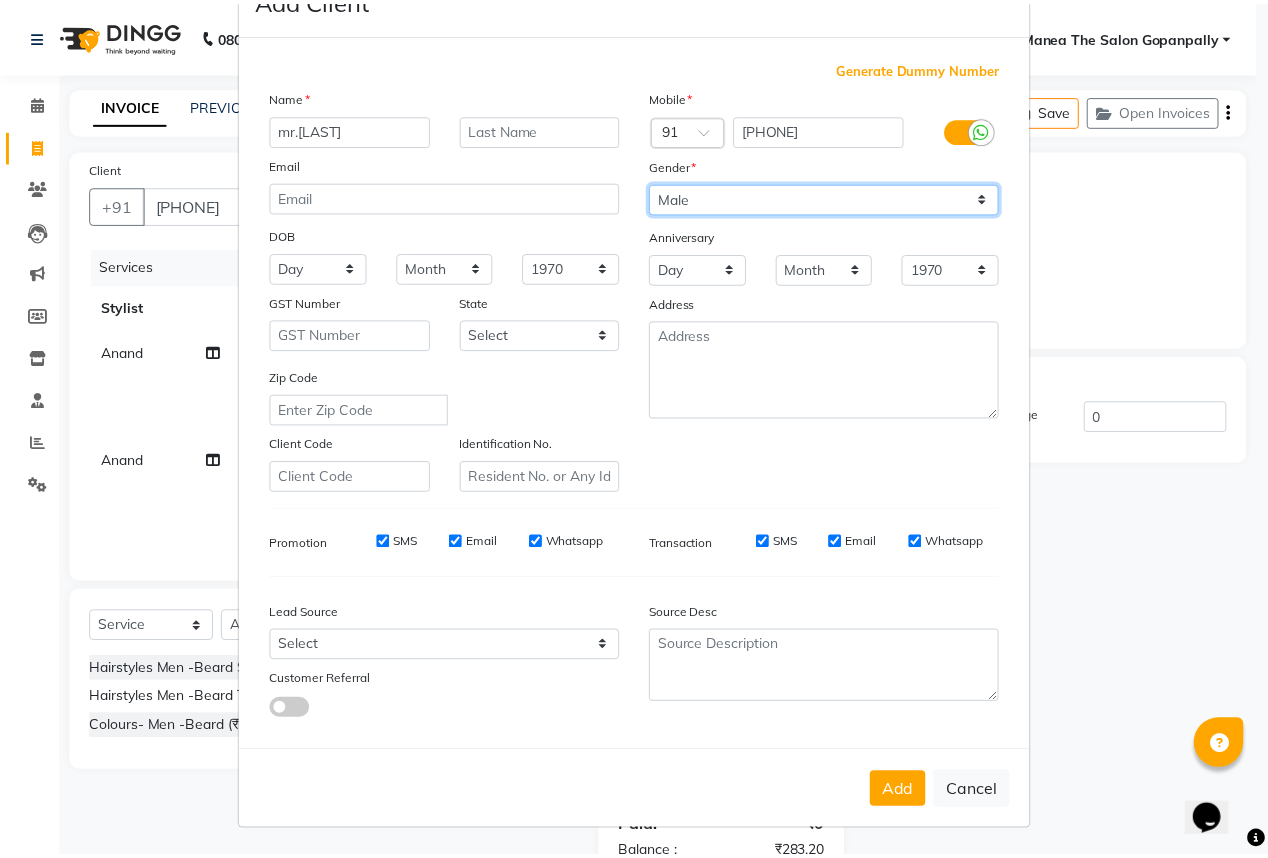 scroll, scrollTop: 74, scrollLeft: 0, axis: vertical 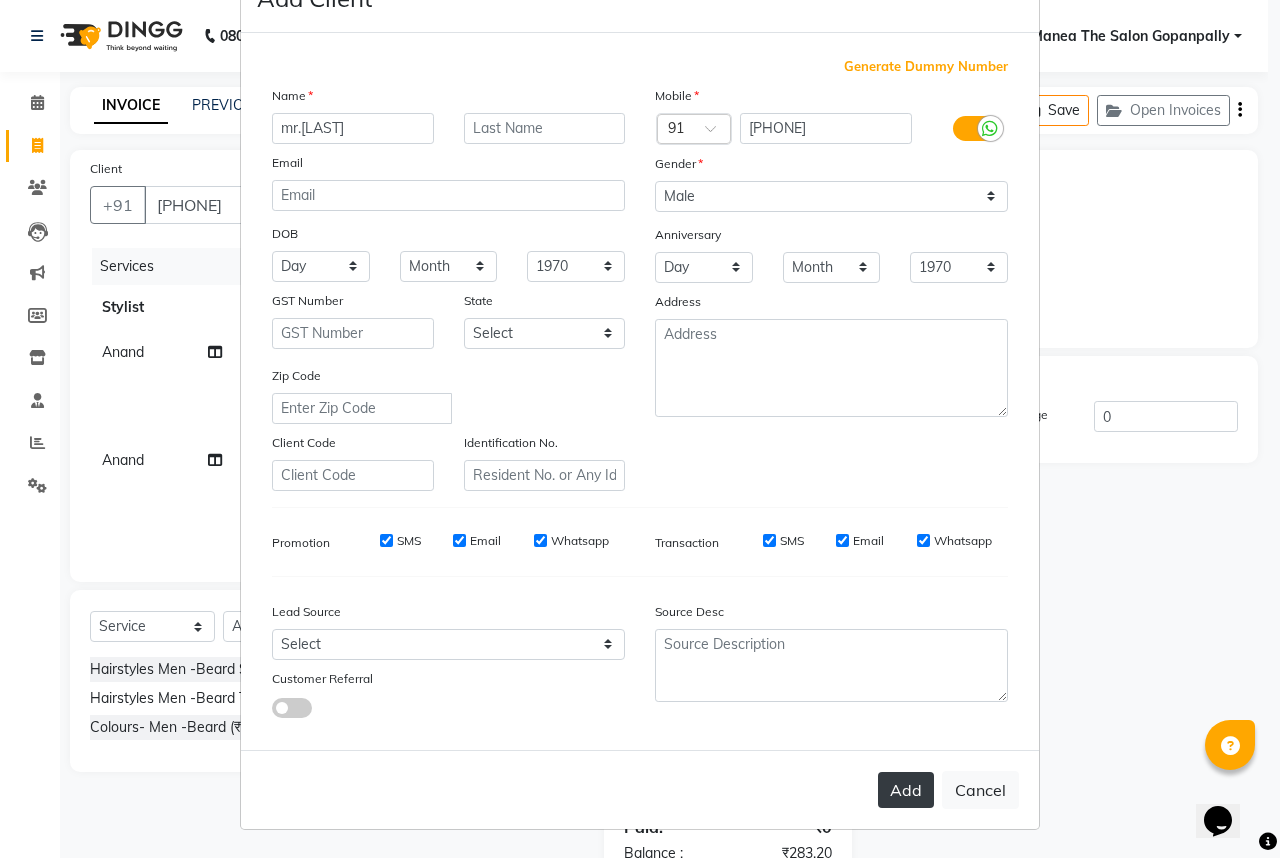 click on "Add" at bounding box center (906, 790) 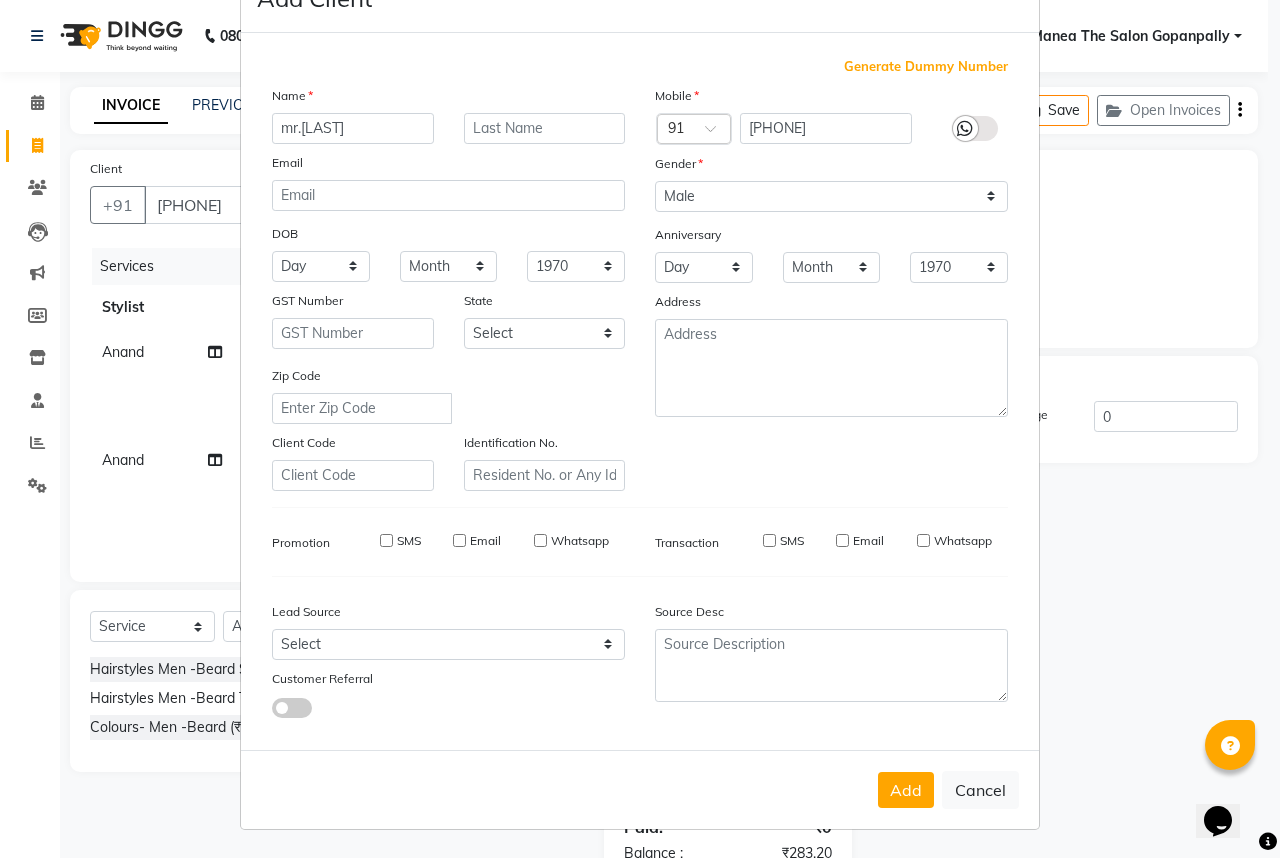 type 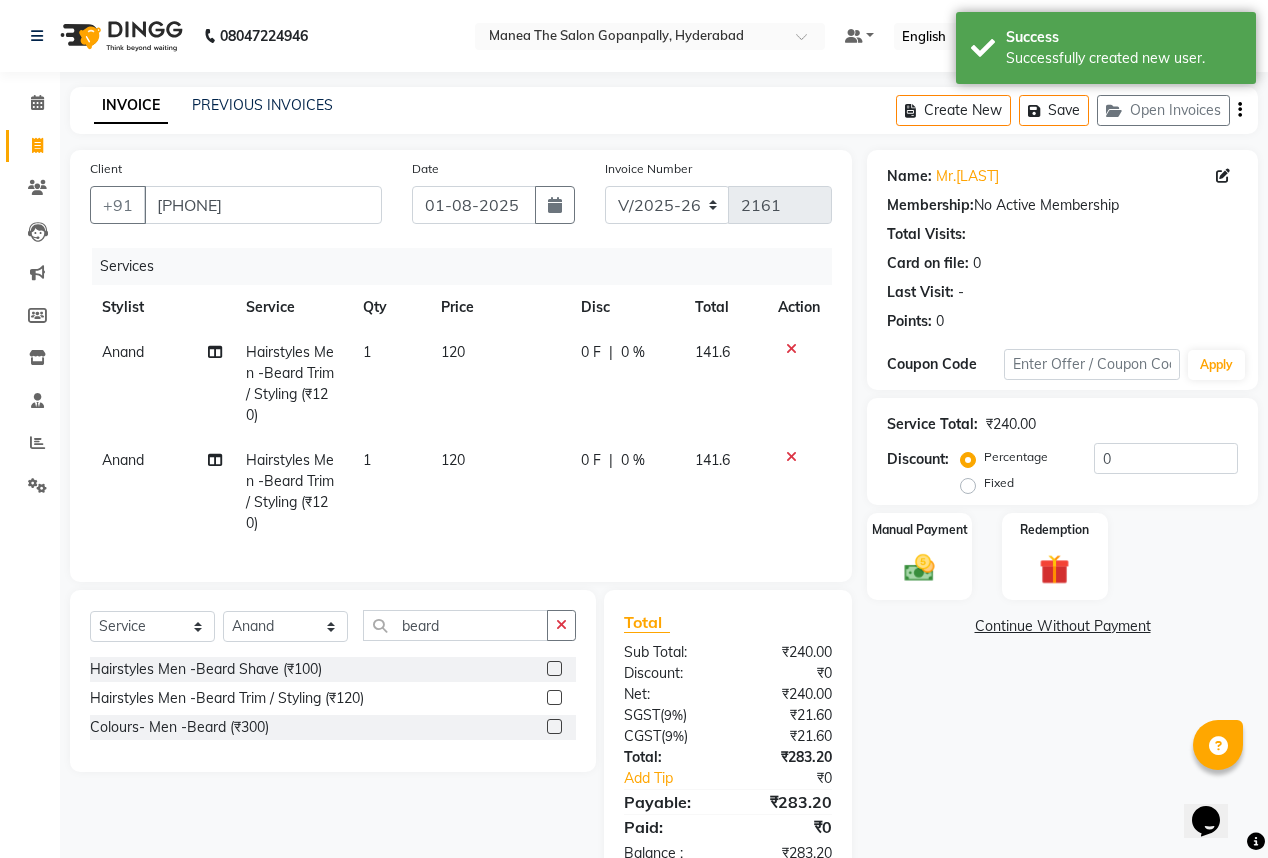 scroll, scrollTop: 68, scrollLeft: 0, axis: vertical 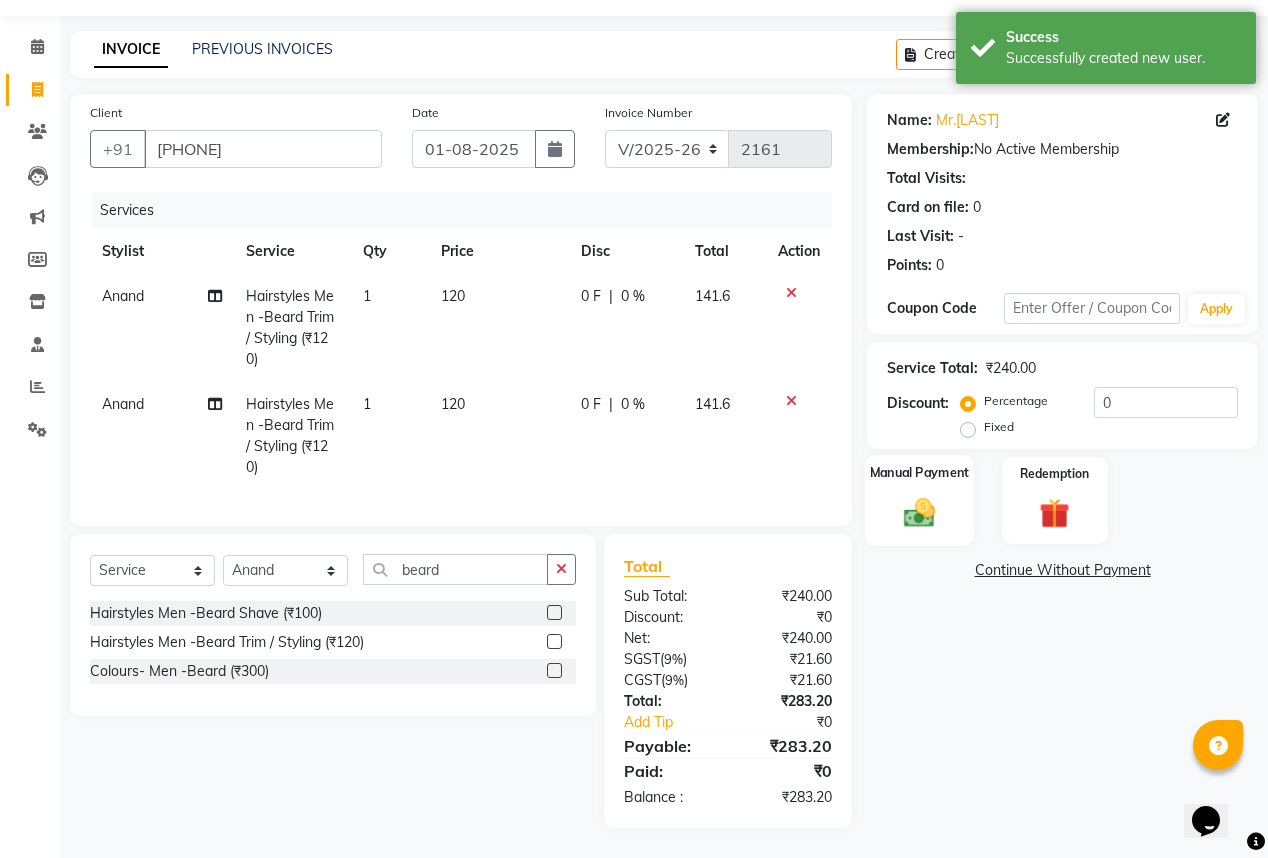 click 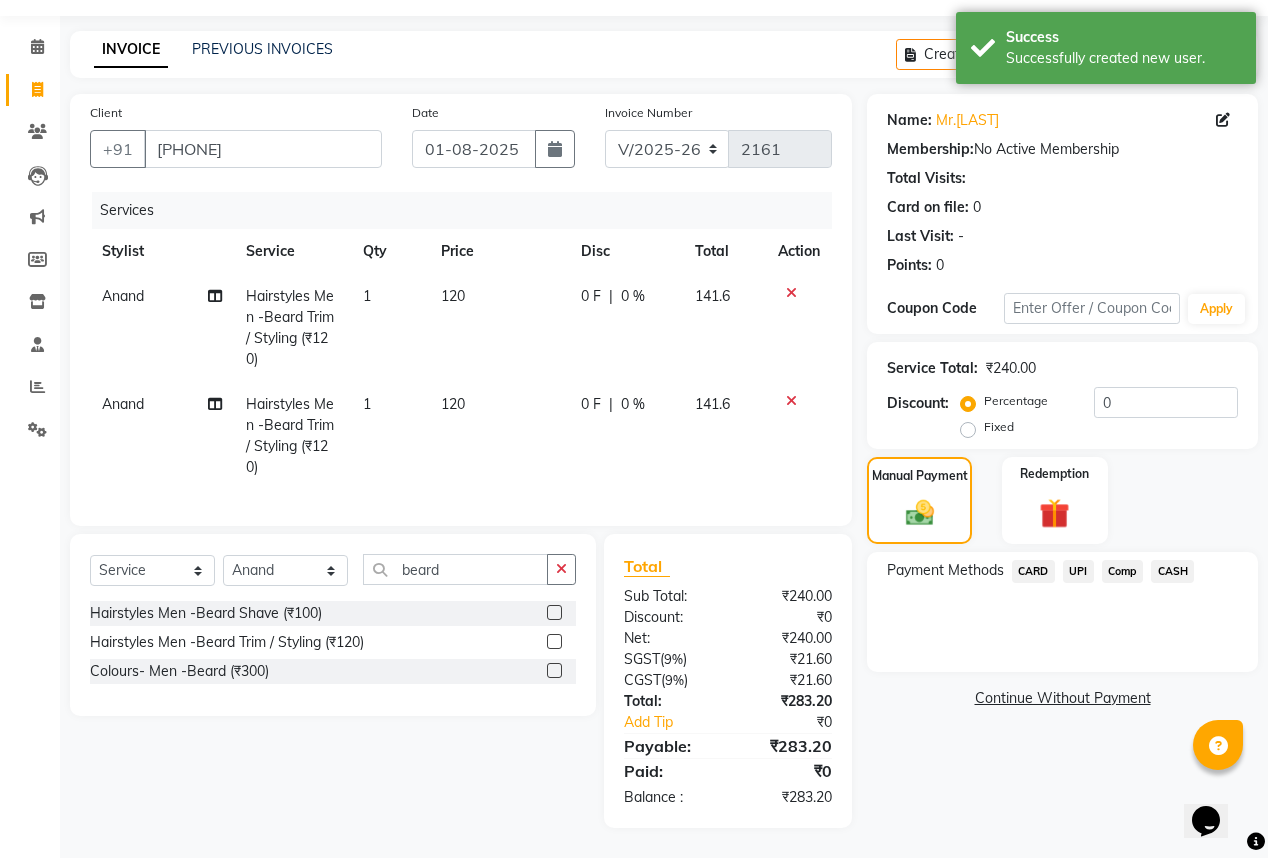 click on "UPI" 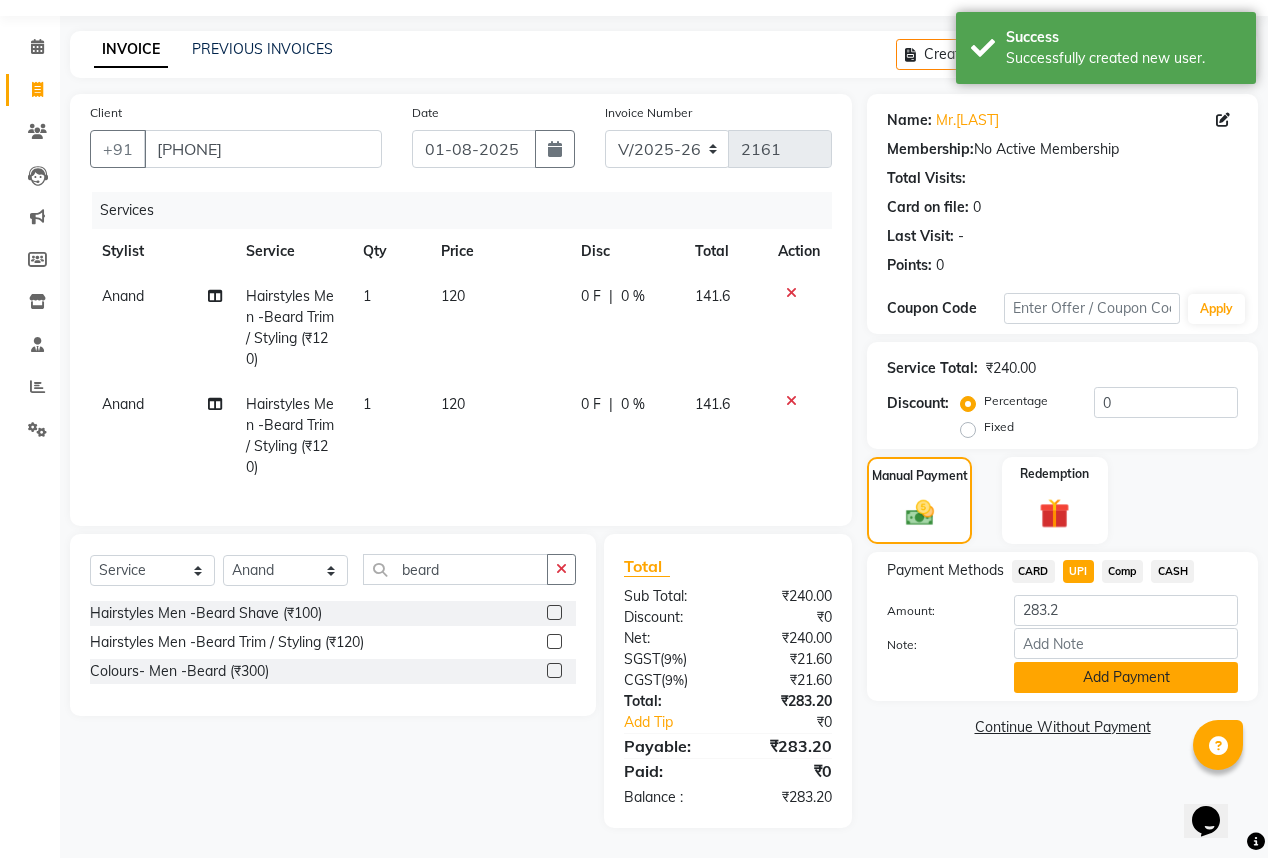 click on "Add Payment" 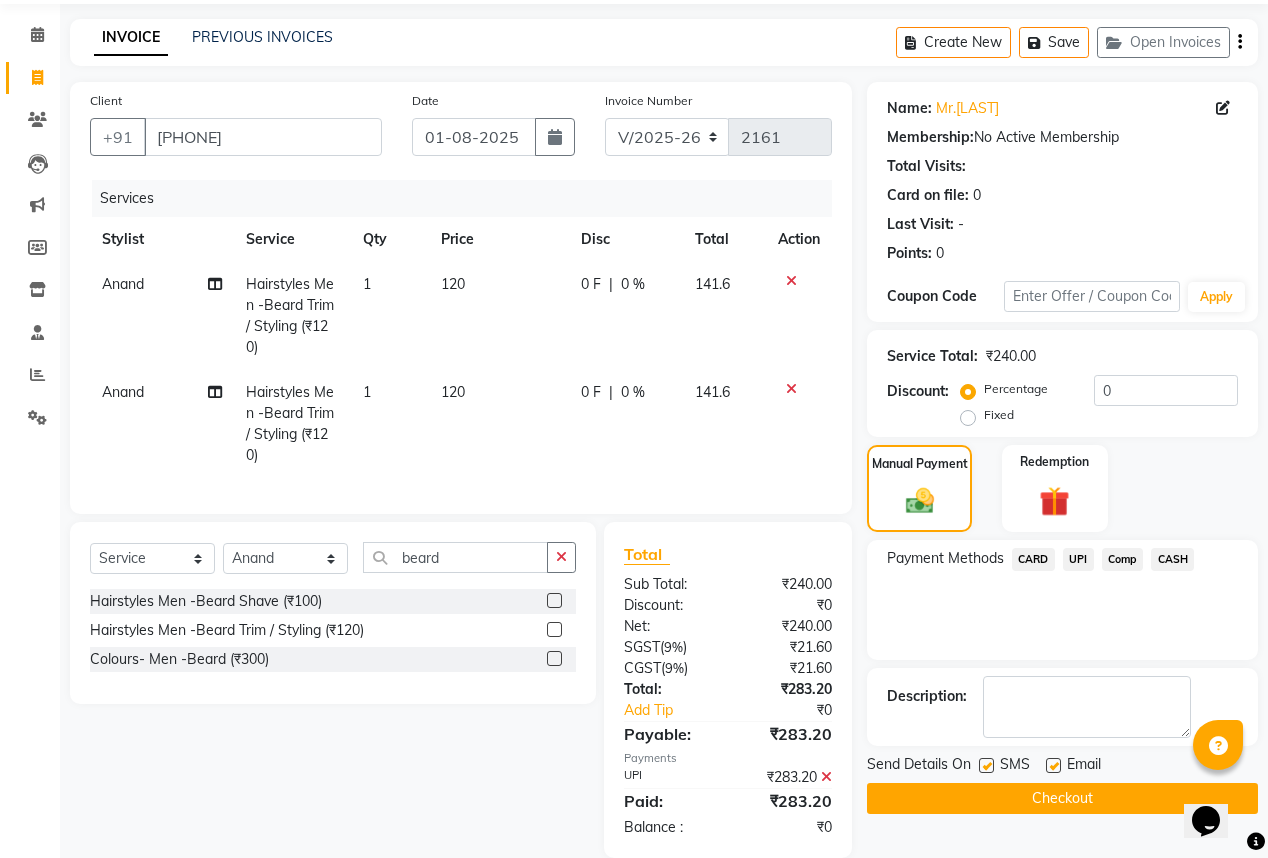 click on "Email" 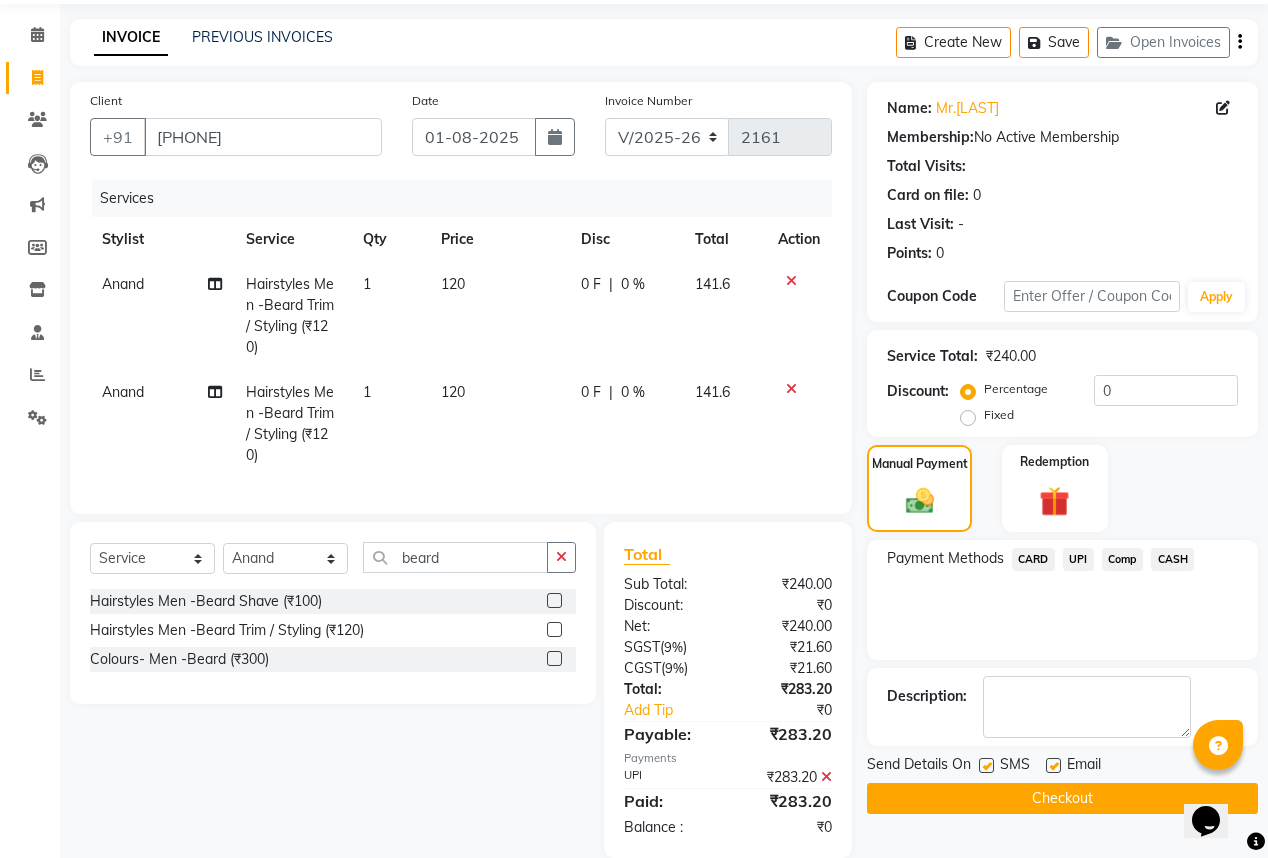 click 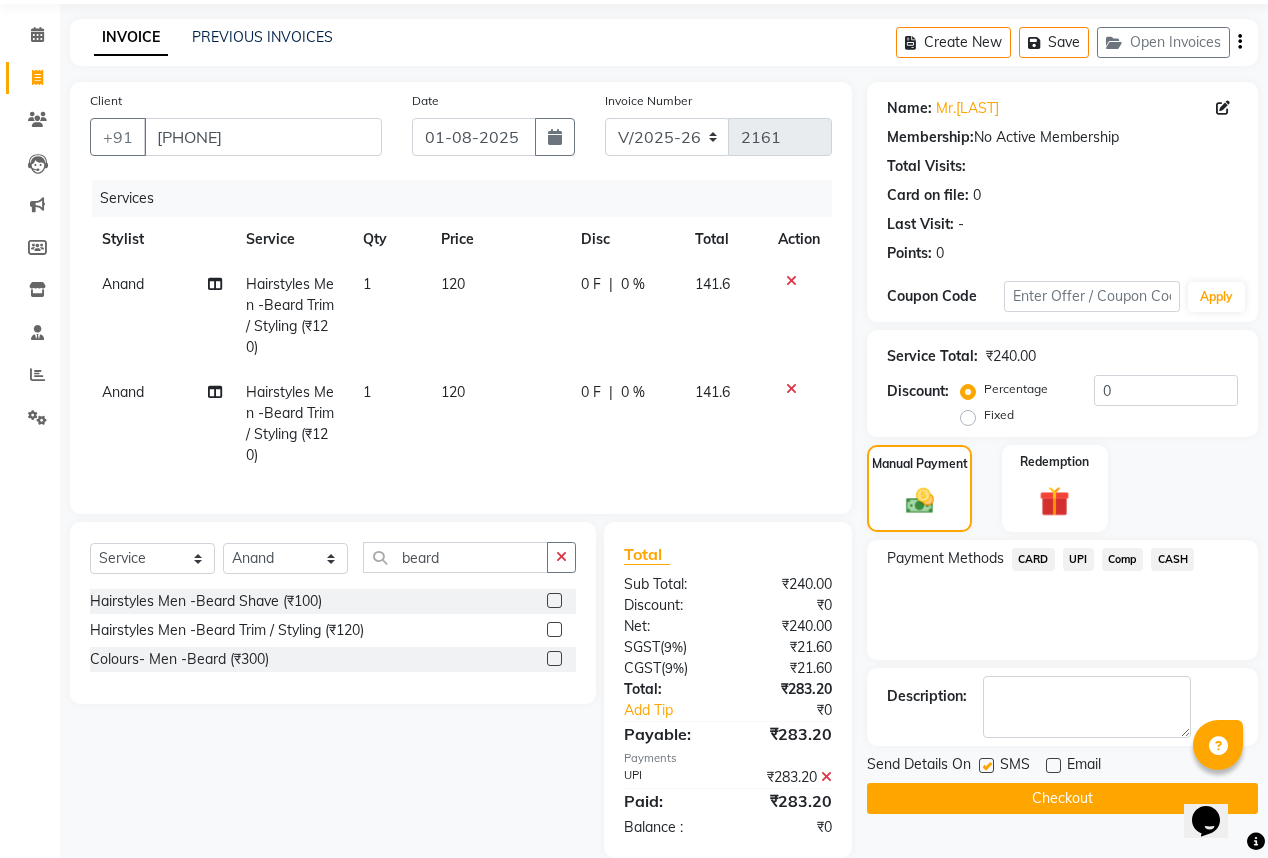 click on "Checkout" 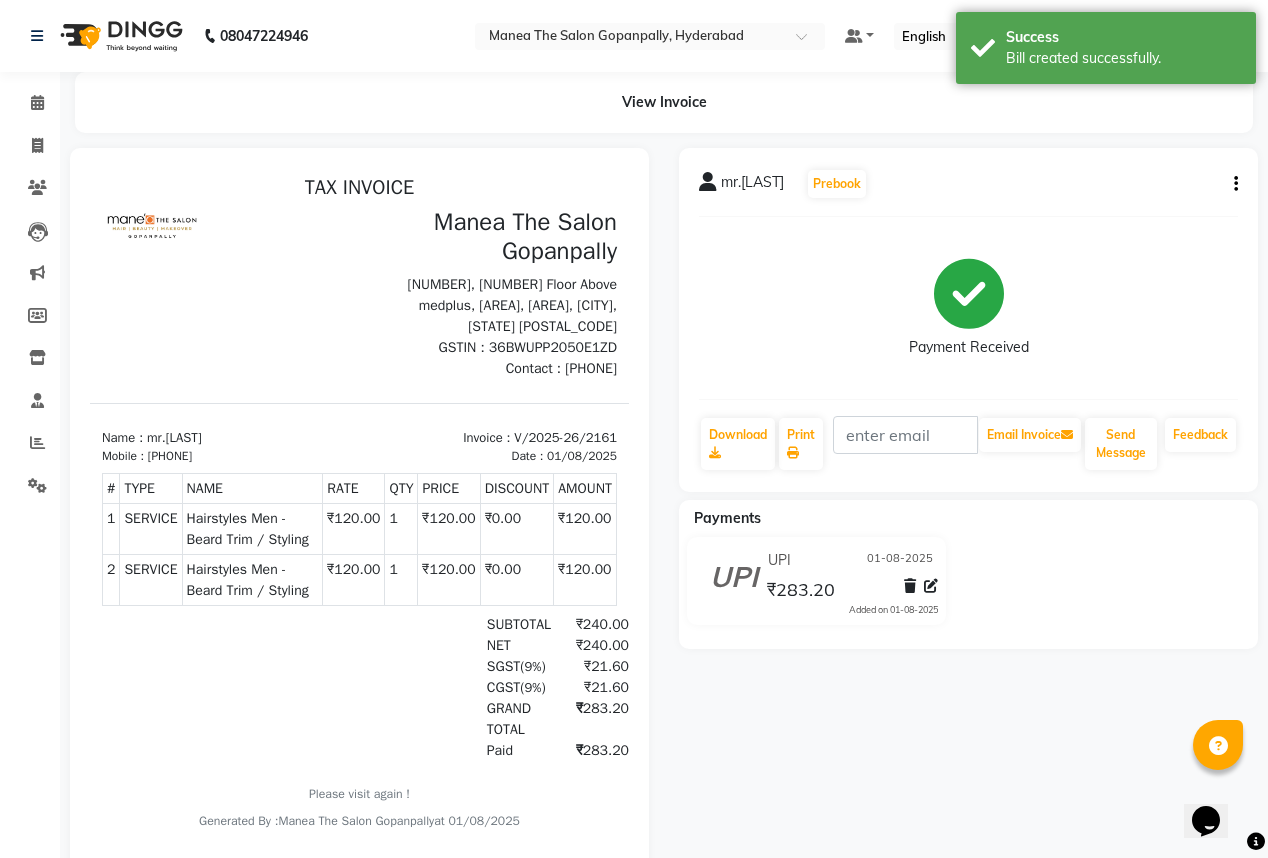 scroll, scrollTop: 0, scrollLeft: 0, axis: both 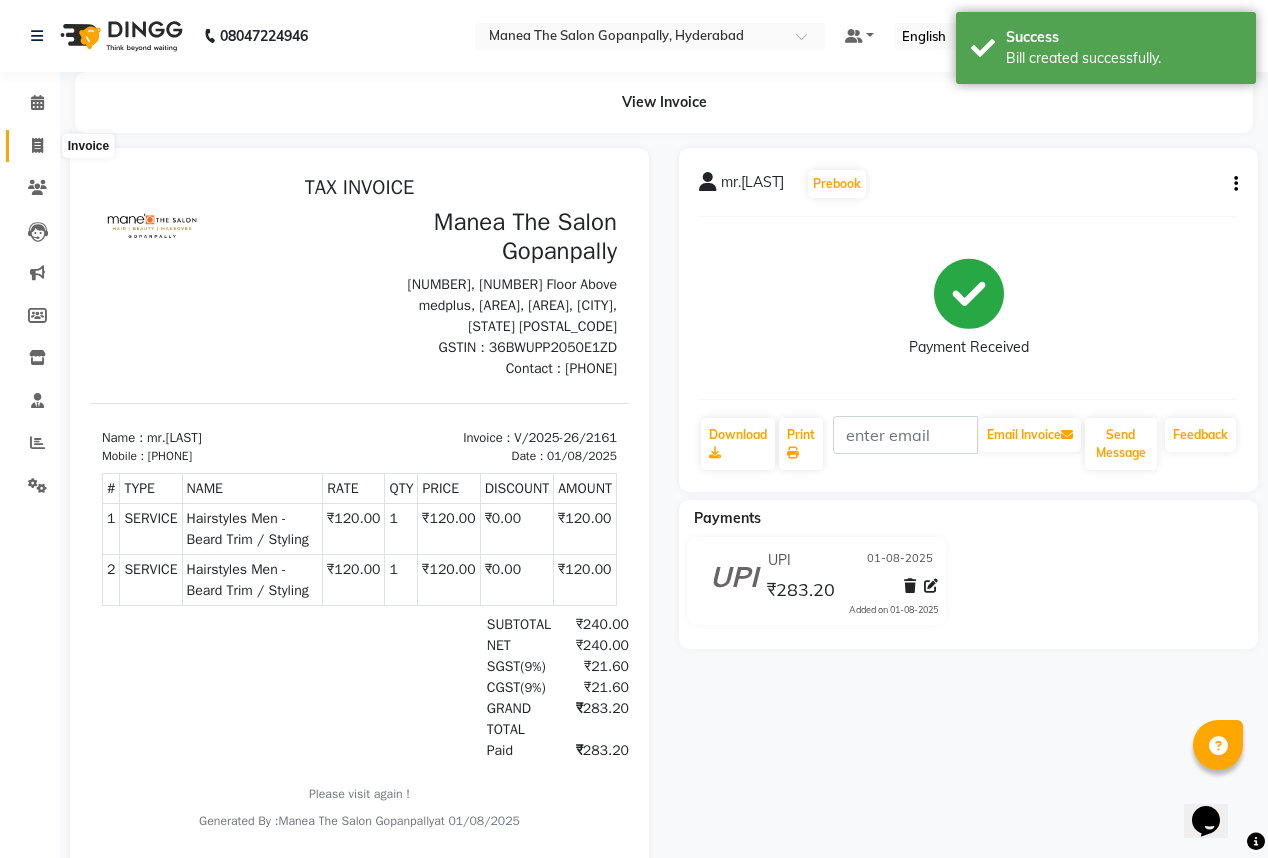 click 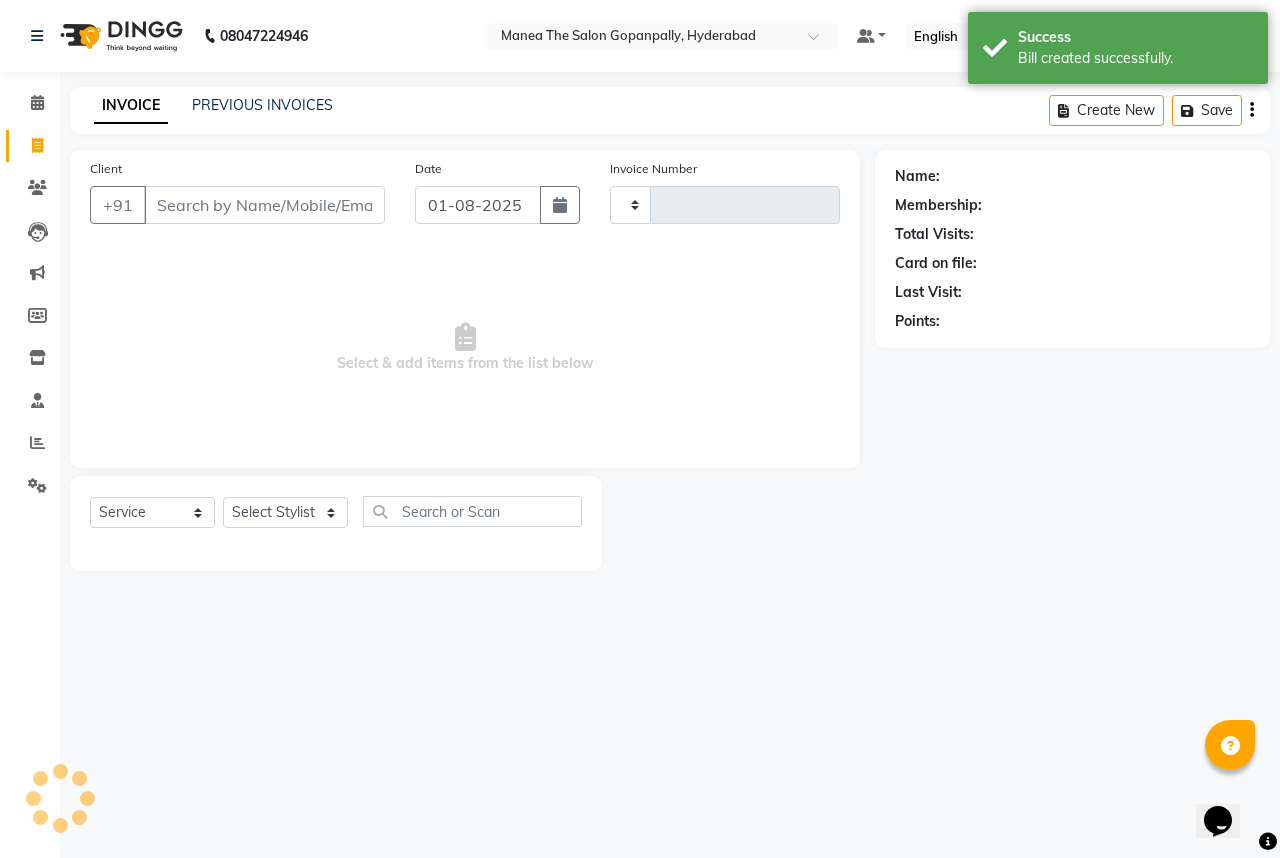 type on "2162" 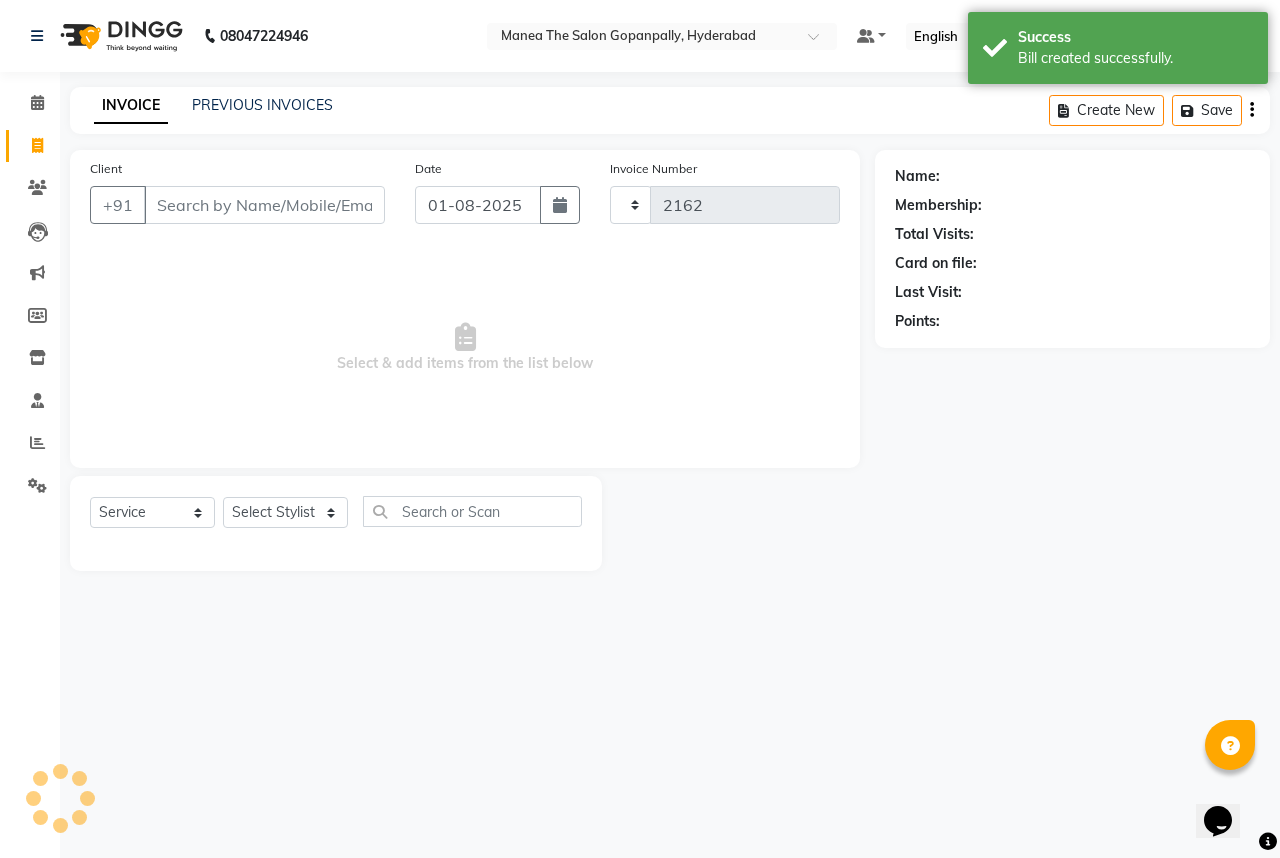 select on "7027" 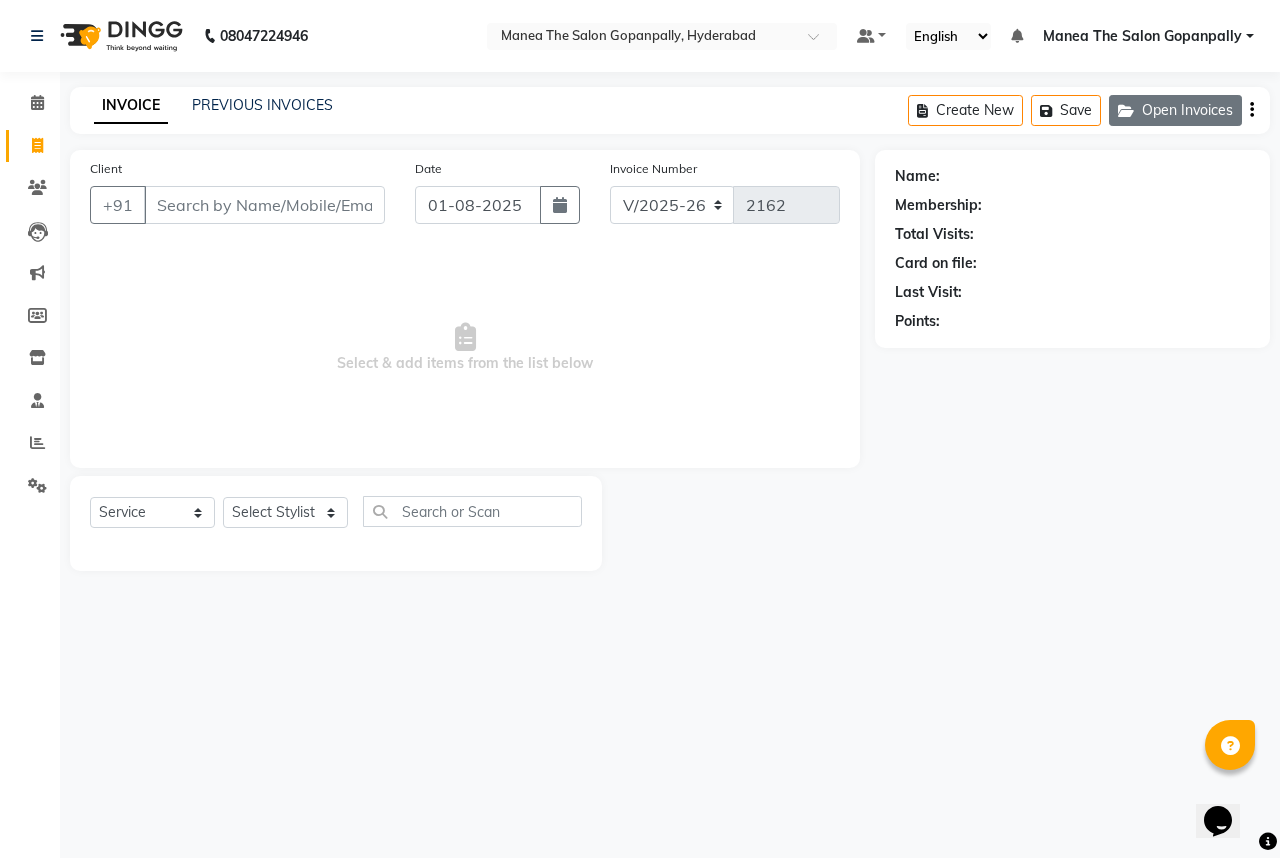 click on "Open Invoices" 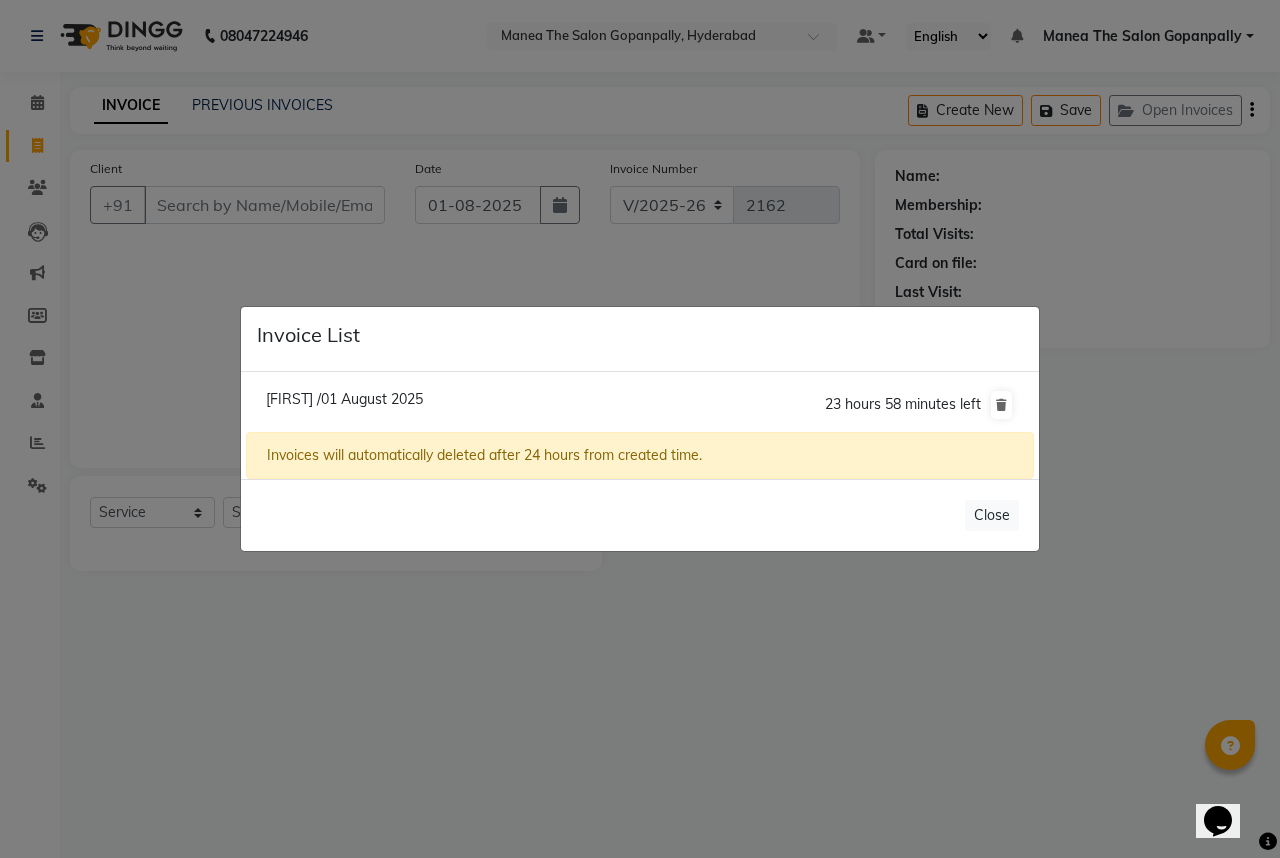 click on "[FIRST] /01 August 2025" 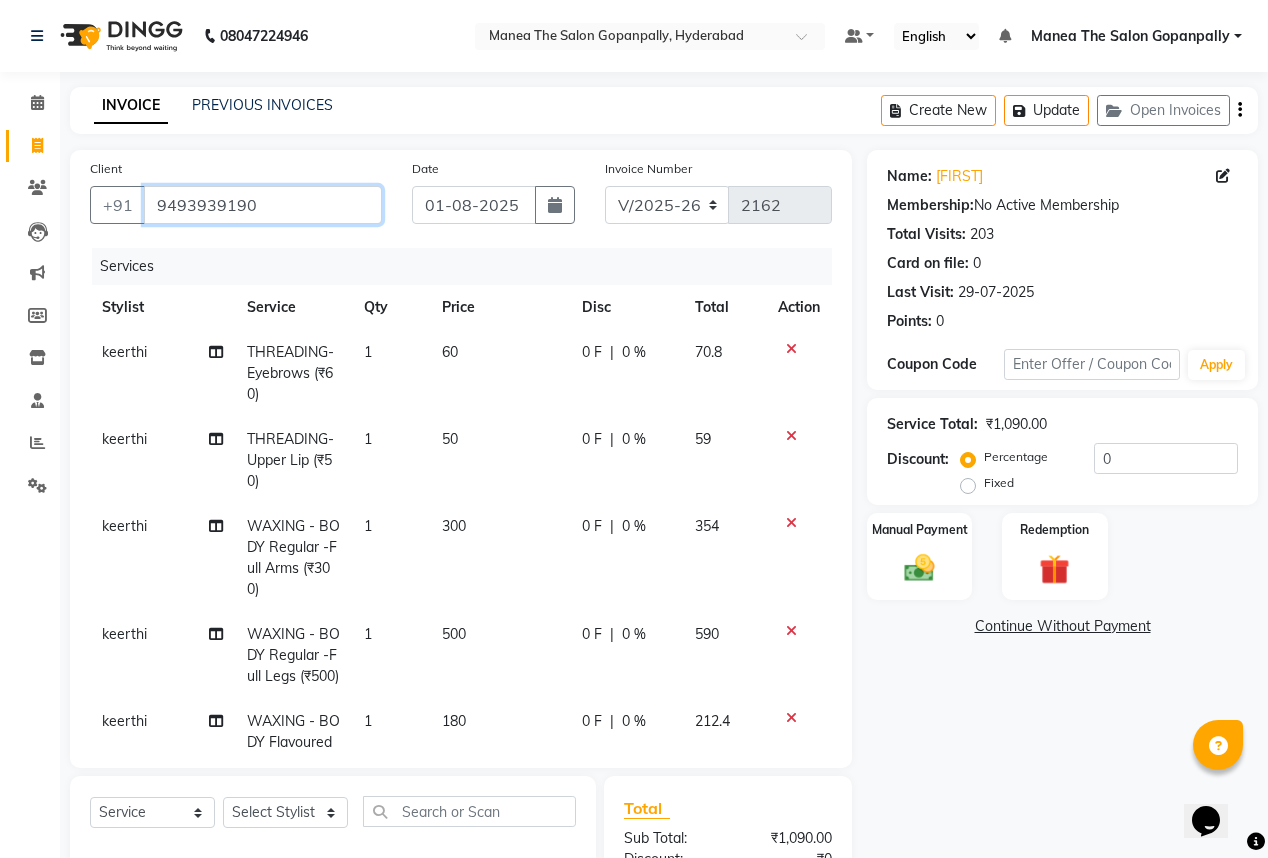 click on "9493939190" at bounding box center [263, 205] 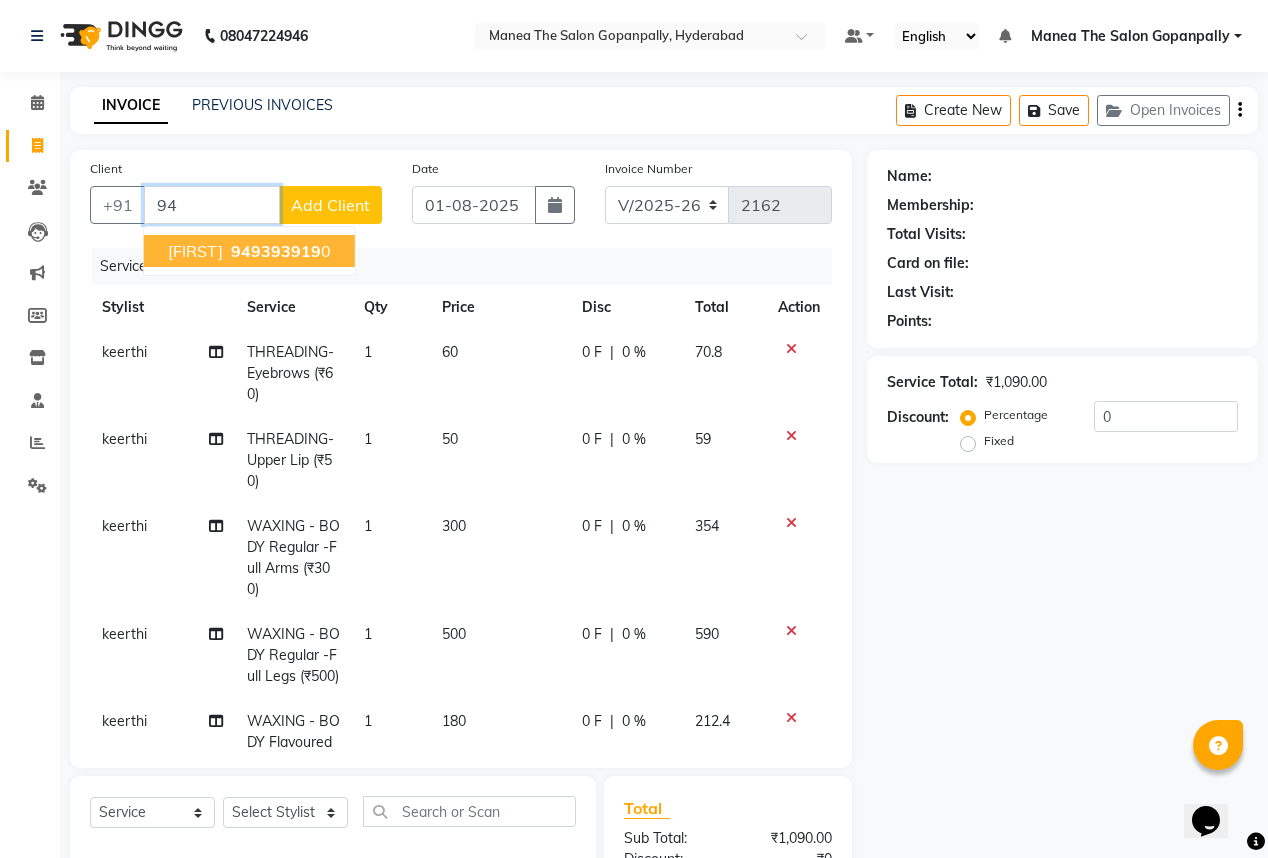 type on "9" 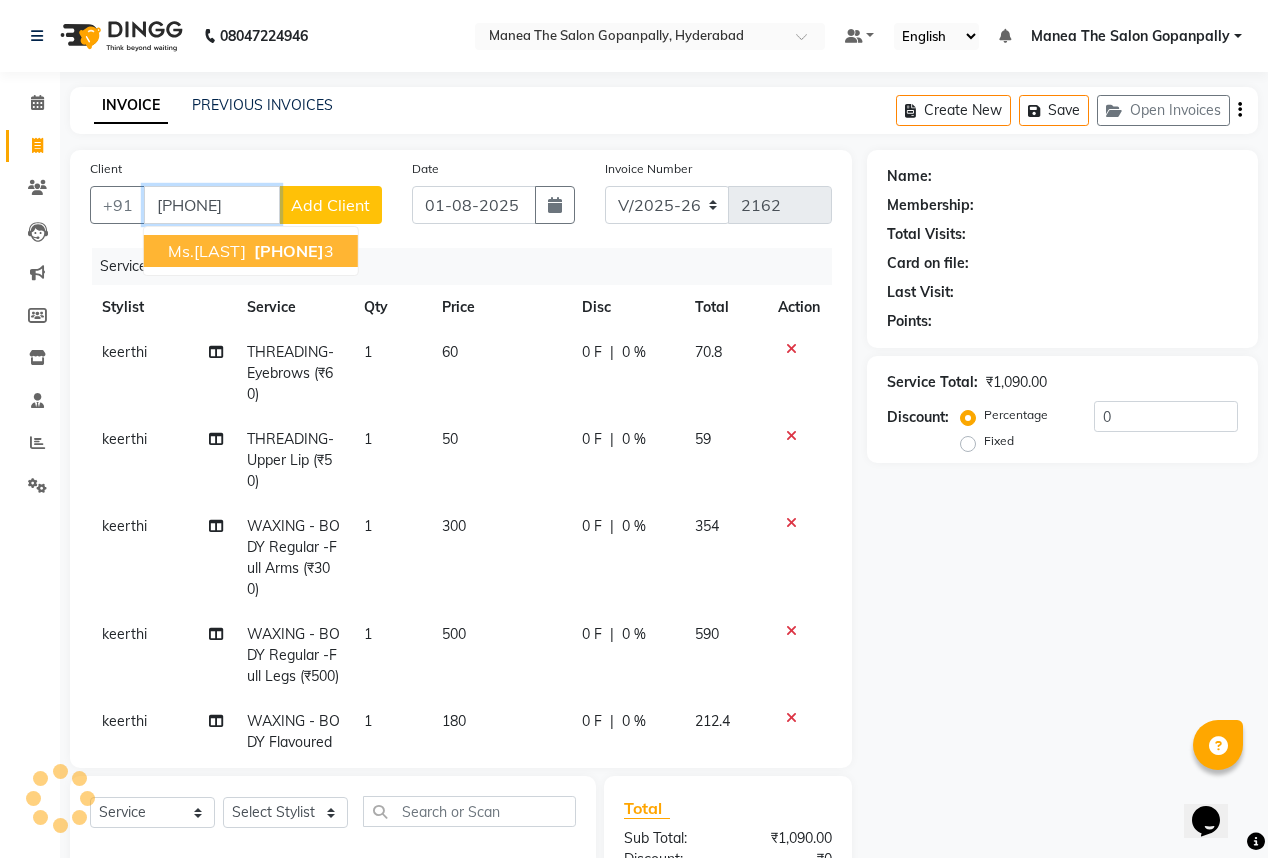 type on "[PHONE]" 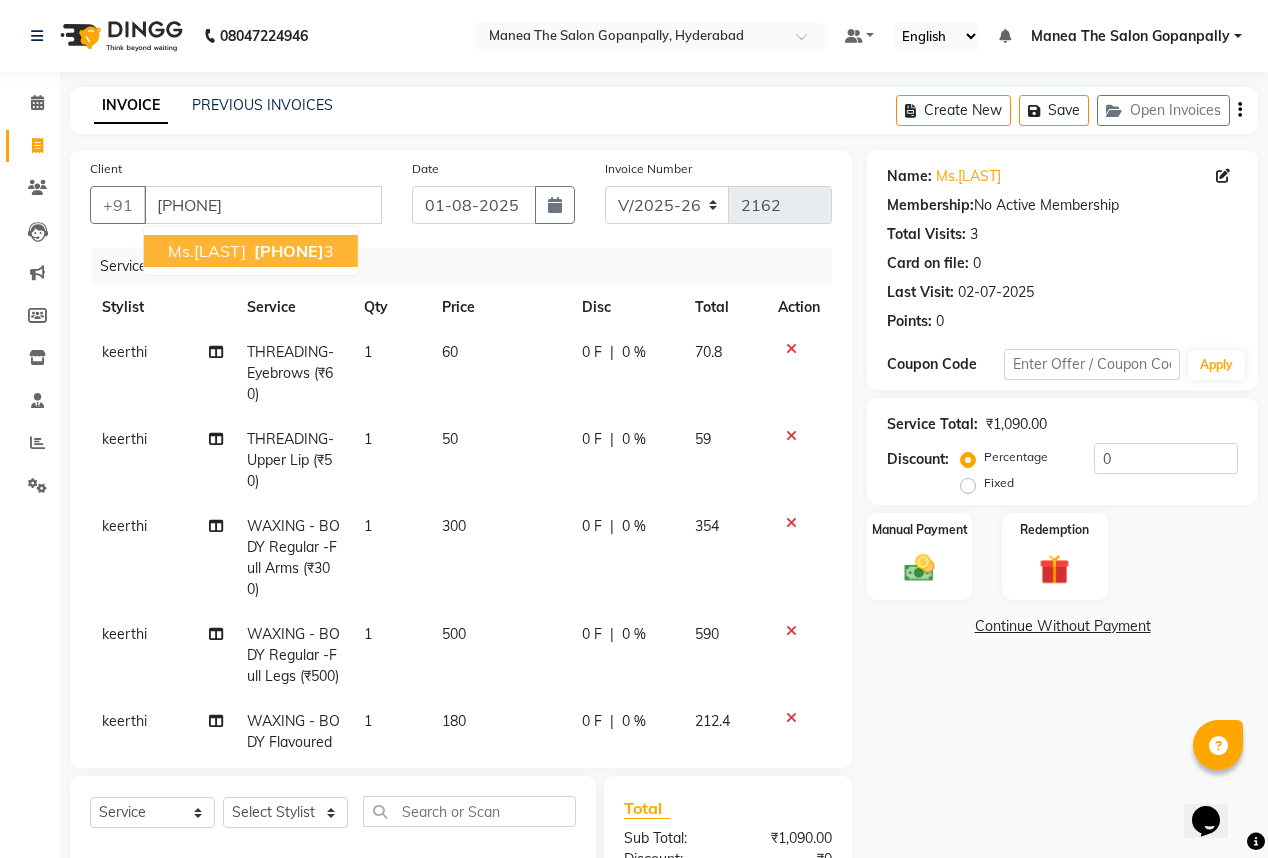 click on "[PHONE]" at bounding box center [289, 251] 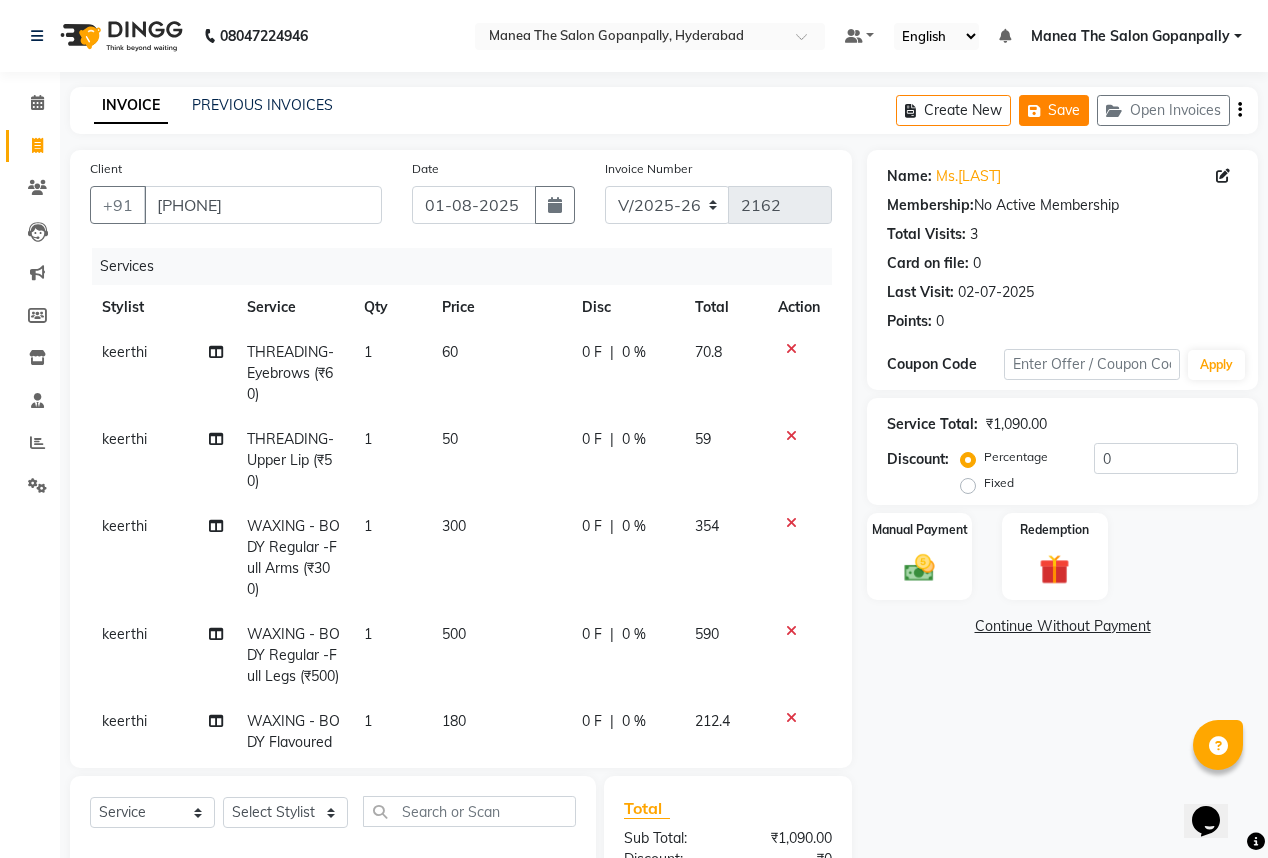 click on "Save" 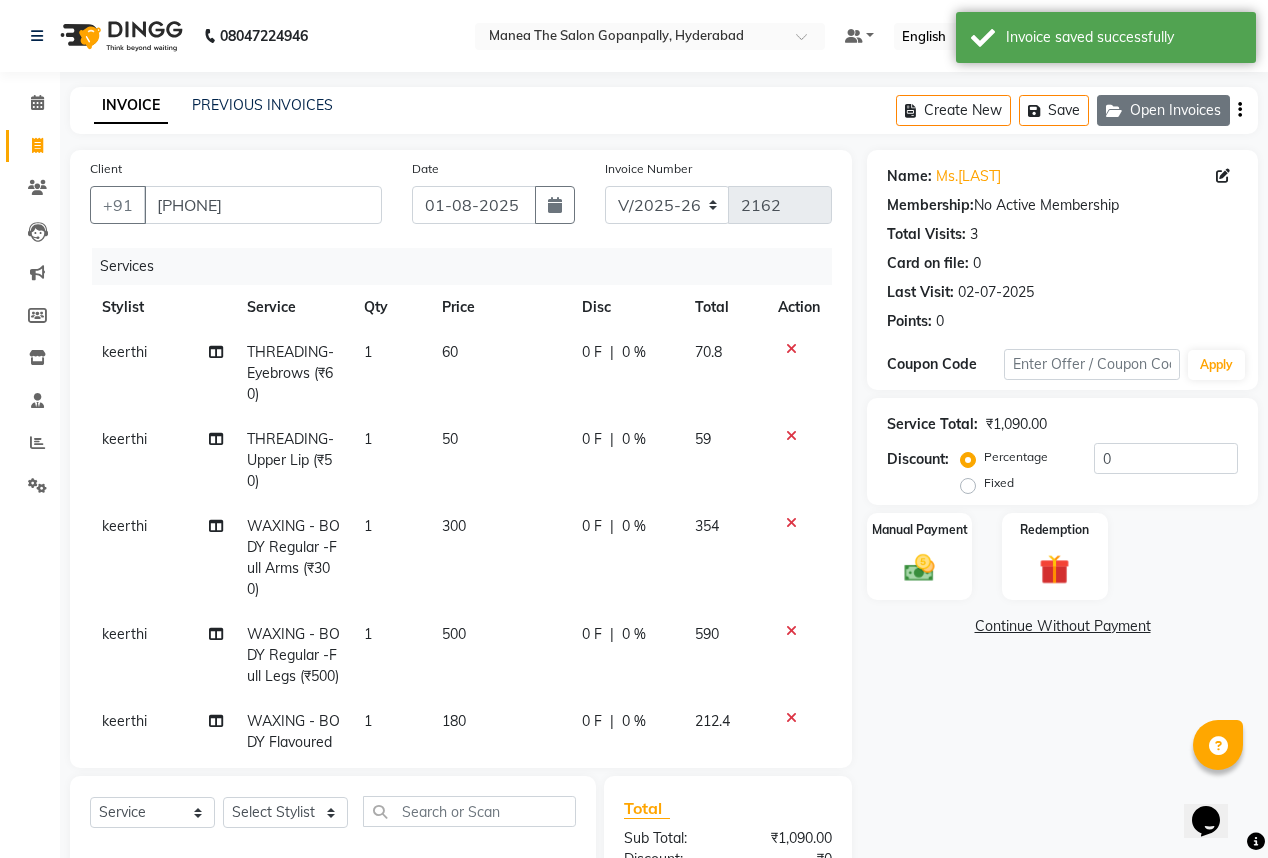 click on "Open Invoices" 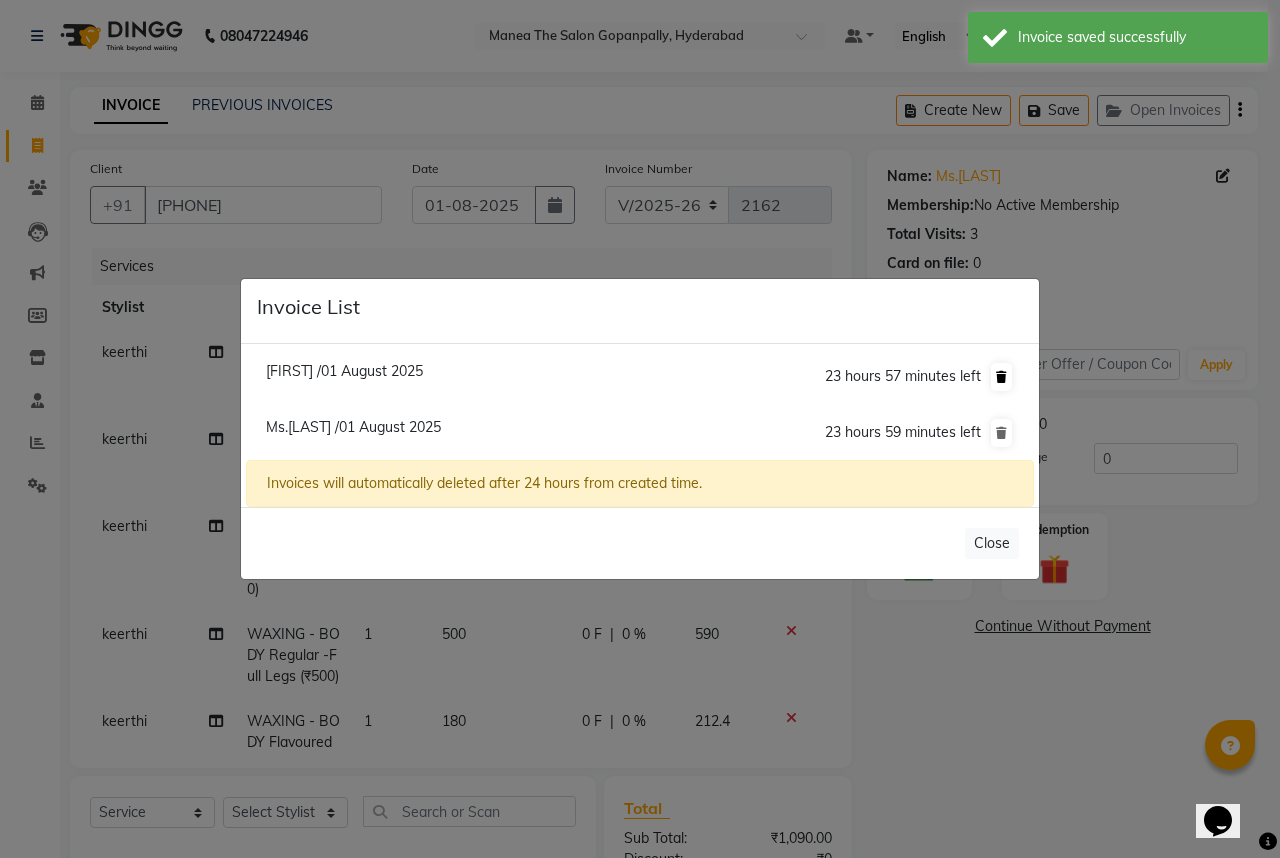 click 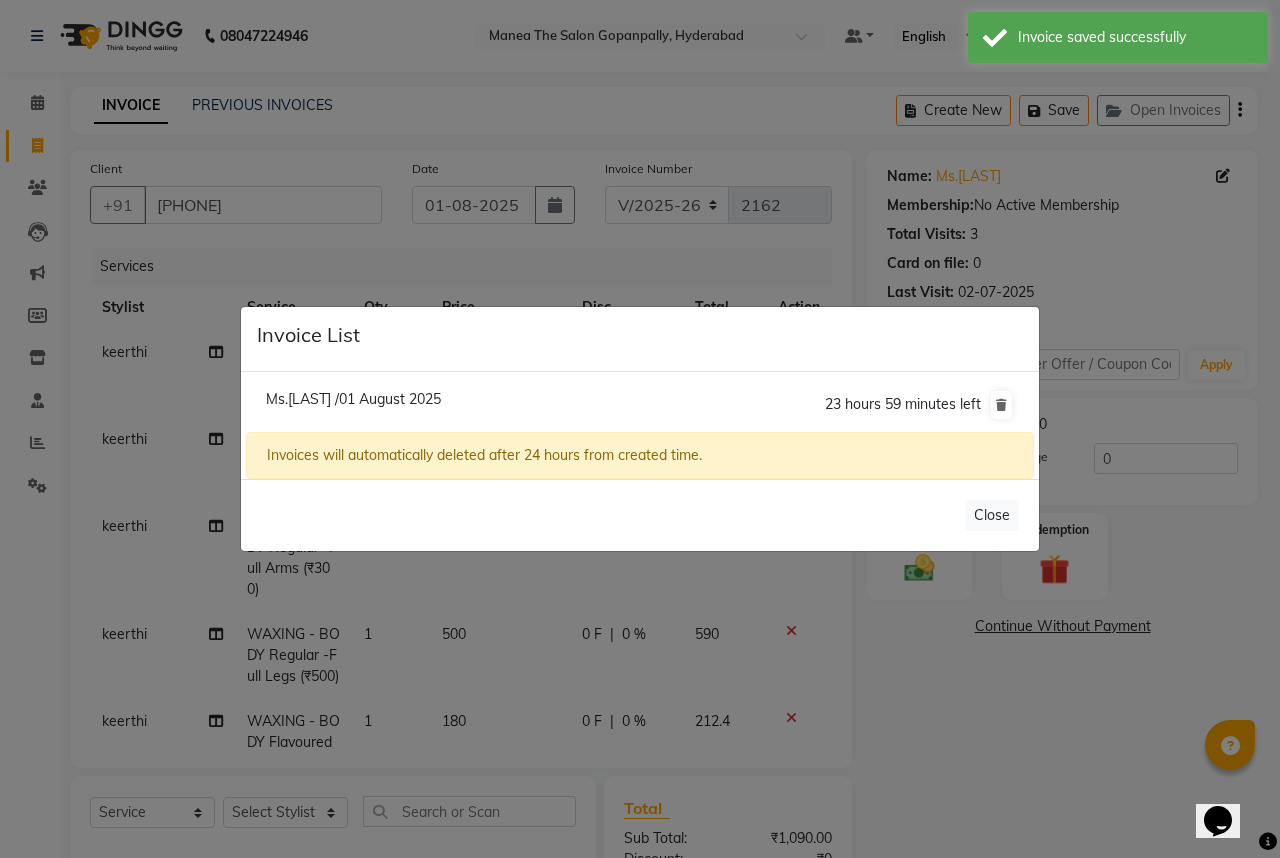 click on "Invoice List Ms.ridhima /01 August 2025 23 hours 59 minutes left Invoices will automatically deleted after 24 hours from created time. Close" 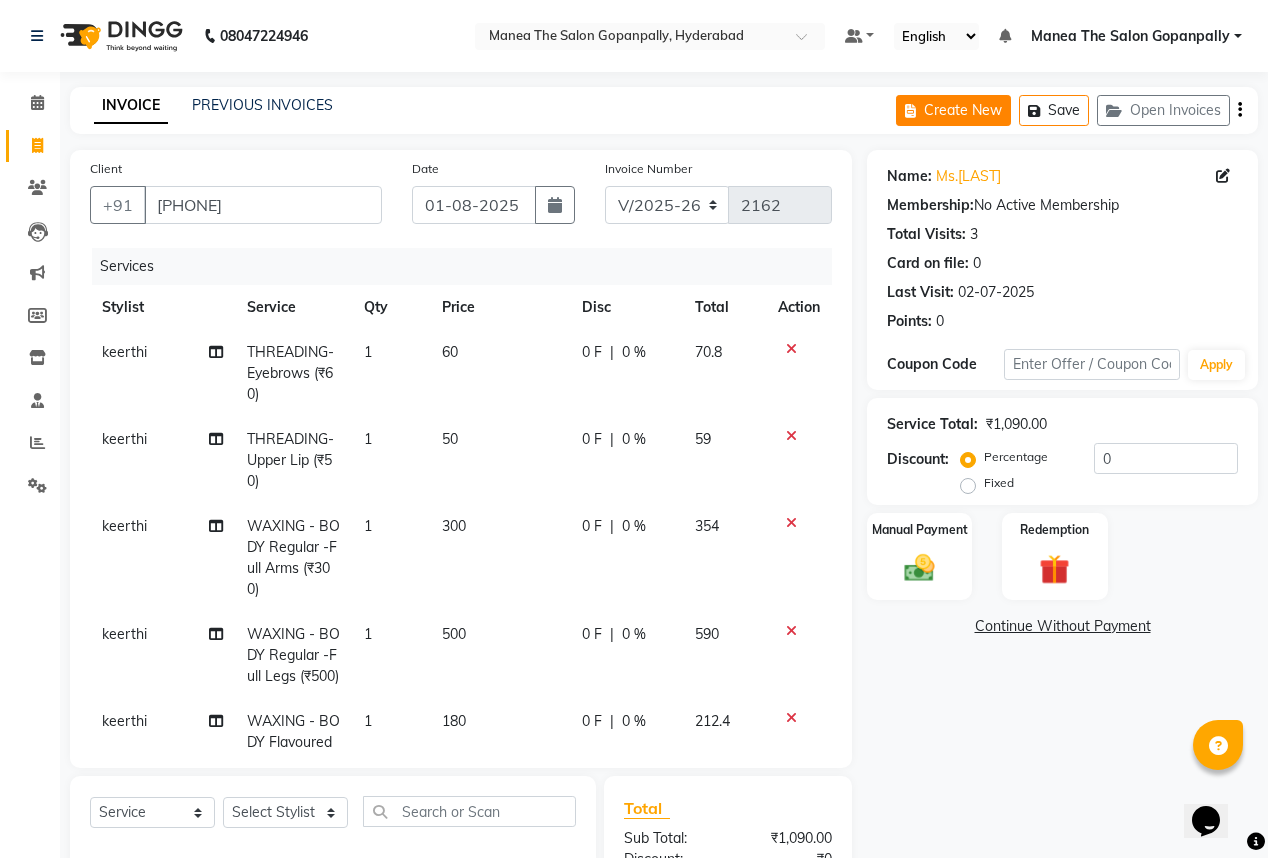 click on "Create New" 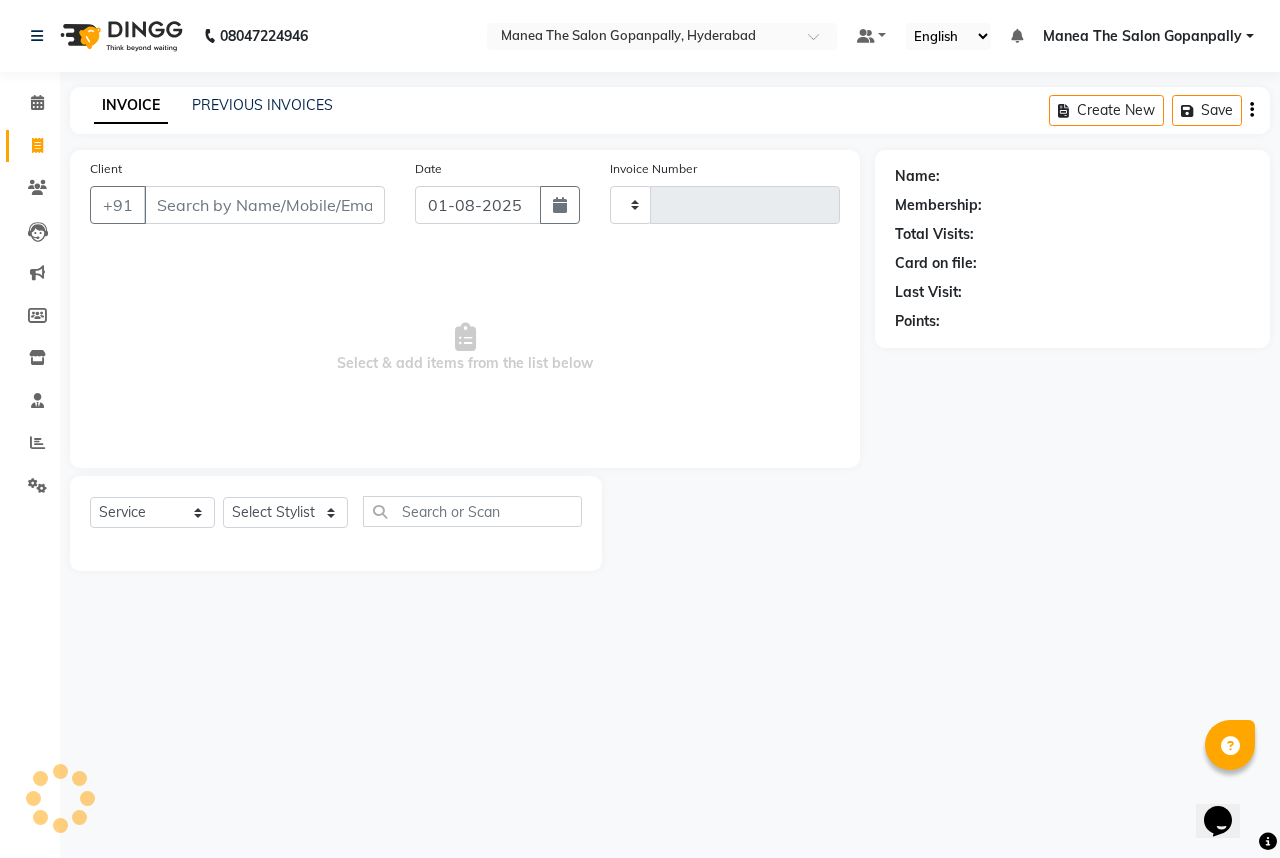 type on "2162" 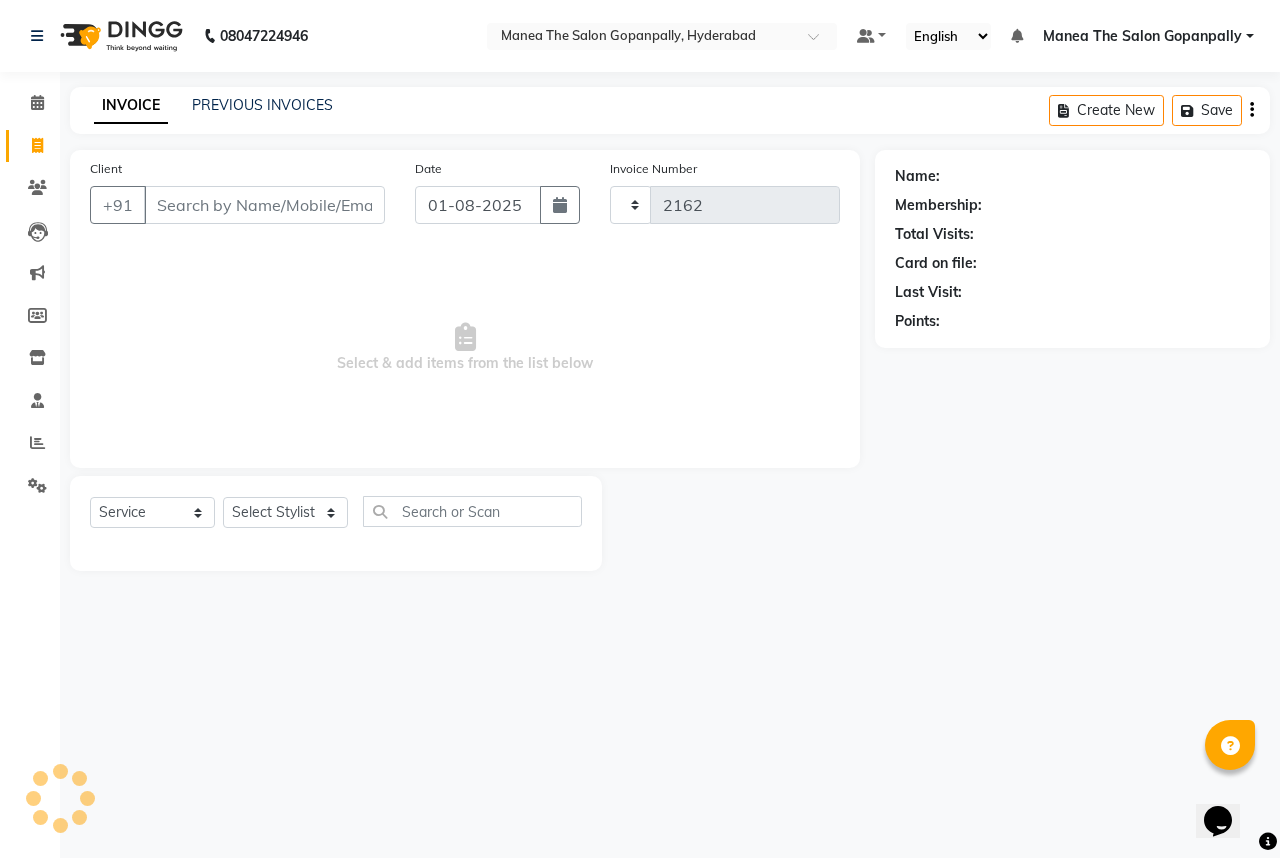 select on "7027" 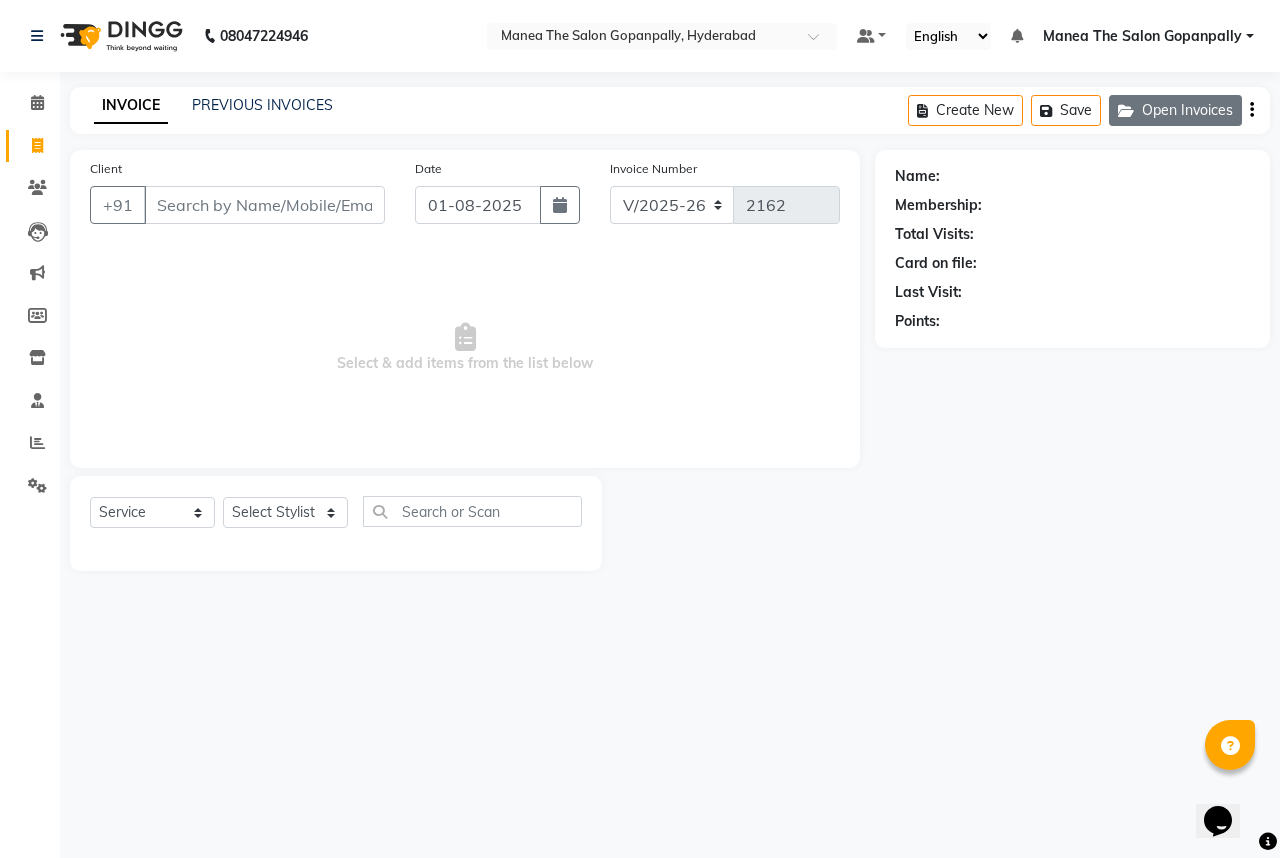 click on "Open Invoices" 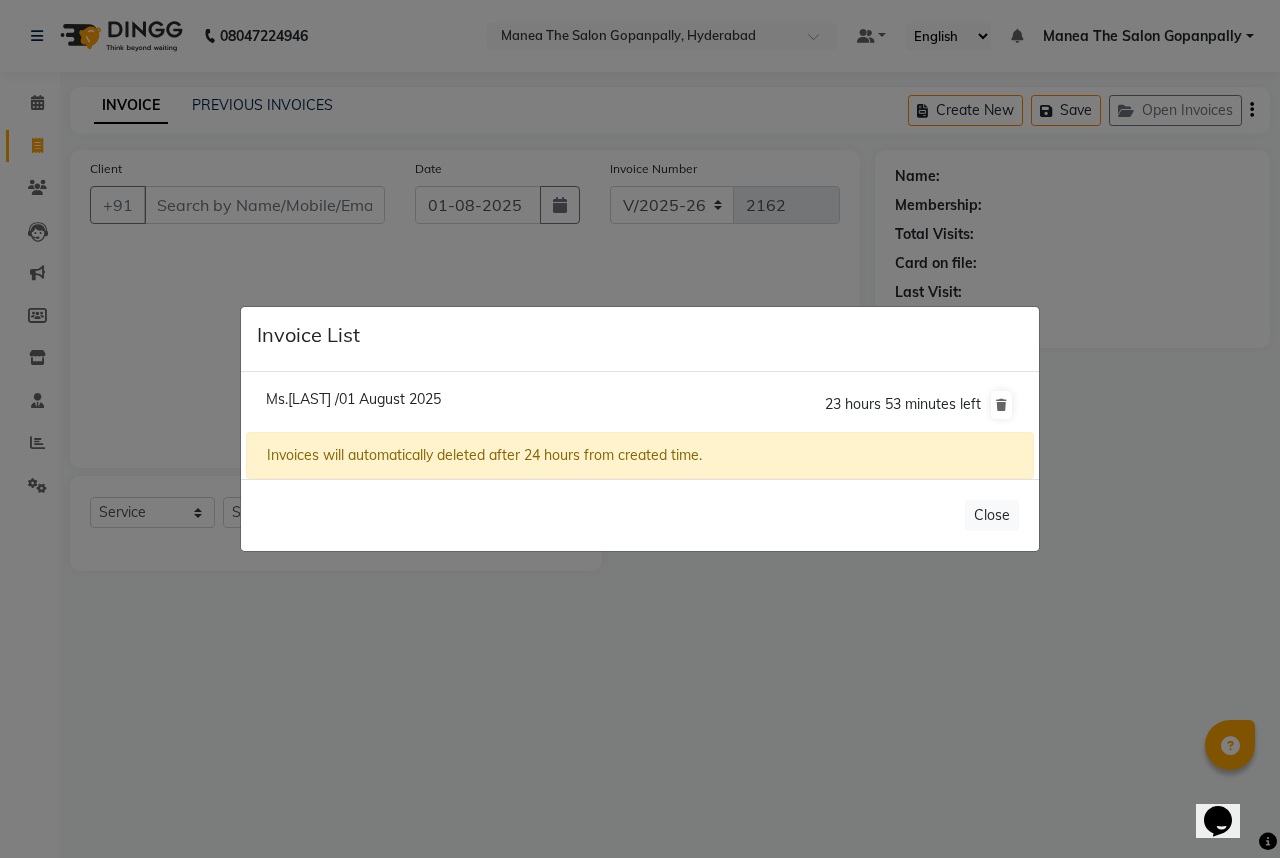 click on "Ms.[LAST] /01 August 2025" 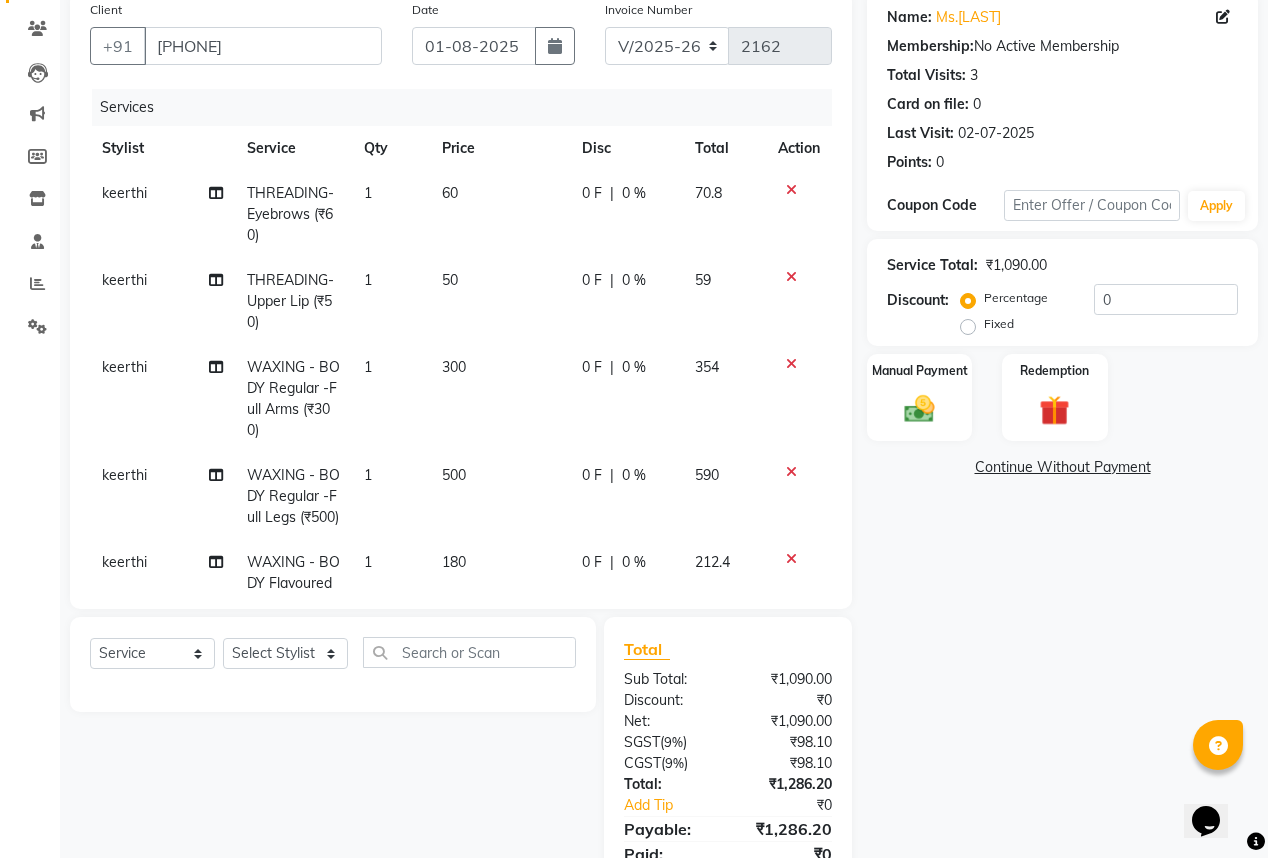 scroll, scrollTop: 160, scrollLeft: 0, axis: vertical 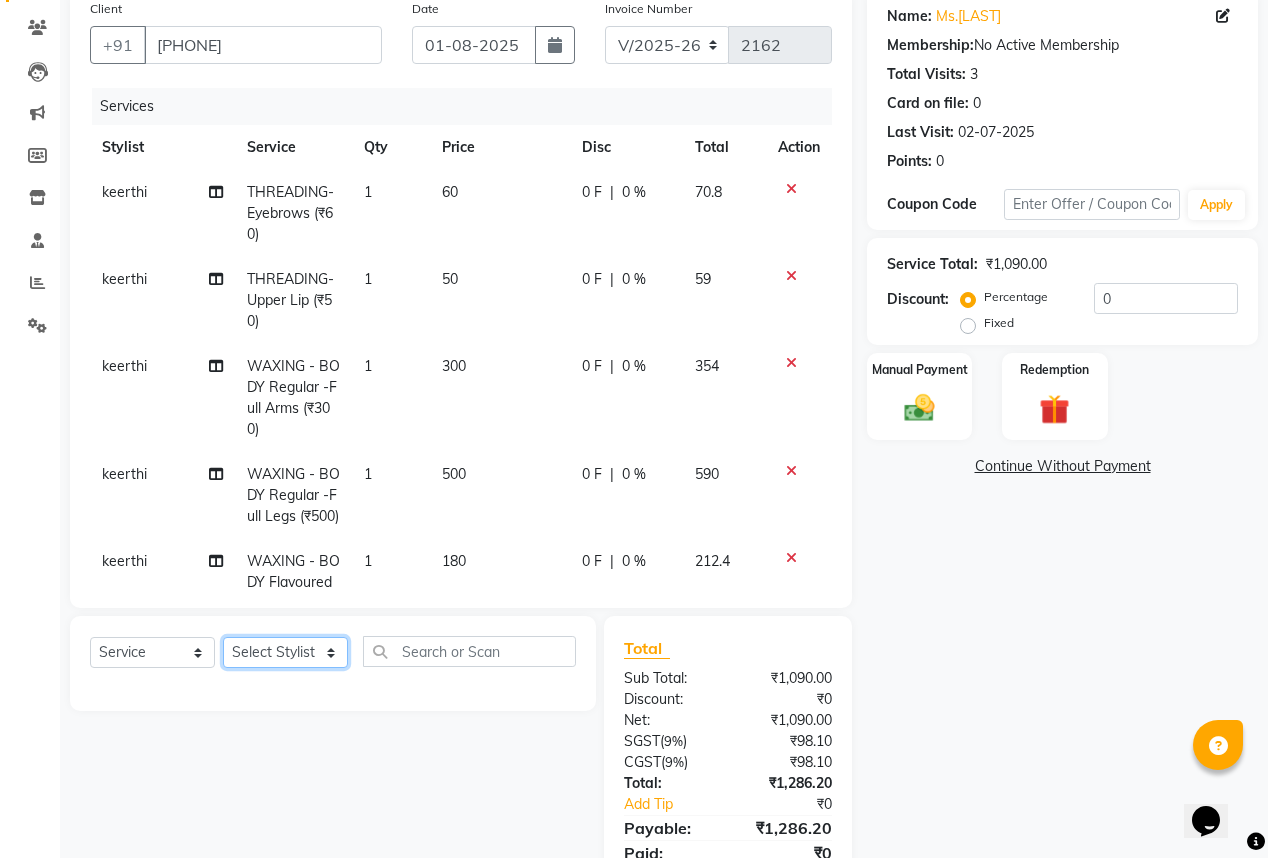 click on "Select Stylist Anand AVANTHI Haider  indu IRFAN keerthi rehan sameer saritha zubair" 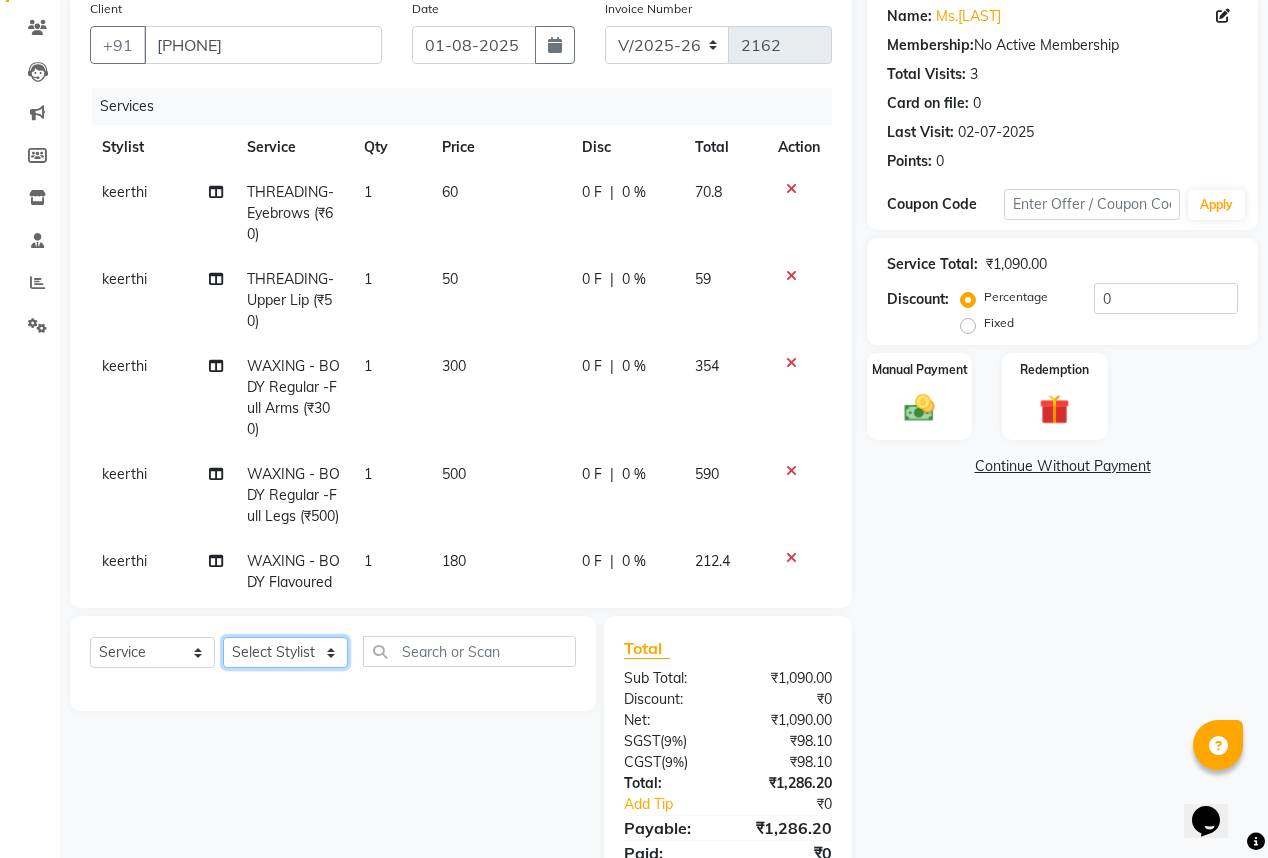 select on "86049" 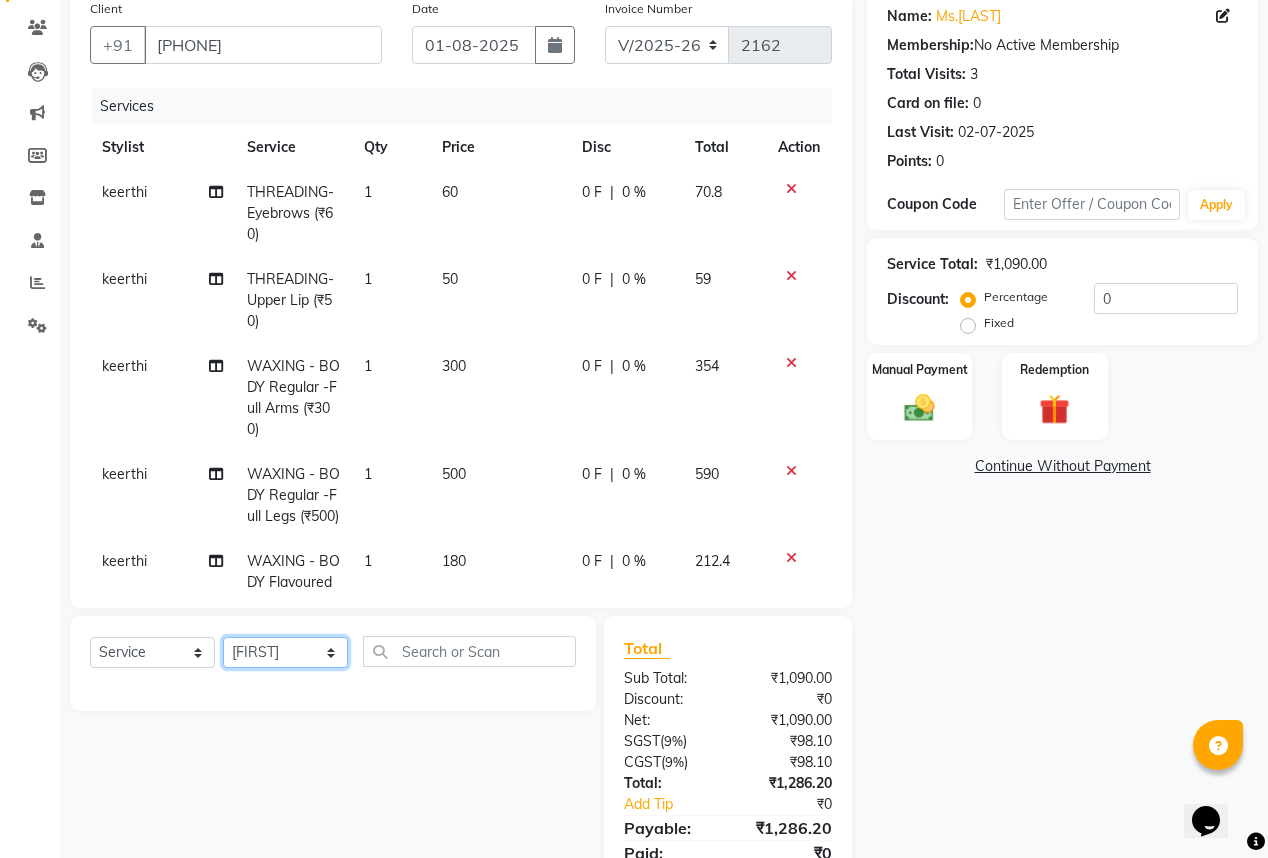 click on "Select Stylist Anand AVANTHI Haider  indu IRFAN keerthi rehan sameer saritha zubair" 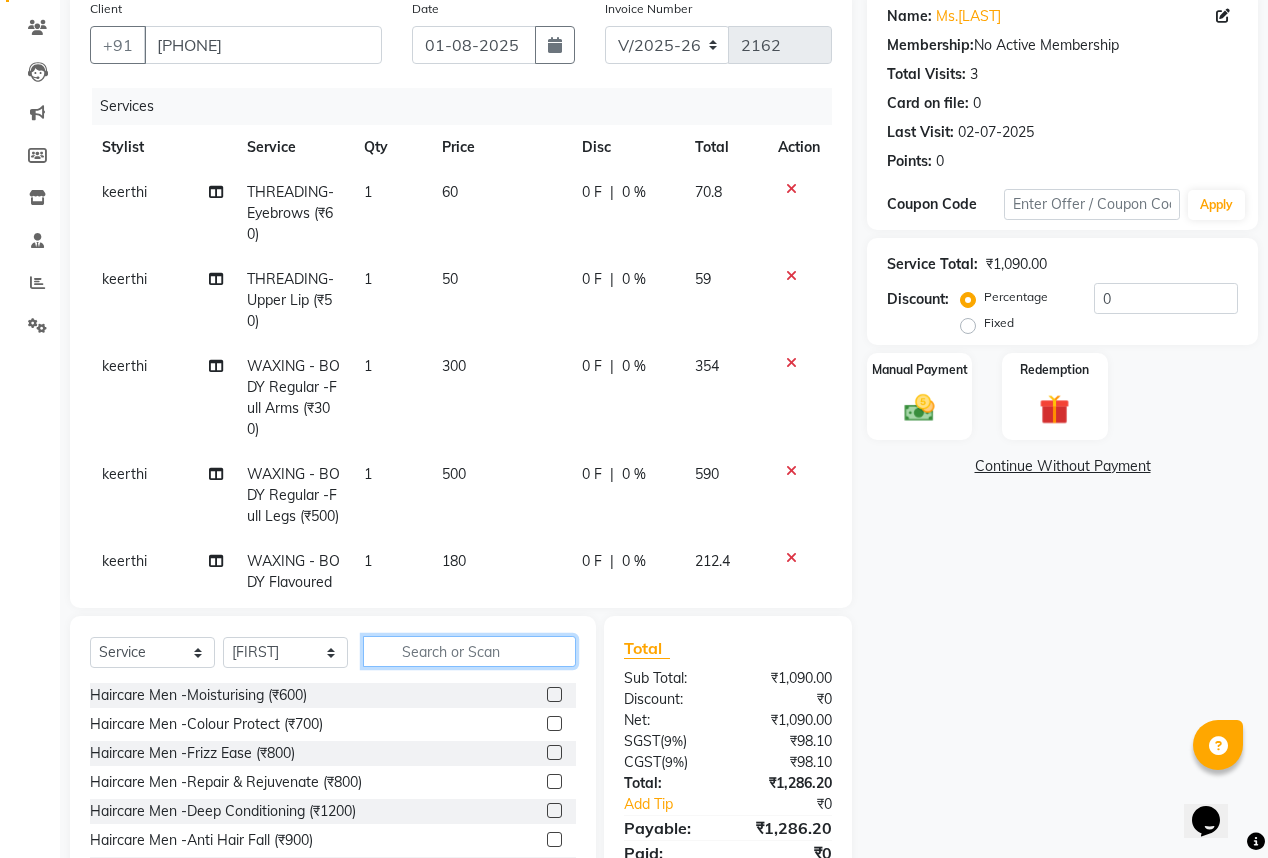click 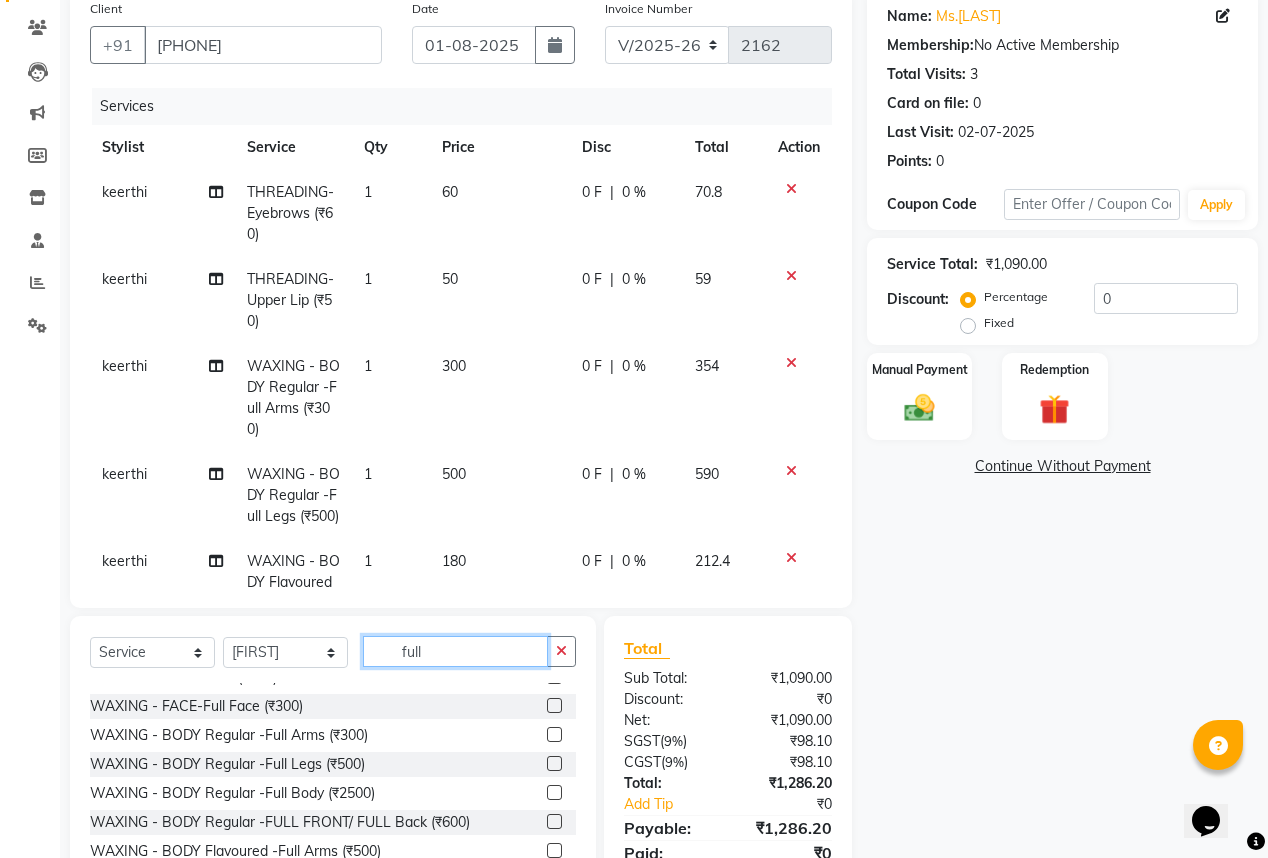 scroll, scrollTop: 80, scrollLeft: 0, axis: vertical 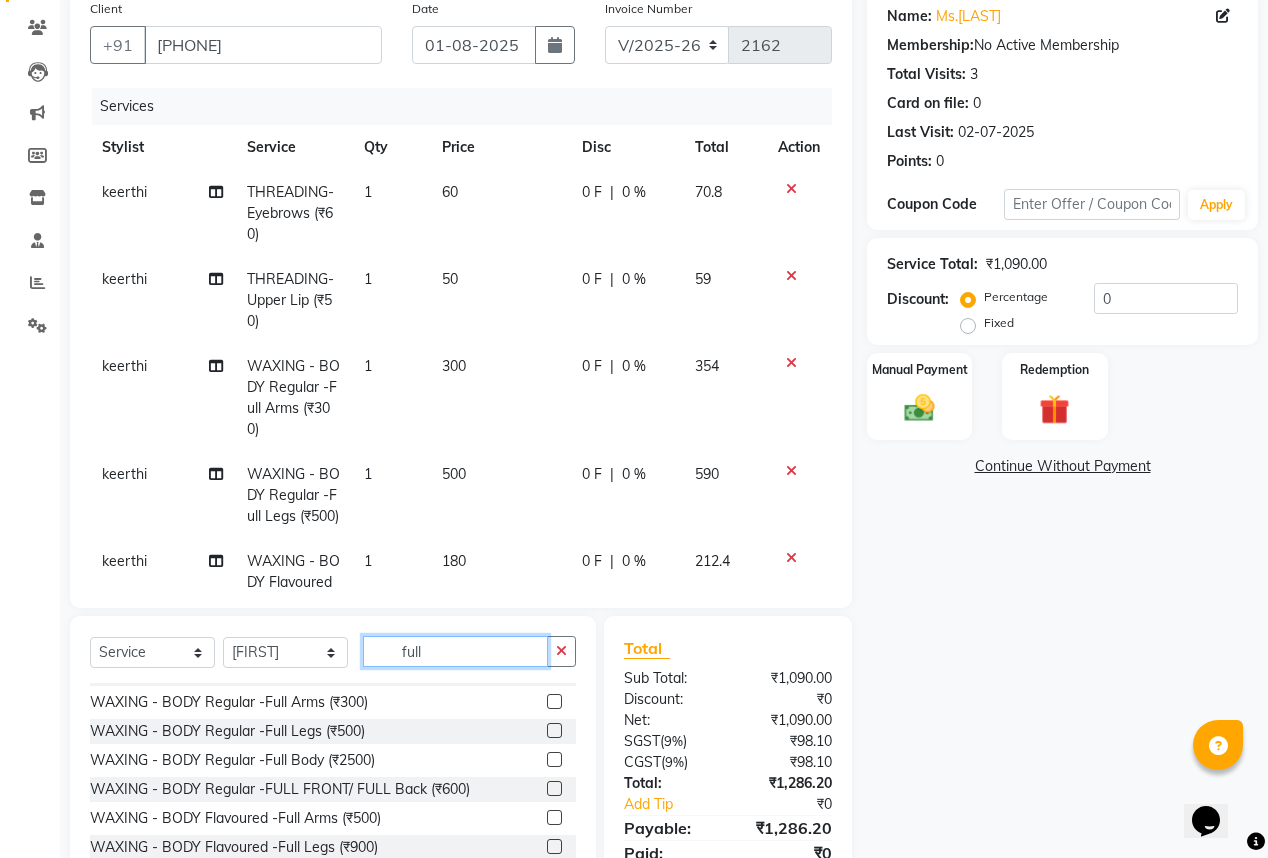 type on "full" 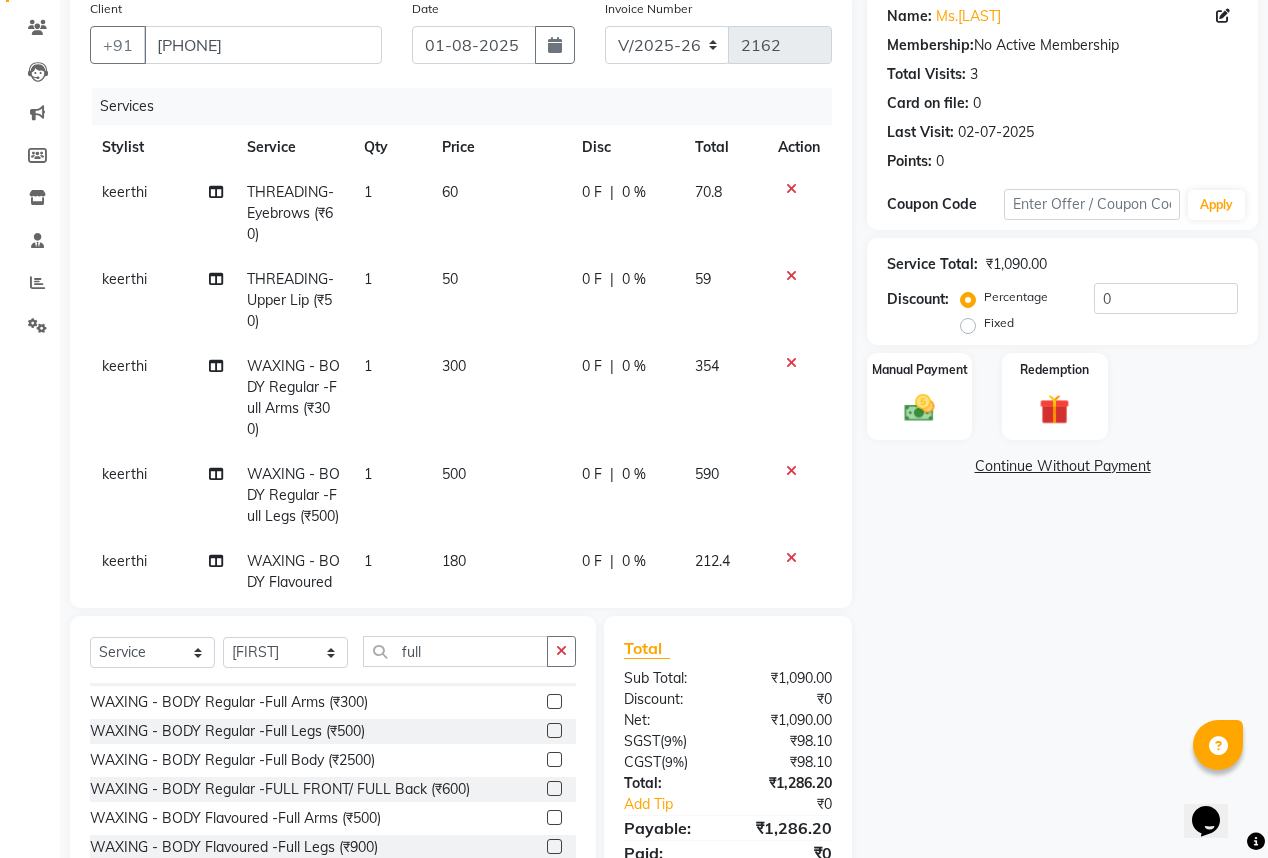 click 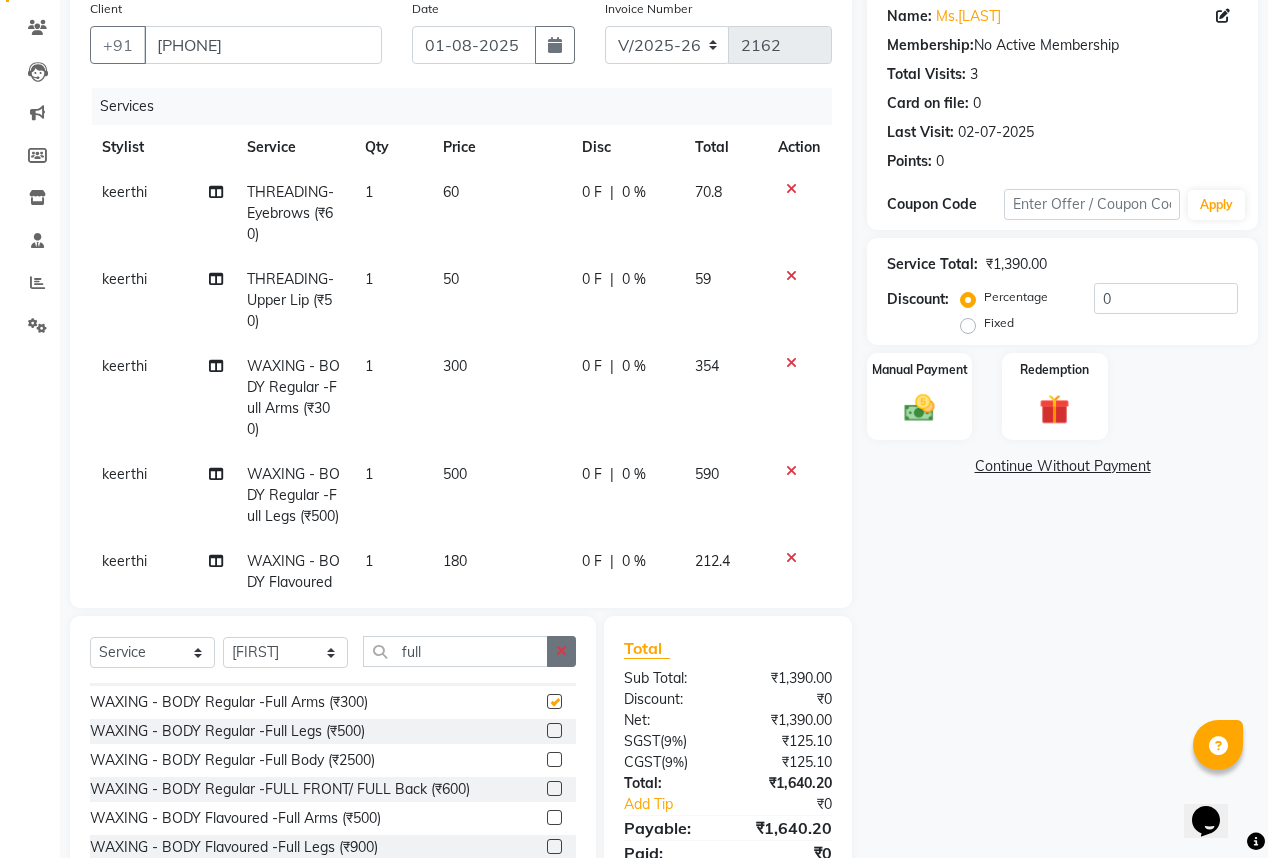 checkbox on "false" 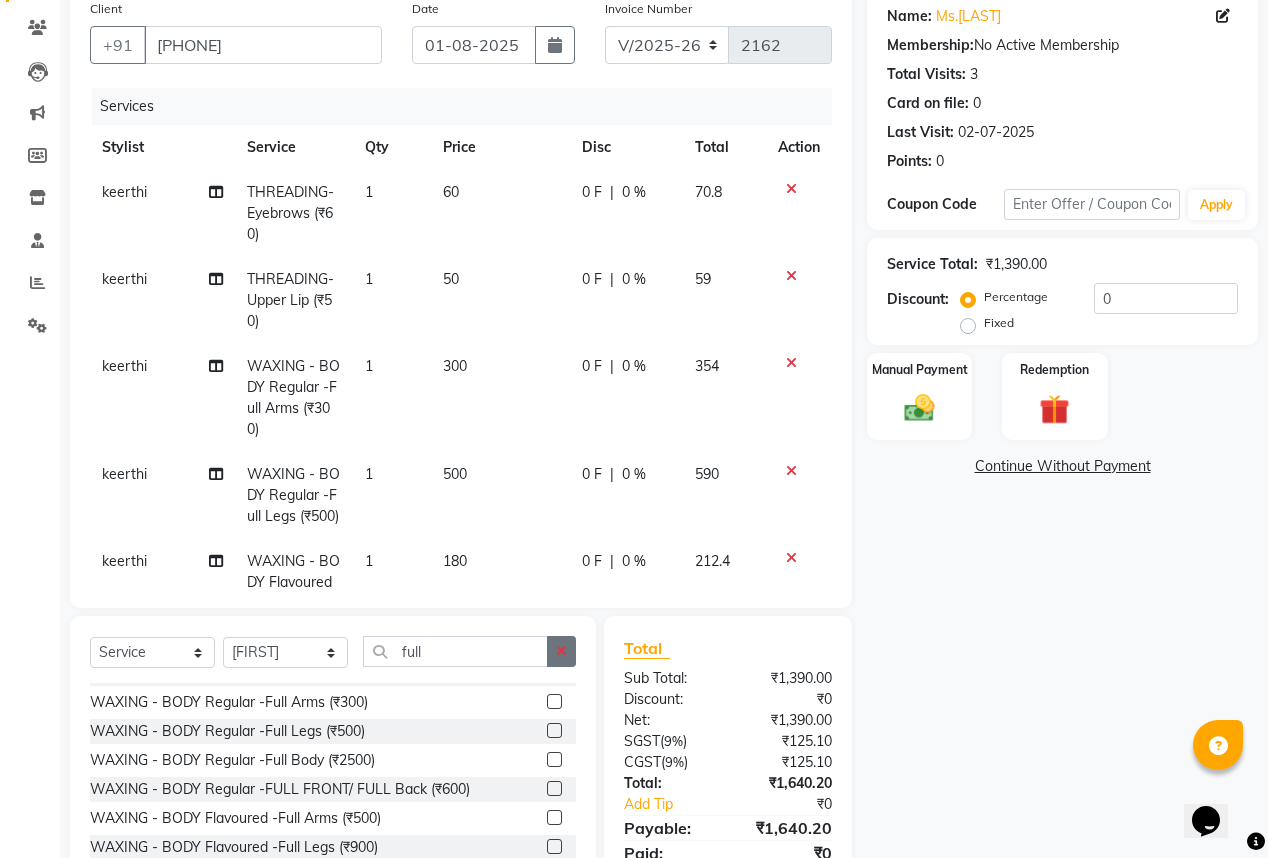 click 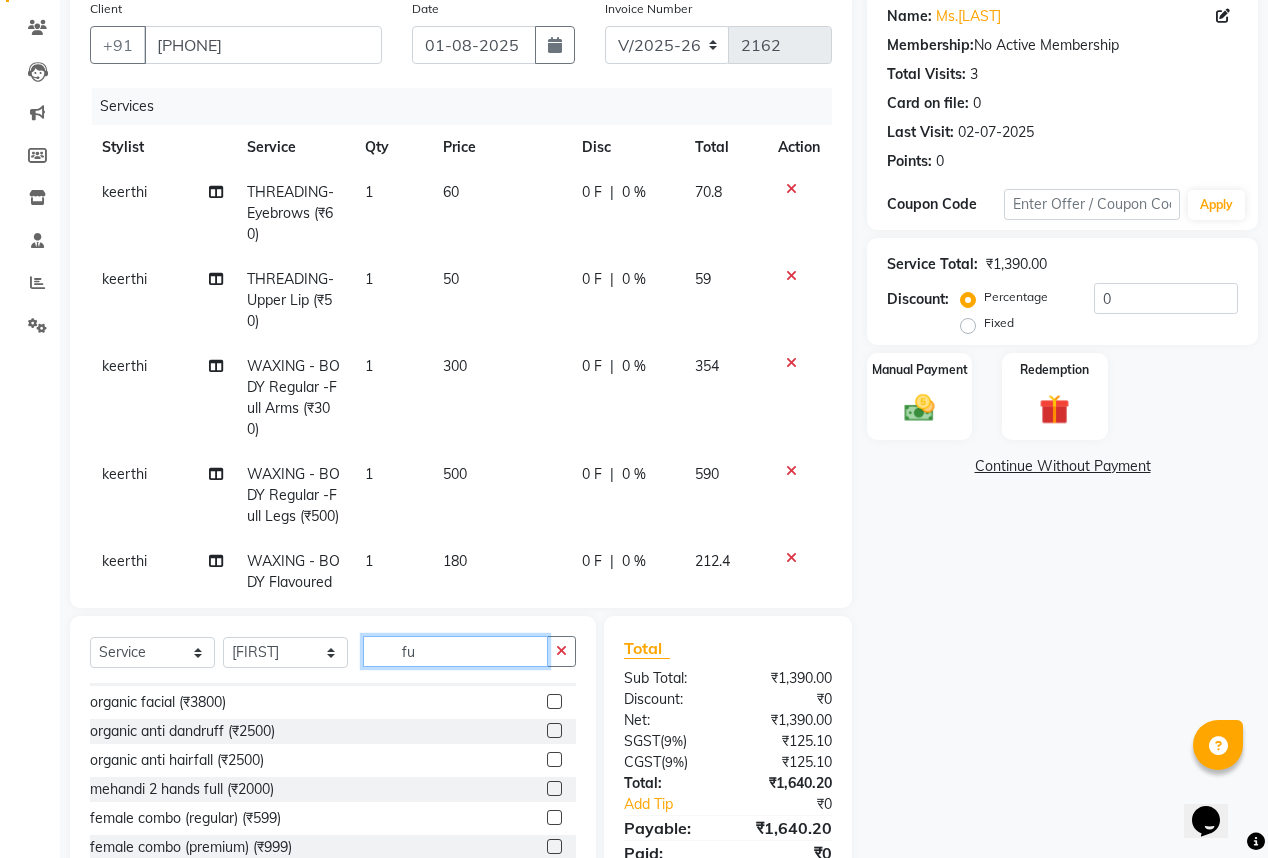 scroll, scrollTop: 0, scrollLeft: 0, axis: both 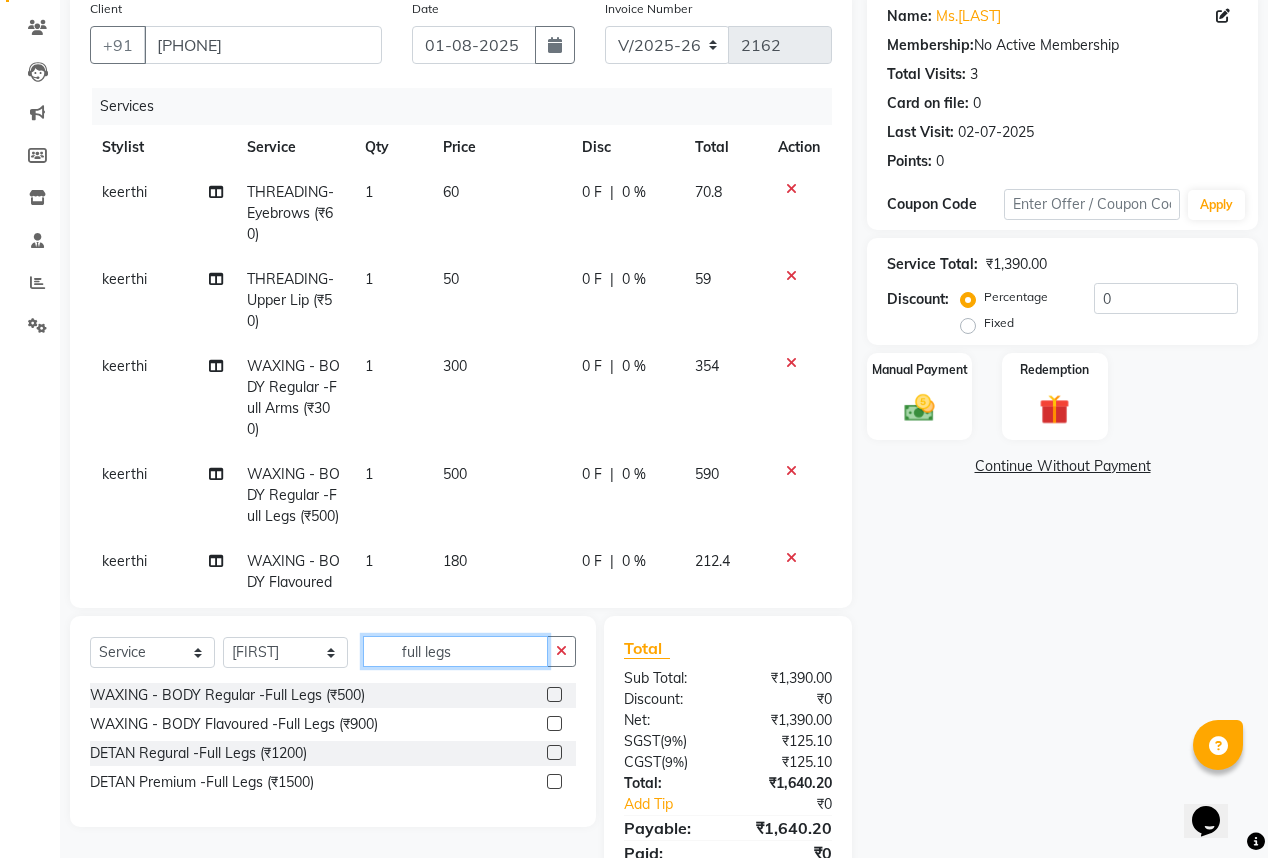 type on "full legs" 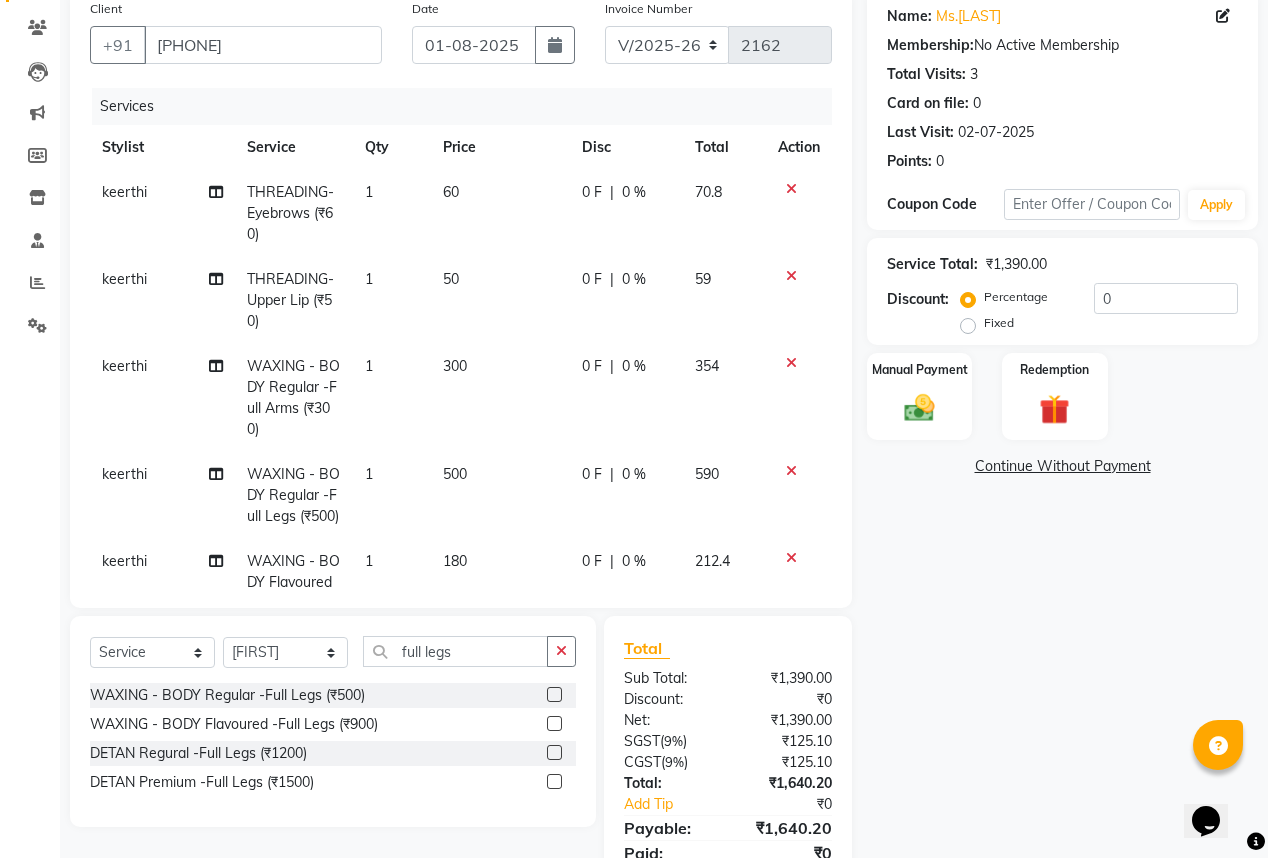 click 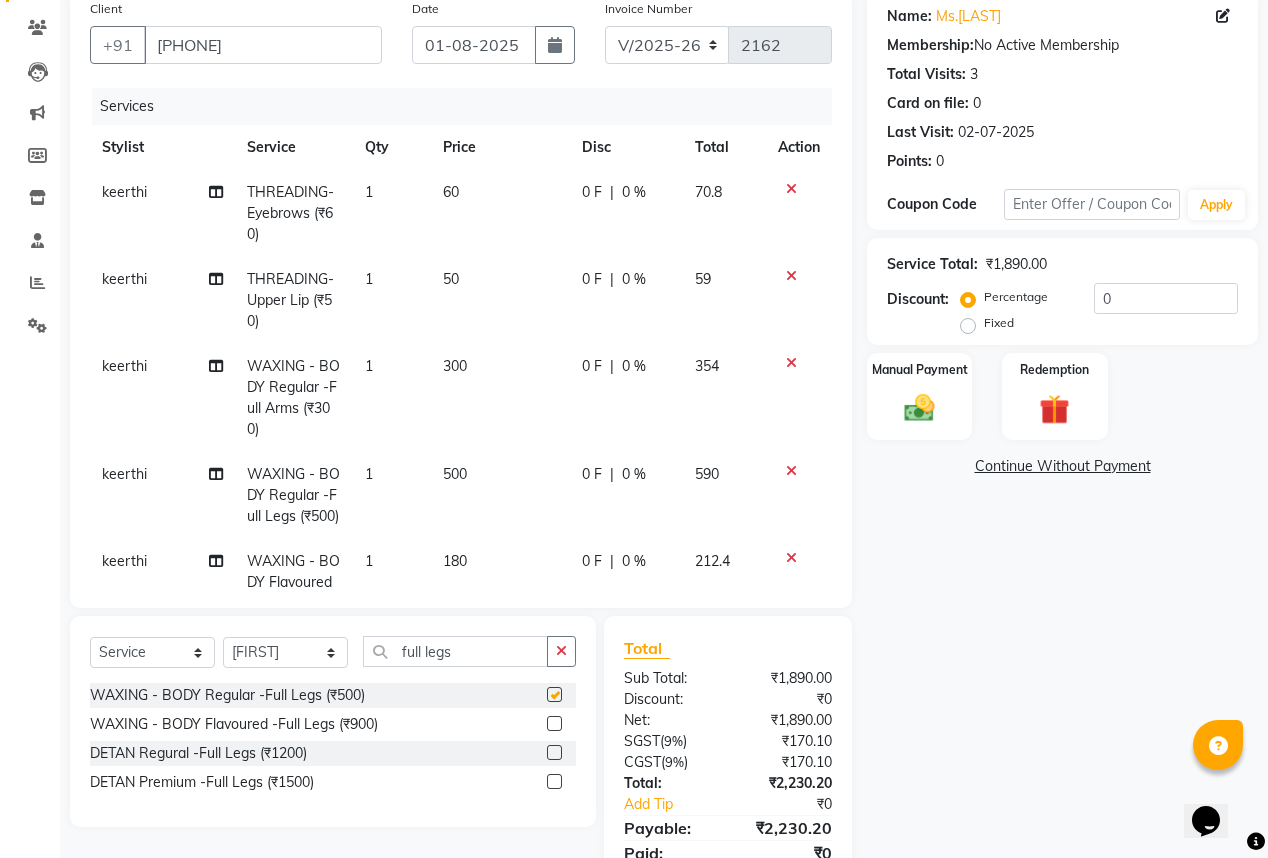 checkbox on "false" 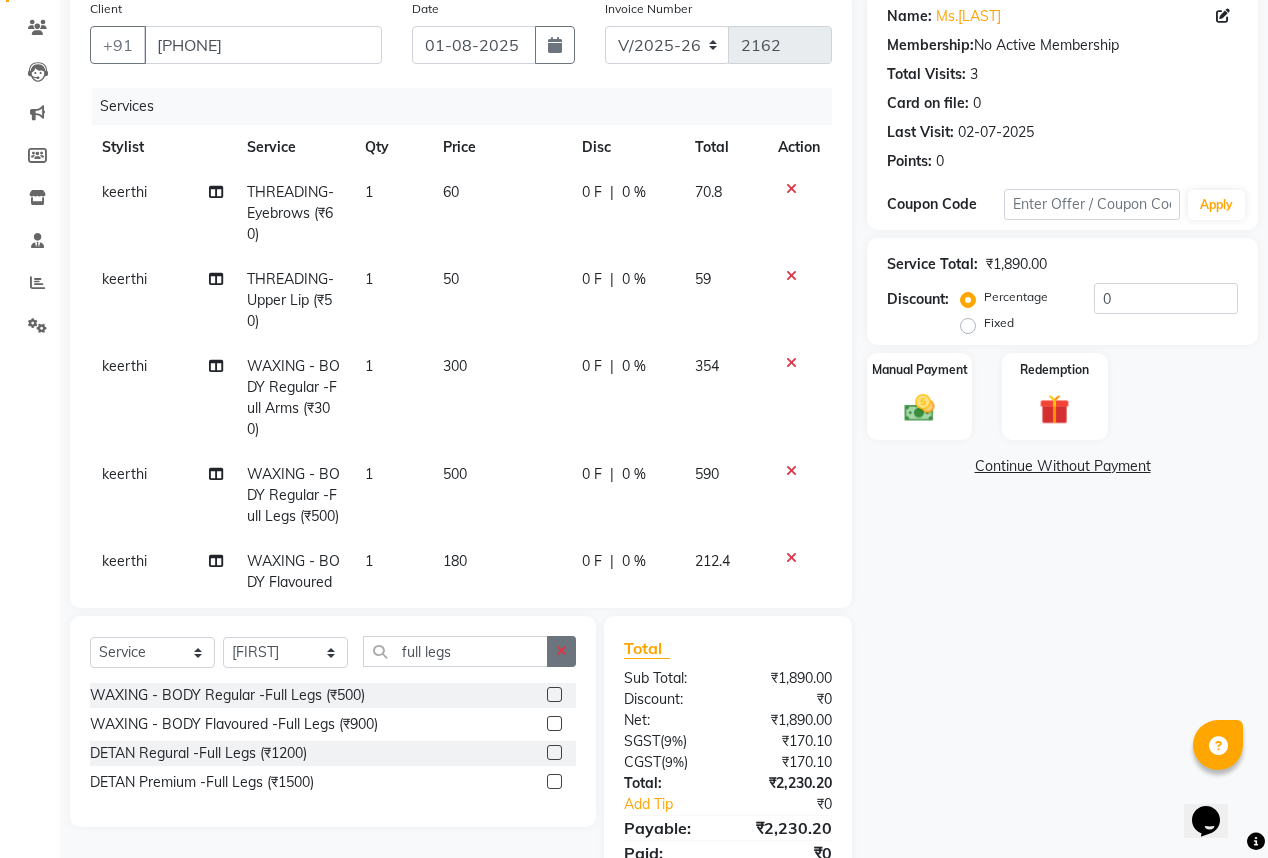 click 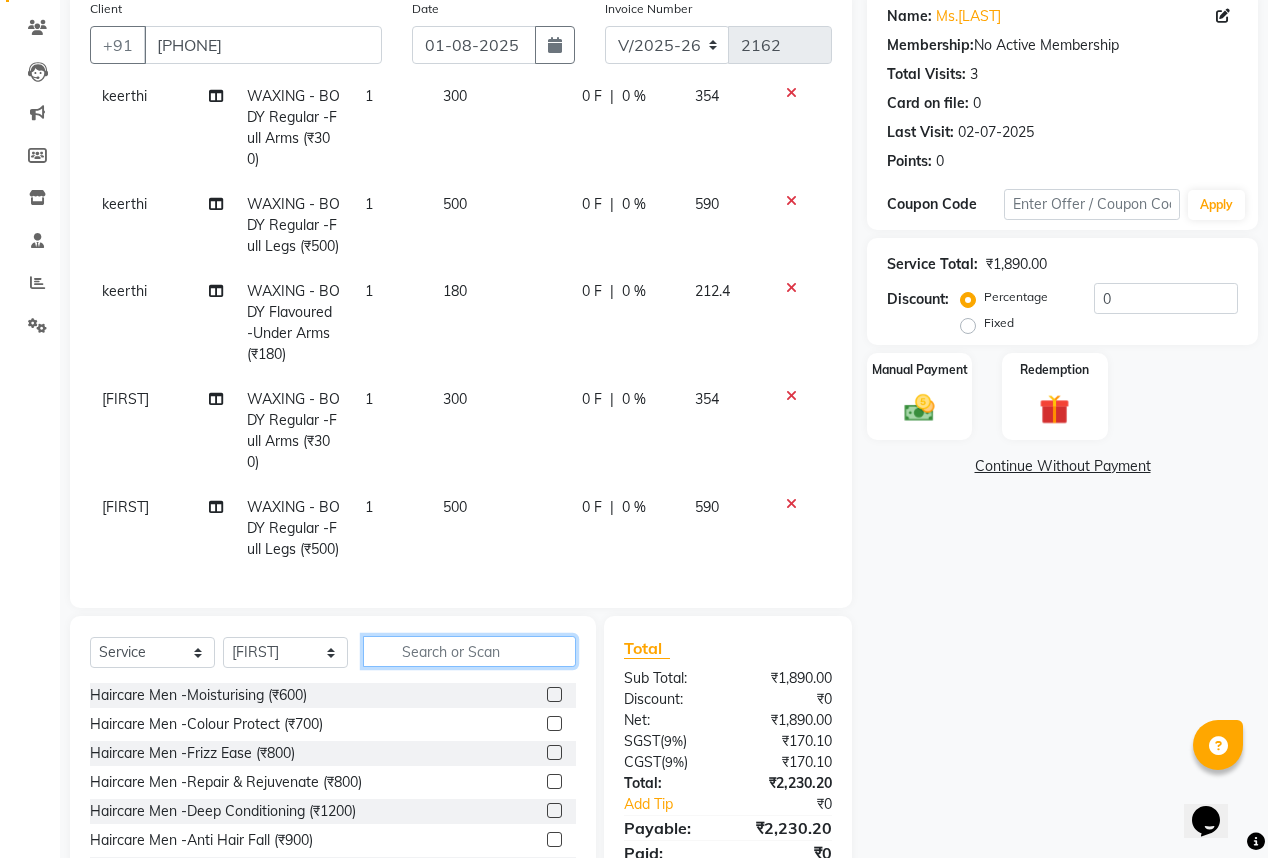 scroll, scrollTop: 324, scrollLeft: 0, axis: vertical 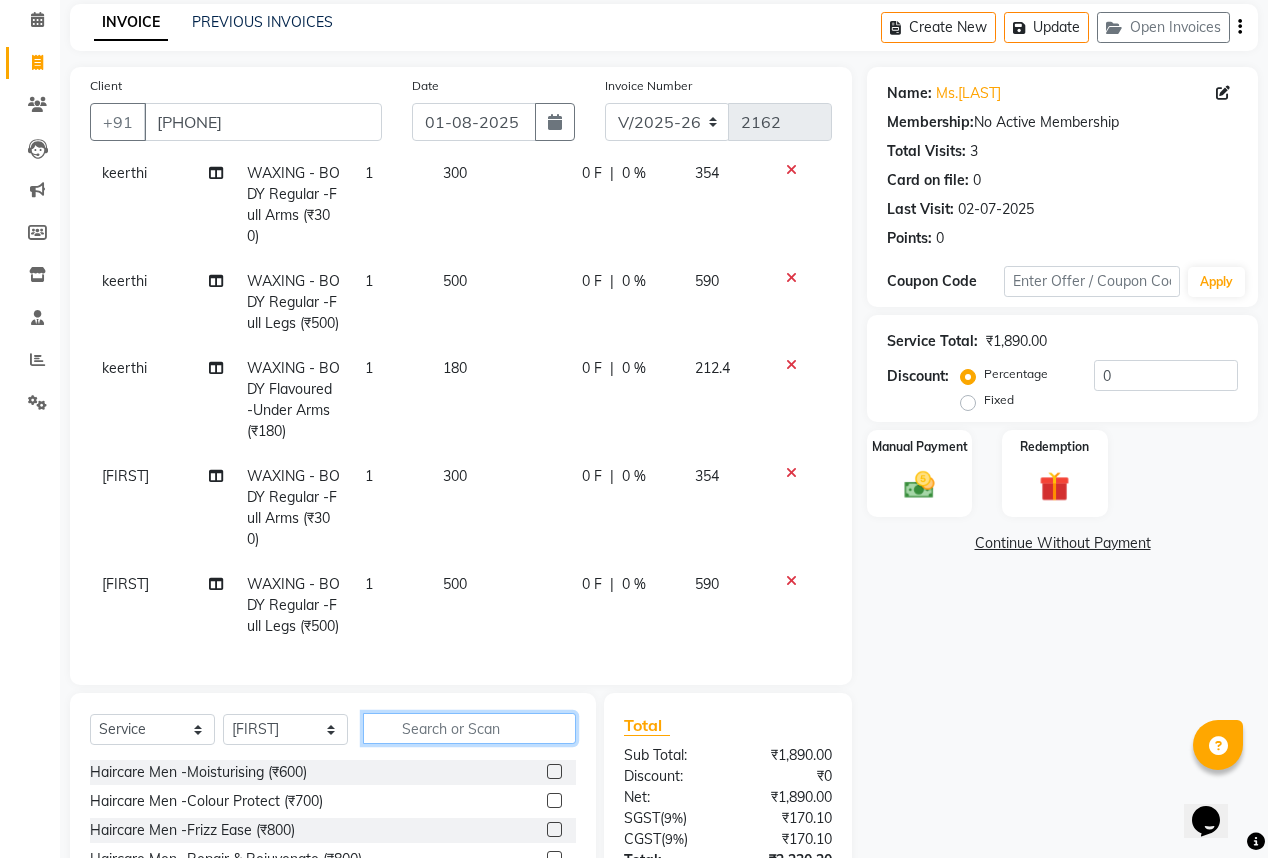 click 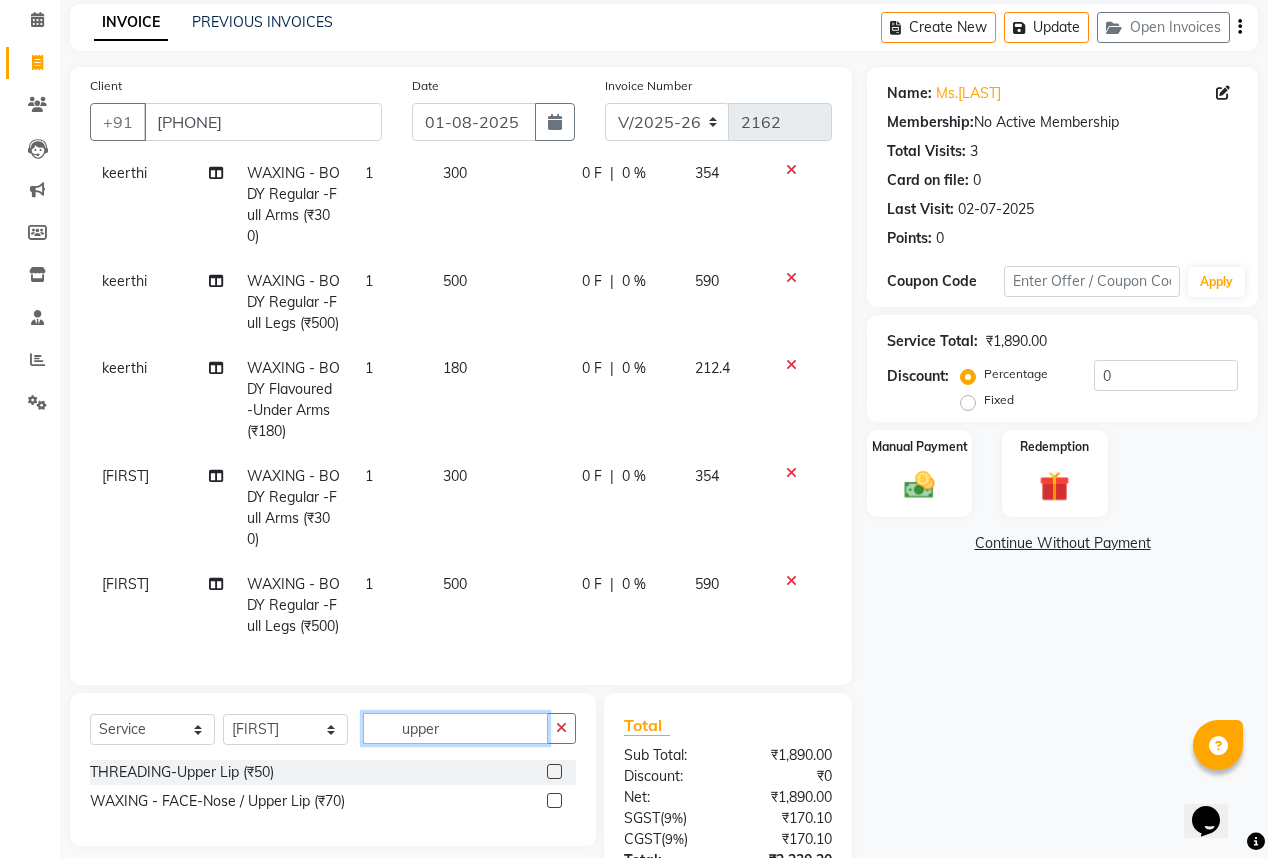 type on "upper" 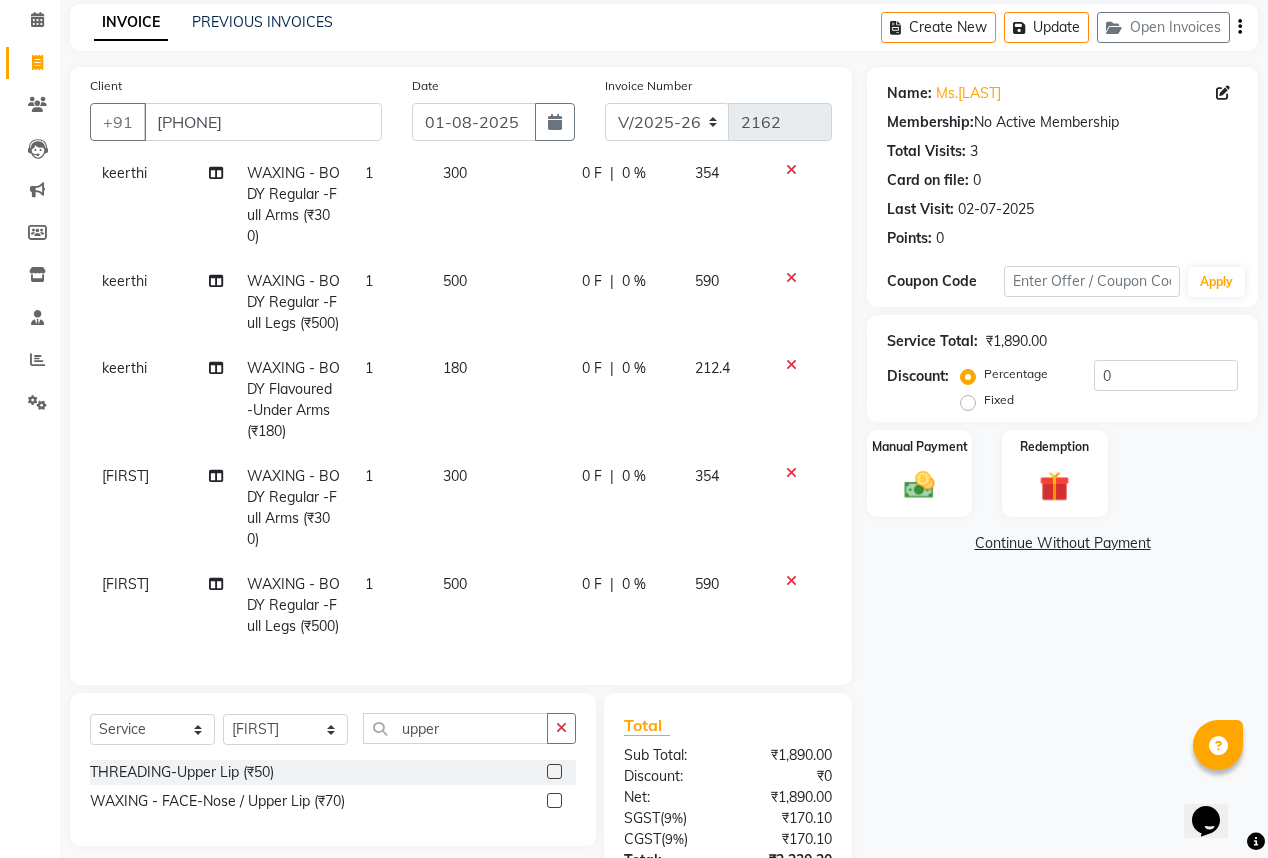 click 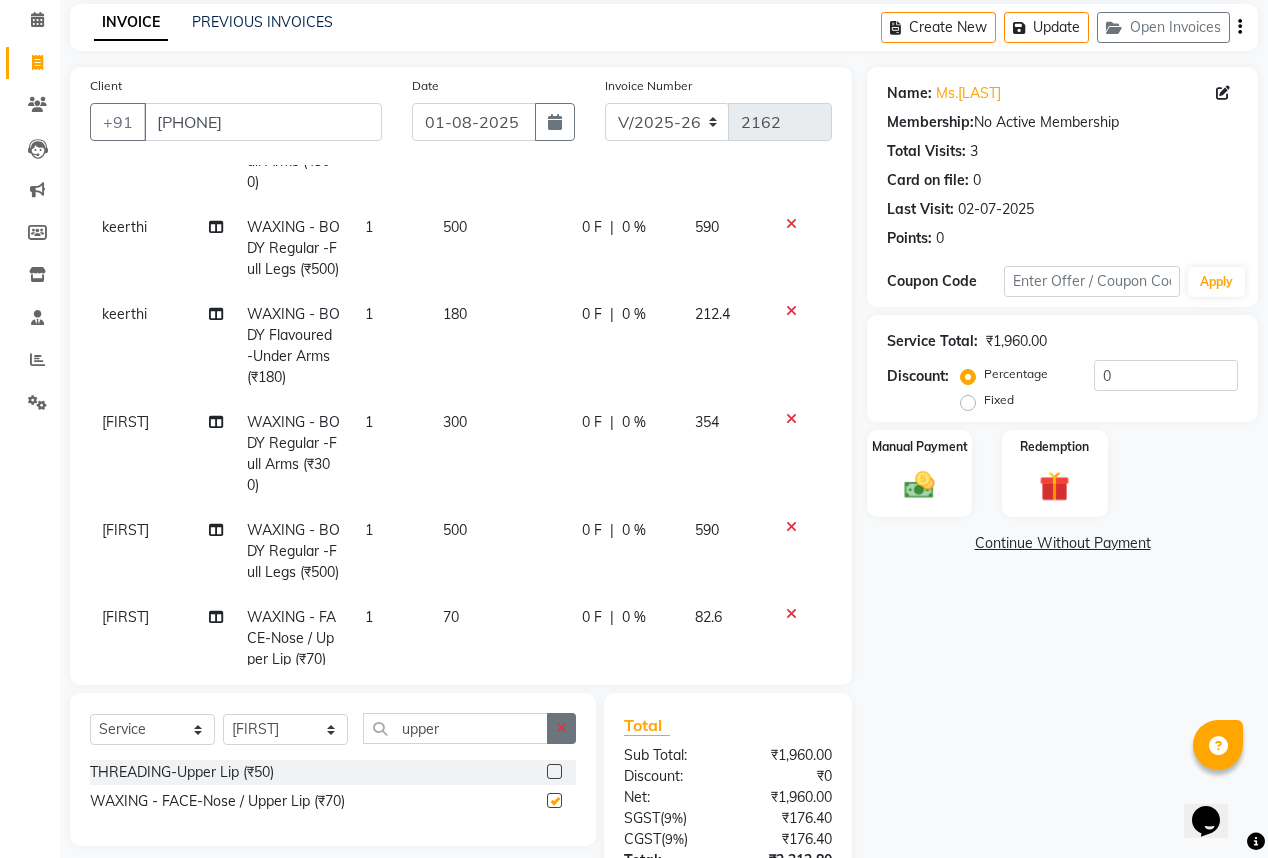 checkbox on "false" 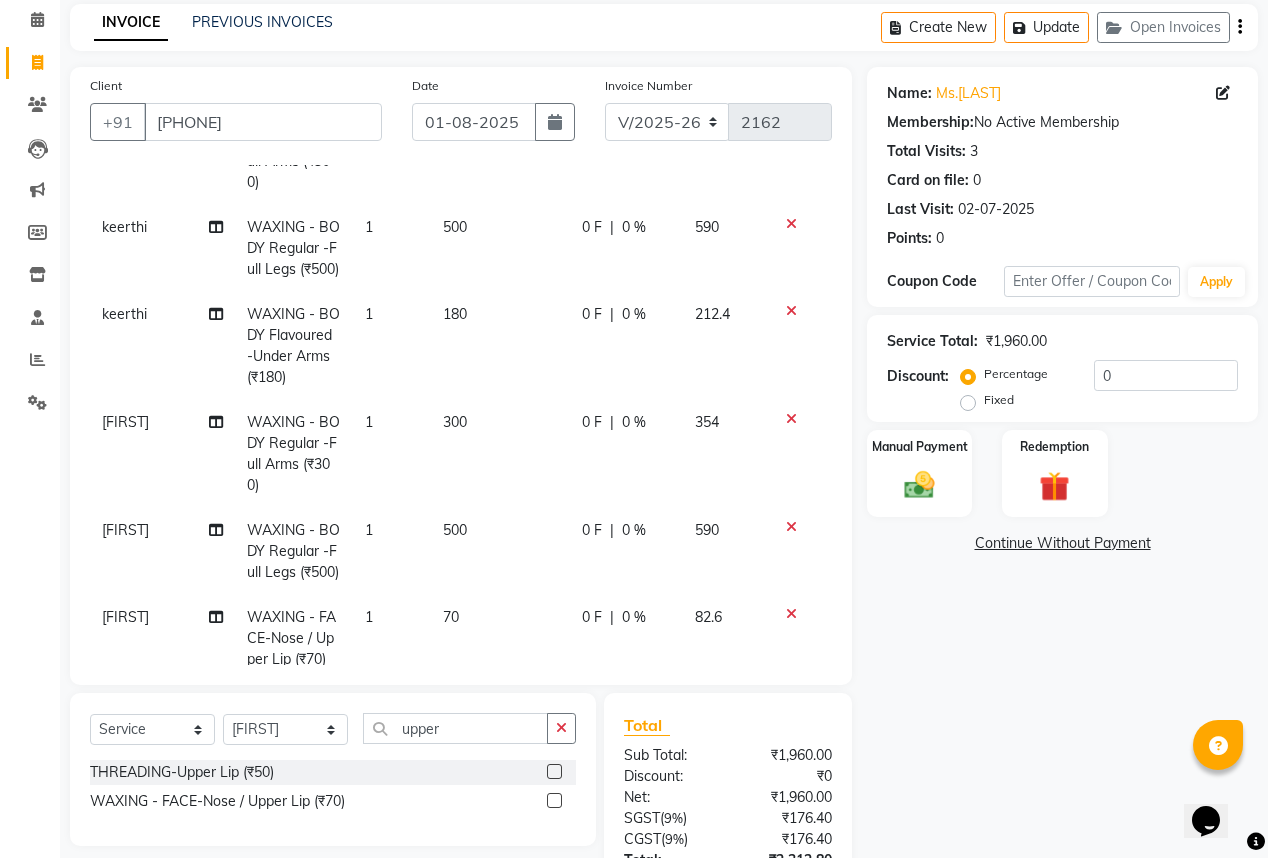 click 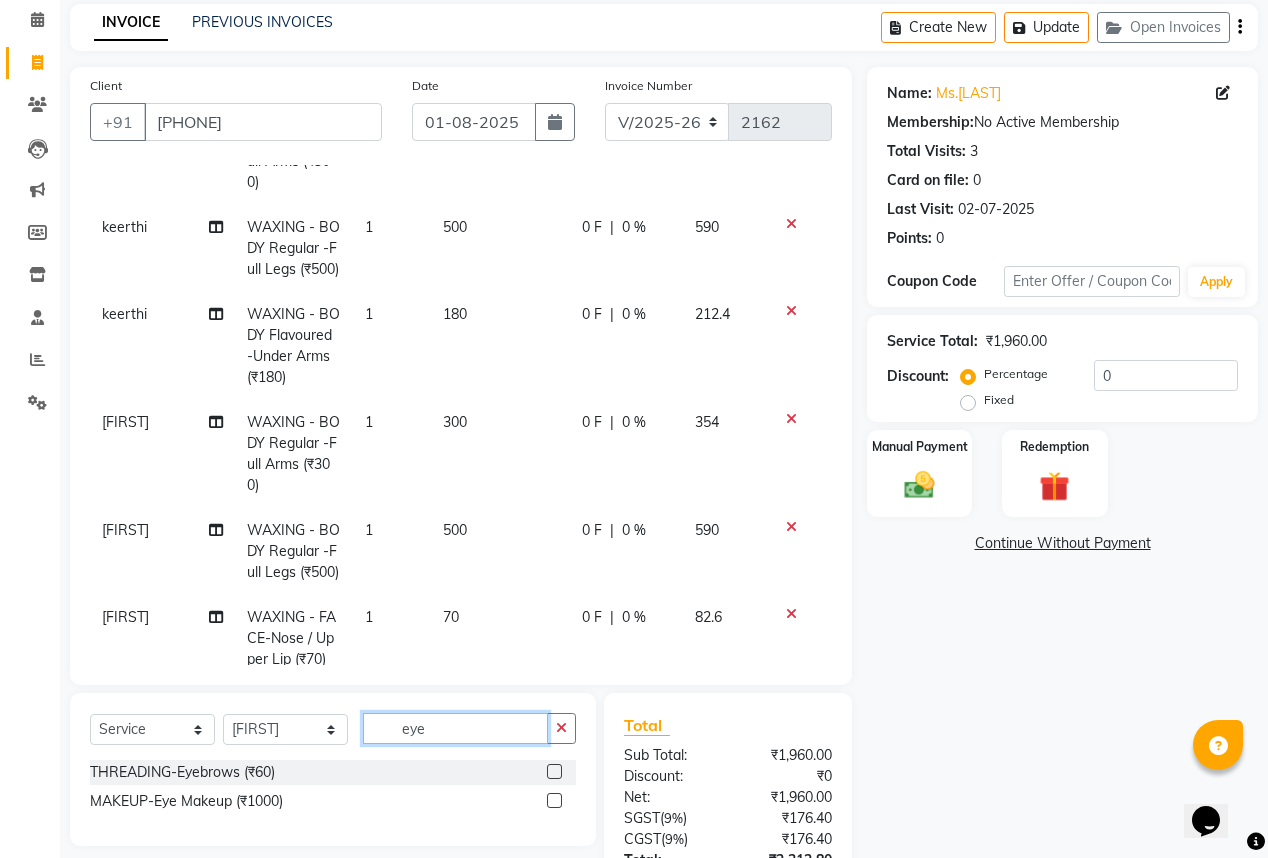 type on "eye" 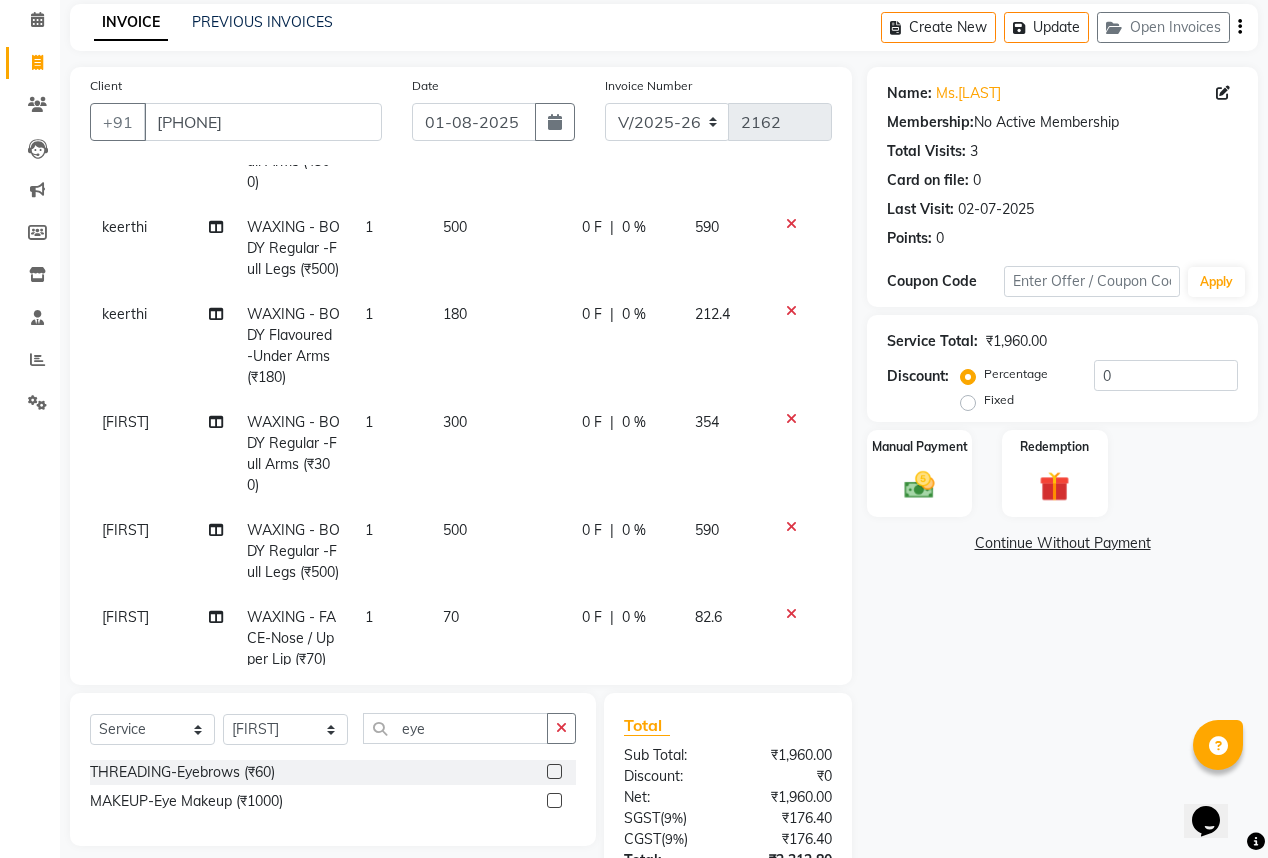 click 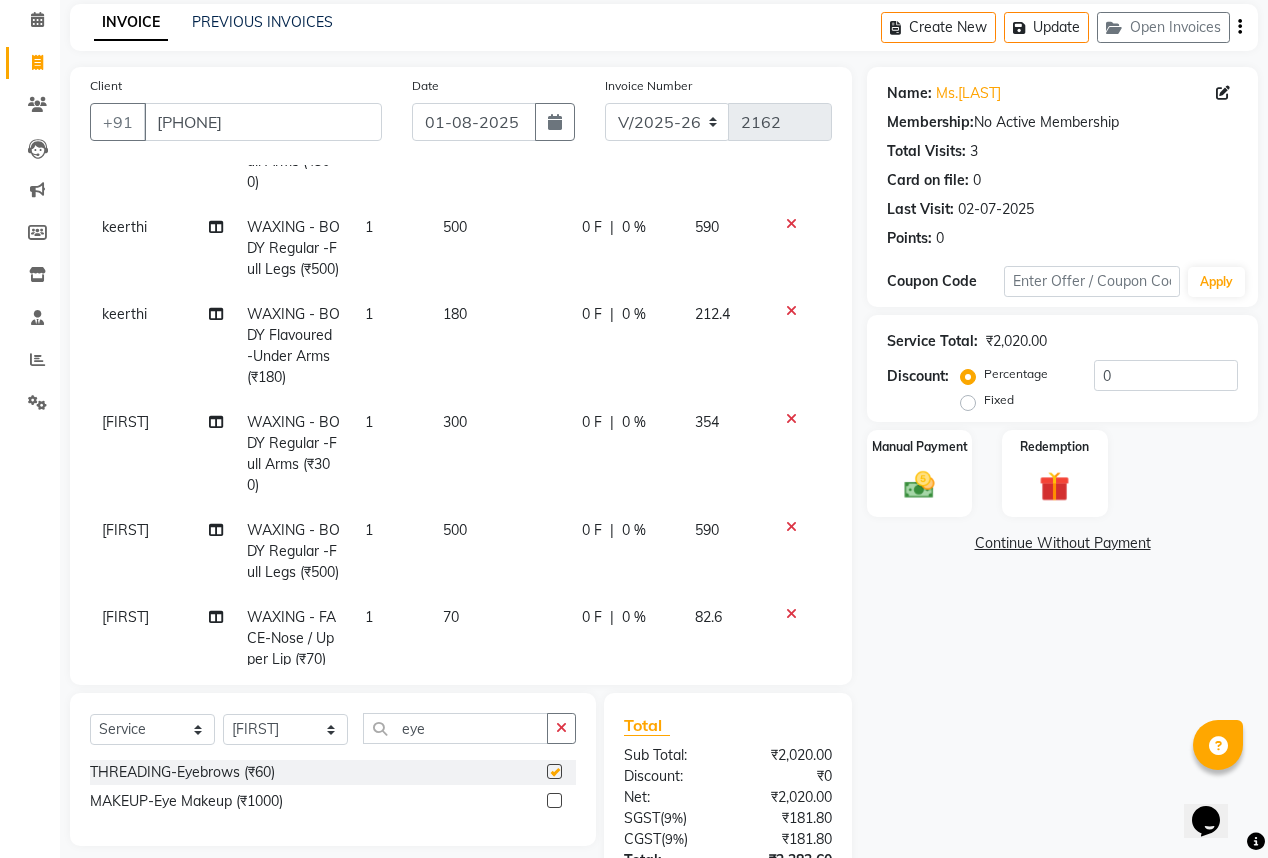 checkbox on "false" 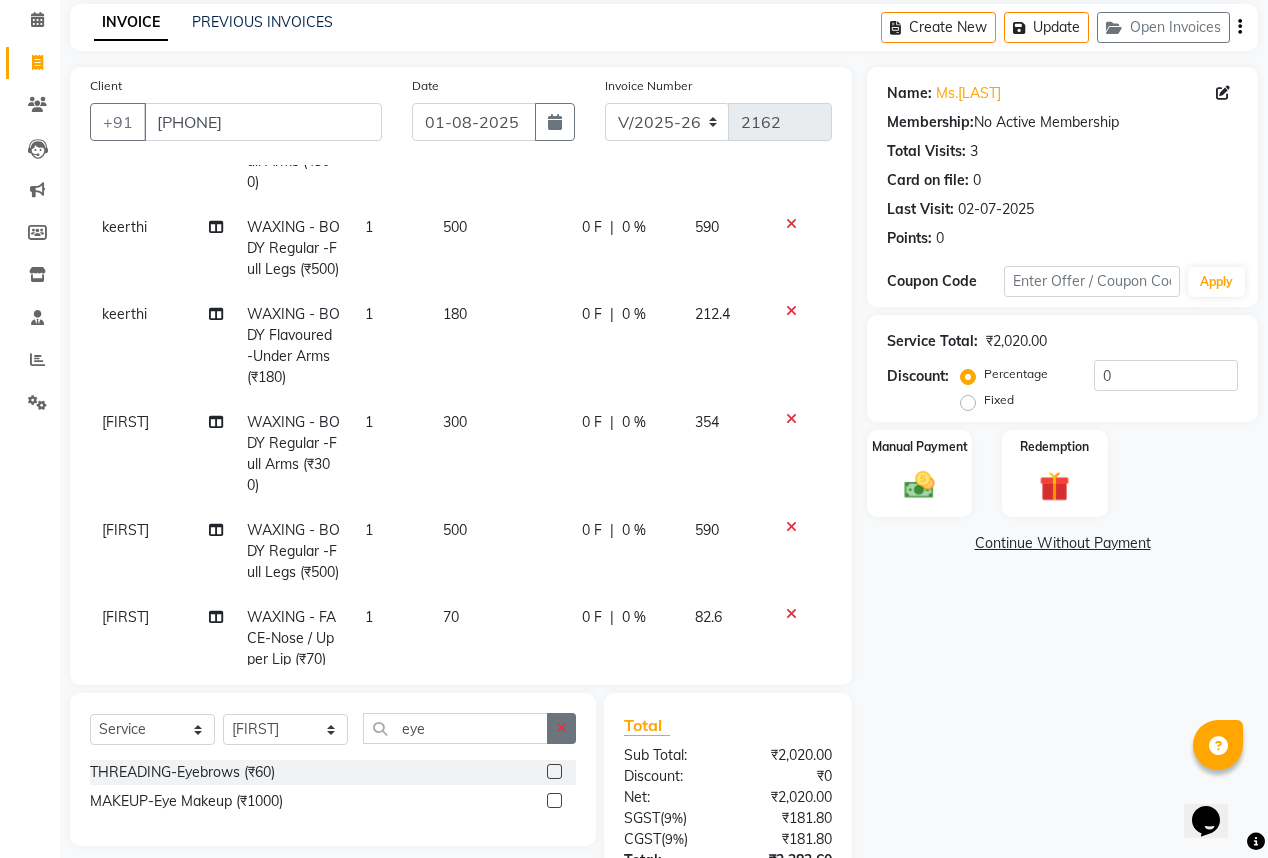 click 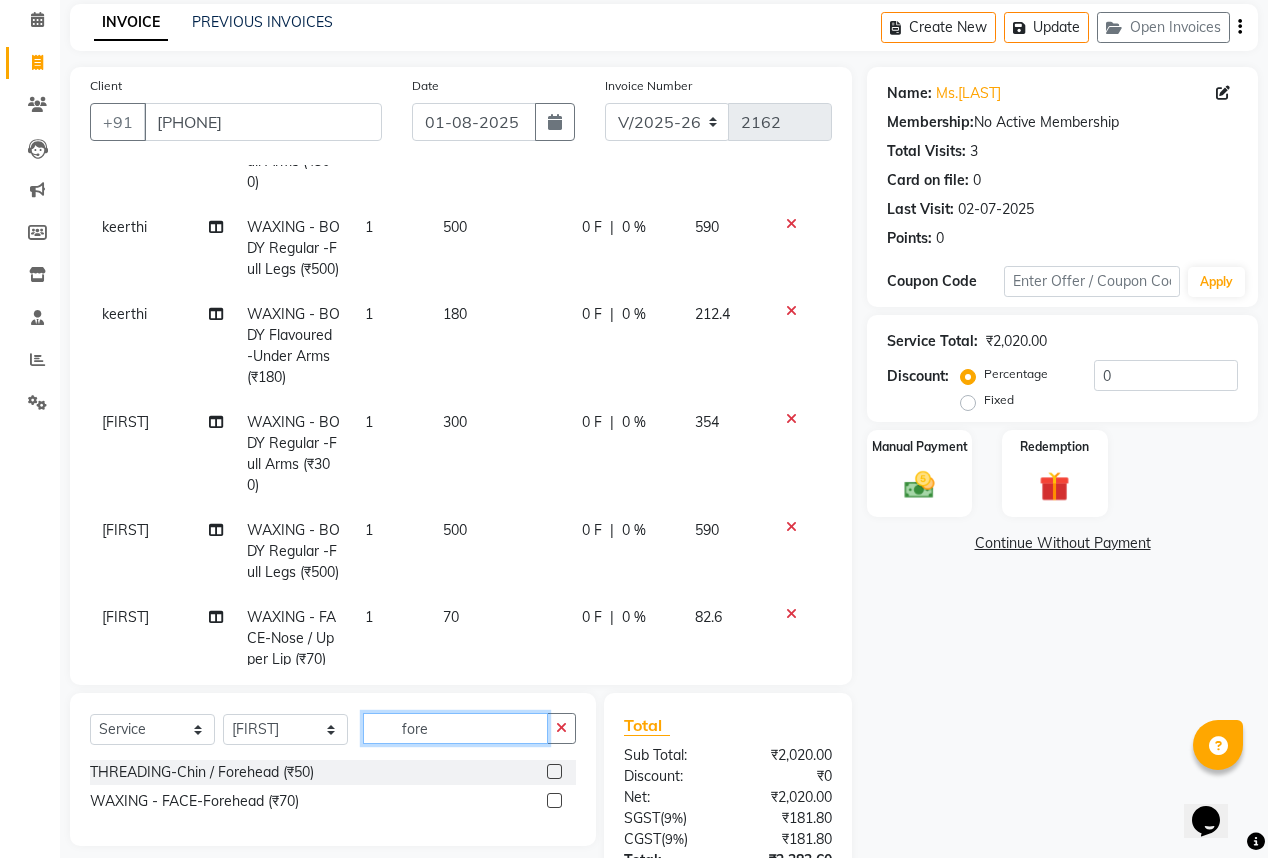 type on "fore" 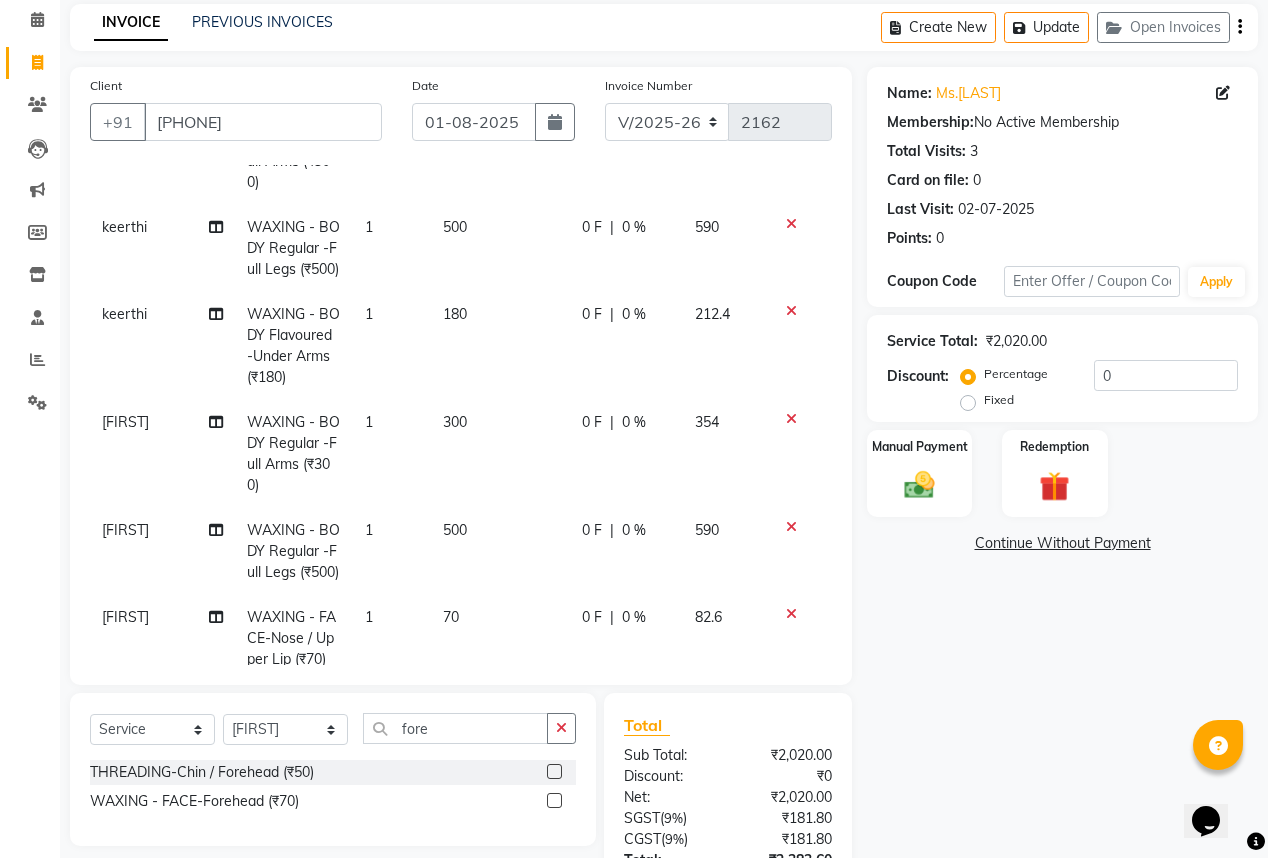 click 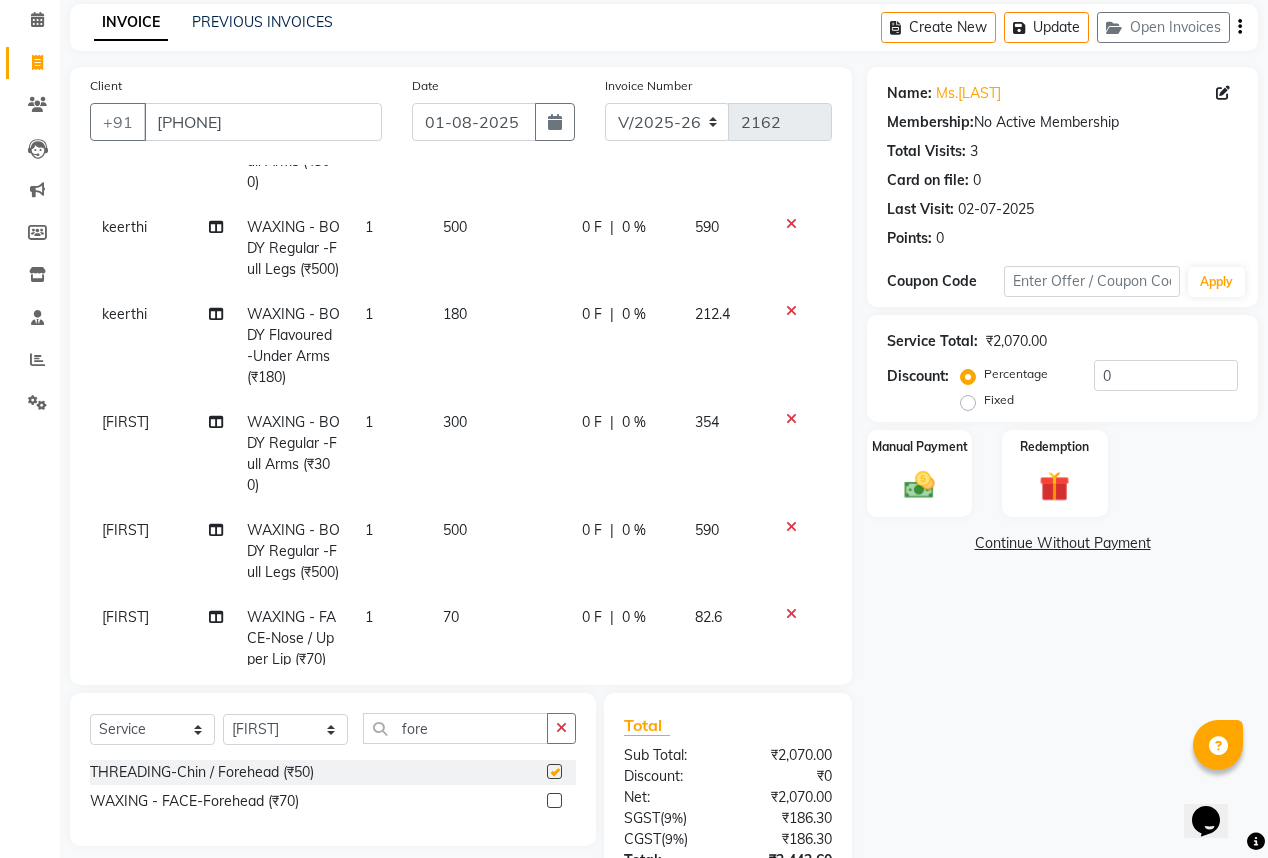 checkbox on "false" 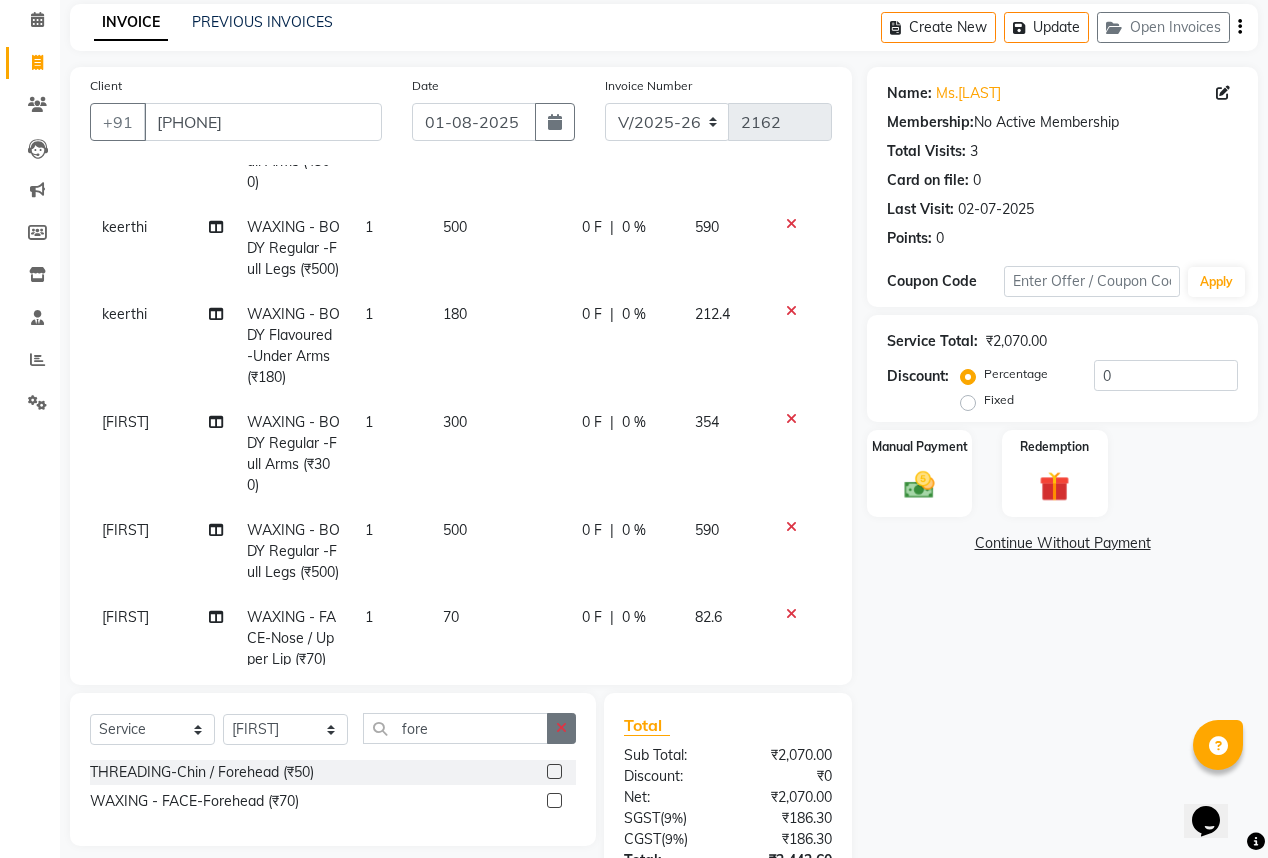click 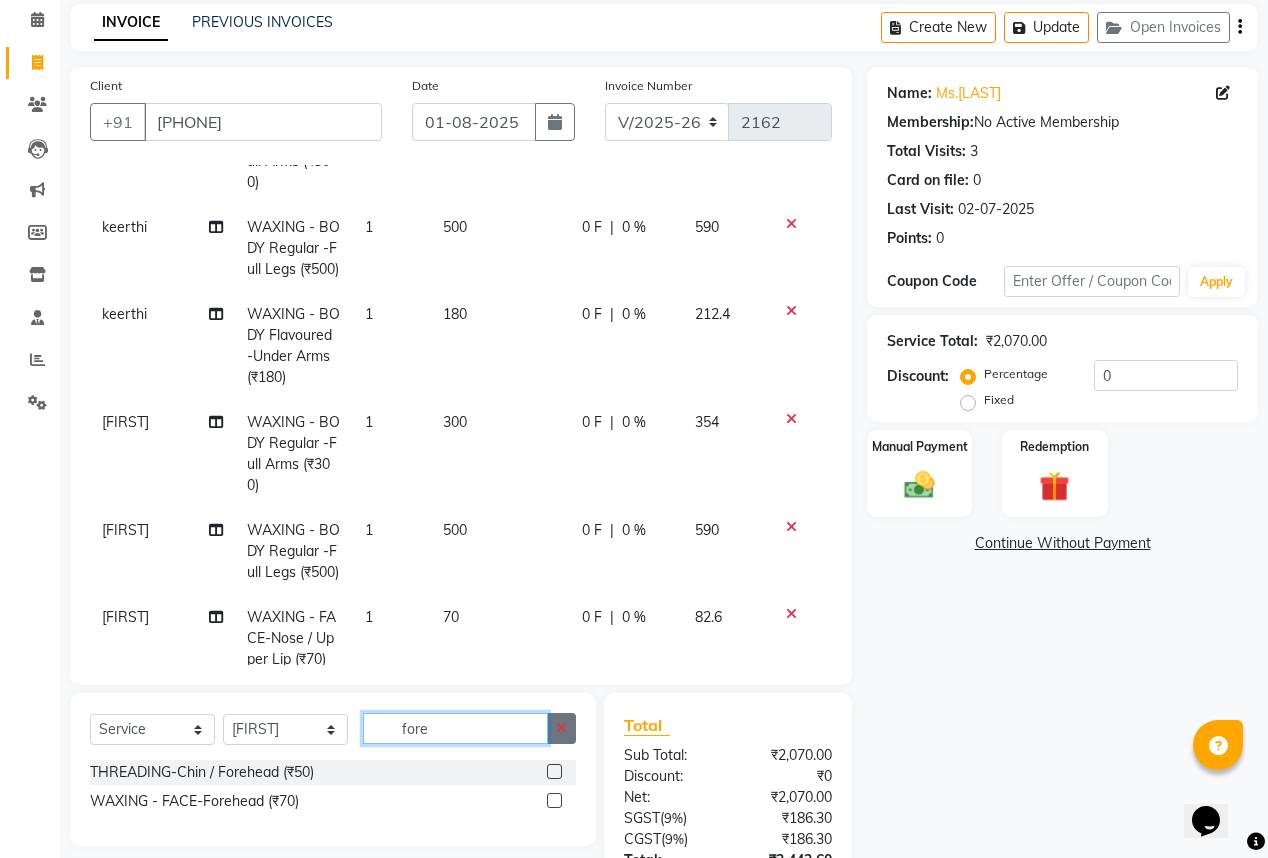 type 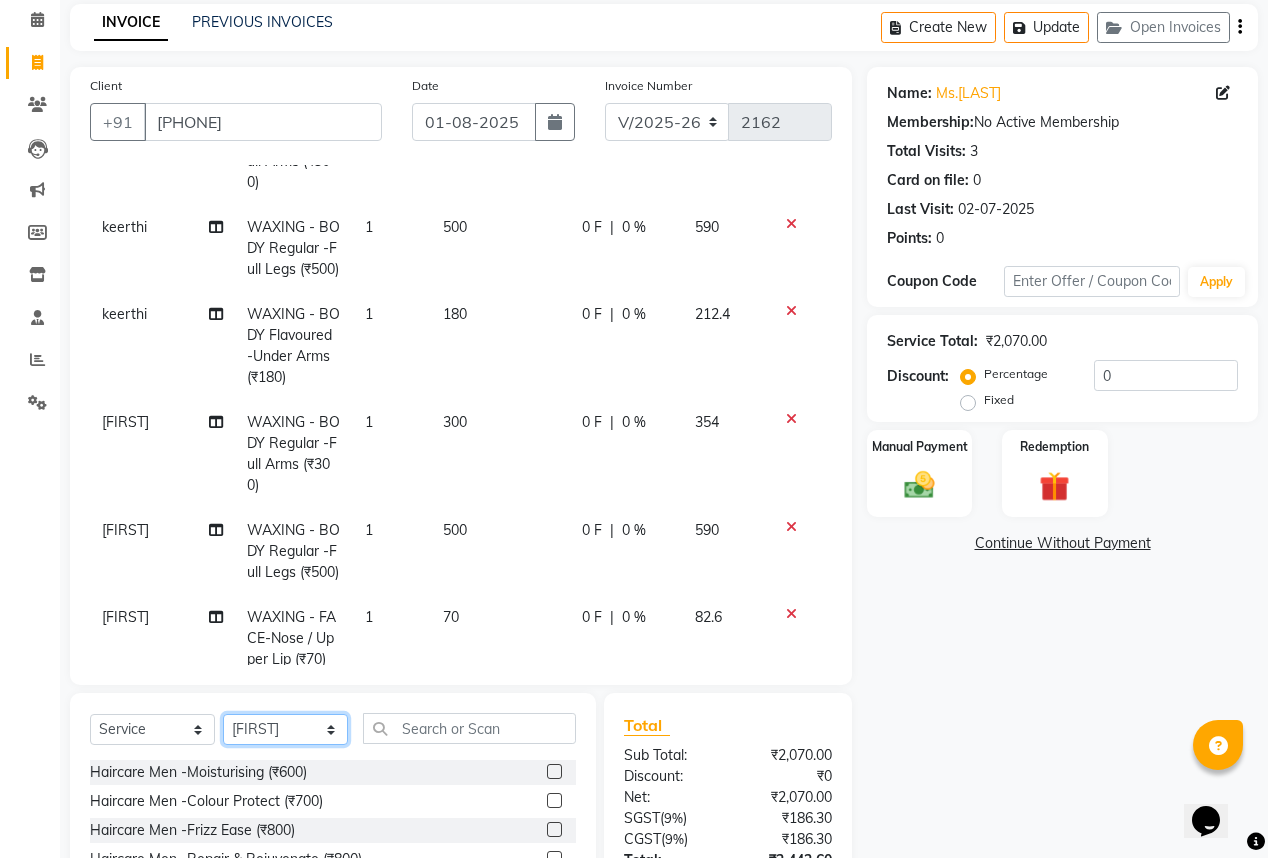 click on "Select Stylist Anand AVANTHI Haider  indu IRFAN keerthi rehan sameer saritha zubair" 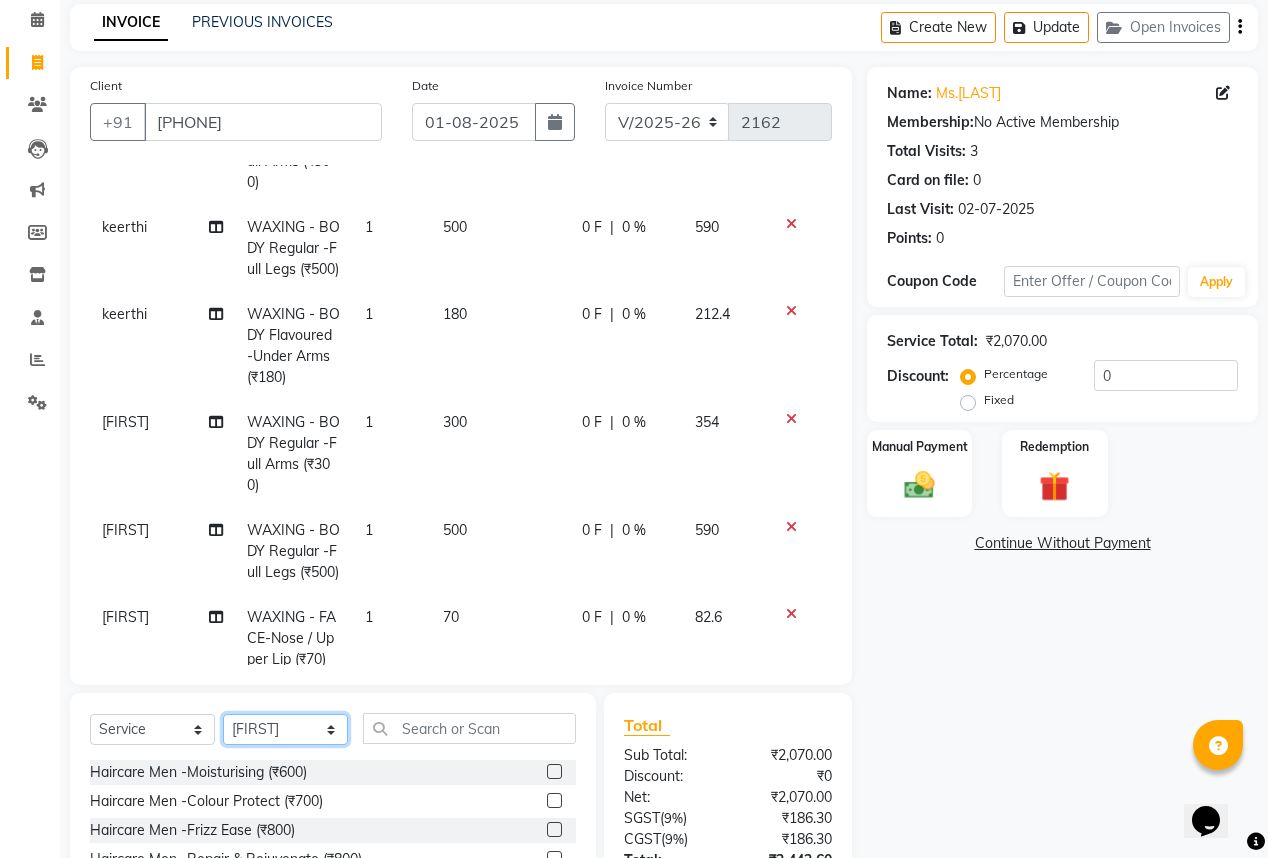 select on "83768" 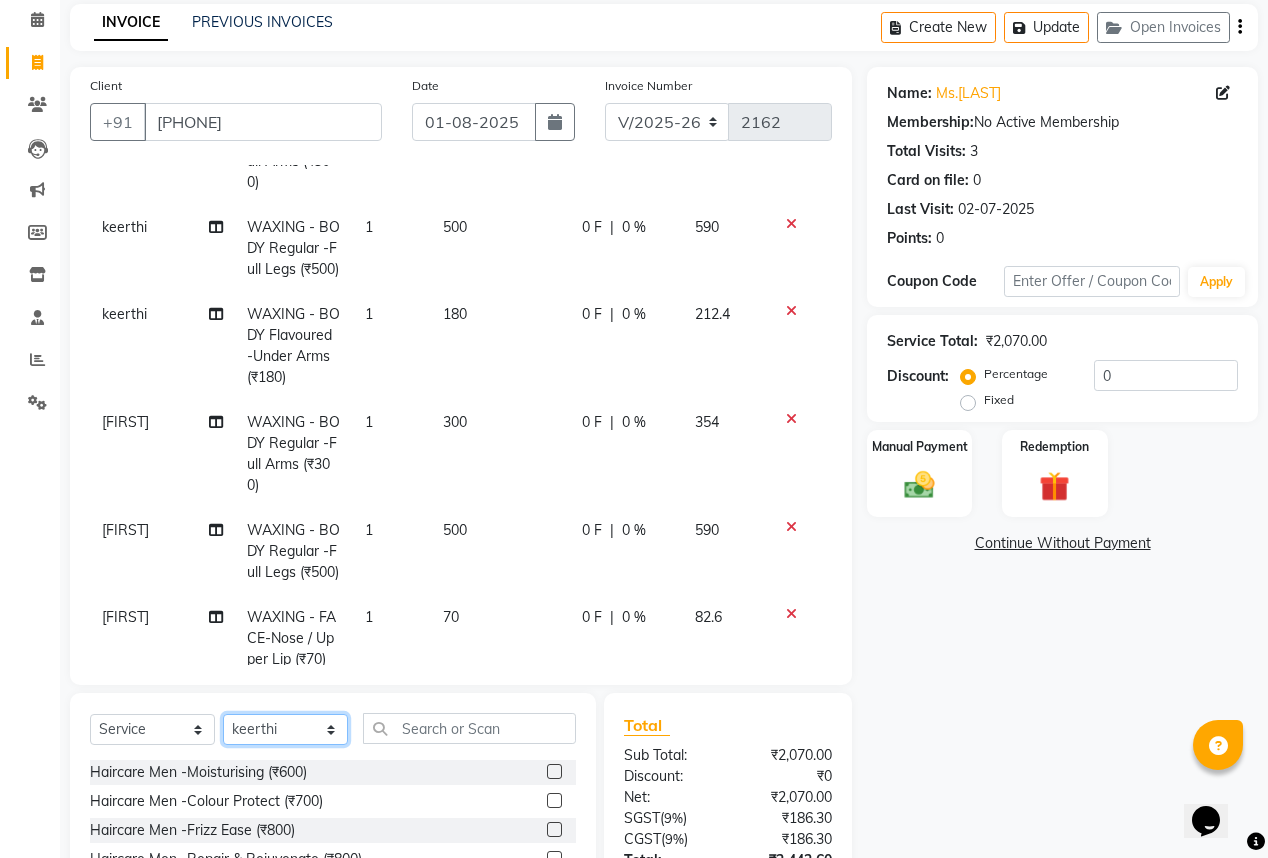 click on "Select Stylist Anand AVANTHI Haider  indu IRFAN keerthi rehan sameer saritha zubair" 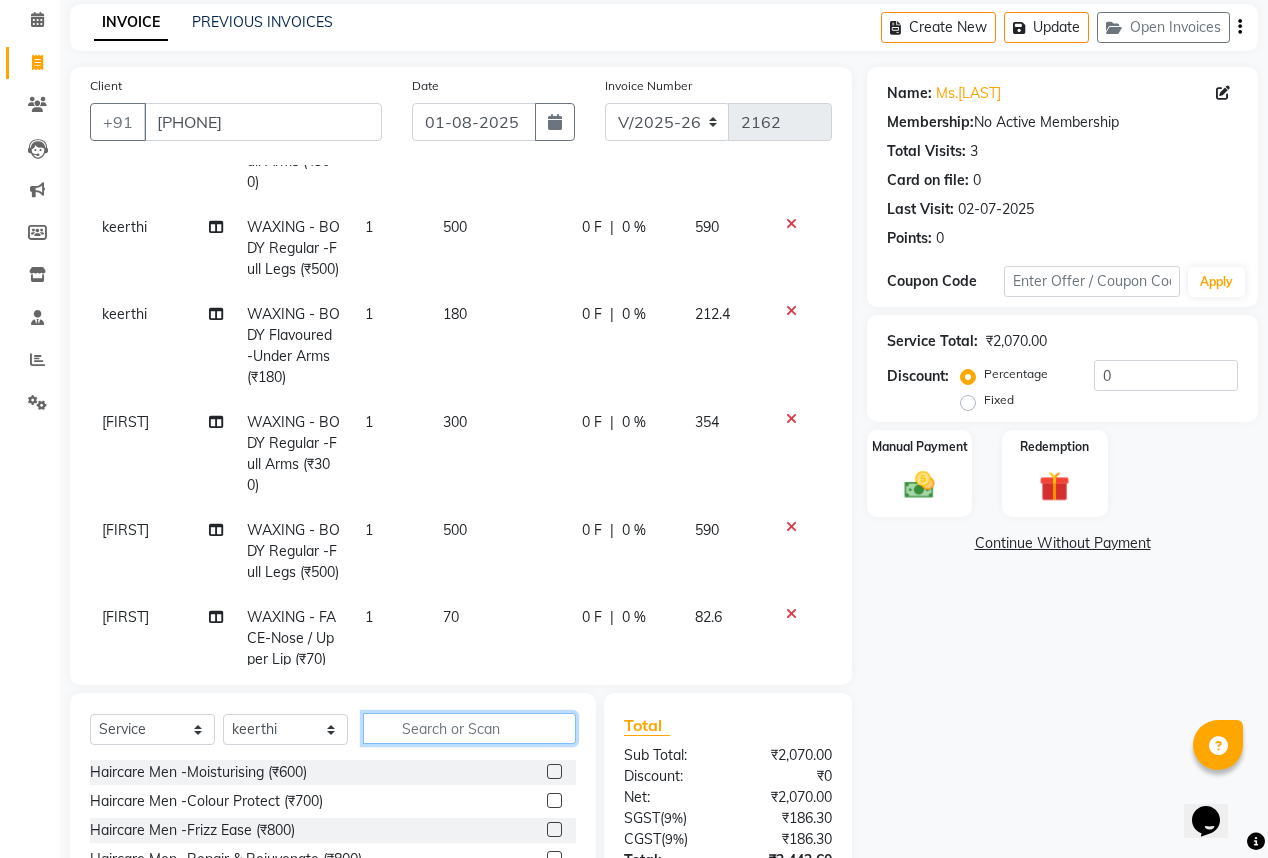 click 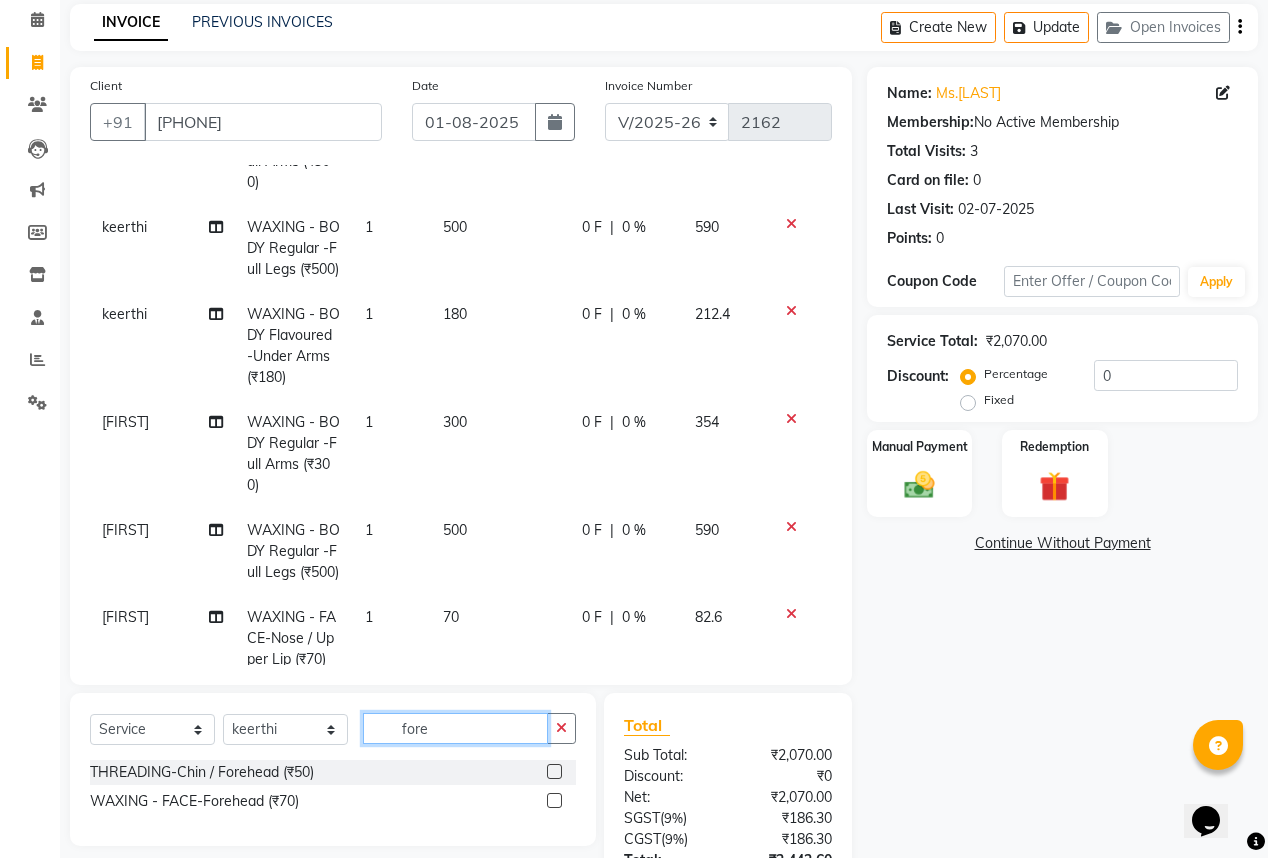 type on "fore" 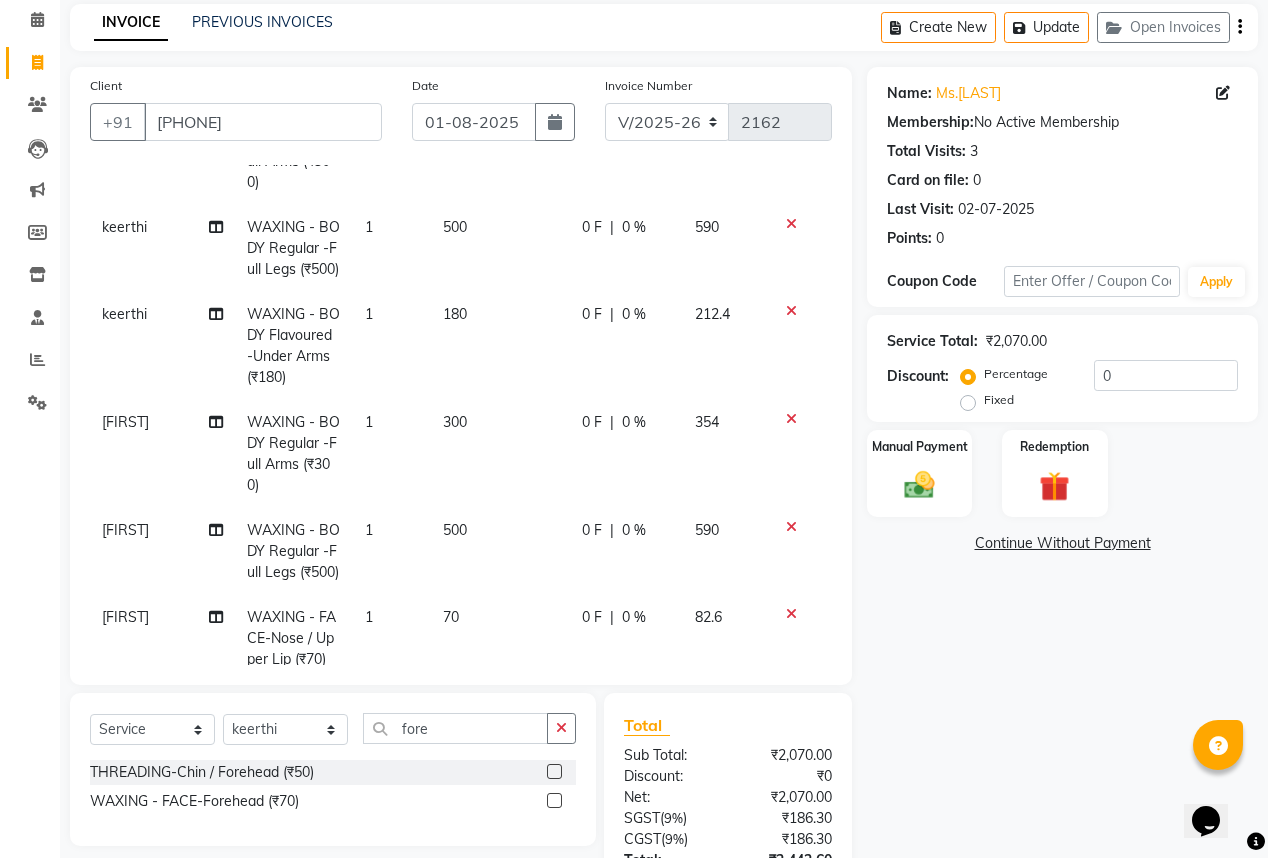 click 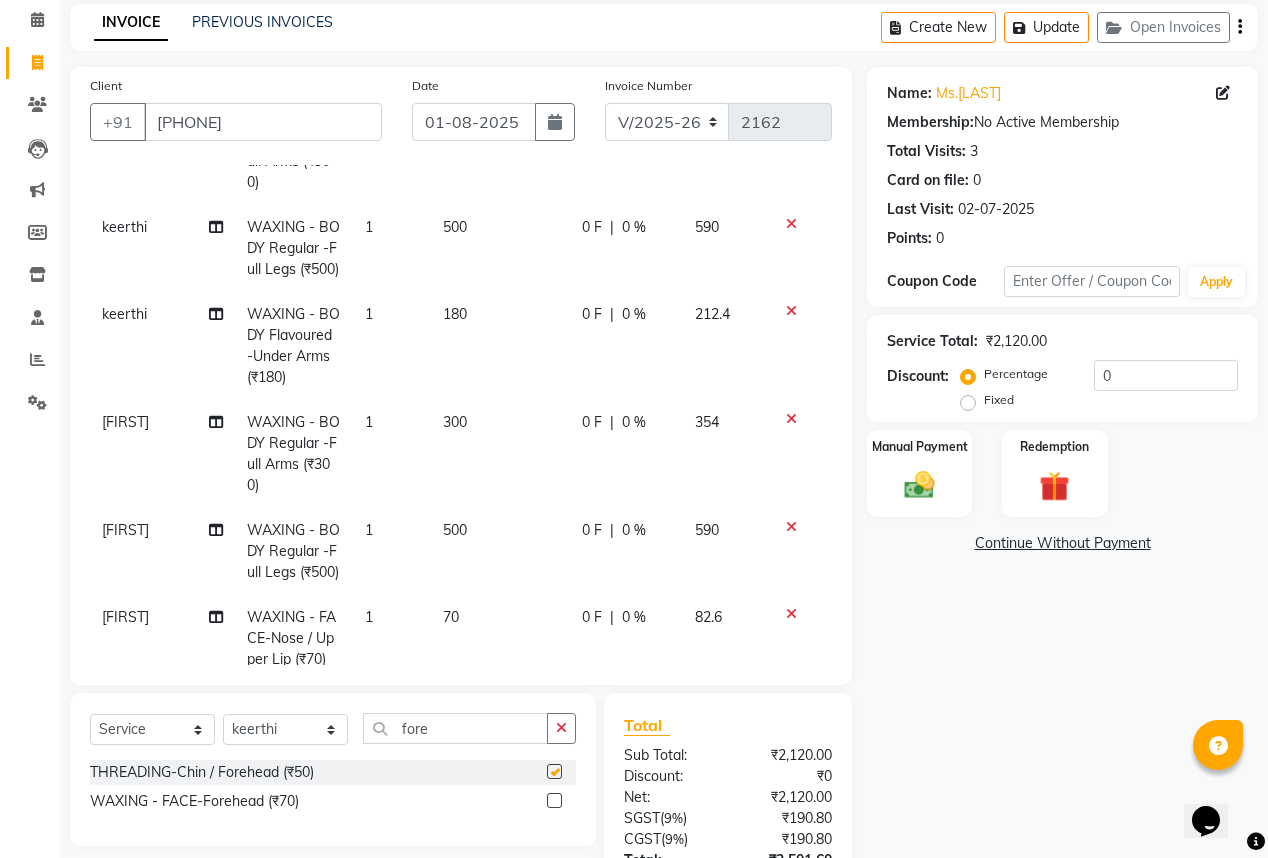 checkbox on "false" 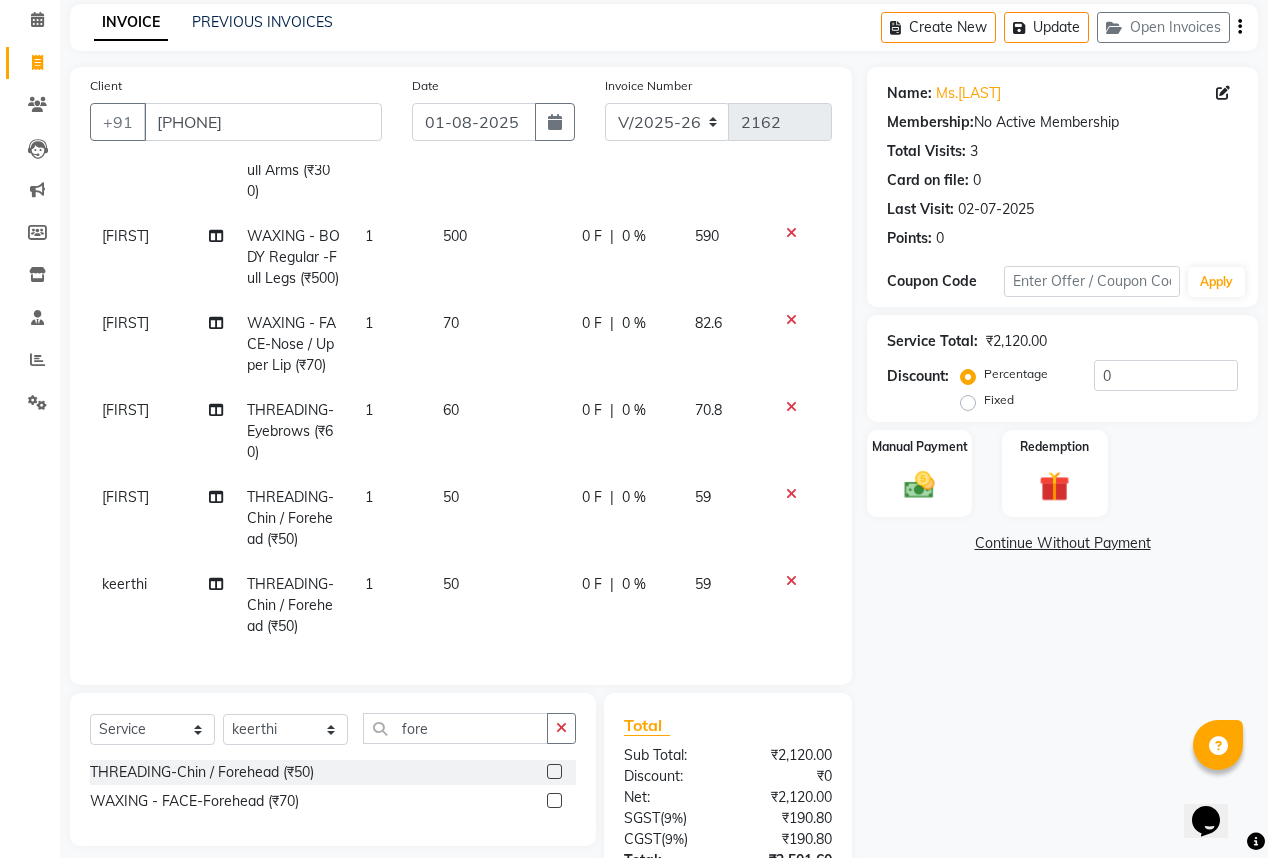 scroll, scrollTop: 592, scrollLeft: 0, axis: vertical 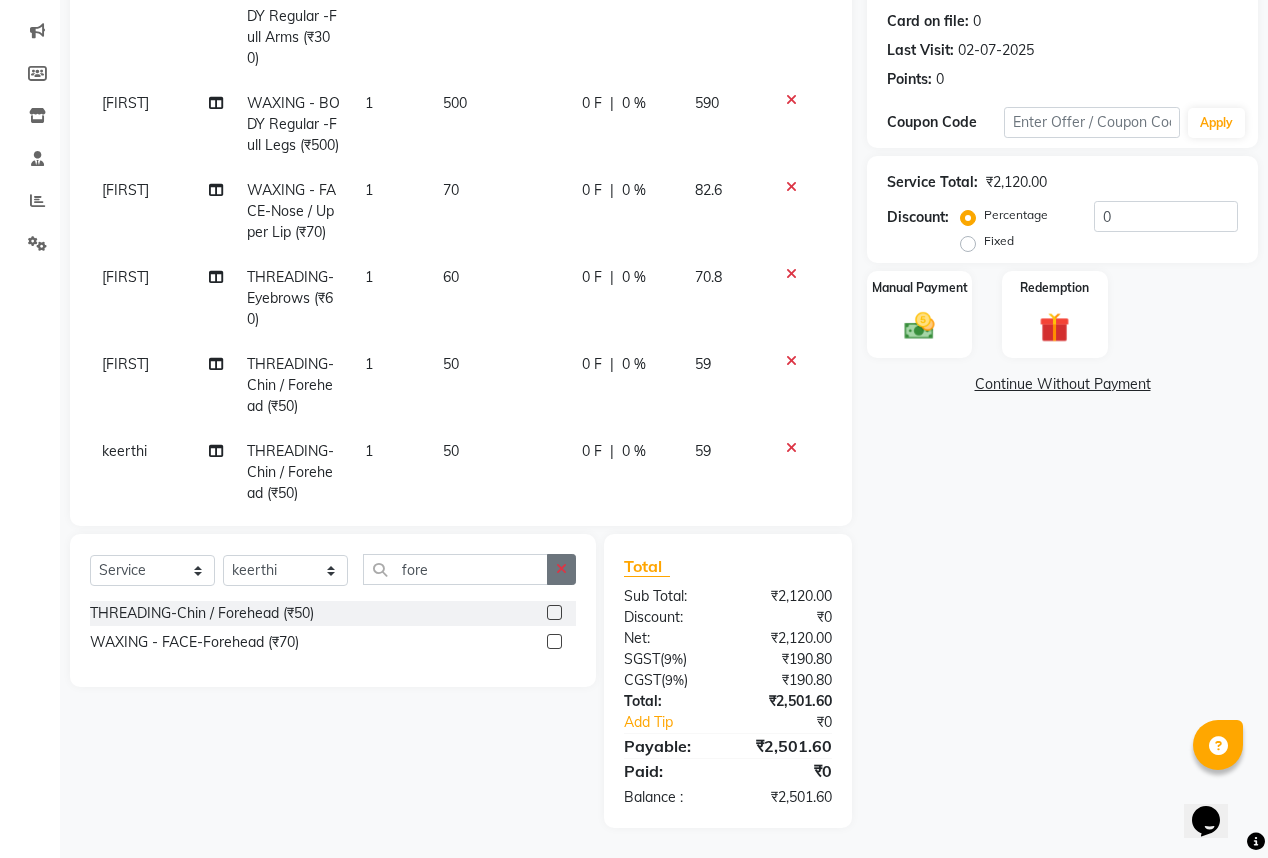 click 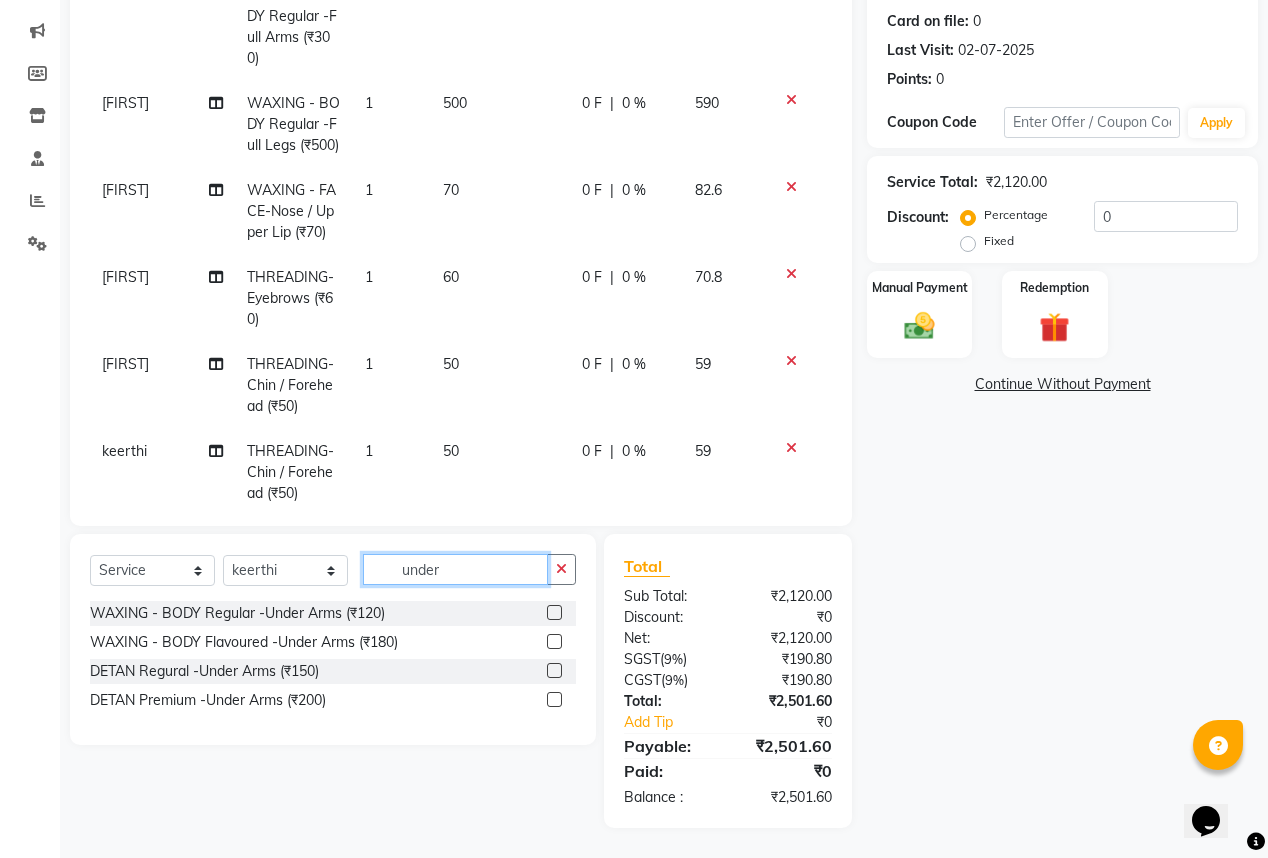 type on "under" 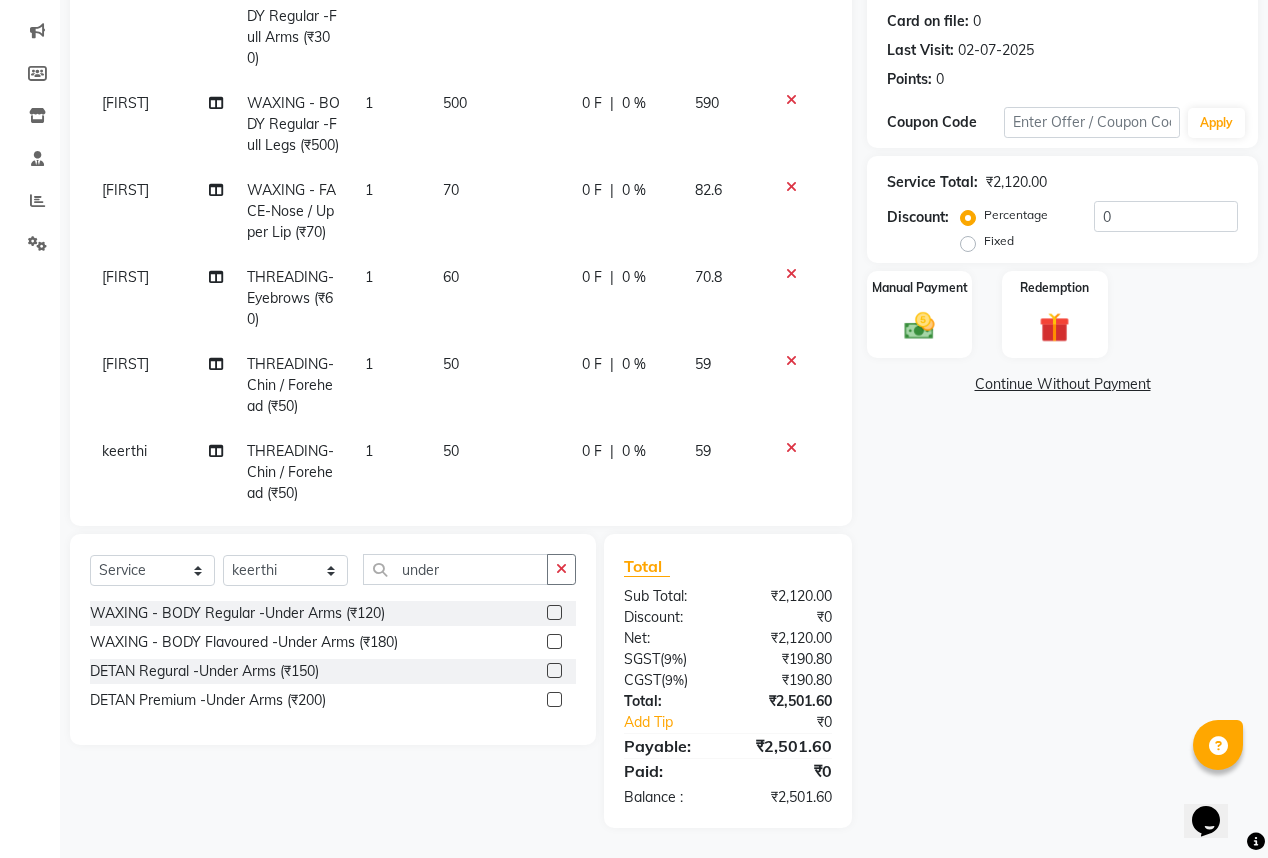click 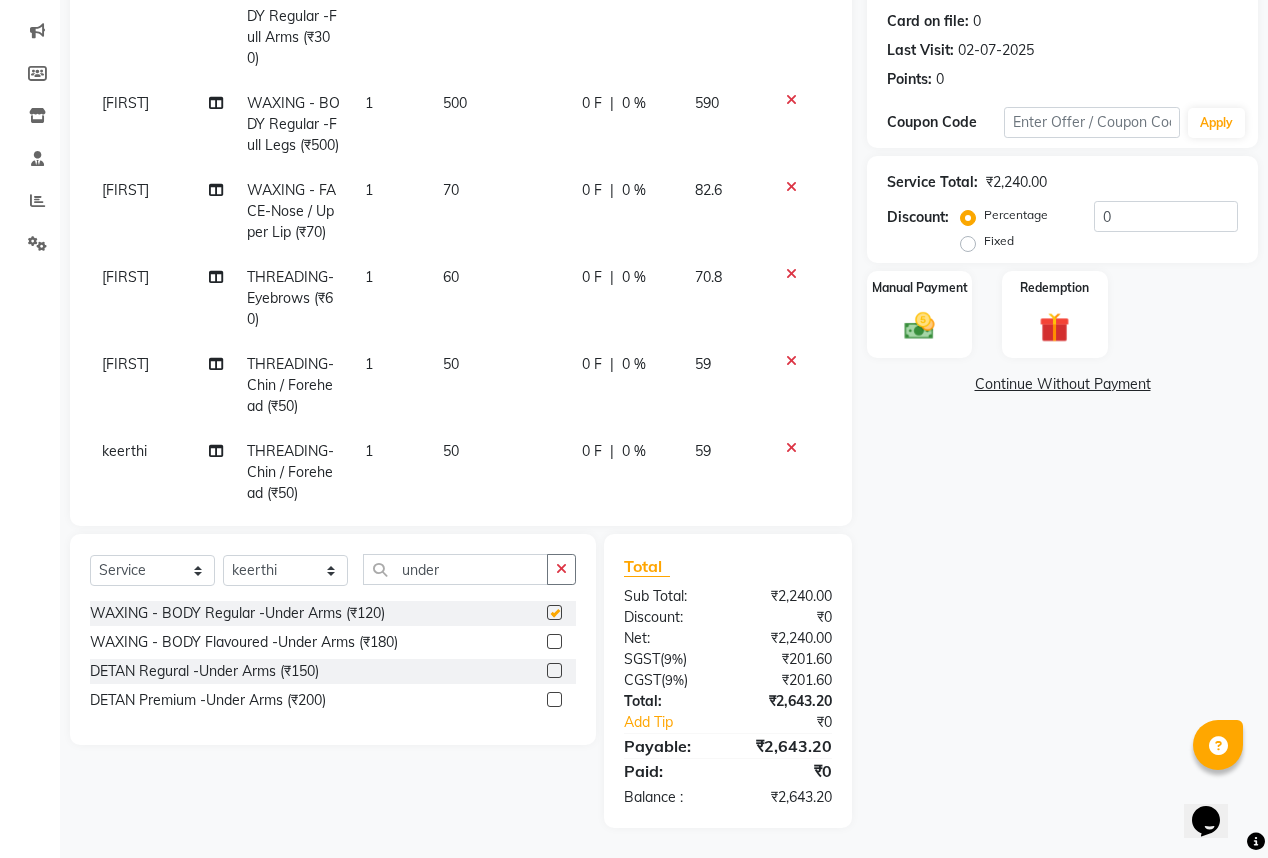 checkbox on "false" 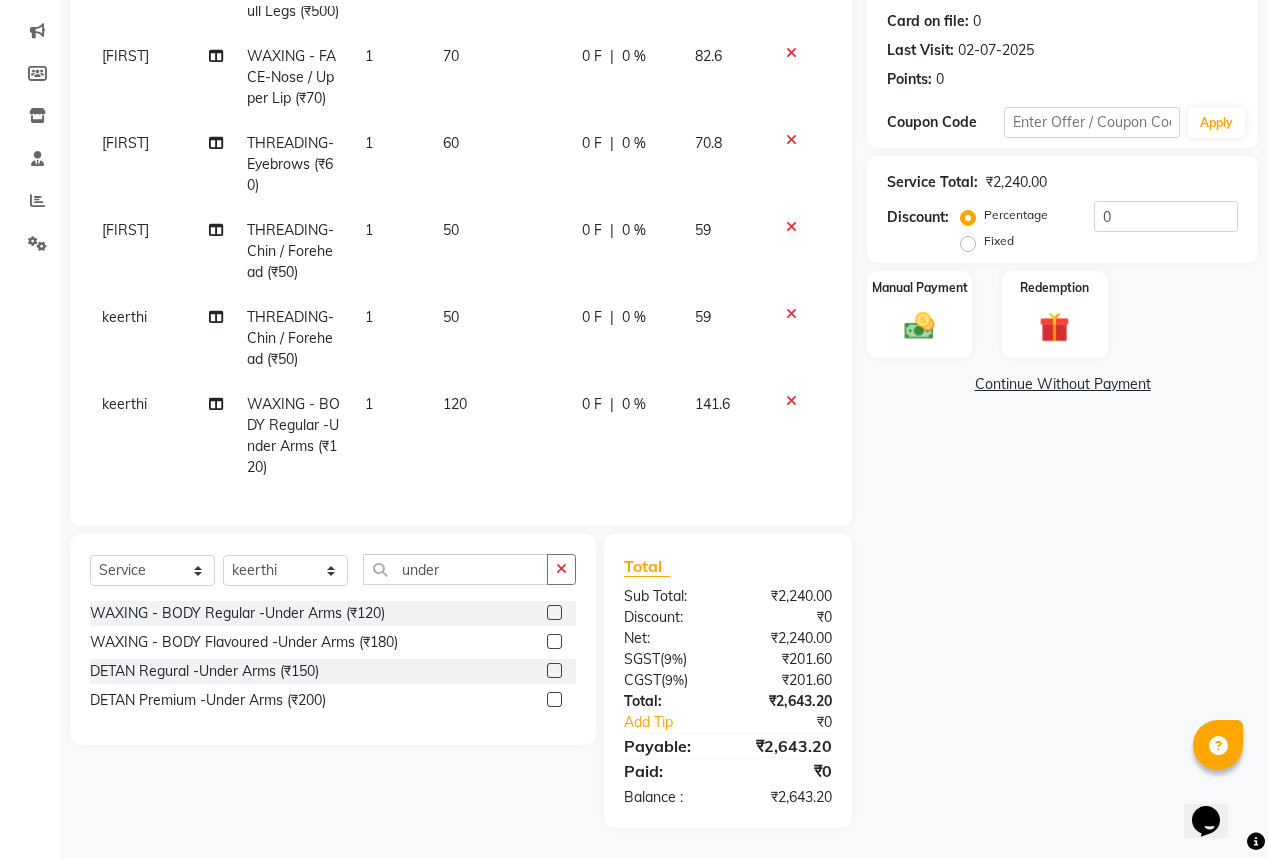 scroll, scrollTop: 780, scrollLeft: 0, axis: vertical 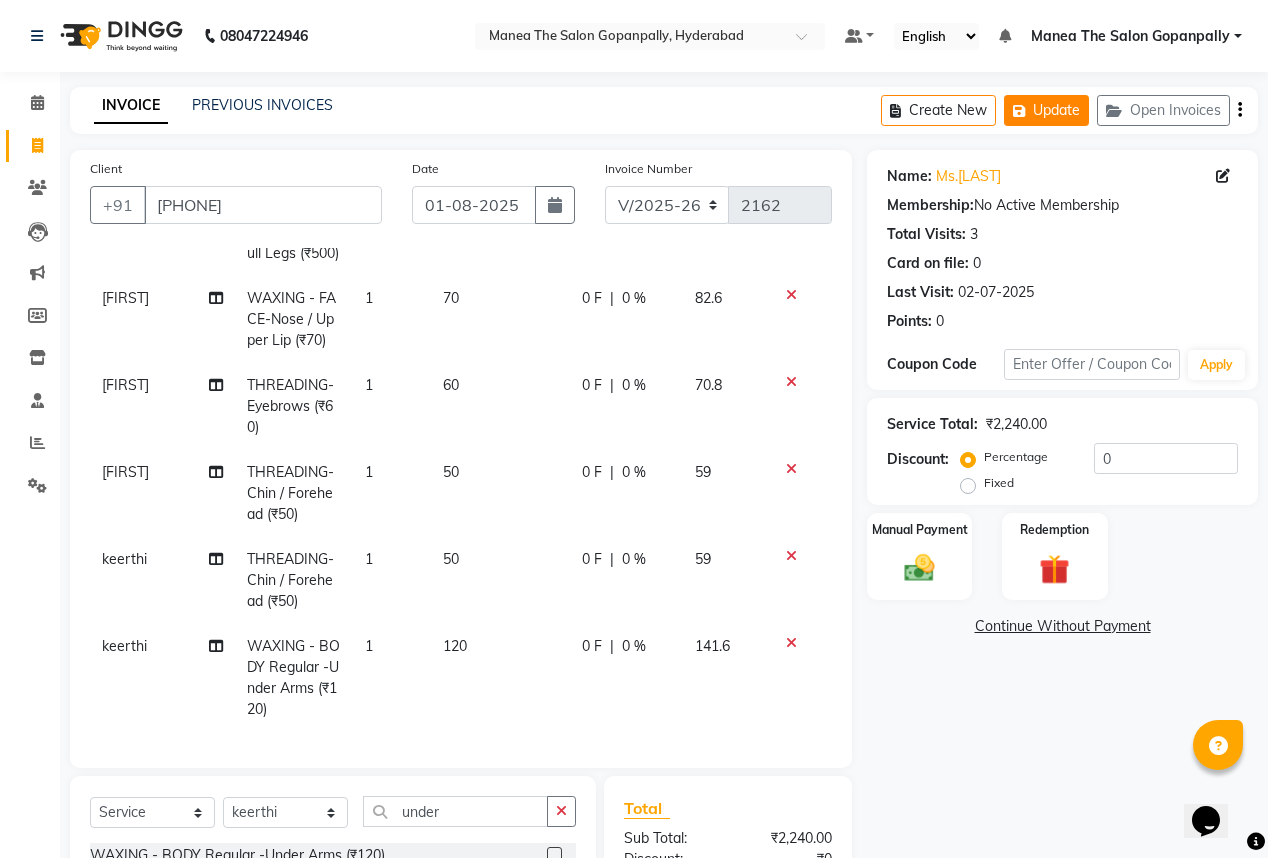 click on "Update" 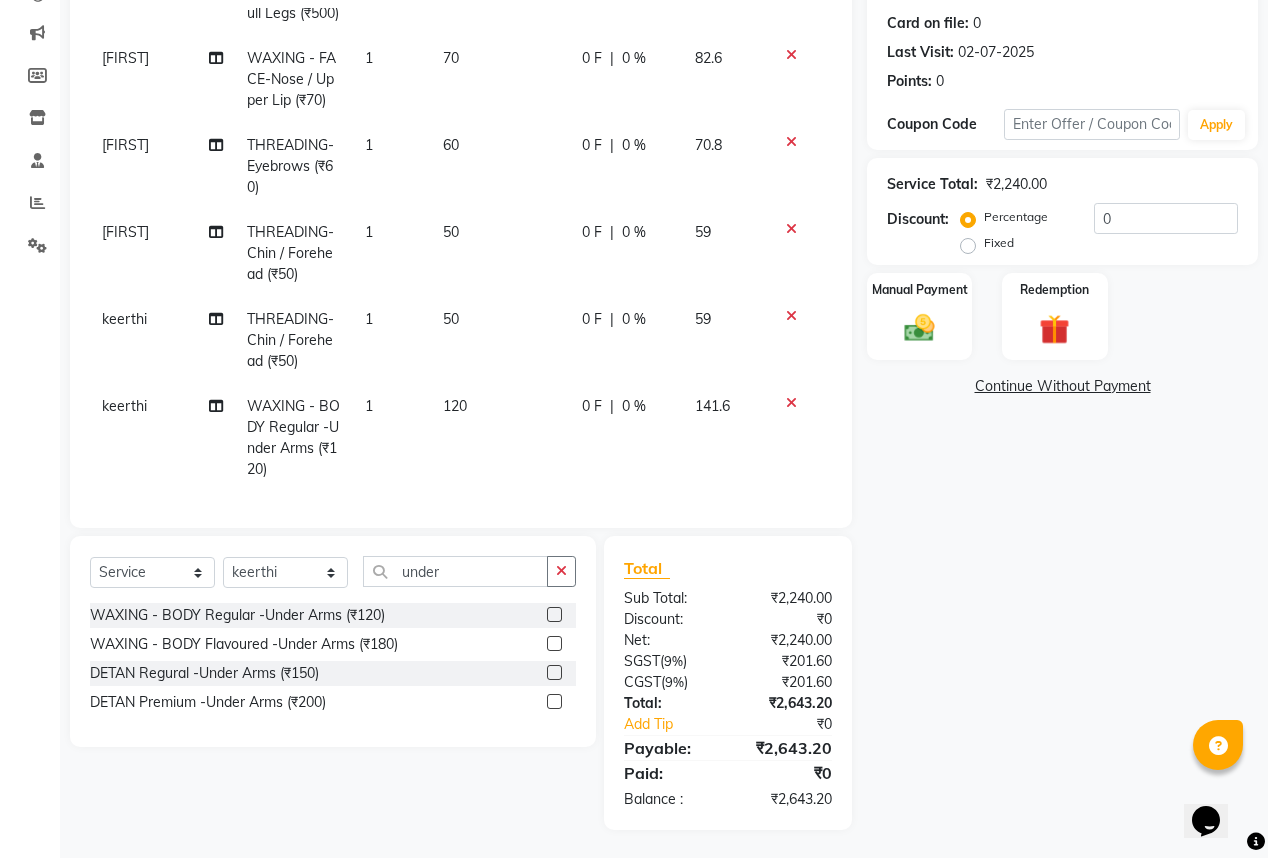 scroll, scrollTop: 0, scrollLeft: 0, axis: both 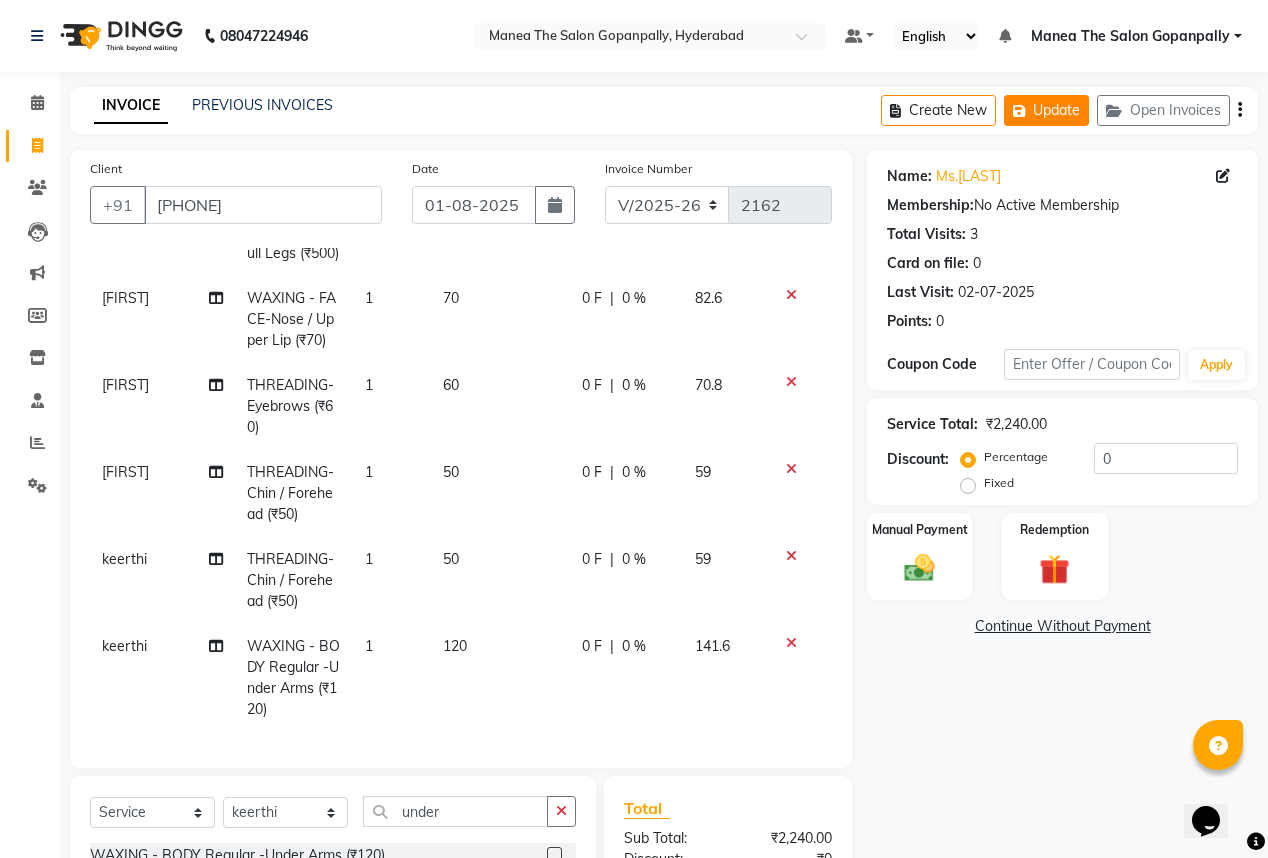 click on "Update" 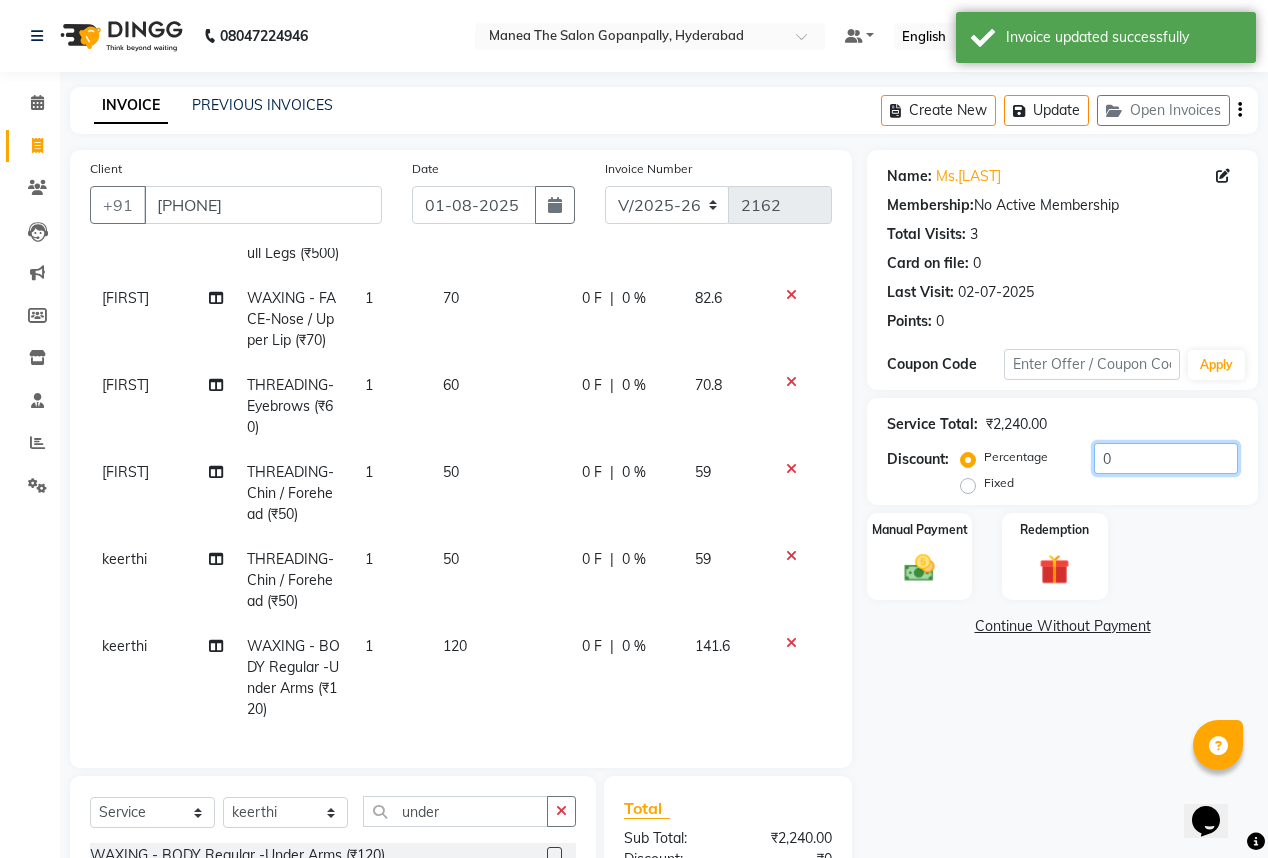 click on "0" 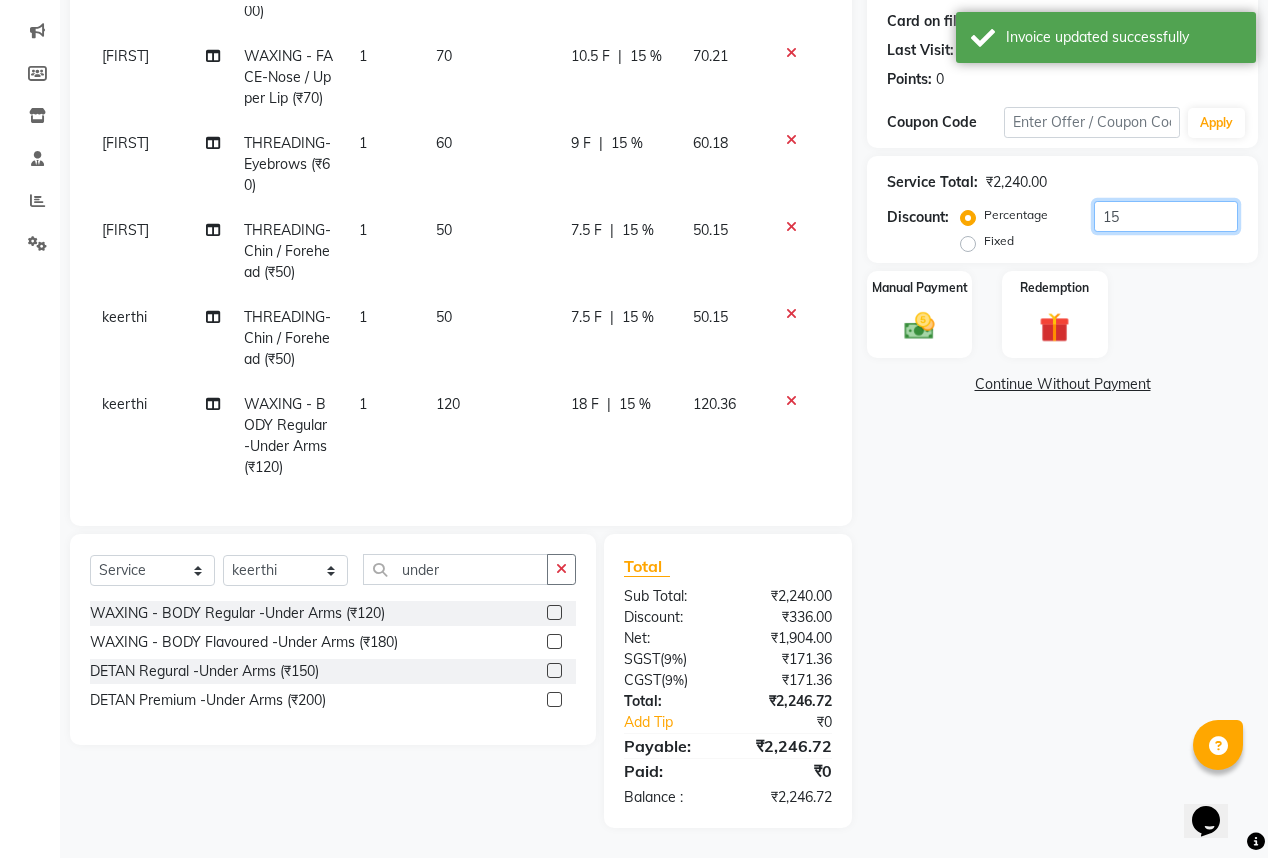 scroll, scrollTop: 0, scrollLeft: 0, axis: both 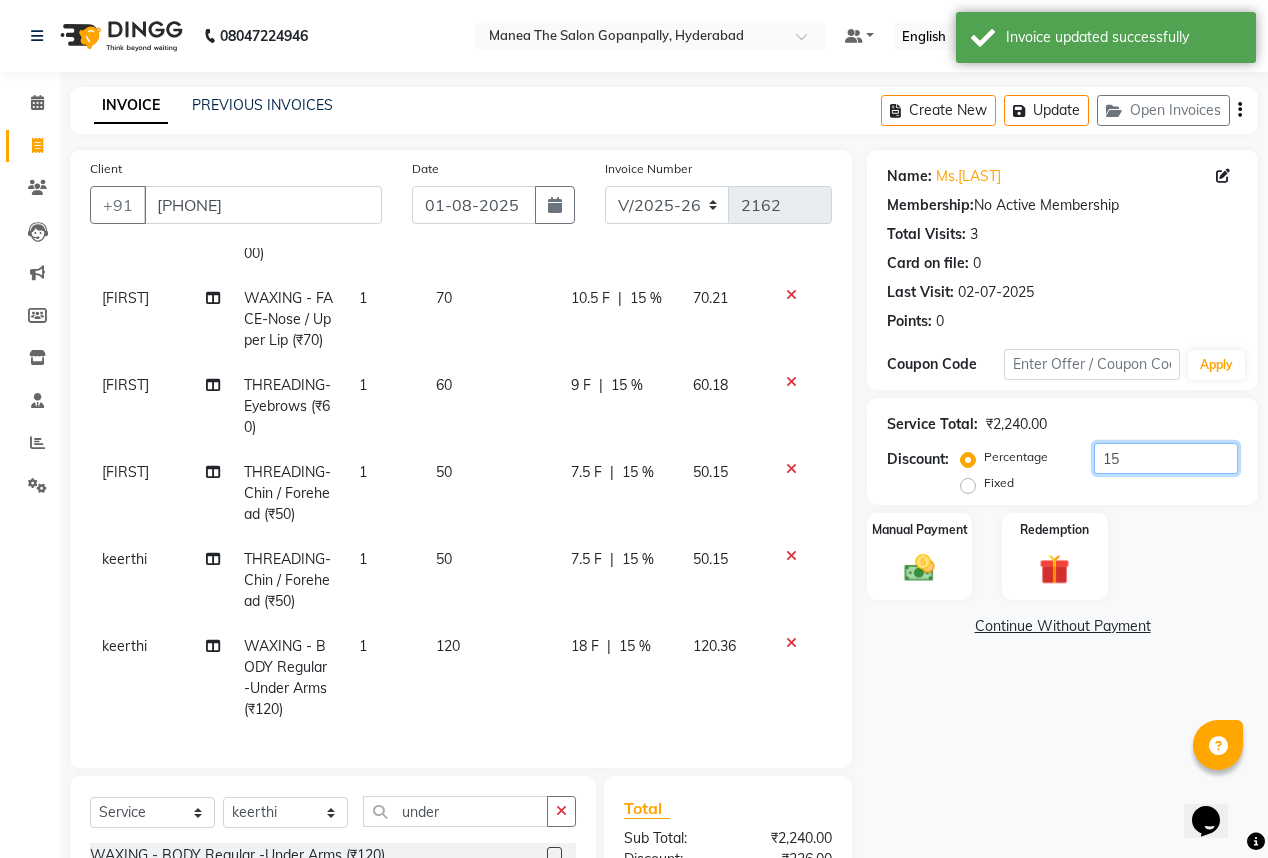 click on "15" 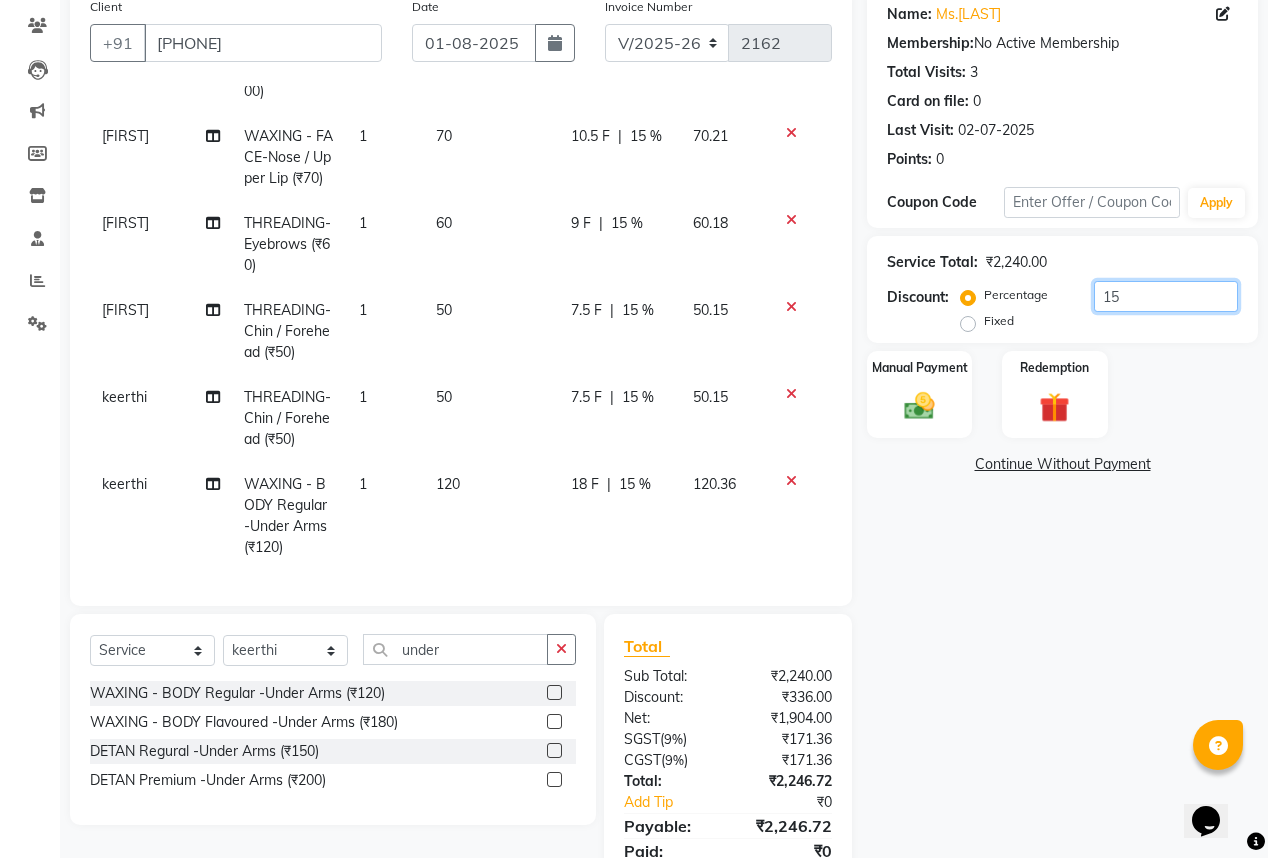 scroll, scrollTop: 0, scrollLeft: 0, axis: both 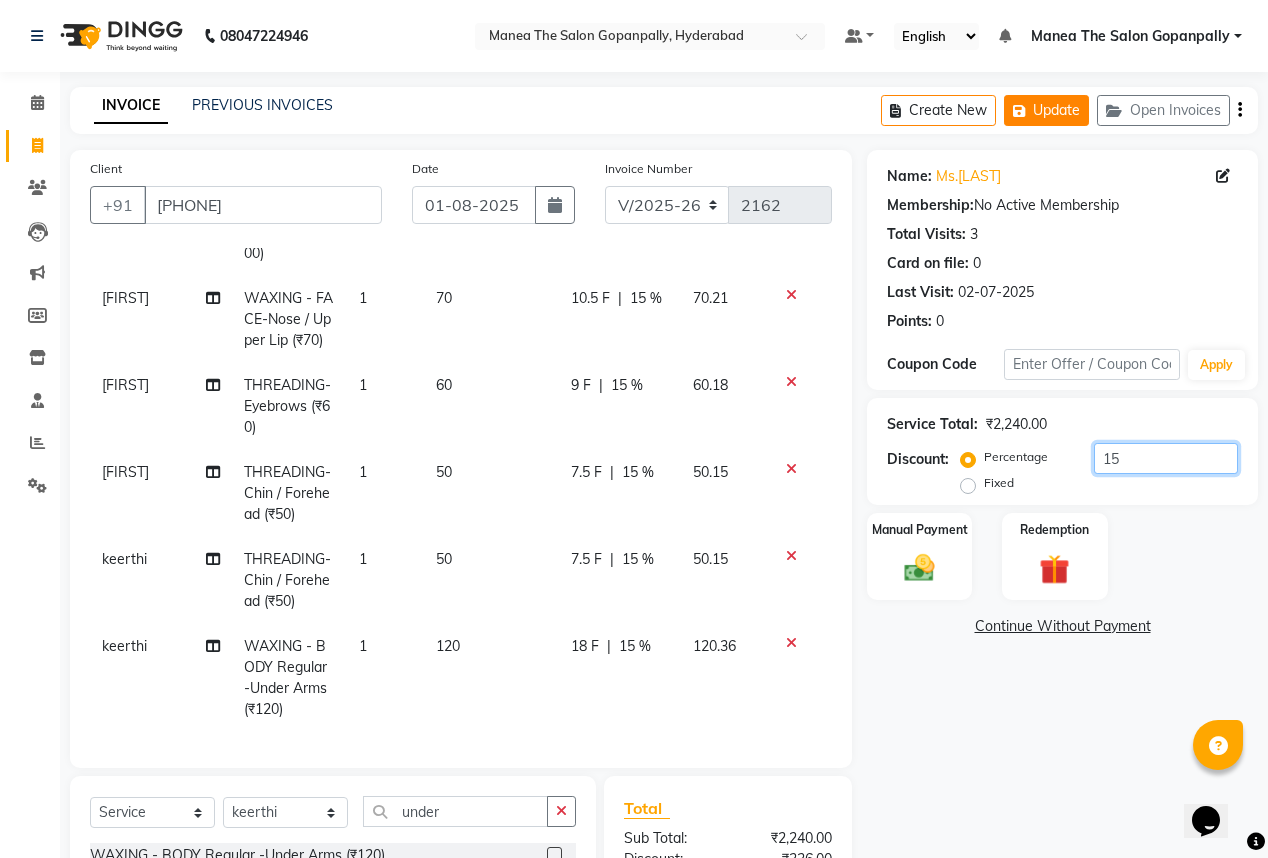 type on "15" 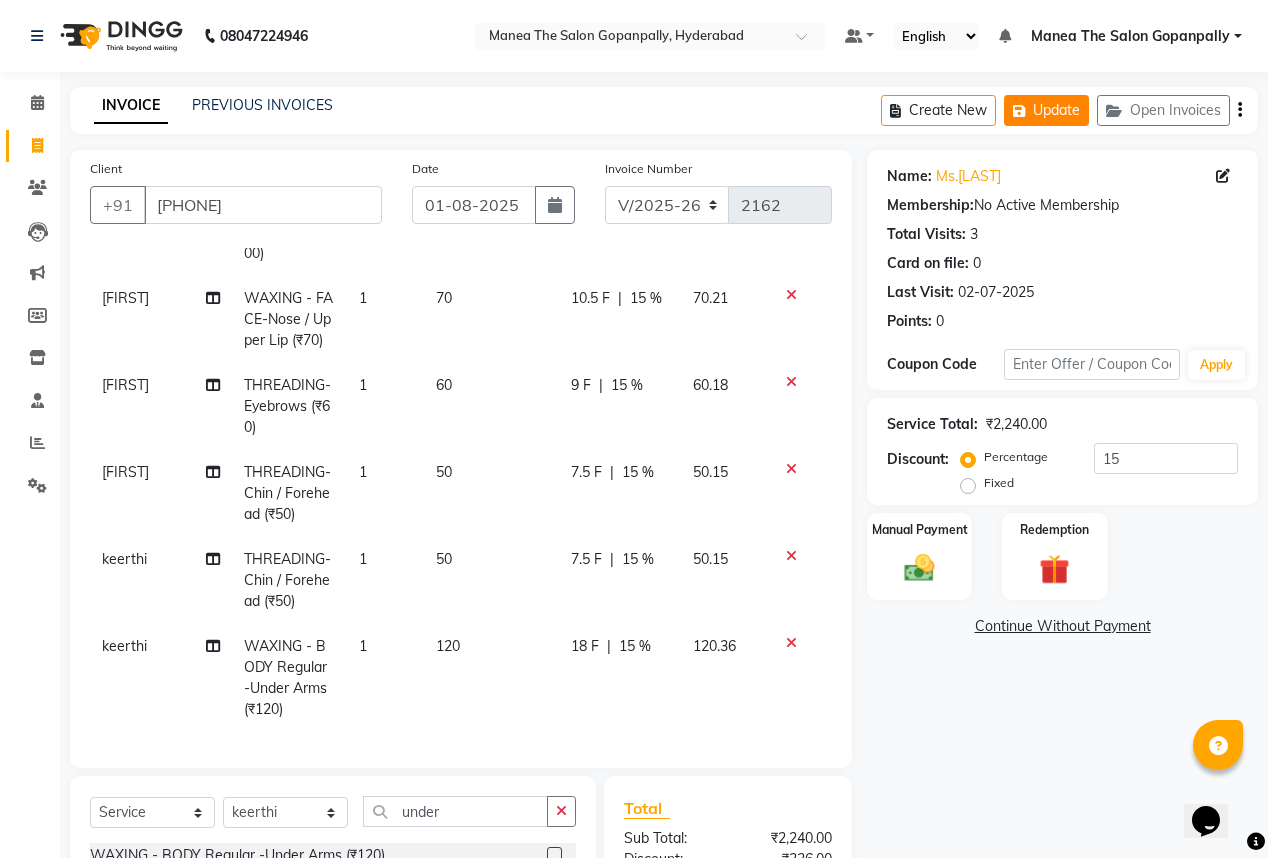 click on "Update" 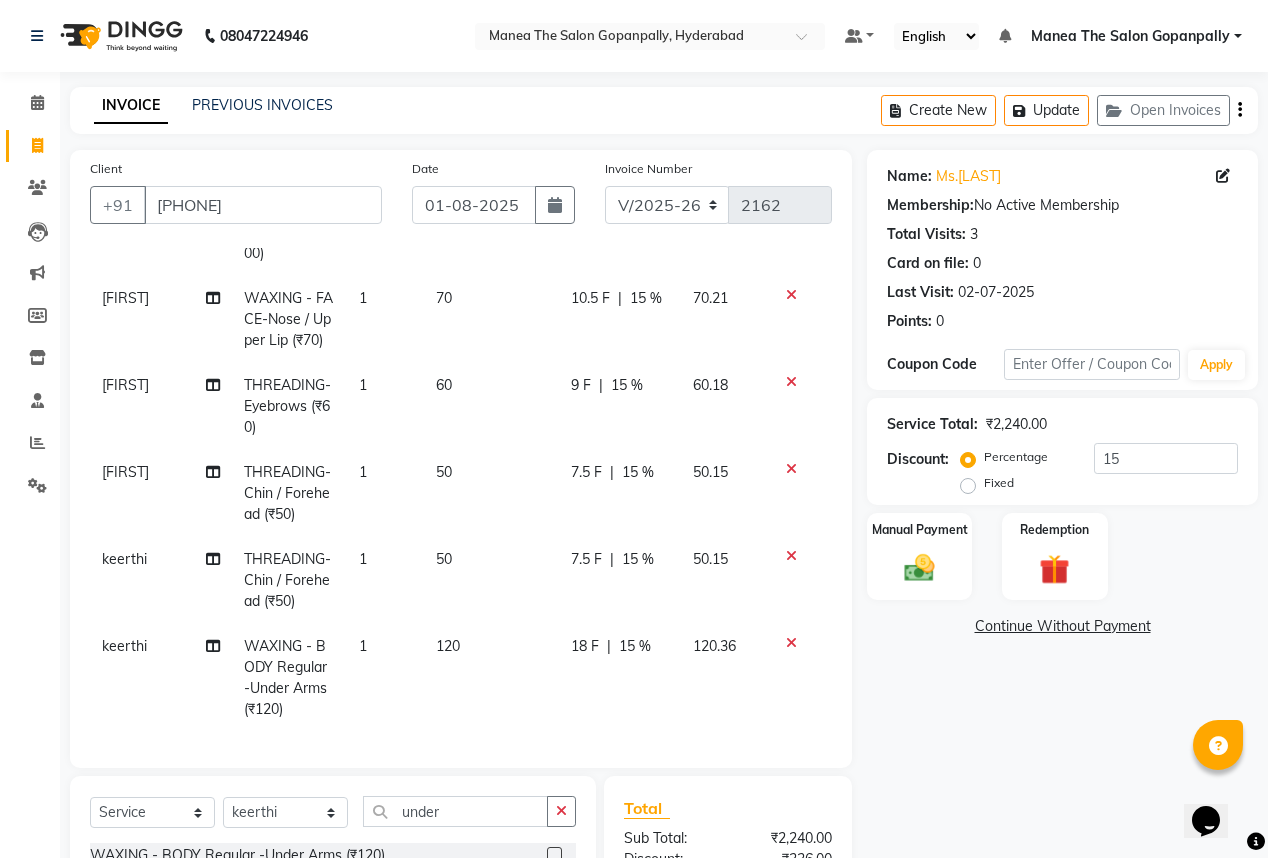 scroll, scrollTop: 242, scrollLeft: 0, axis: vertical 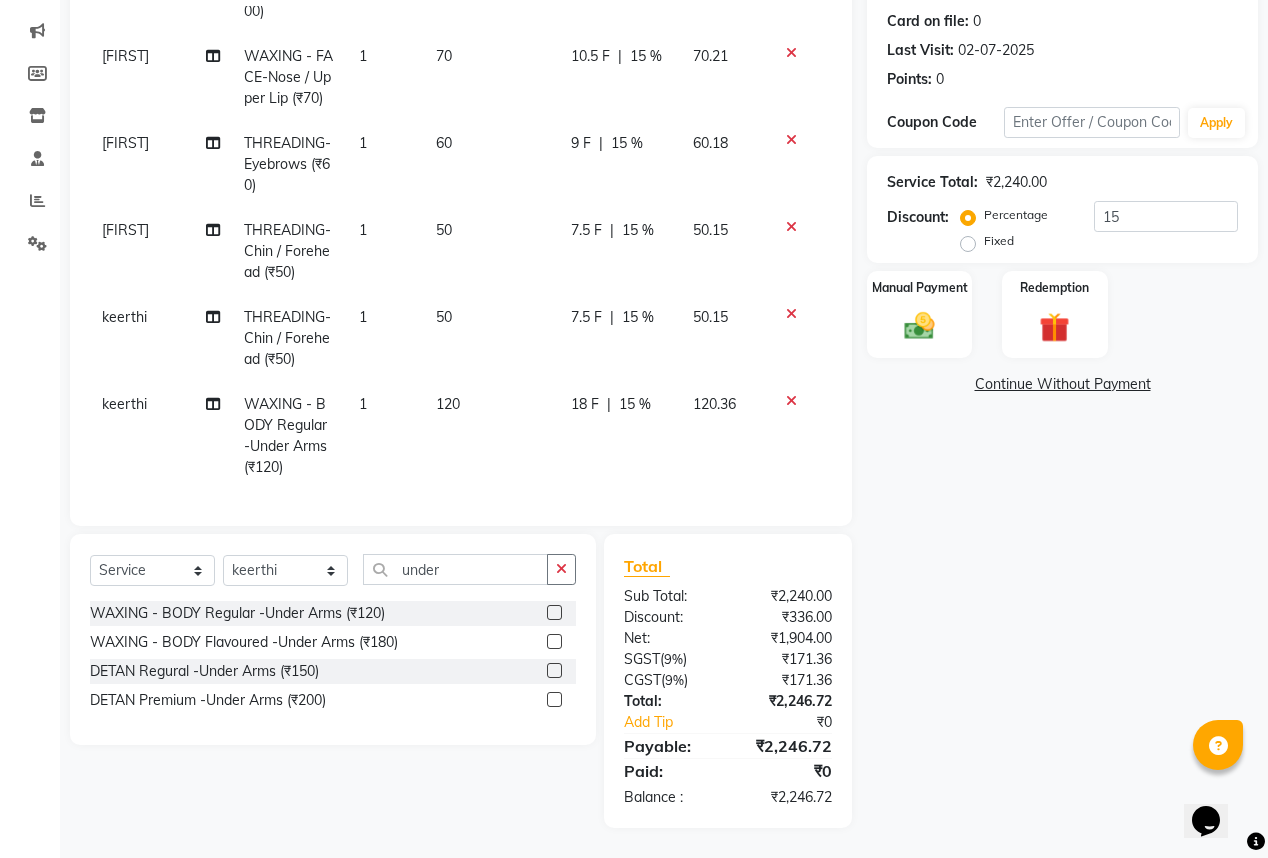 click on "Name: Ms.[LAST] Membership: No Active Membership Total Visits: 3 Card on file: 0 Last Visit: 02-07-2025 Points: 0 Coupon Code Apply Service Total: ₹2,240.00 Discount: Percentage Fixed 15 Manual Payment Redemption Continue Without Payment" 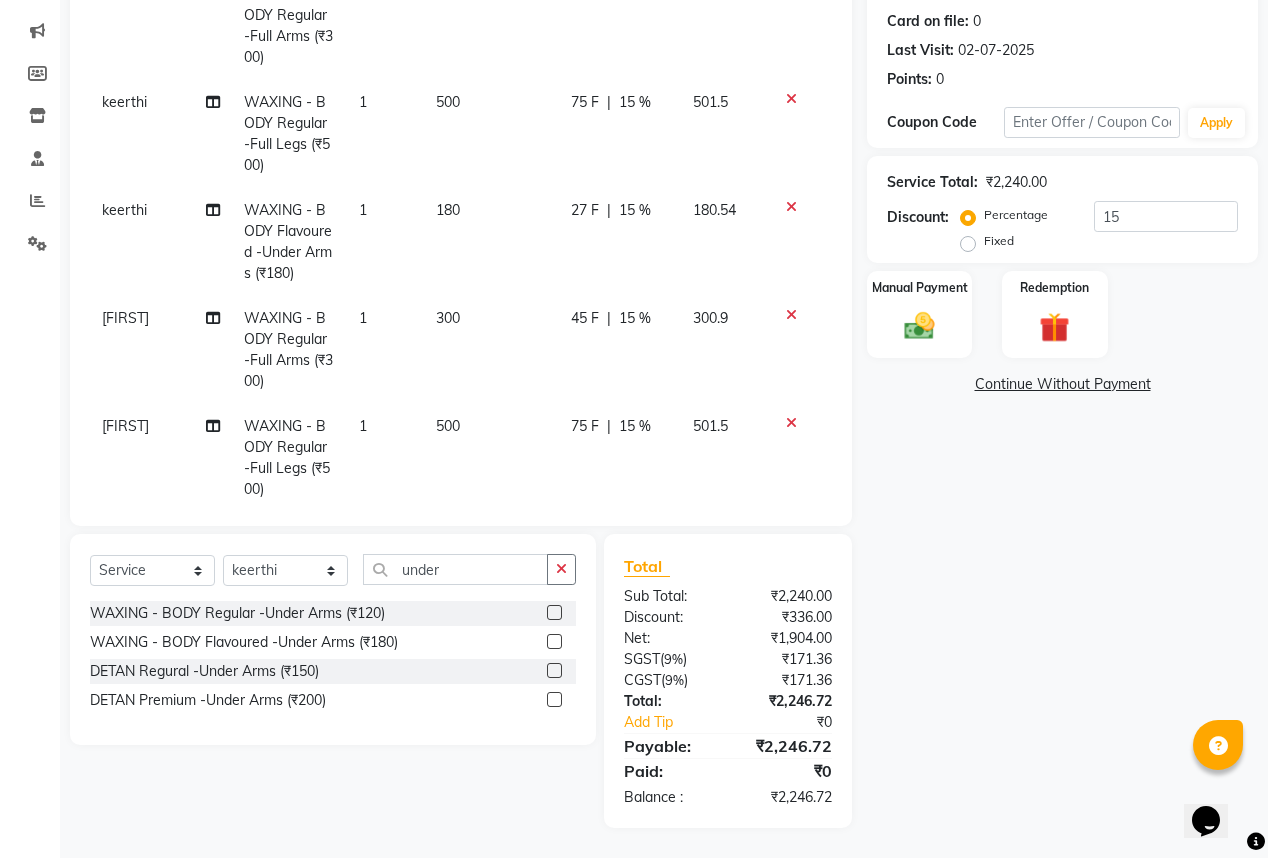 scroll, scrollTop: 60, scrollLeft: 0, axis: vertical 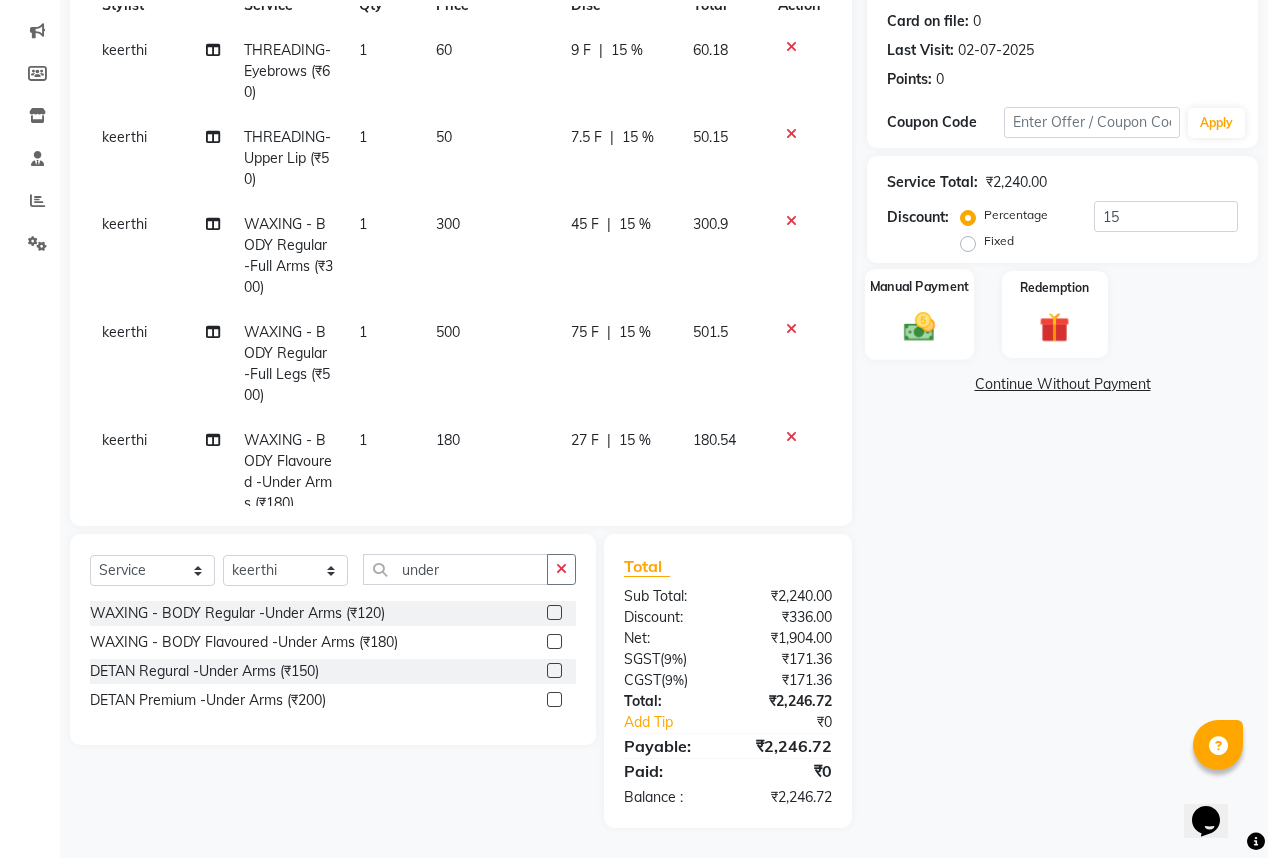 click 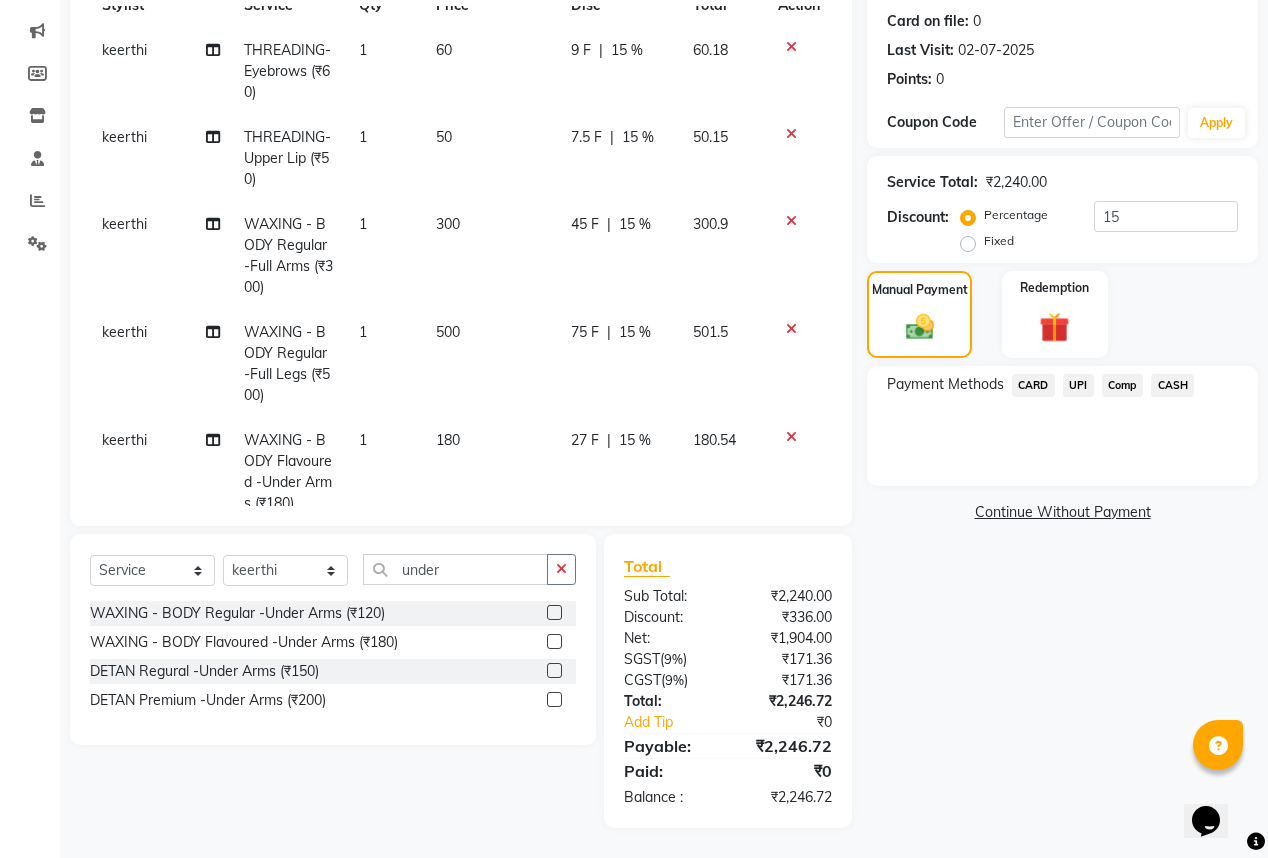 click on "UPI" 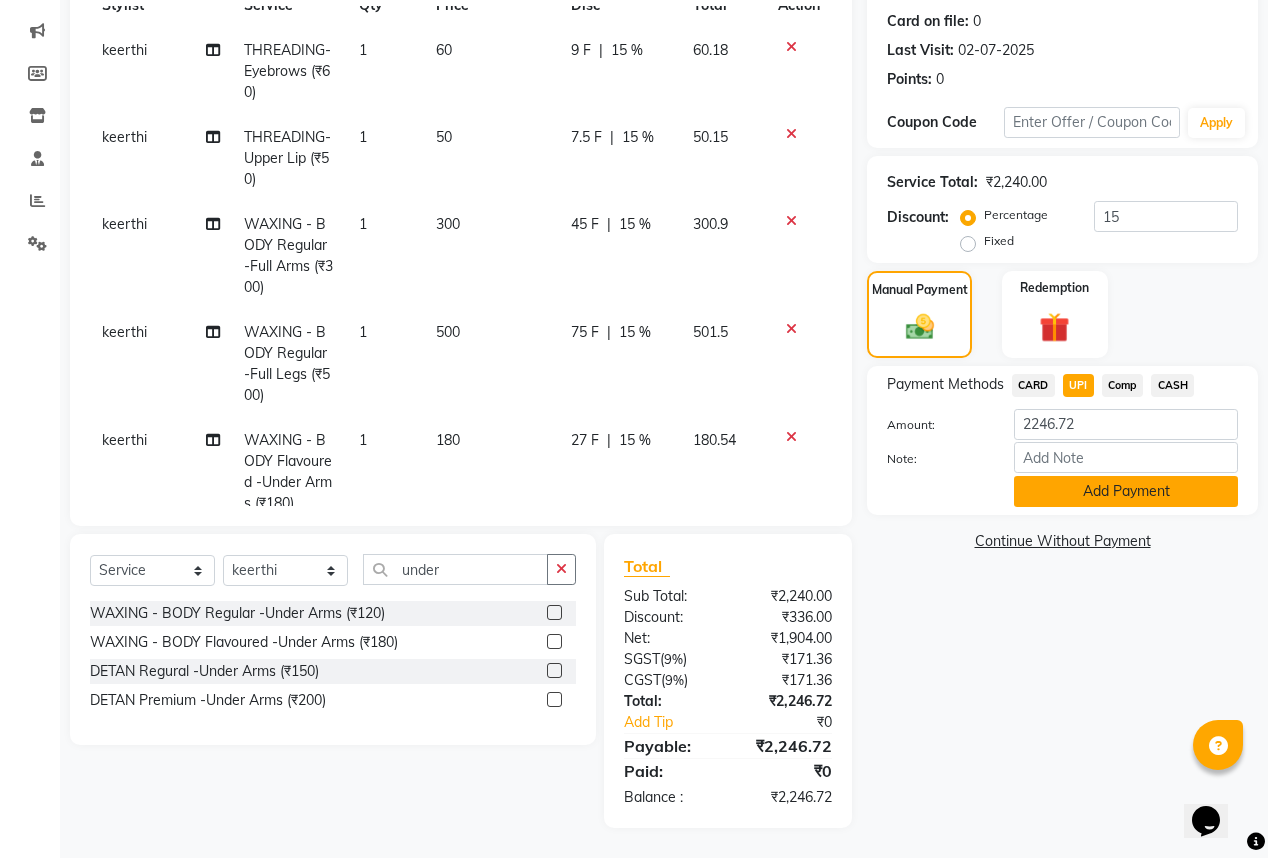 click on "Add Payment" 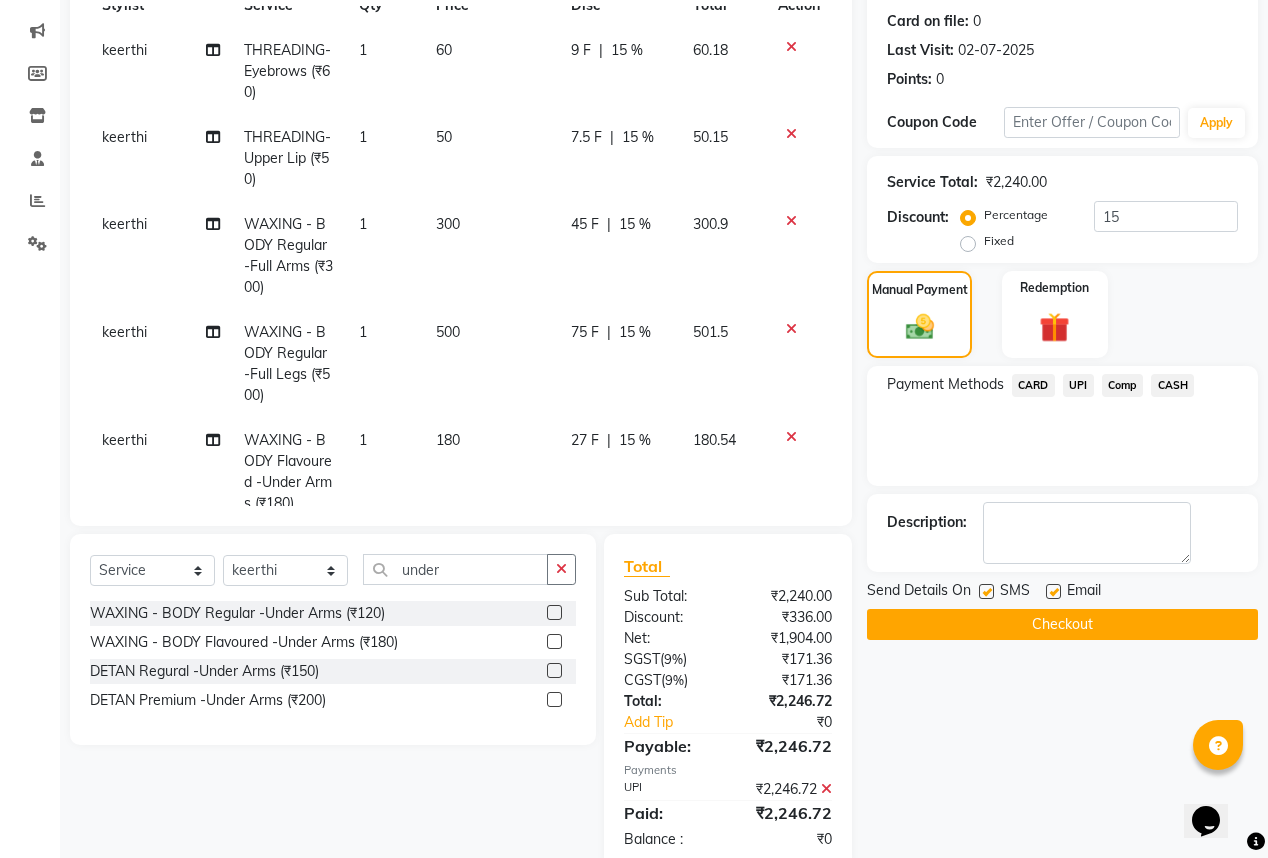 scroll, scrollTop: 284, scrollLeft: 0, axis: vertical 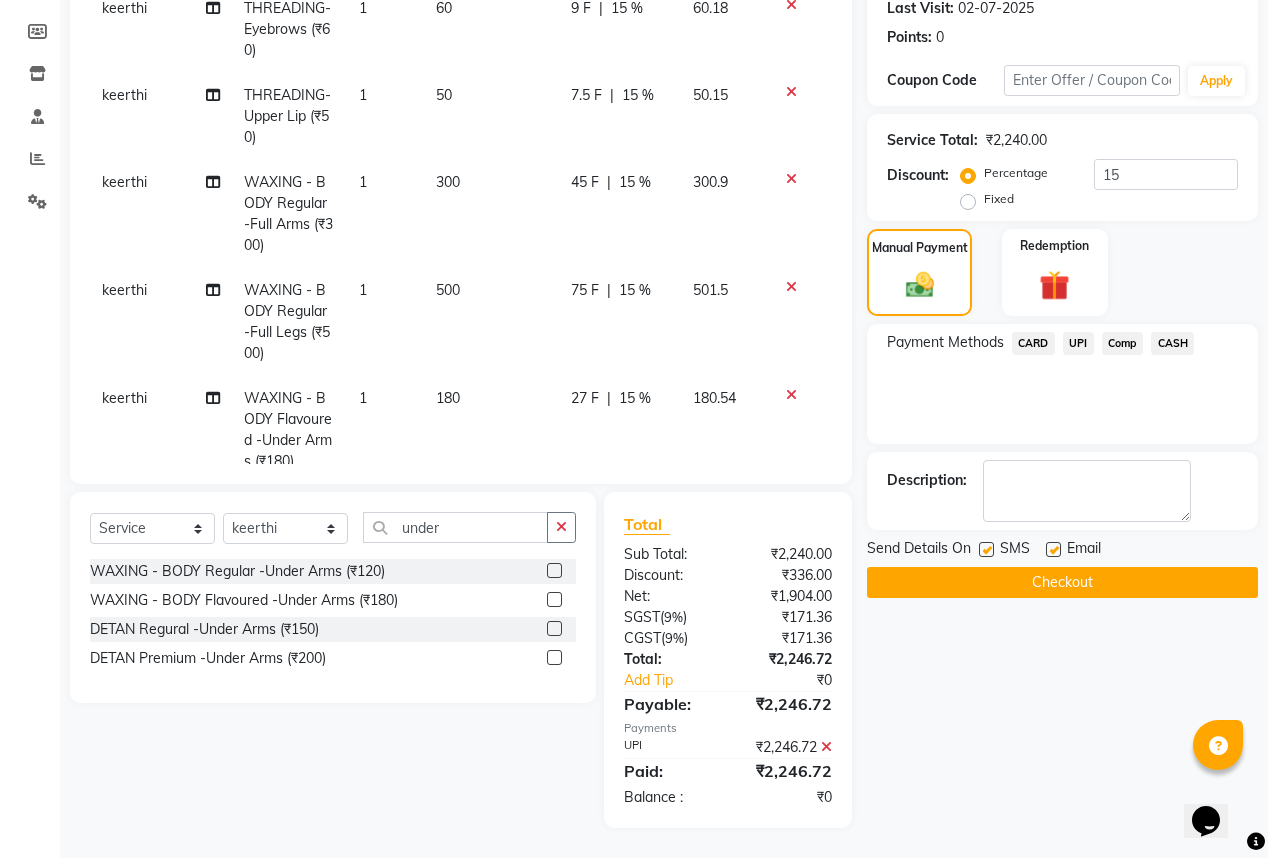 click 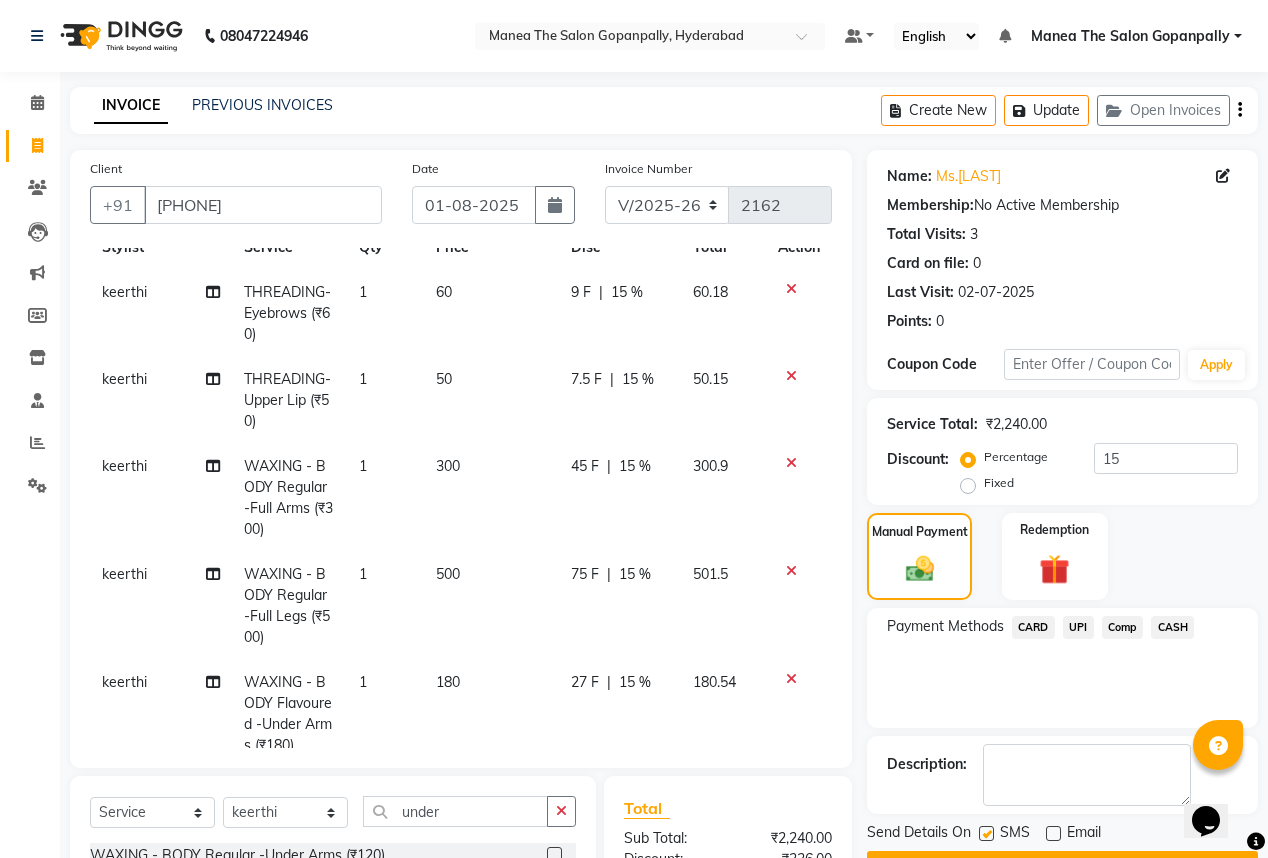 scroll, scrollTop: 284, scrollLeft: 0, axis: vertical 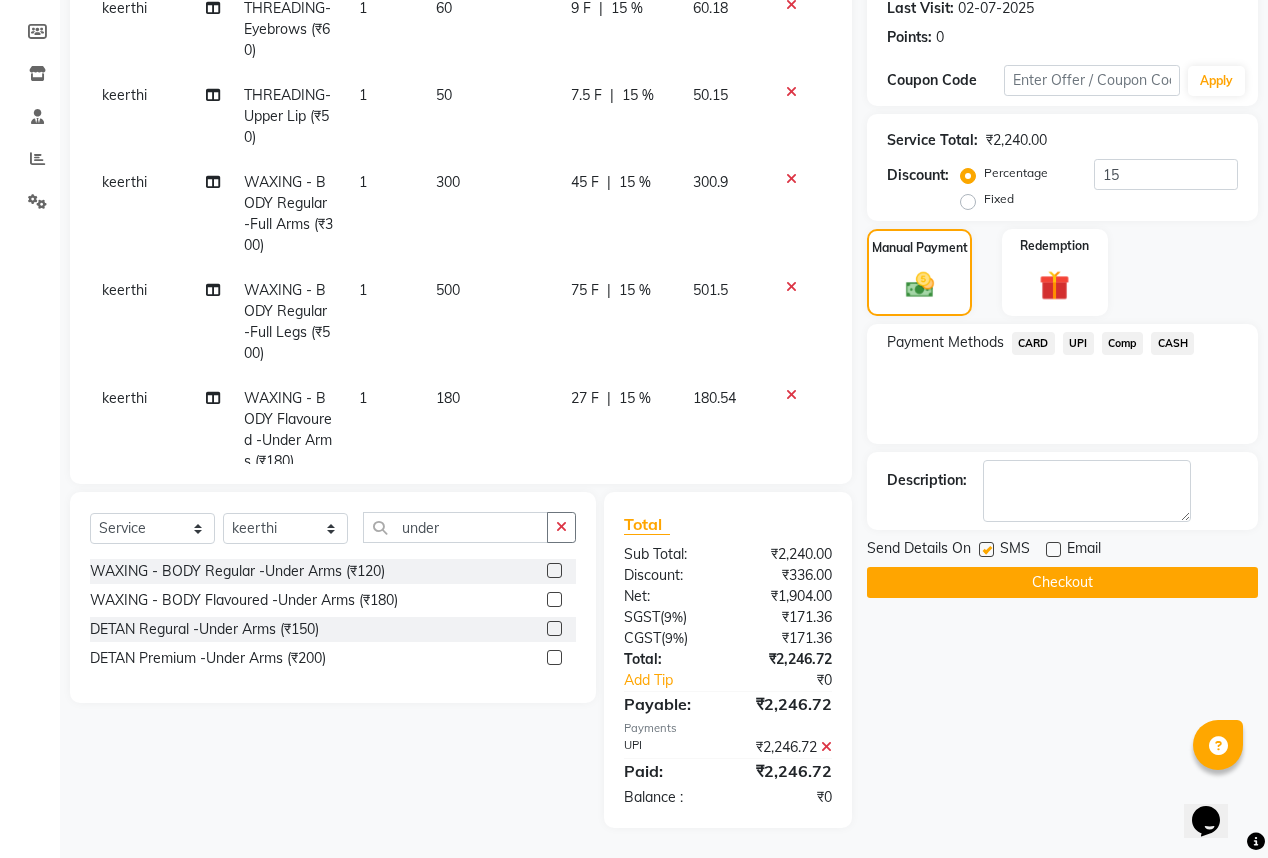 click on "Checkout" 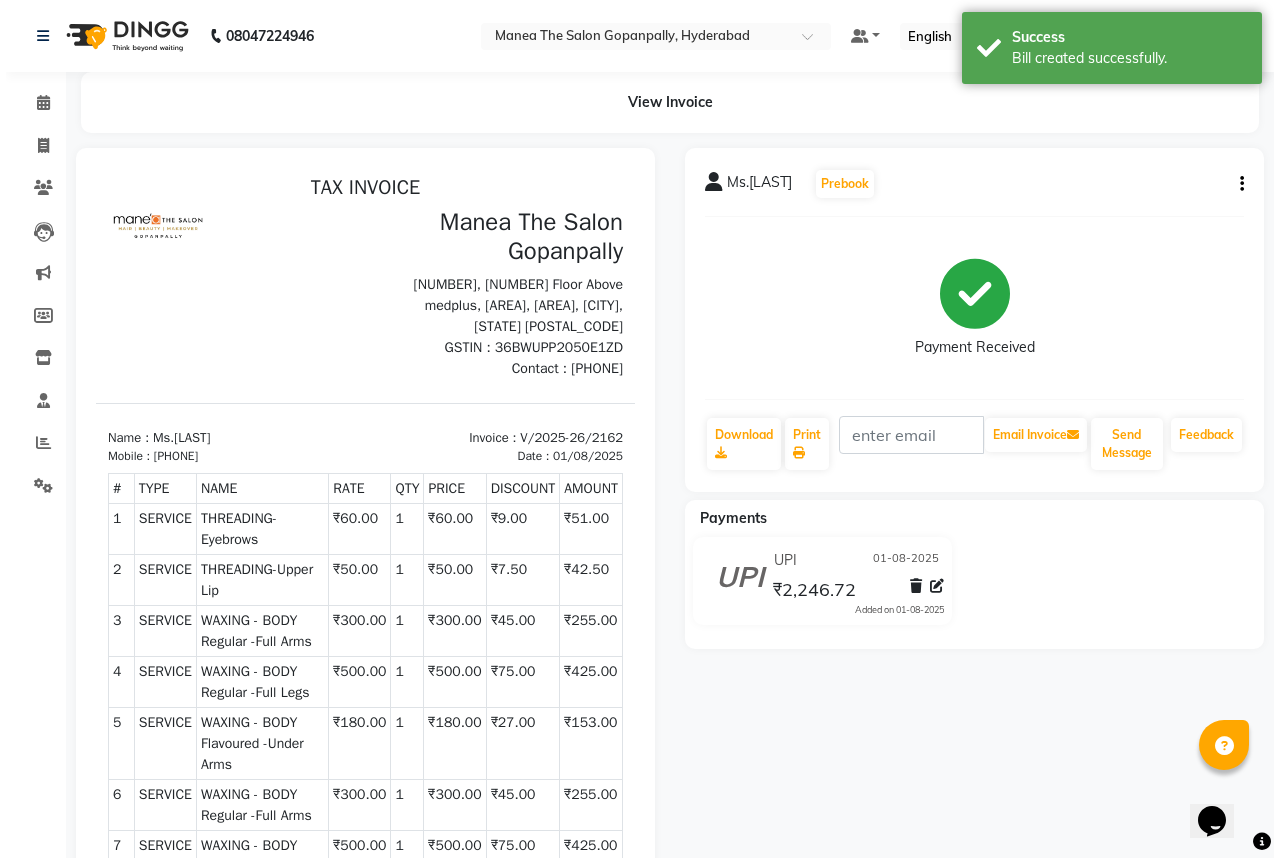 scroll, scrollTop: 0, scrollLeft: 0, axis: both 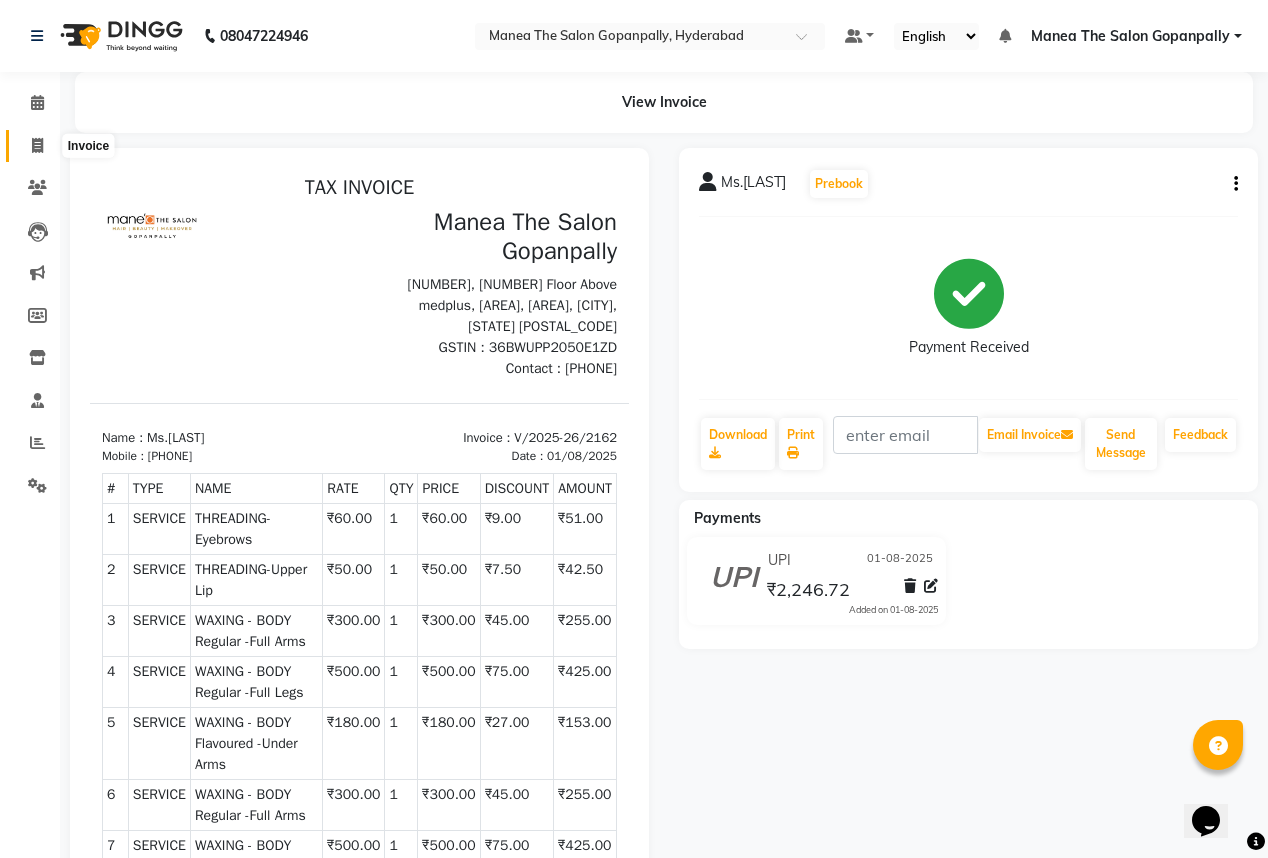 click 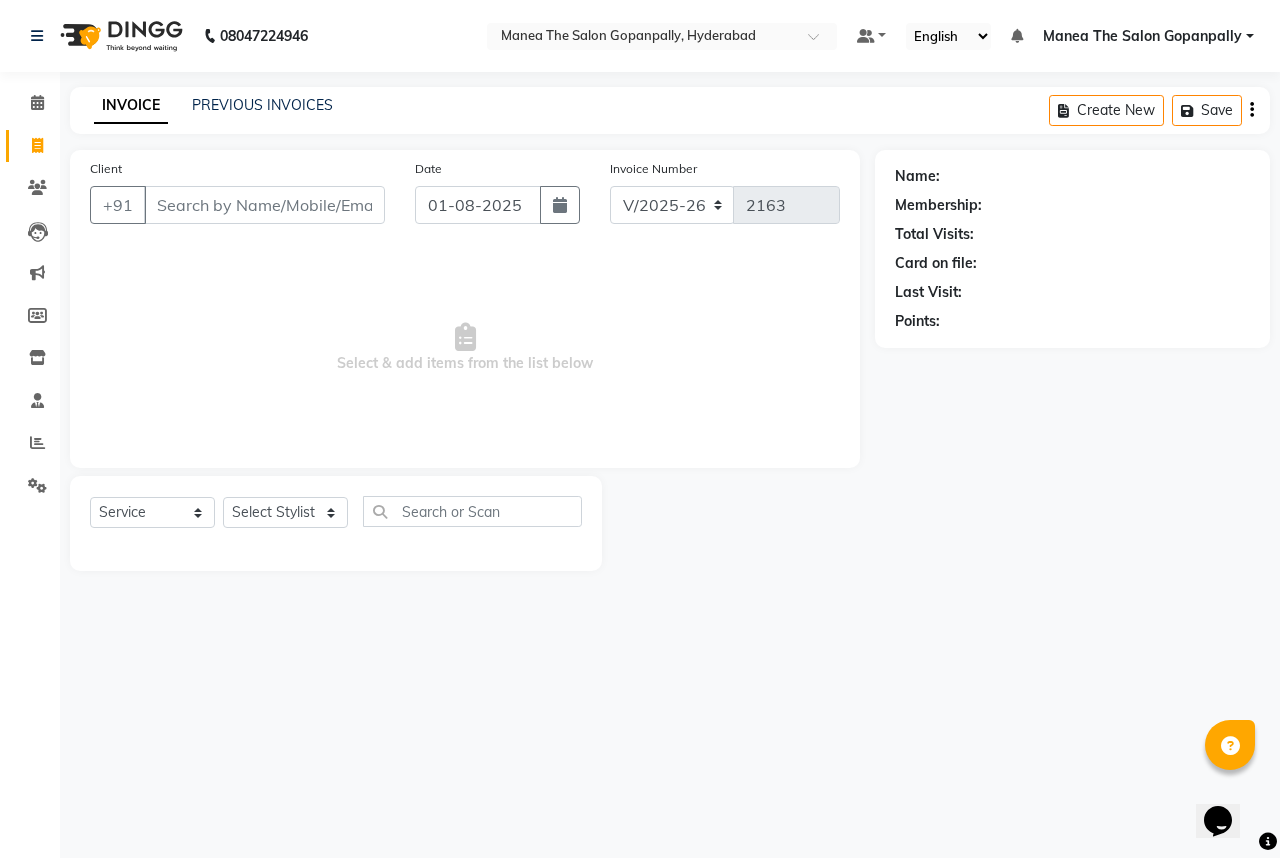 click on "Client" at bounding box center (264, 205) 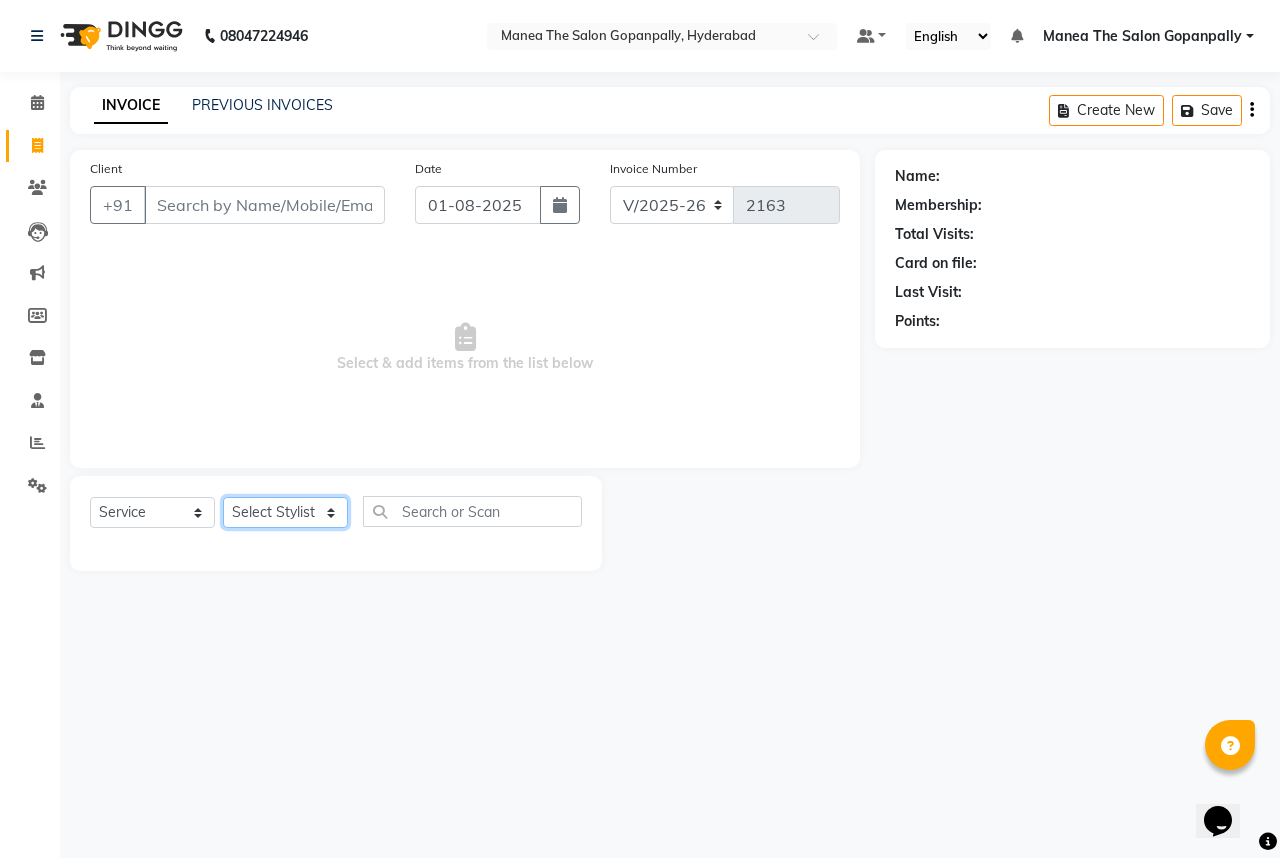 click on "Select Stylist Anand AVANTHI Haider  indu IRFAN keerthi rehan sameer saritha zubair" 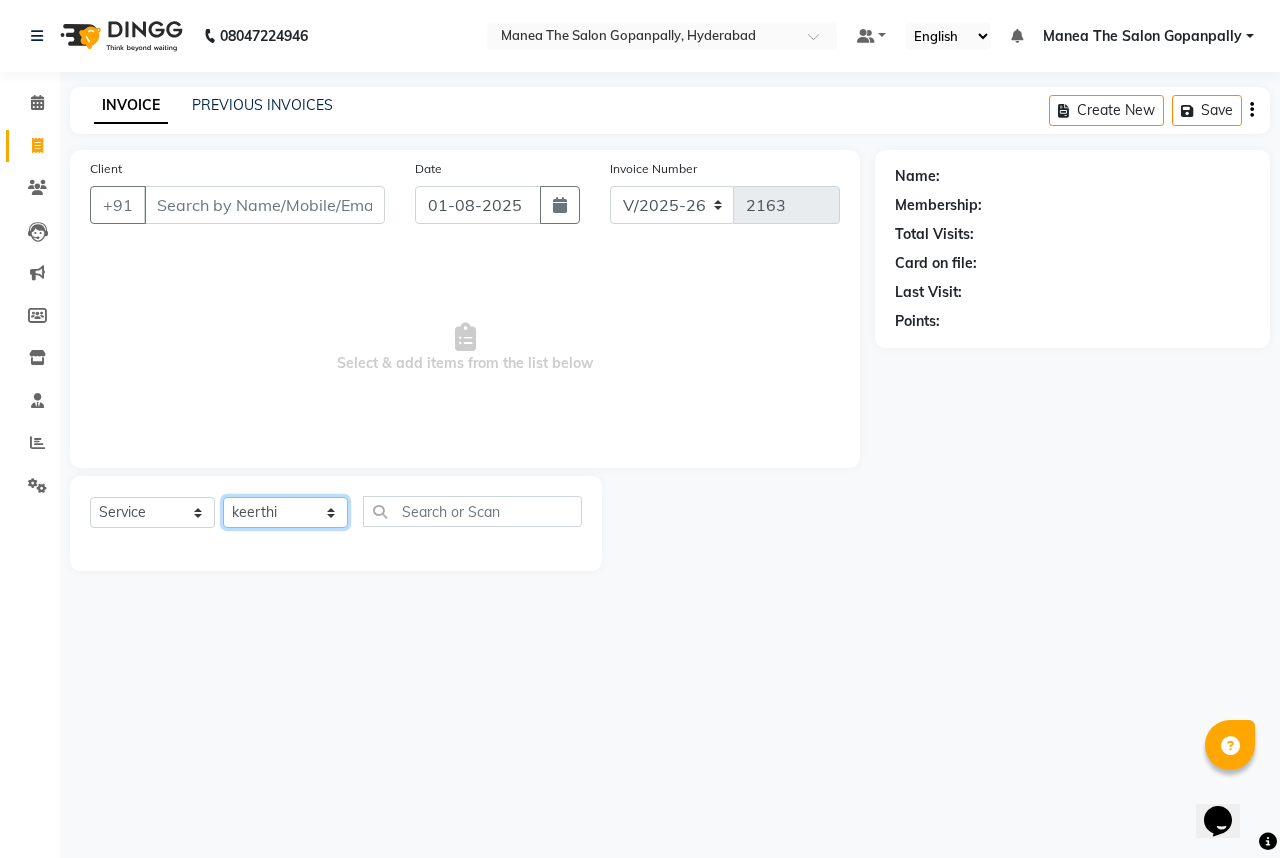 click on "Select Stylist Anand AVANTHI Haider  indu IRFAN keerthi rehan sameer saritha zubair" 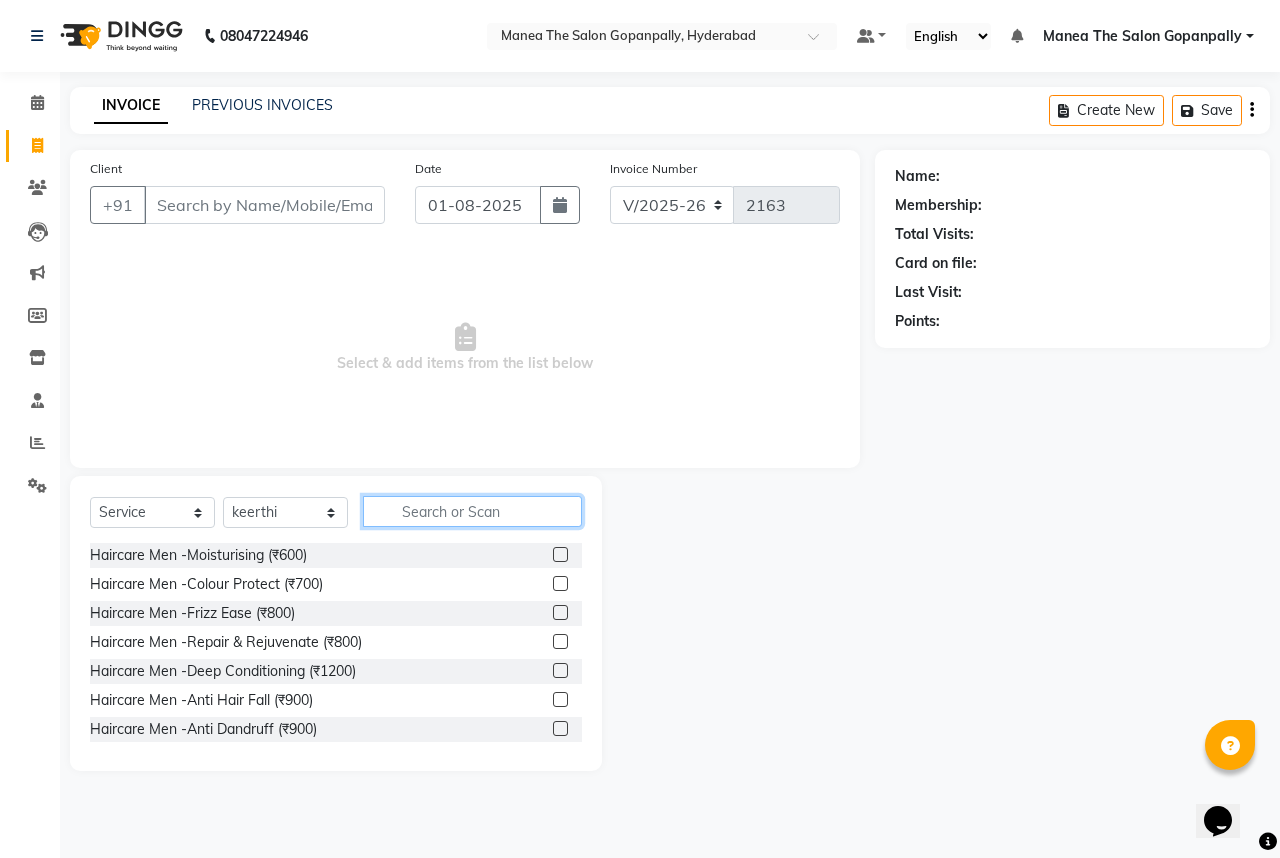 click 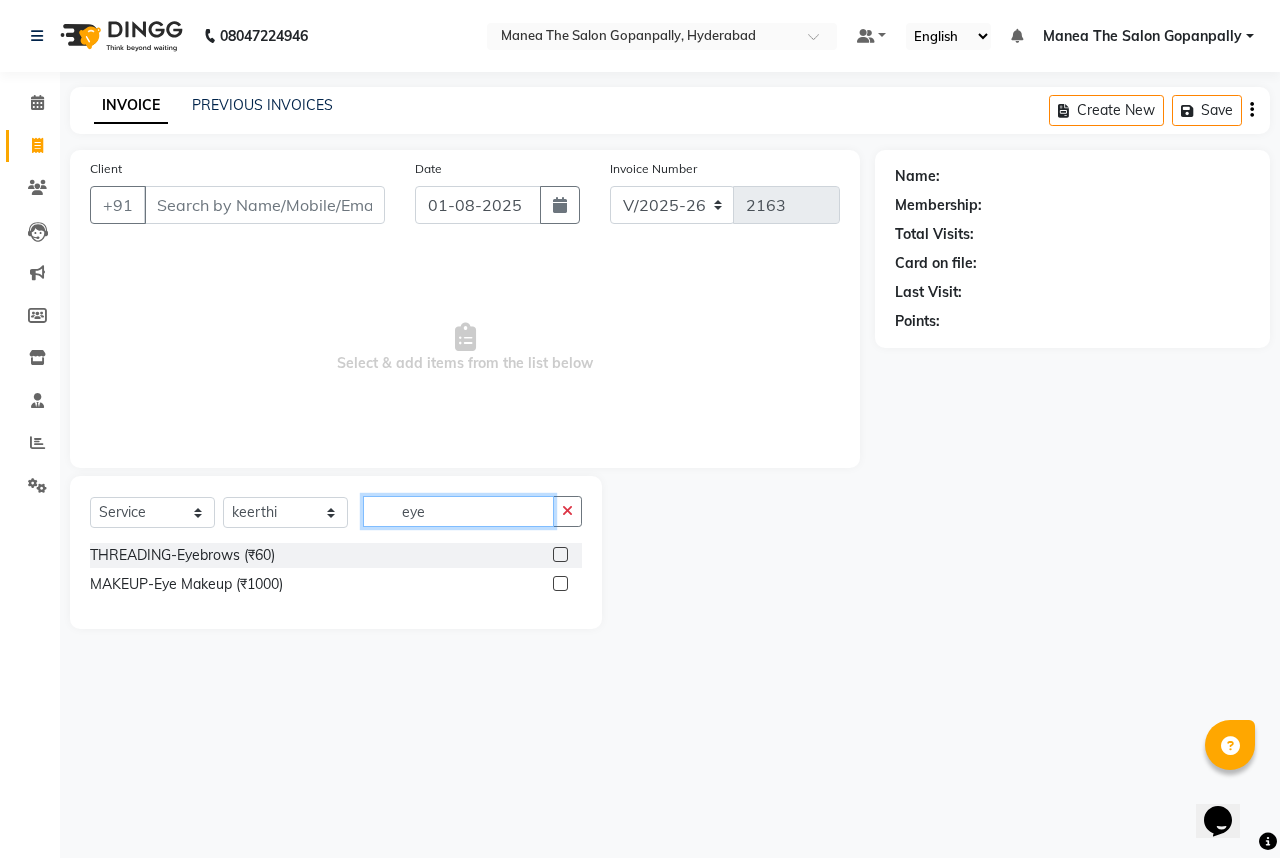 type on "eye" 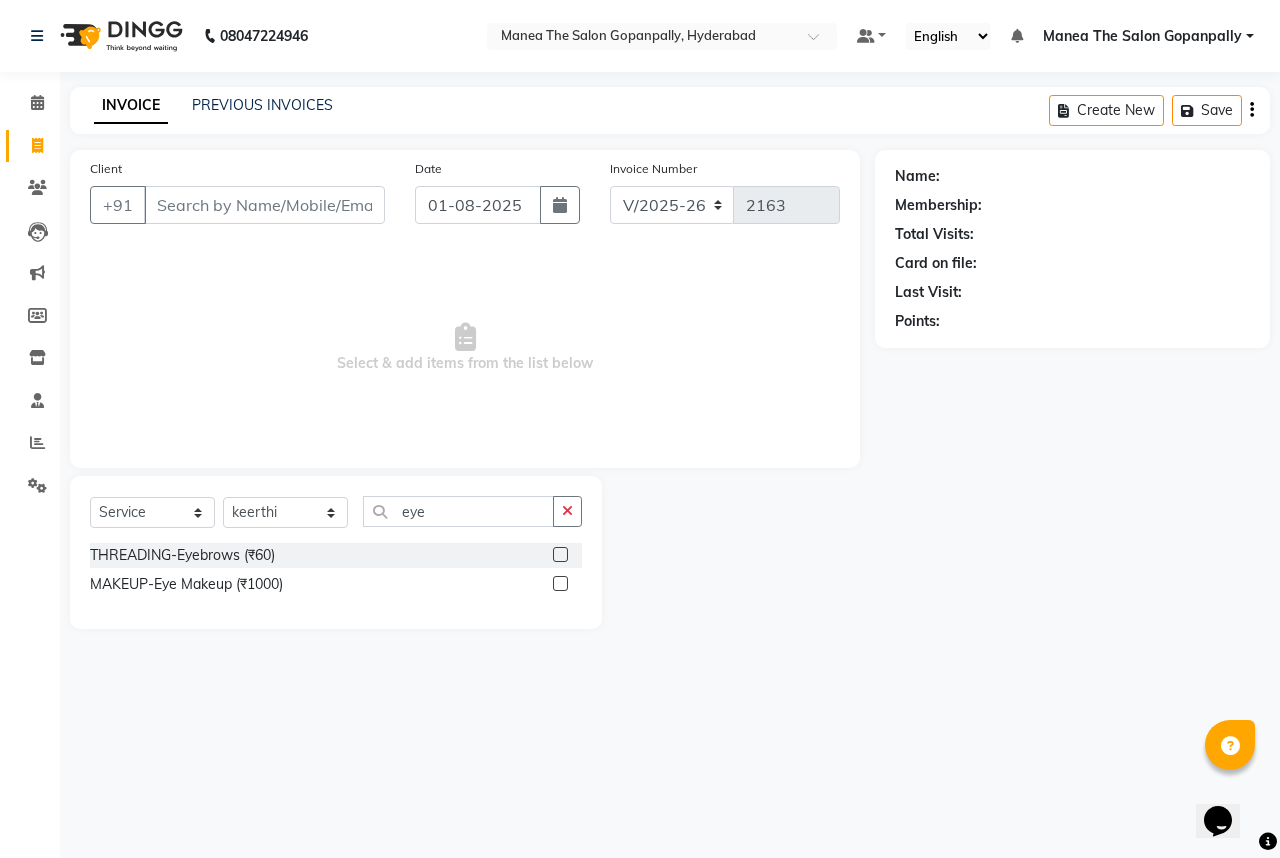 click 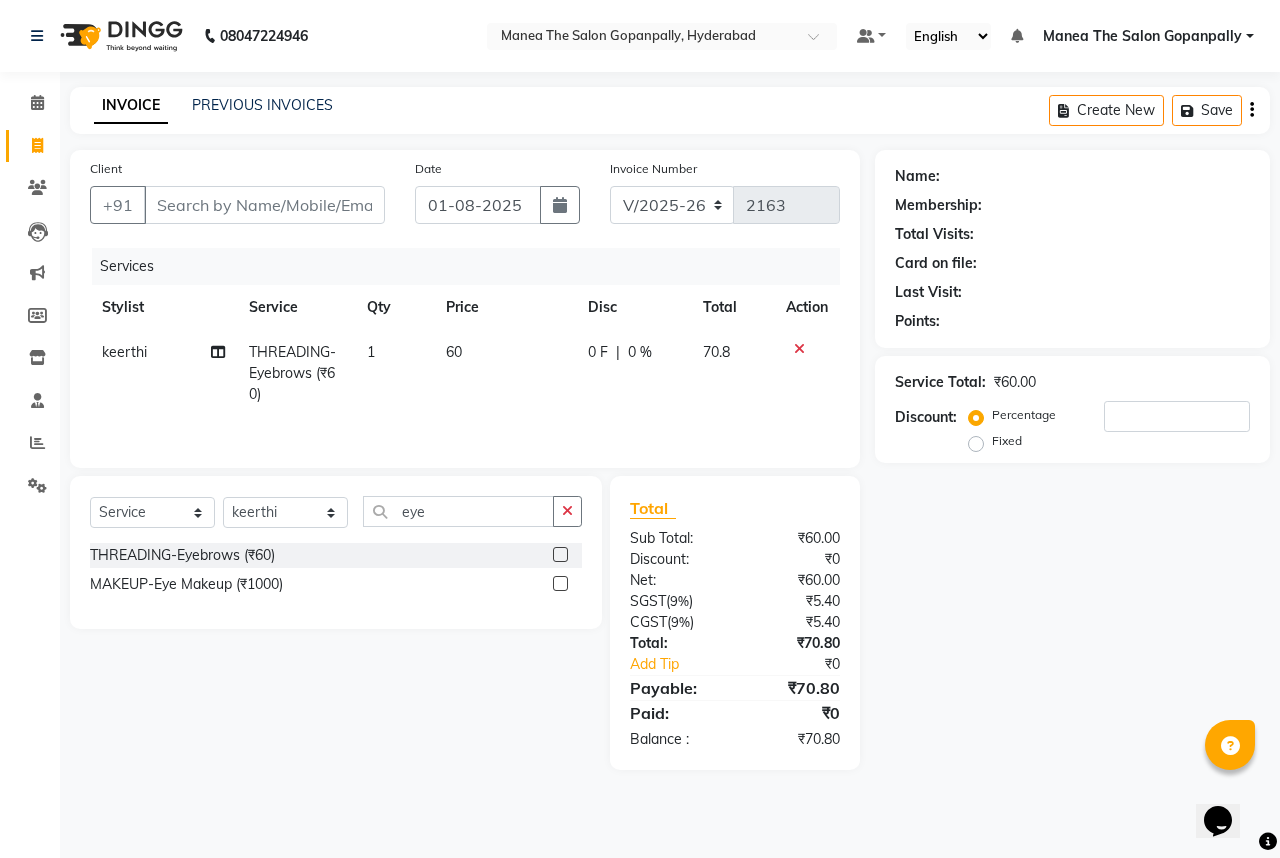 click 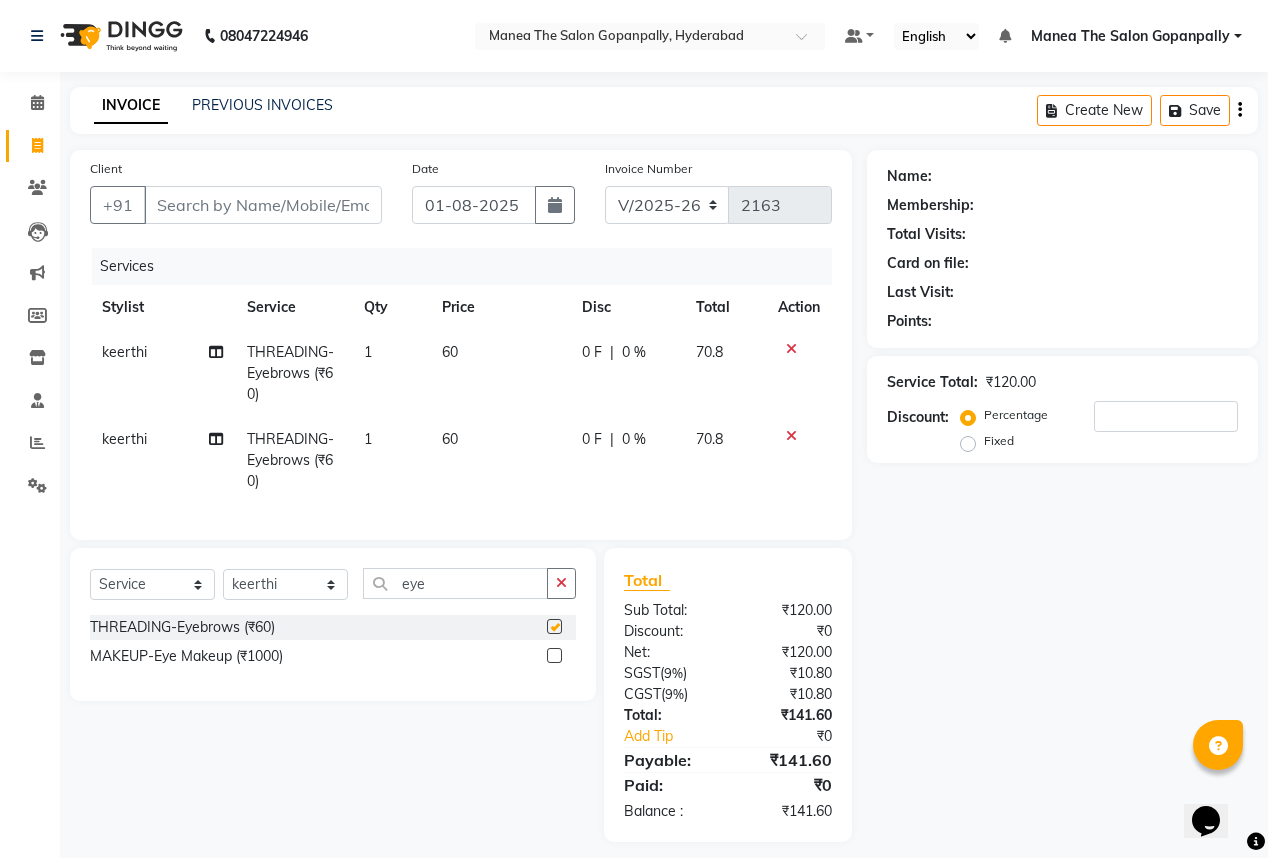 checkbox on "false" 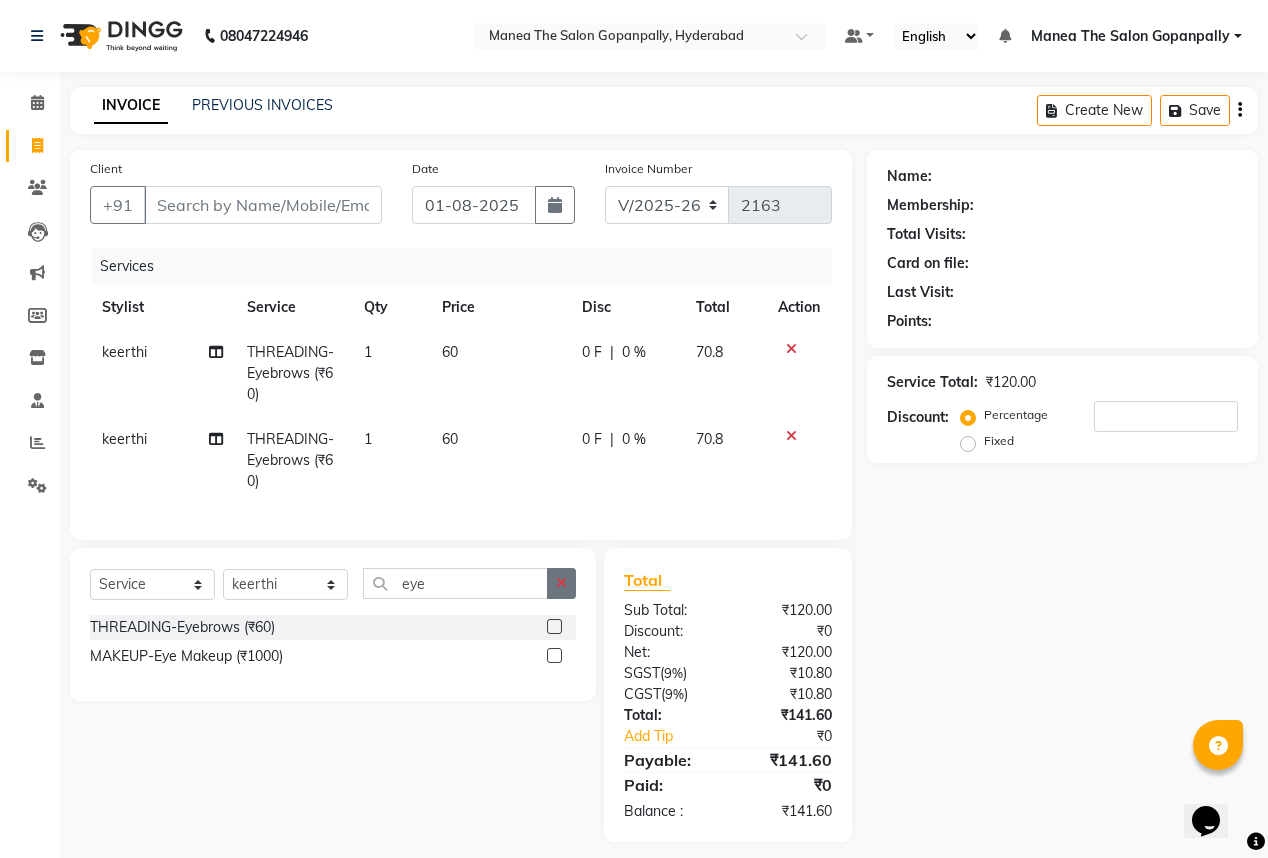 click 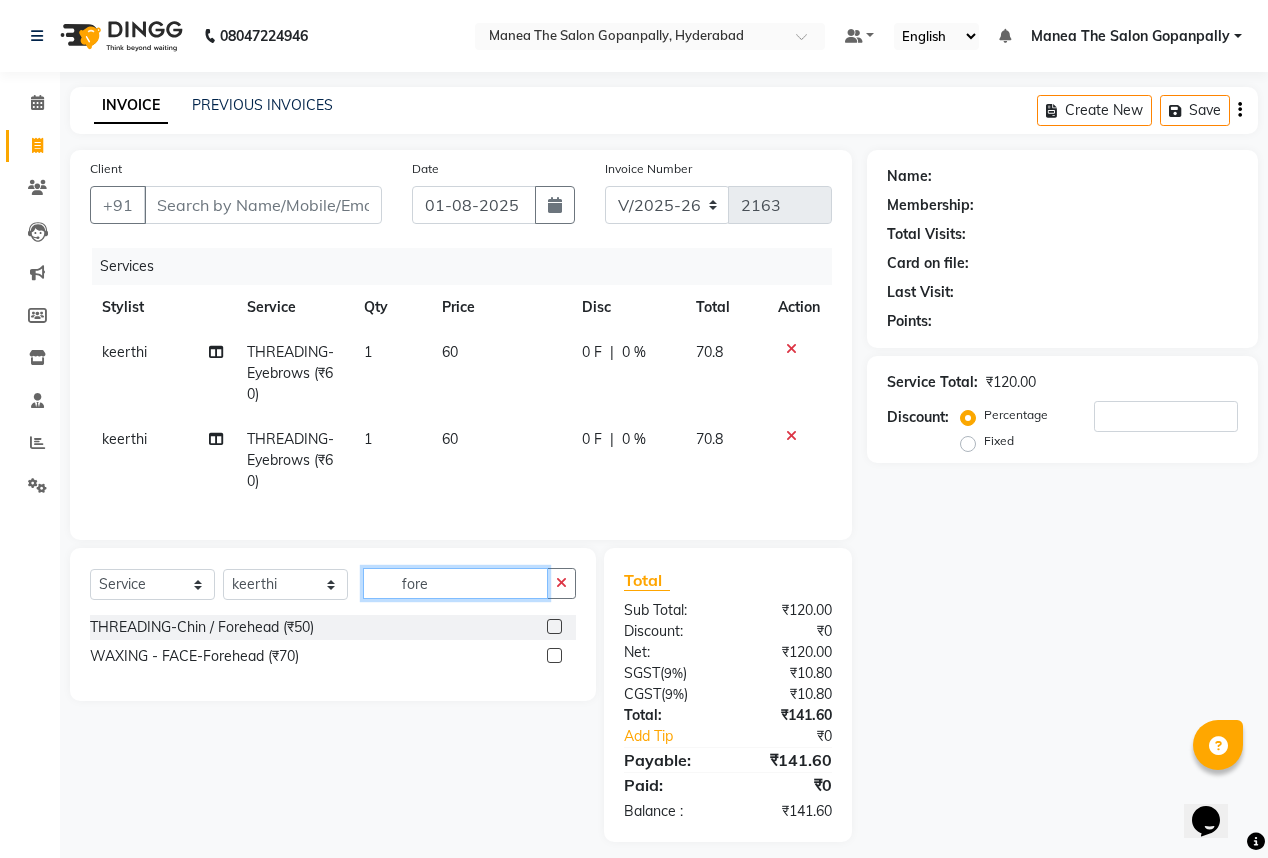 type on "fore" 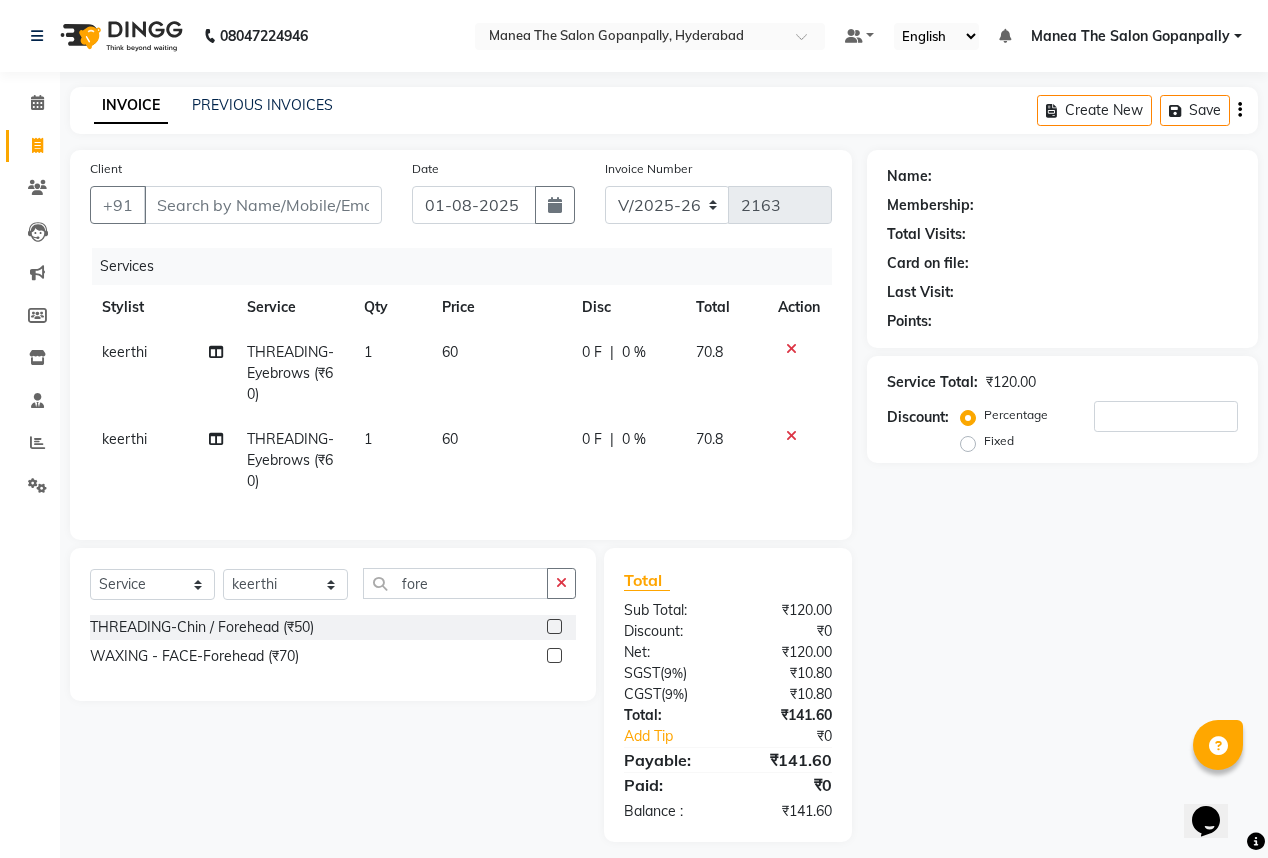 click 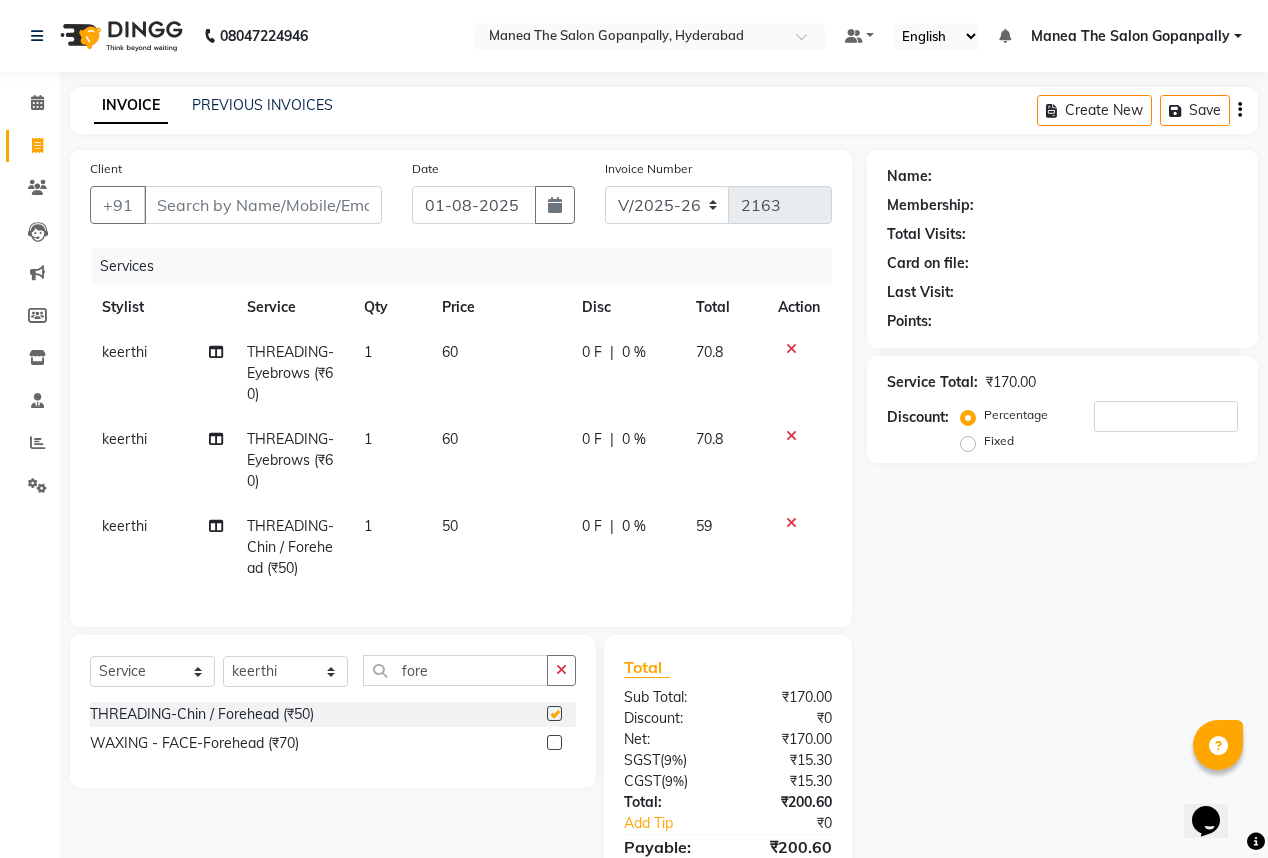 checkbox on "false" 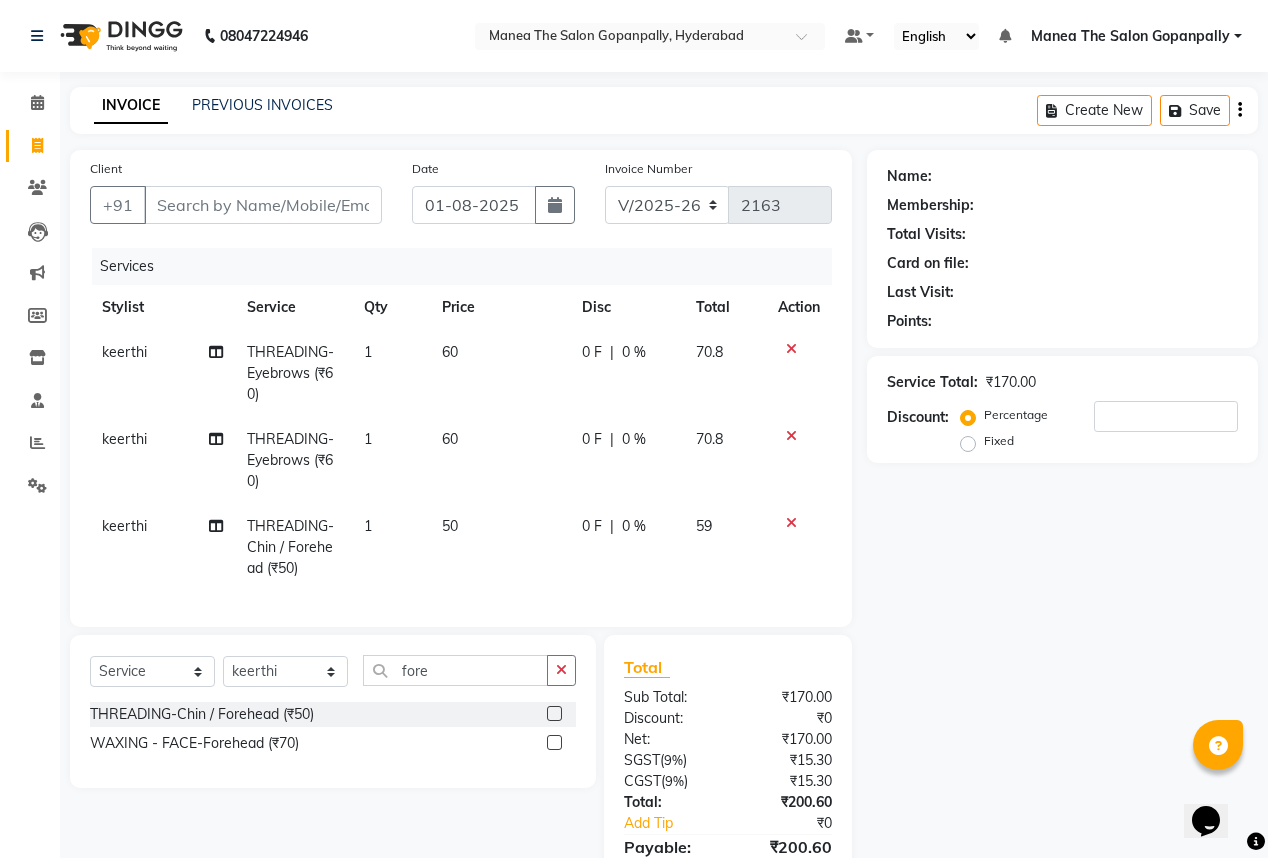 click 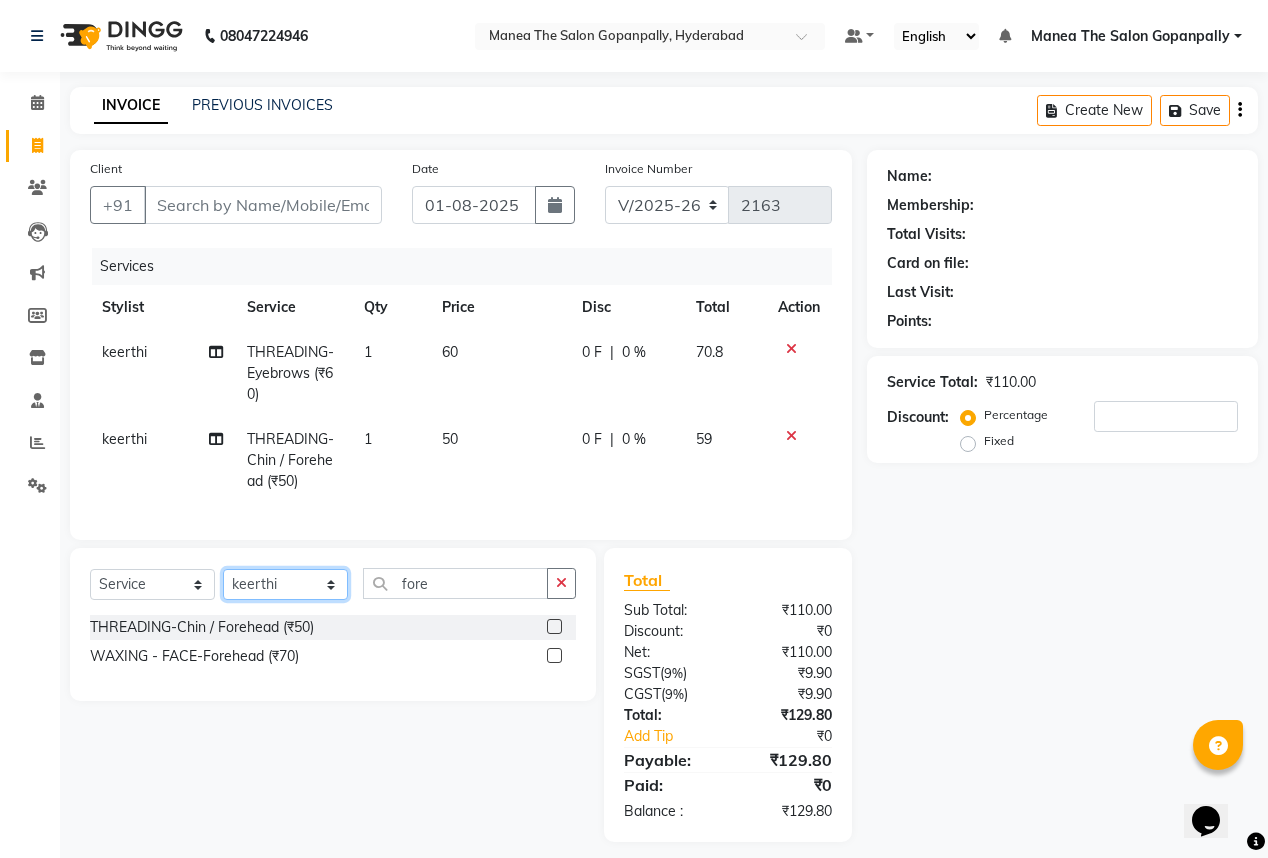 click on "Select Stylist Anand AVANTHI Haider  indu IRFAN keerthi rehan sameer saritha zubair" 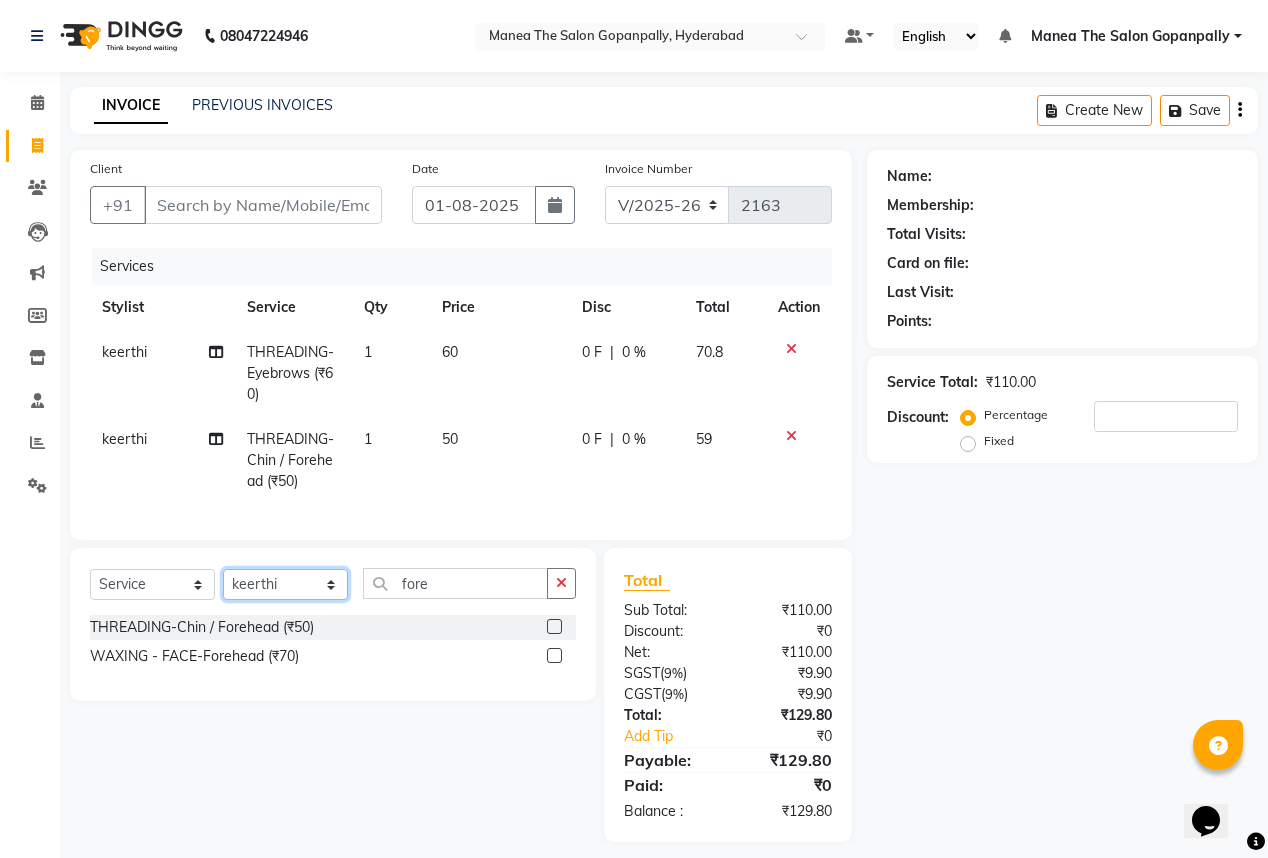 select on "86049" 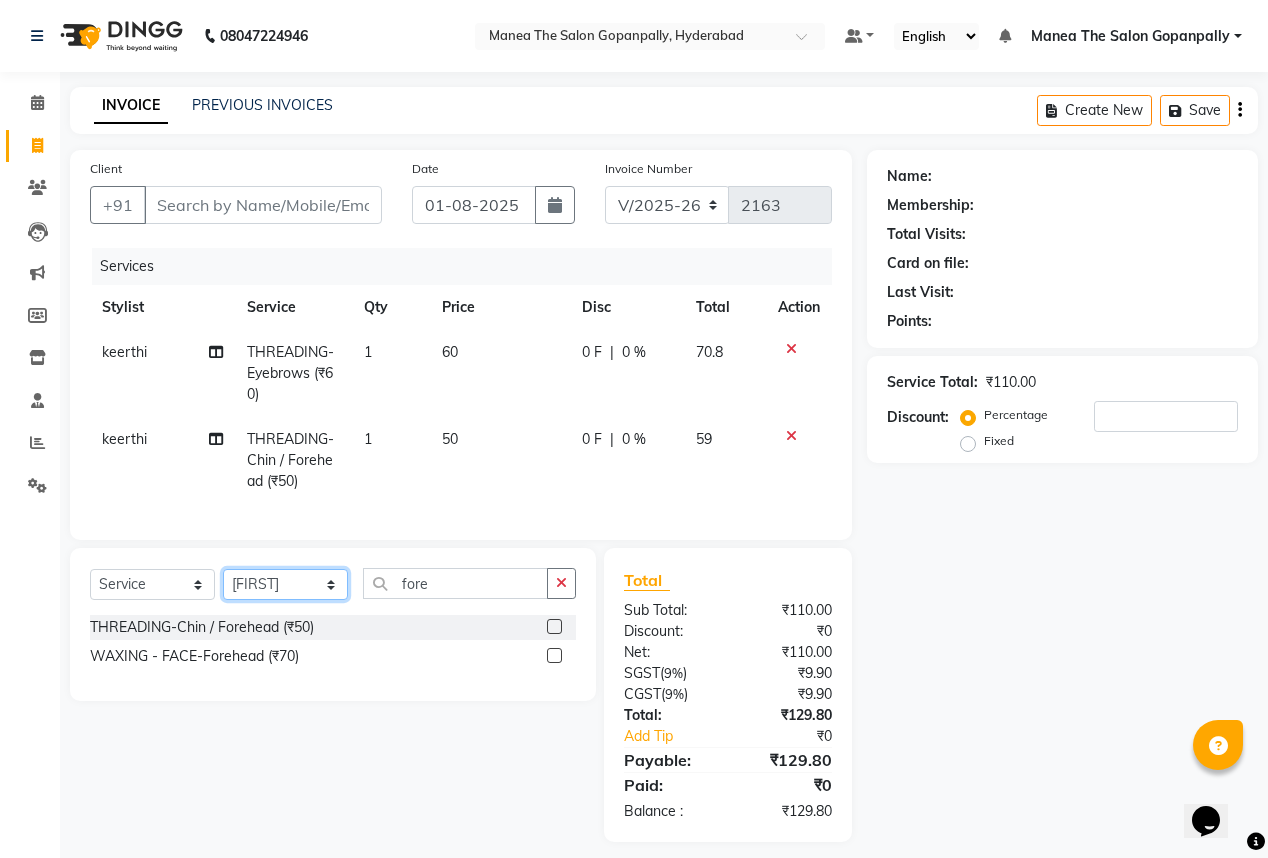 click on "Select Stylist Anand AVANTHI Haider  indu IRFAN keerthi rehan sameer saritha zubair" 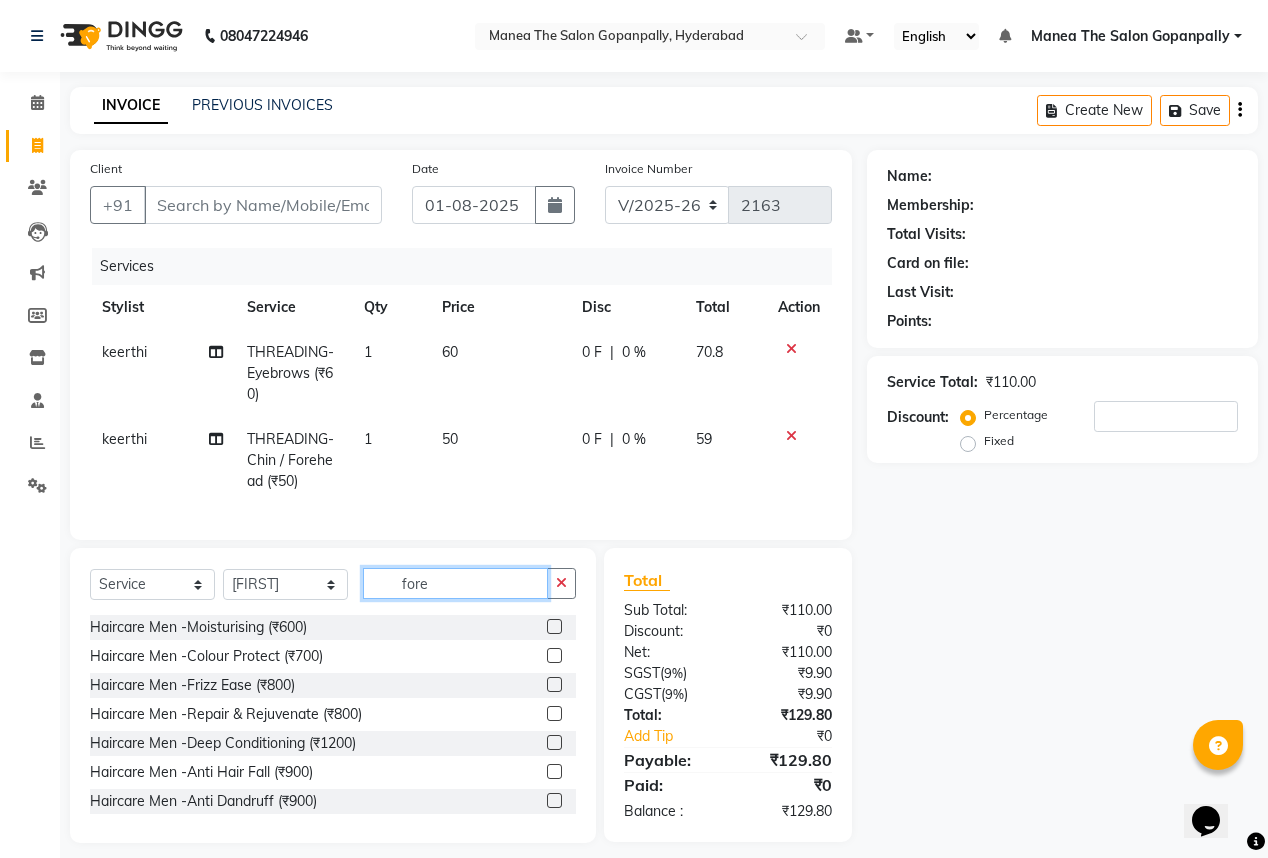 click on "fore" 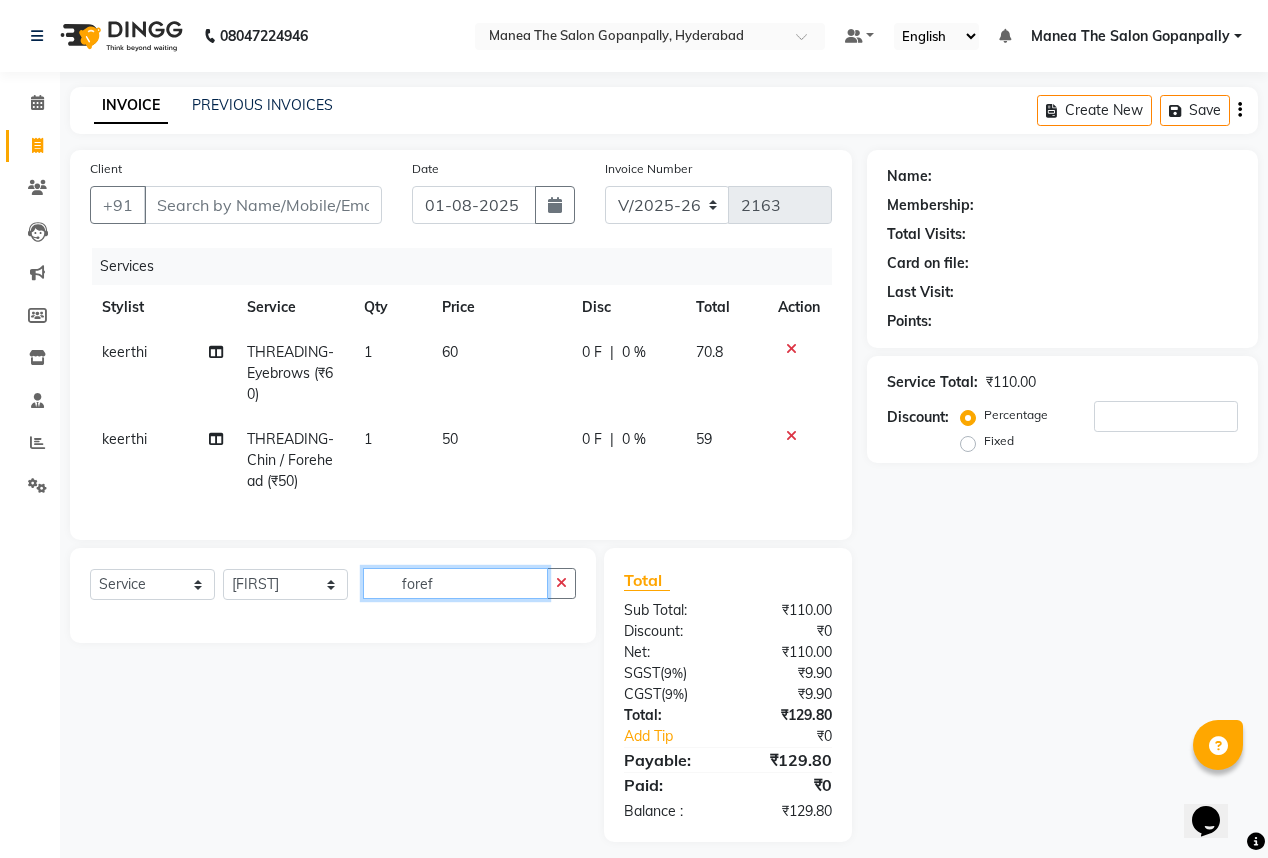 type on "fore" 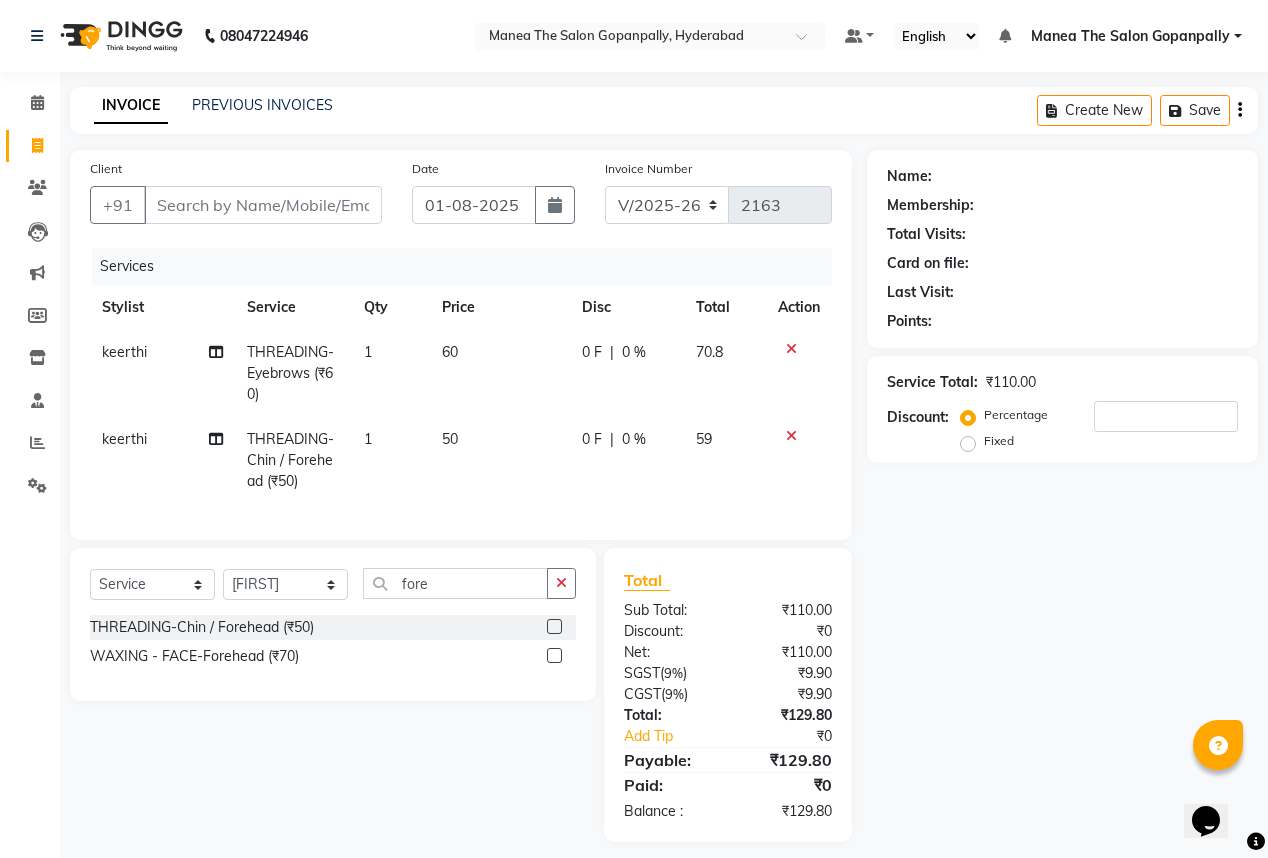click 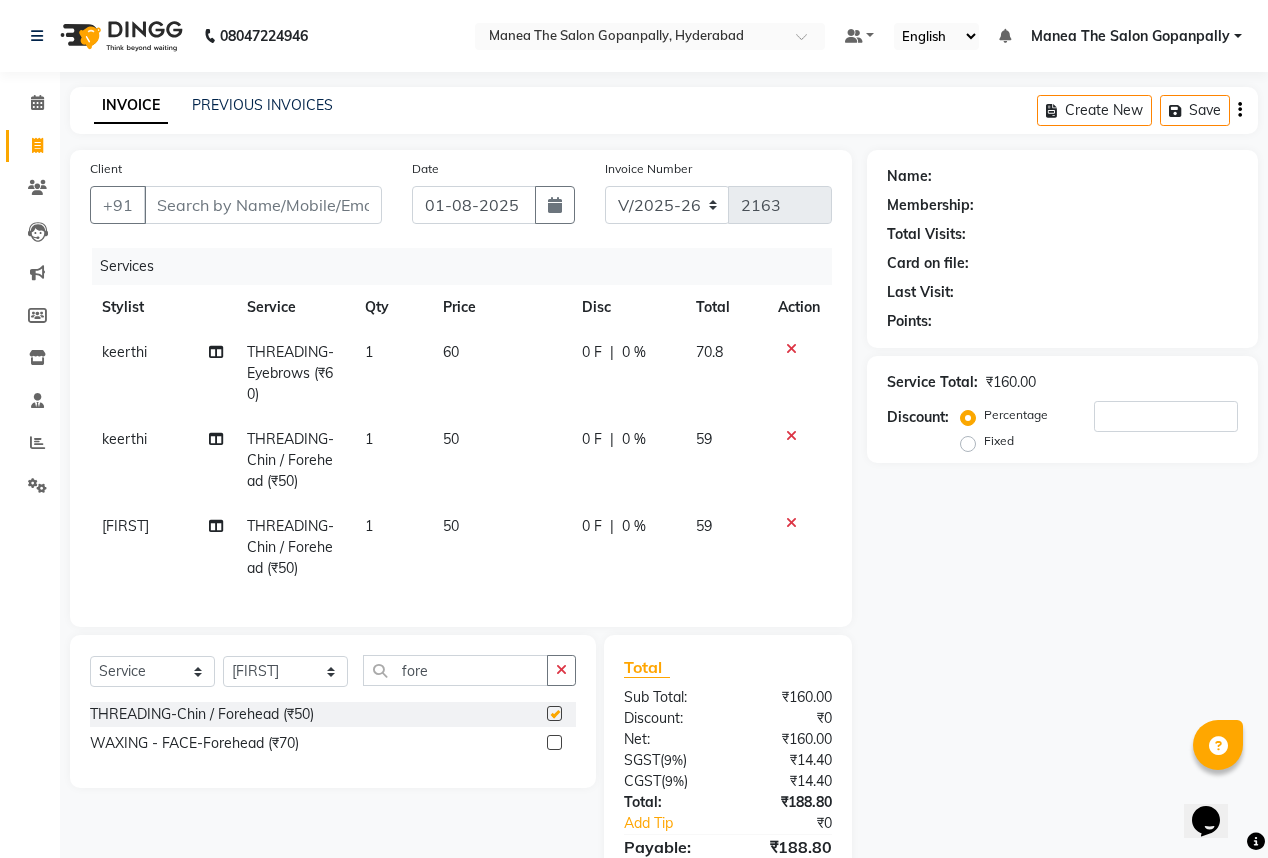checkbox on "false" 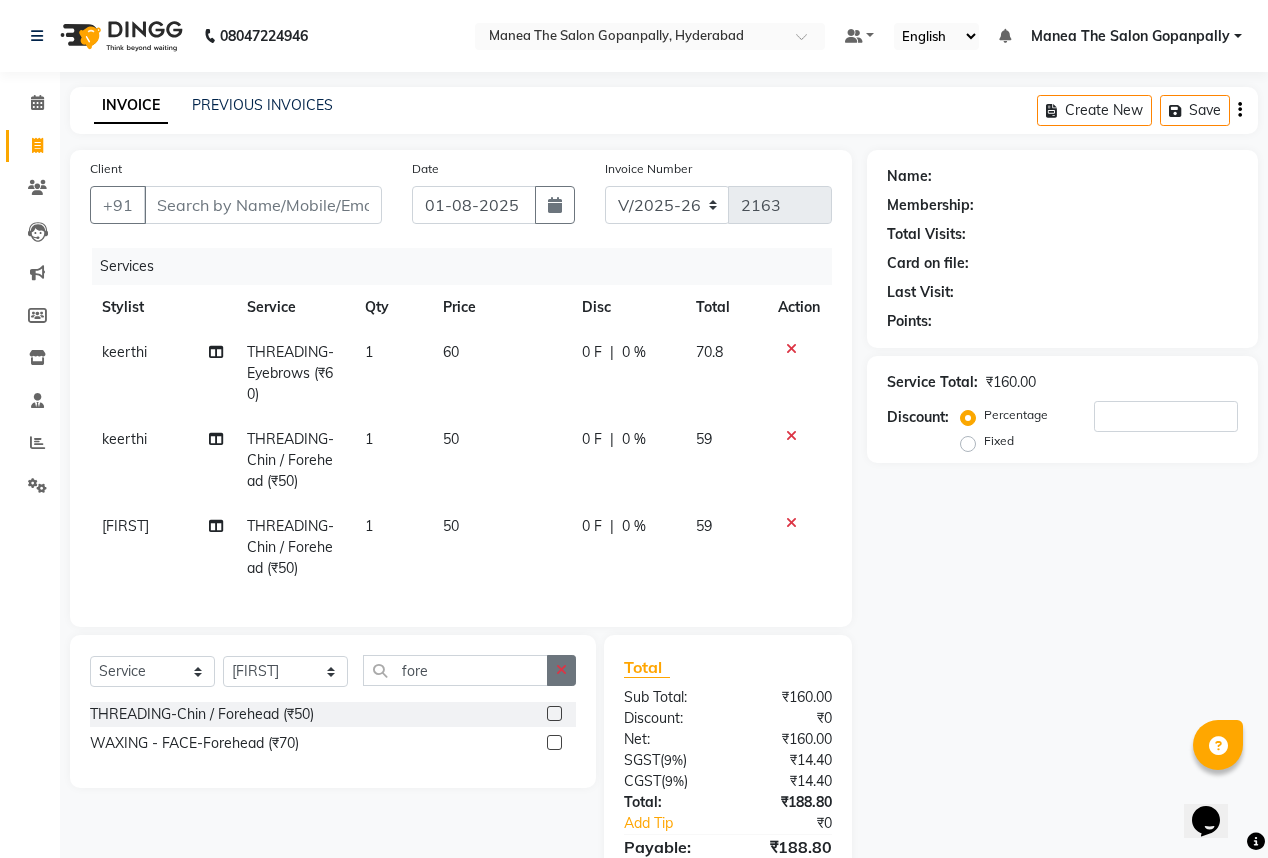 click 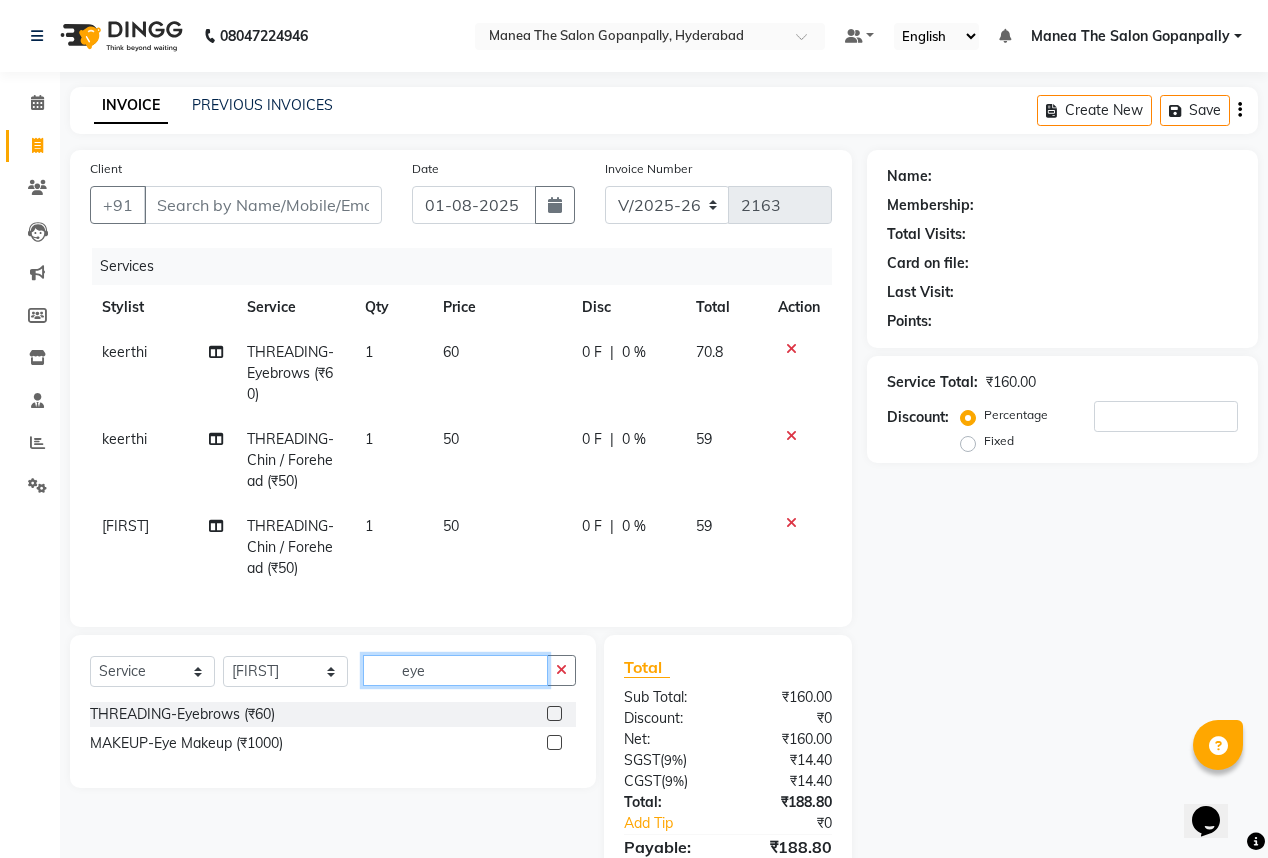 type on "eye" 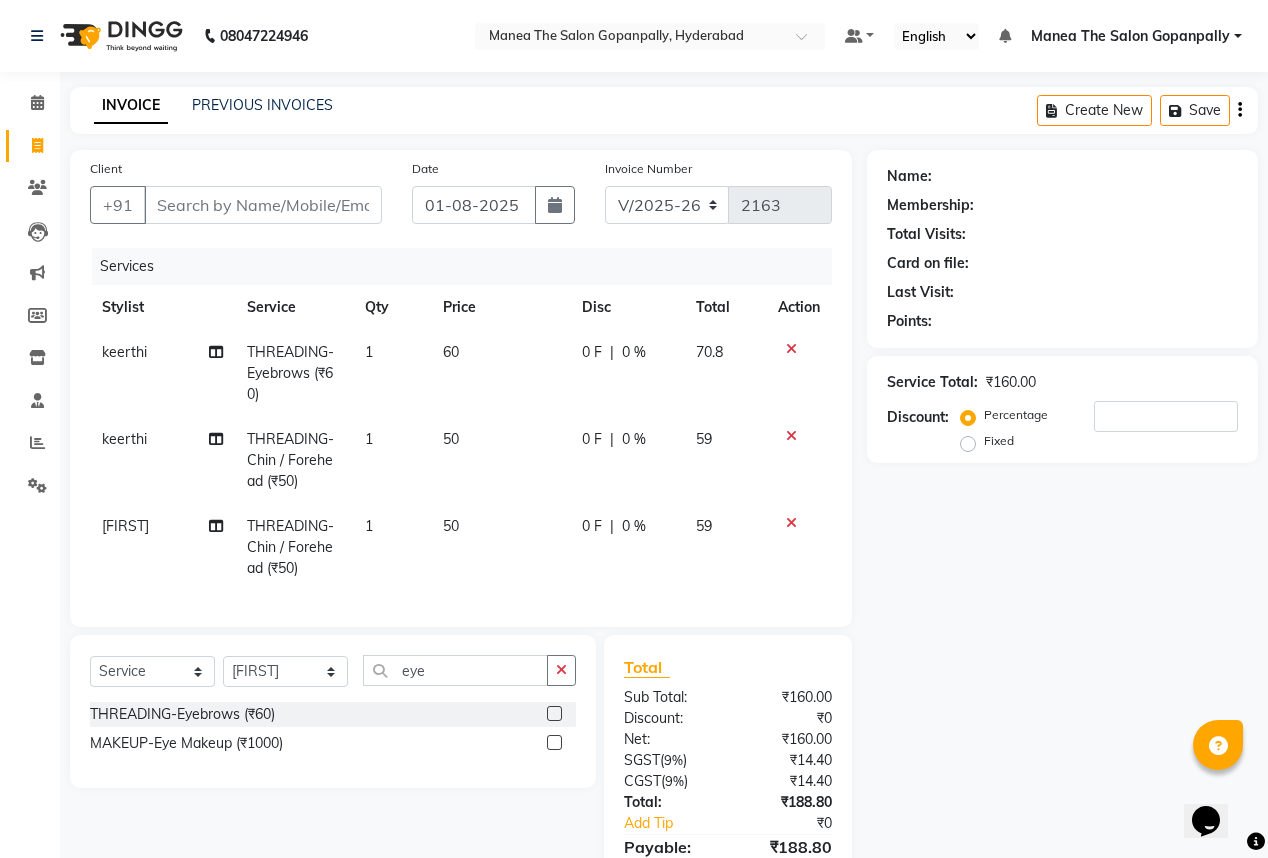 click 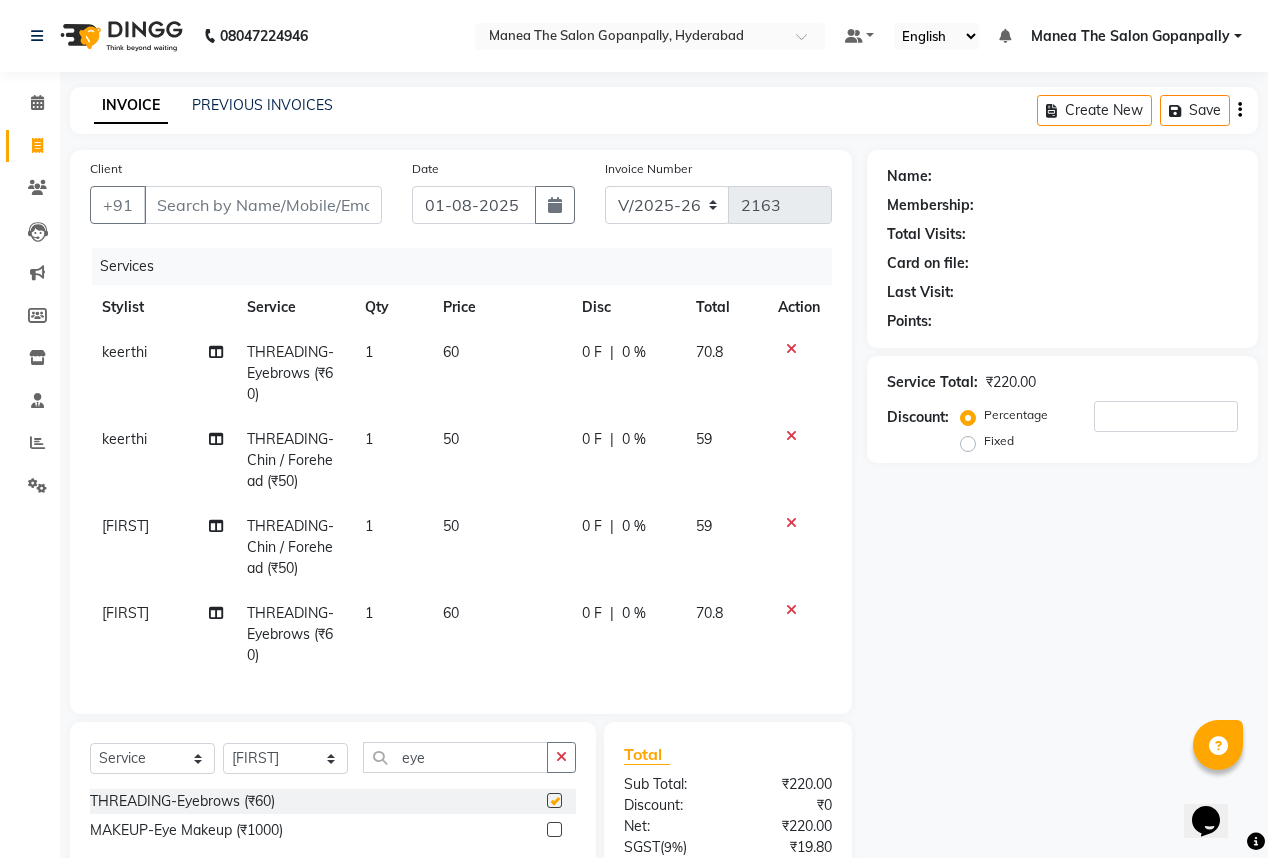 checkbox on "false" 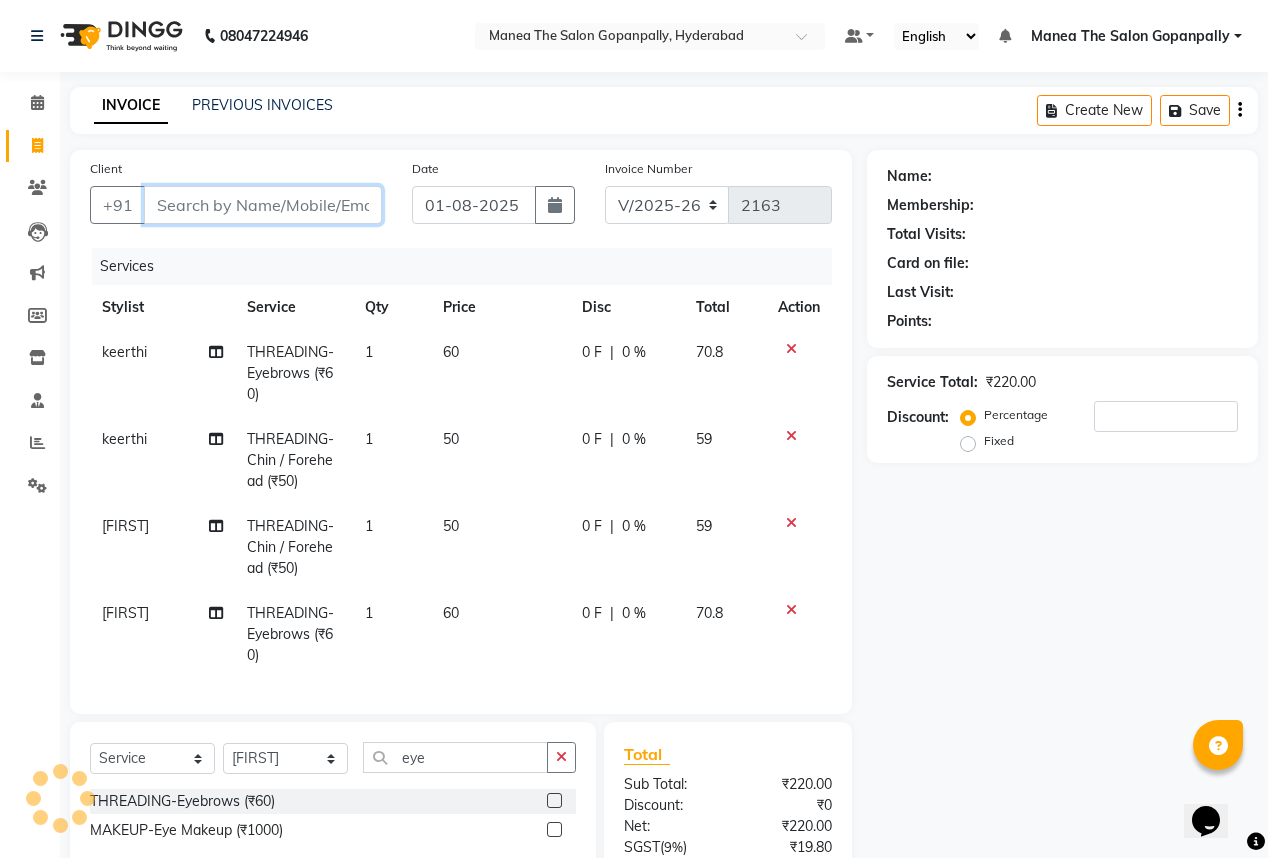 drag, startPoint x: 324, startPoint y: 196, endPoint x: 336, endPoint y: 204, distance: 14.422205 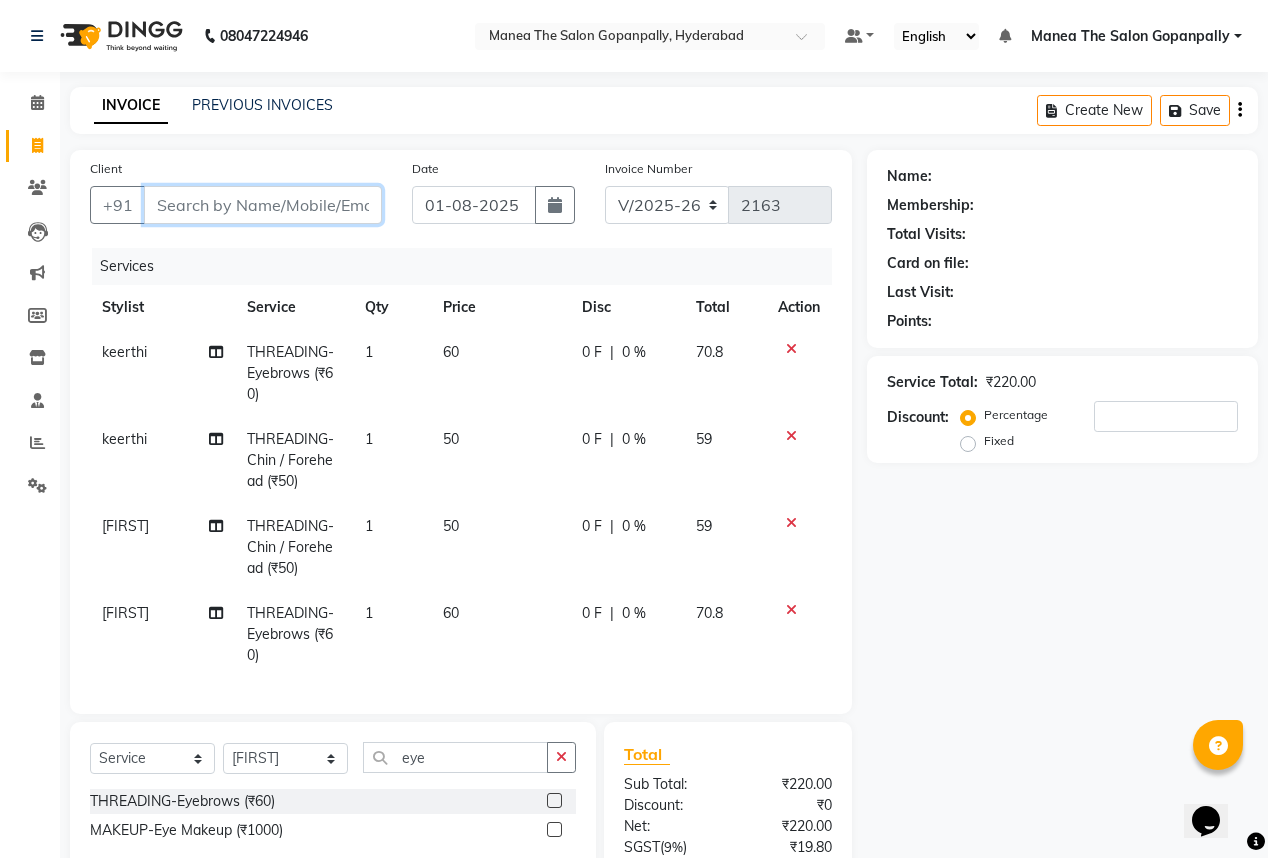 type on "9" 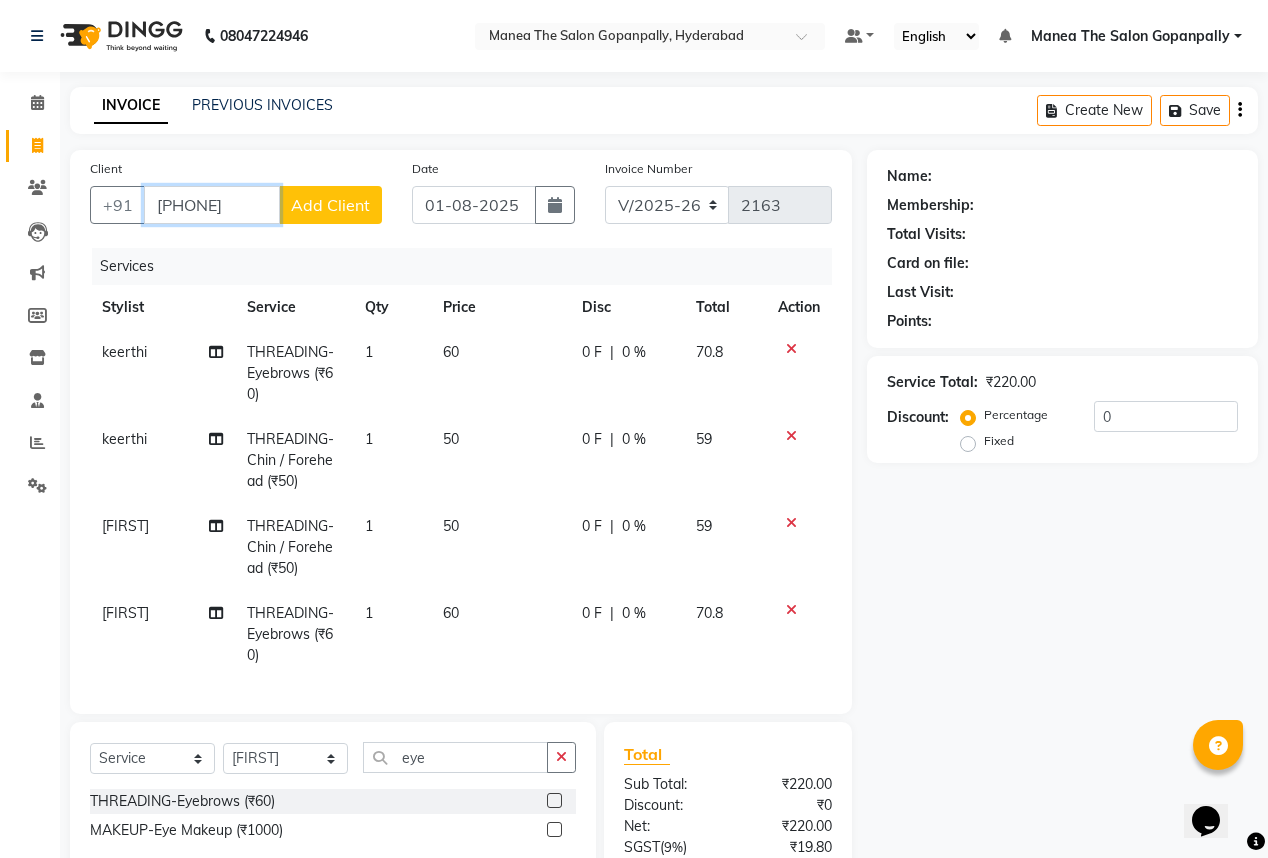 type on "[PHONE]" 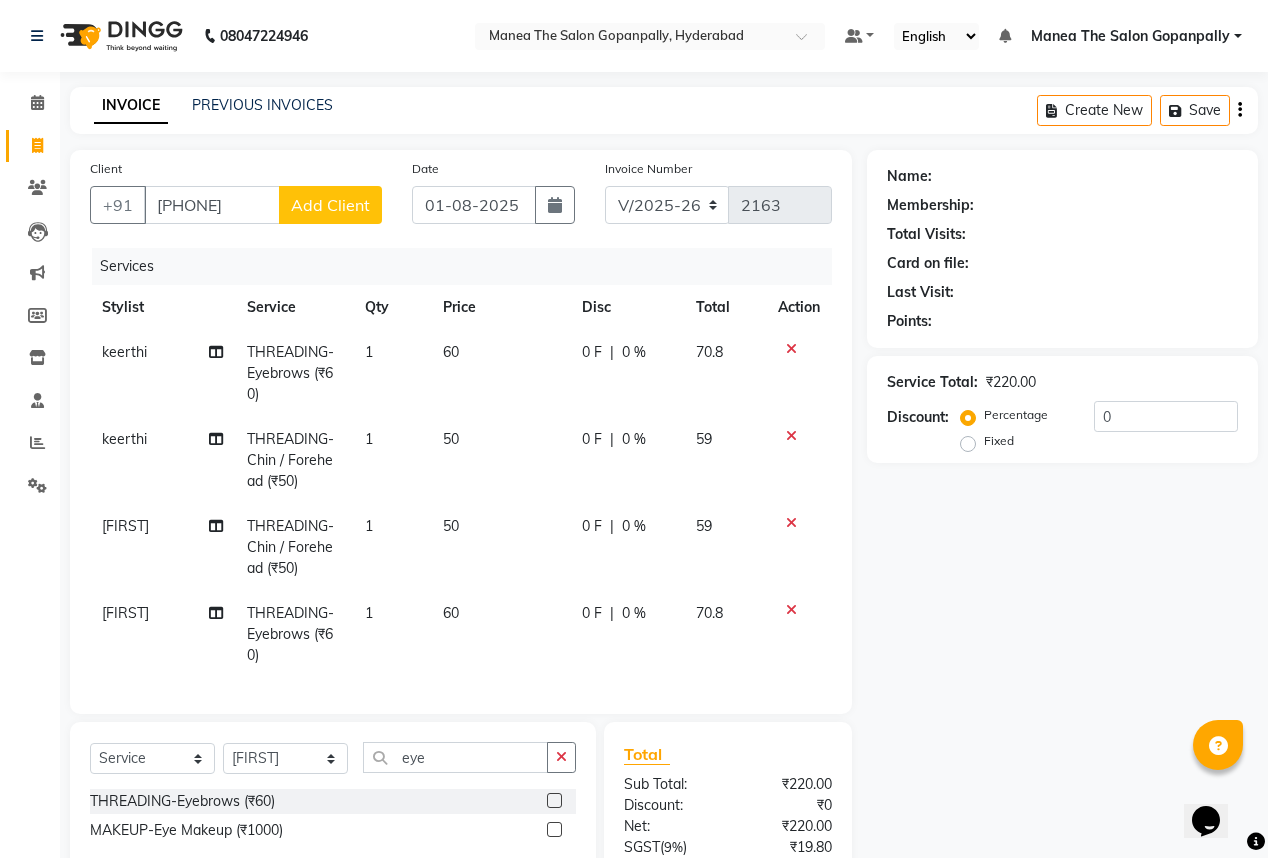 click on "Add Client" 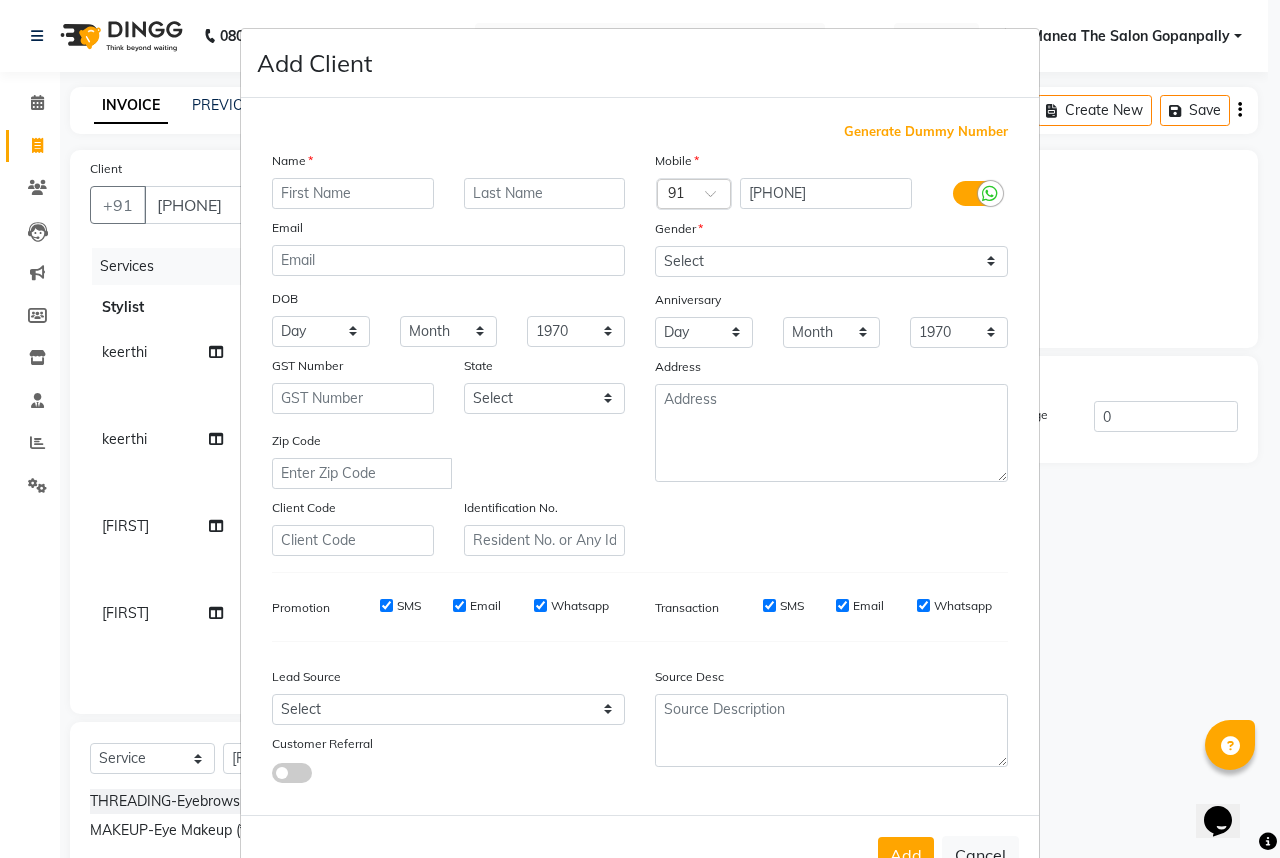 click at bounding box center (353, 193) 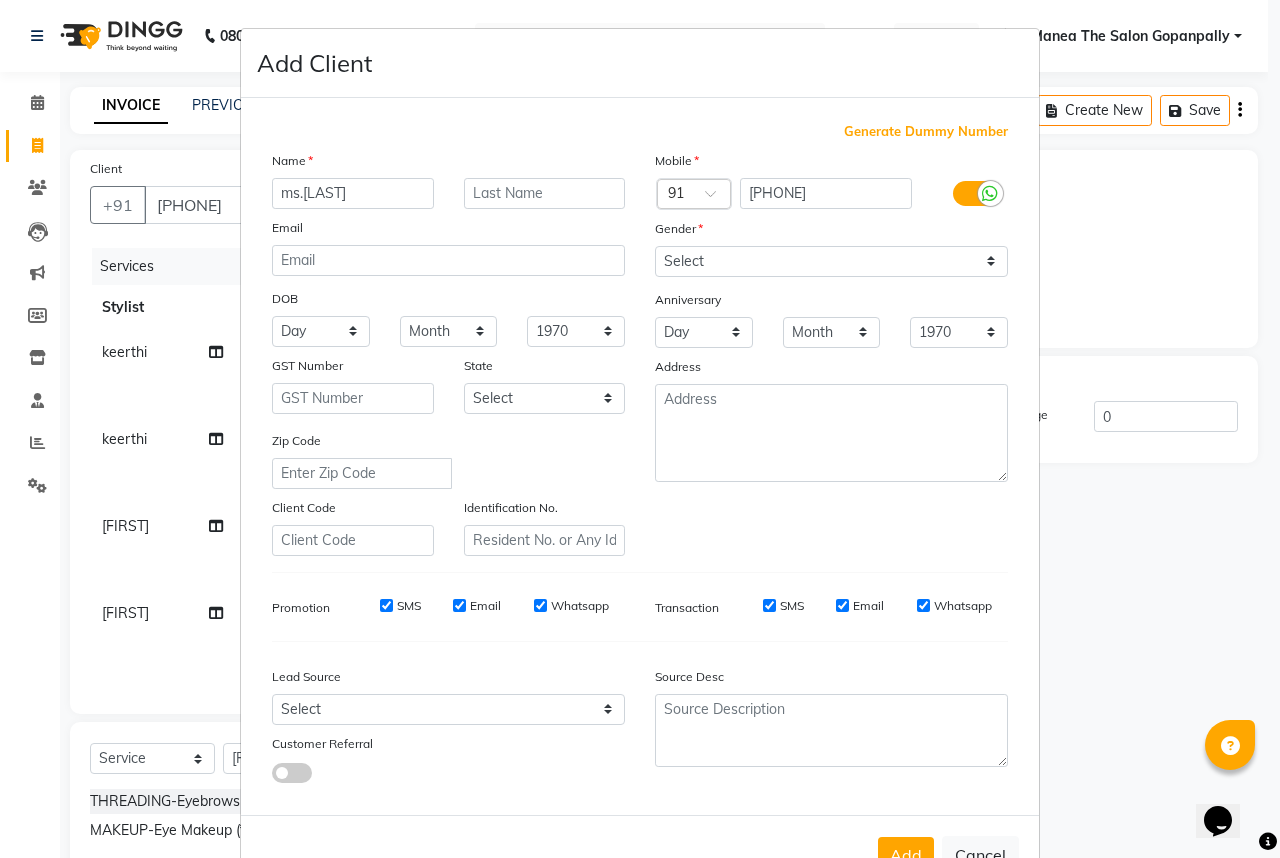 type on "ms.[LAST]" 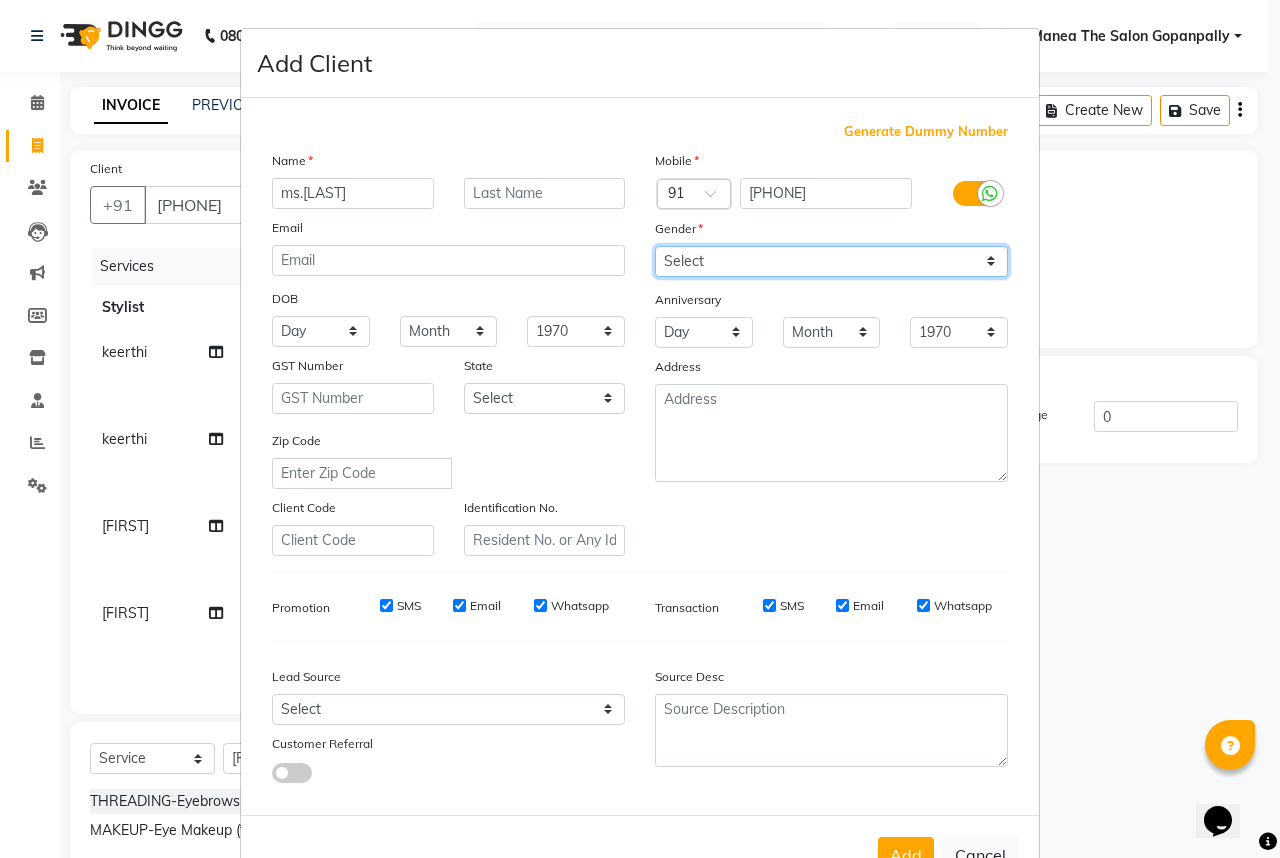 click on "Select Male Female Other Prefer Not To Say" at bounding box center (831, 261) 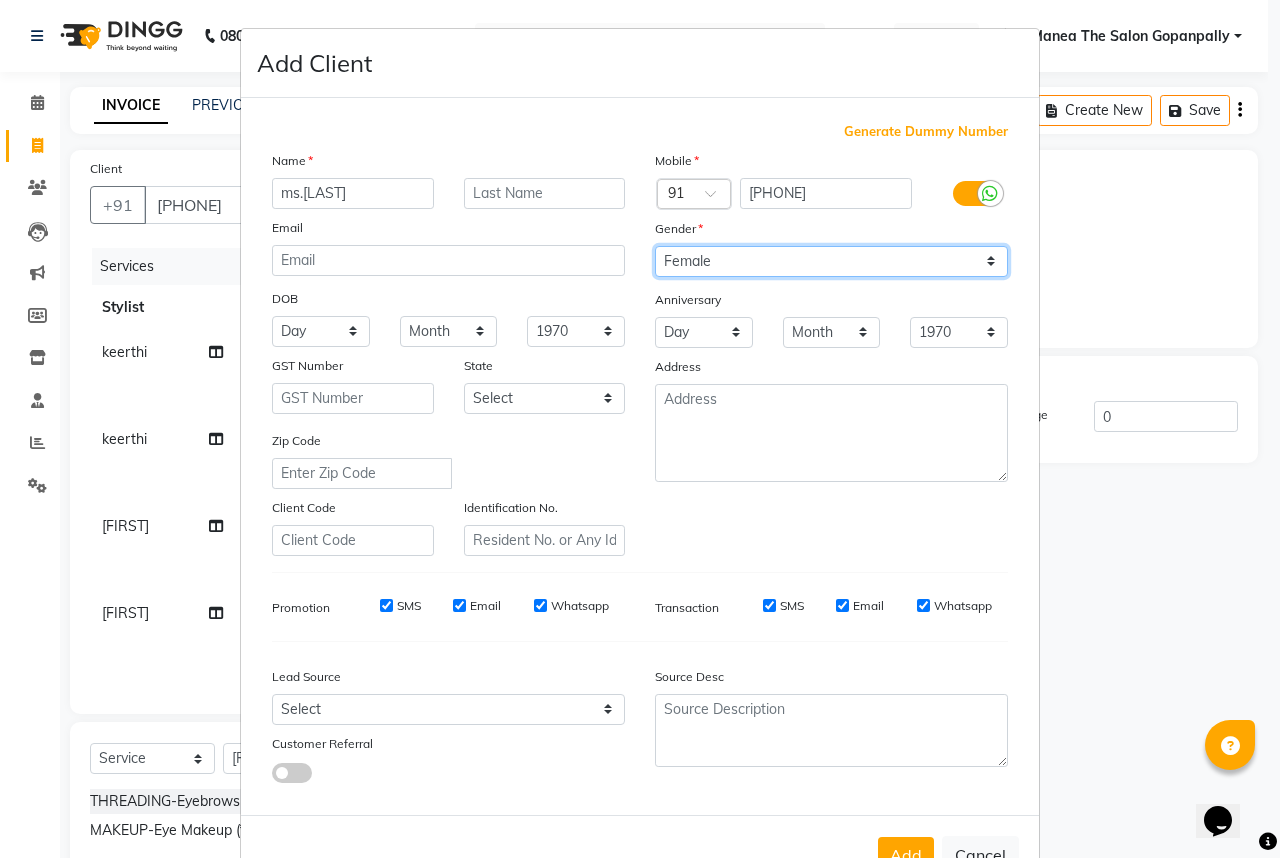 click on "Select Male Female Other Prefer Not To Say" at bounding box center [831, 261] 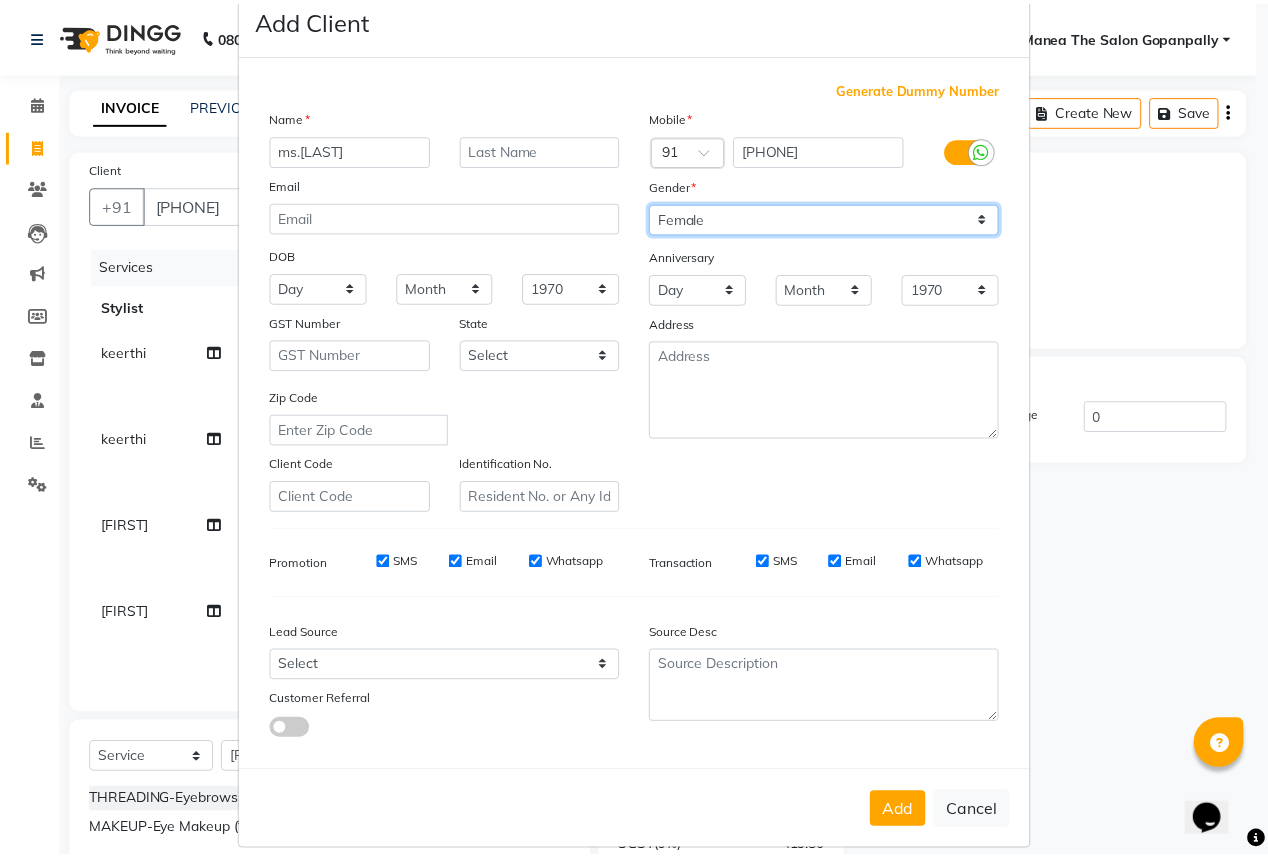 scroll, scrollTop: 74, scrollLeft: 0, axis: vertical 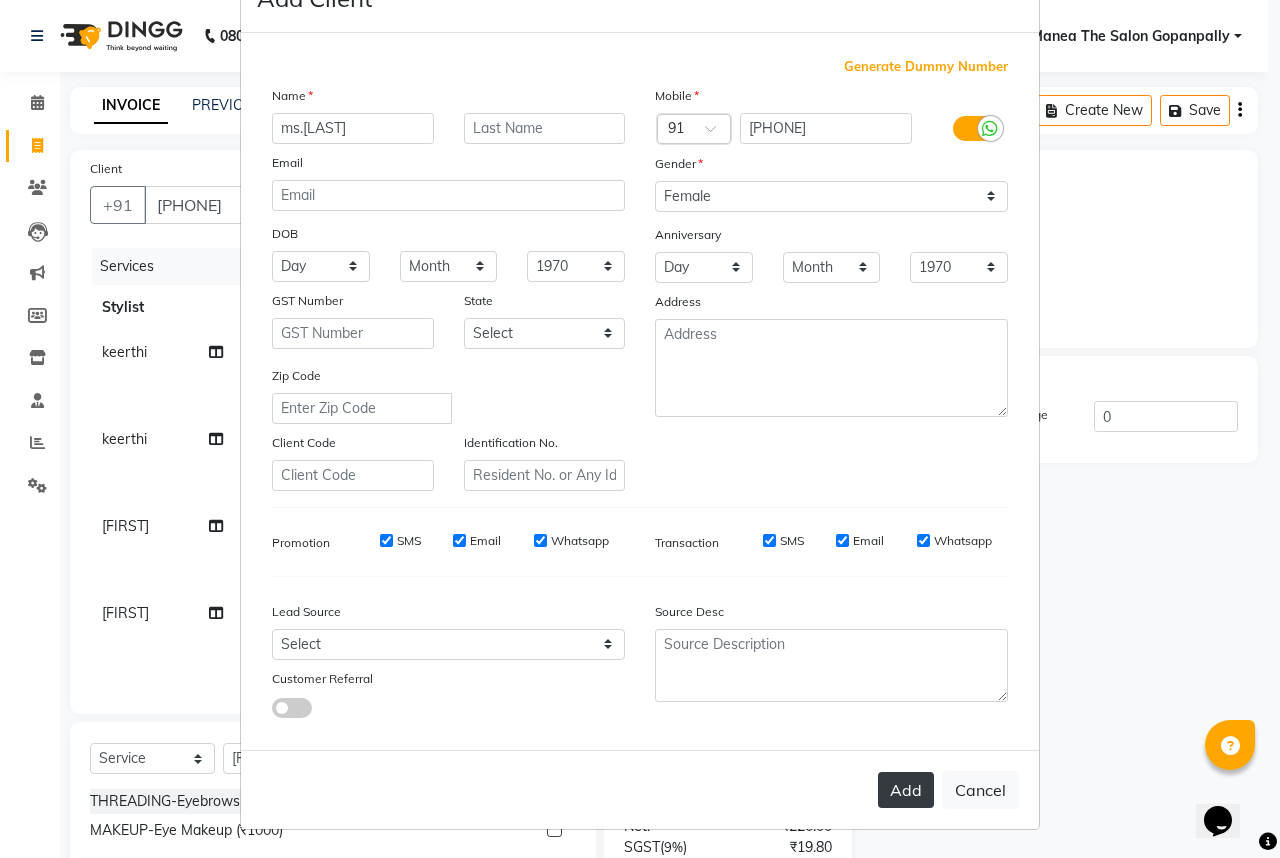 click on "Add" at bounding box center [906, 790] 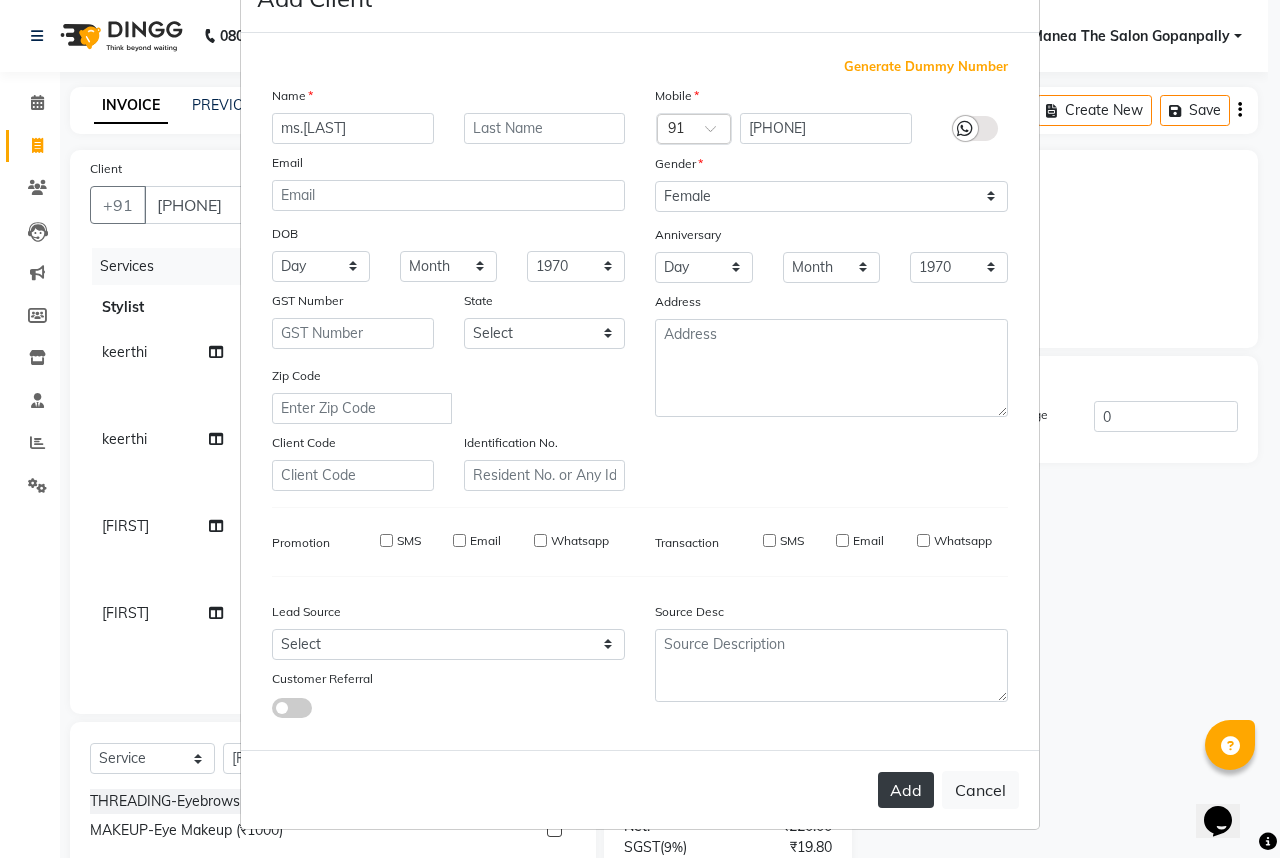 type 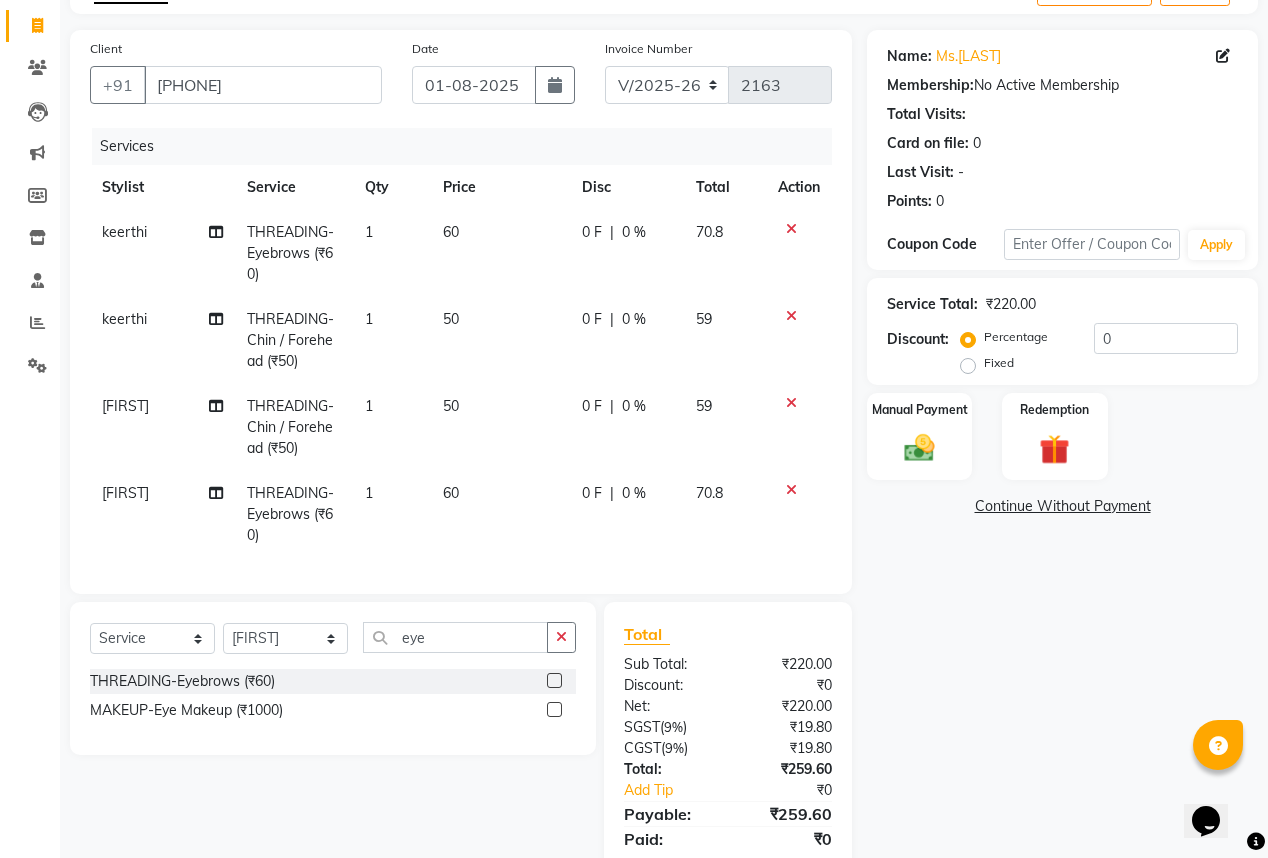 scroll, scrollTop: 200, scrollLeft: 0, axis: vertical 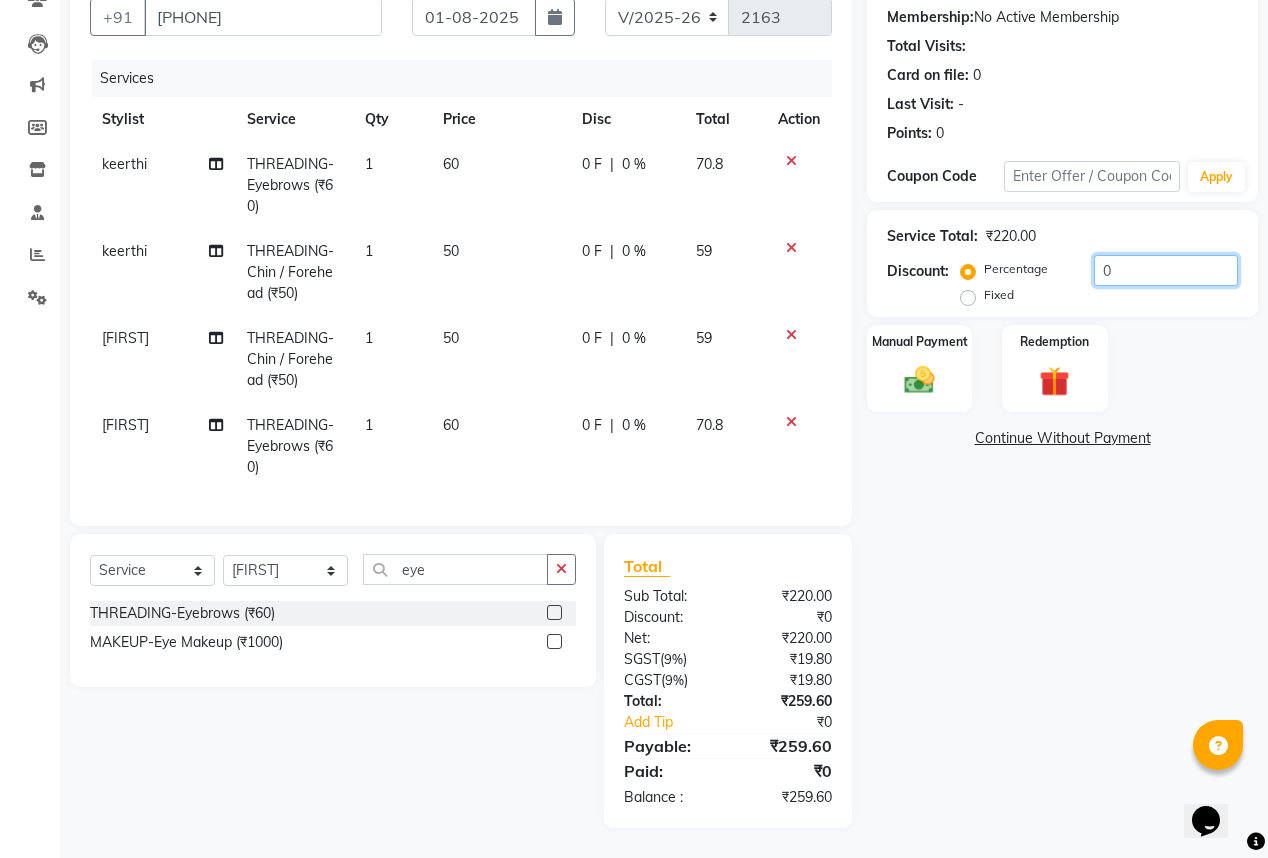 click on "0" 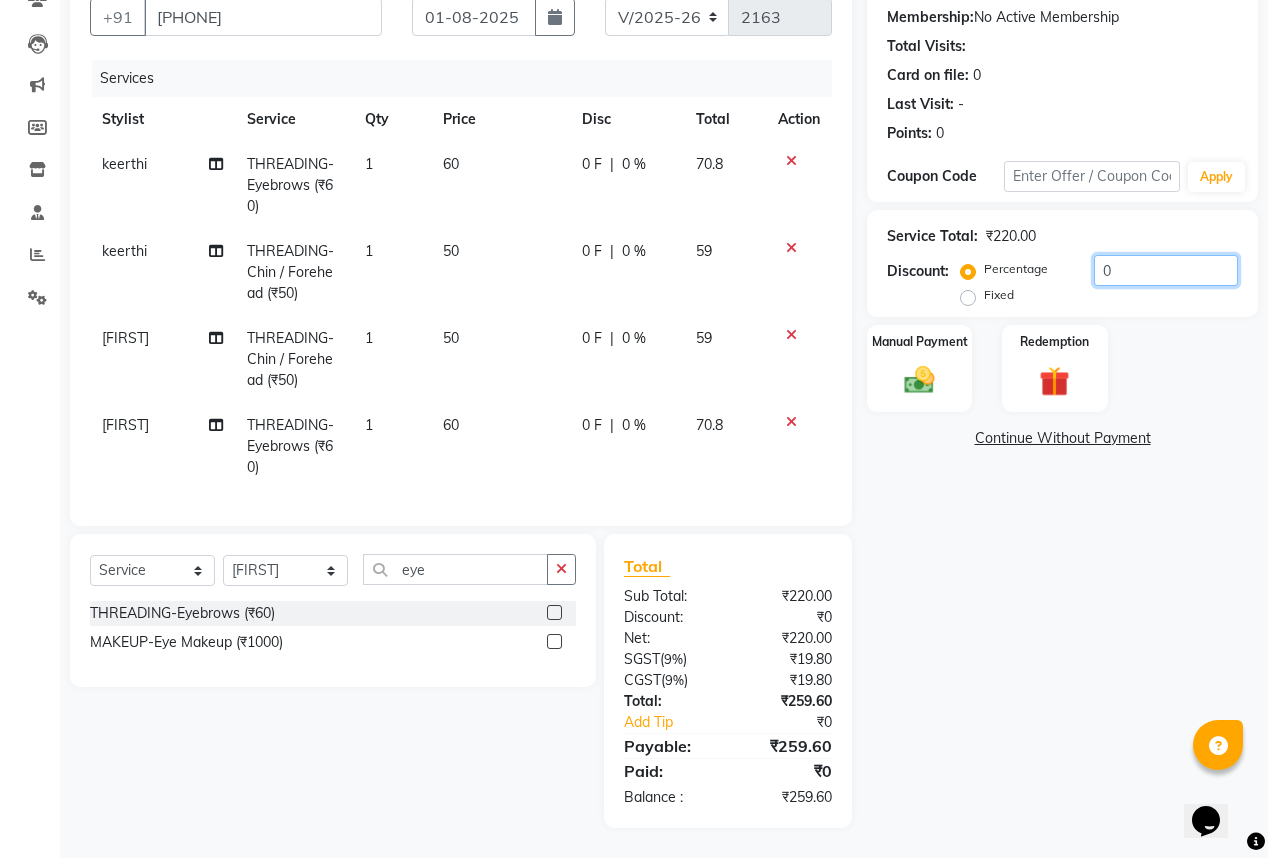 click on "0" 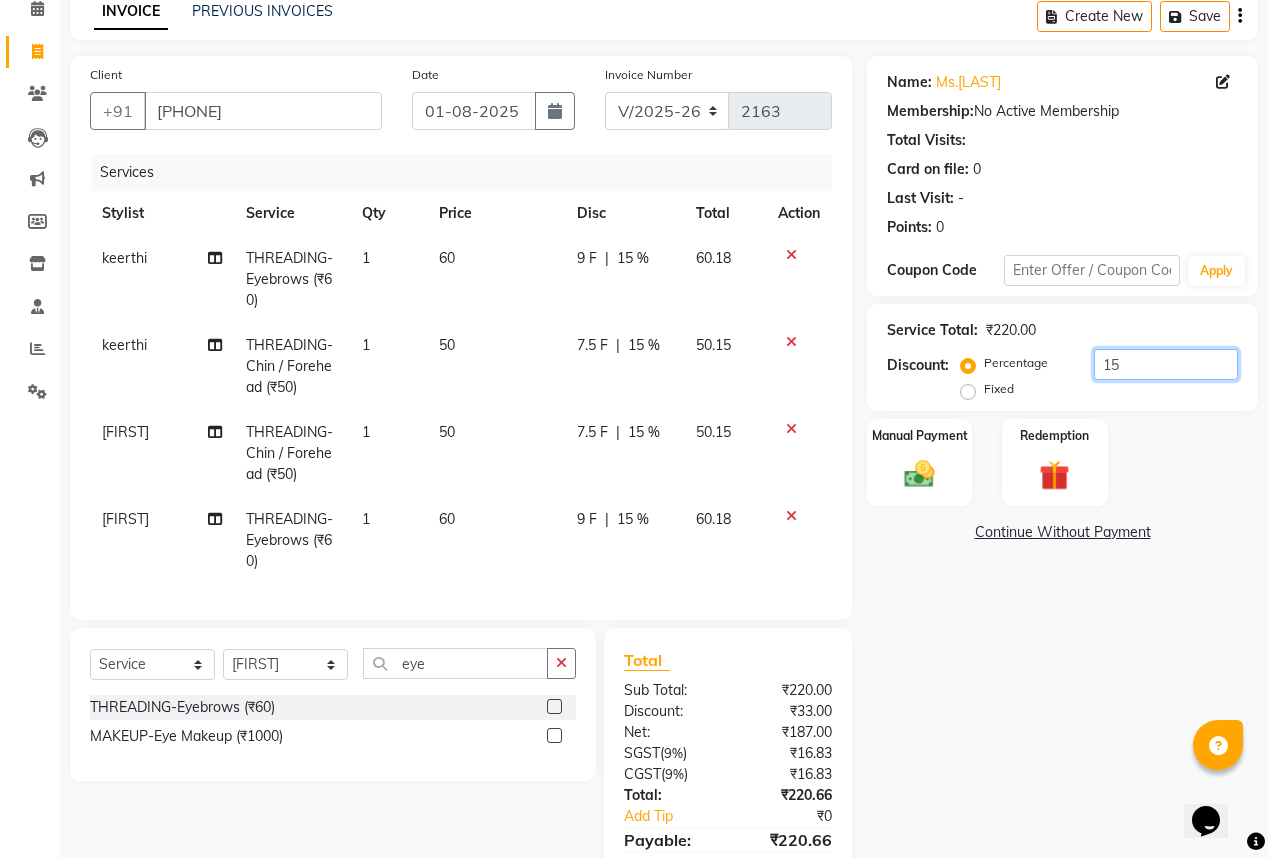 scroll, scrollTop: 120, scrollLeft: 0, axis: vertical 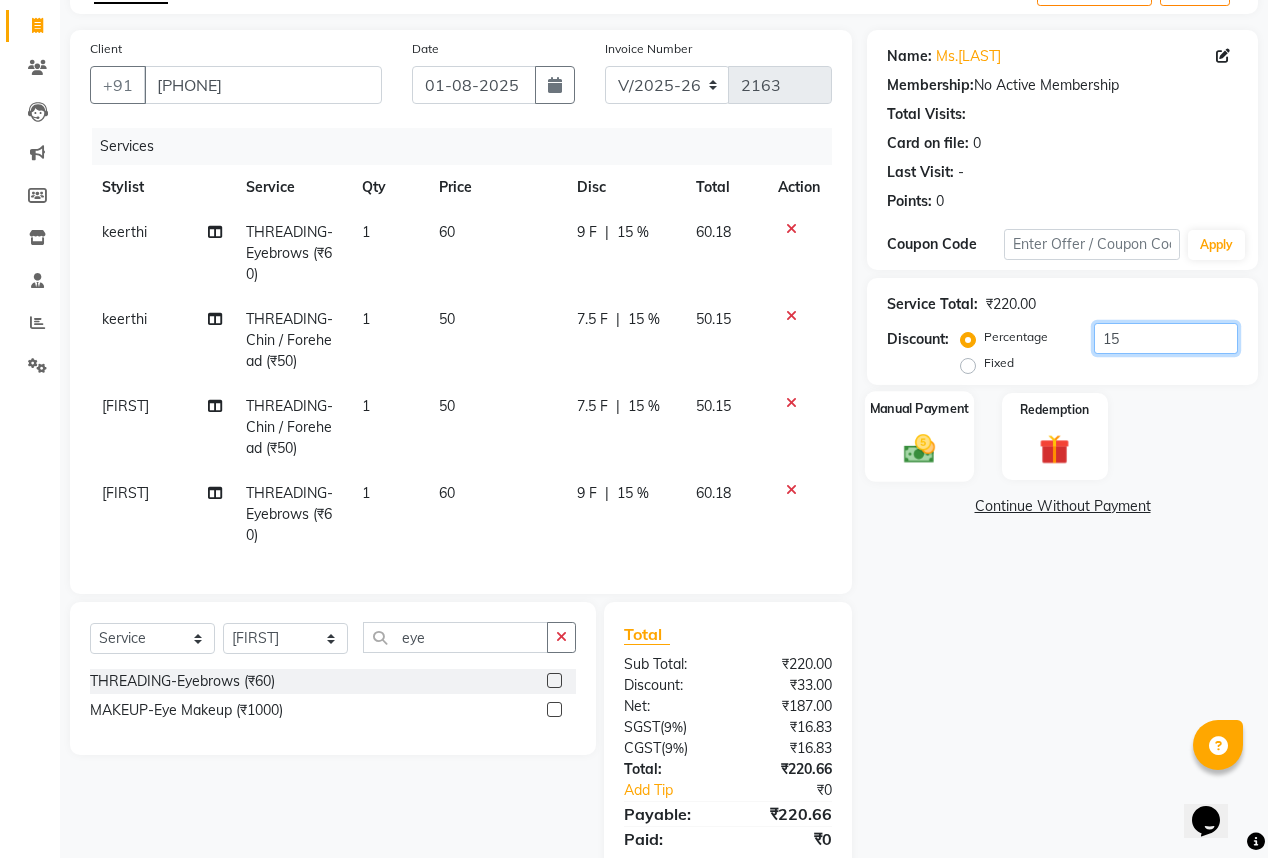 type on "15" 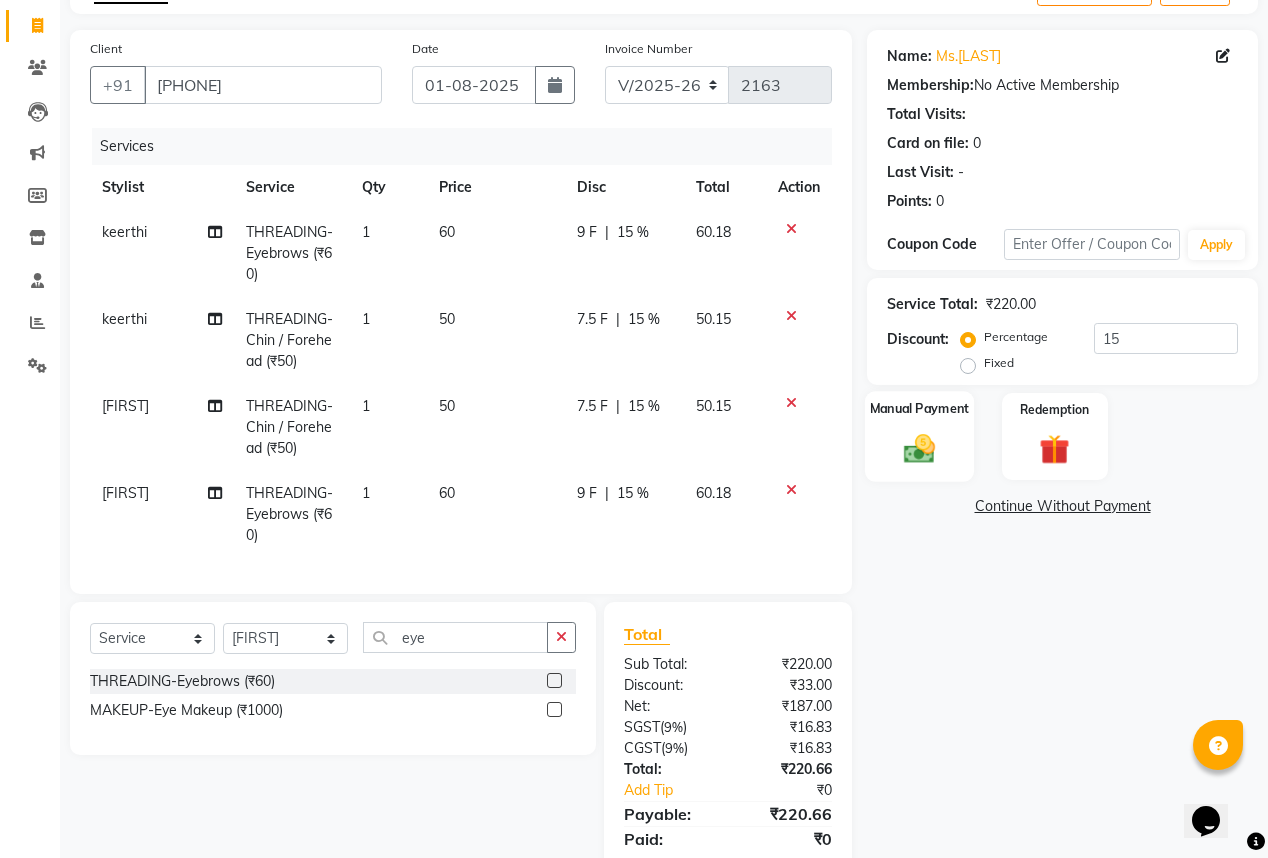 click 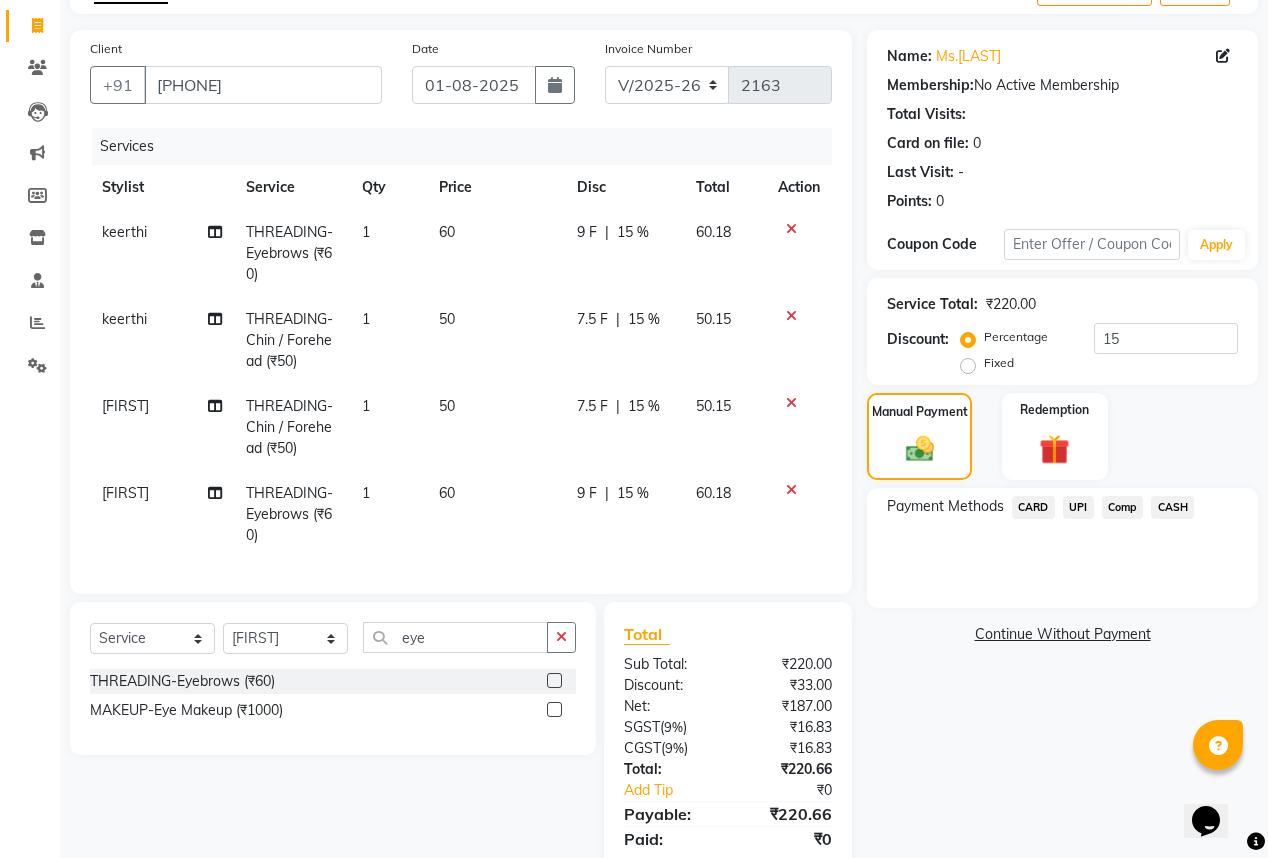 click on "CASH" 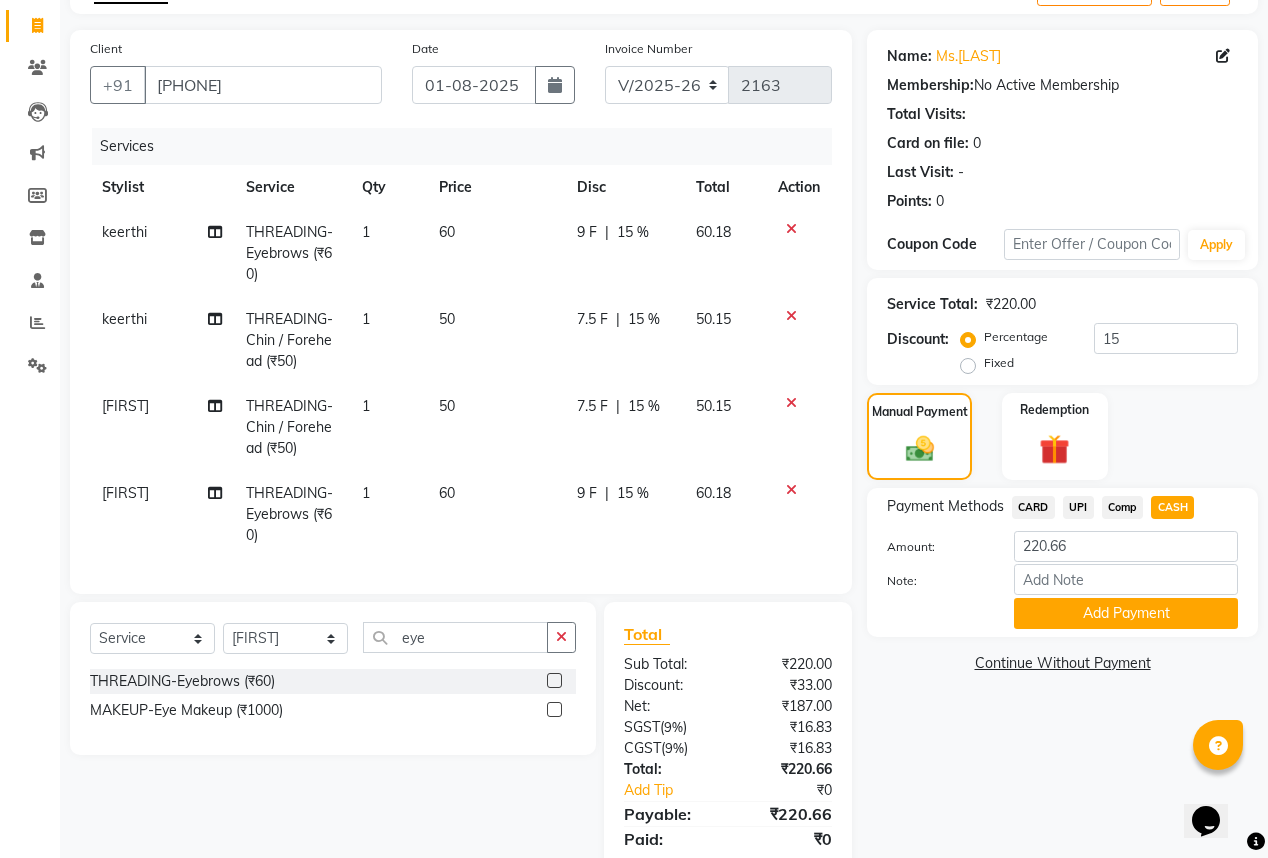 click on "Add Payment" 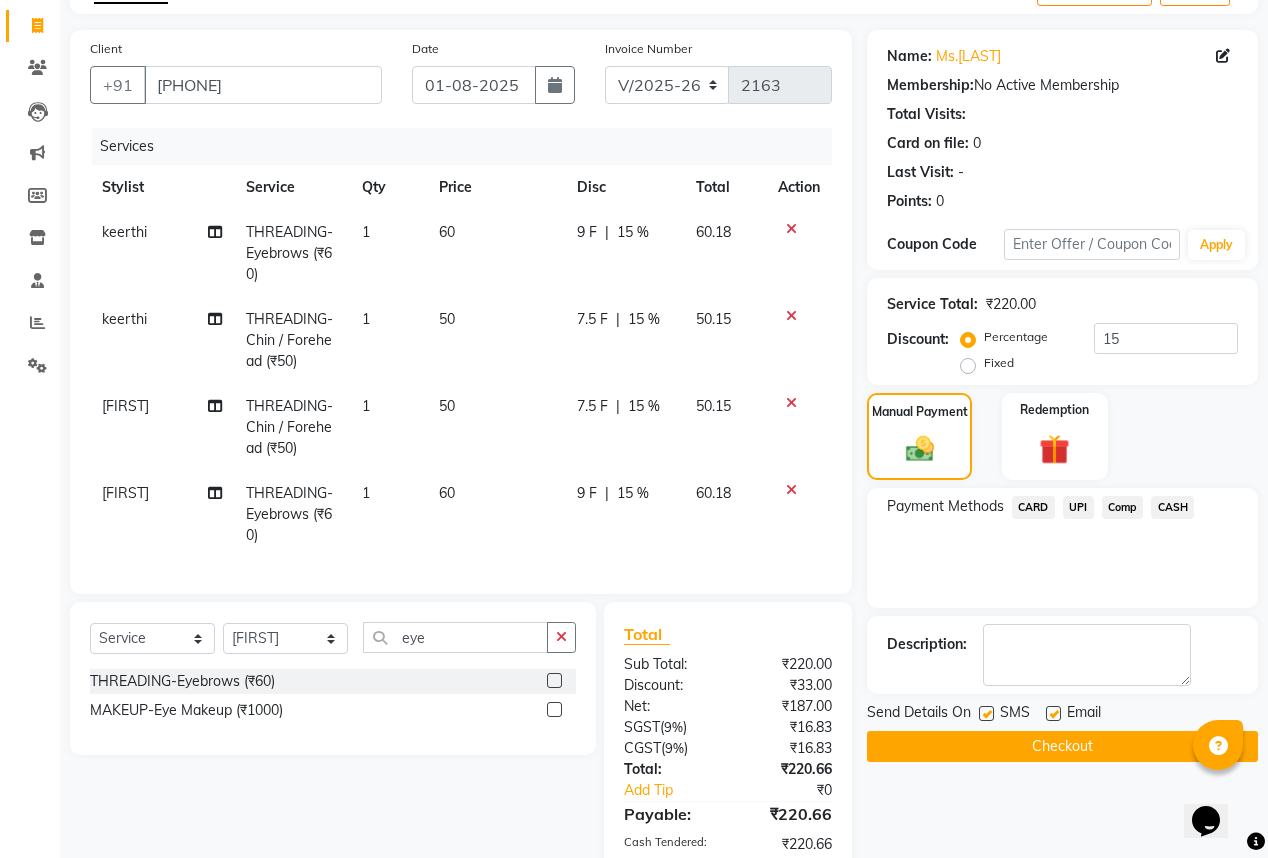 click 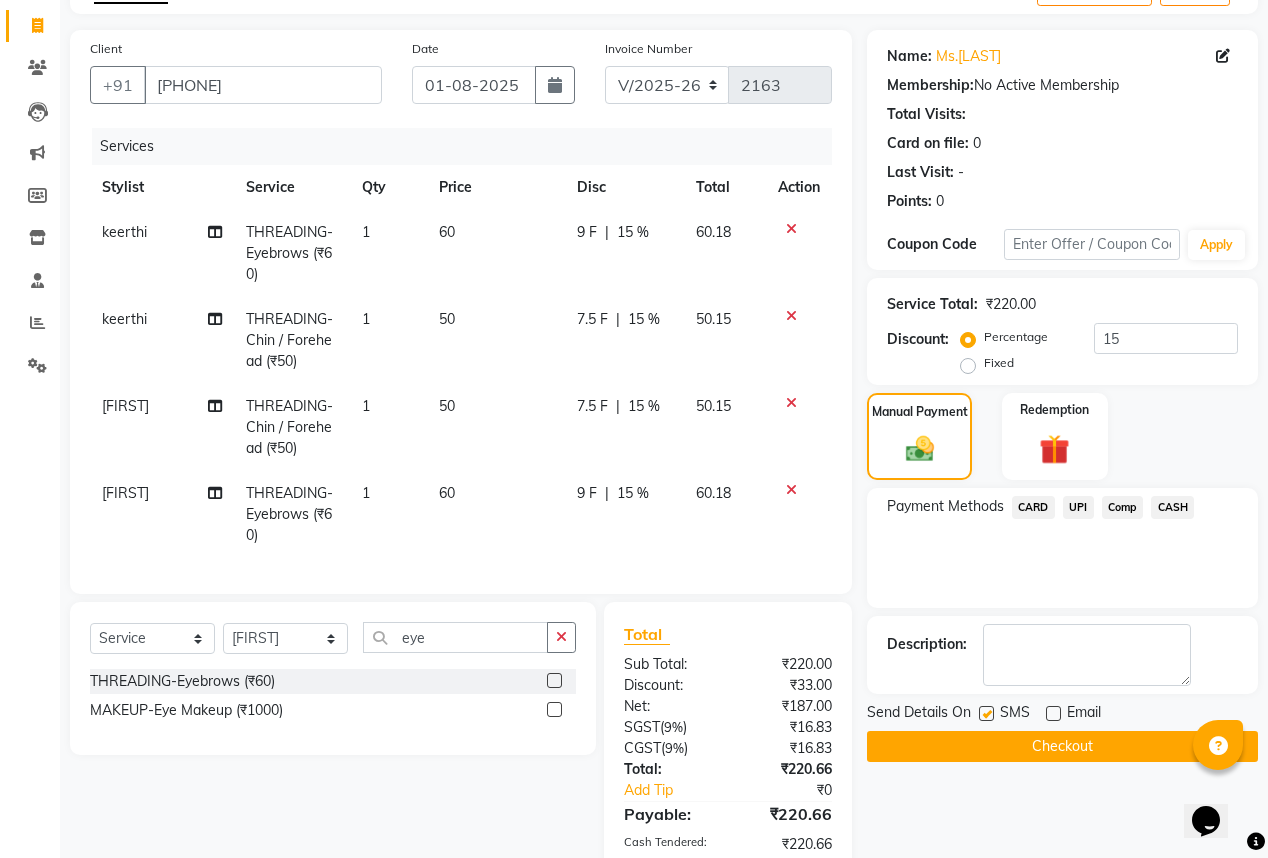 click on "Checkout" 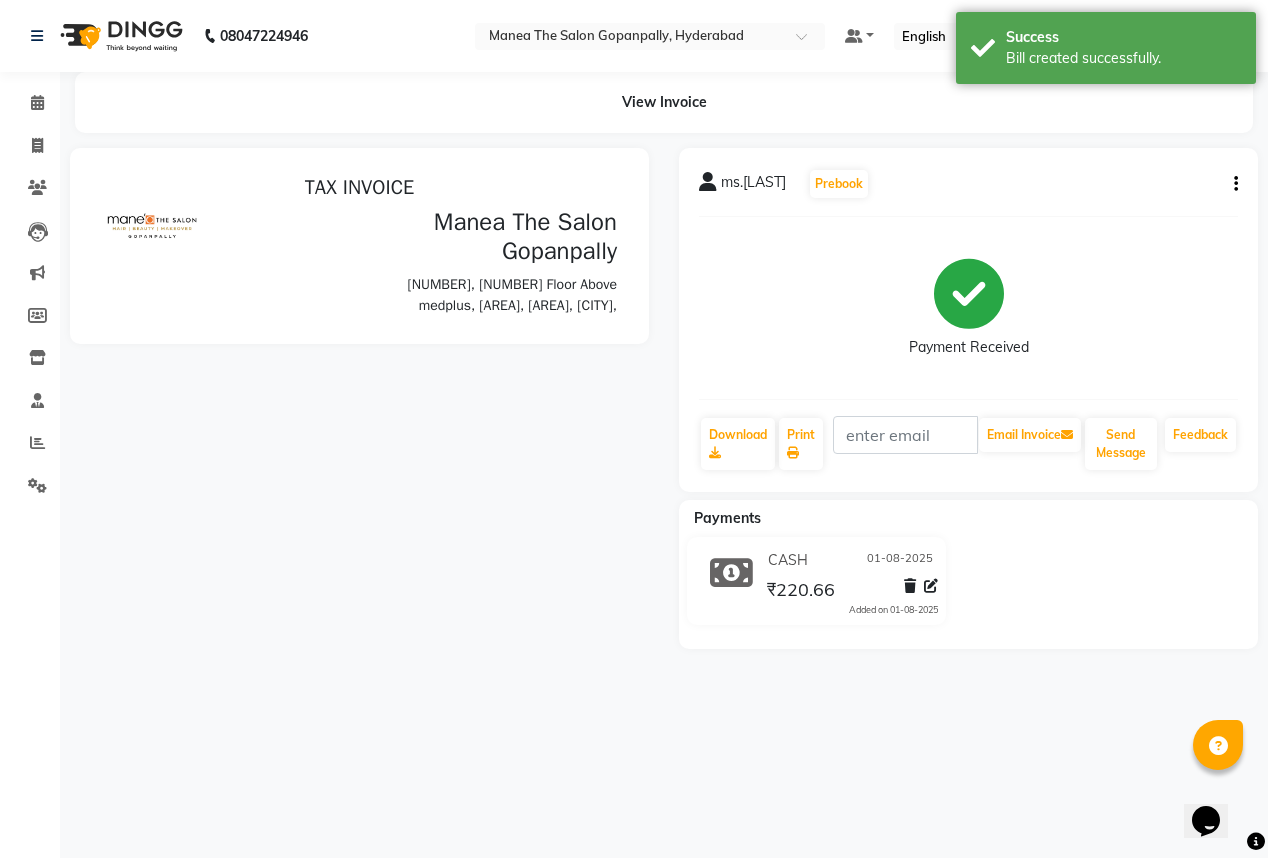 scroll, scrollTop: 0, scrollLeft: 0, axis: both 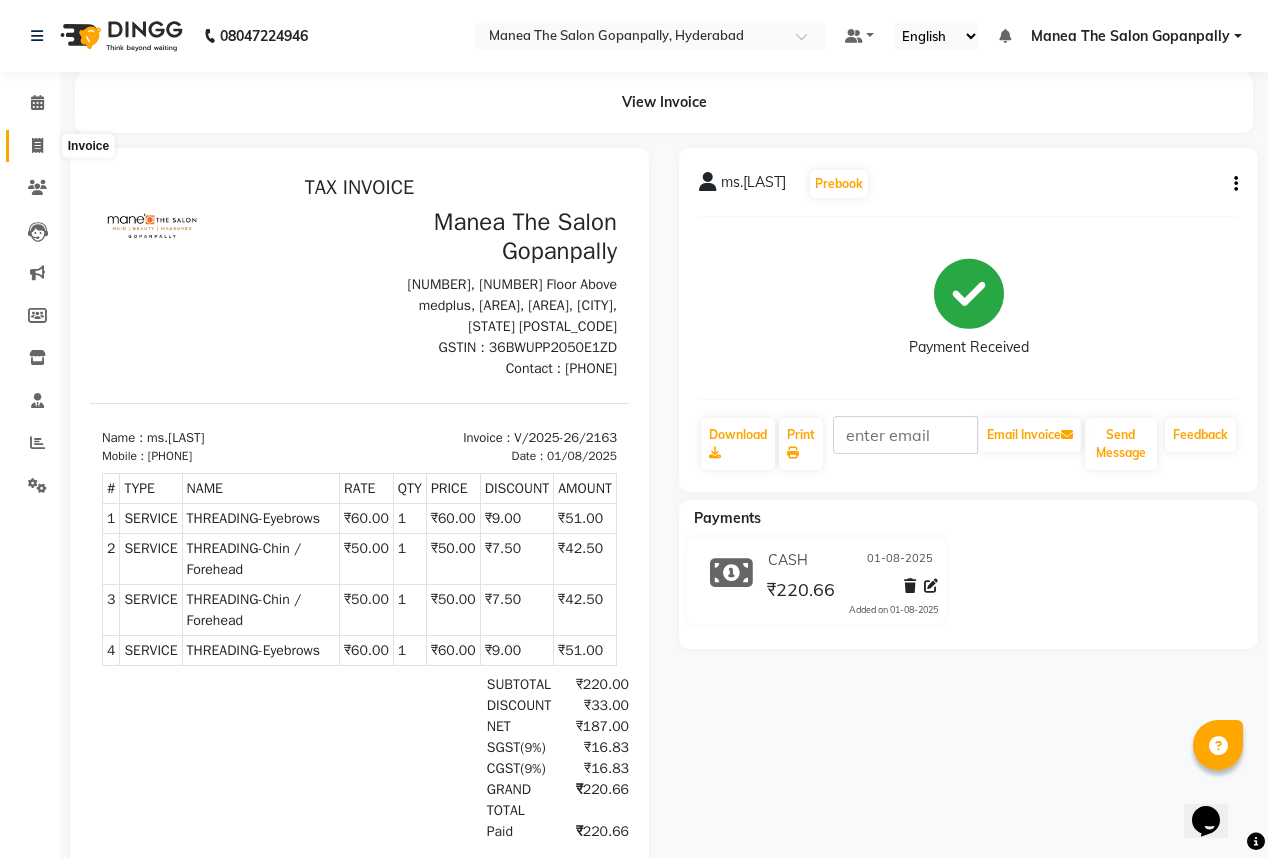 click 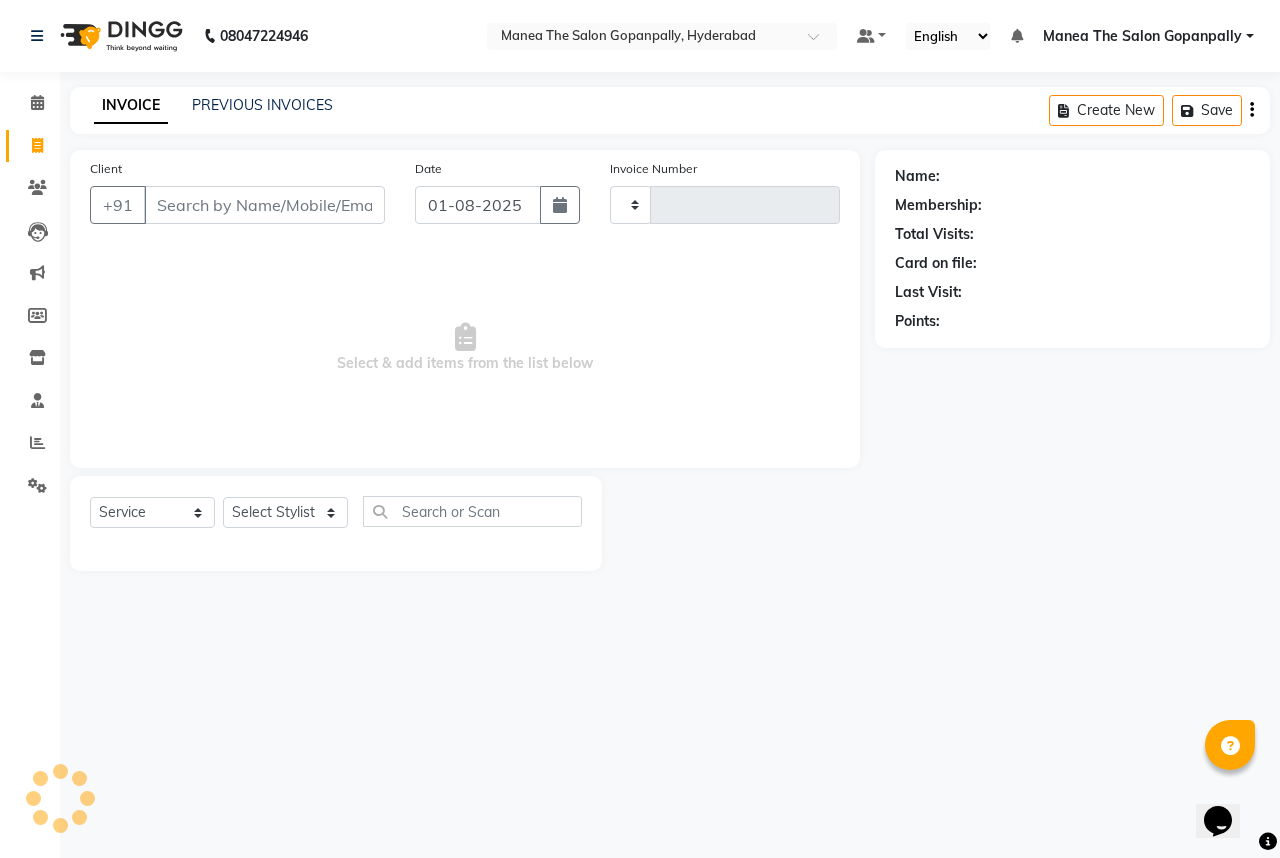 type on "2164" 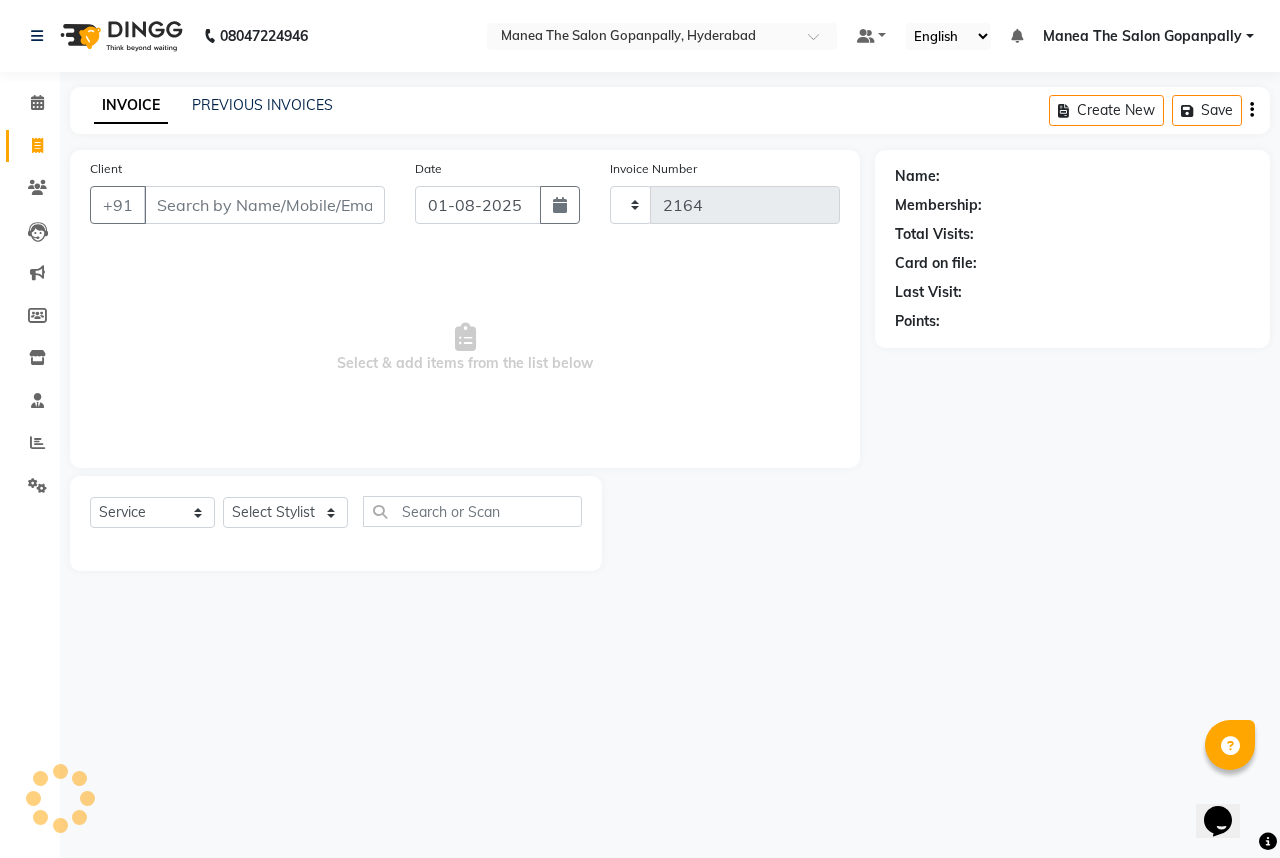 select on "7027" 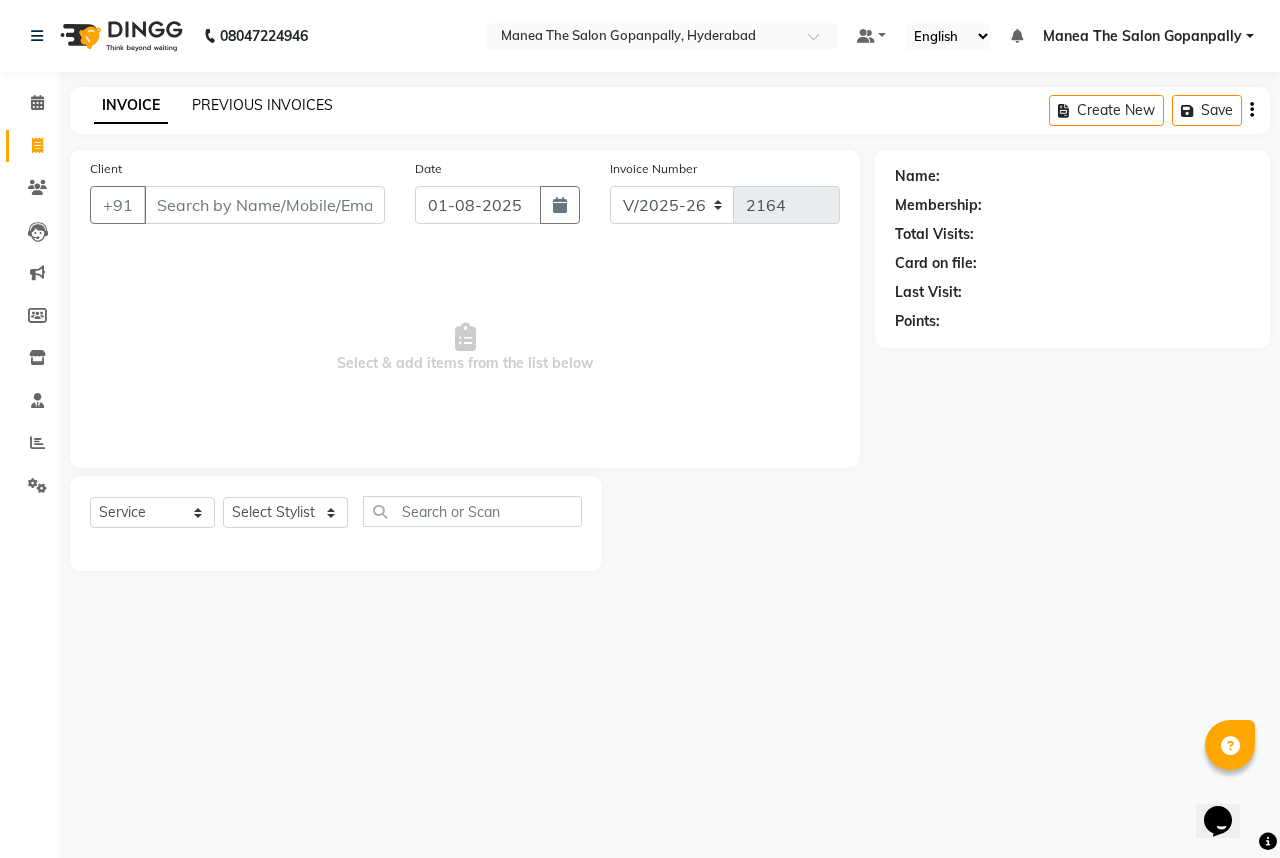 click on "PREVIOUS INVOICES" 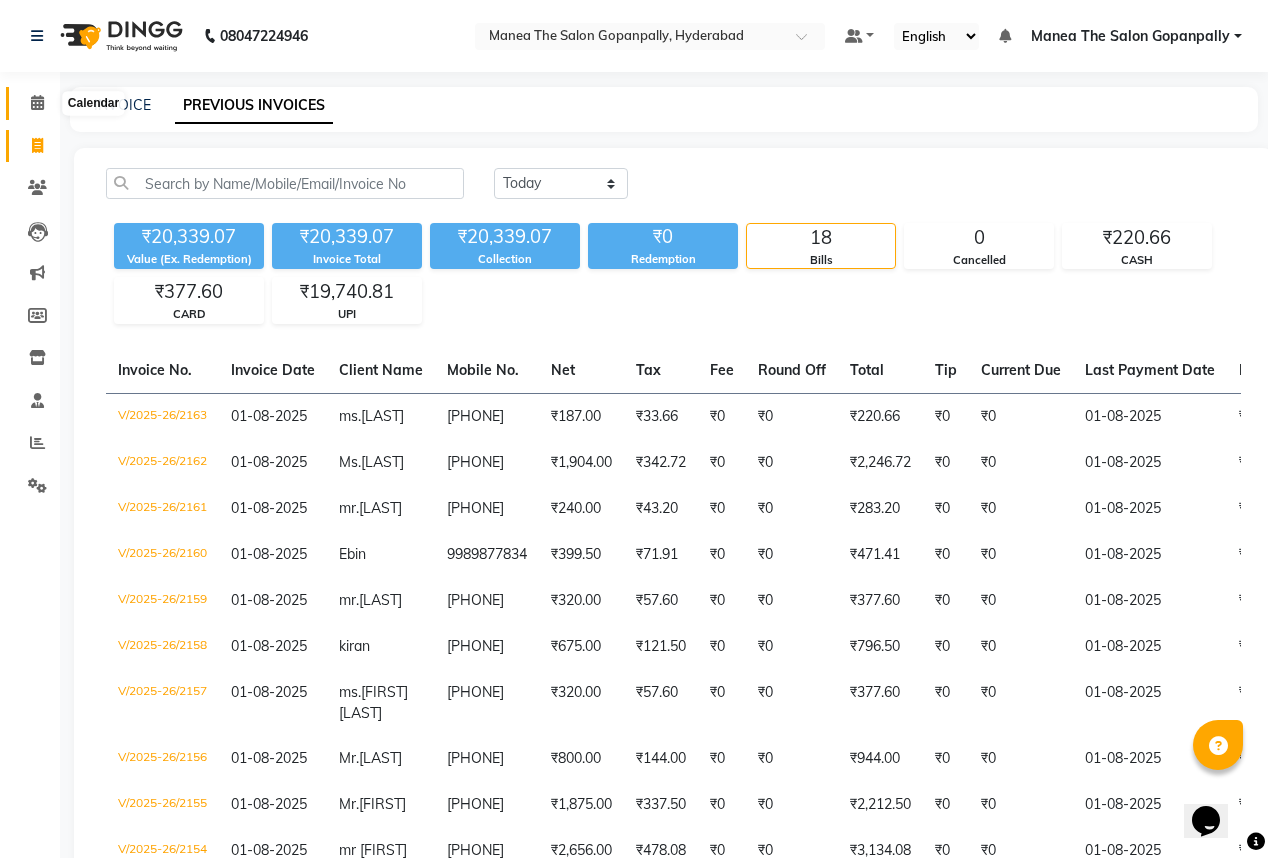 click 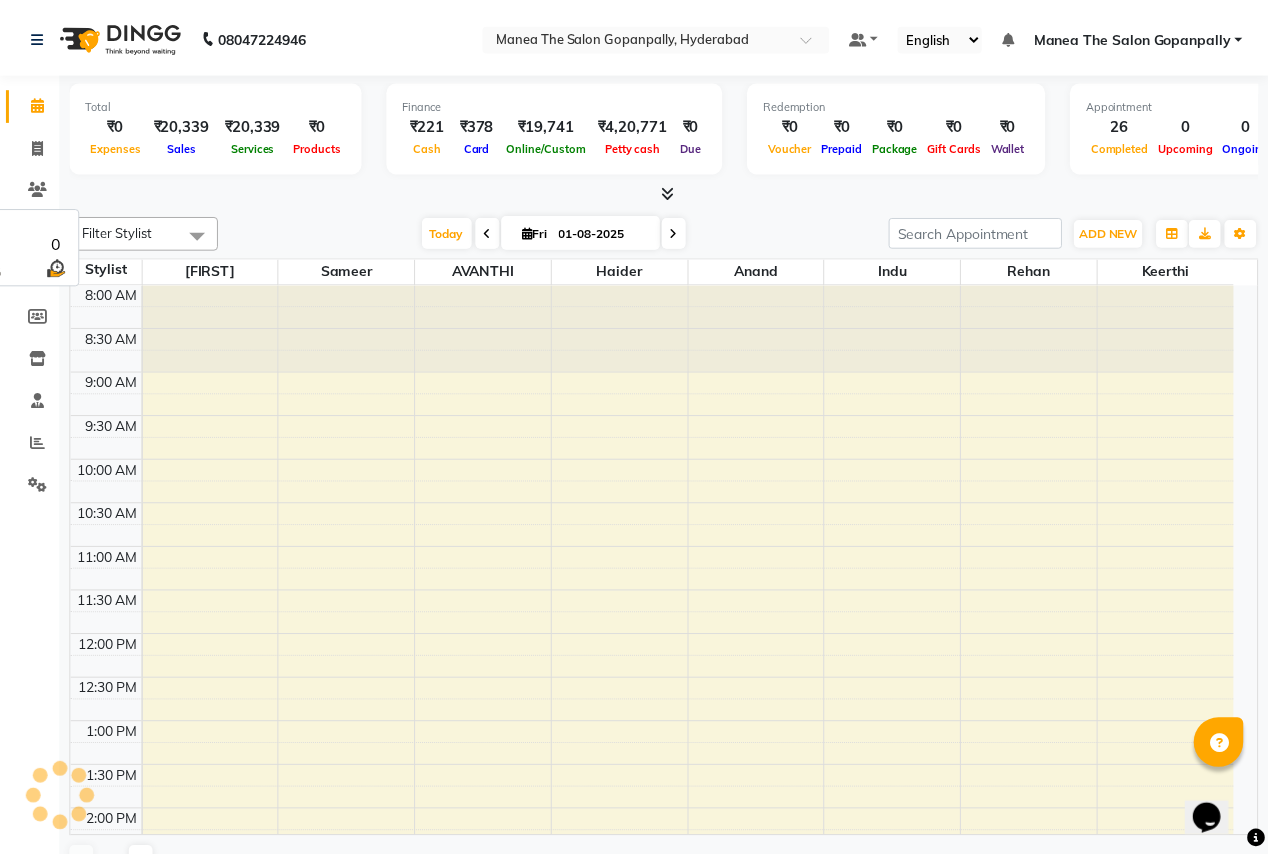 scroll, scrollTop: 0, scrollLeft: 0, axis: both 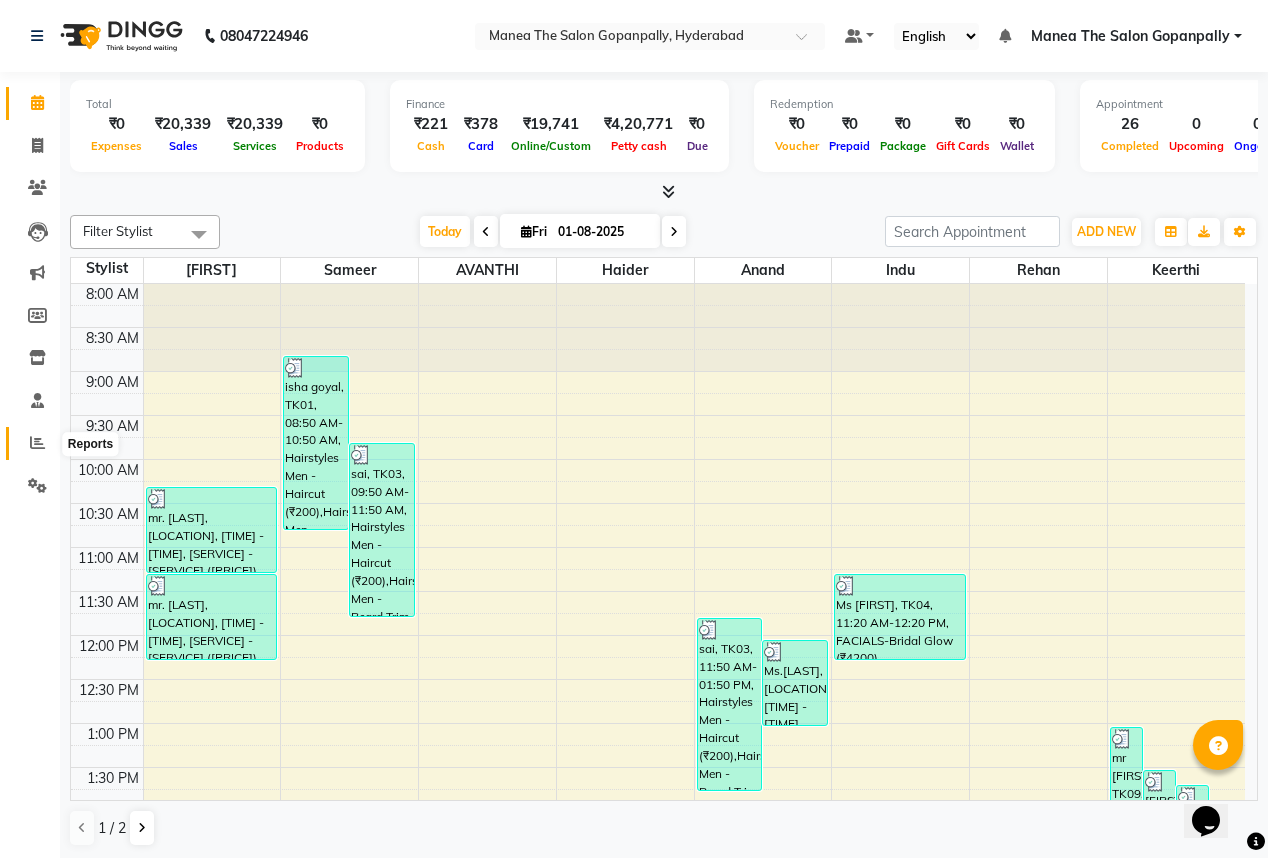 click 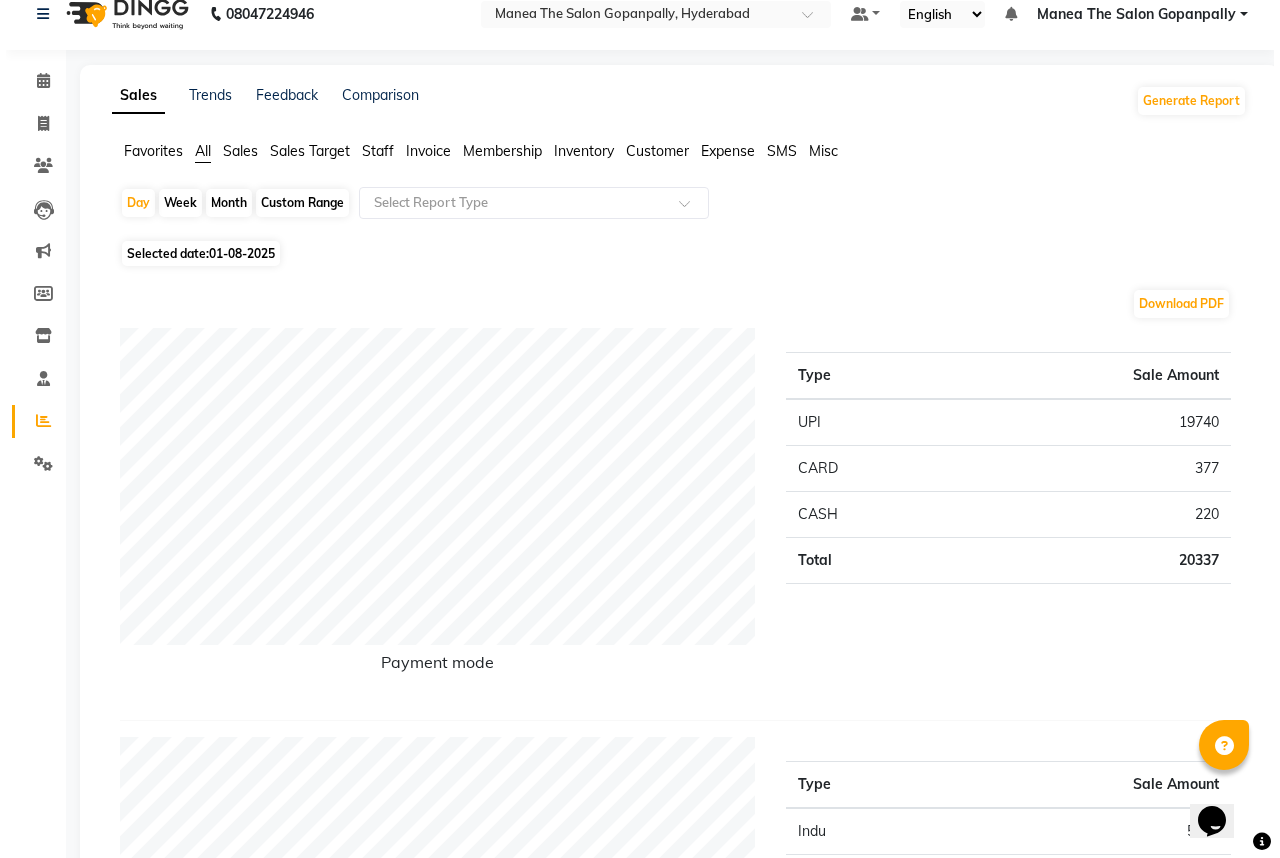 scroll, scrollTop: 0, scrollLeft: 0, axis: both 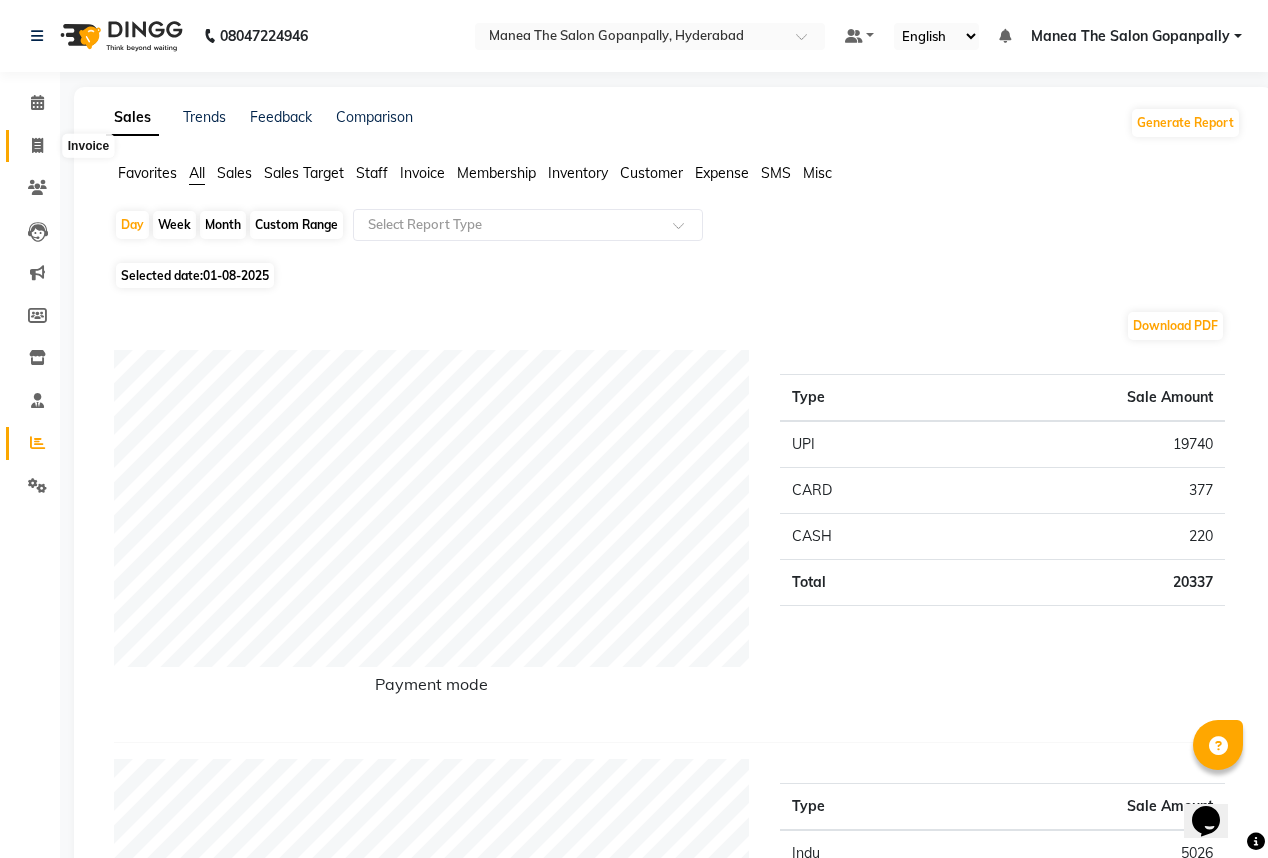 click 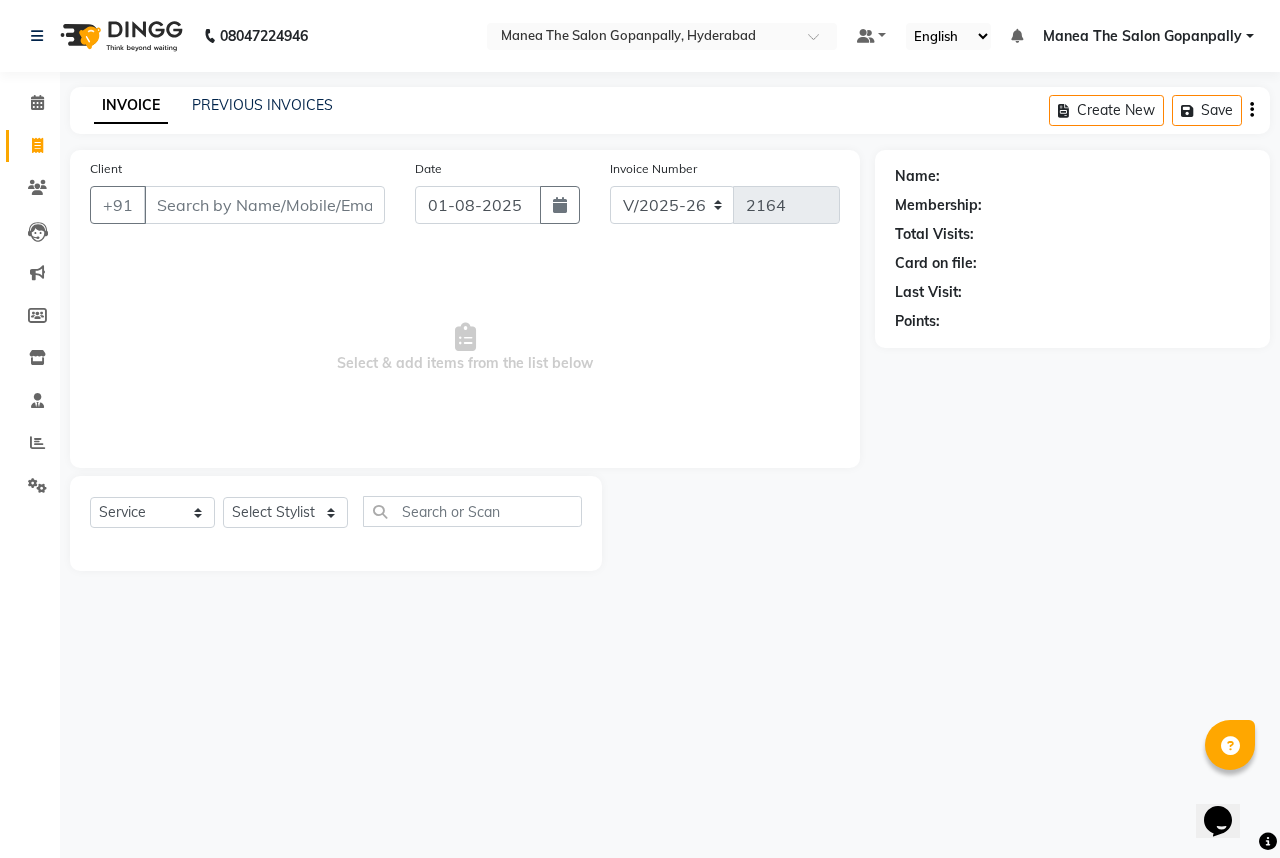 click on "Client" at bounding box center (264, 205) 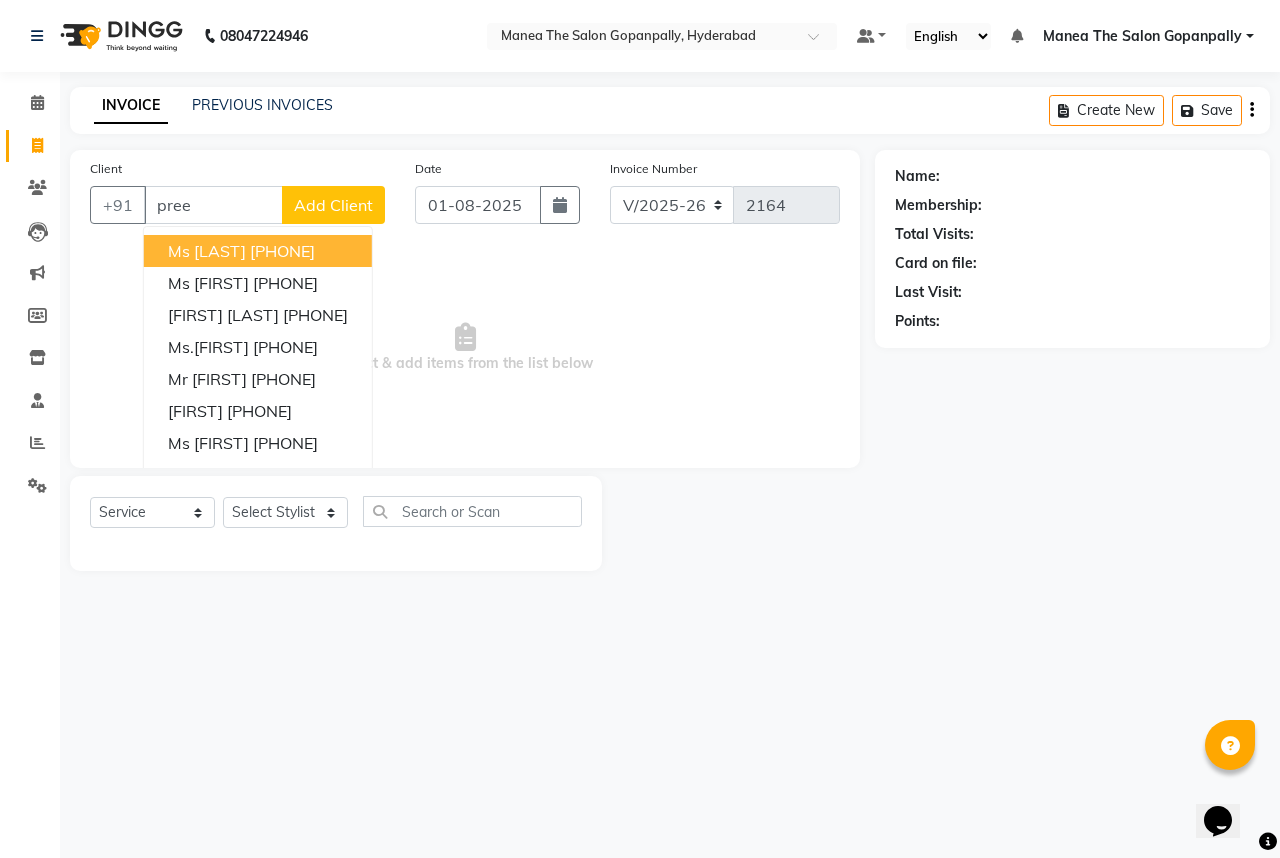 click on "Ms [LAST]  [PHONE]" at bounding box center (258, 251) 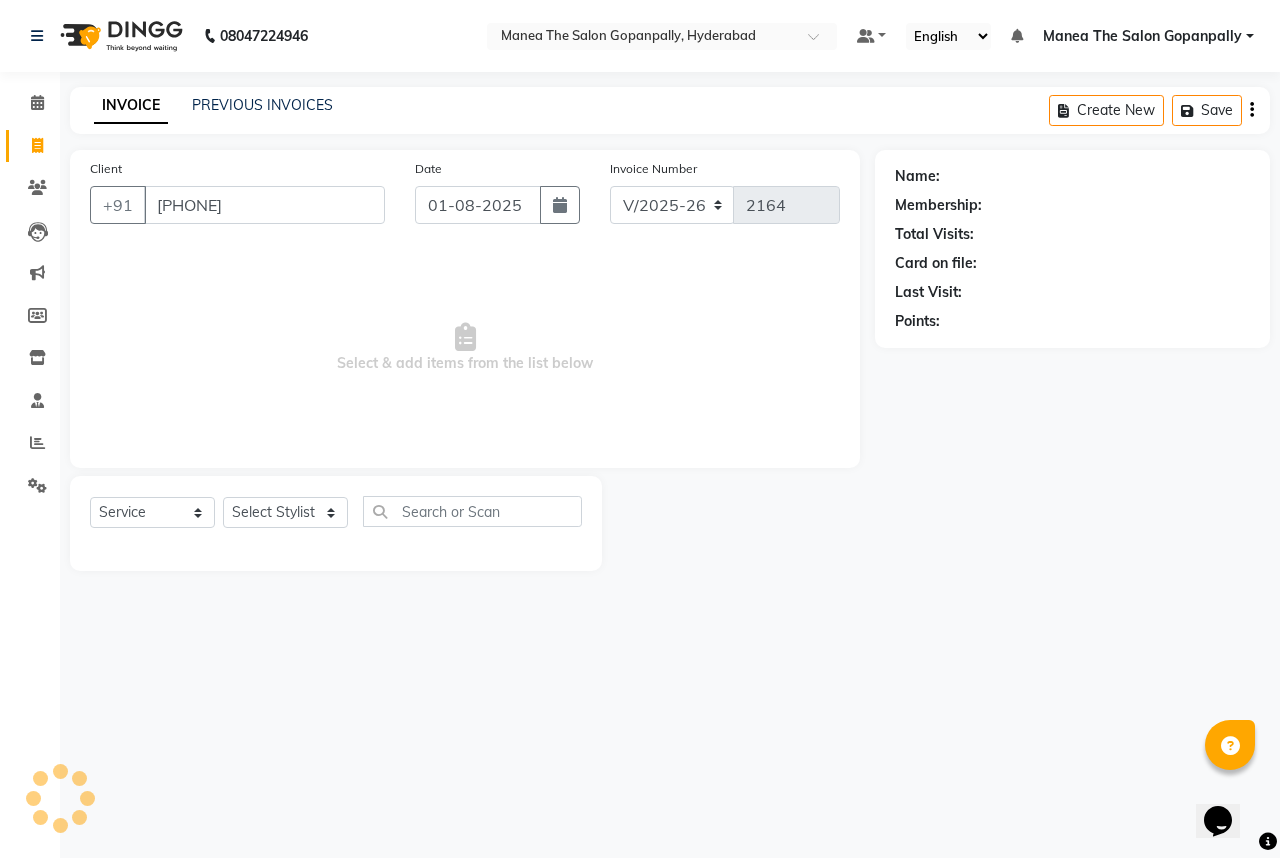 type on "[PHONE]" 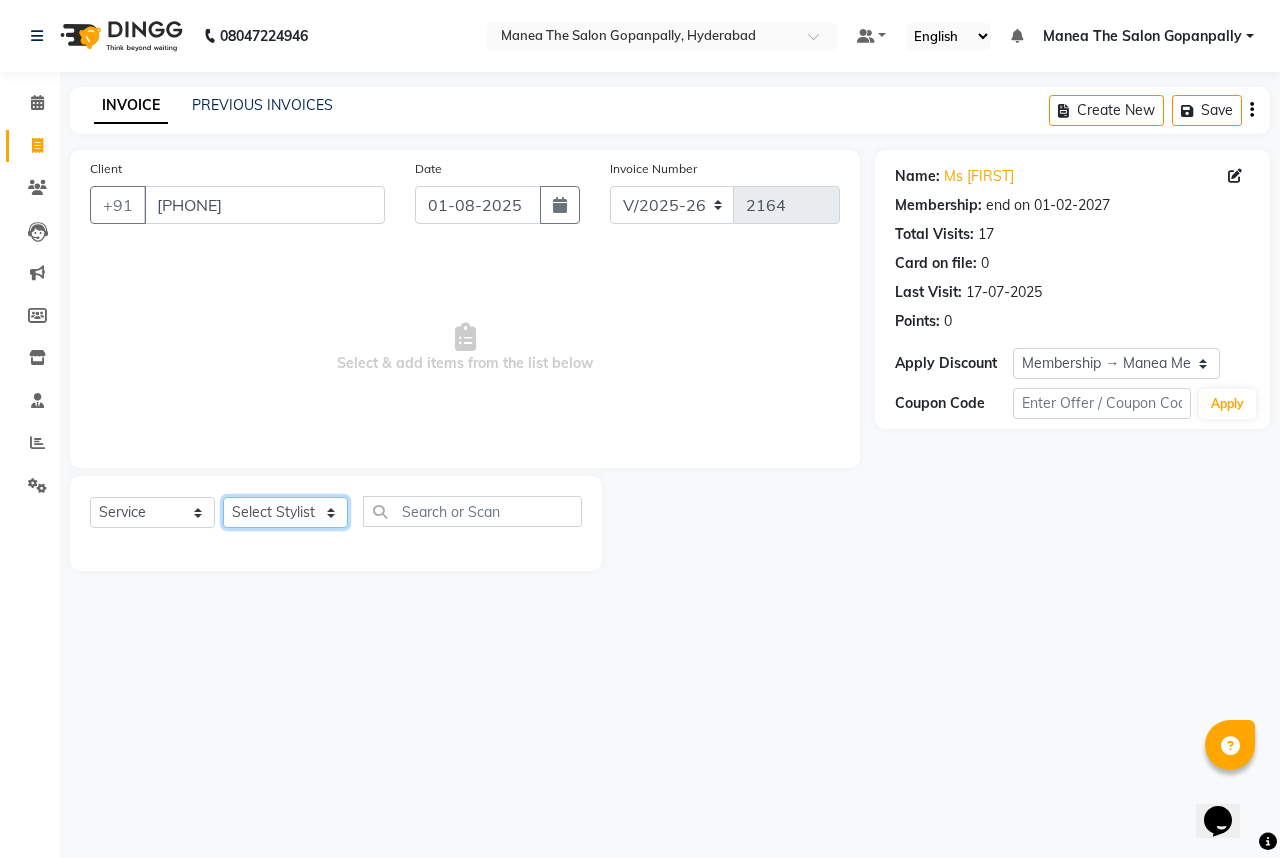 click on "Select Stylist Anand AVANTHI Haider  indu IRFAN keerthi rehan sameer saritha zubair" 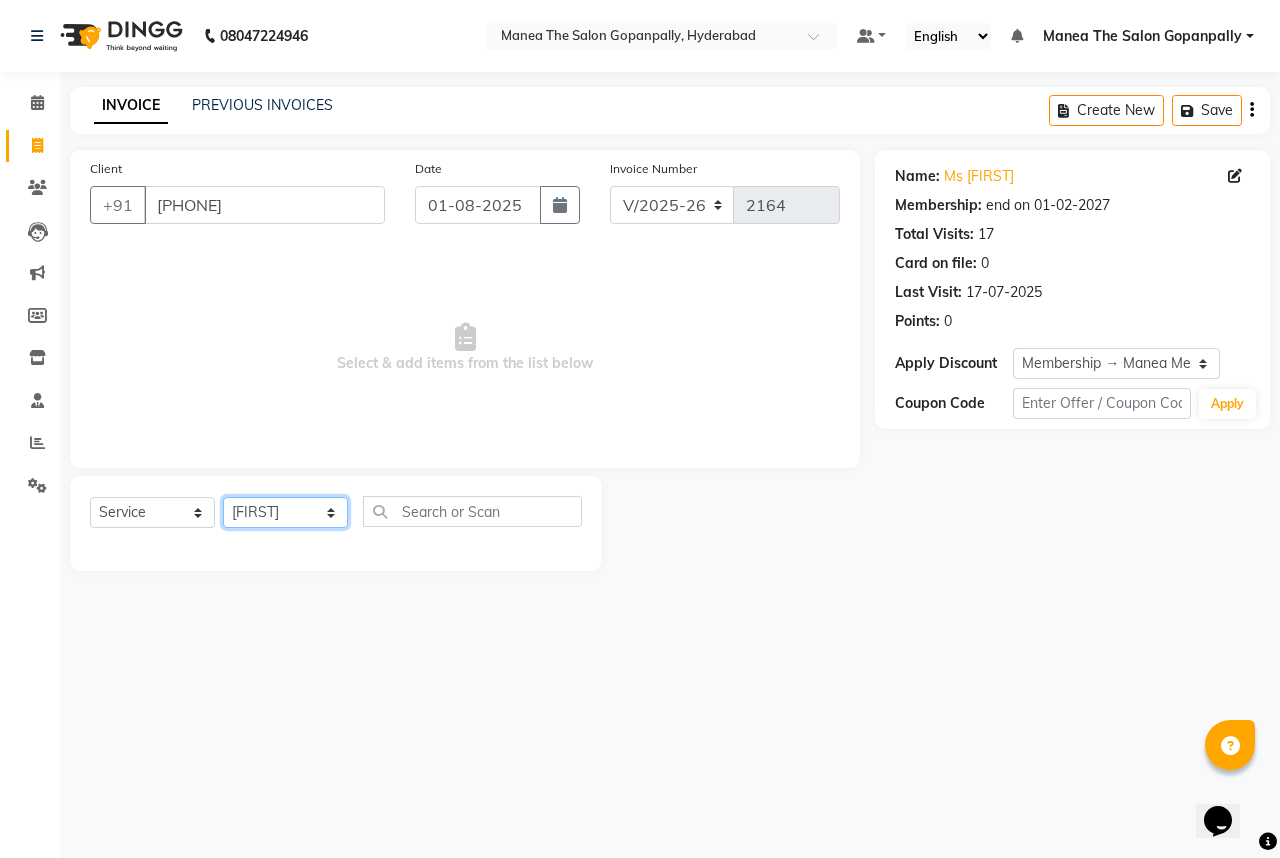 click on "Select Stylist Anand AVANTHI Haider  indu IRFAN keerthi rehan sameer saritha zubair" 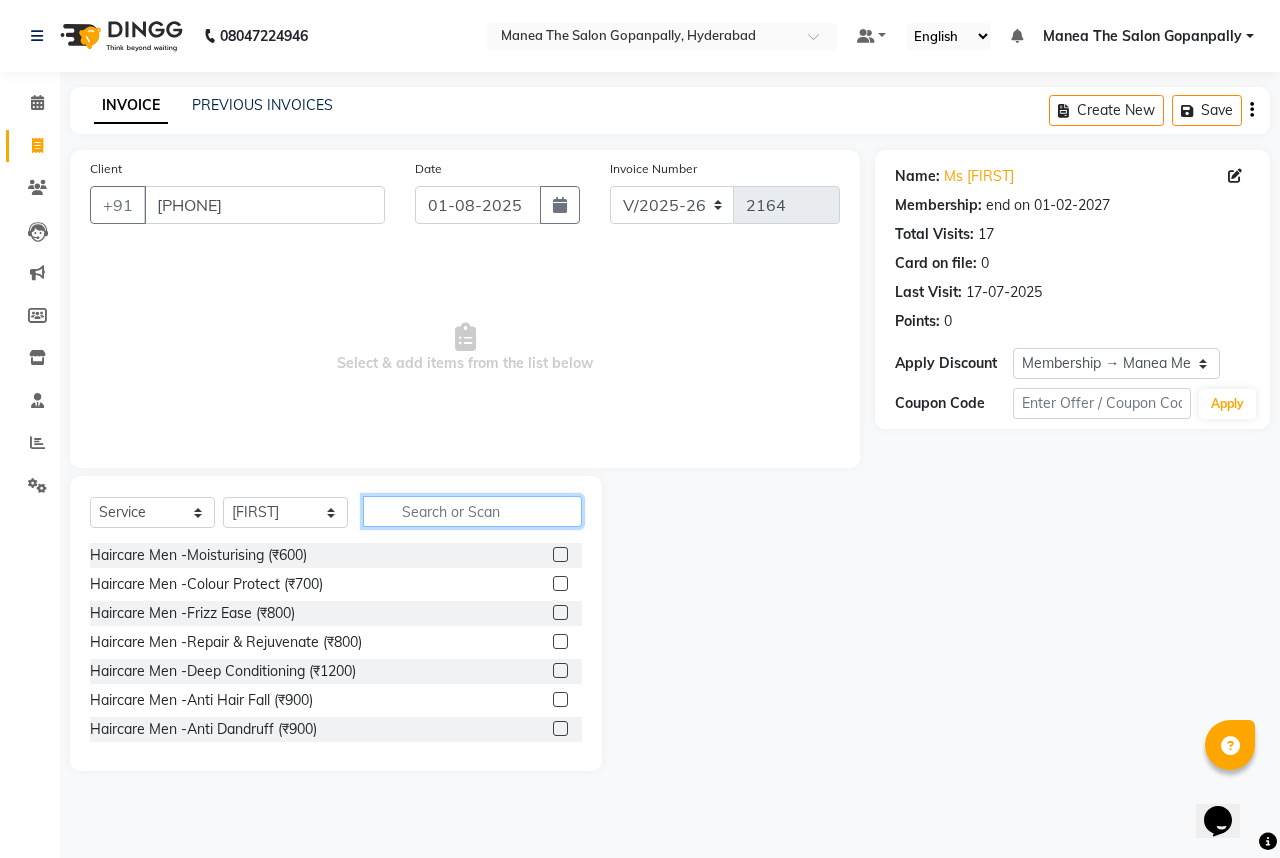click 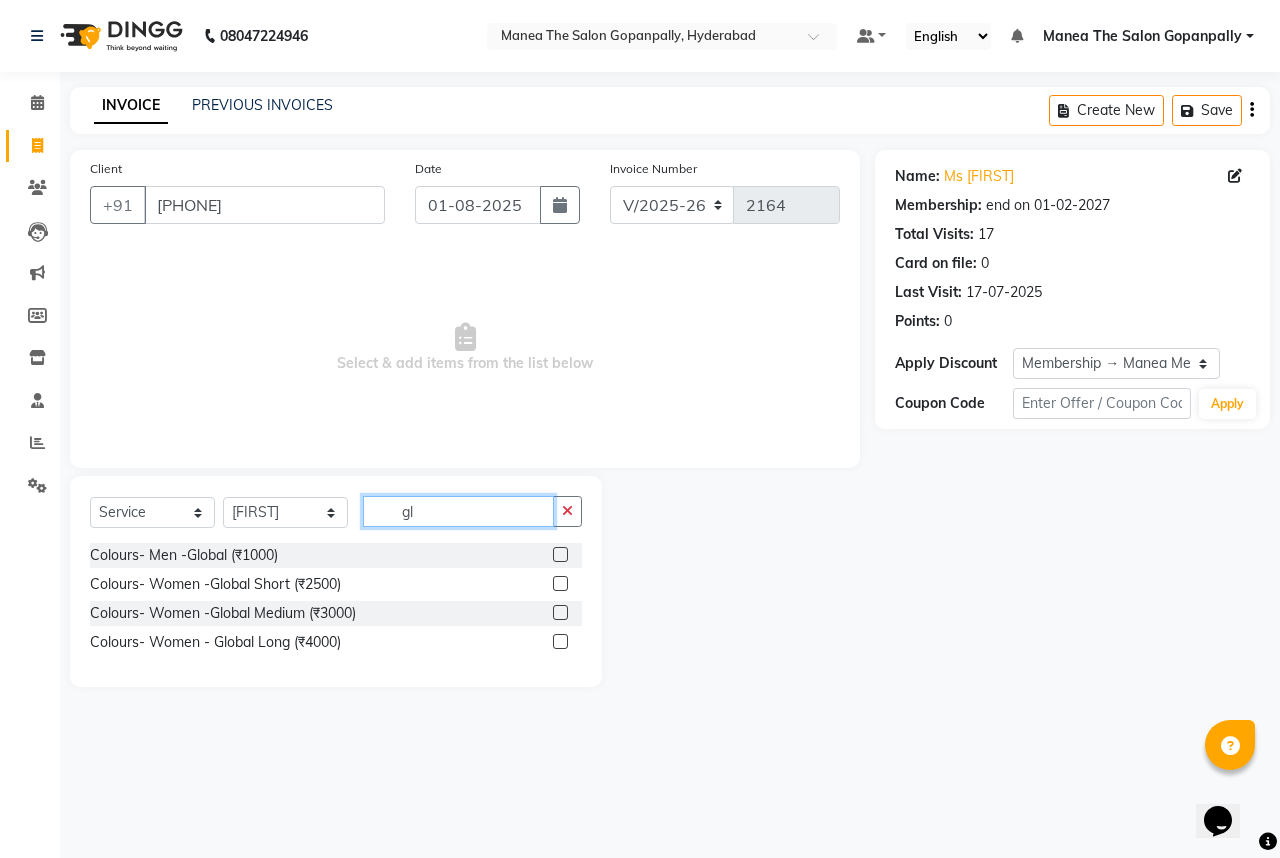 type on "g" 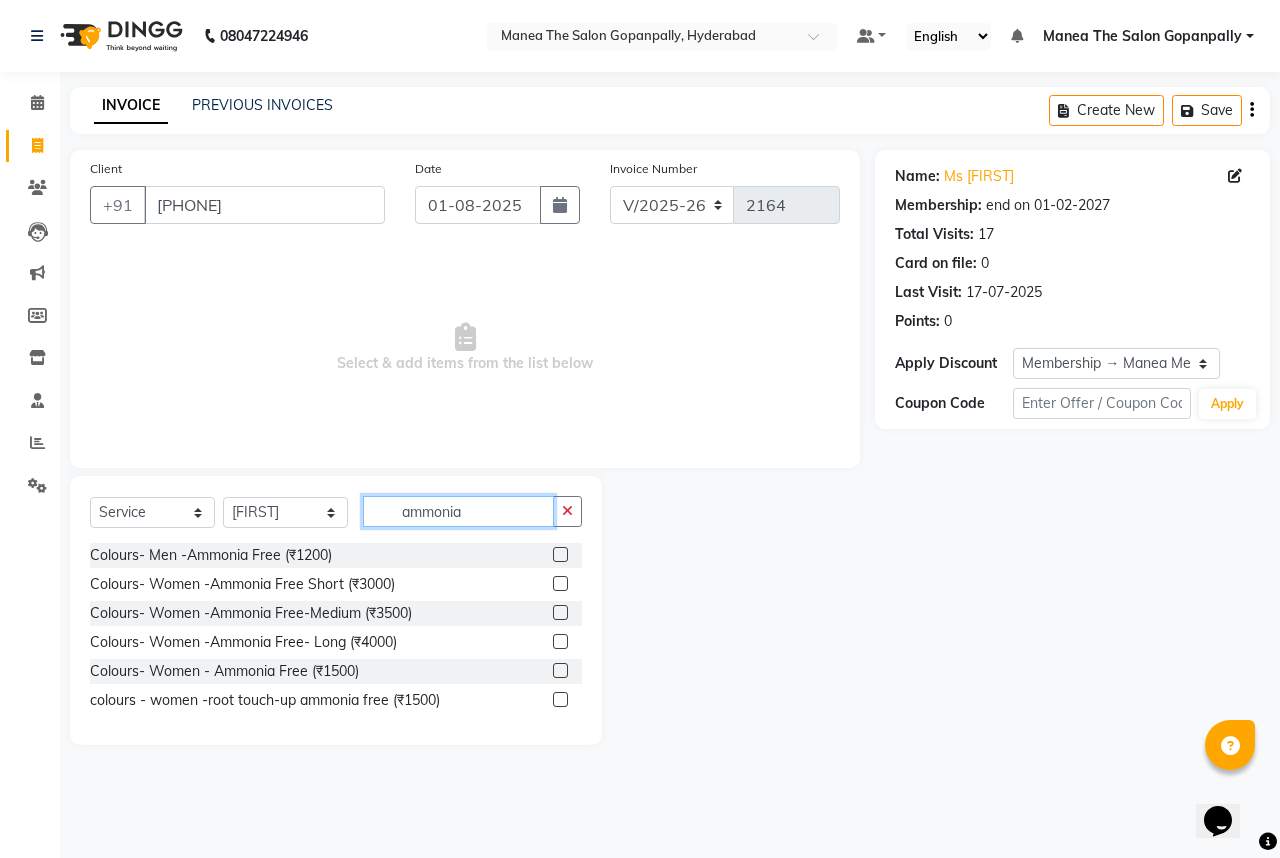 type on "ammonia" 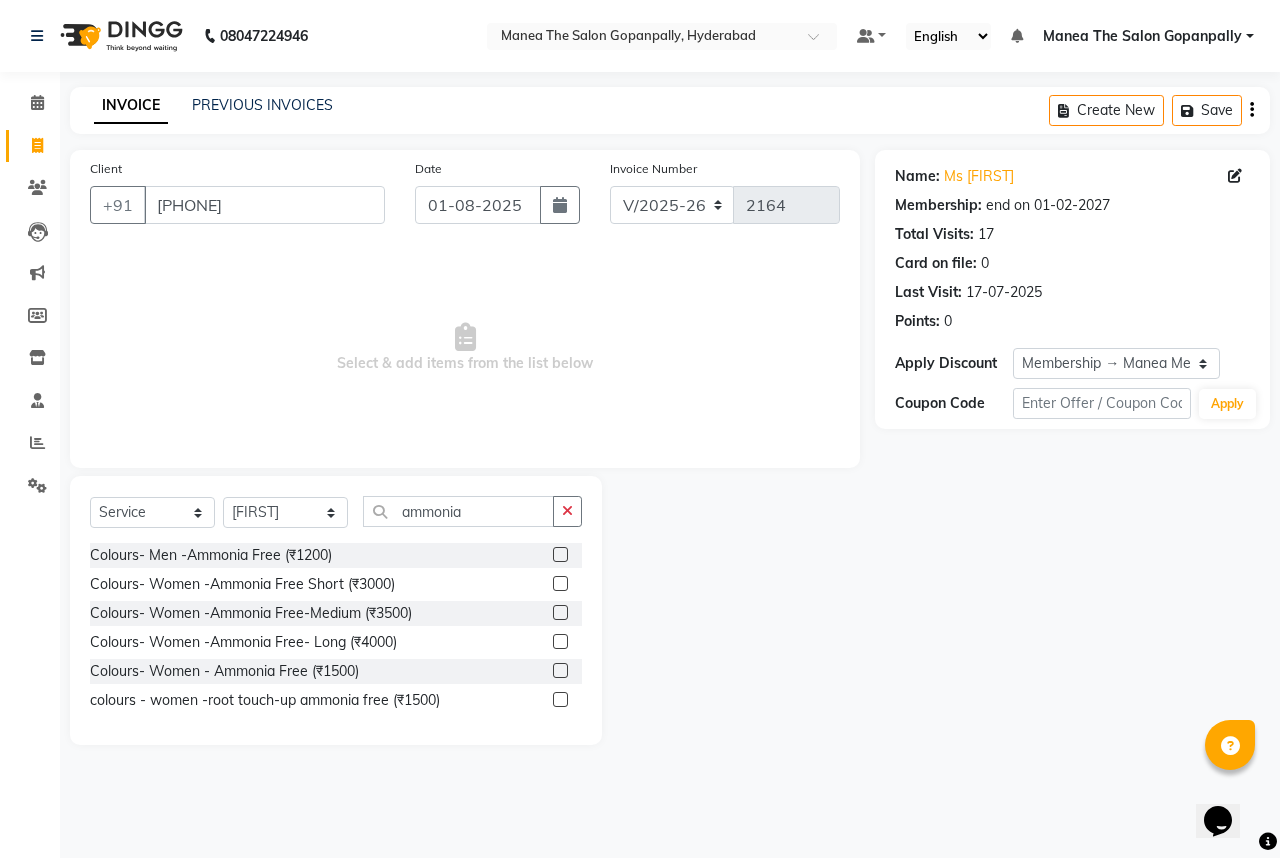 click 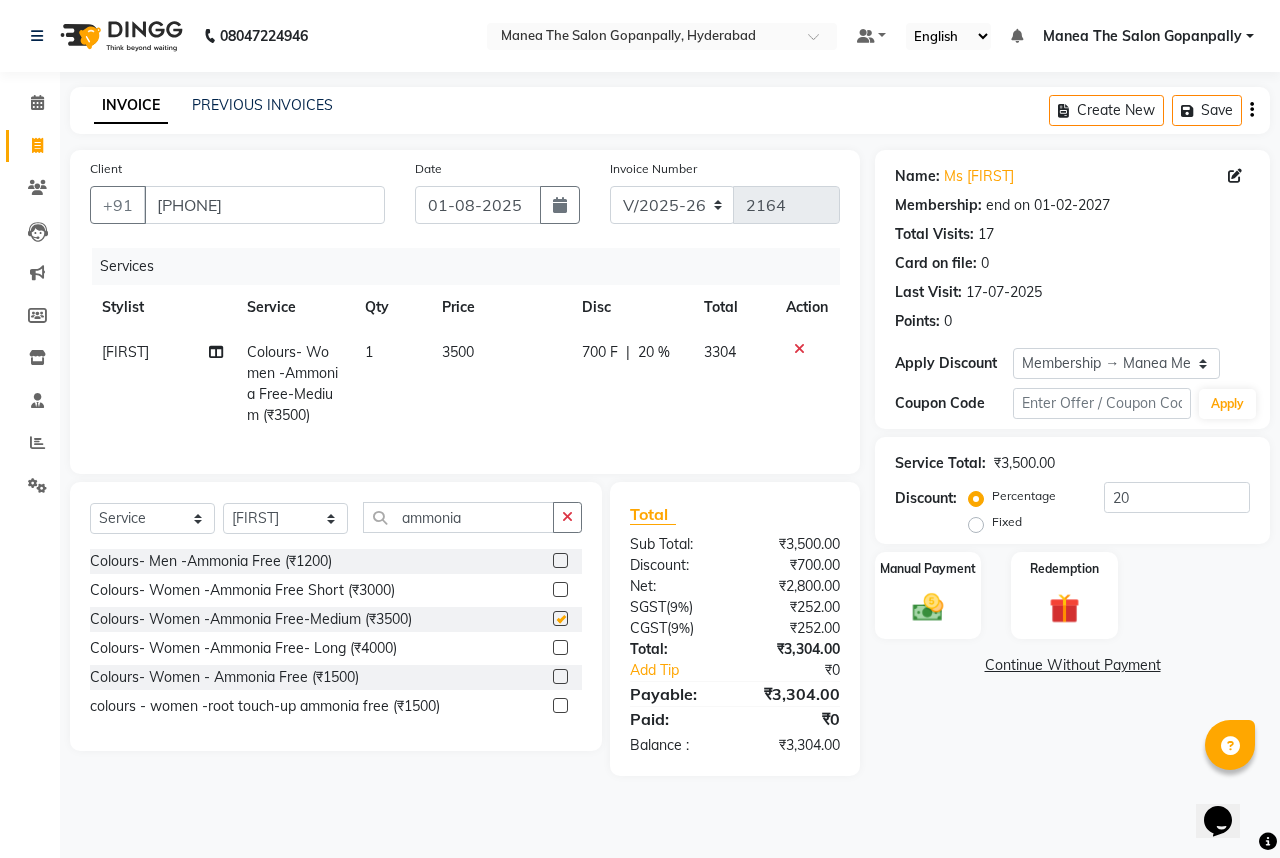checkbox on "false" 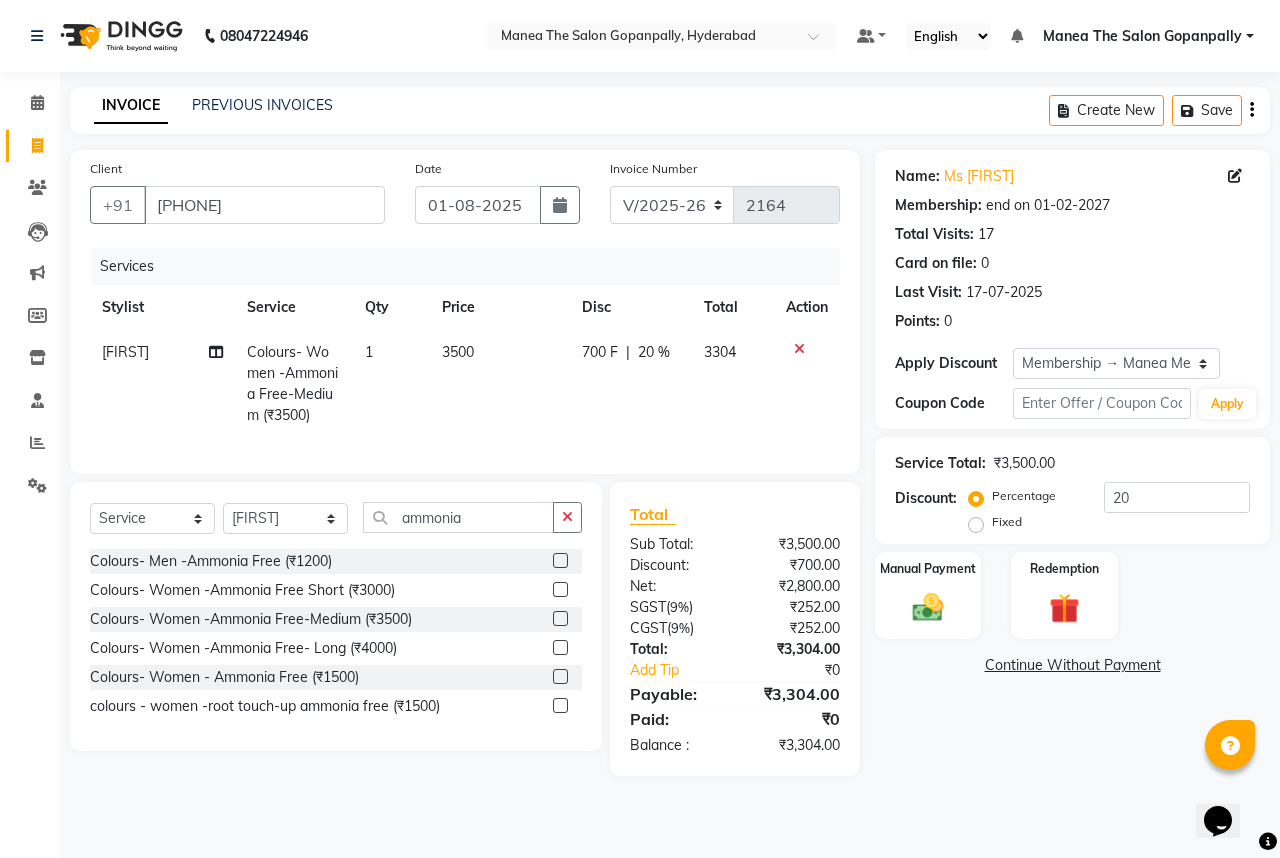 click on "3500" 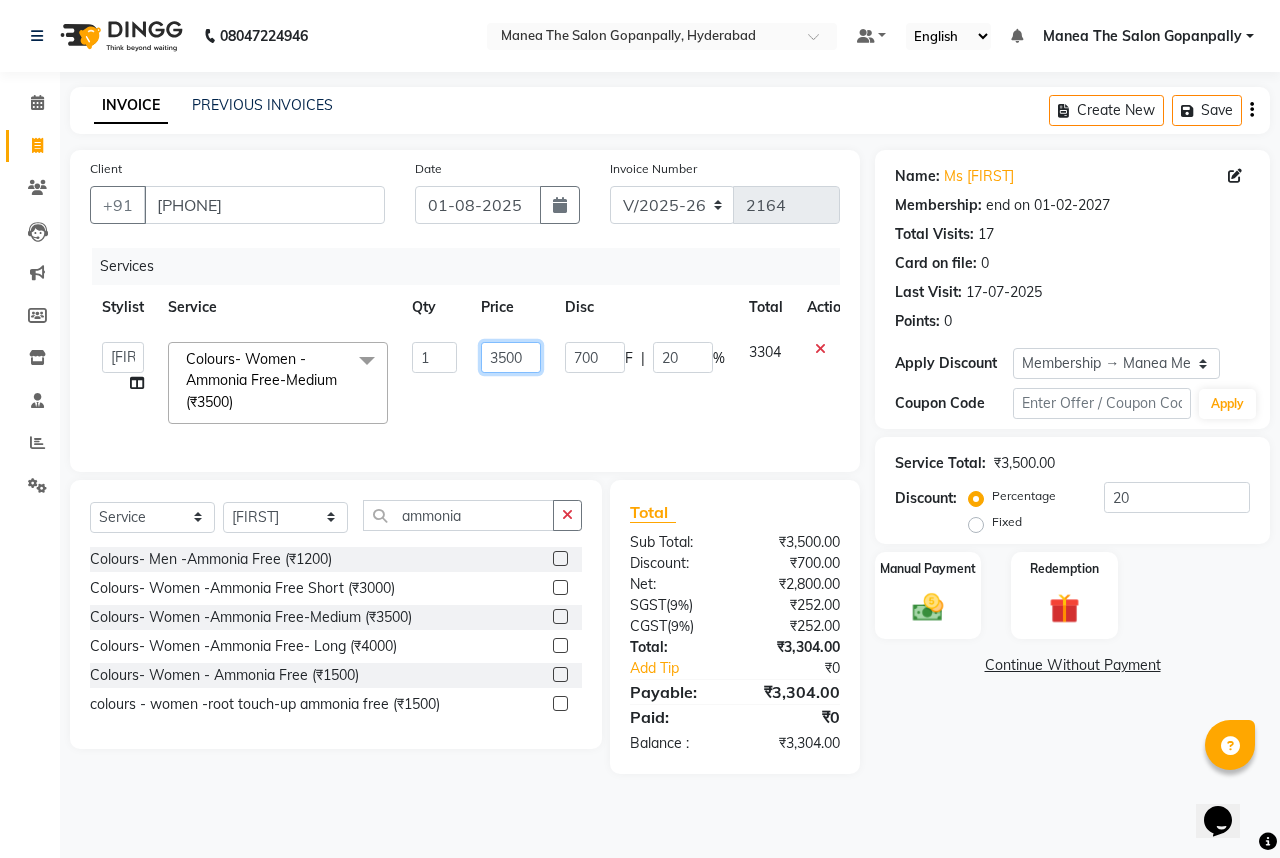 click on "3500" 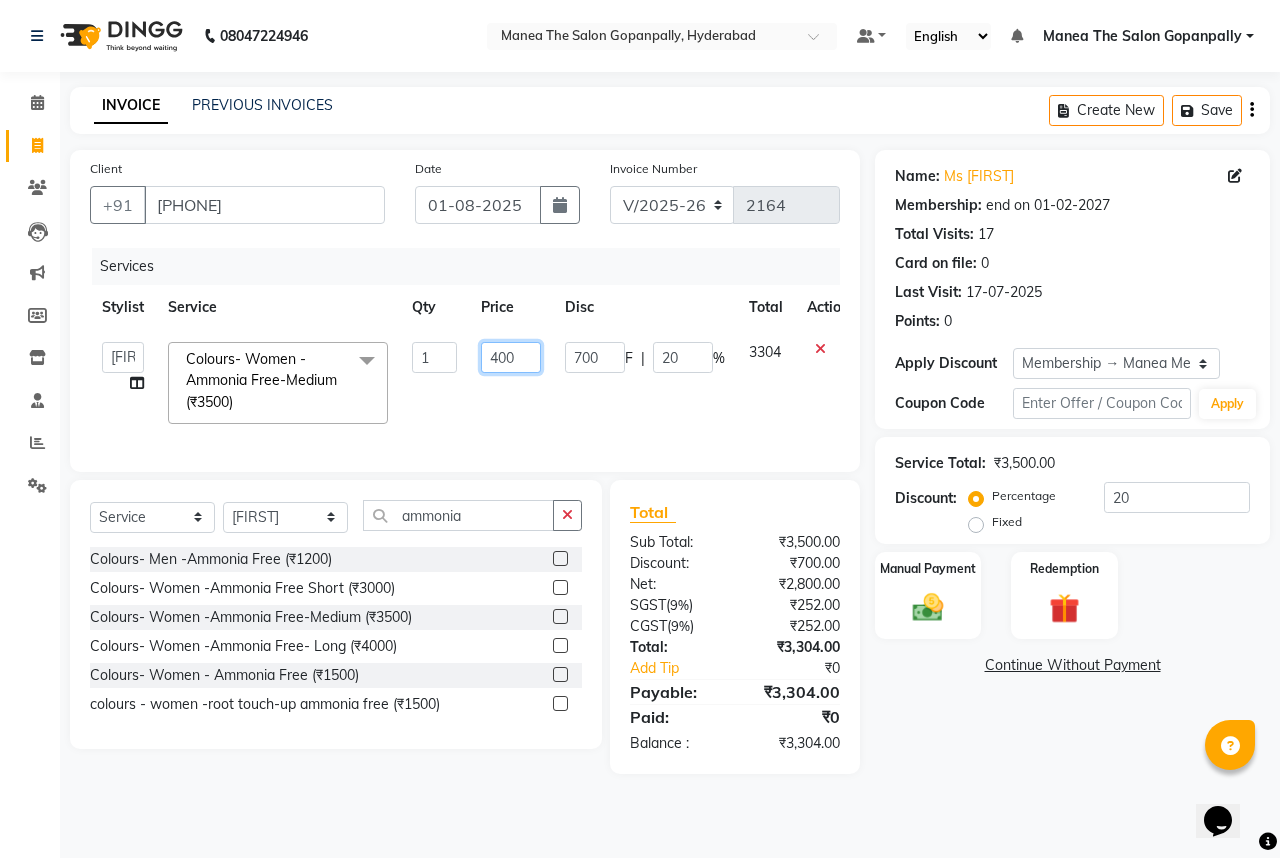 type on "4000" 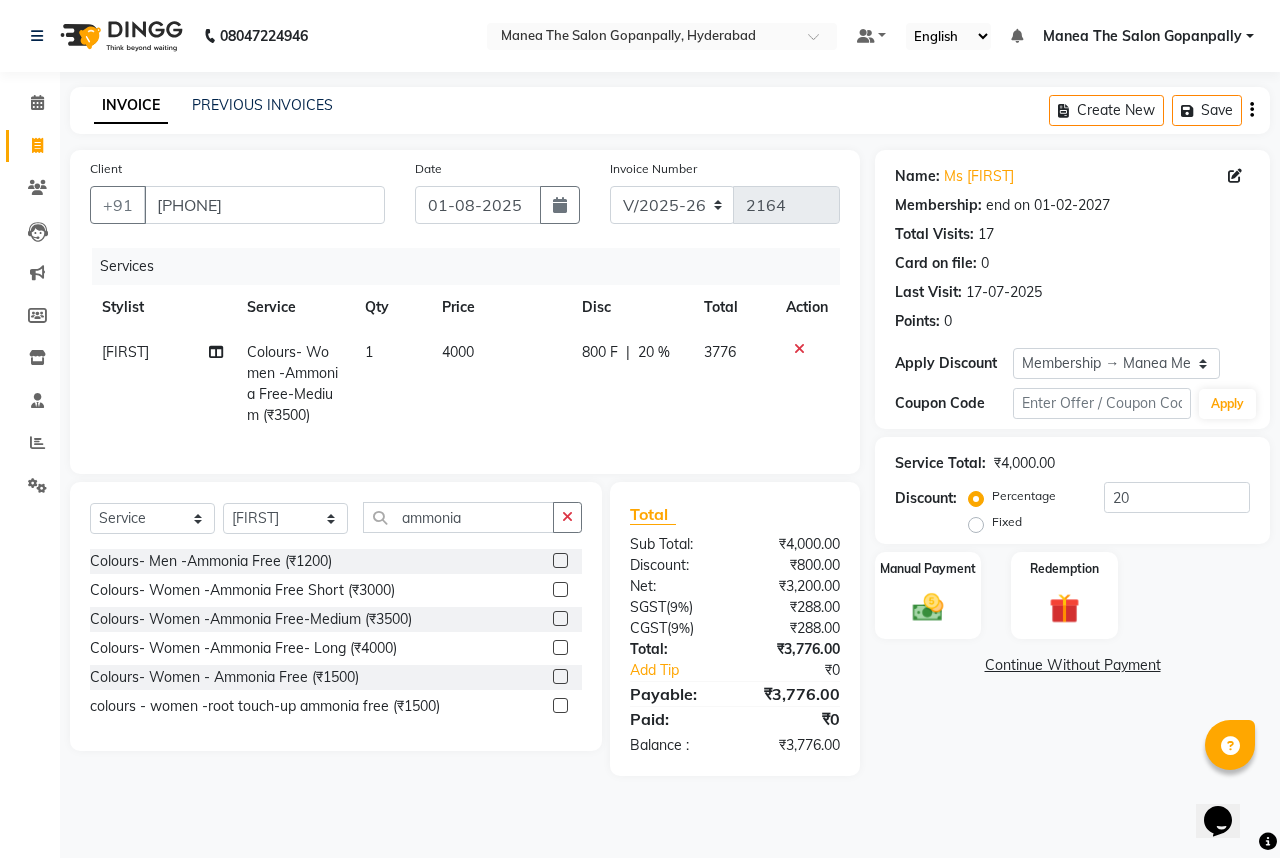 click on "4000" 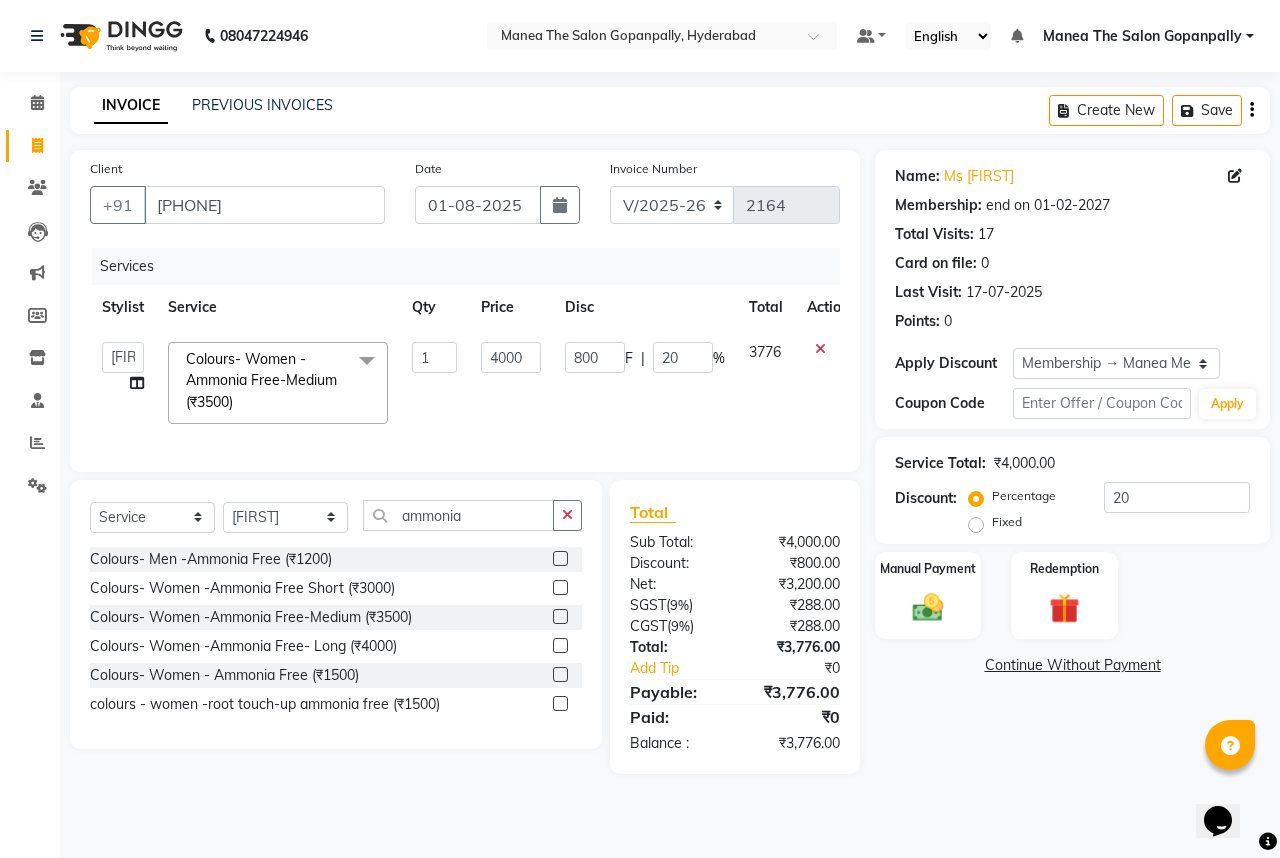 click on "800 F | 20 %" 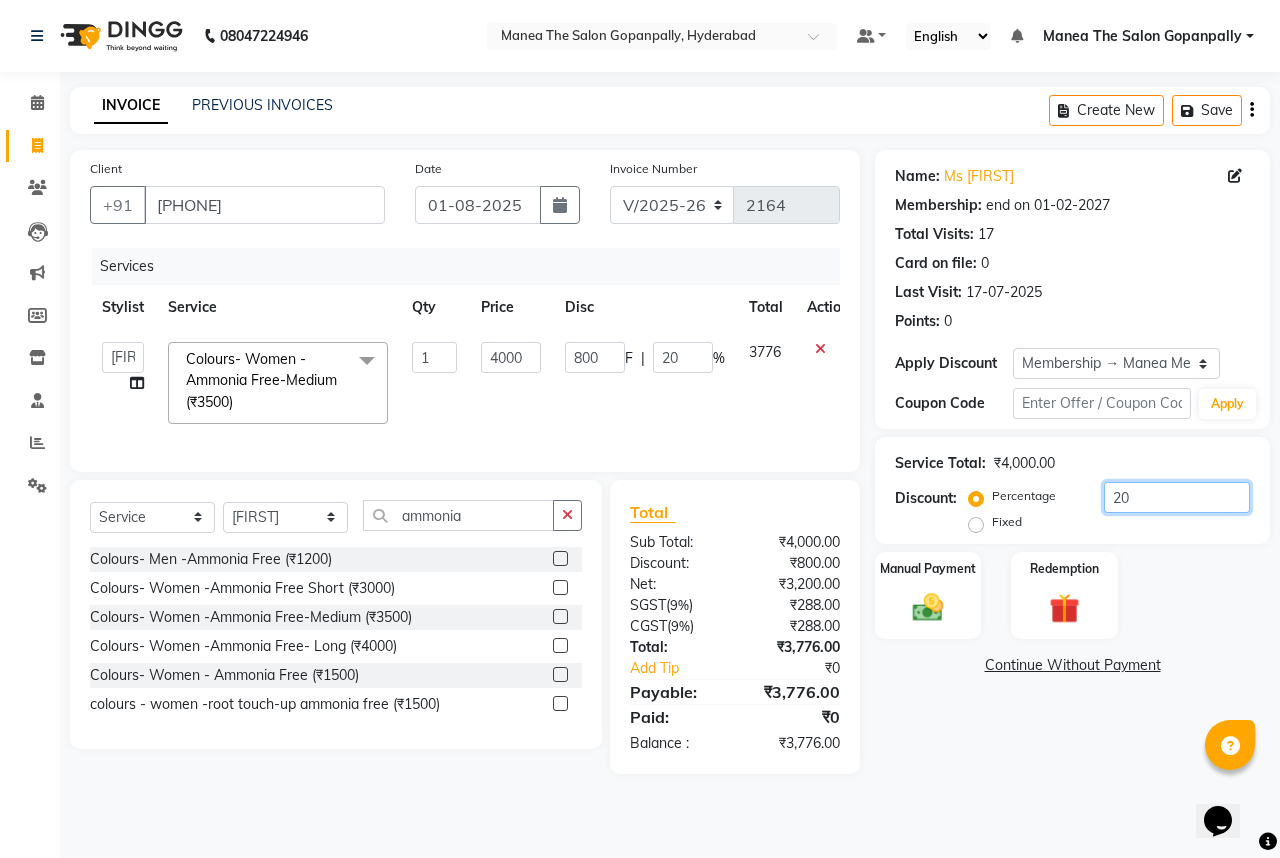 click on "20" 